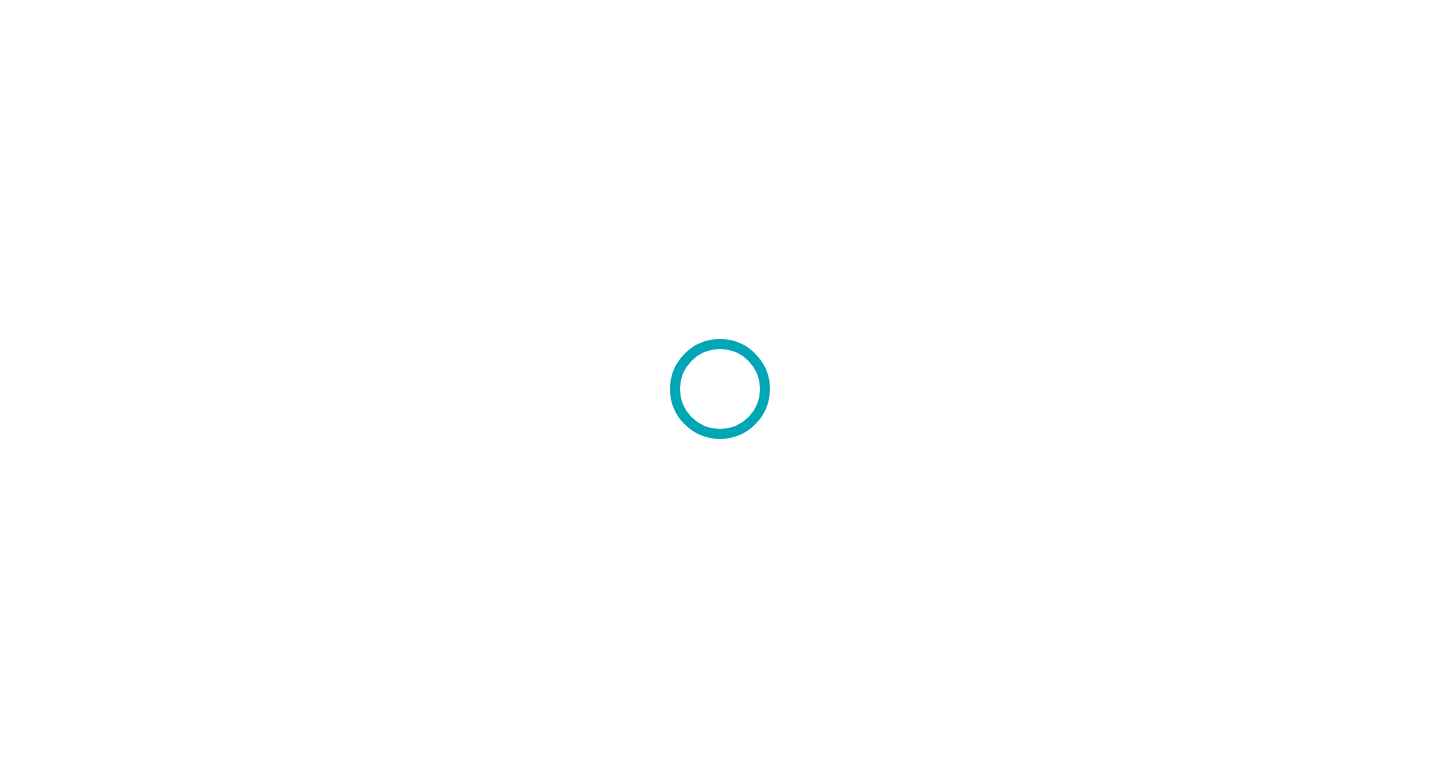 scroll, scrollTop: 0, scrollLeft: 0, axis: both 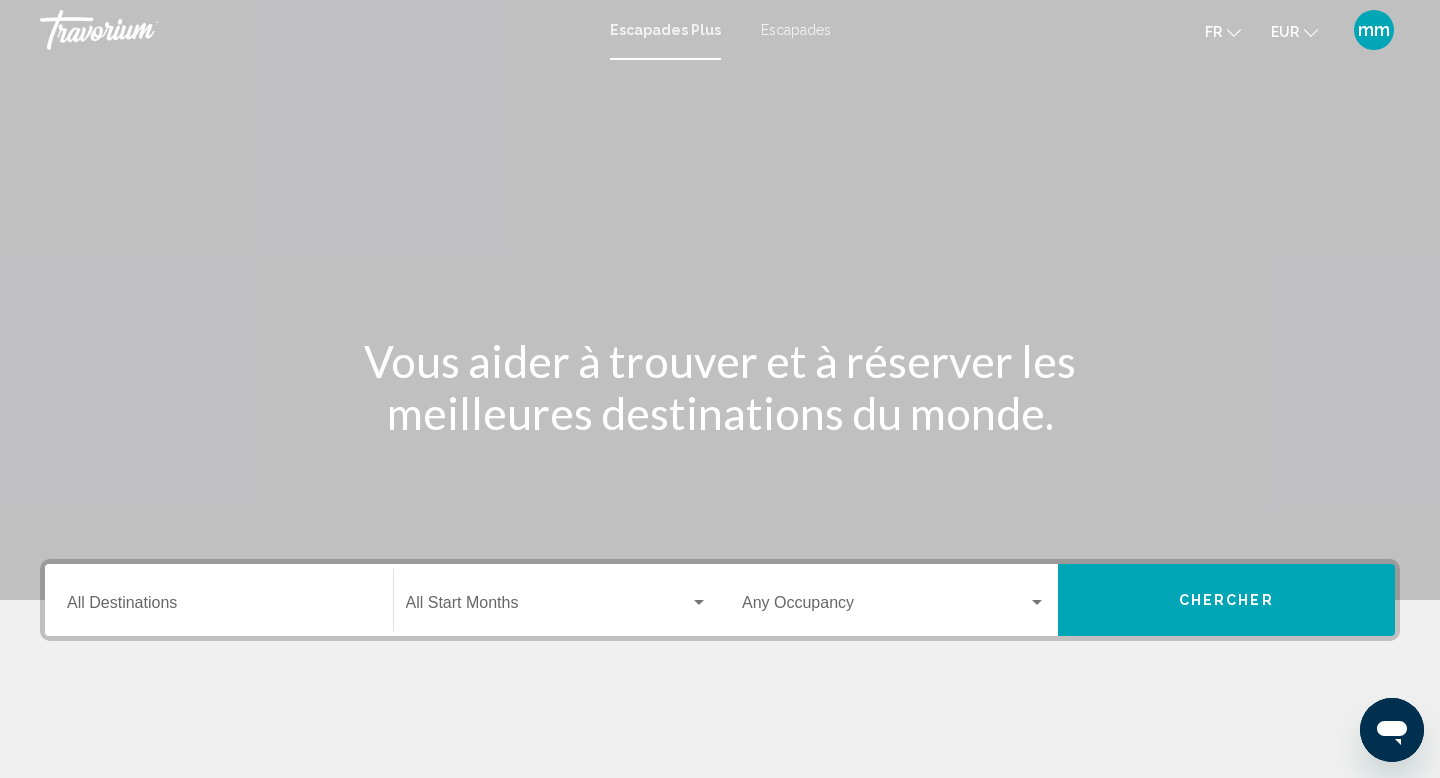 click on "Destination All Destinations" at bounding box center [219, 600] 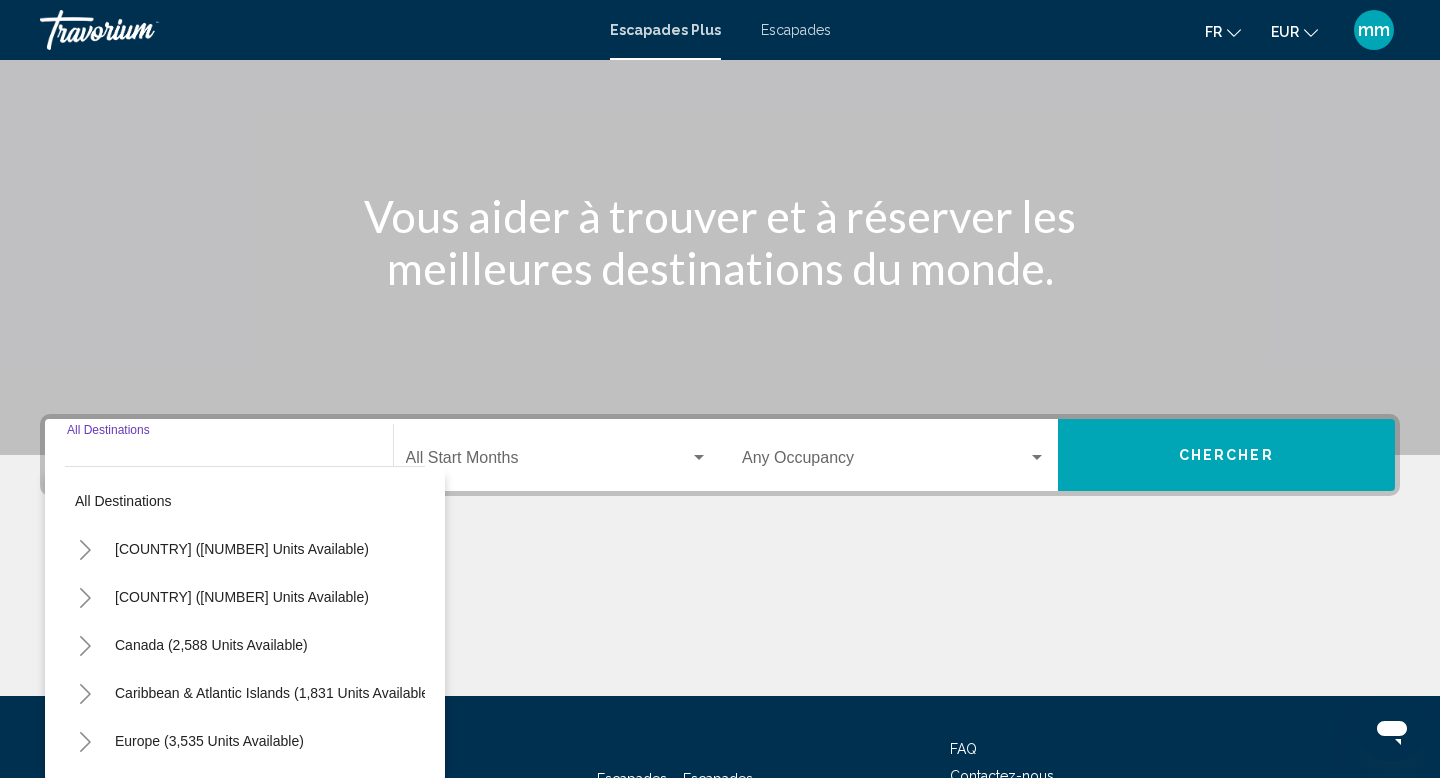 scroll, scrollTop: 308, scrollLeft: 0, axis: vertical 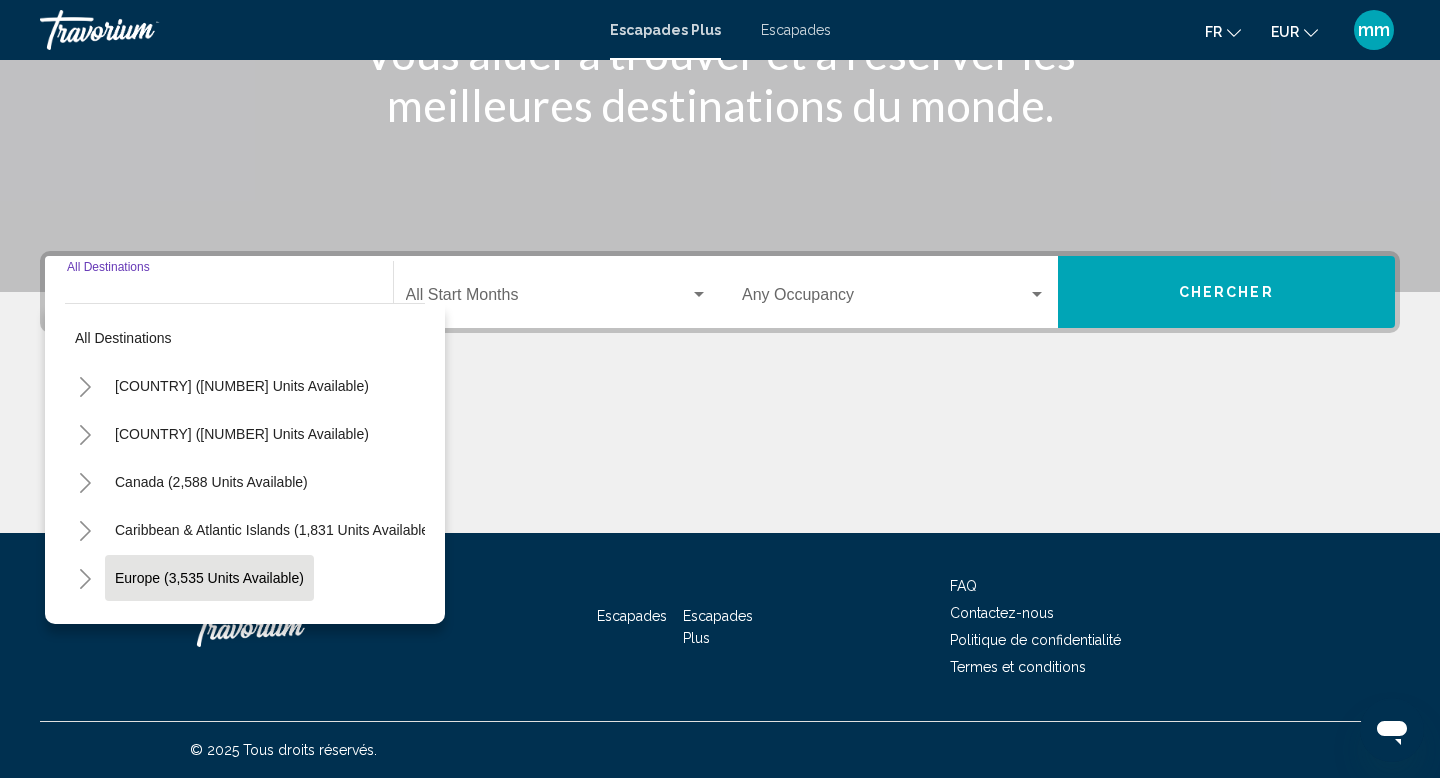 click on "Europe (3,535 units available)" at bounding box center (208, 626) 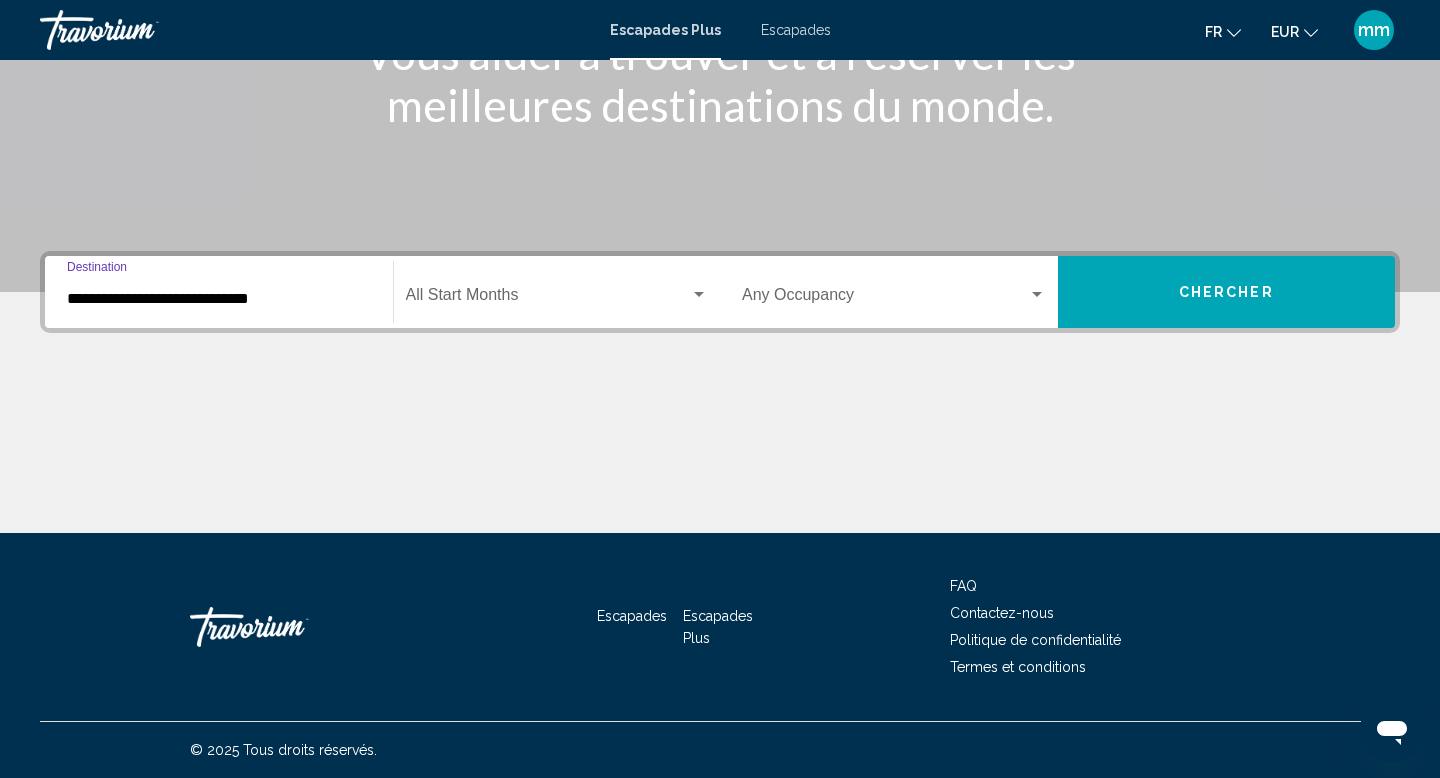 click at bounding box center (548, 299) 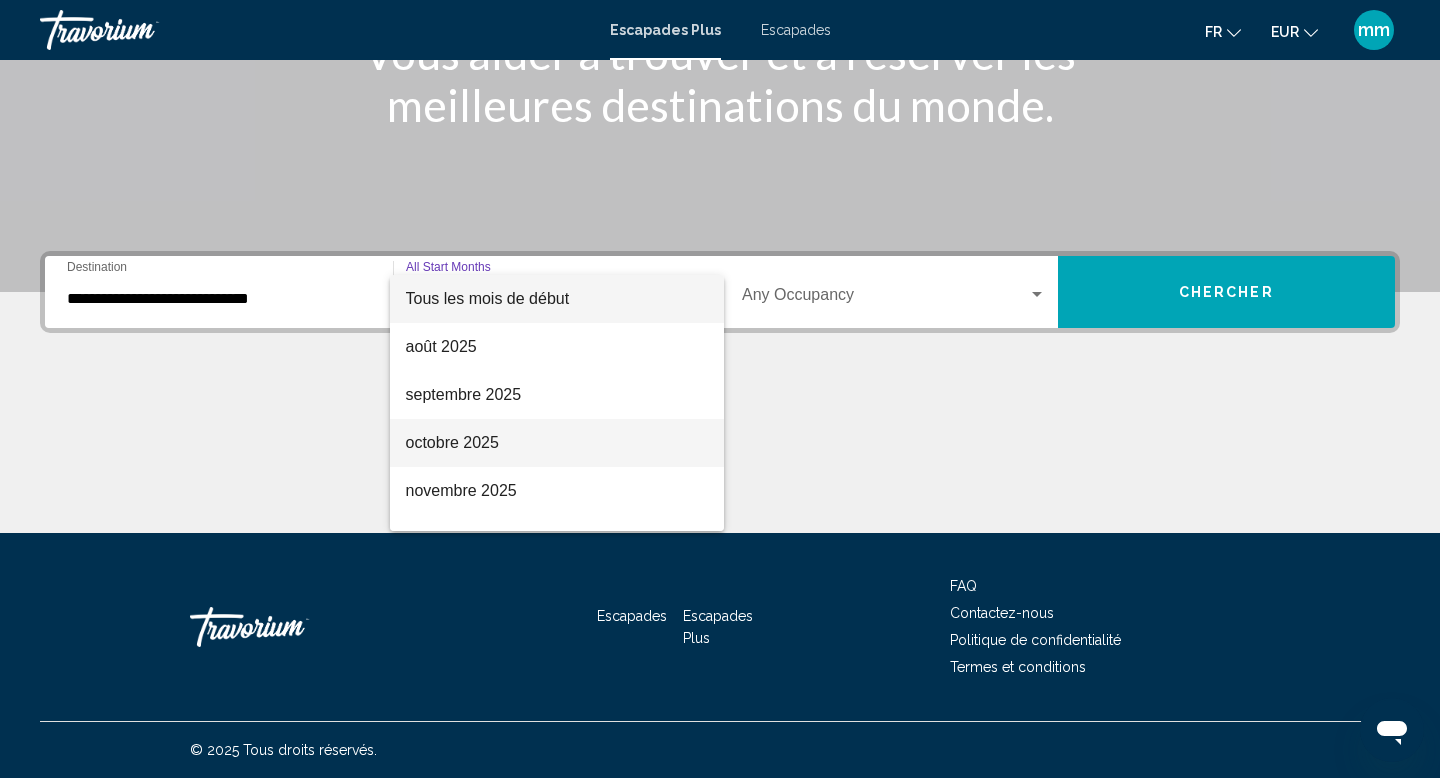 click on "octobre 2025" at bounding box center [557, 443] 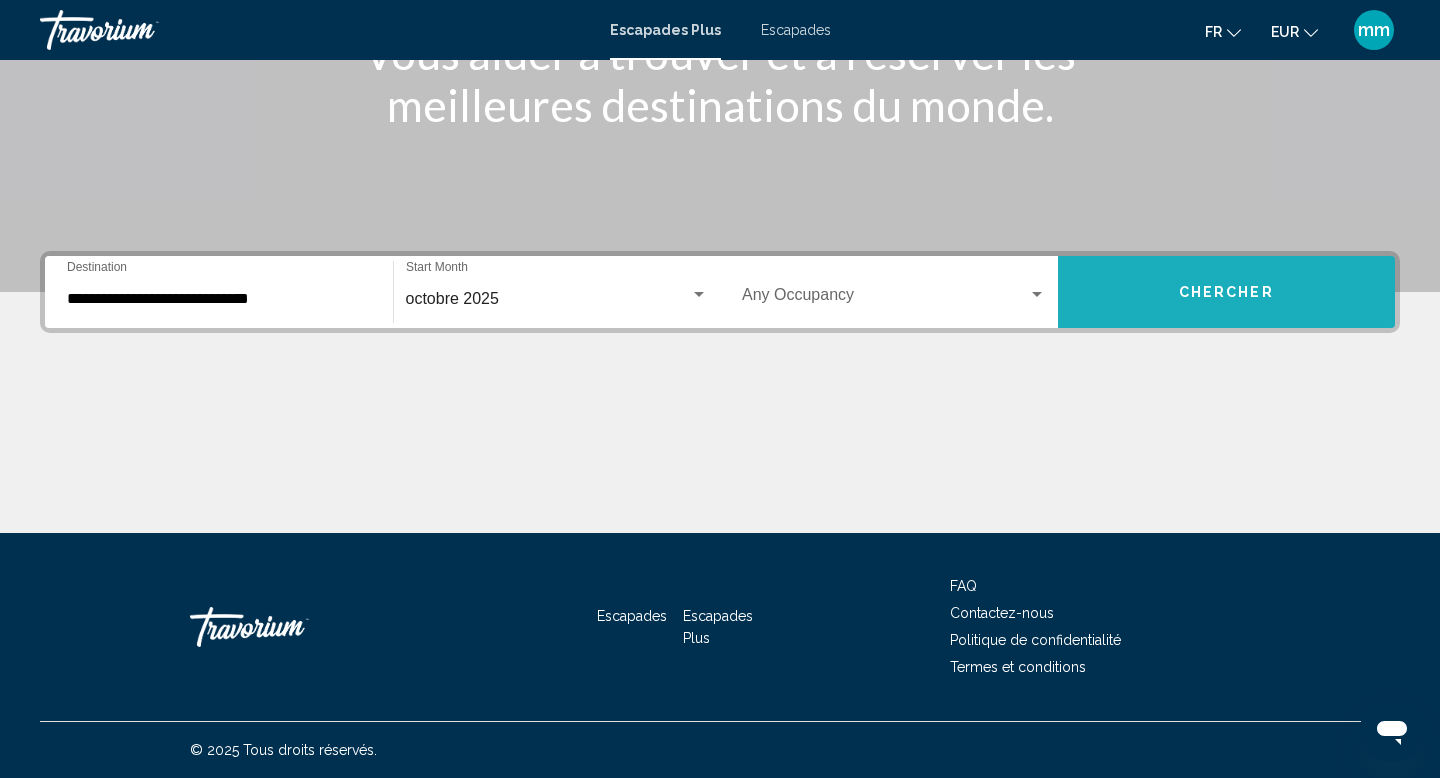 click on "Chercher" at bounding box center (1226, 293) 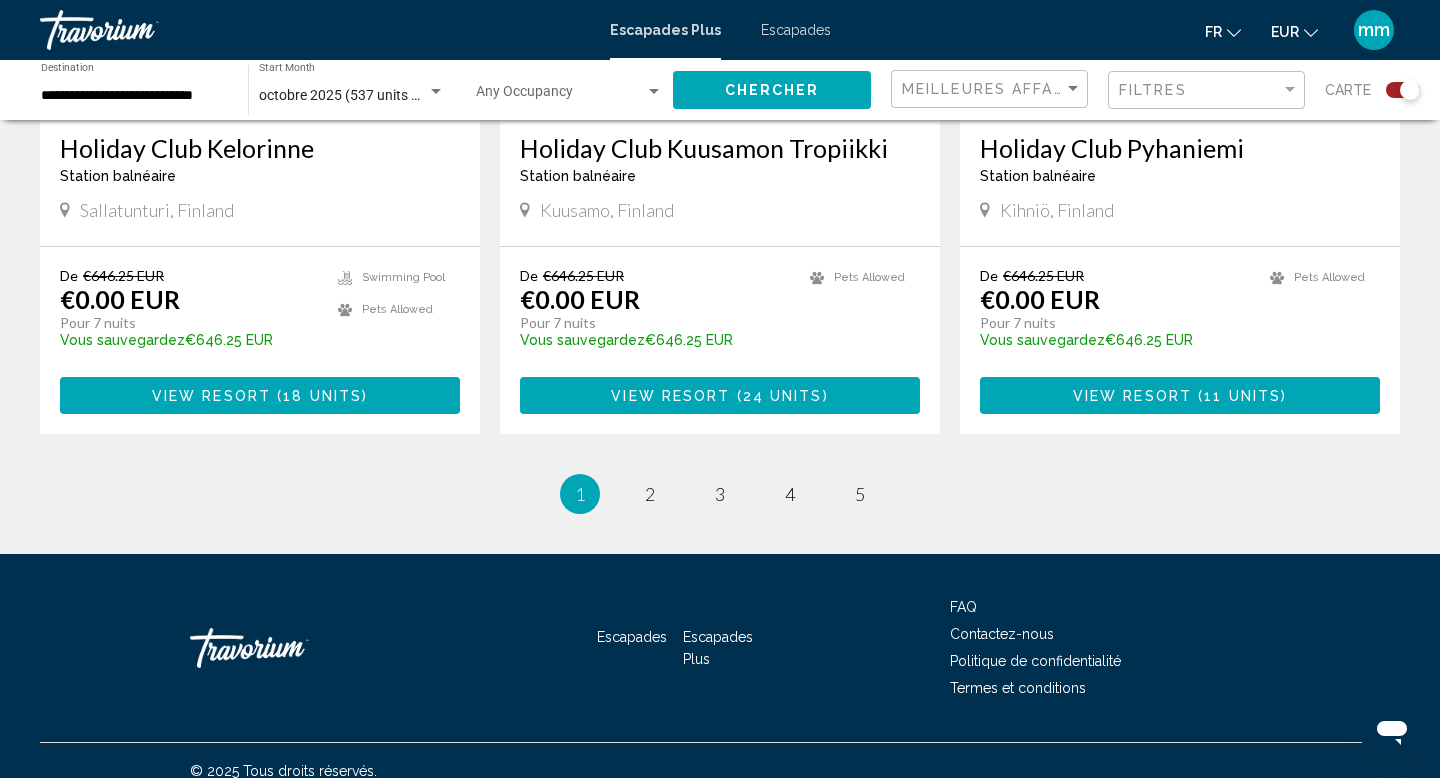 scroll, scrollTop: 3100, scrollLeft: 0, axis: vertical 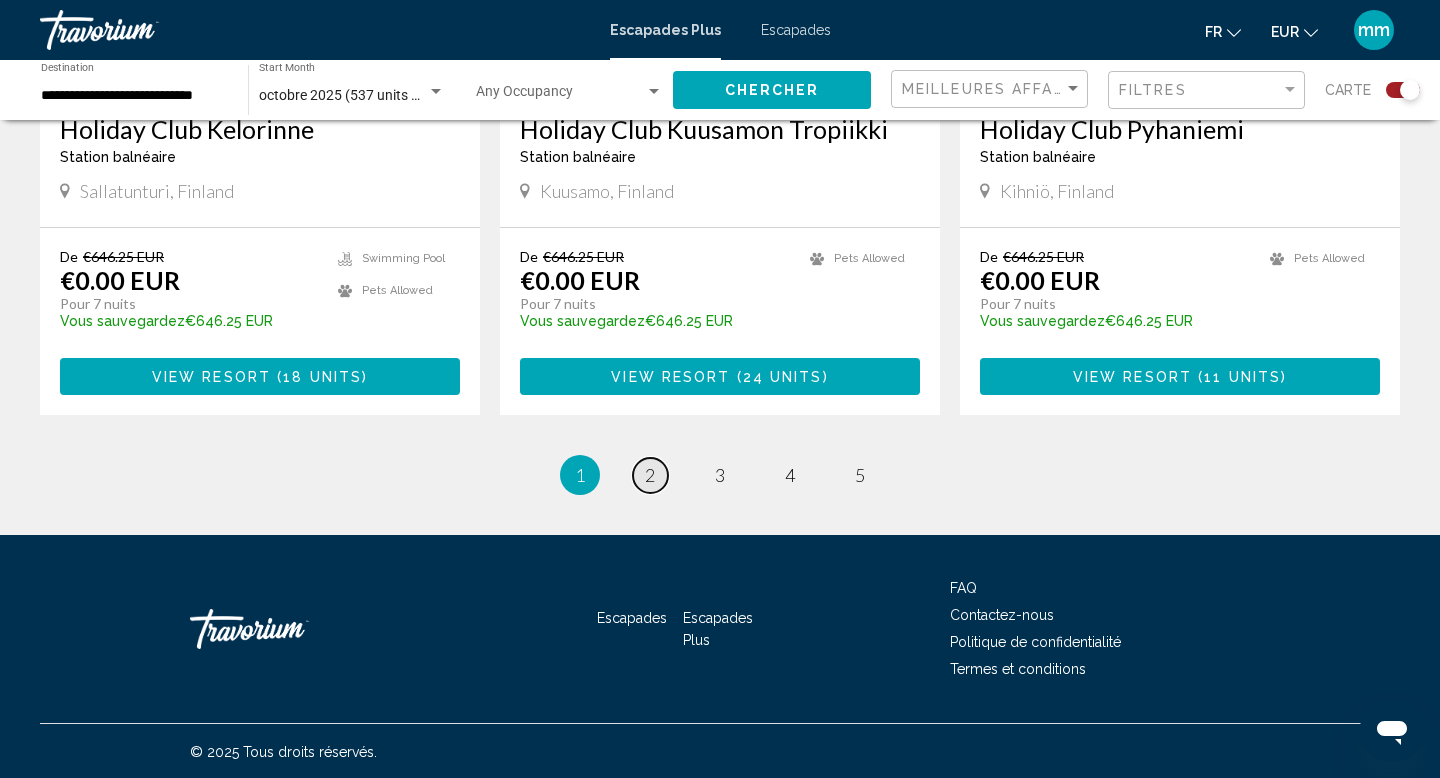 click on "2" at bounding box center [650, 475] 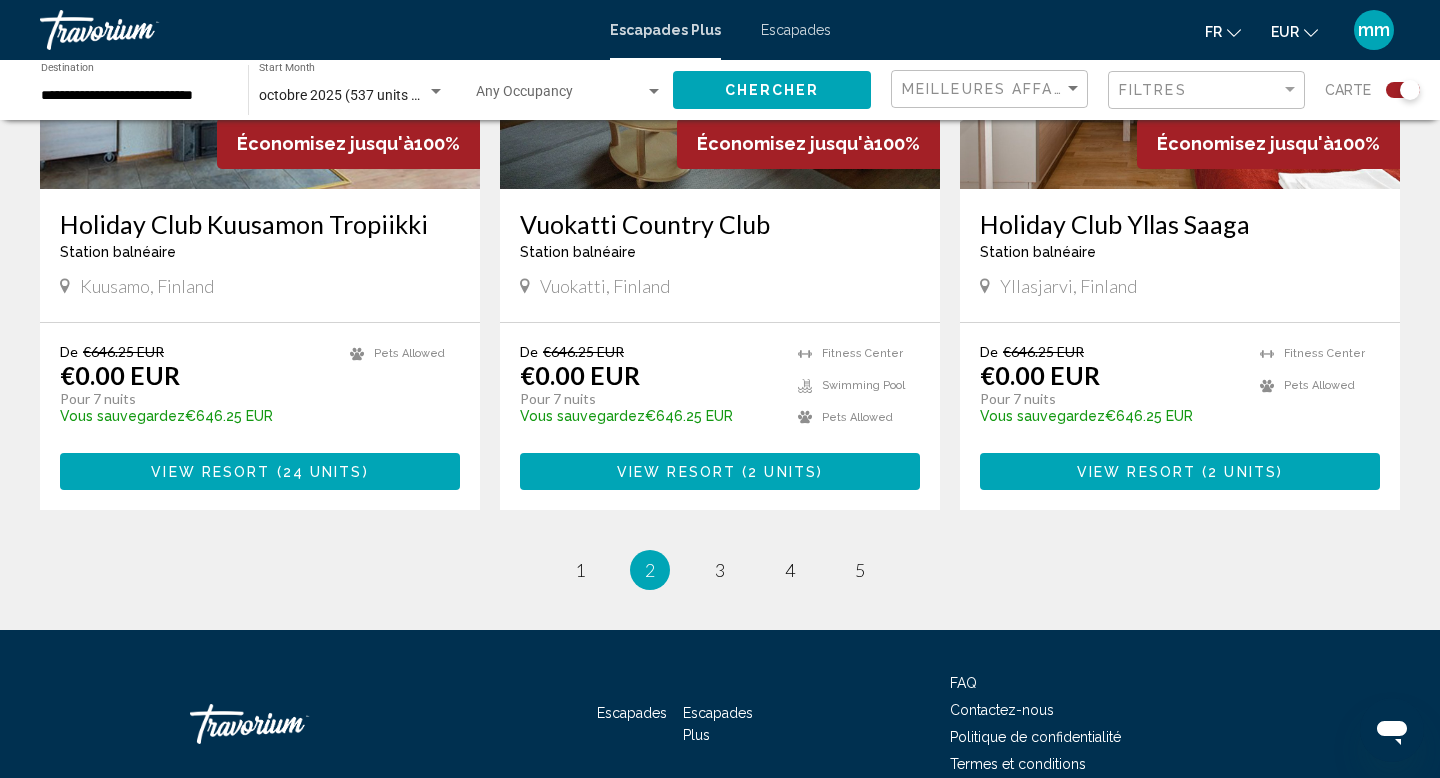 scroll, scrollTop: 3044, scrollLeft: 0, axis: vertical 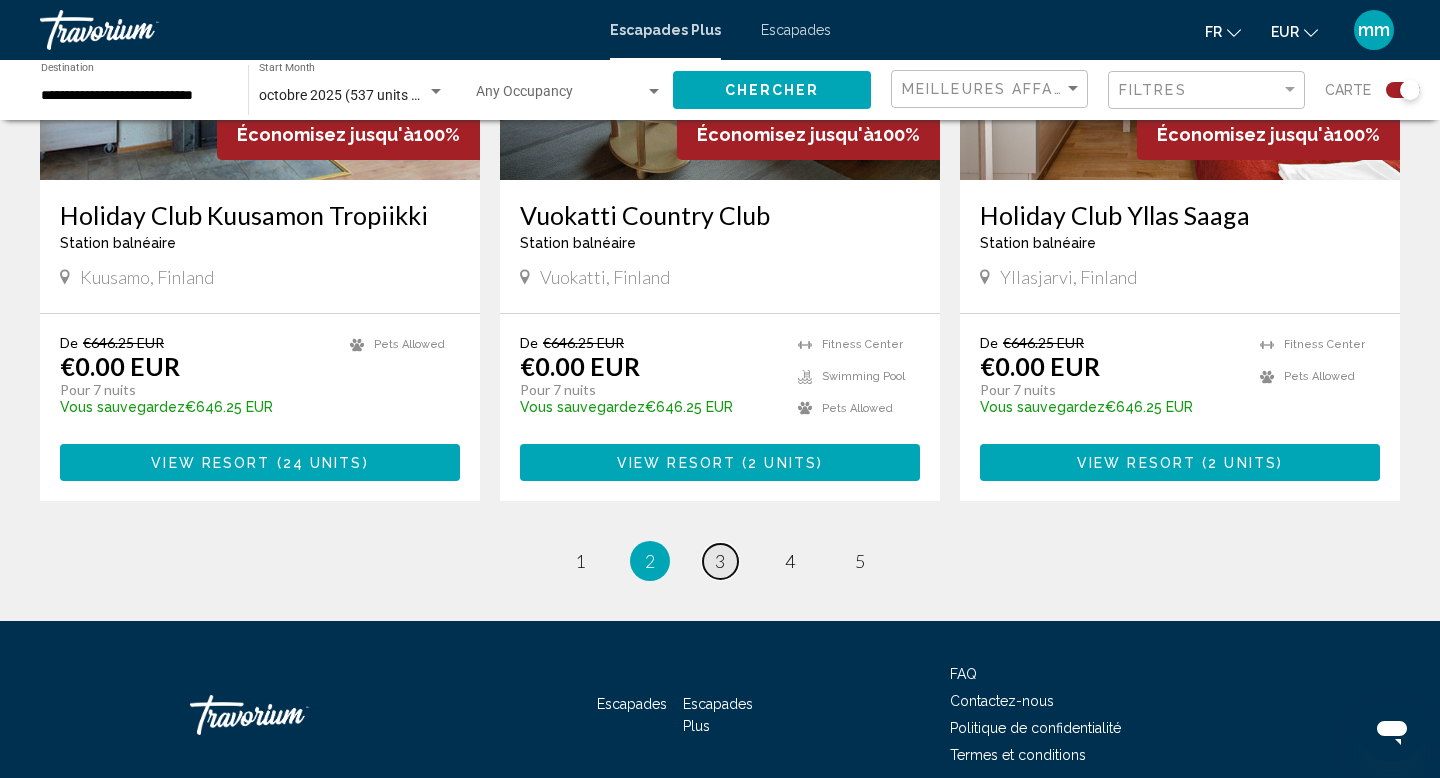 click on "3" at bounding box center (720, 561) 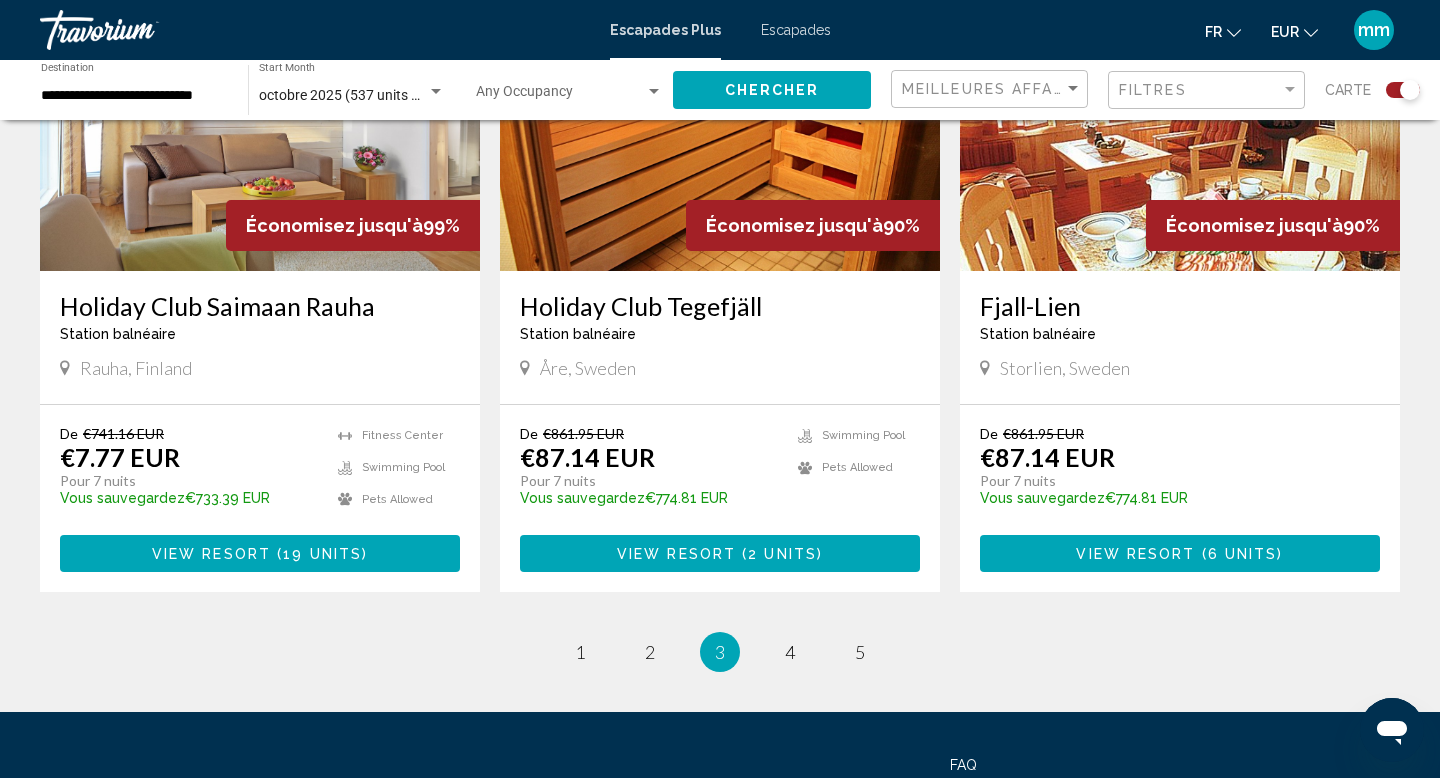 scroll, scrollTop: 3100, scrollLeft: 0, axis: vertical 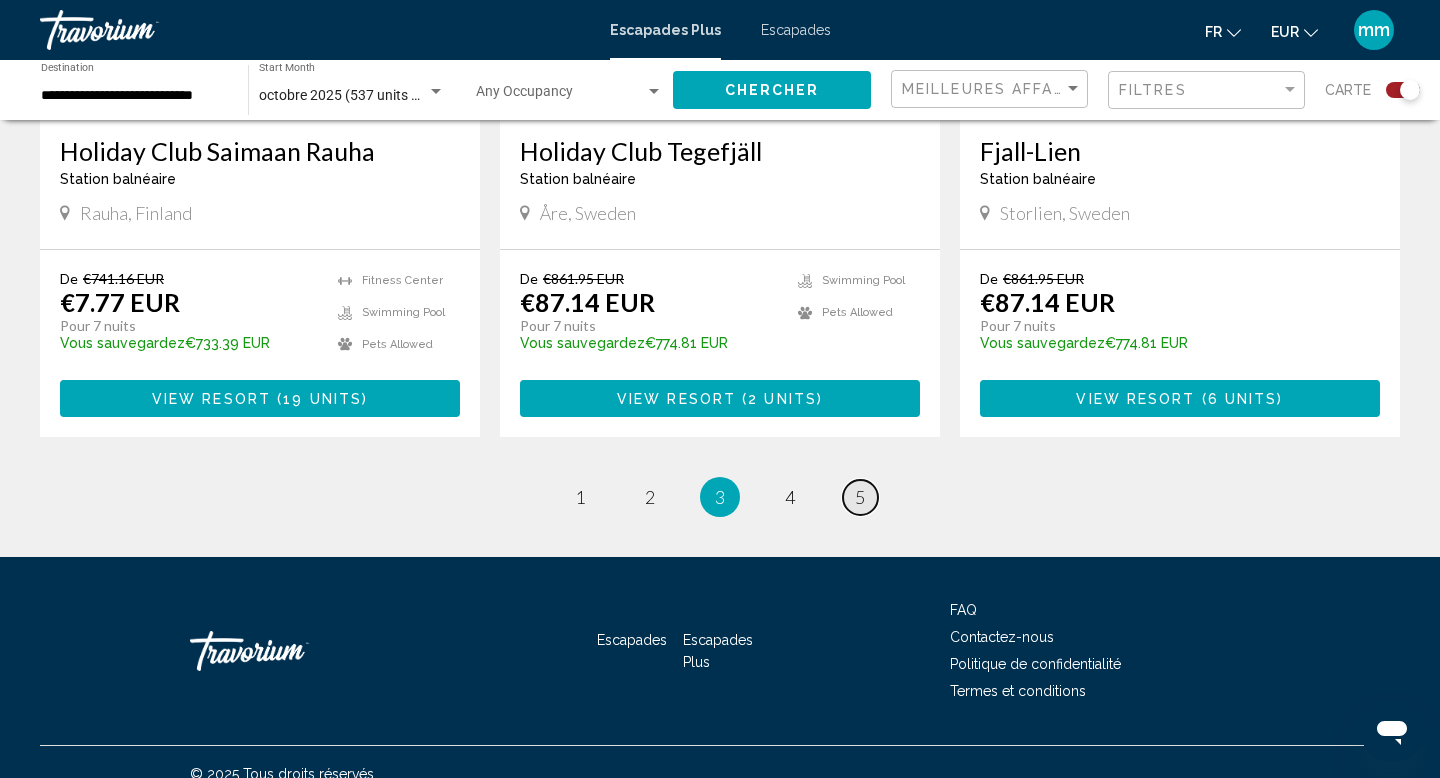 click on "page  5" at bounding box center (860, 497) 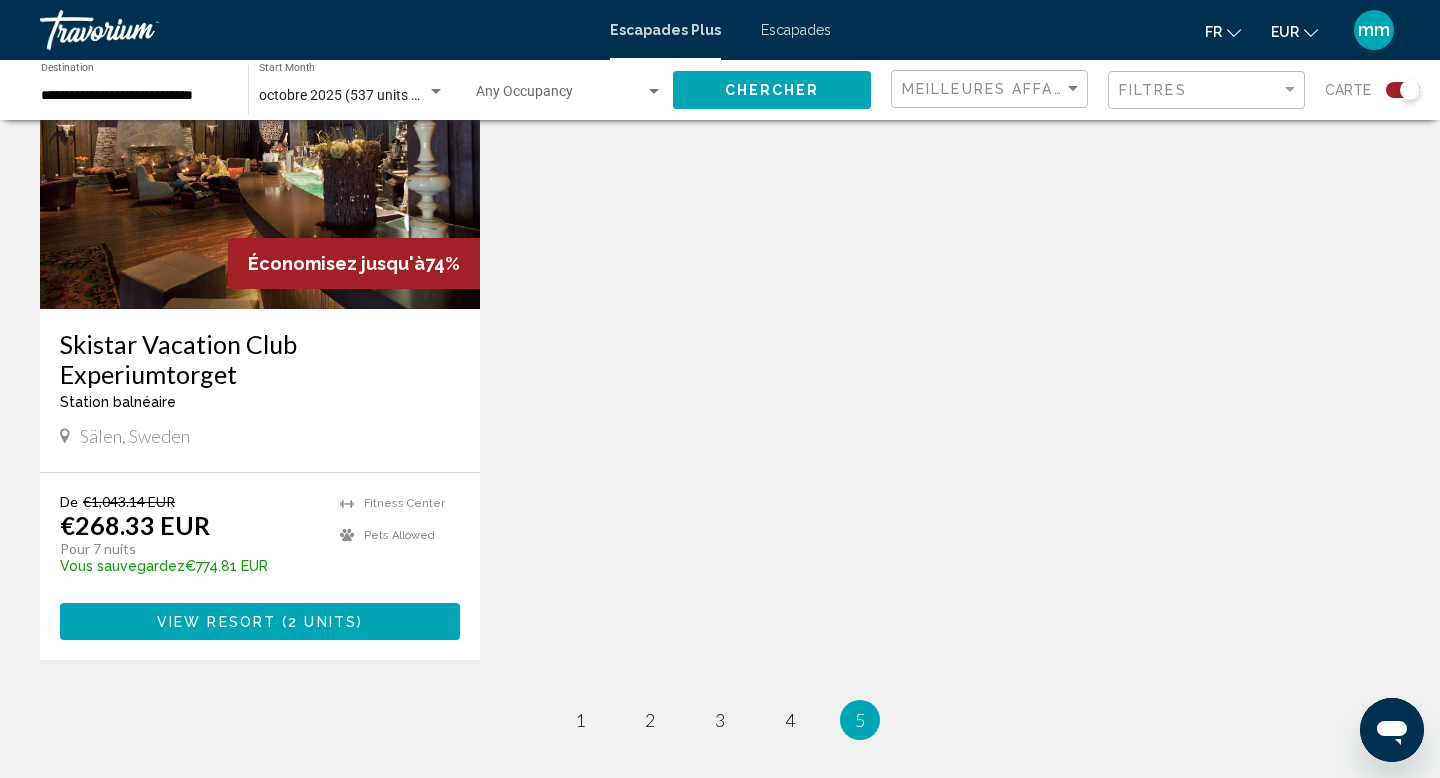scroll, scrollTop: 891, scrollLeft: 0, axis: vertical 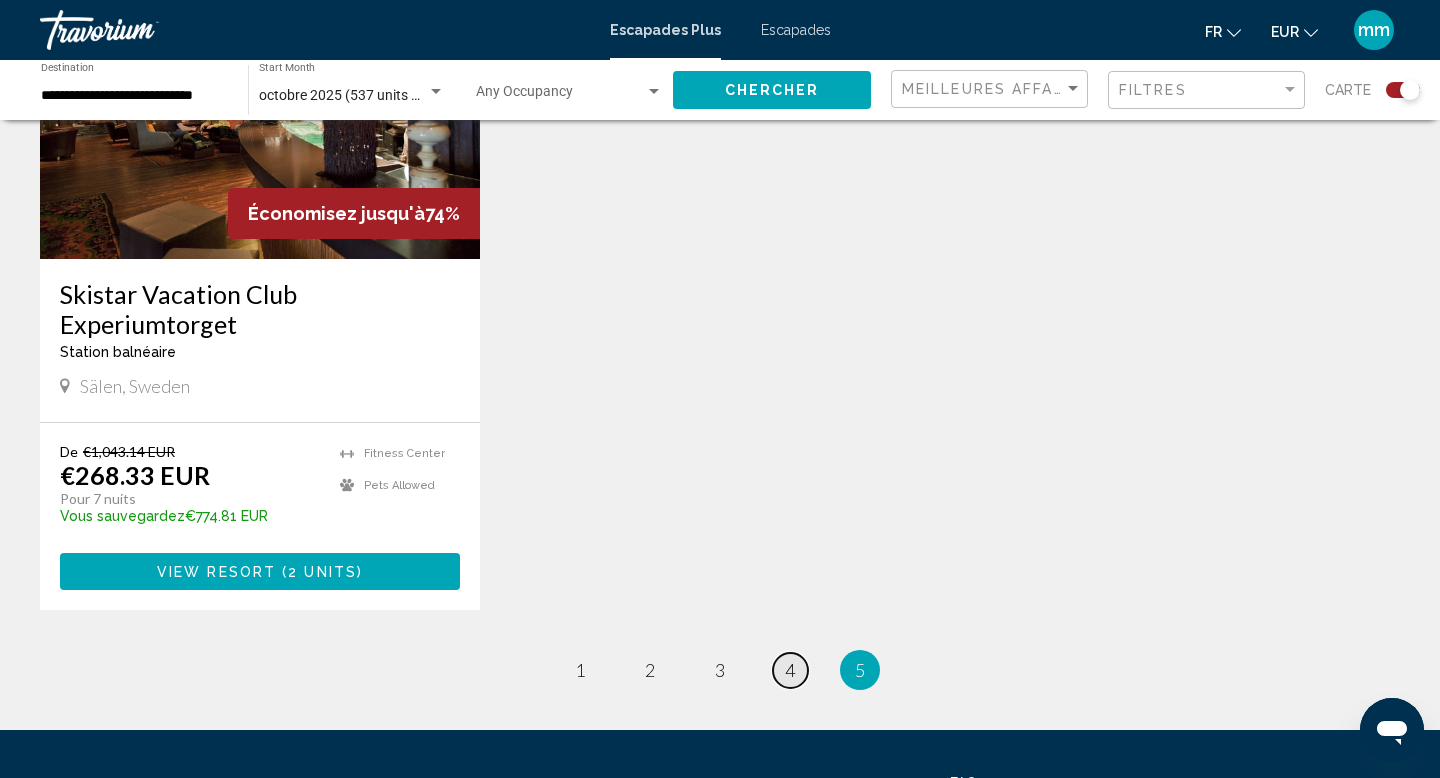 click on "4" at bounding box center [790, 670] 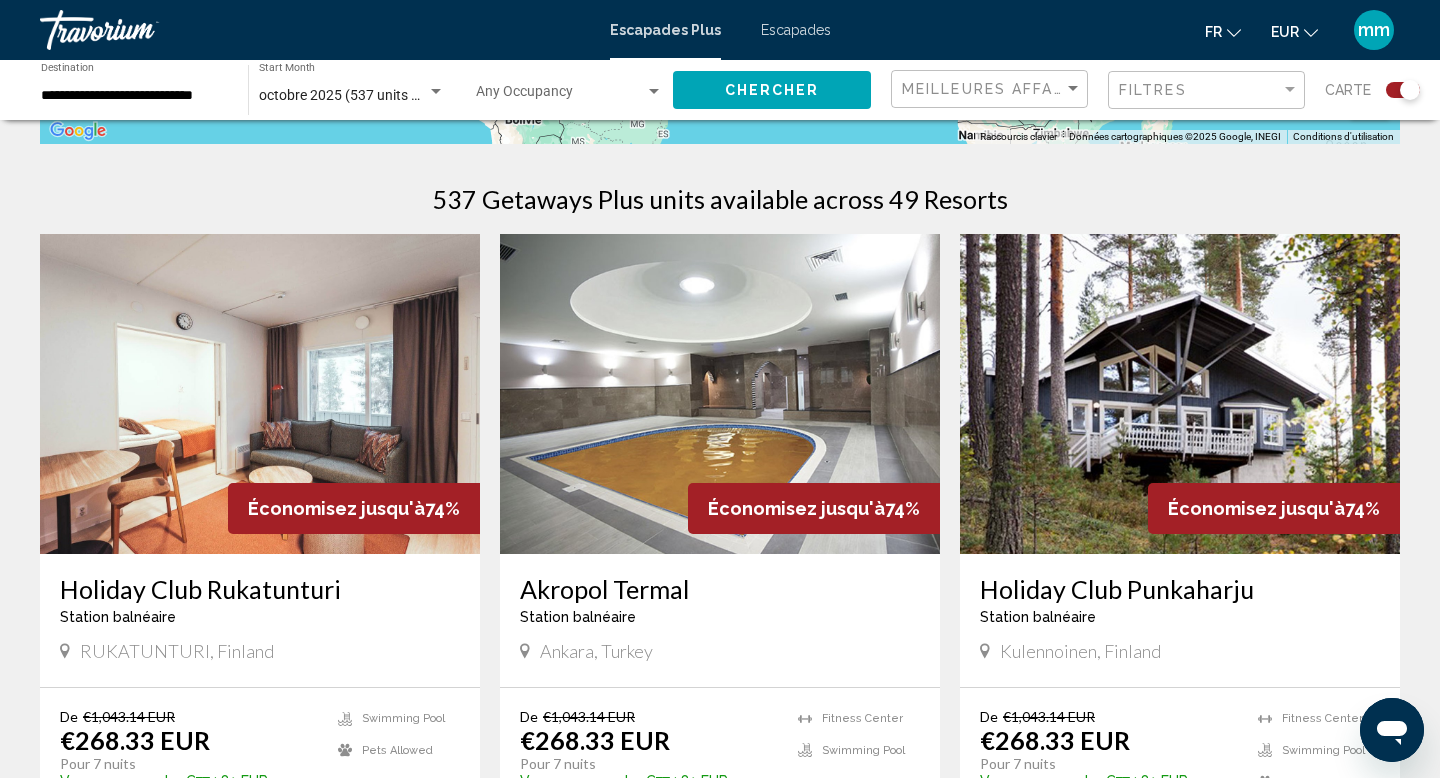 scroll, scrollTop: 485, scrollLeft: 0, axis: vertical 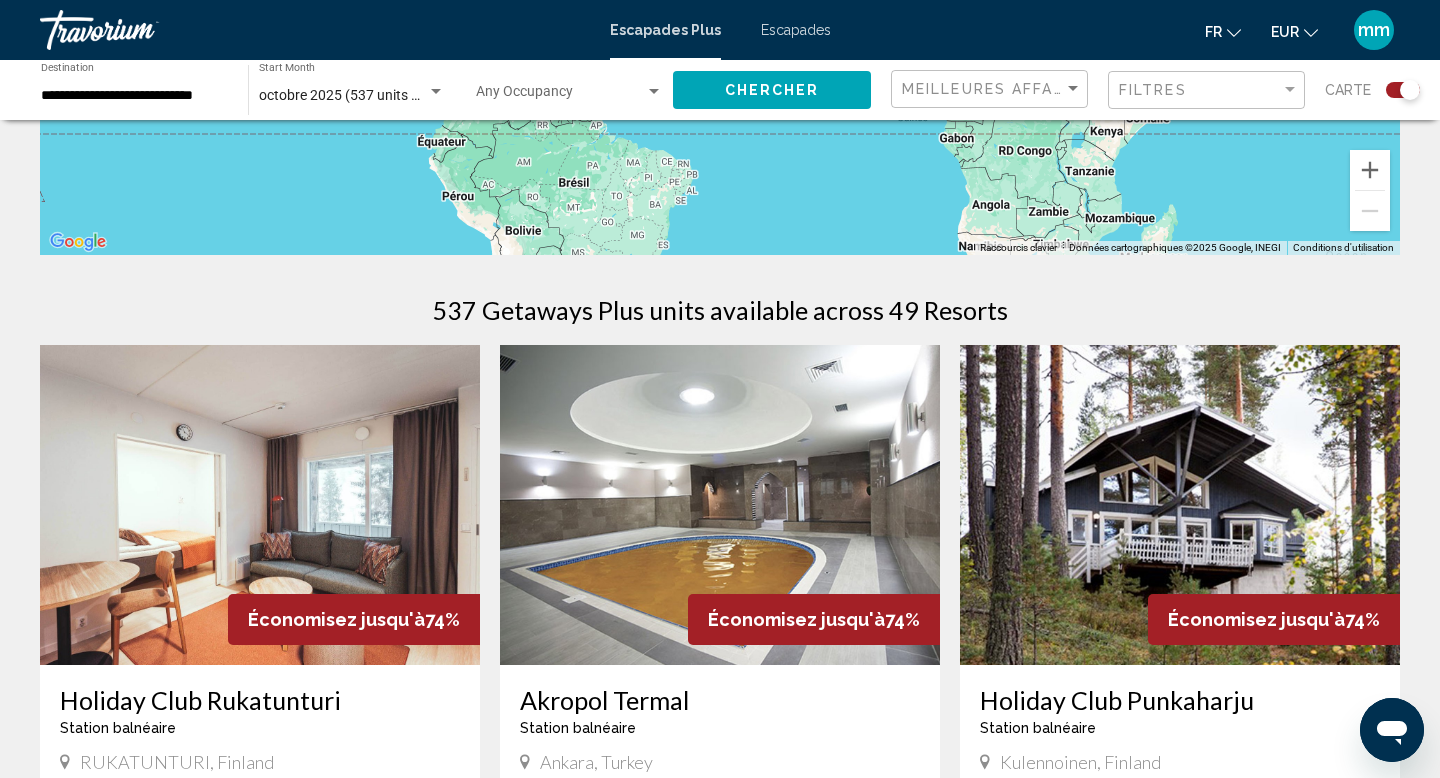click on "Escapades" at bounding box center (796, 30) 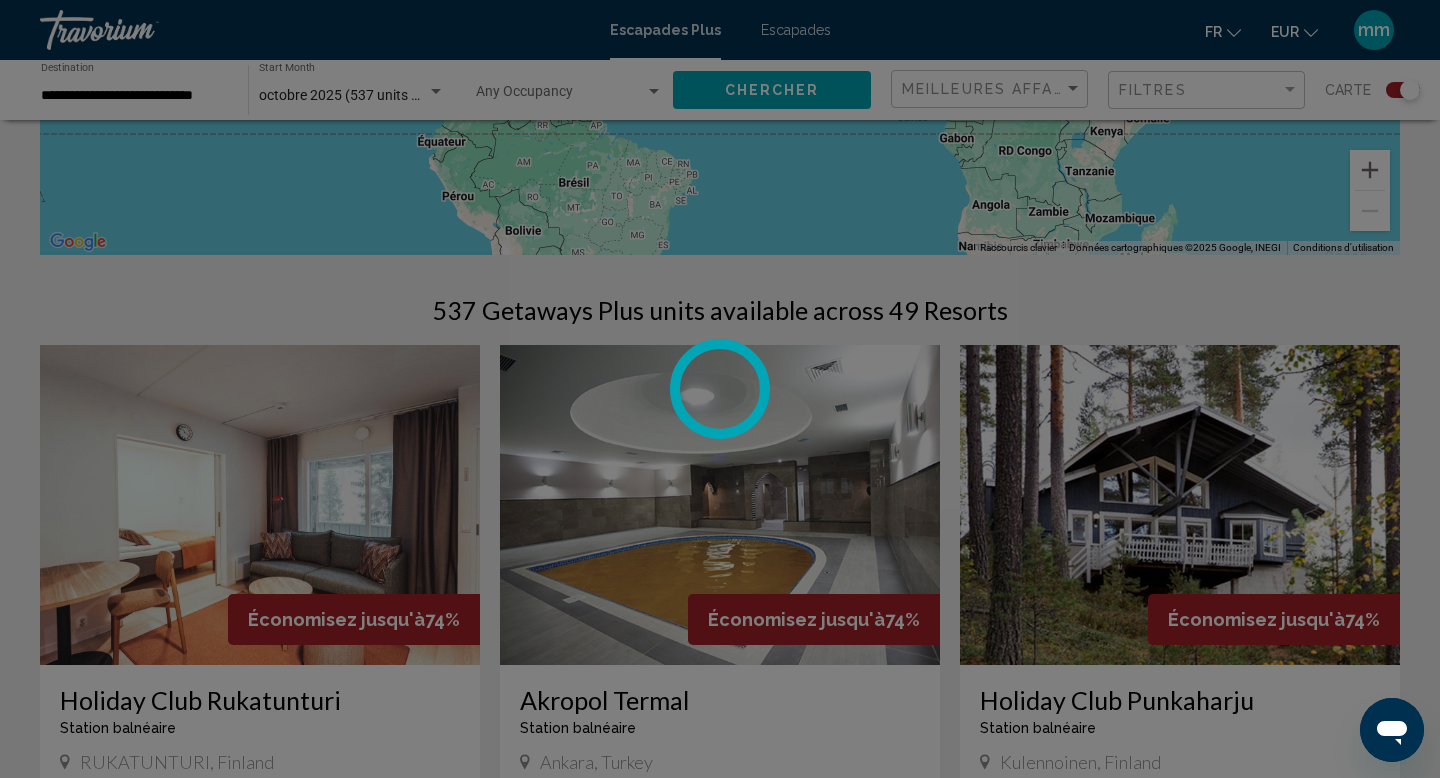 scroll, scrollTop: 0, scrollLeft: 0, axis: both 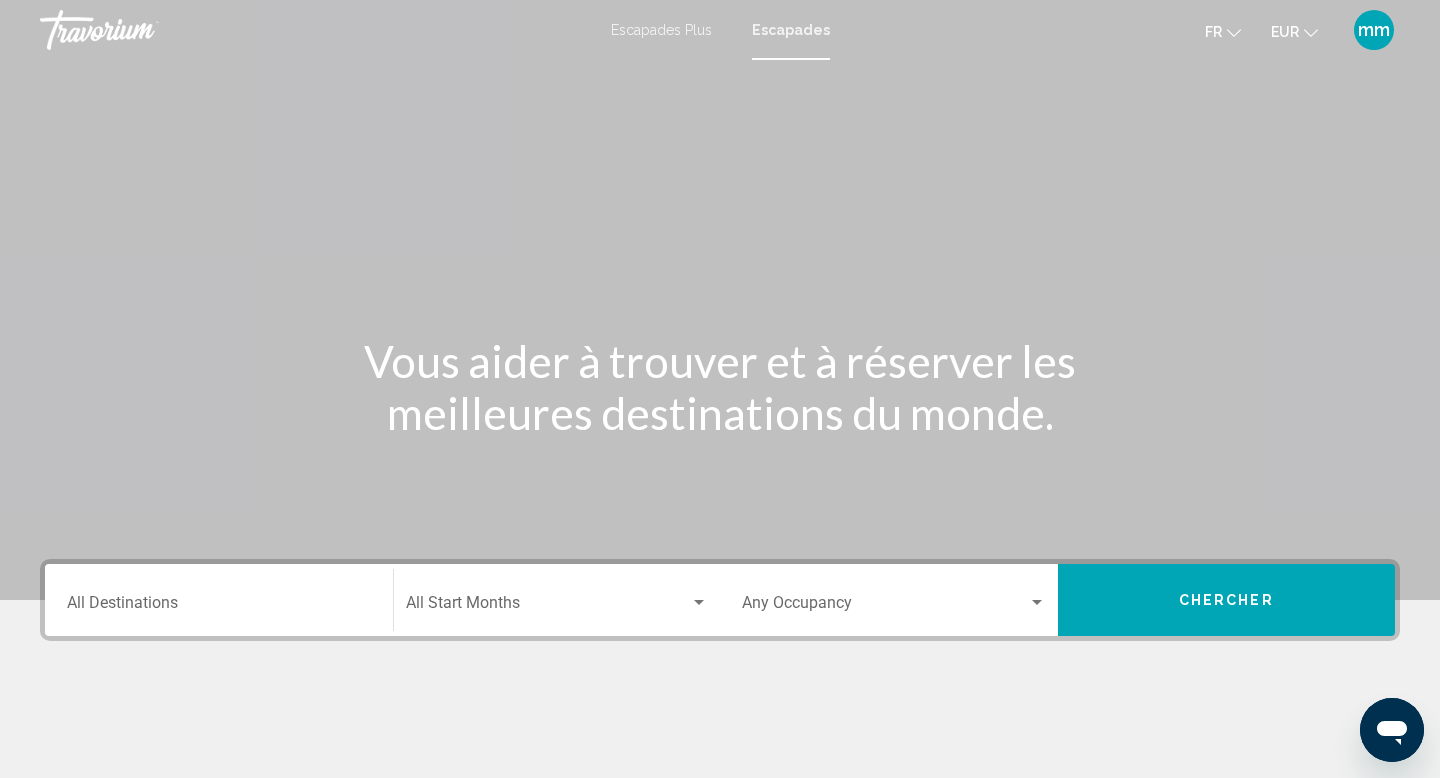 click on "Destination All Destinations" at bounding box center [219, 607] 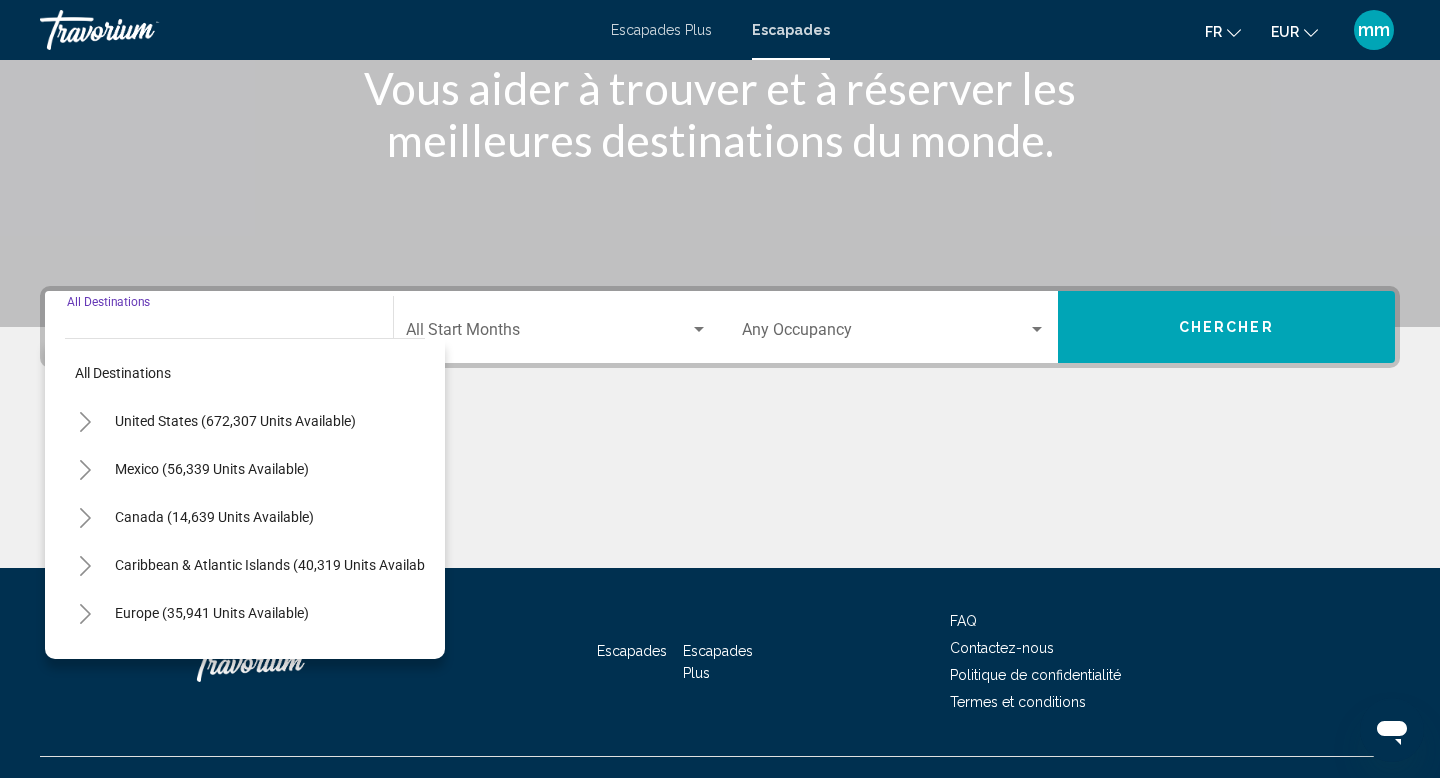 scroll, scrollTop: 308, scrollLeft: 0, axis: vertical 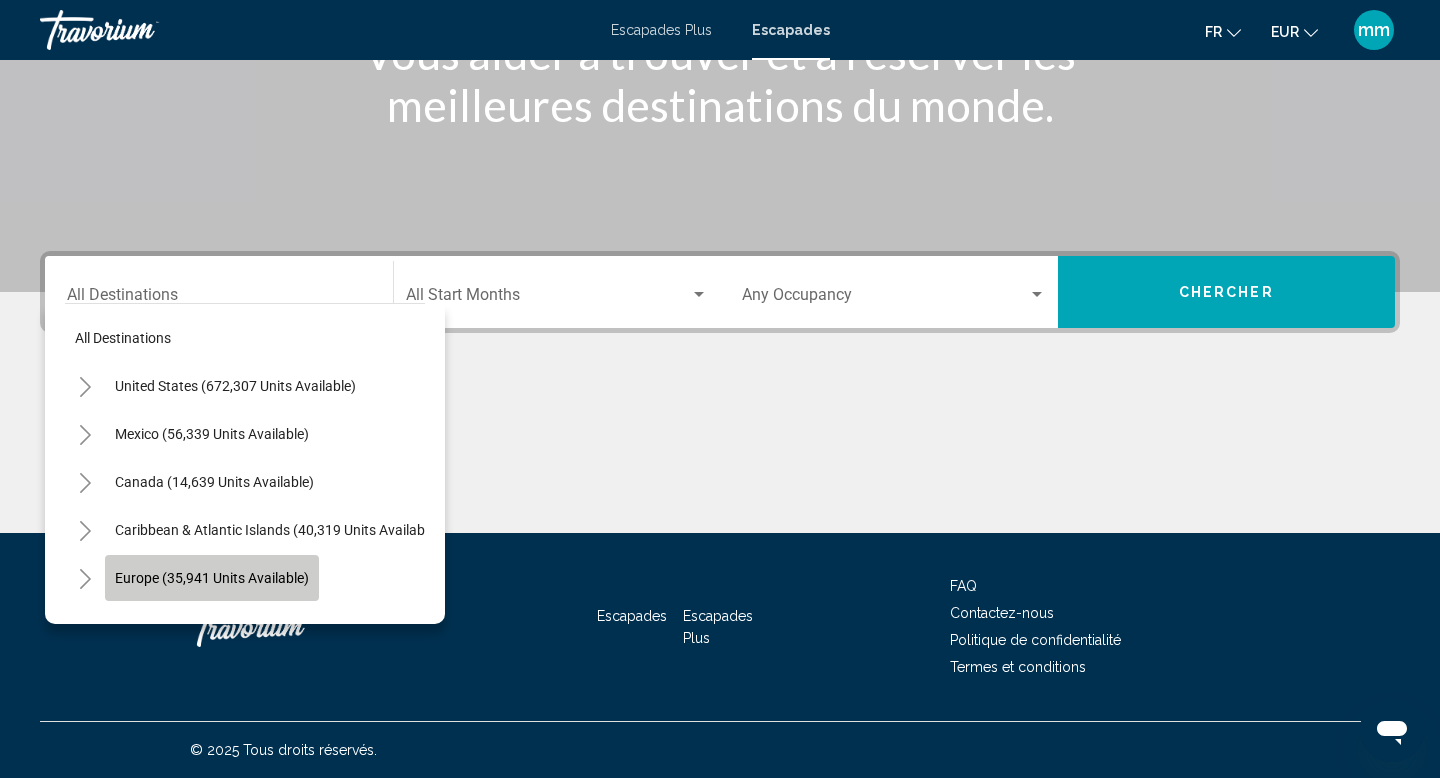 click on "Europe (35,941 units available)" 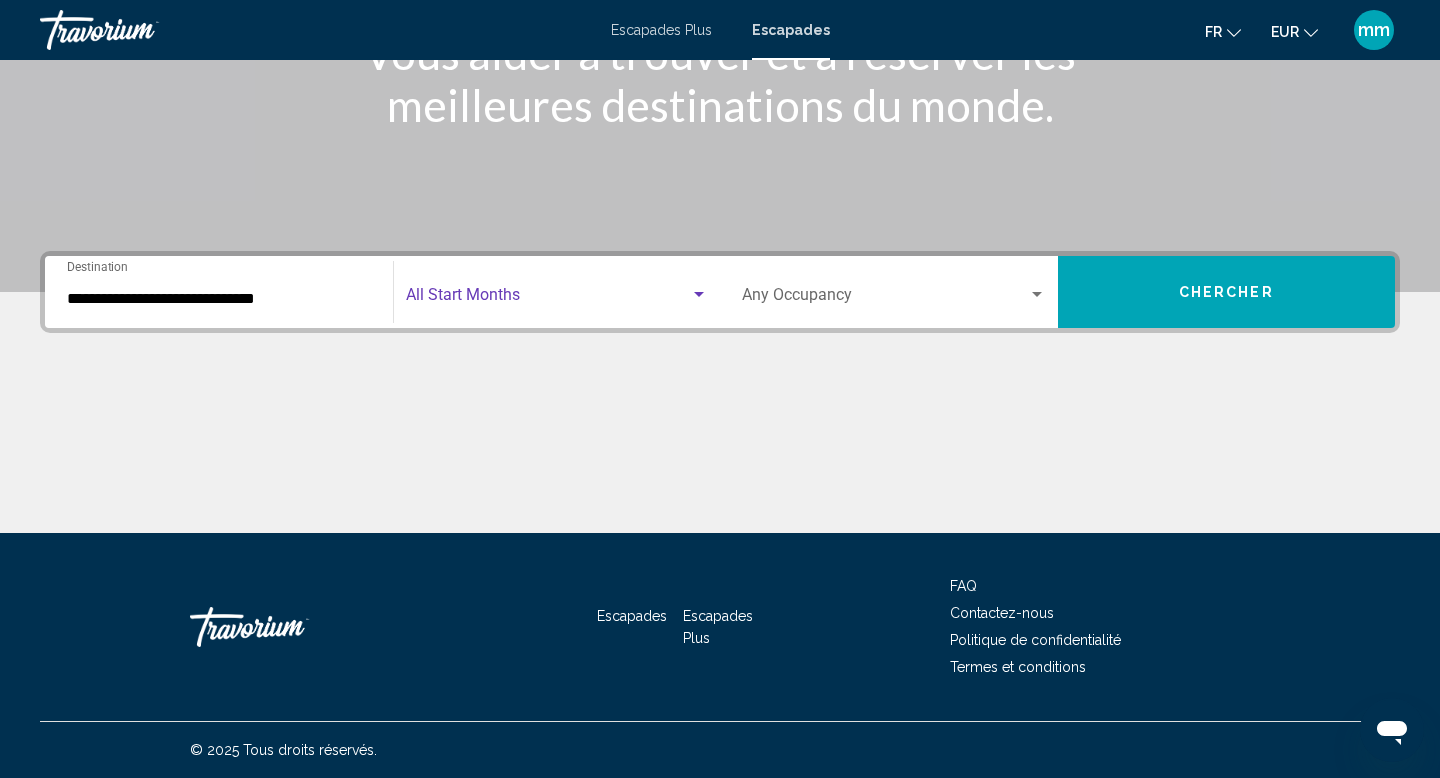 click at bounding box center [548, 299] 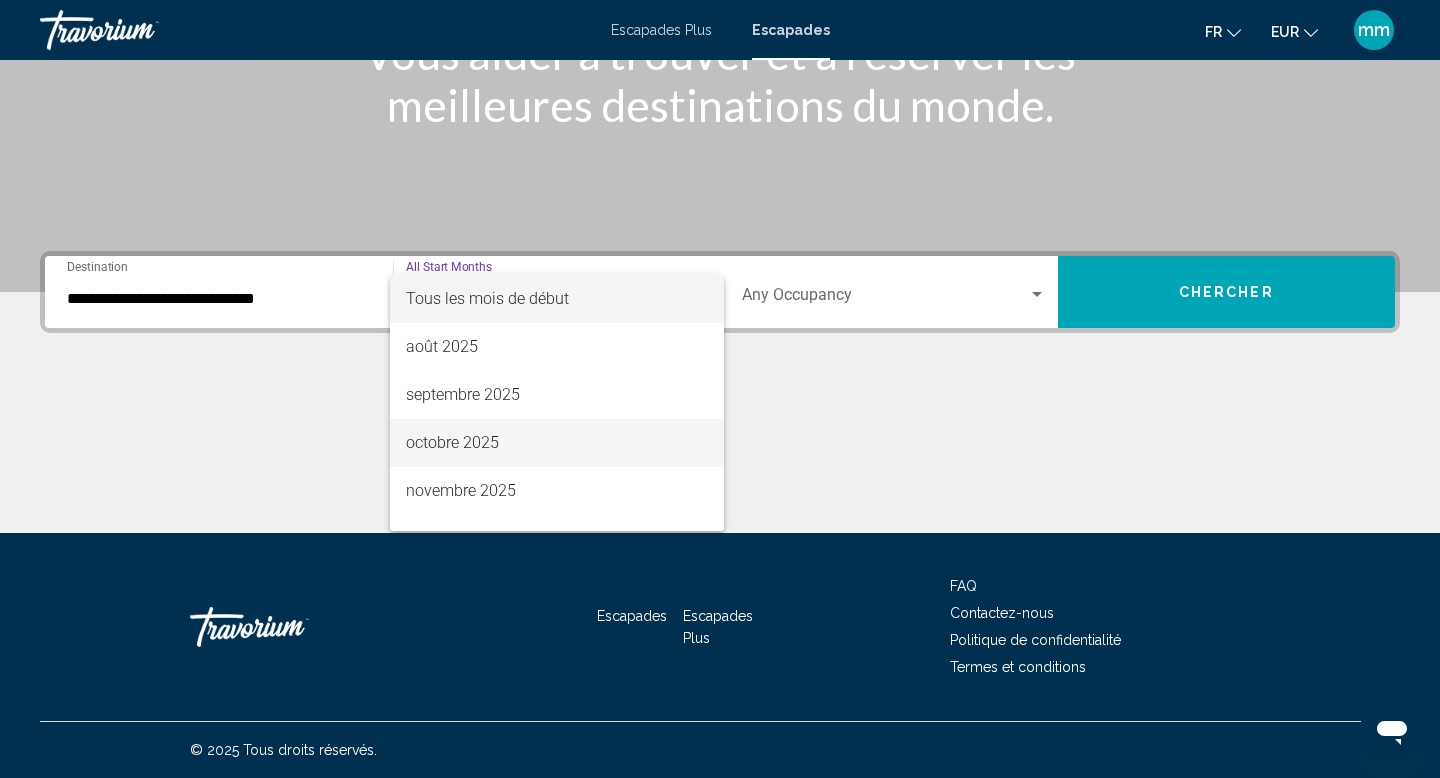click on "octobre 2025" at bounding box center (452, 442) 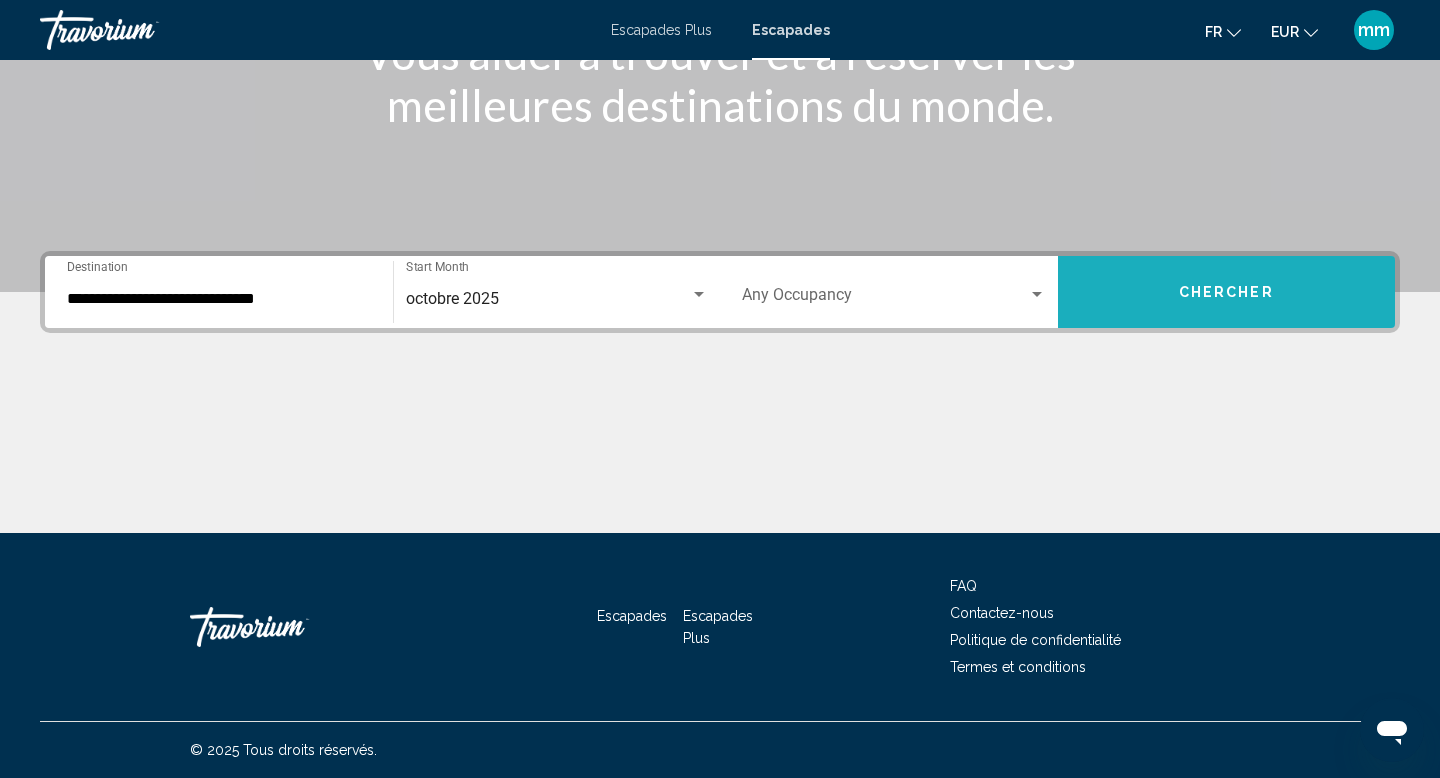 click on "Chercher" at bounding box center (1227, 292) 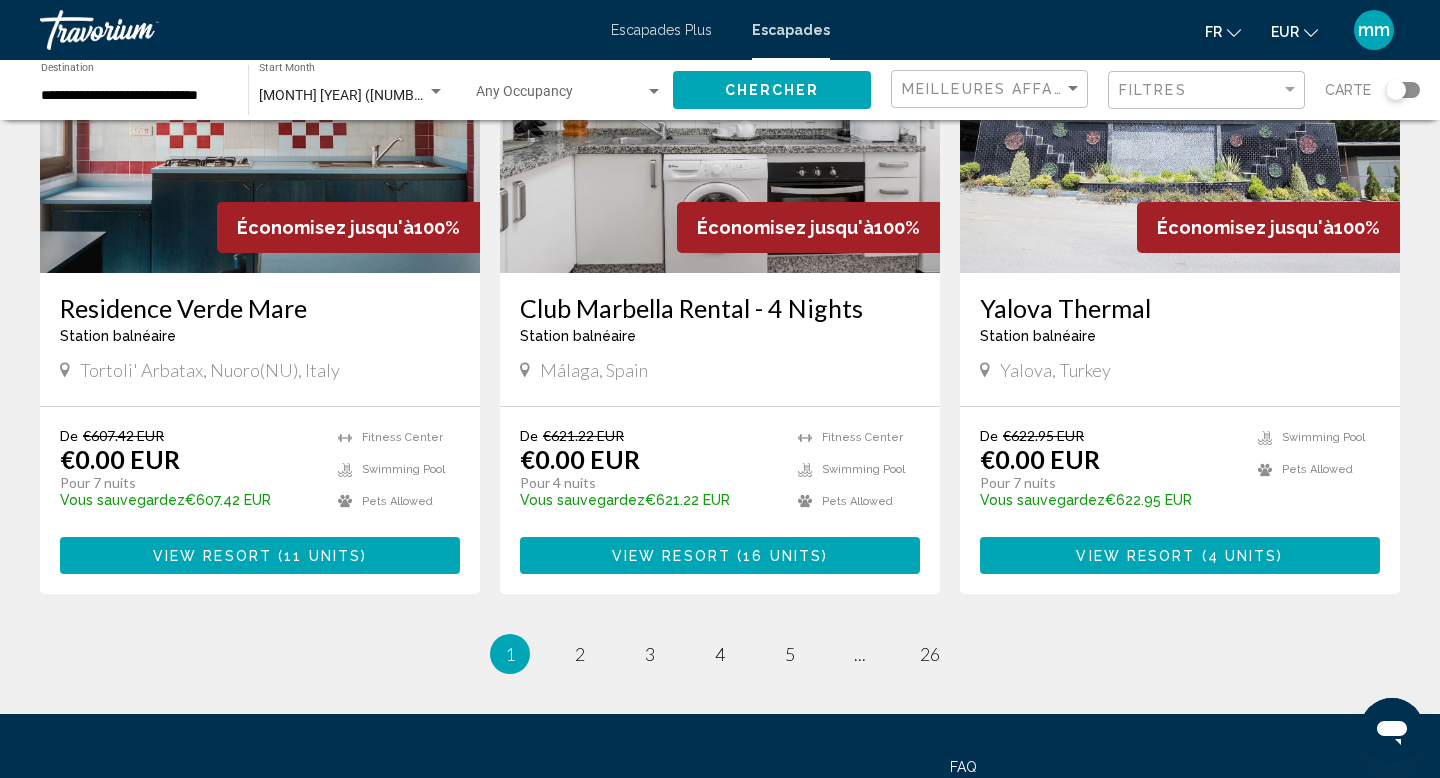 scroll, scrollTop: 2336, scrollLeft: 0, axis: vertical 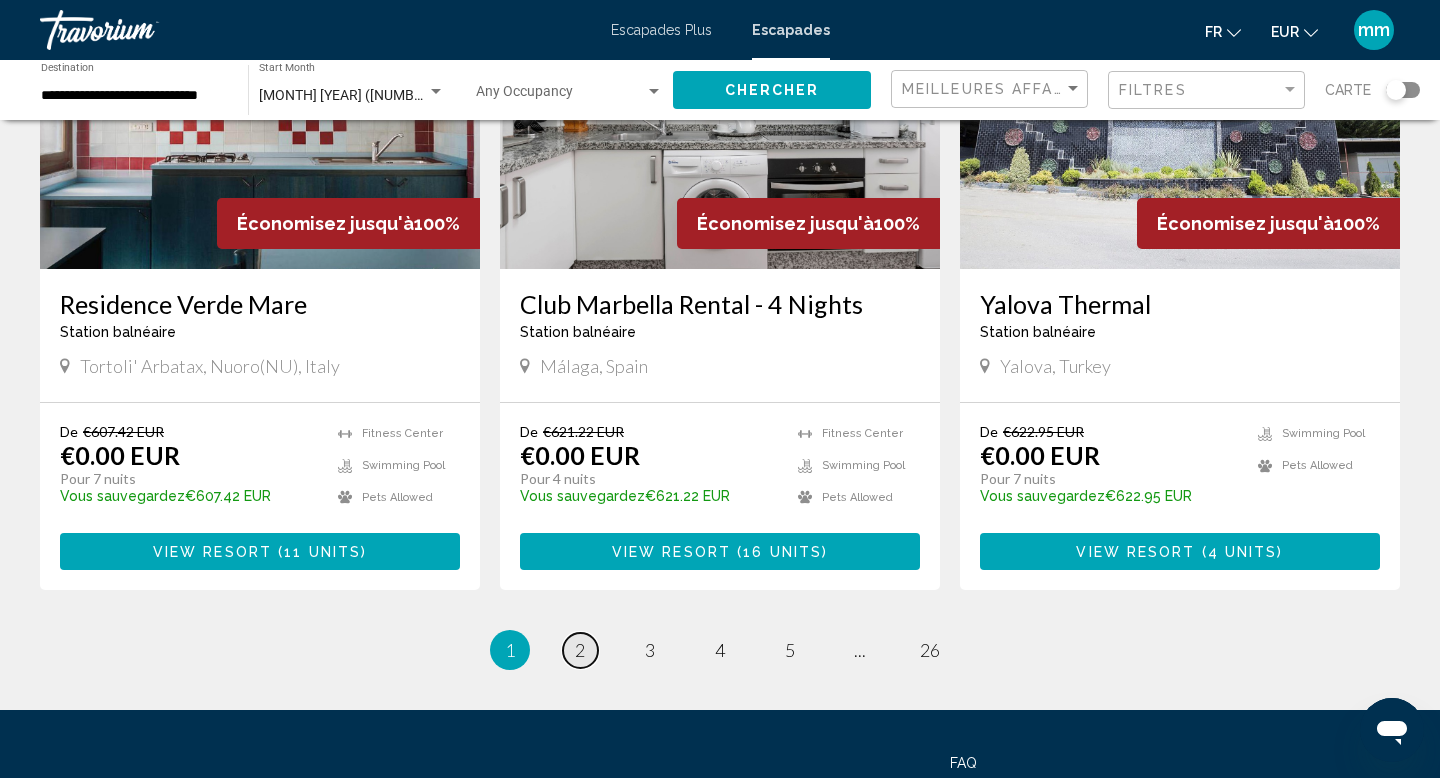 click on "page  2" at bounding box center (580, 650) 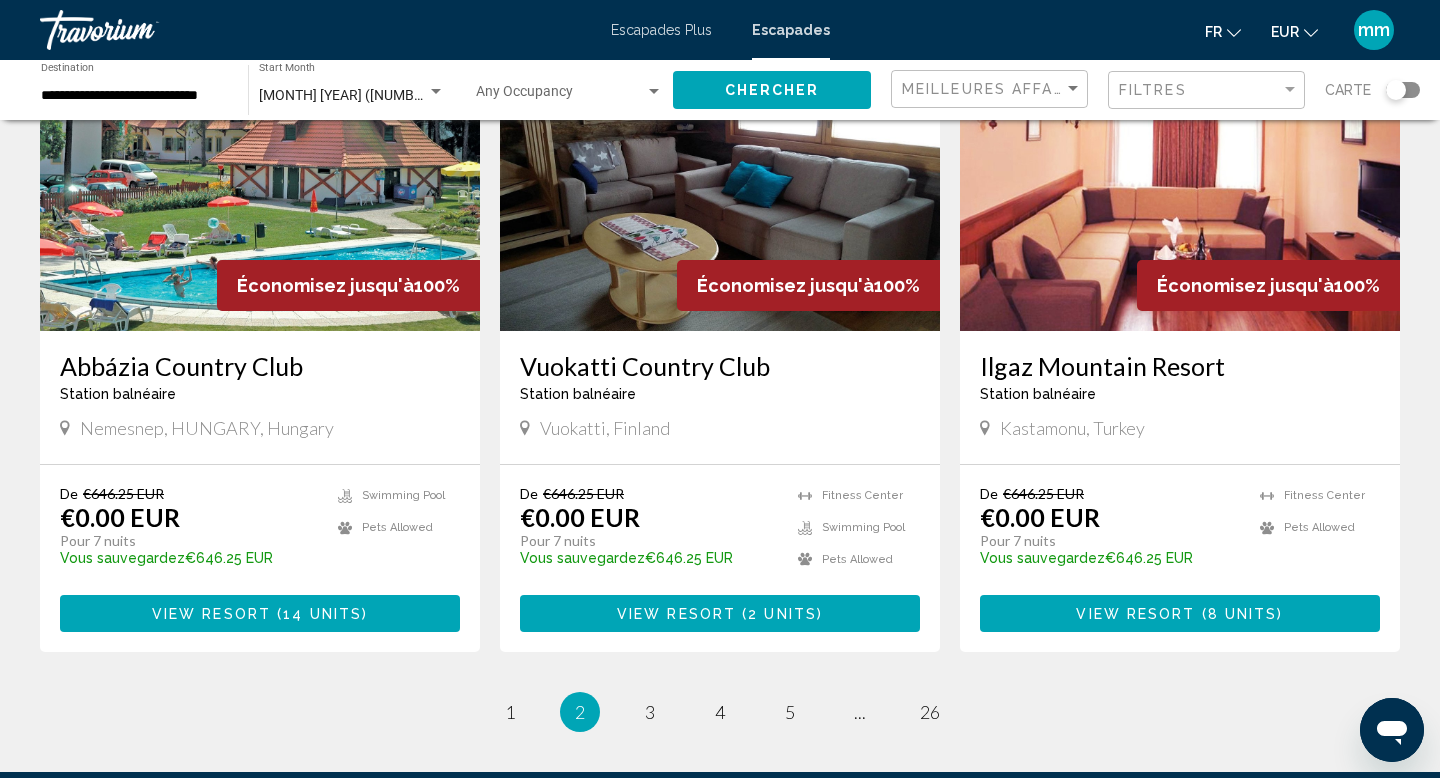 scroll, scrollTop: 2247, scrollLeft: 0, axis: vertical 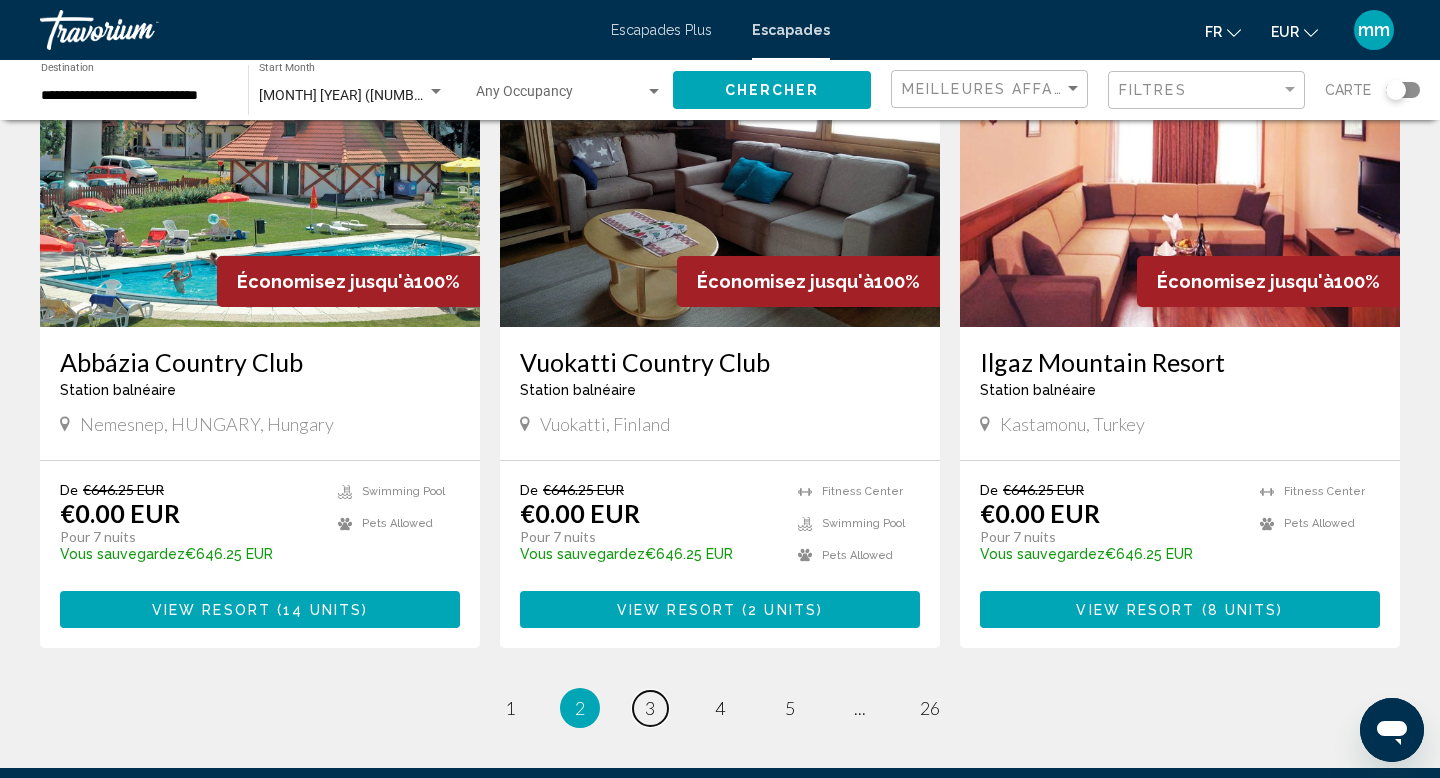 click on "3" at bounding box center (650, 708) 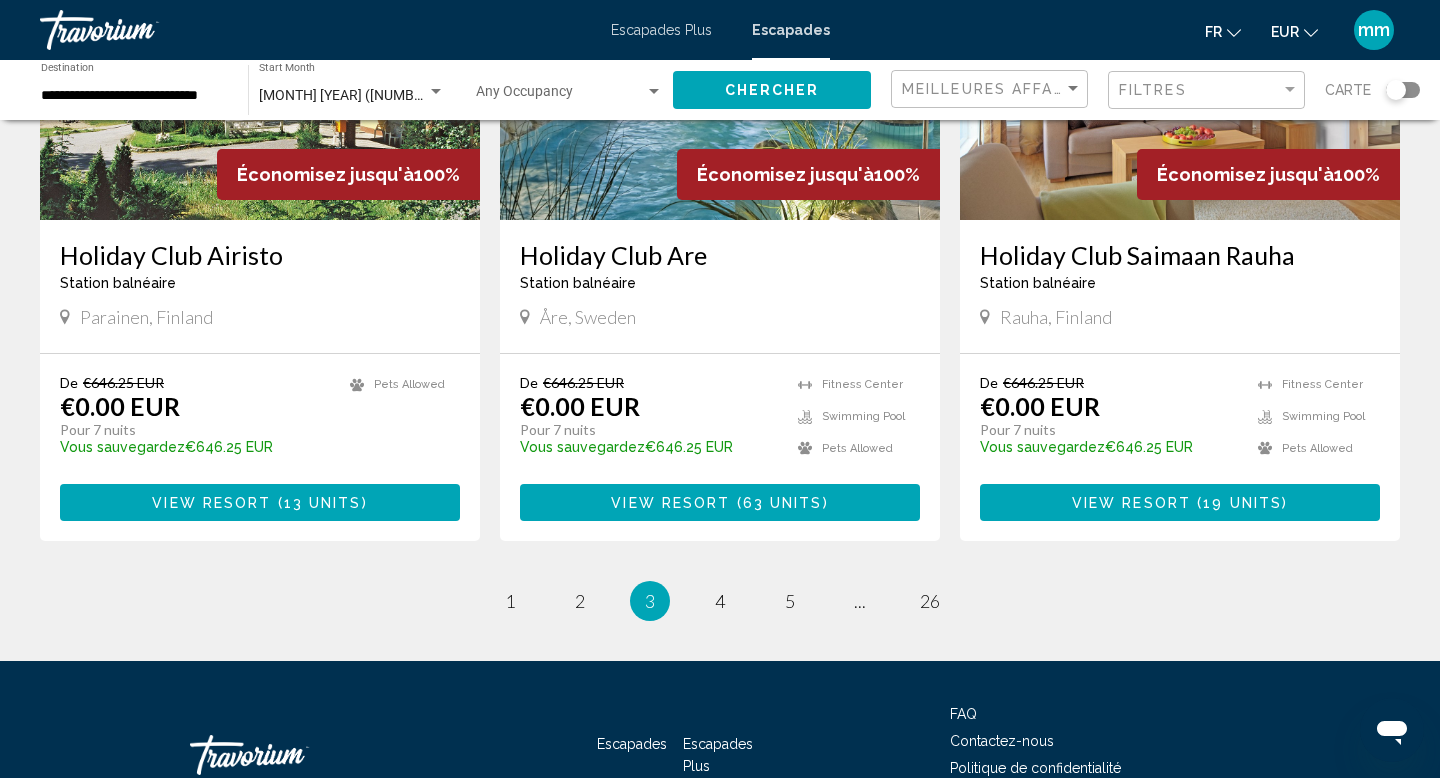 scroll, scrollTop: 2357, scrollLeft: 0, axis: vertical 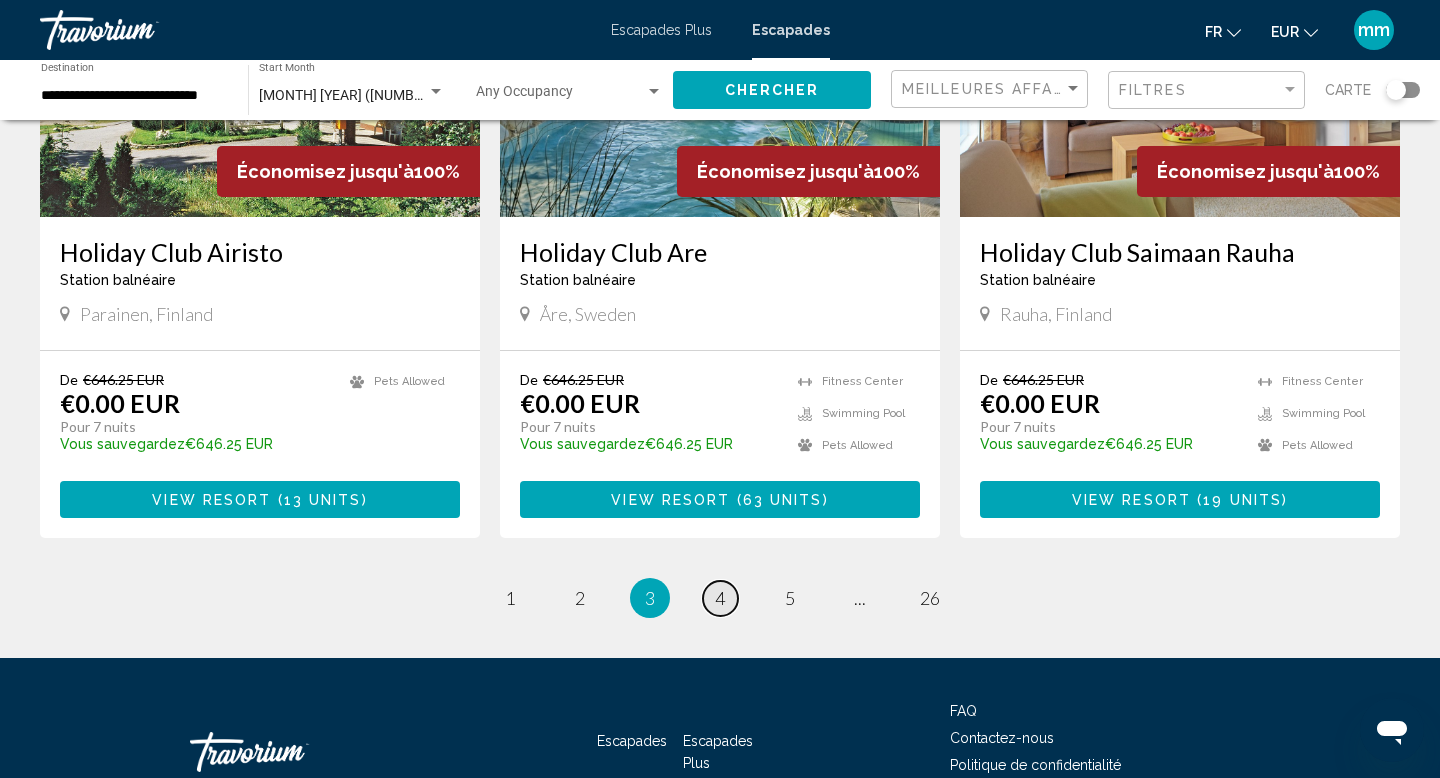 click on "page  4" at bounding box center [720, 598] 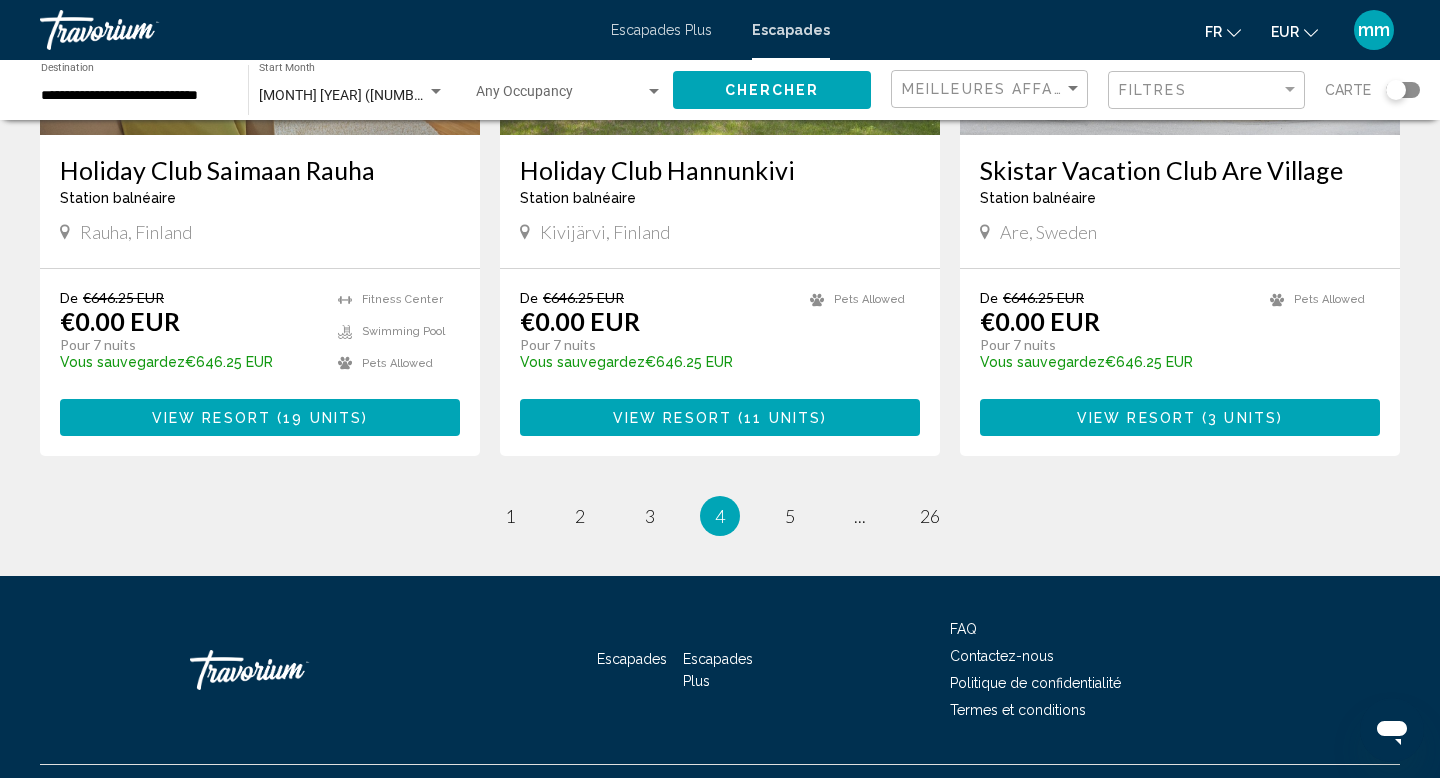 scroll, scrollTop: 2480, scrollLeft: 0, axis: vertical 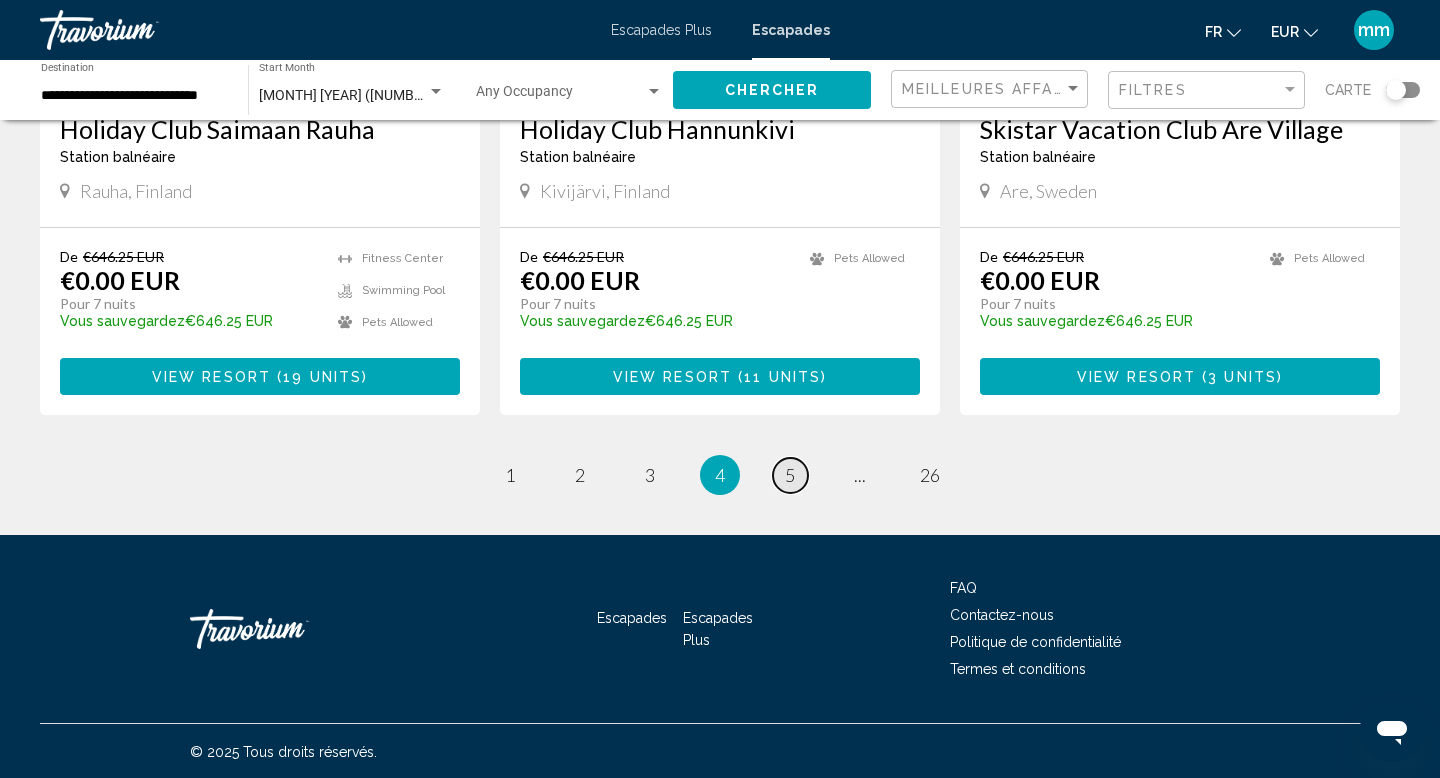 click on "5" at bounding box center (790, 475) 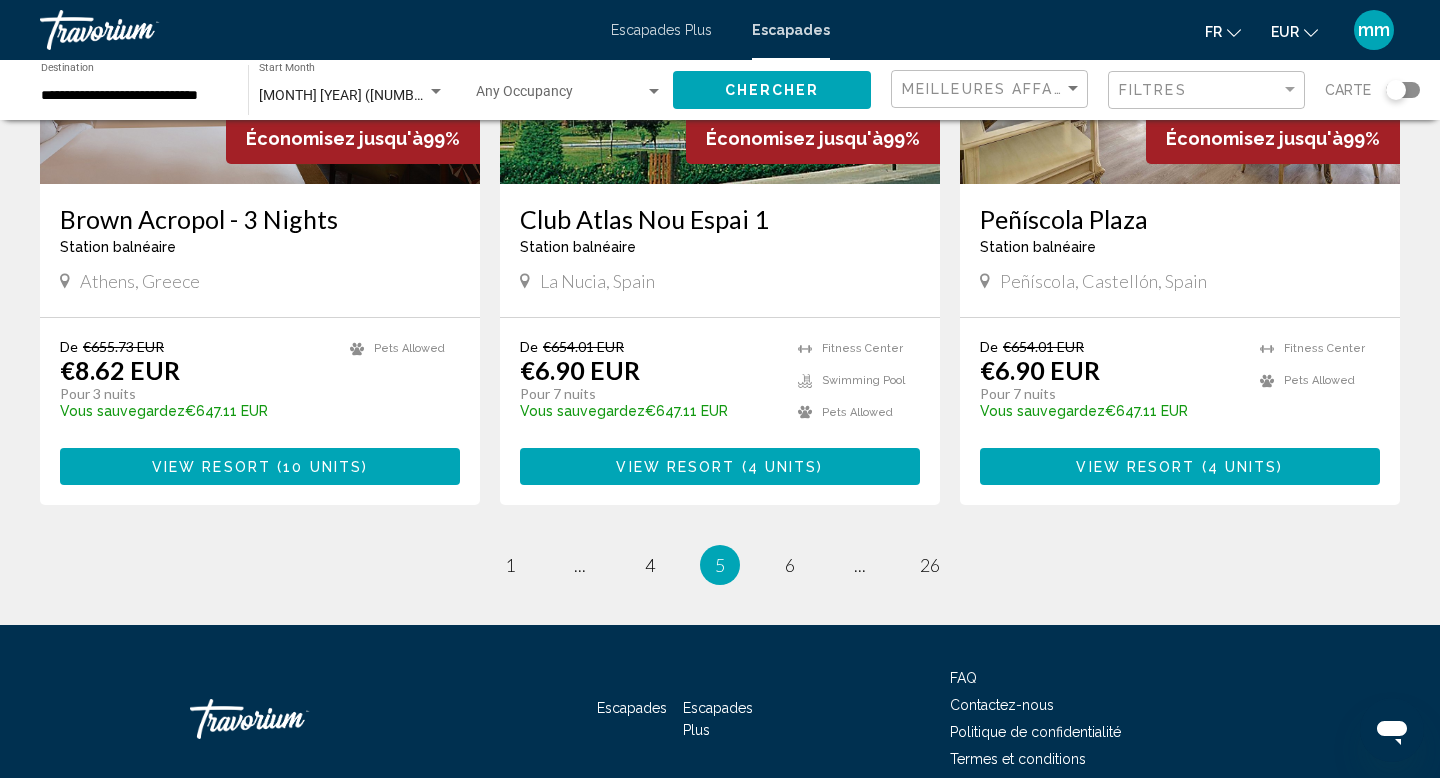 scroll, scrollTop: 2480, scrollLeft: 0, axis: vertical 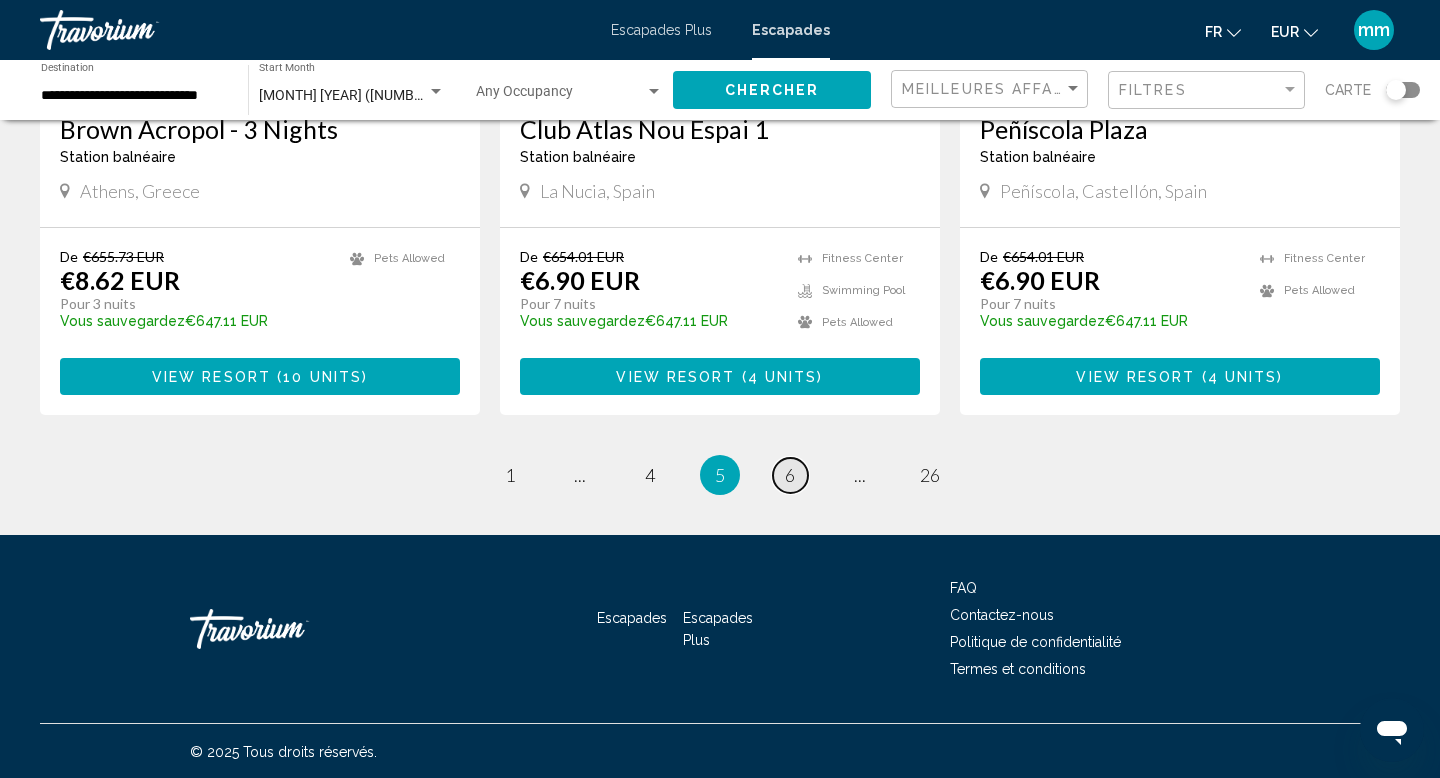click on "6" at bounding box center [790, 475] 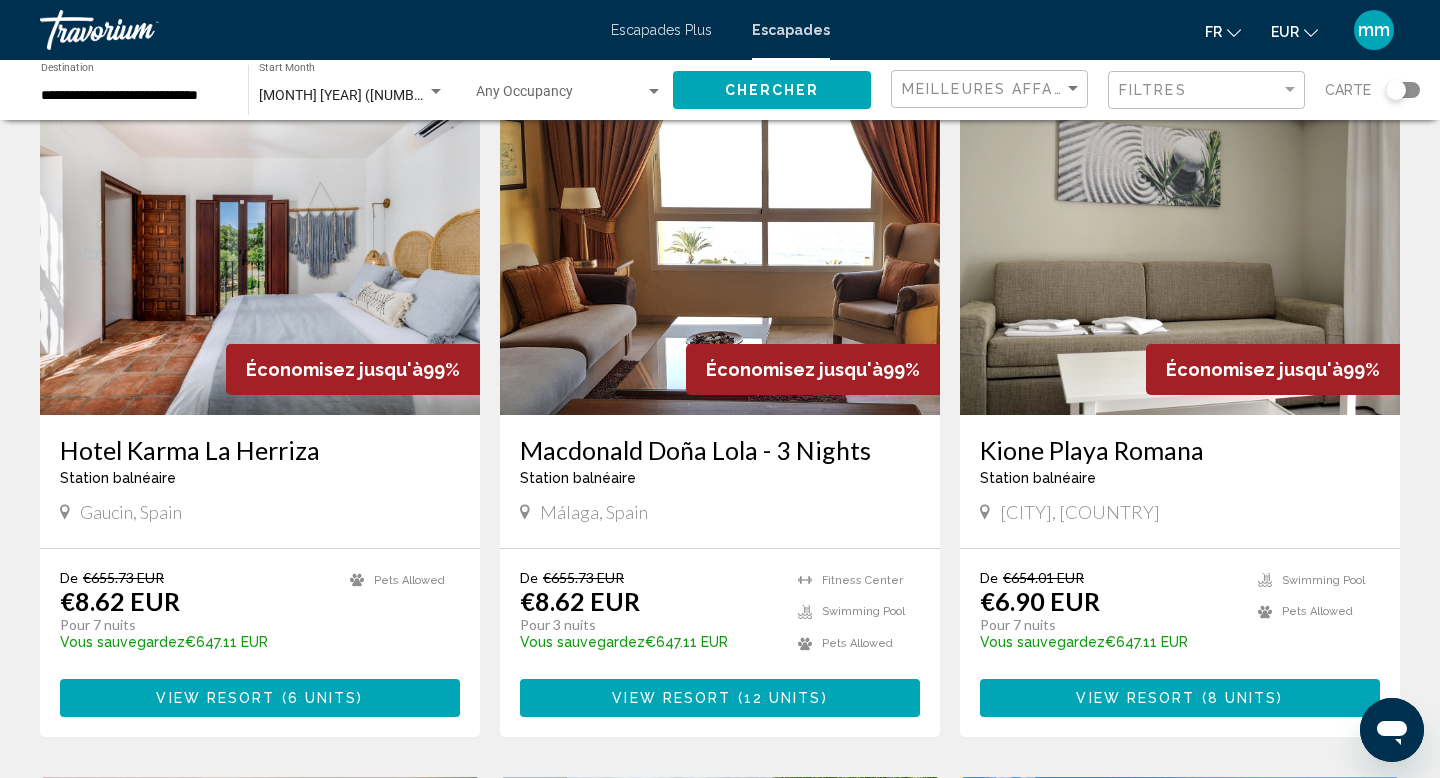 scroll, scrollTop: 799, scrollLeft: 0, axis: vertical 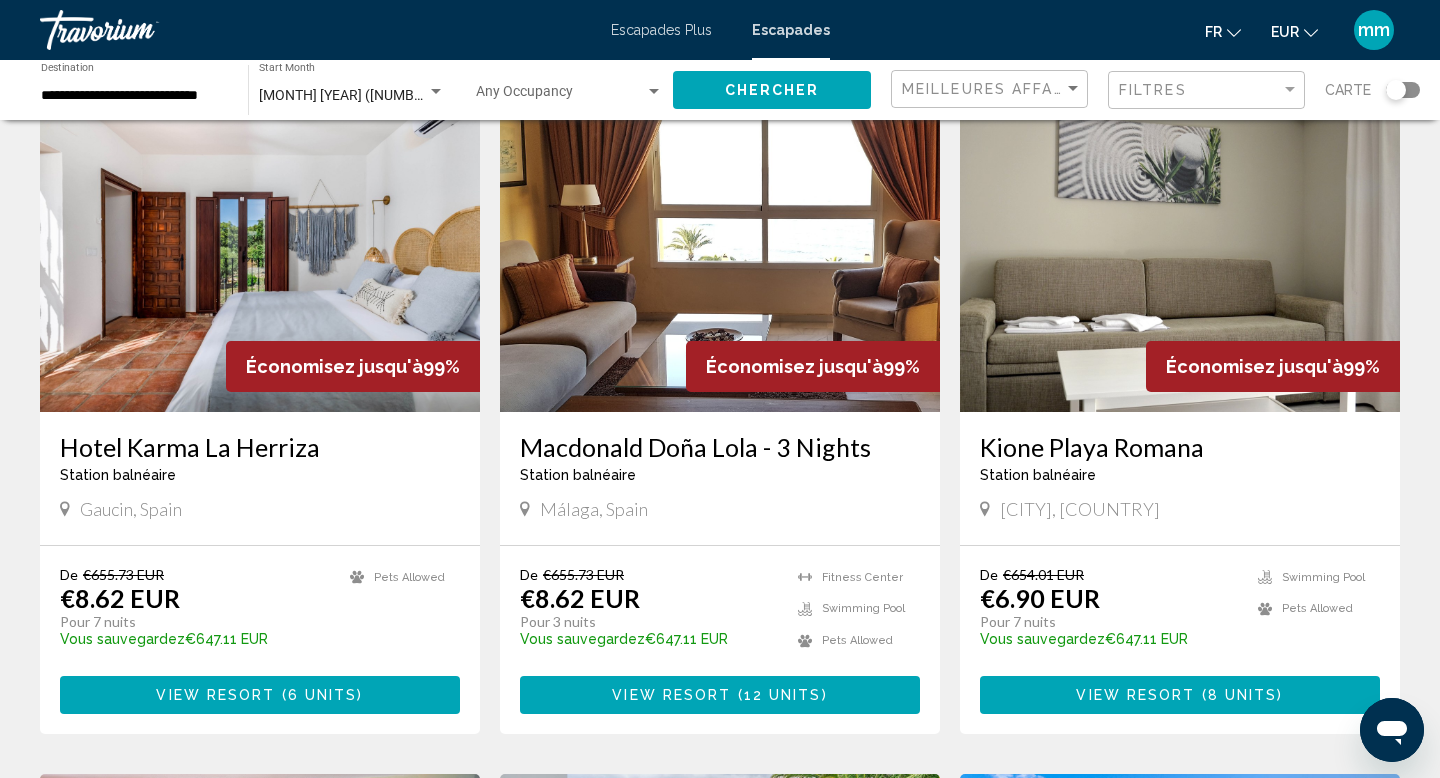 click at bounding box center (260, 252) 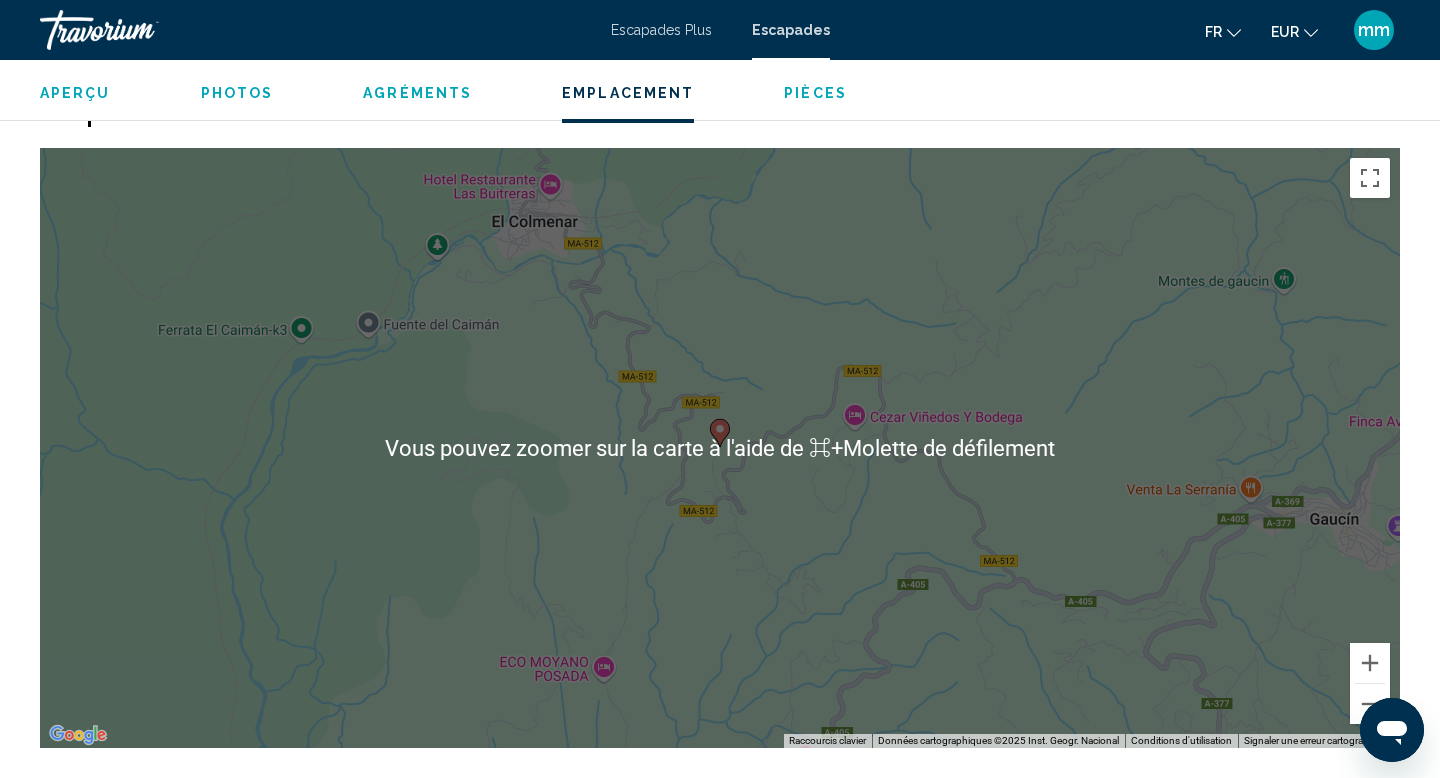 scroll, scrollTop: 1968, scrollLeft: 0, axis: vertical 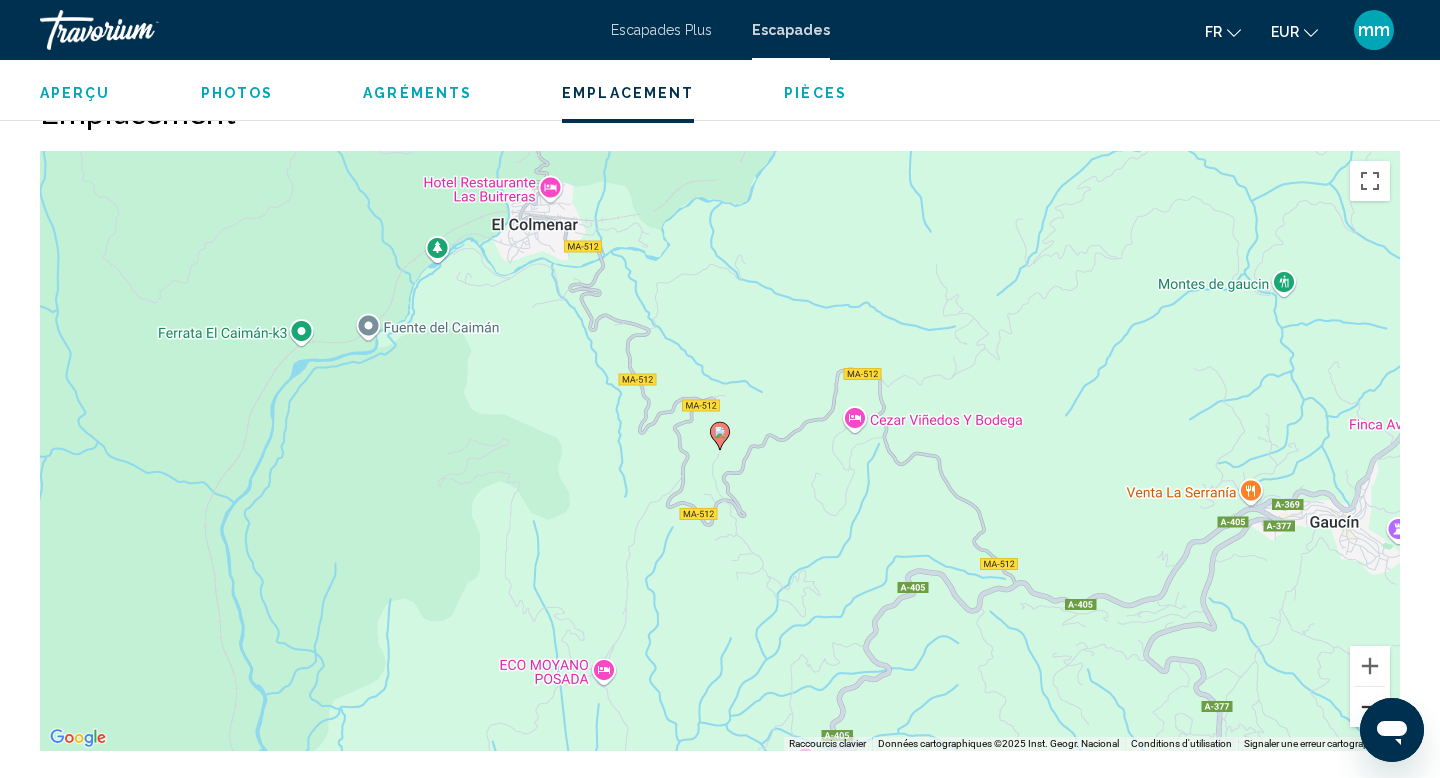 click at bounding box center [1370, 707] 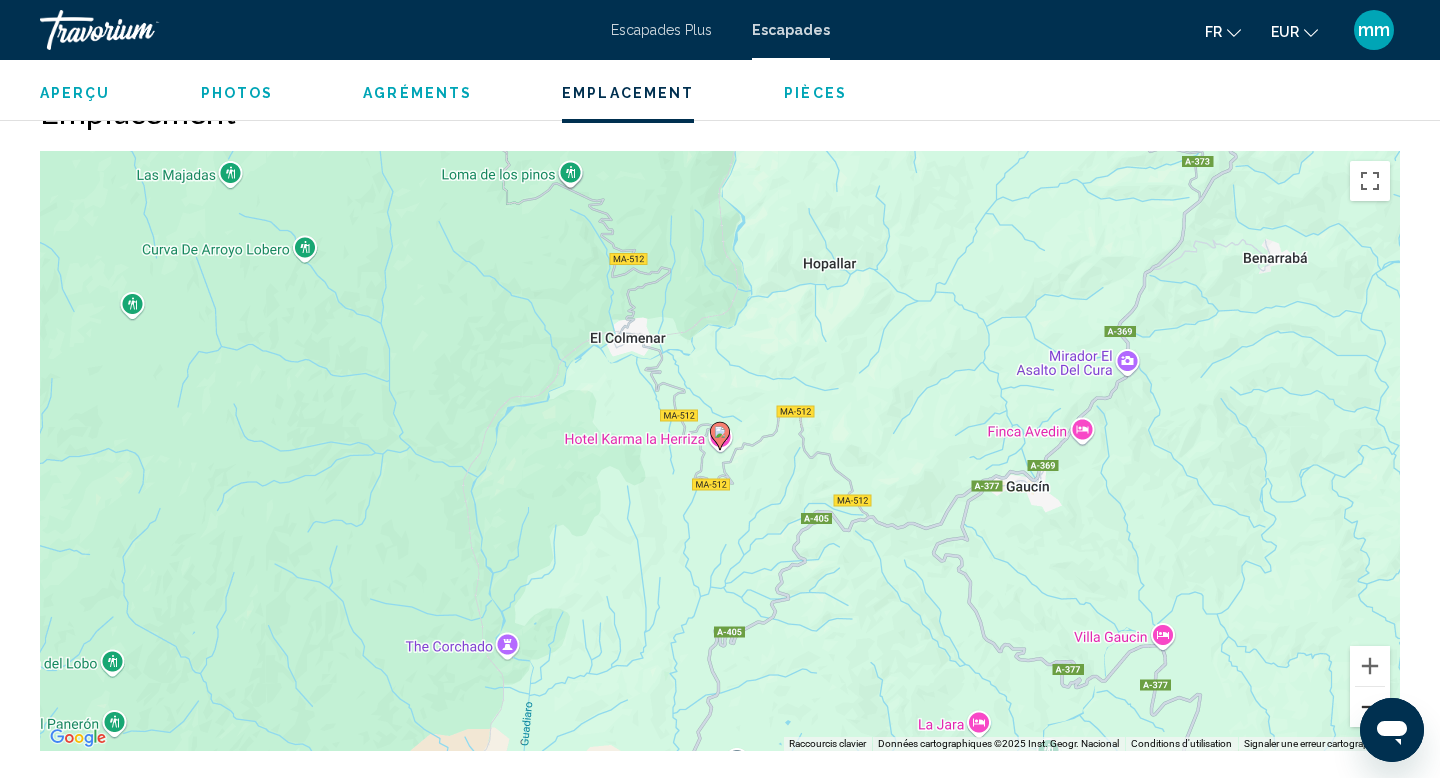 click at bounding box center [1370, 707] 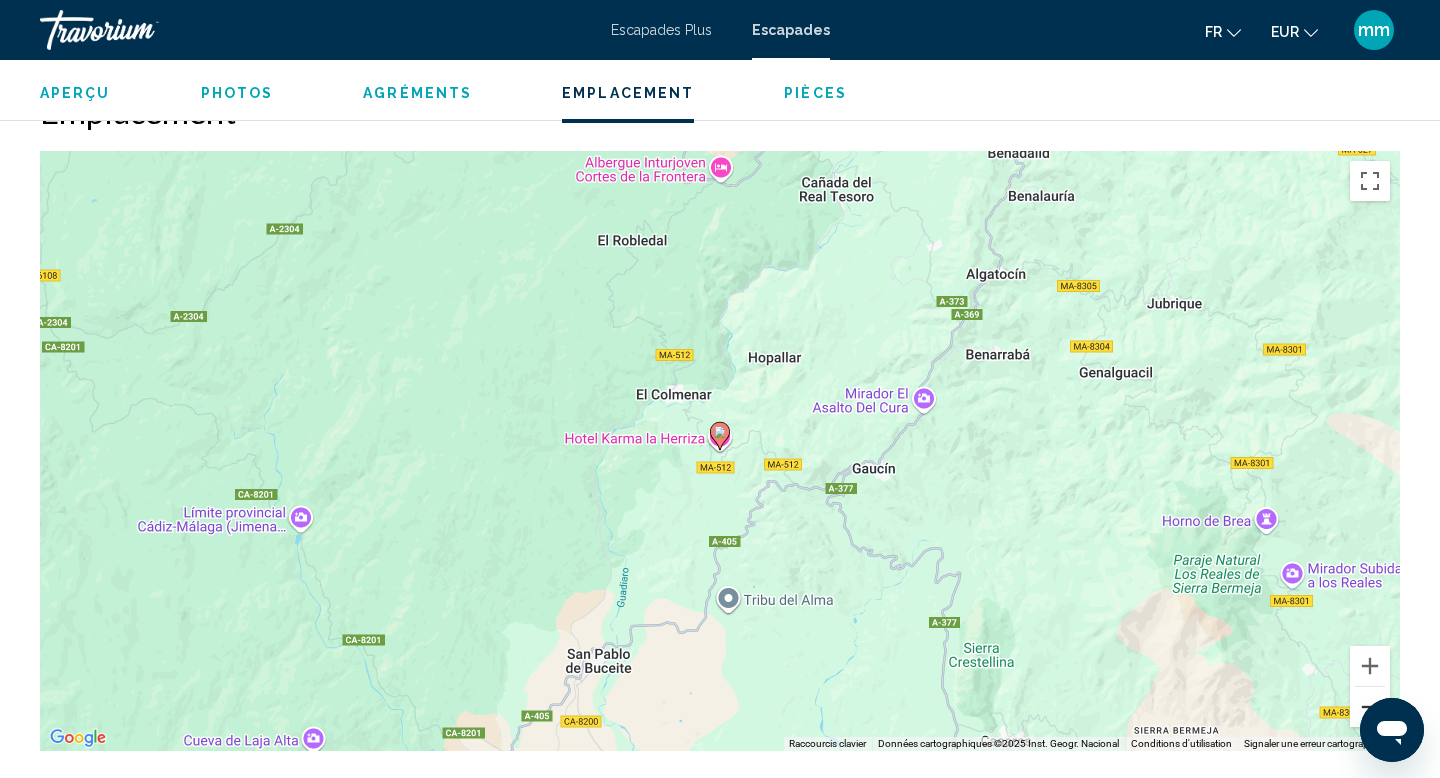 click at bounding box center [1370, 707] 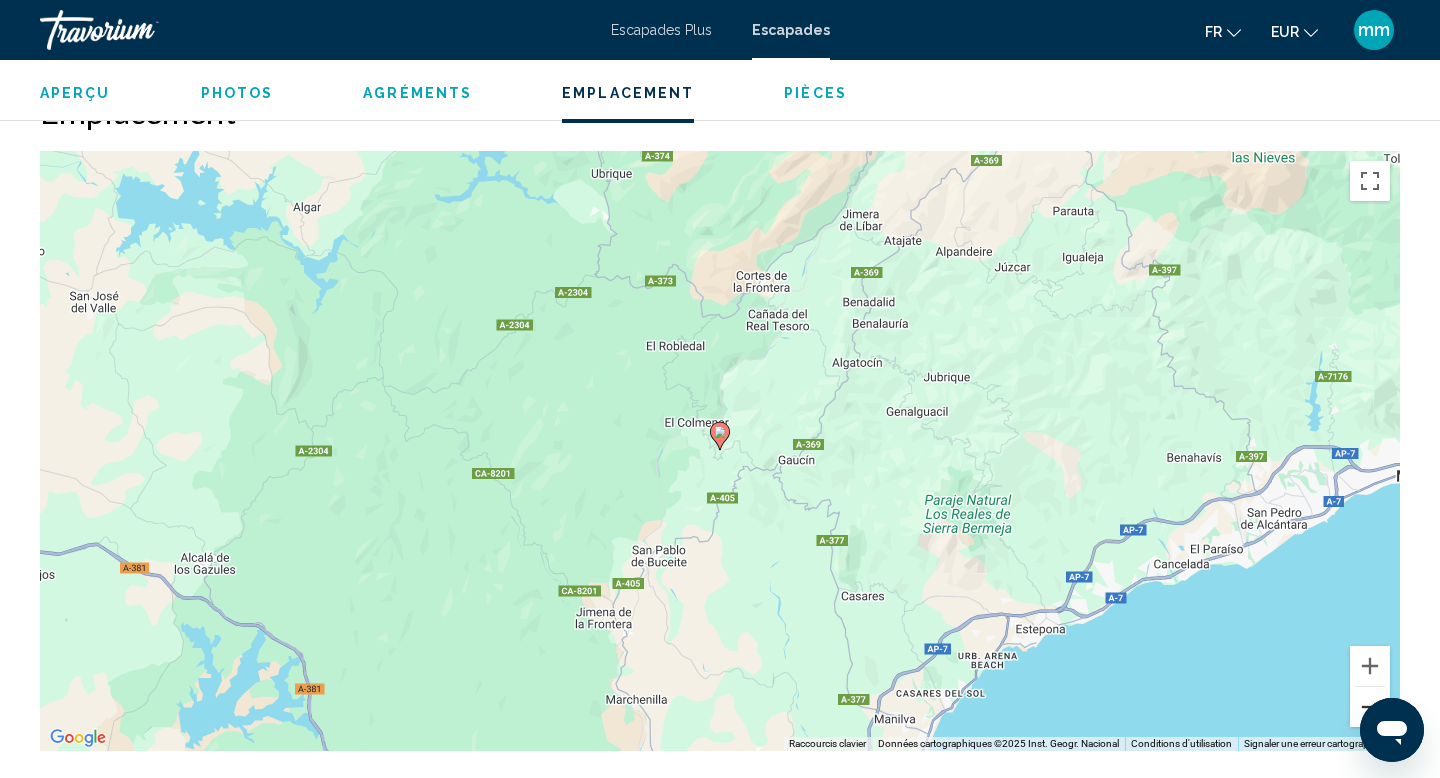 click at bounding box center (1370, 707) 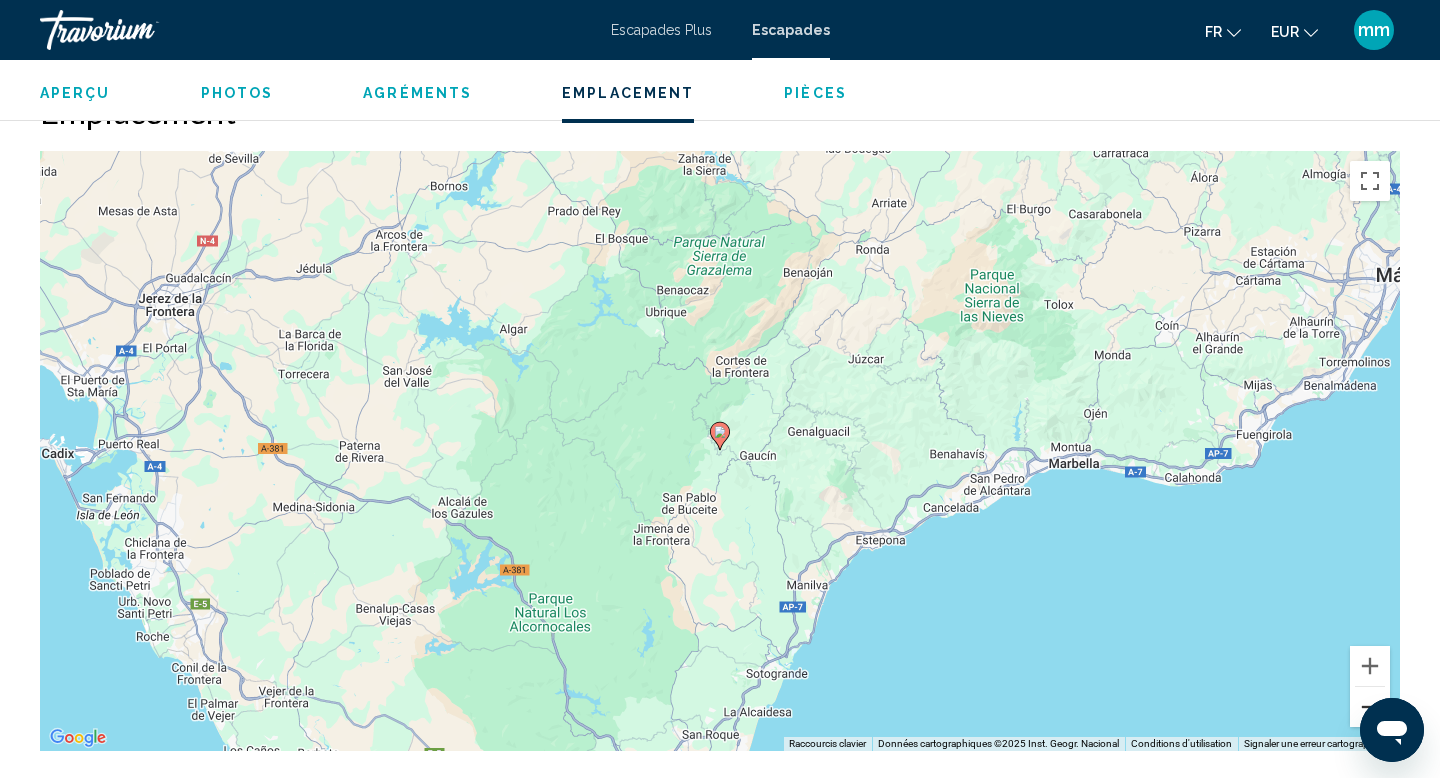 click at bounding box center (1370, 707) 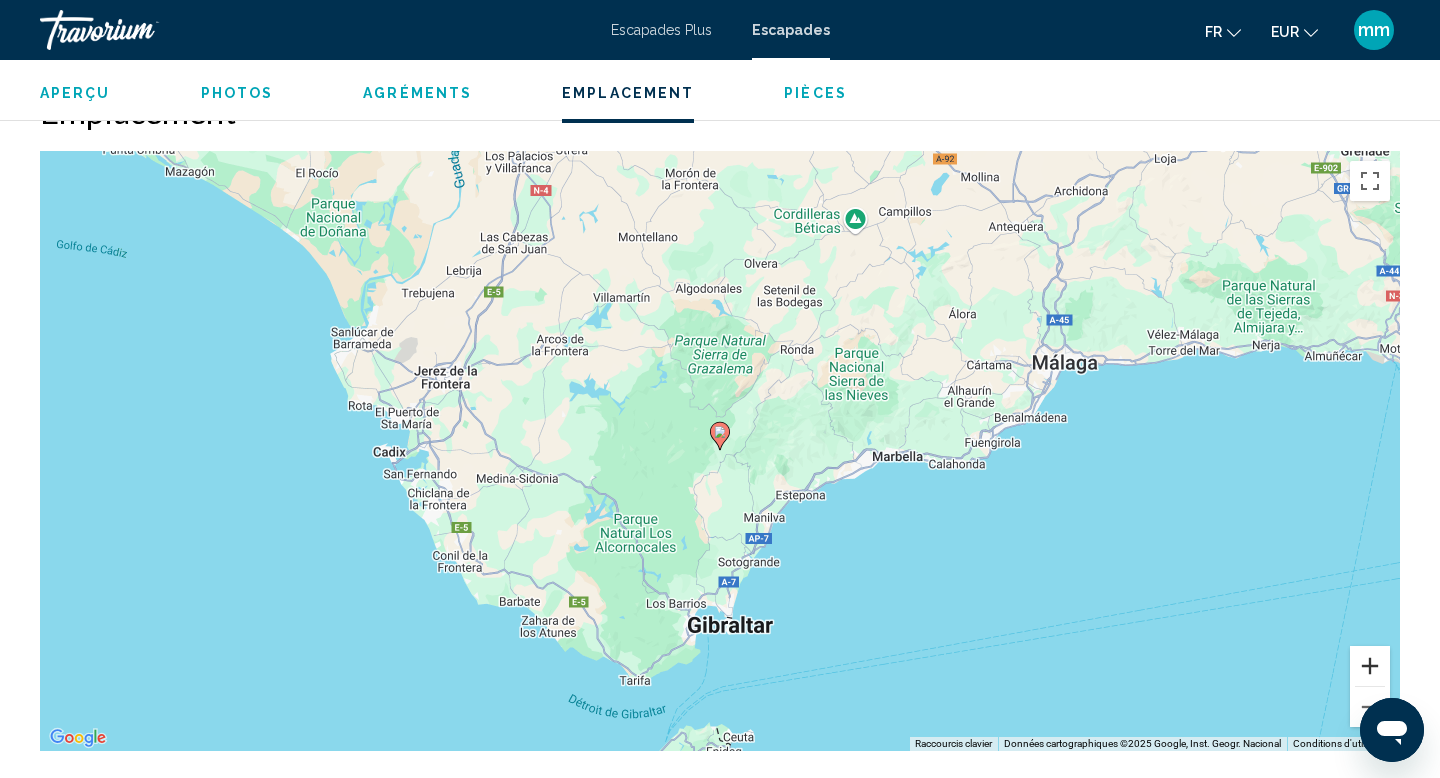 click at bounding box center [1370, 666] 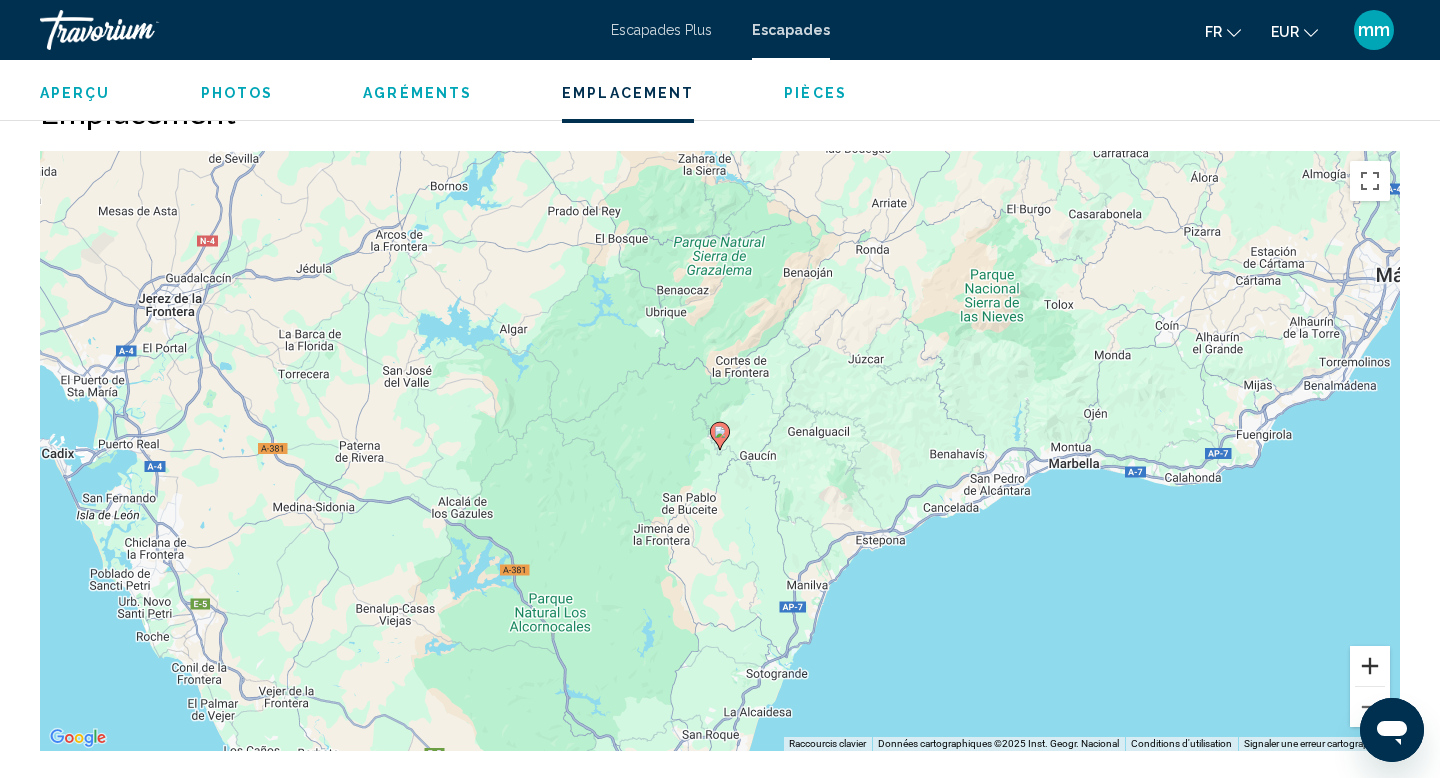 click at bounding box center [1370, 666] 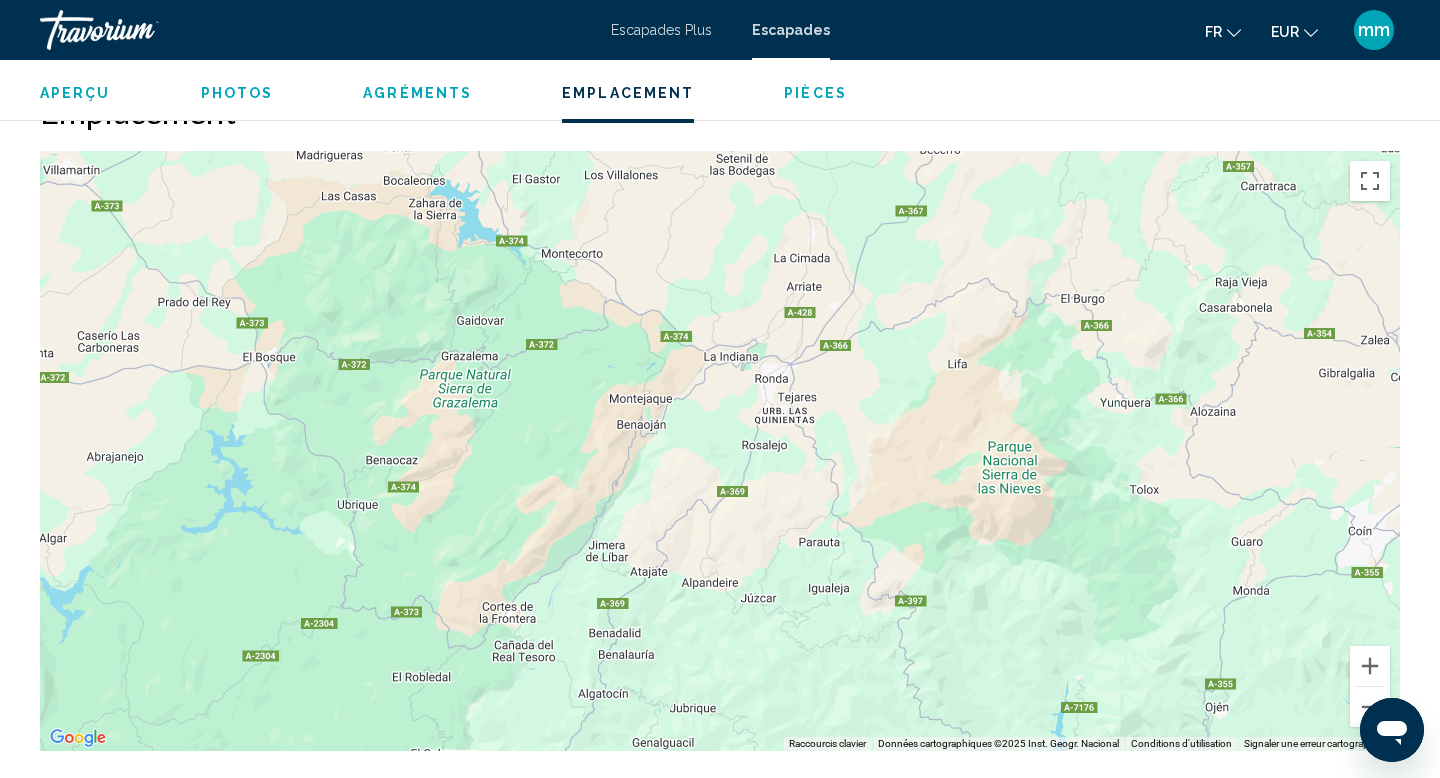 drag, startPoint x: 1078, startPoint y: 395, endPoint x: 821, endPoint y: 729, distance: 421.43207 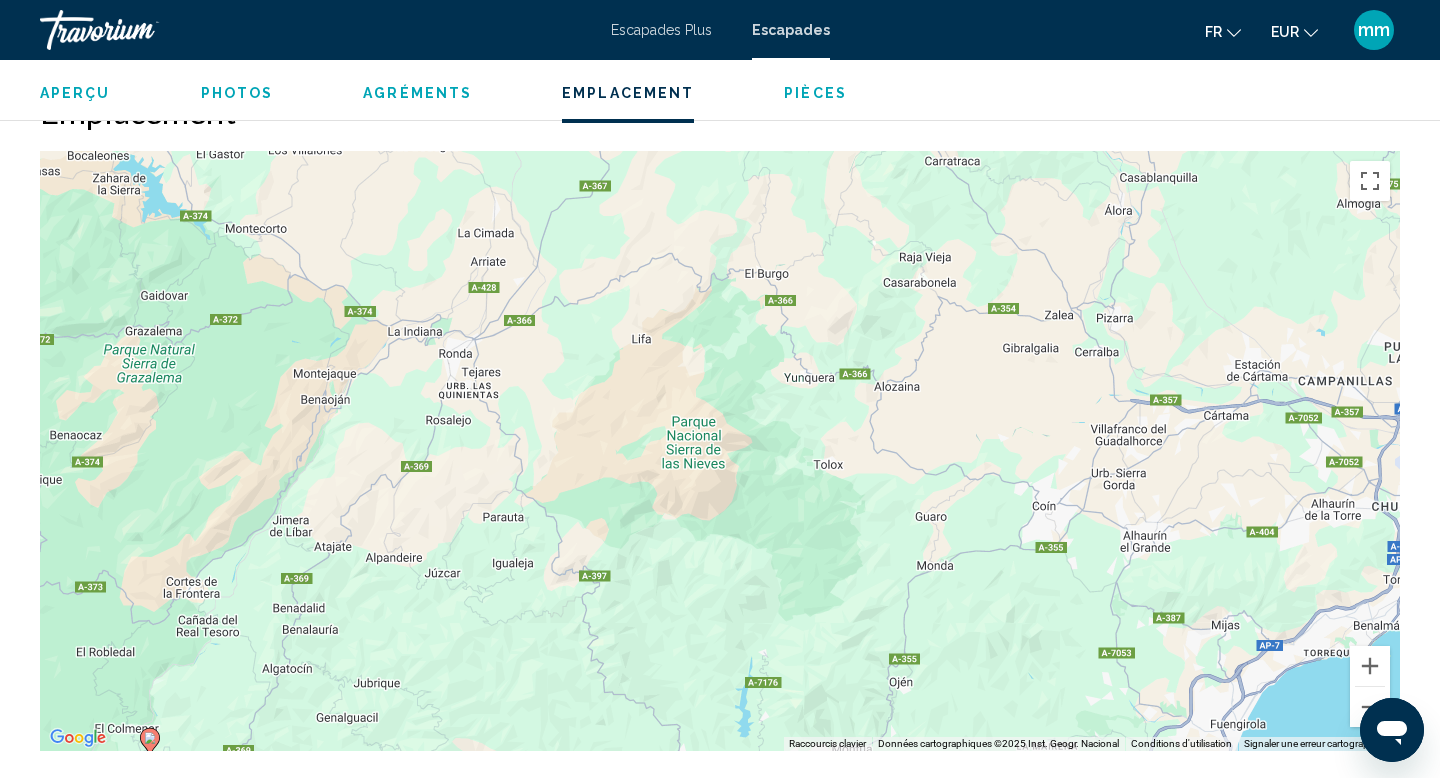 drag, startPoint x: 821, startPoint y: 729, endPoint x: 502, endPoint y: 704, distance: 319.97812 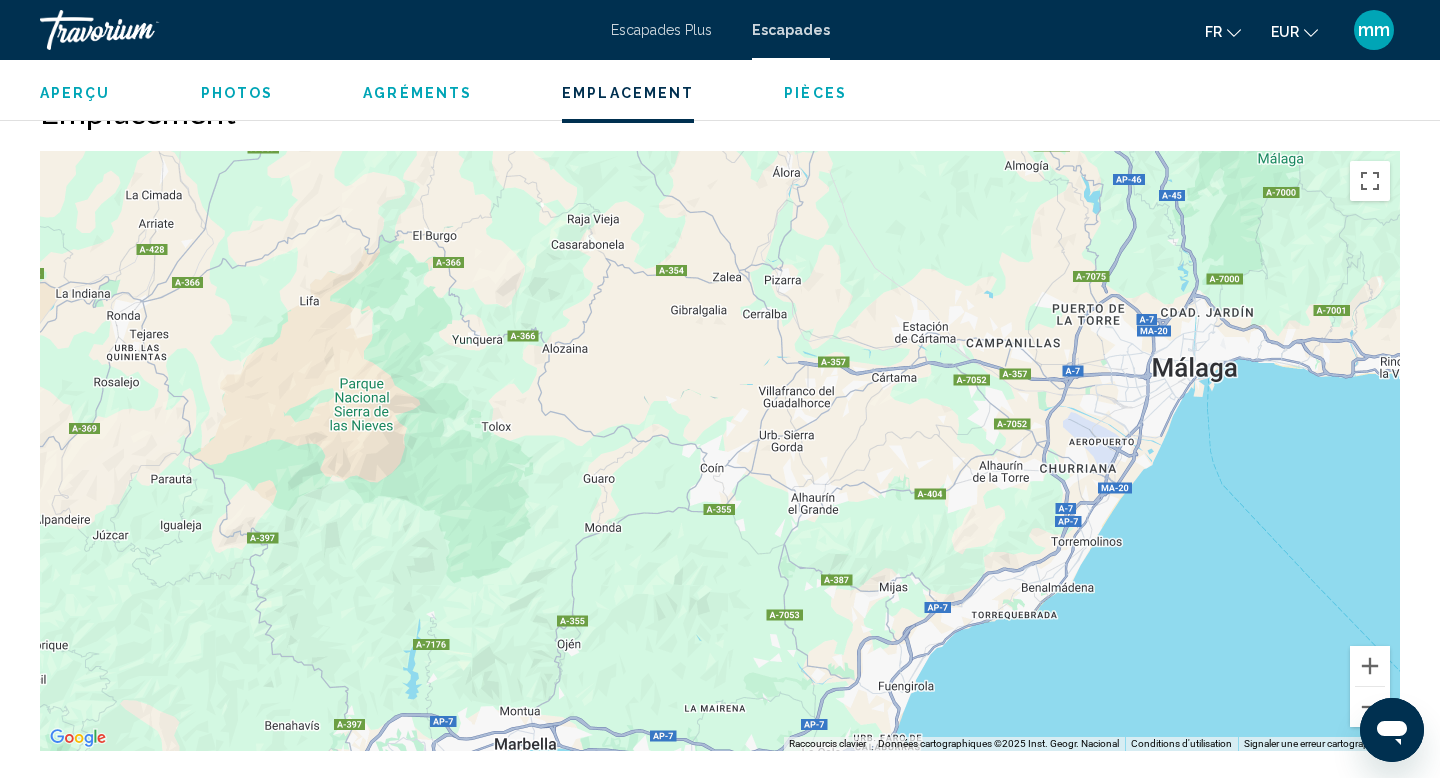 drag, startPoint x: 502, startPoint y: 704, endPoint x: 159, endPoint y: 667, distance: 344.98987 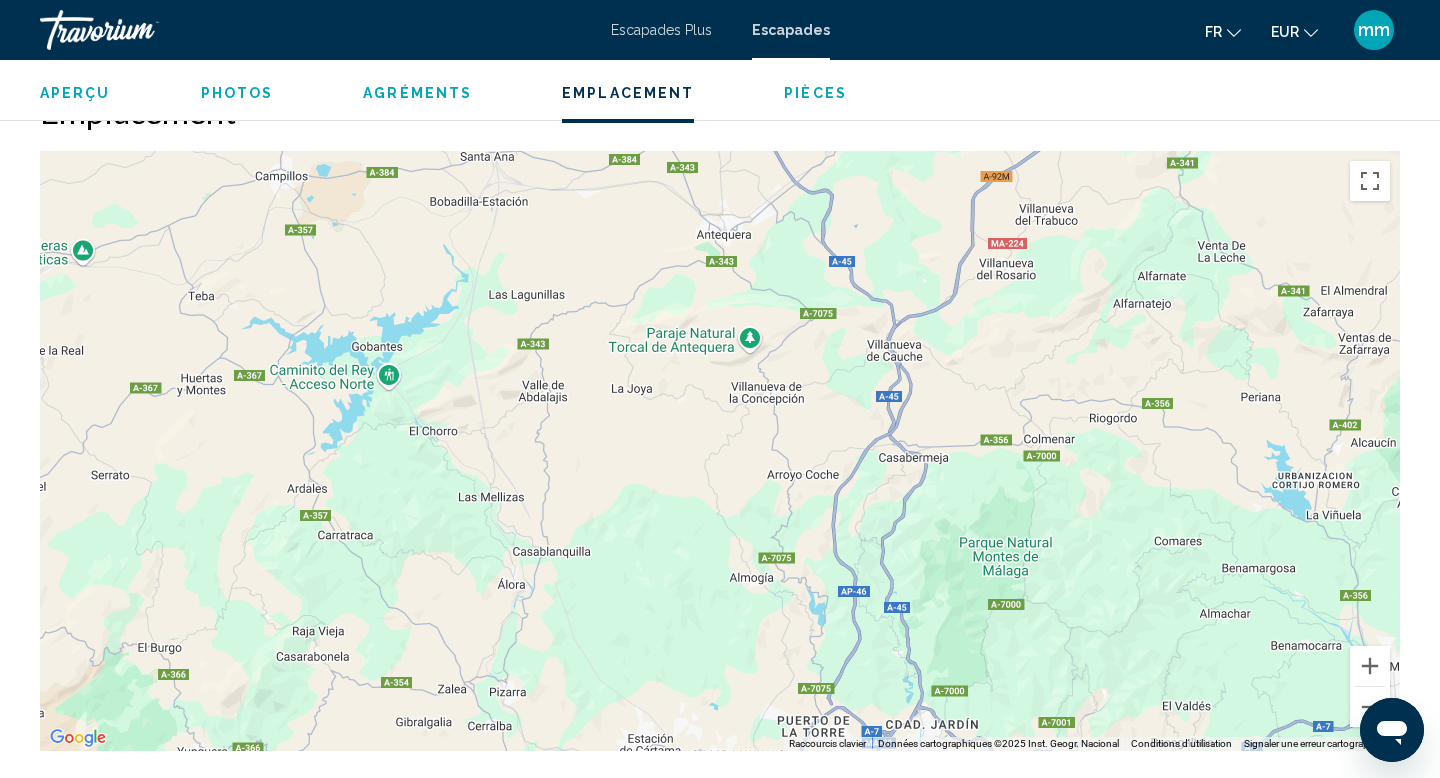 drag, startPoint x: 950, startPoint y: 235, endPoint x: 678, endPoint y: 647, distance: 493.68817 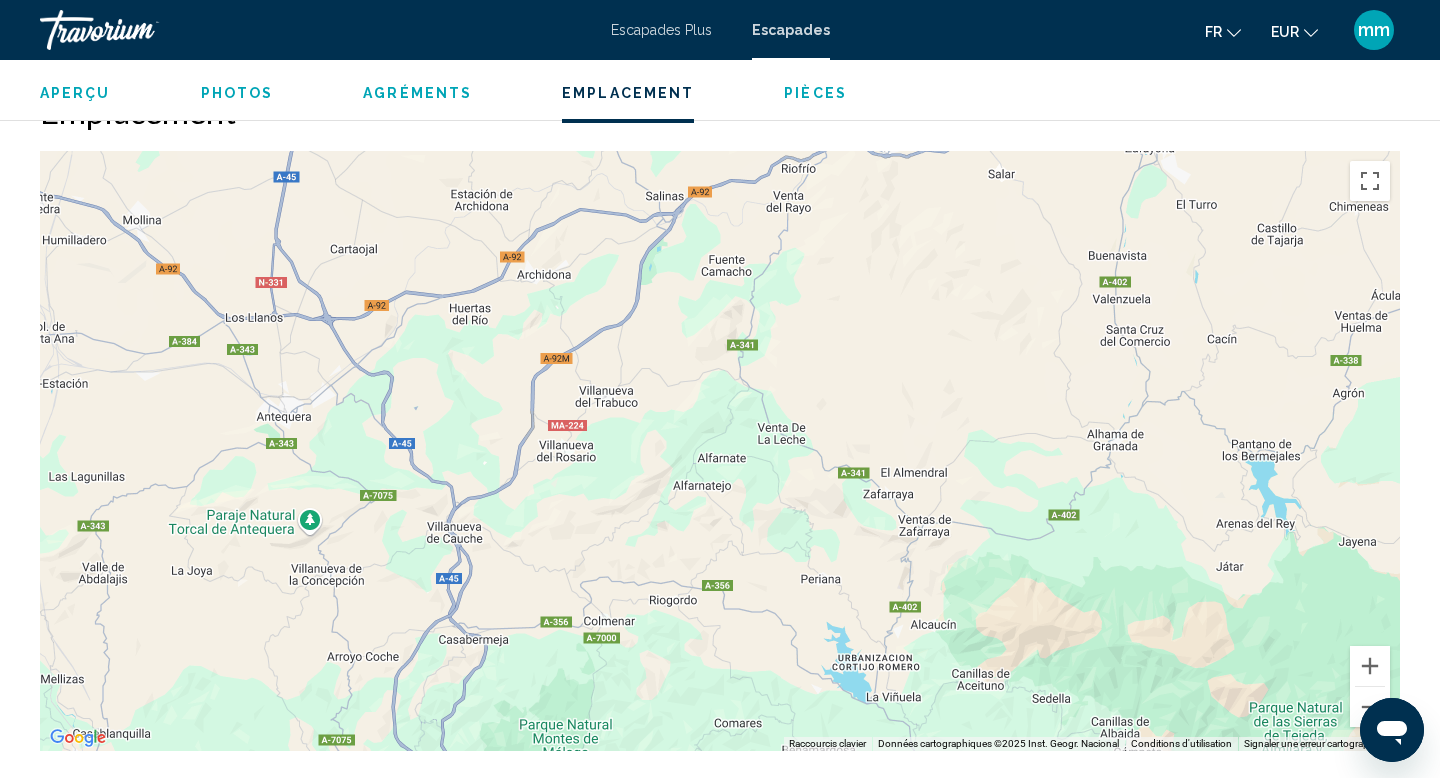 drag, startPoint x: 982, startPoint y: 477, endPoint x: 537, endPoint y: 659, distance: 480.77957 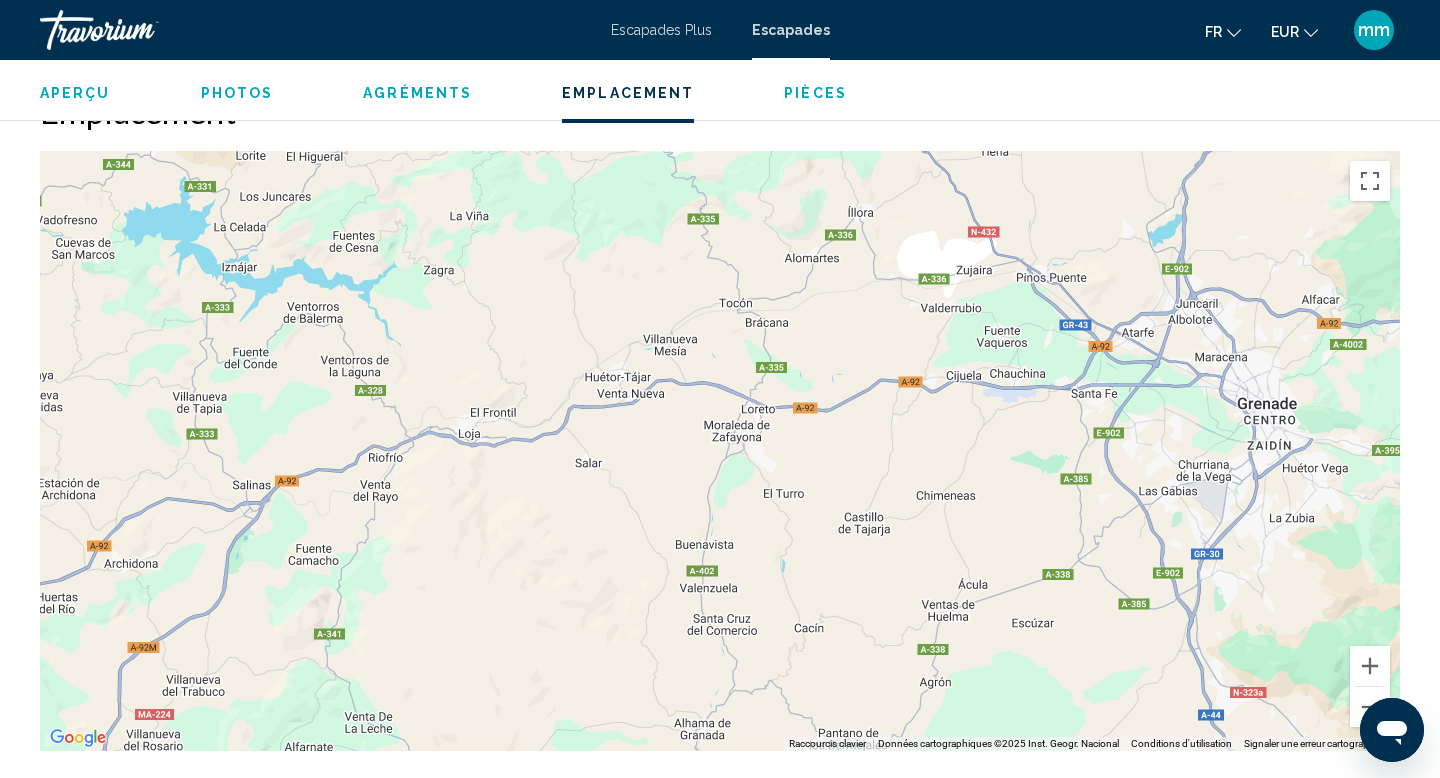 drag, startPoint x: 842, startPoint y: 432, endPoint x: 424, endPoint y: 723, distance: 509.31818 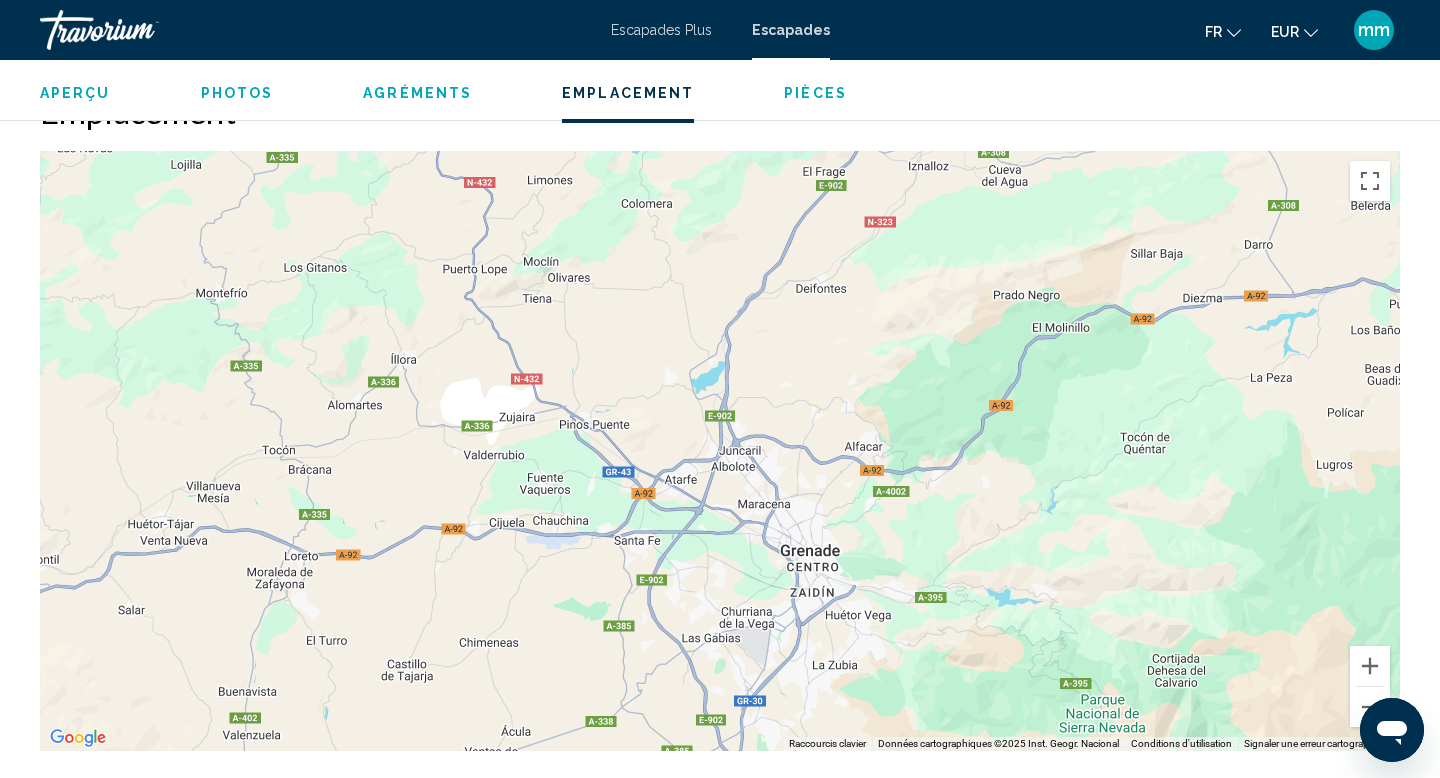 drag, startPoint x: 705, startPoint y: 538, endPoint x: 250, endPoint y: 687, distance: 478.7755 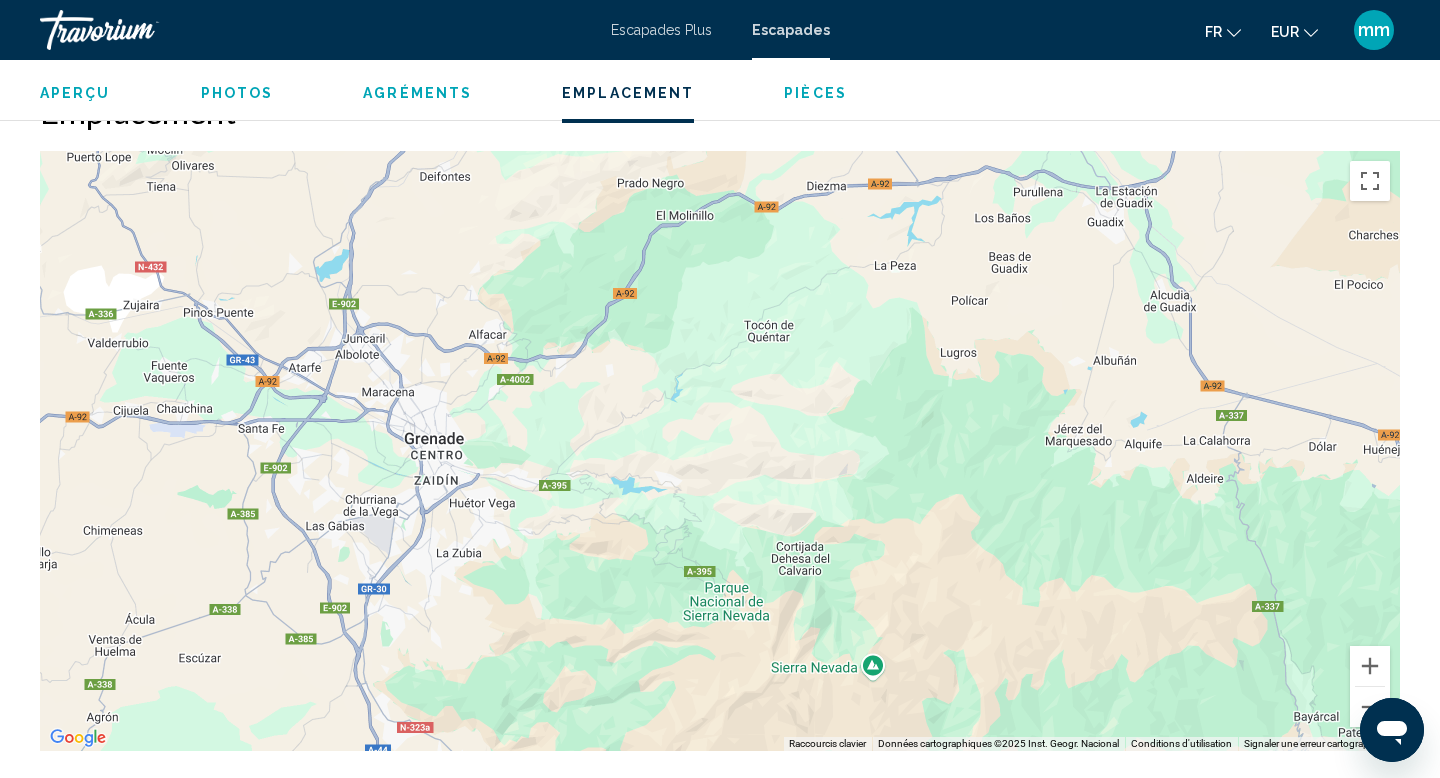 drag, startPoint x: 575, startPoint y: 542, endPoint x: 197, endPoint y: 433, distance: 393.40182 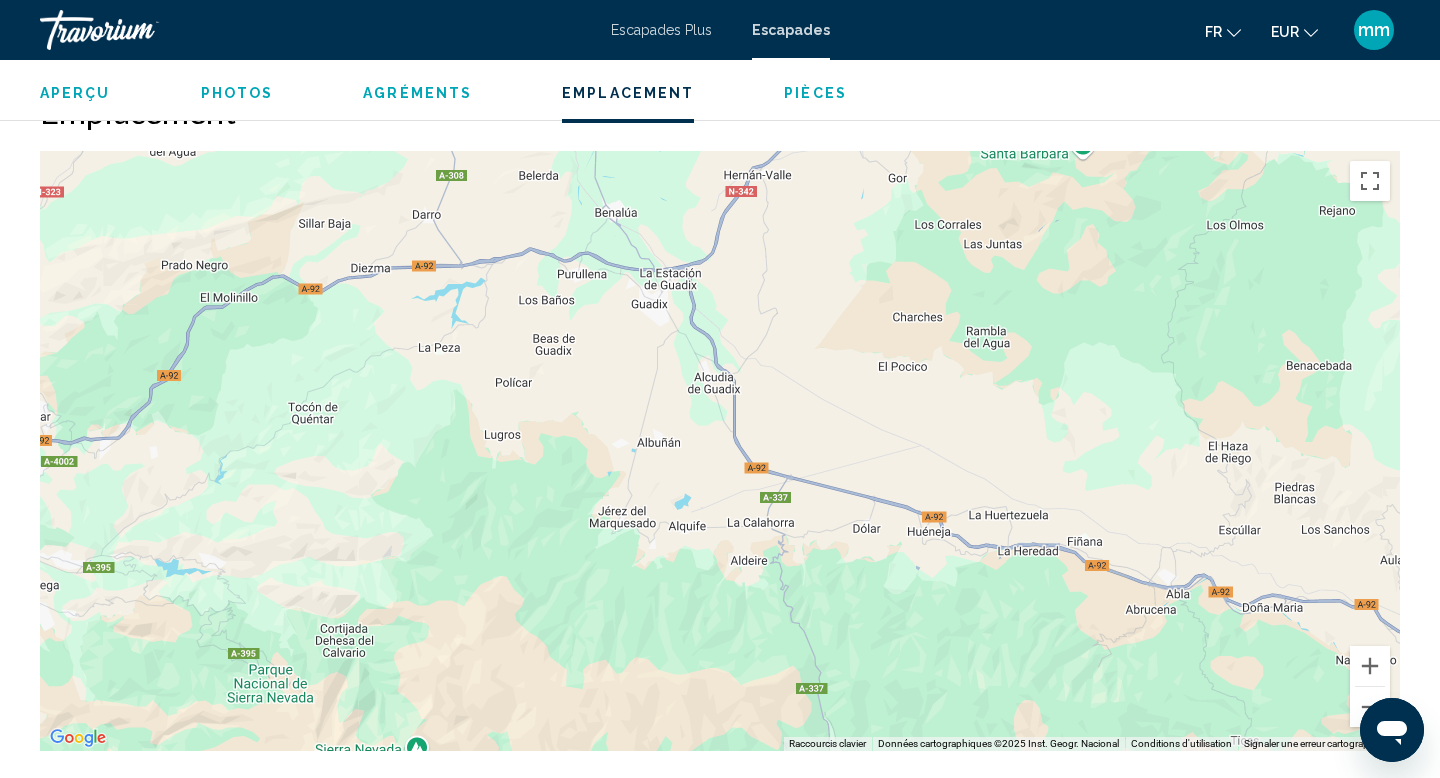 drag, startPoint x: 690, startPoint y: 492, endPoint x: 230, endPoint y: 574, distance: 467.25153 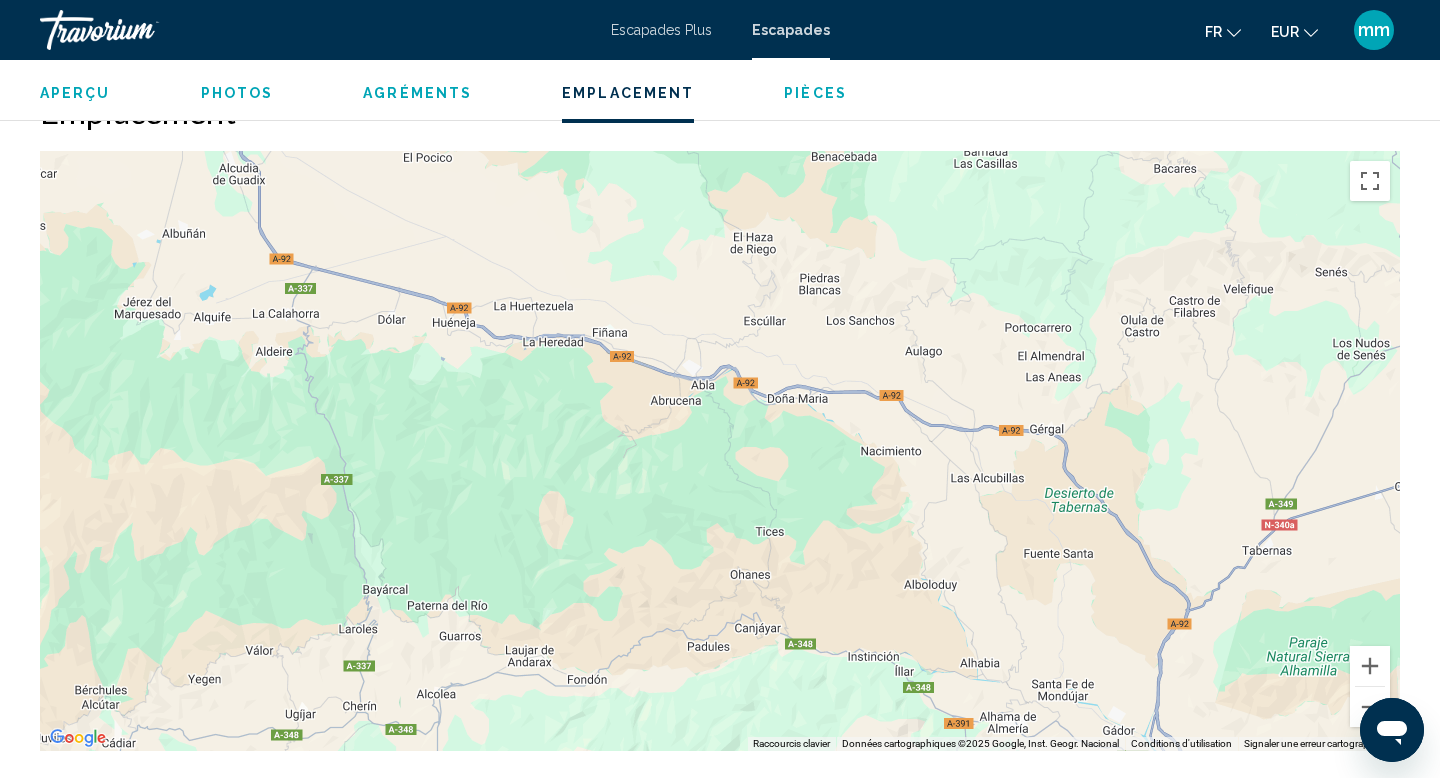 drag, startPoint x: 716, startPoint y: 562, endPoint x: 238, endPoint y: 353, distance: 521.69434 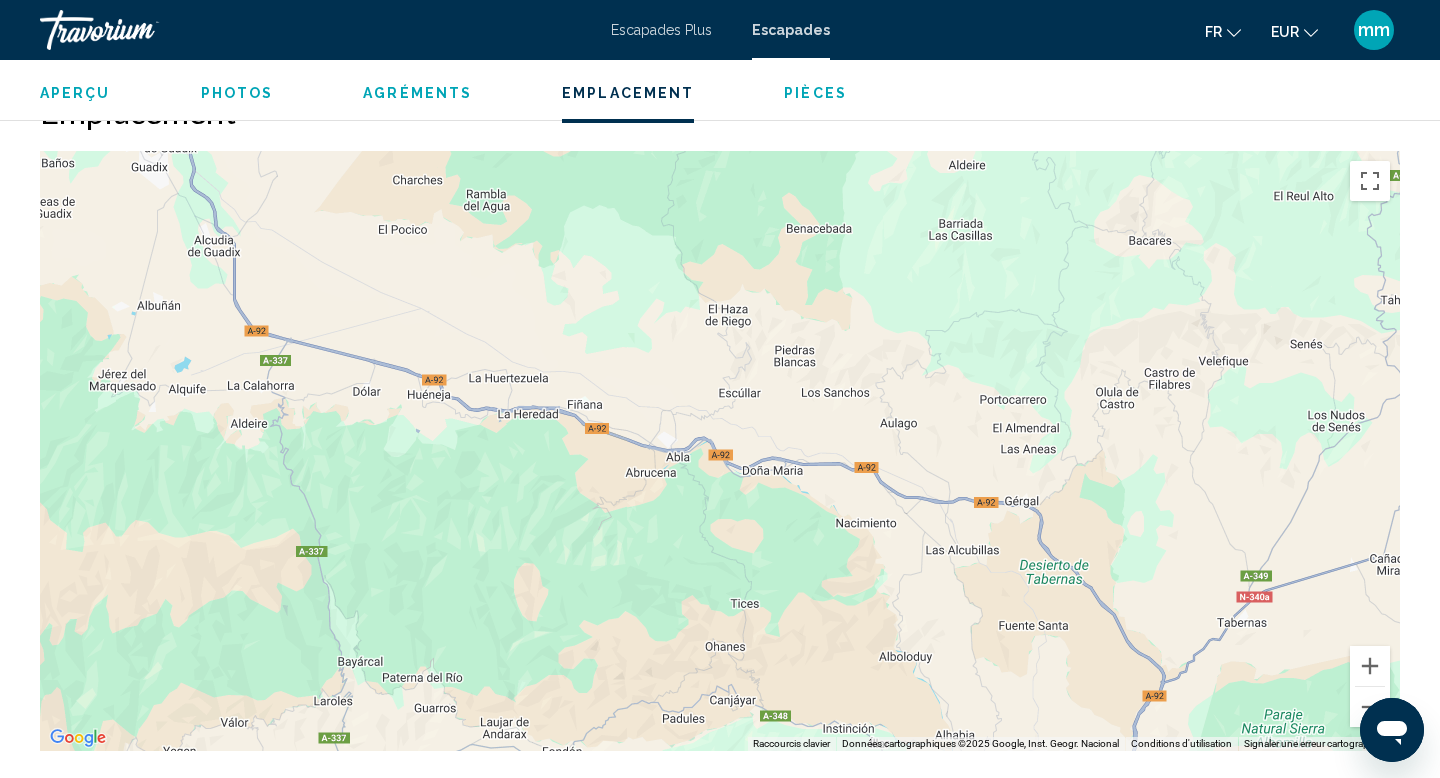 drag, startPoint x: 523, startPoint y: 717, endPoint x: 496, endPoint y: 776, distance: 64.884514 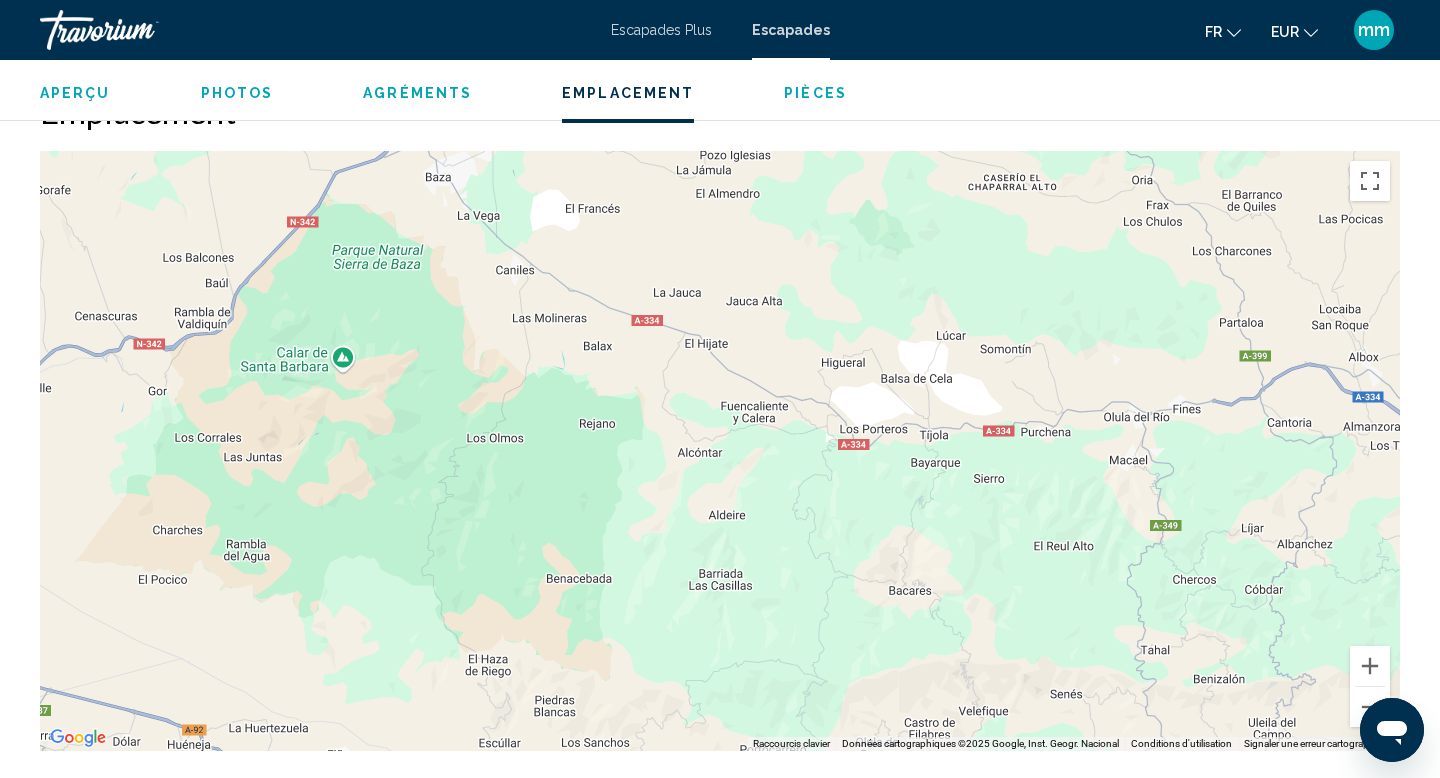 drag, startPoint x: 965, startPoint y: 424, endPoint x: 724, endPoint y: 777, distance: 427.42252 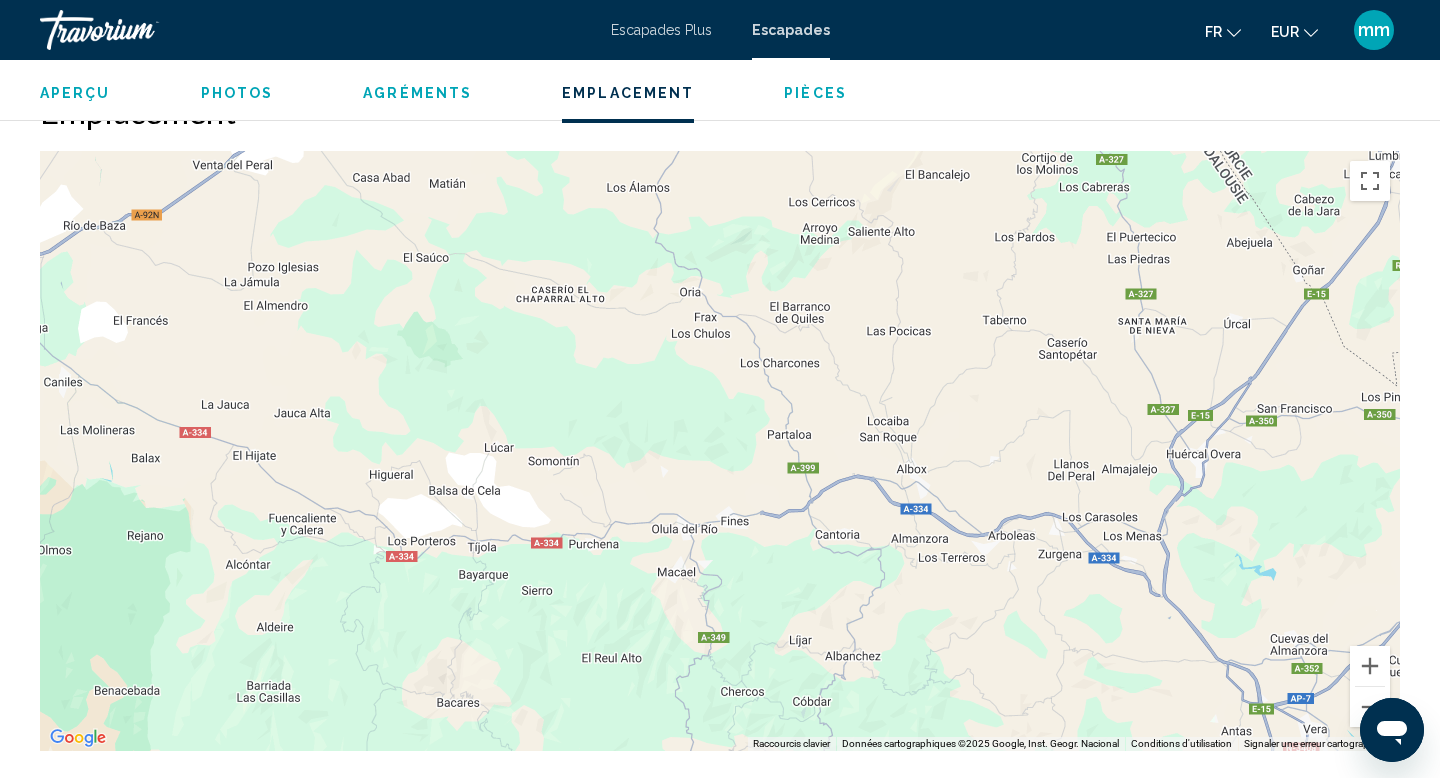 drag, startPoint x: 1117, startPoint y: 245, endPoint x: 662, endPoint y: 357, distance: 468.5819 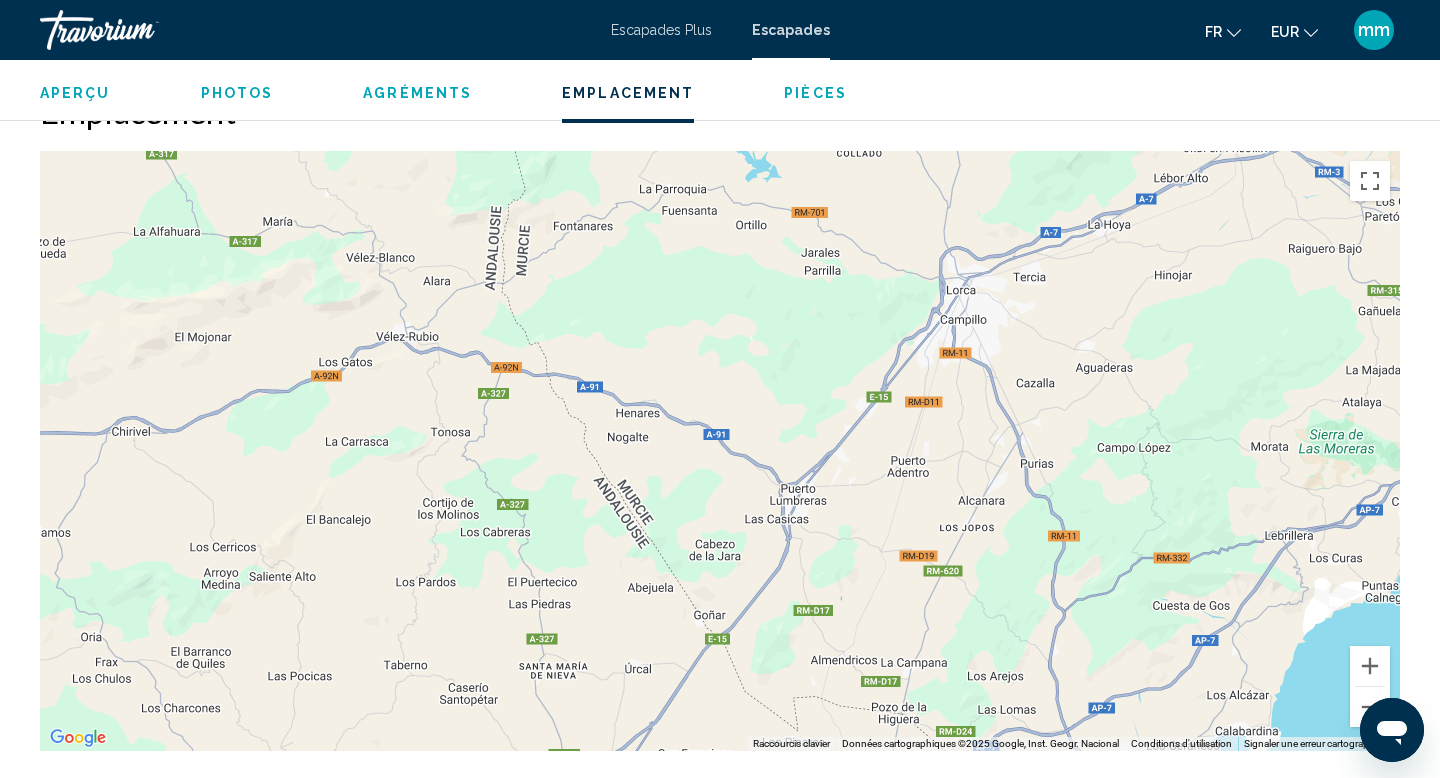 drag, startPoint x: 1113, startPoint y: 290, endPoint x: 524, endPoint y: 634, distance: 682.0975 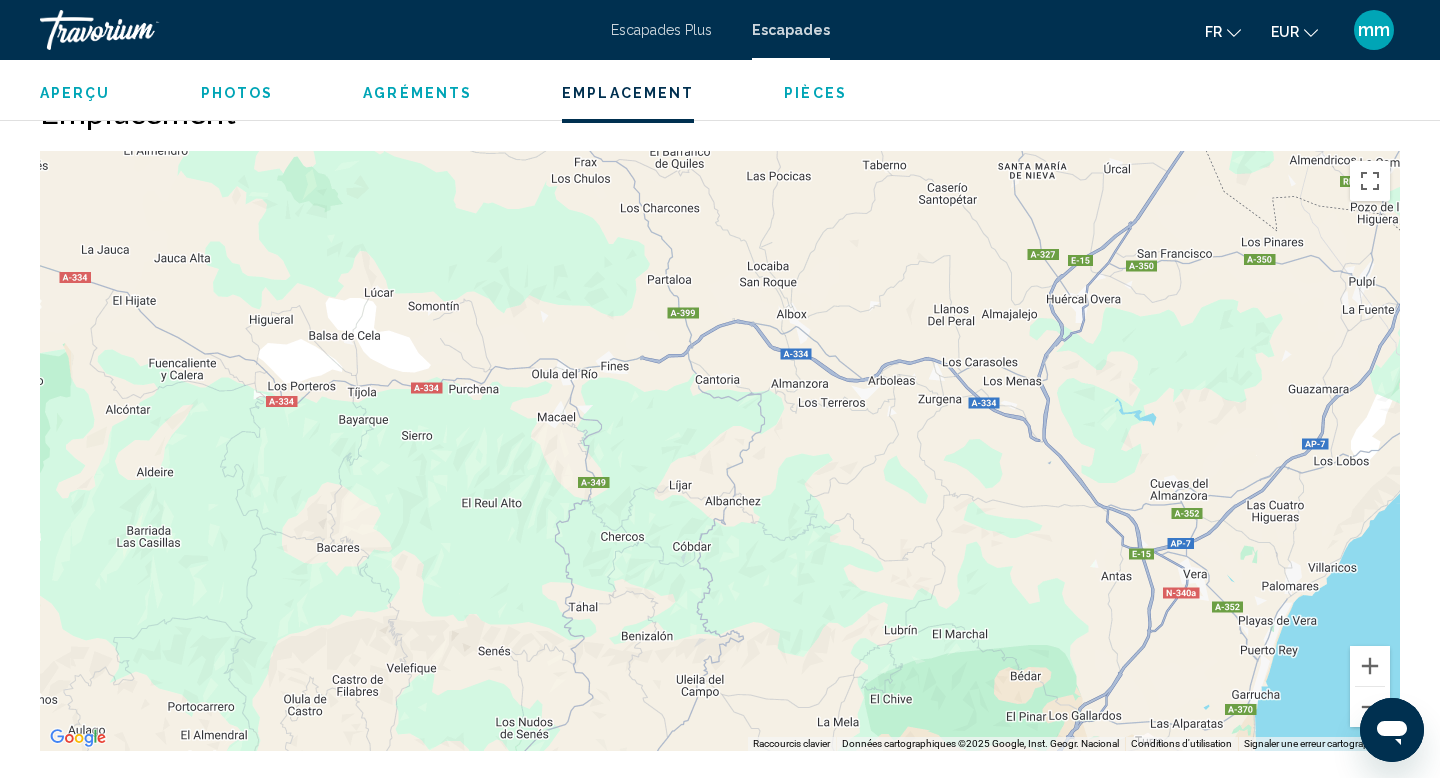drag, startPoint x: 528, startPoint y: 478, endPoint x: 1011, endPoint y: -20, distance: 693.7528 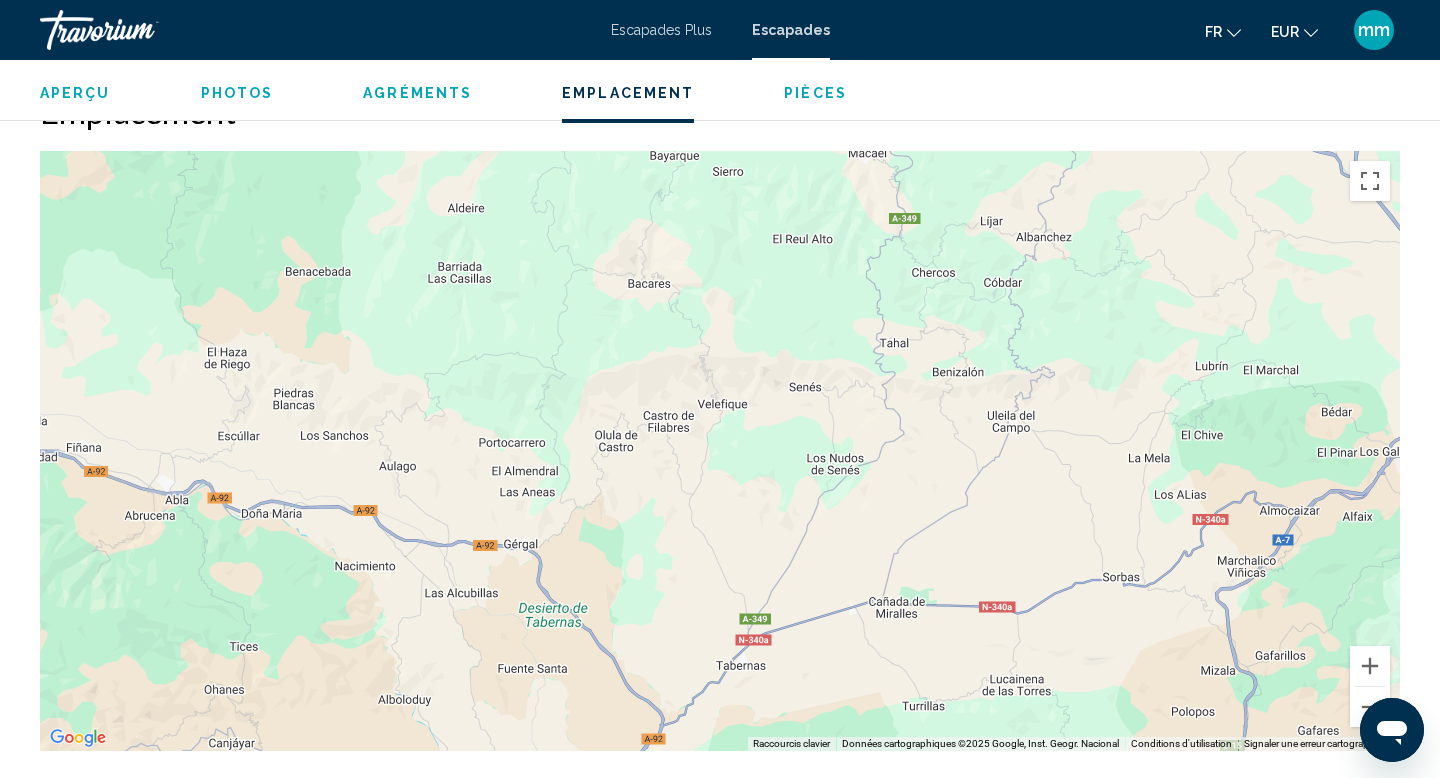 drag, startPoint x: 843, startPoint y: 424, endPoint x: 1153, endPoint y: 154, distance: 411.0961 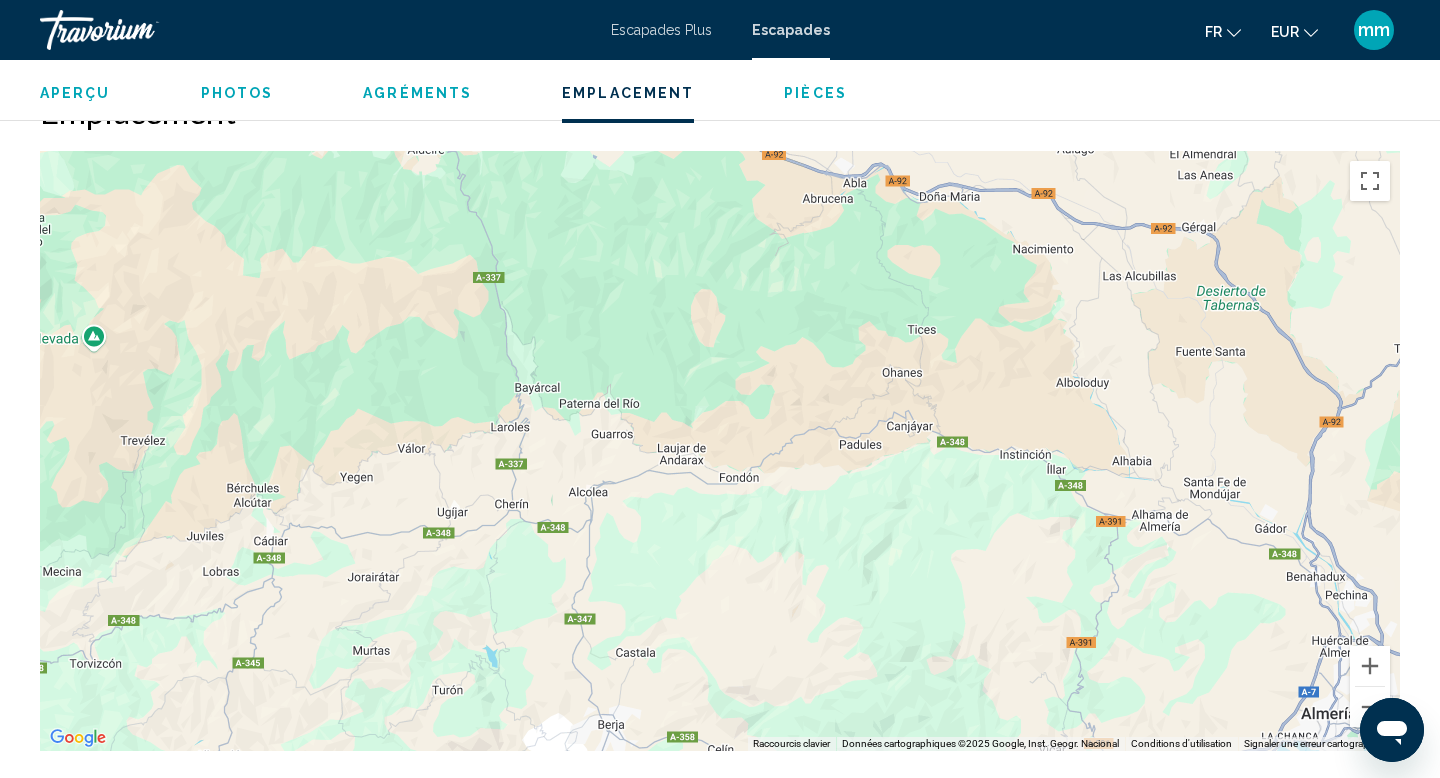 drag, startPoint x: 495, startPoint y: 632, endPoint x: 1201, endPoint y: 315, distance: 773.90247 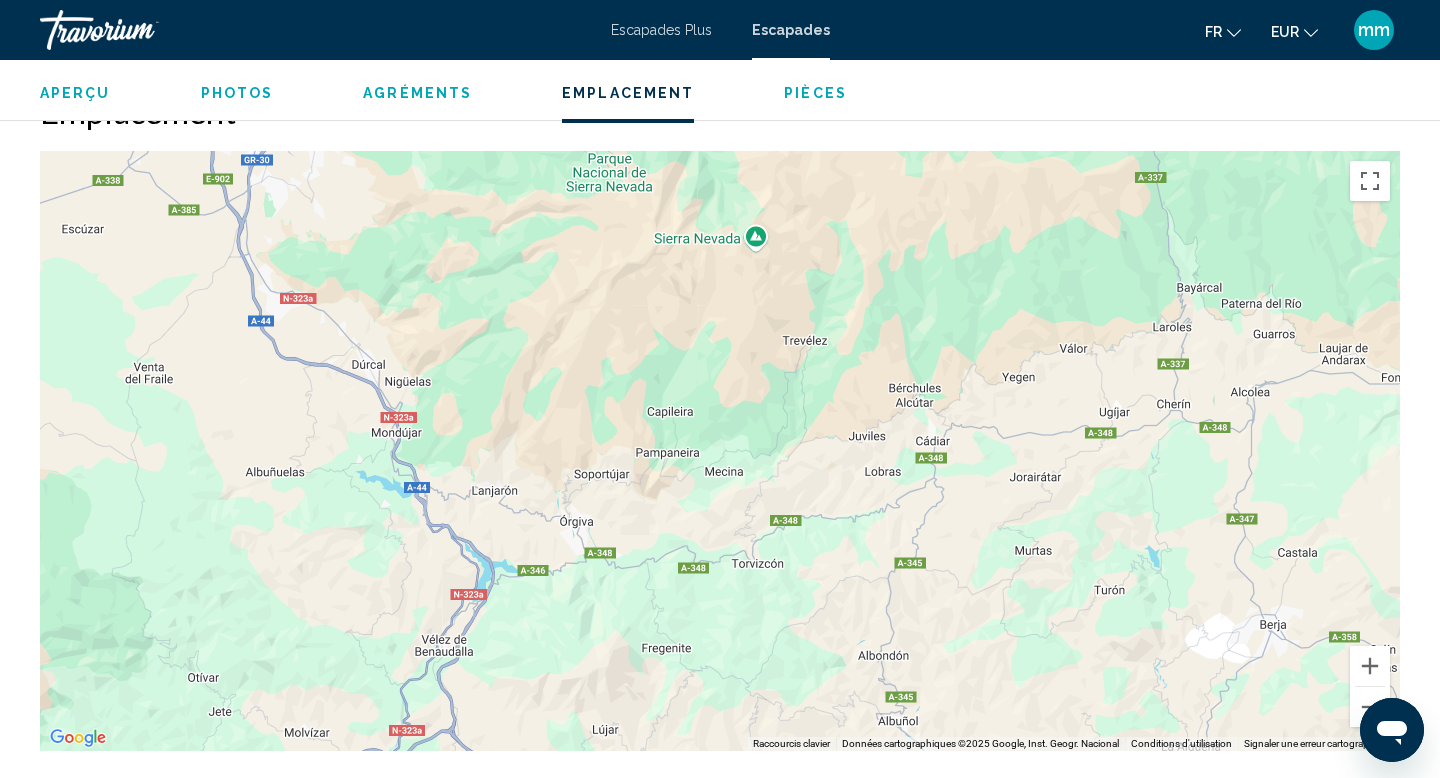 drag, startPoint x: 166, startPoint y: 729, endPoint x: 804, endPoint y: 636, distance: 644.7426 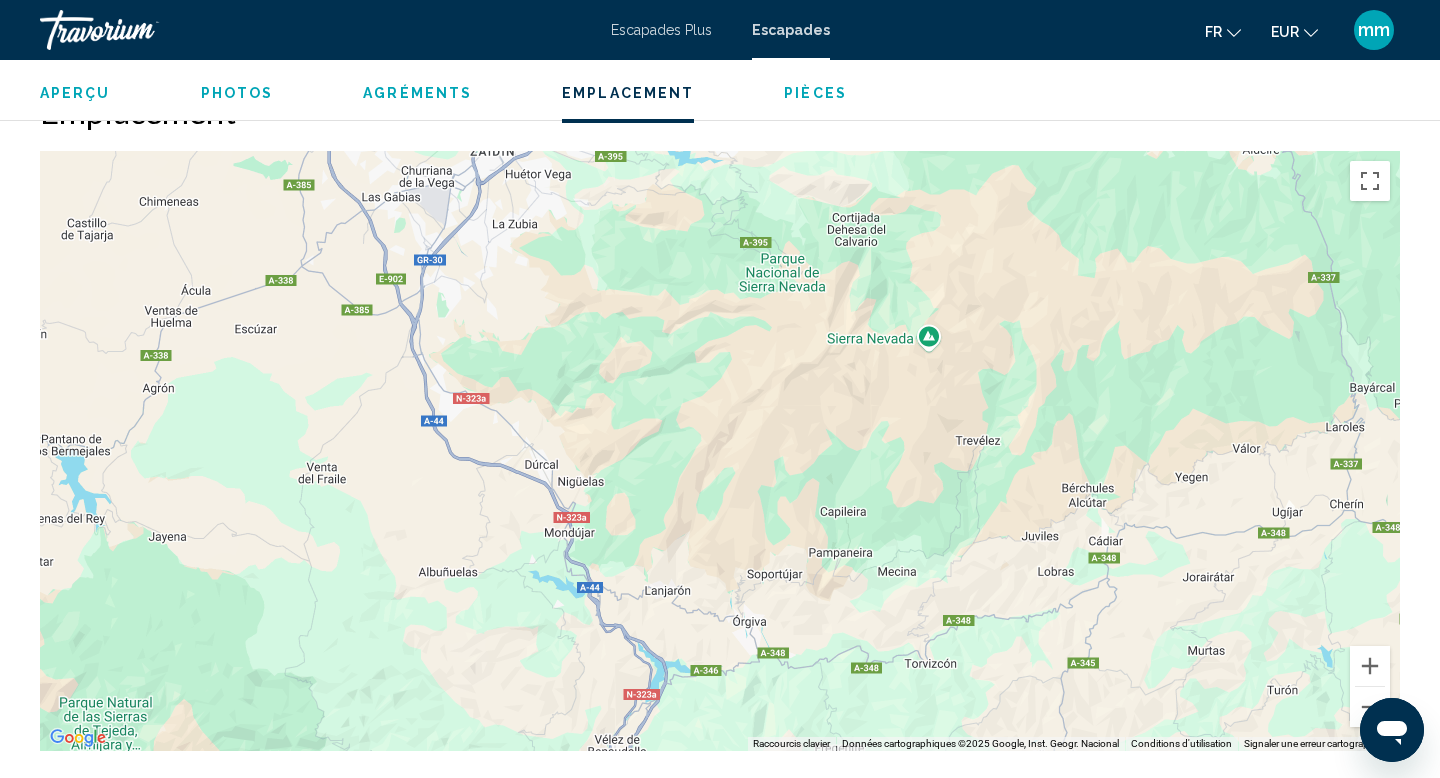 drag, startPoint x: 497, startPoint y: 674, endPoint x: 658, endPoint y: 773, distance: 189.00264 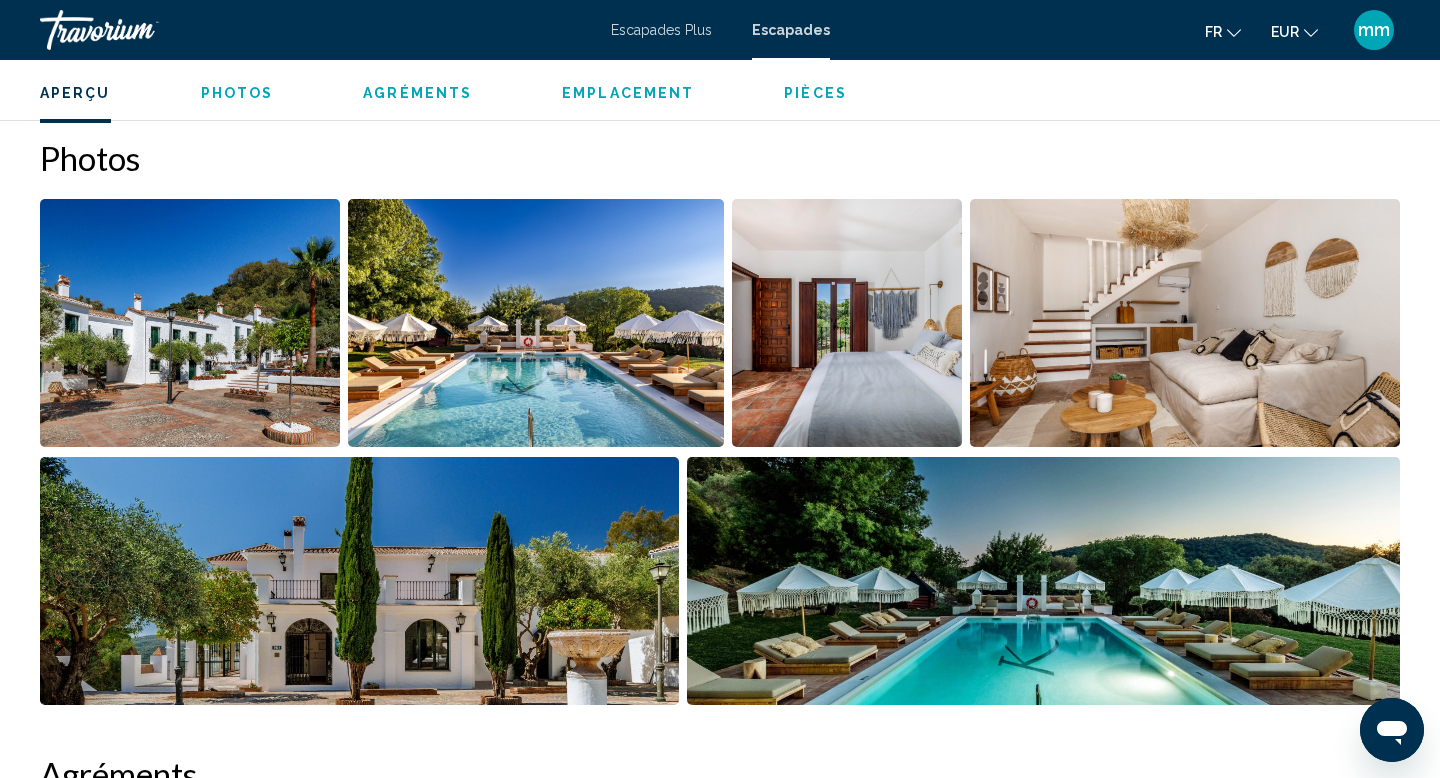 scroll, scrollTop: 836, scrollLeft: 0, axis: vertical 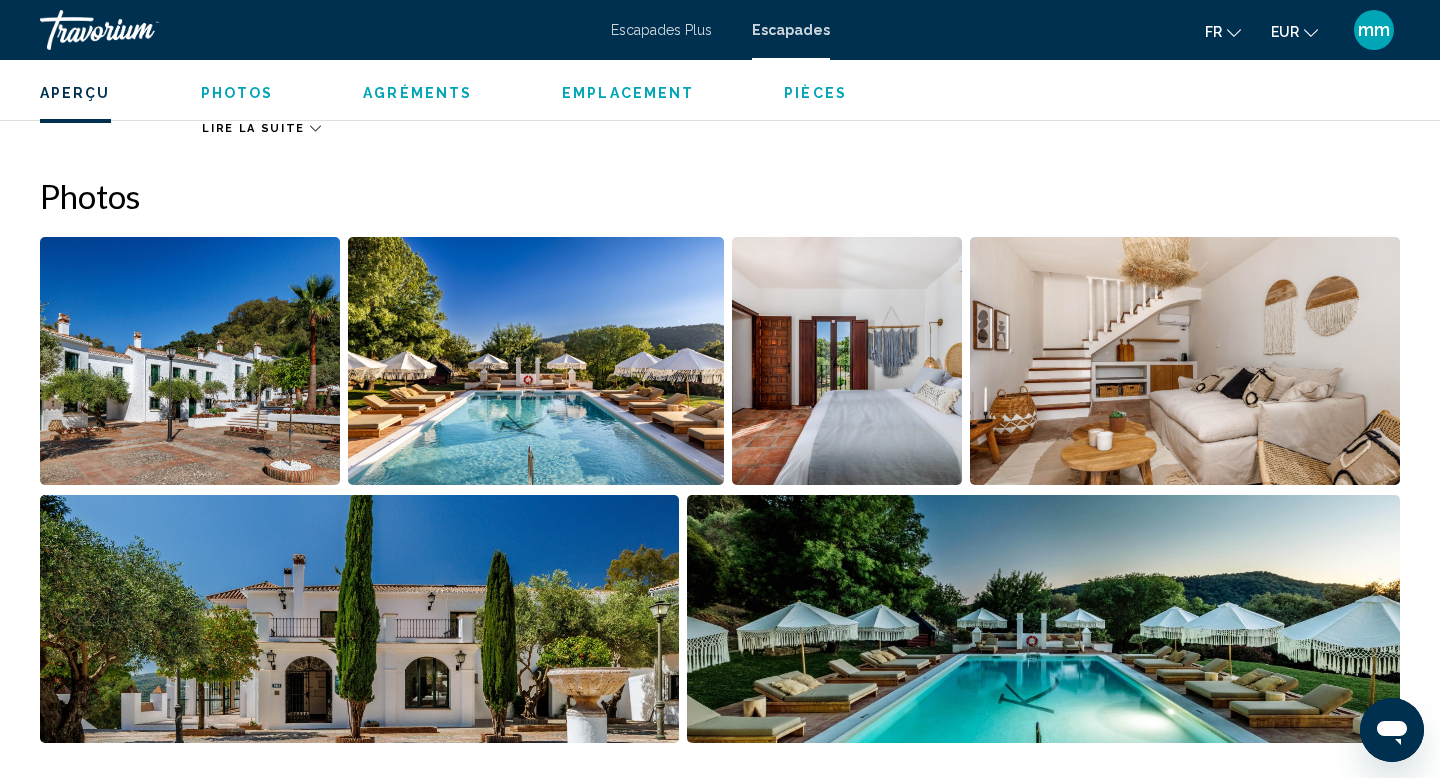 click at bounding box center [190, 361] 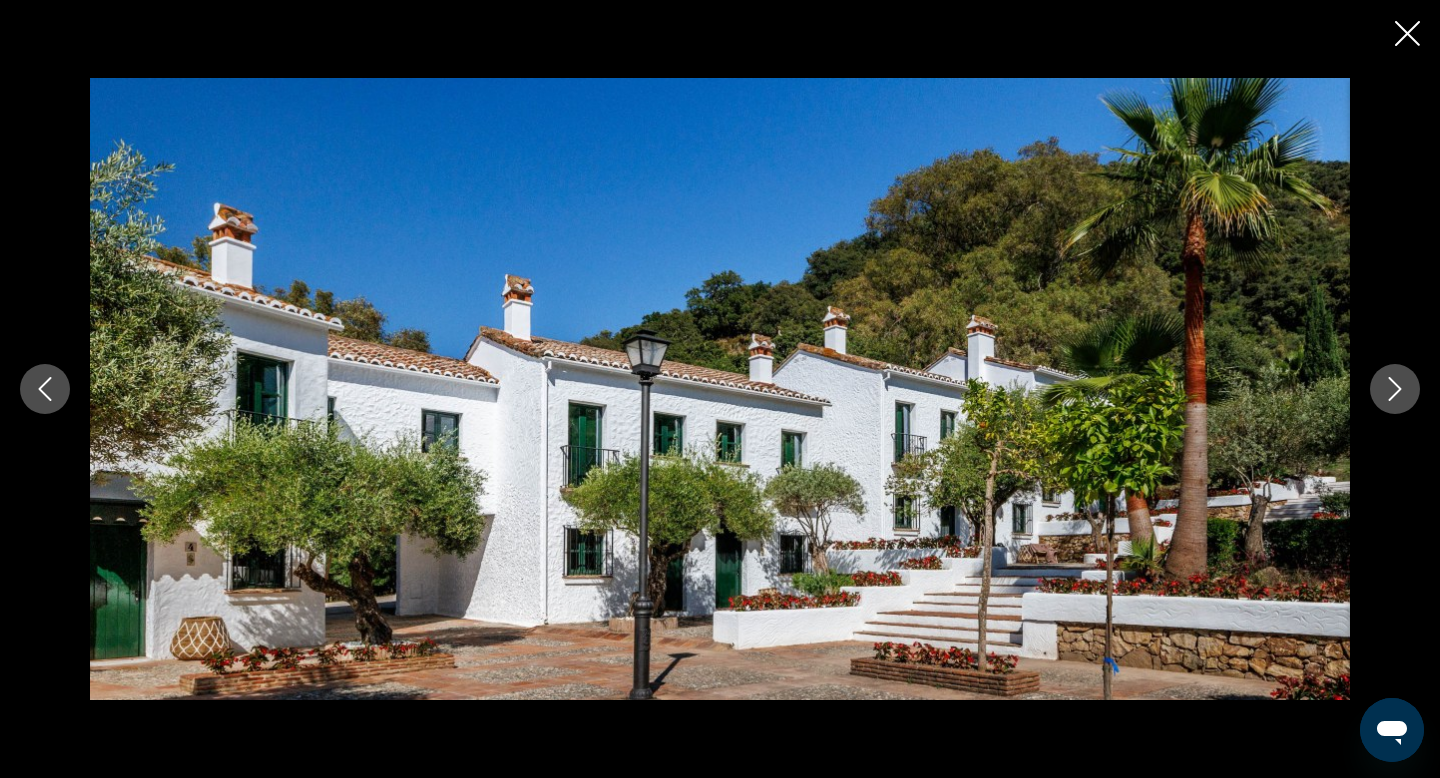 click 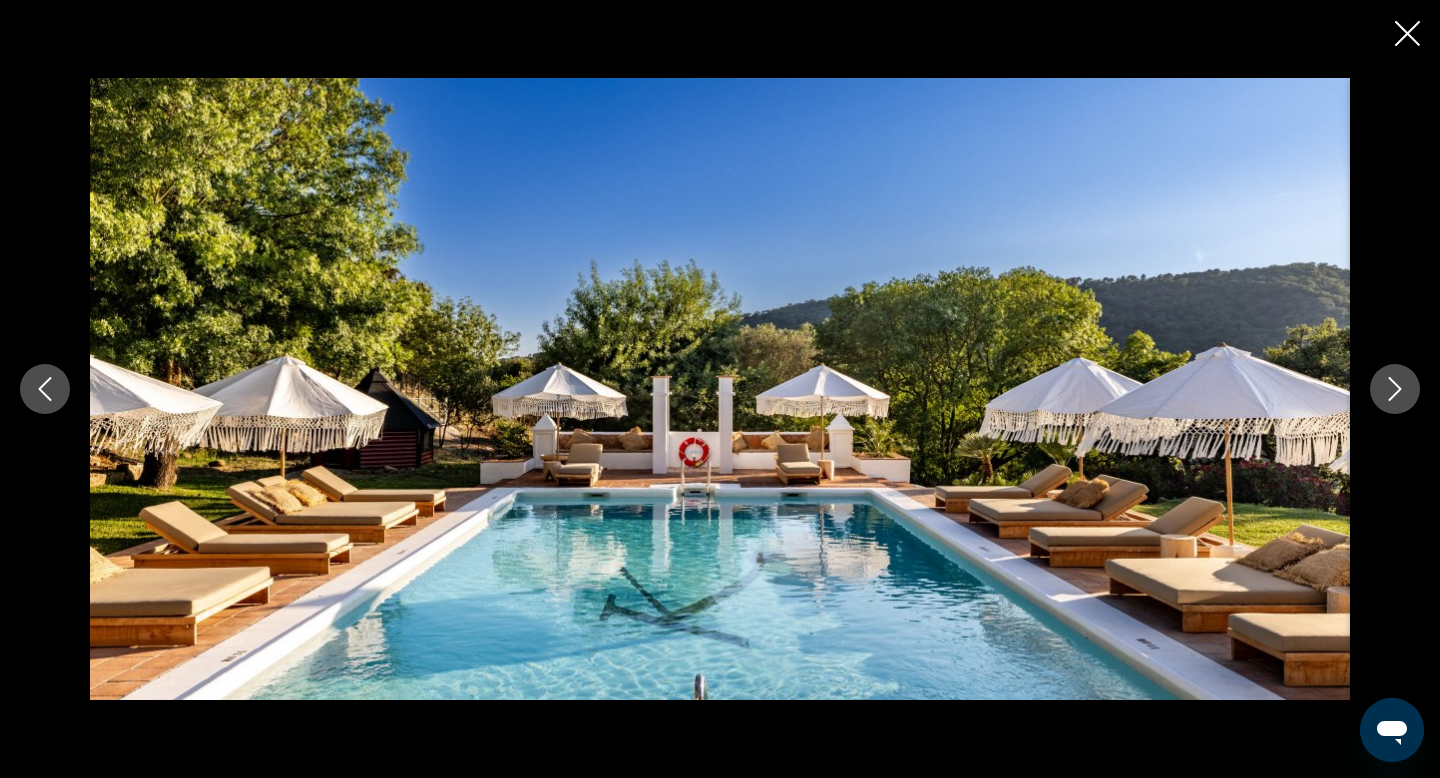 click 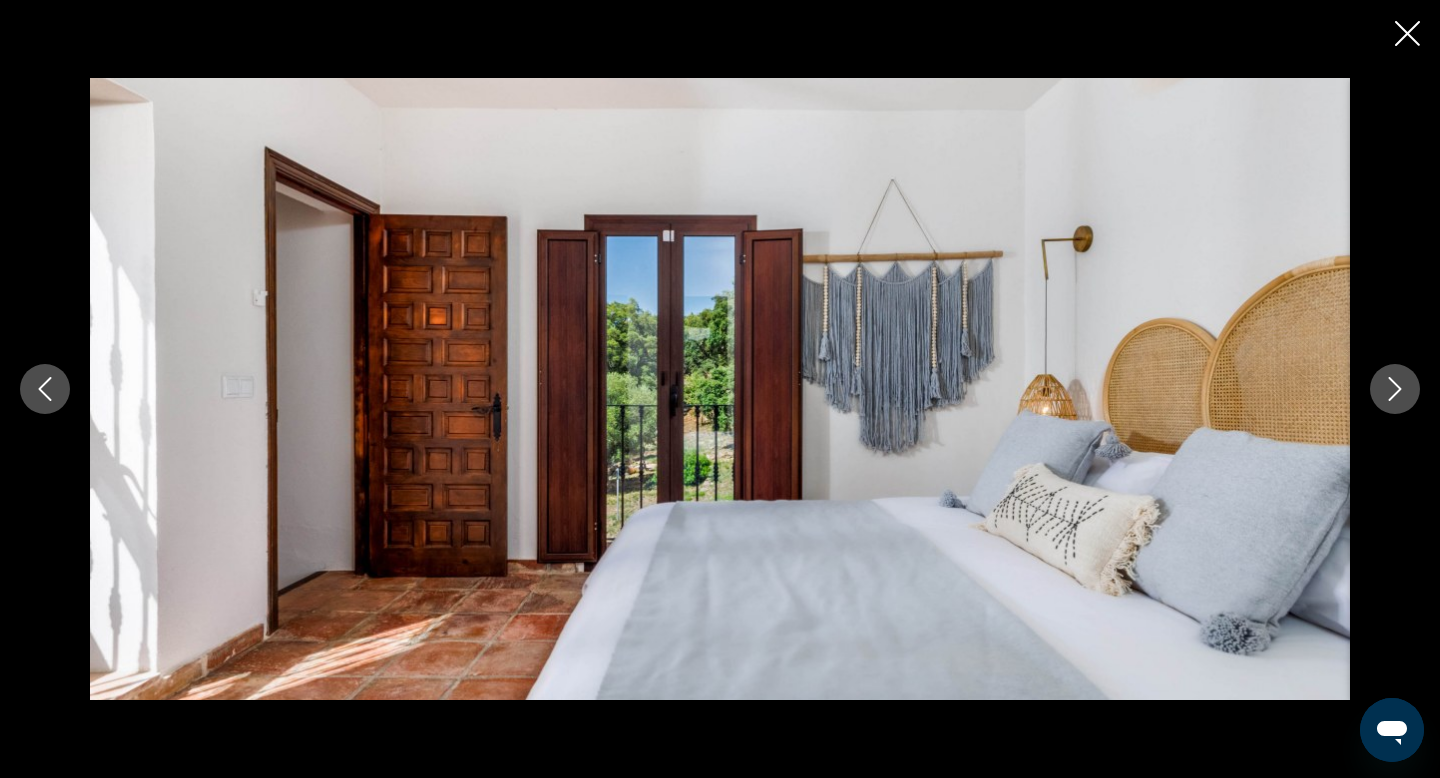 click 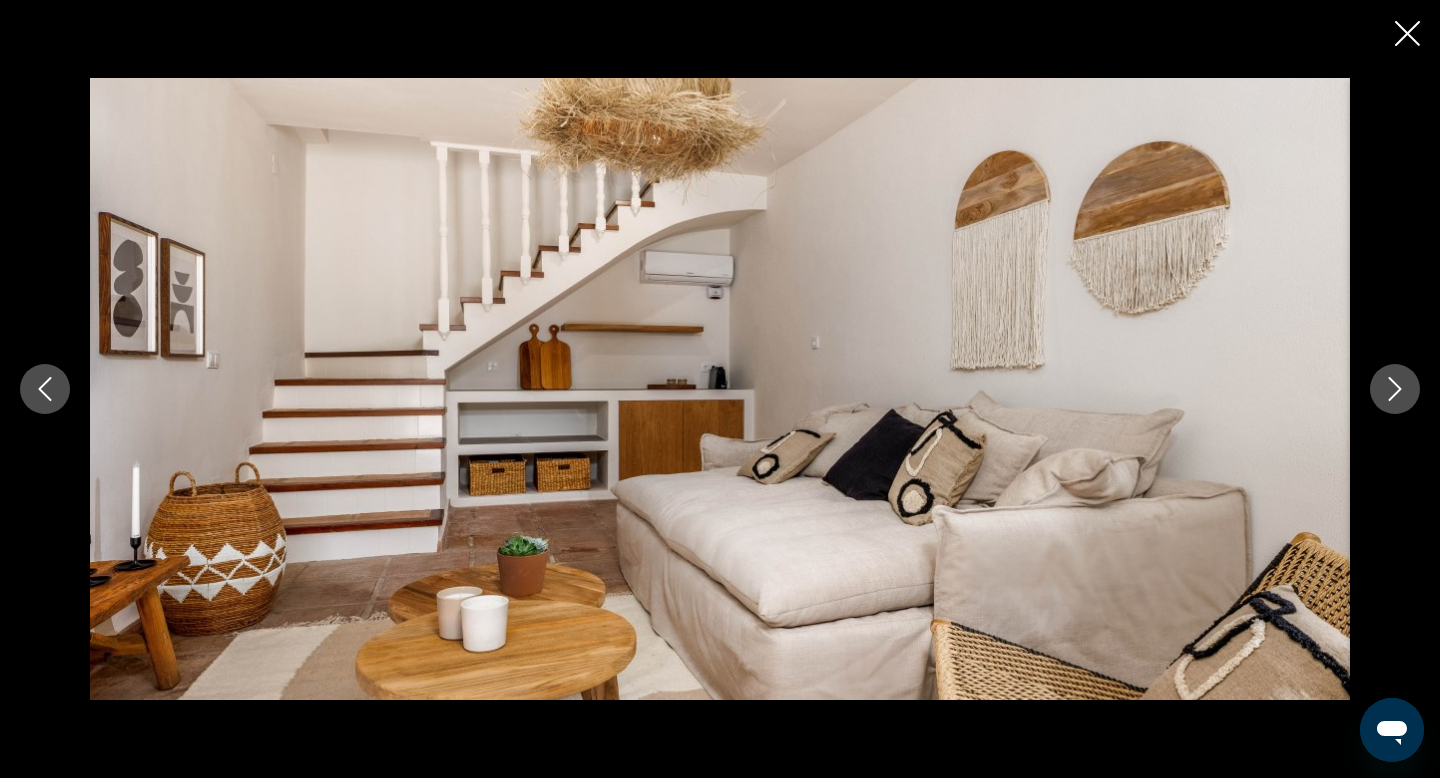 click 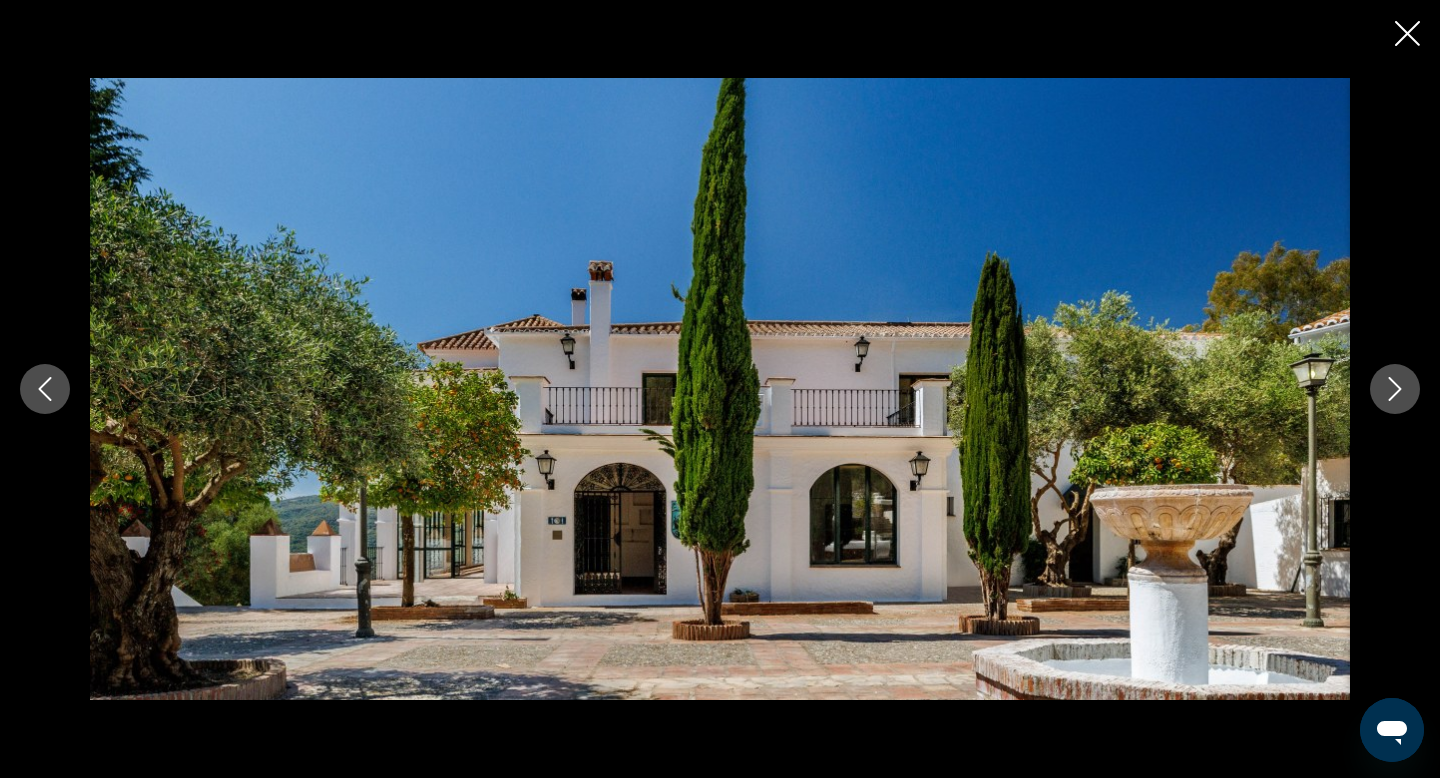 click 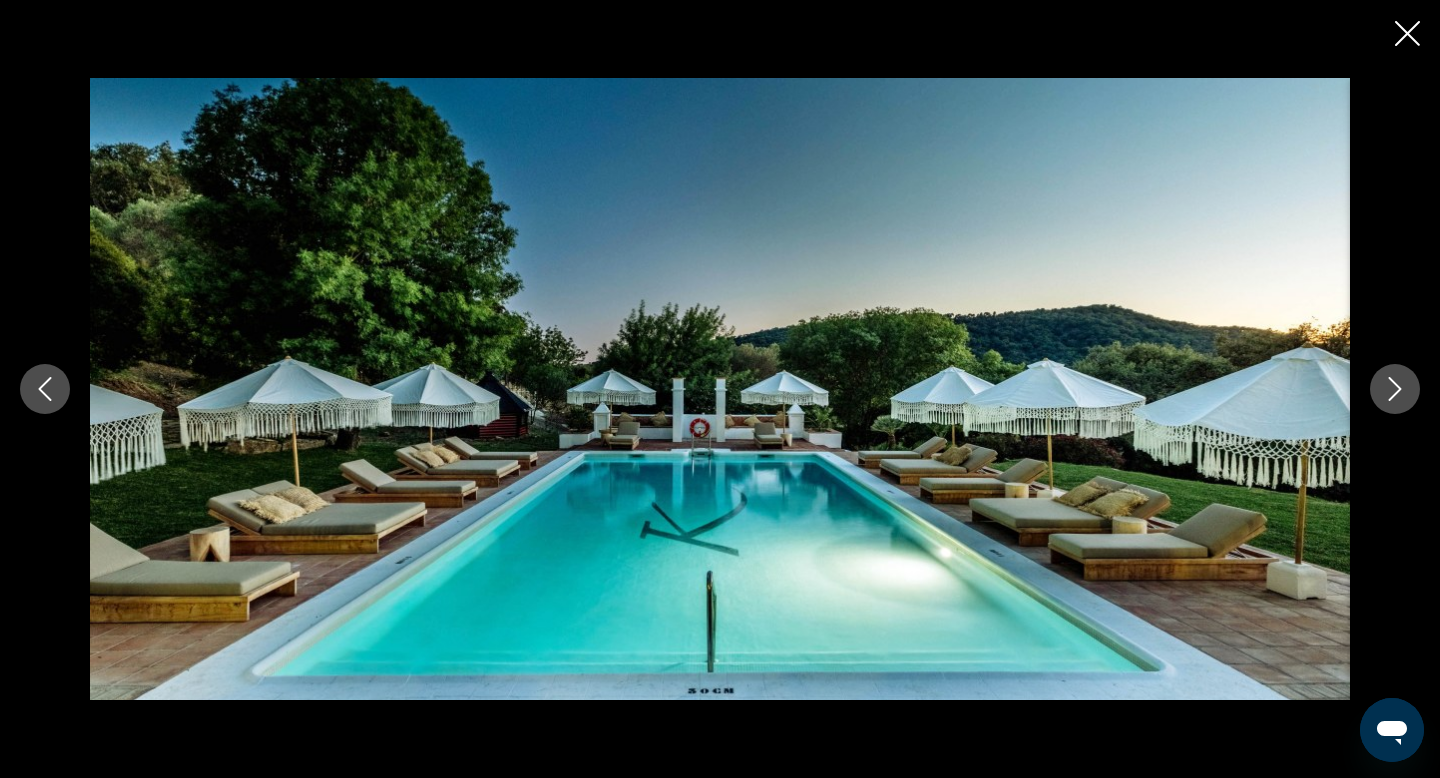 click 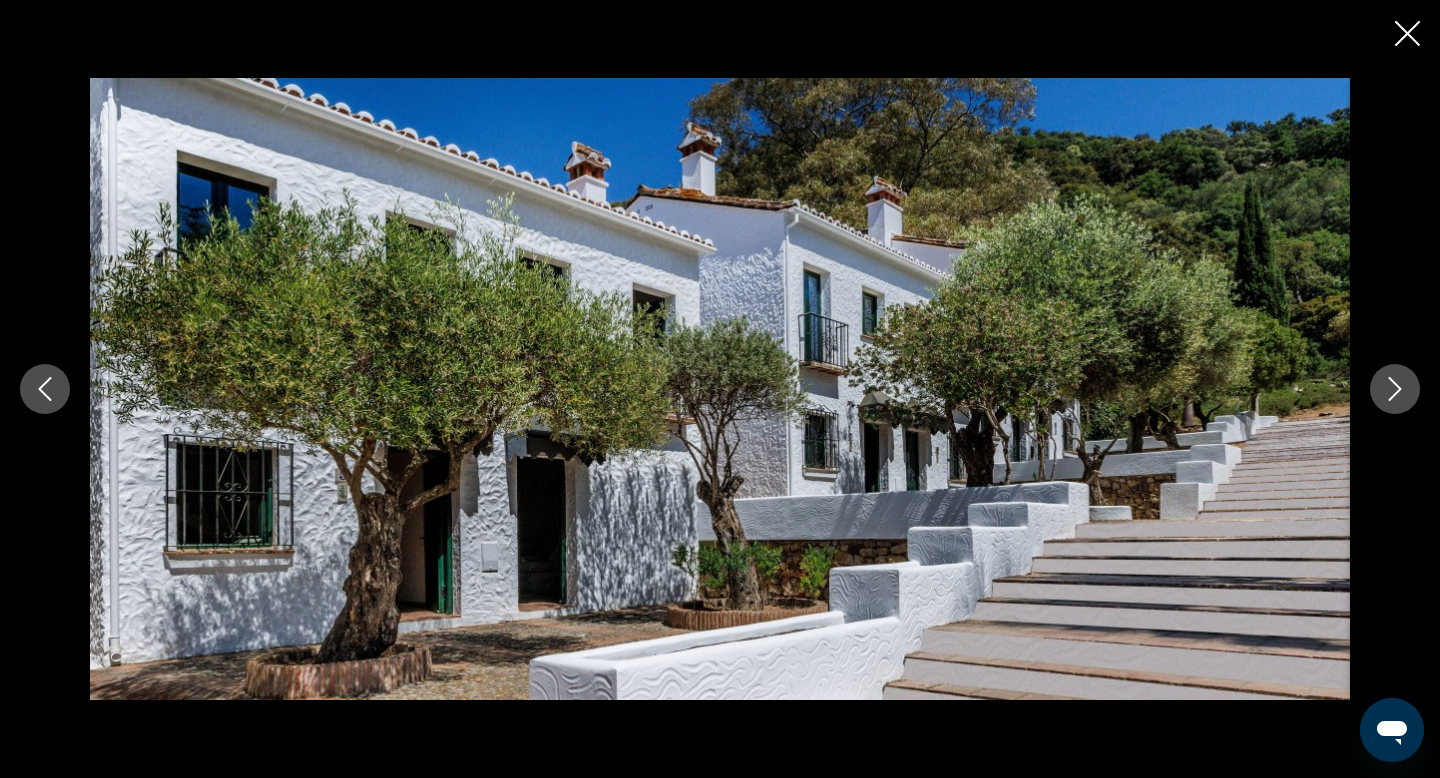 click 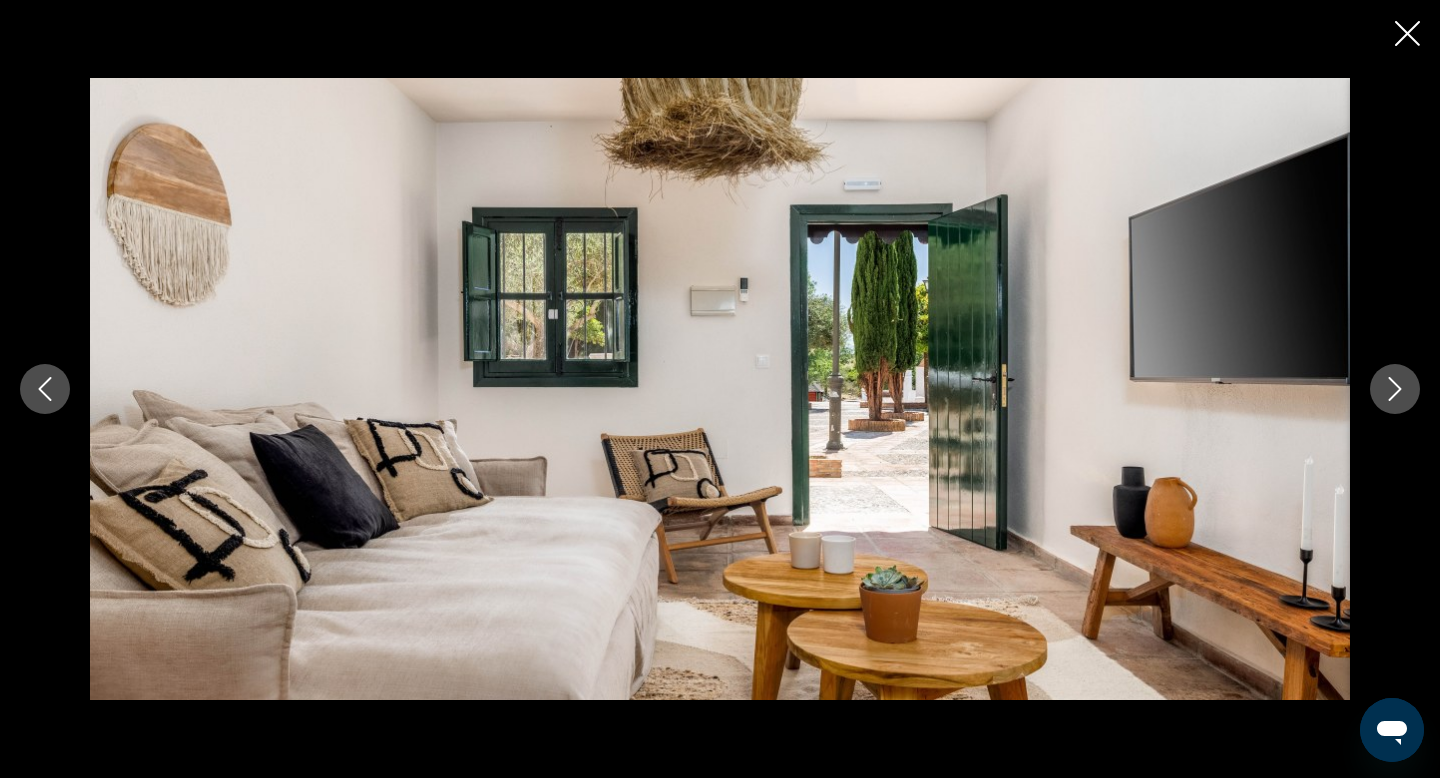 click 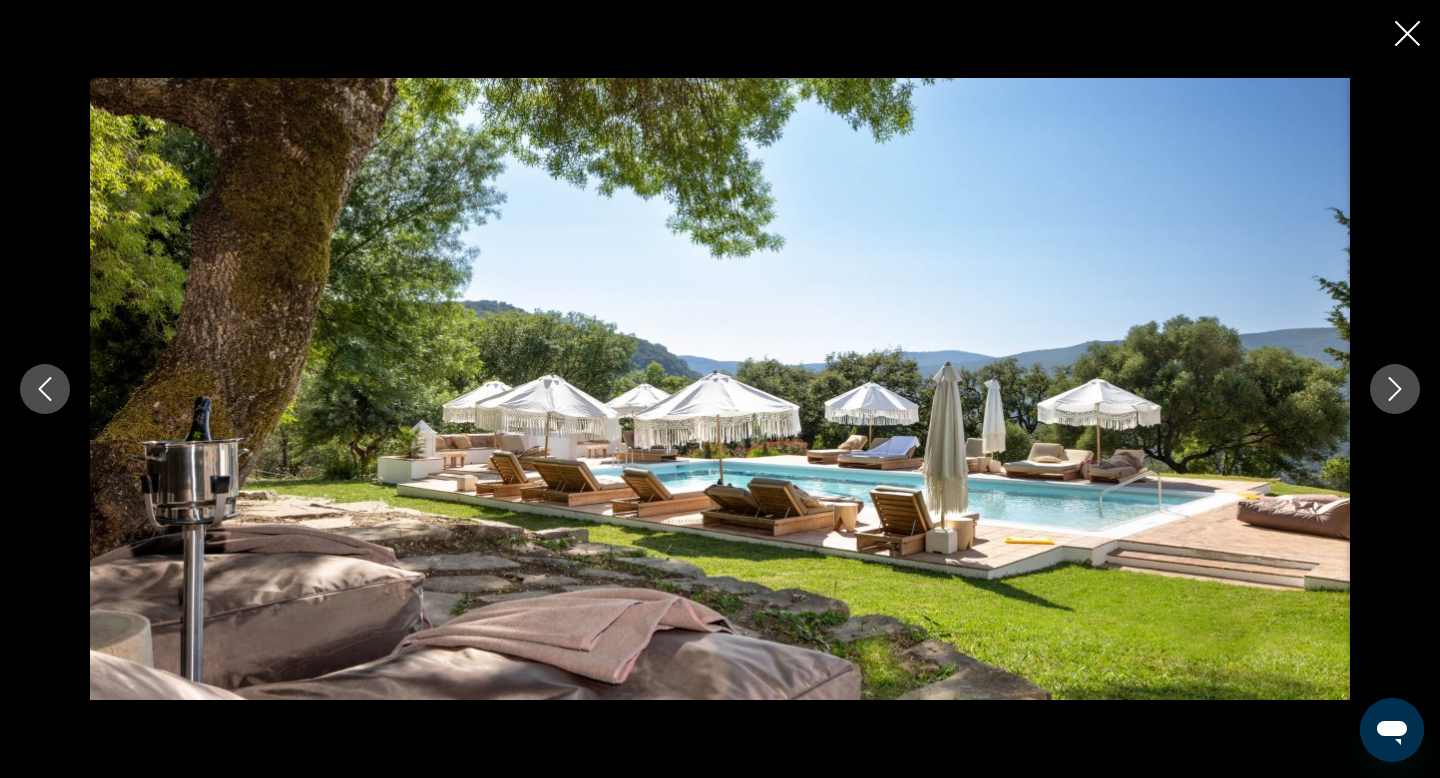 click 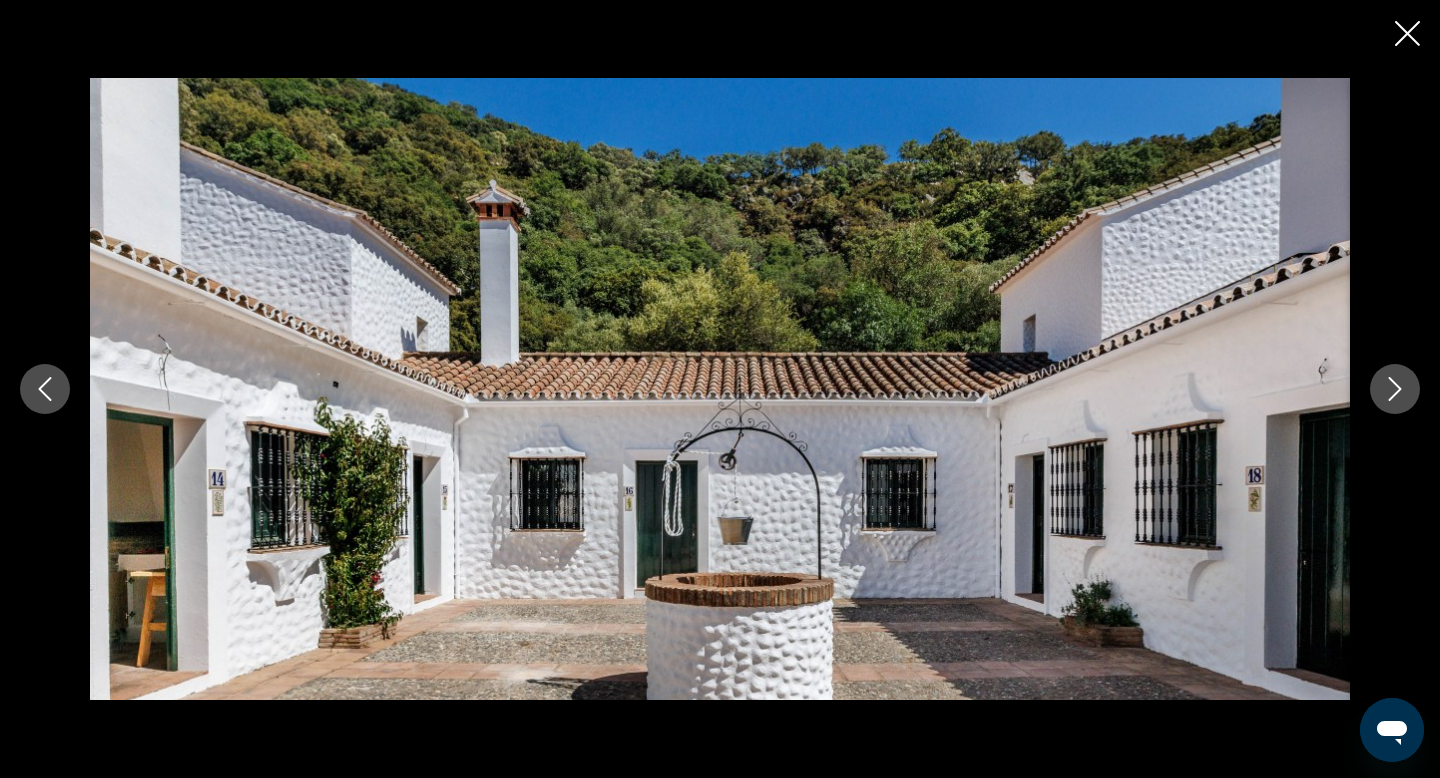 click 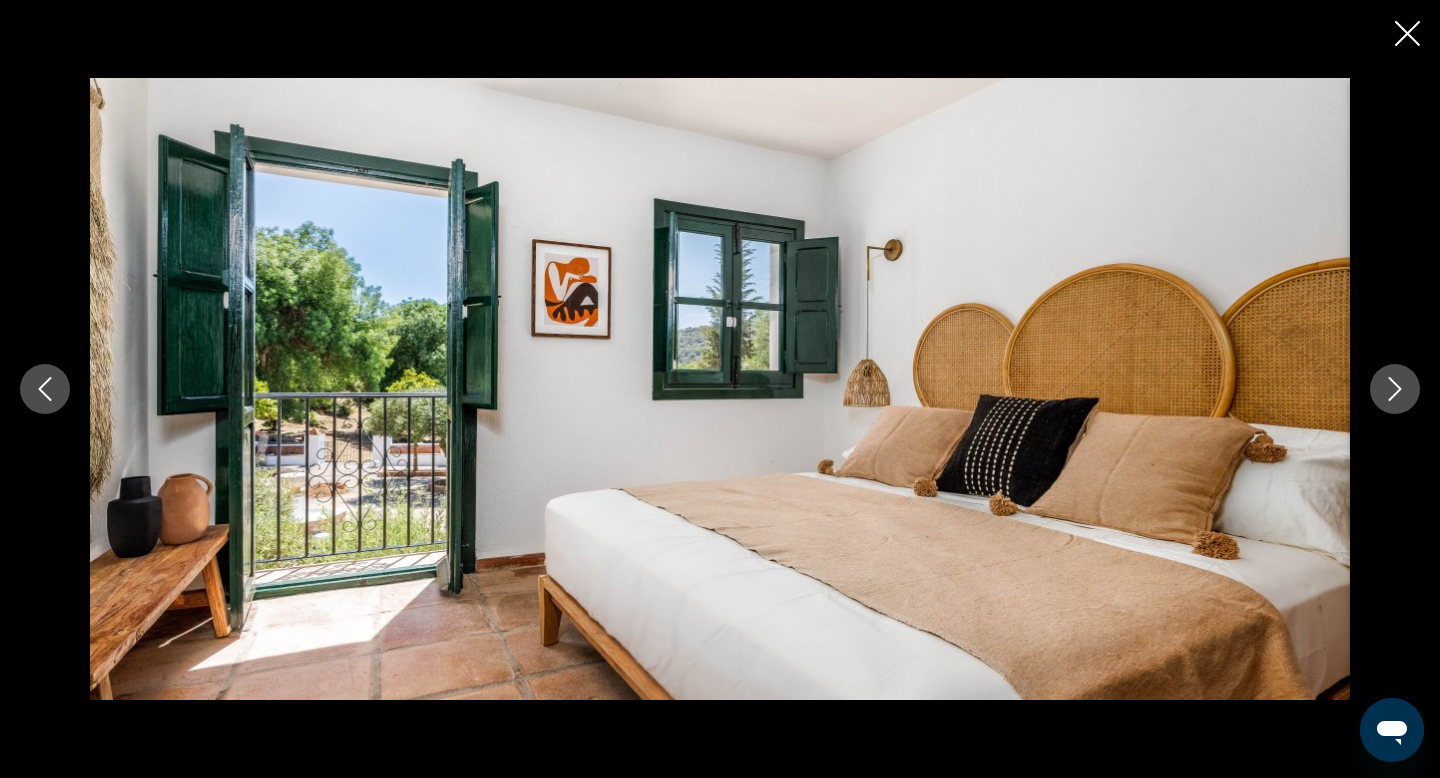 click 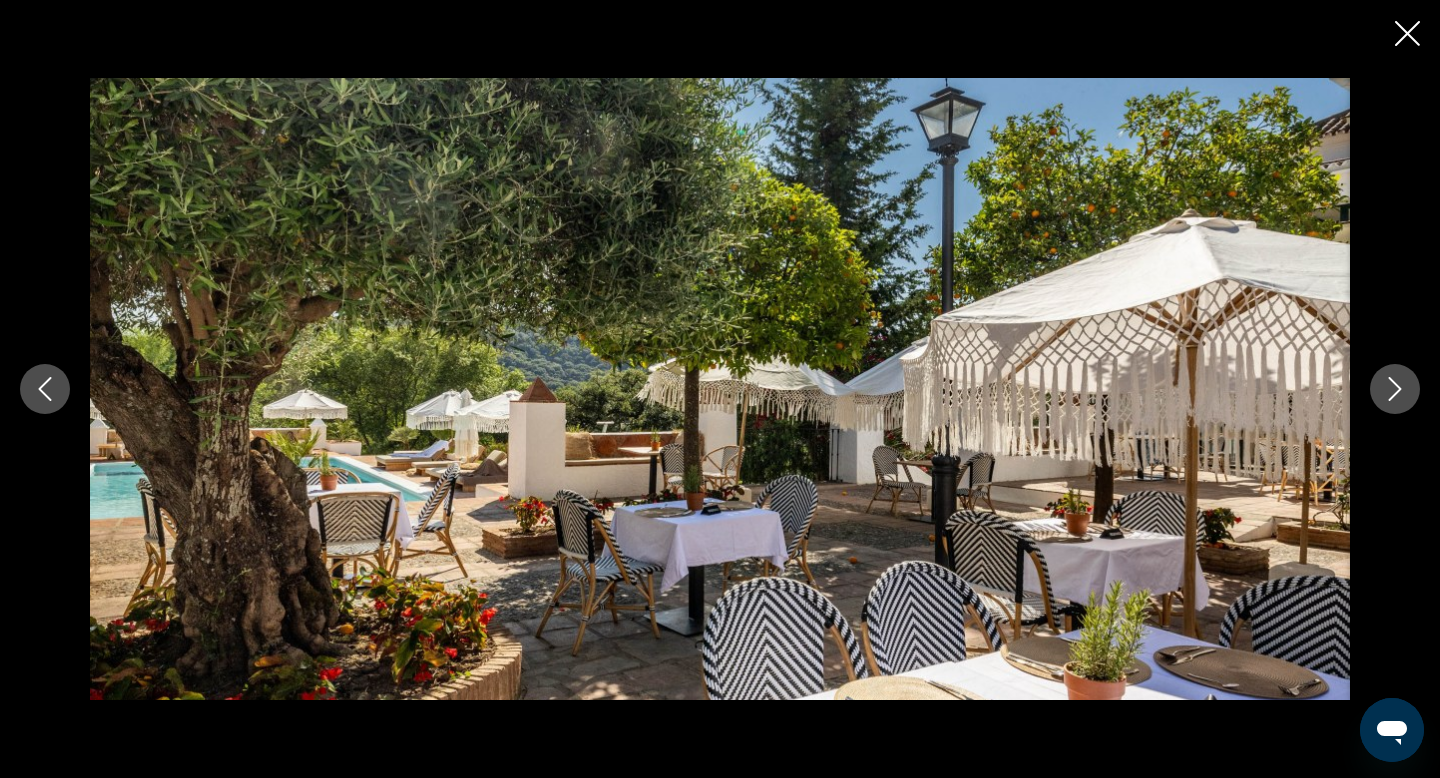 click 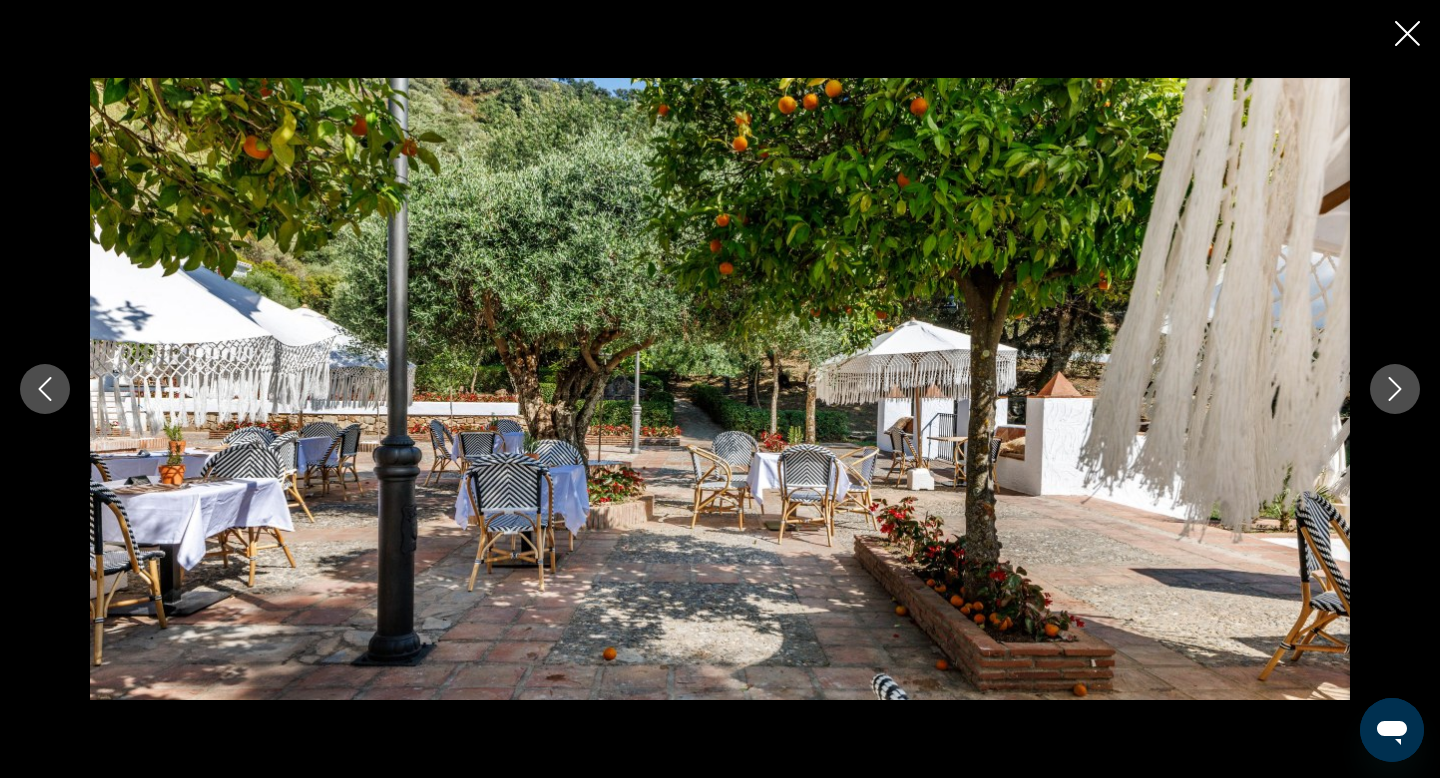 click 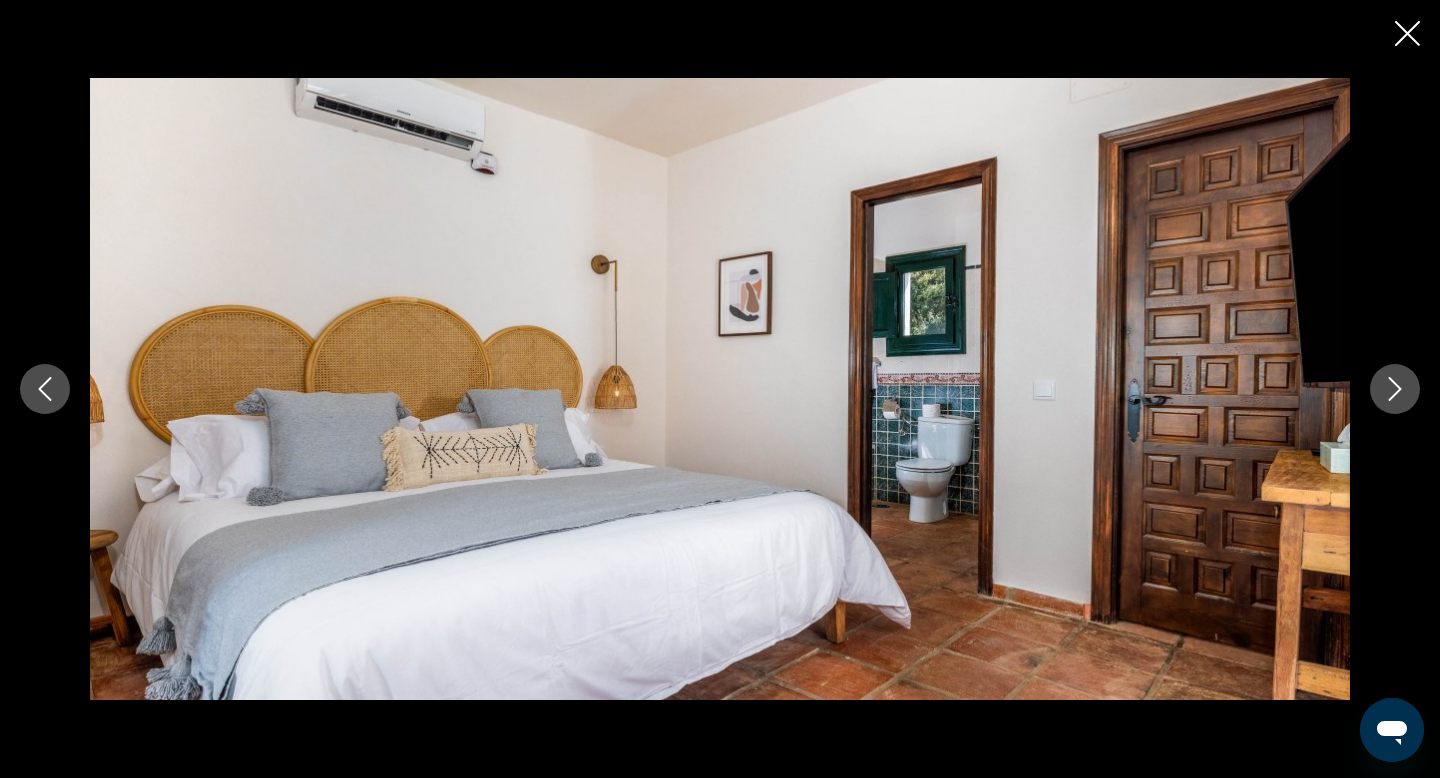 click 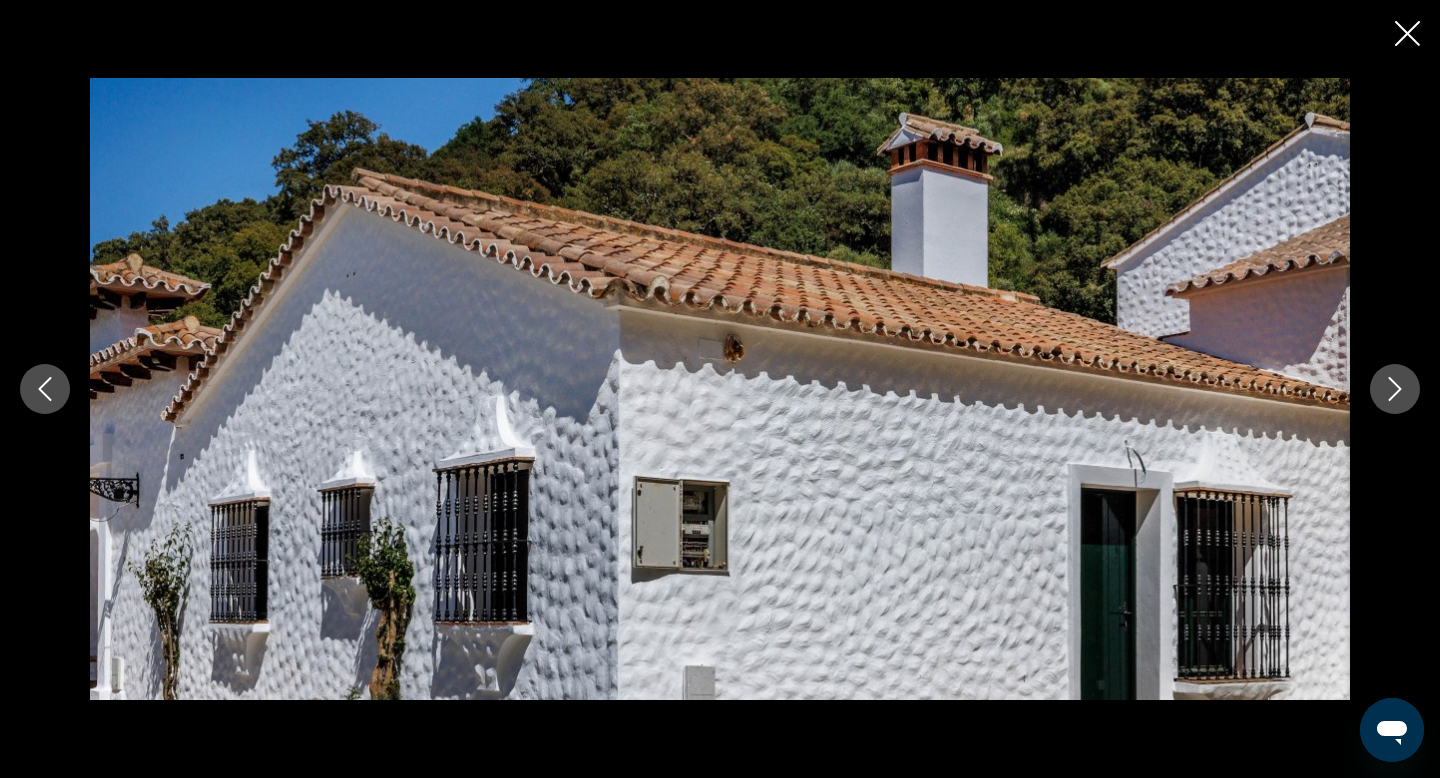 click 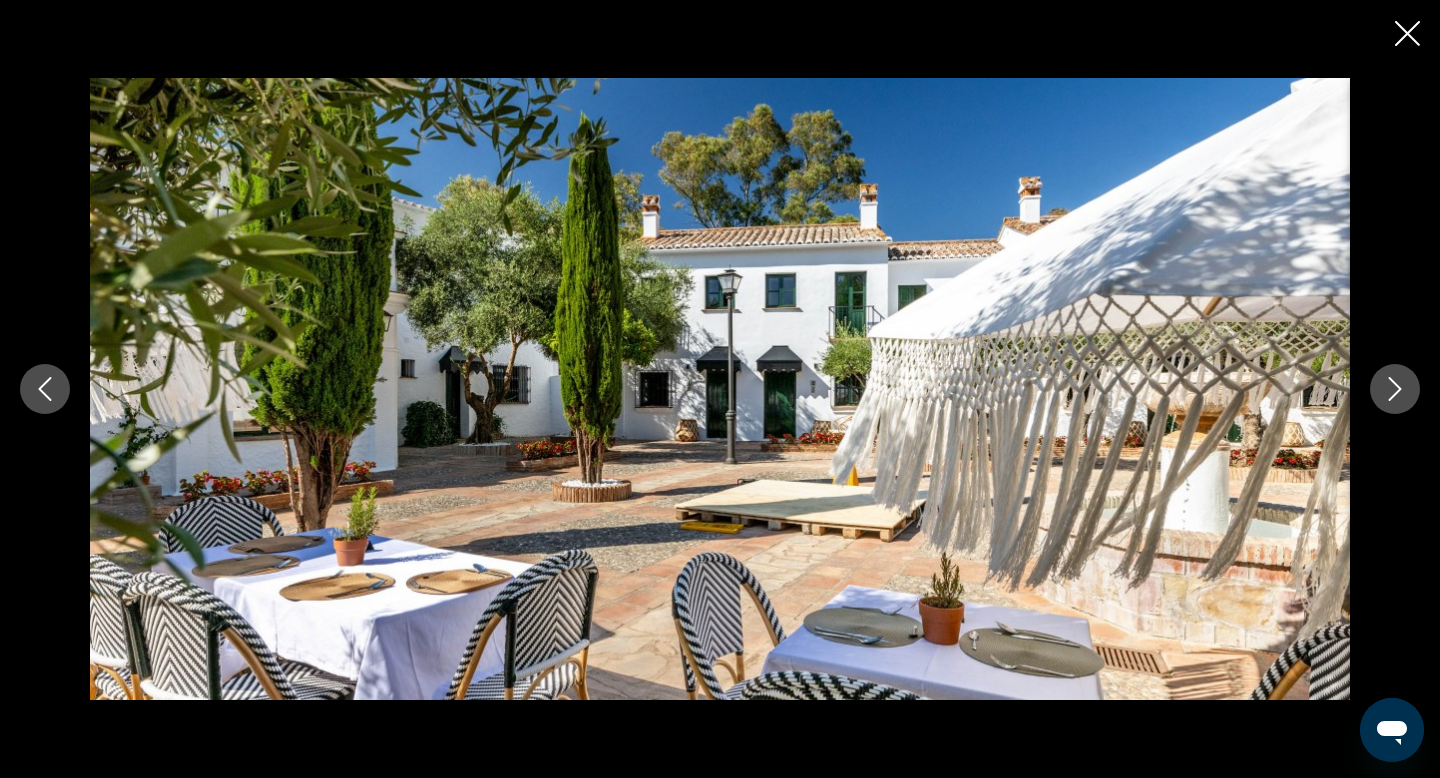 click 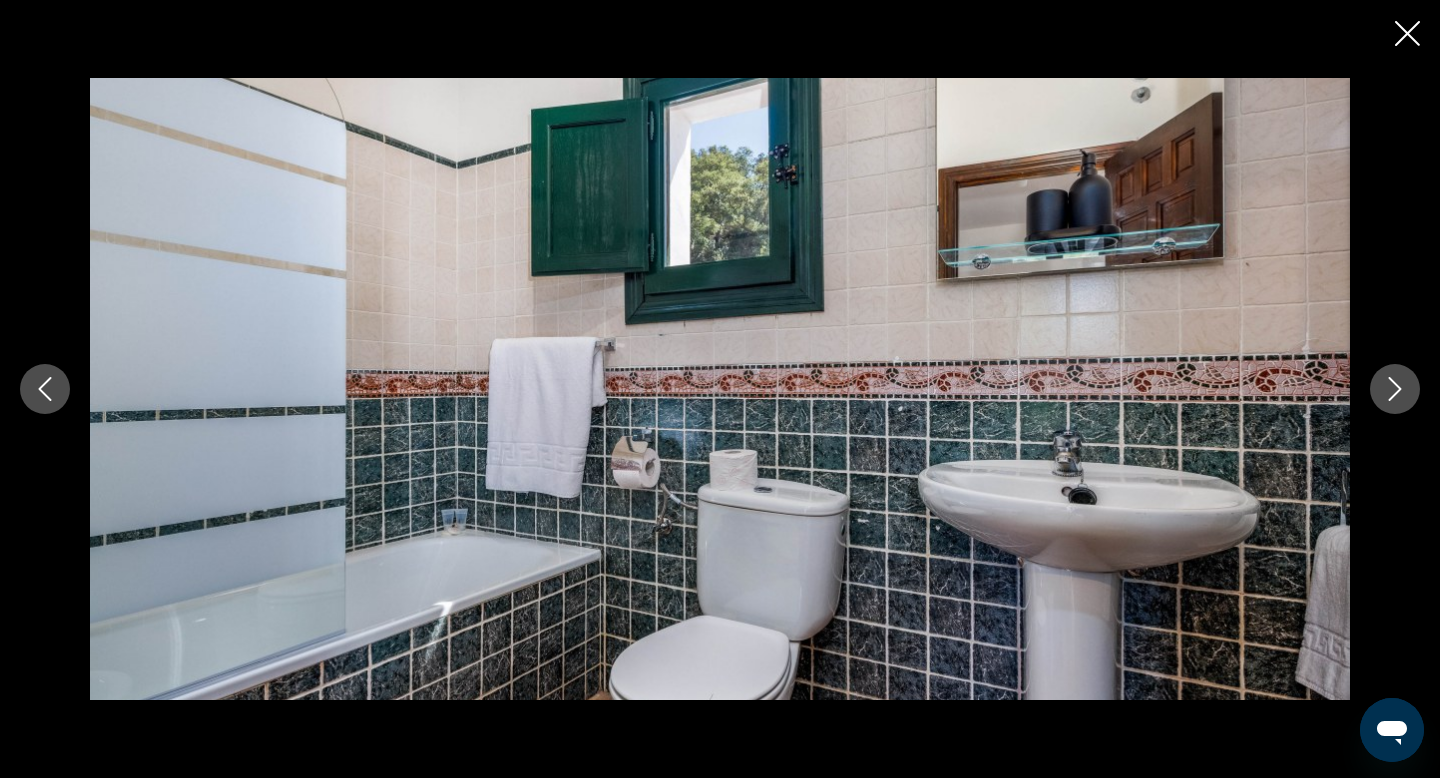 click 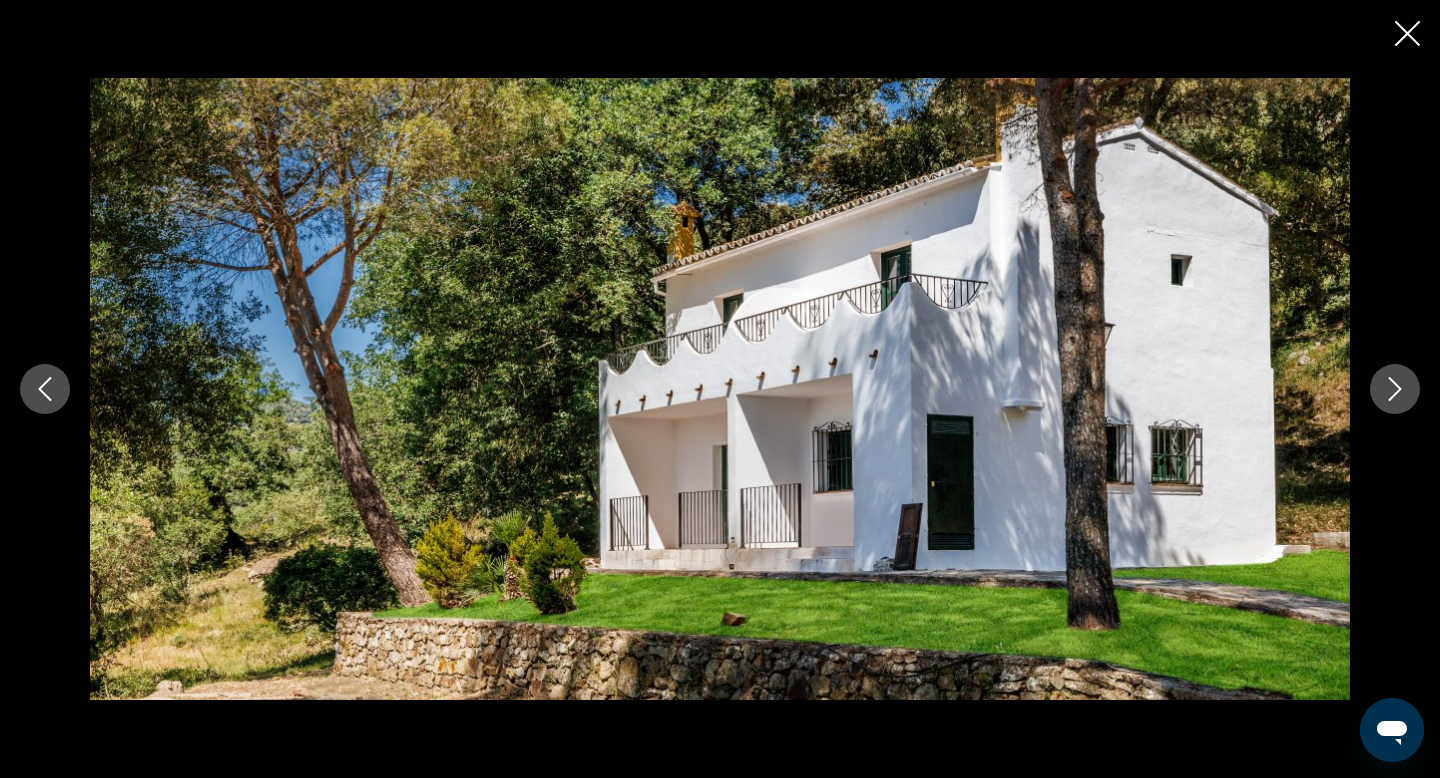 click 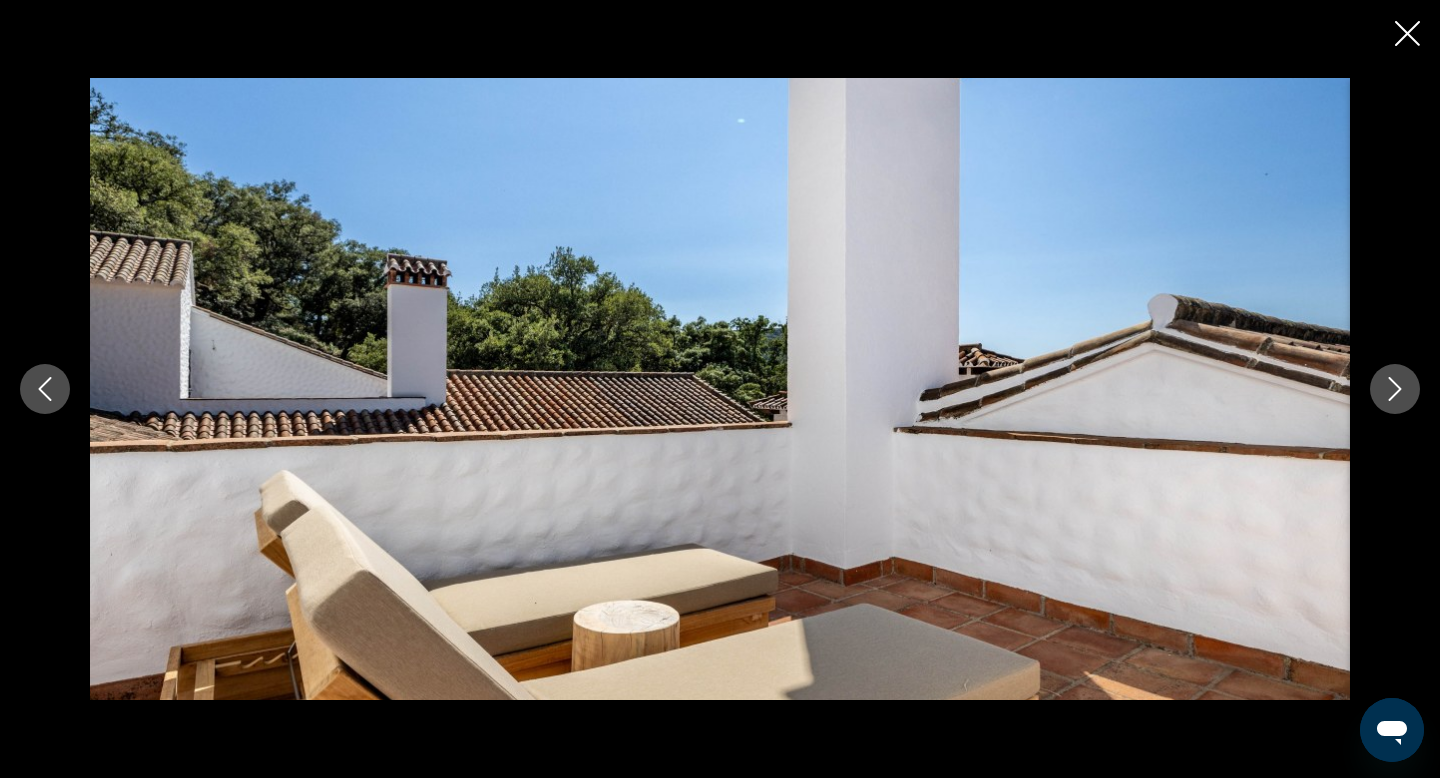 click 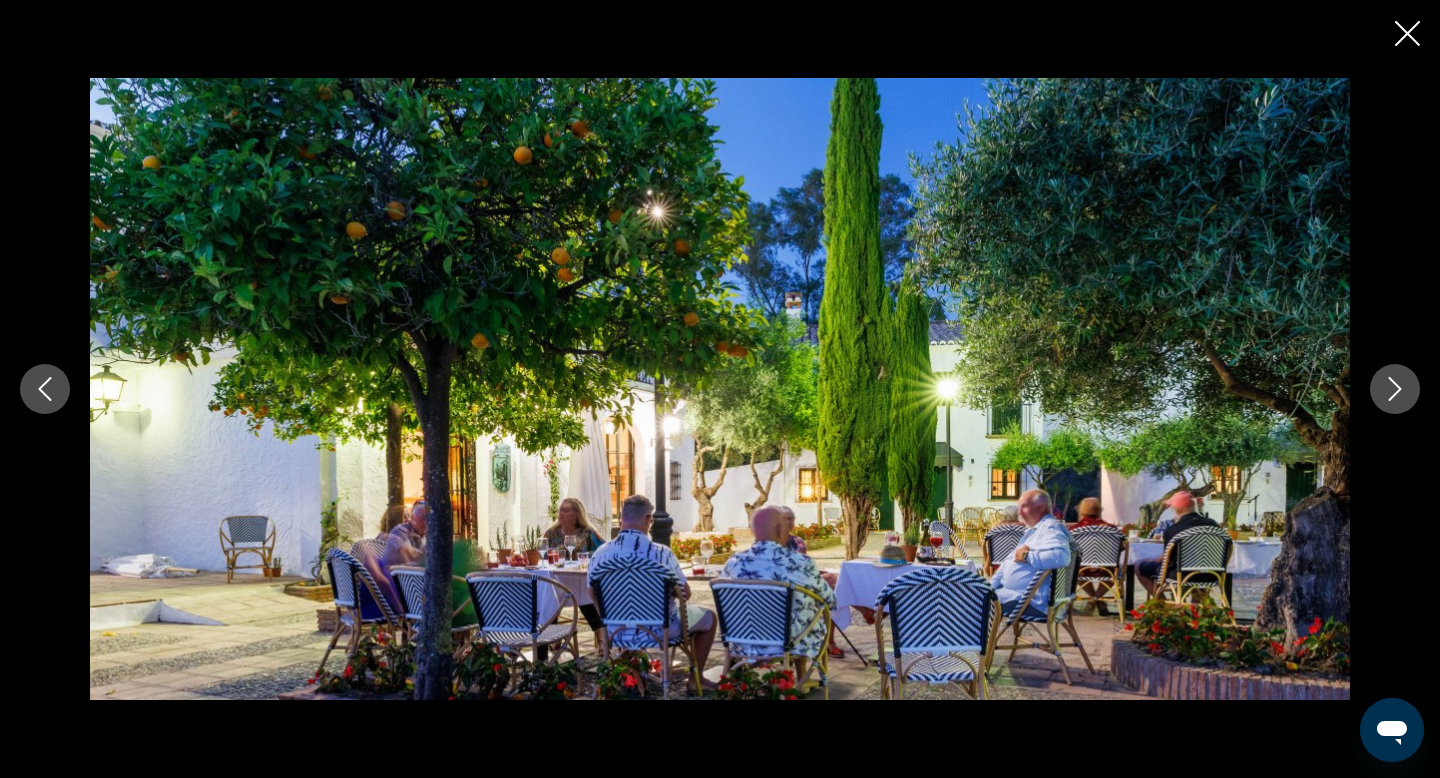 click 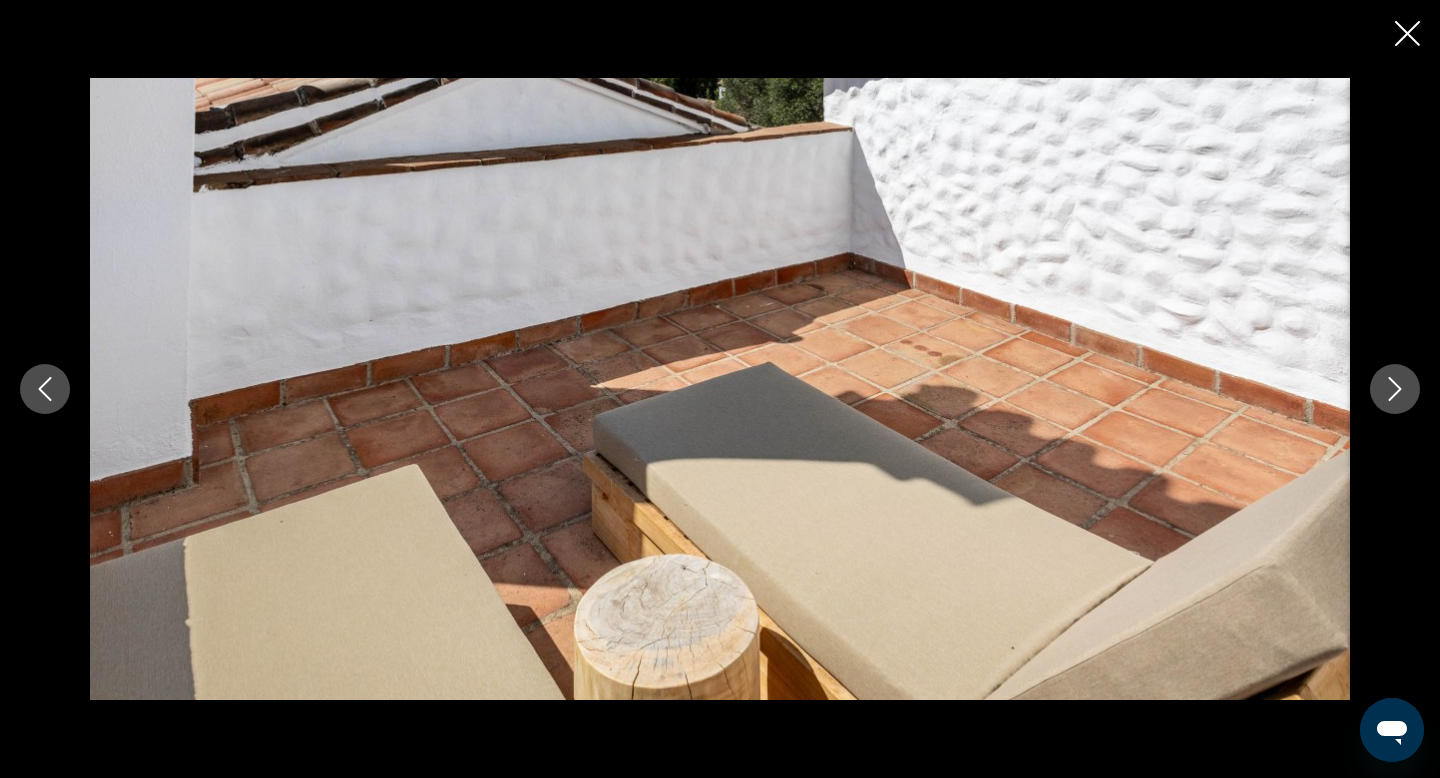 click 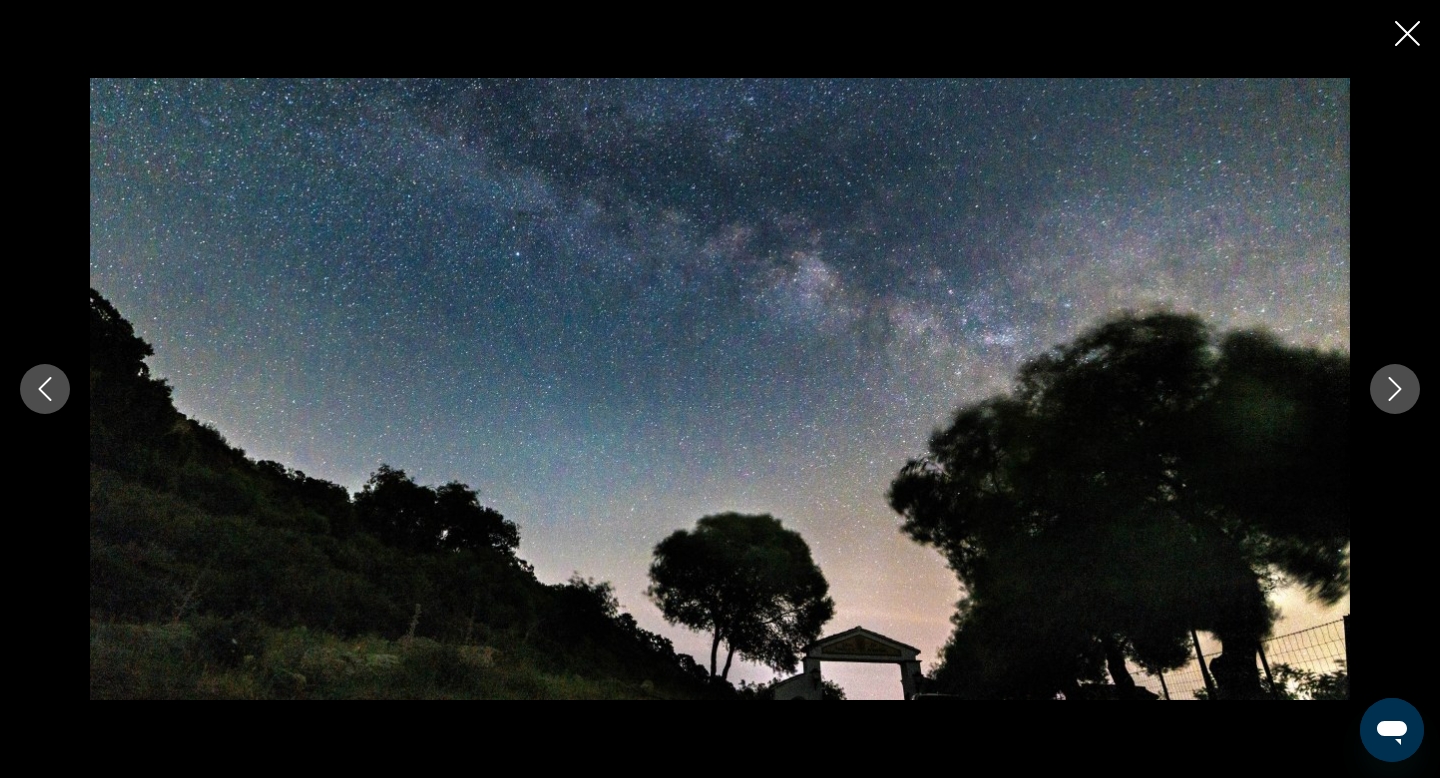 click 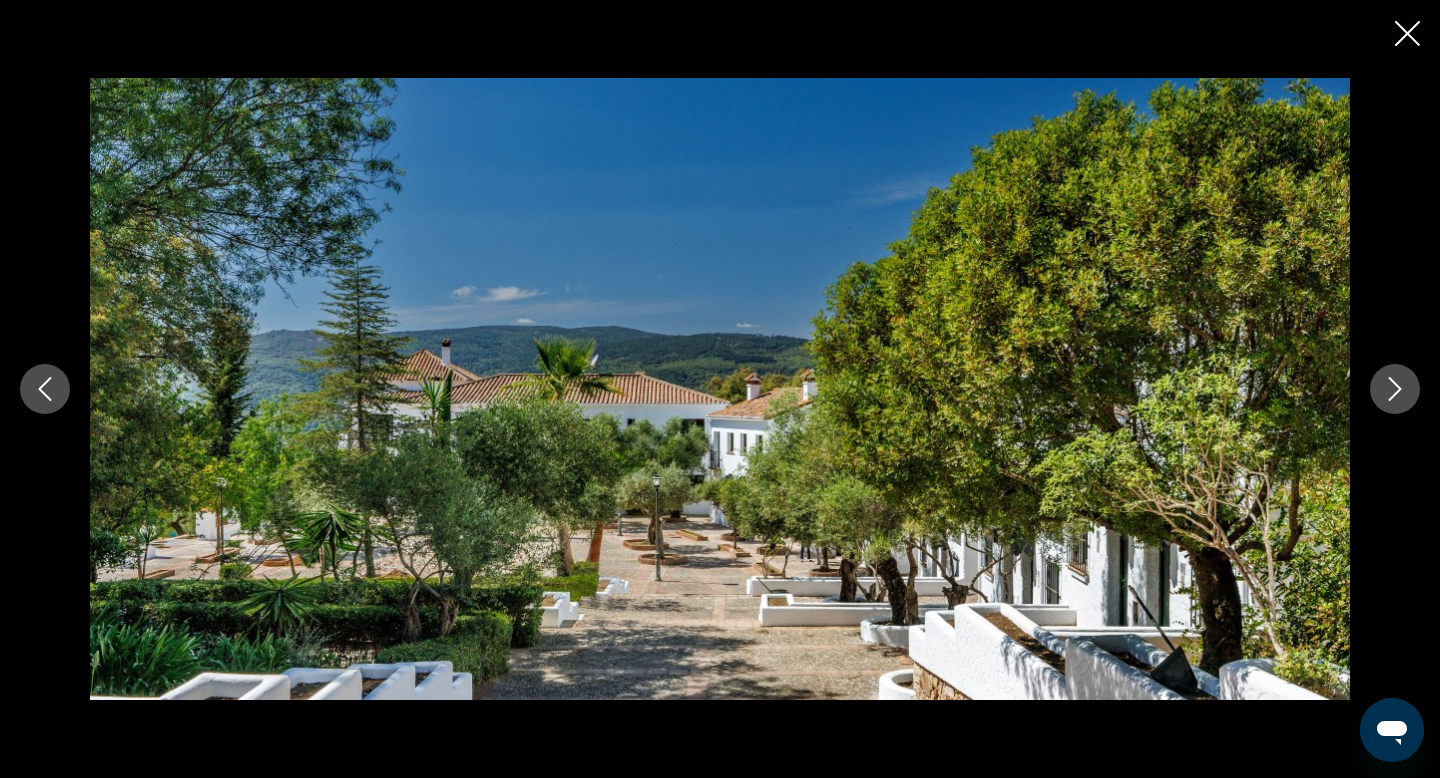 click 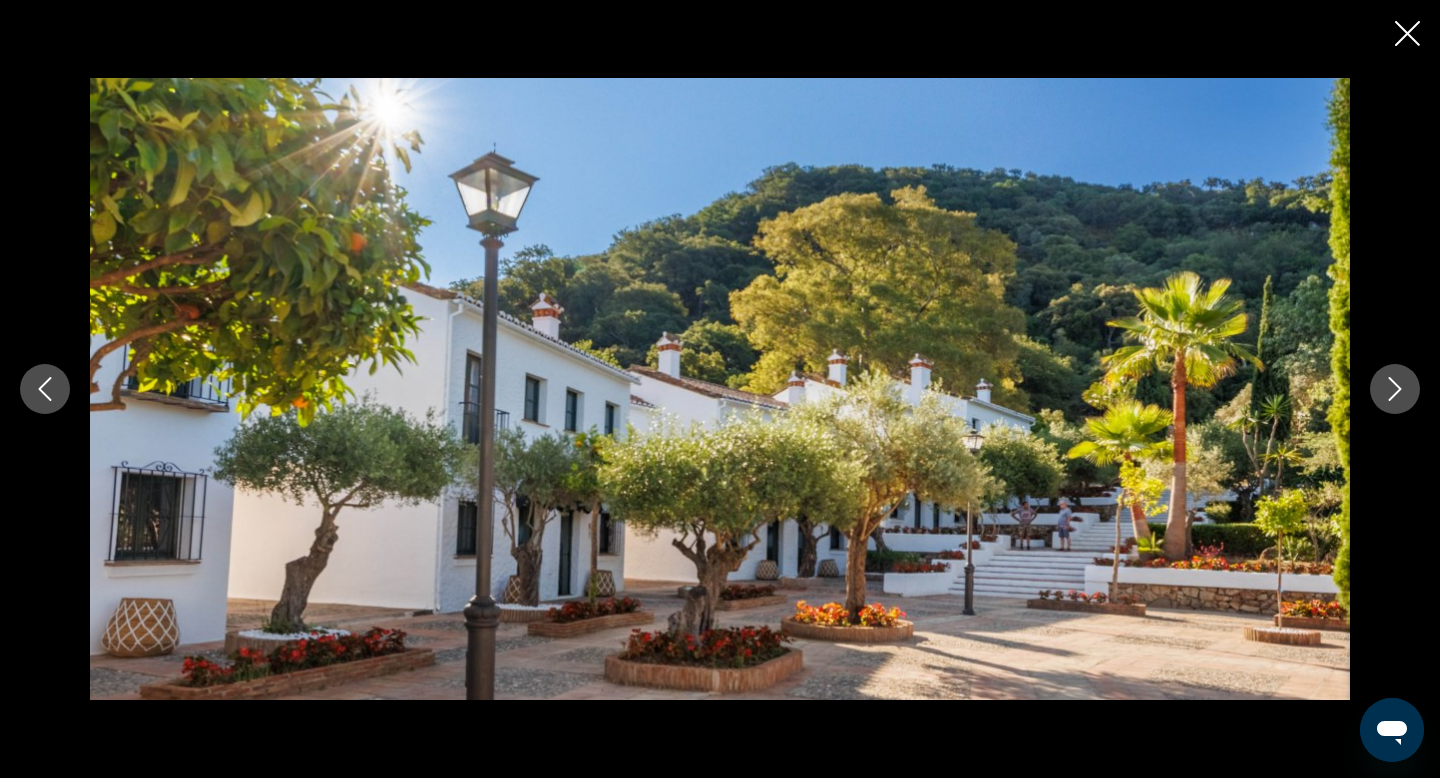 click 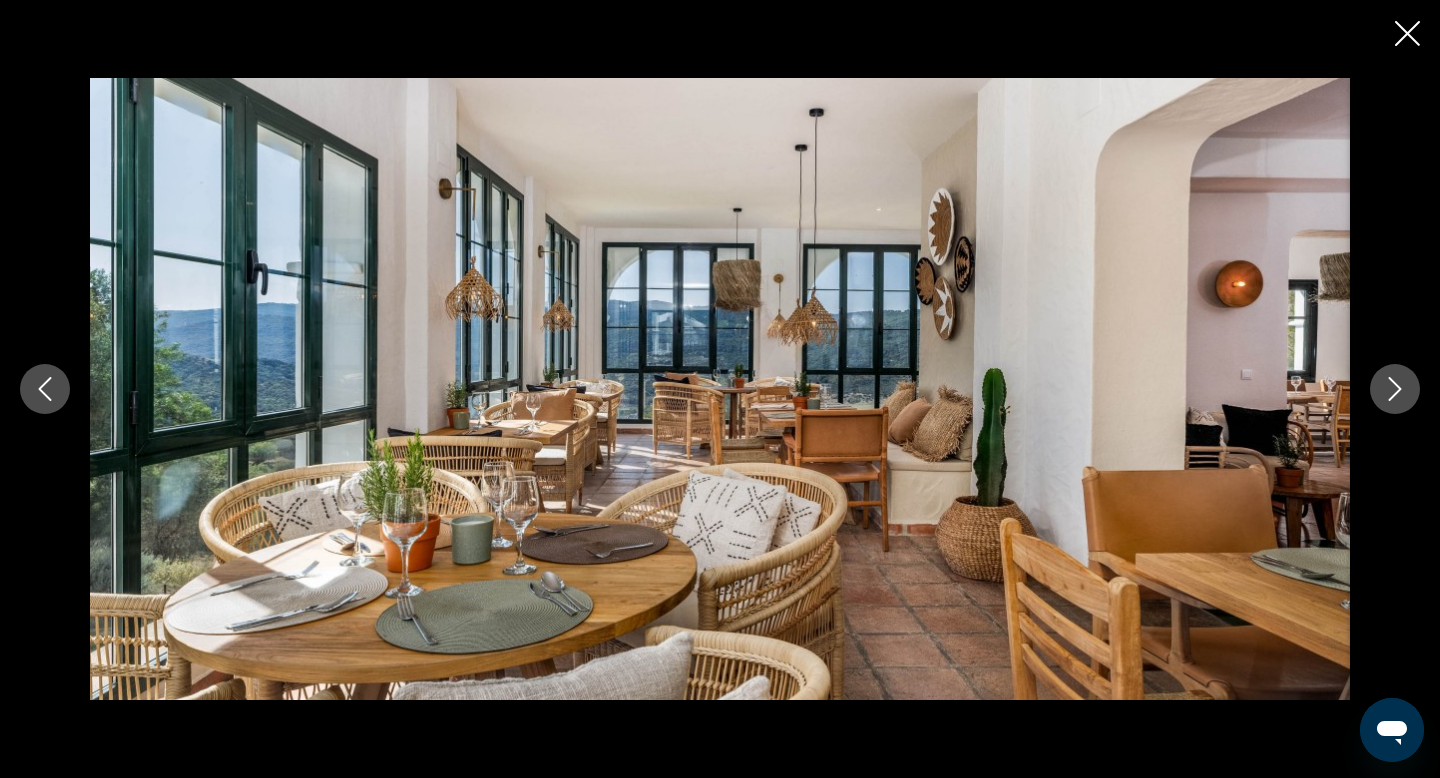 click 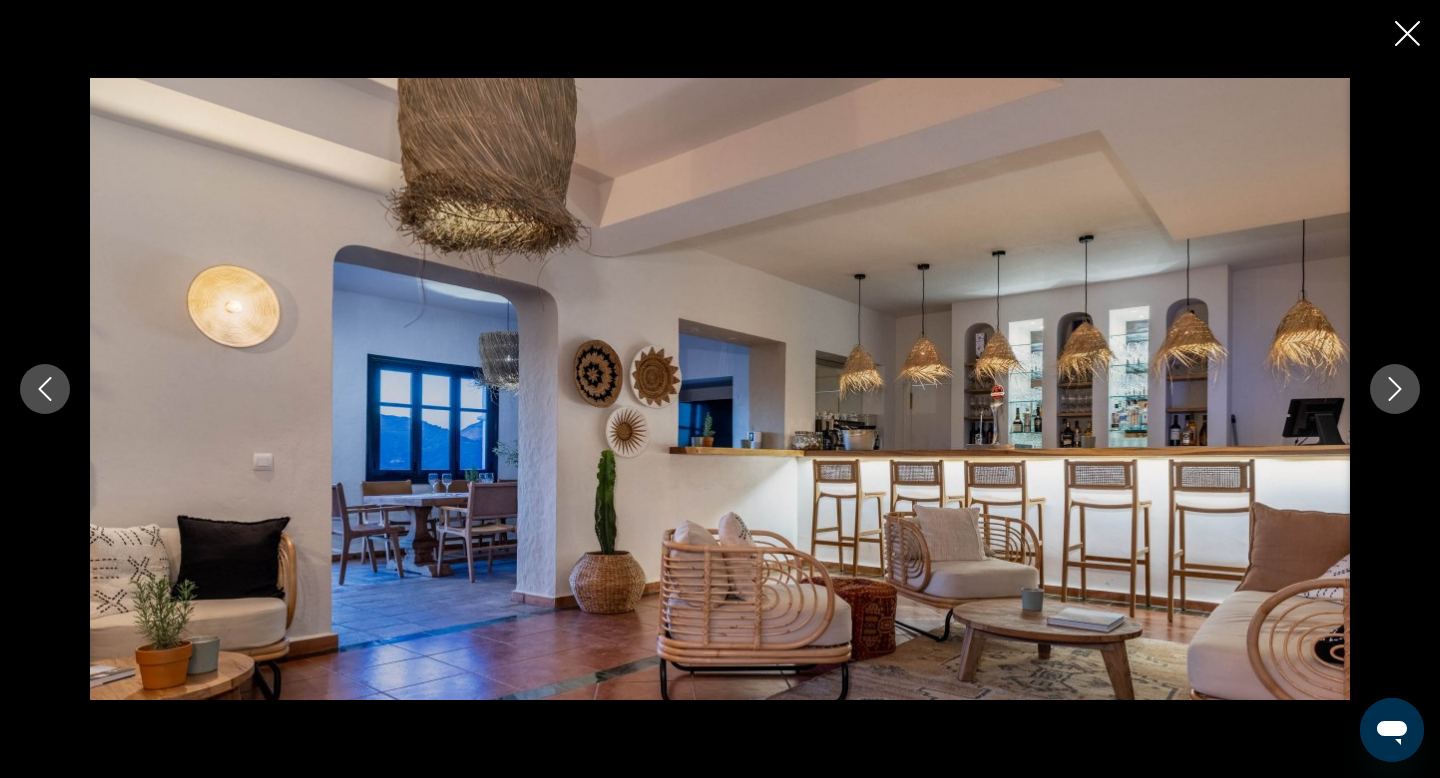 click 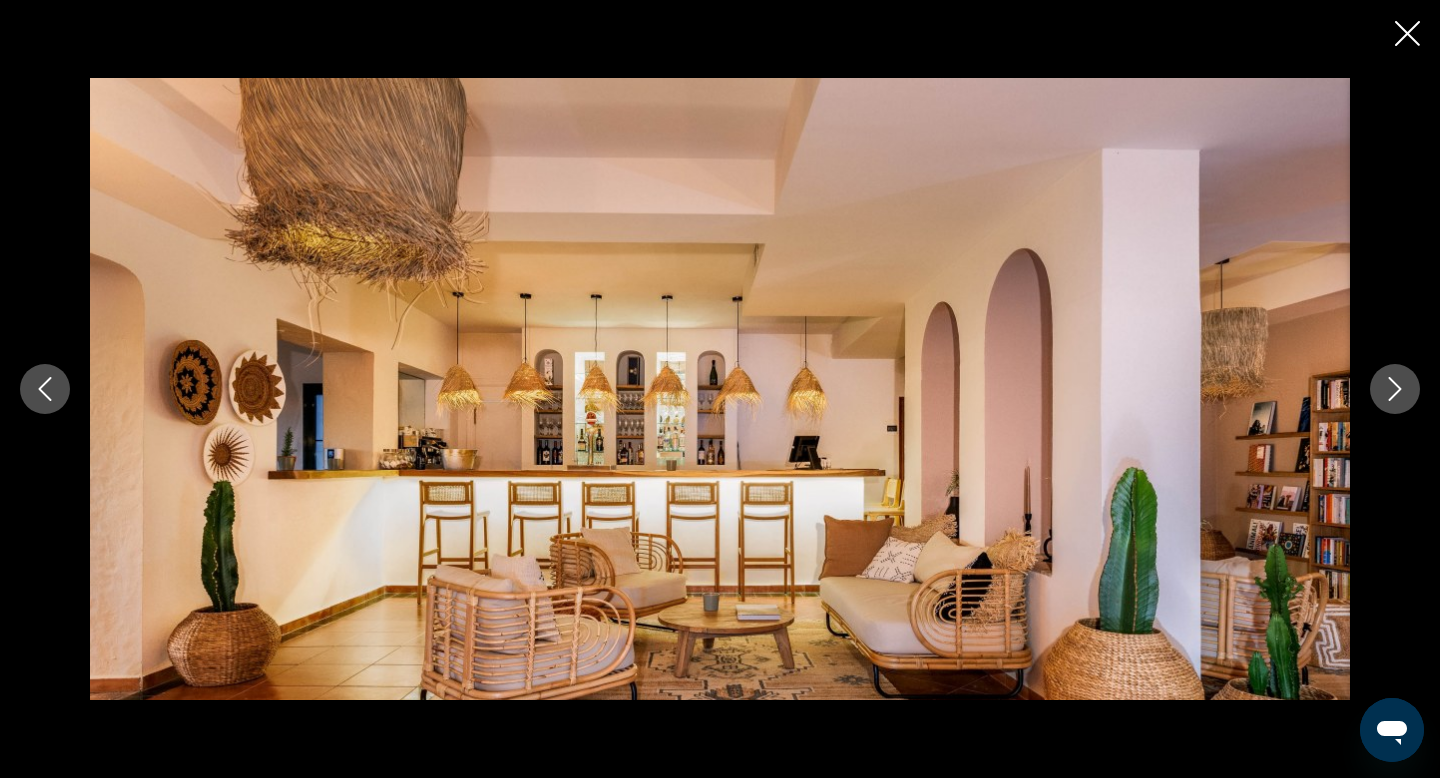 click 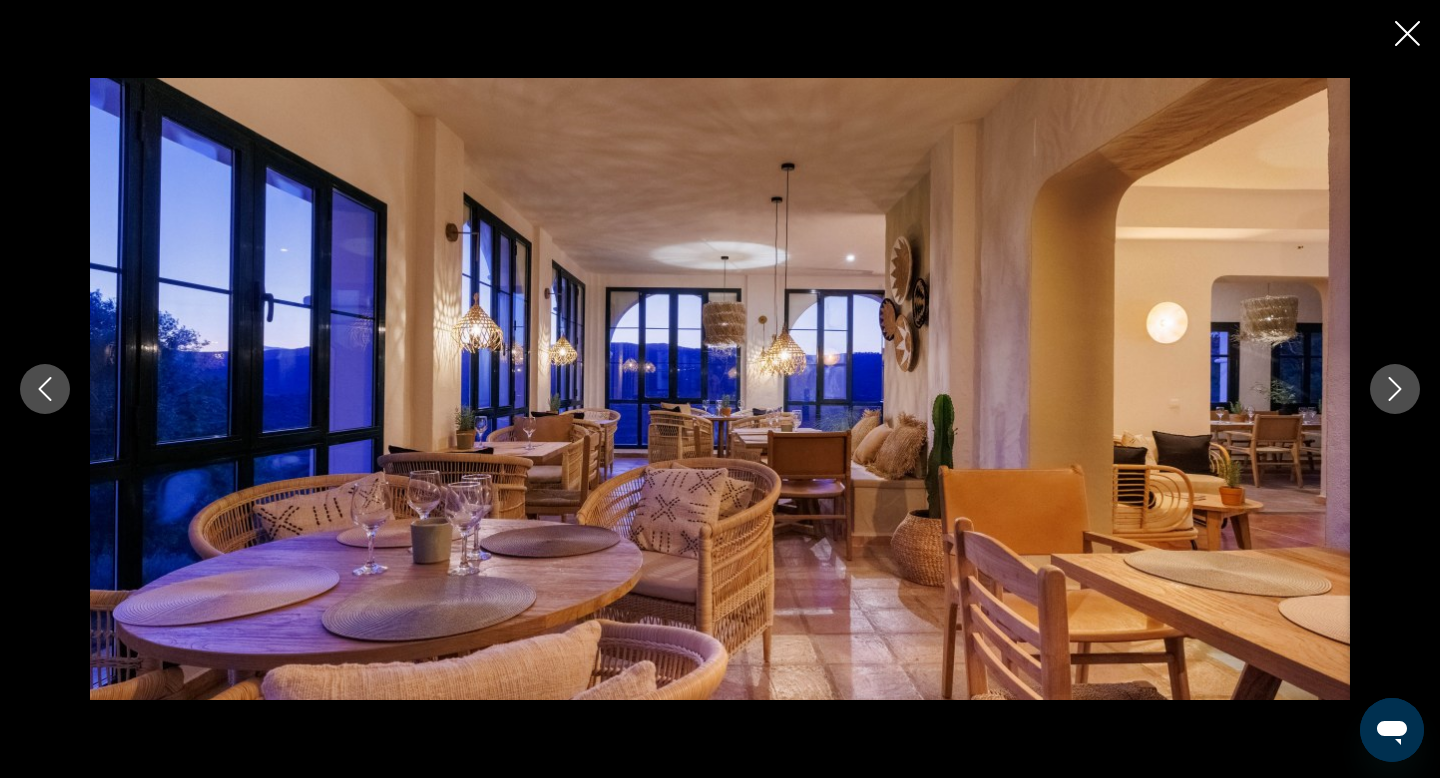 click 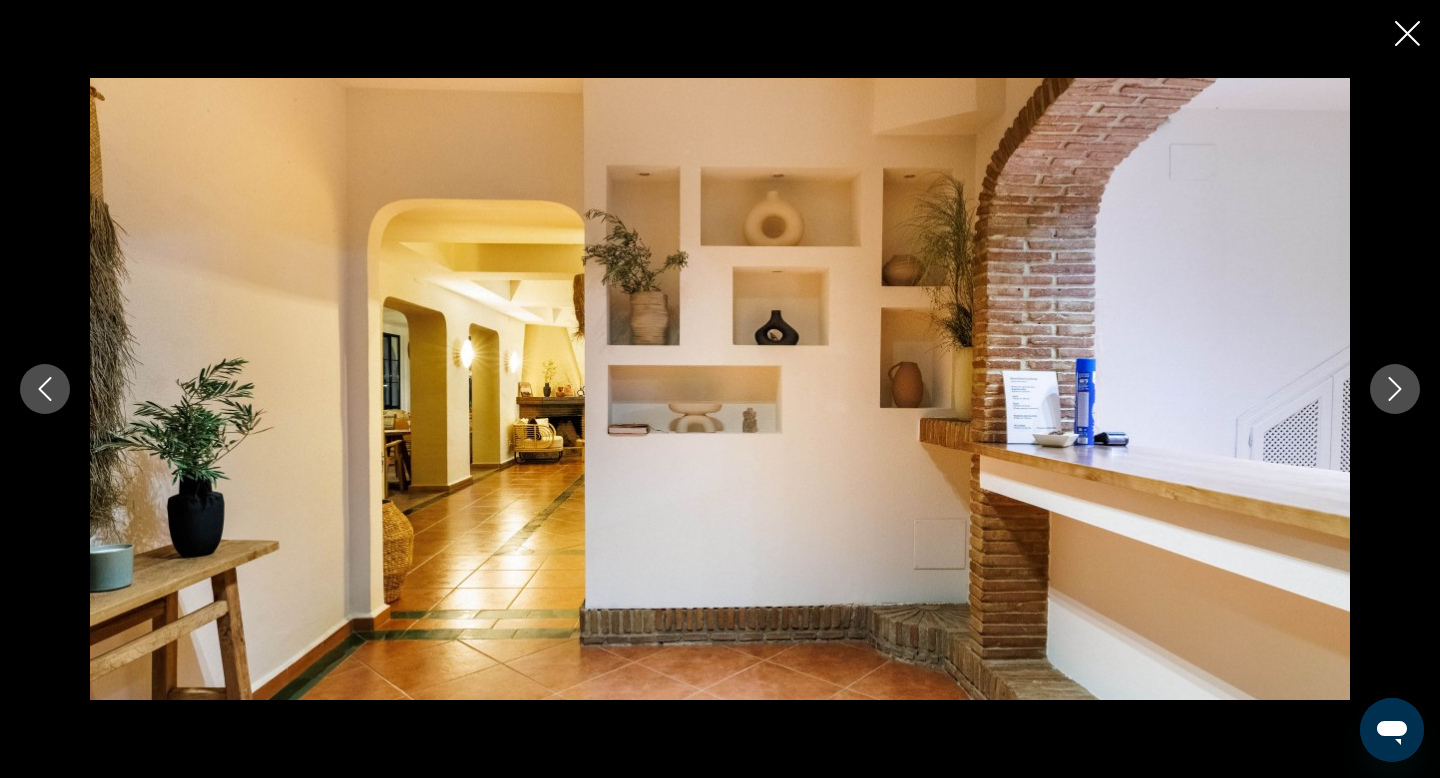click 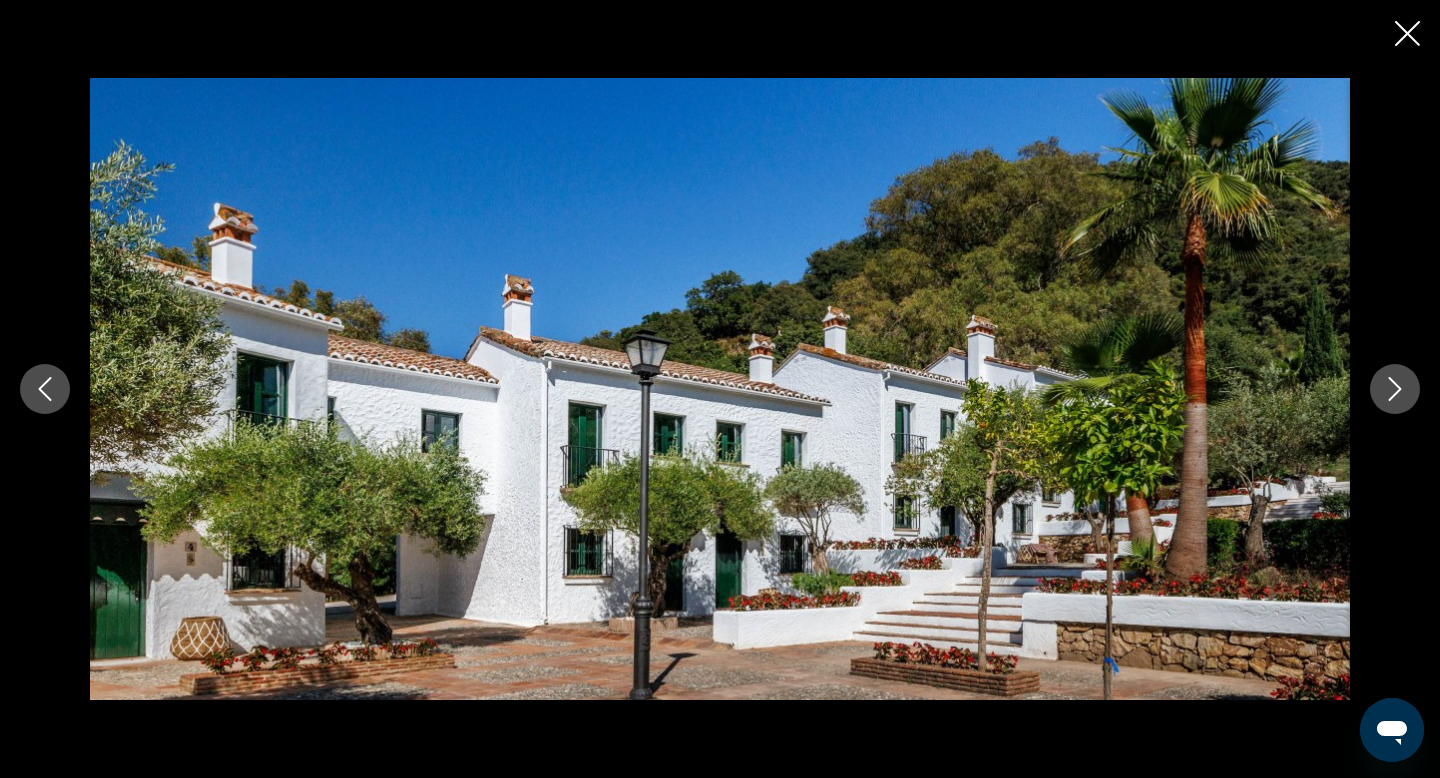 click 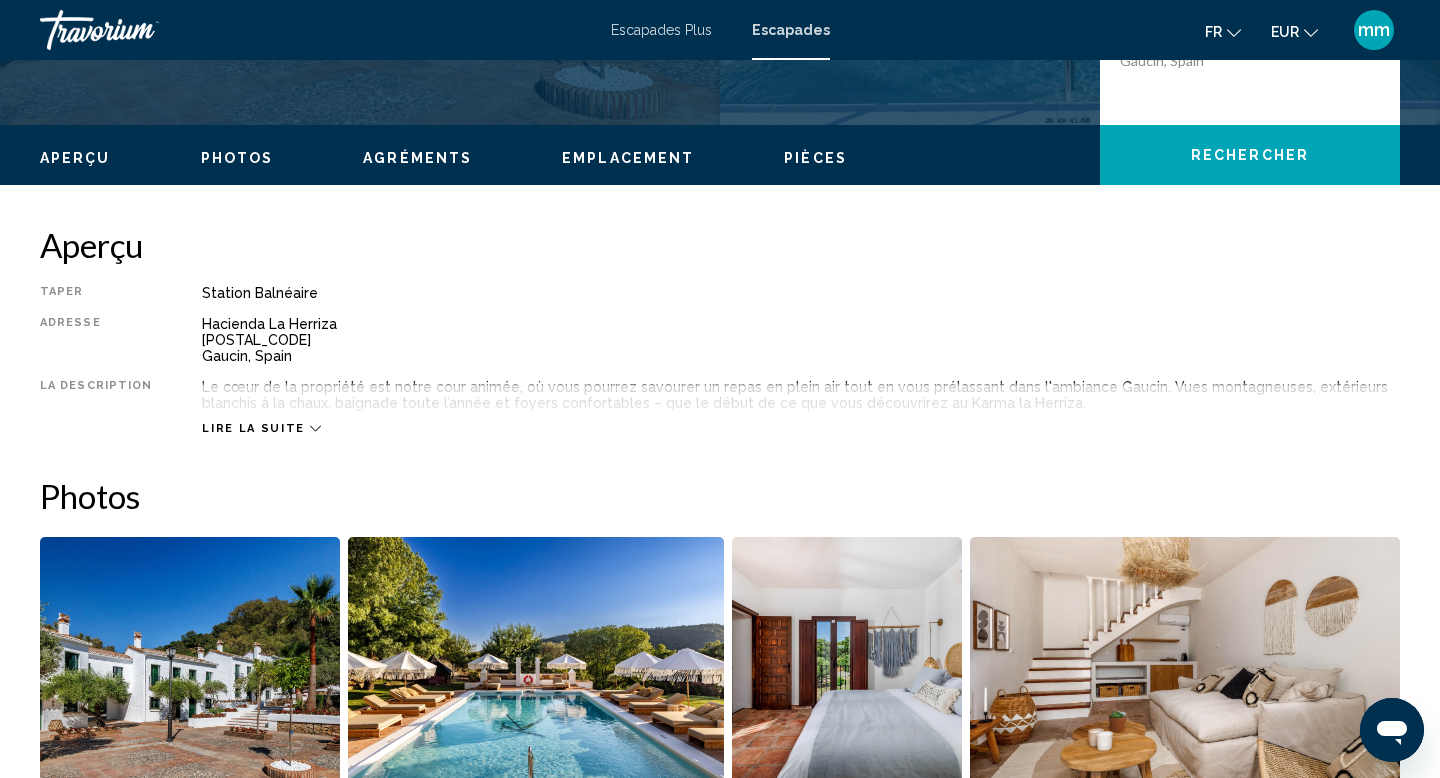 scroll, scrollTop: 528, scrollLeft: 0, axis: vertical 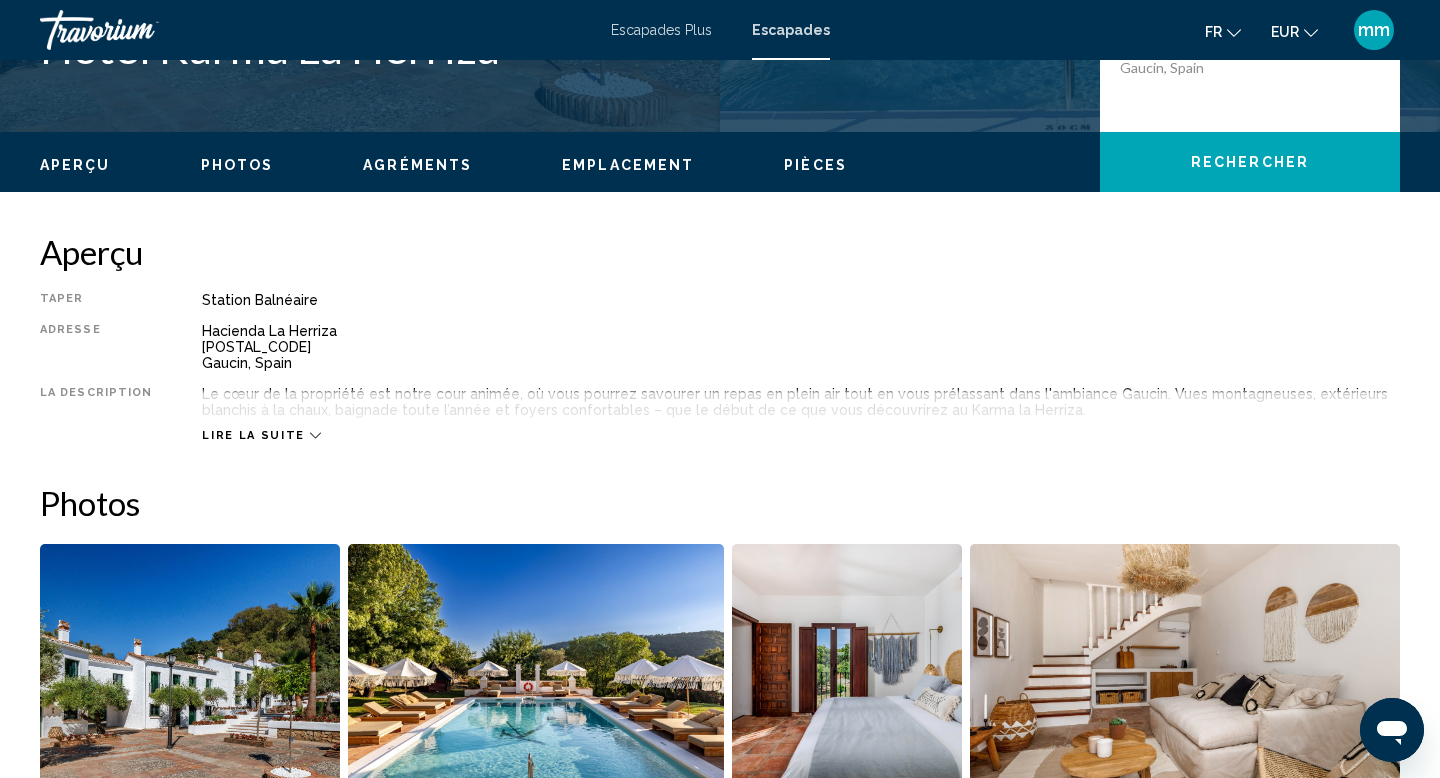 click on "Lire la suite" at bounding box center (253, 435) 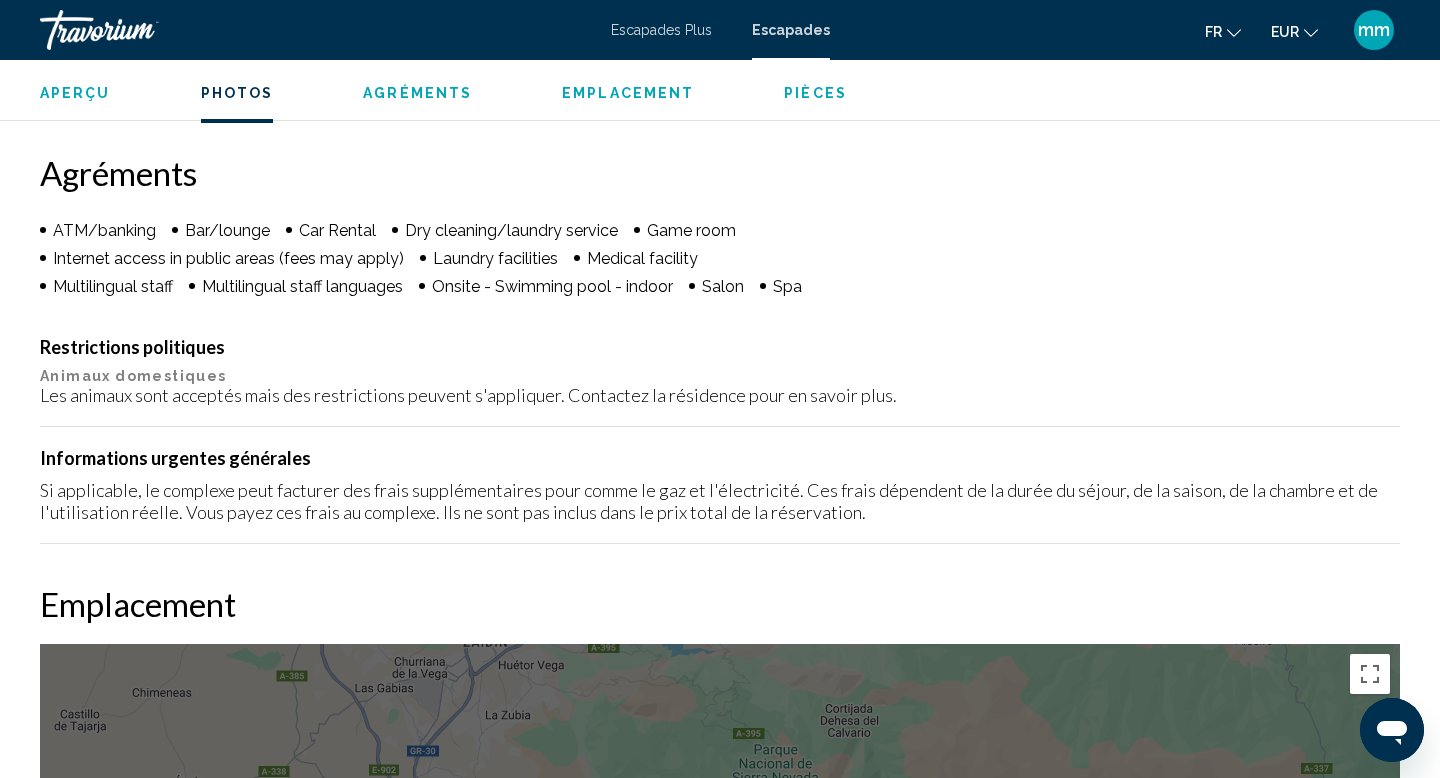 scroll, scrollTop: 1167, scrollLeft: 0, axis: vertical 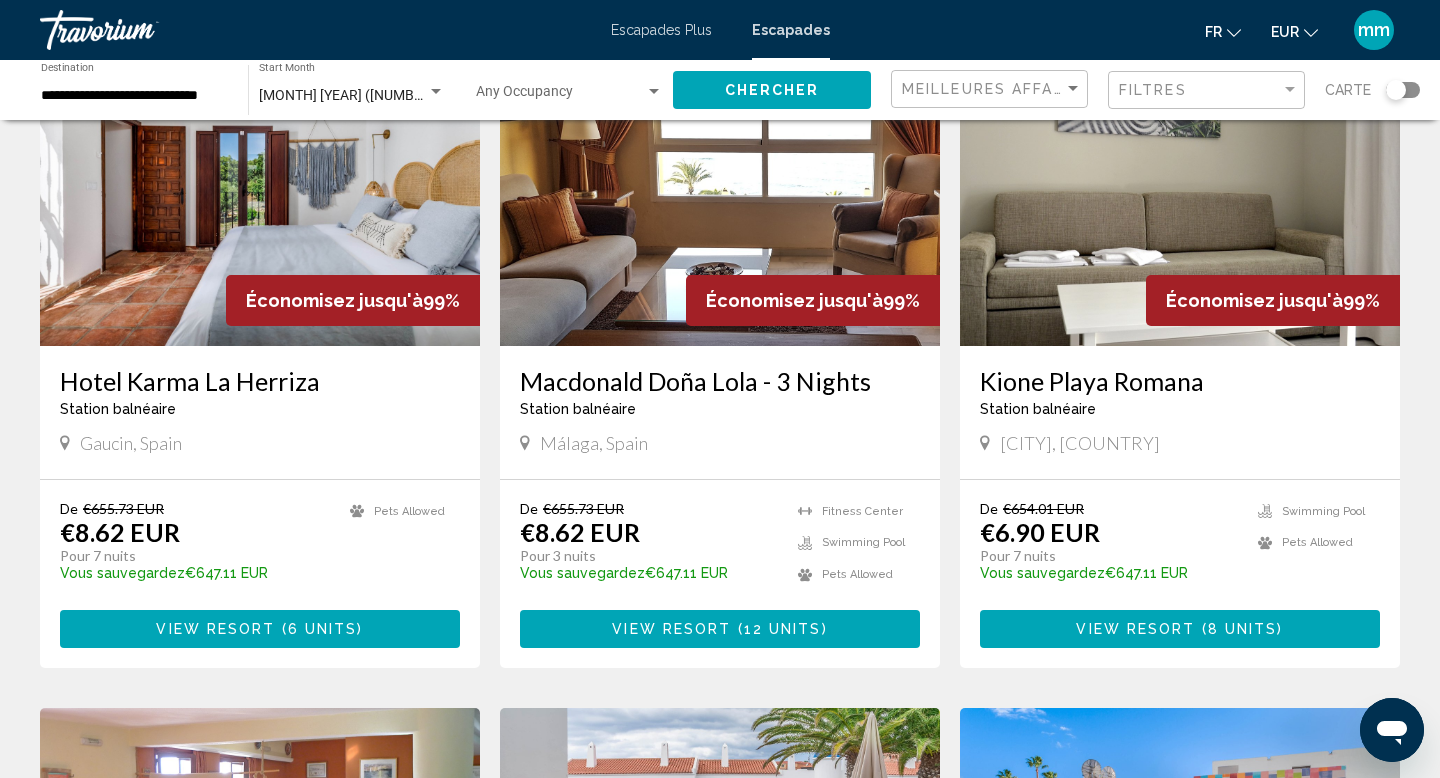 click at bounding box center [1180, 186] 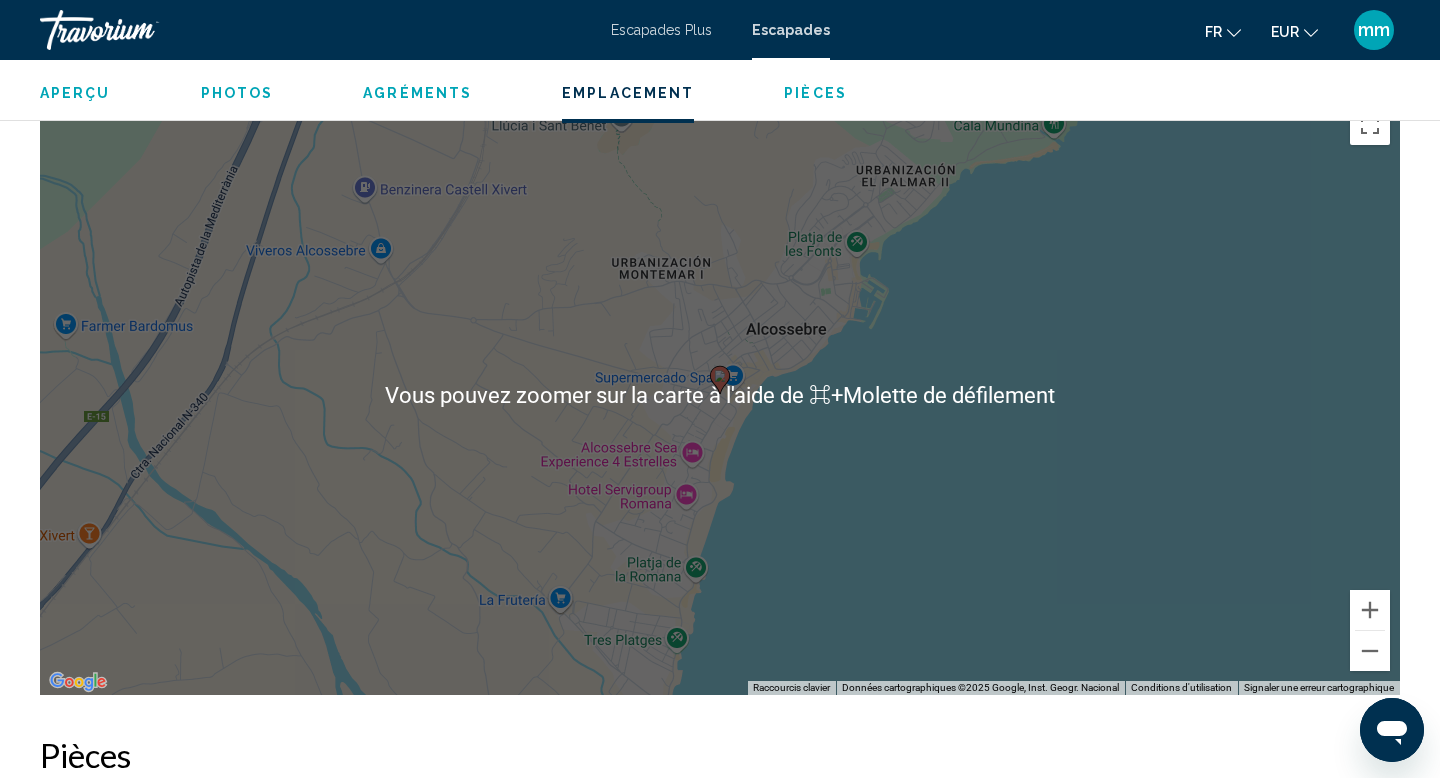 scroll, scrollTop: 2777, scrollLeft: 0, axis: vertical 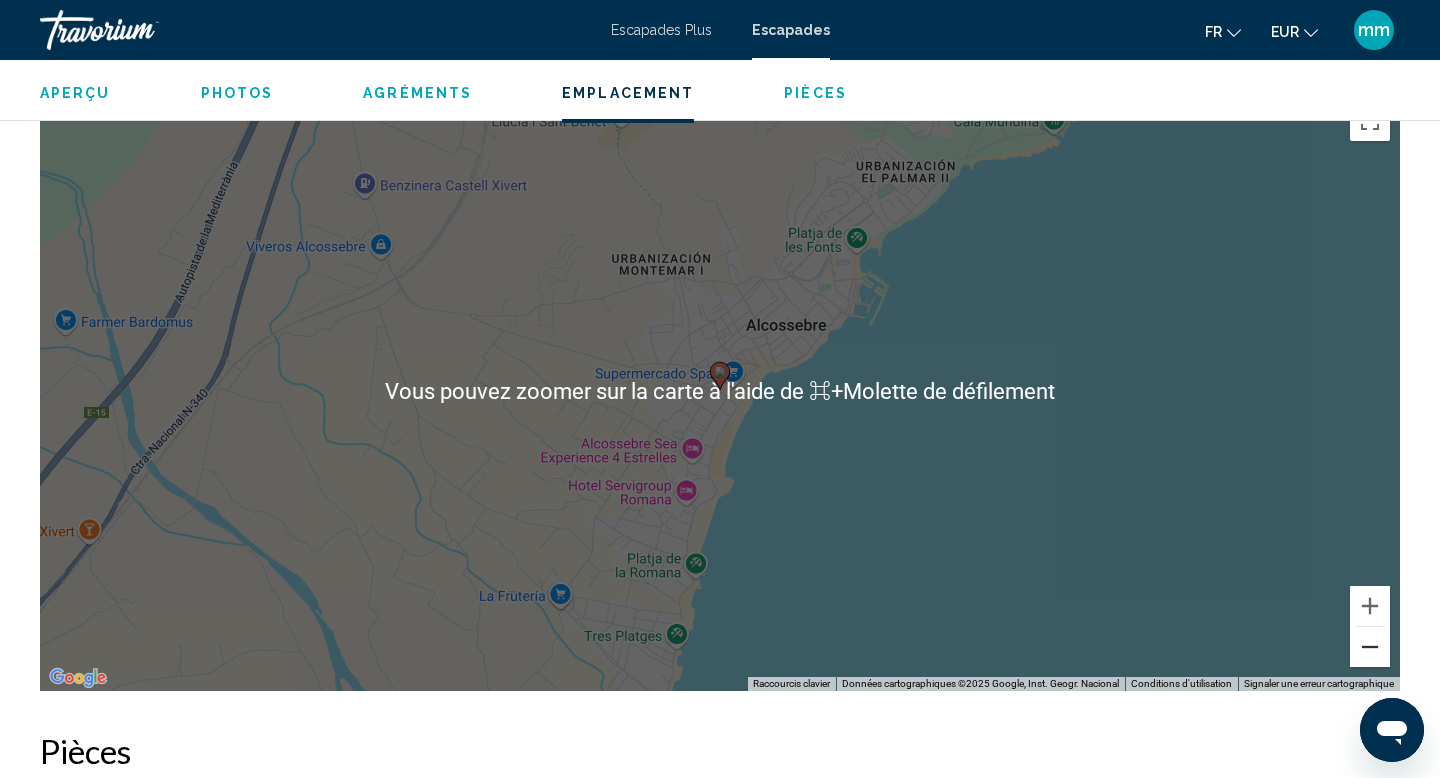 click at bounding box center (1370, 647) 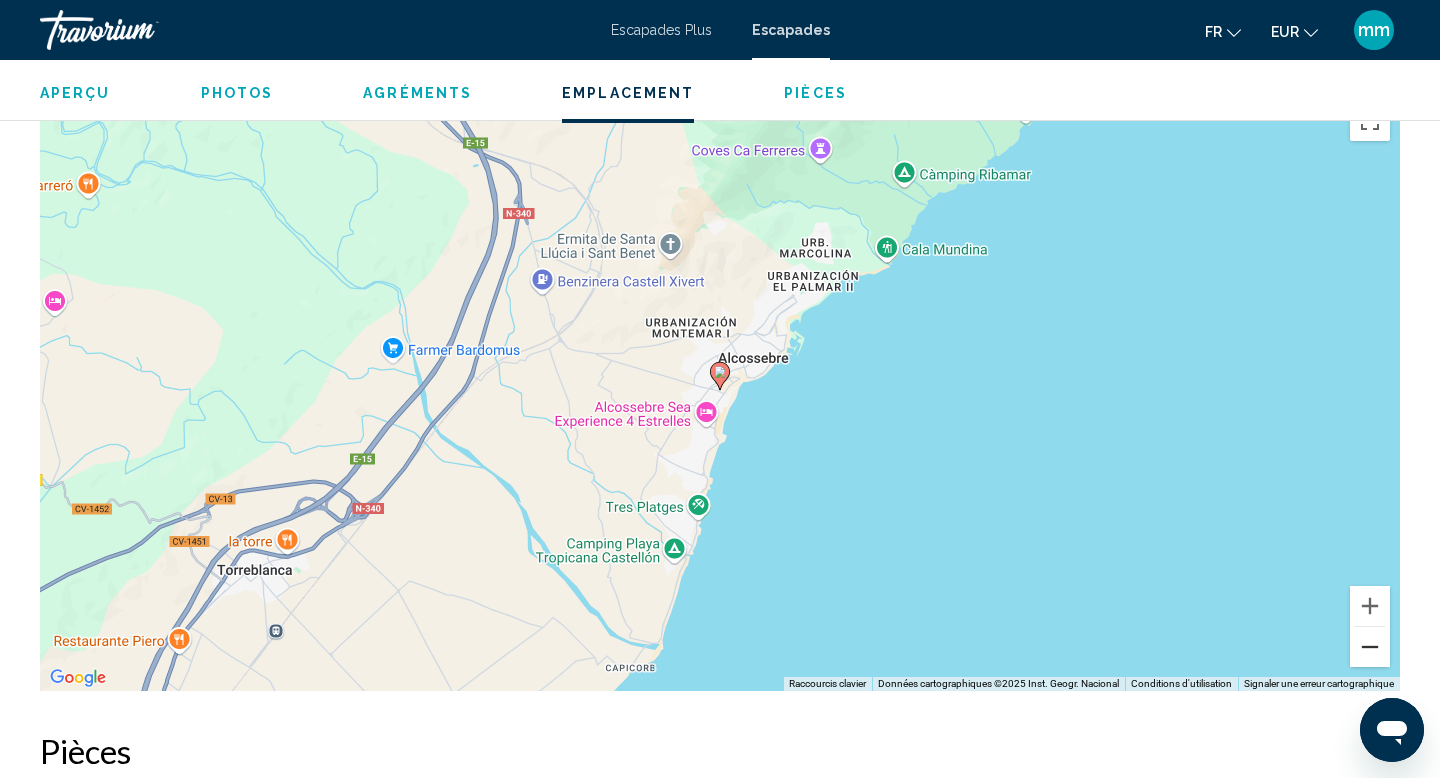 click at bounding box center (1370, 647) 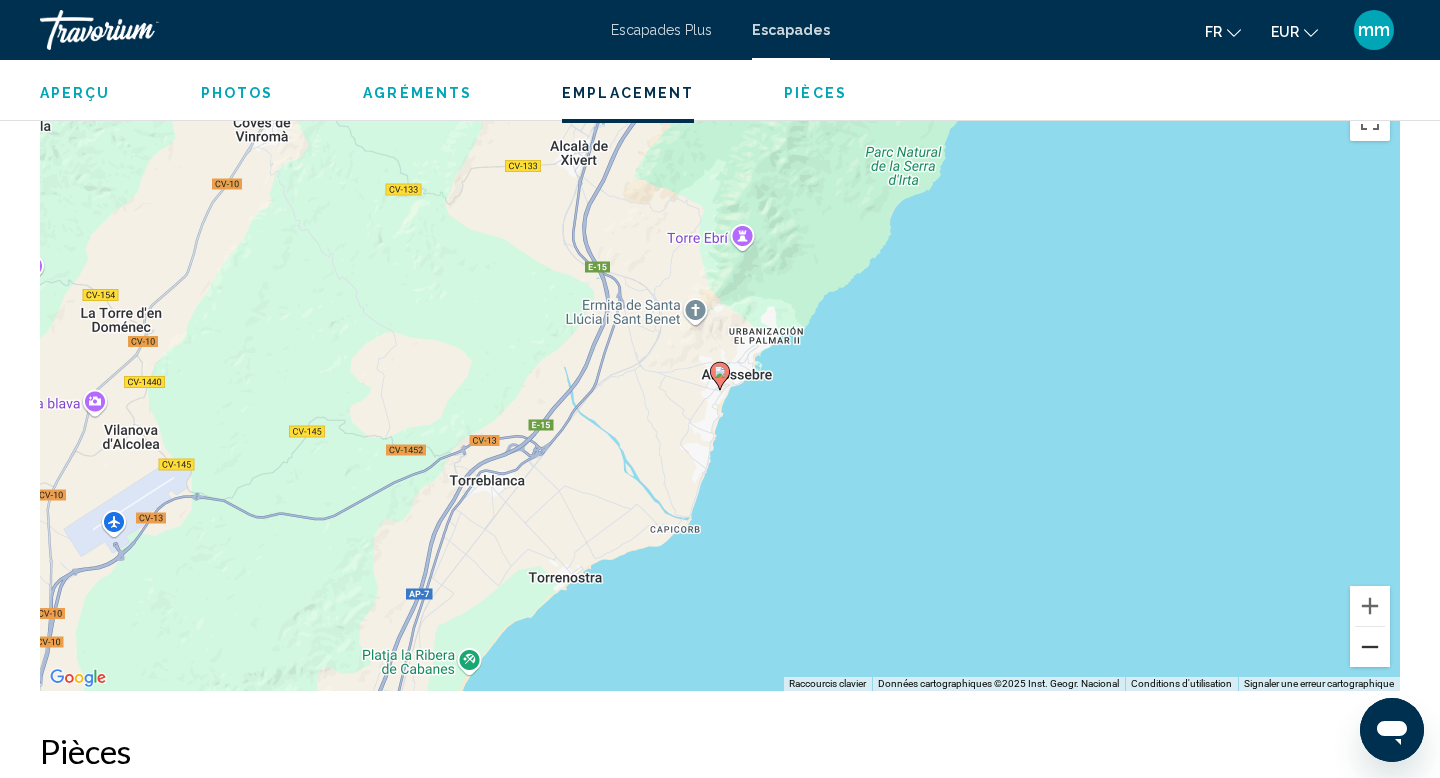 click at bounding box center [1370, 647] 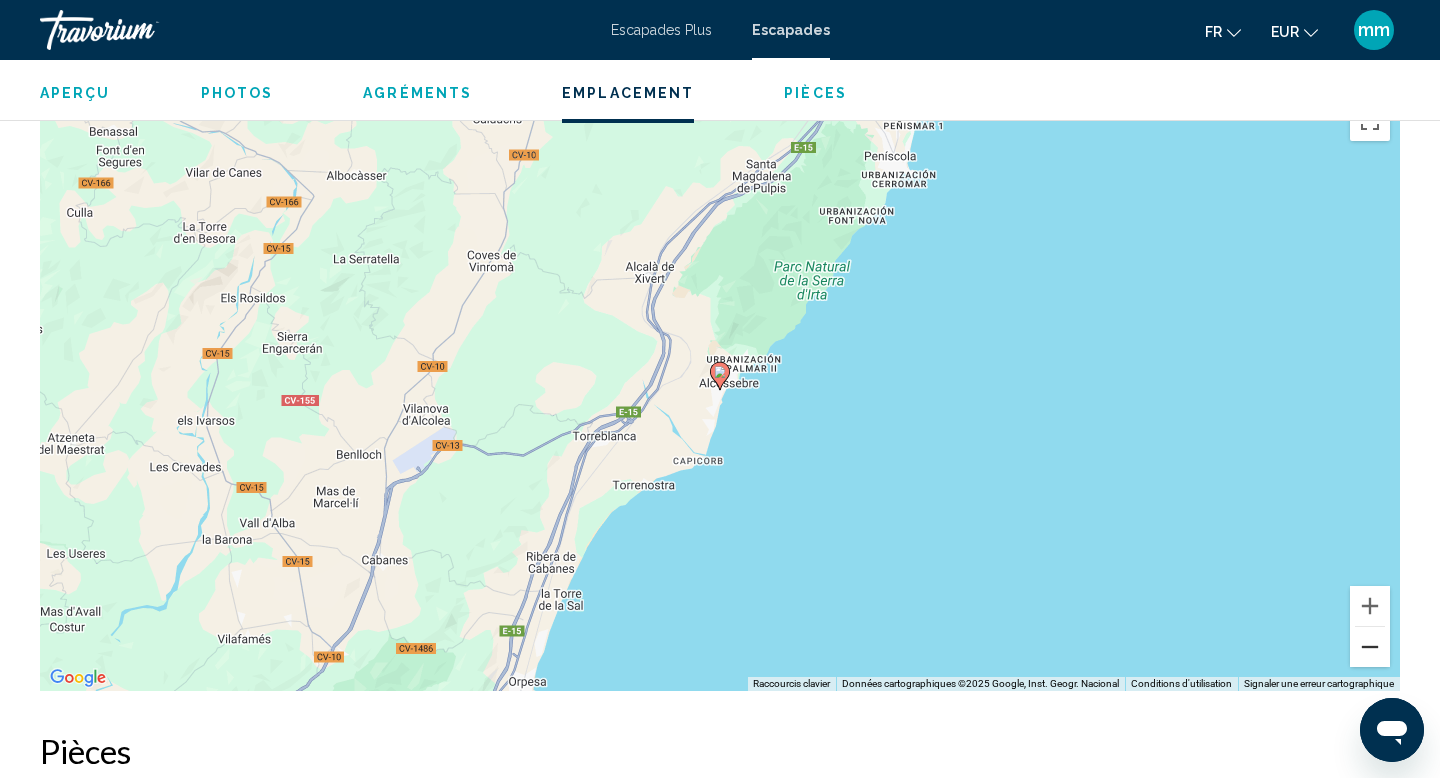click at bounding box center [1370, 647] 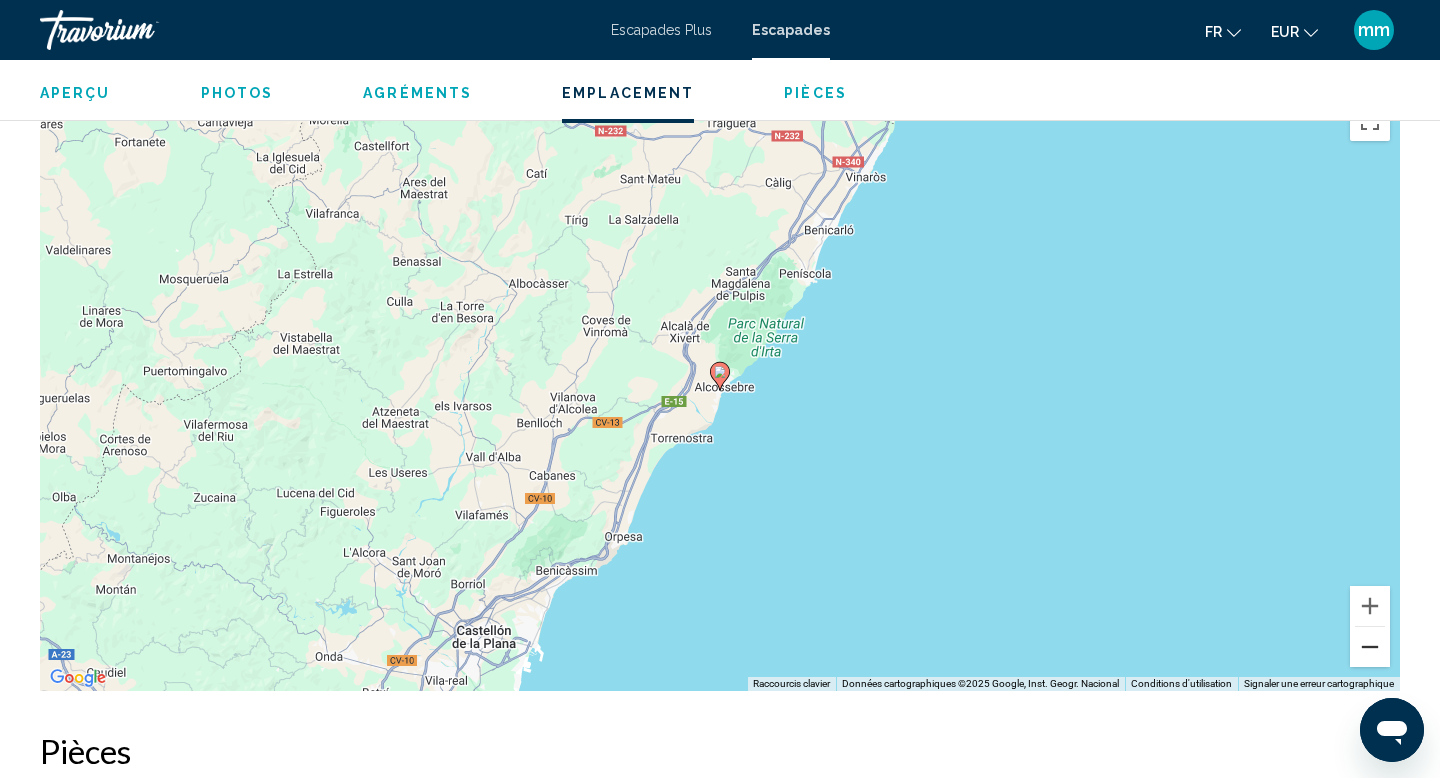 click at bounding box center [1370, 647] 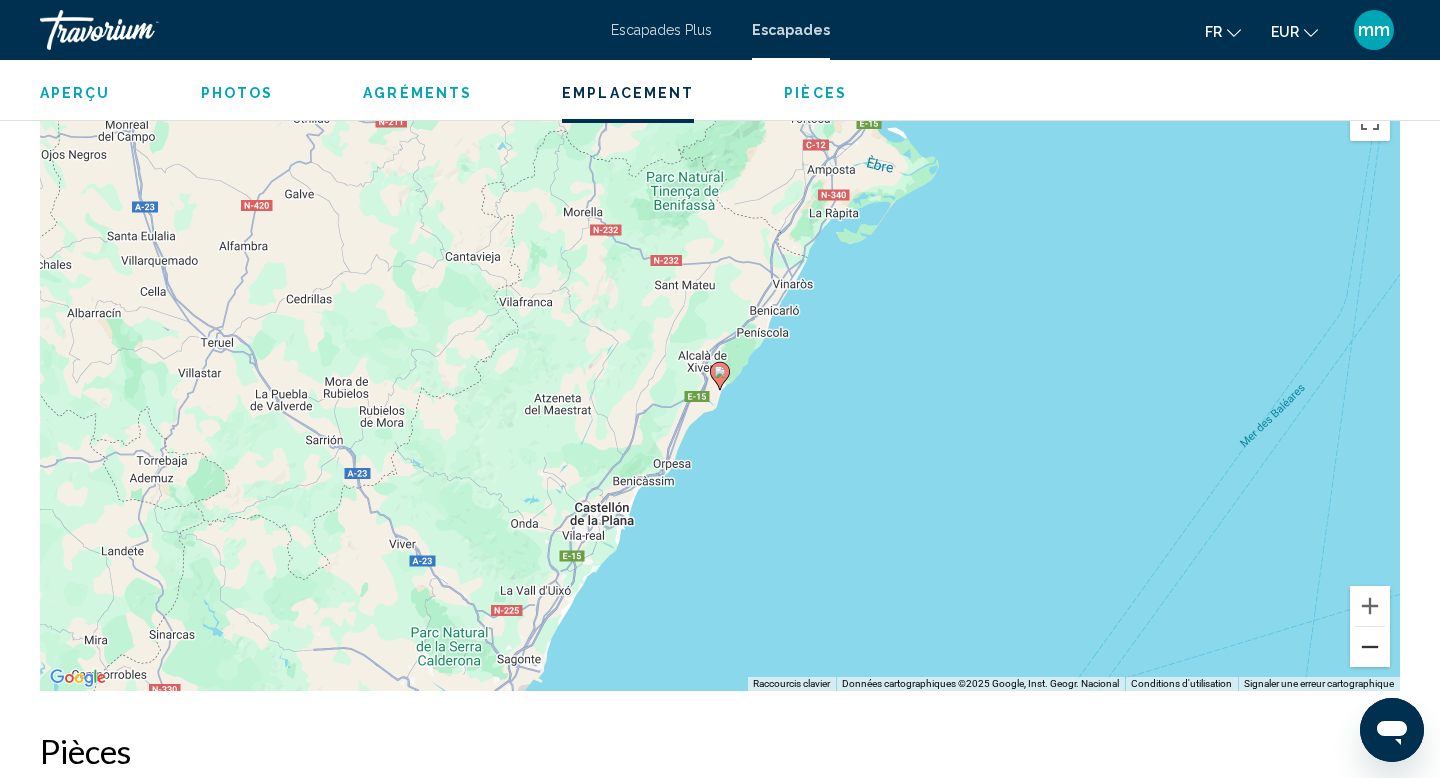 click at bounding box center [1370, 647] 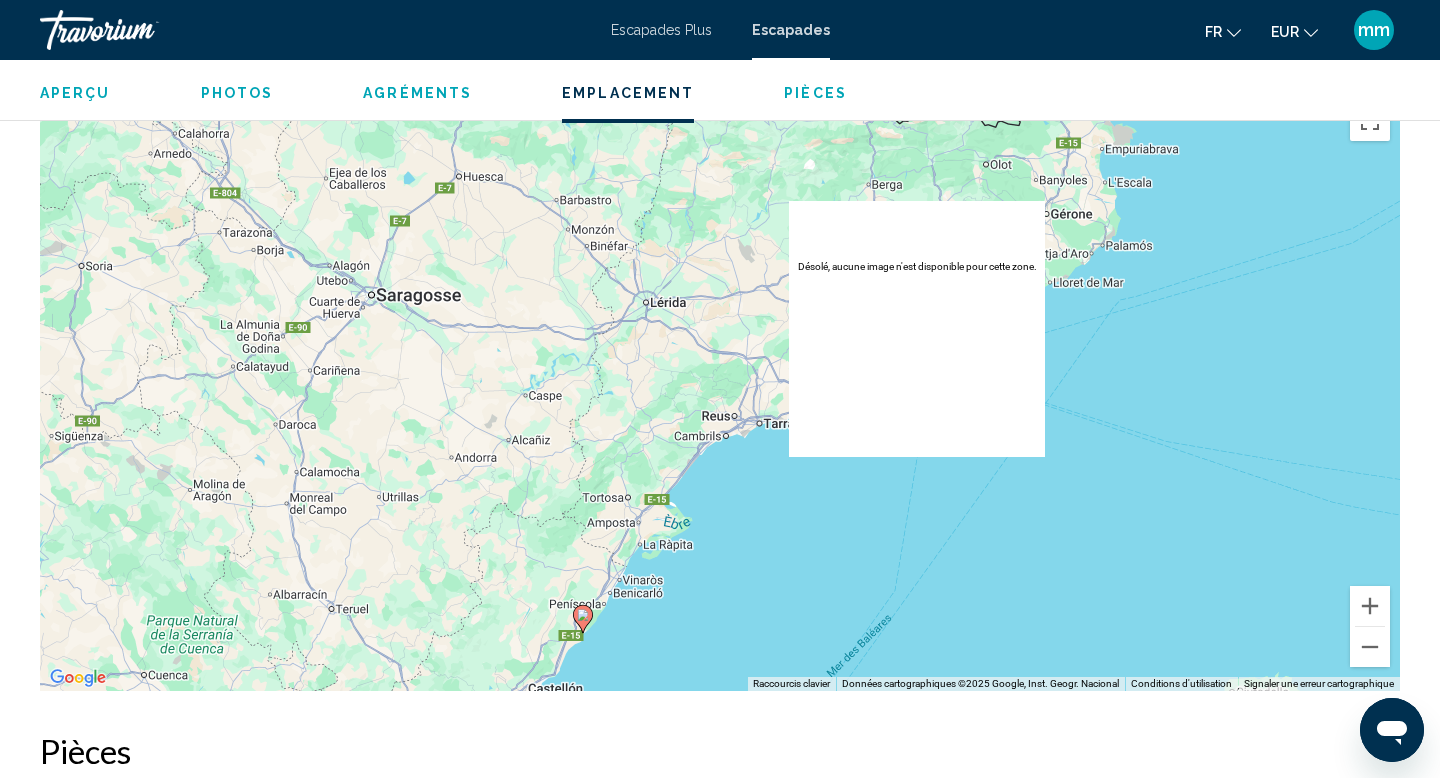 drag, startPoint x: 923, startPoint y: 286, endPoint x: 782, endPoint y: 524, distance: 276.63153 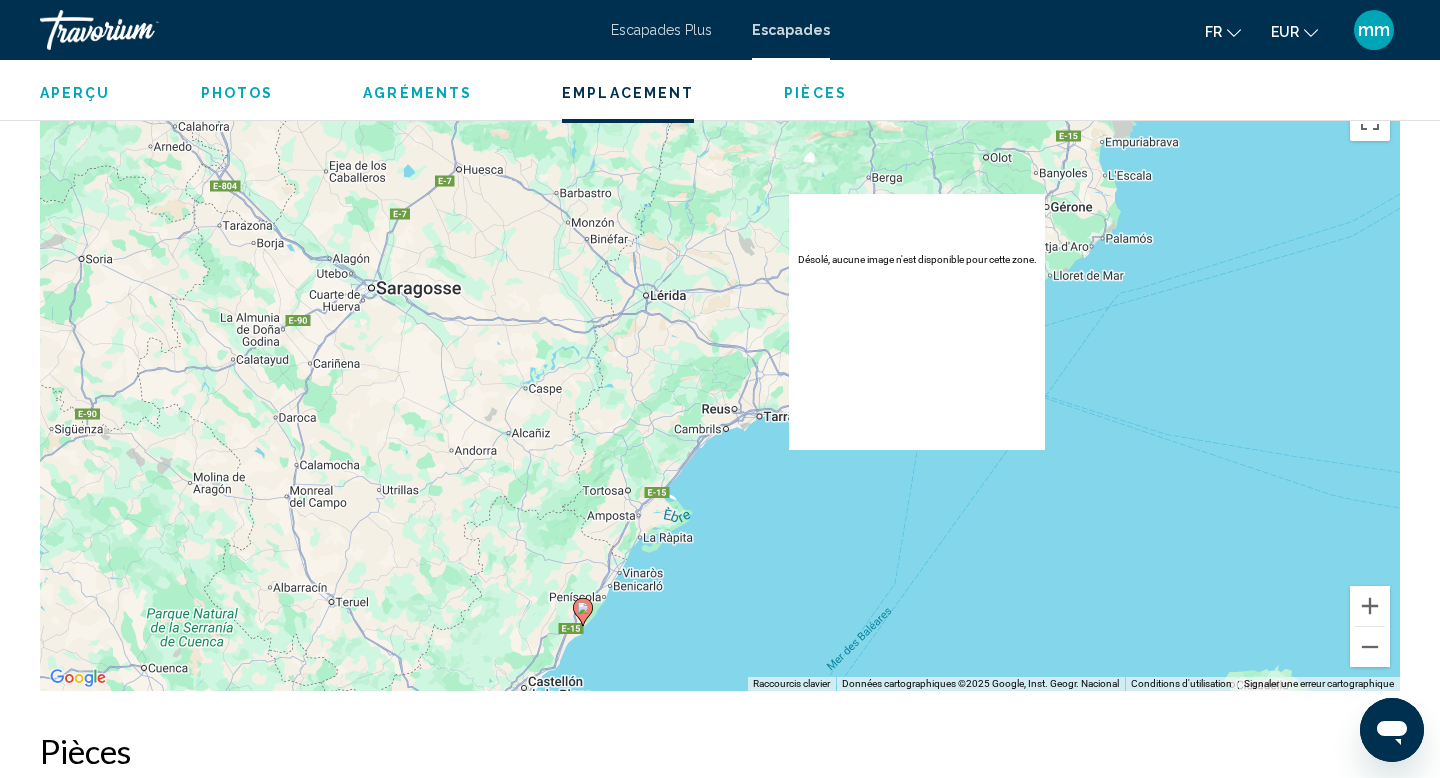 click on "Pour activer le glissement avec le clavier, appuyez sur Alt+Entrée. Une fois ce mode activé, utilisez les touches fléchées pour déplacer le repère. Pour valider le déplacement, appuyez sur Entrée. Pour annuler, appuyez sur Échap." at bounding box center [720, 391] 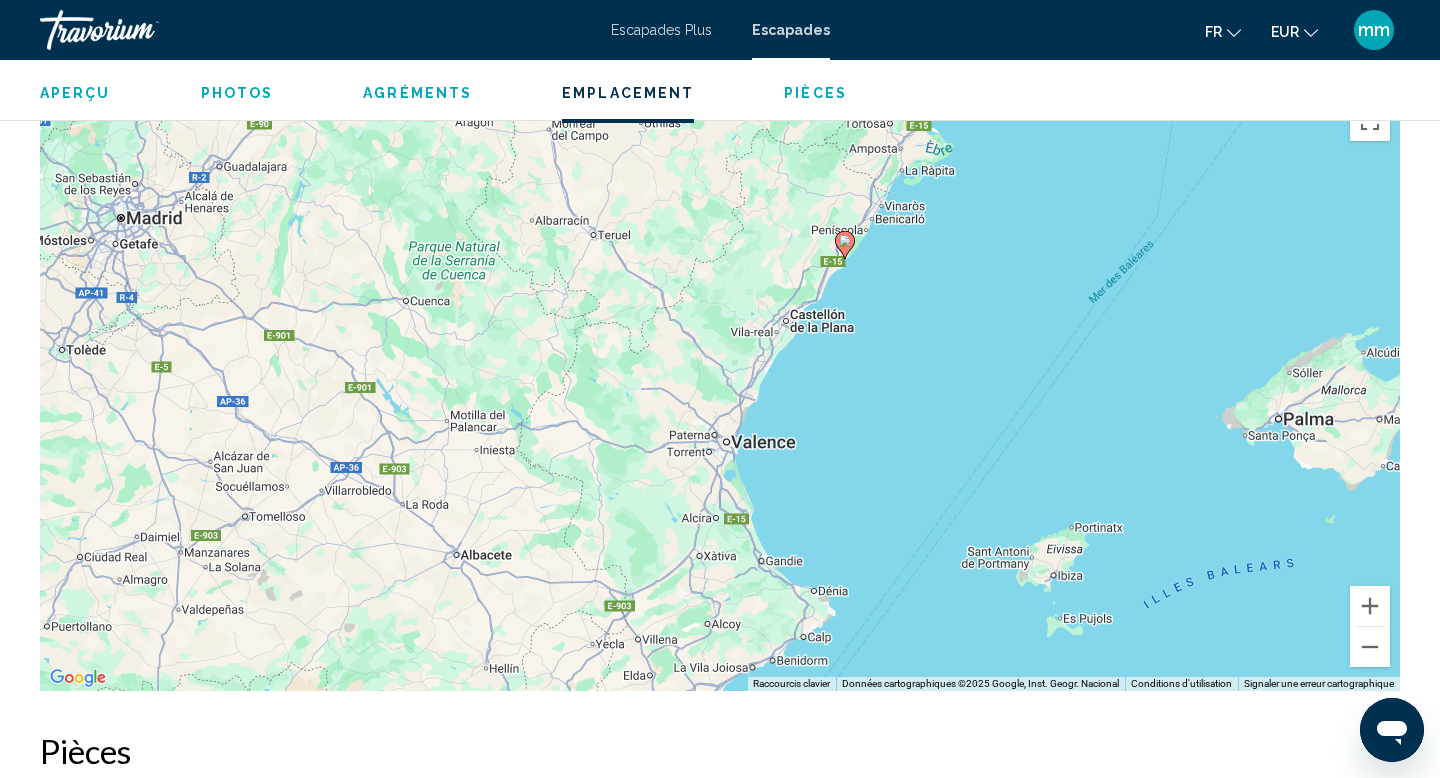 drag, startPoint x: 837, startPoint y: 516, endPoint x: 1101, endPoint y: 145, distance: 455.34274 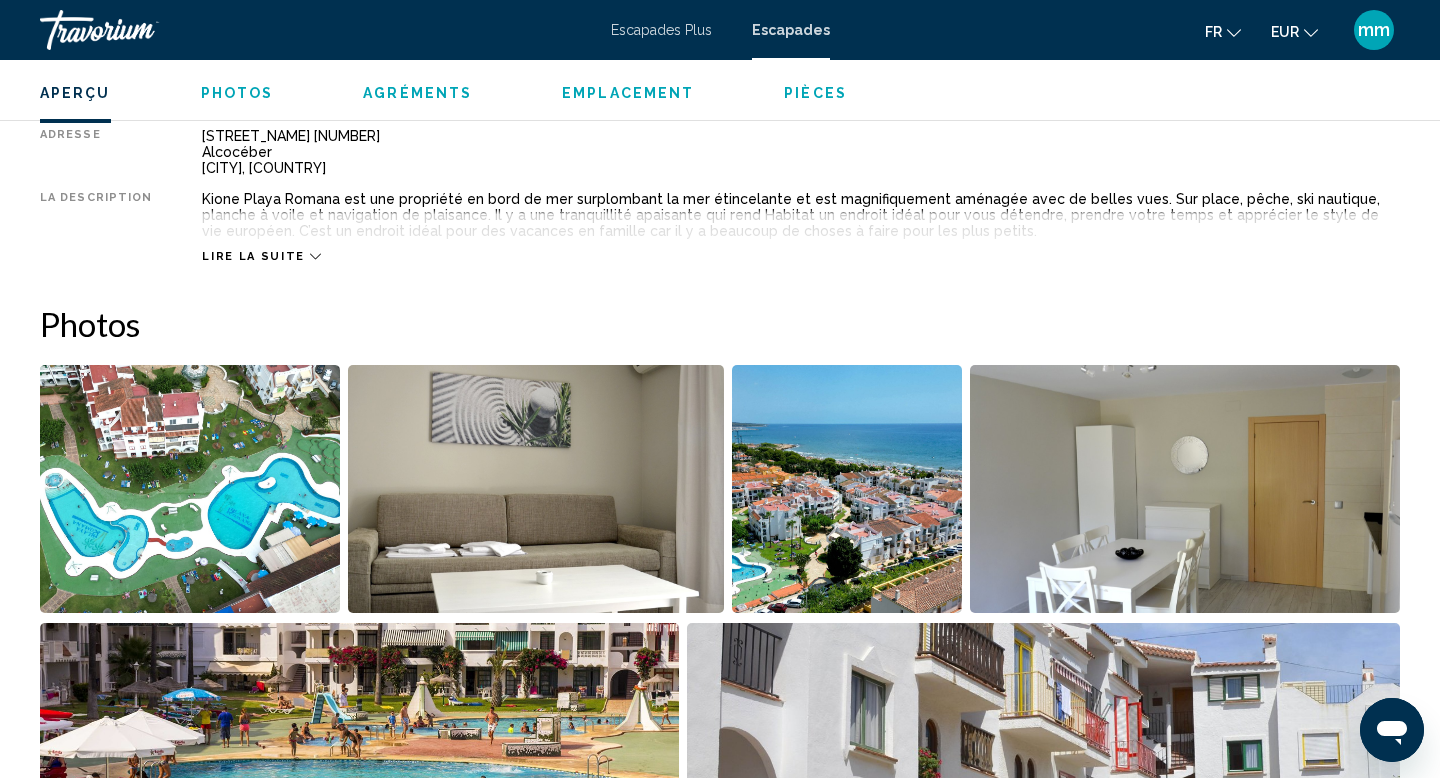 scroll, scrollTop: 726, scrollLeft: 0, axis: vertical 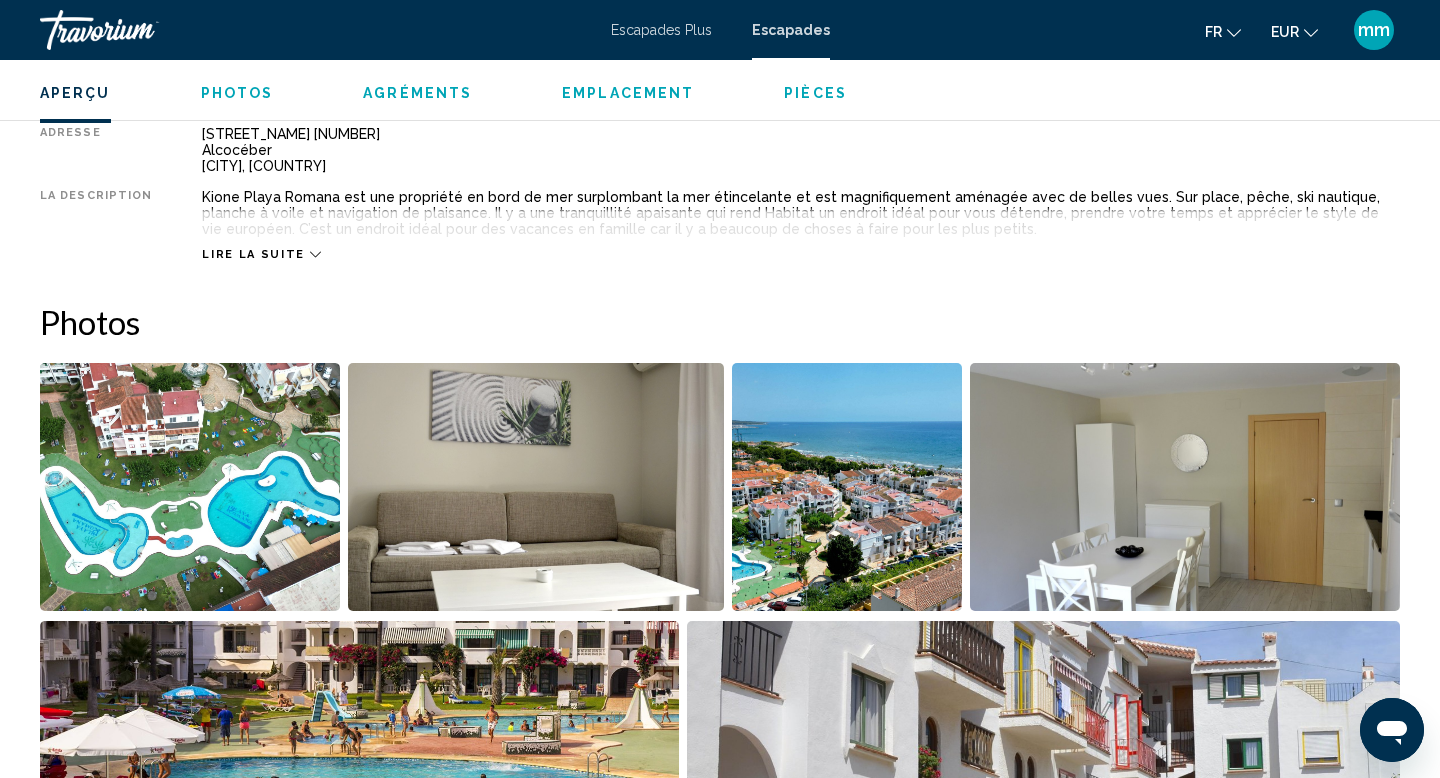 click at bounding box center (190, 487) 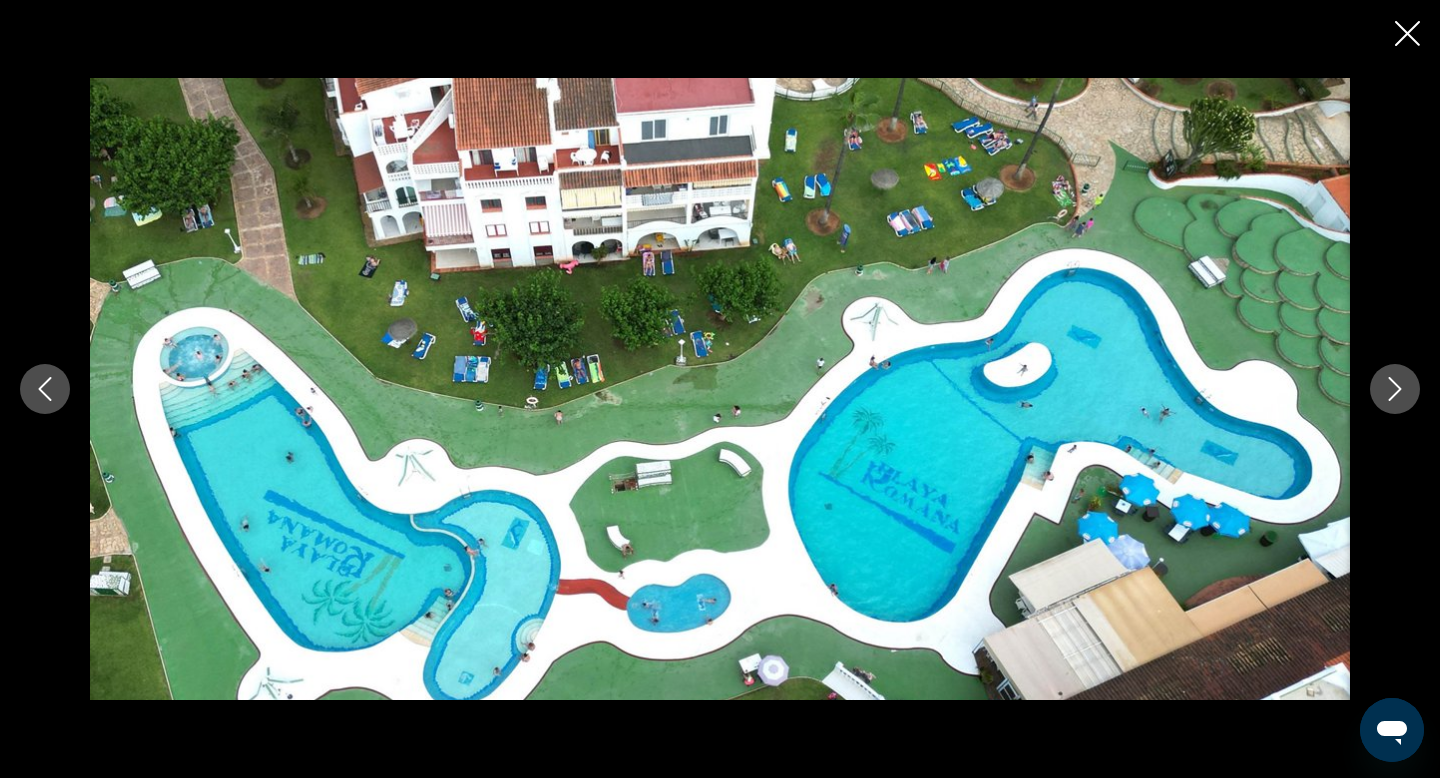 click 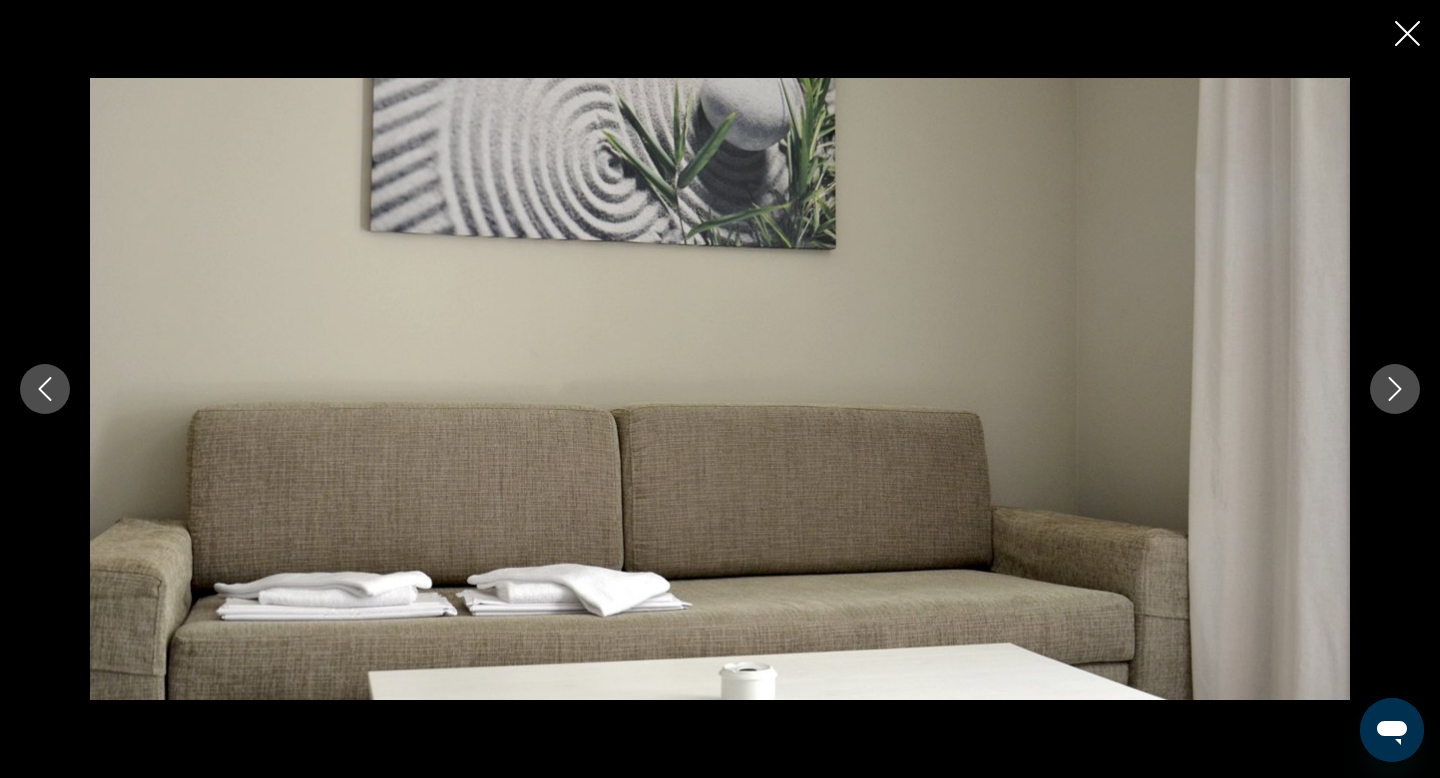 click 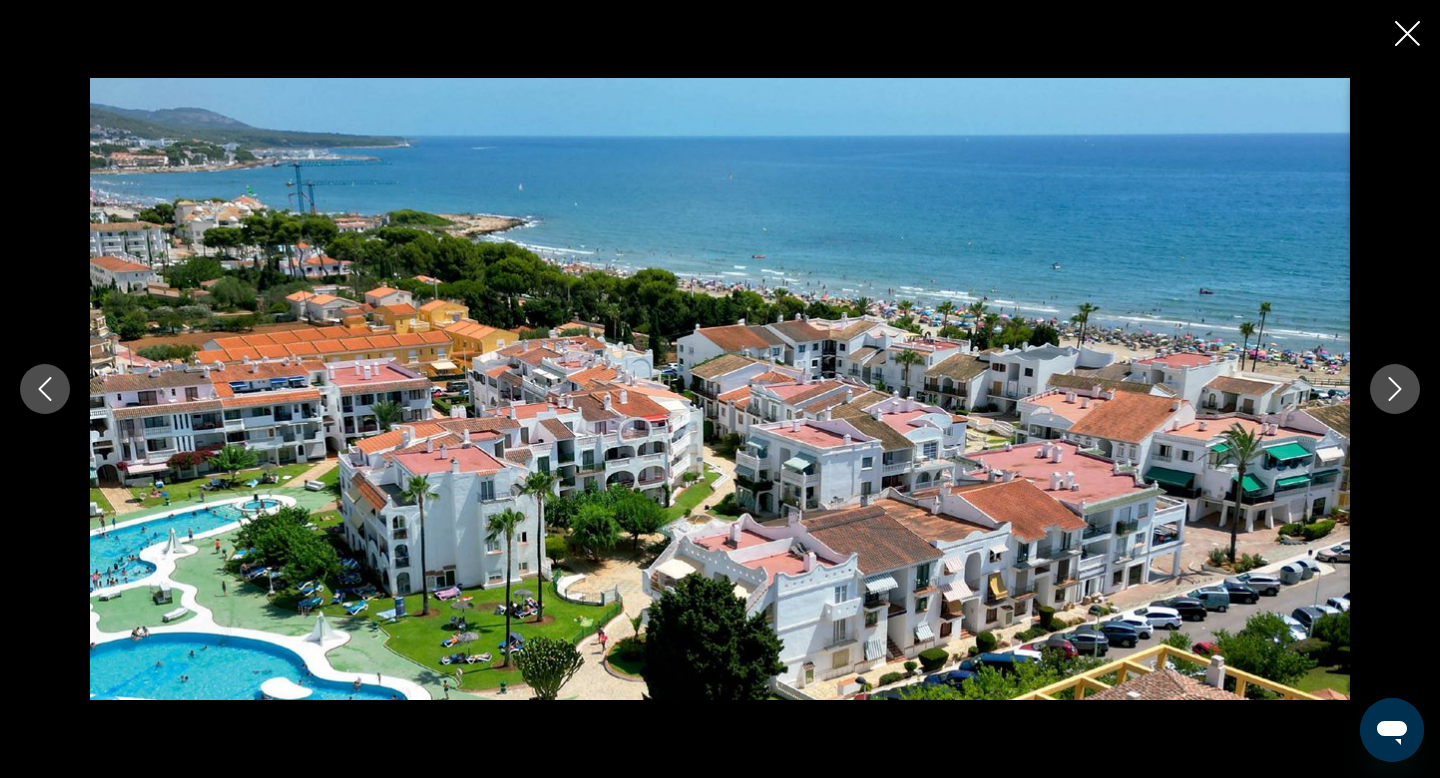 click 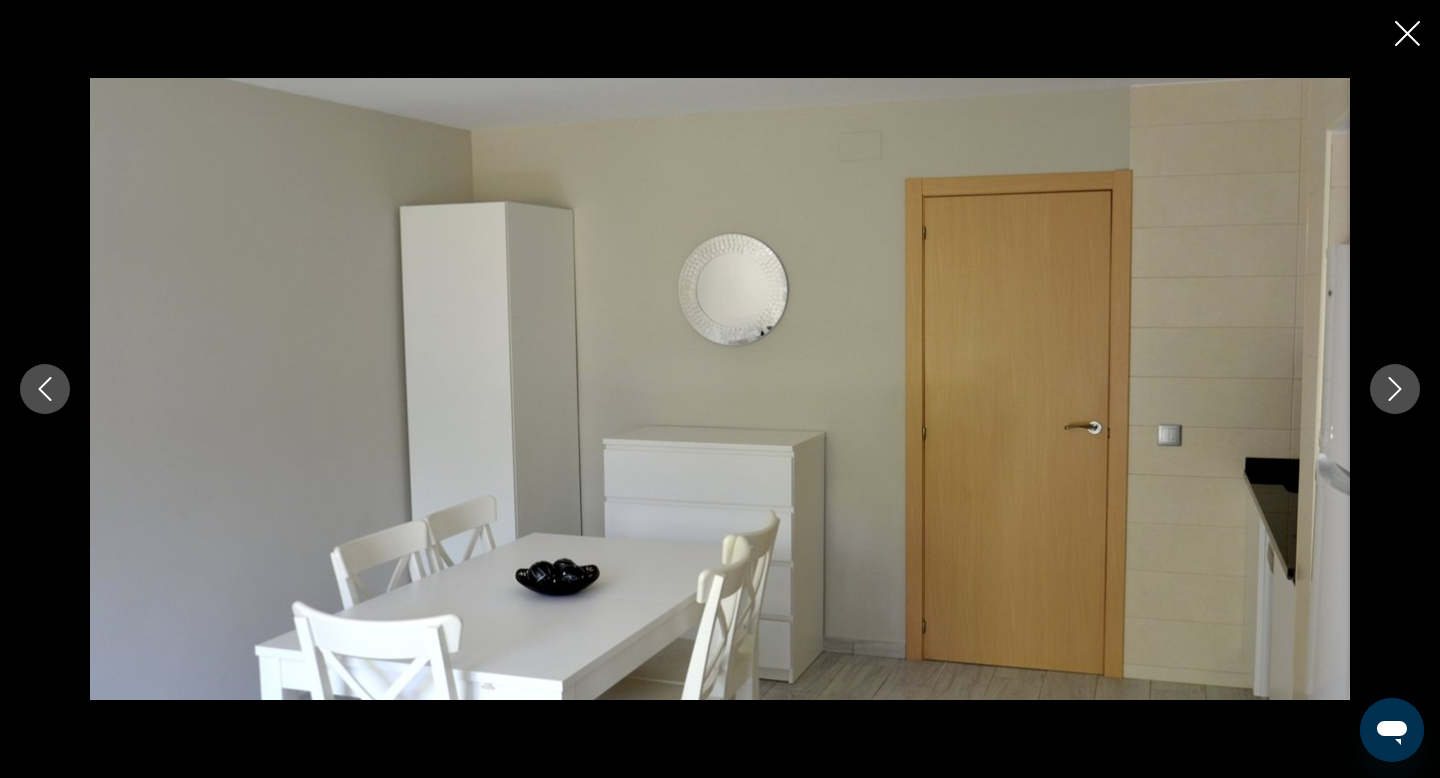 click 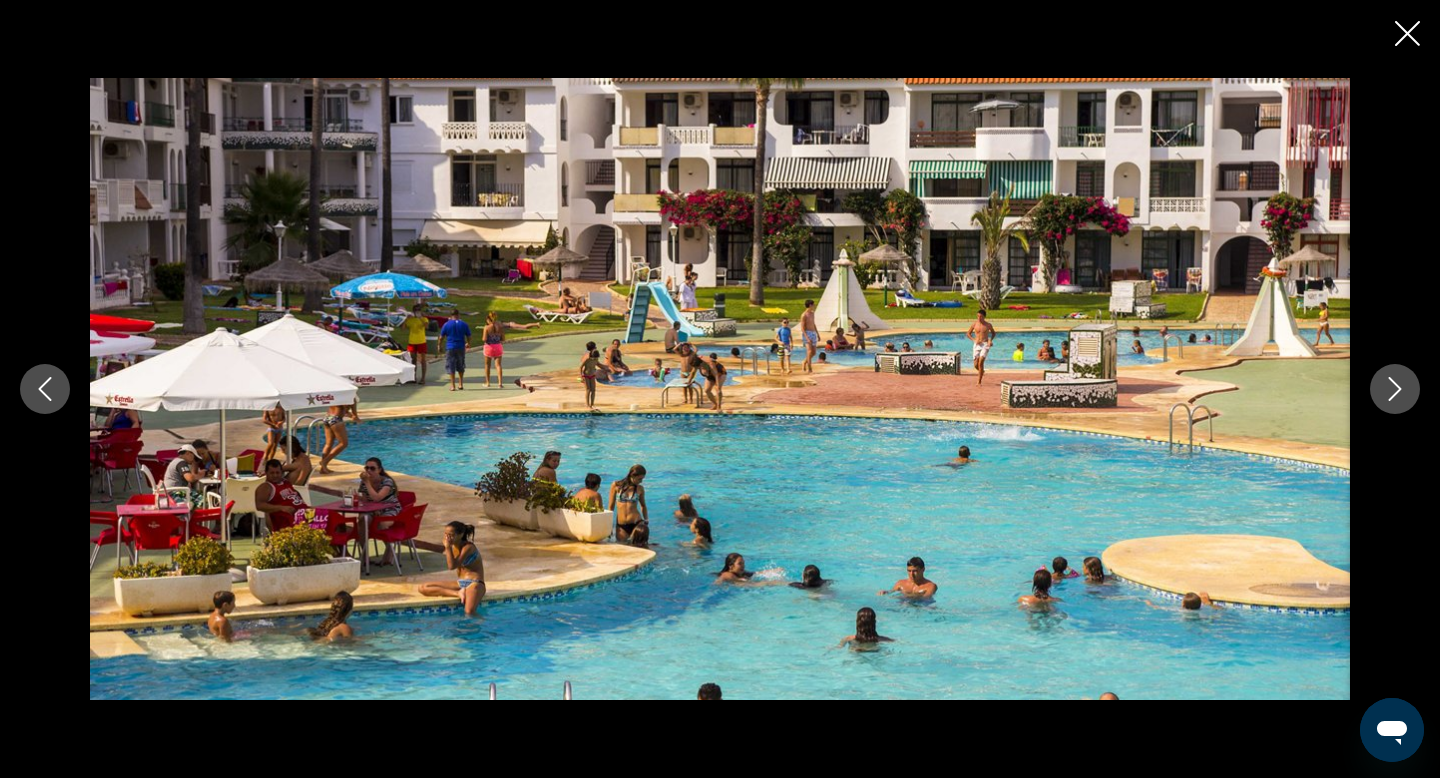click 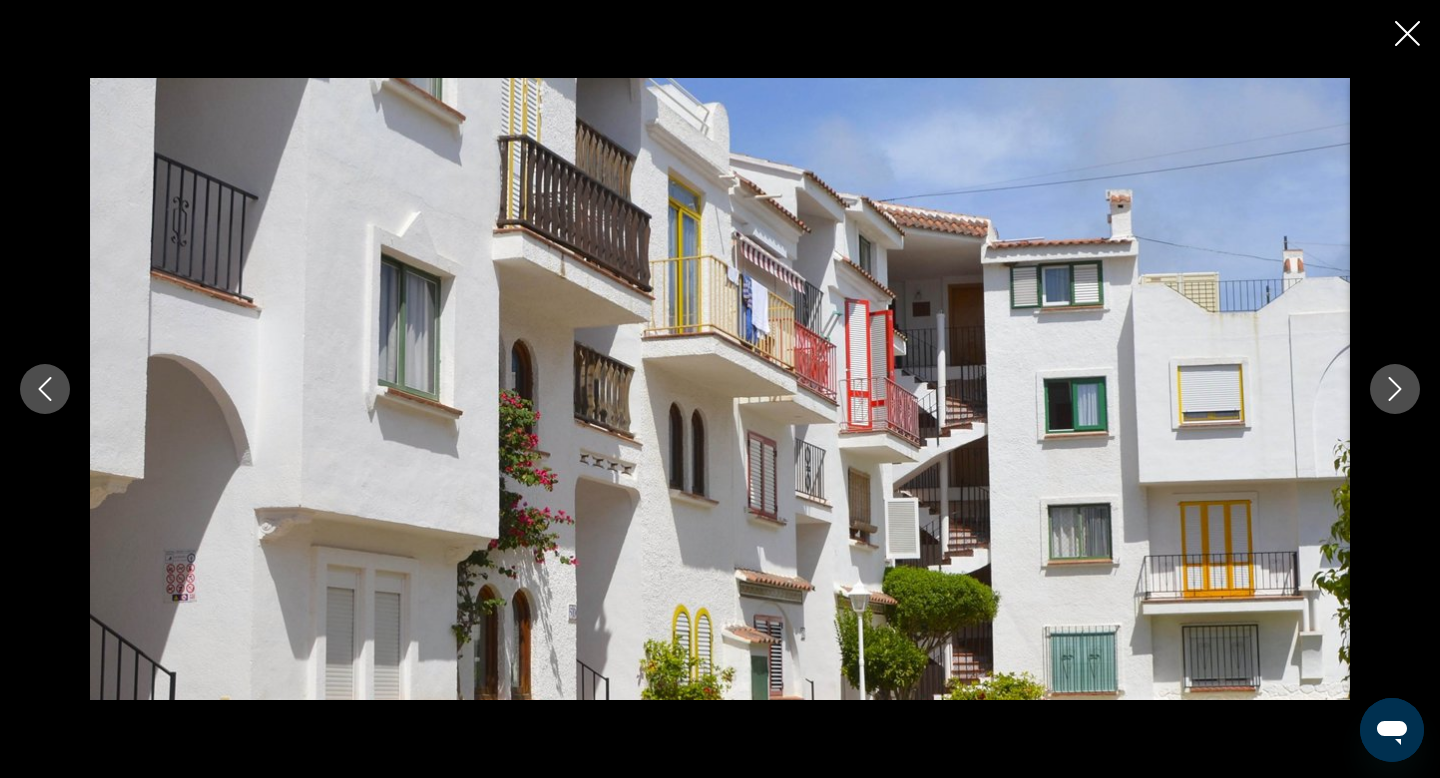 click 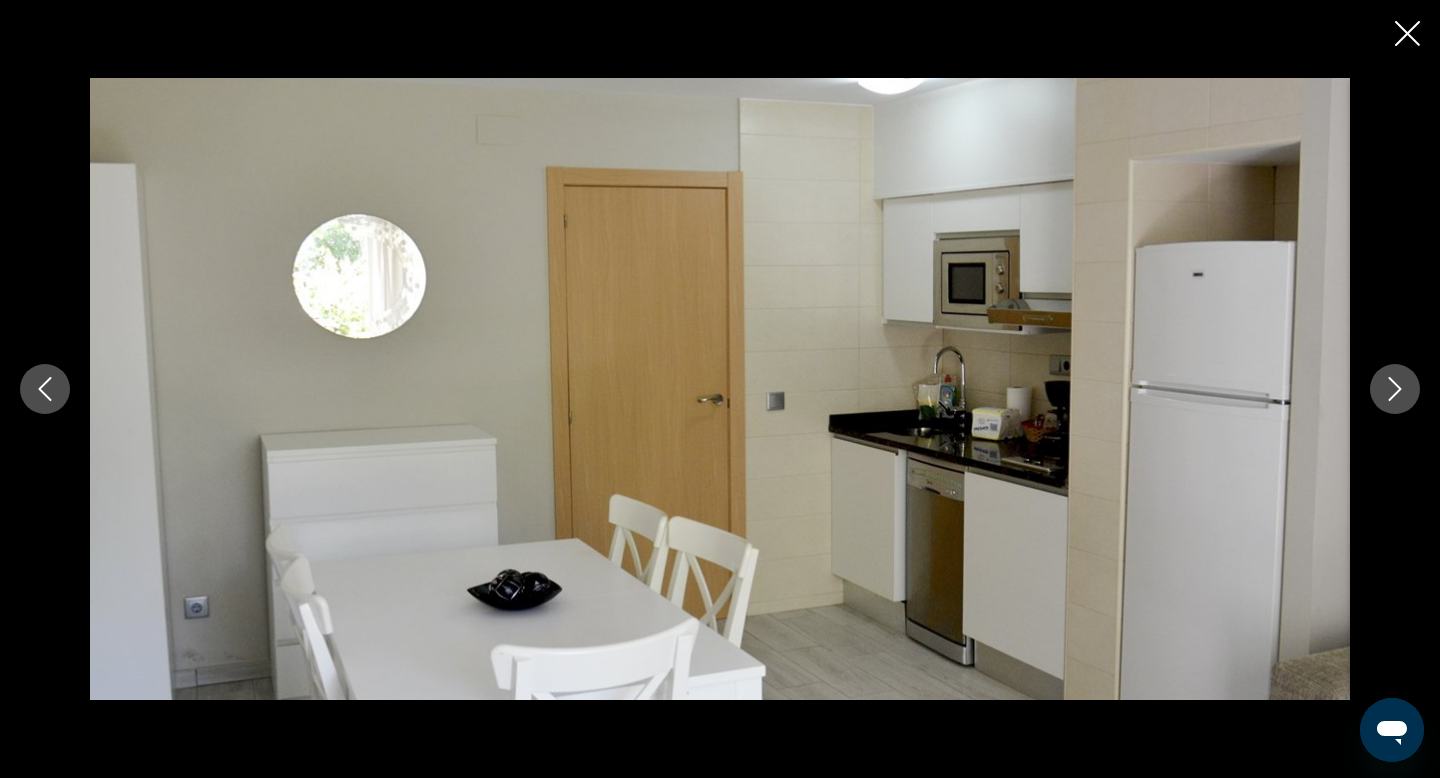 click 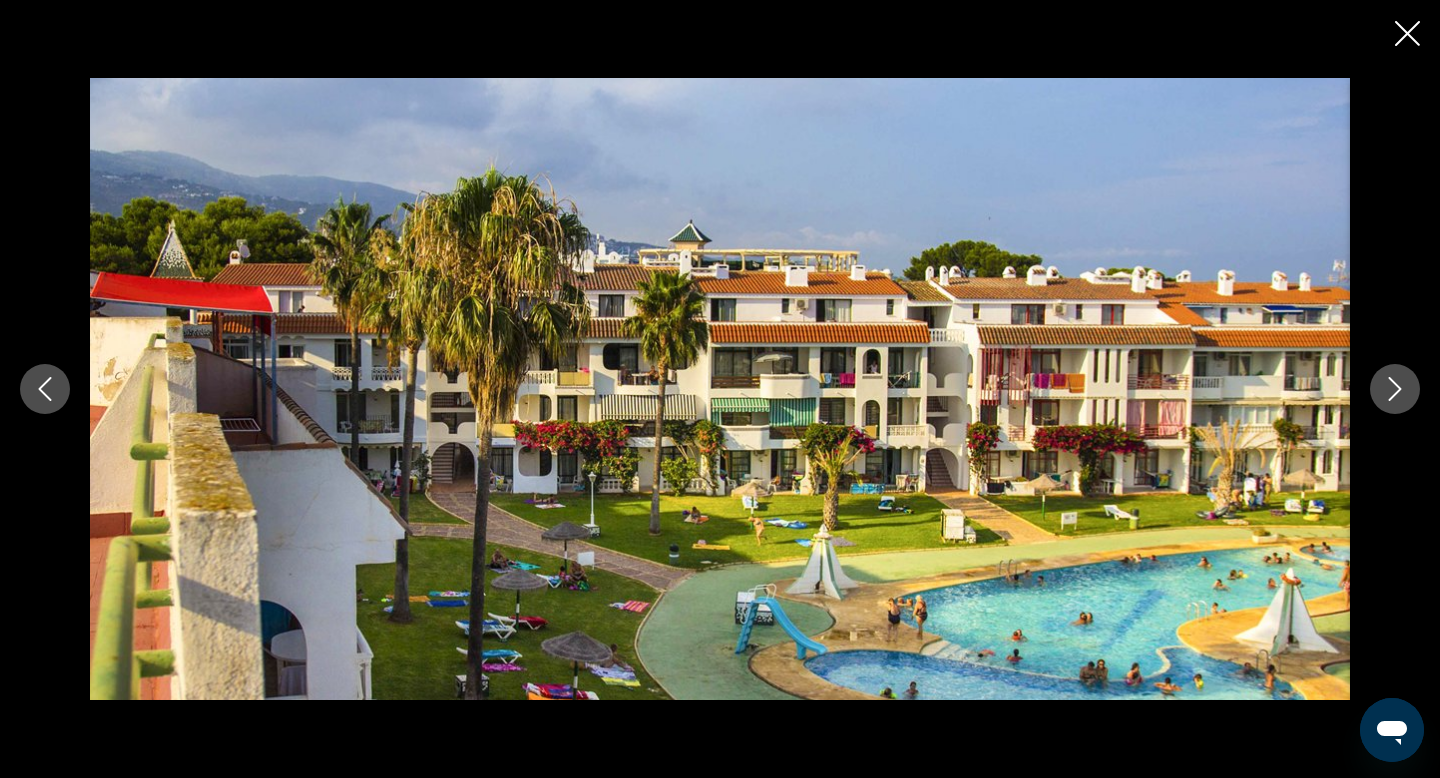 click 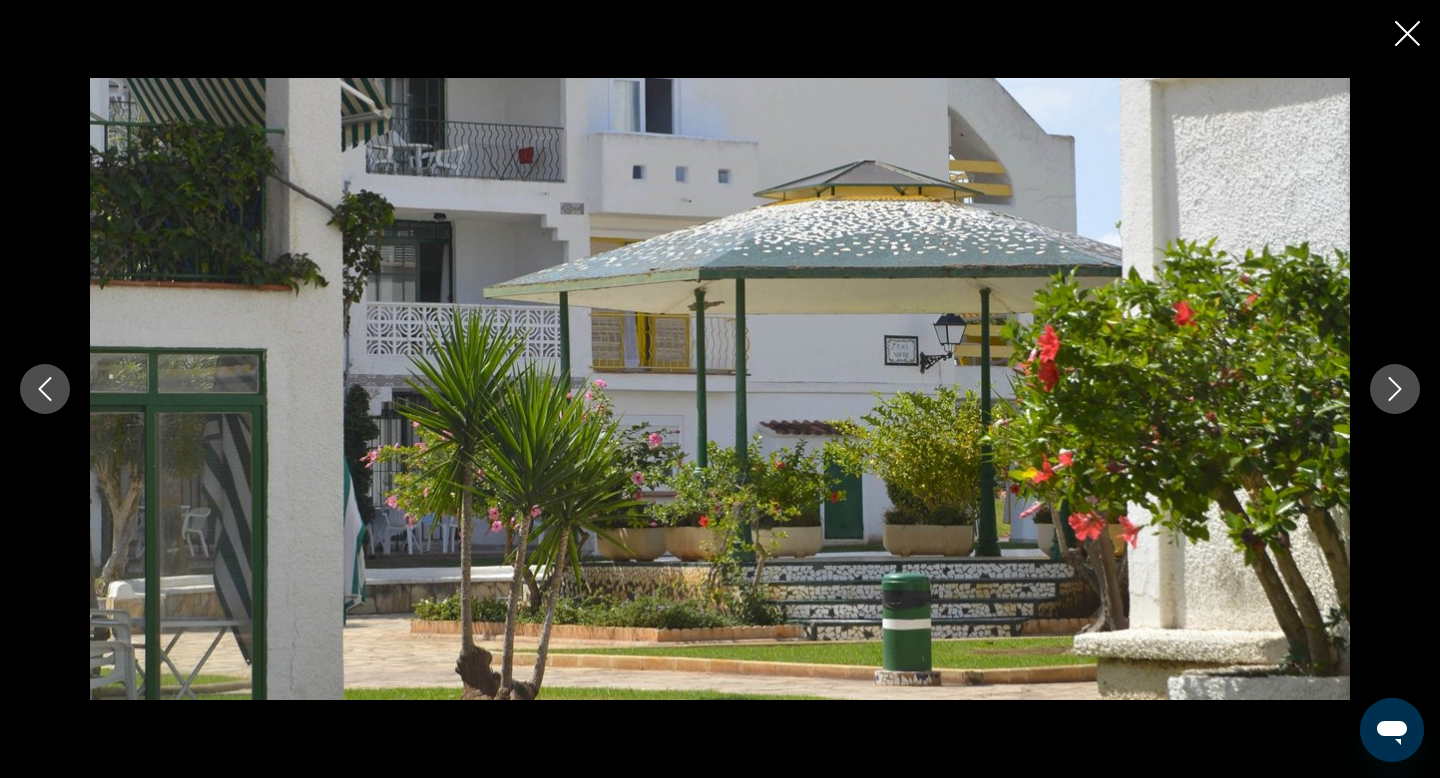 click 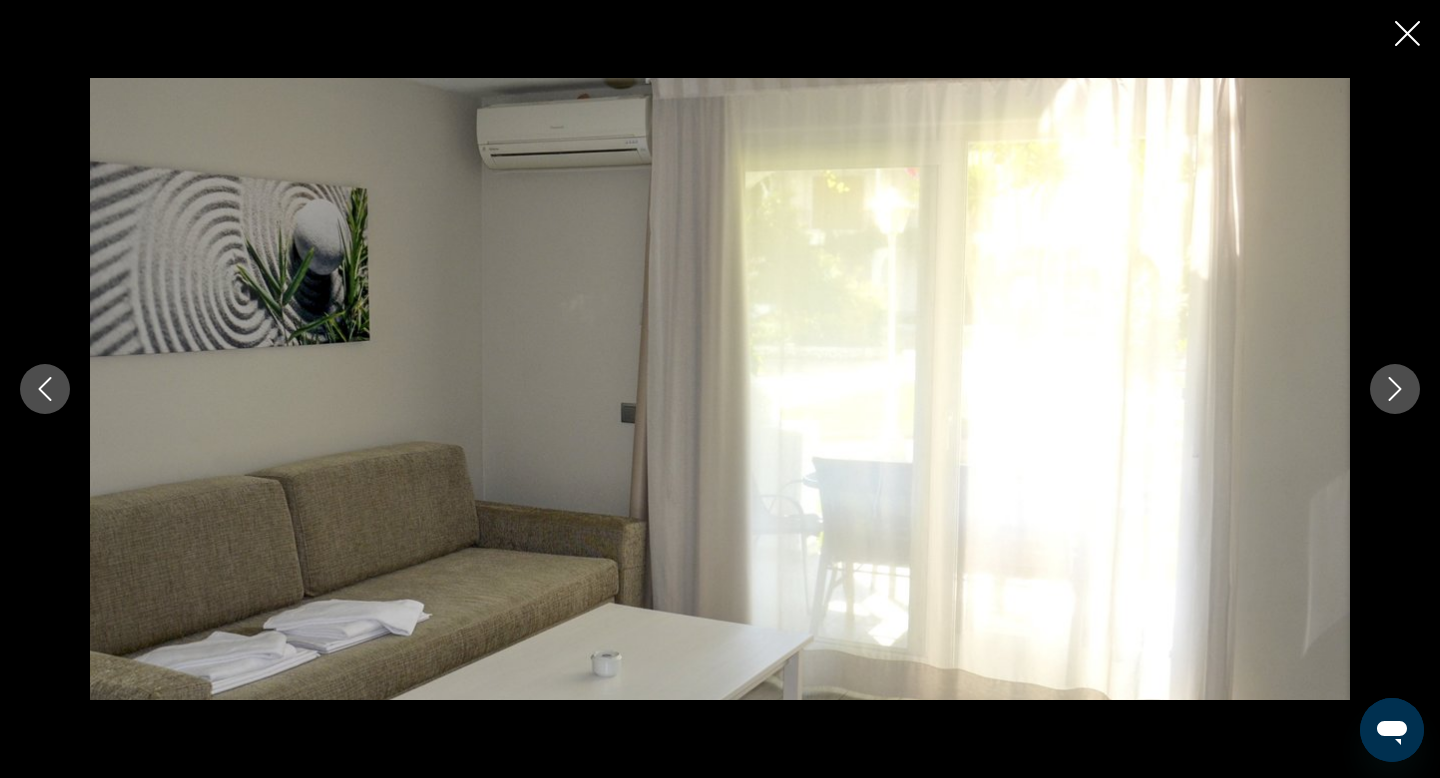 click 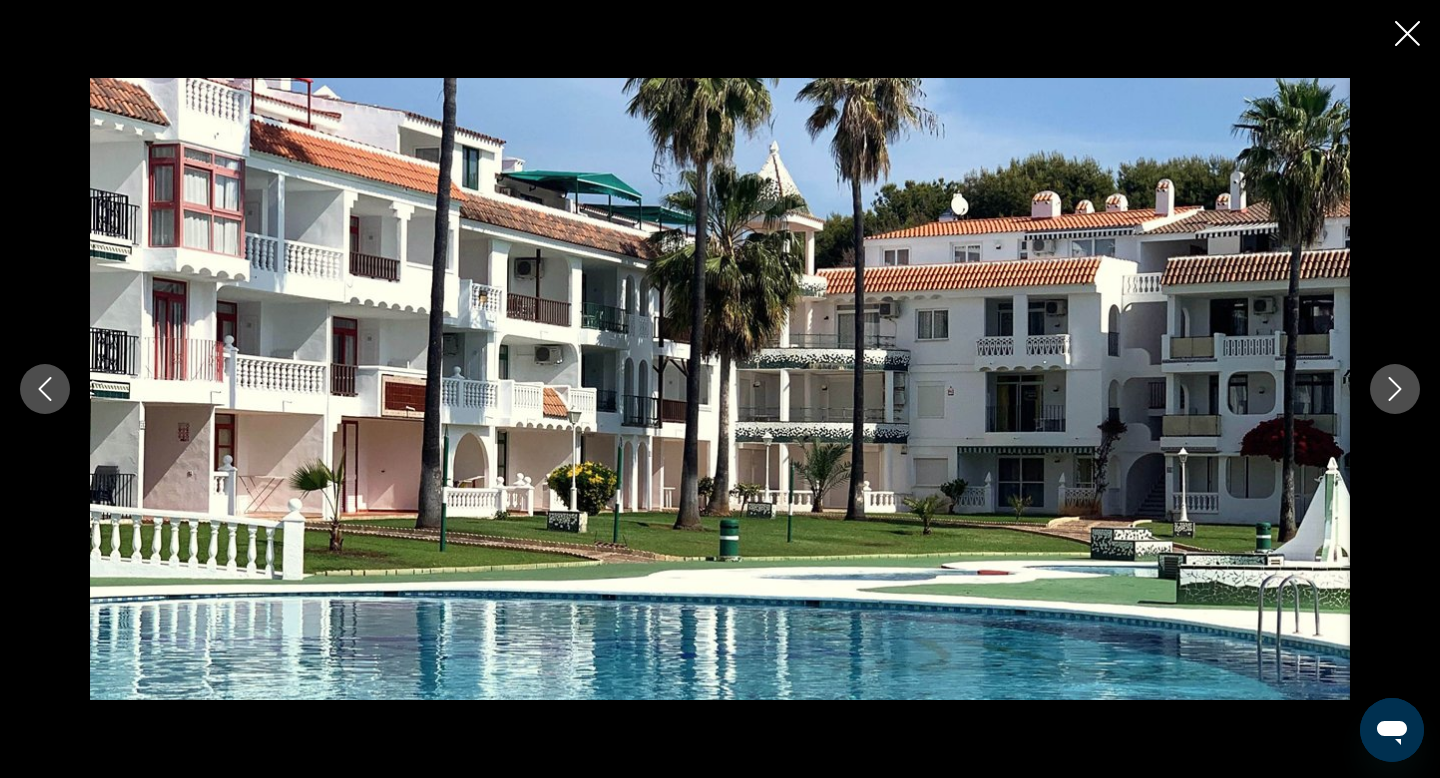 click 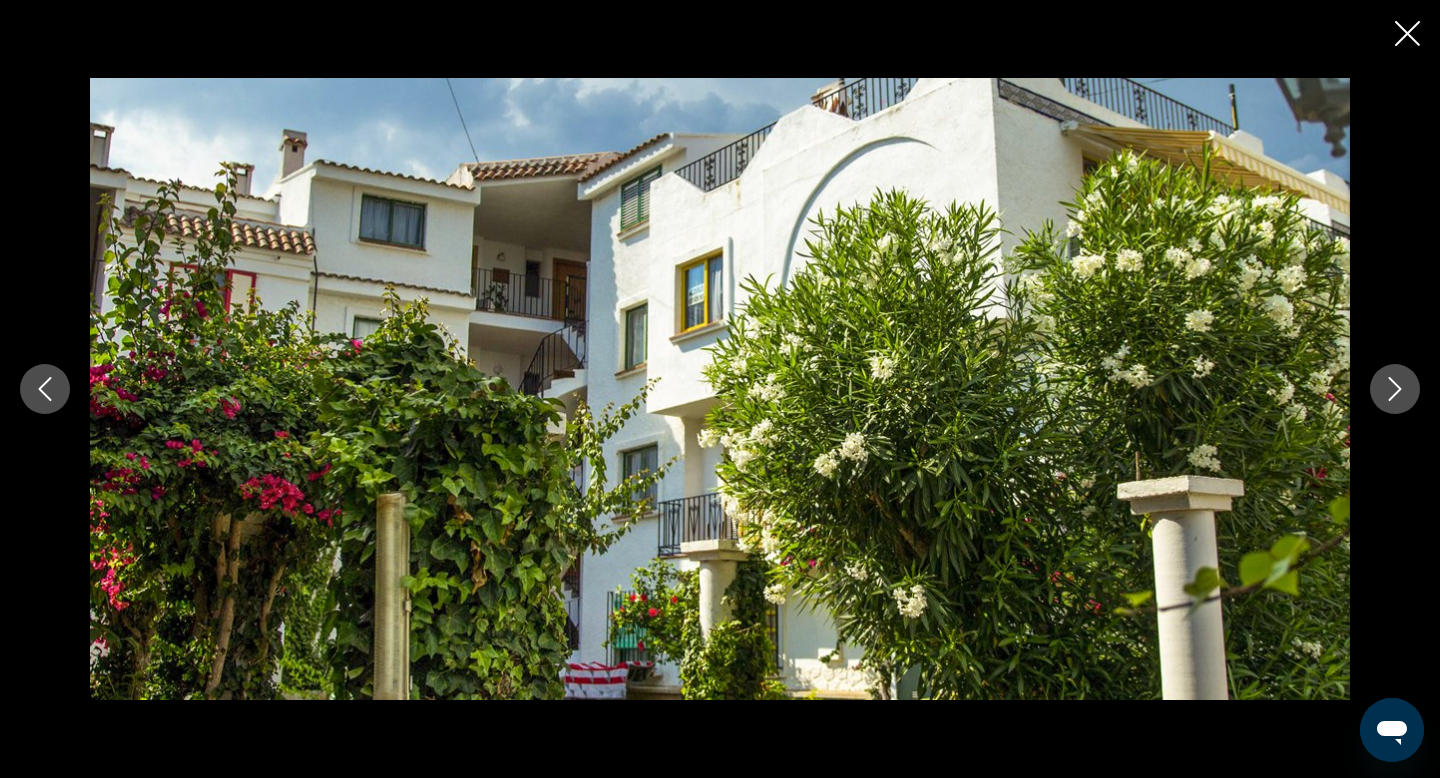 click 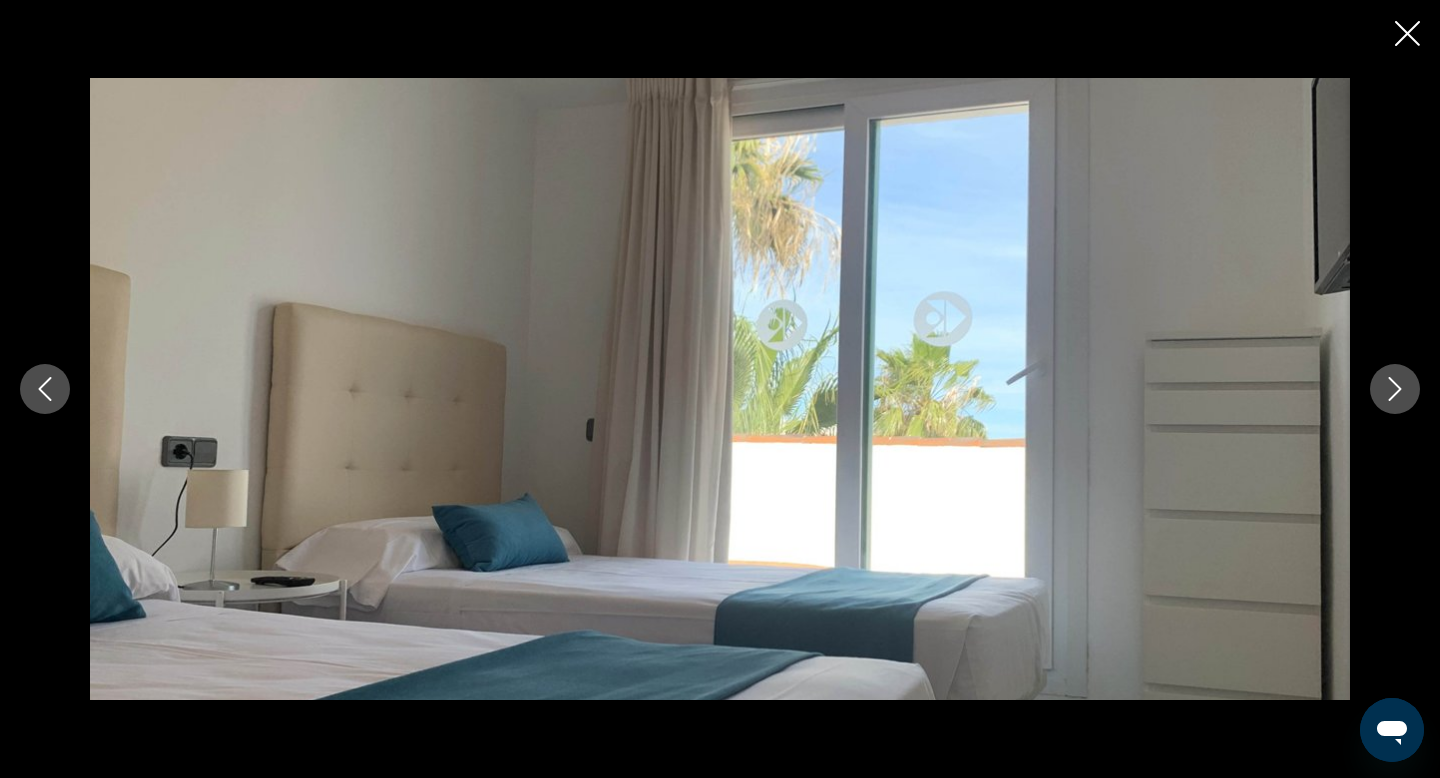 click 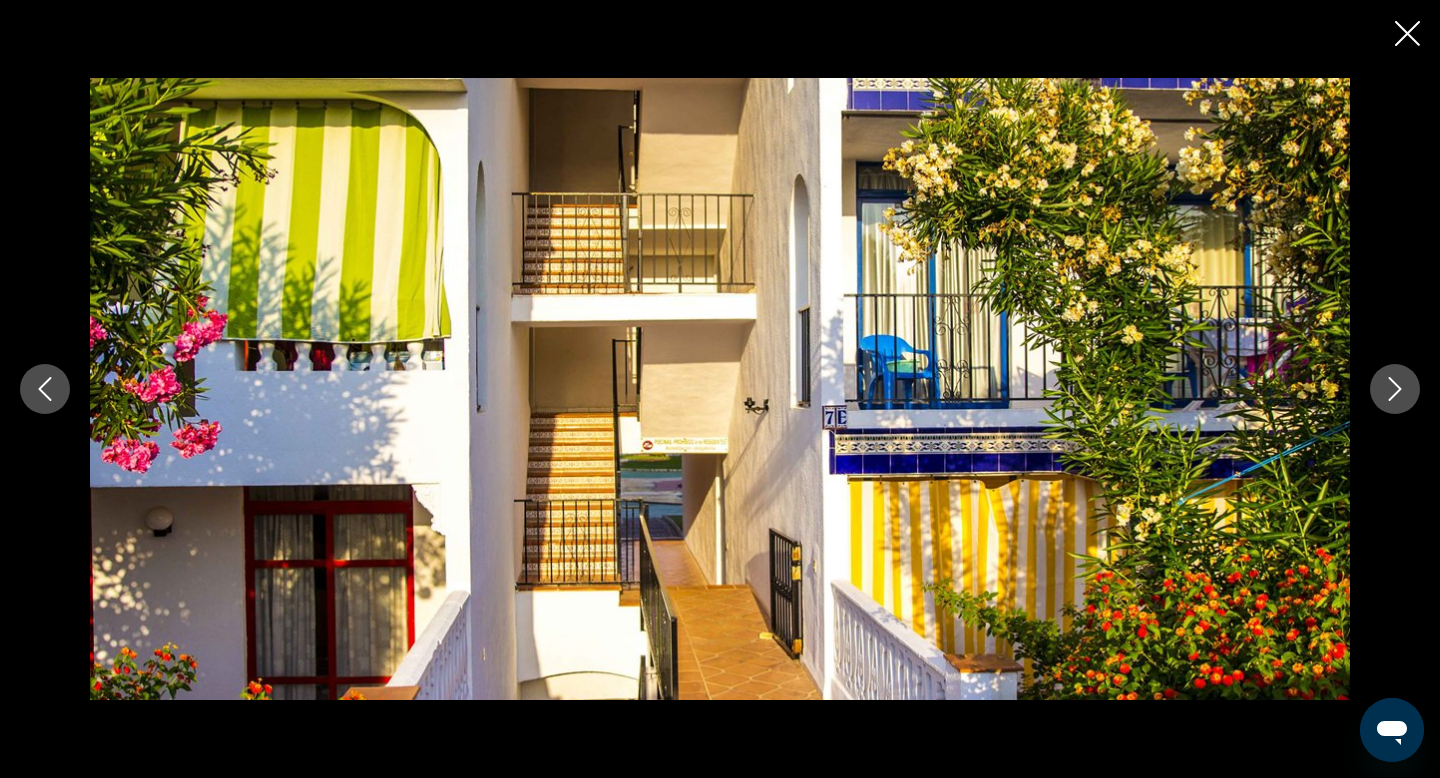 click 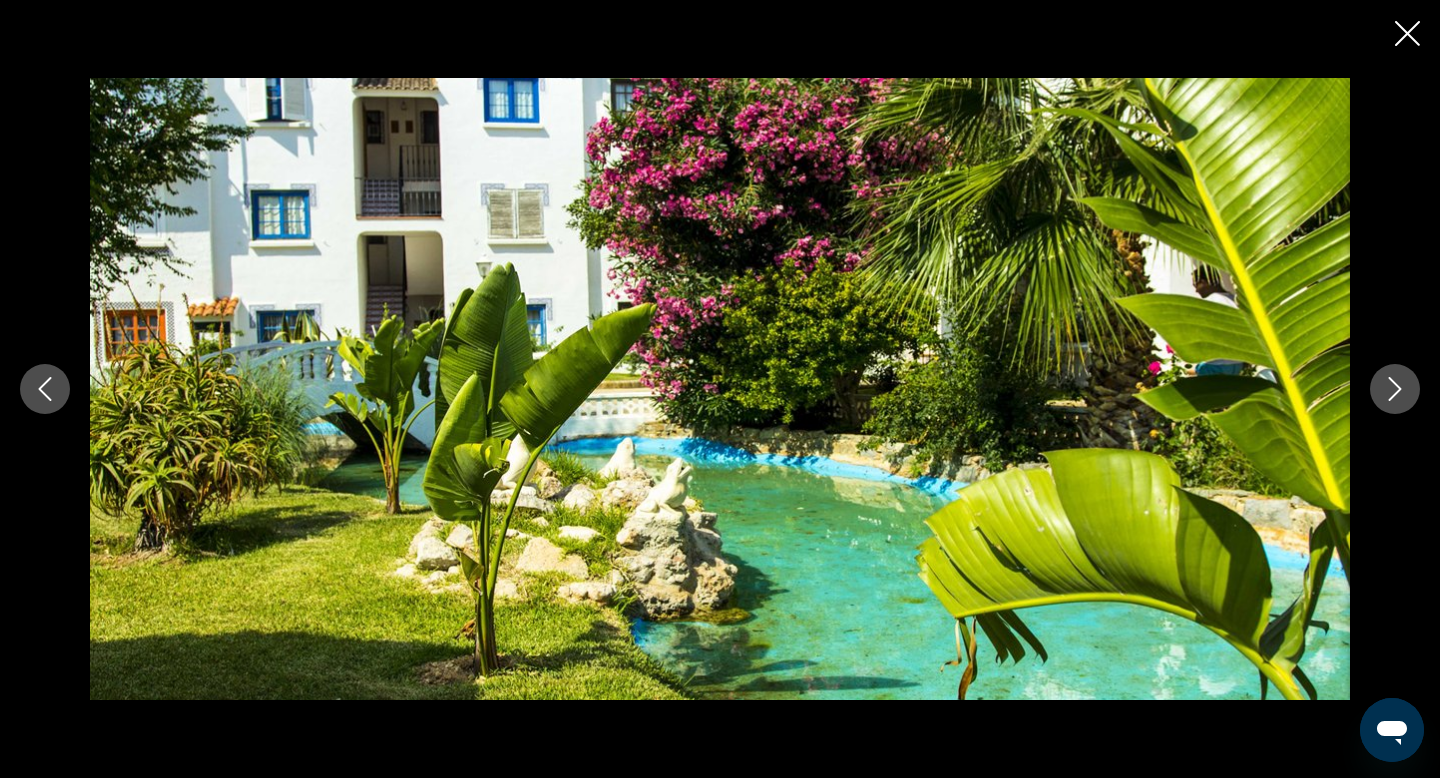 click 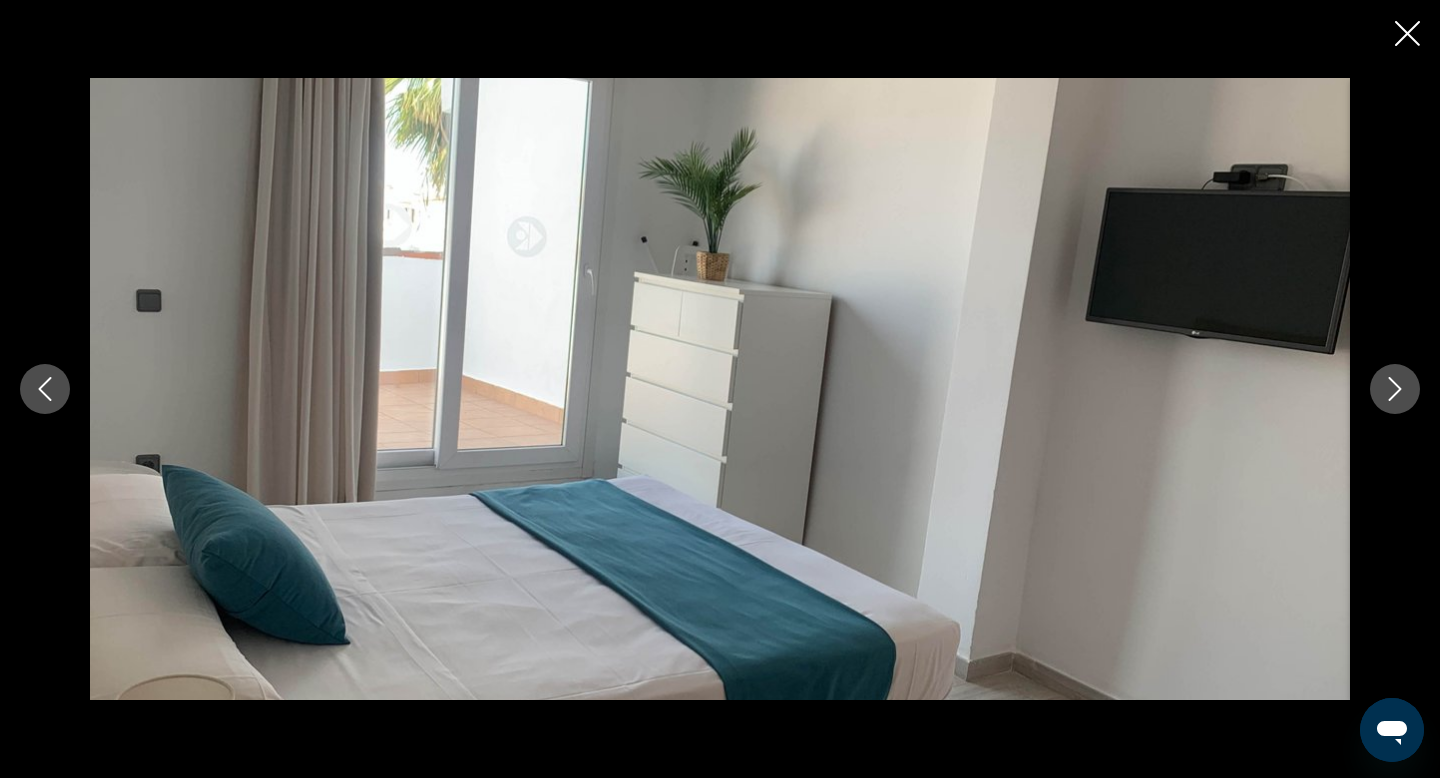 click 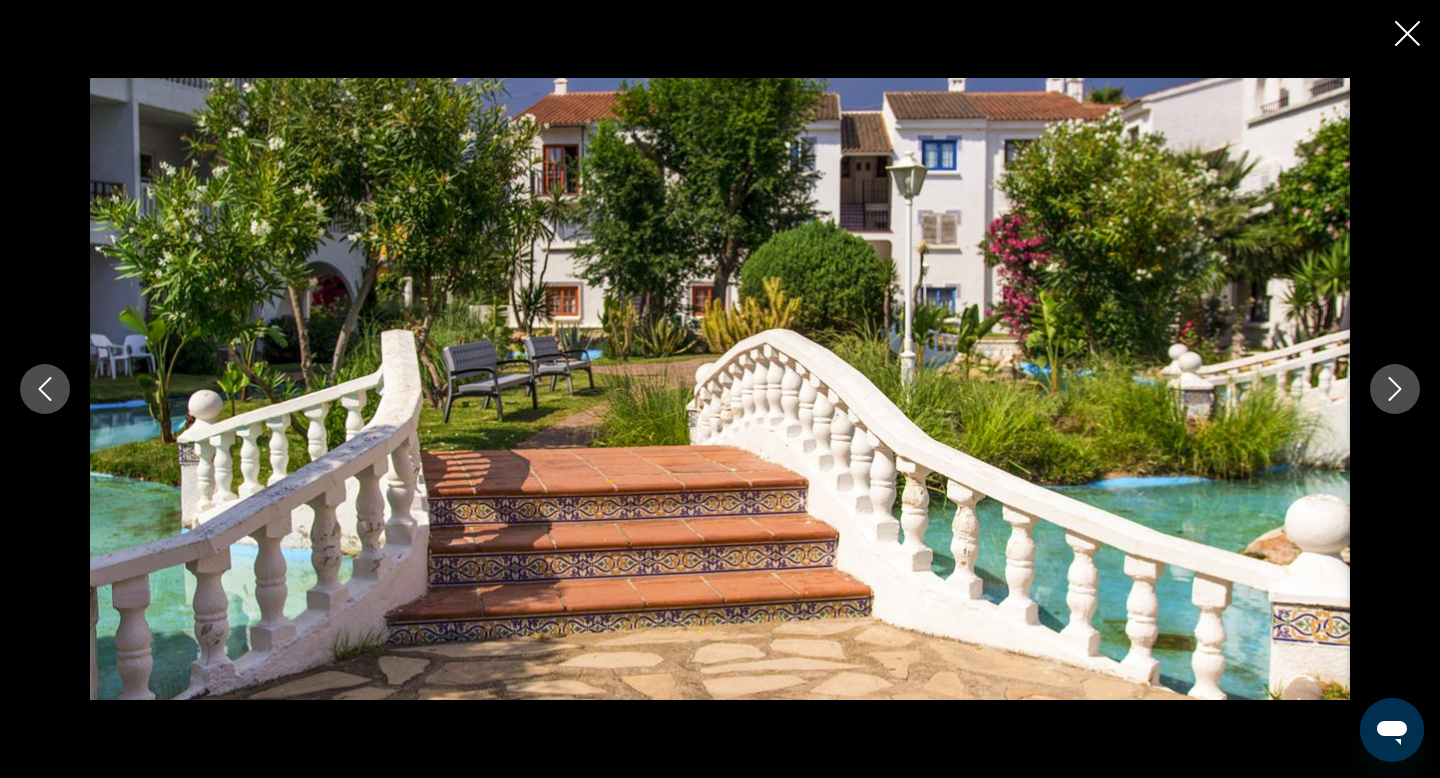 click 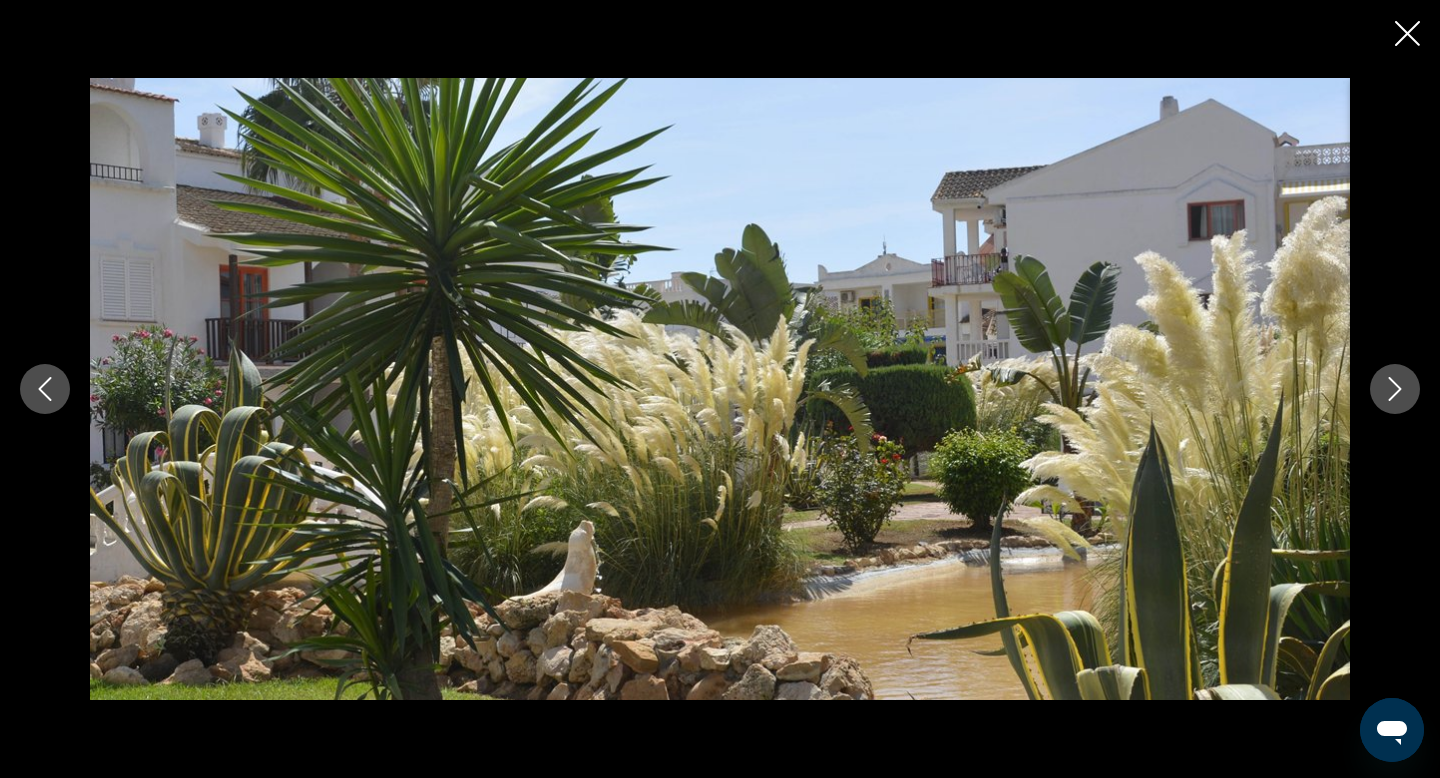 click 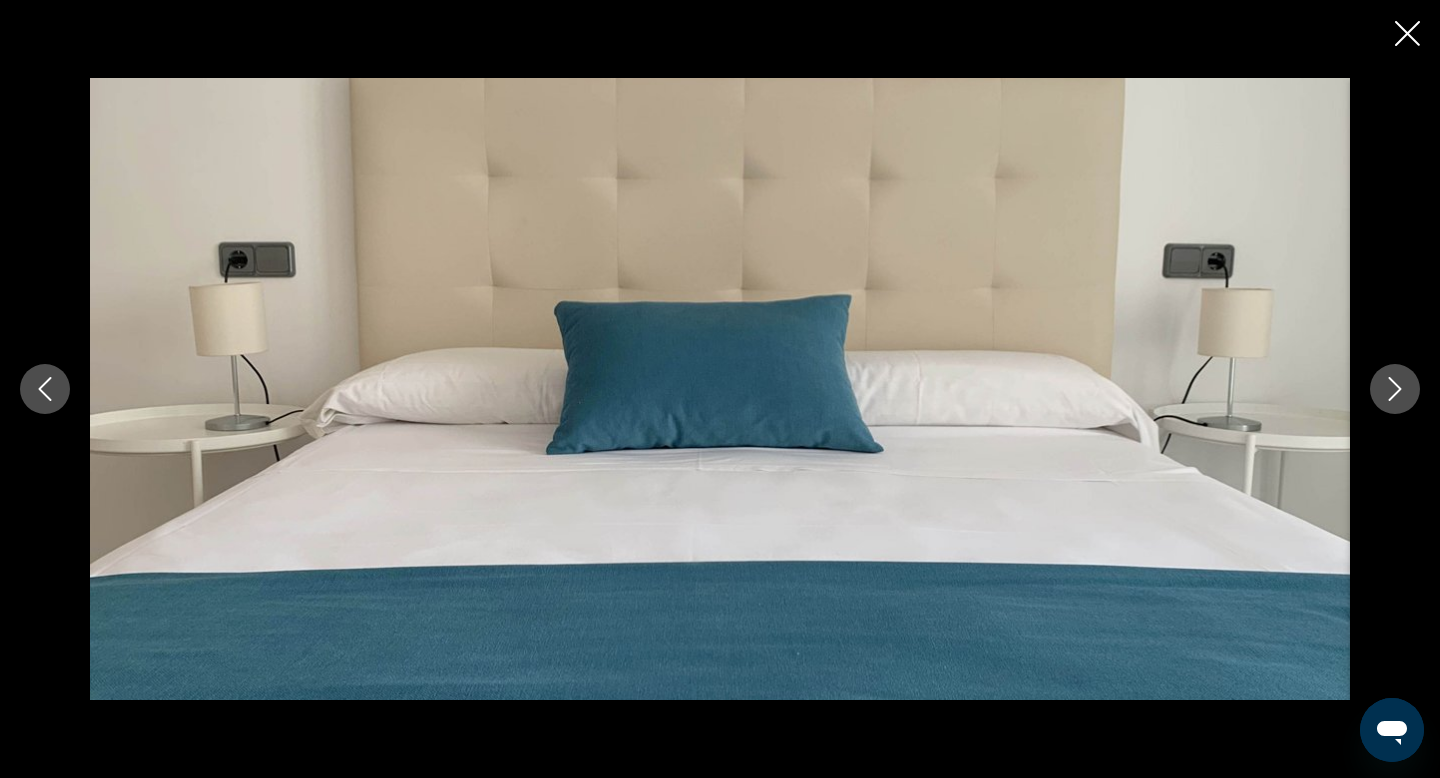 click 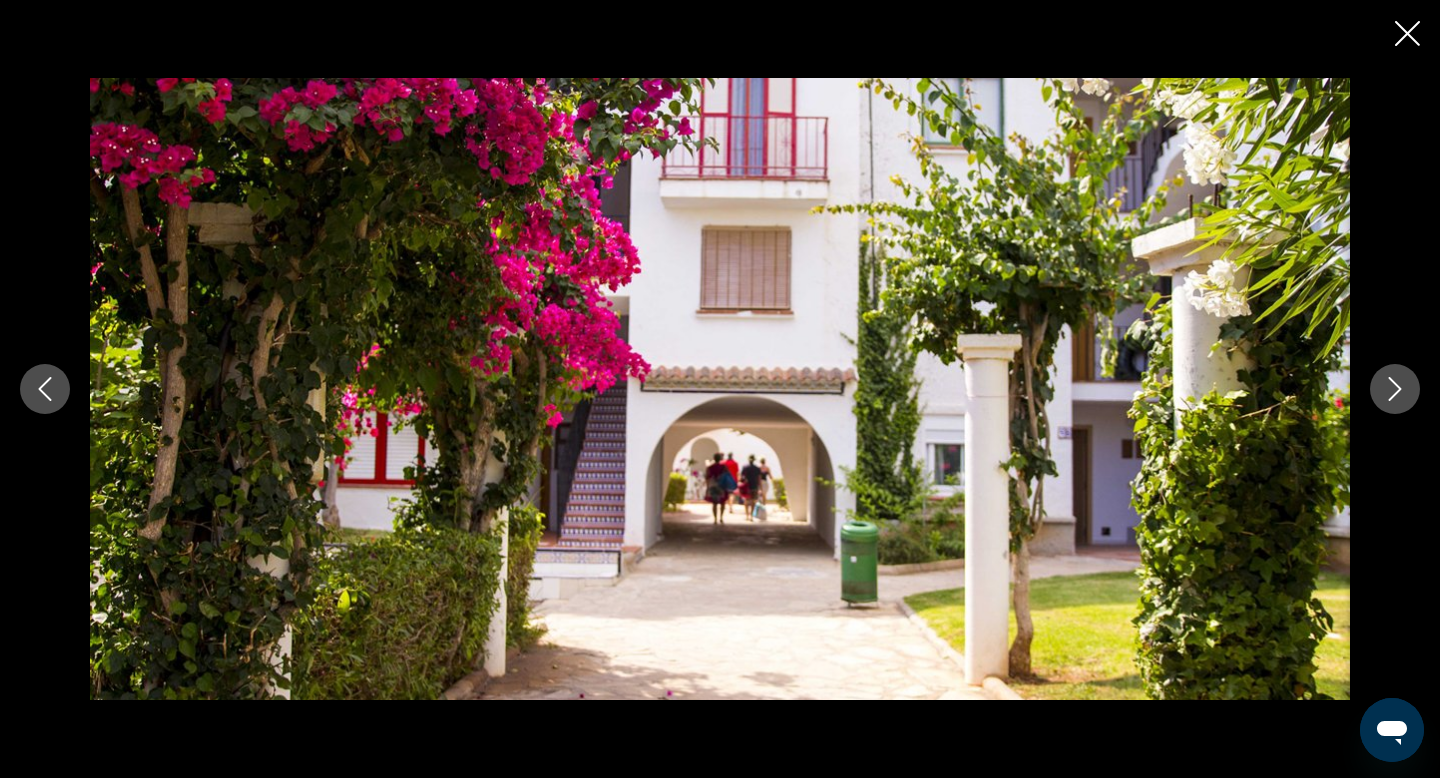 click 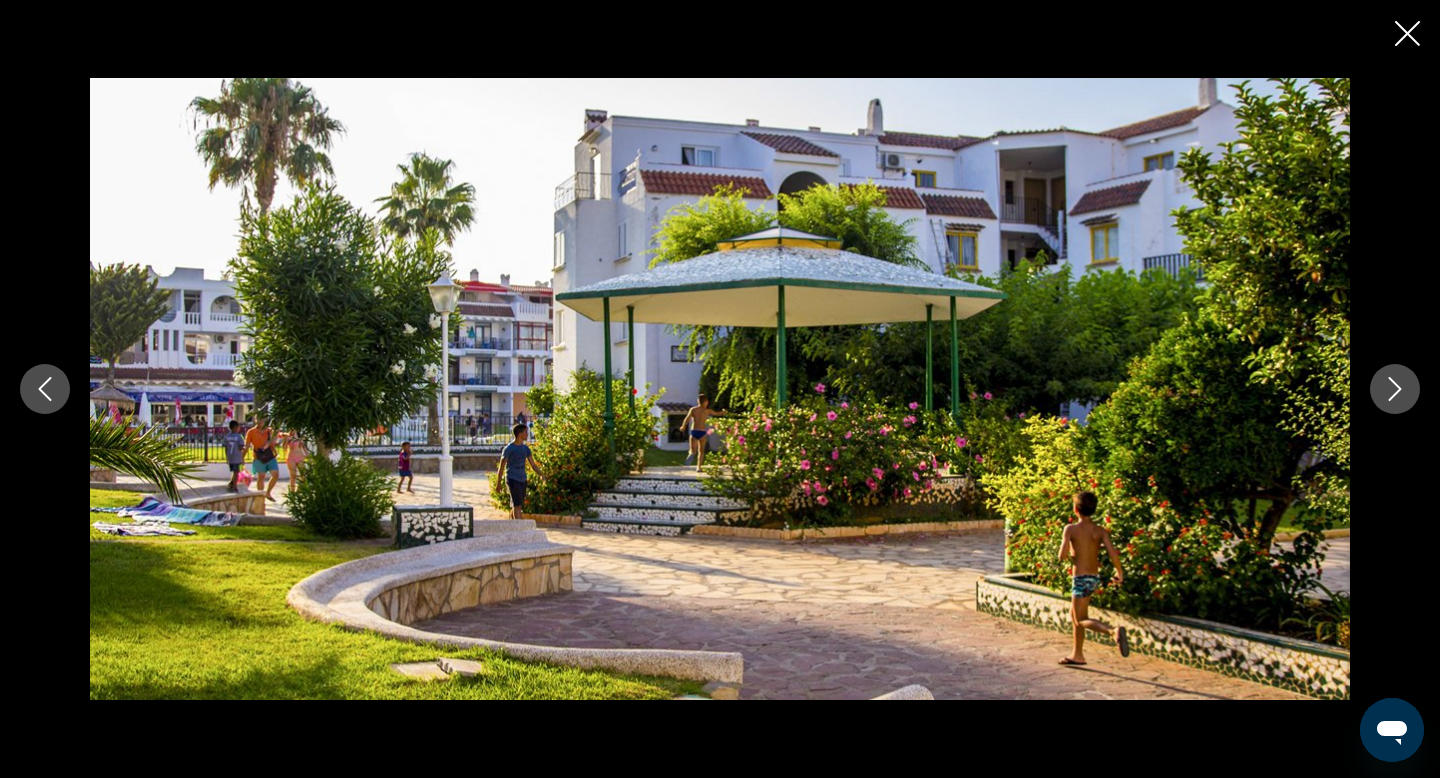 click 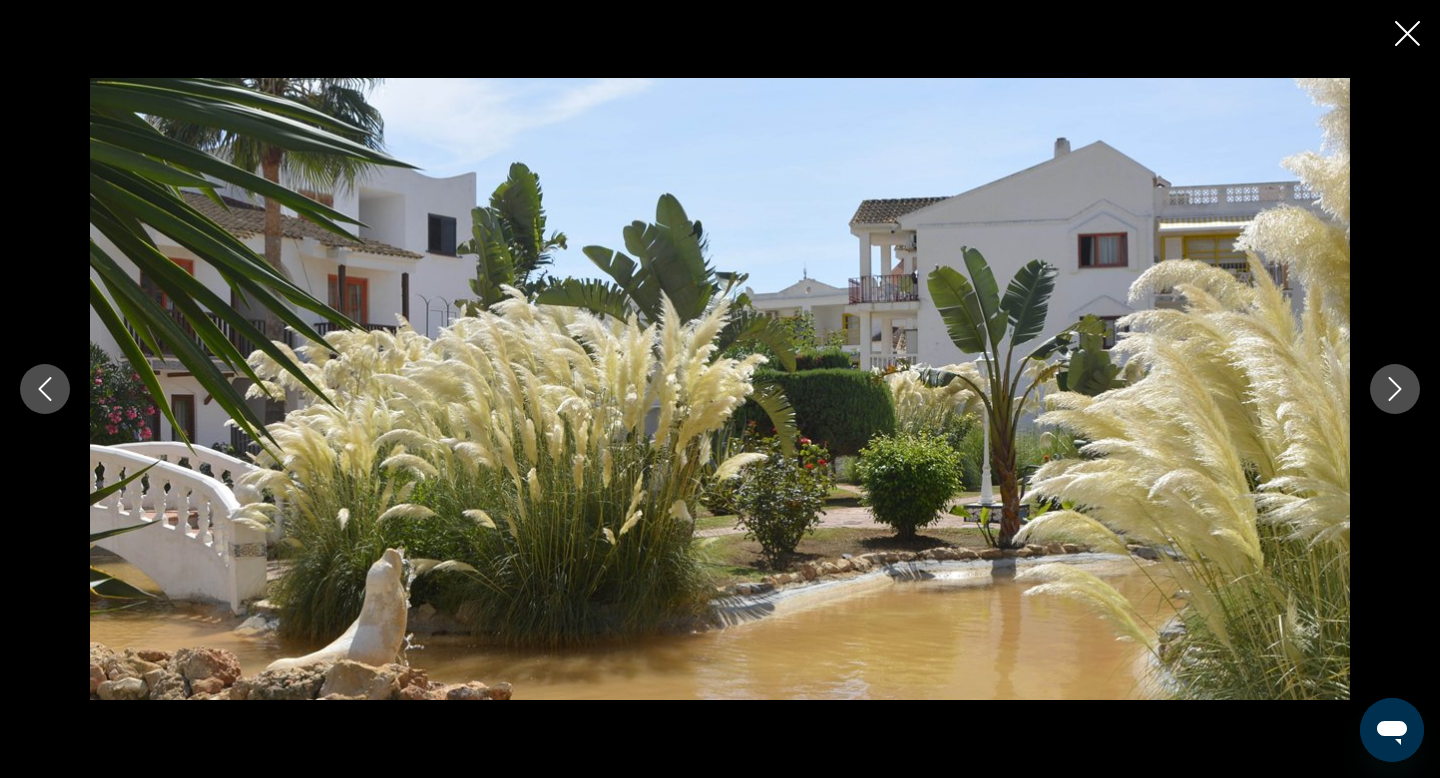 click 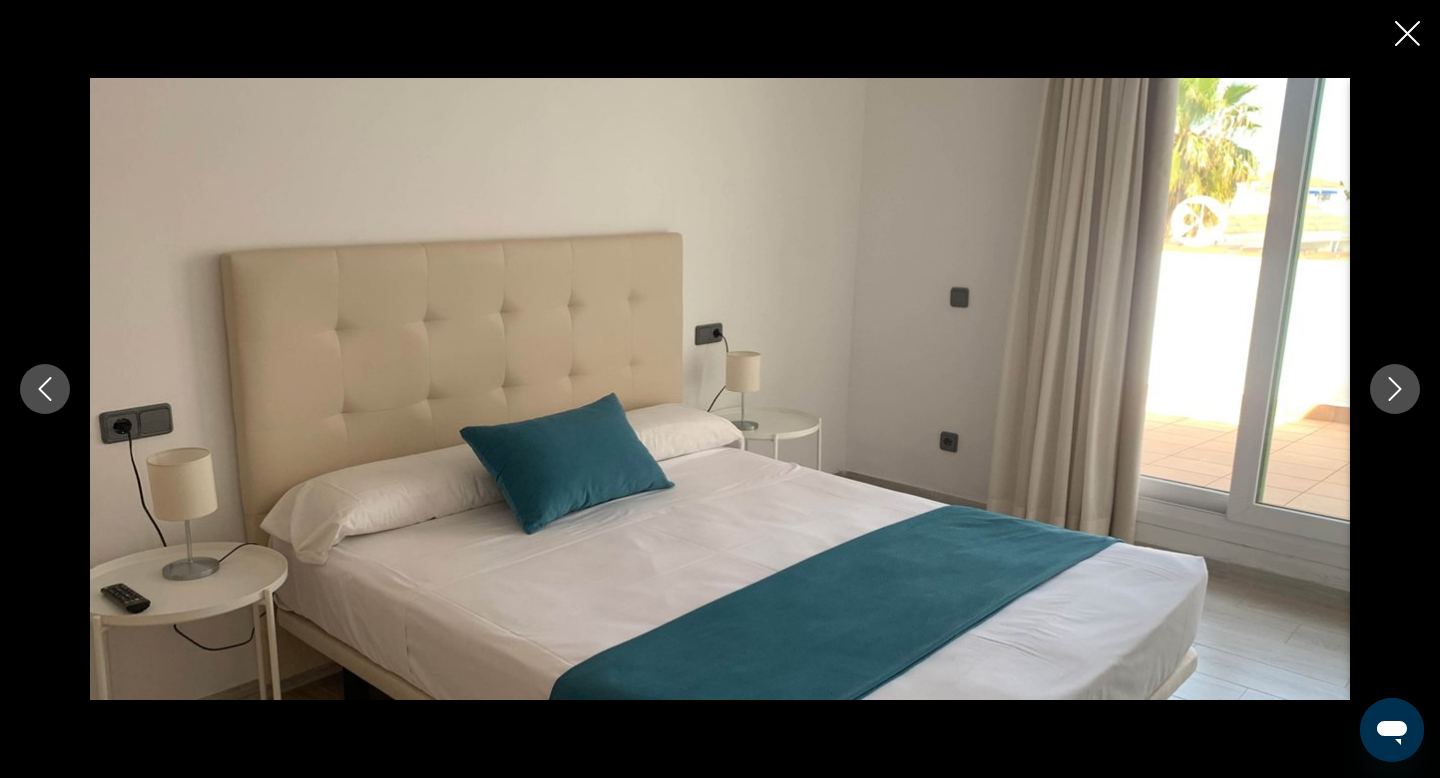 click 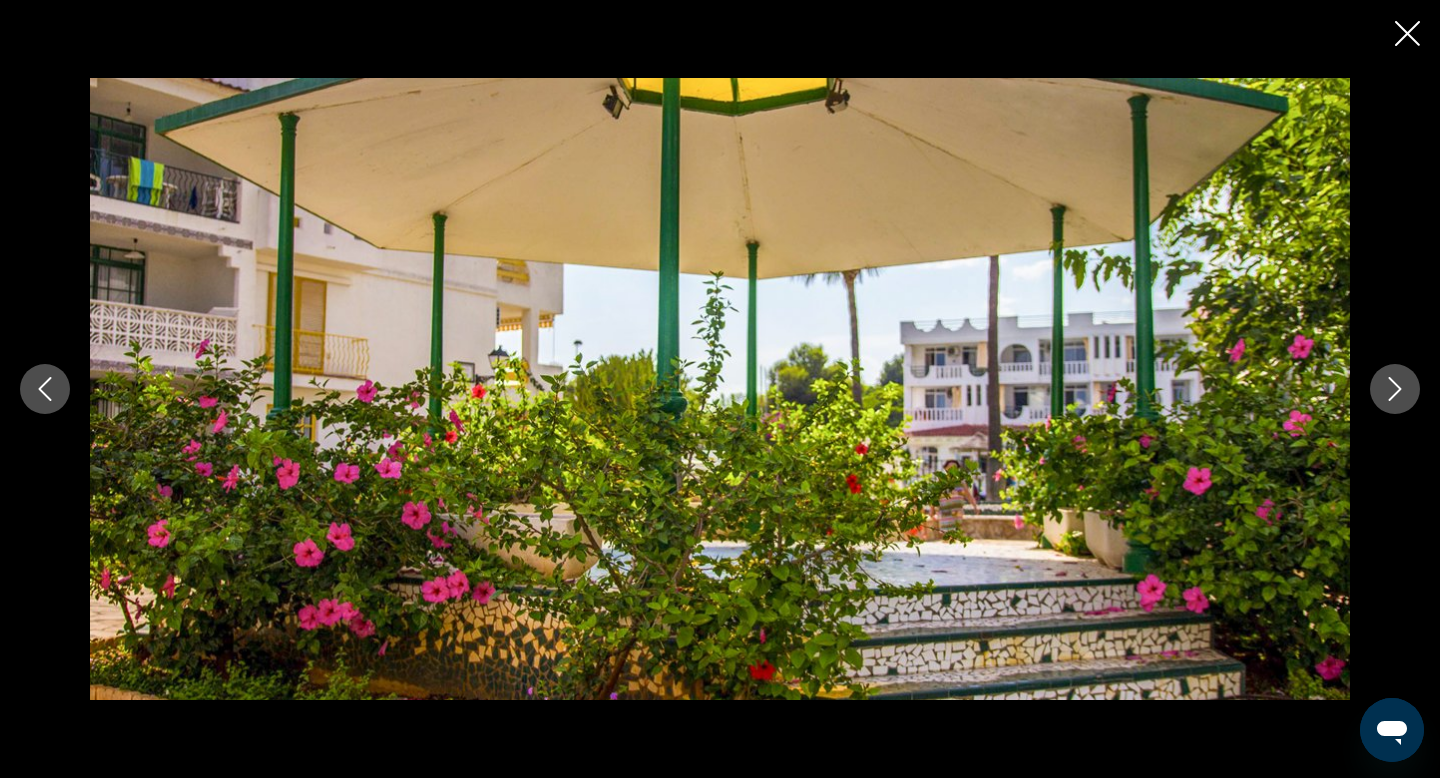 click 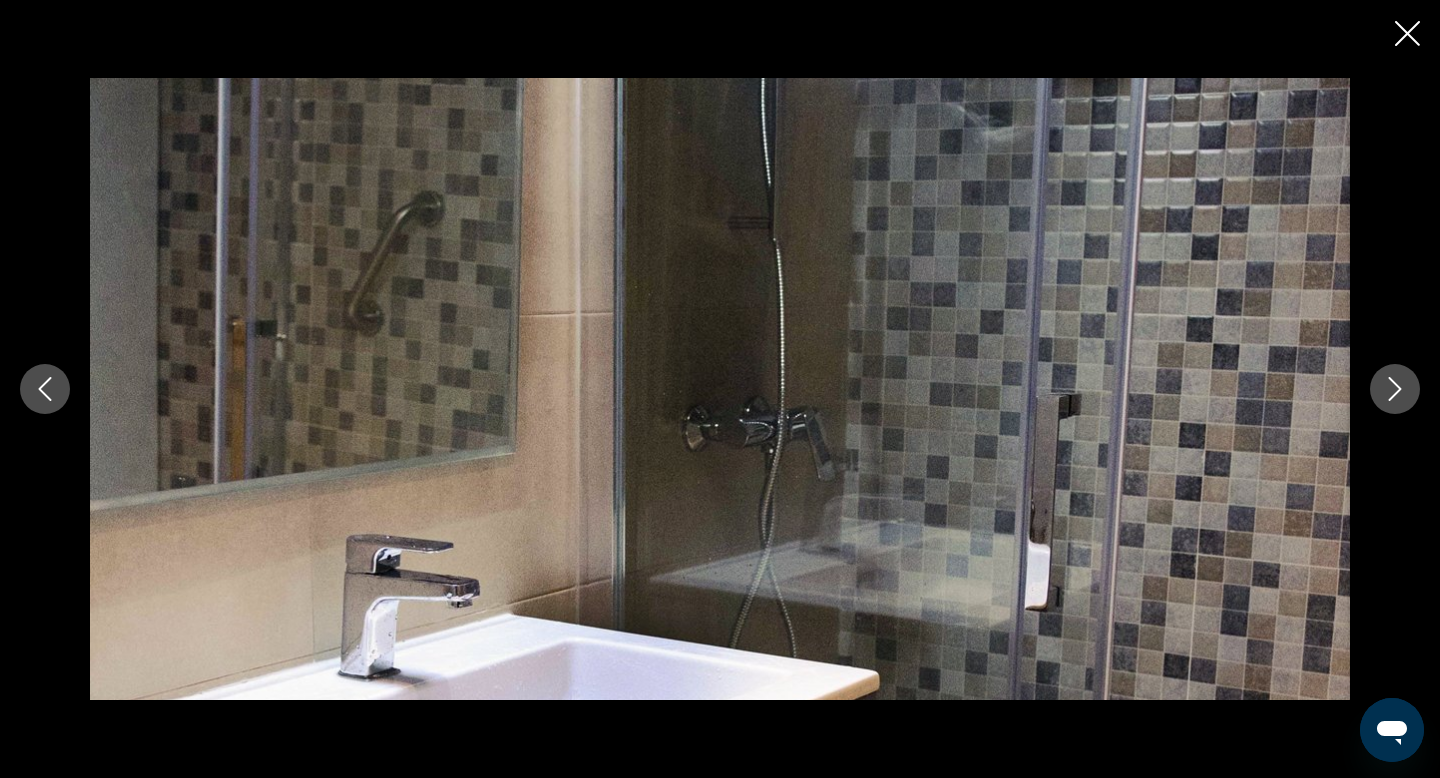 click 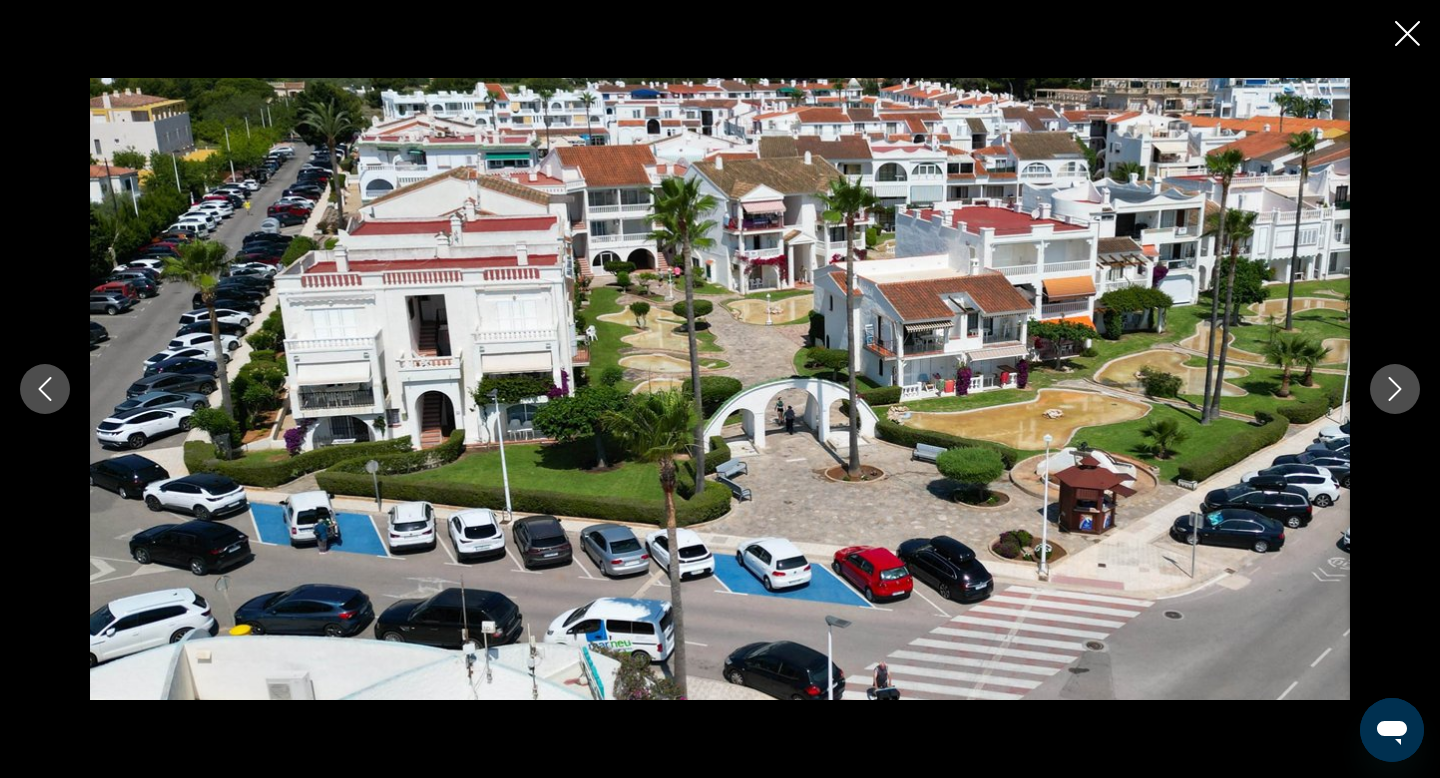 click 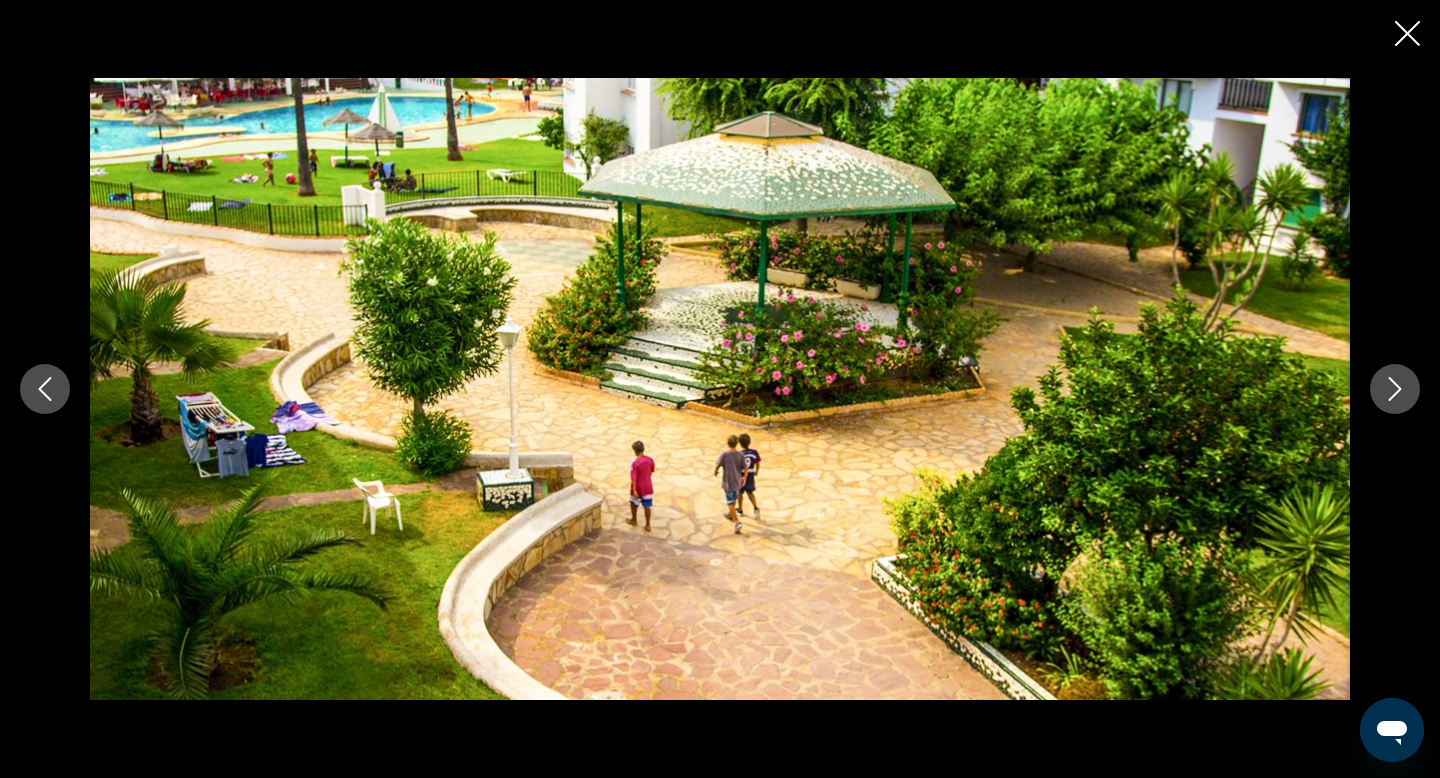 click 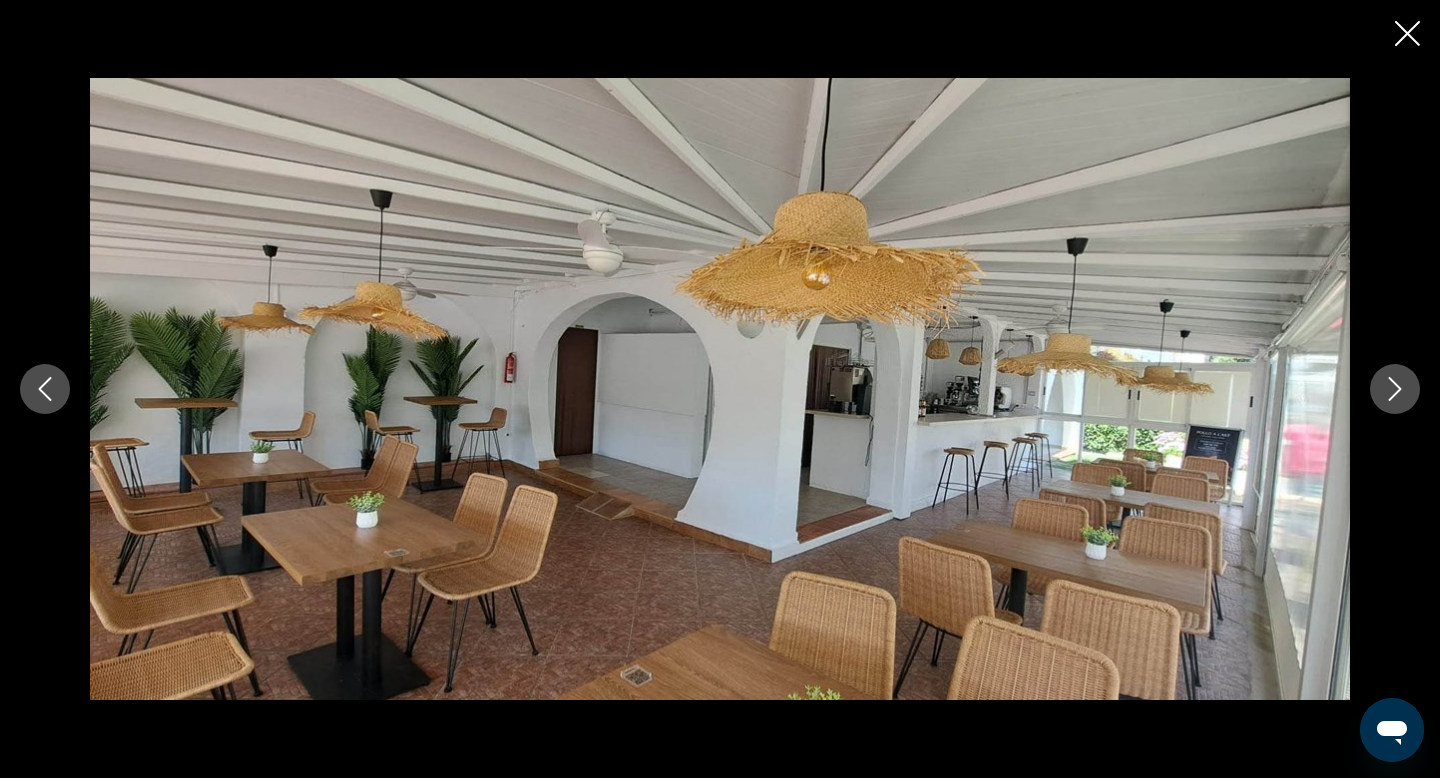 click 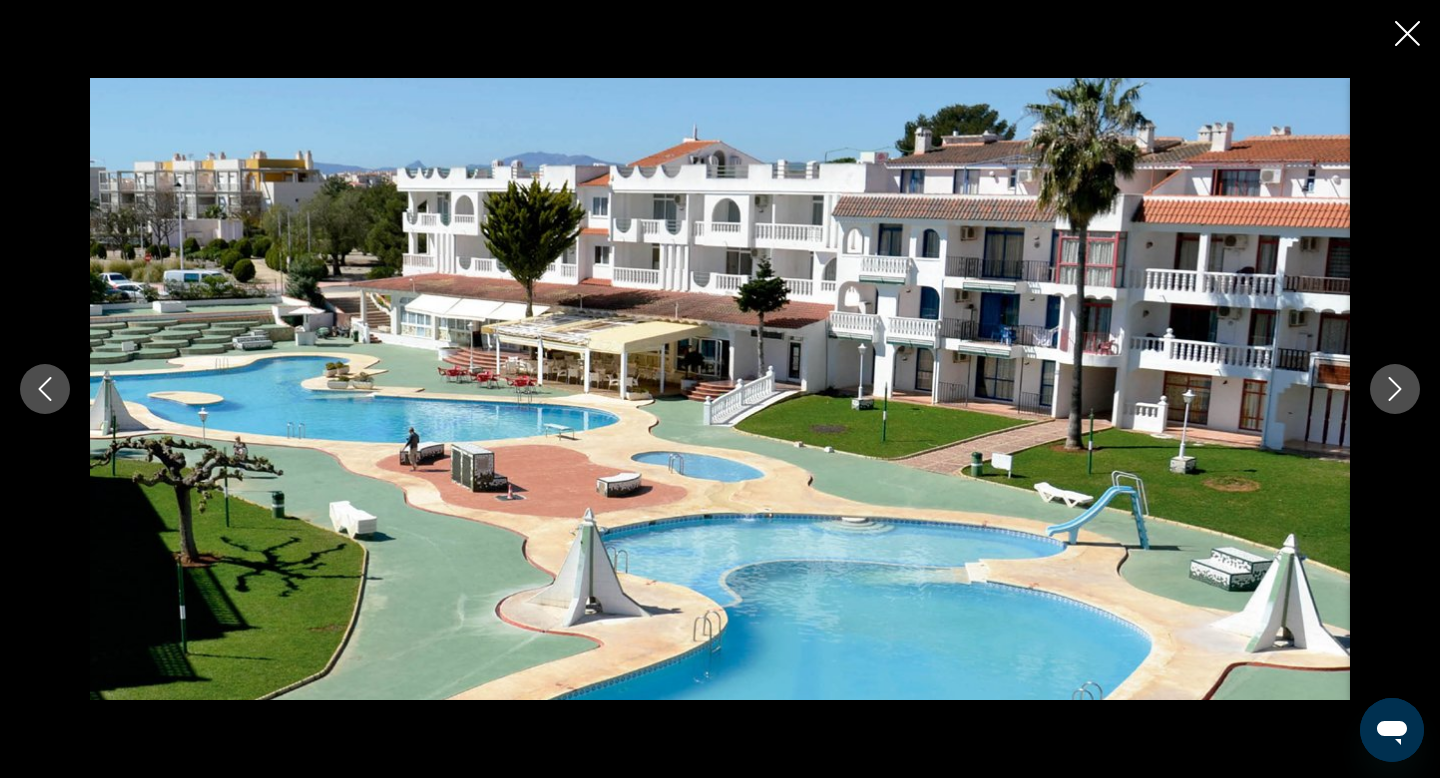 click 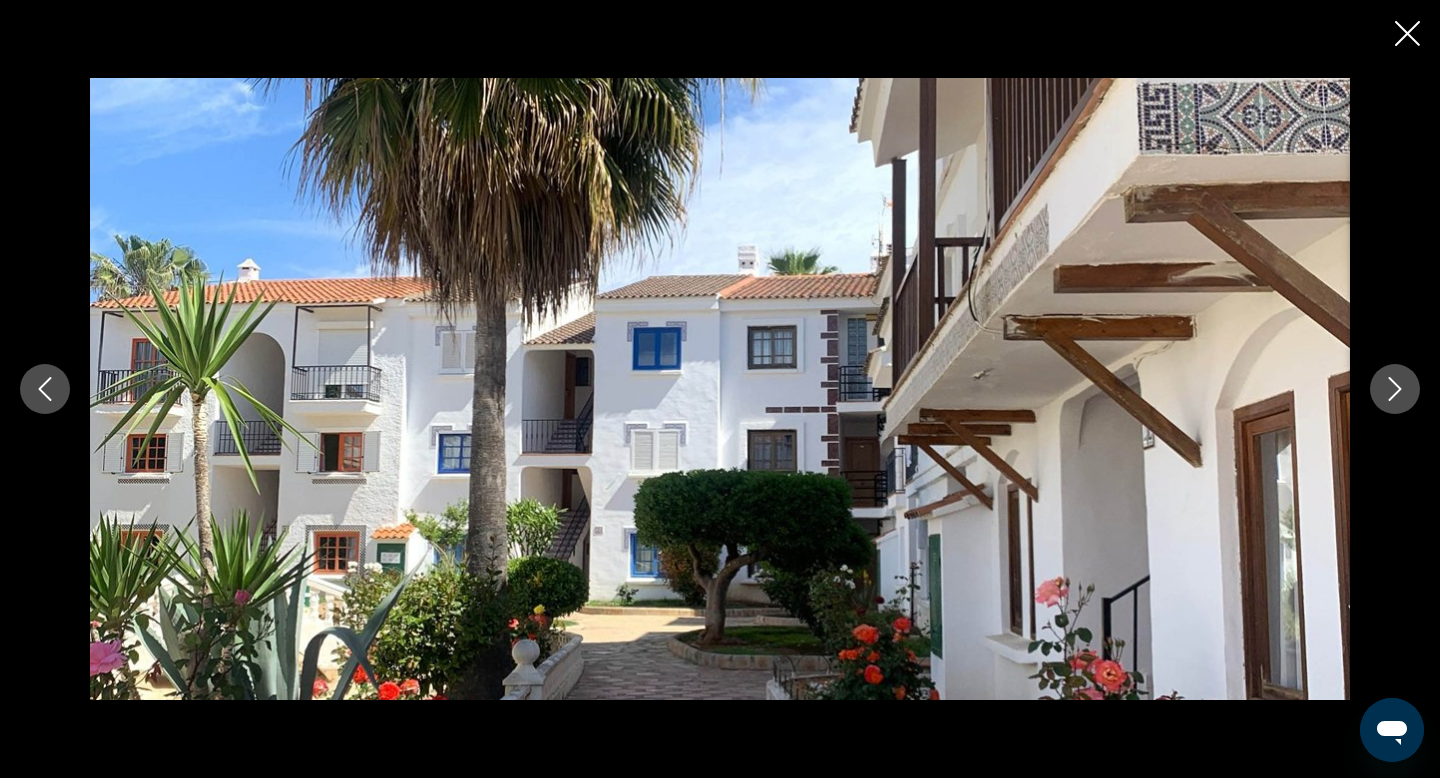 click 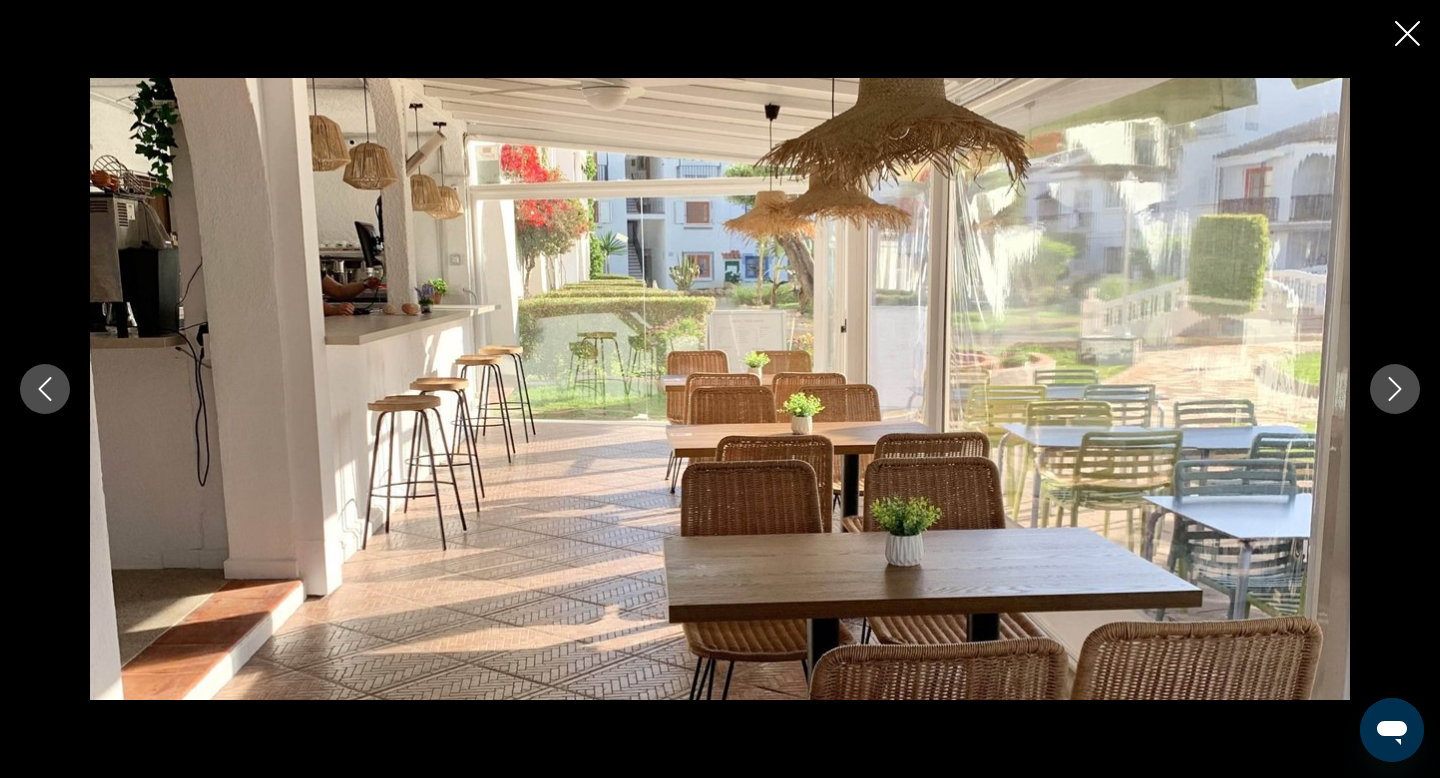 click 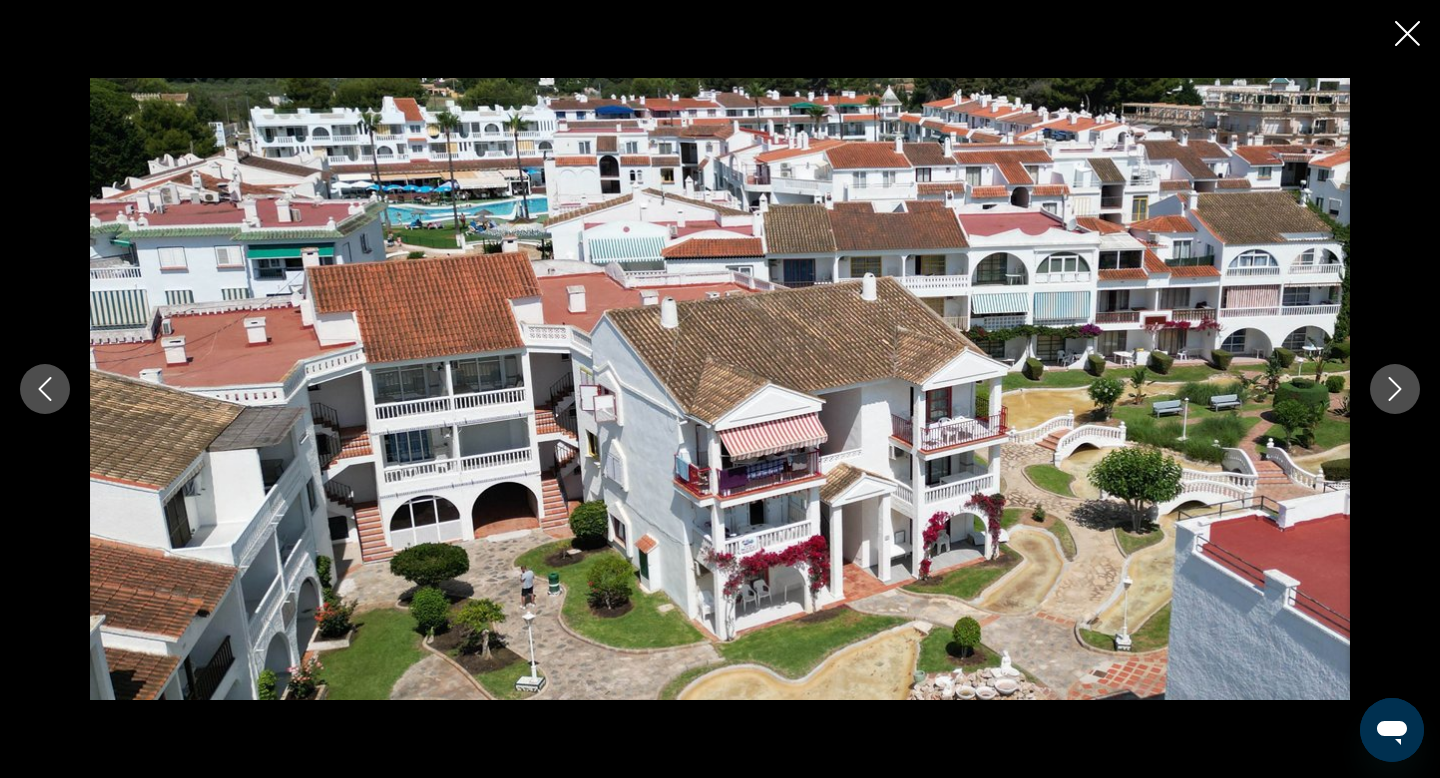 click 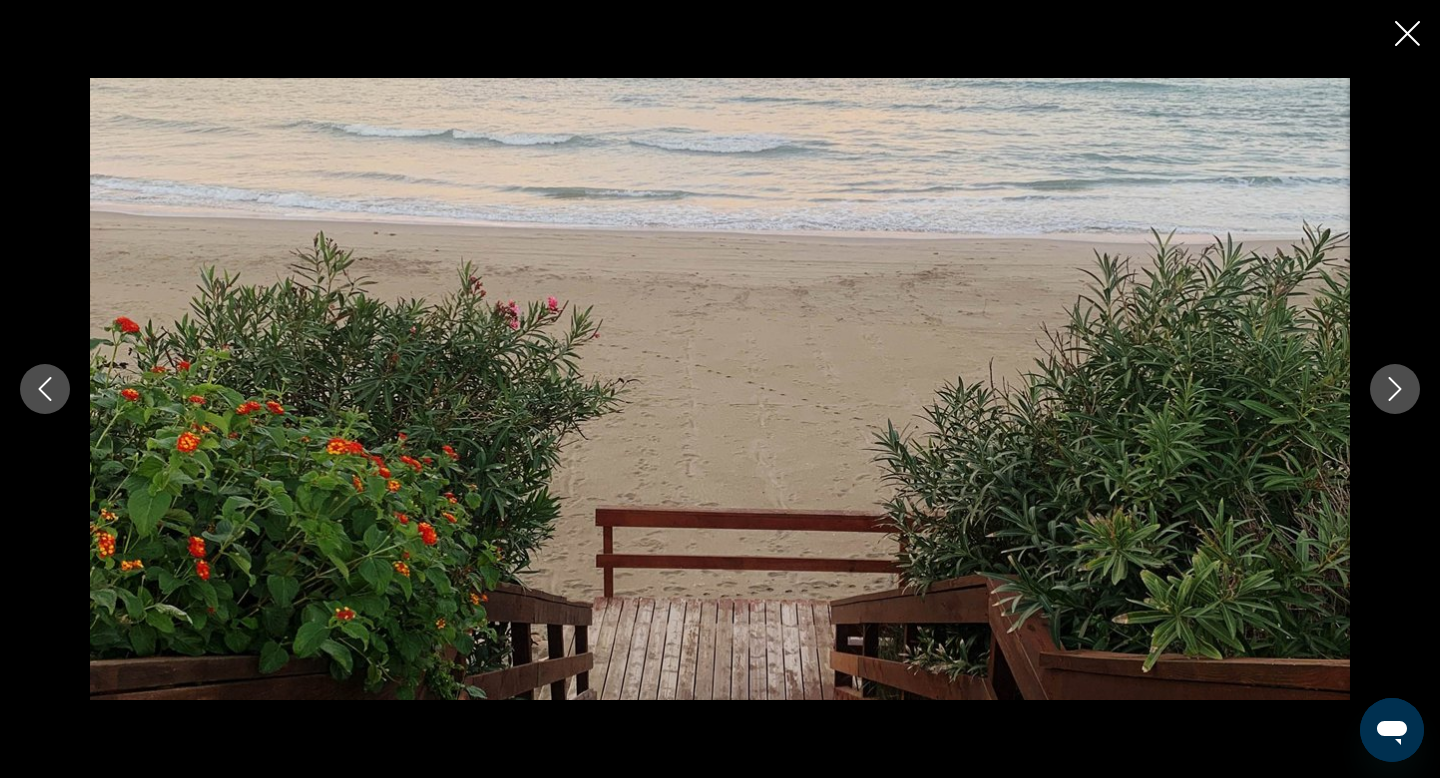 click 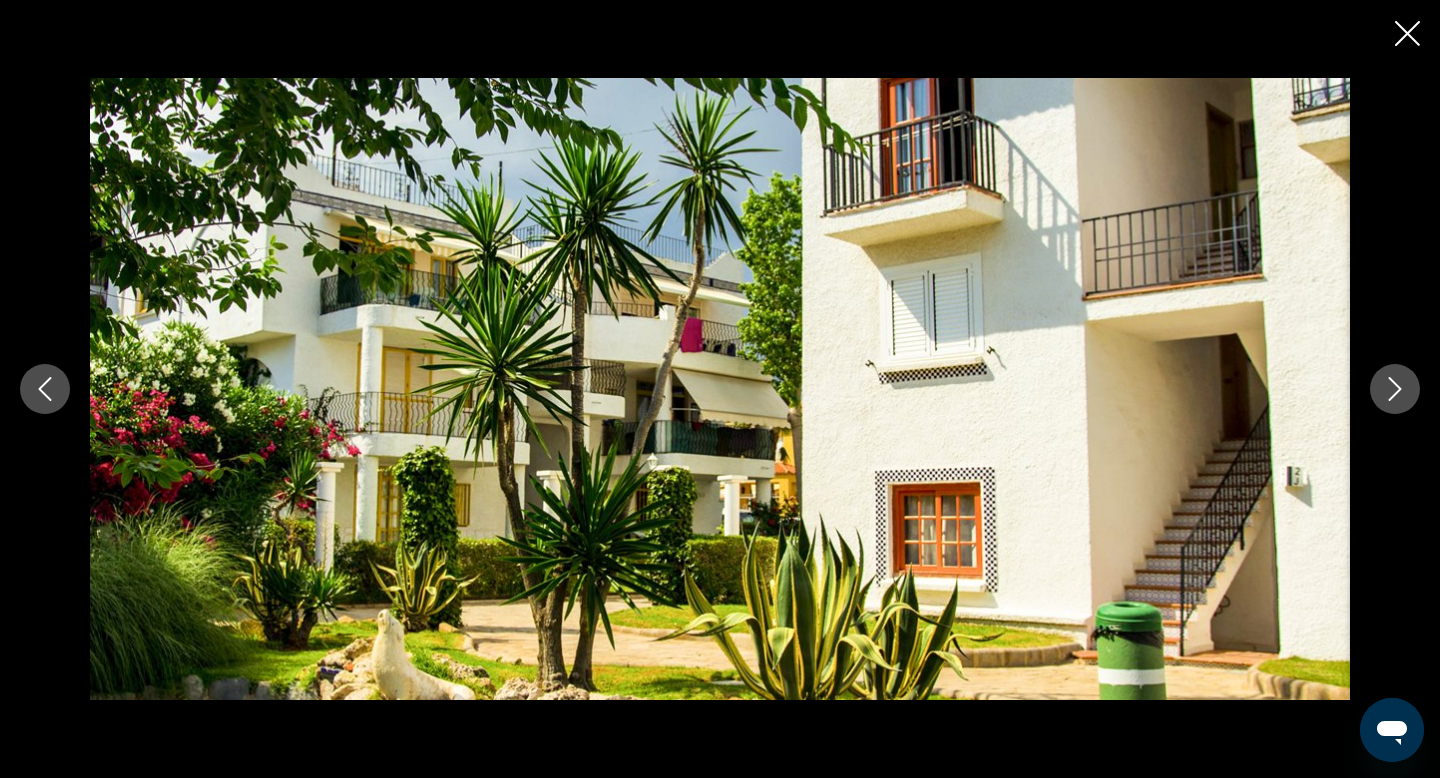 click 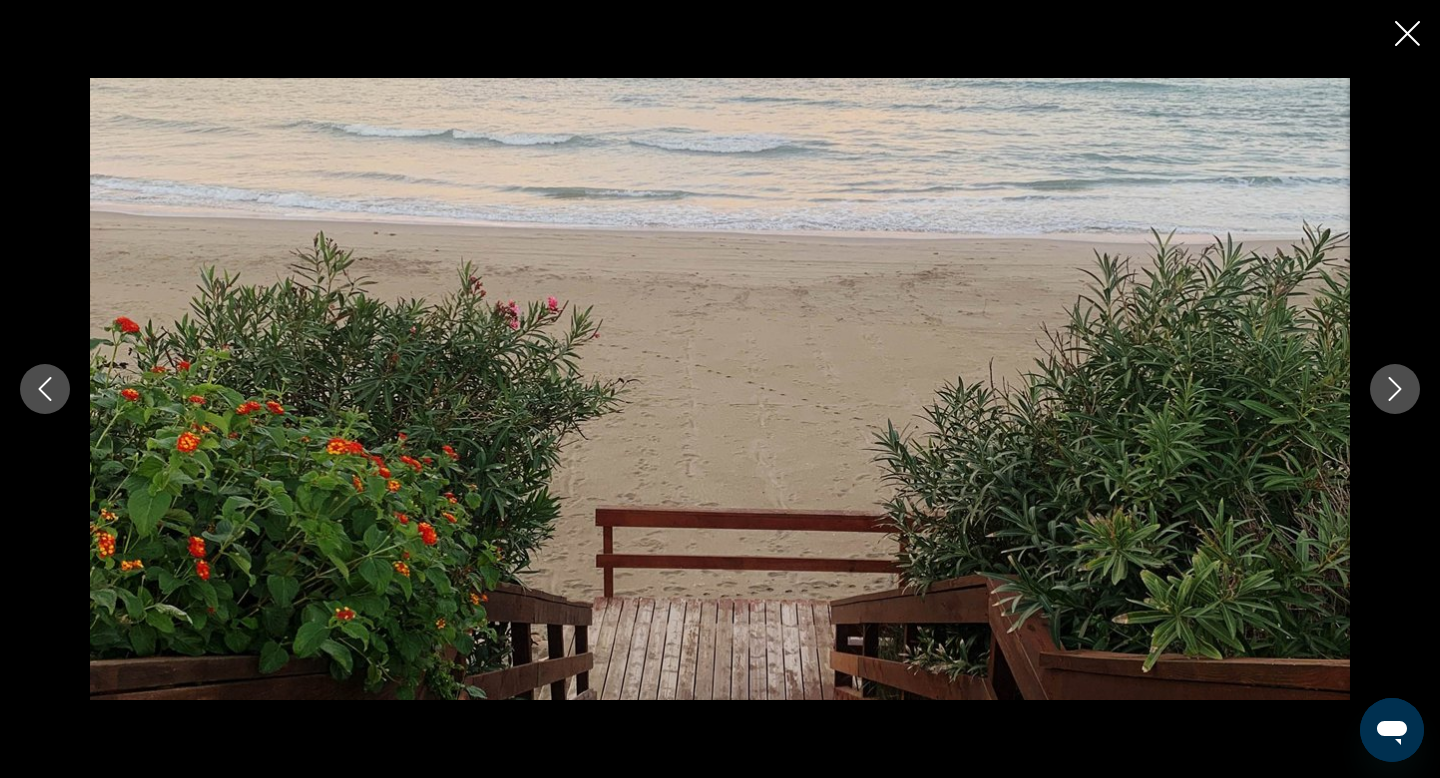 click 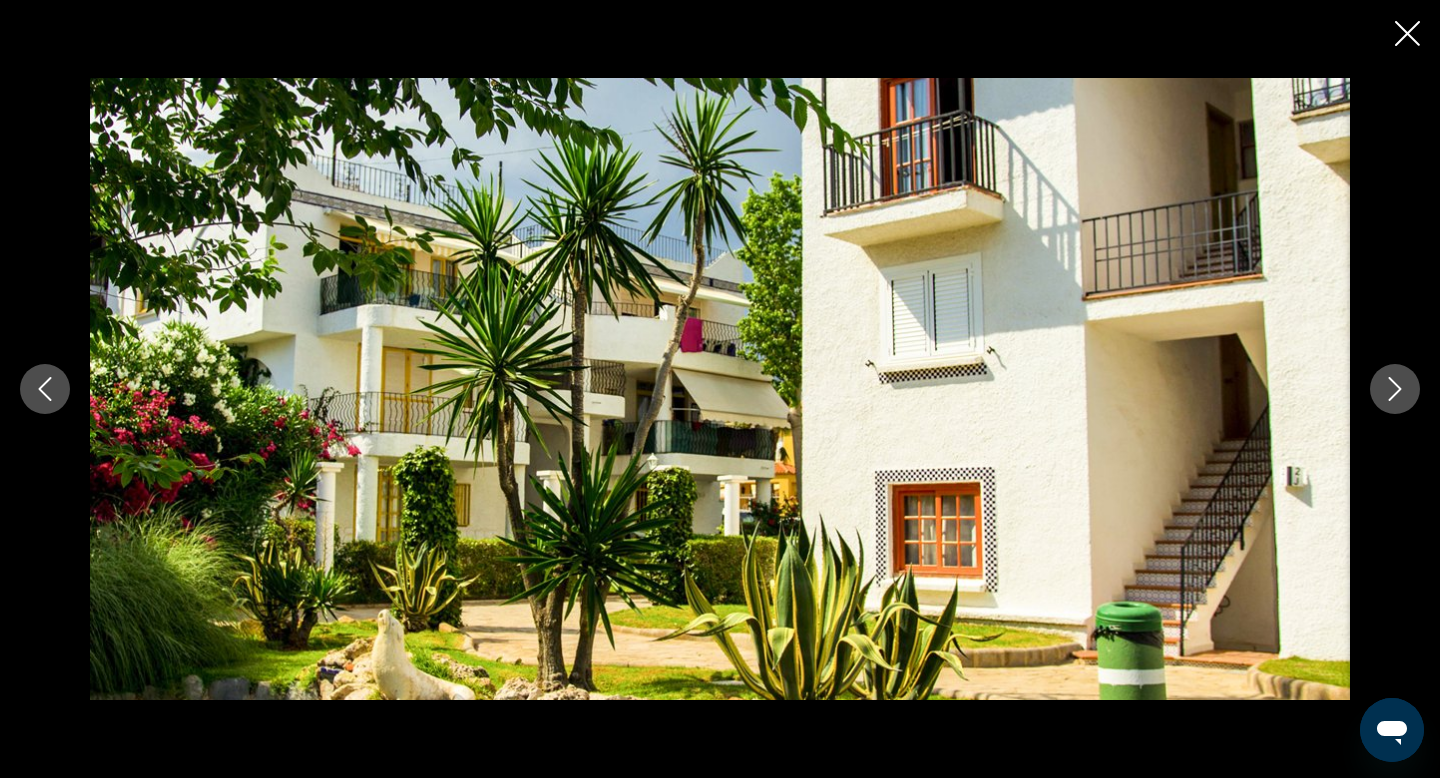 click 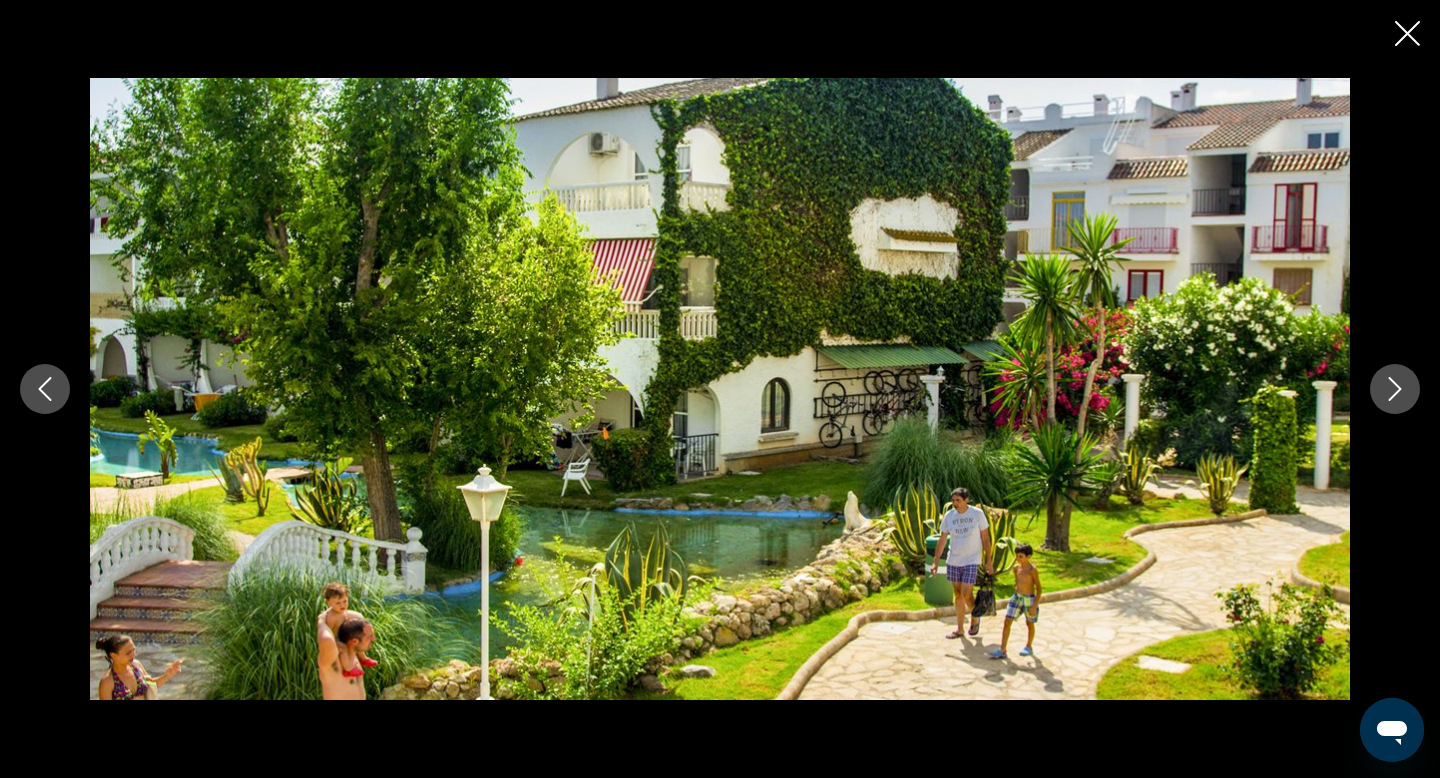click 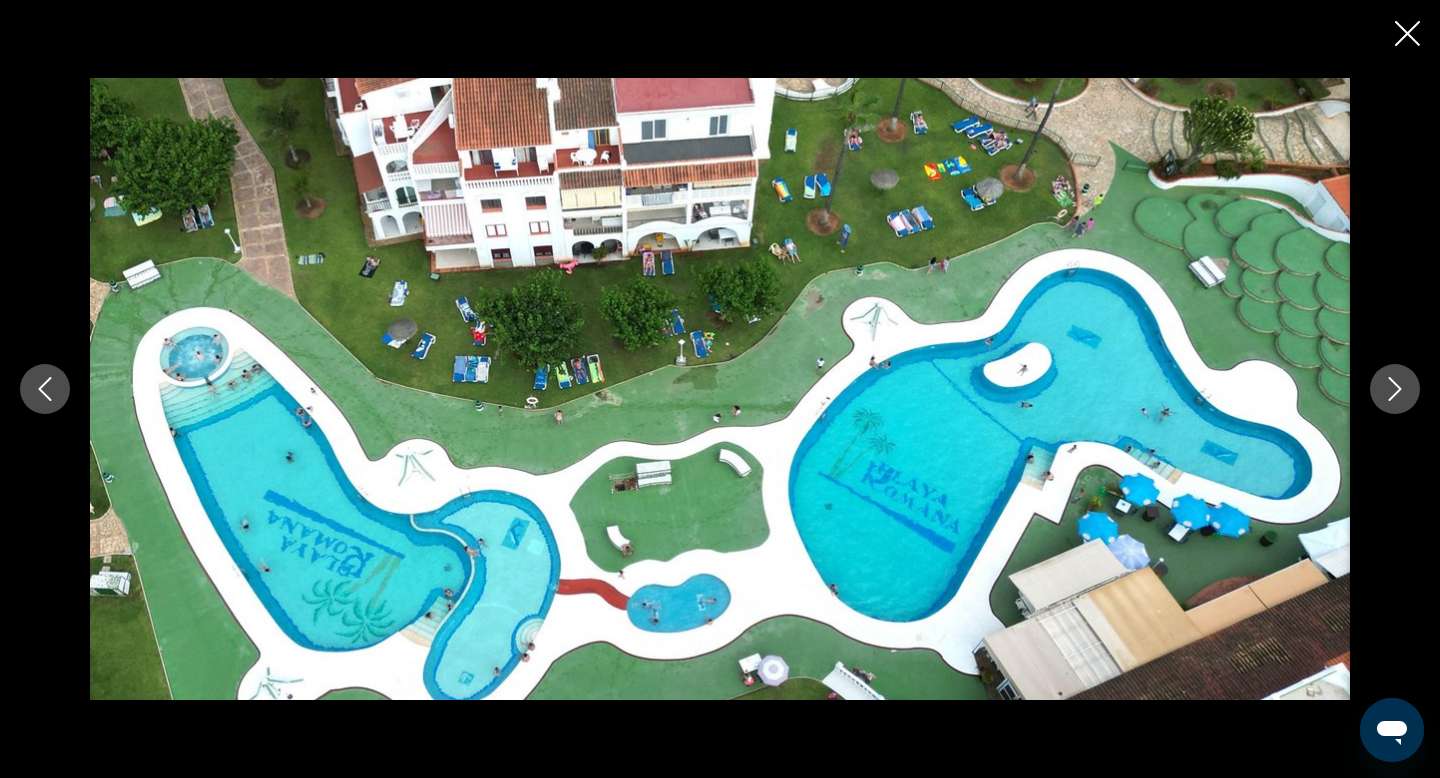 click 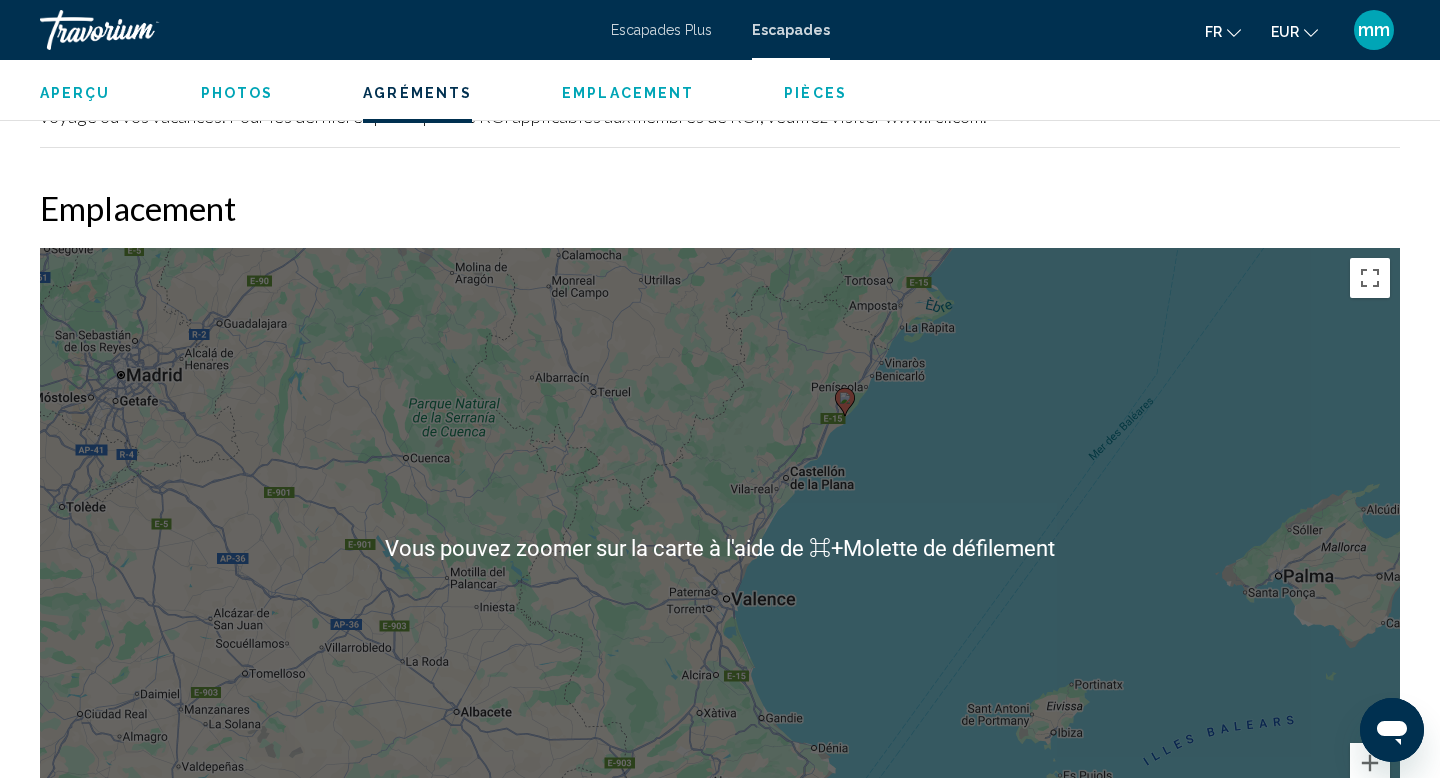 scroll, scrollTop: 2631, scrollLeft: 0, axis: vertical 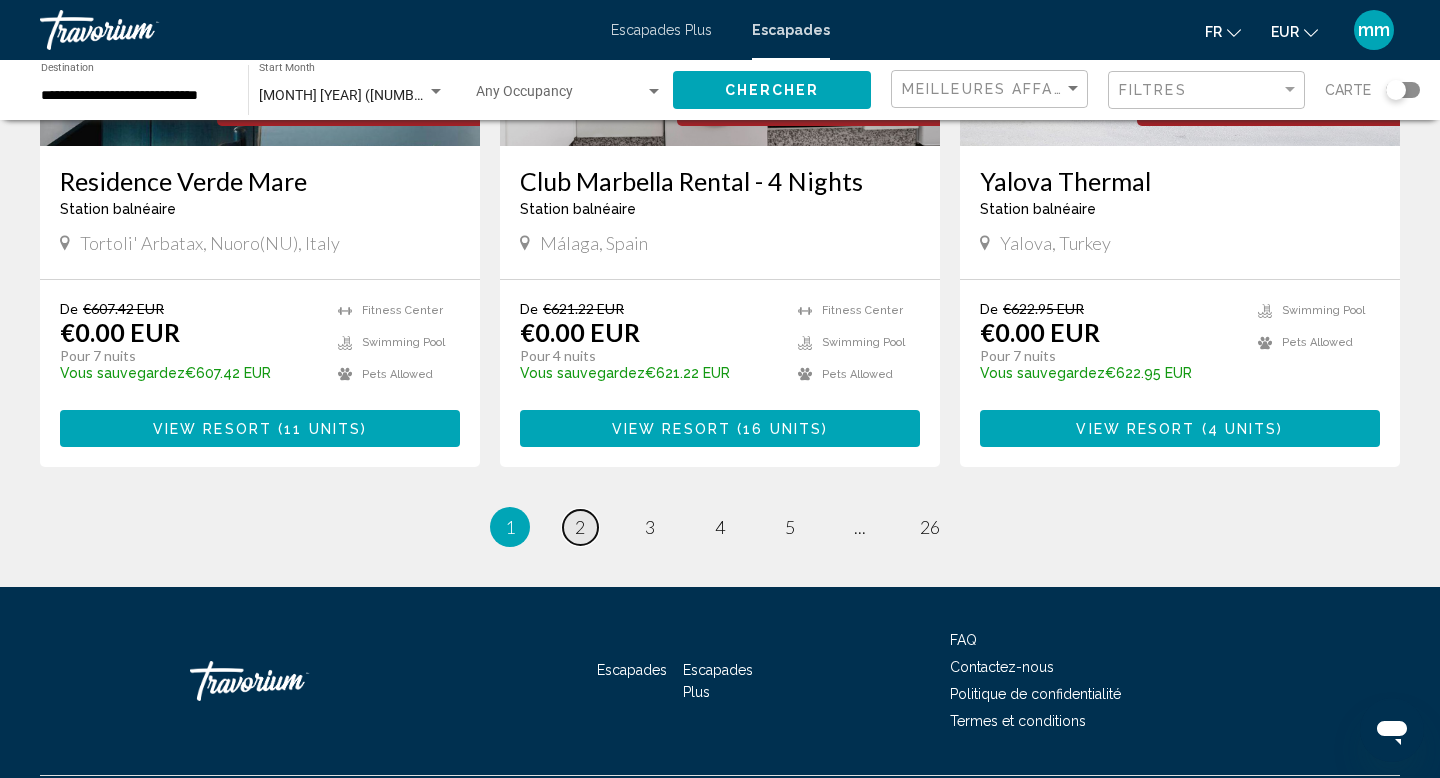 click on "page  2" at bounding box center (580, 527) 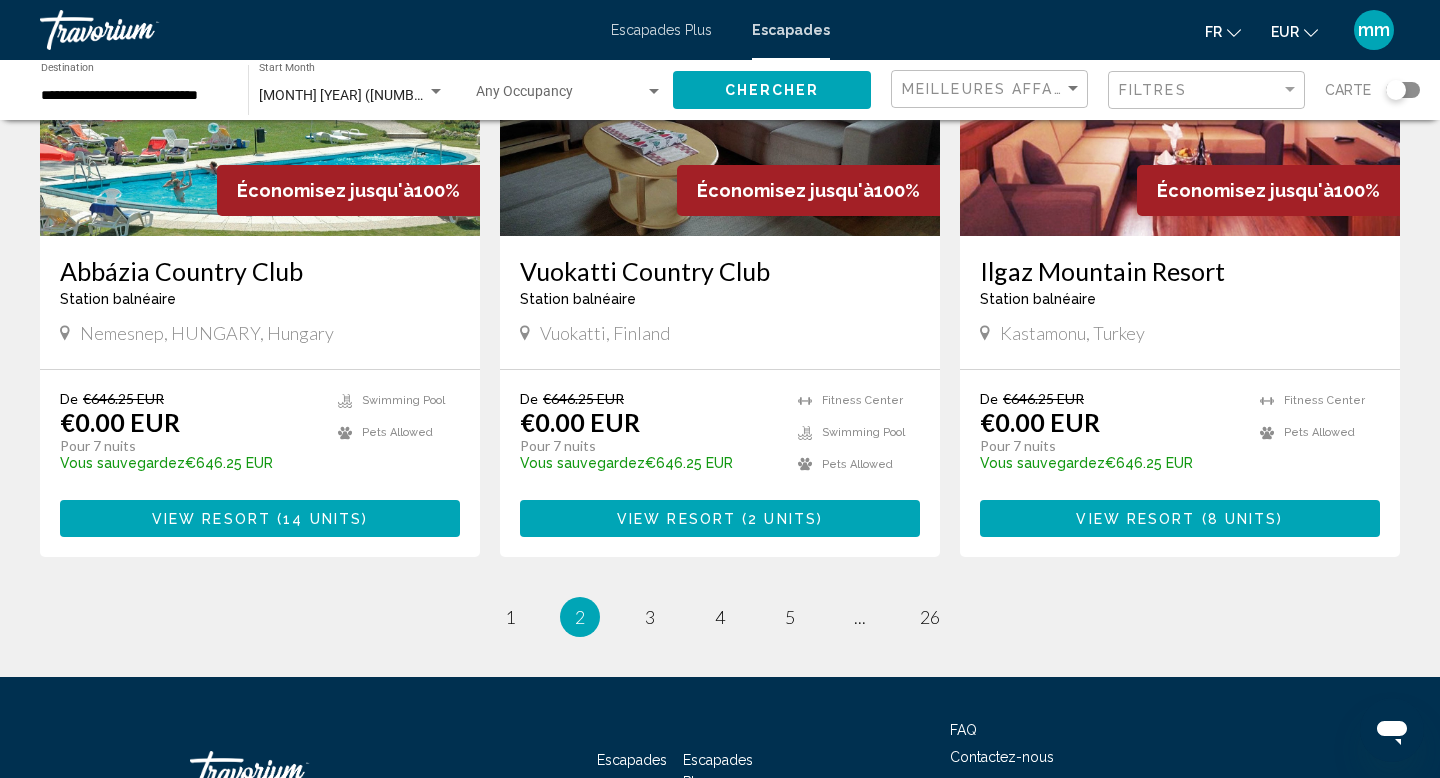 scroll, scrollTop: 2346, scrollLeft: 0, axis: vertical 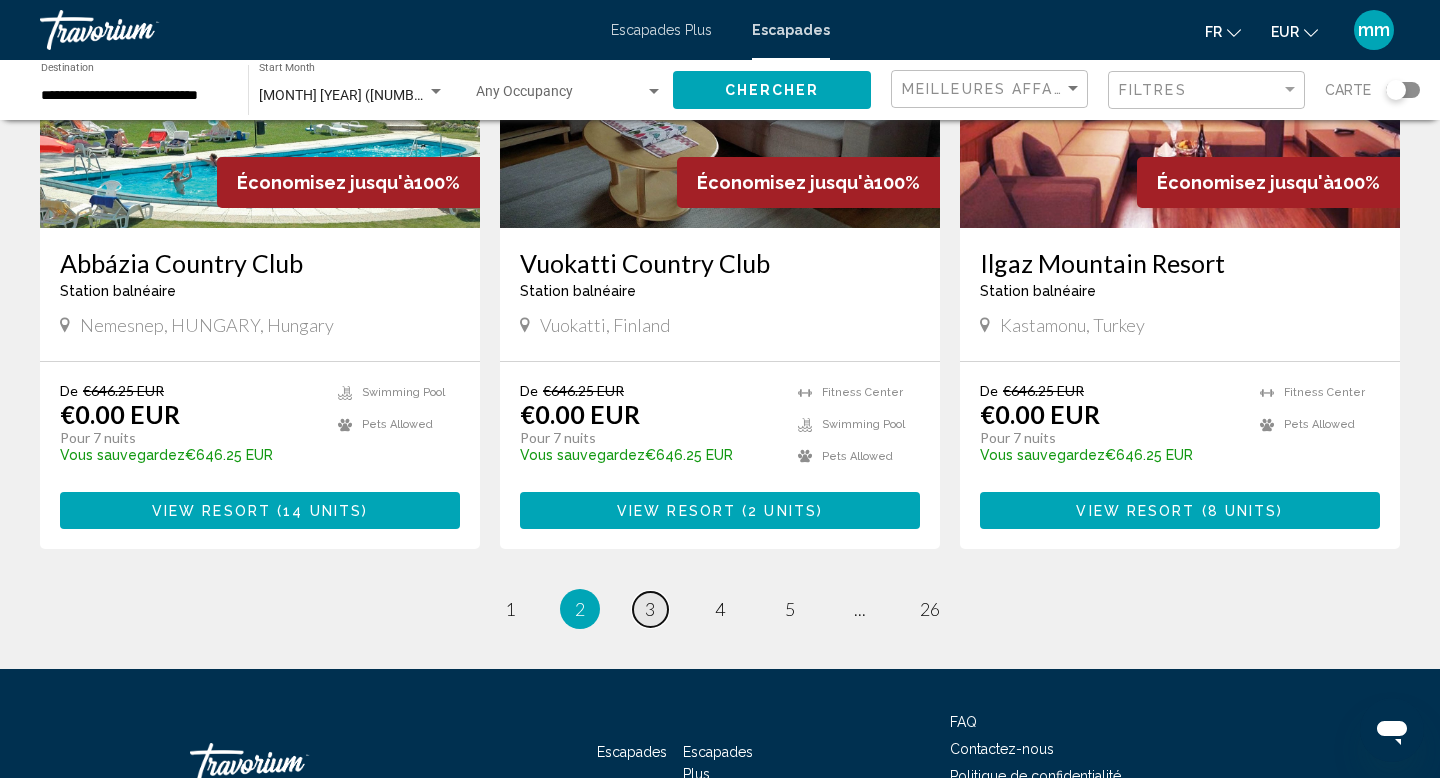 click on "page  3" at bounding box center [650, 609] 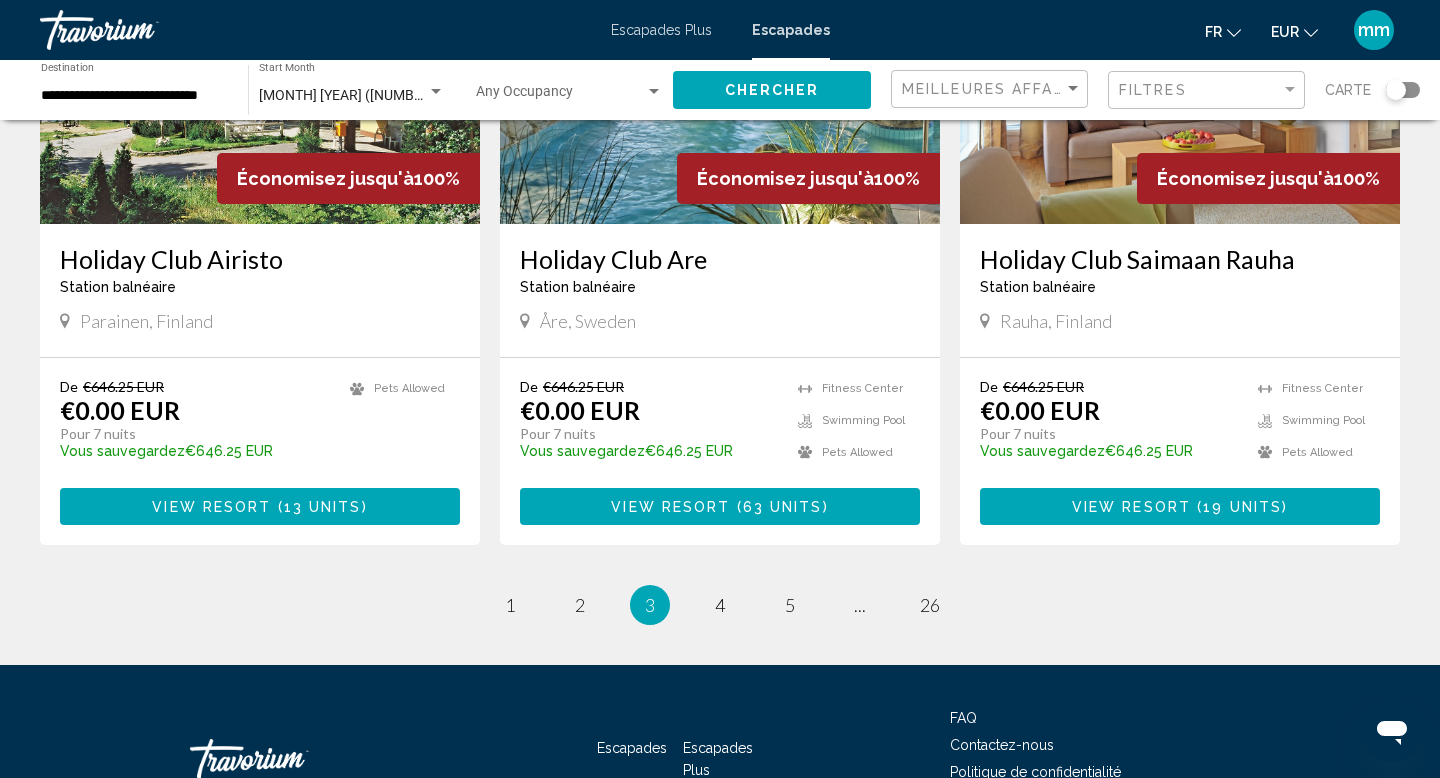 scroll, scrollTop: 2375, scrollLeft: 0, axis: vertical 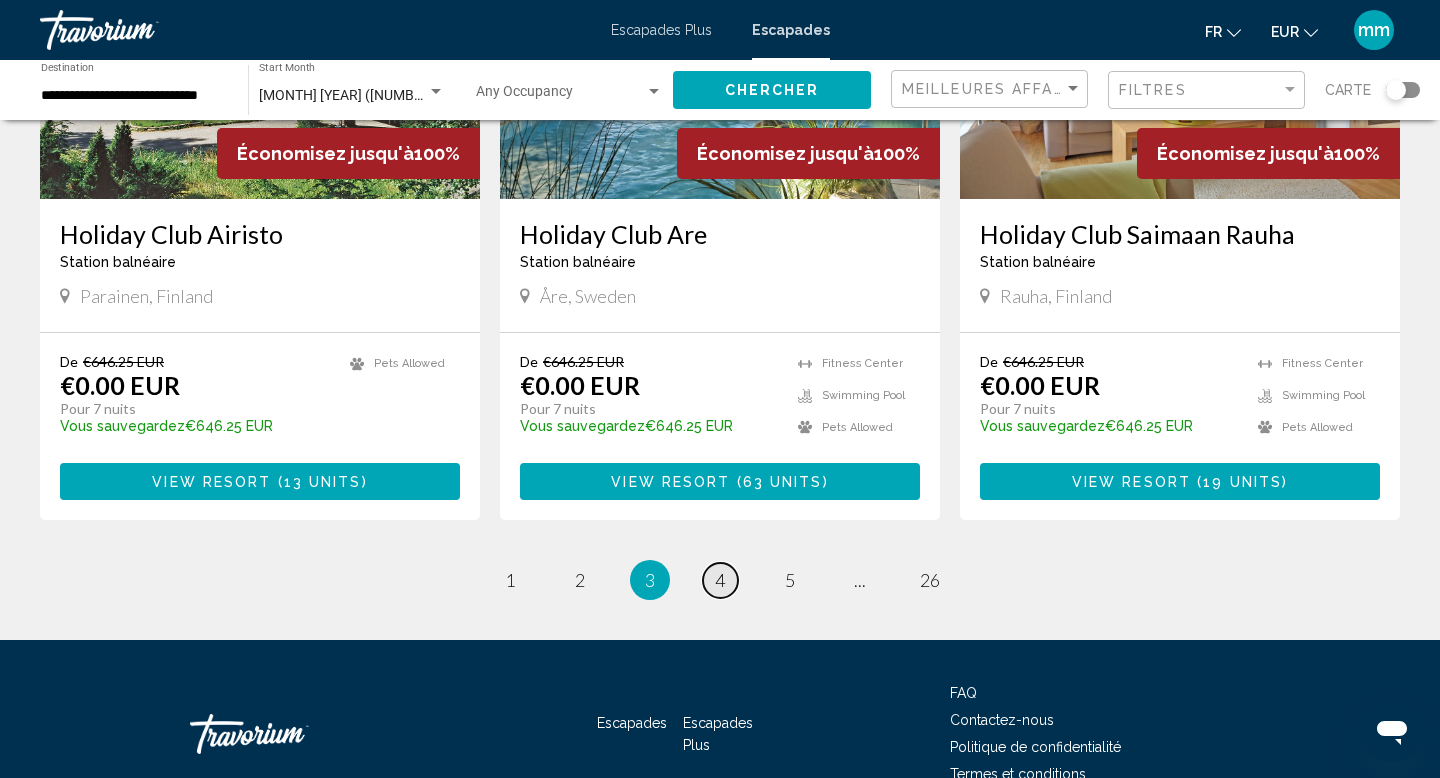 click on "4" at bounding box center [720, 580] 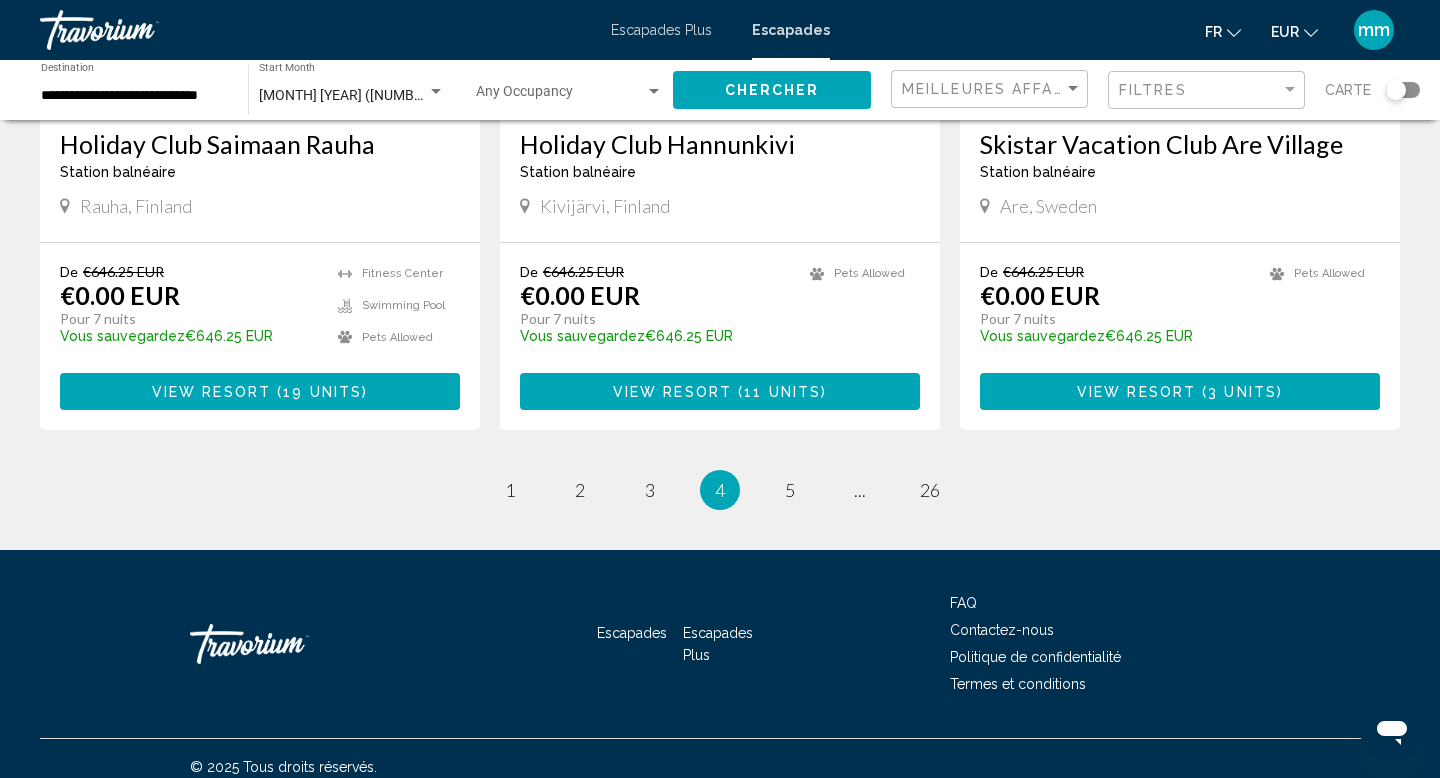 scroll, scrollTop: 2480, scrollLeft: 0, axis: vertical 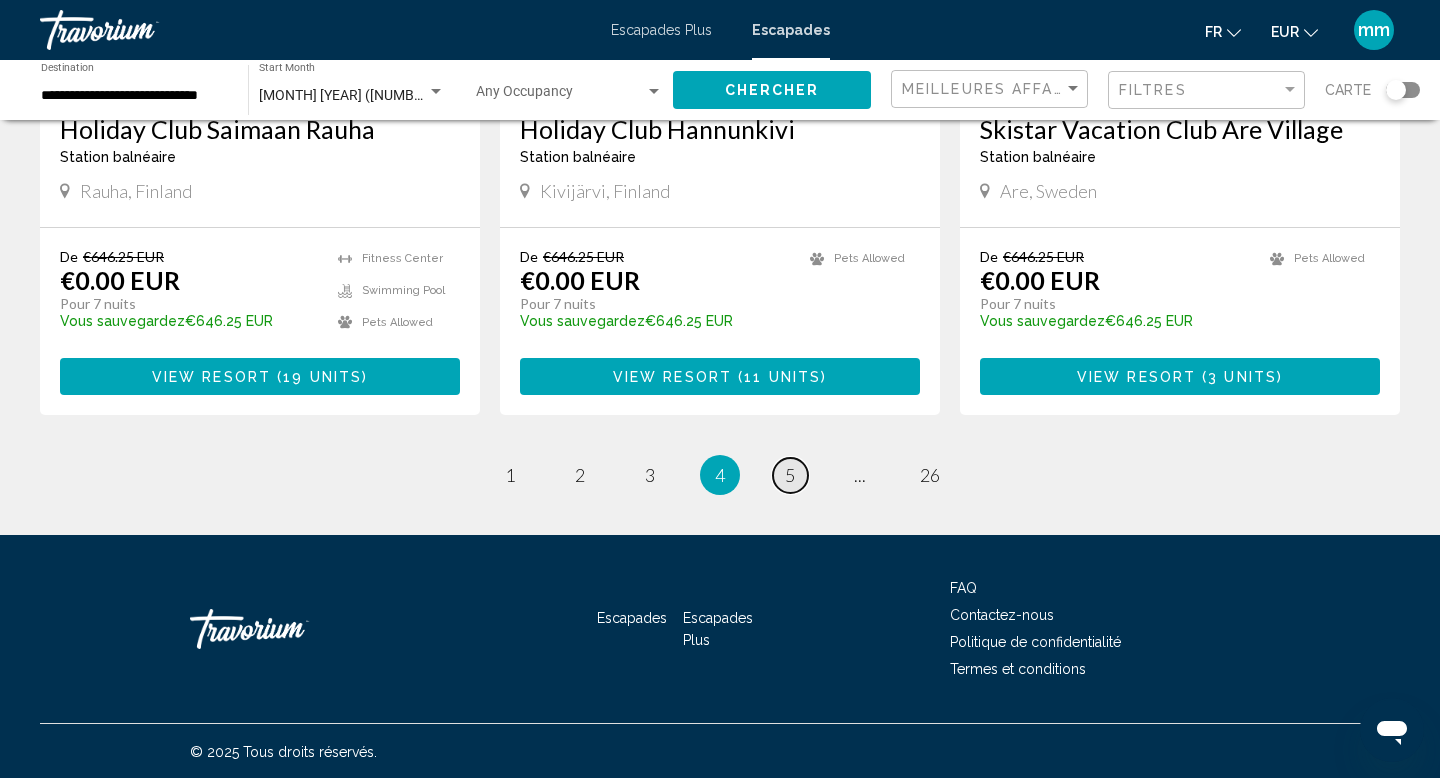 click on "5" at bounding box center (790, 475) 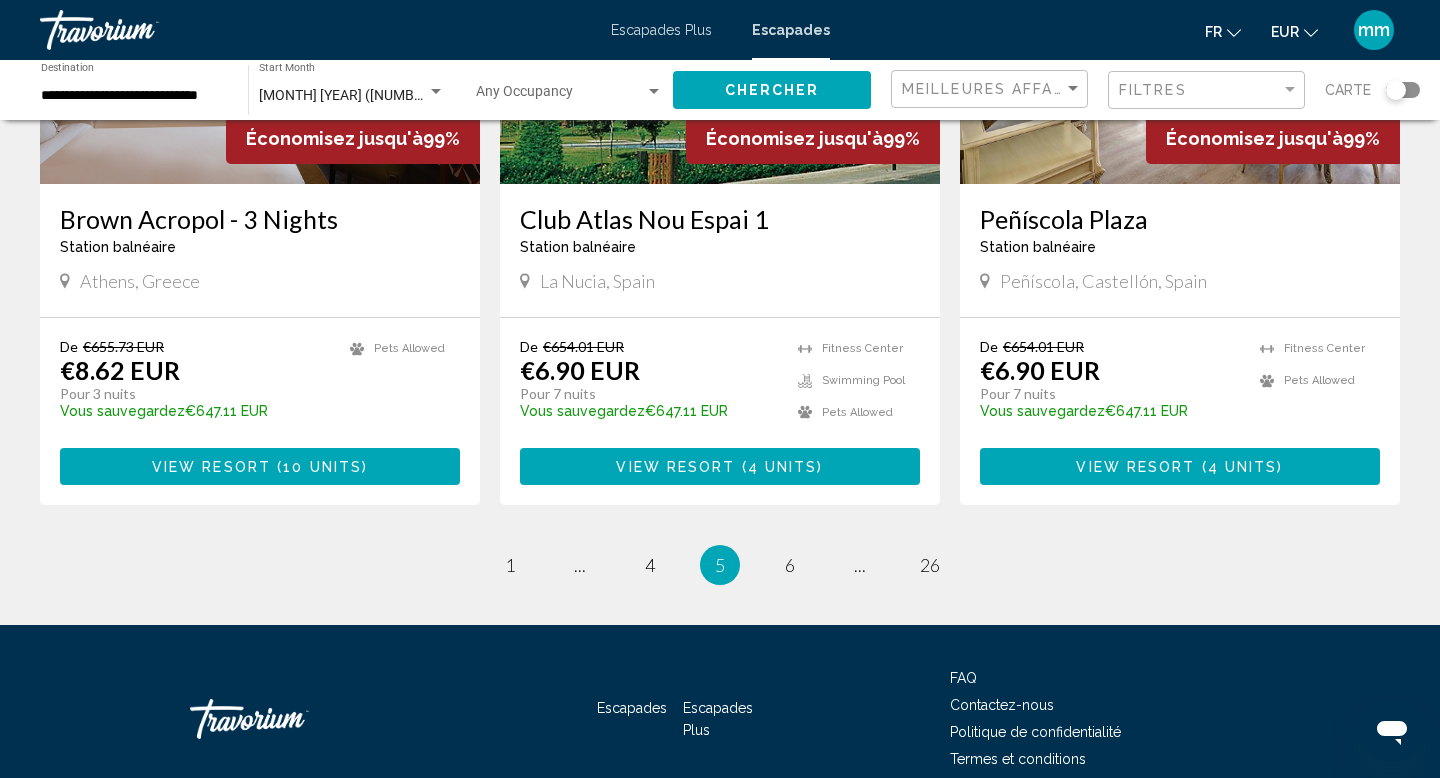 scroll, scrollTop: 2480, scrollLeft: 0, axis: vertical 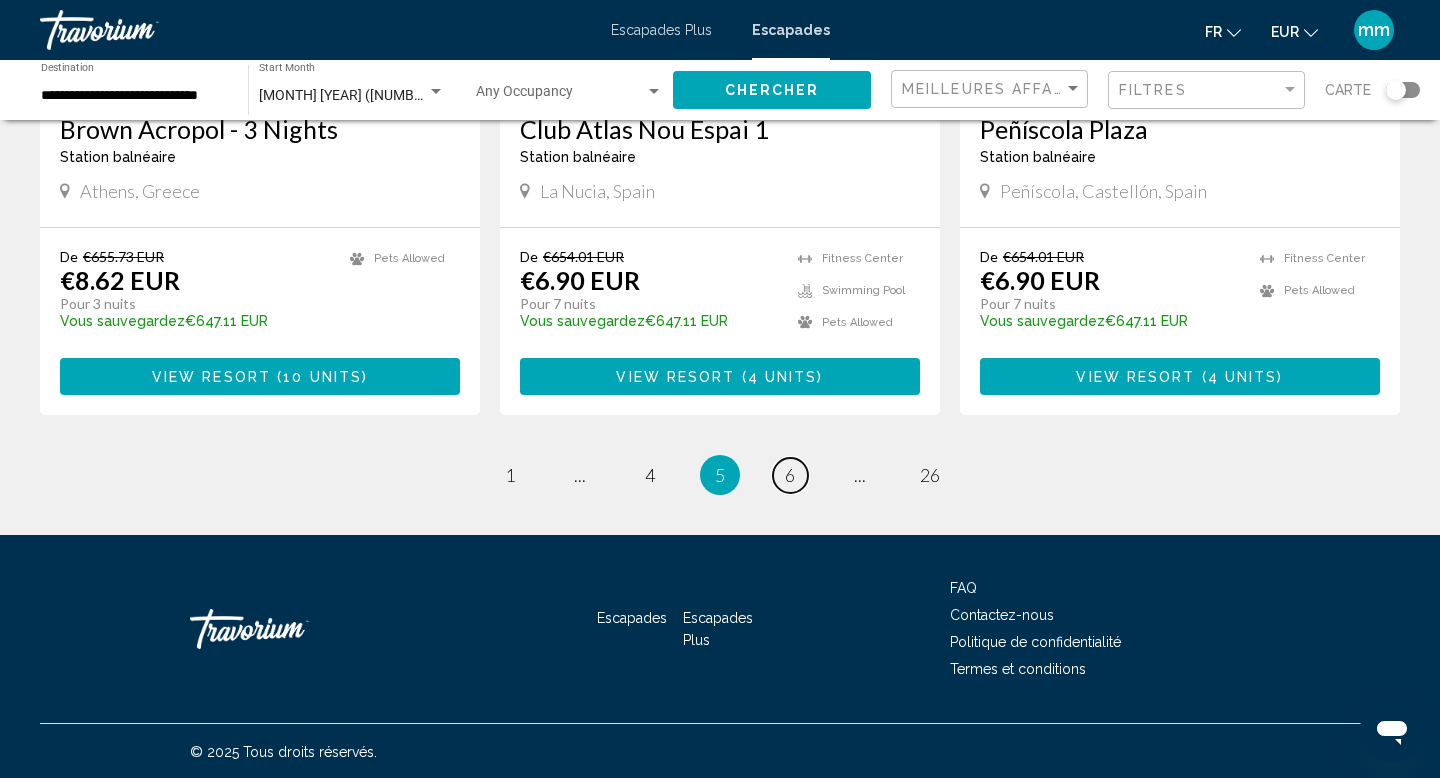 click on "6" at bounding box center (790, 475) 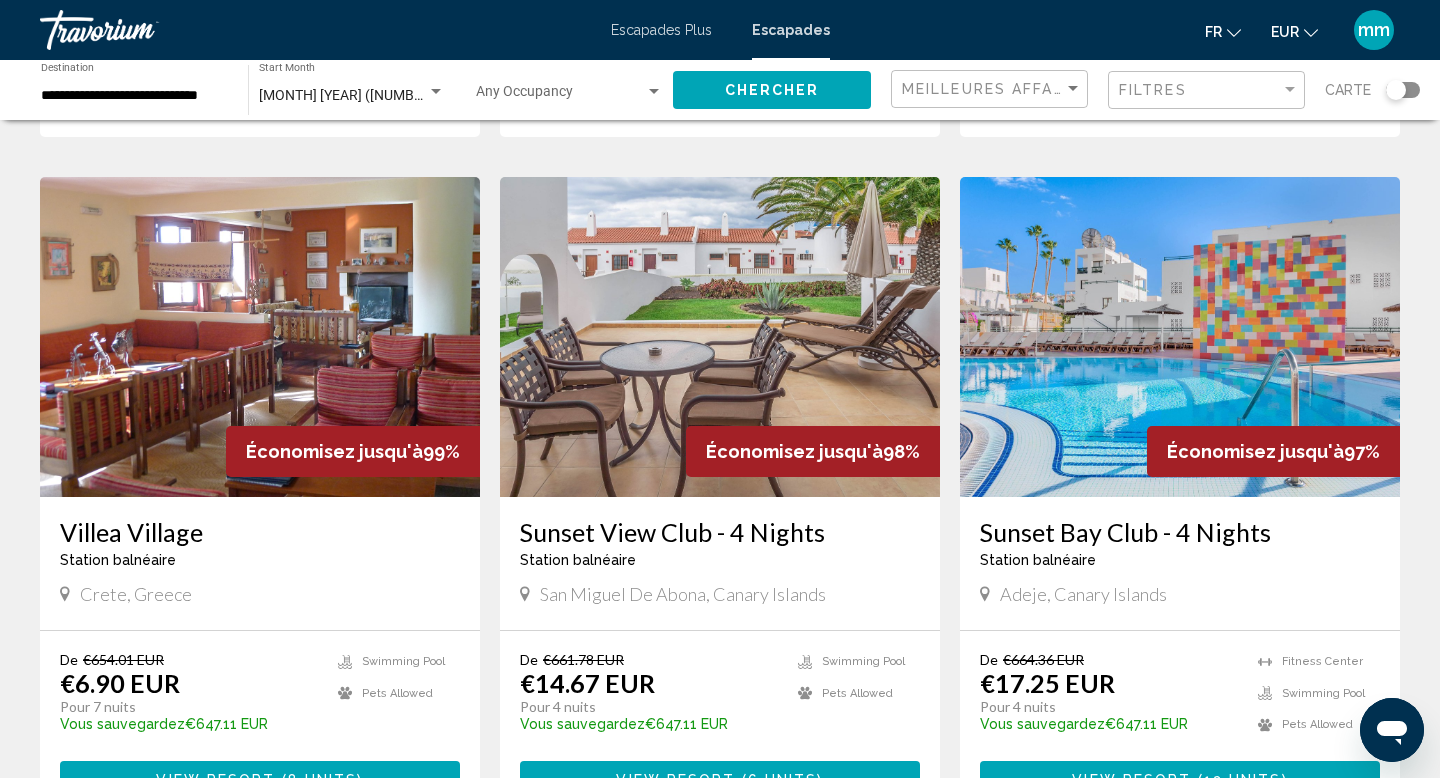 scroll, scrollTop: 1390, scrollLeft: 0, axis: vertical 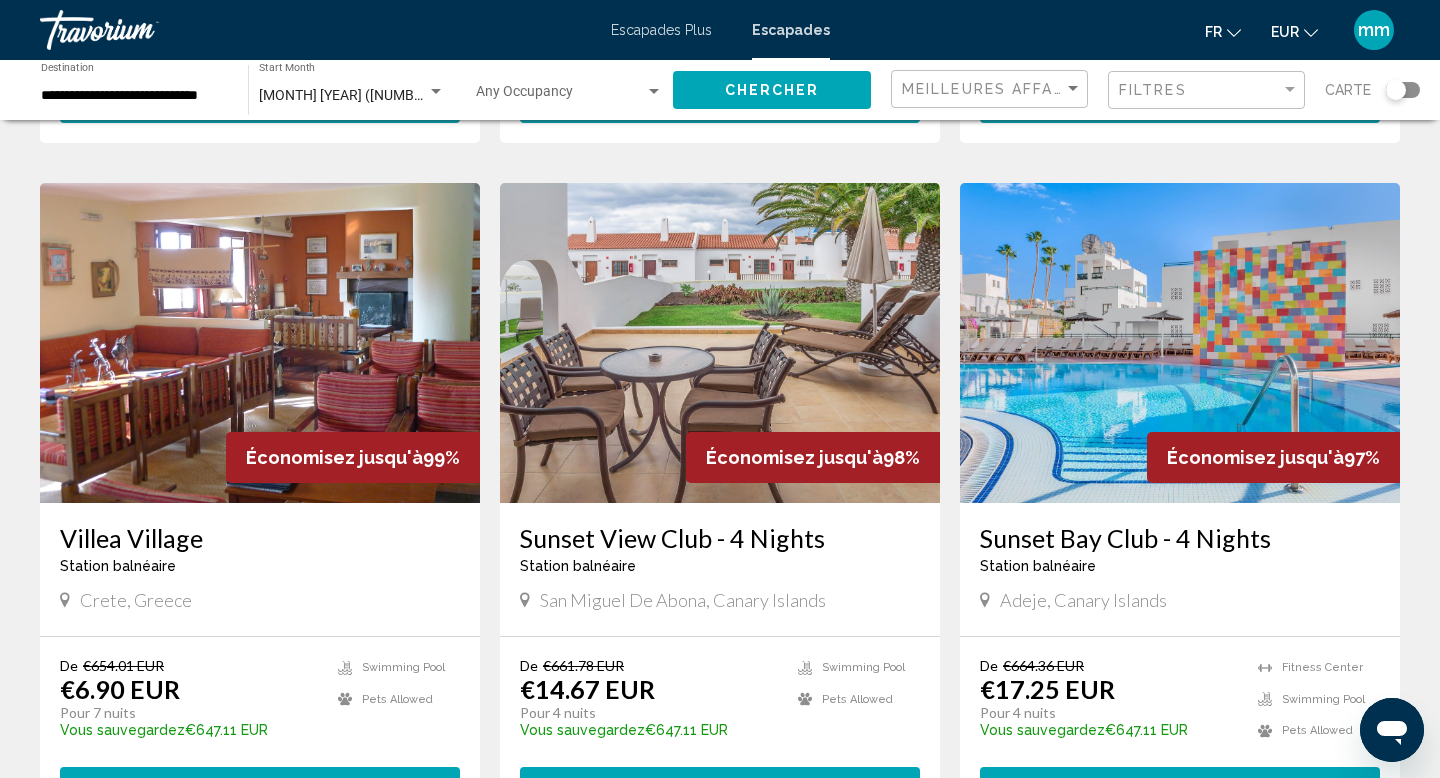 click at bounding box center (260, 343) 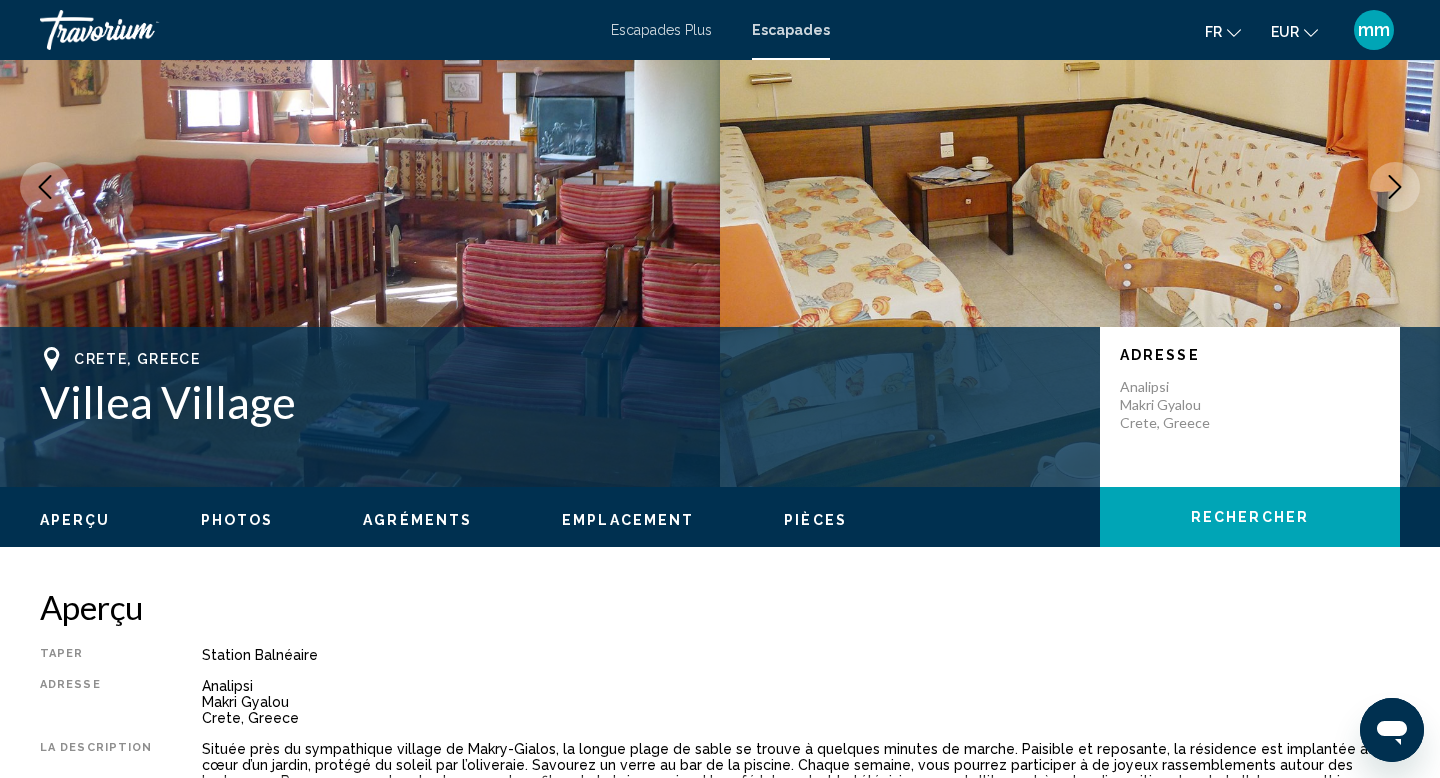 scroll, scrollTop: 0, scrollLeft: 0, axis: both 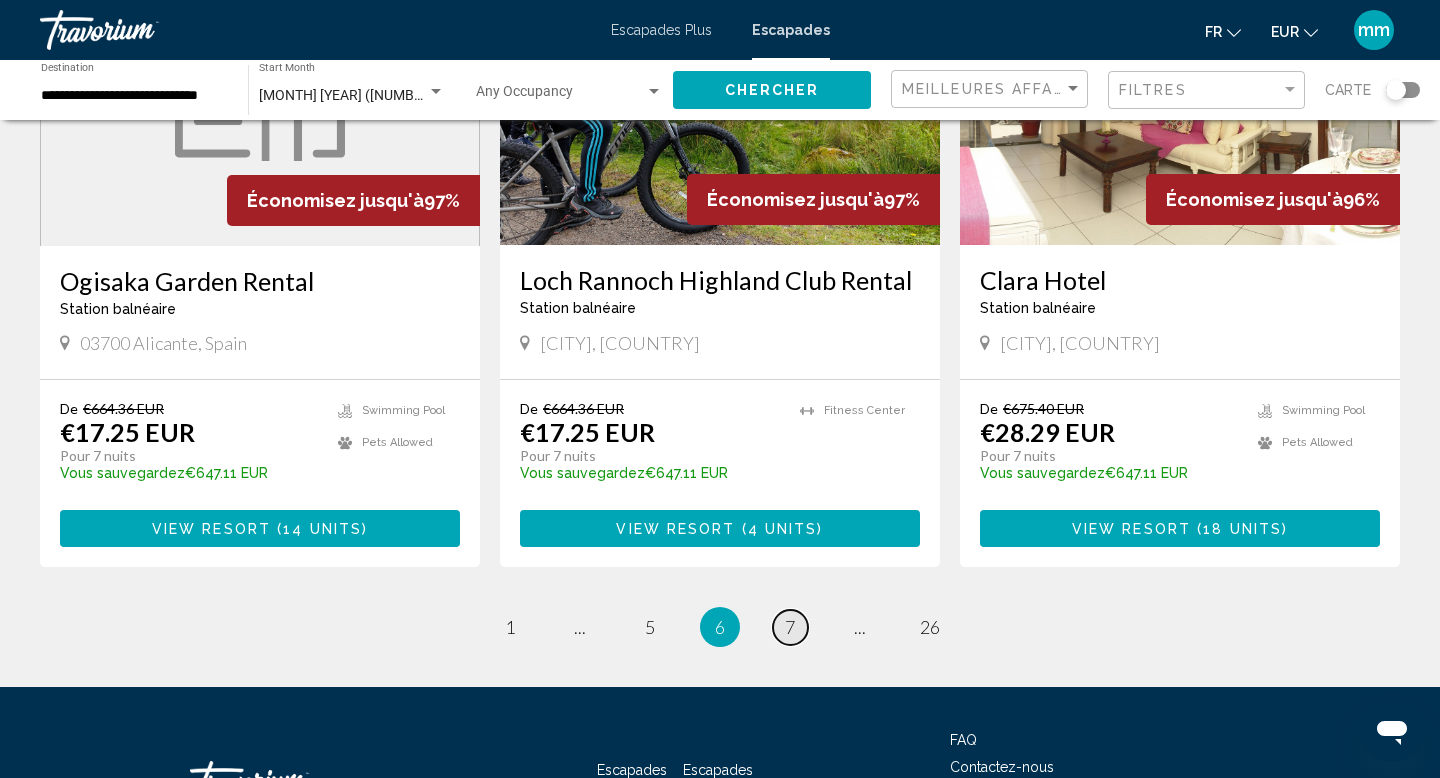 click on "7" at bounding box center [790, 627] 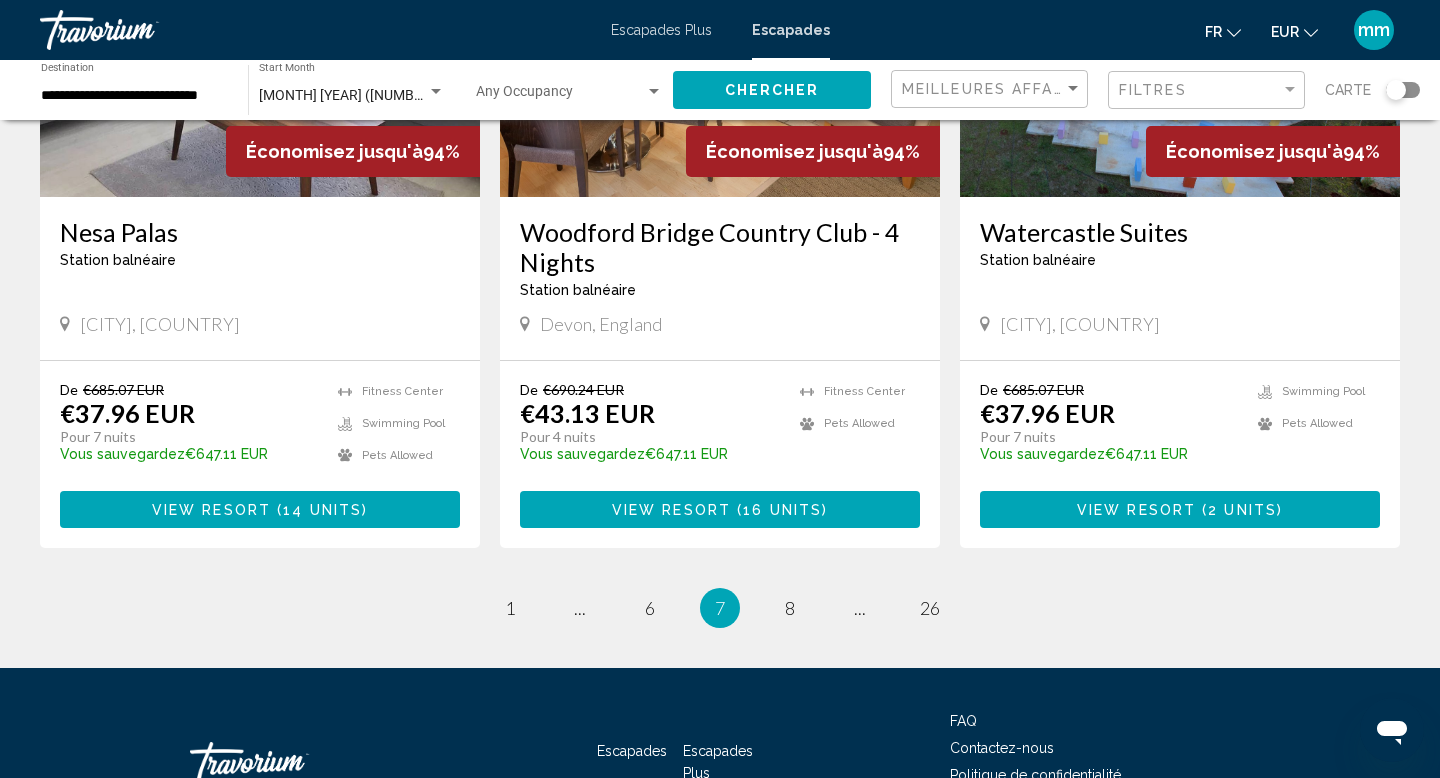 scroll, scrollTop: 2426, scrollLeft: 0, axis: vertical 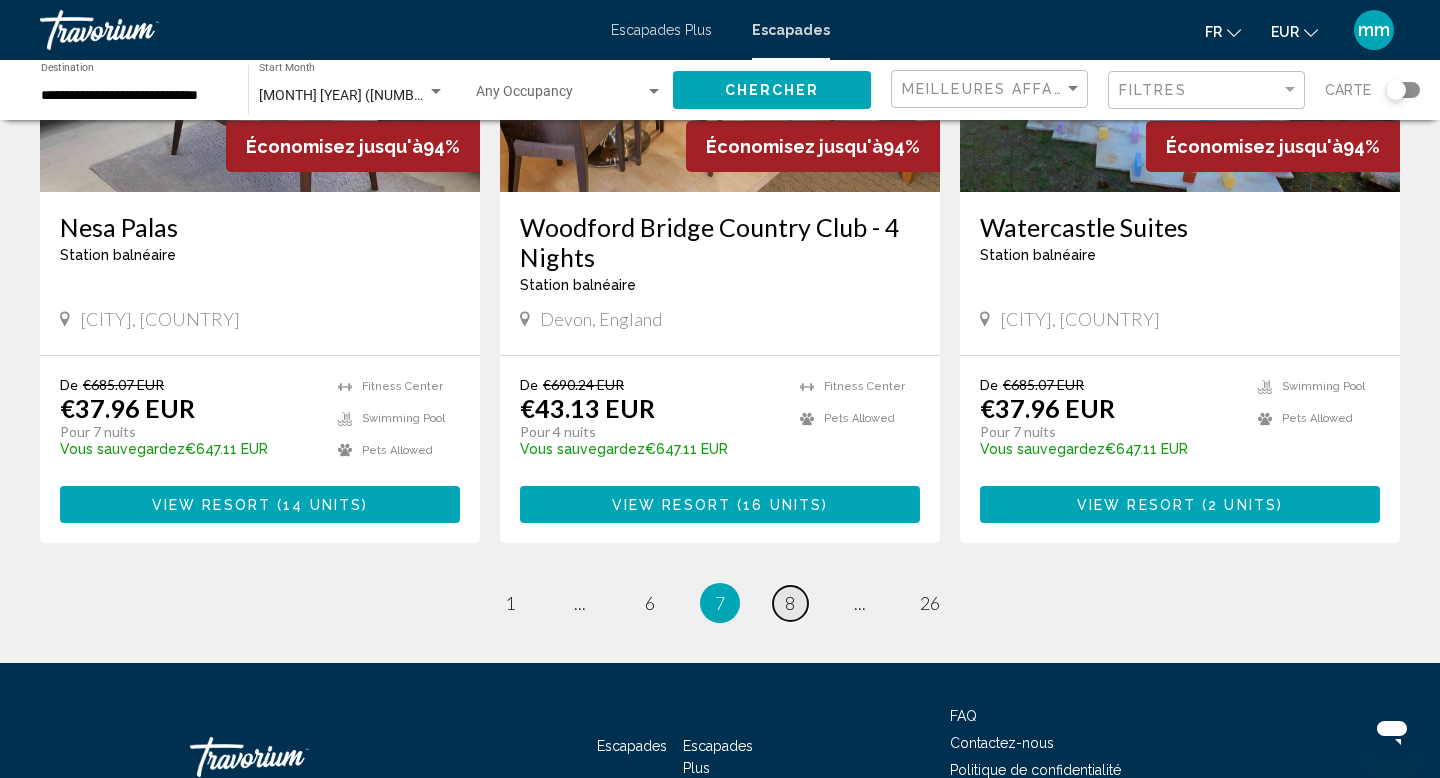 click on "8" at bounding box center (790, 603) 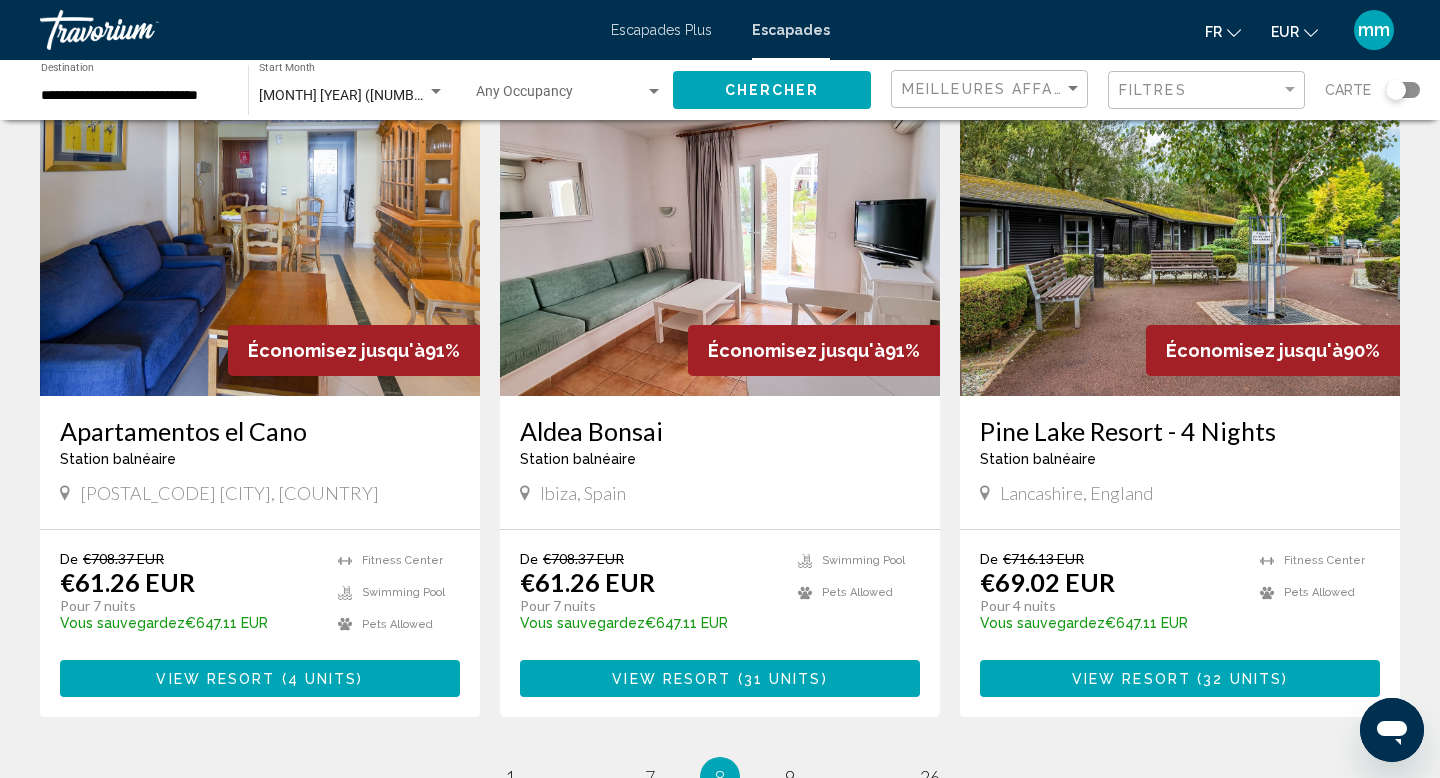 scroll, scrollTop: 2212, scrollLeft: 0, axis: vertical 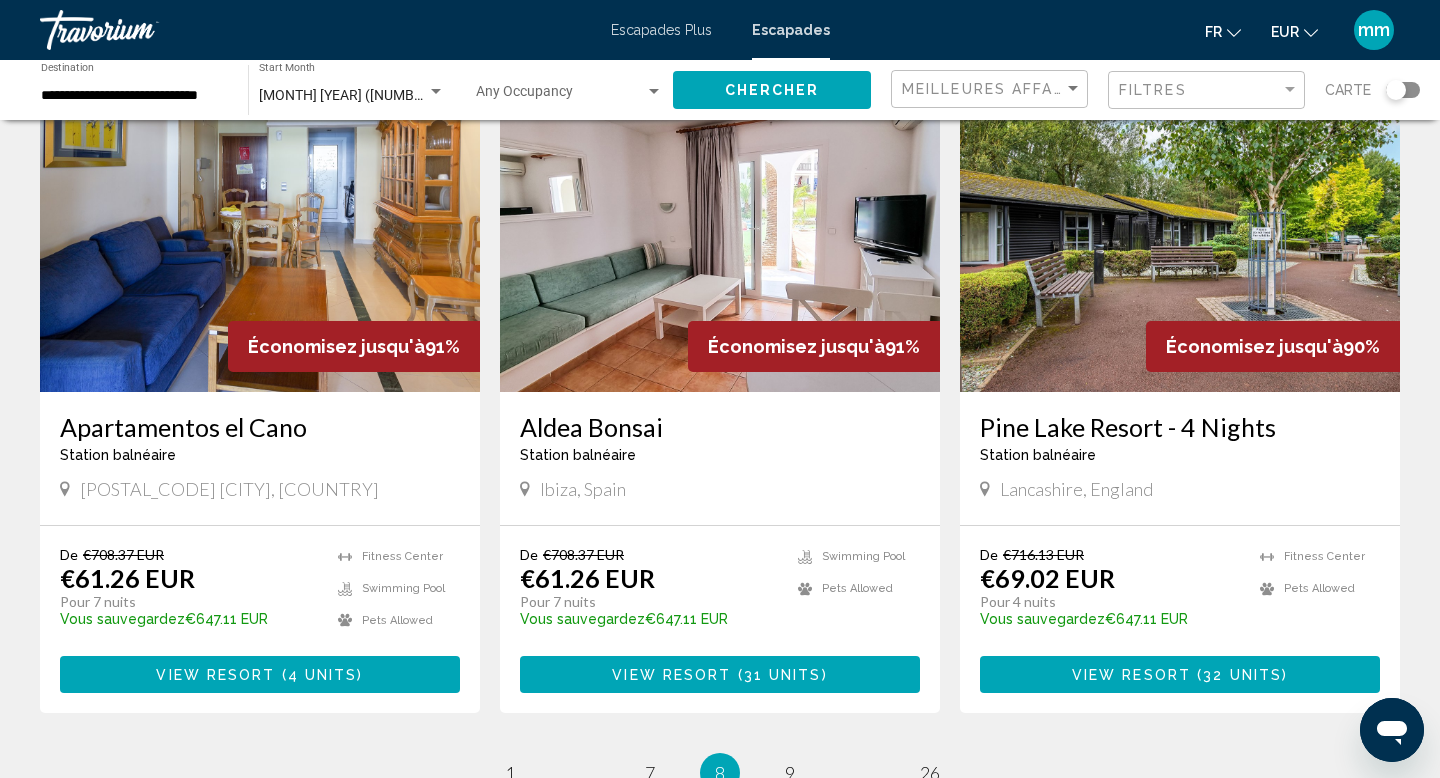 click at bounding box center (720, 232) 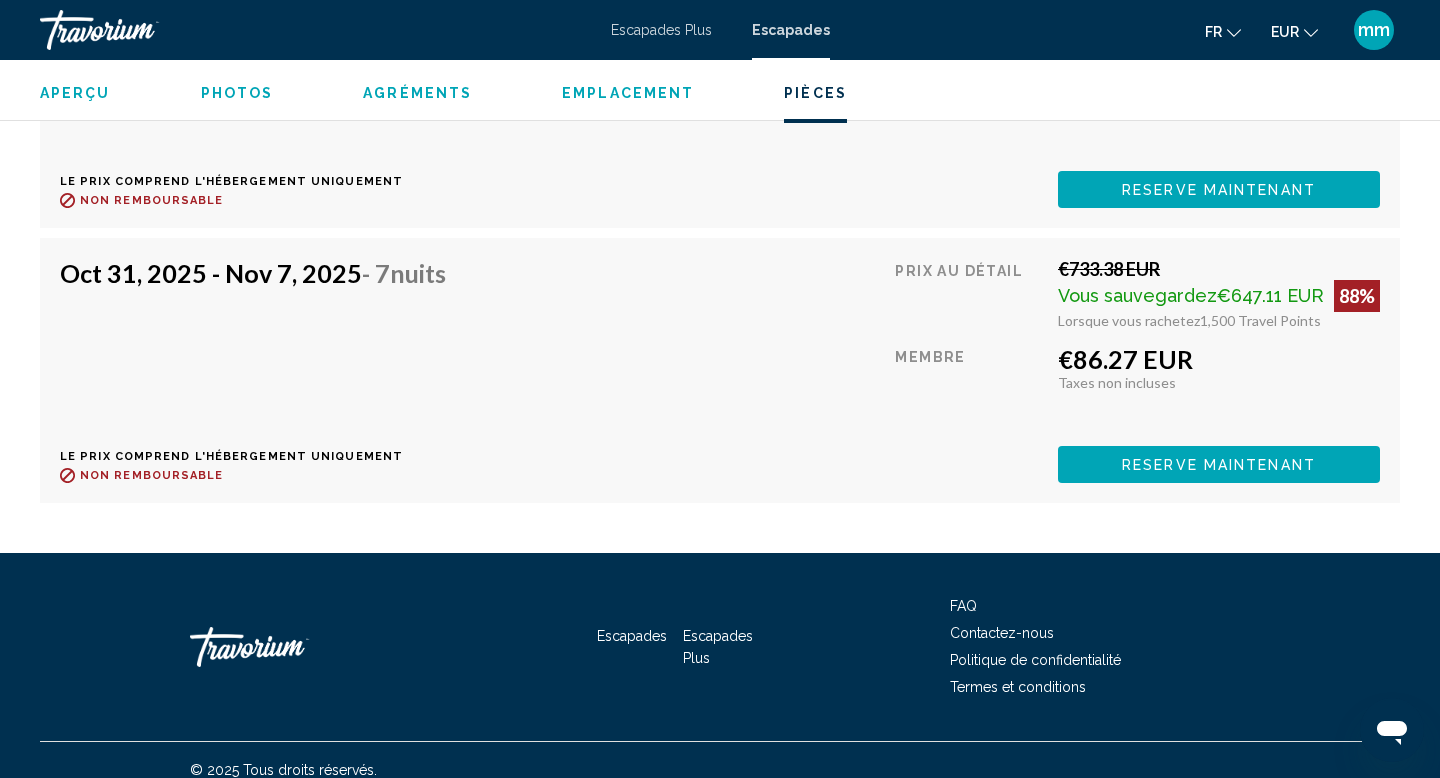 scroll, scrollTop: 5330, scrollLeft: 0, axis: vertical 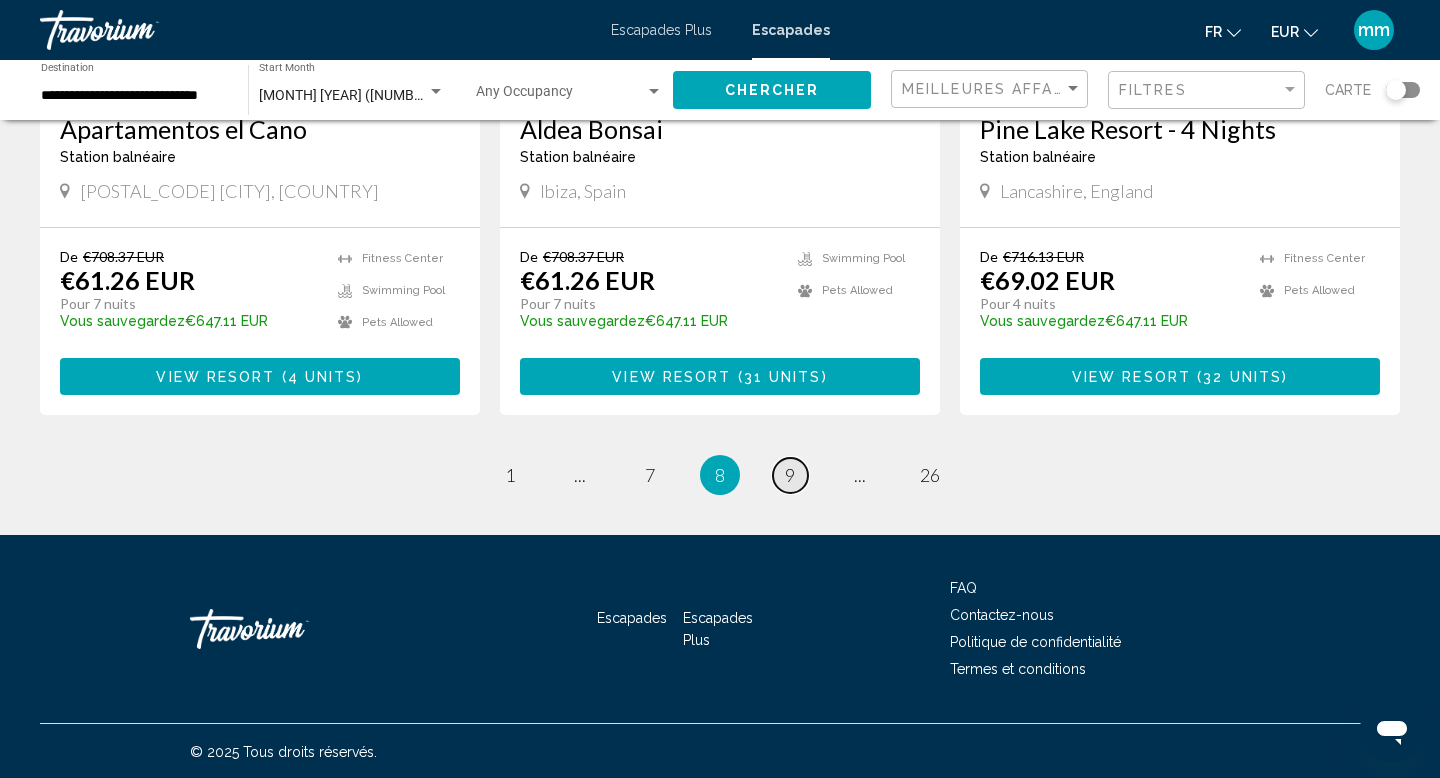 click on "9" at bounding box center [790, 475] 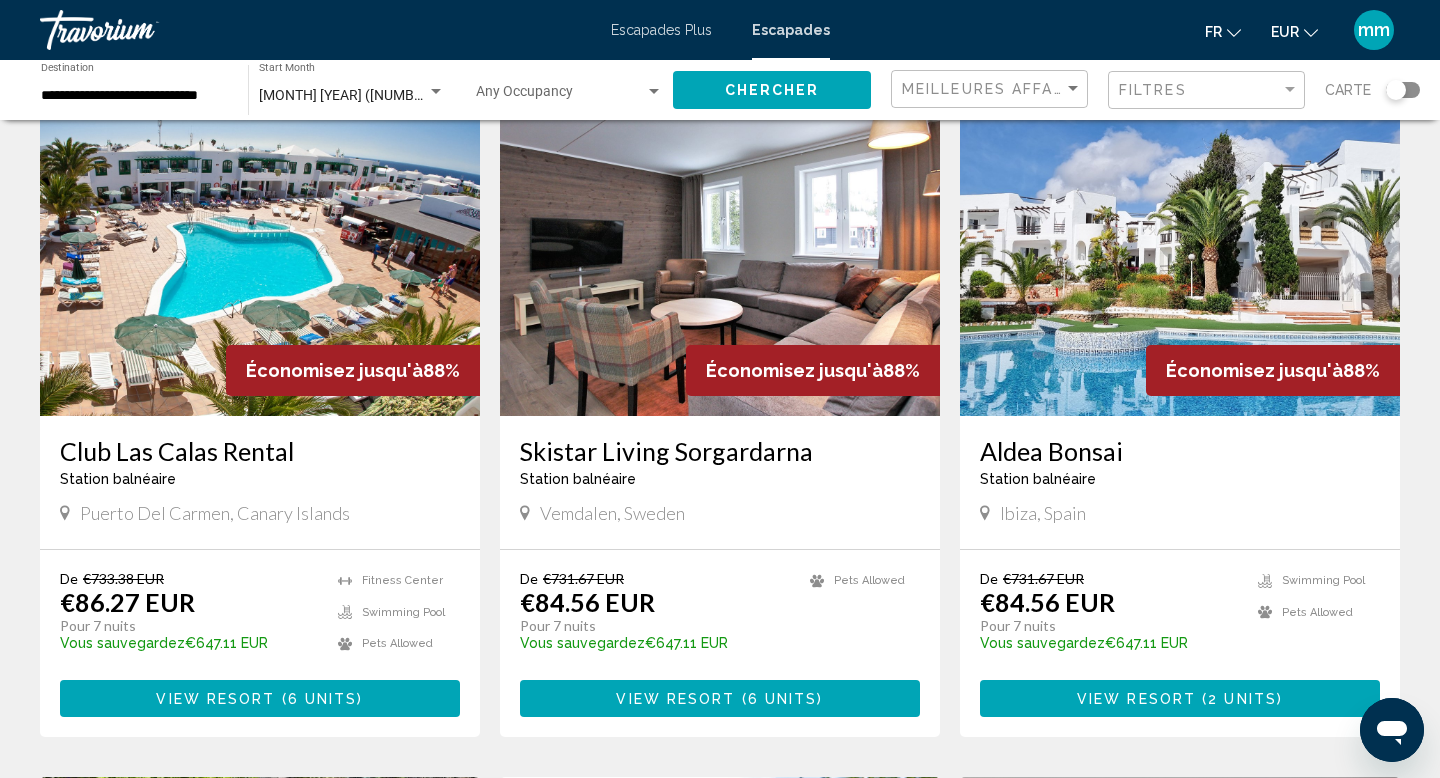 scroll, scrollTop: 1499, scrollLeft: 0, axis: vertical 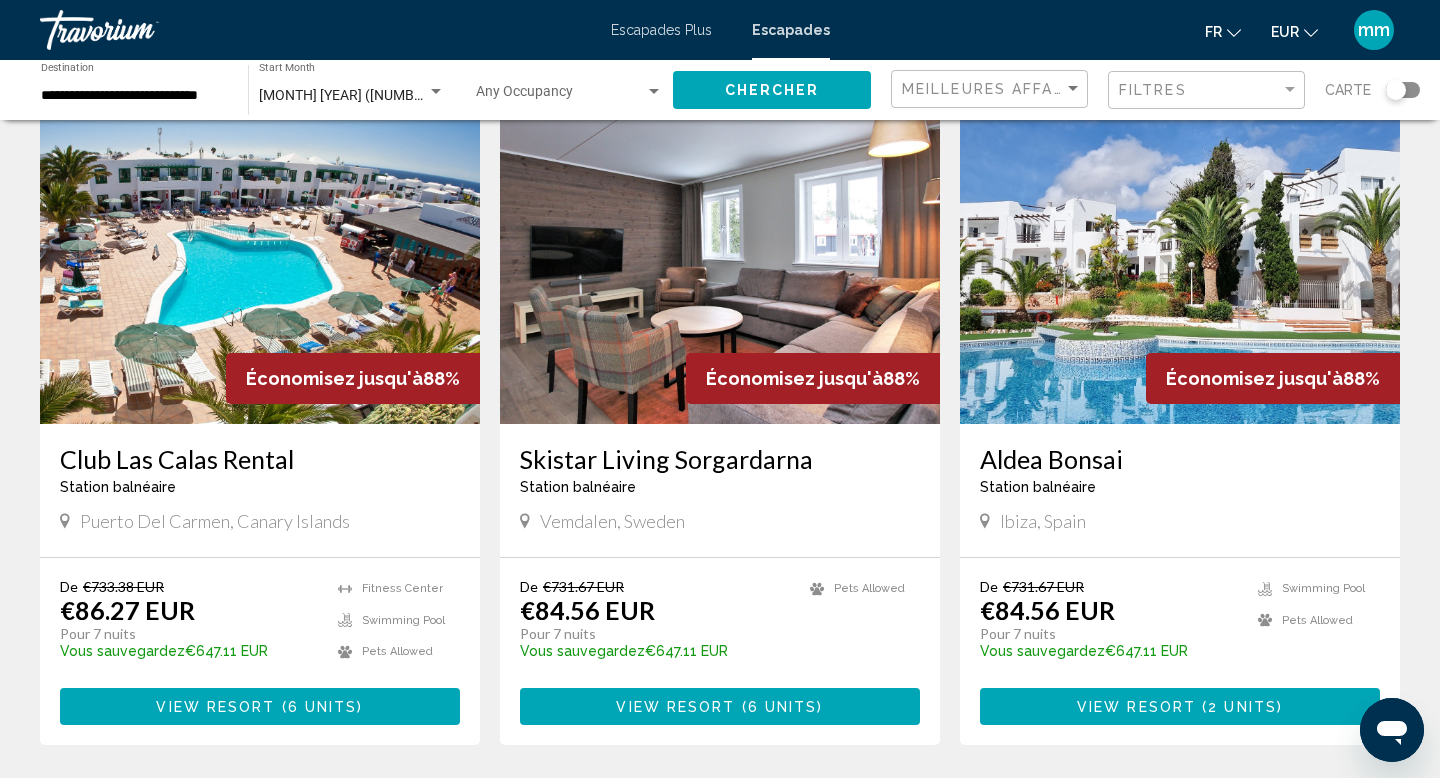 click at bounding box center [1180, 264] 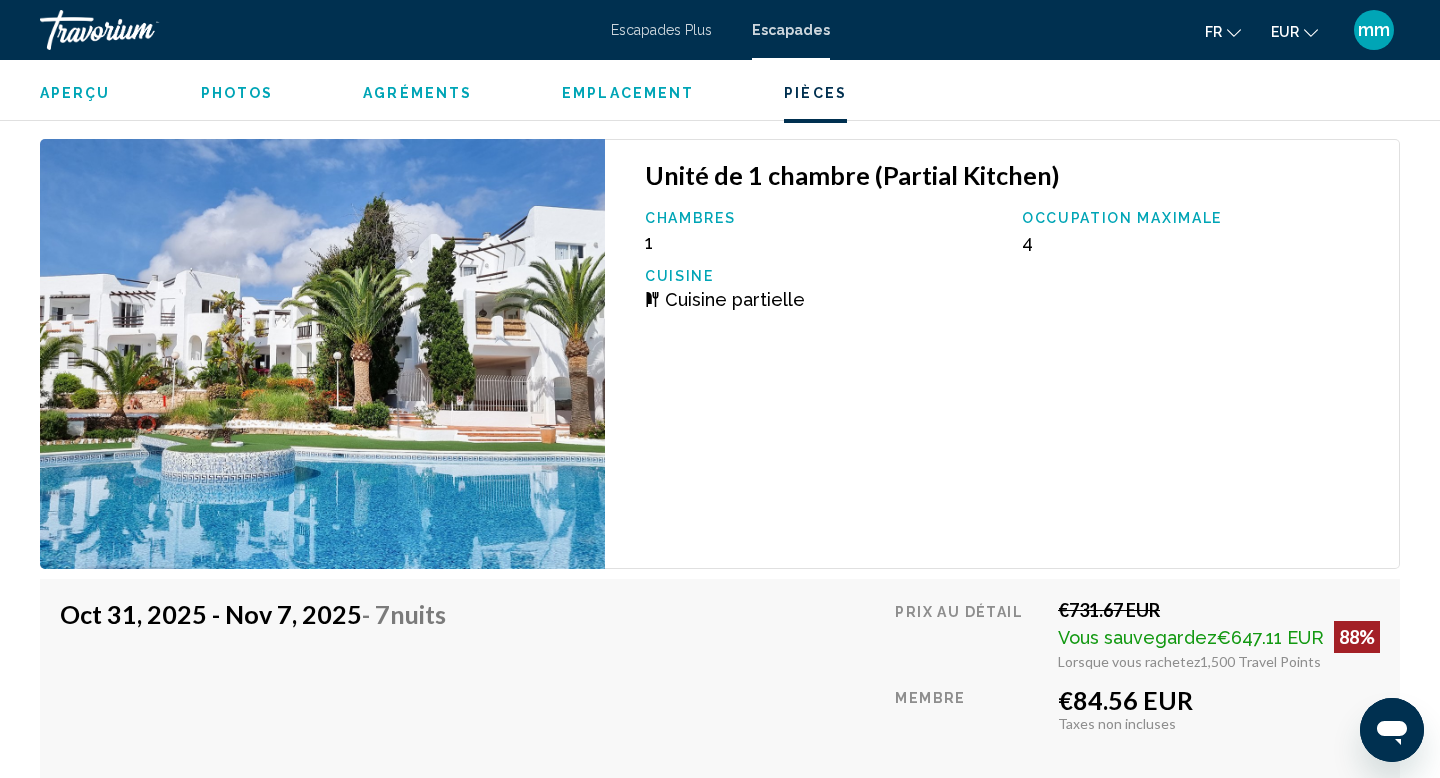 scroll, scrollTop: 3544, scrollLeft: 0, axis: vertical 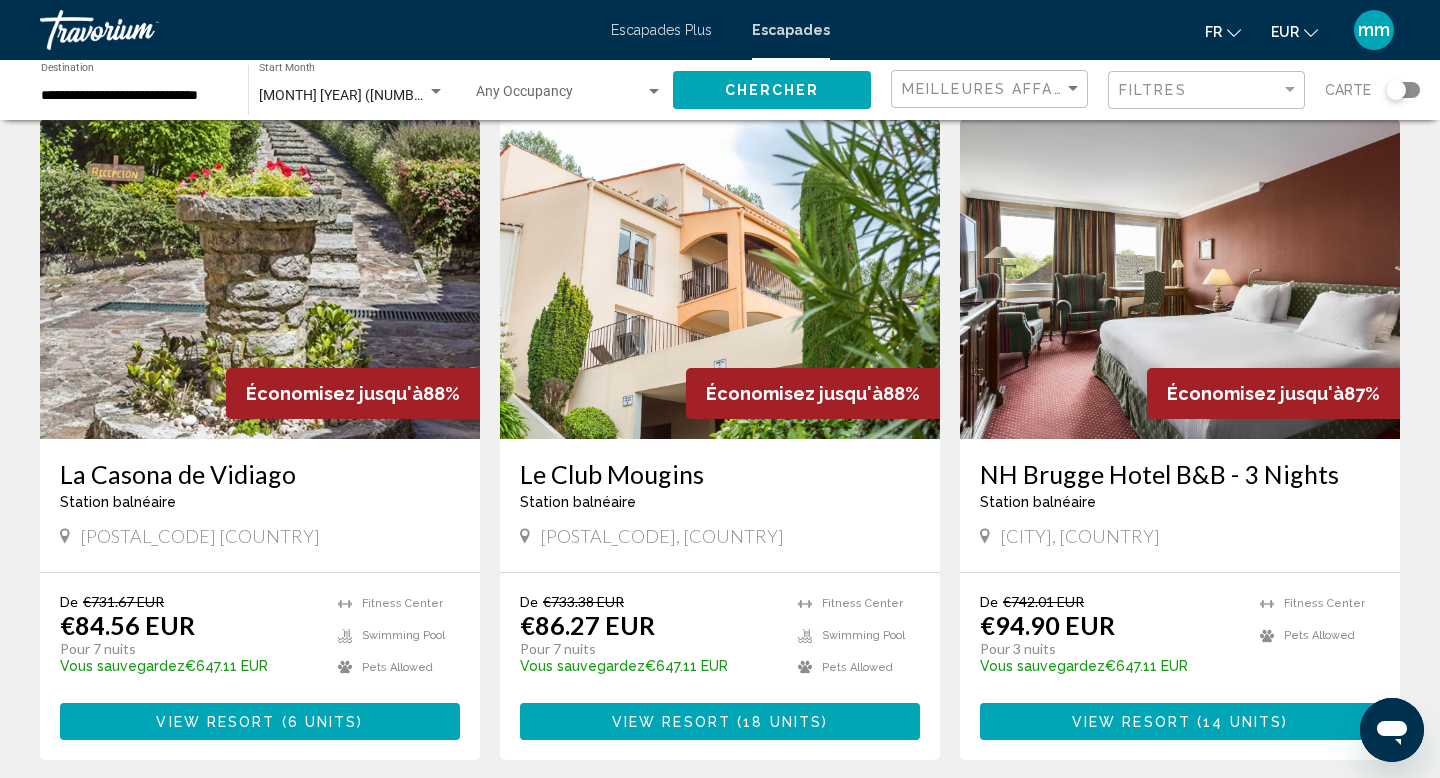 click at bounding box center (720, 279) 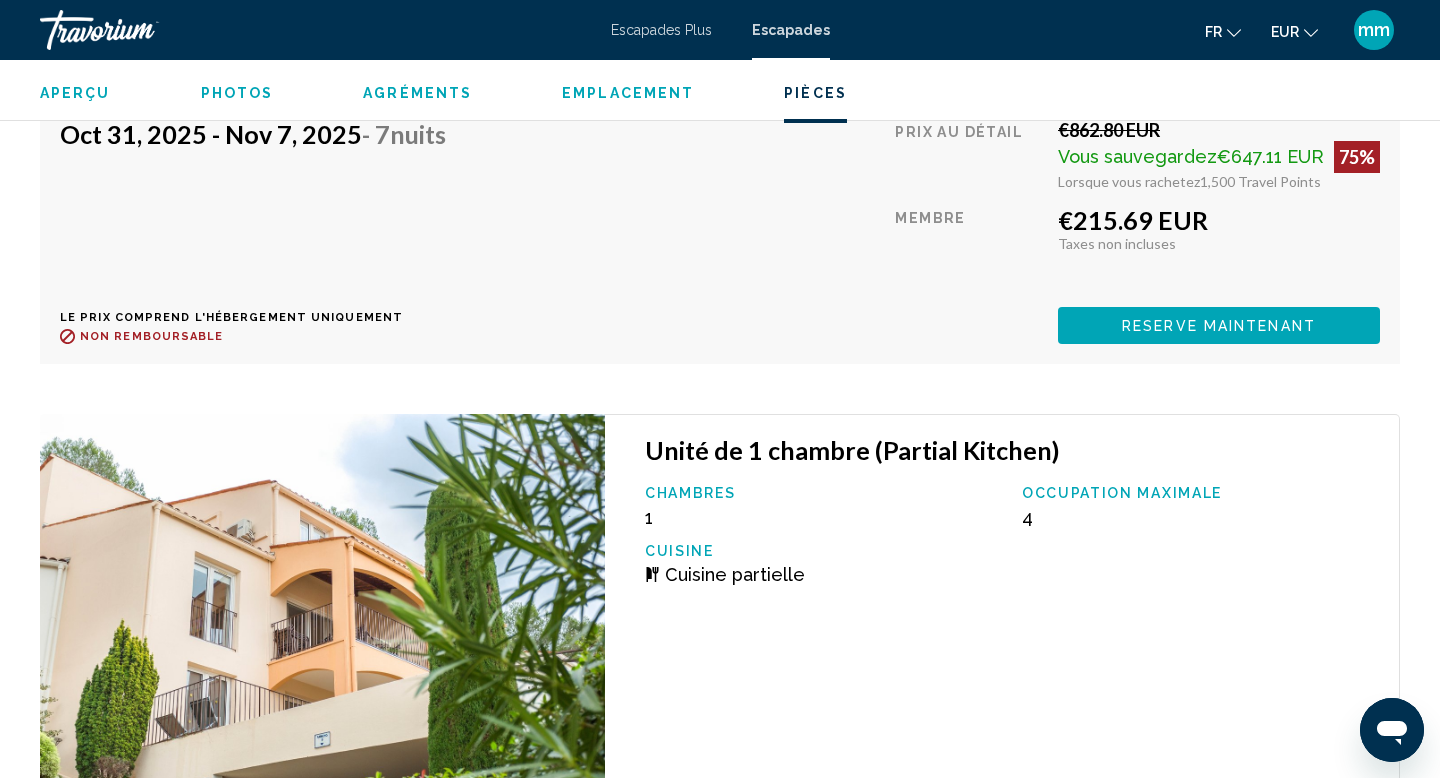 scroll, scrollTop: 5346, scrollLeft: 0, axis: vertical 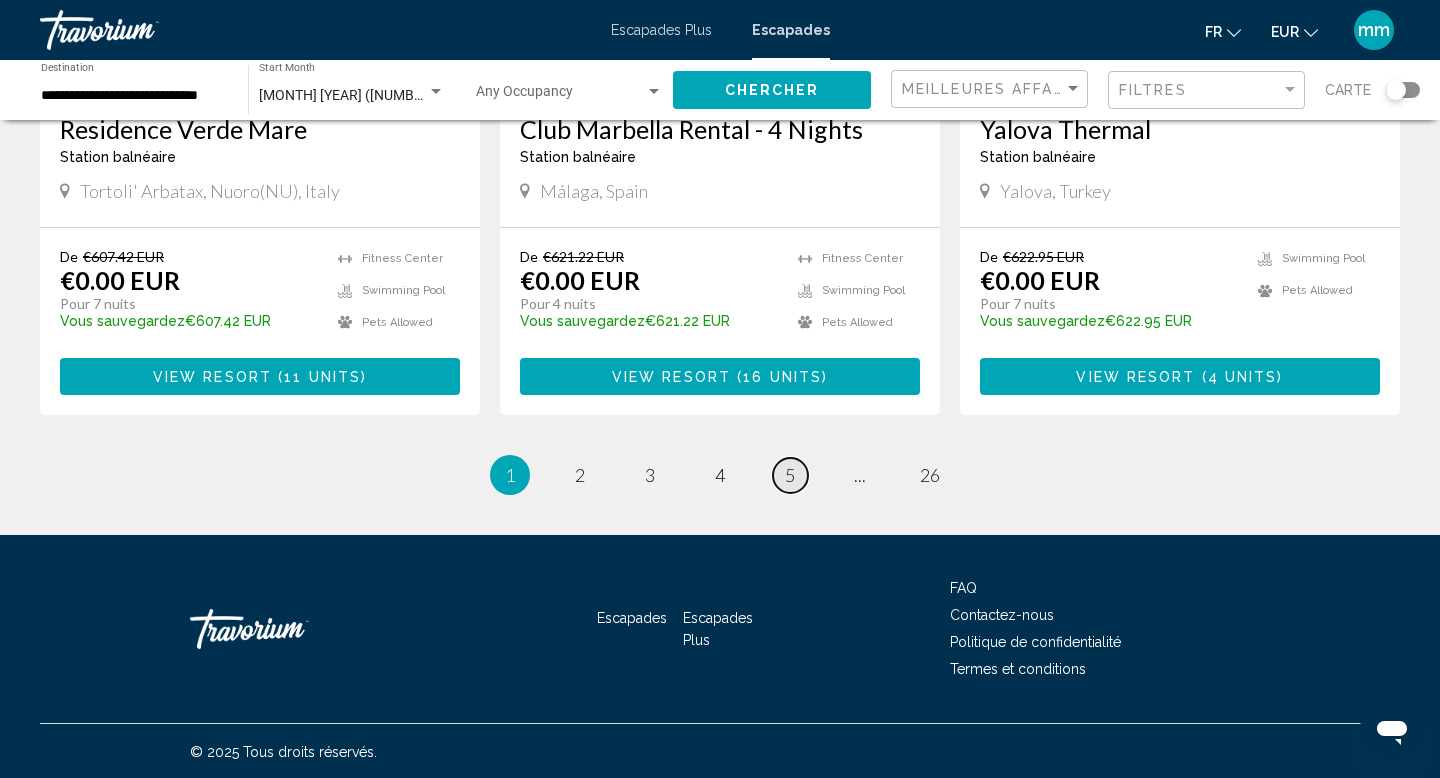 click on "5" at bounding box center (790, 475) 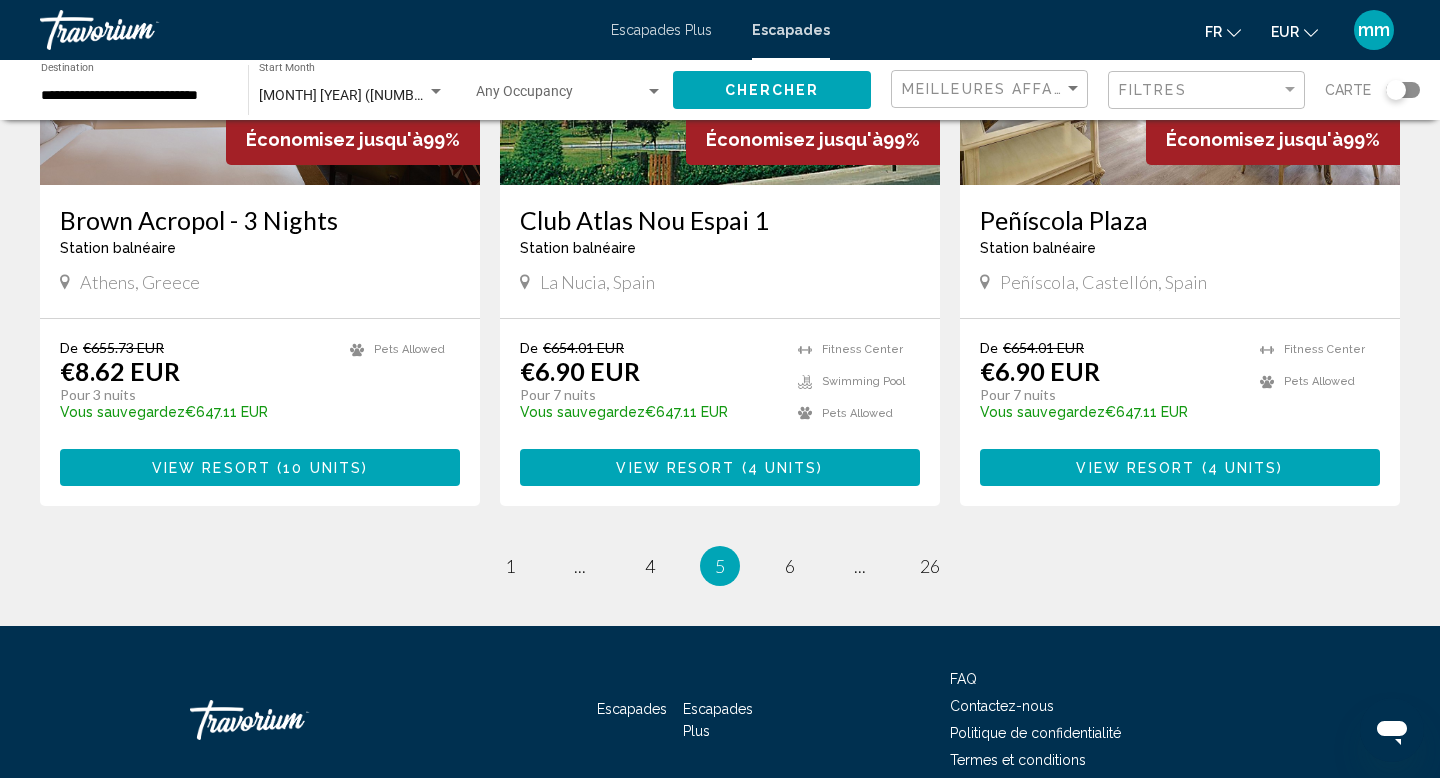 scroll, scrollTop: 2422, scrollLeft: 0, axis: vertical 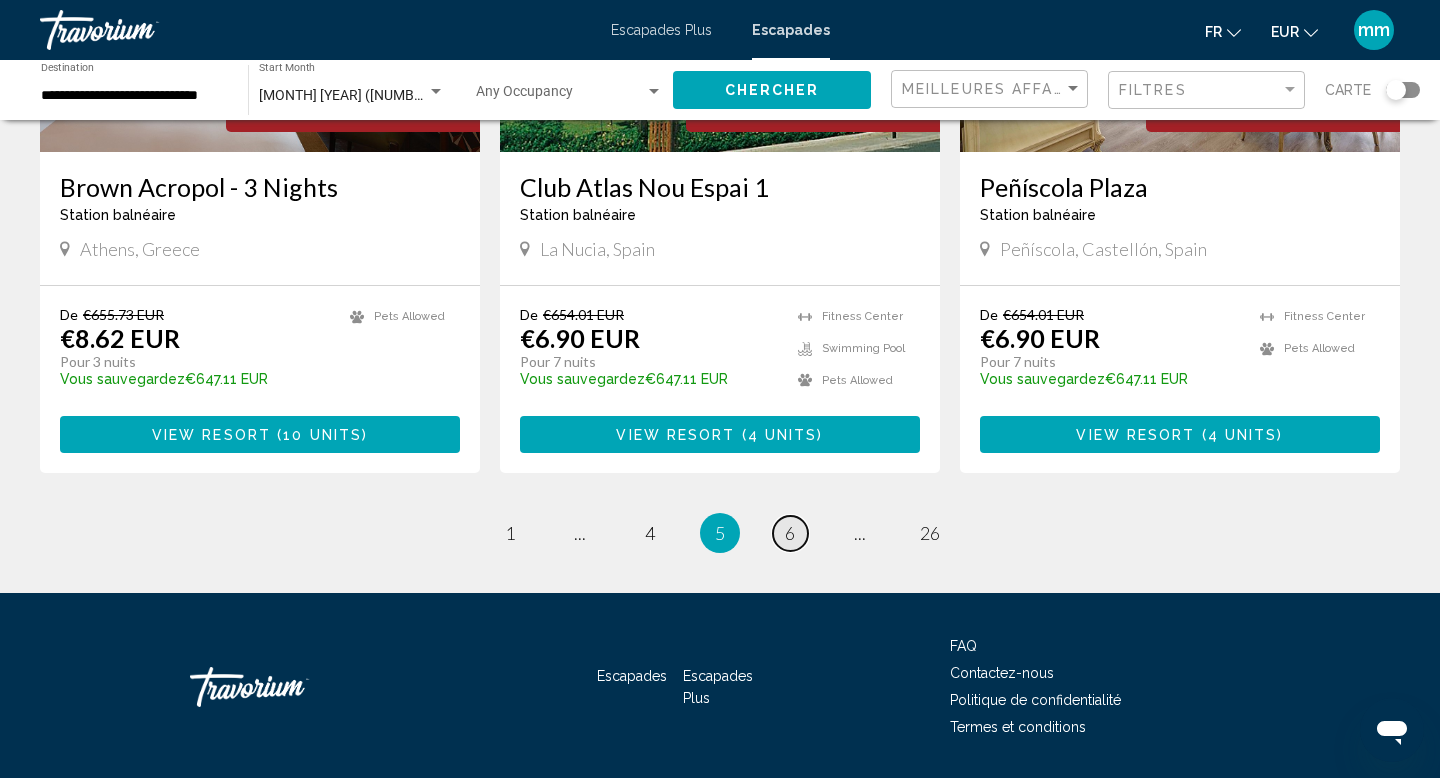 click on "page  6" at bounding box center (790, 533) 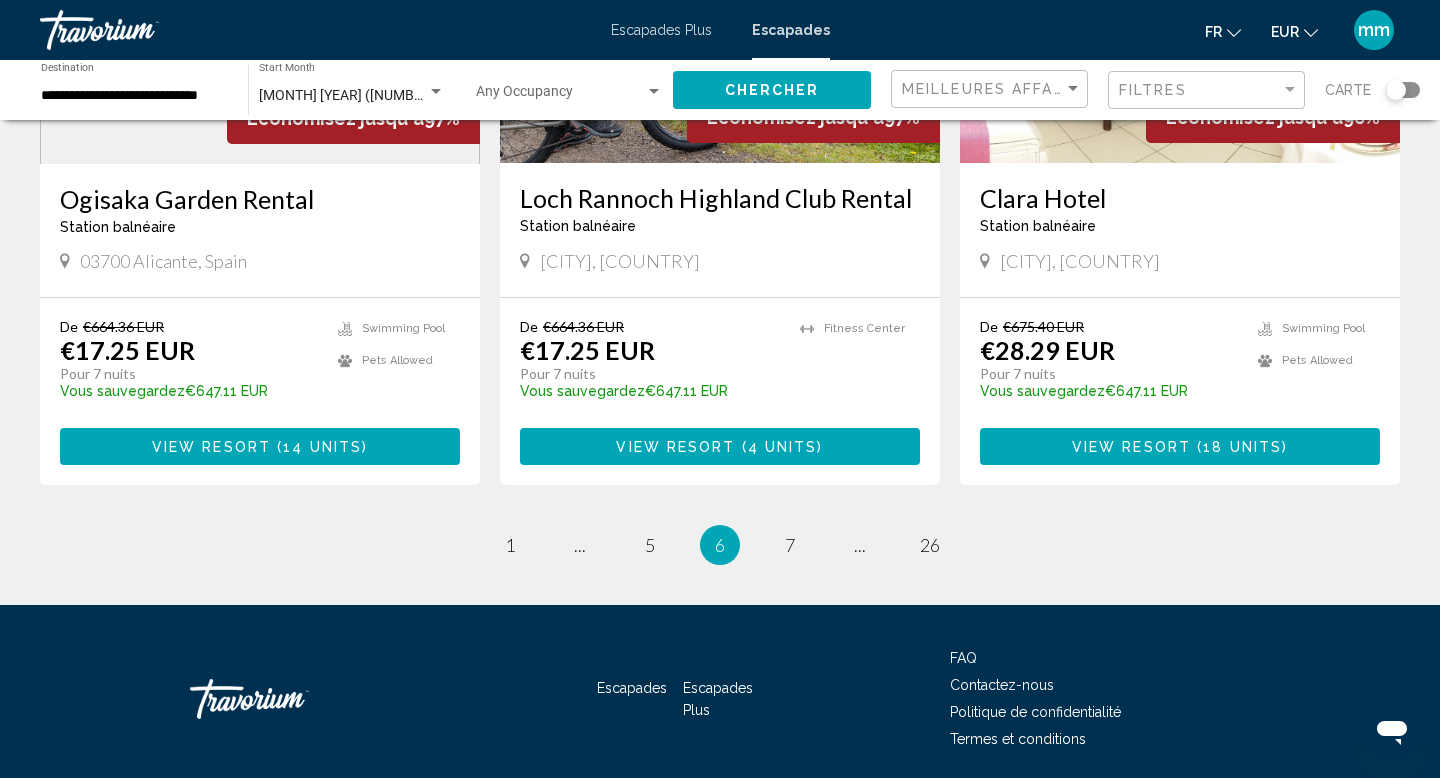 scroll, scrollTop: 2481, scrollLeft: 0, axis: vertical 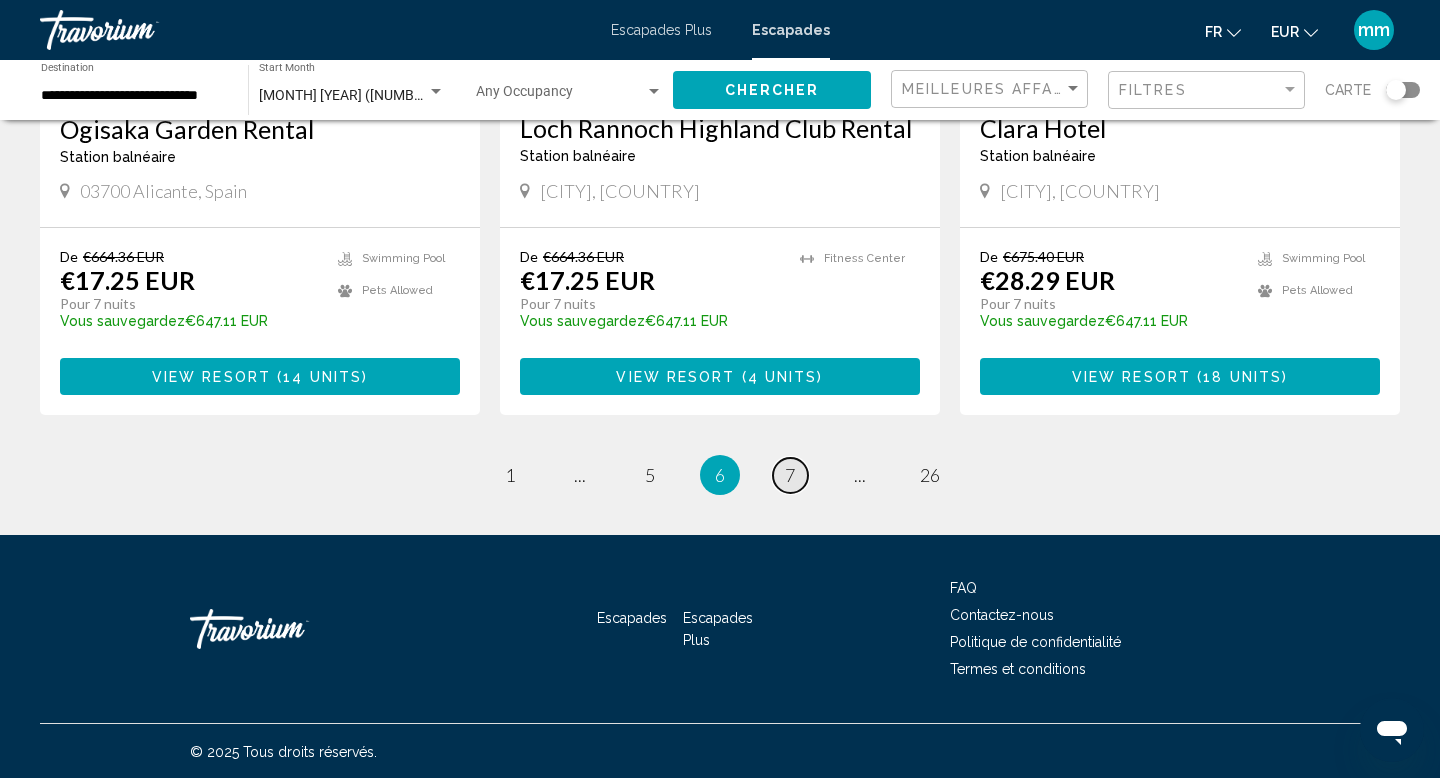 click on "7" at bounding box center [790, 475] 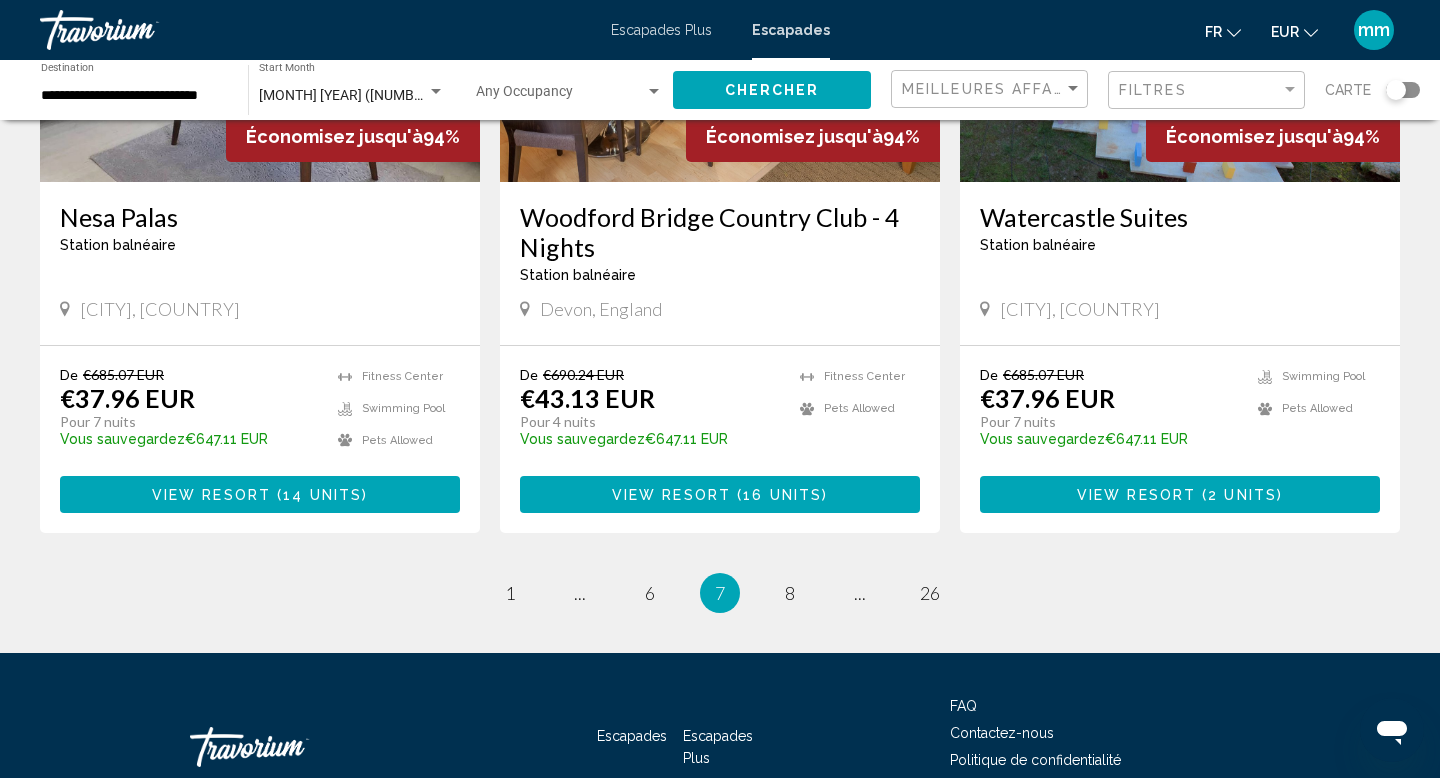 scroll, scrollTop: 2510, scrollLeft: 0, axis: vertical 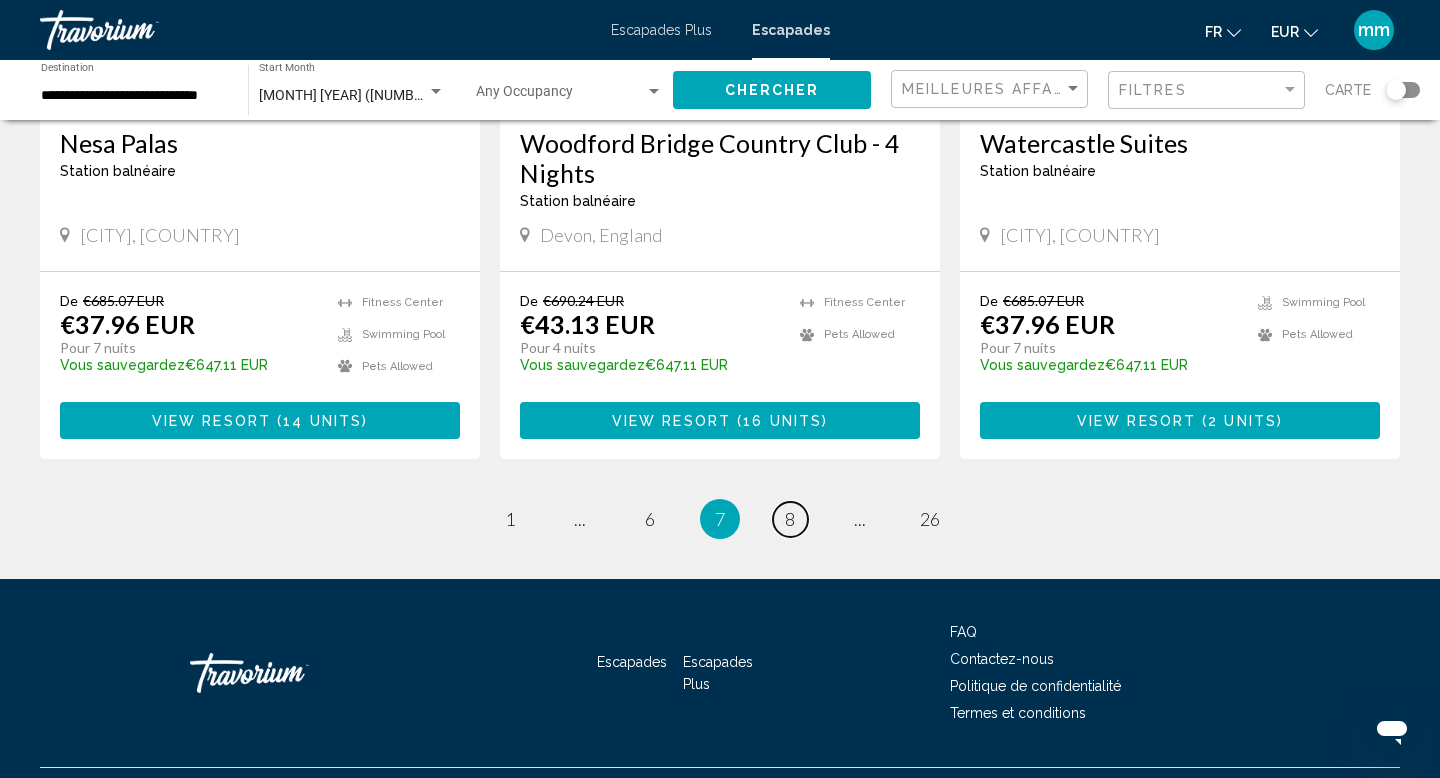click on "8" at bounding box center [790, 519] 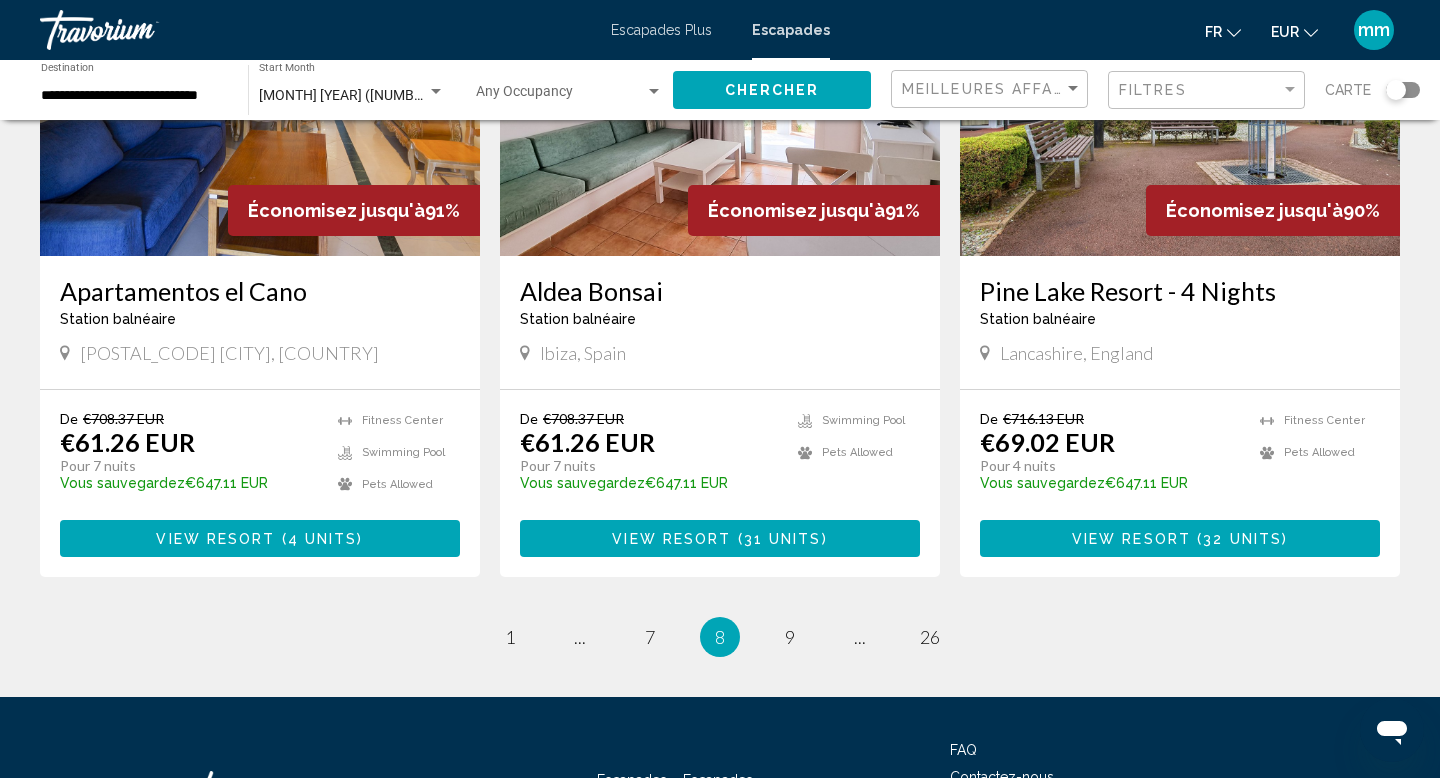 scroll, scrollTop: 2510, scrollLeft: 0, axis: vertical 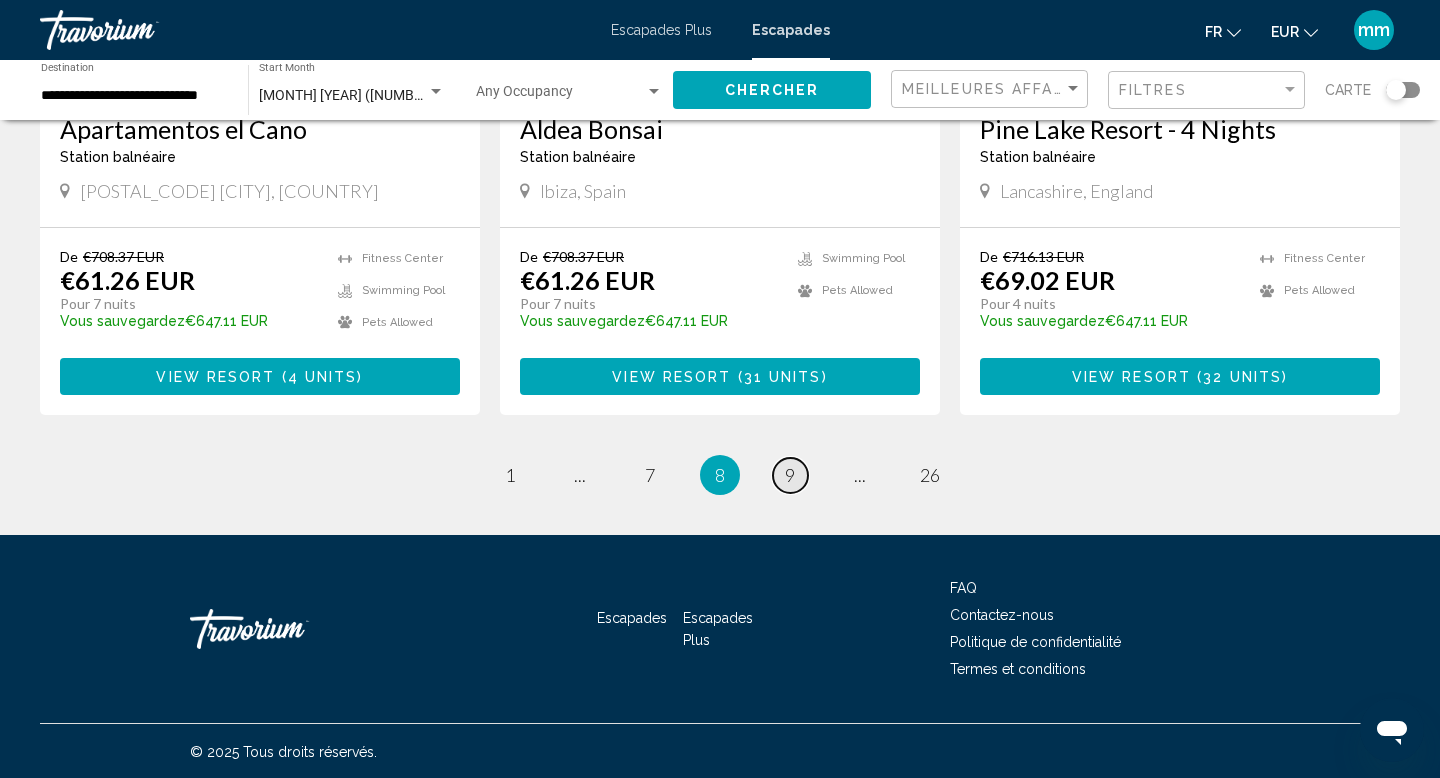 click on "page  9" at bounding box center (790, 475) 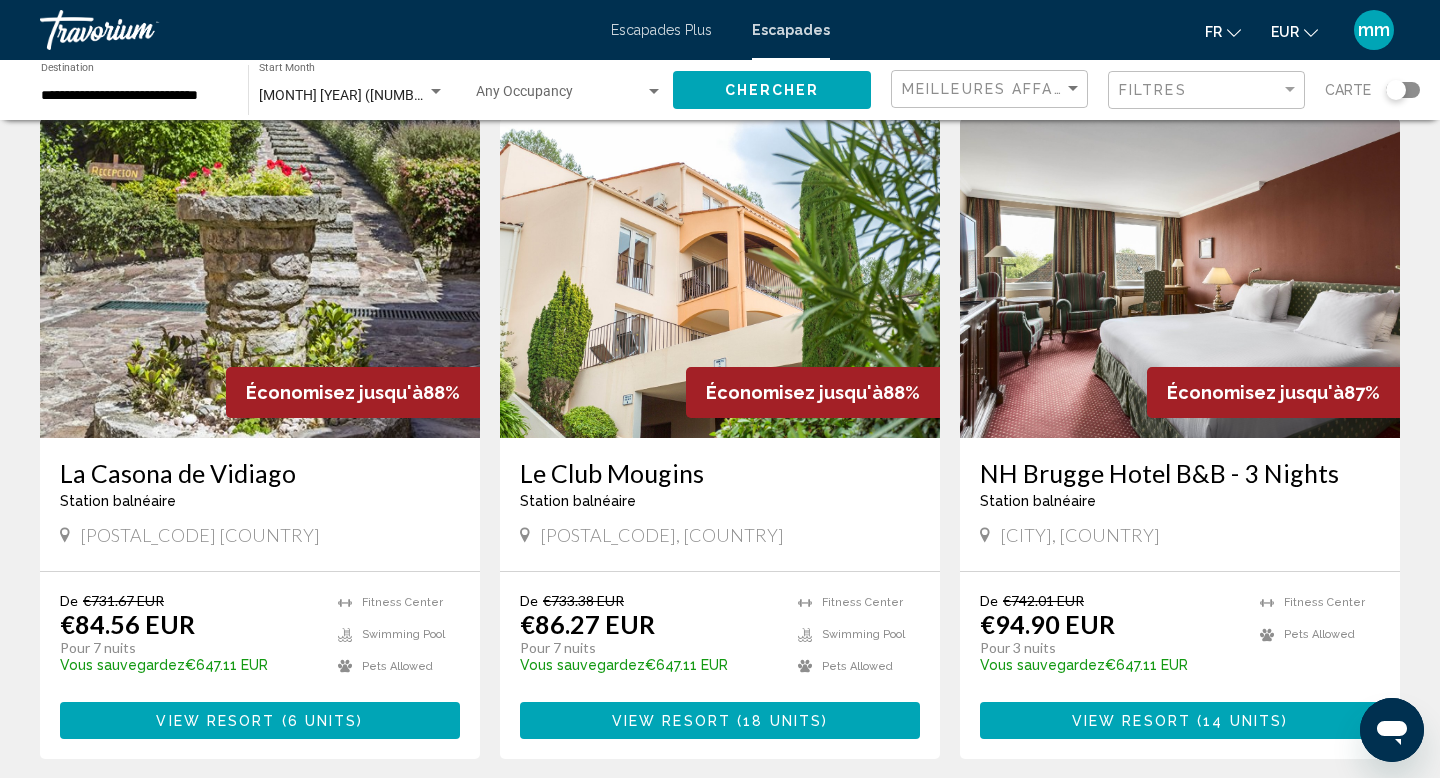 scroll, scrollTop: 2168, scrollLeft: 0, axis: vertical 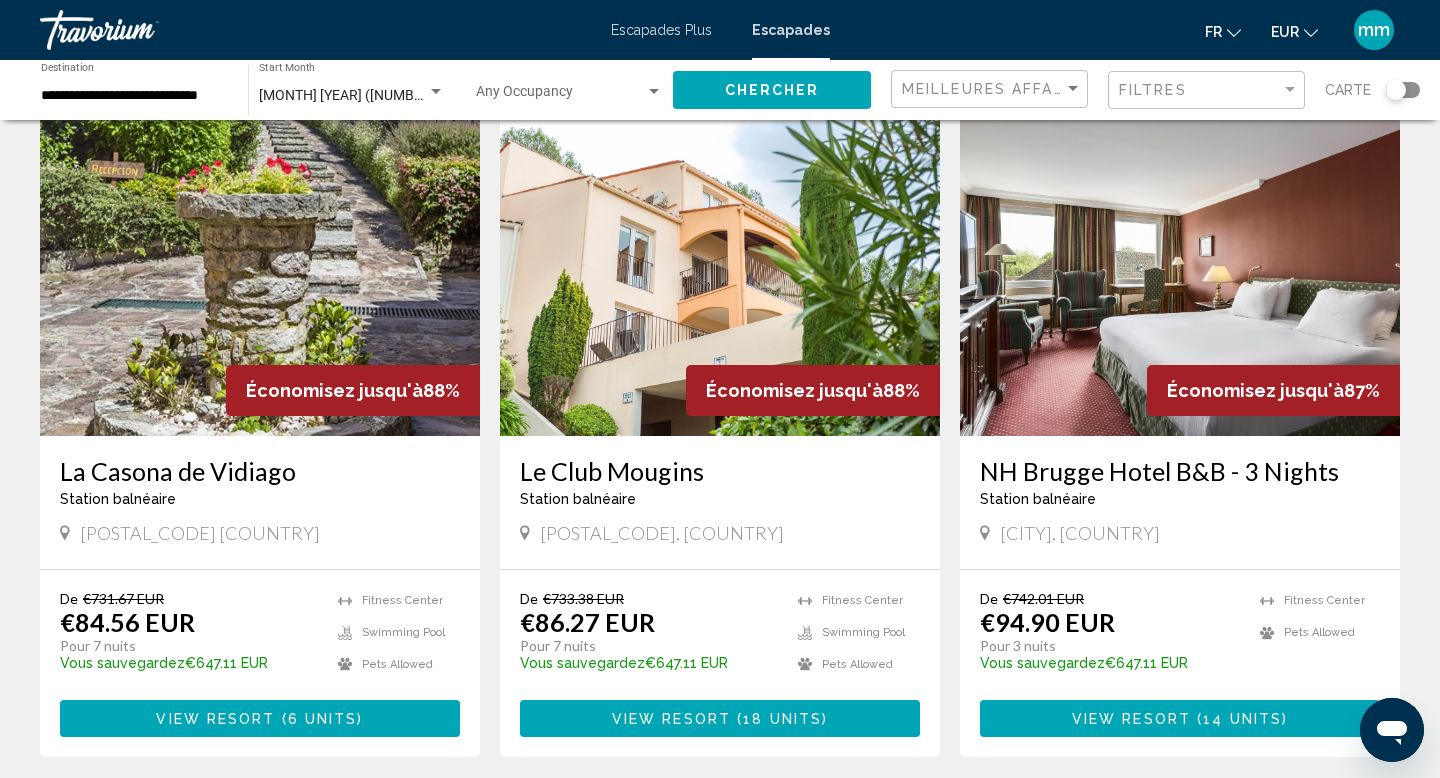 click at bounding box center [260, 276] 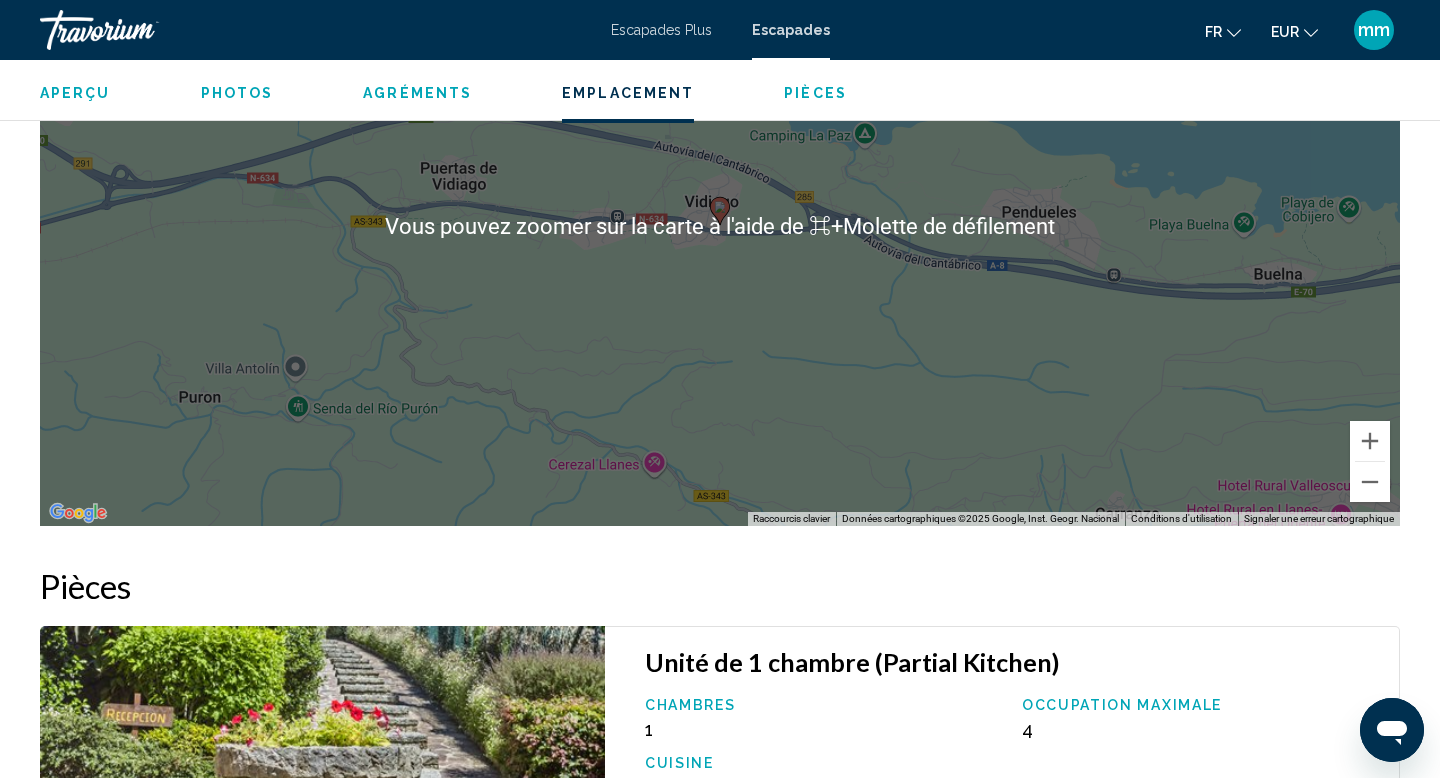 scroll, scrollTop: 2942, scrollLeft: 0, axis: vertical 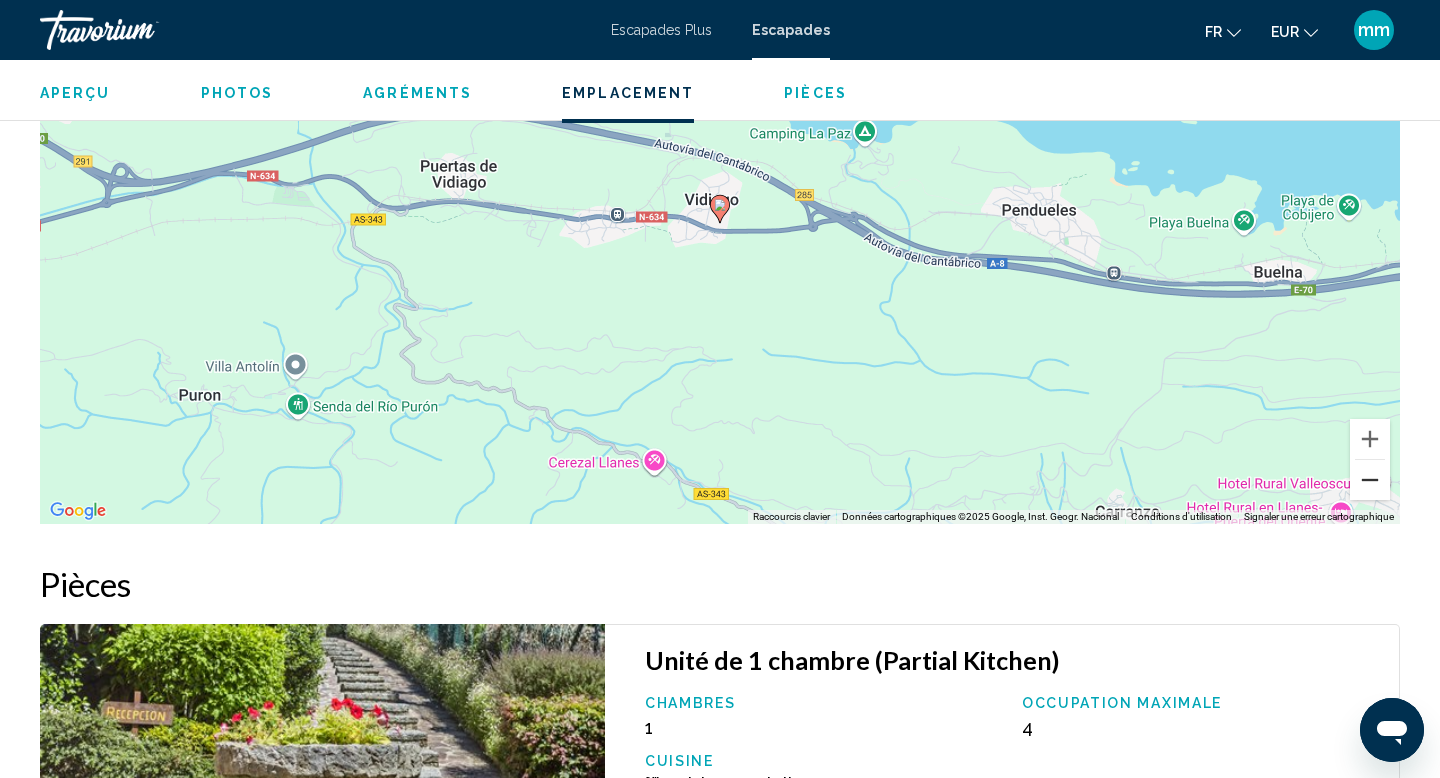 click at bounding box center (1370, 480) 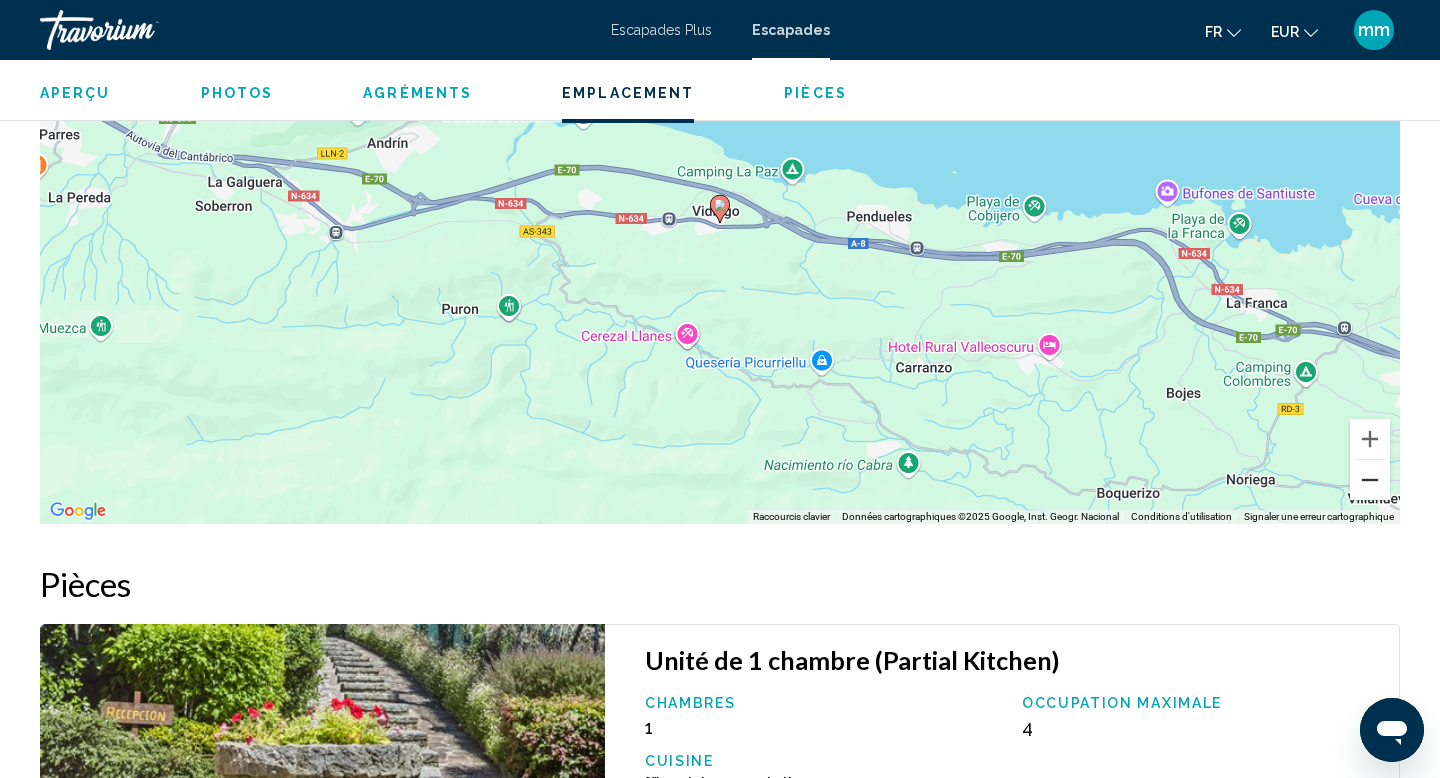 click at bounding box center [1370, 480] 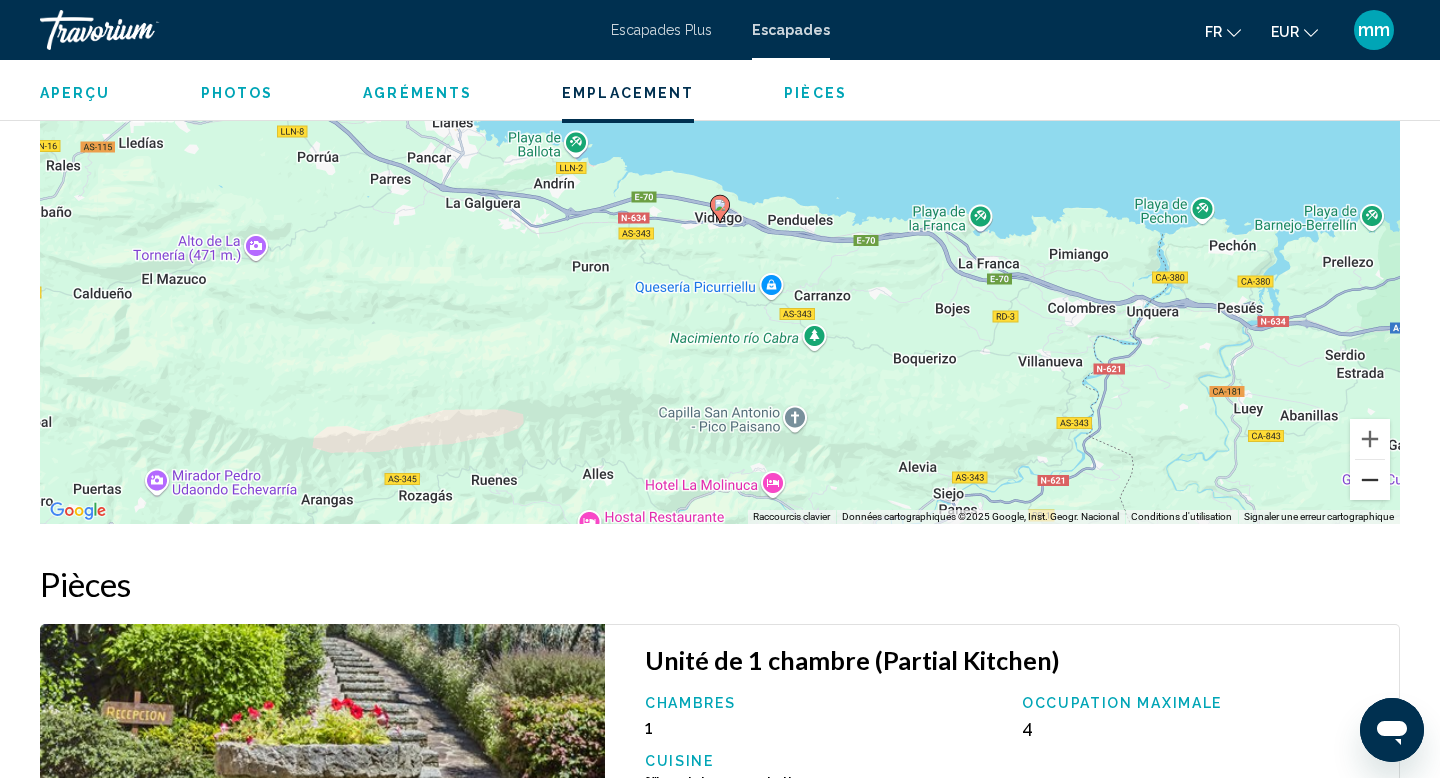 click at bounding box center (1370, 480) 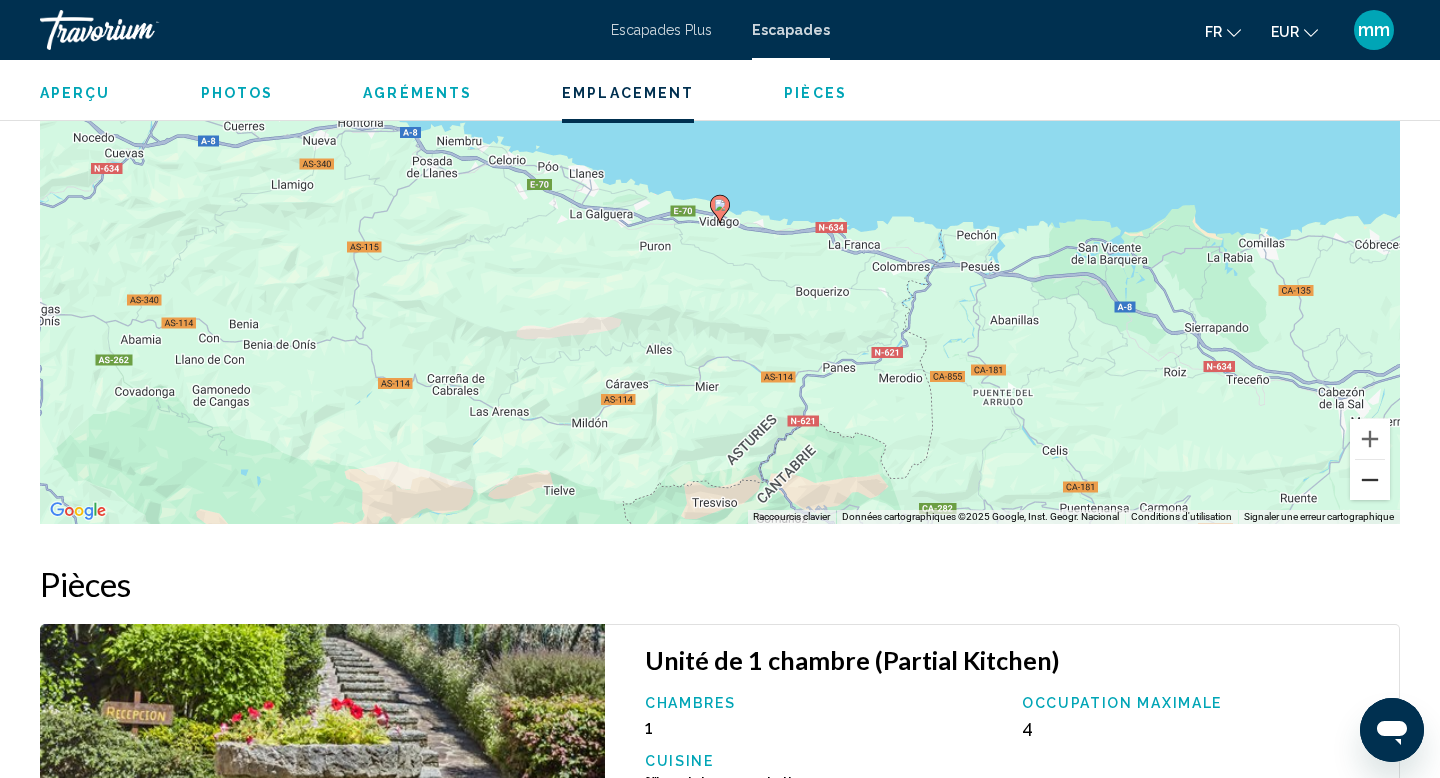 click at bounding box center (1370, 480) 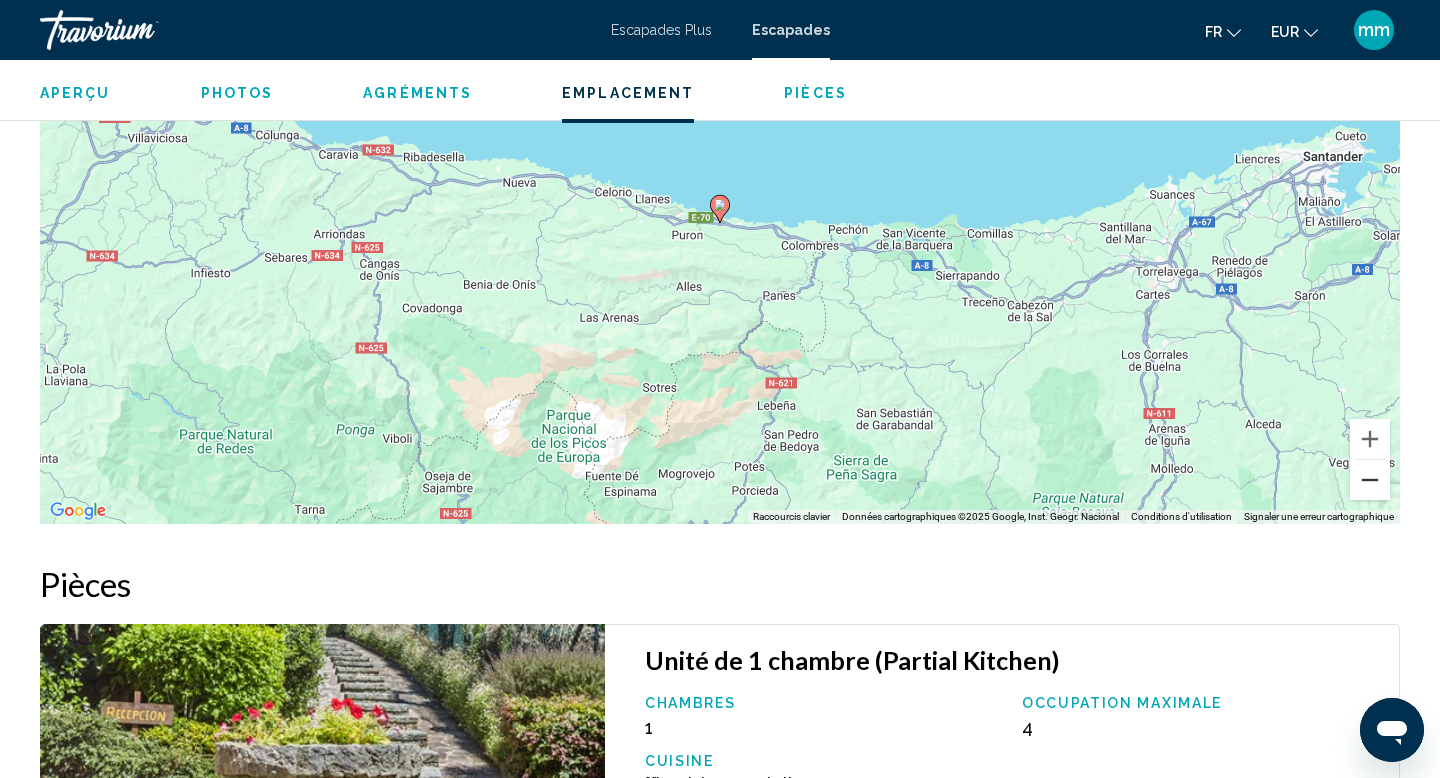 click at bounding box center [1370, 480] 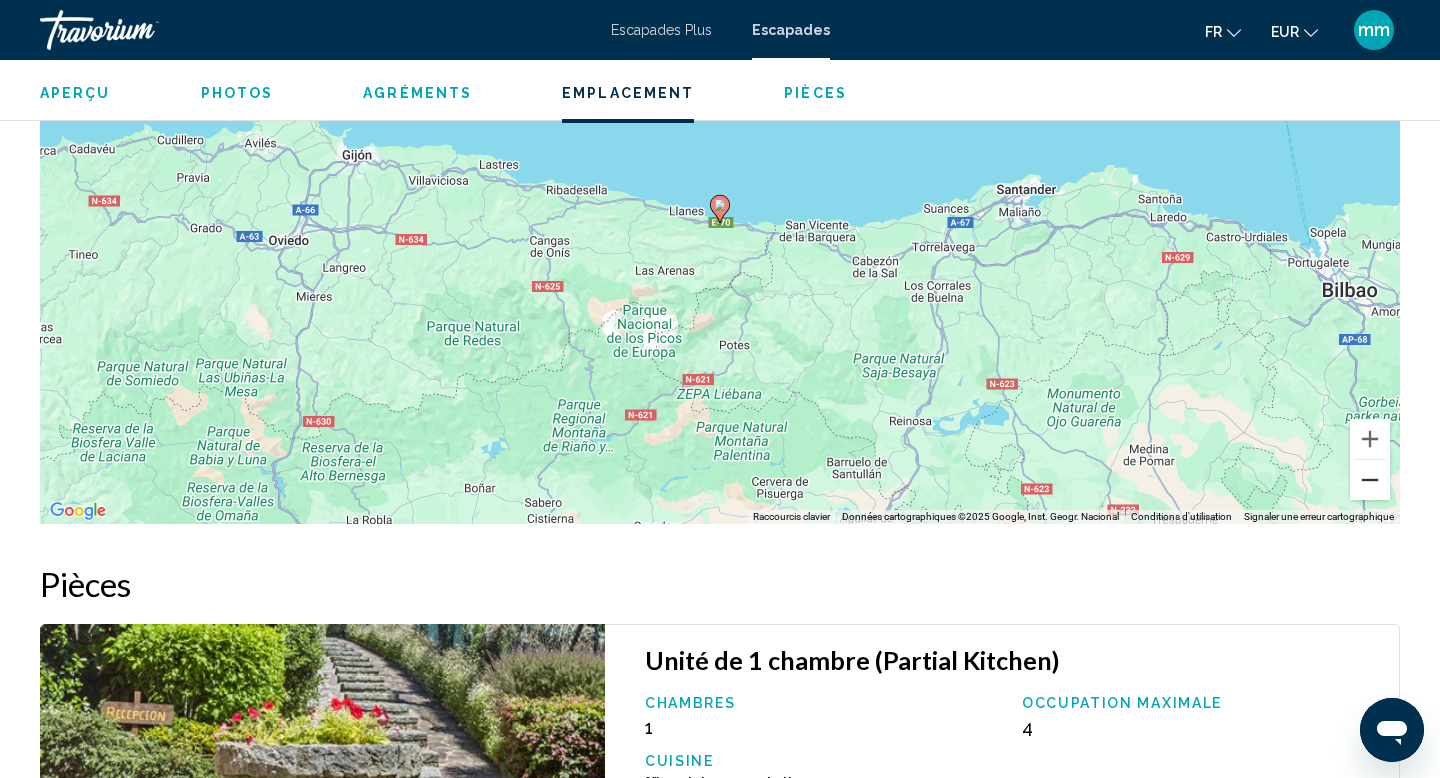 click at bounding box center (1370, 480) 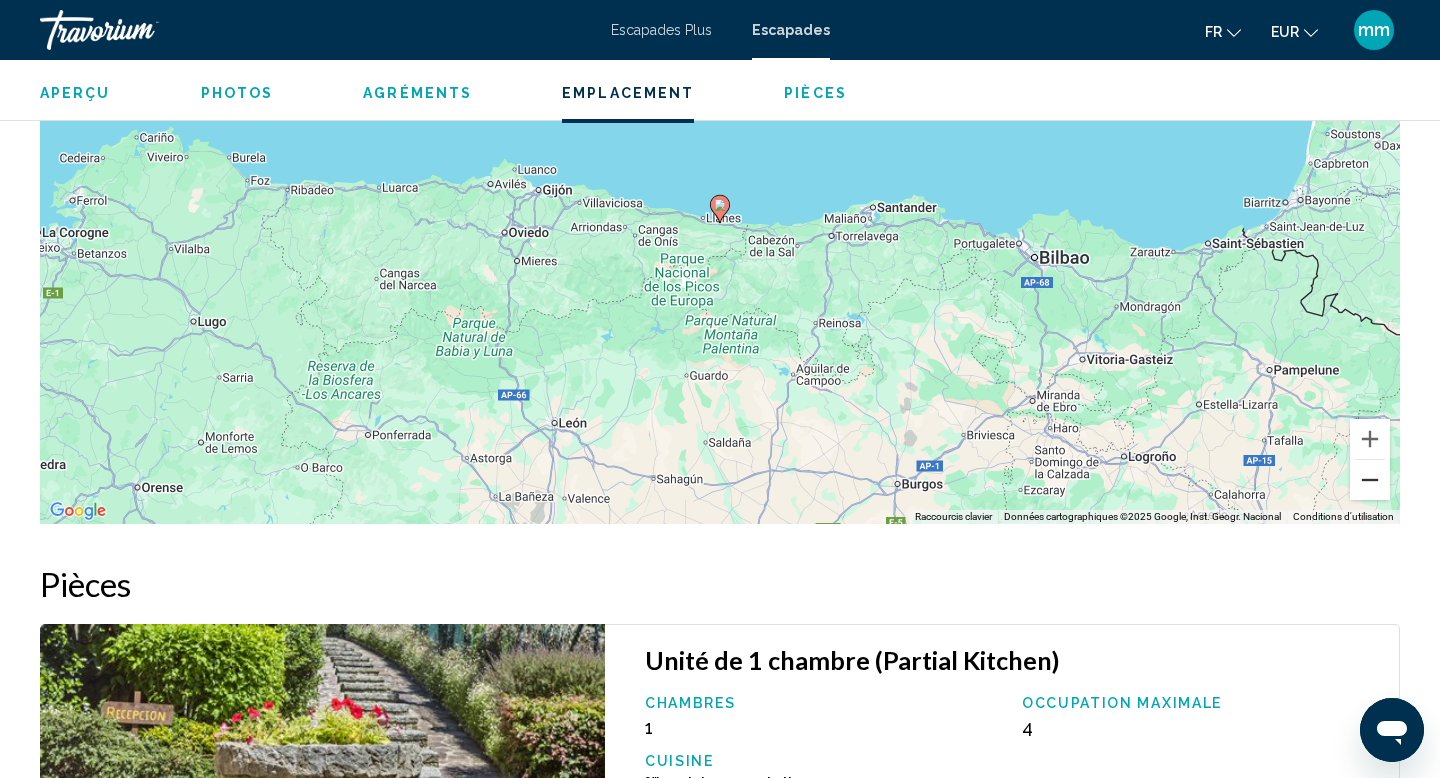 click at bounding box center [1370, 480] 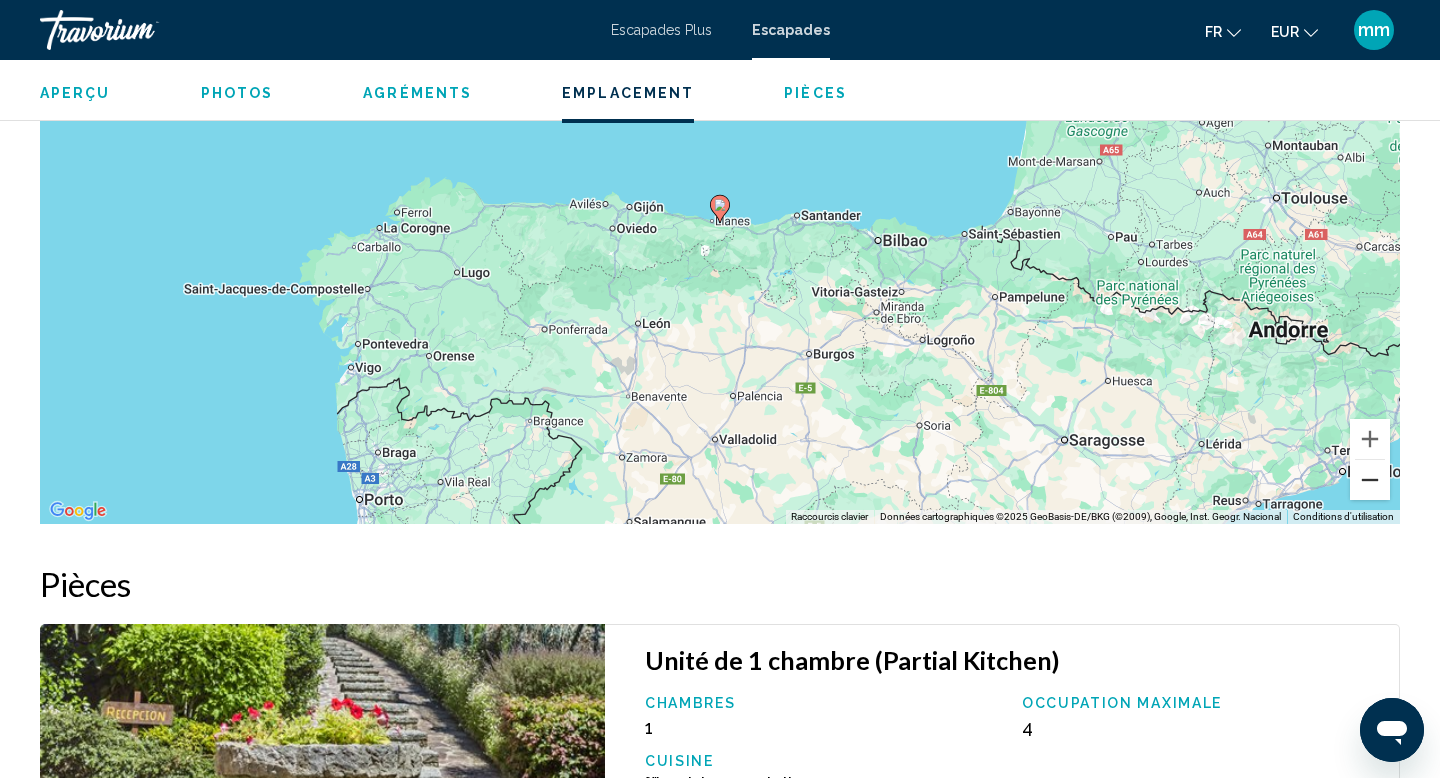 click at bounding box center [1370, 480] 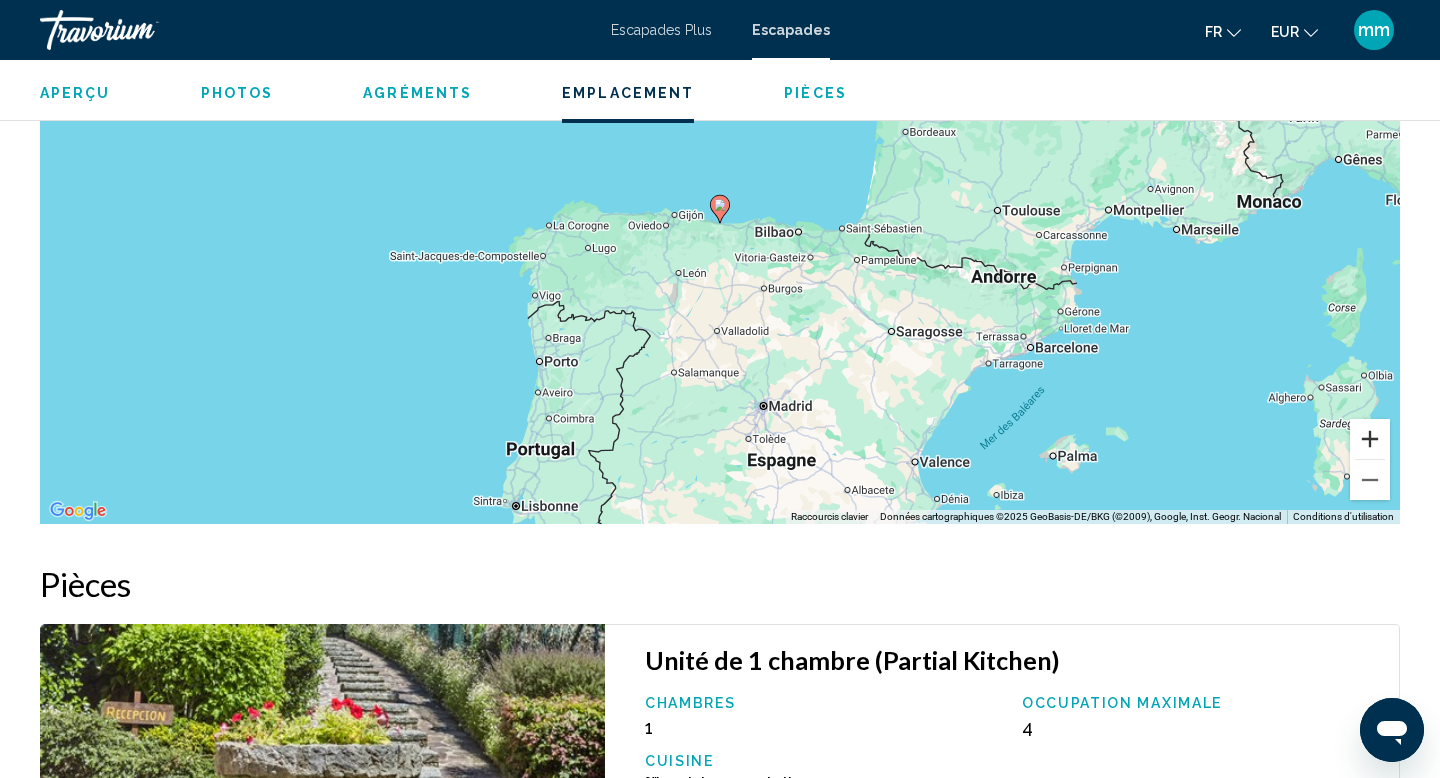 click at bounding box center (1370, 439) 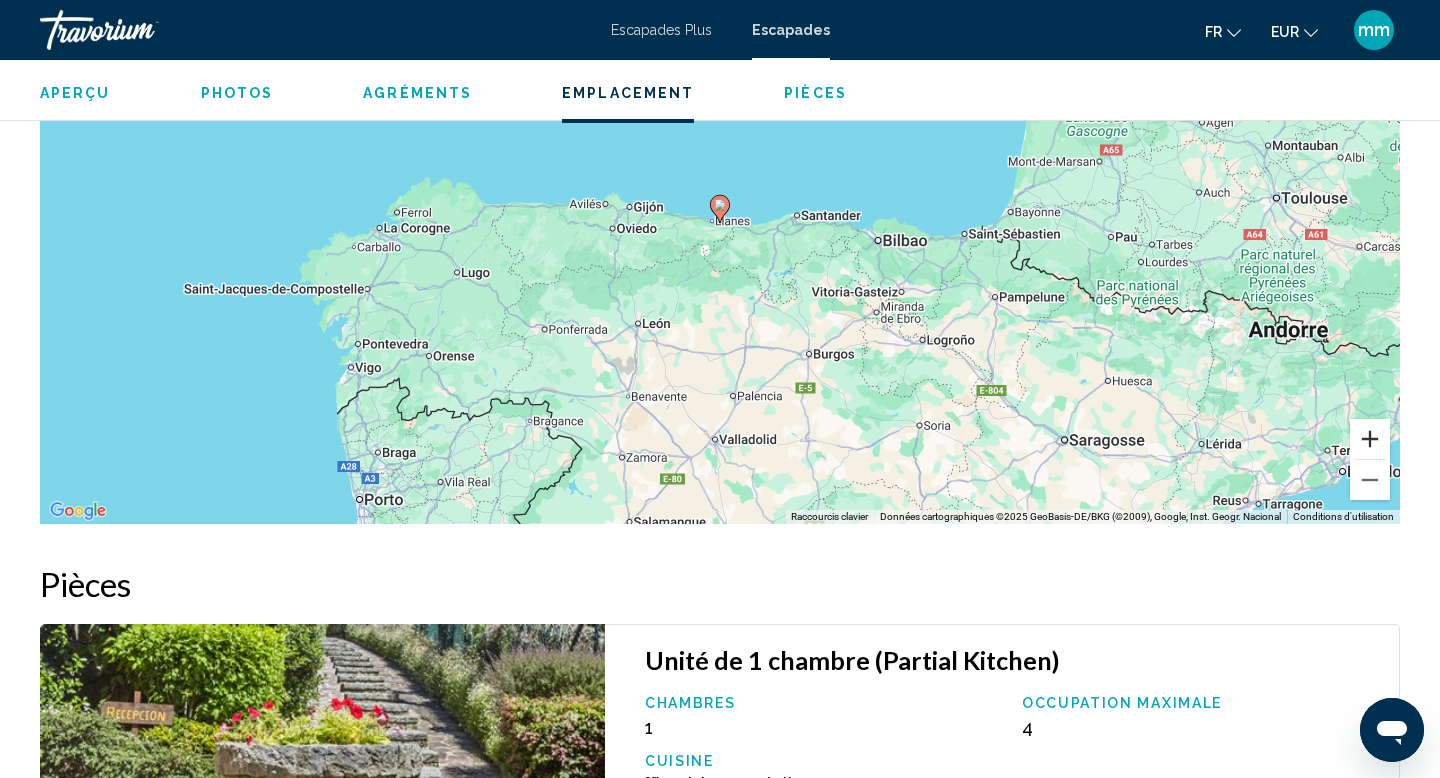 click at bounding box center [1370, 439] 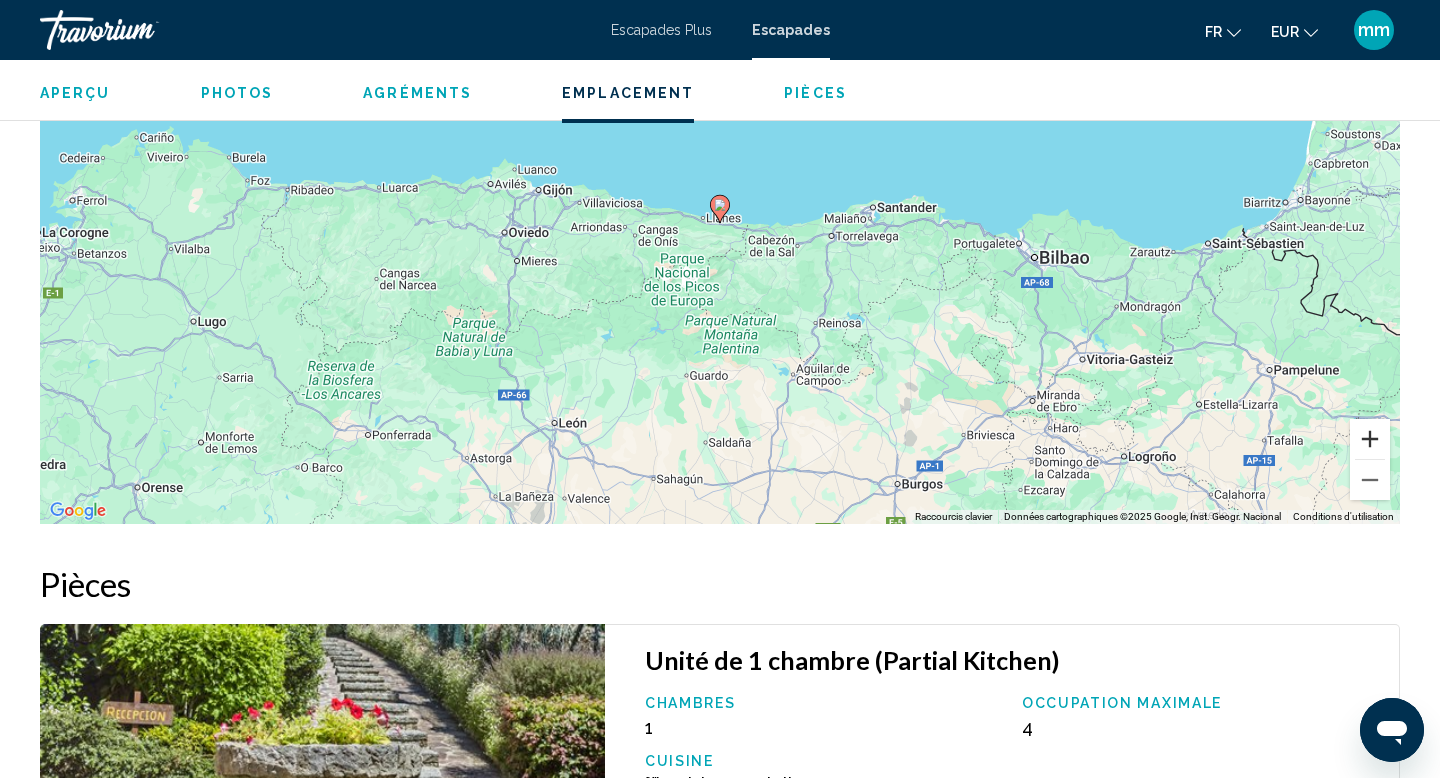 click at bounding box center [1370, 439] 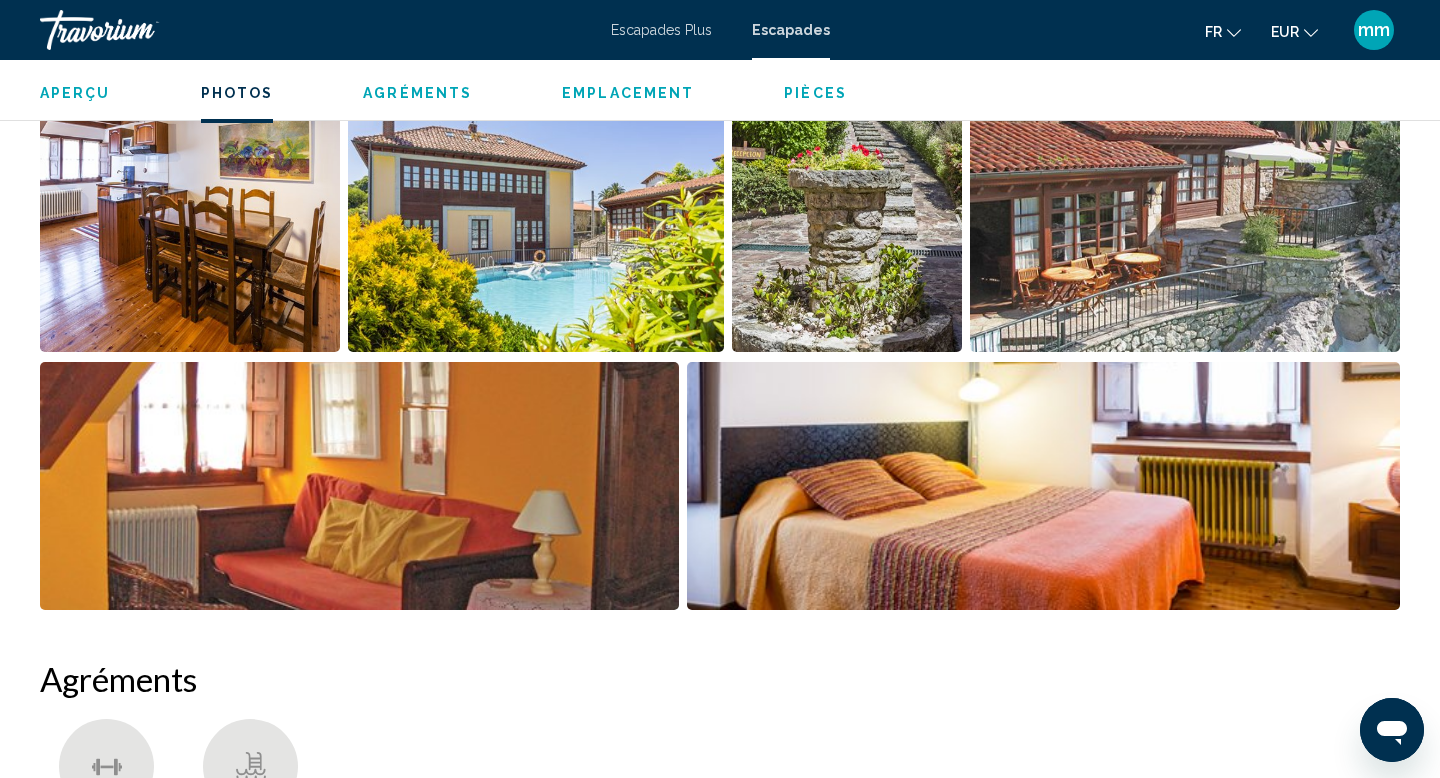 scroll, scrollTop: 946, scrollLeft: 0, axis: vertical 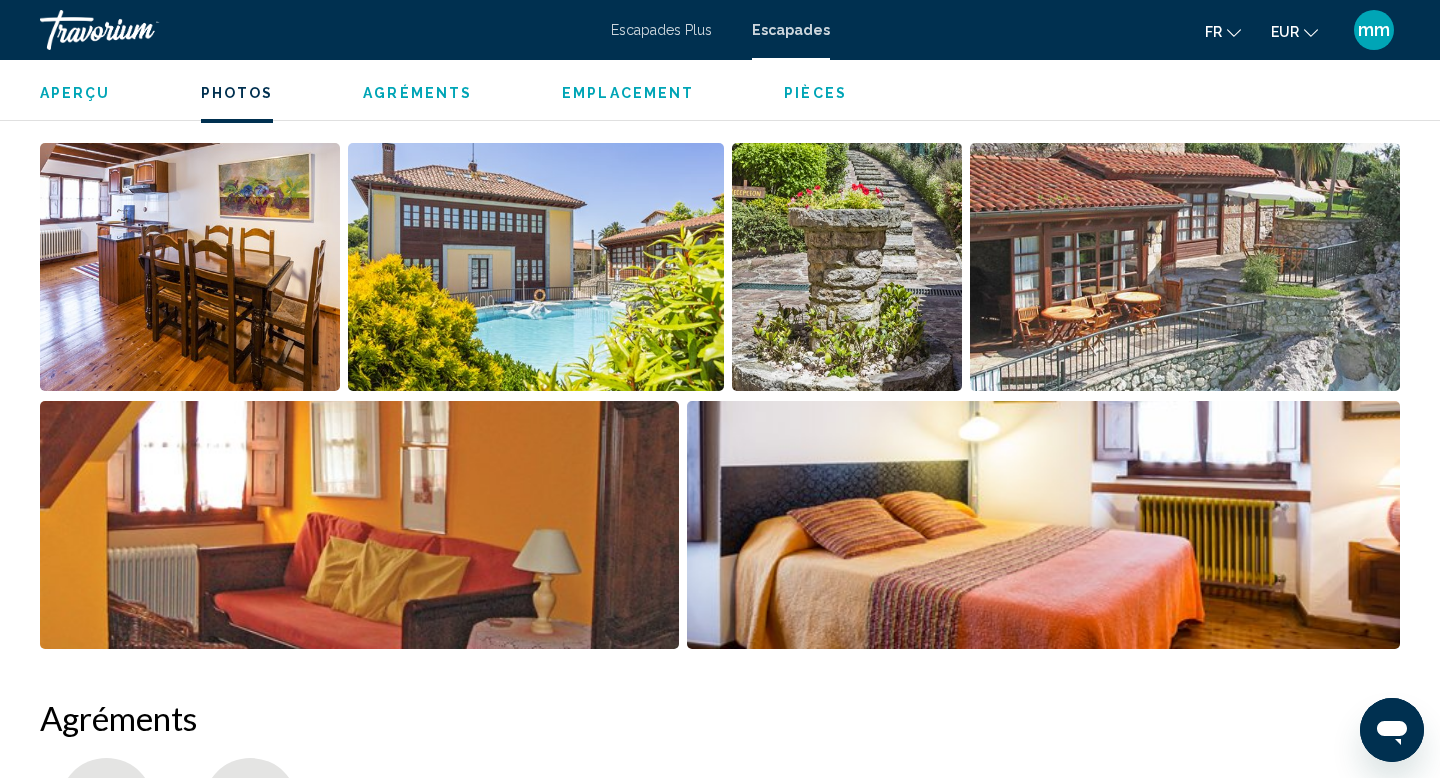 click at bounding box center (190, 267) 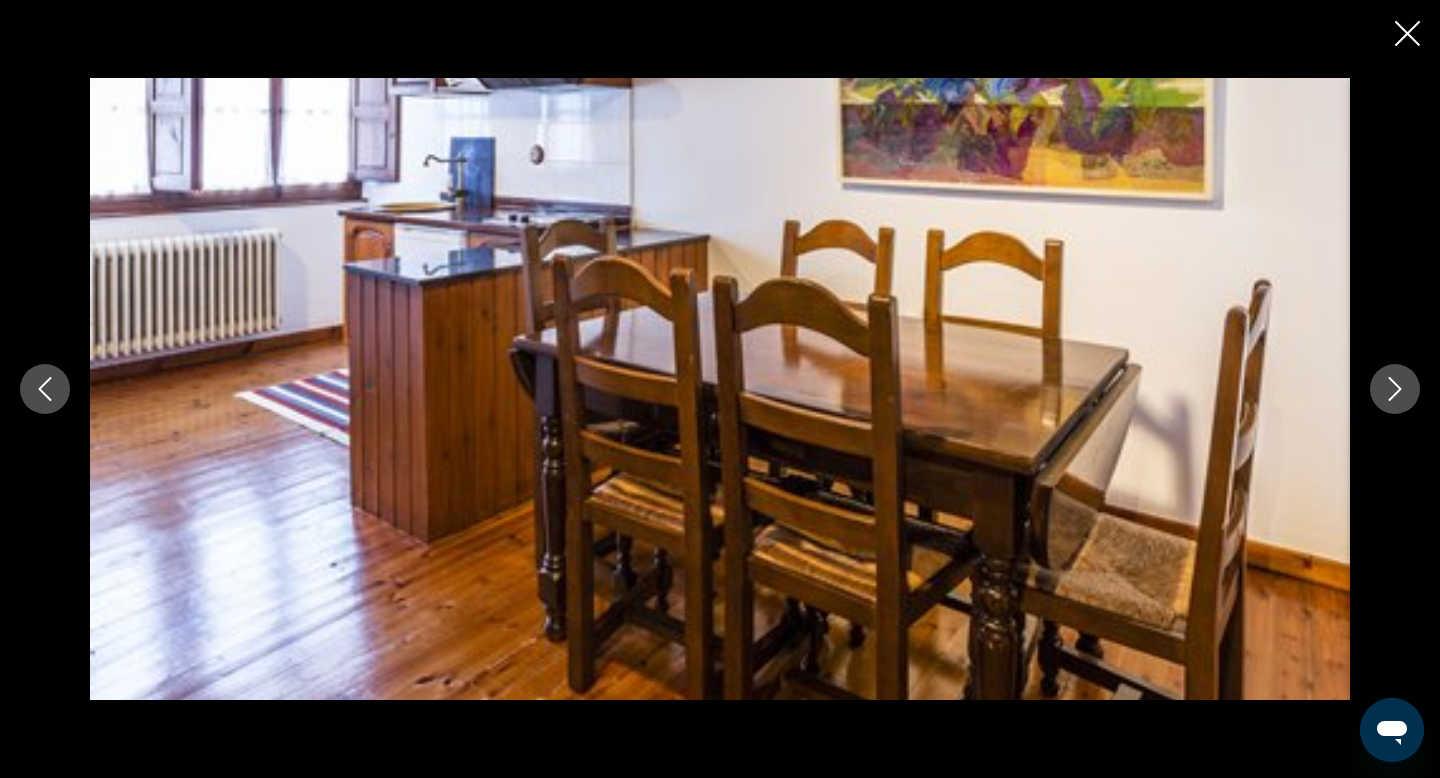 click 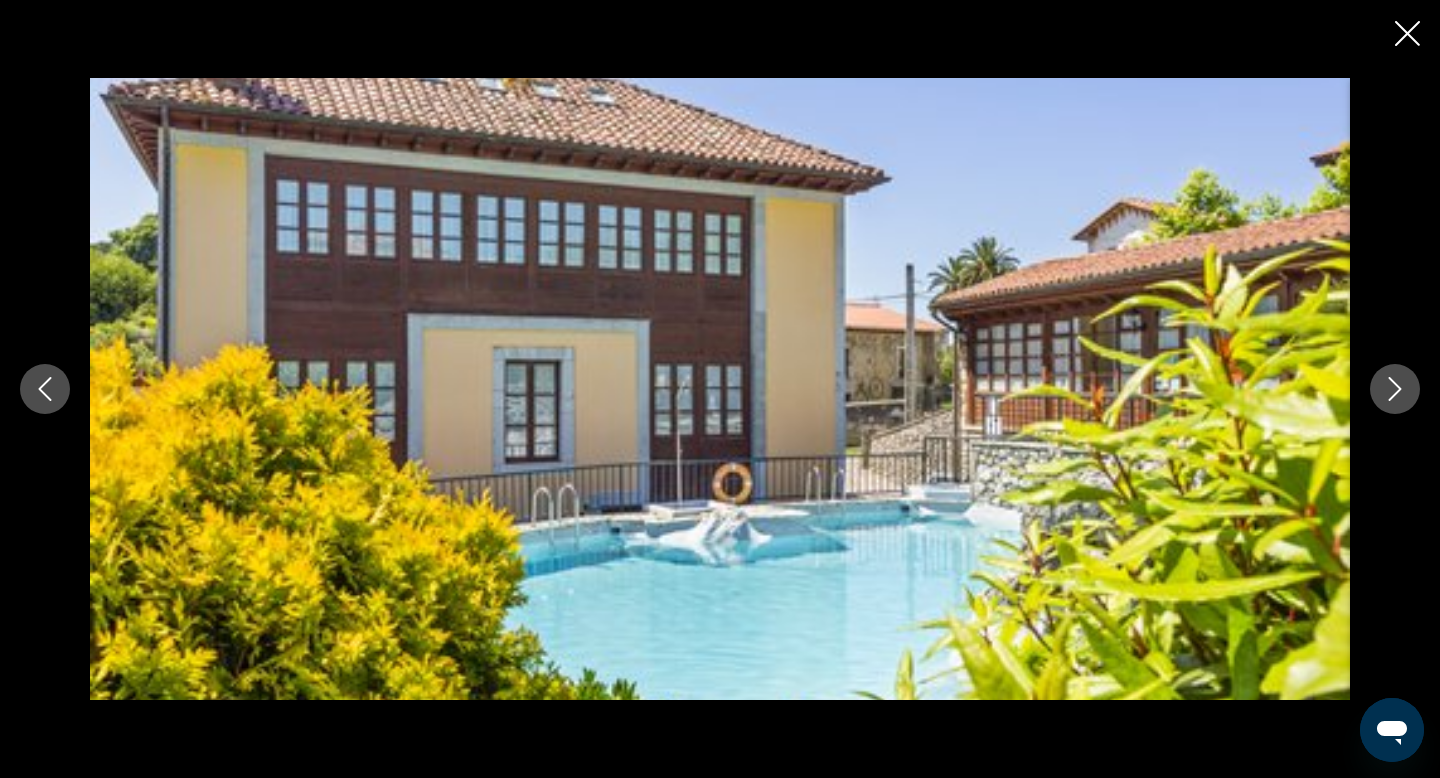 click 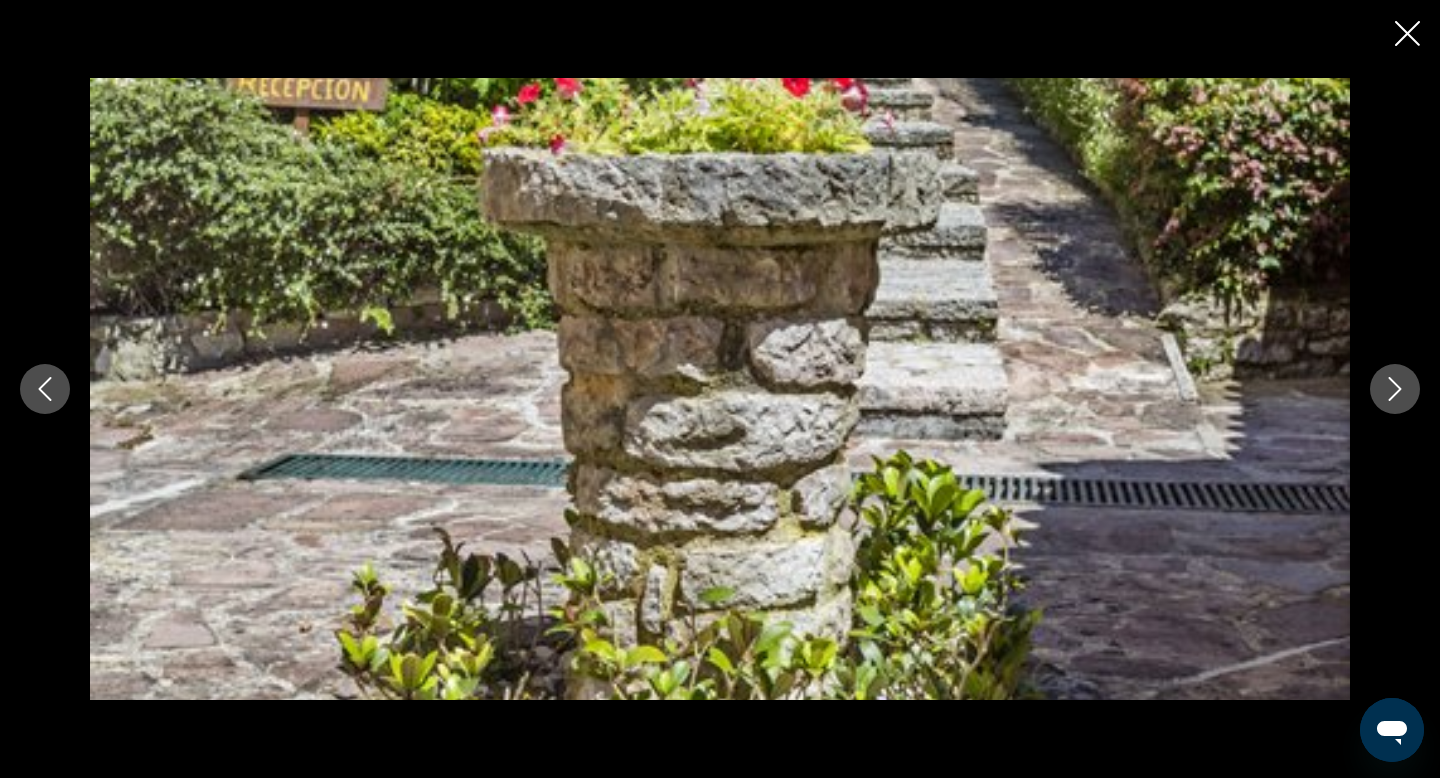 click 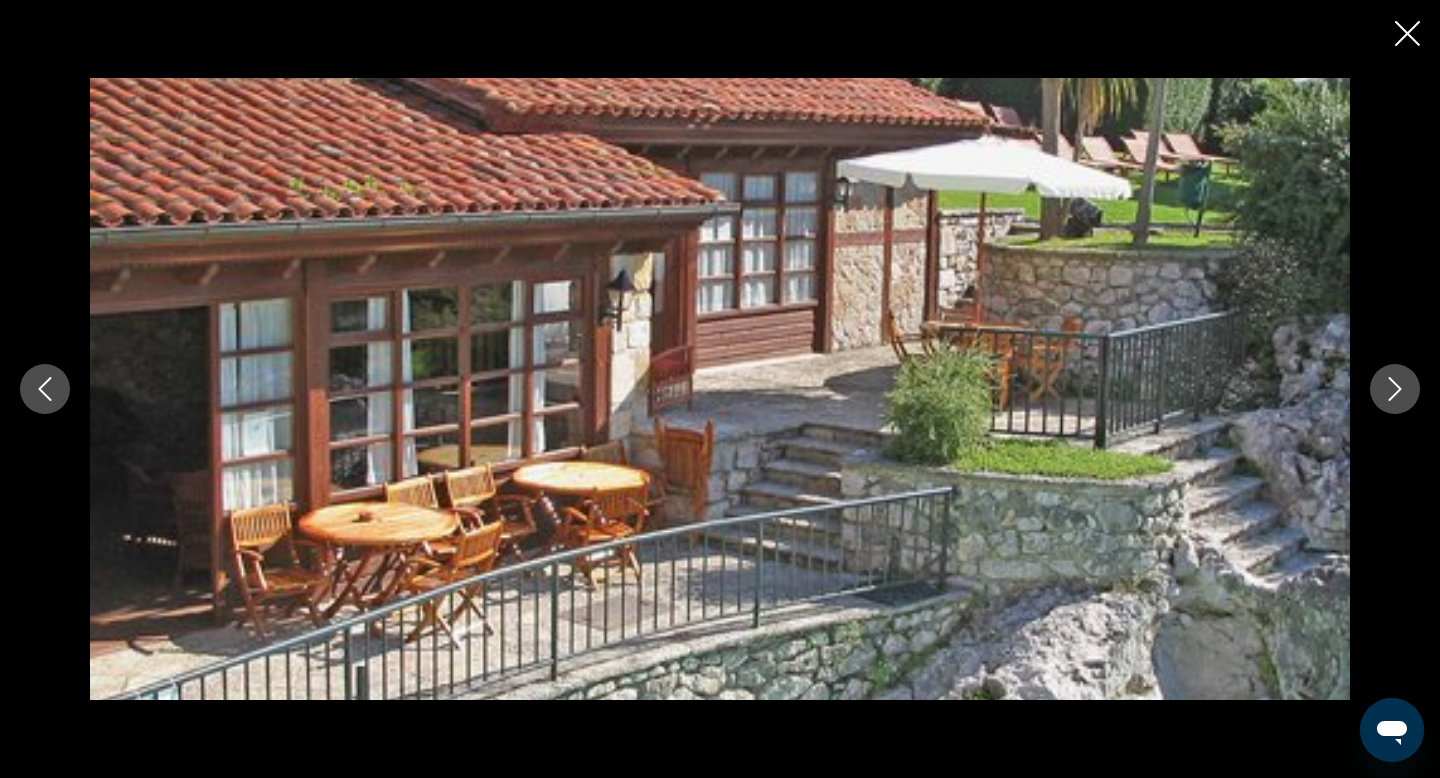 click 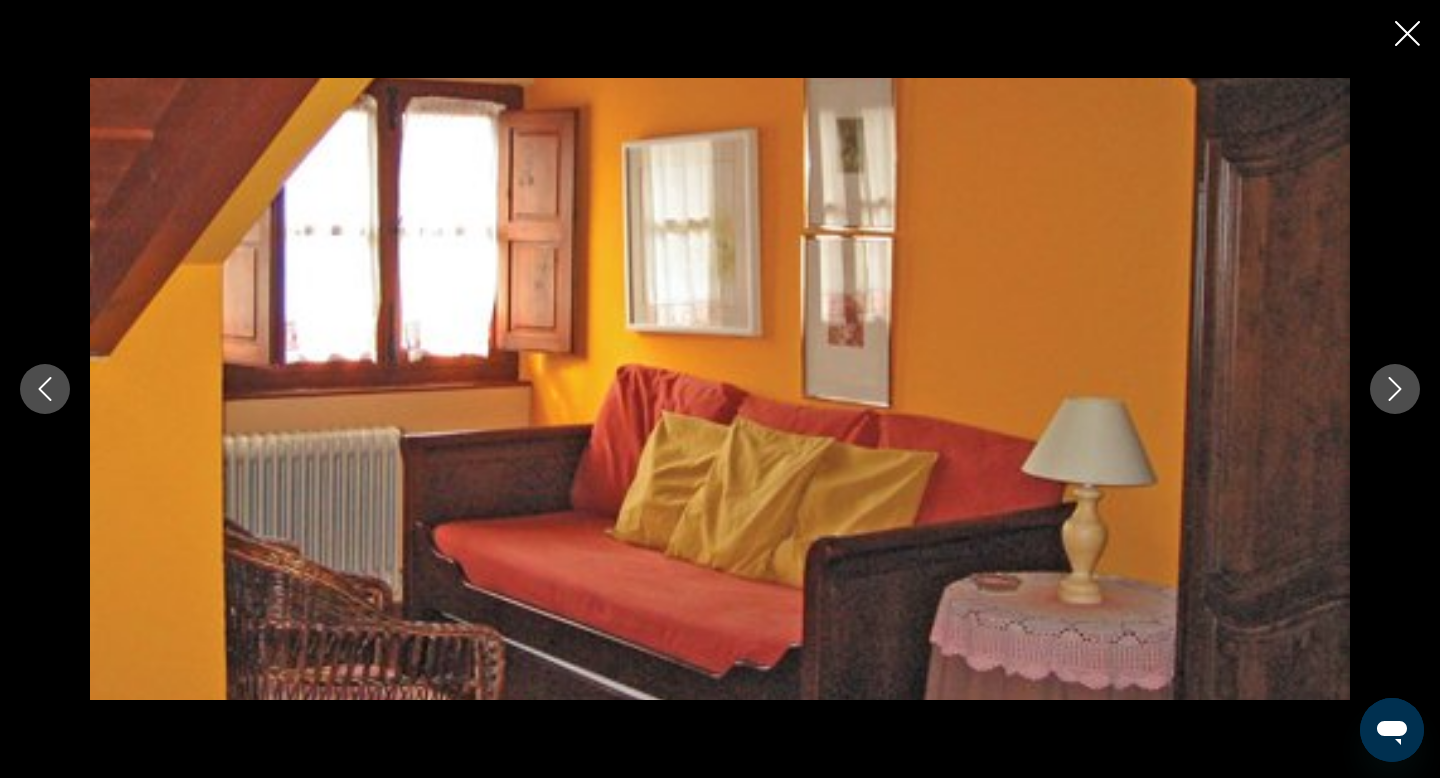 click 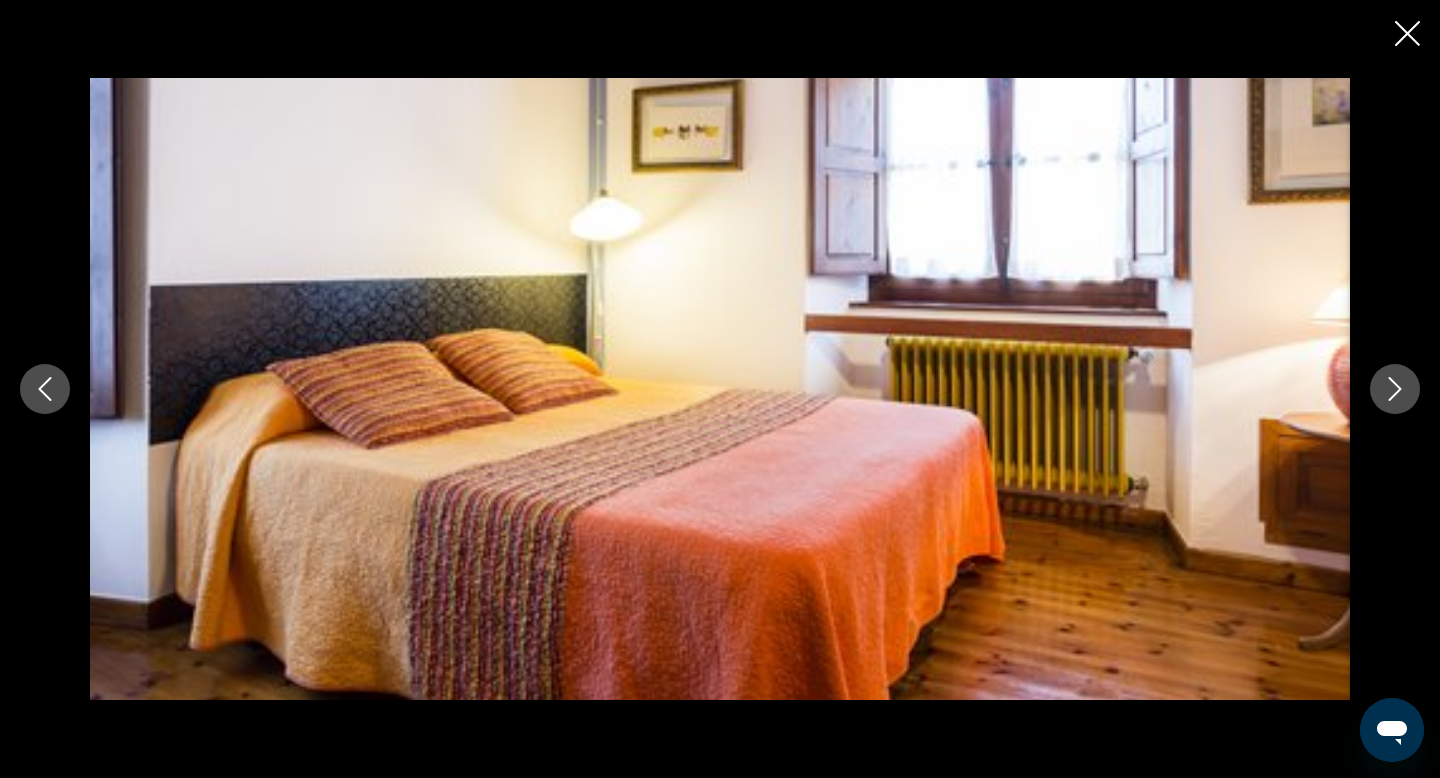 click 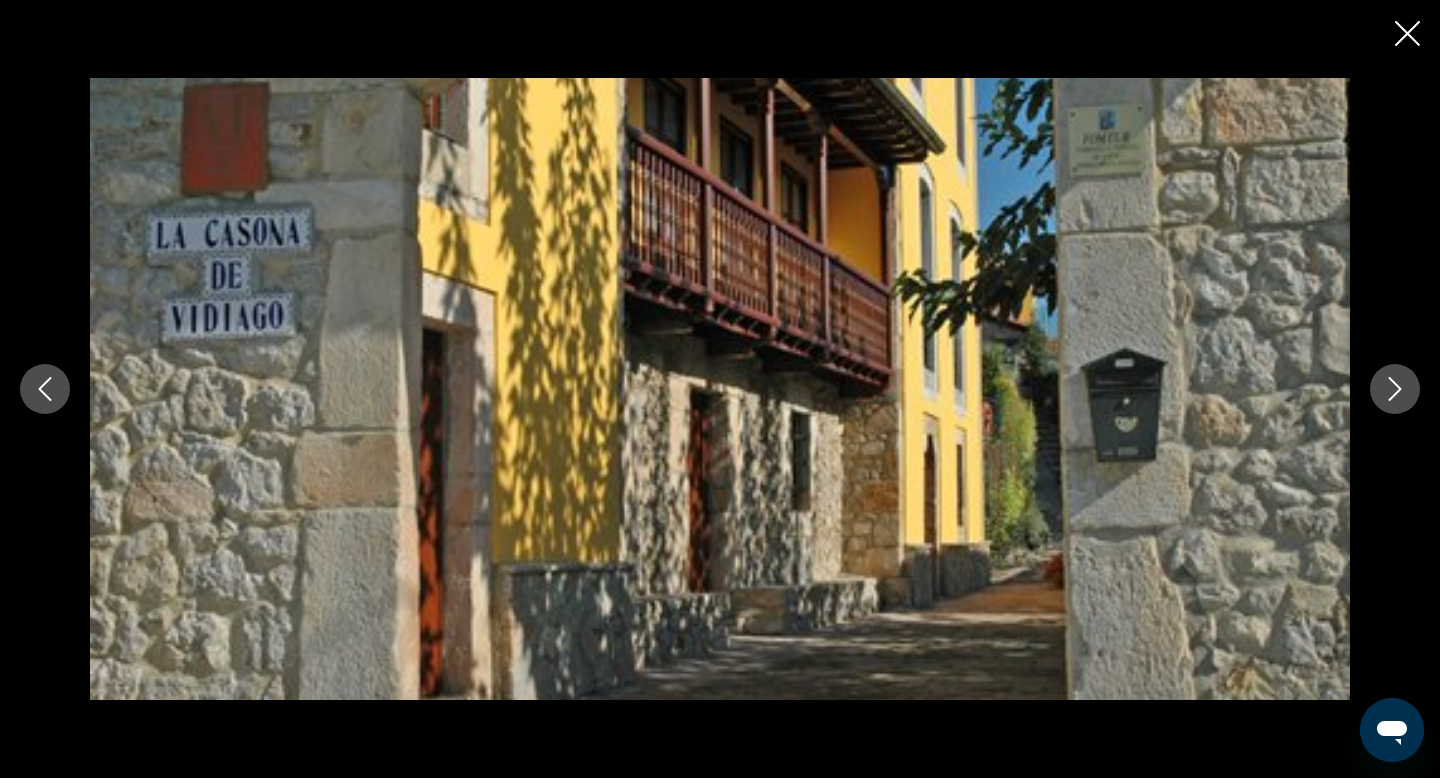 click 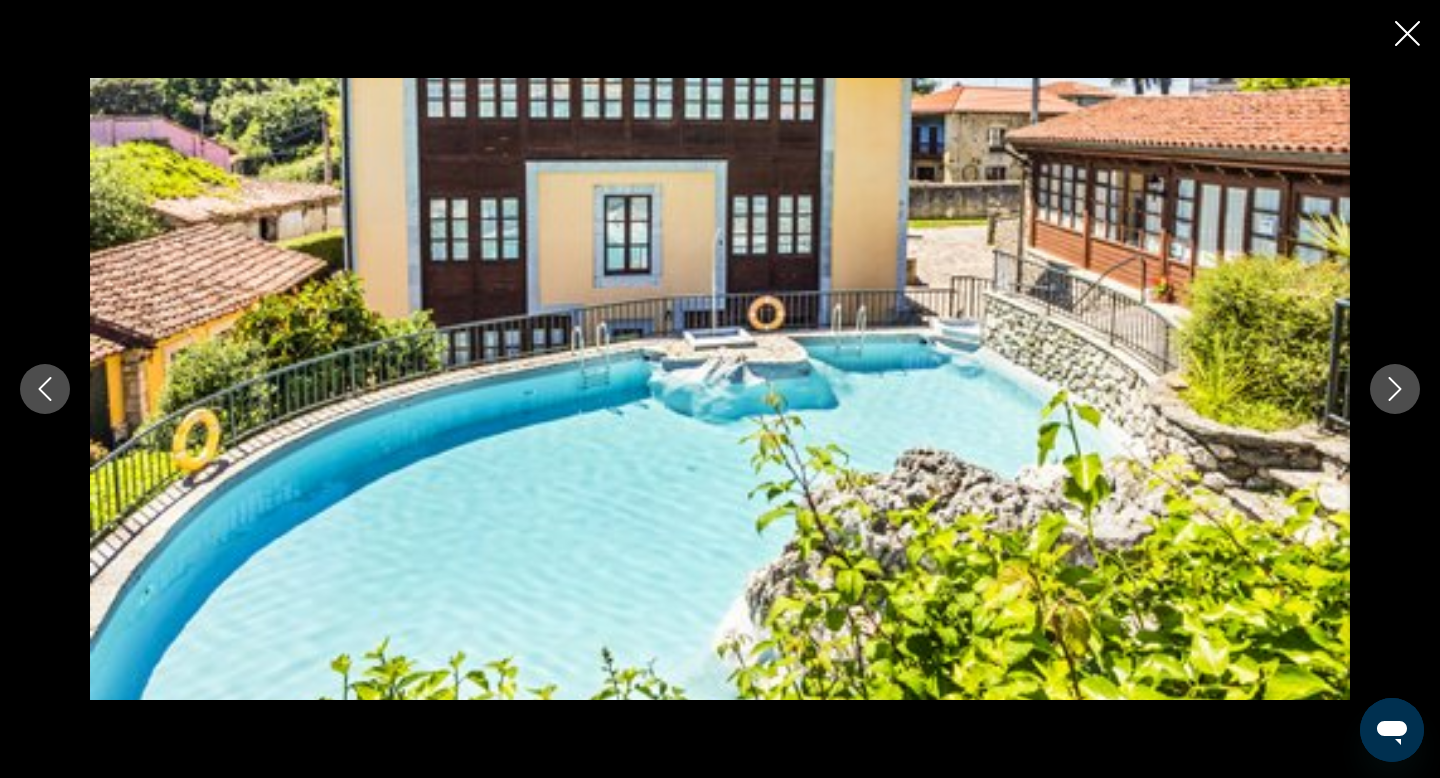 click 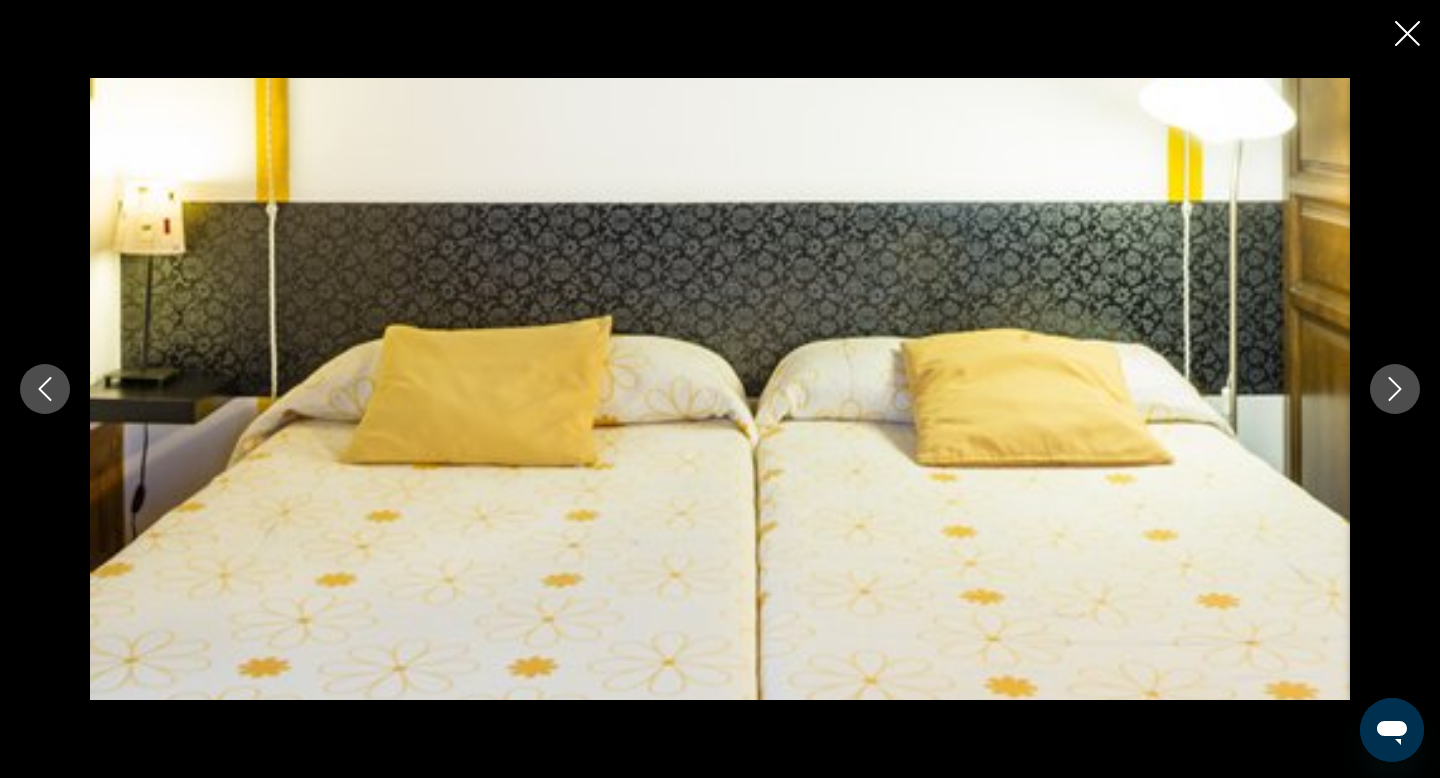 click 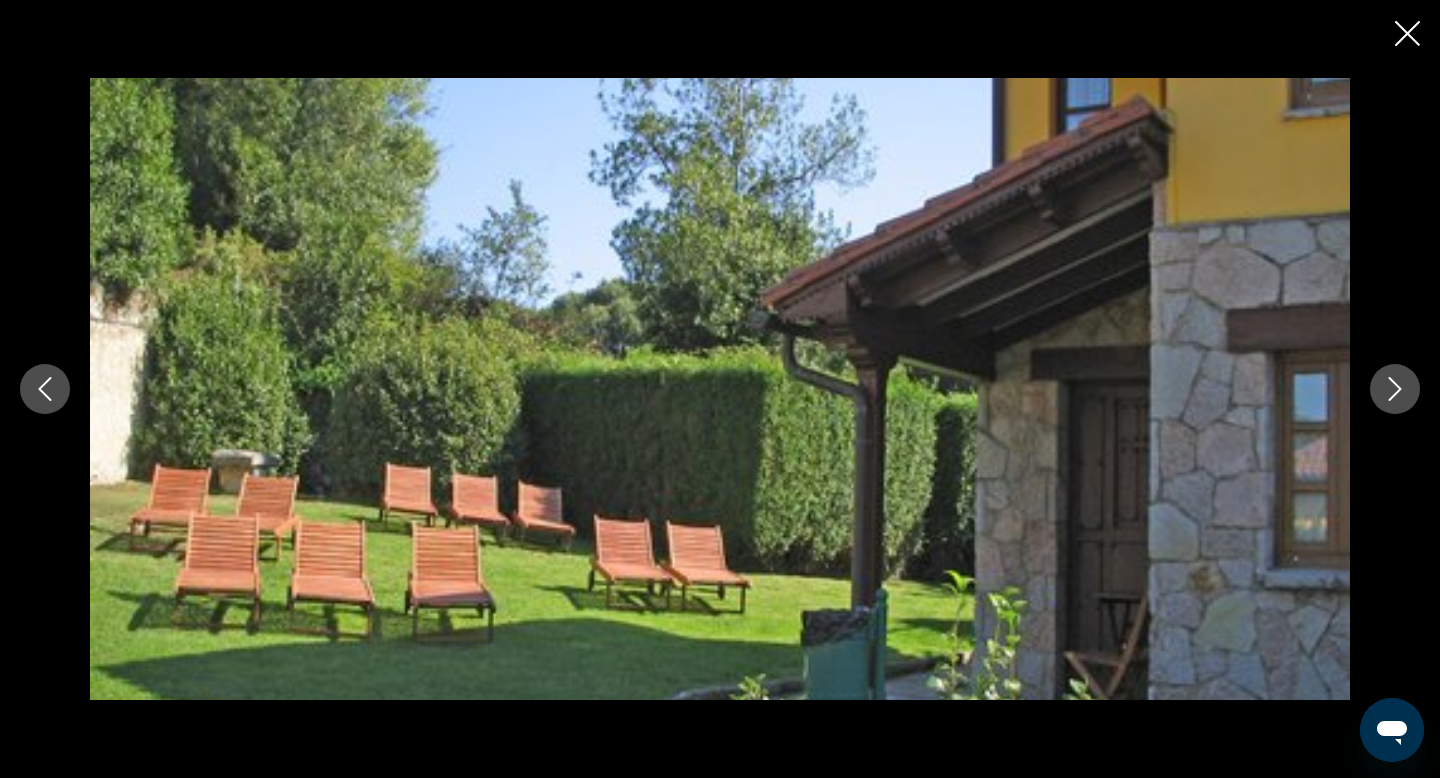 click 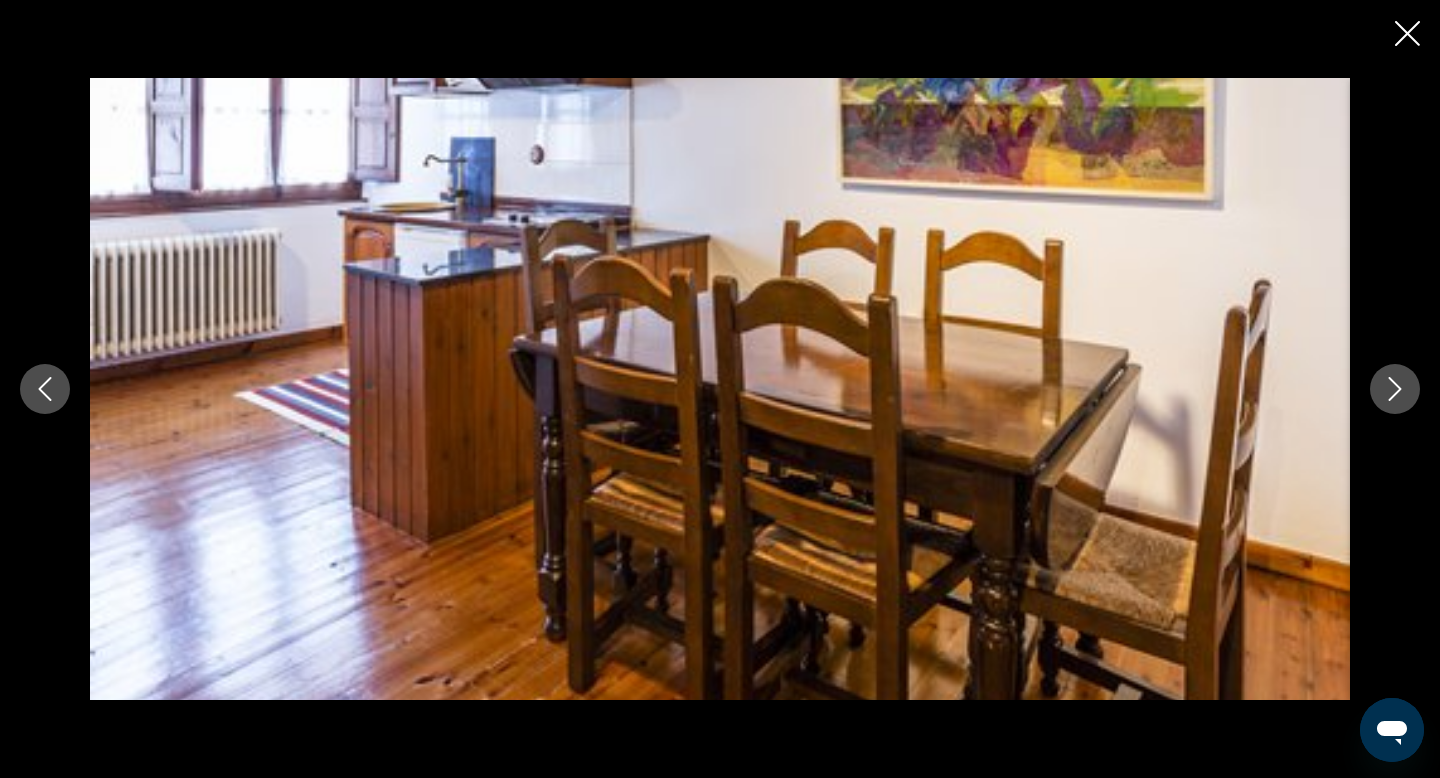 click 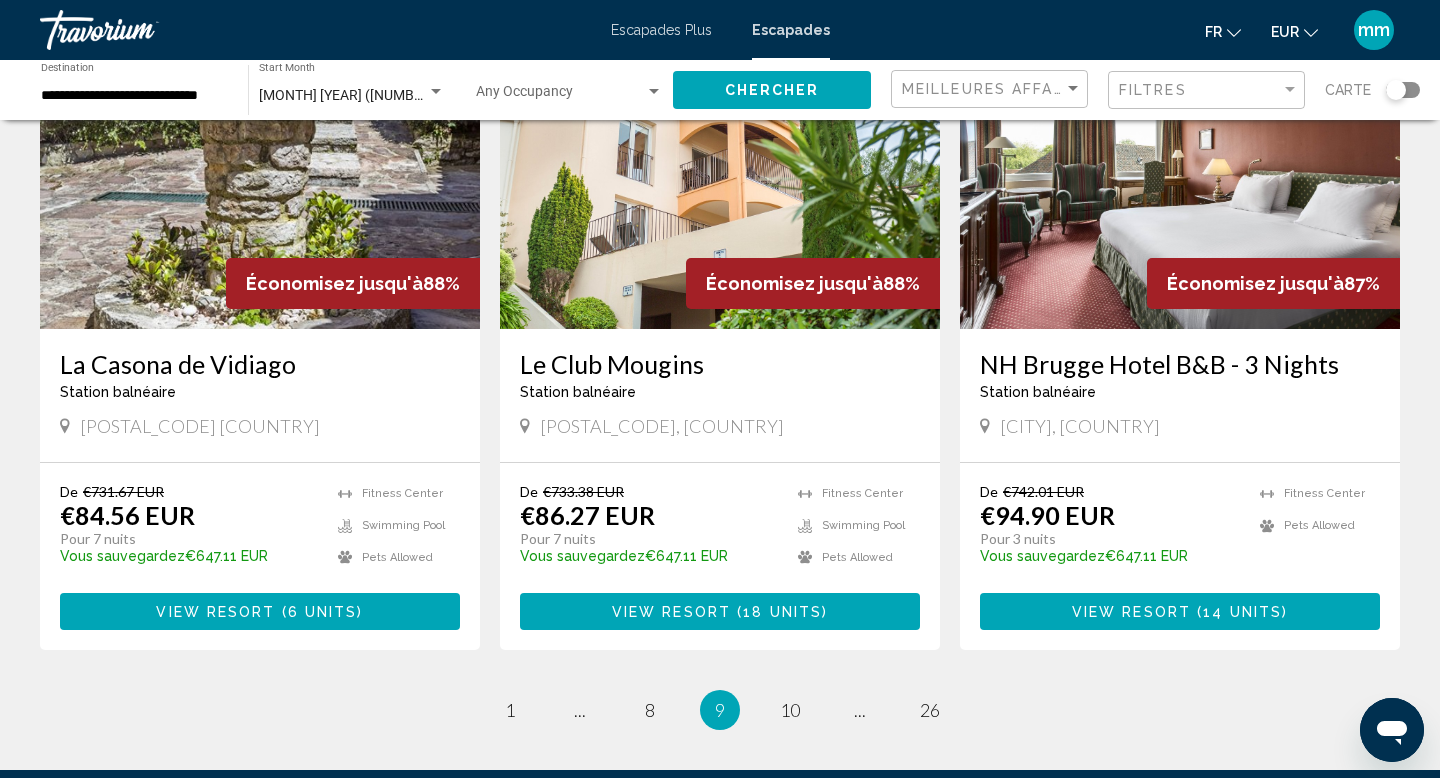 scroll, scrollTop: 2288, scrollLeft: 0, axis: vertical 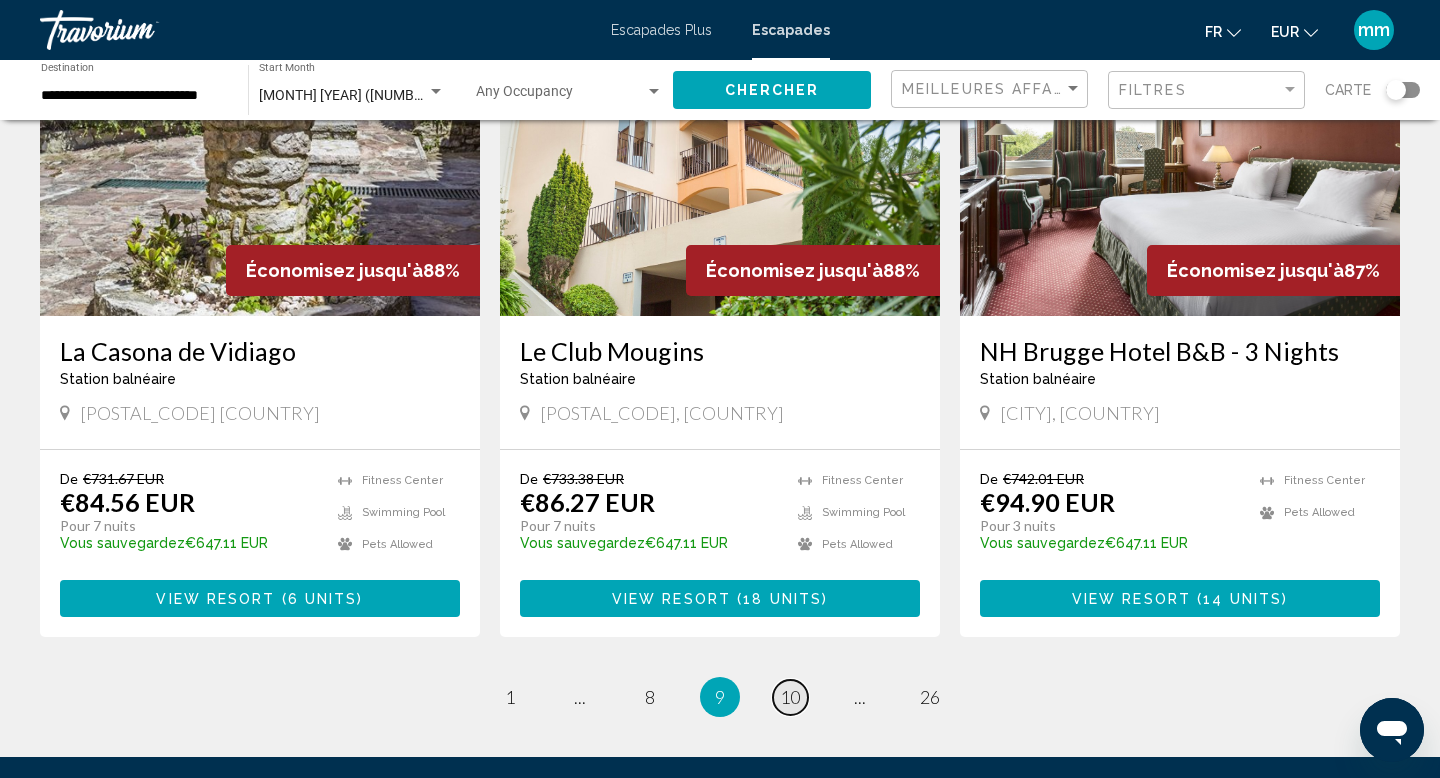 click on "10" at bounding box center [790, 697] 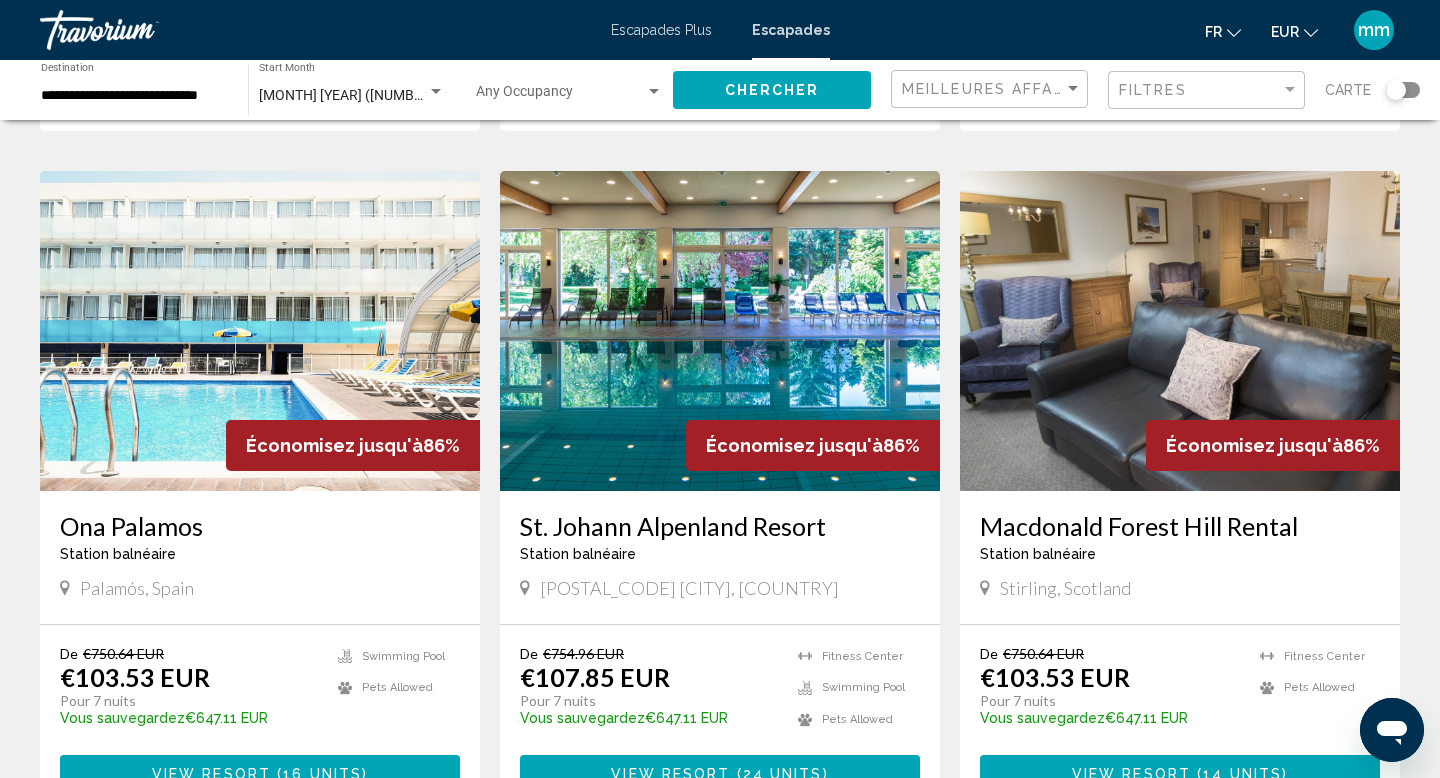 scroll, scrollTop: 775, scrollLeft: 0, axis: vertical 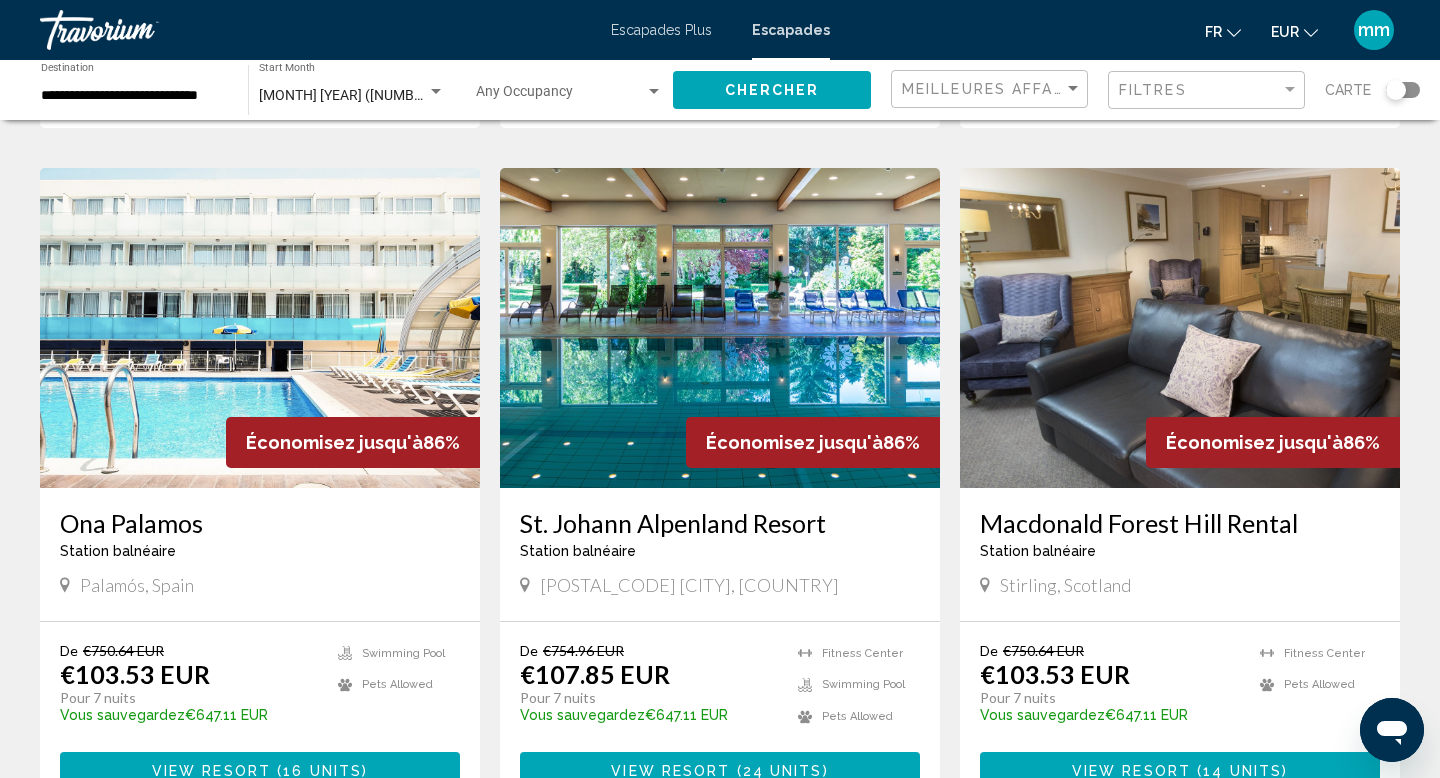 click at bounding box center [720, 328] 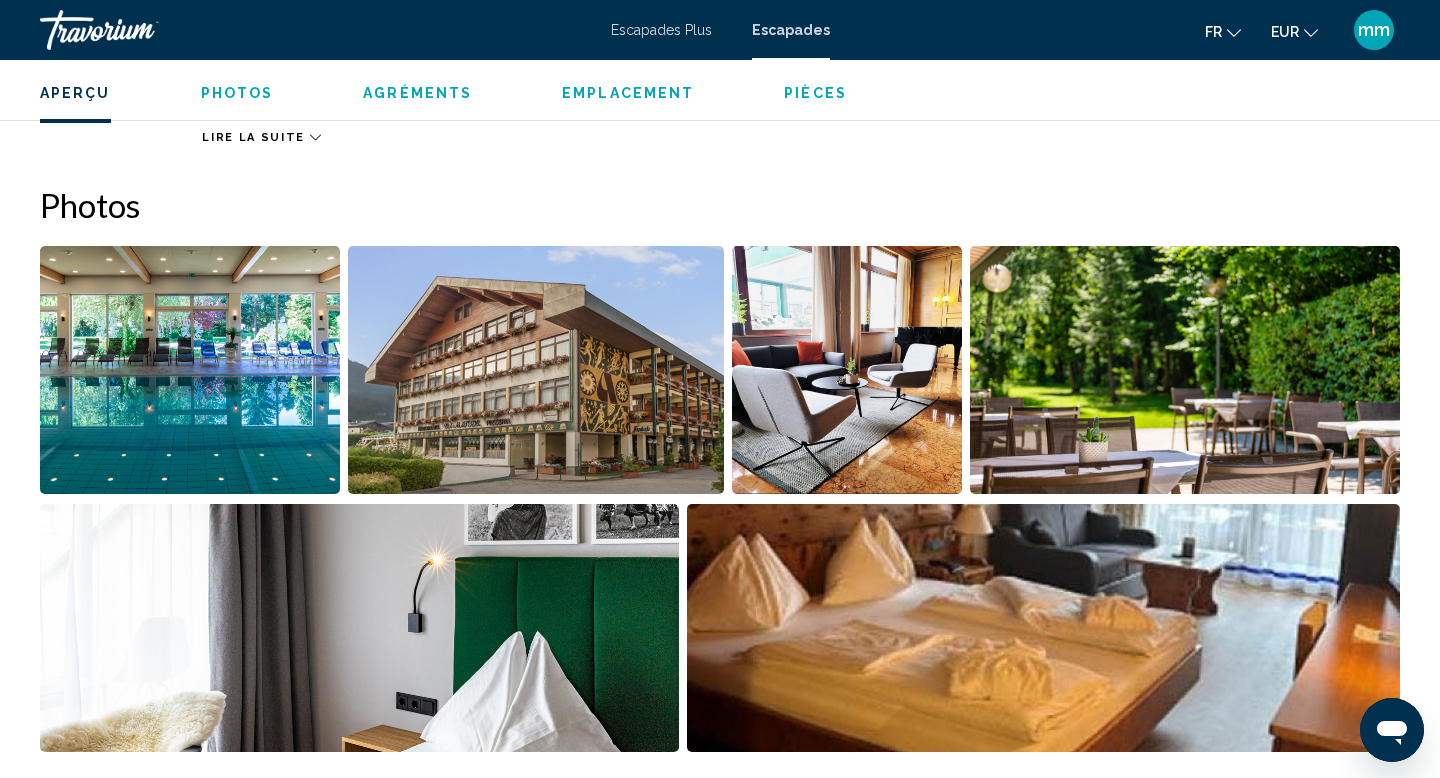 scroll, scrollTop: 888, scrollLeft: 0, axis: vertical 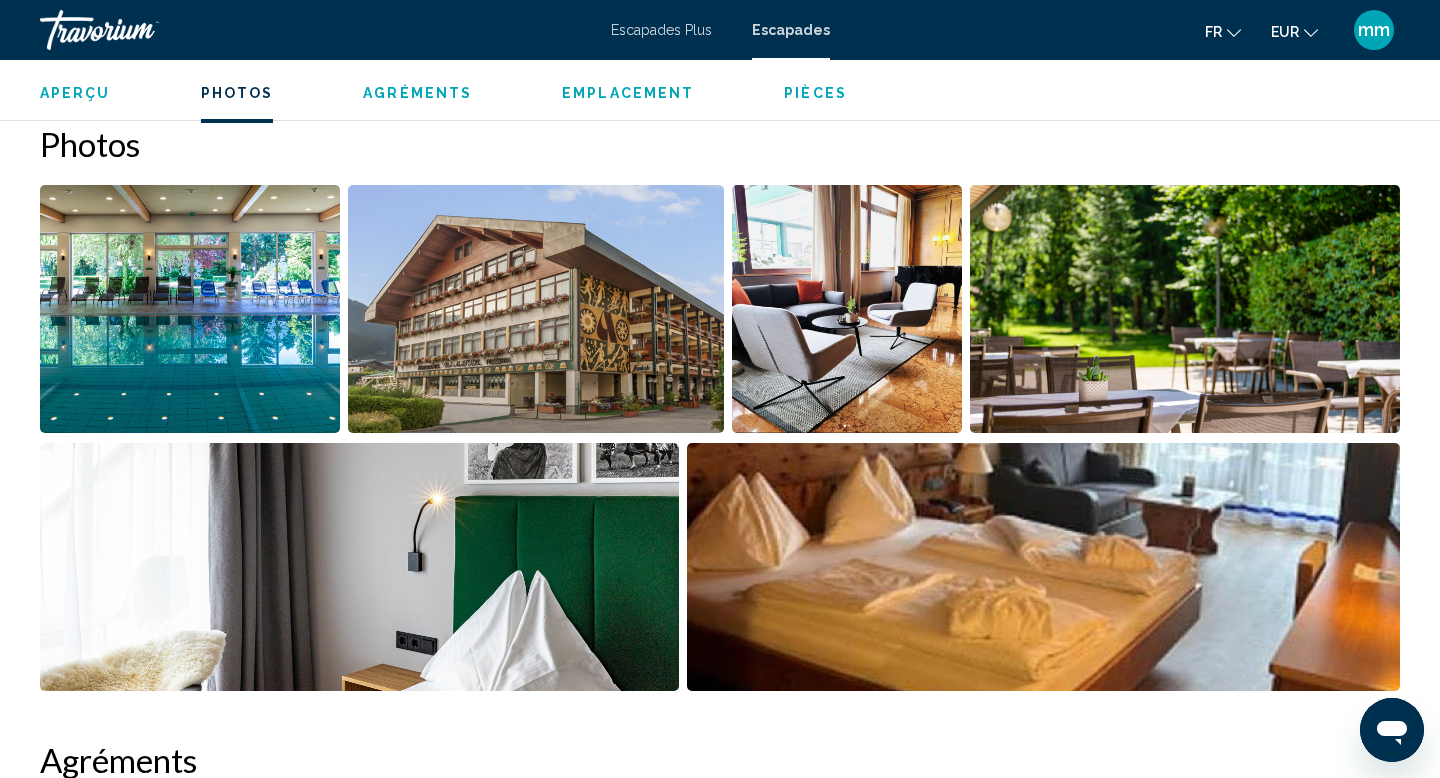 click at bounding box center [190, 309] 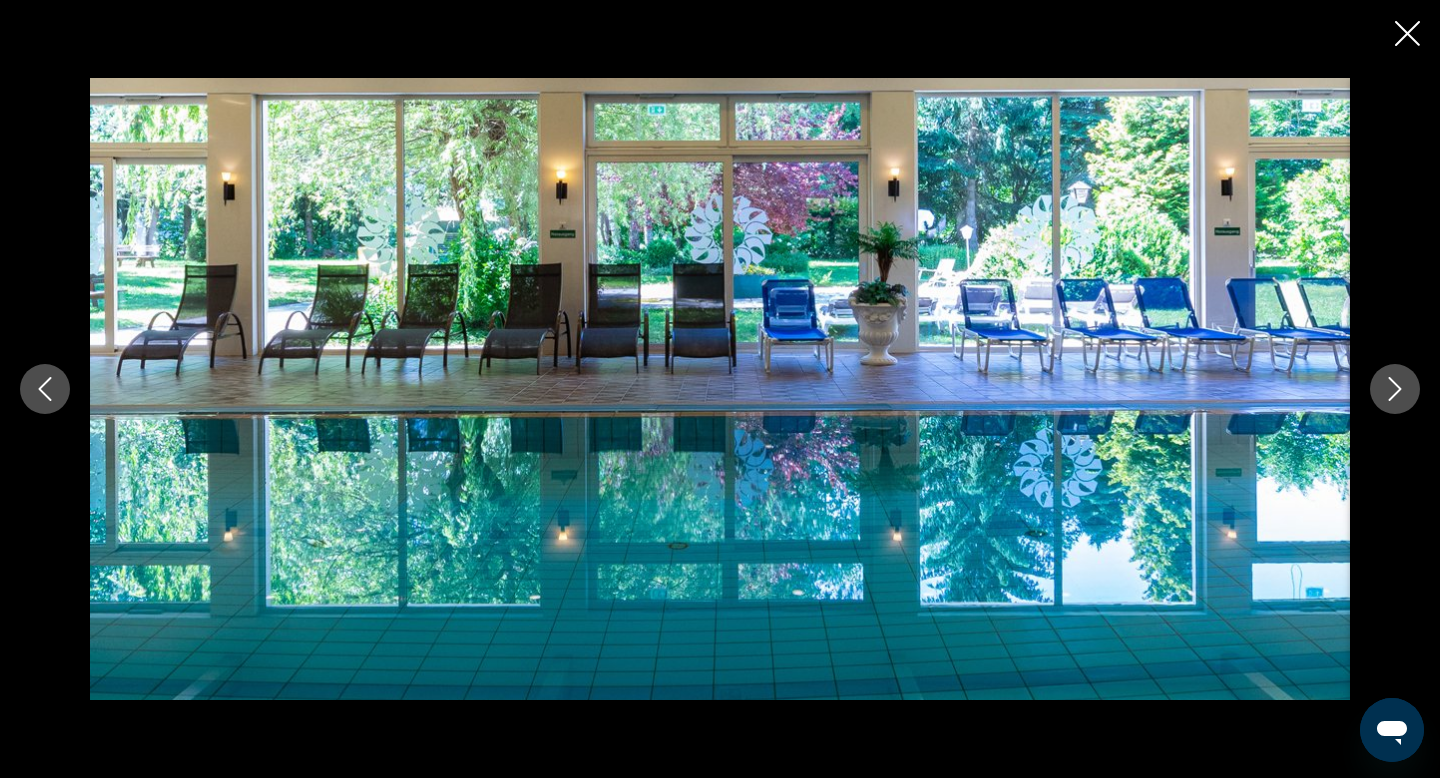 click 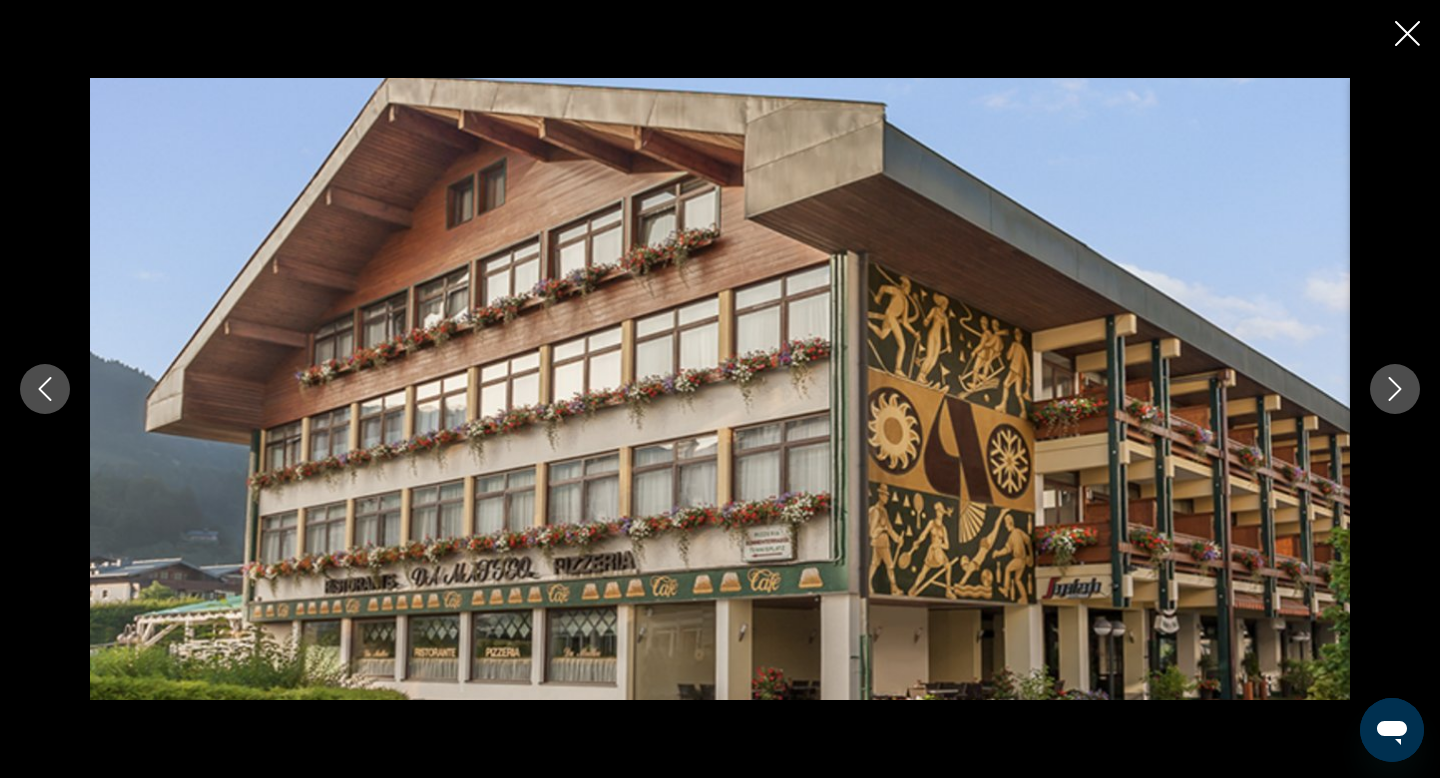 click 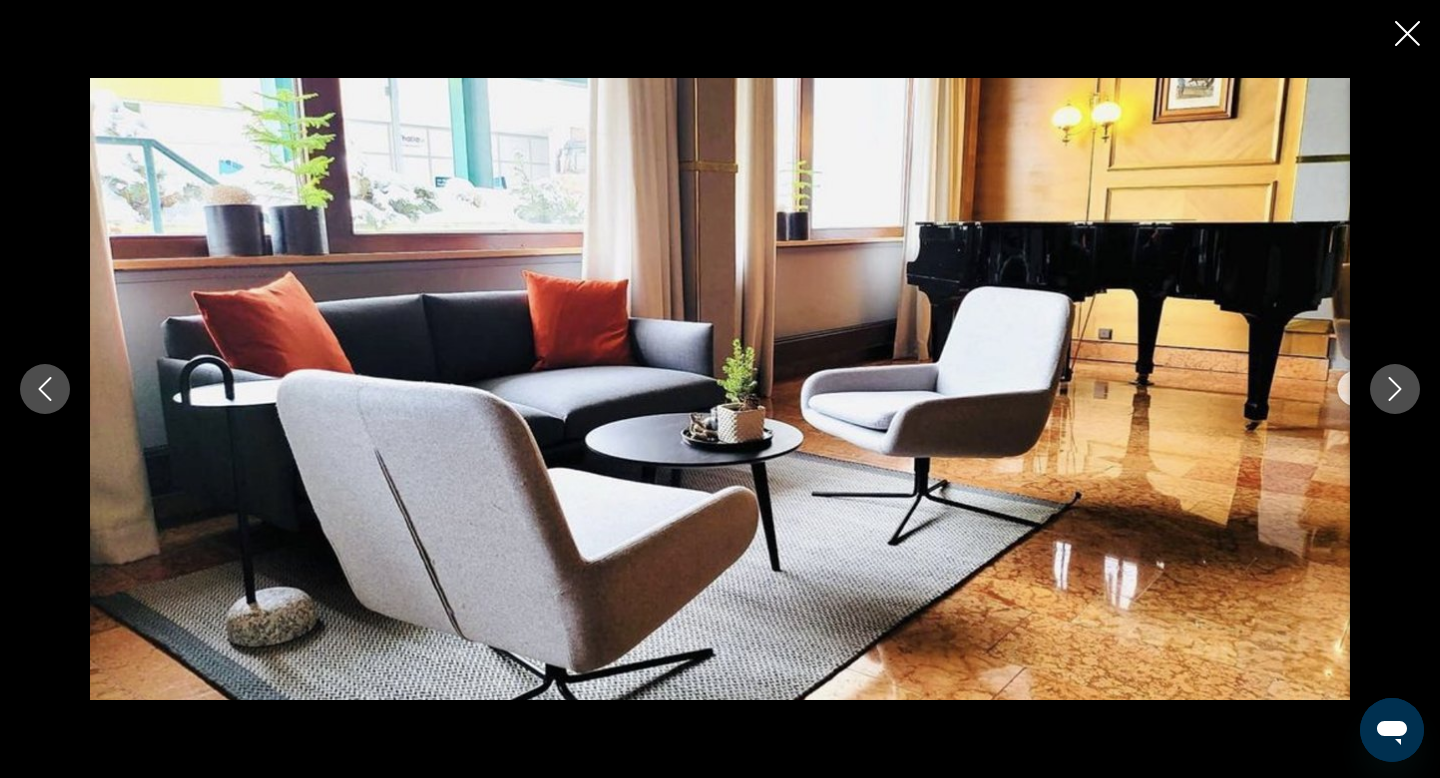 click 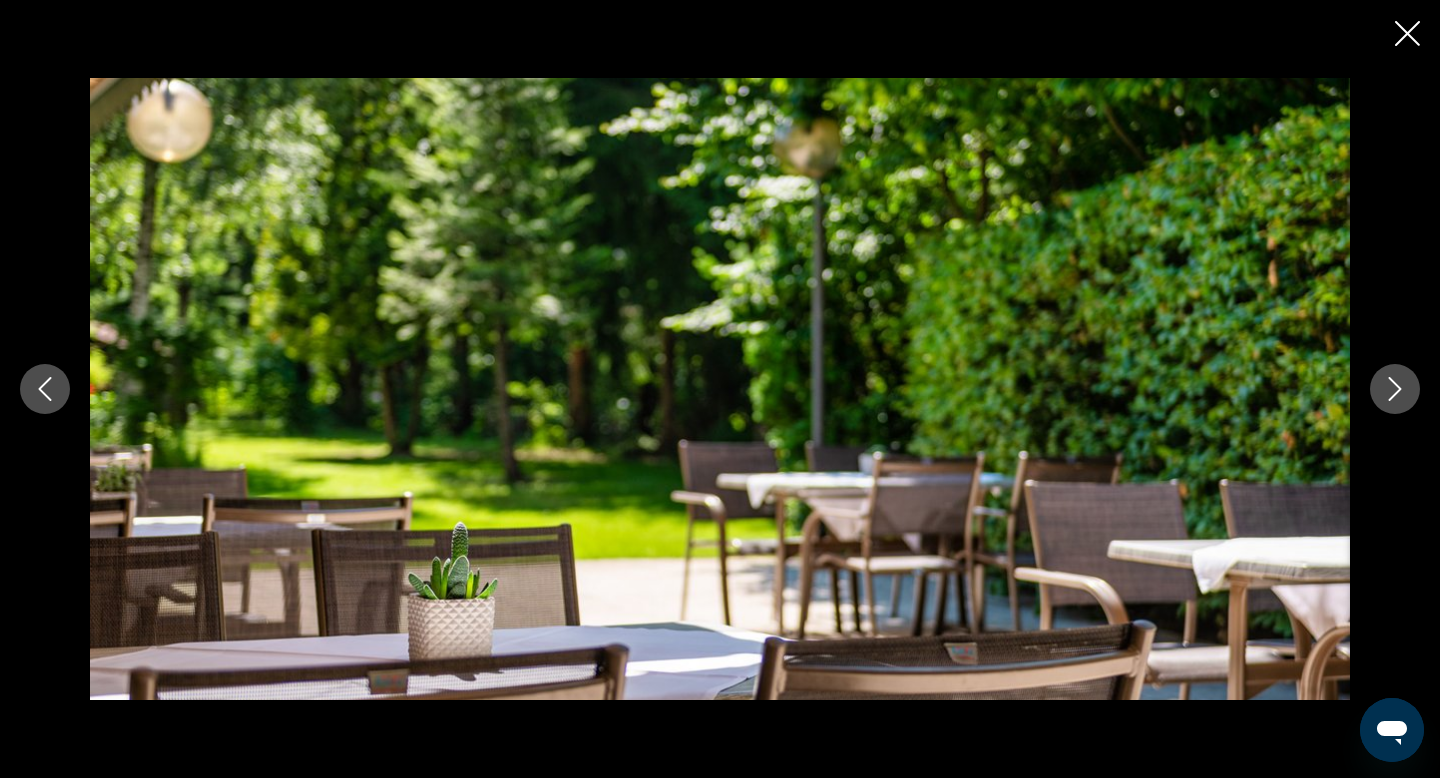 click 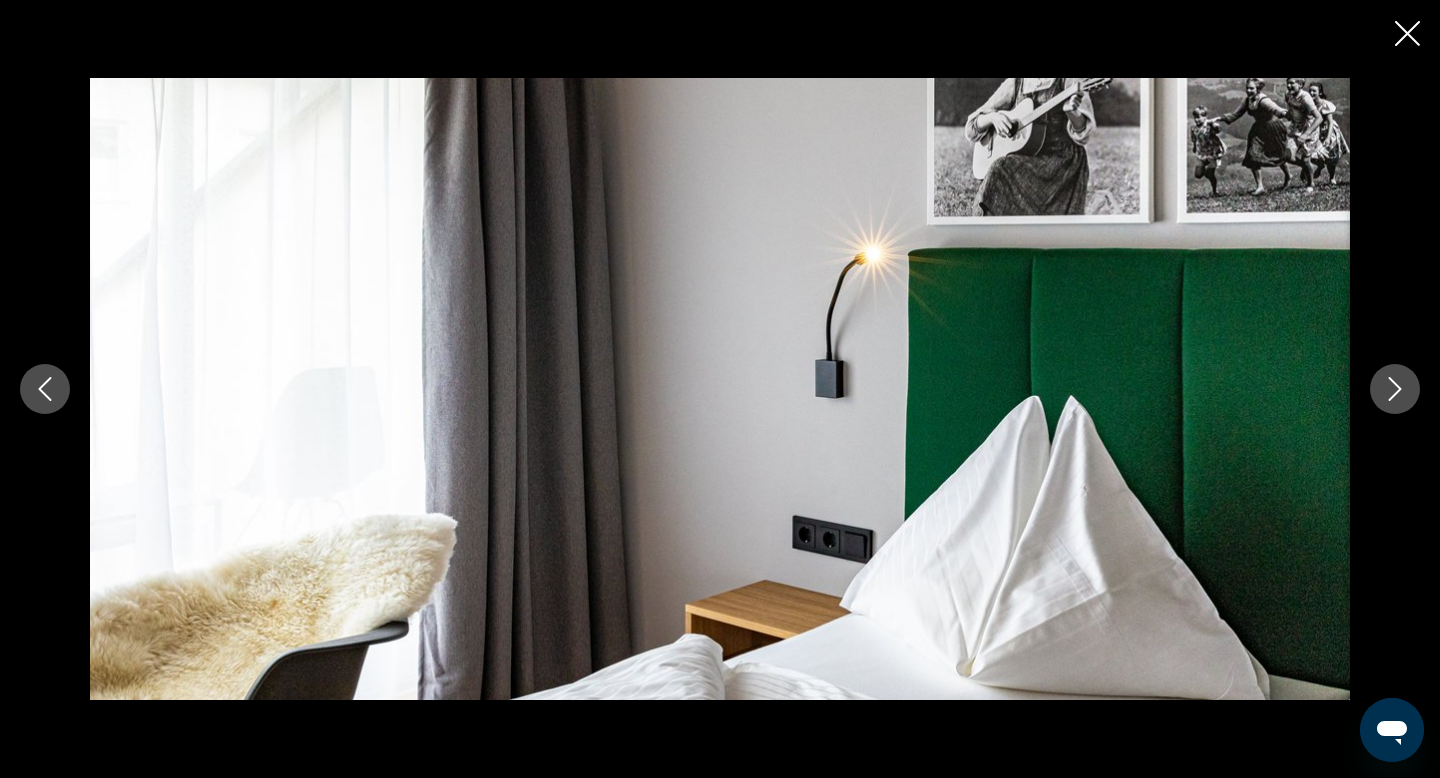 click 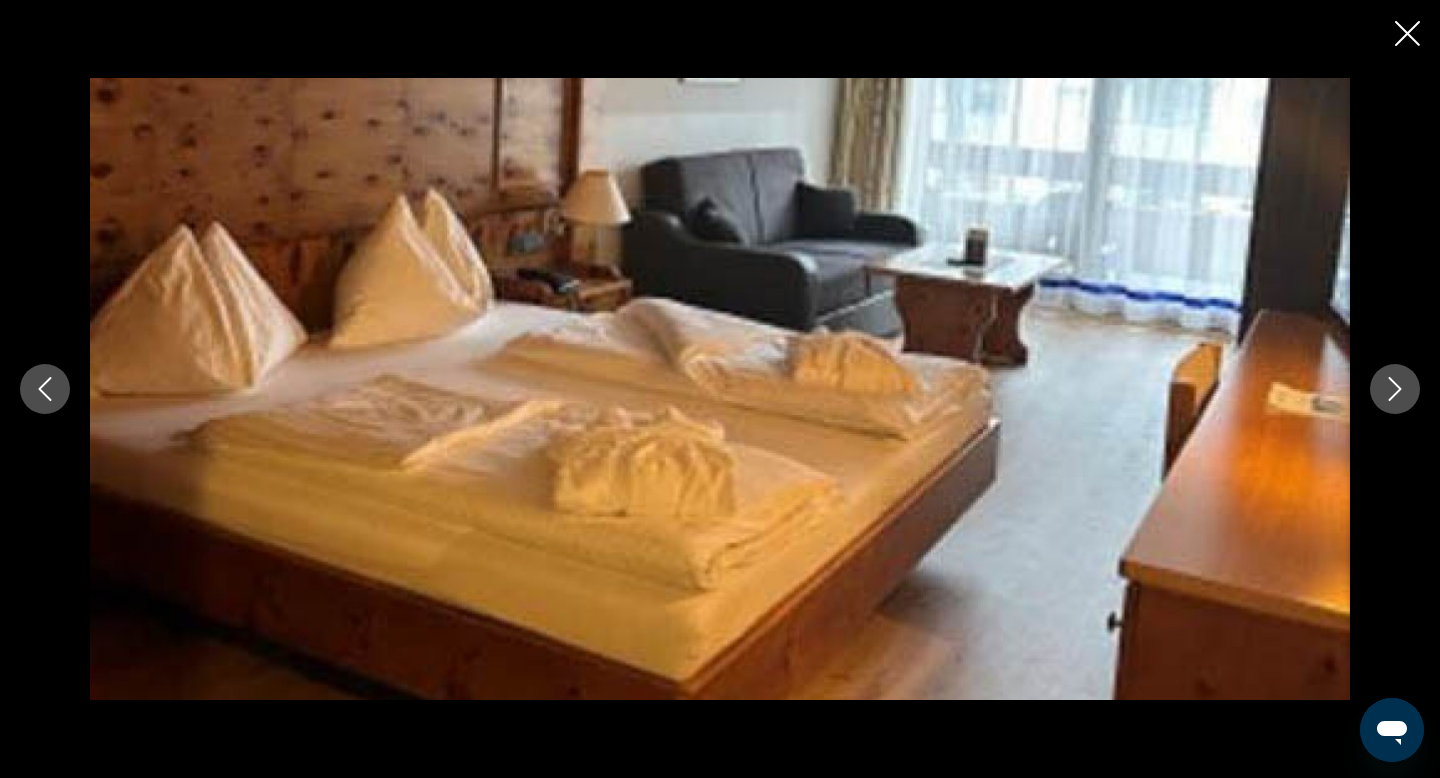 click 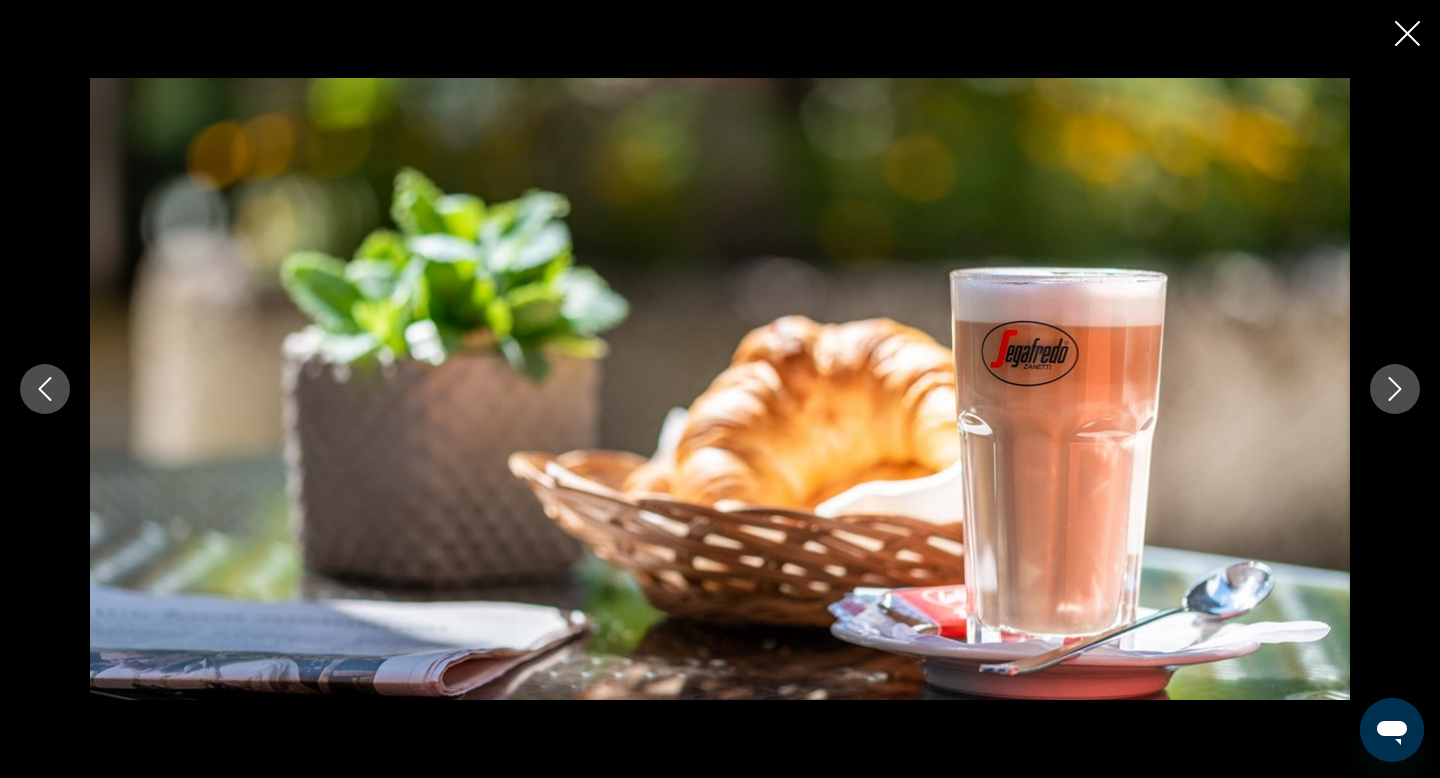 click 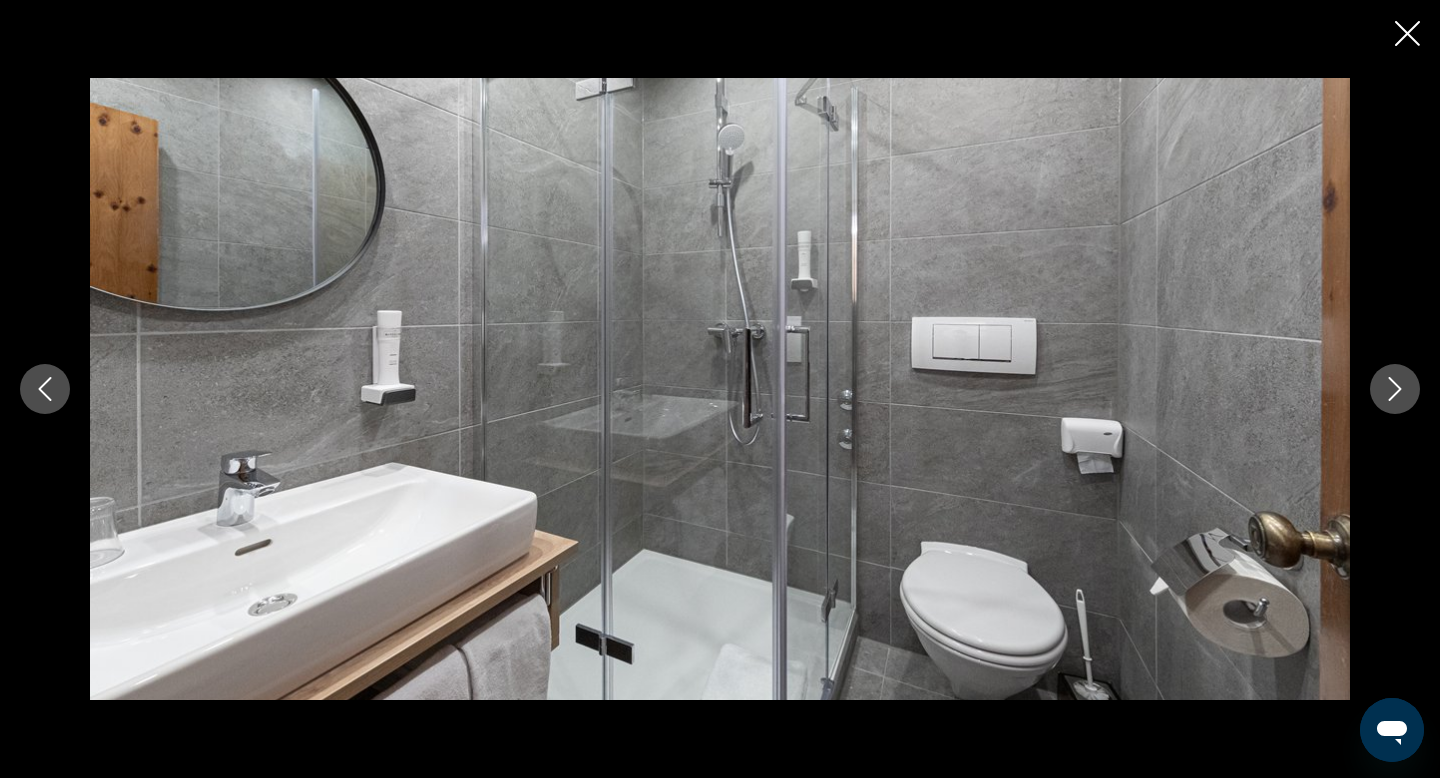 click 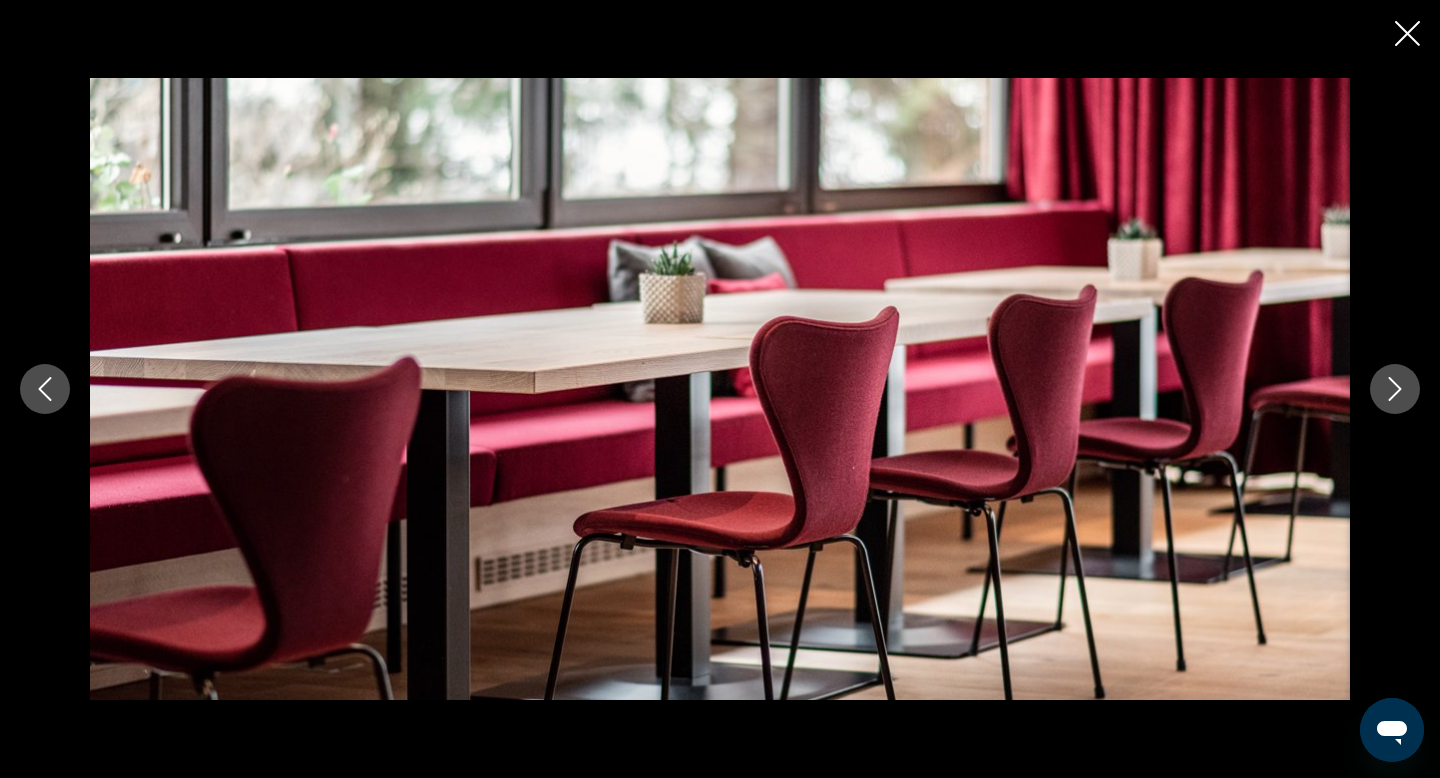 click 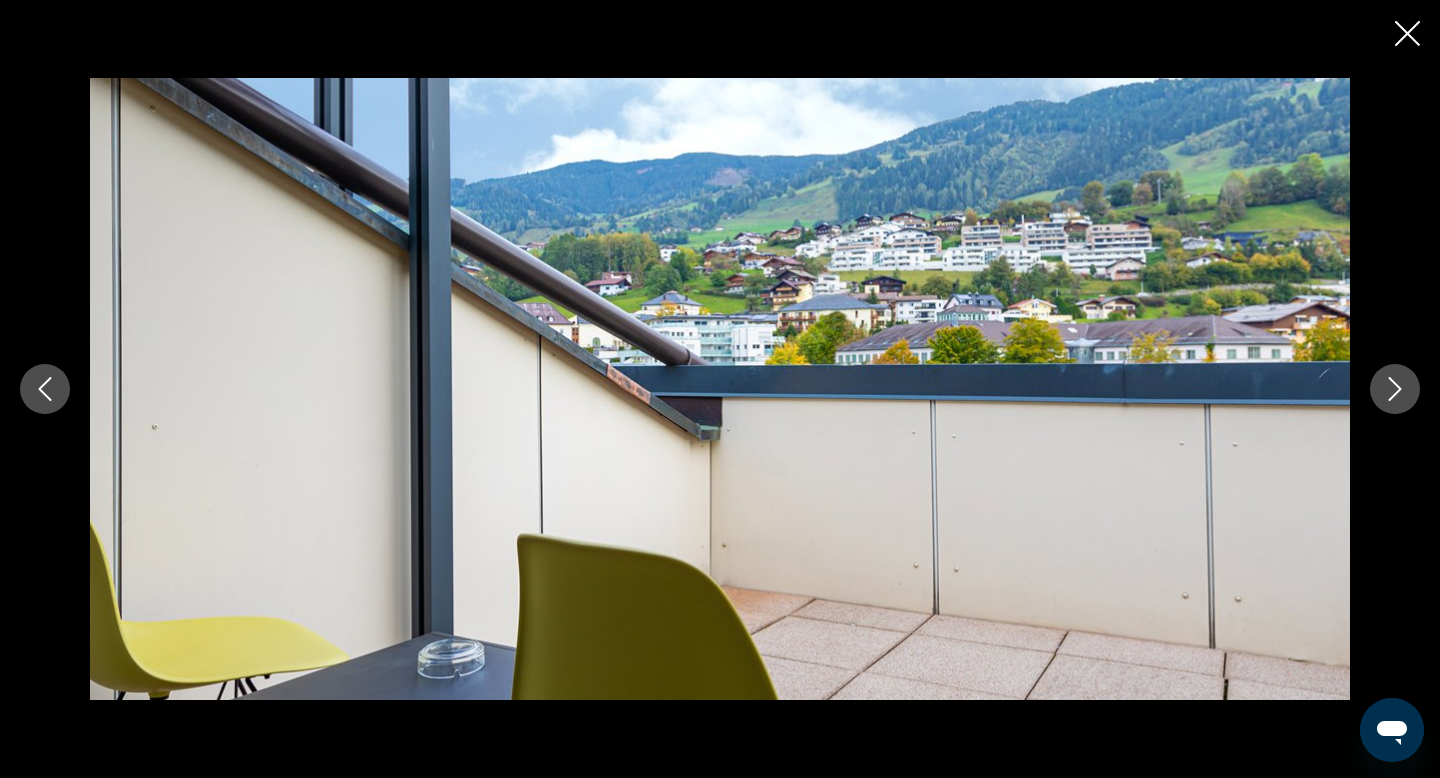 click 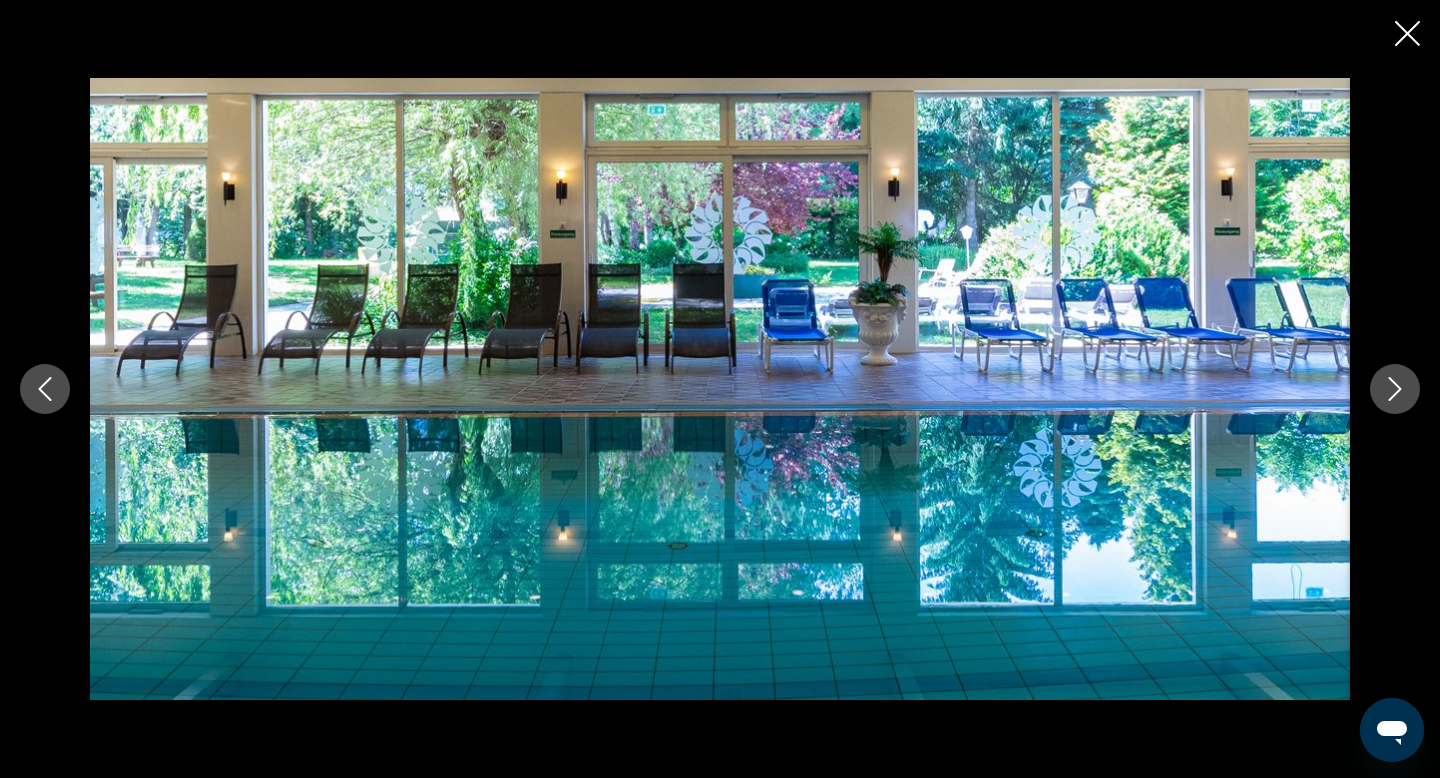 click 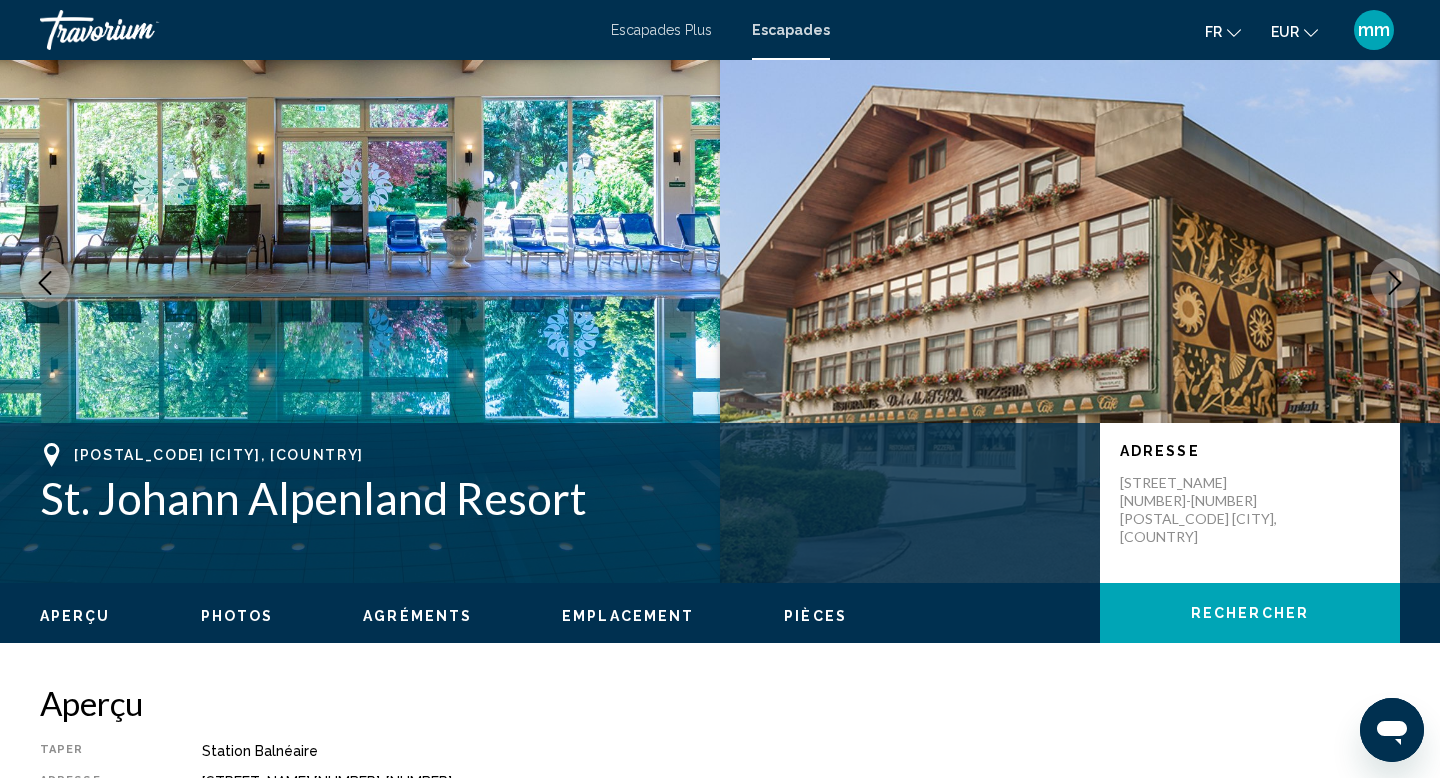 scroll, scrollTop: 0, scrollLeft: 0, axis: both 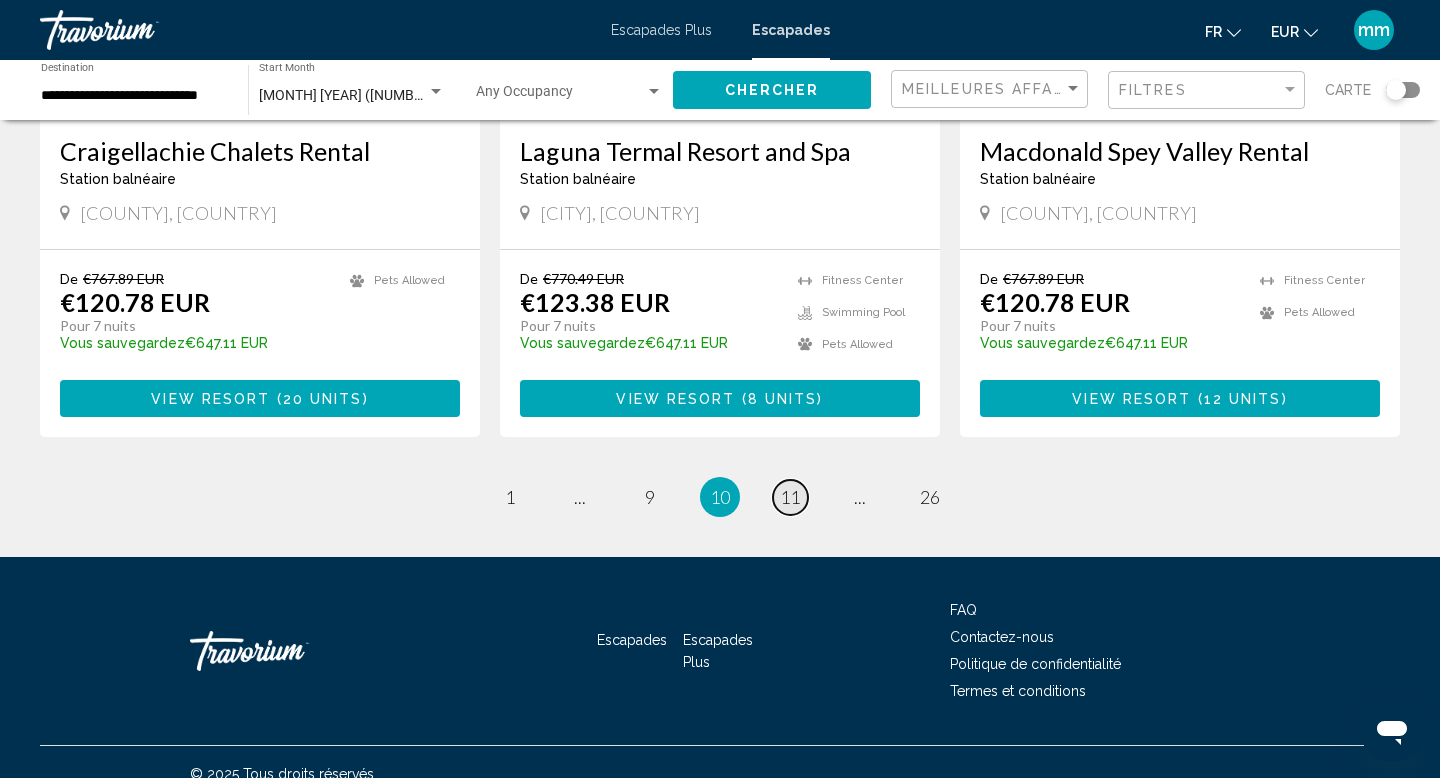 click on "11" at bounding box center [790, 497] 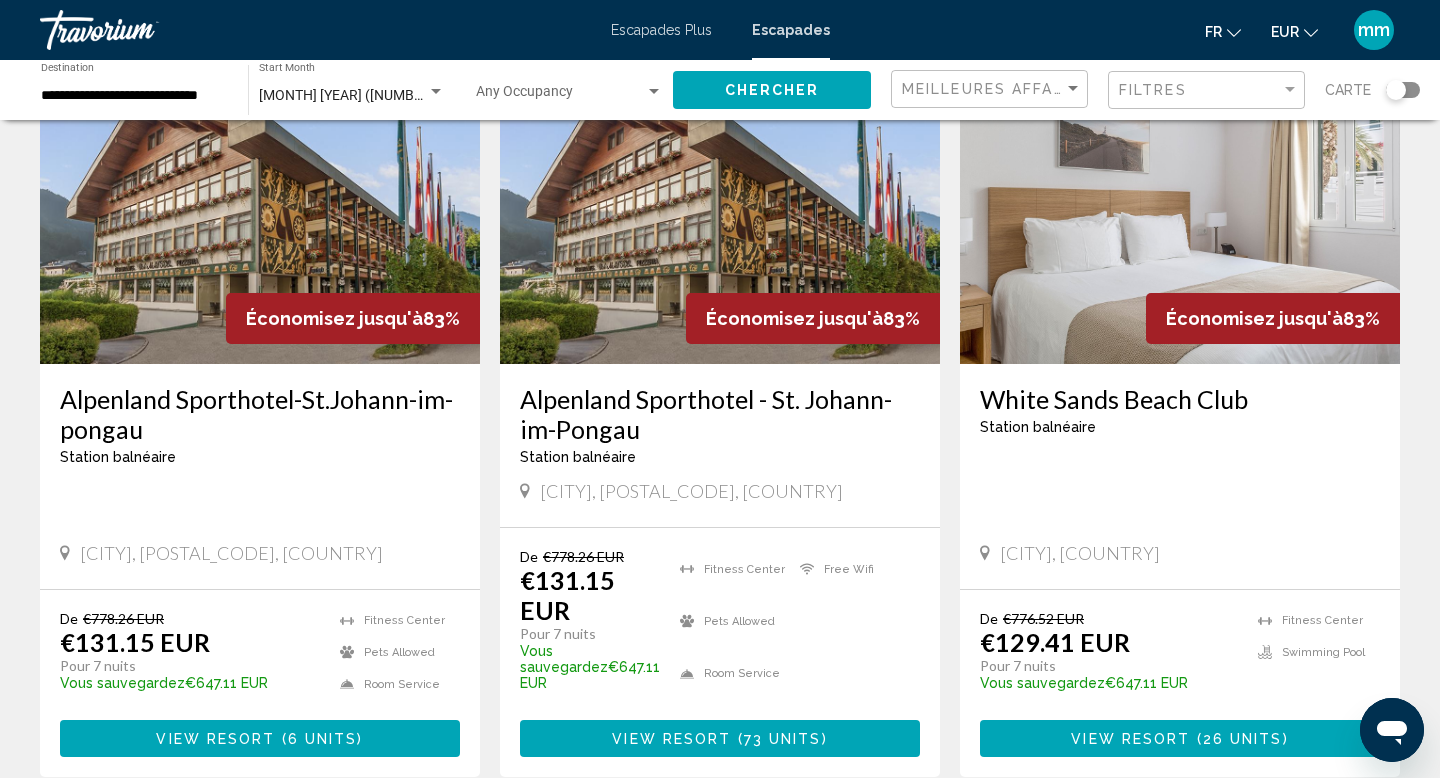 scroll, scrollTop: 170, scrollLeft: 0, axis: vertical 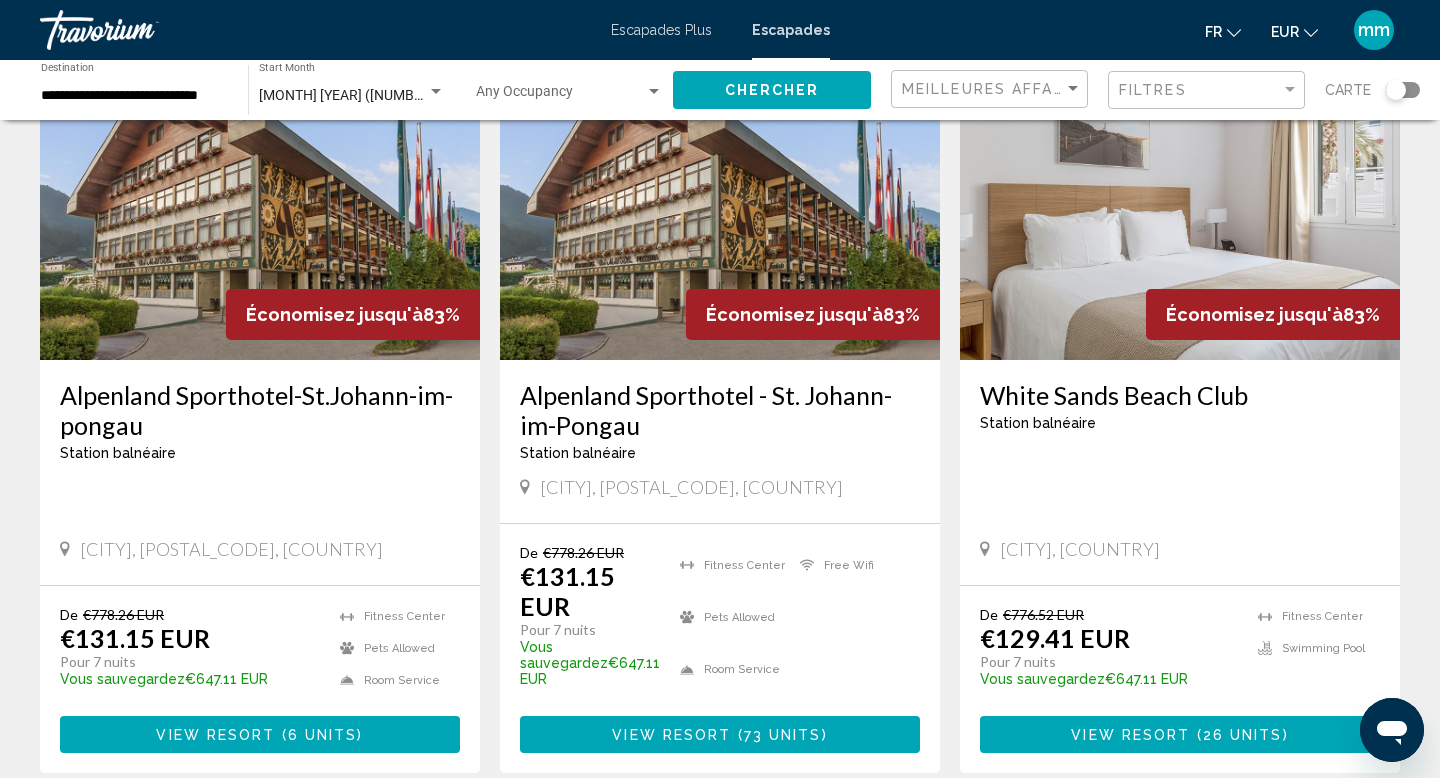 click at bounding box center [1180, 200] 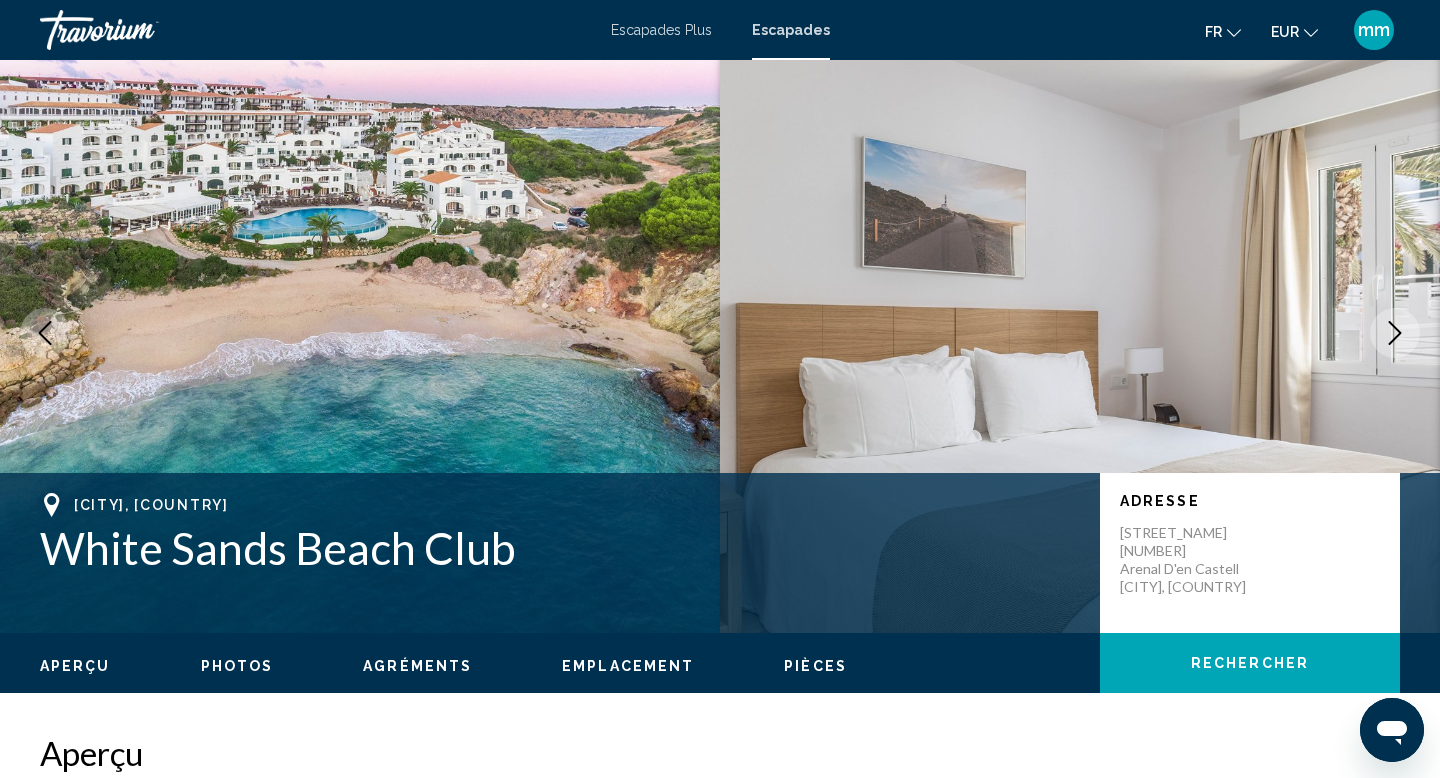 scroll, scrollTop: 0, scrollLeft: 0, axis: both 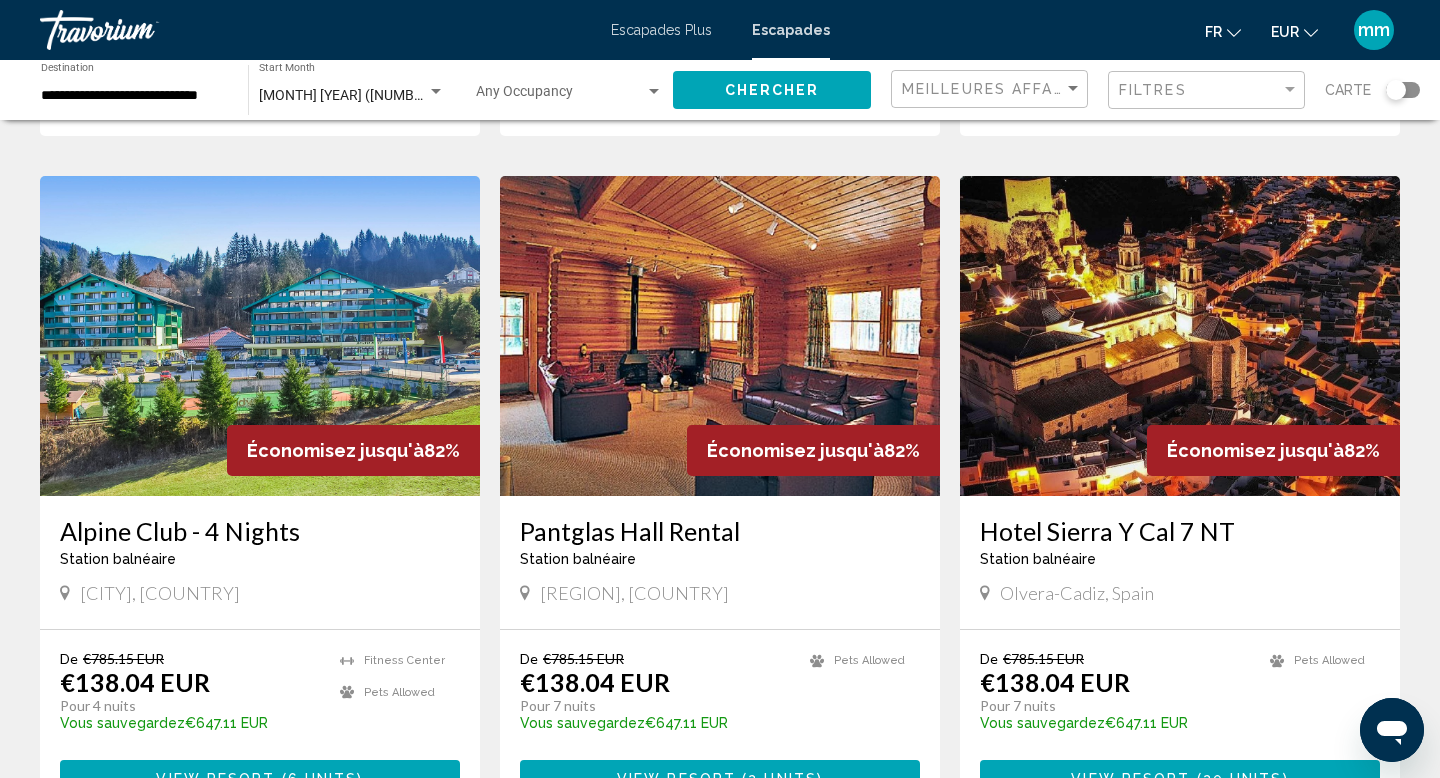 click at bounding box center (260, 336) 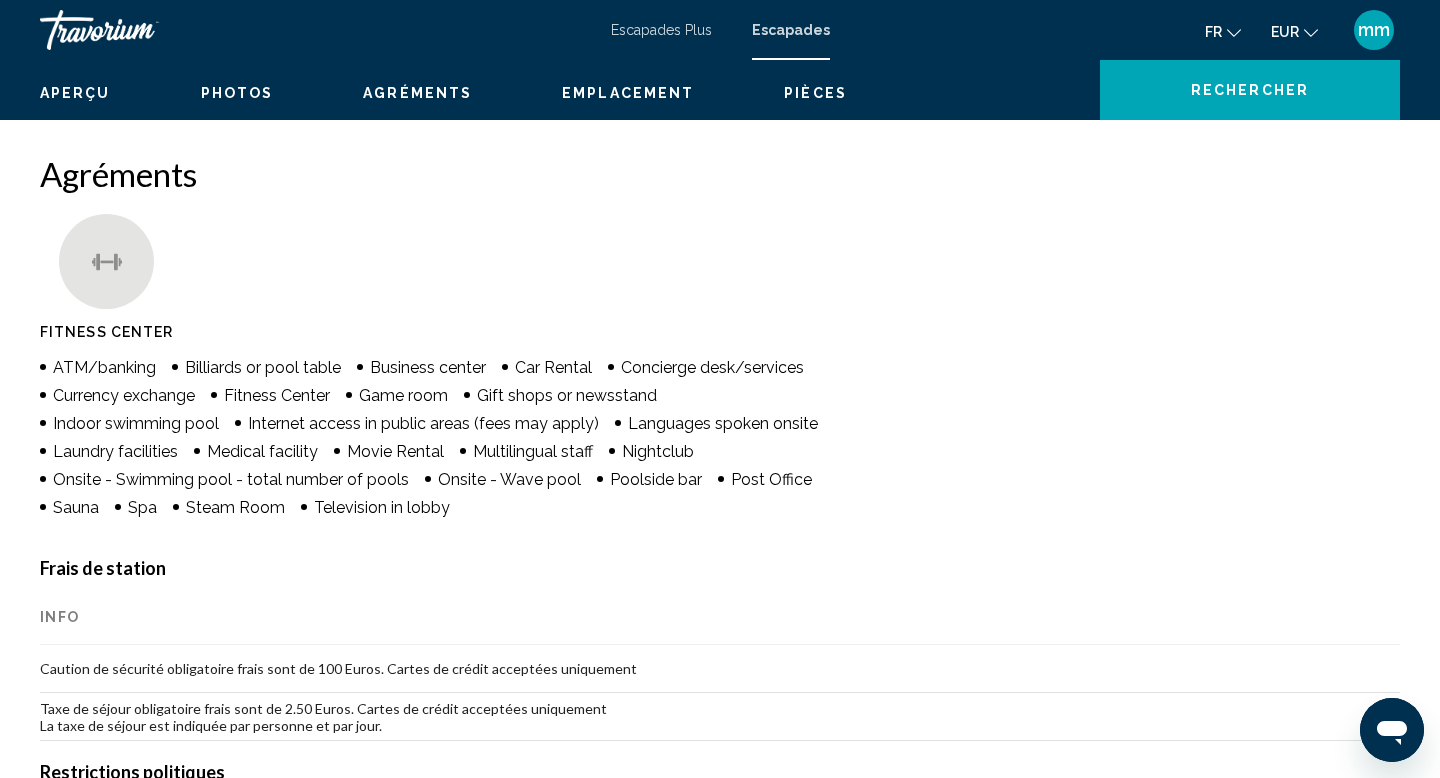 scroll, scrollTop: 0, scrollLeft: 0, axis: both 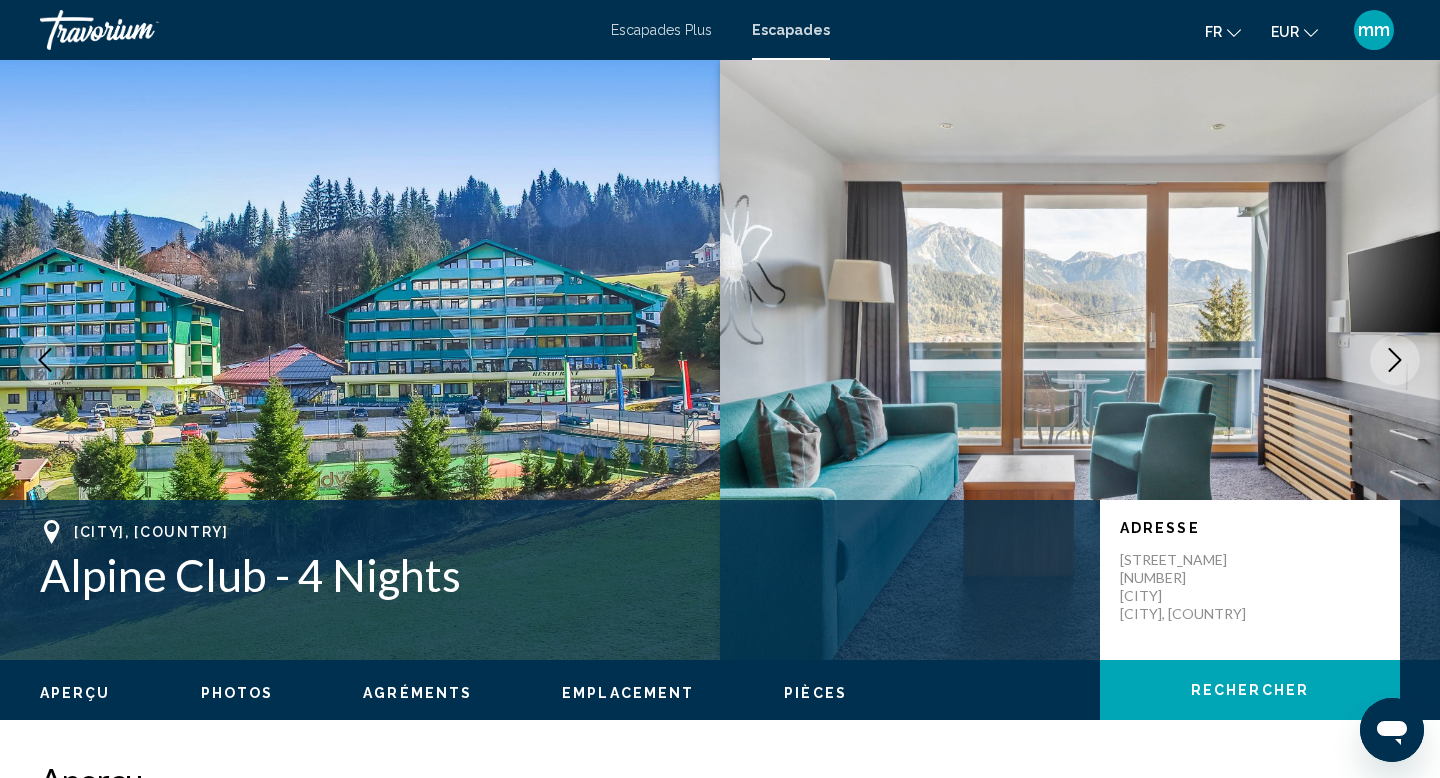 click 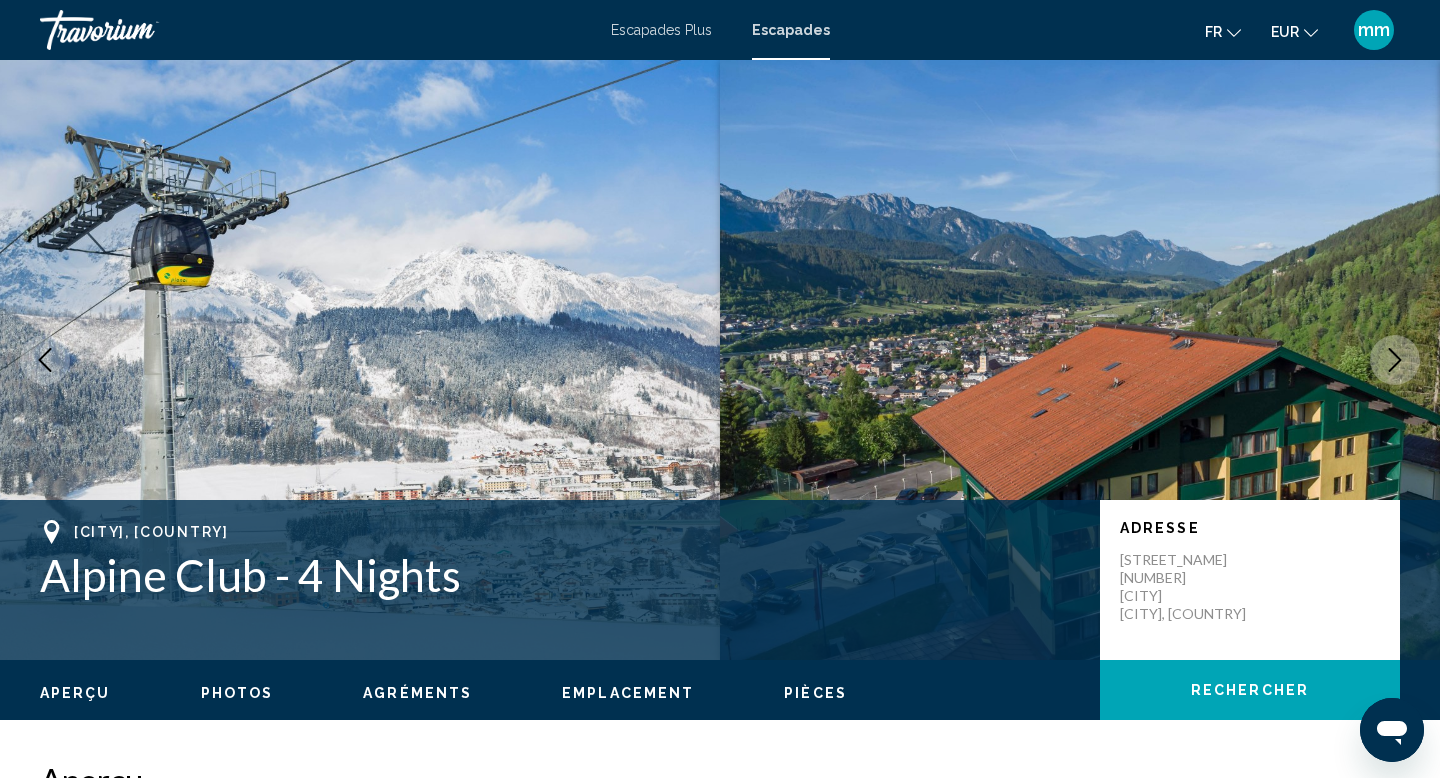 click 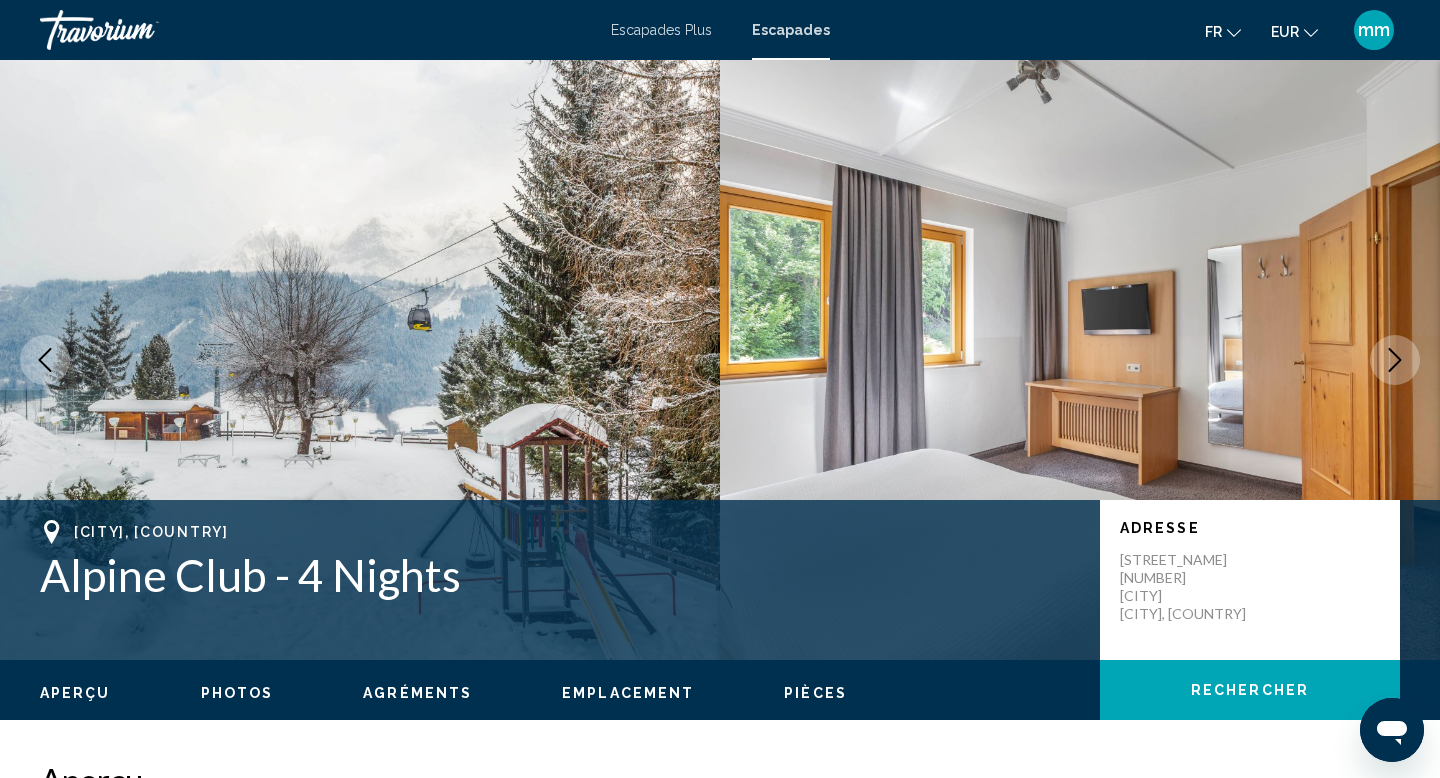 click 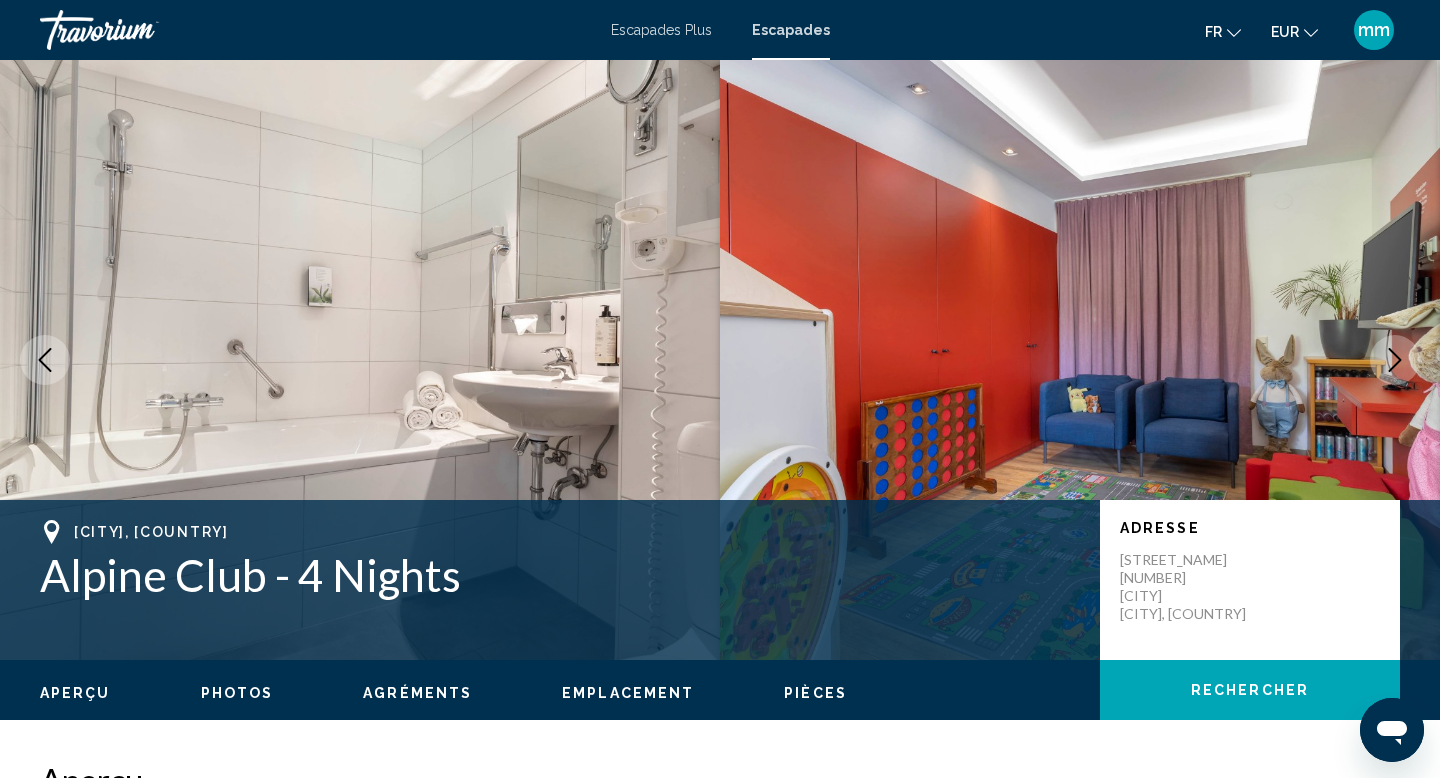 click 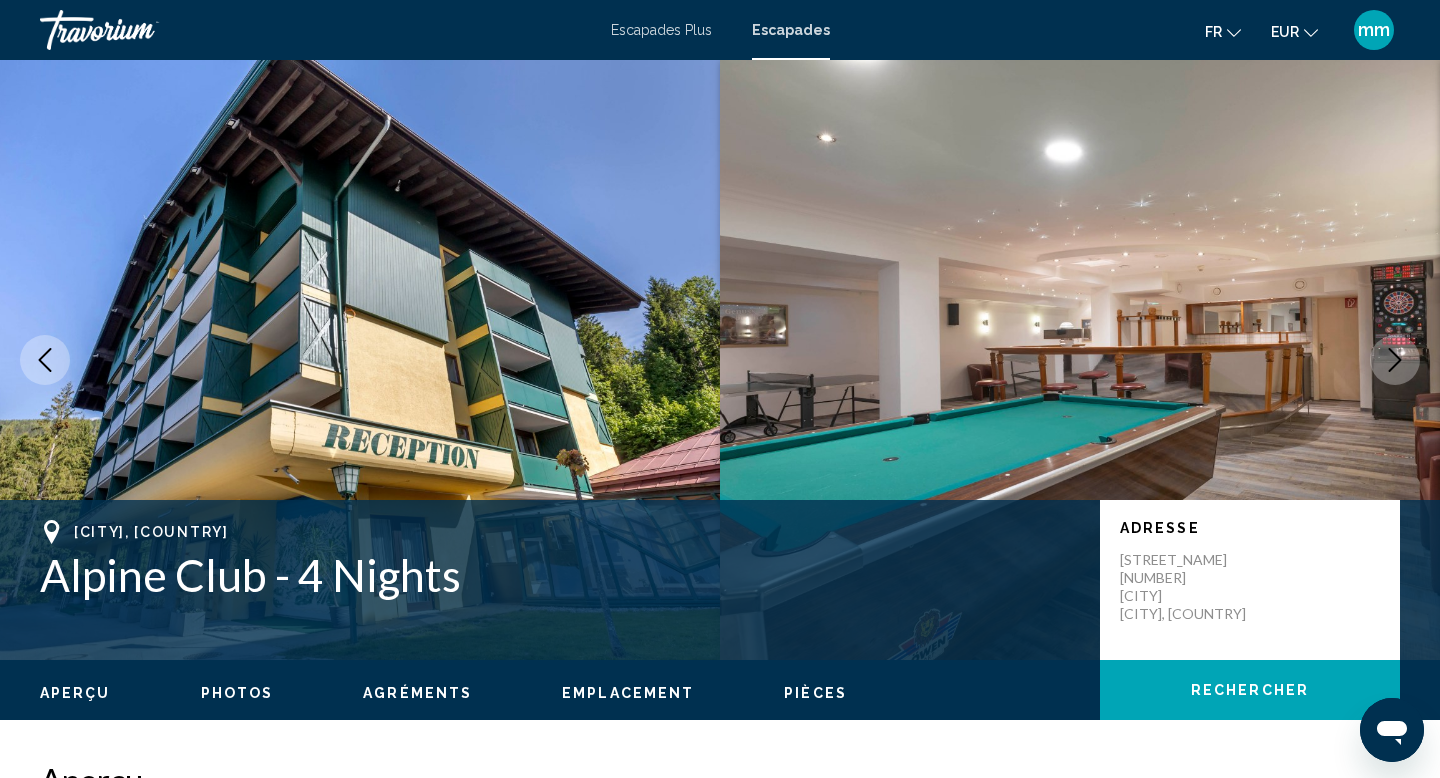 click 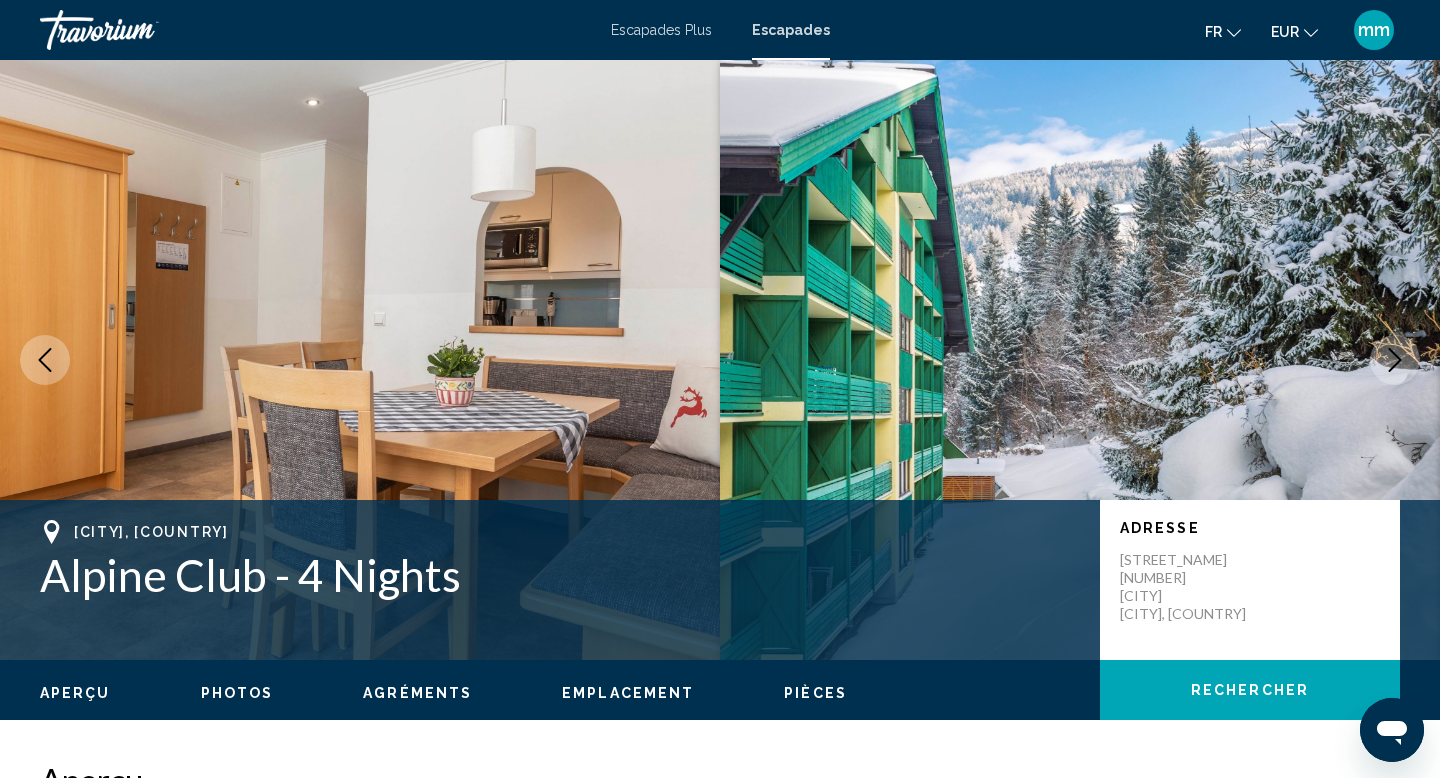 click 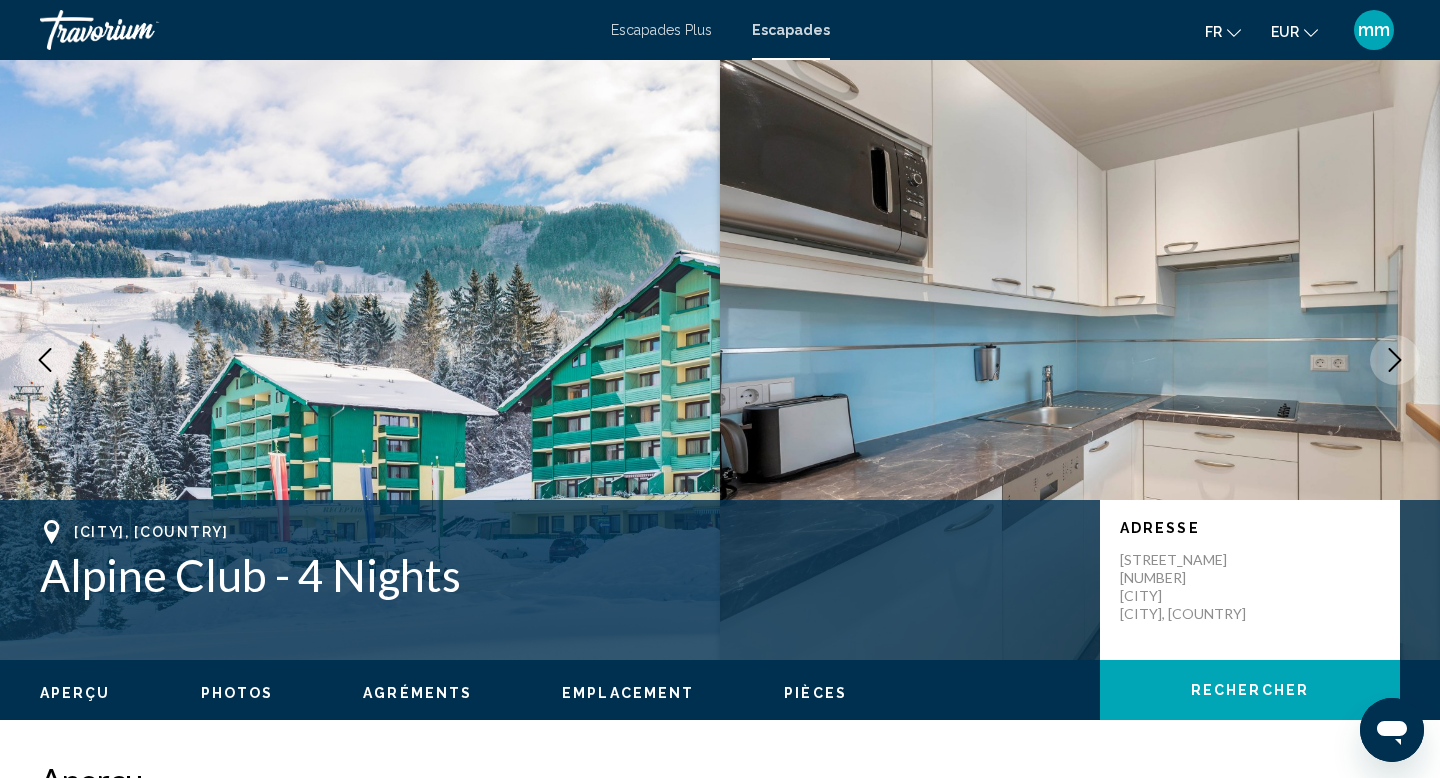 click 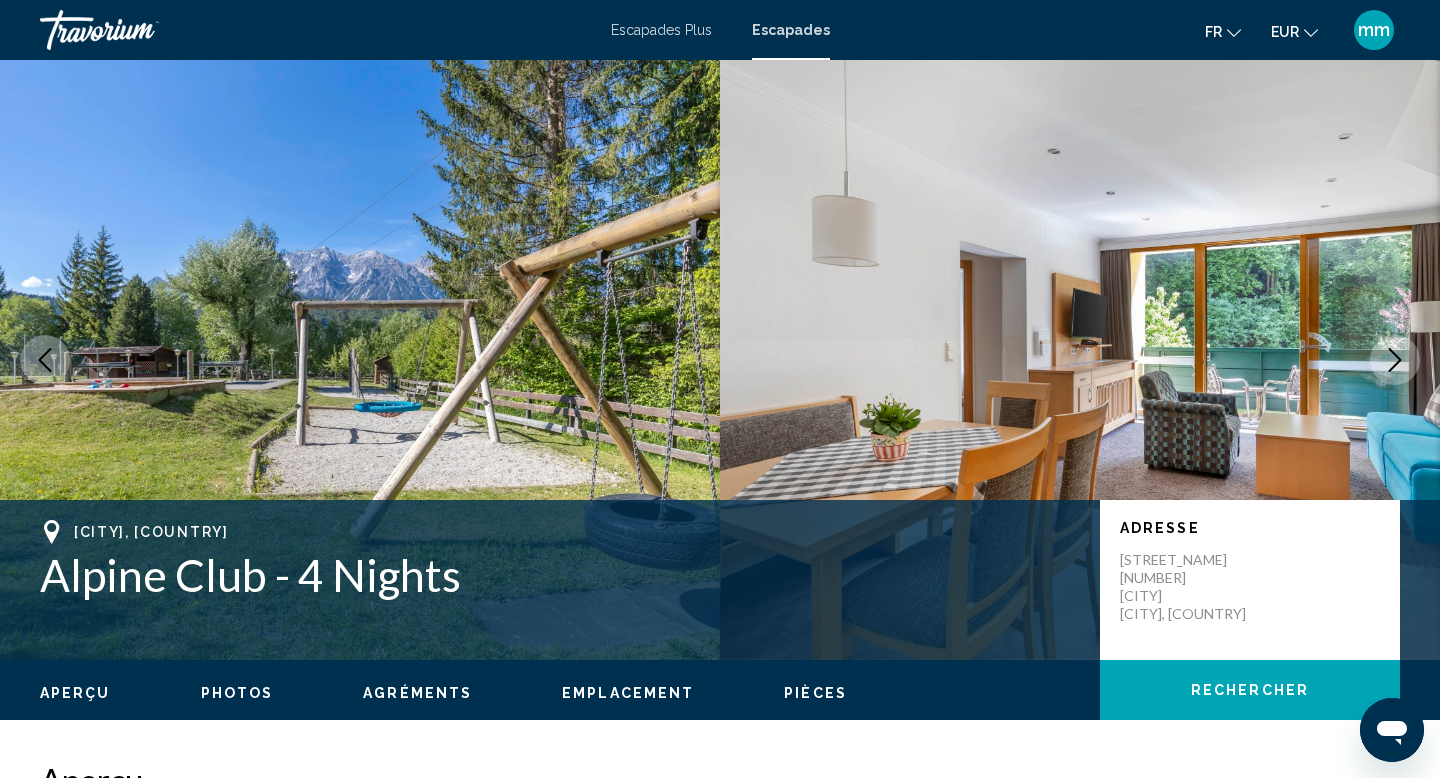 click 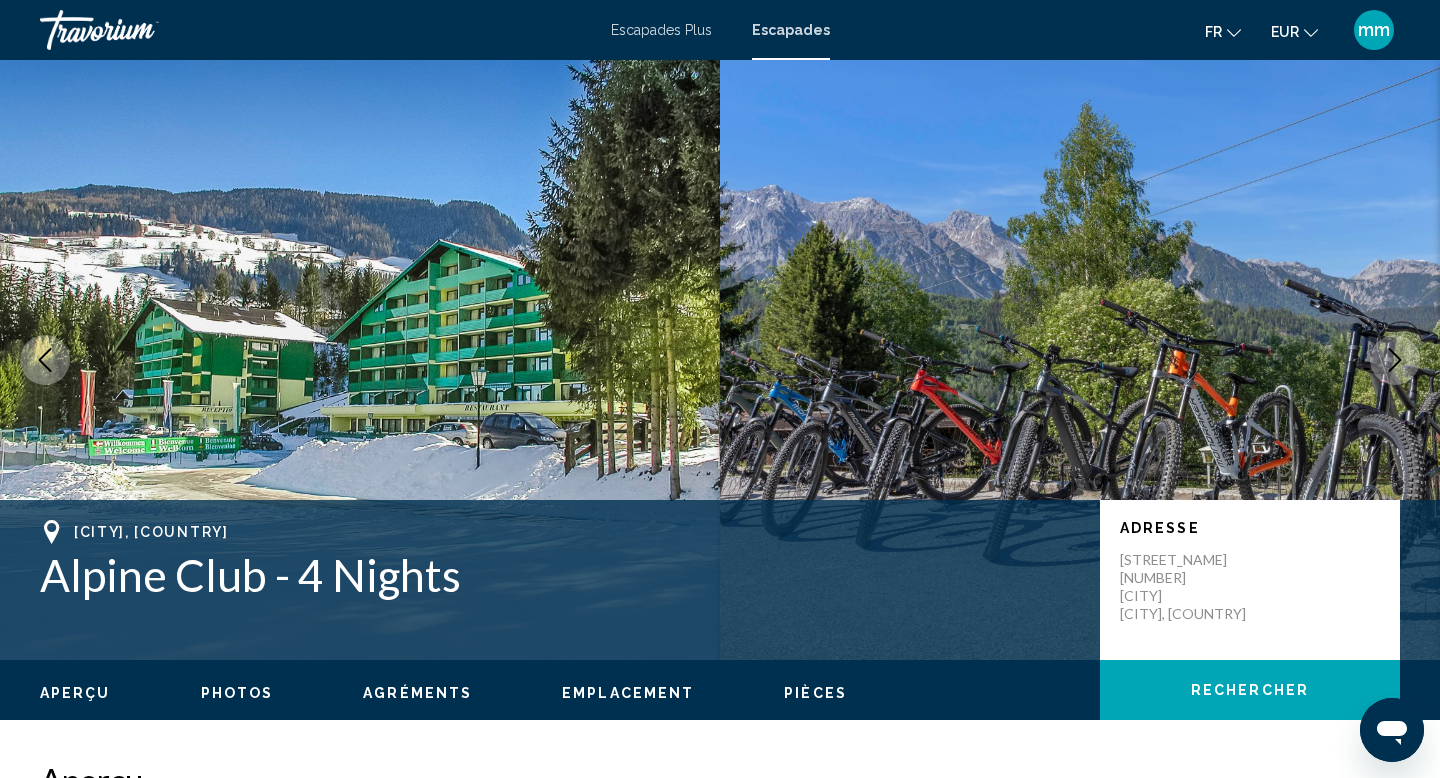 click 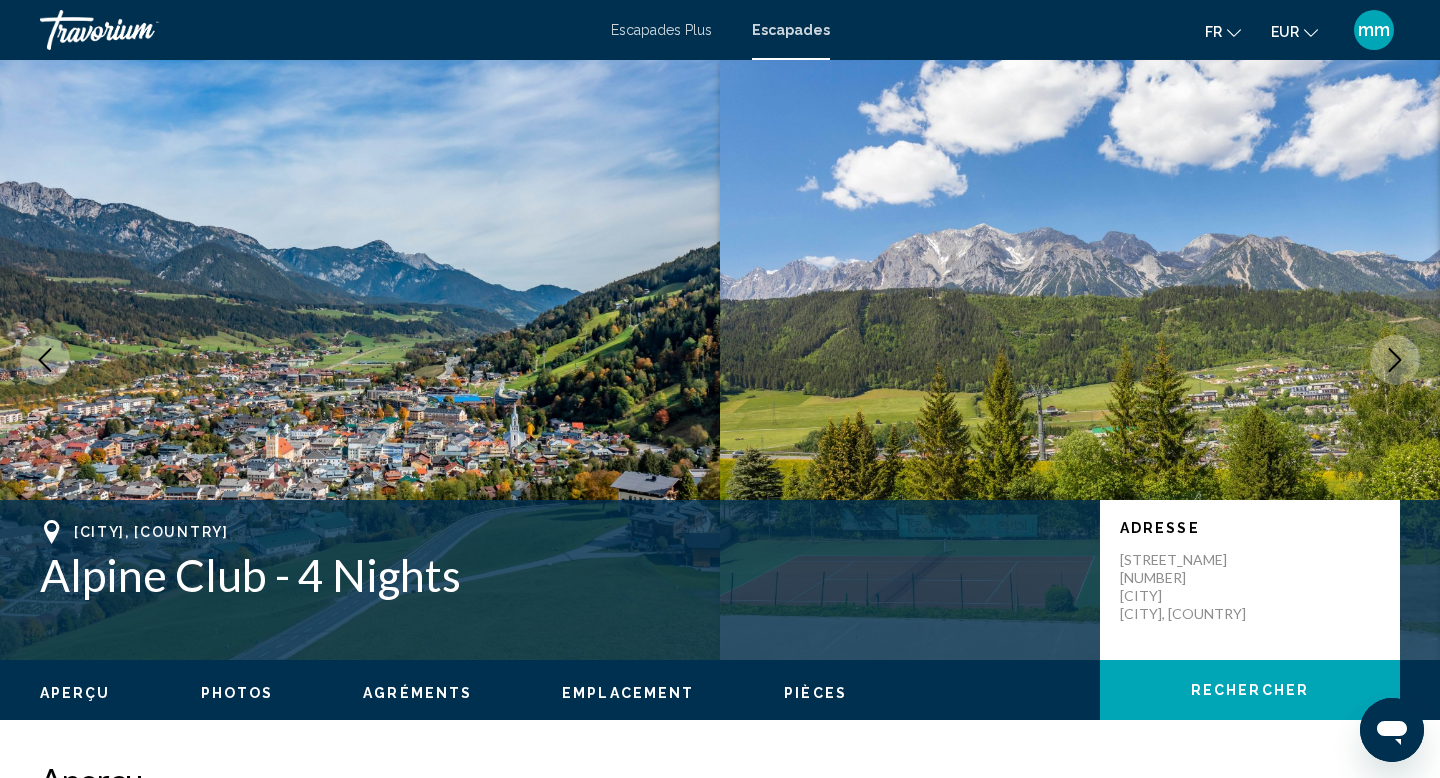click 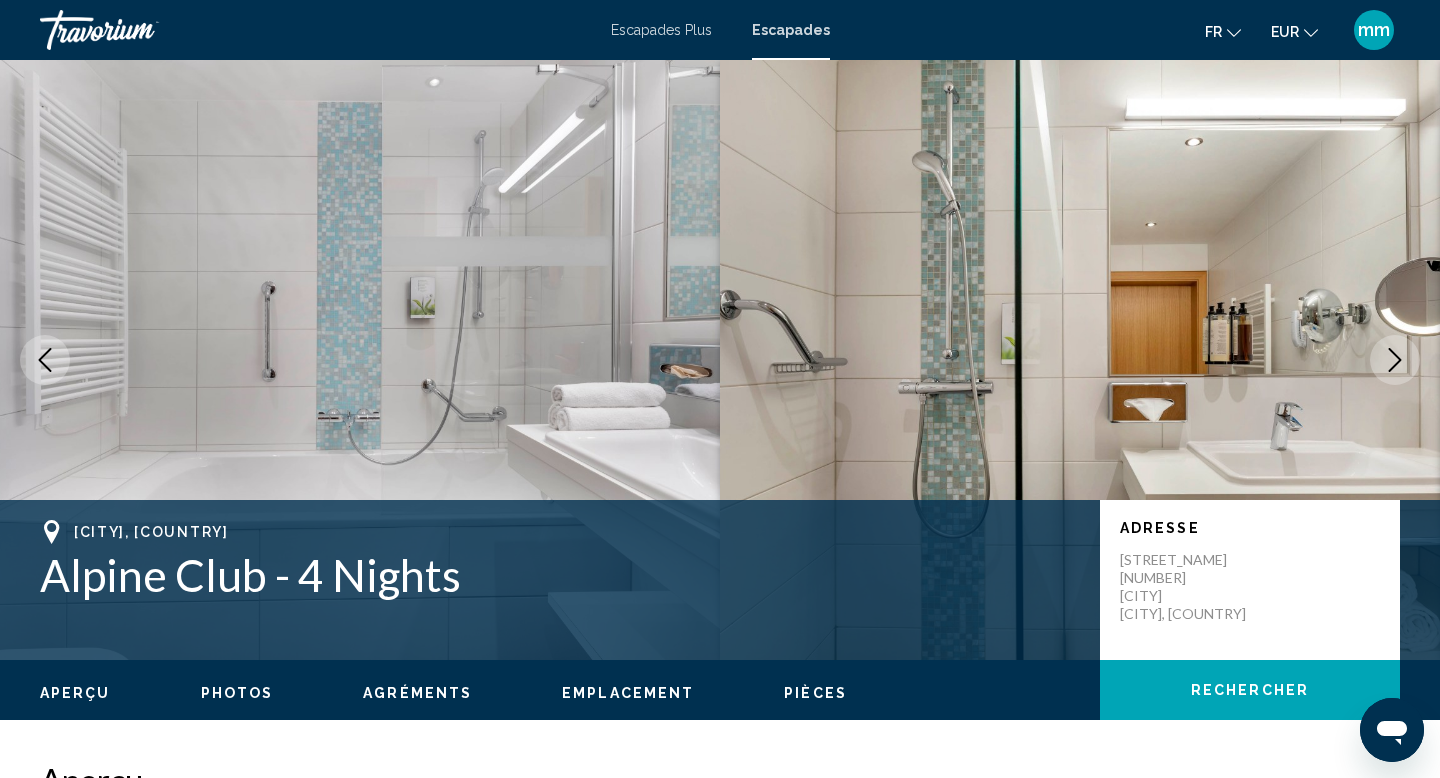 click 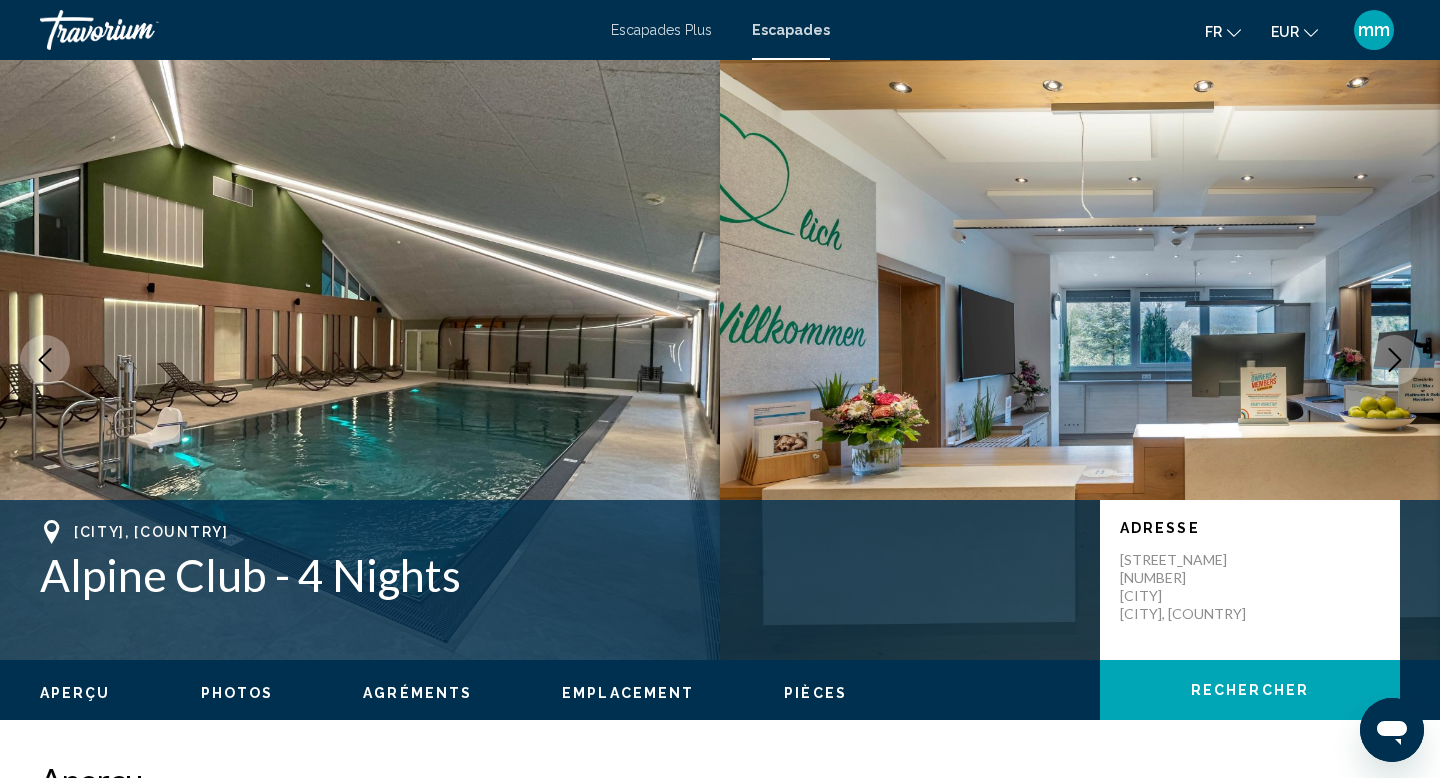 click 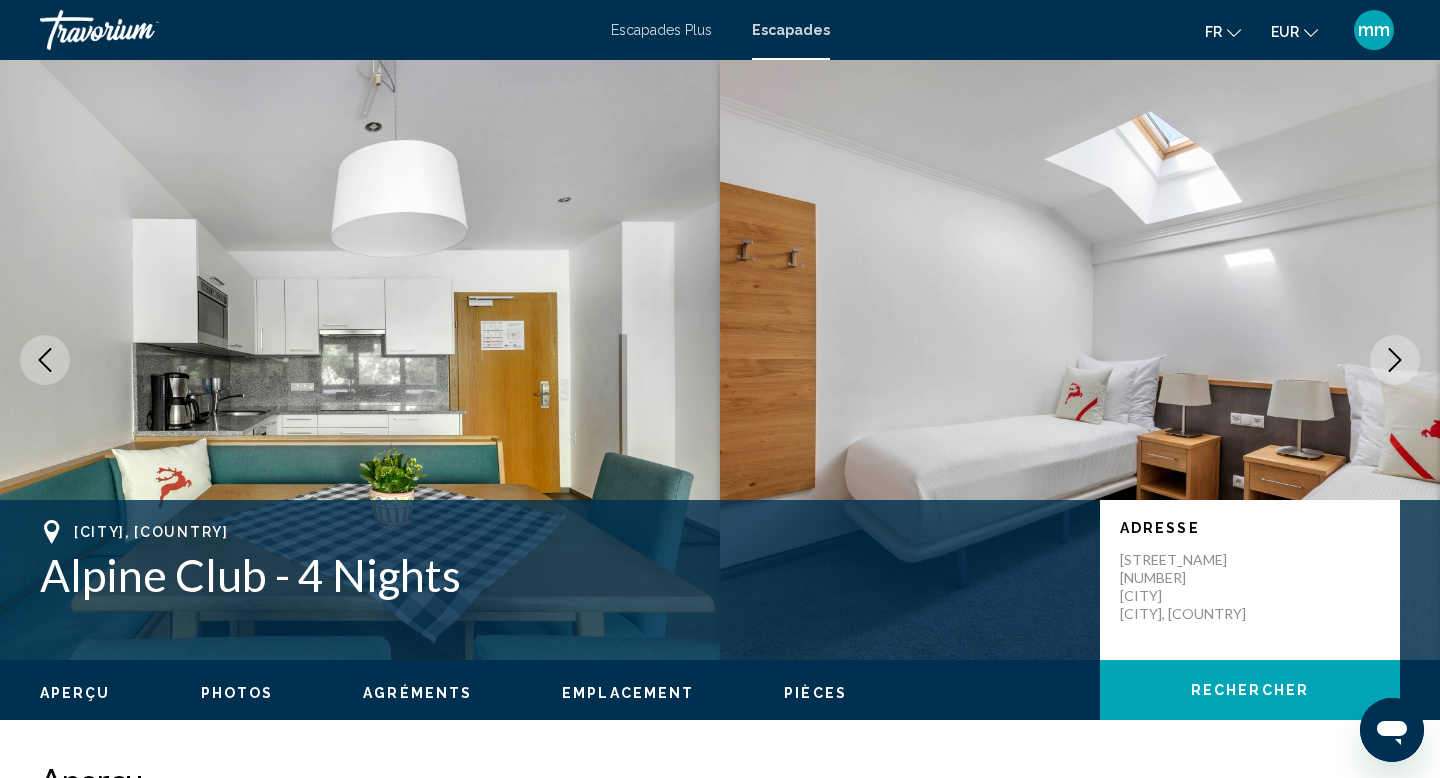 click 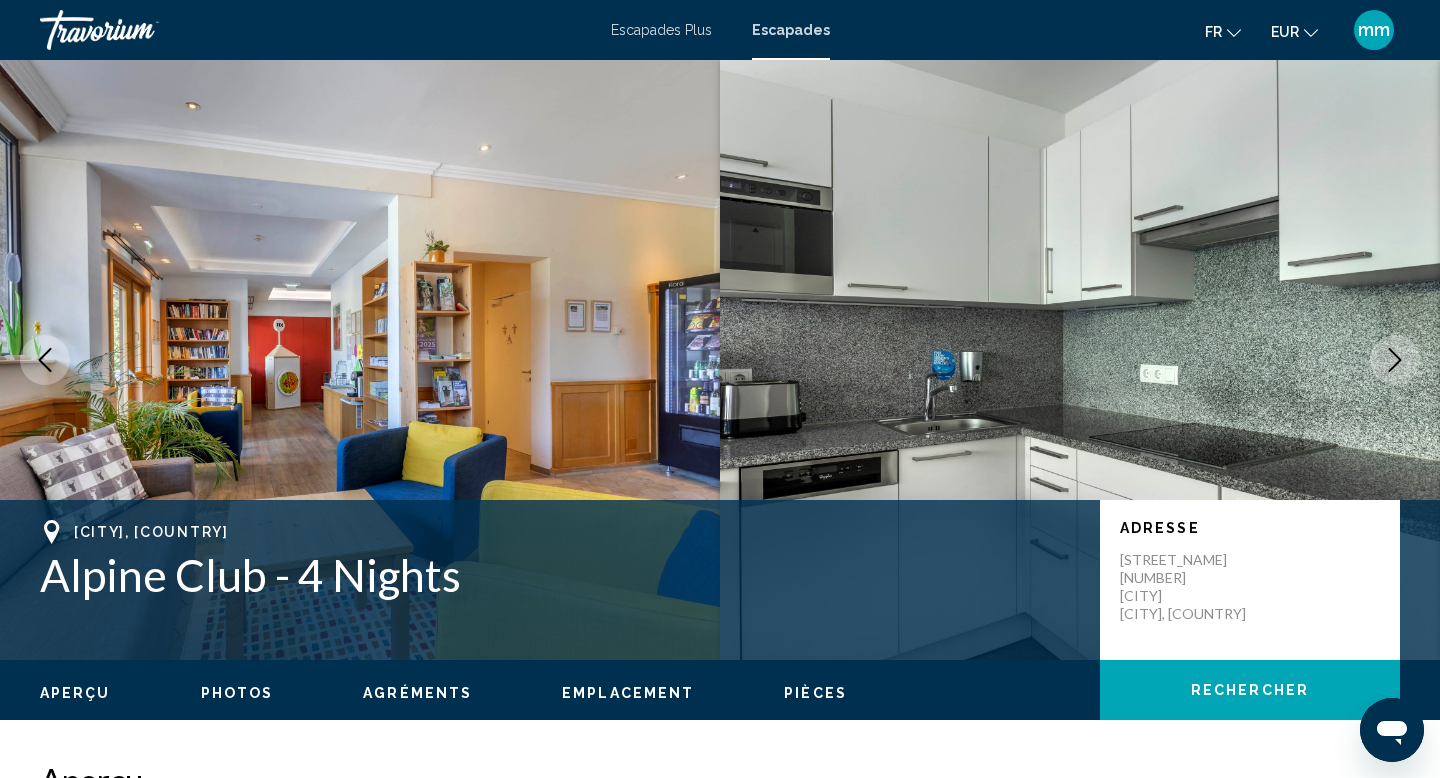 click 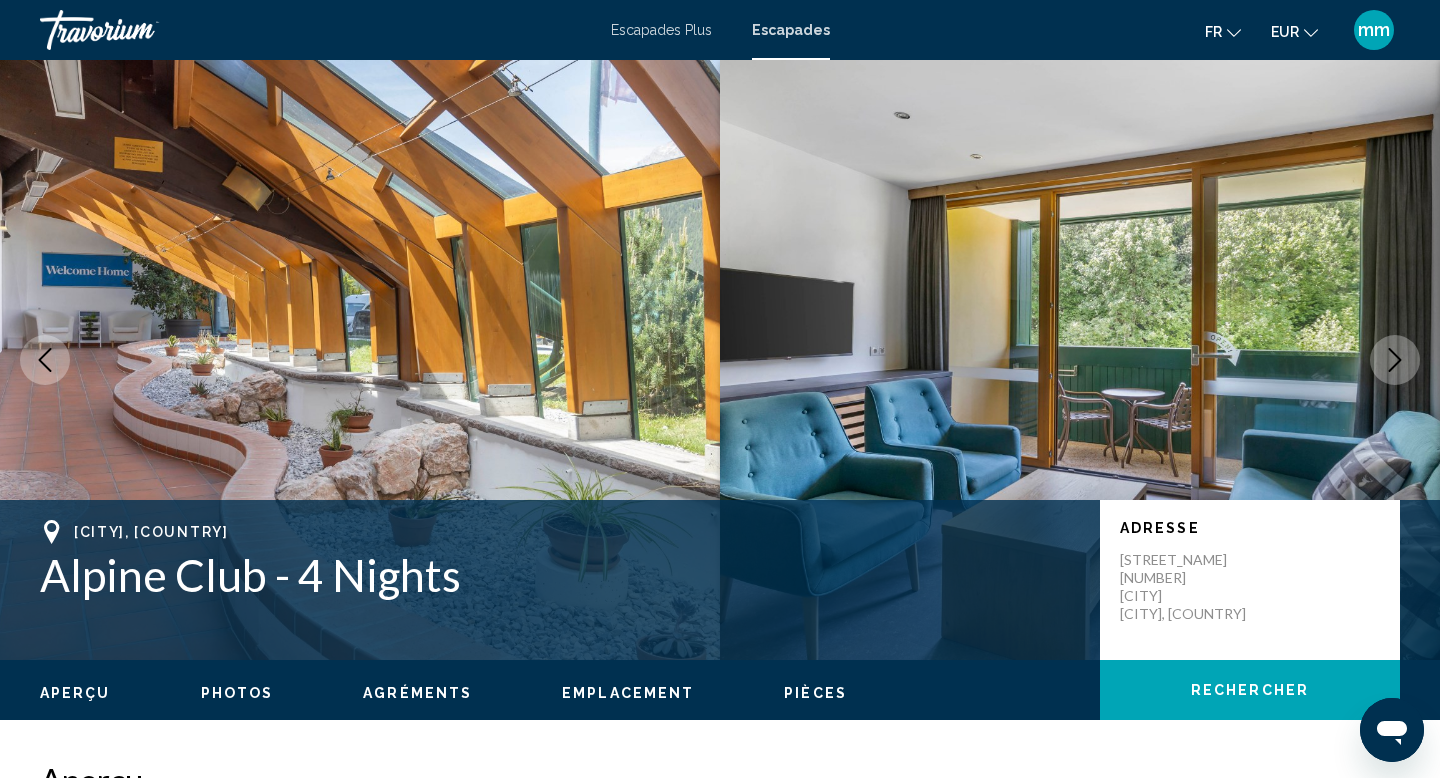 click 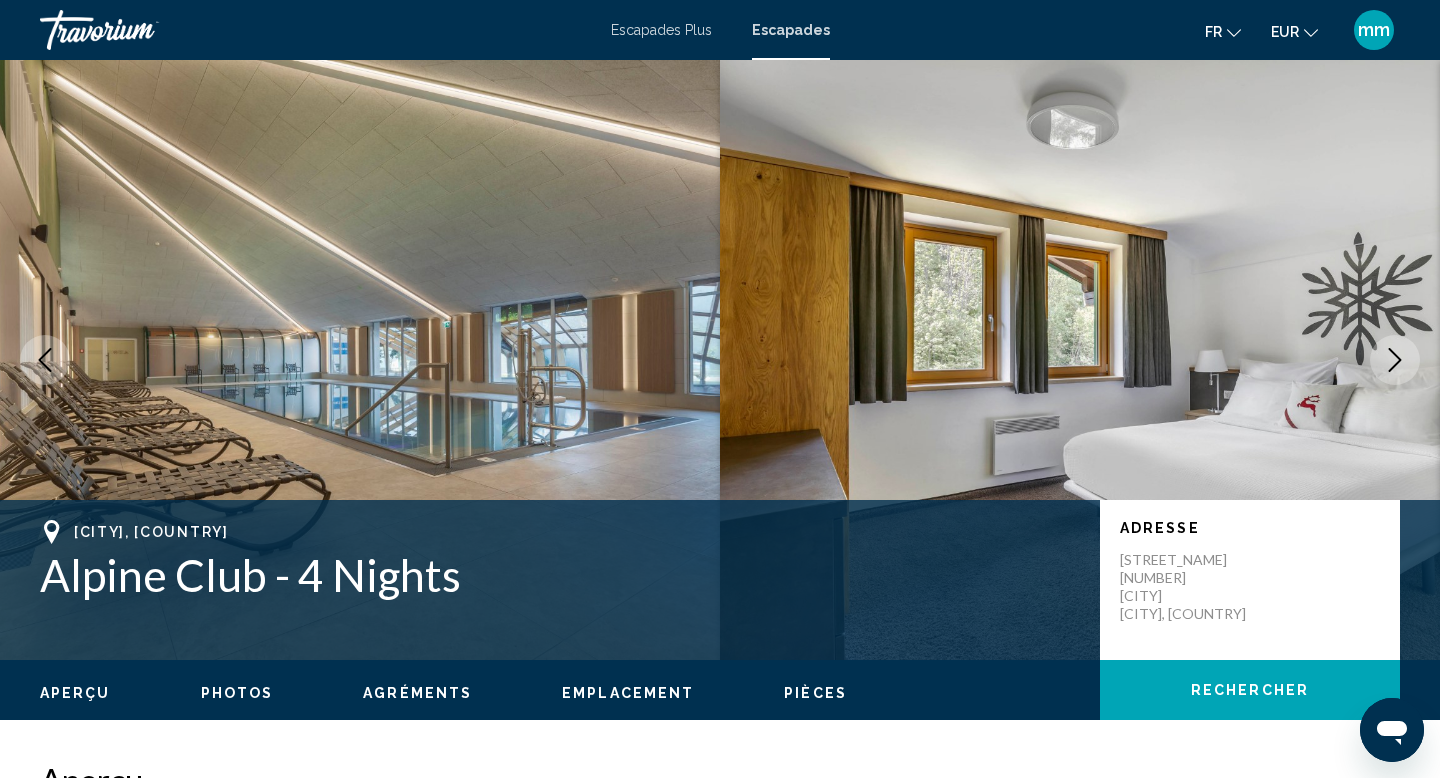click 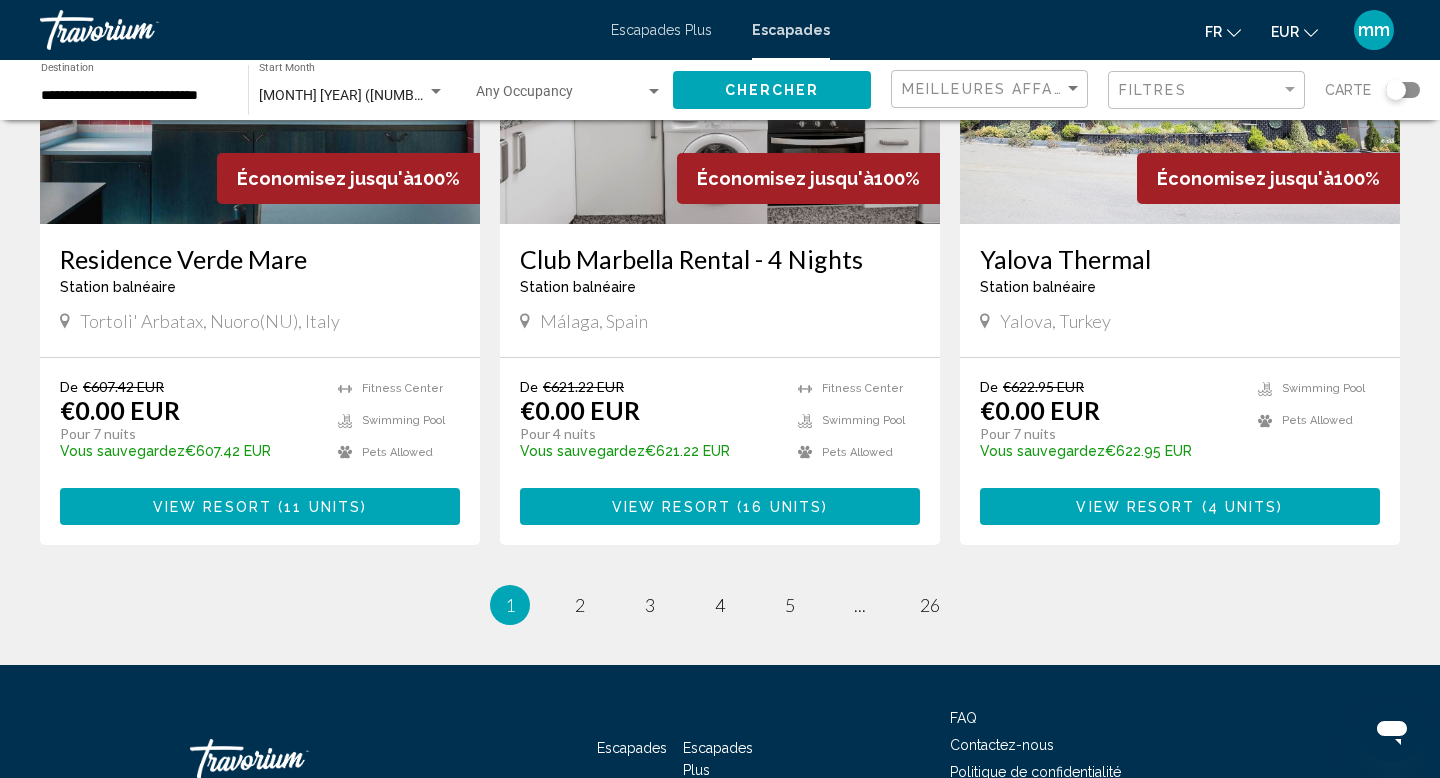 scroll, scrollTop: 2377, scrollLeft: 0, axis: vertical 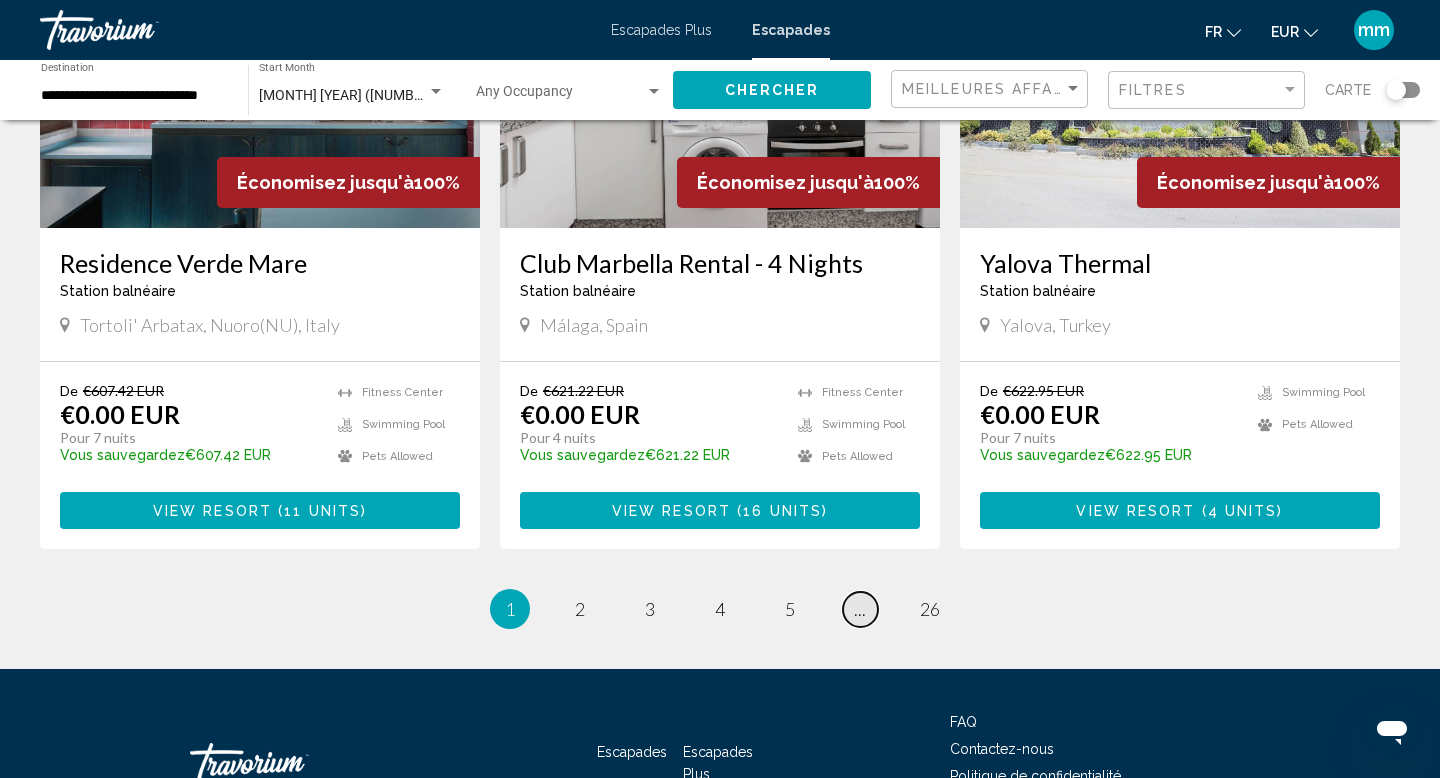 click on "..." at bounding box center (860, 609) 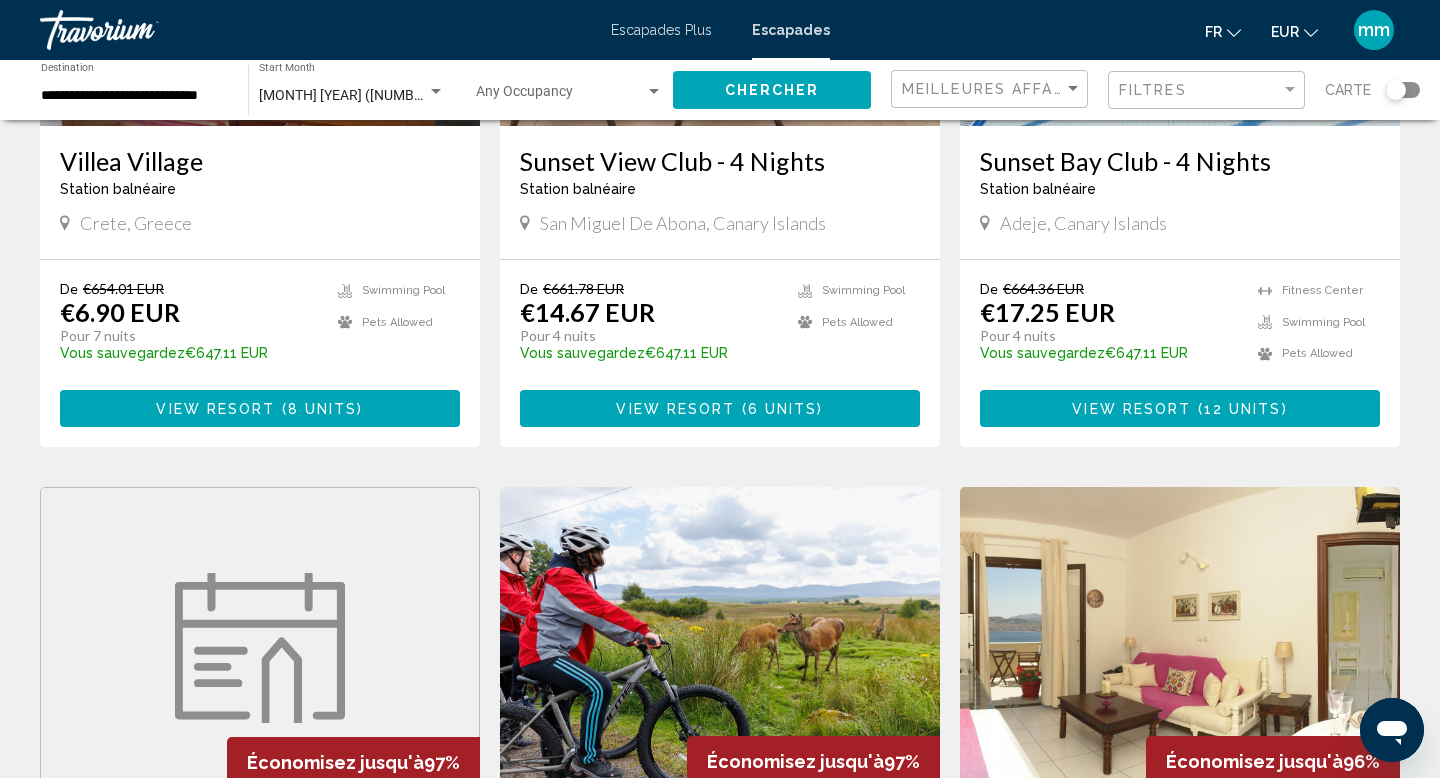 scroll, scrollTop: 2481, scrollLeft: 0, axis: vertical 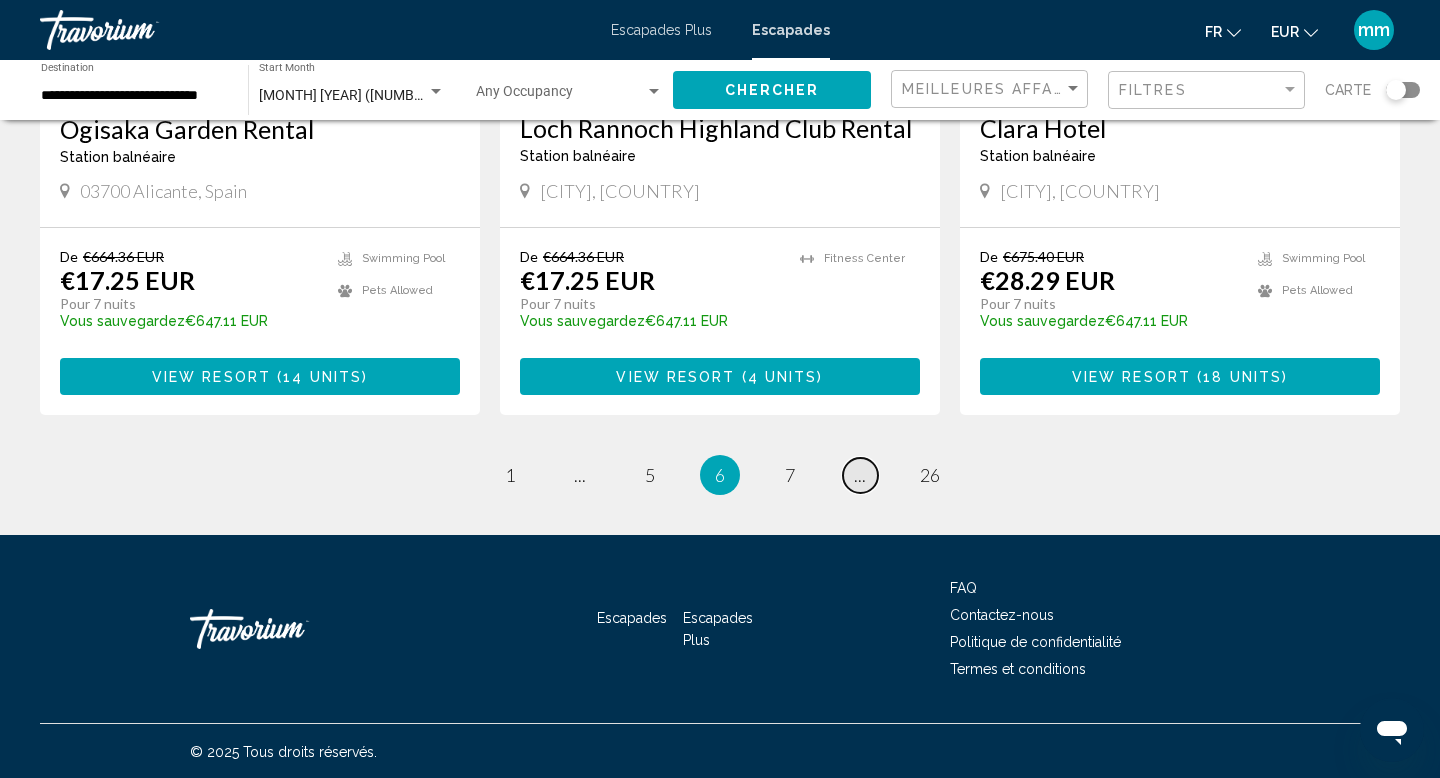 click on "..." at bounding box center (860, 475) 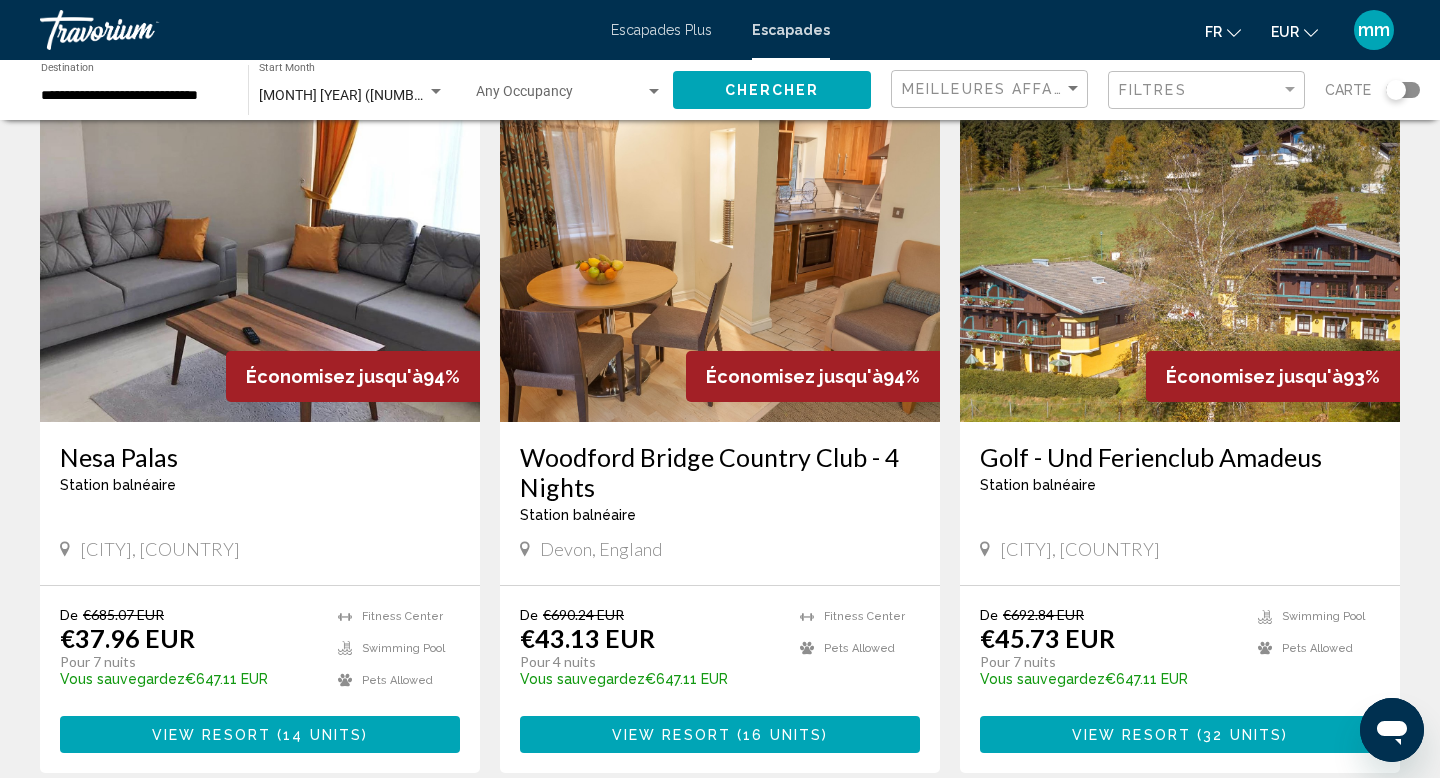 scroll, scrollTop: 120, scrollLeft: 0, axis: vertical 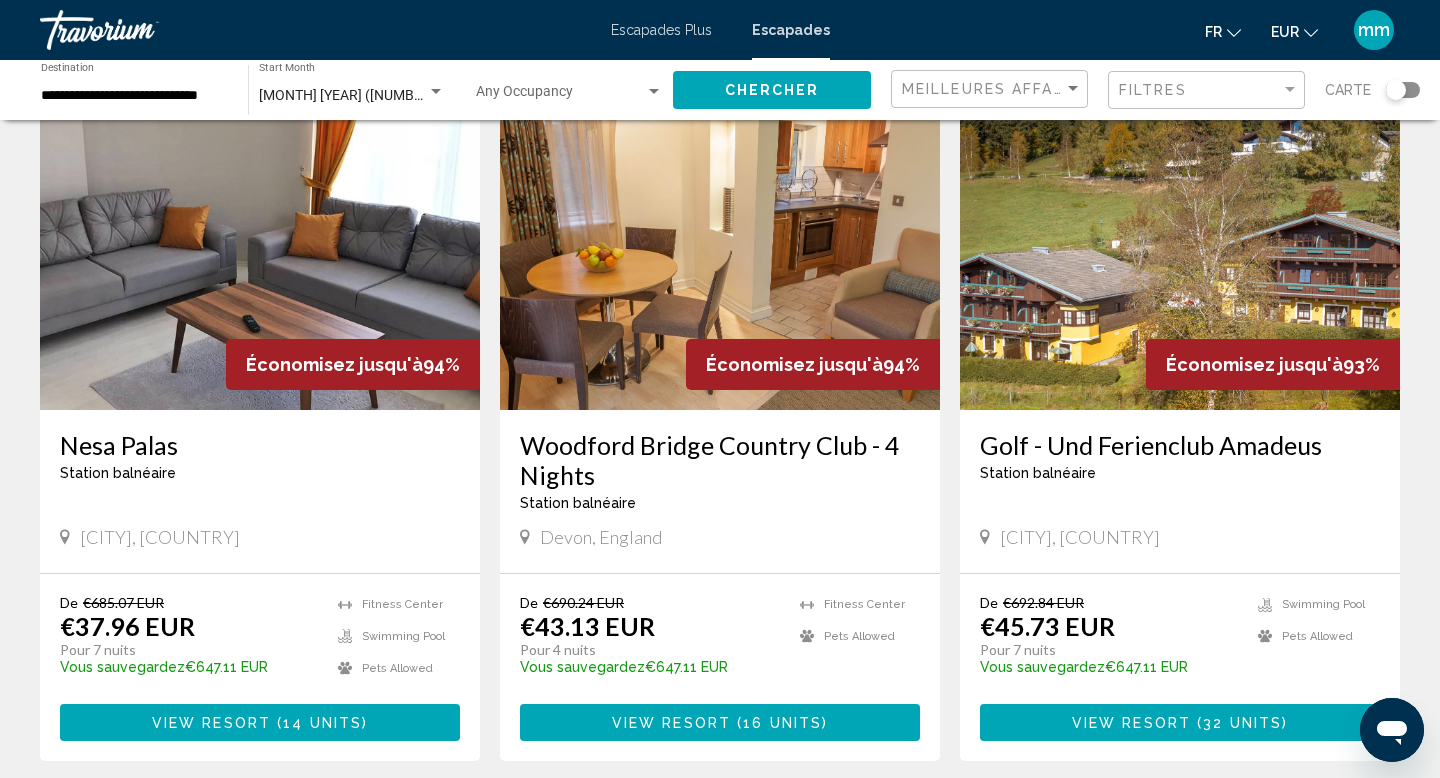 click at bounding box center [1180, 250] 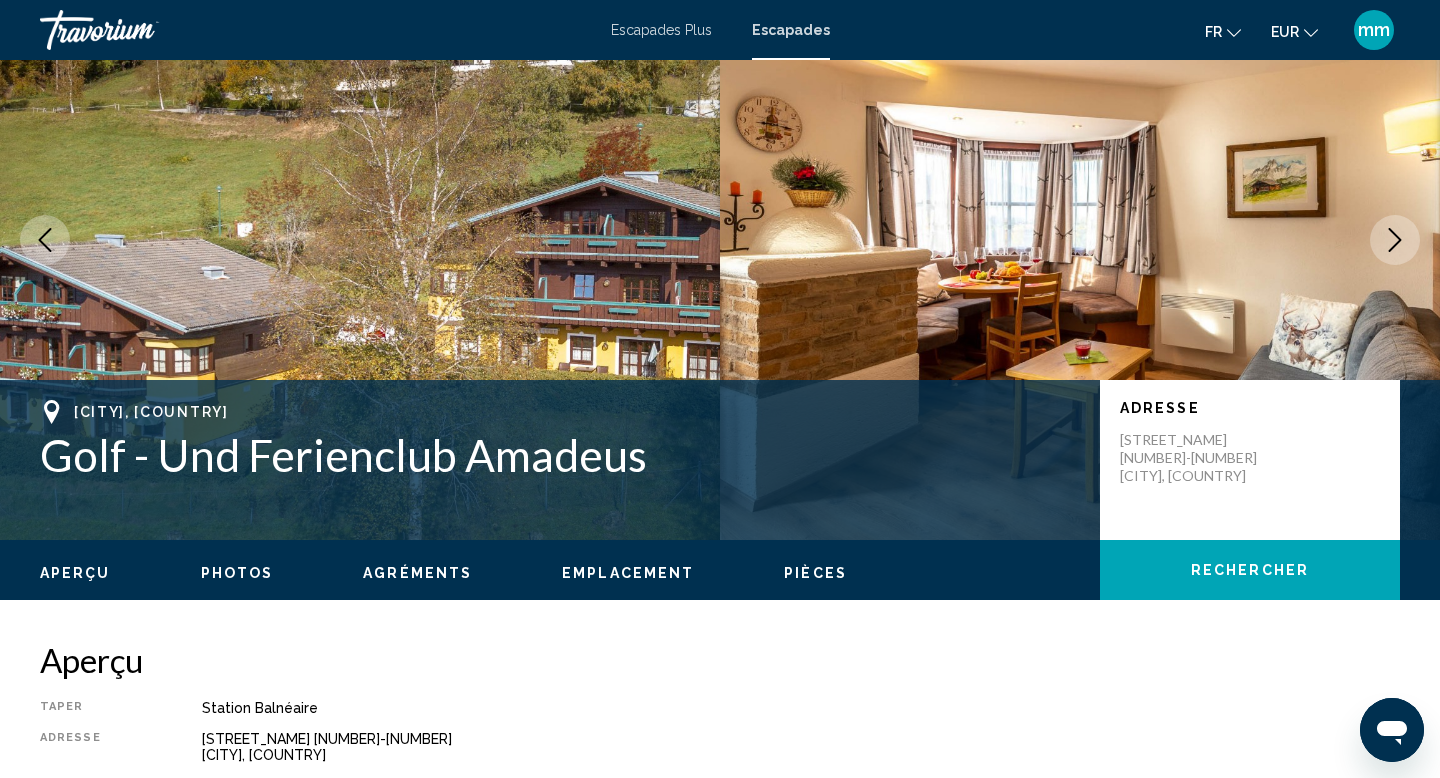 scroll, scrollTop: 0, scrollLeft: 0, axis: both 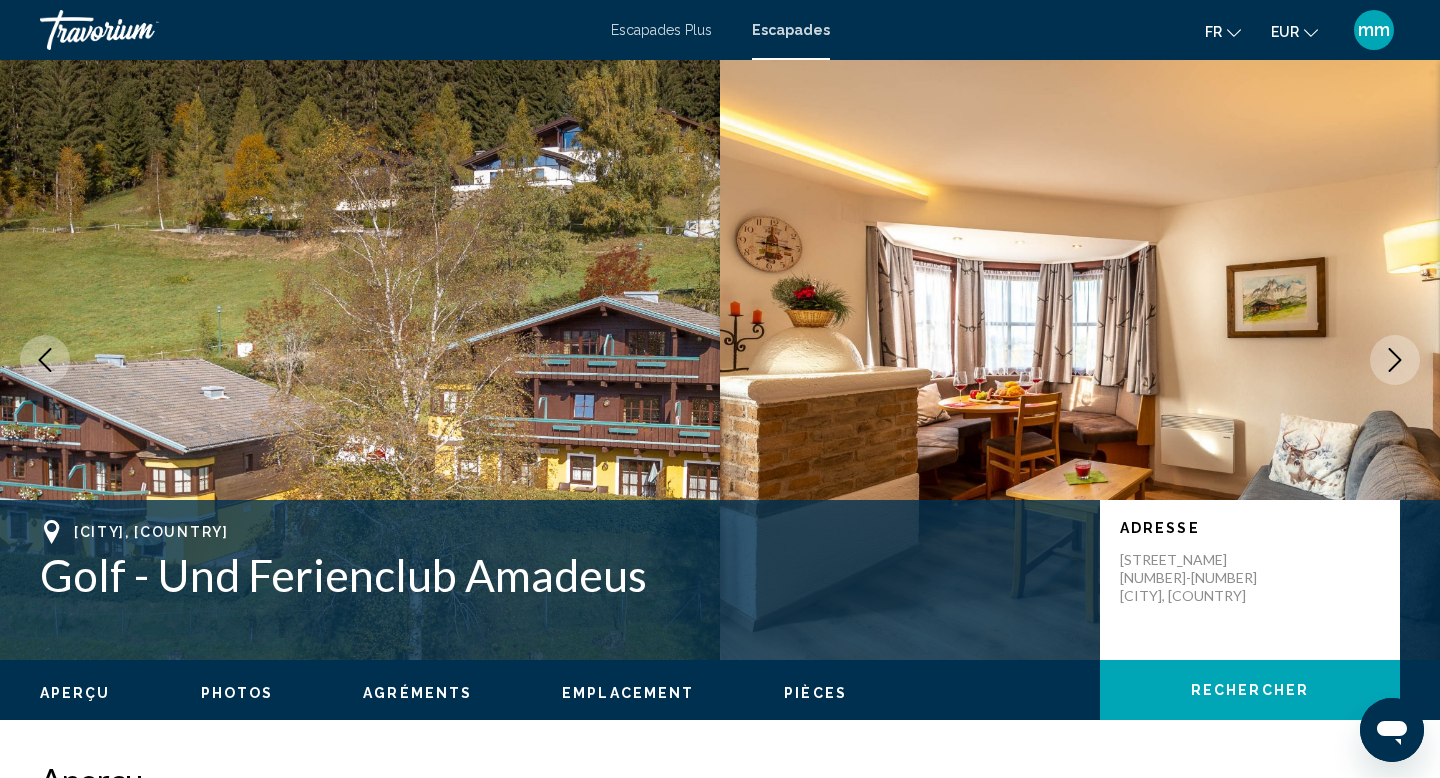 click 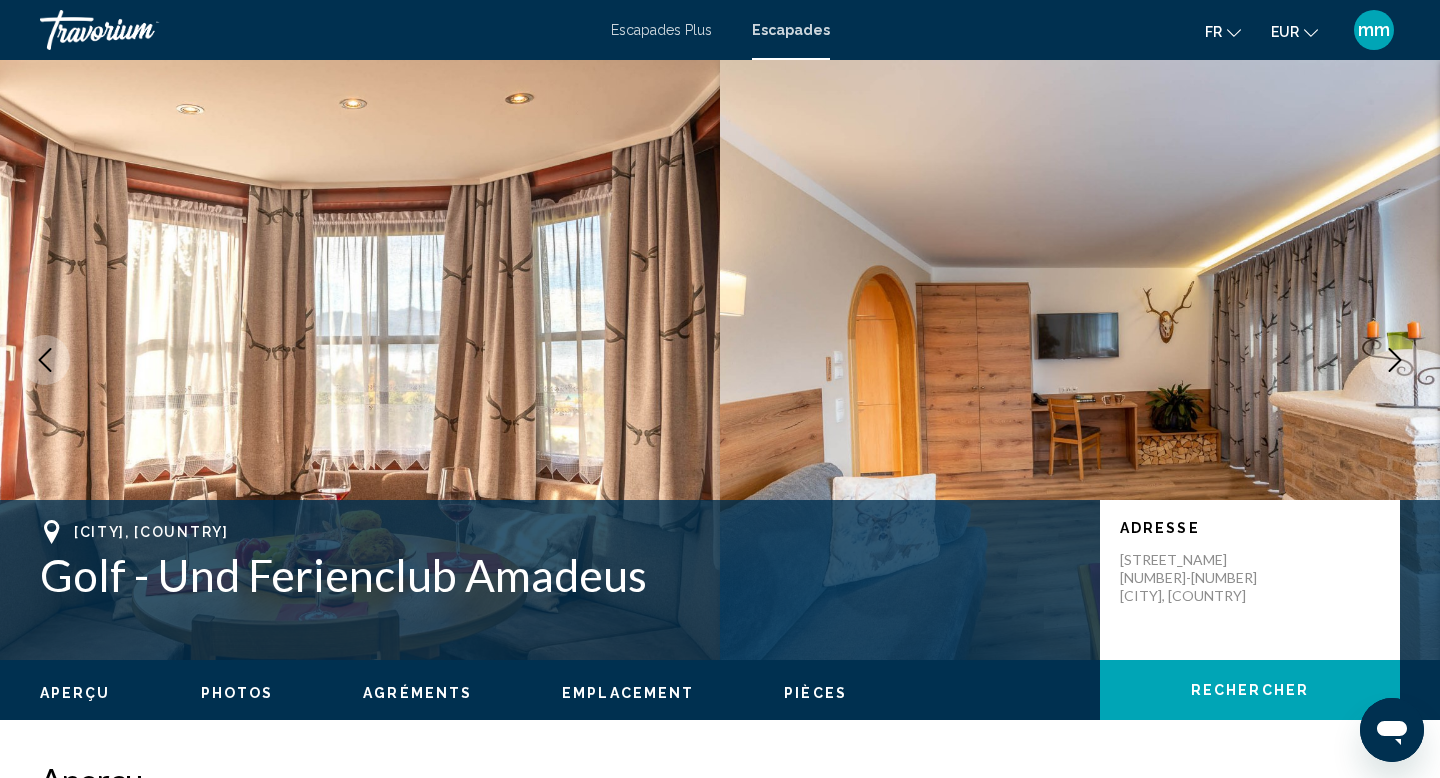 click 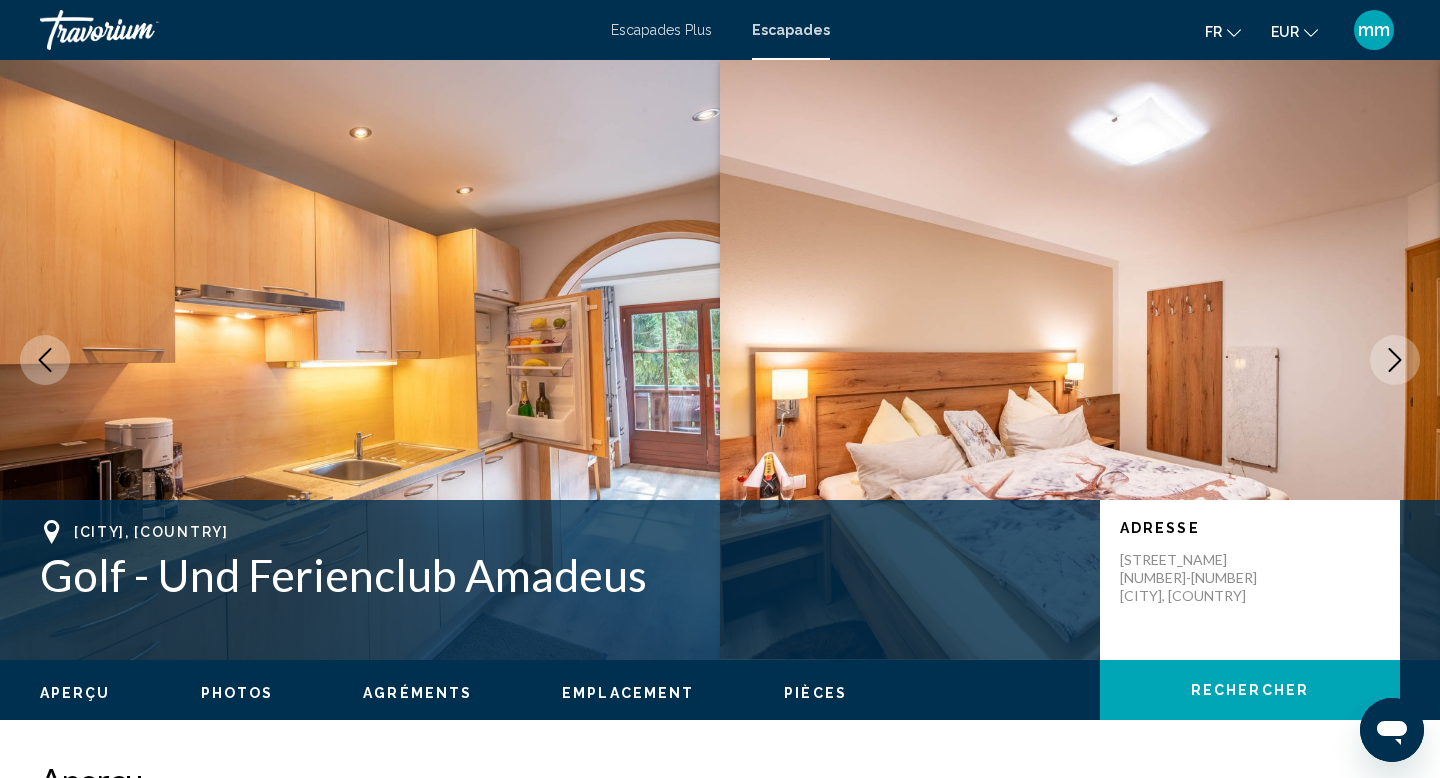 click 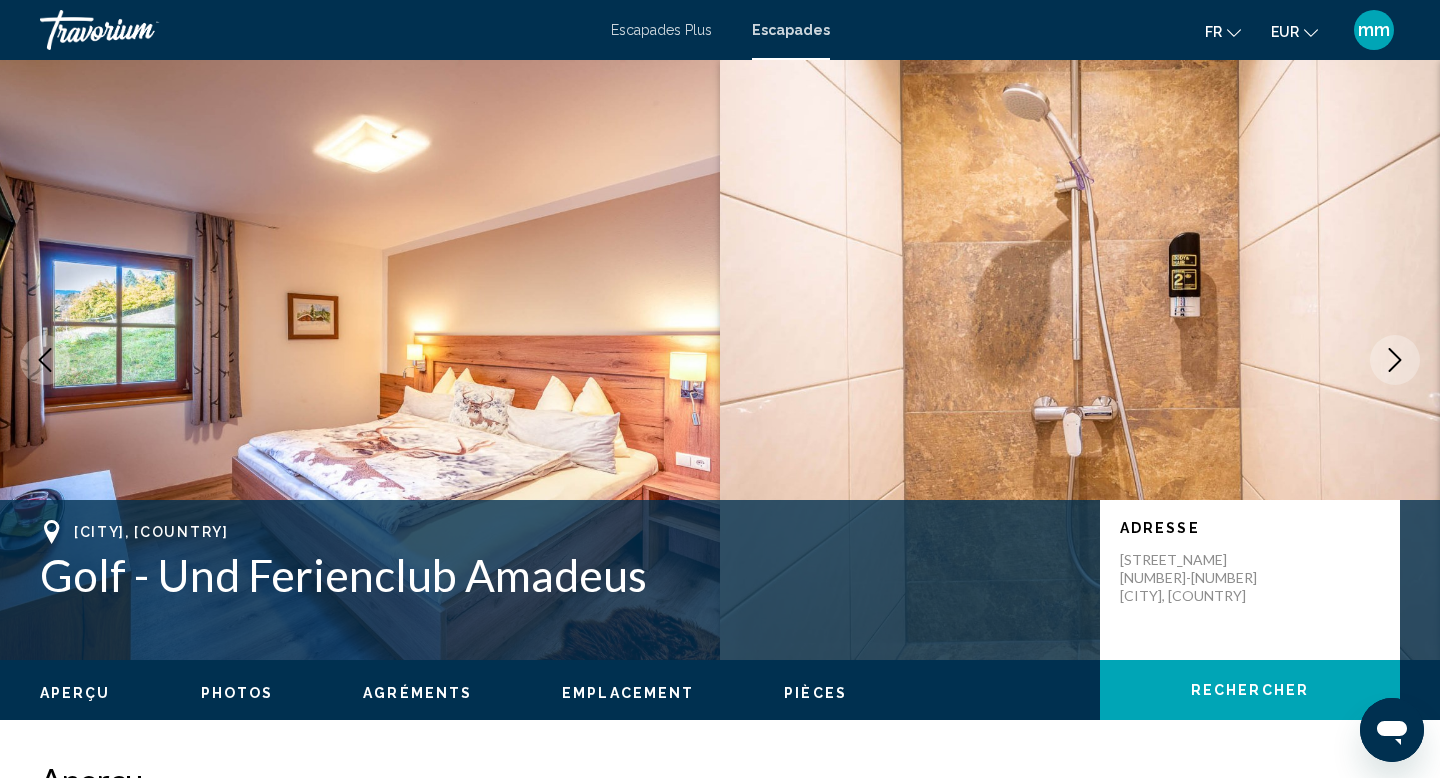click 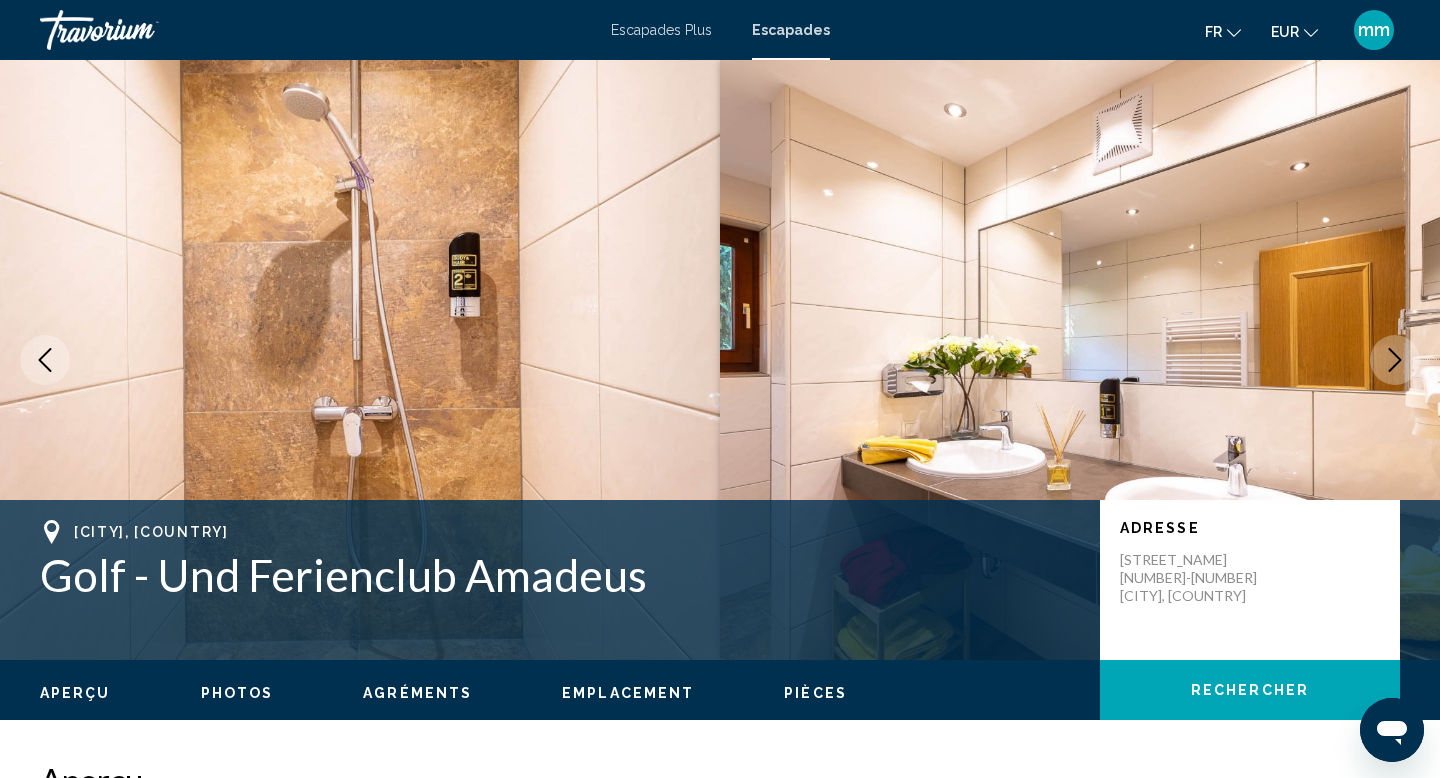 click 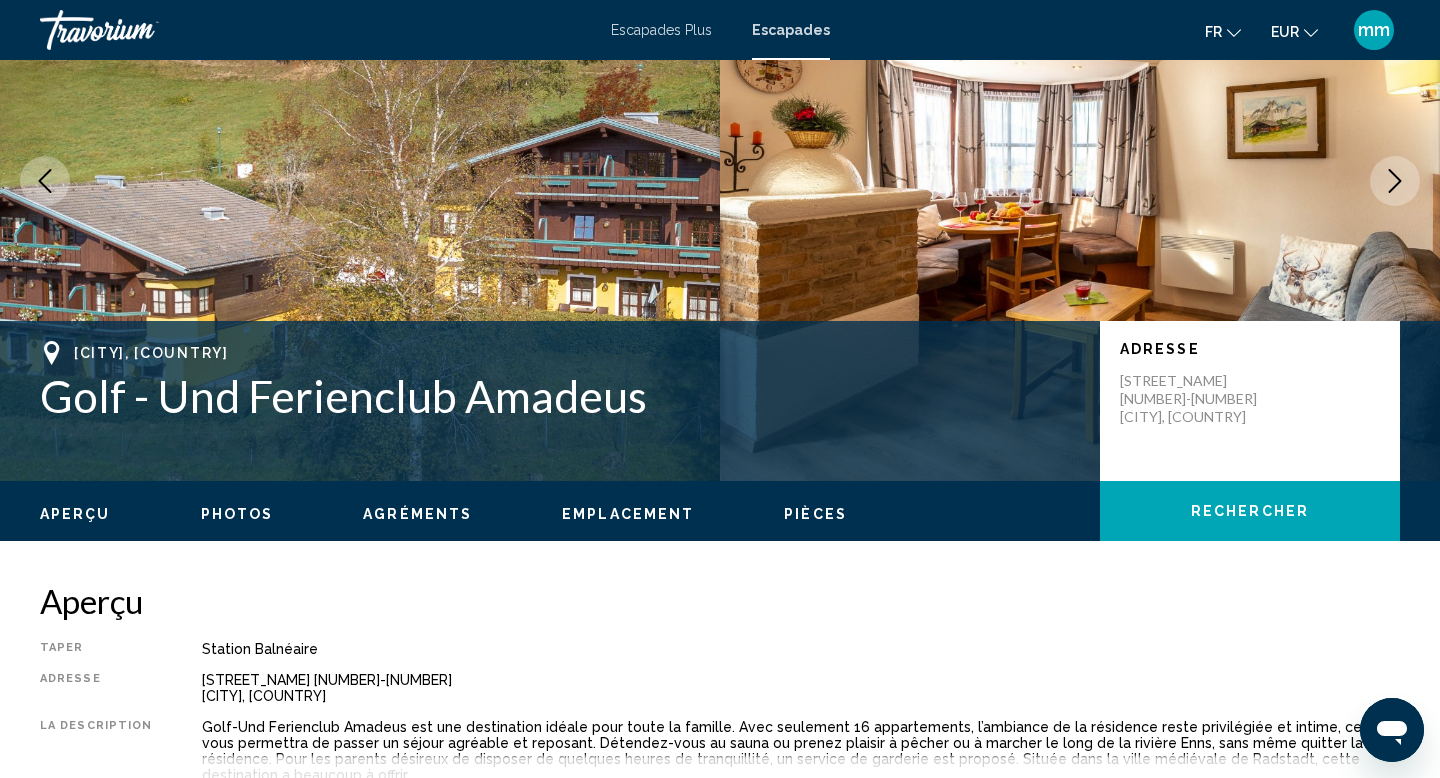 scroll, scrollTop: 180, scrollLeft: 0, axis: vertical 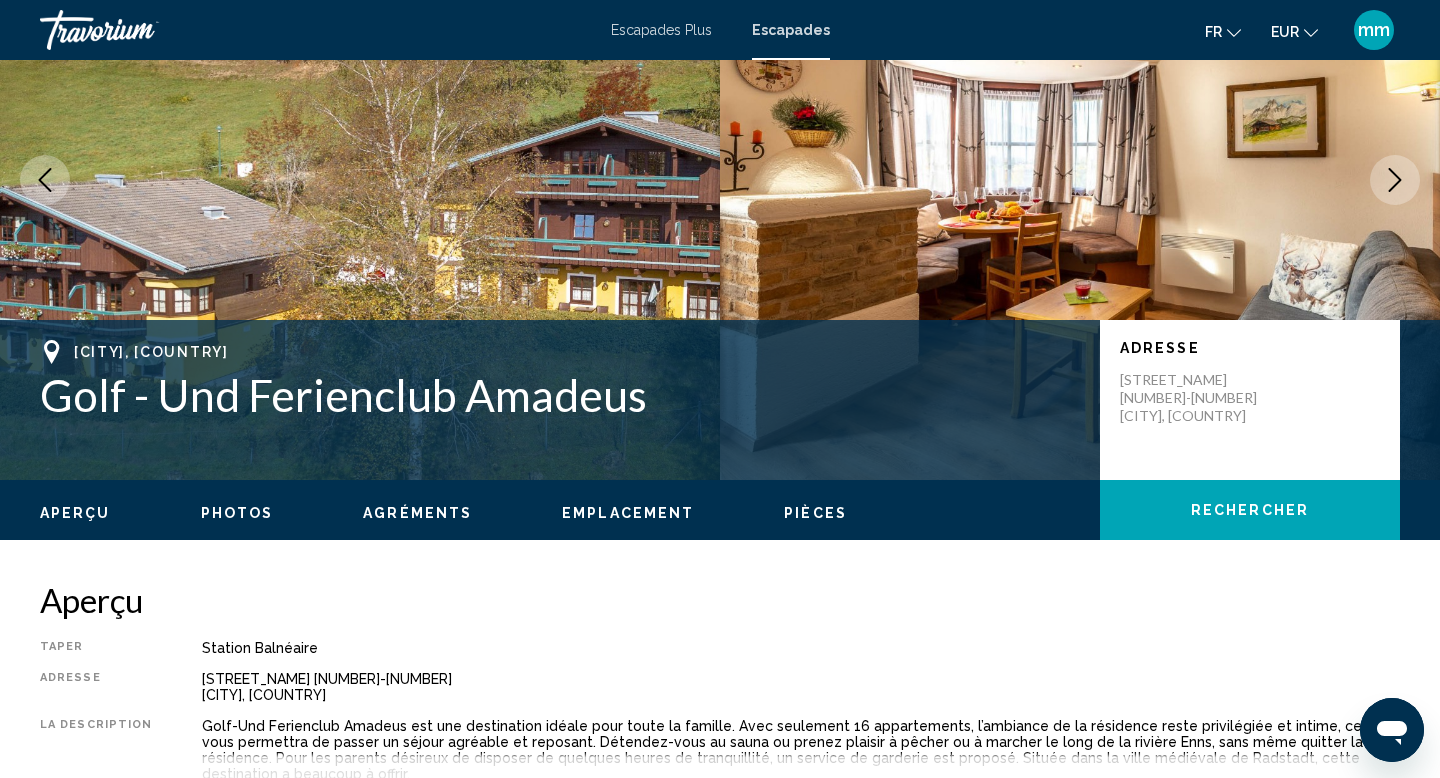 click at bounding box center (1395, 180) 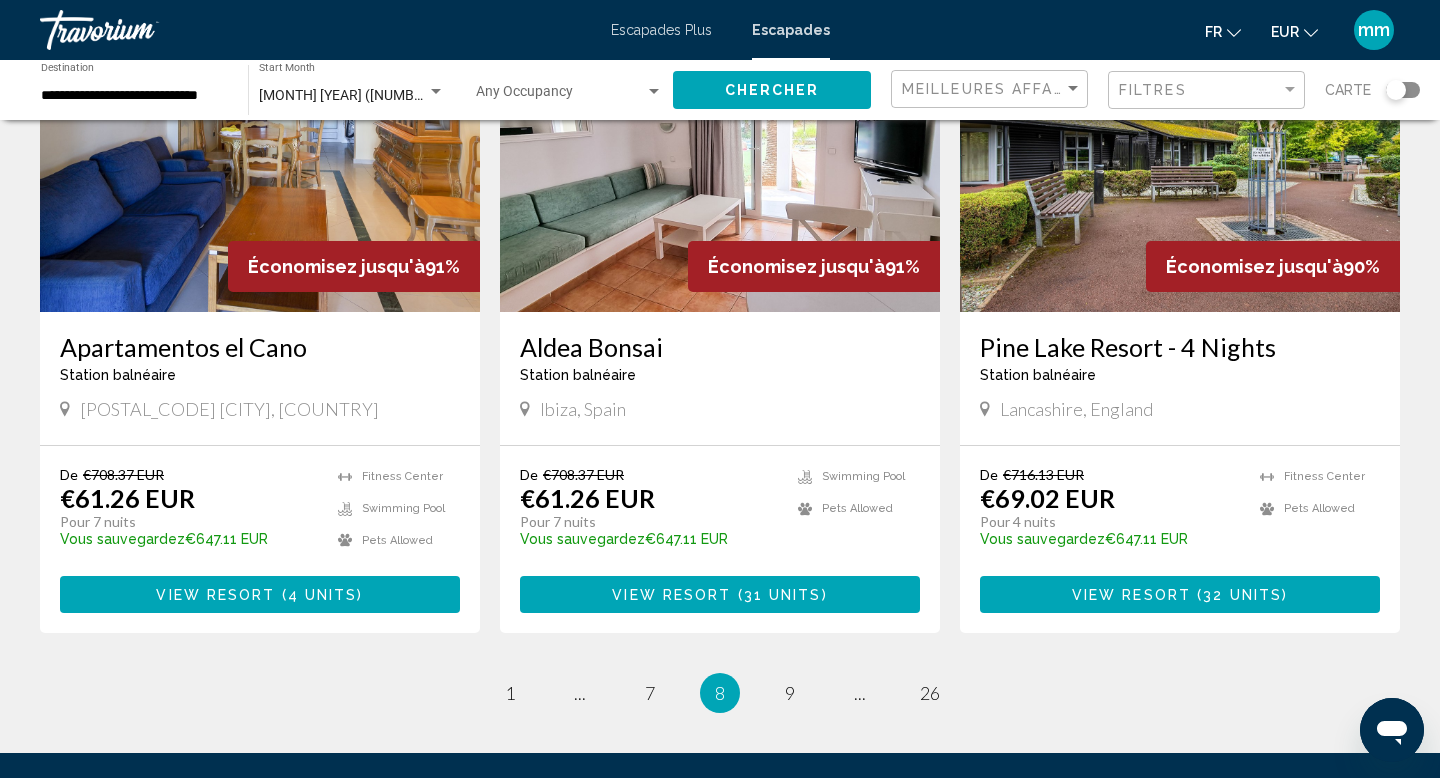 scroll, scrollTop: 2295, scrollLeft: 0, axis: vertical 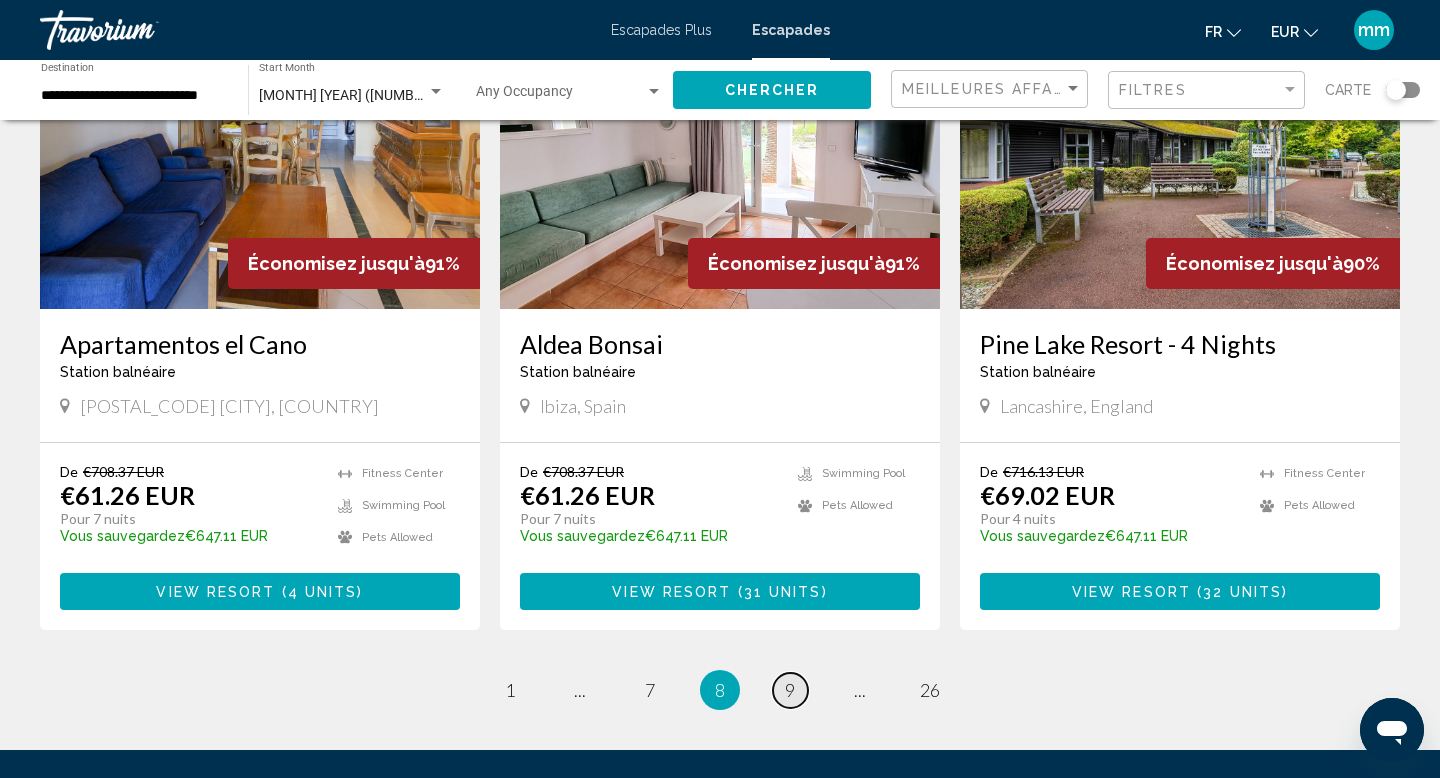 click on "9" at bounding box center [790, 690] 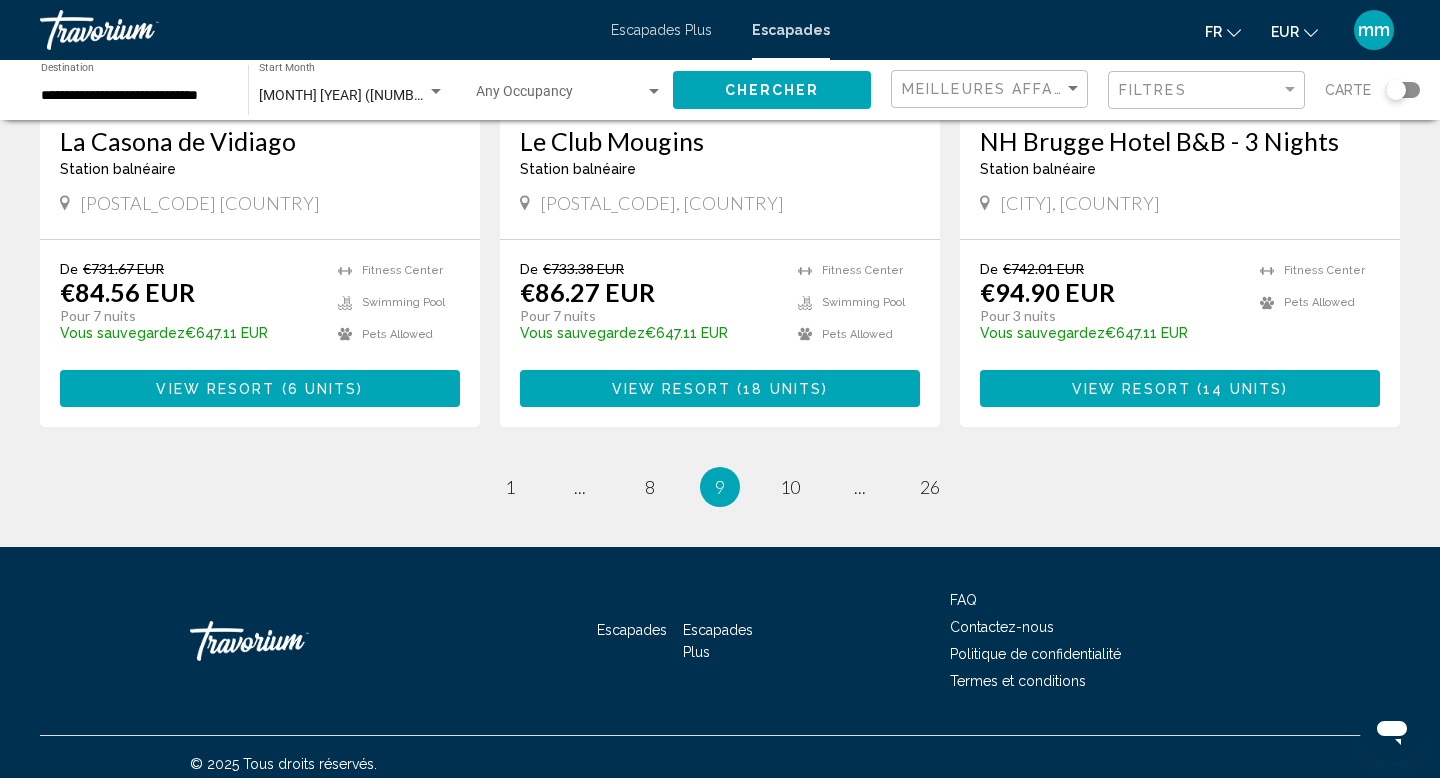 scroll, scrollTop: 2500, scrollLeft: 0, axis: vertical 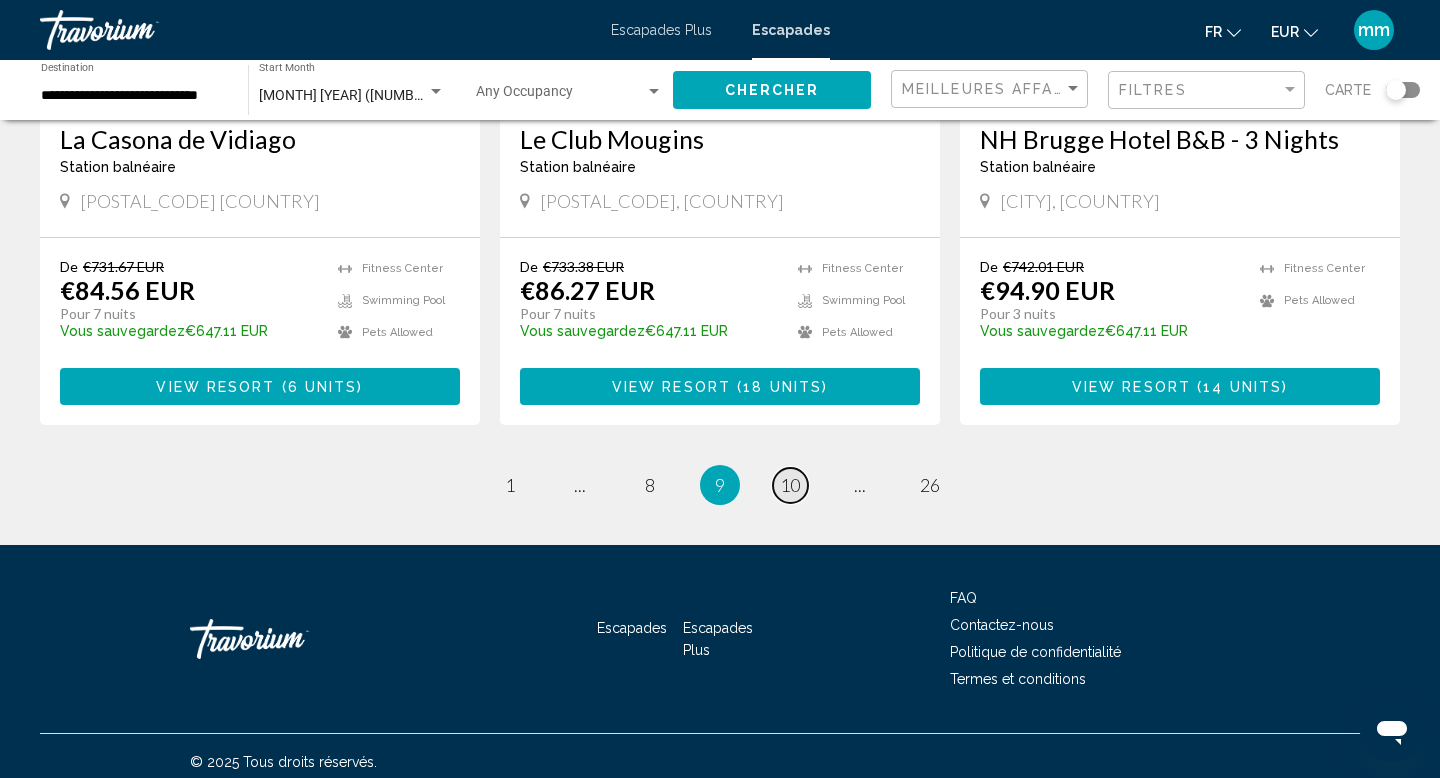 click on "page  10" at bounding box center (790, 485) 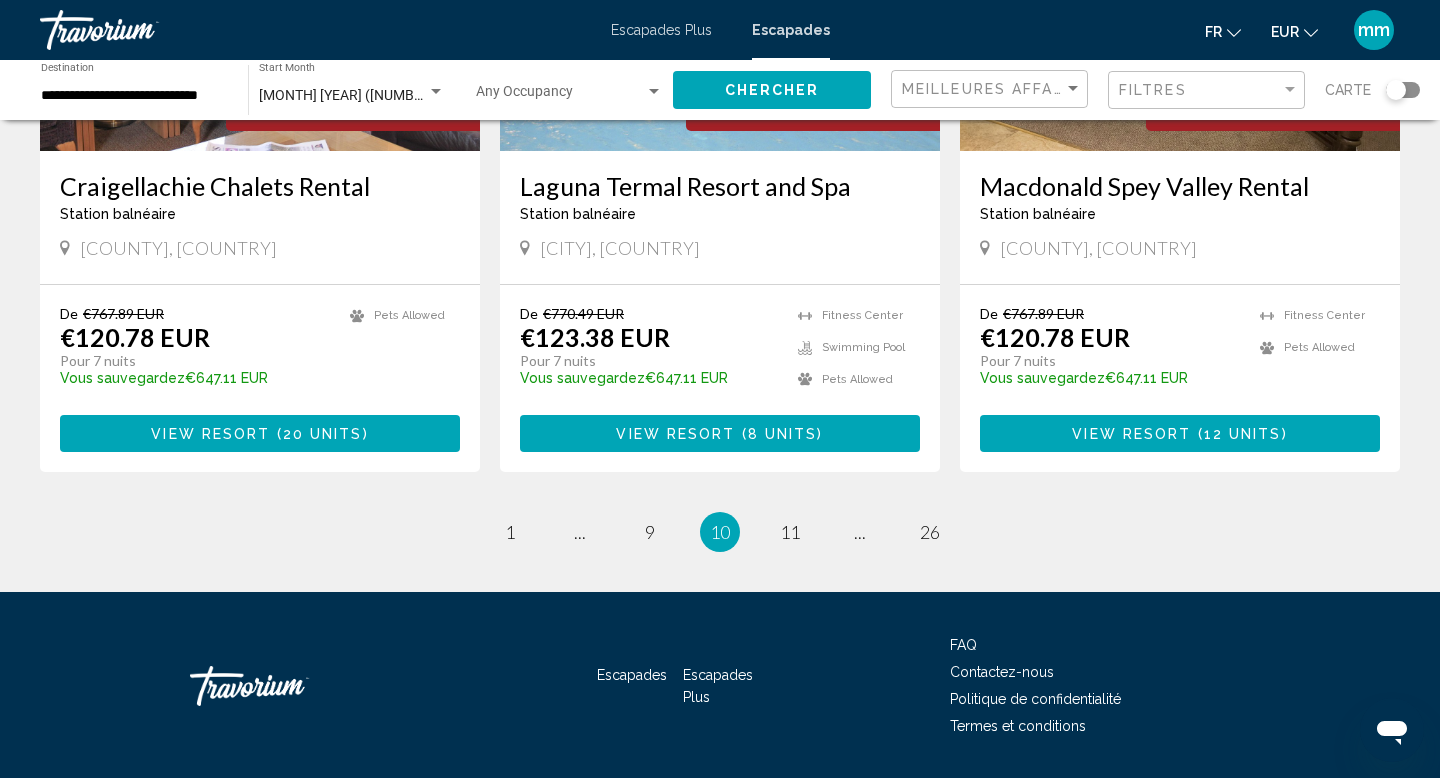 scroll, scrollTop: 2510, scrollLeft: 0, axis: vertical 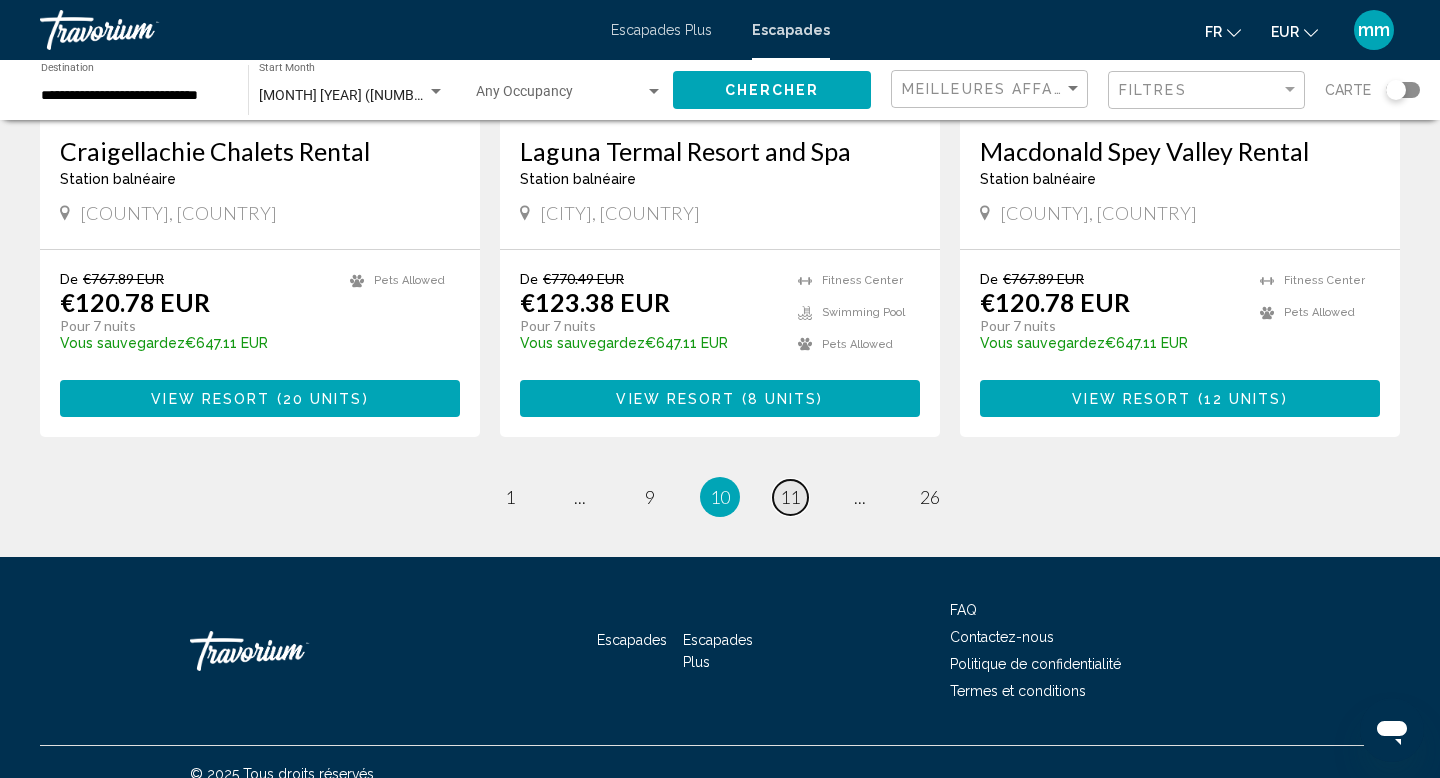 click on "11" at bounding box center (790, 497) 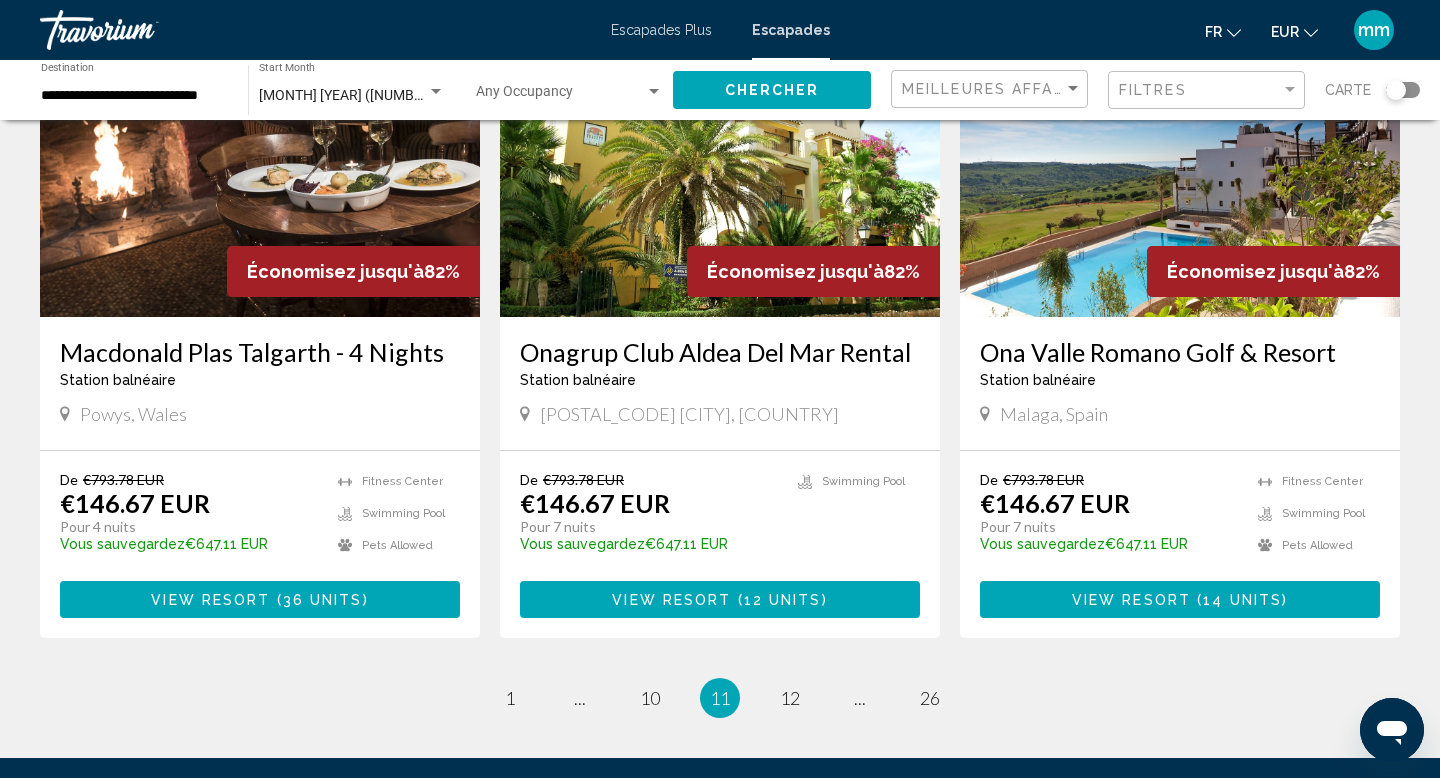 scroll, scrollTop: 2350, scrollLeft: 0, axis: vertical 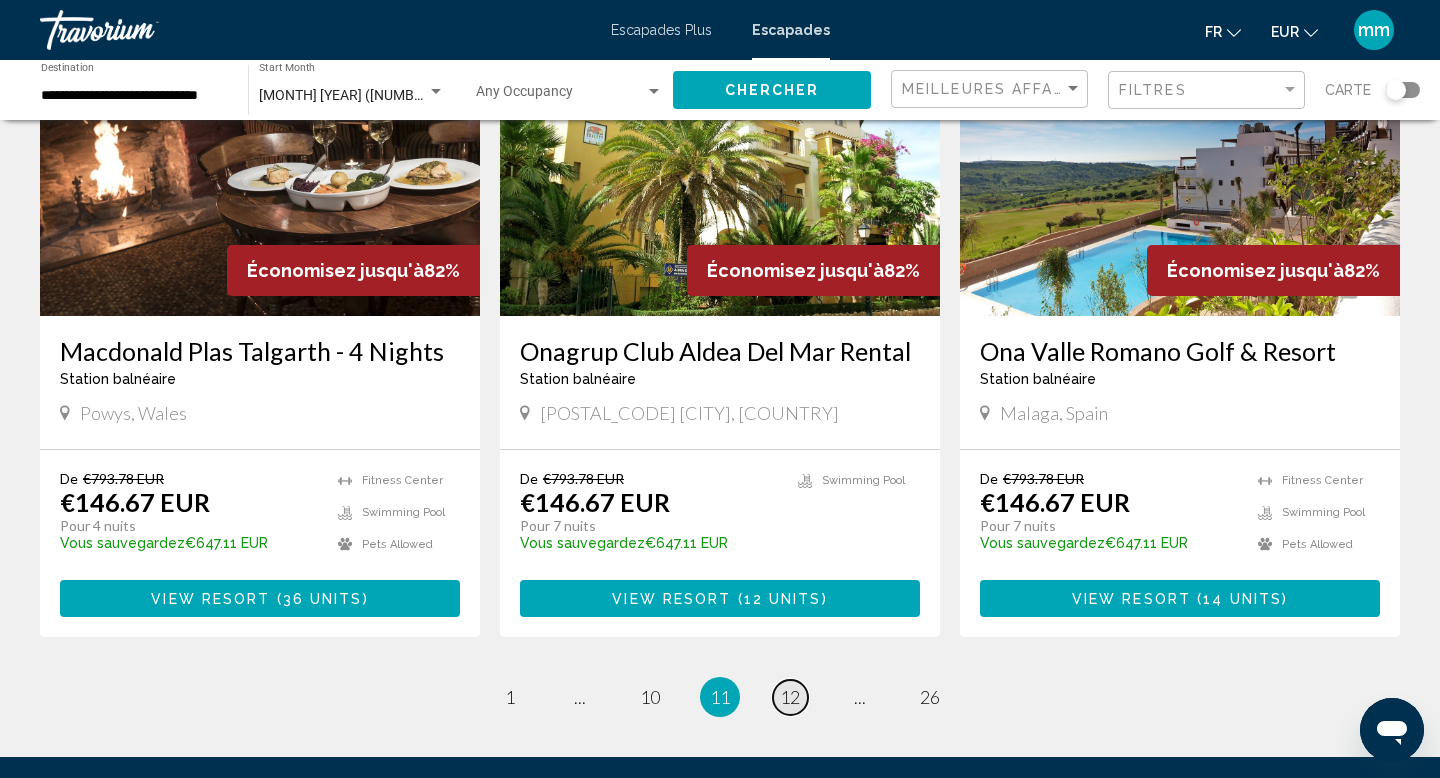 click on "12" at bounding box center (790, 697) 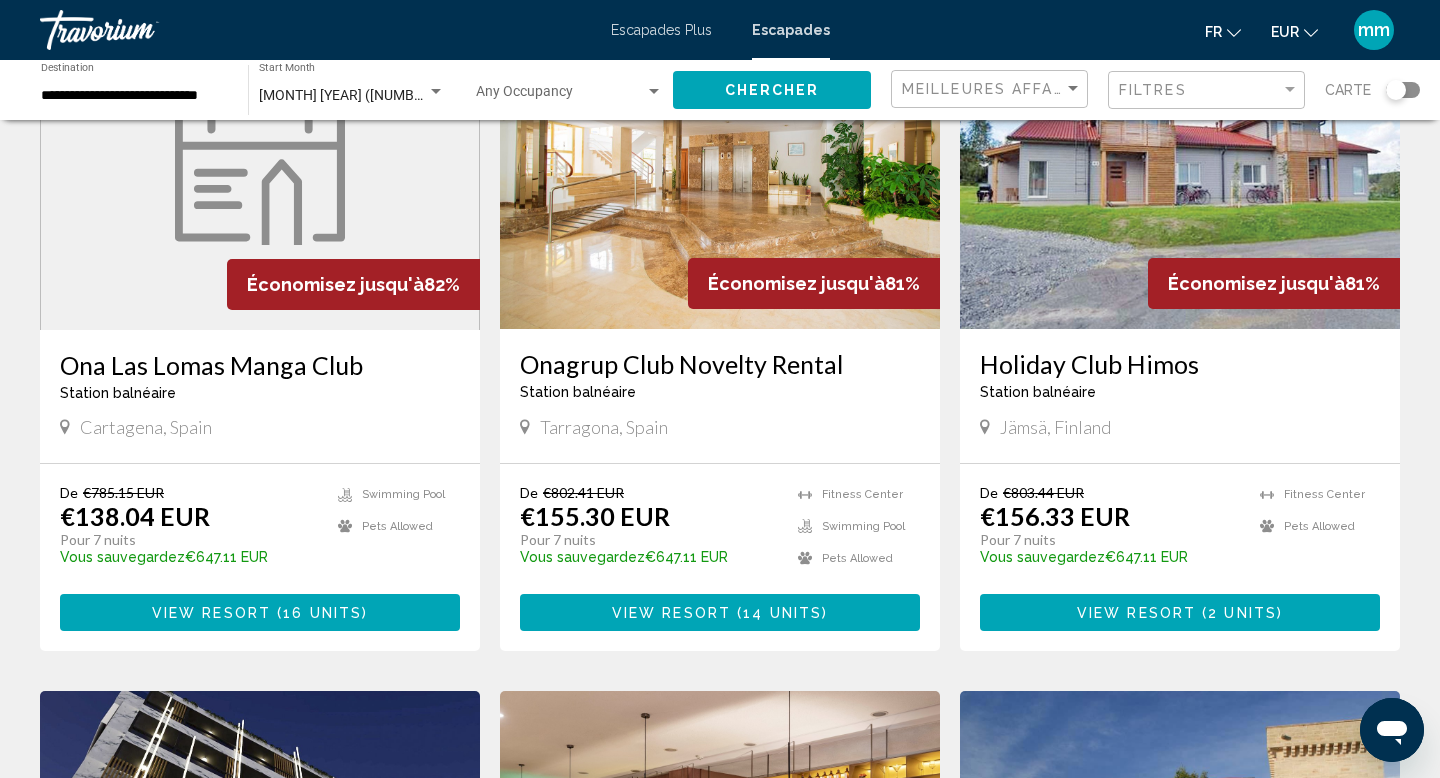 scroll, scrollTop: 188, scrollLeft: 0, axis: vertical 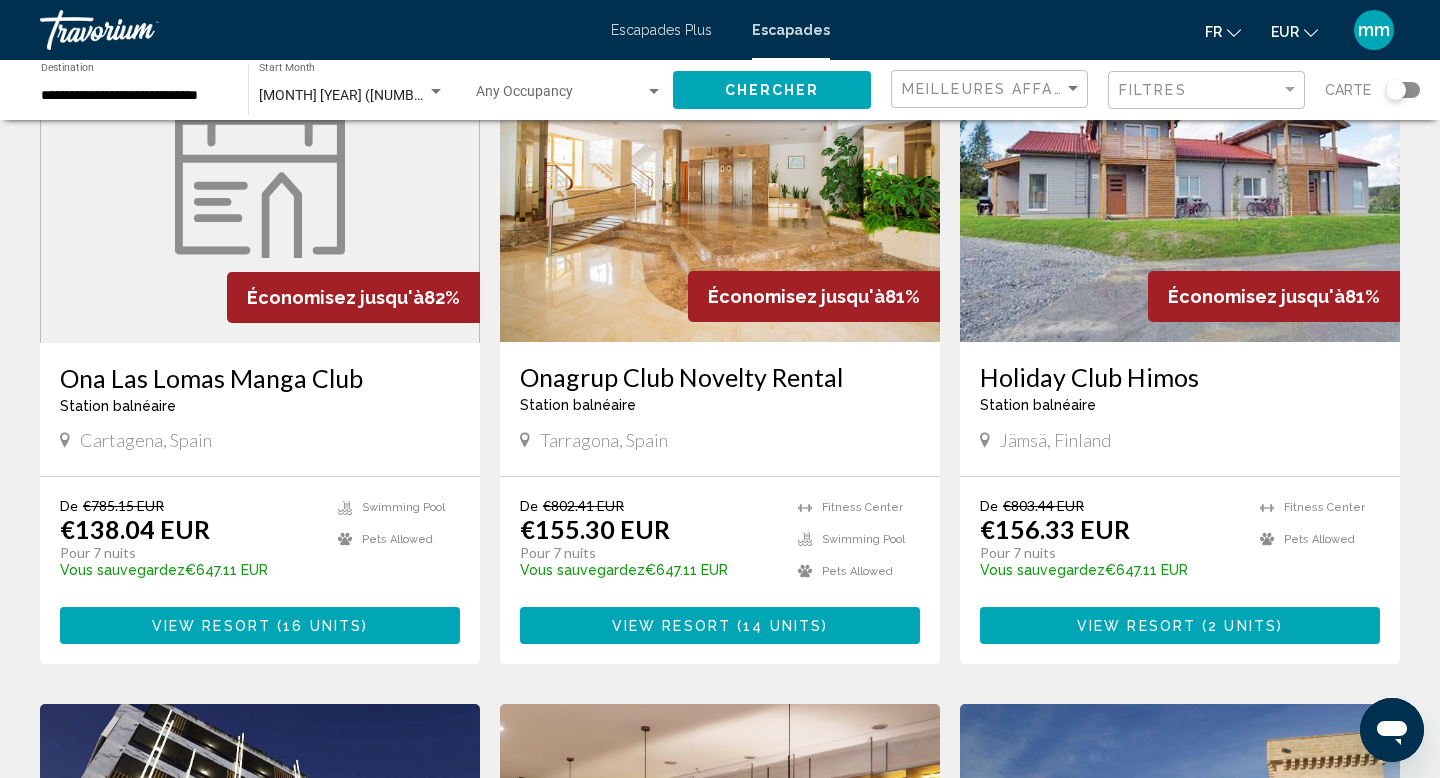 click at bounding box center [260, 183] 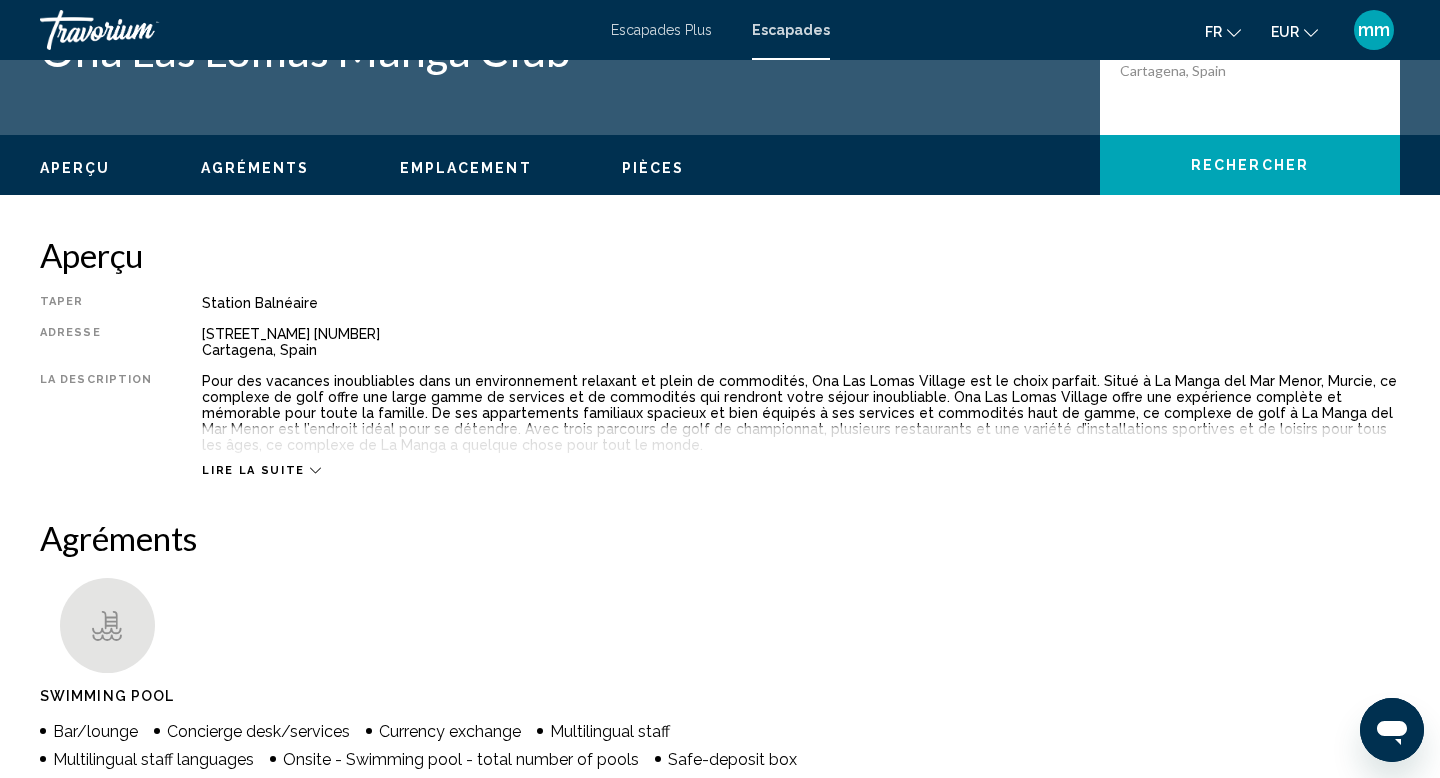 scroll, scrollTop: 0, scrollLeft: 0, axis: both 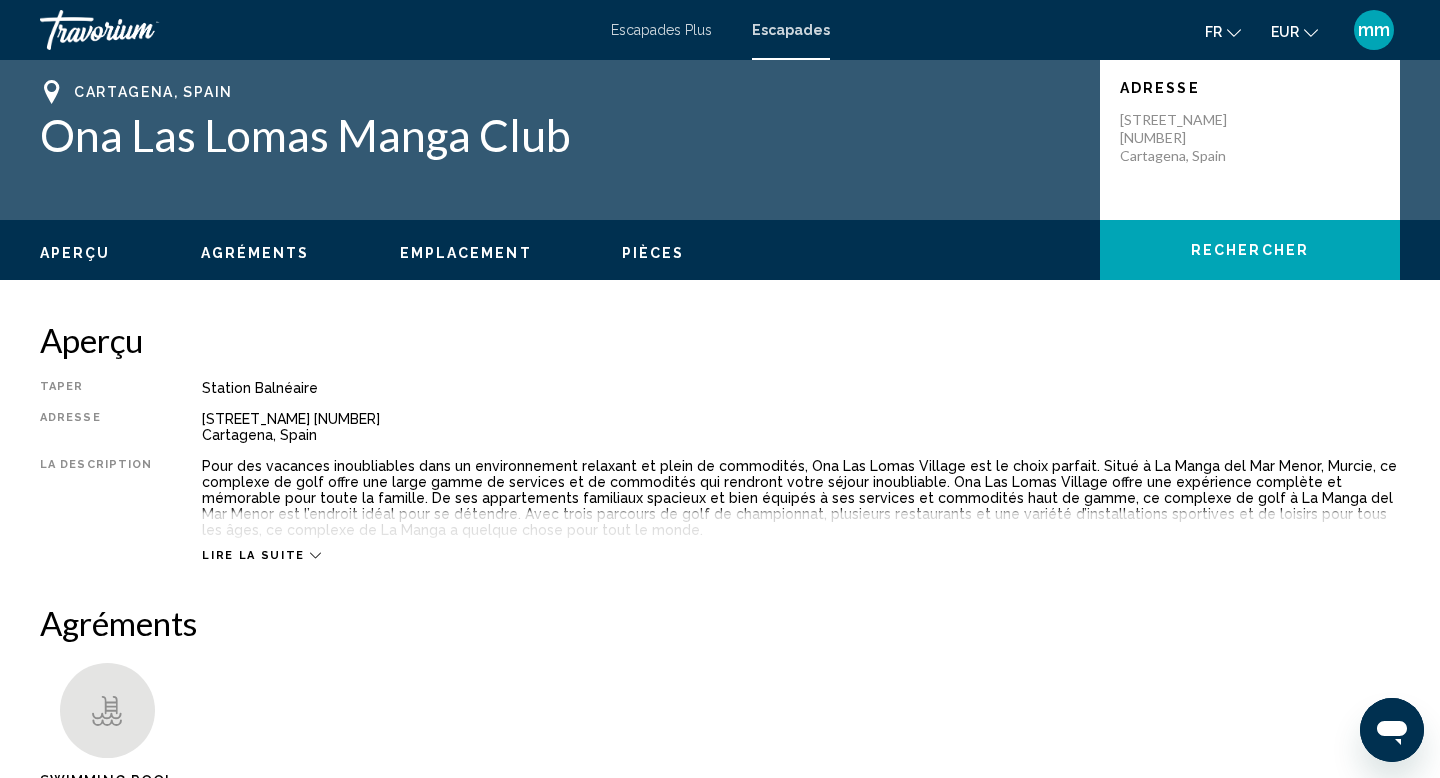 click on "Lire la suite" at bounding box center [801, 535] 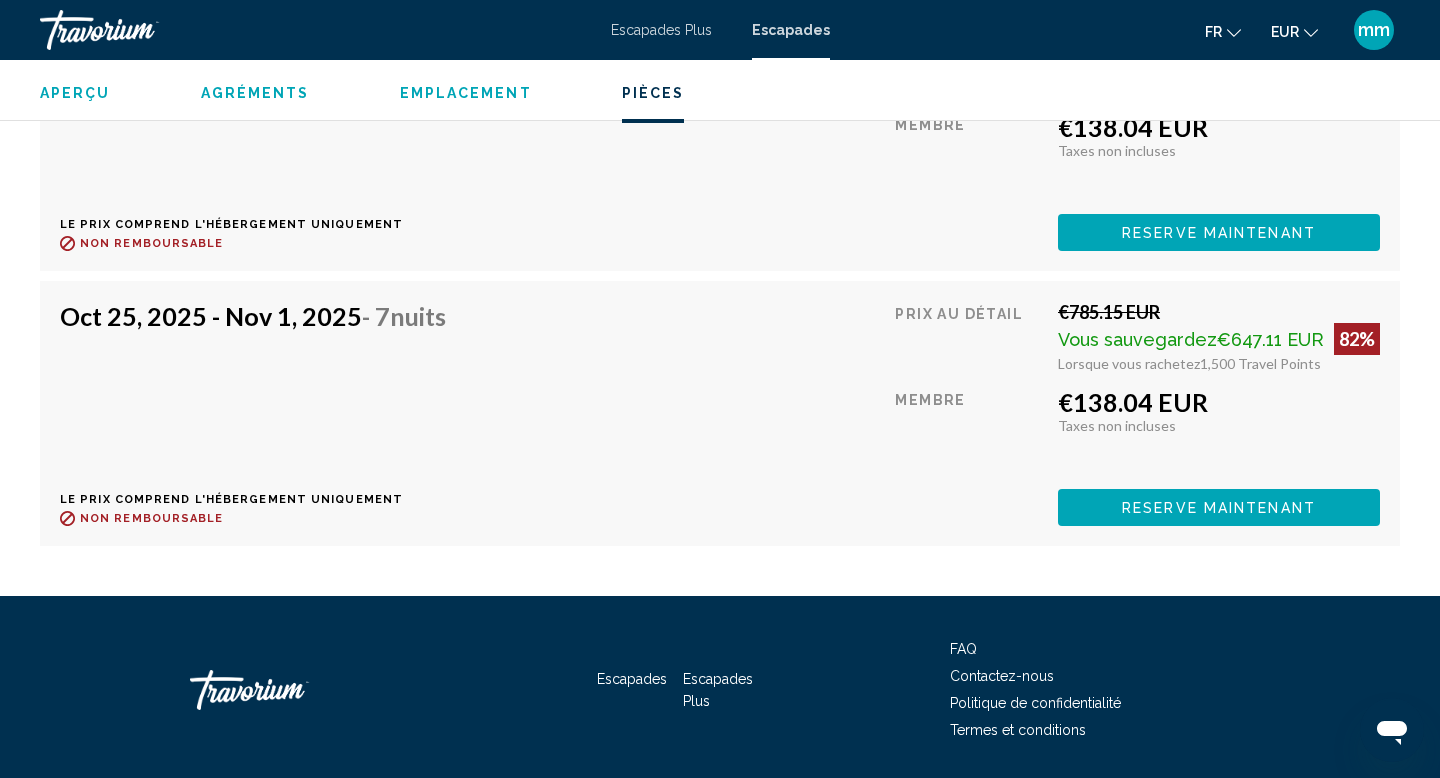 scroll, scrollTop: 2917, scrollLeft: 0, axis: vertical 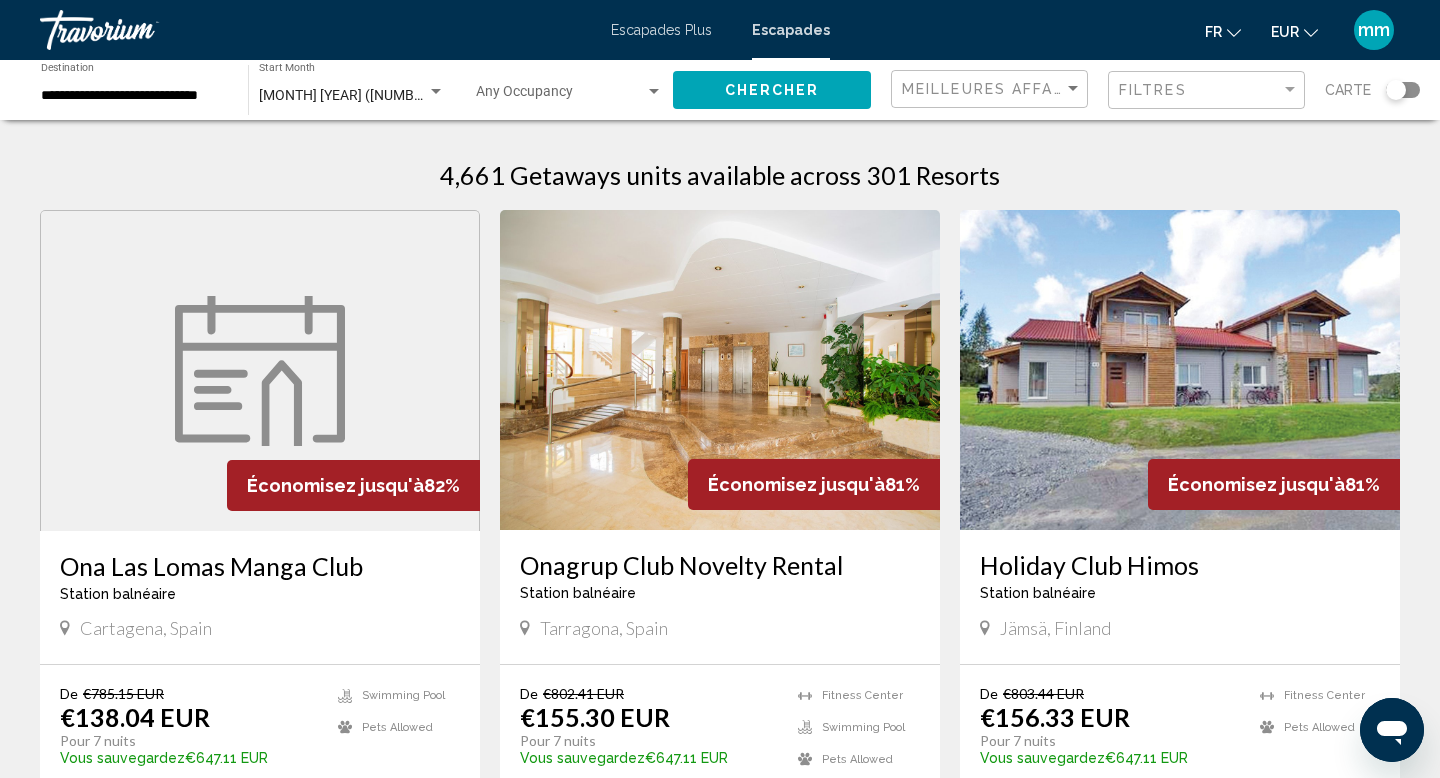 click at bounding box center [260, 371] 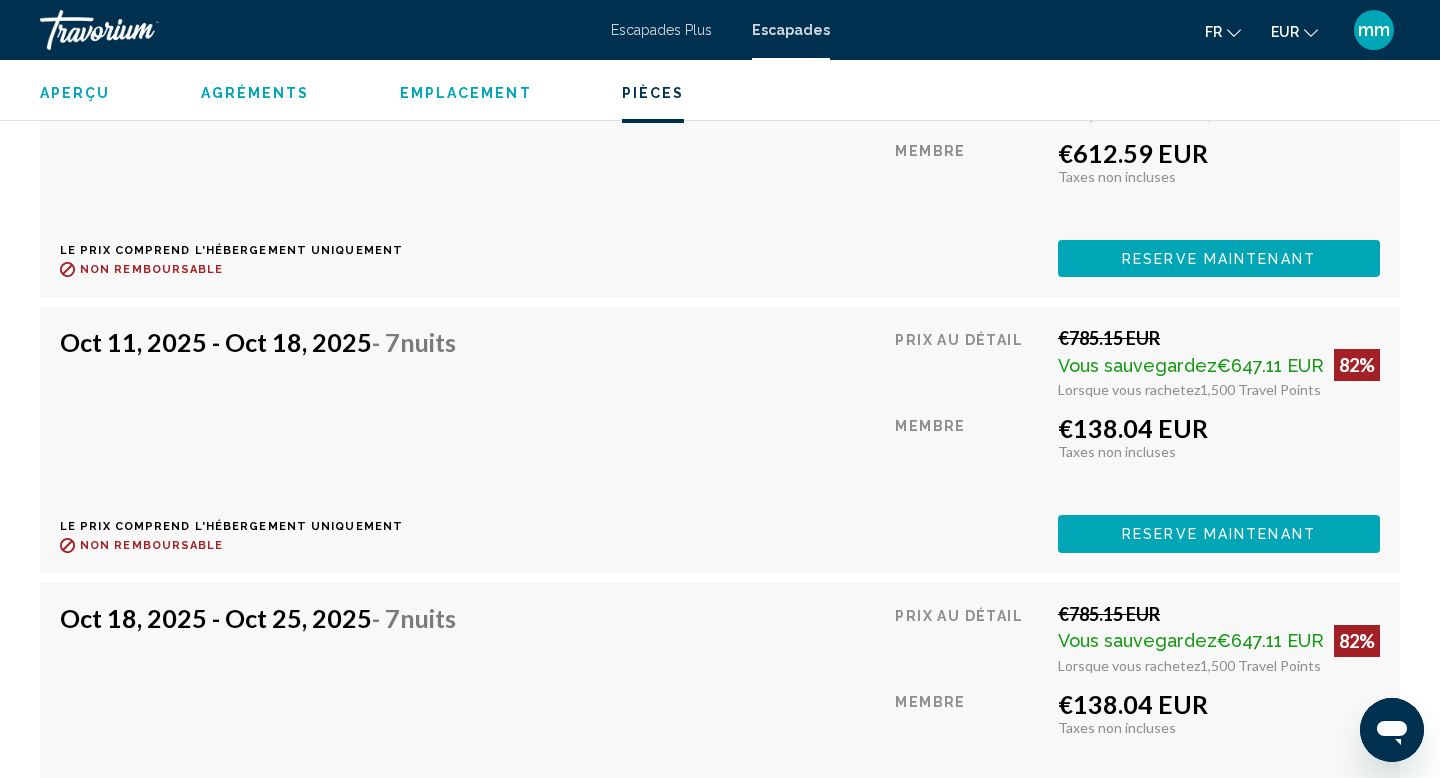 scroll, scrollTop: 2328, scrollLeft: 0, axis: vertical 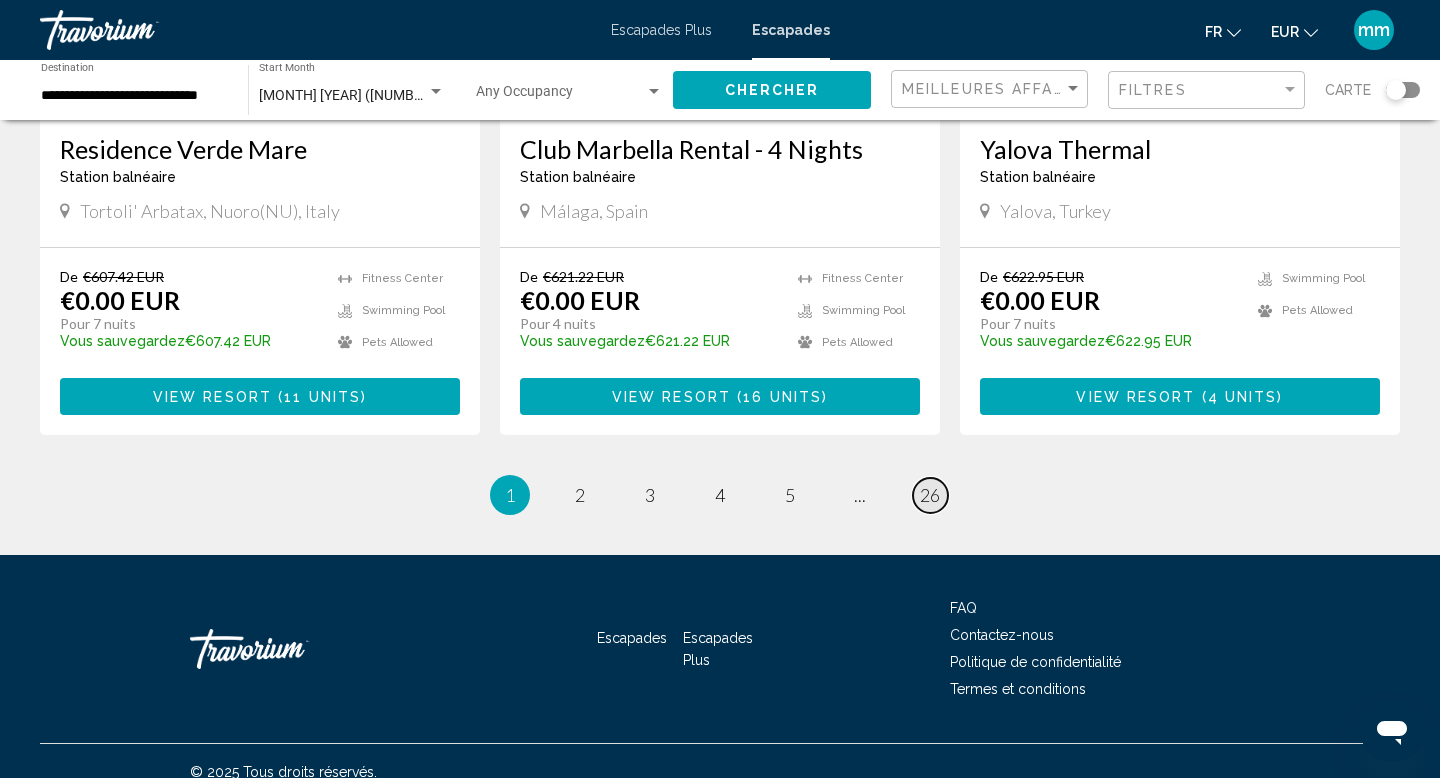 click on "26" at bounding box center (930, 495) 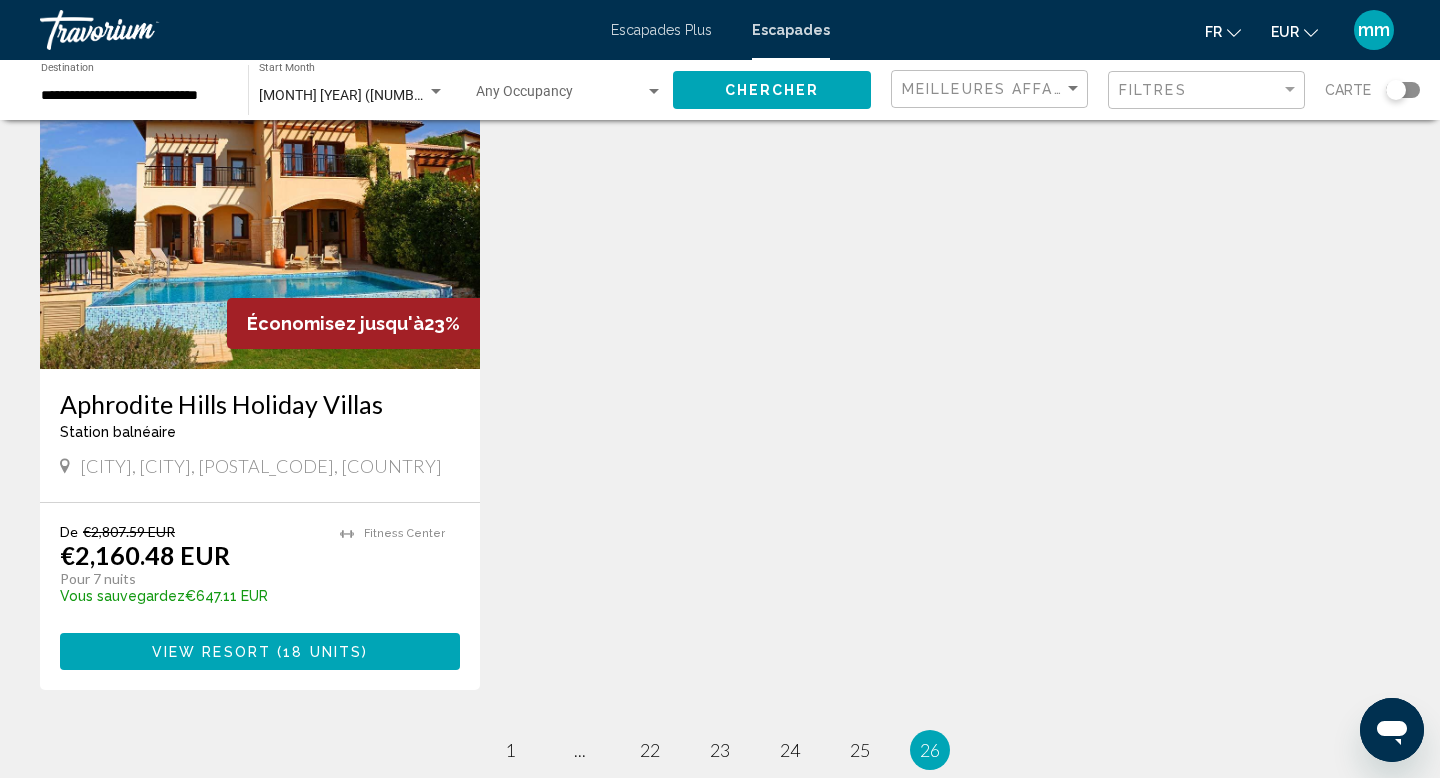 scroll, scrollTop: 166, scrollLeft: 0, axis: vertical 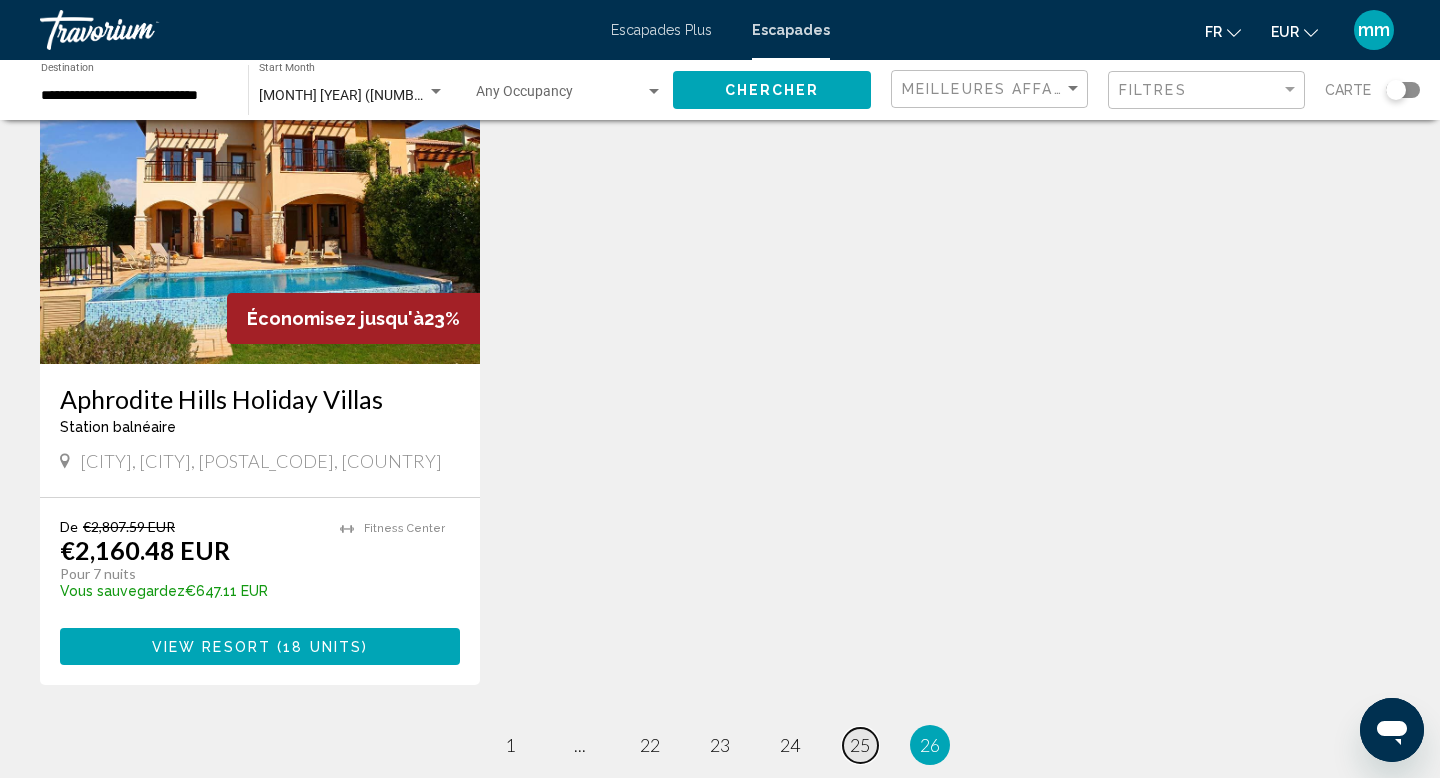 click on "25" at bounding box center (860, 745) 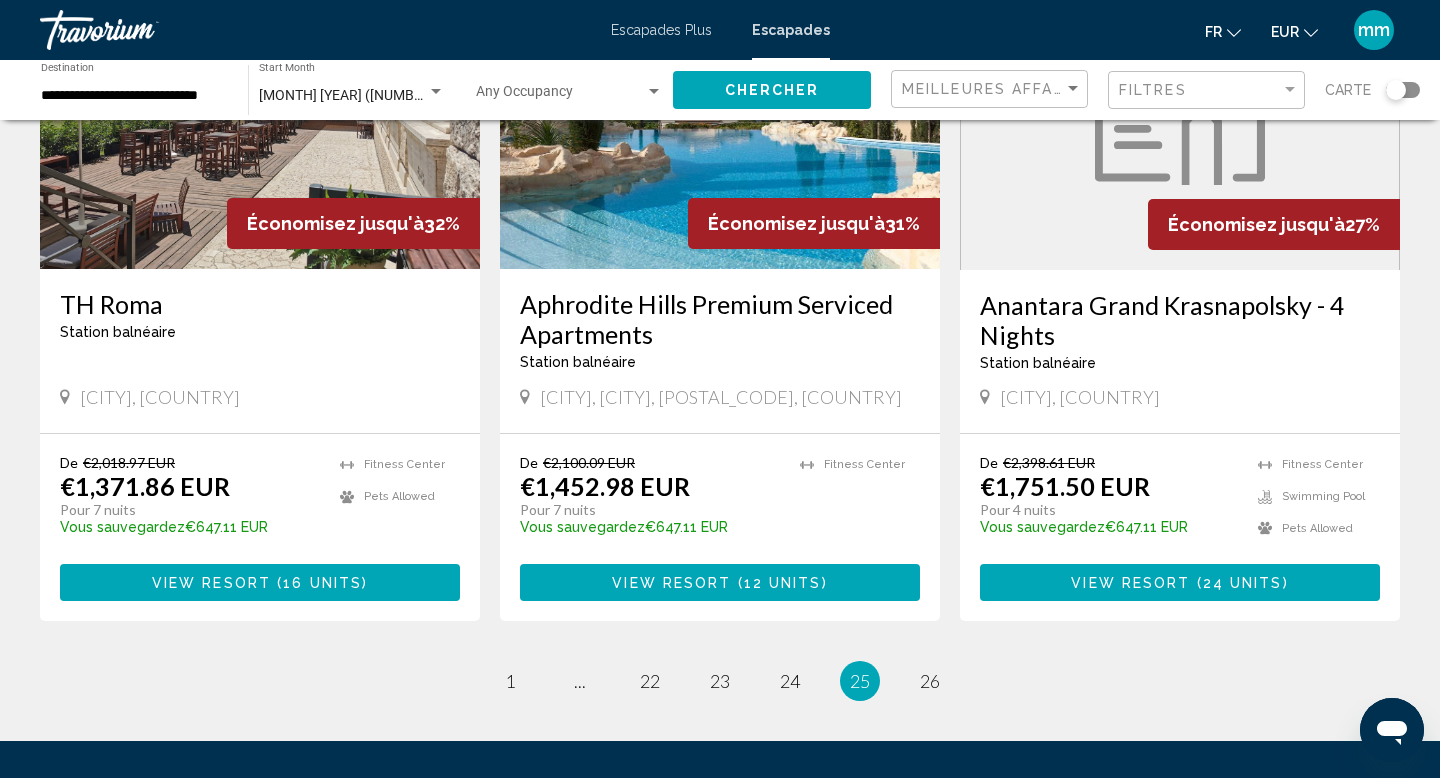 scroll, scrollTop: 2397, scrollLeft: 0, axis: vertical 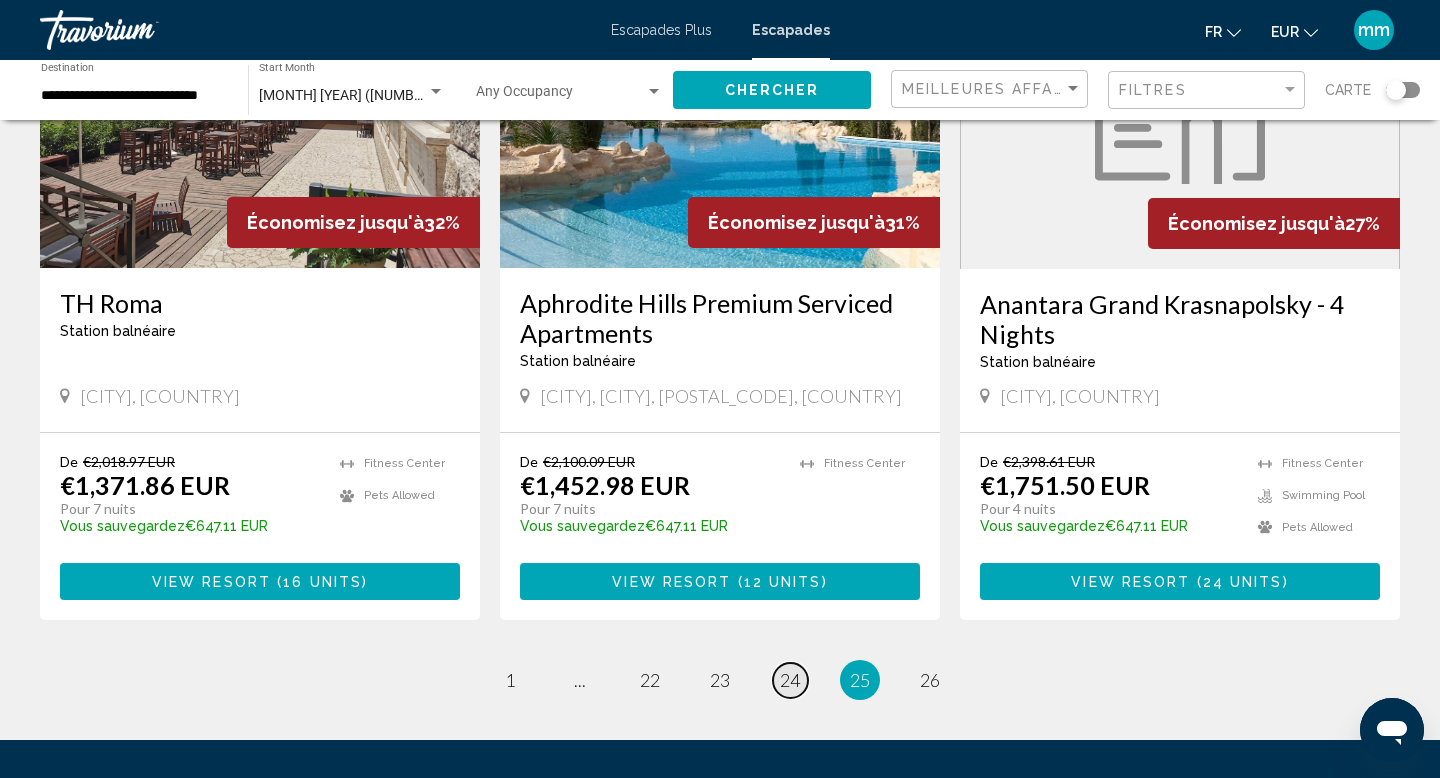 click on "24" at bounding box center (790, 680) 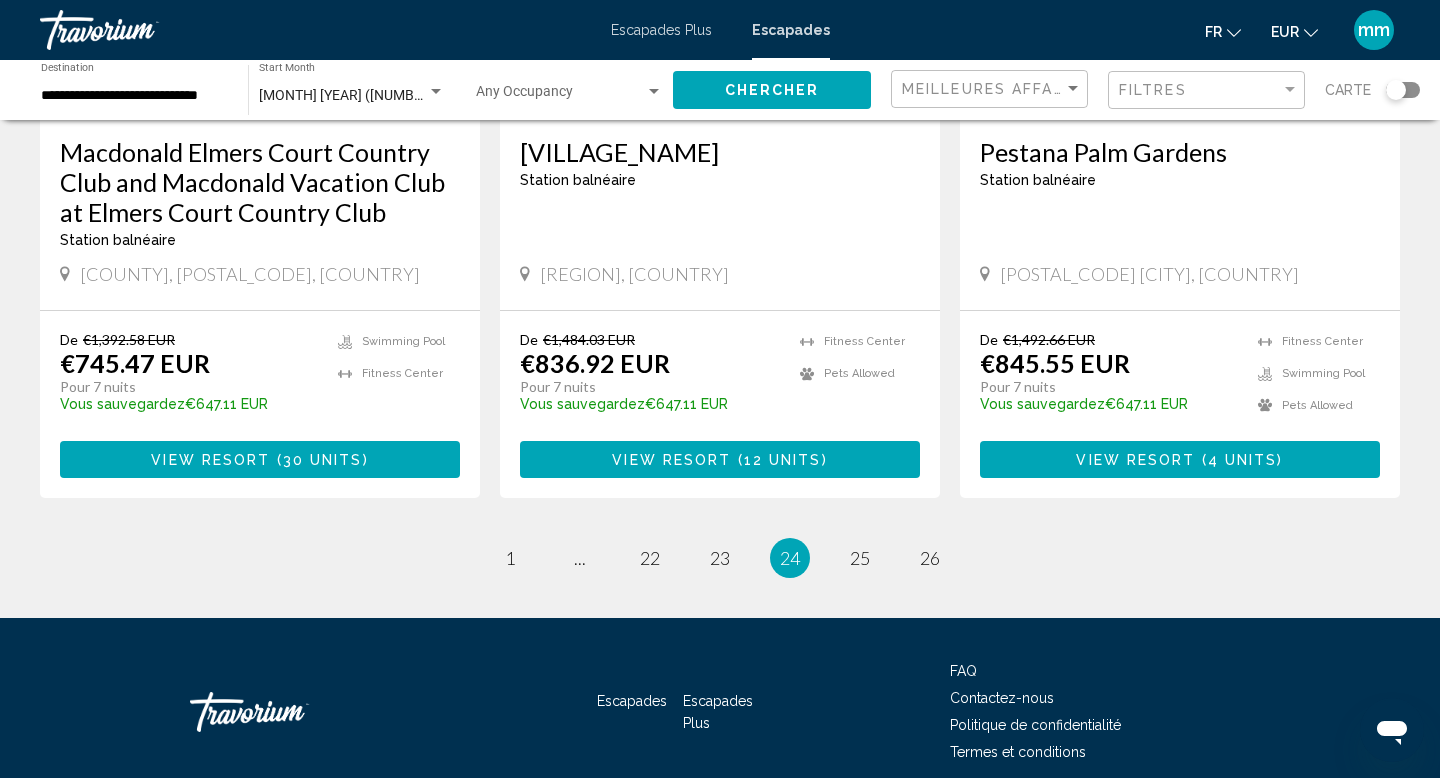 scroll, scrollTop: 2521, scrollLeft: 0, axis: vertical 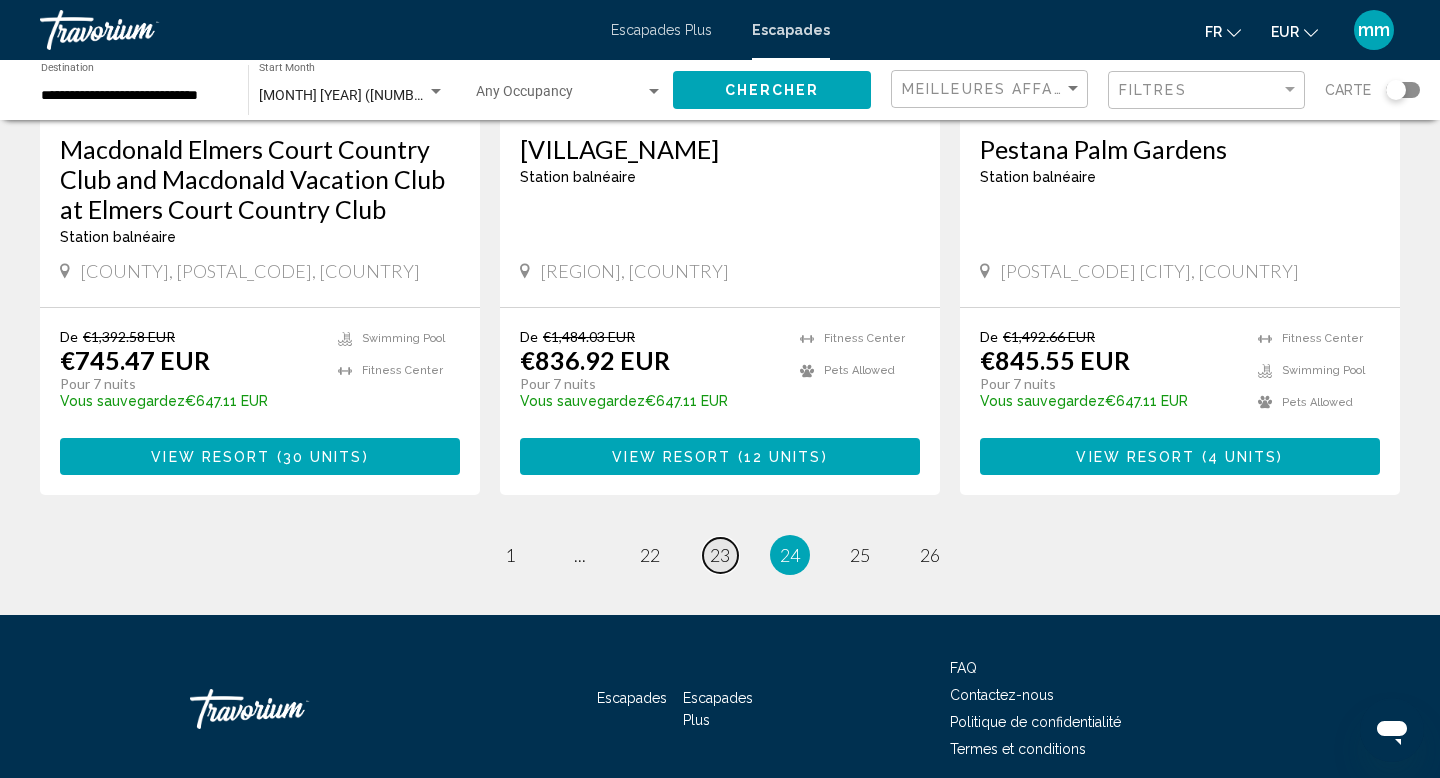 click on "23" at bounding box center [720, 555] 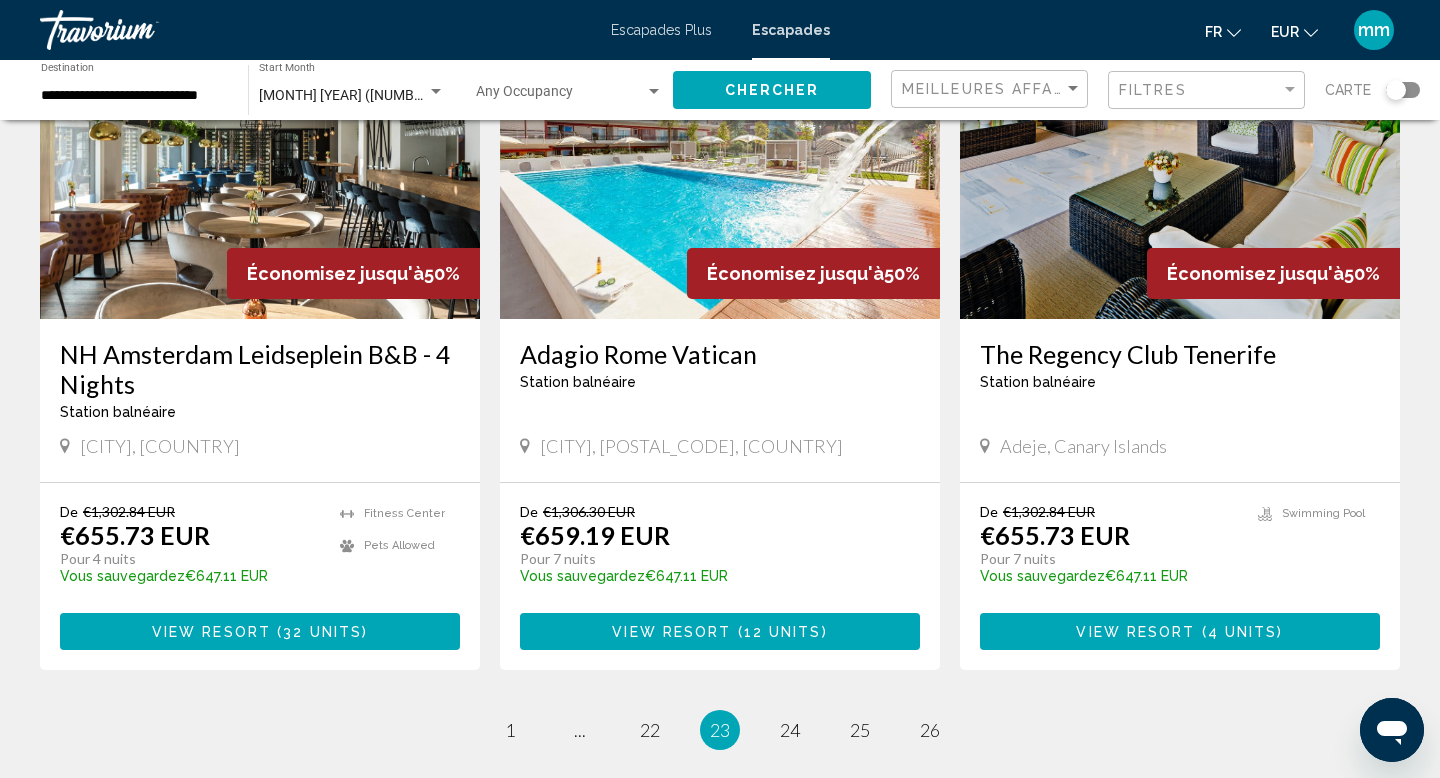 scroll, scrollTop: 2296, scrollLeft: 0, axis: vertical 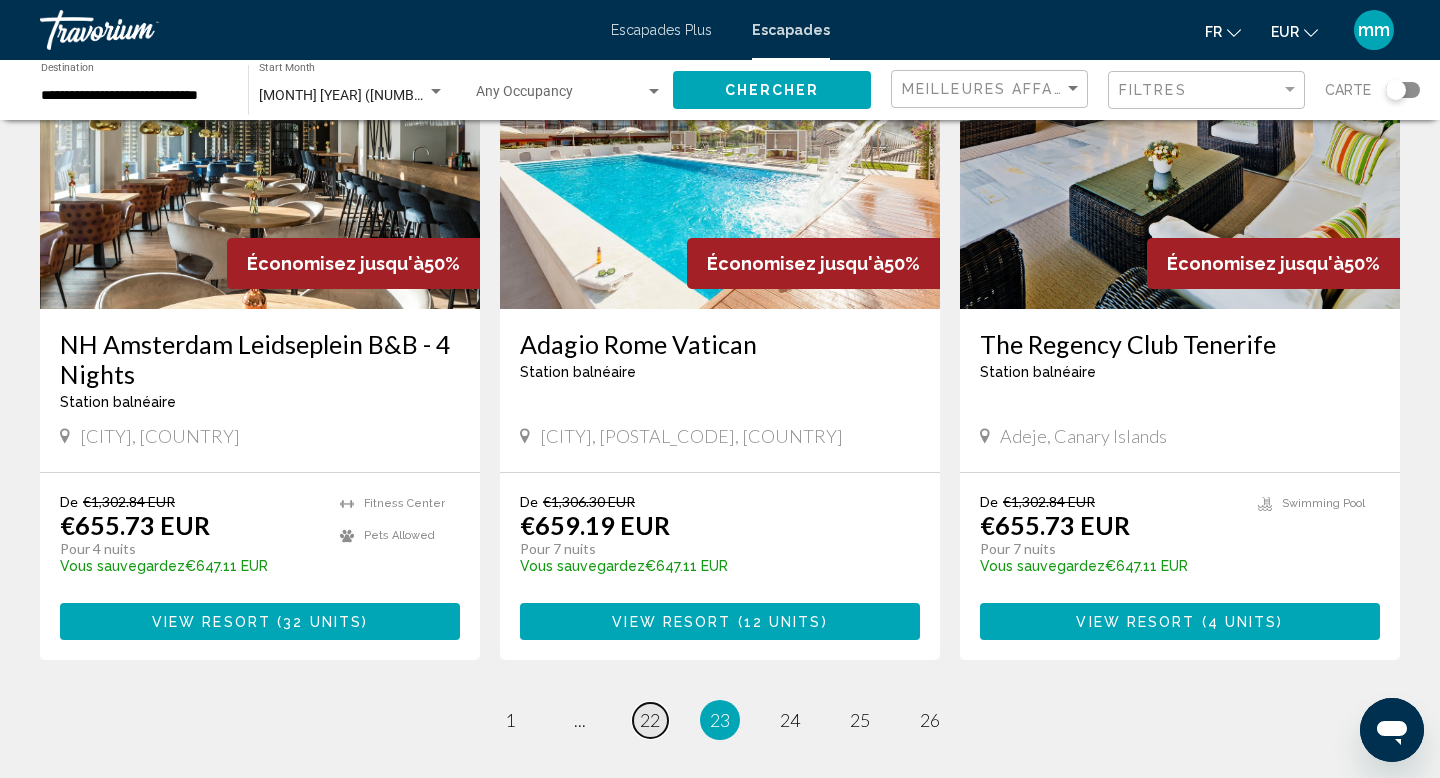 click on "22" at bounding box center (650, 720) 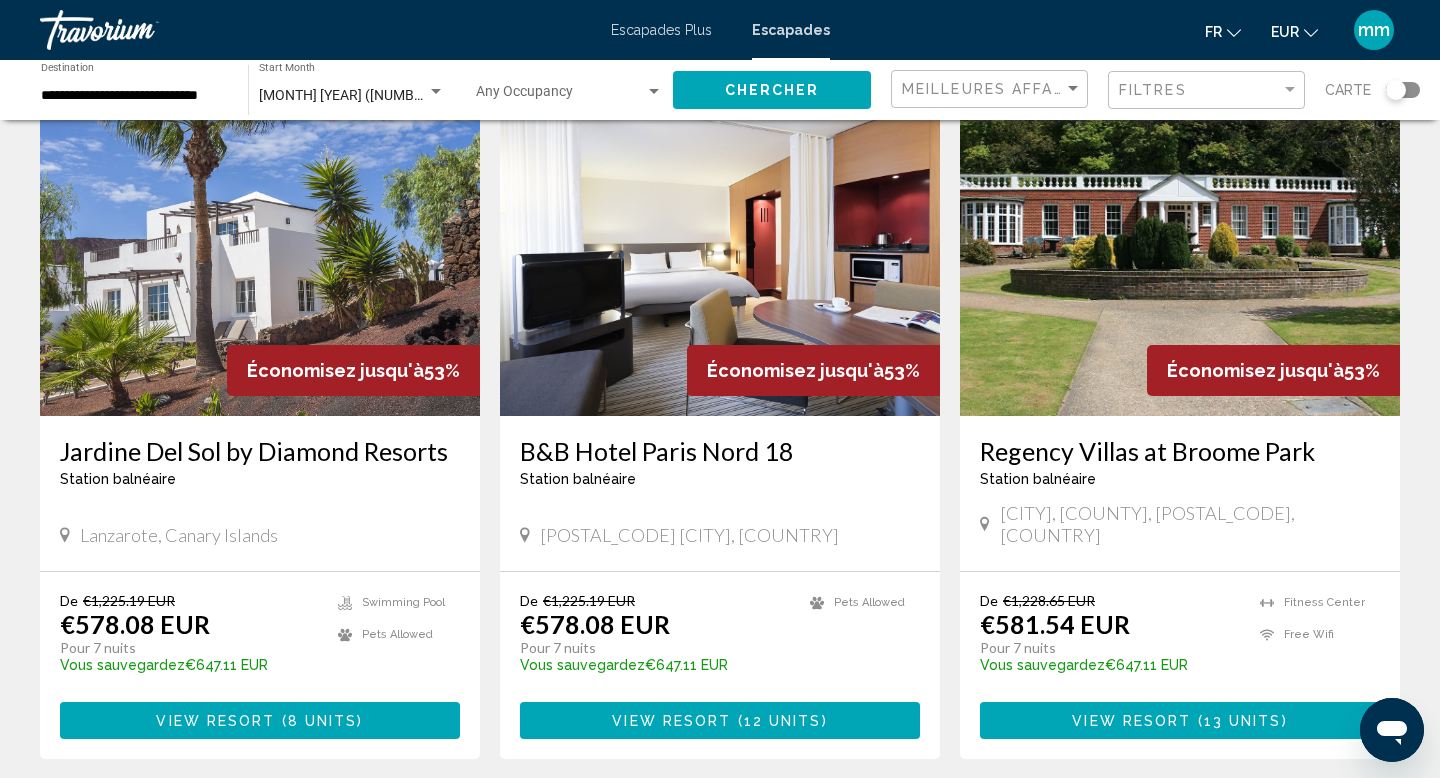 scroll, scrollTop: 2214, scrollLeft: 0, axis: vertical 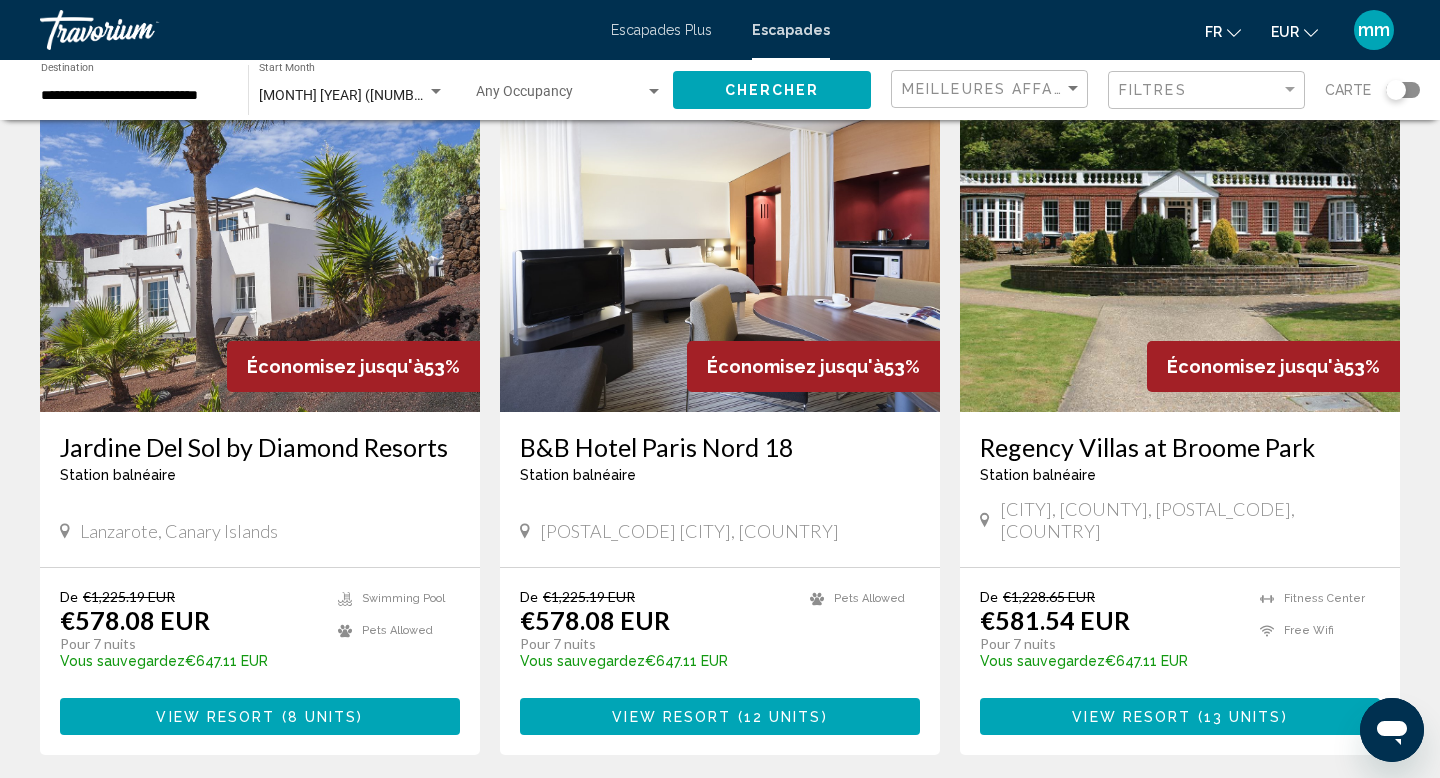 click at bounding box center (260, 252) 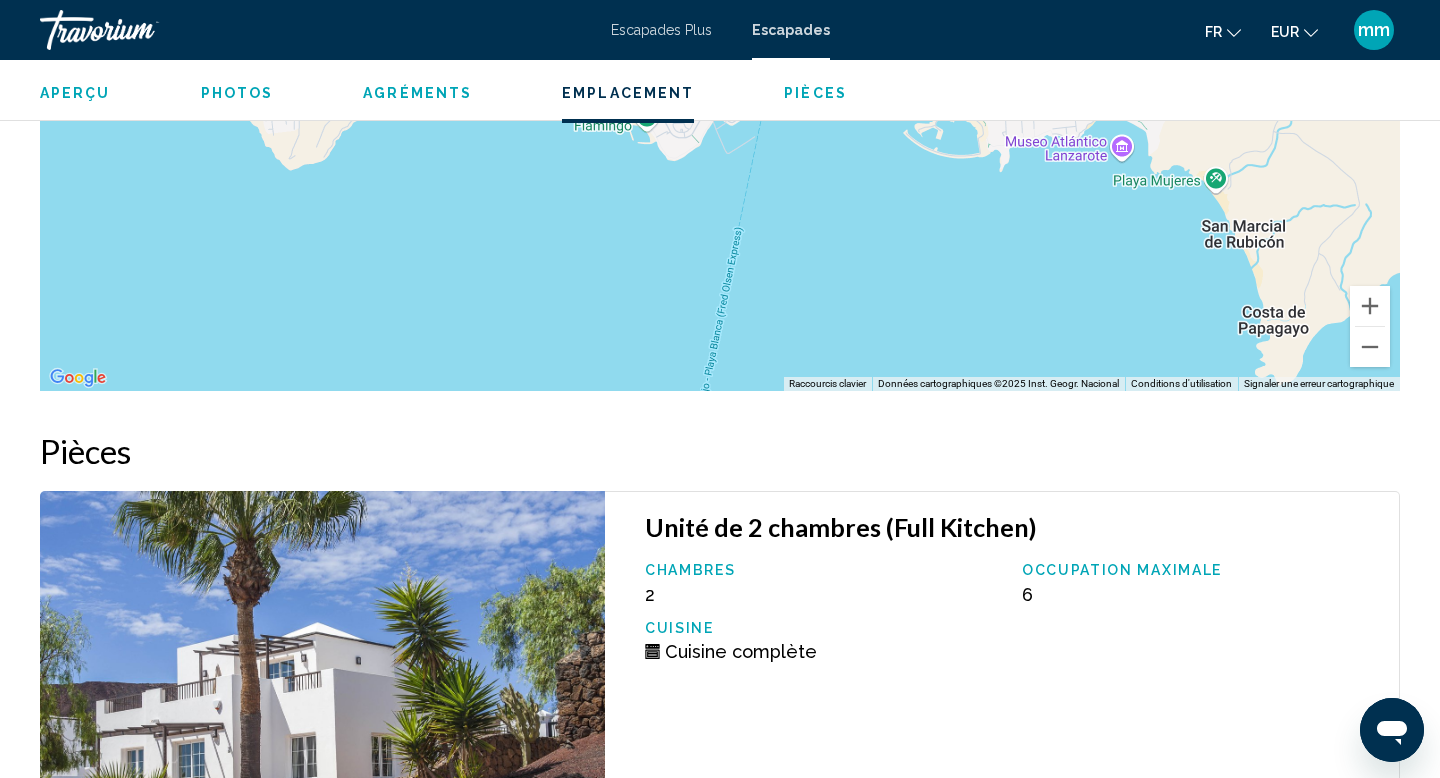 scroll, scrollTop: 2478, scrollLeft: 0, axis: vertical 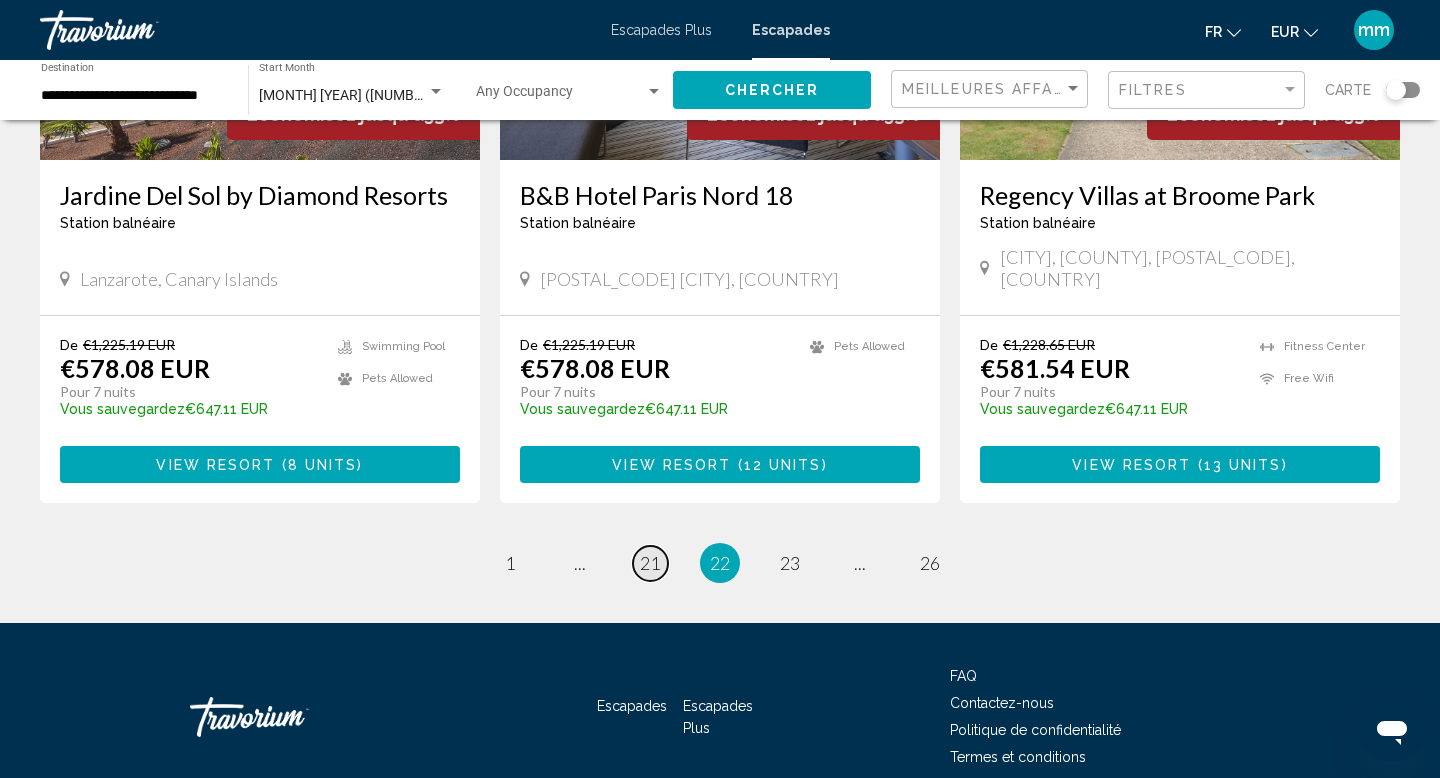 click on "21" at bounding box center (650, 563) 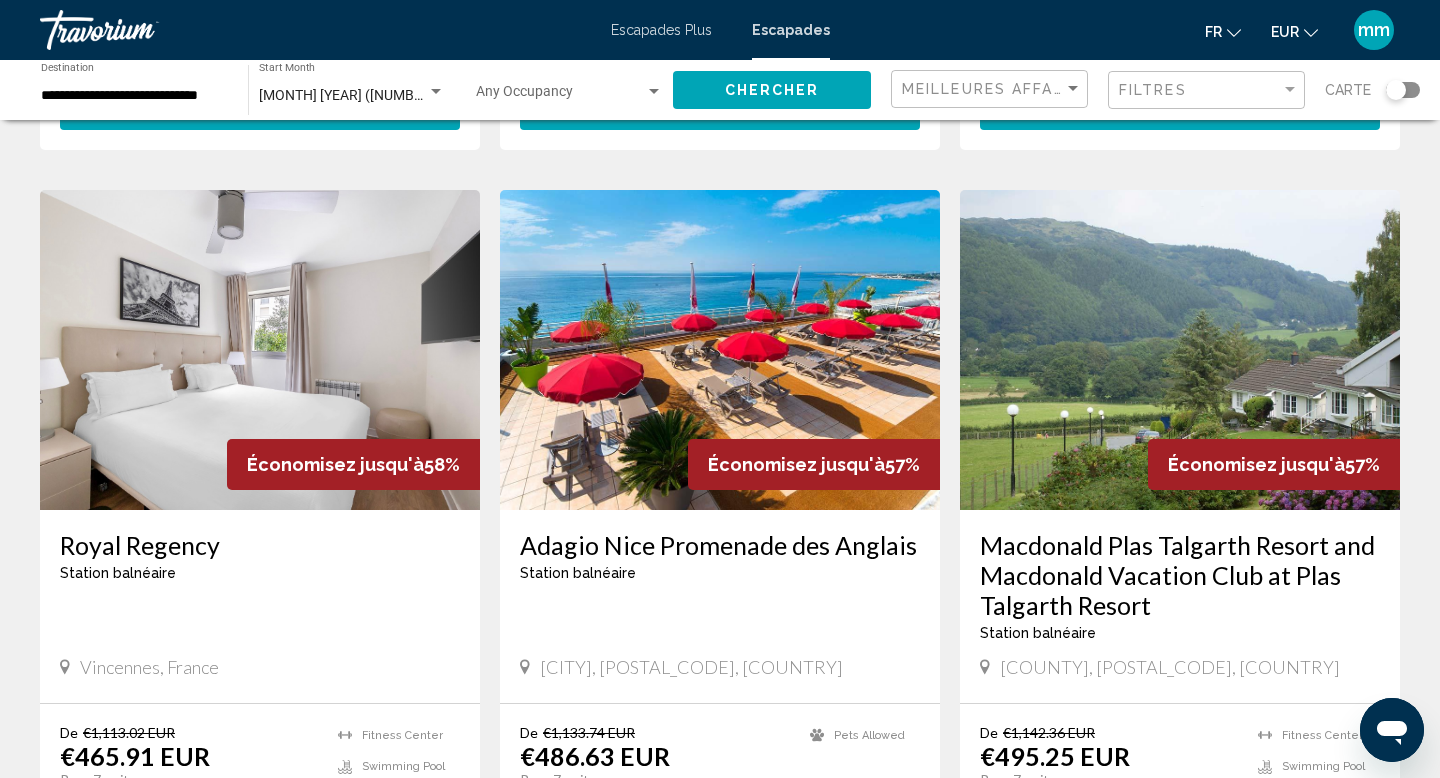 scroll, scrollTop: 767, scrollLeft: 0, axis: vertical 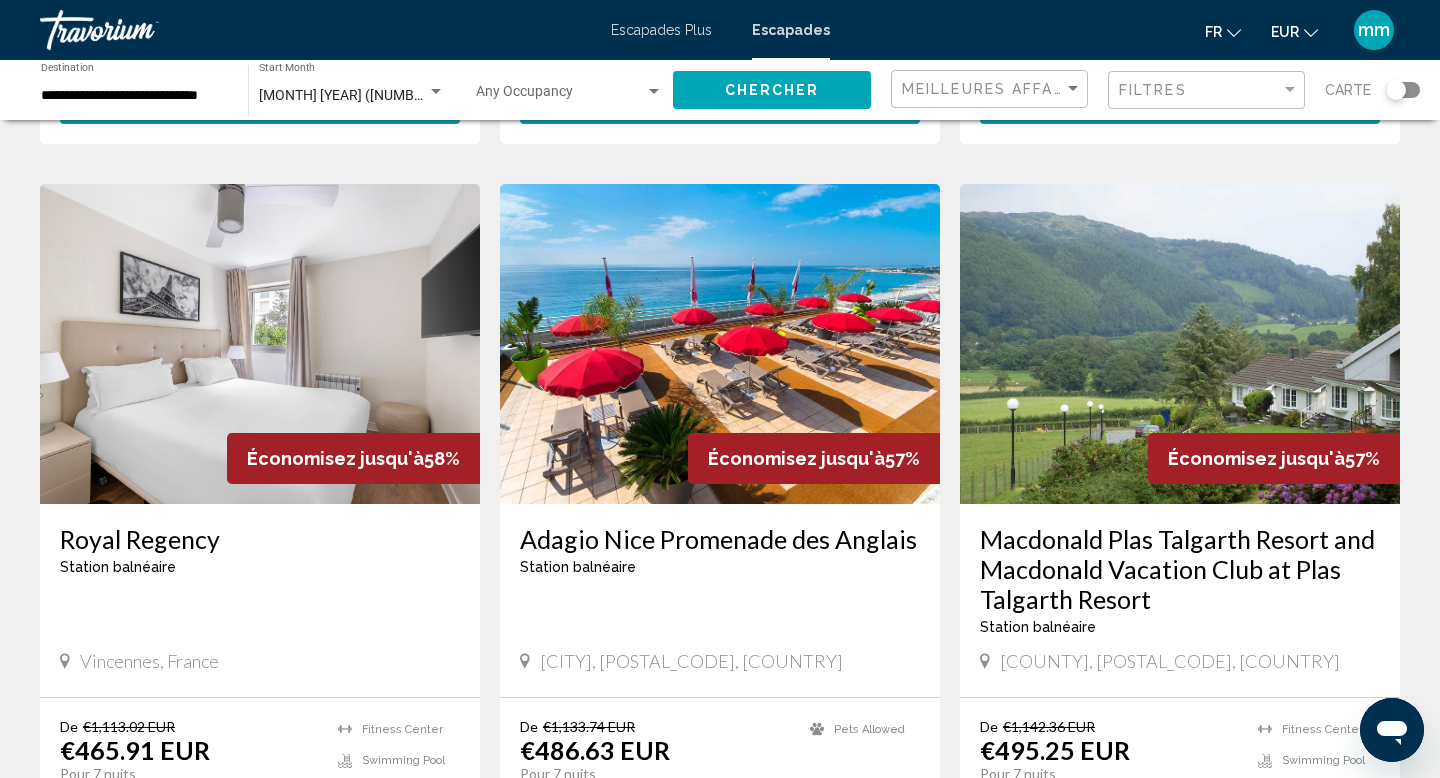 click at bounding box center (720, 344) 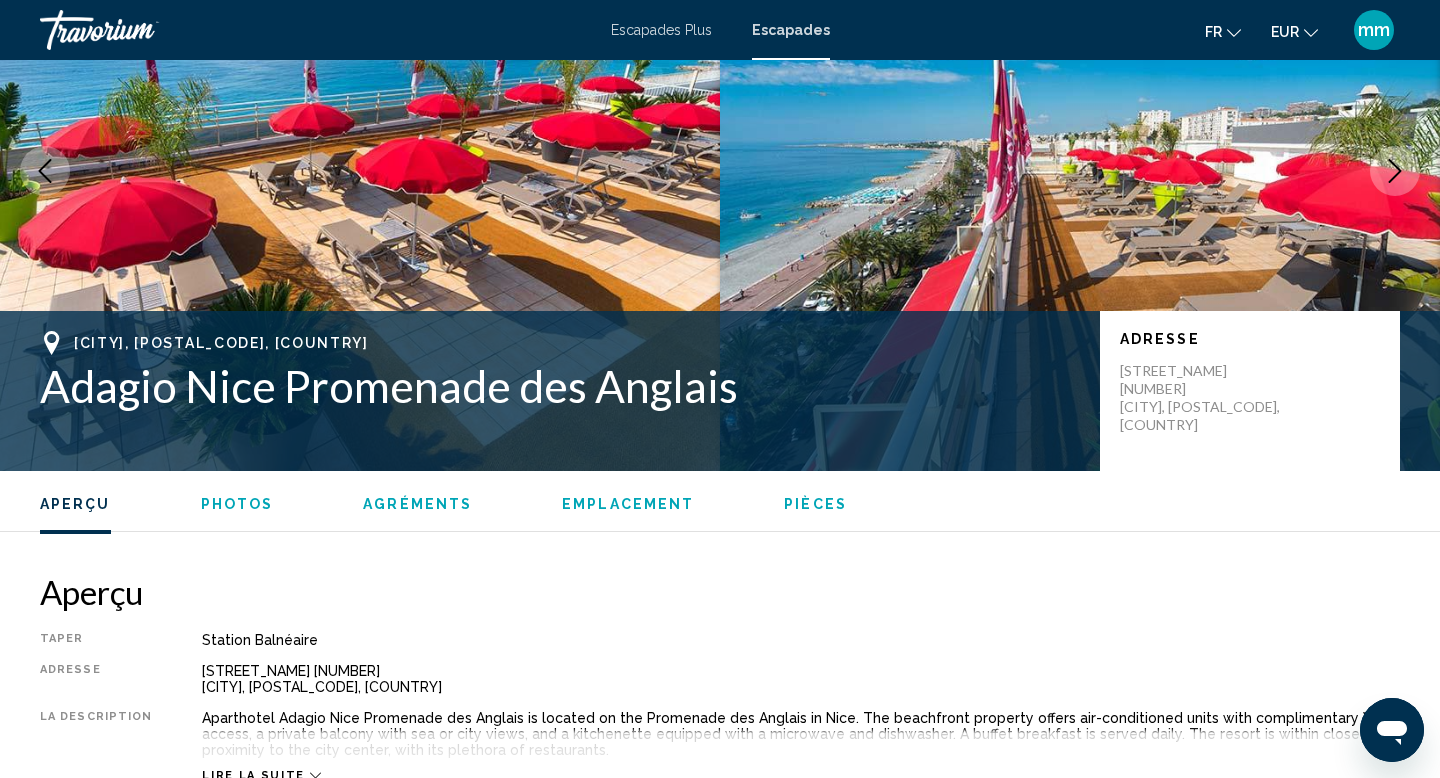 scroll, scrollTop: 0, scrollLeft: 0, axis: both 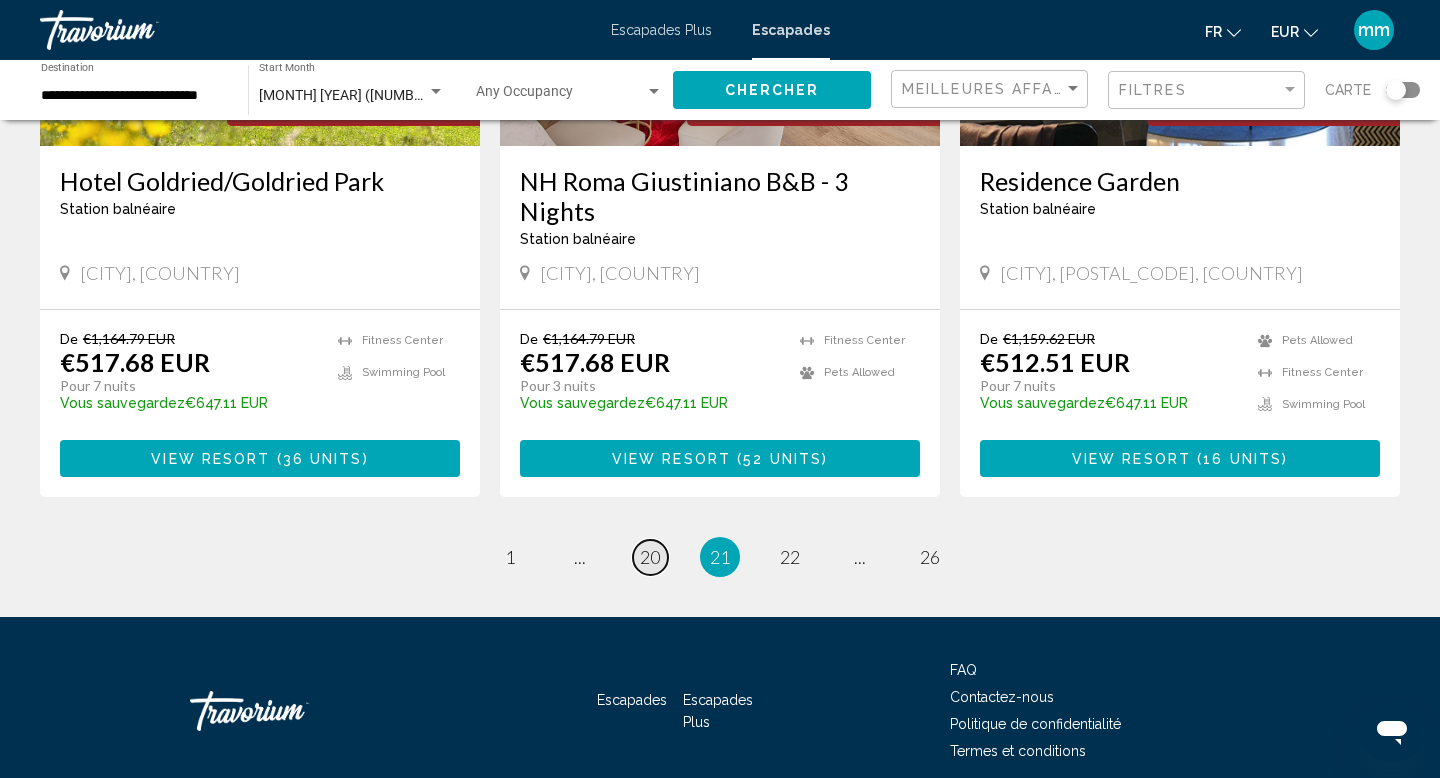 click on "20" at bounding box center (650, 557) 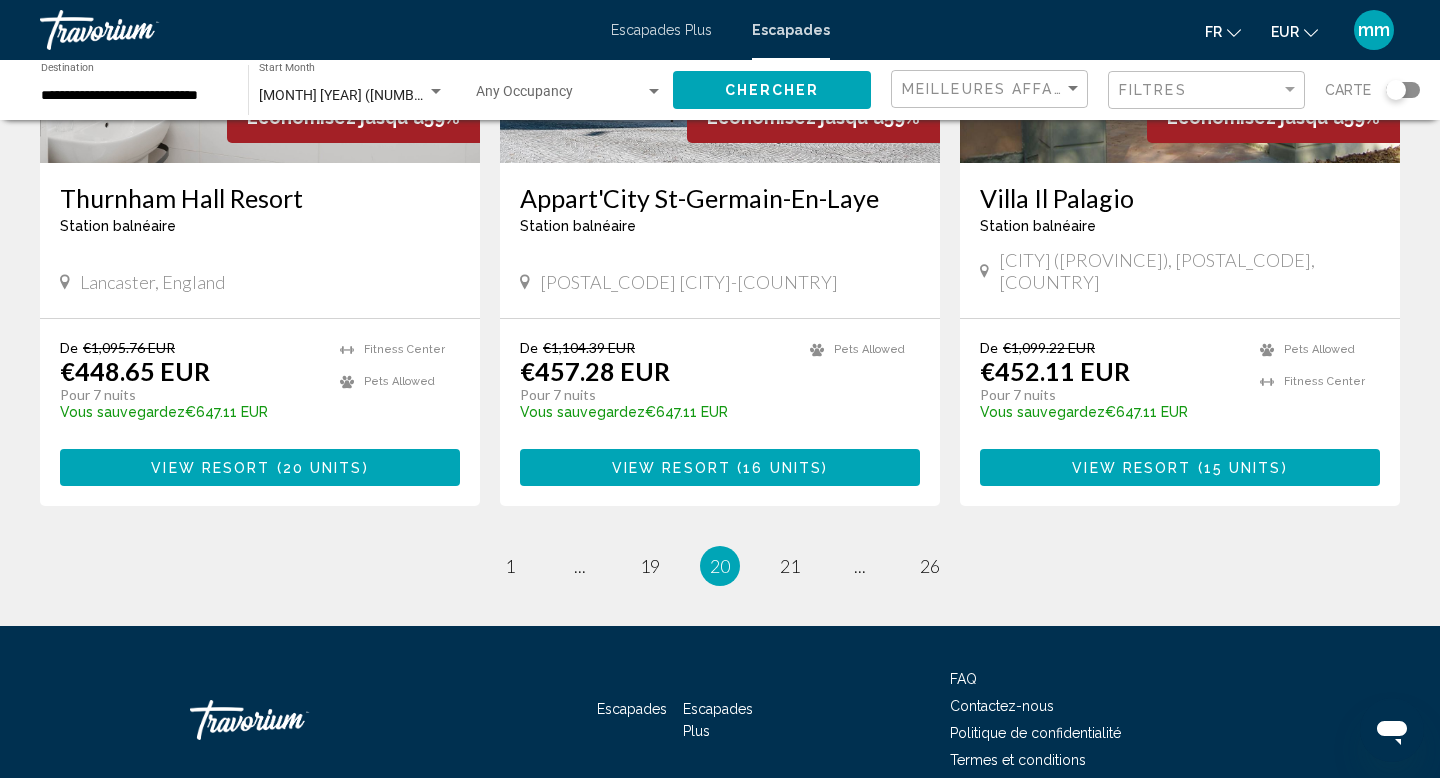 scroll, scrollTop: 2600, scrollLeft: 0, axis: vertical 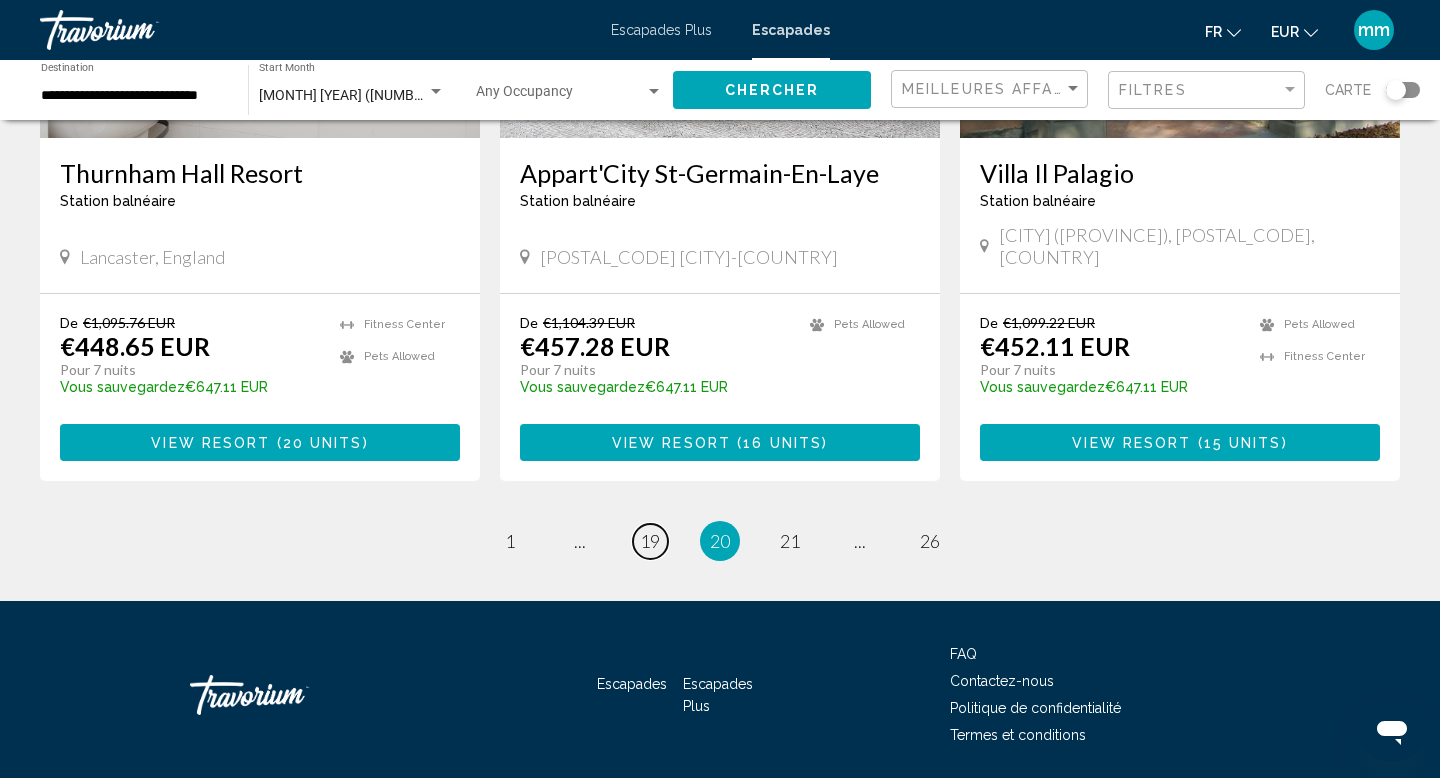 click on "19" at bounding box center [650, 541] 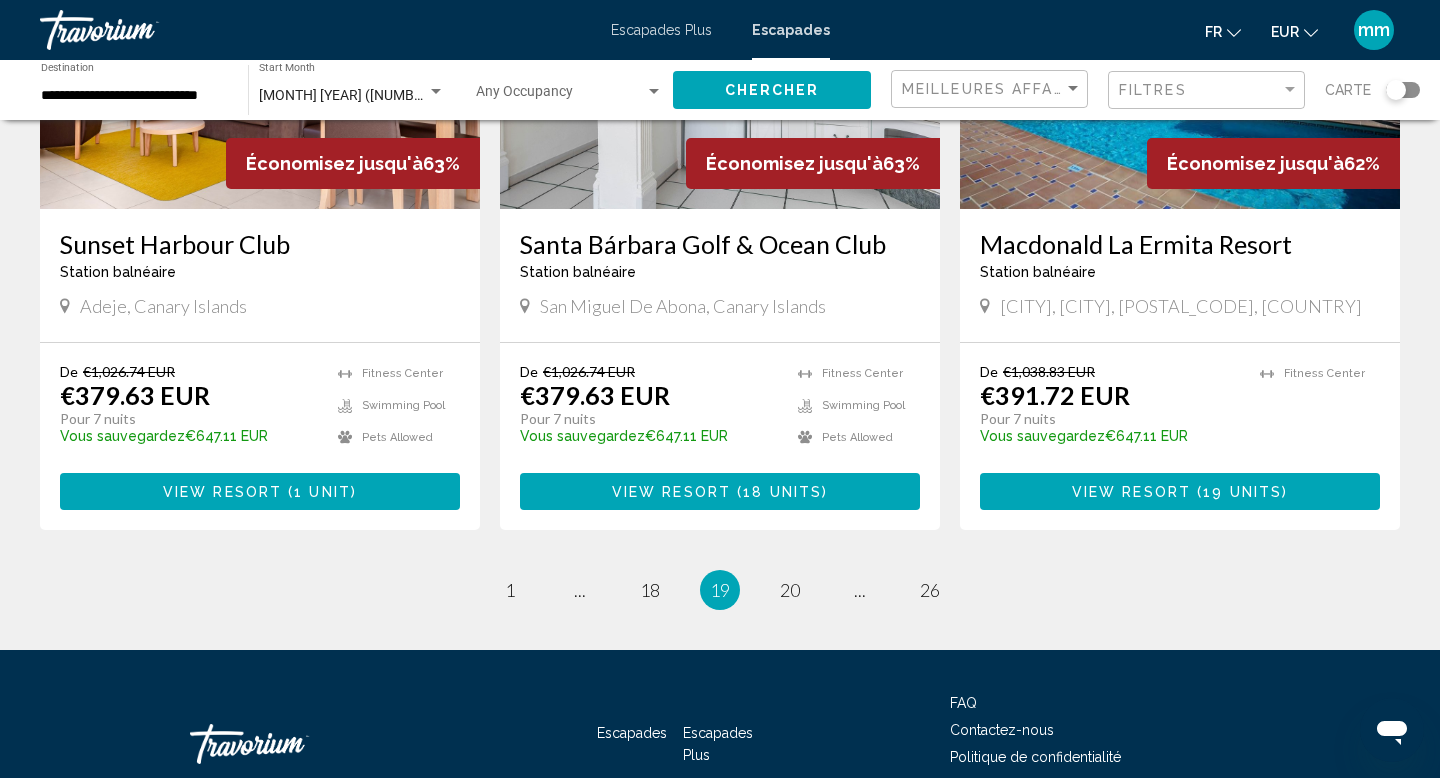 scroll, scrollTop: 2570, scrollLeft: 0, axis: vertical 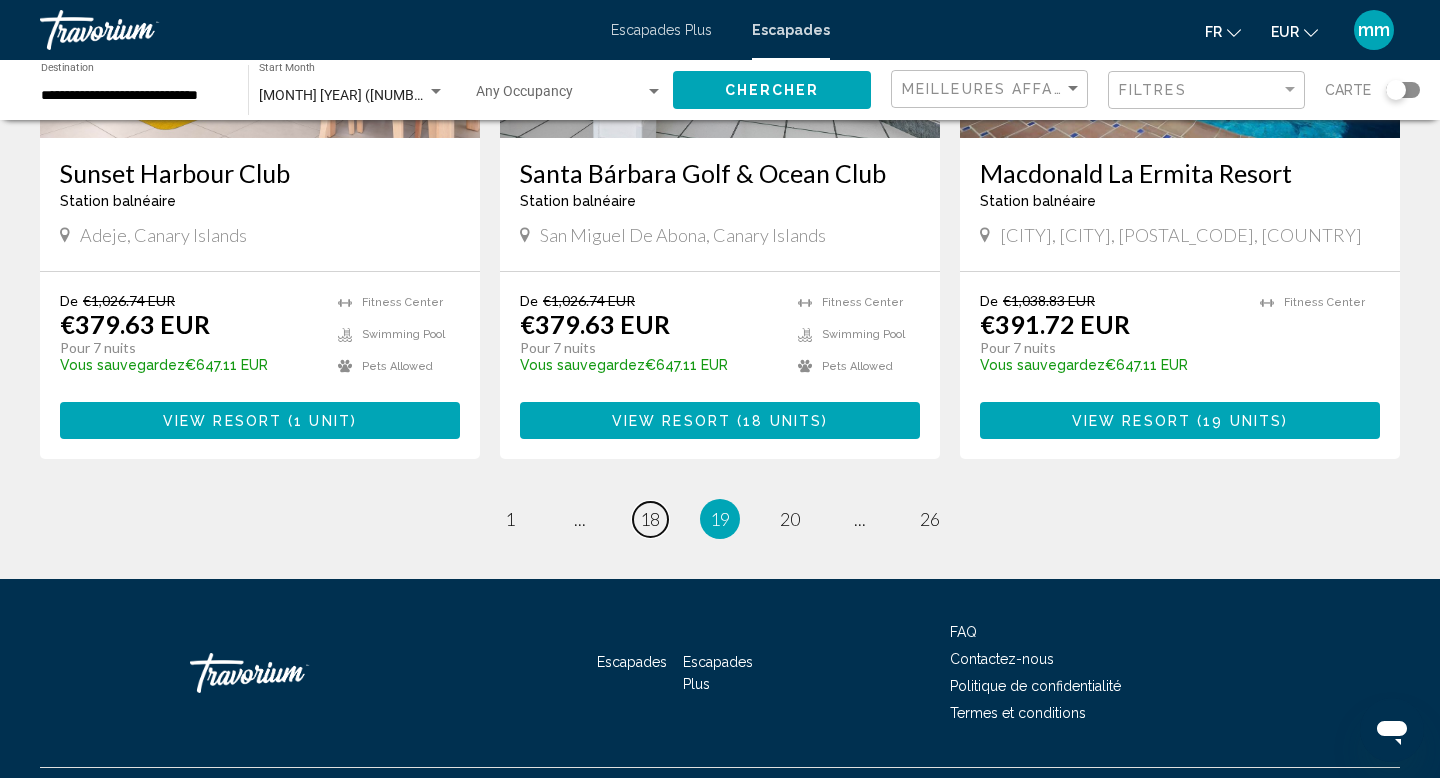 click on "18" at bounding box center (650, 519) 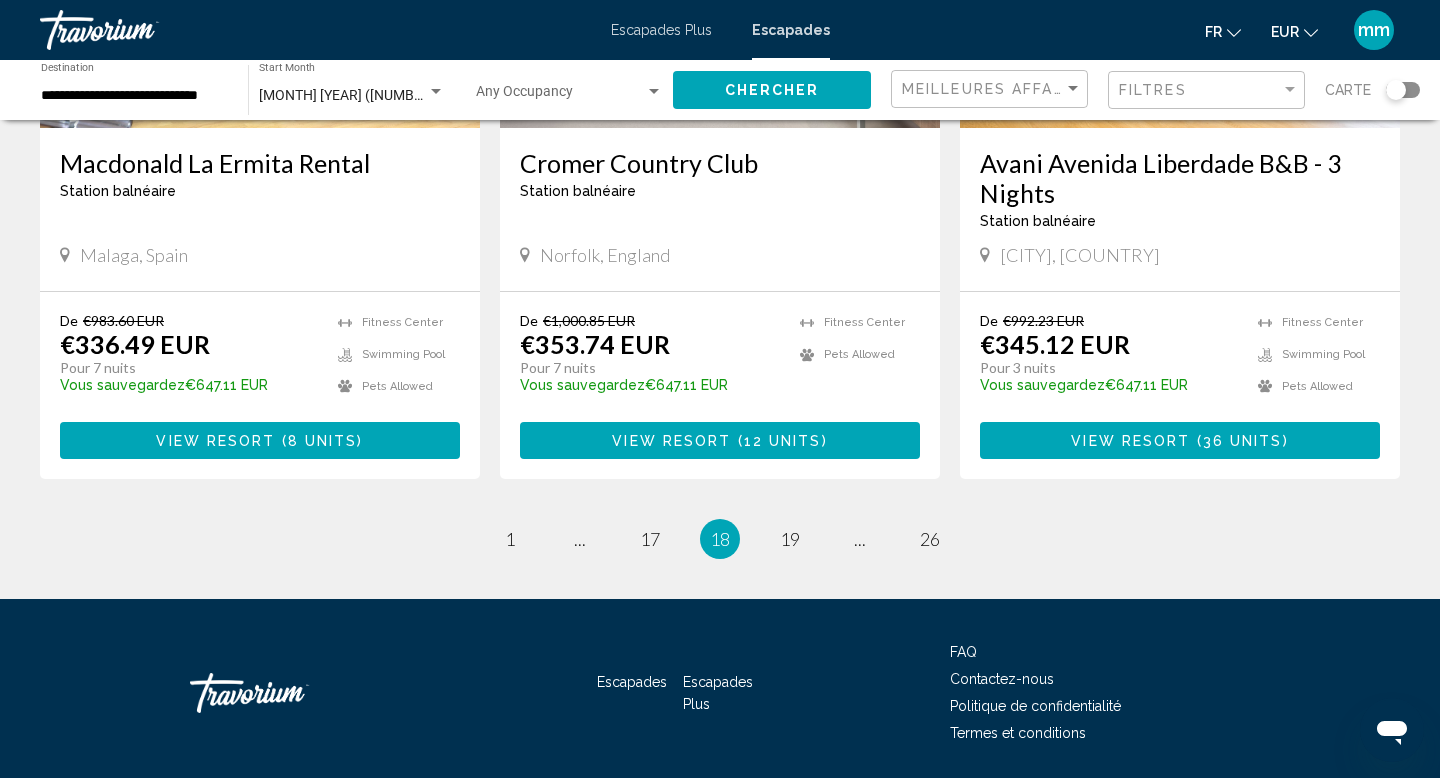 scroll, scrollTop: 2485, scrollLeft: 0, axis: vertical 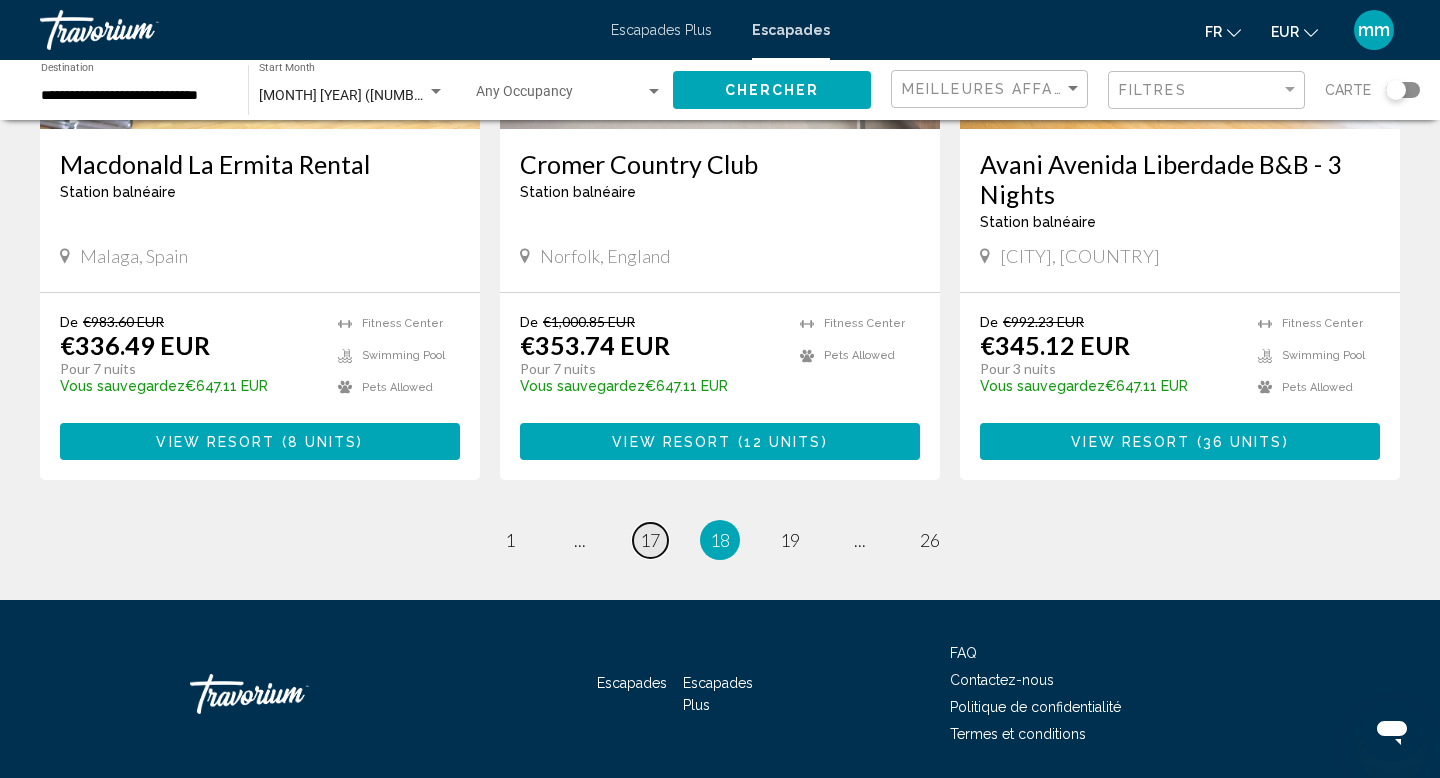 click on "17" at bounding box center [650, 540] 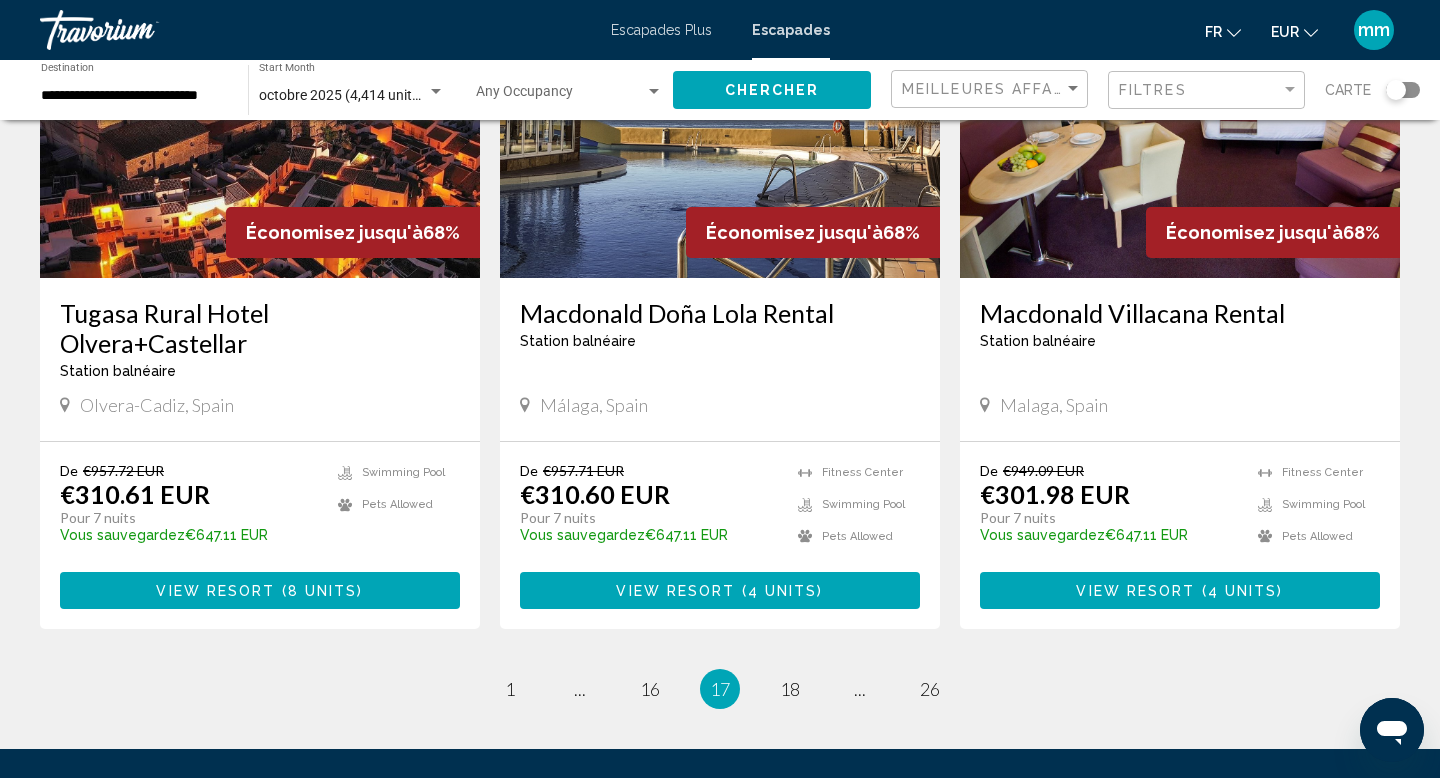 scroll, scrollTop: 2413, scrollLeft: 0, axis: vertical 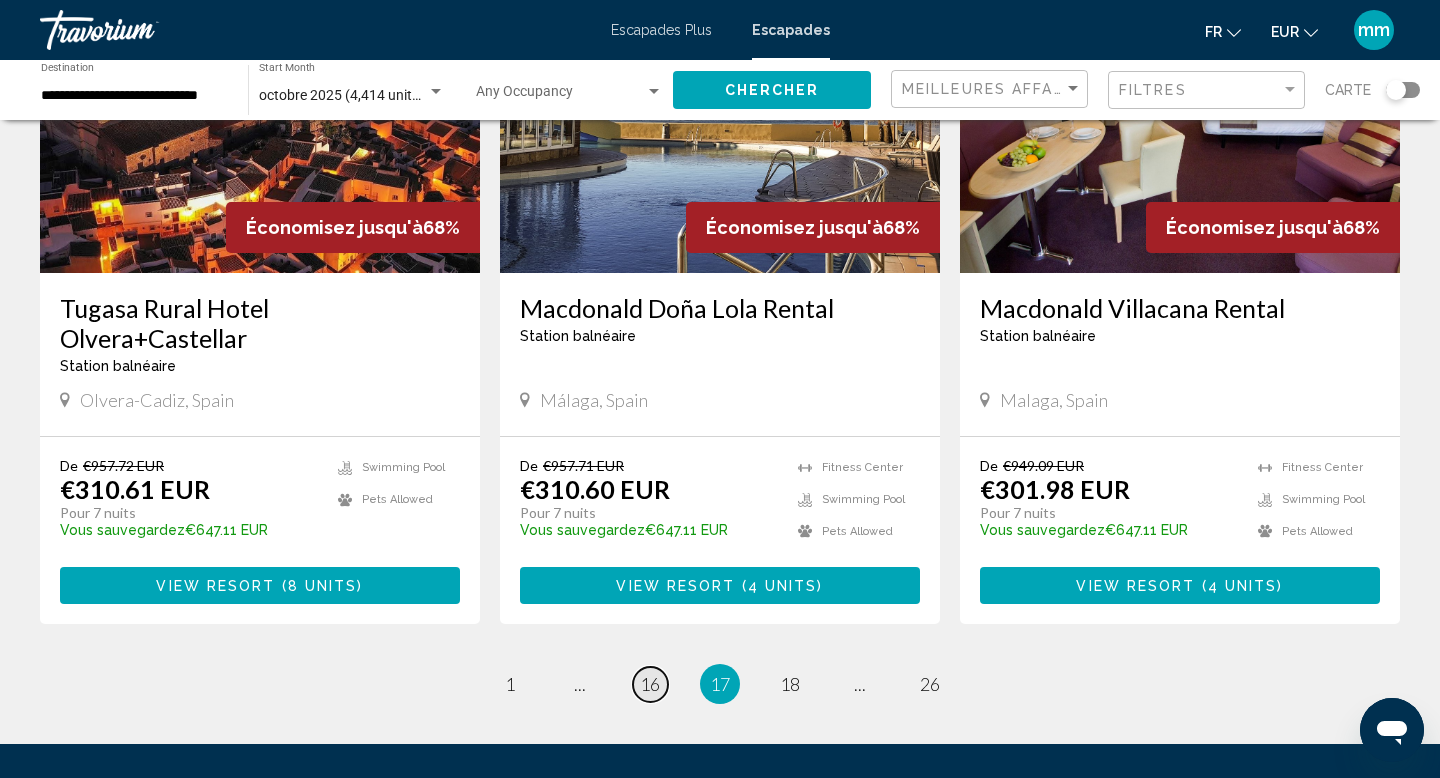 click on "16" at bounding box center (650, 684) 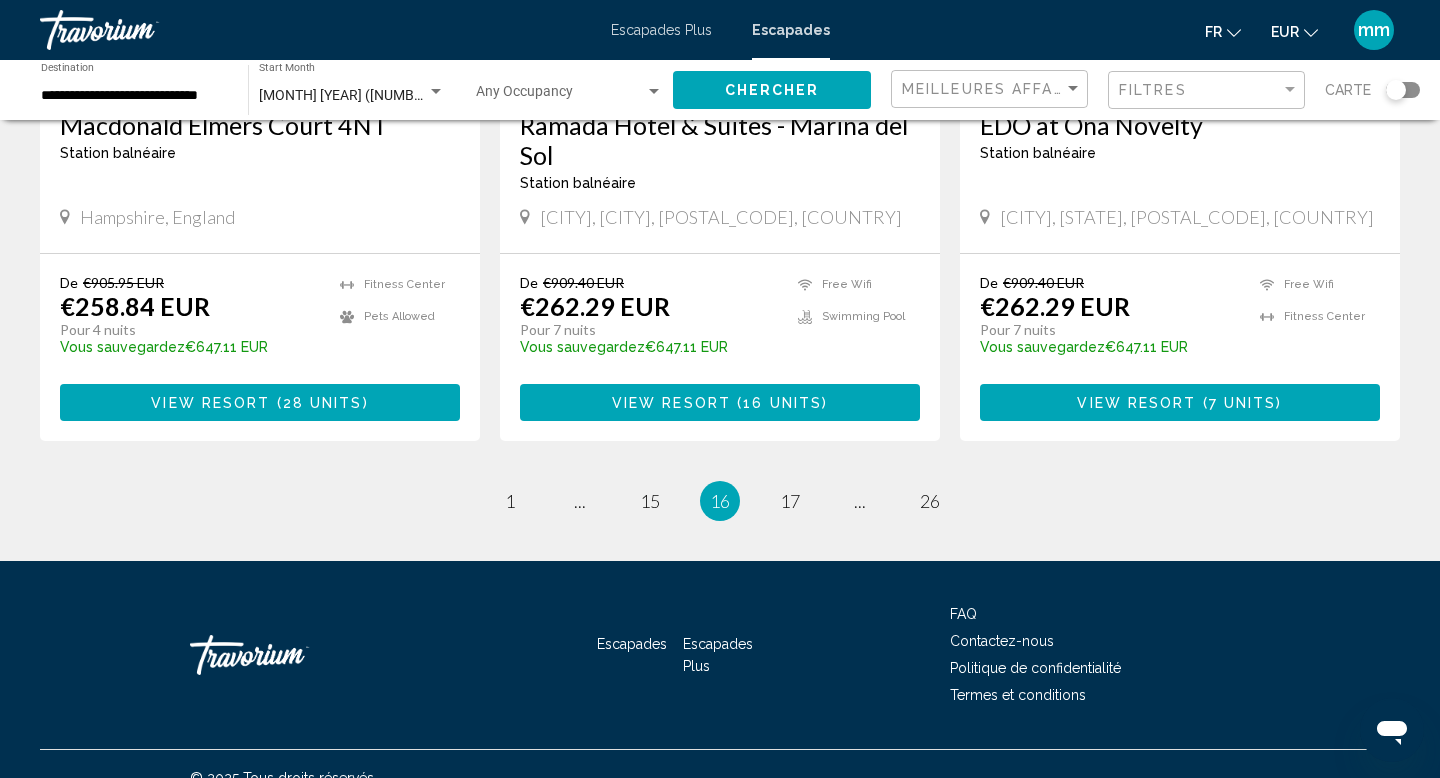 scroll, scrollTop: 2597, scrollLeft: 0, axis: vertical 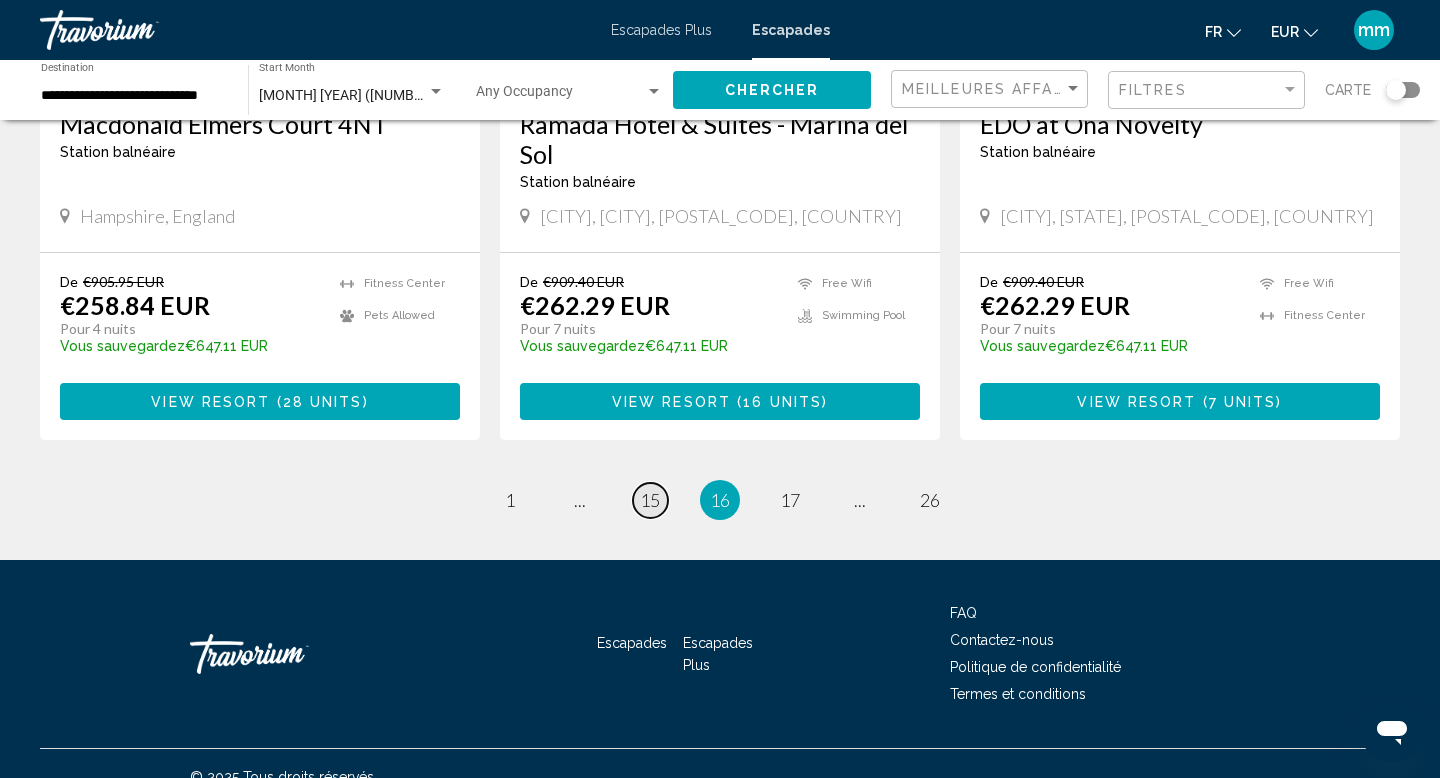 click on "15" at bounding box center [650, 500] 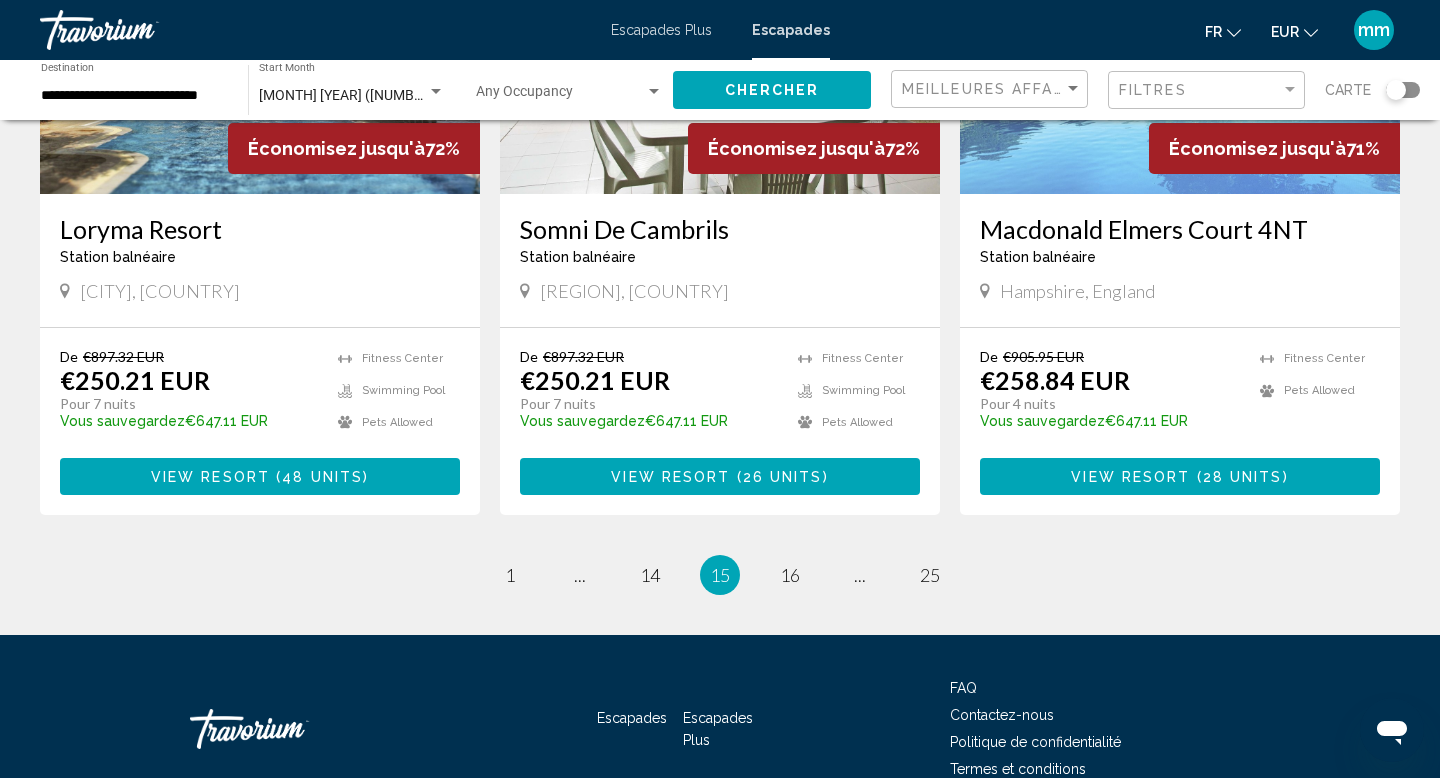 scroll, scrollTop: 2510, scrollLeft: 0, axis: vertical 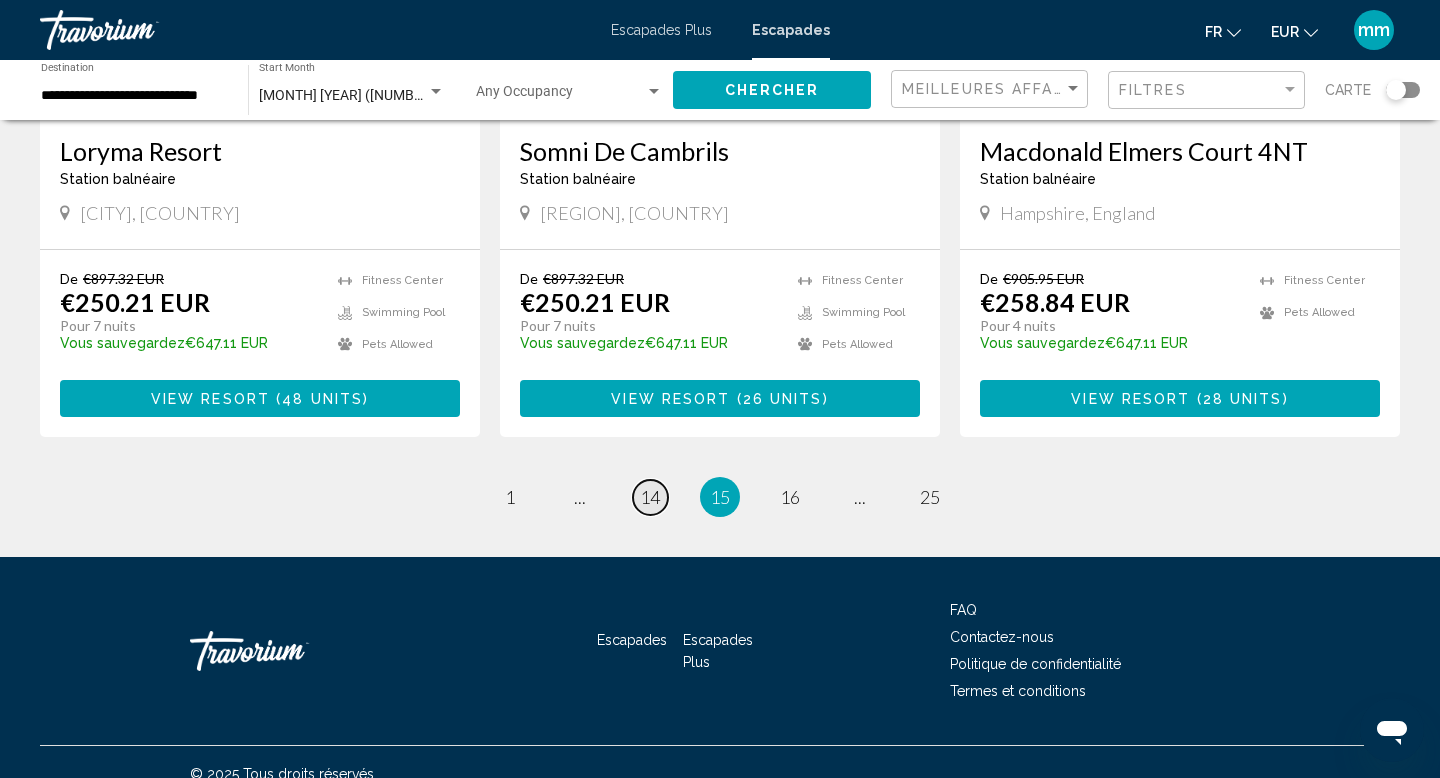 click on "14" at bounding box center [650, 497] 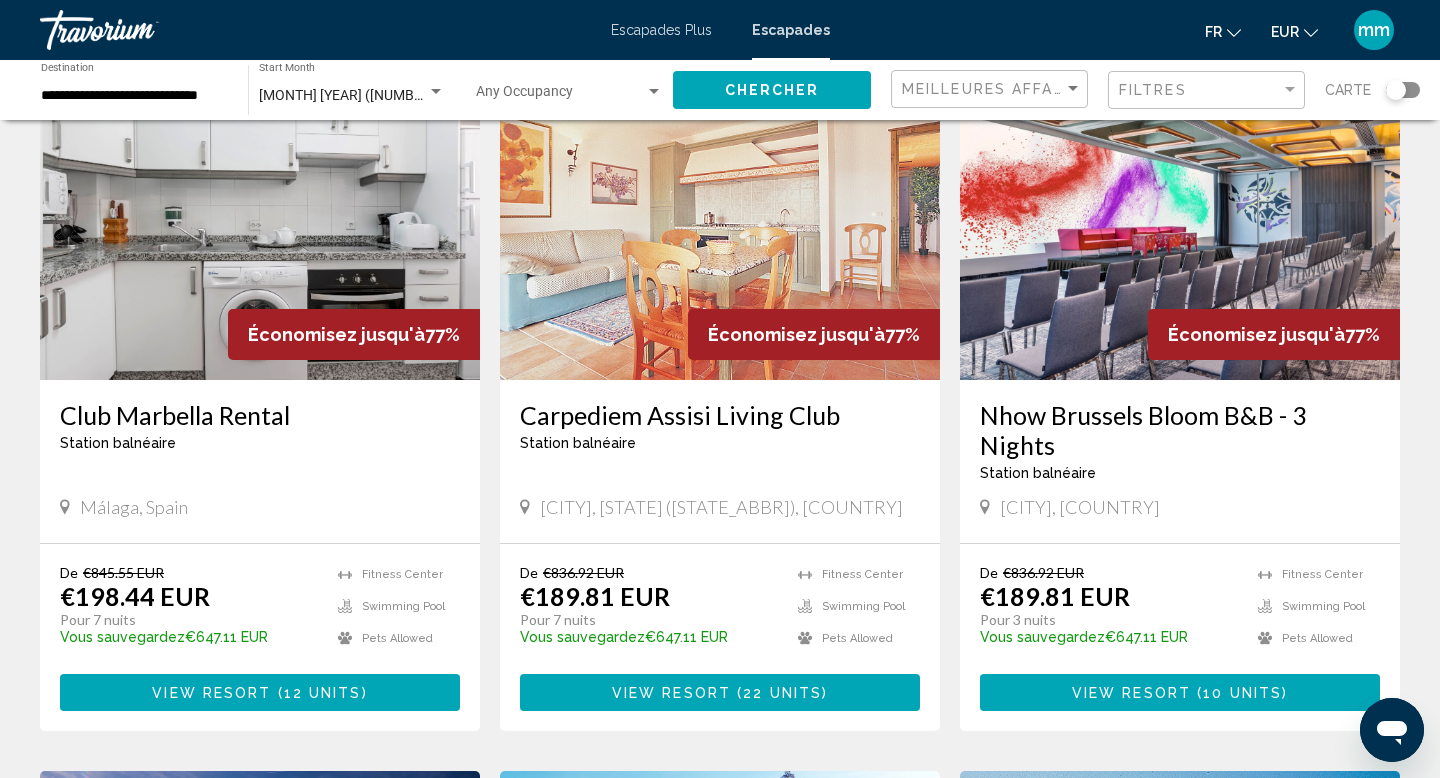 scroll, scrollTop: 155, scrollLeft: 0, axis: vertical 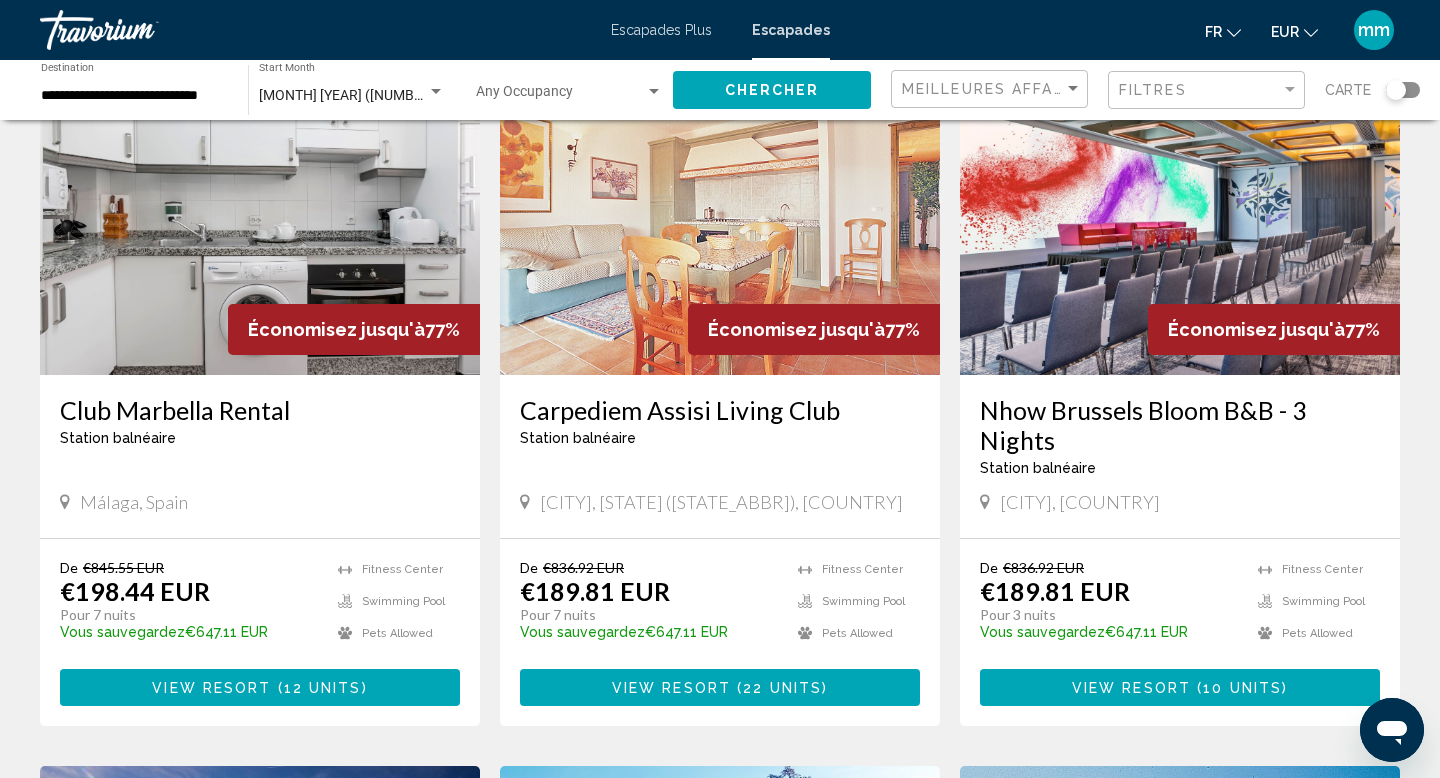 click at bounding box center [1180, 215] 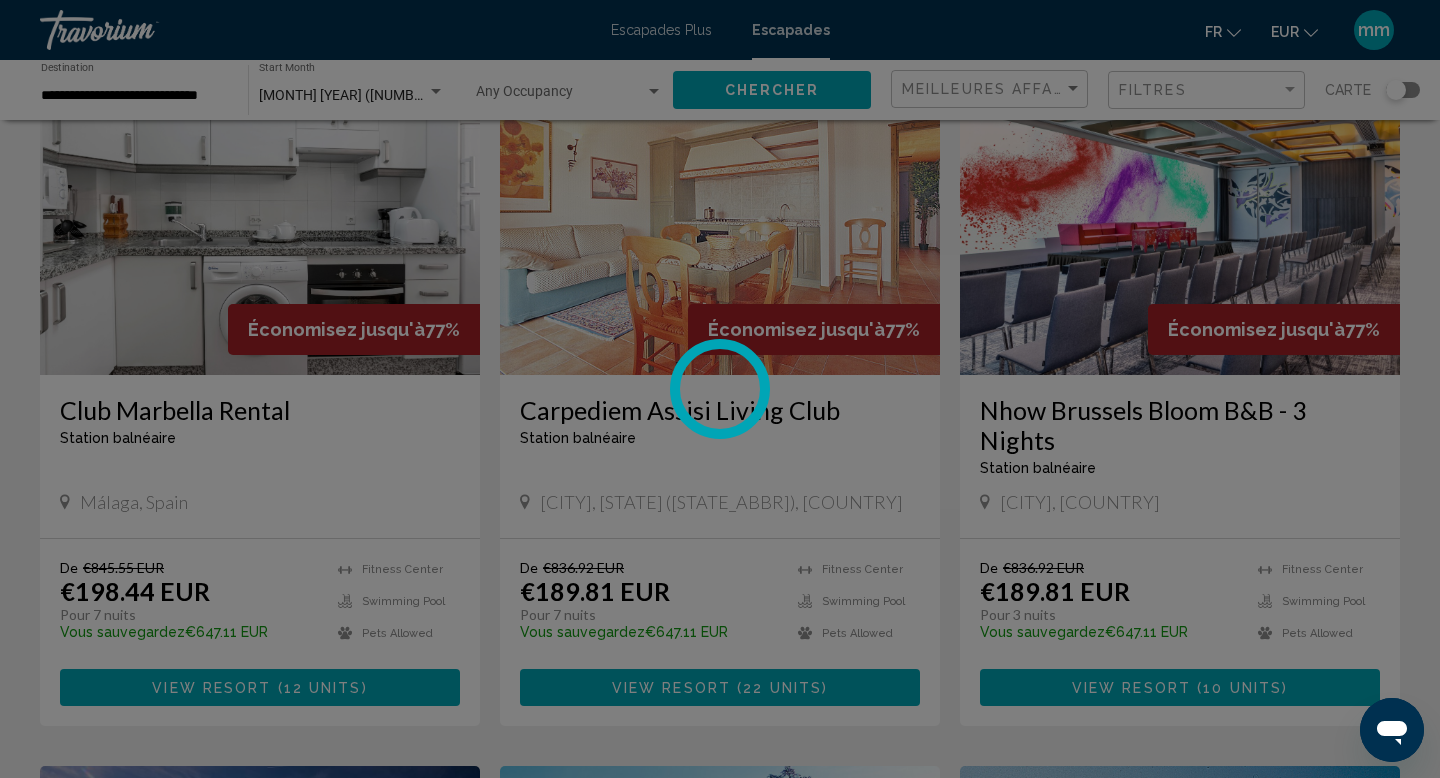 scroll, scrollTop: 0, scrollLeft: 0, axis: both 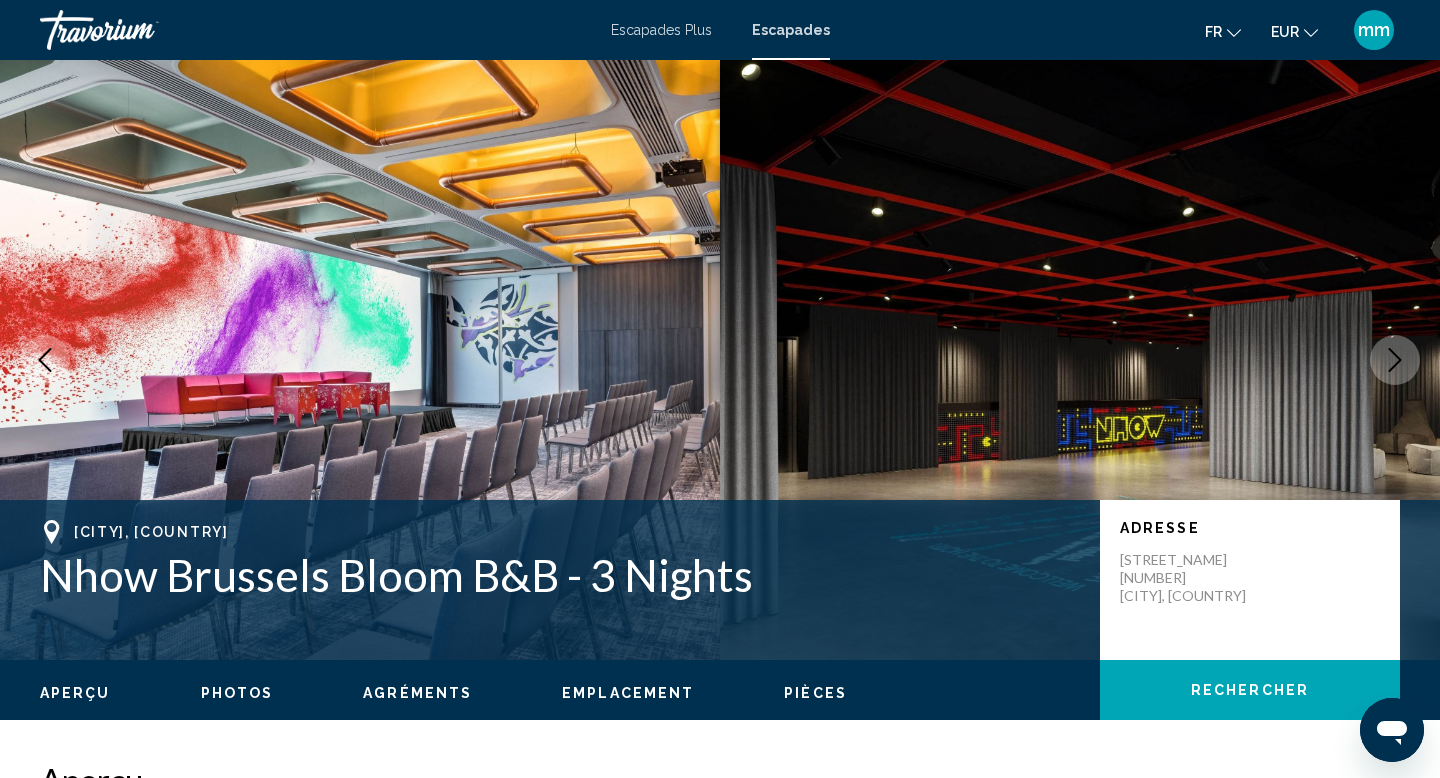 click 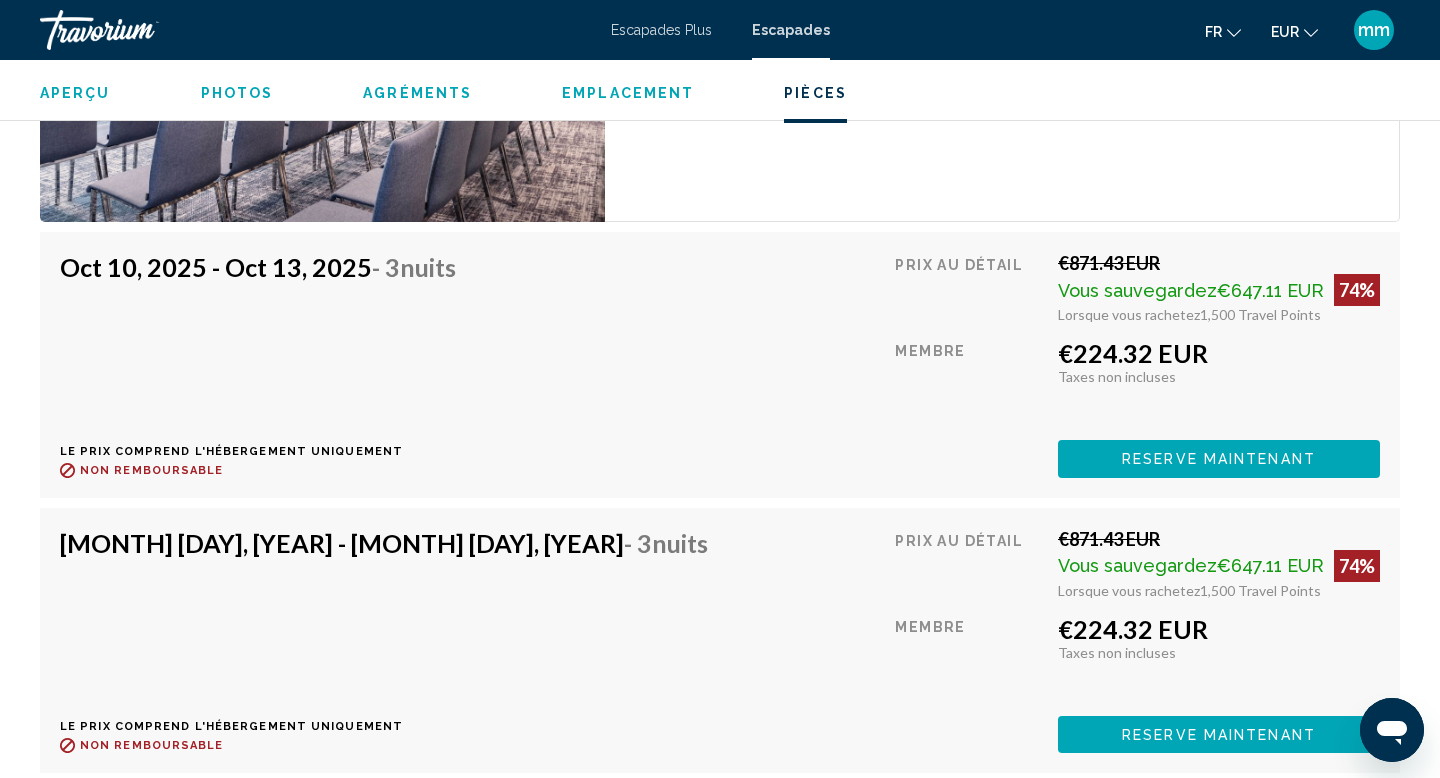 scroll, scrollTop: 3007, scrollLeft: 0, axis: vertical 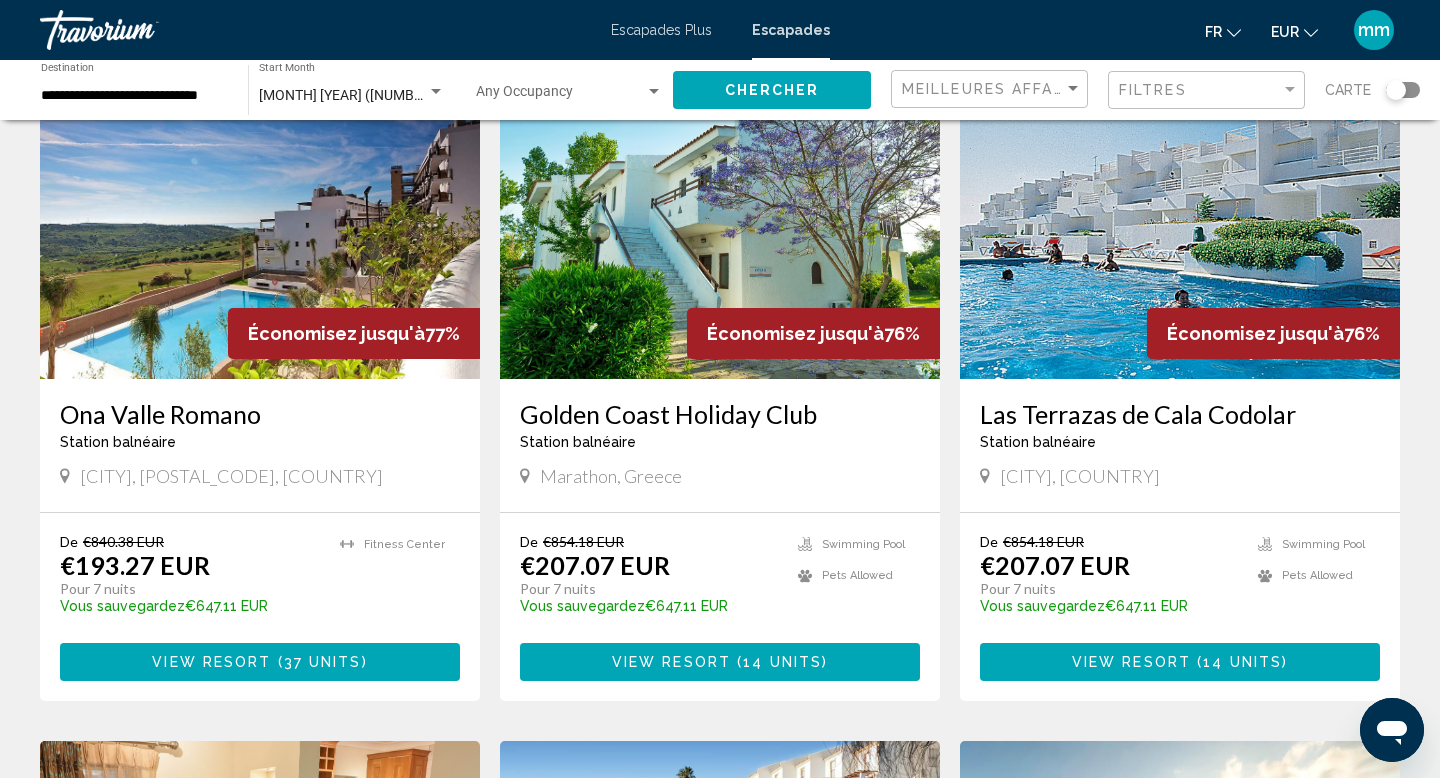 click at bounding box center (1180, 219) 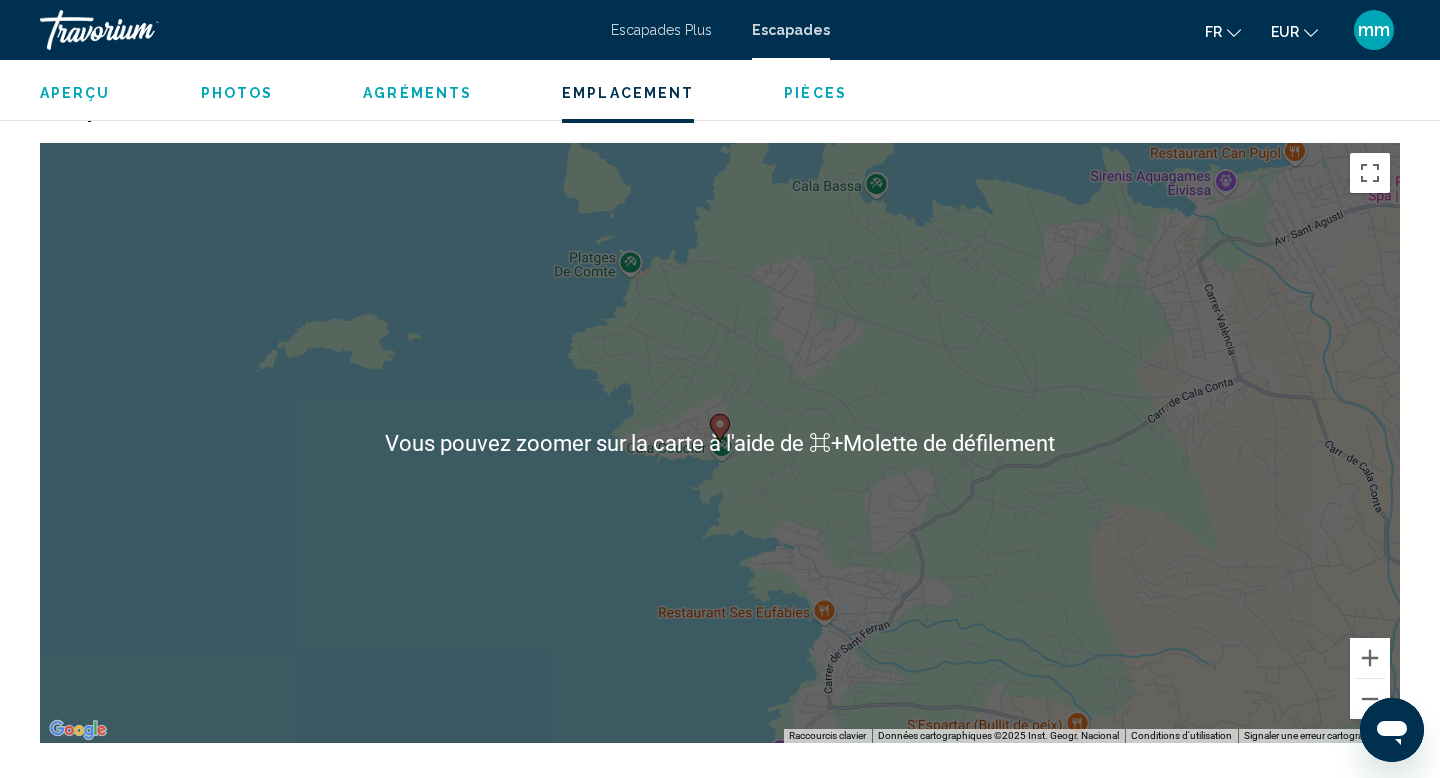 scroll, scrollTop: 2453, scrollLeft: 0, axis: vertical 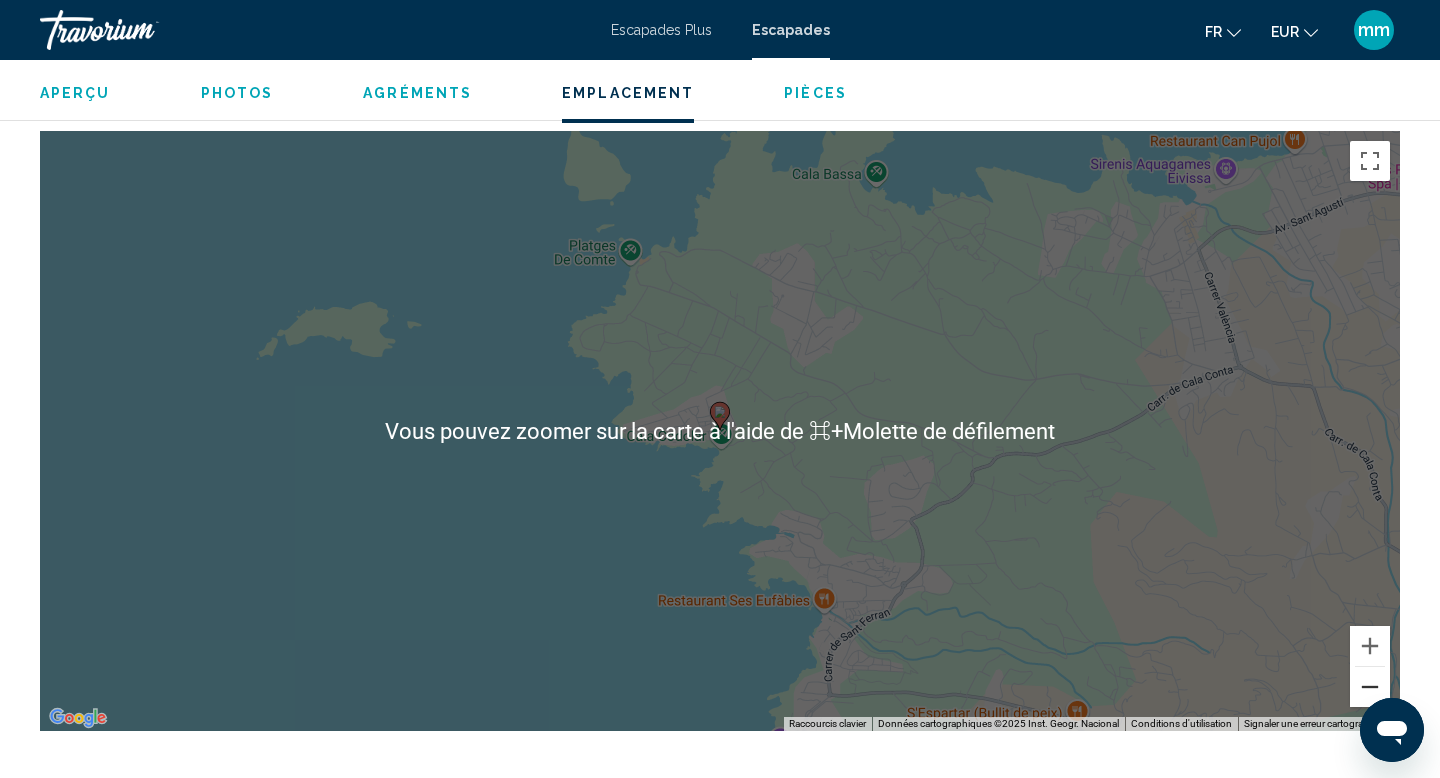 click at bounding box center [1370, 687] 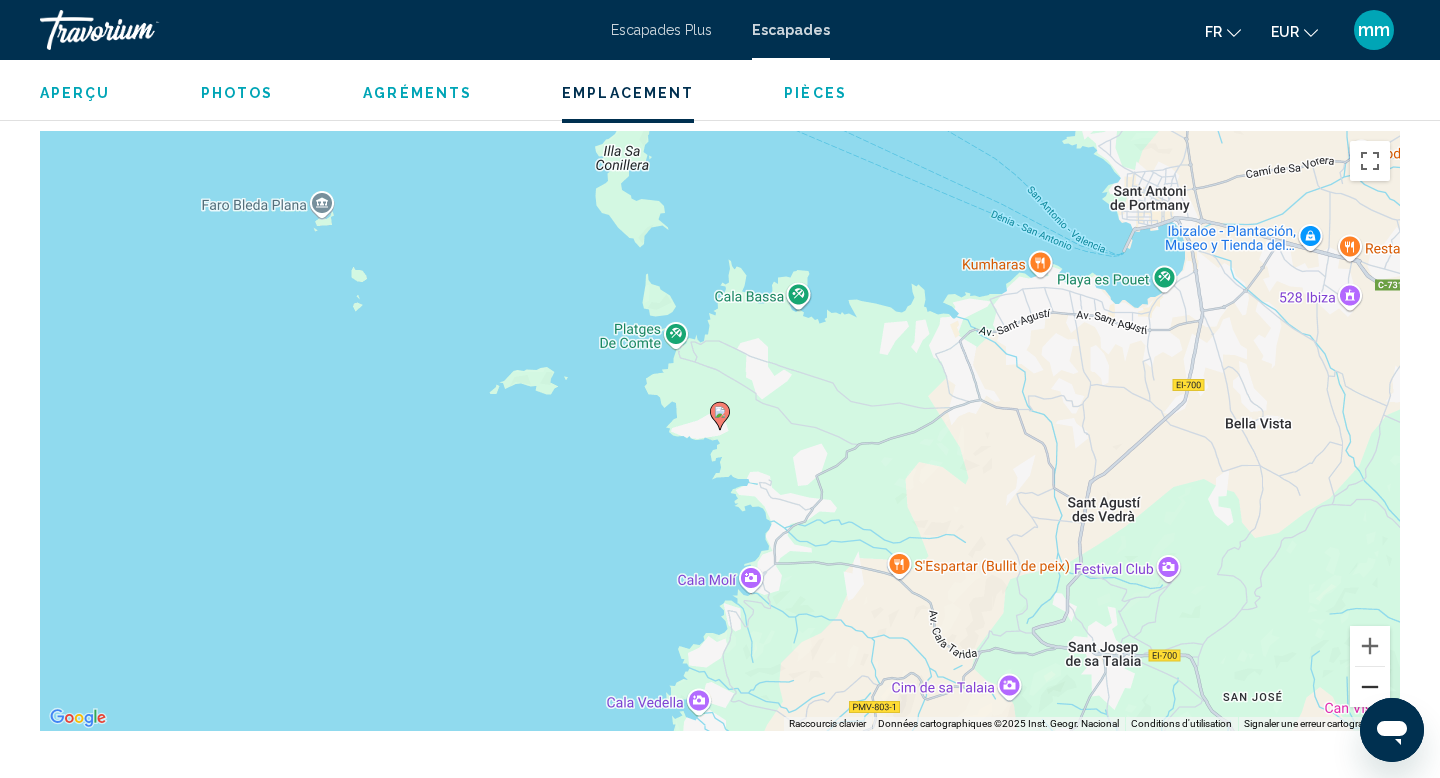 click at bounding box center [1370, 687] 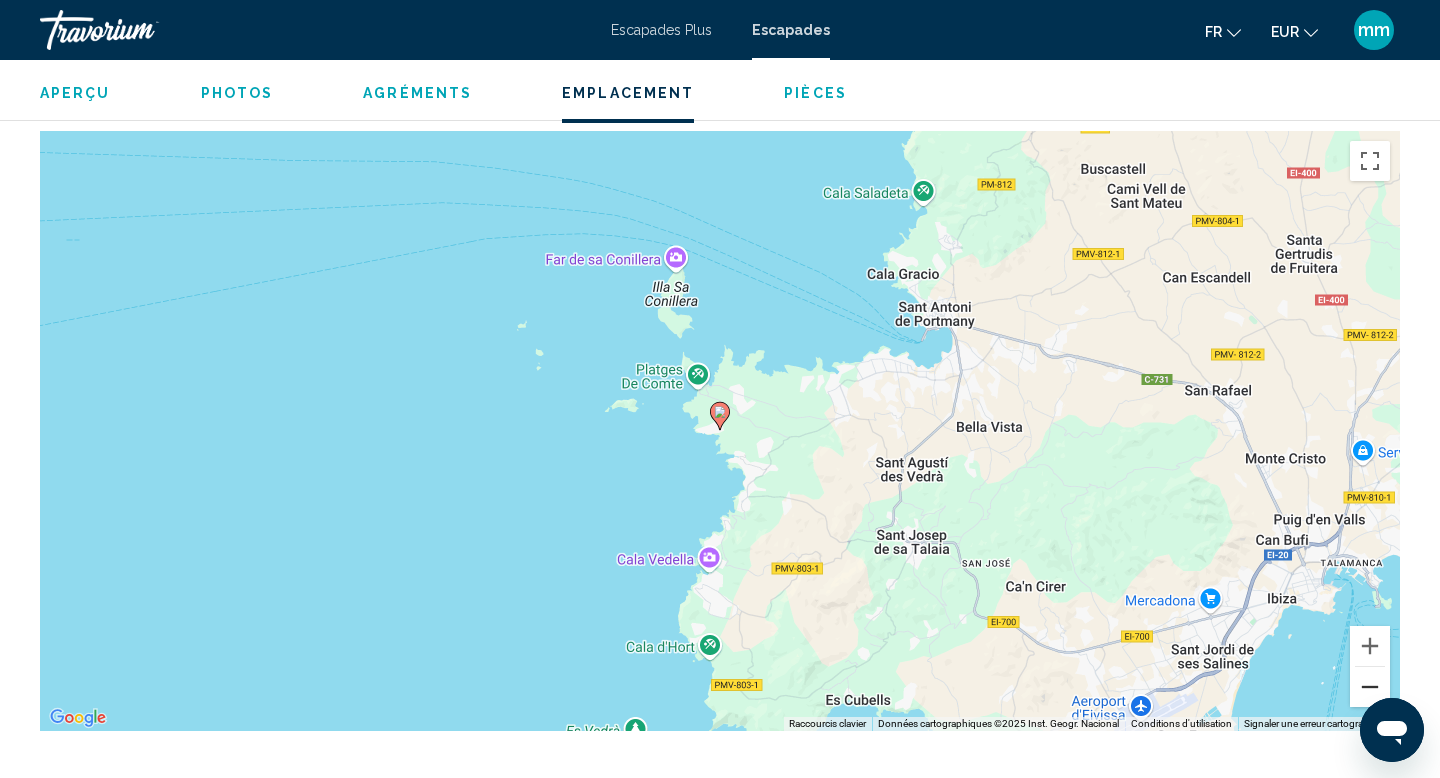 click at bounding box center [1370, 687] 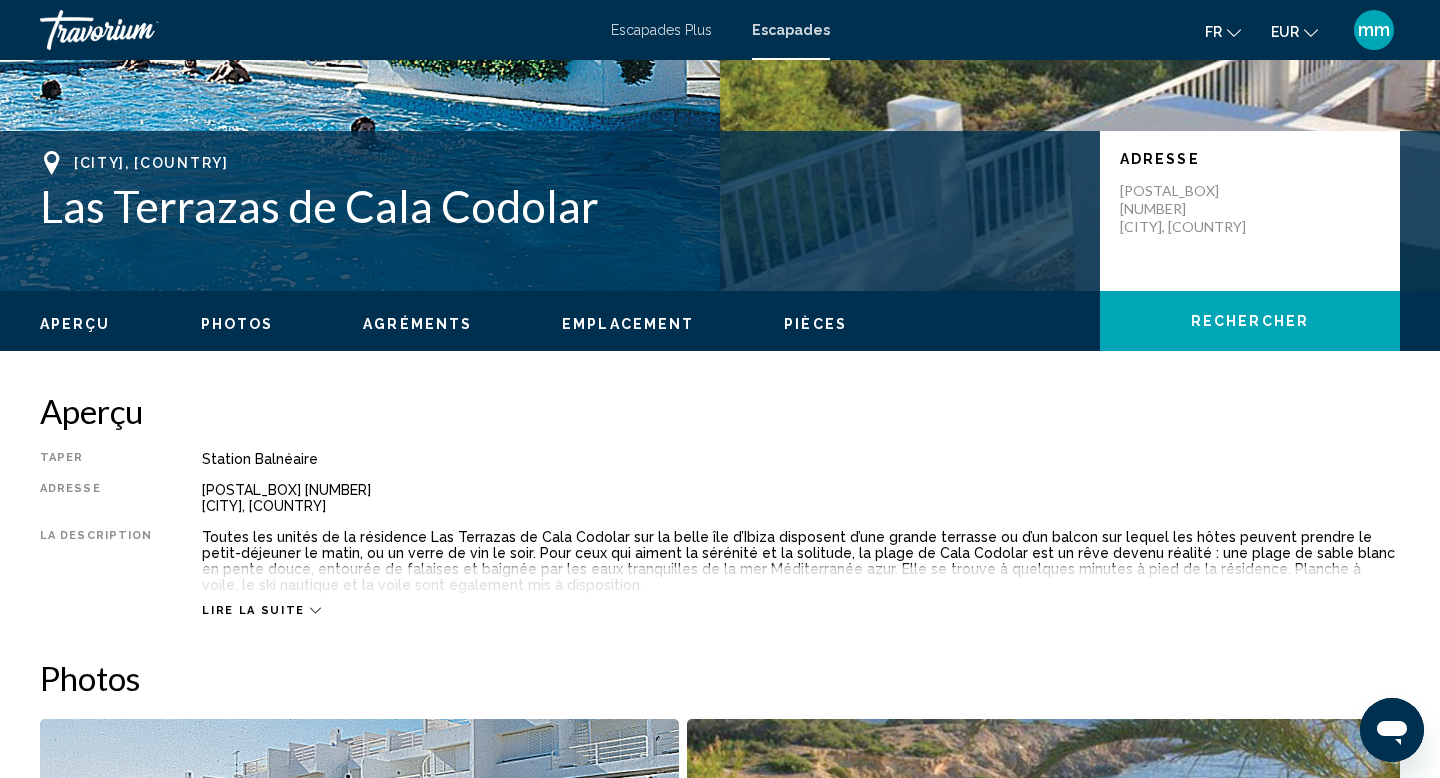 scroll, scrollTop: 331, scrollLeft: 0, axis: vertical 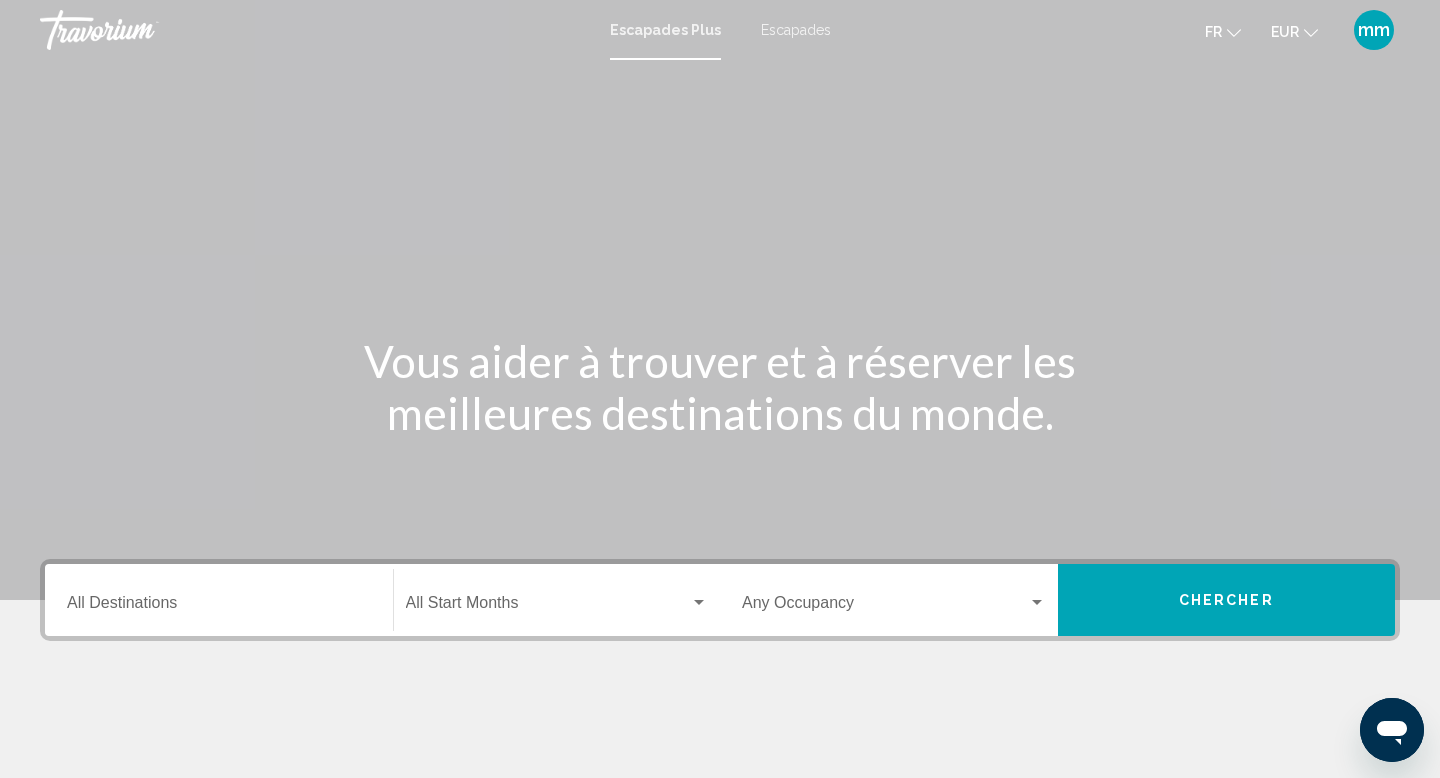 click on "Destination All Destinations" at bounding box center [219, 600] 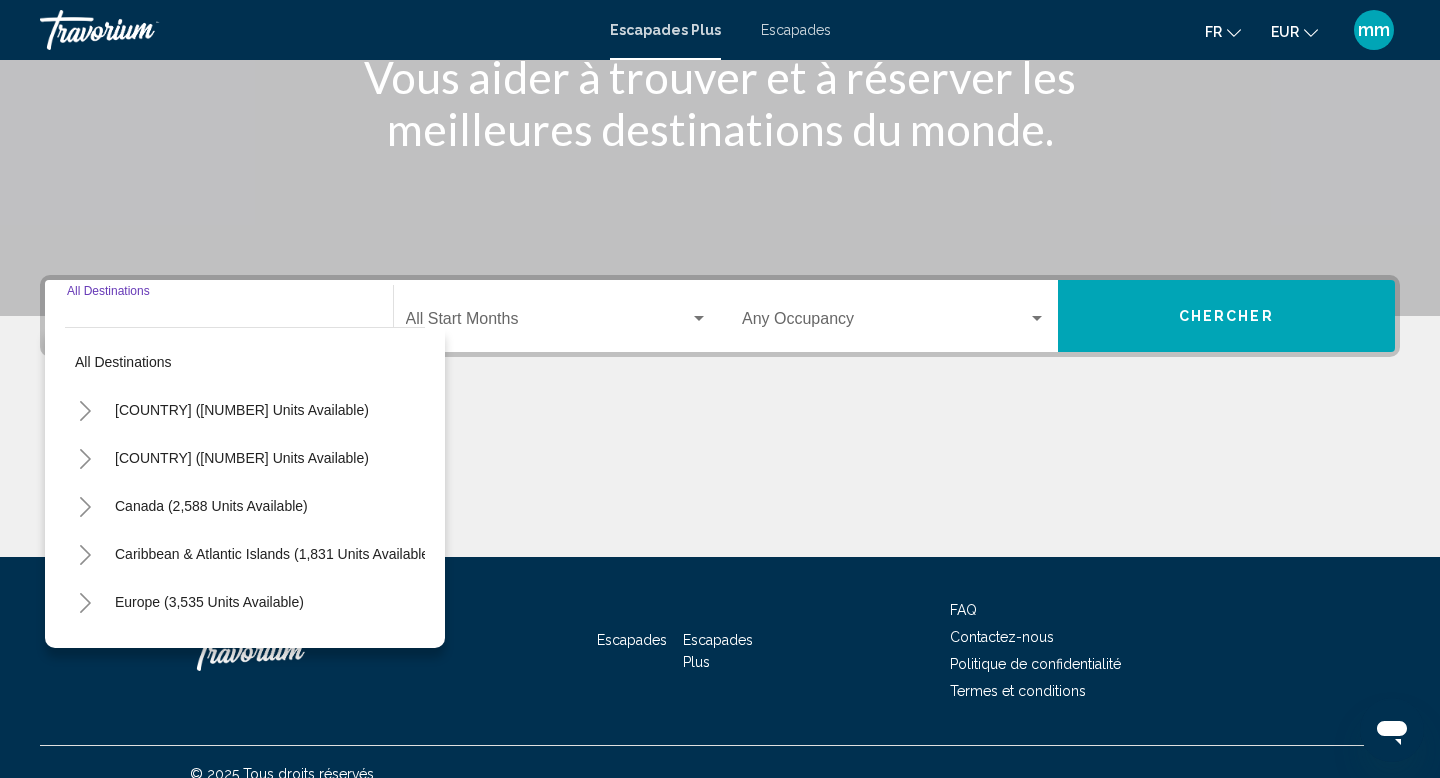 scroll, scrollTop: 308, scrollLeft: 0, axis: vertical 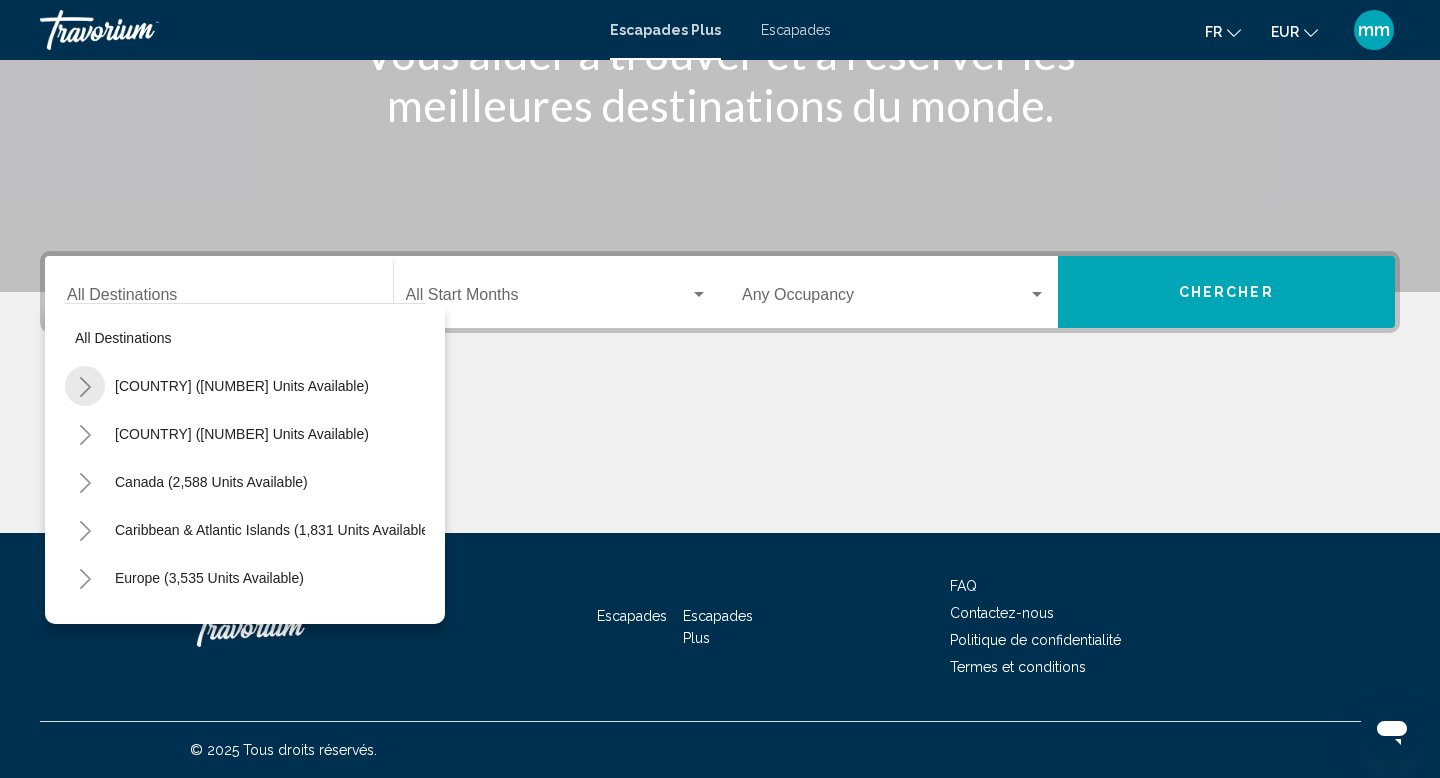 click 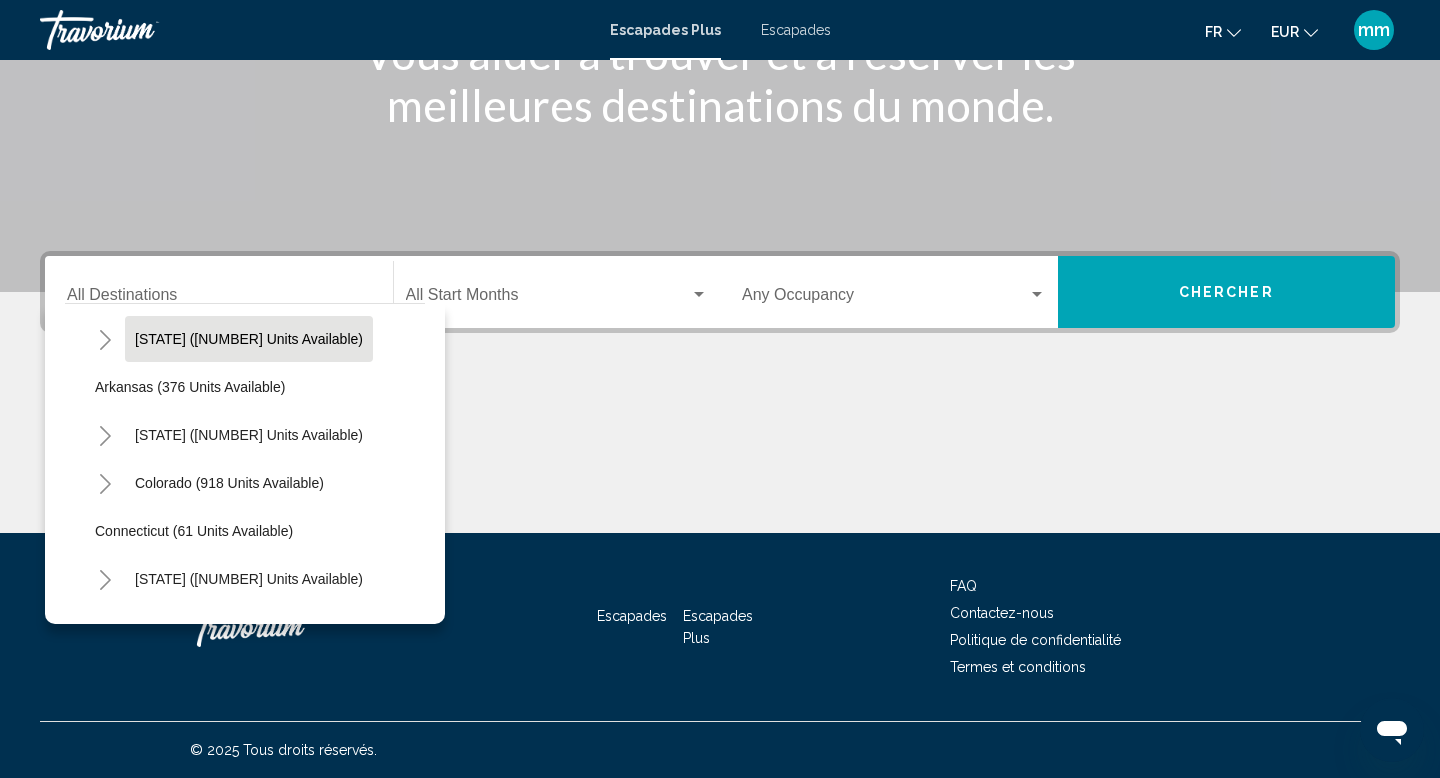 scroll, scrollTop: 99, scrollLeft: 0, axis: vertical 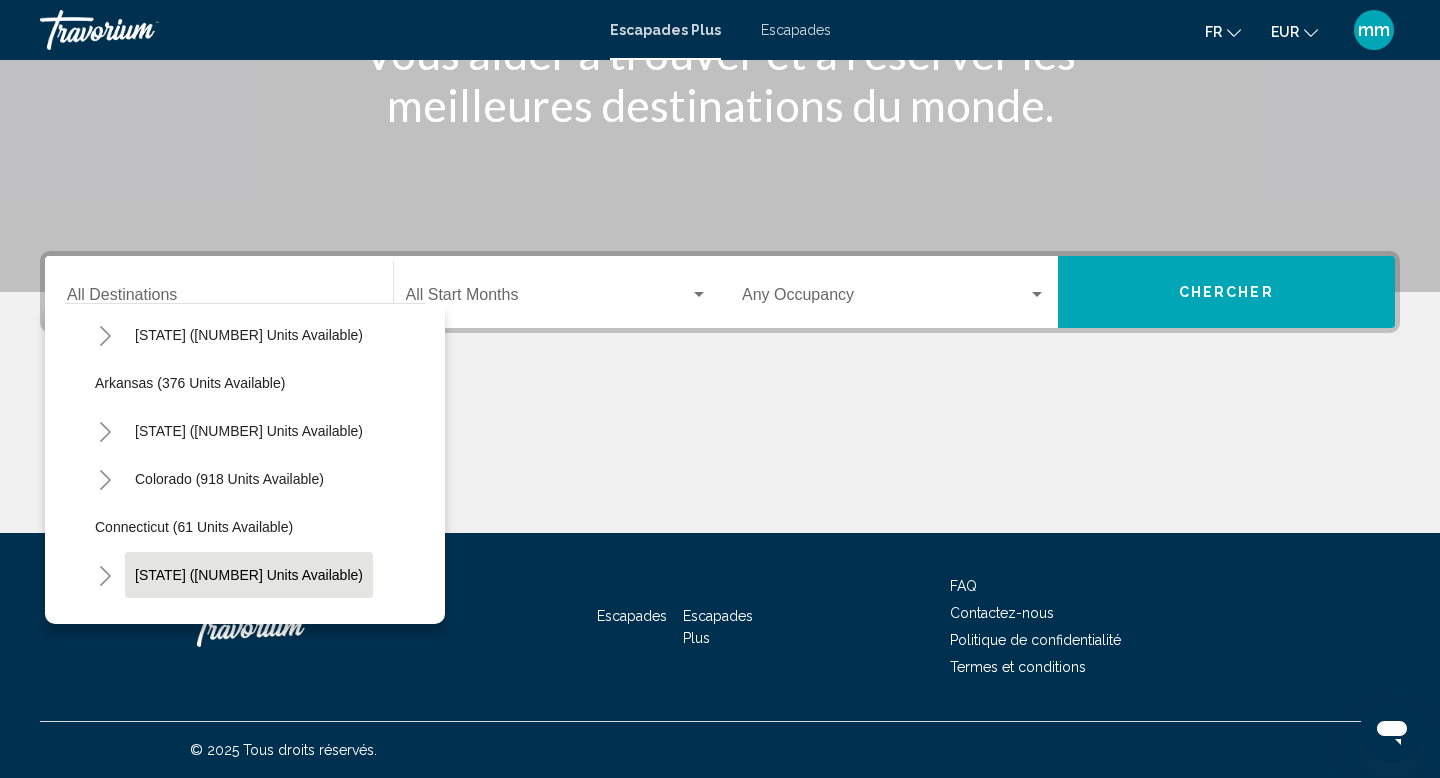 click on "Florida (9,177 units available)" 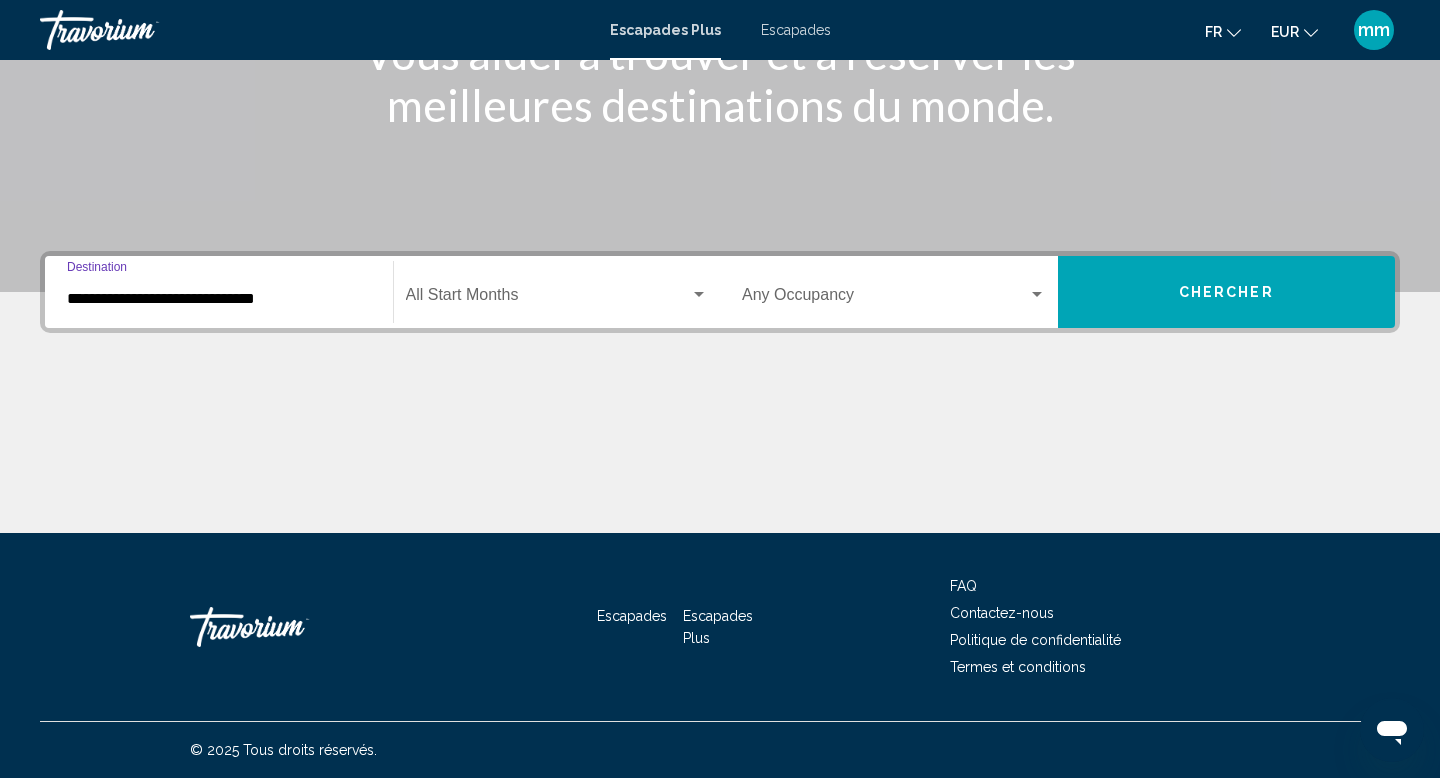 click at bounding box center [548, 299] 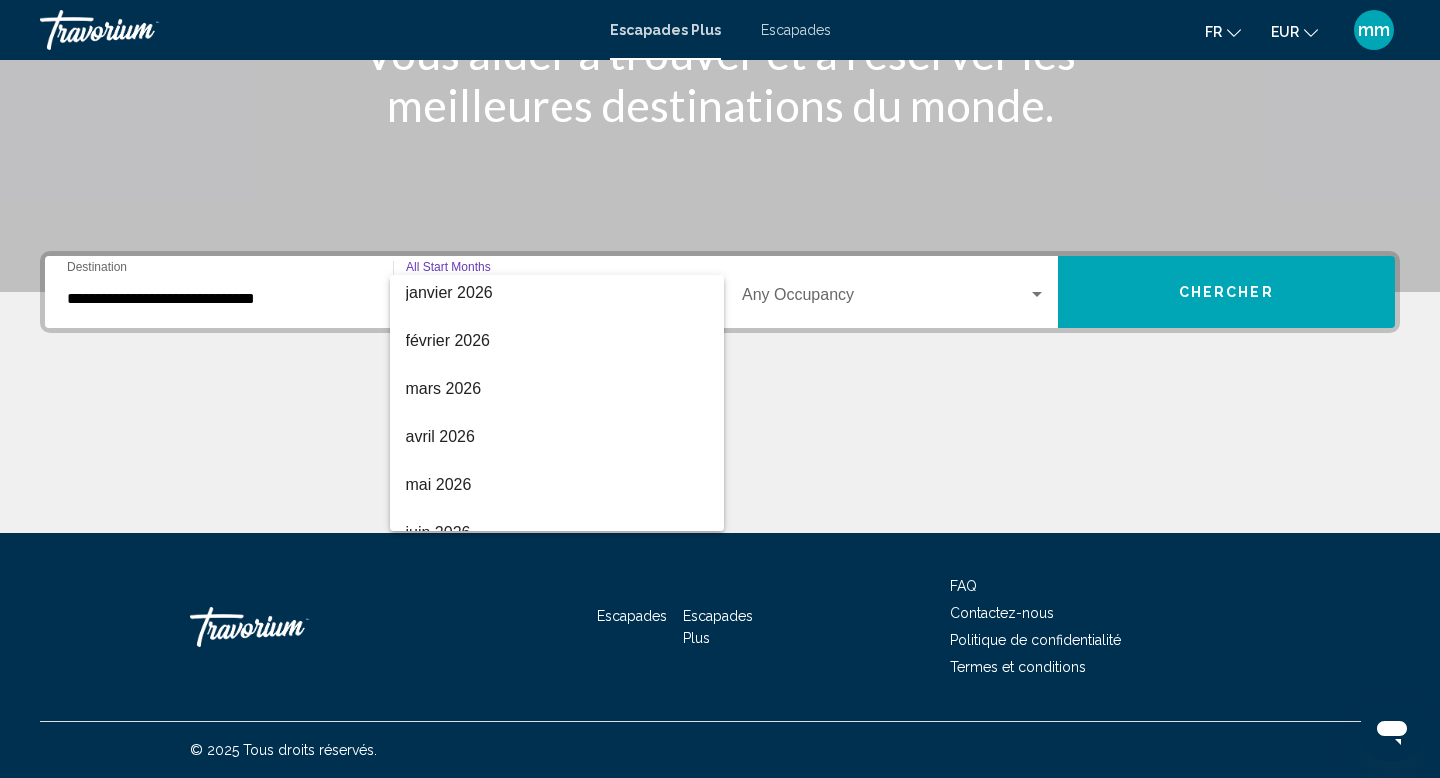 scroll, scrollTop: 285, scrollLeft: 0, axis: vertical 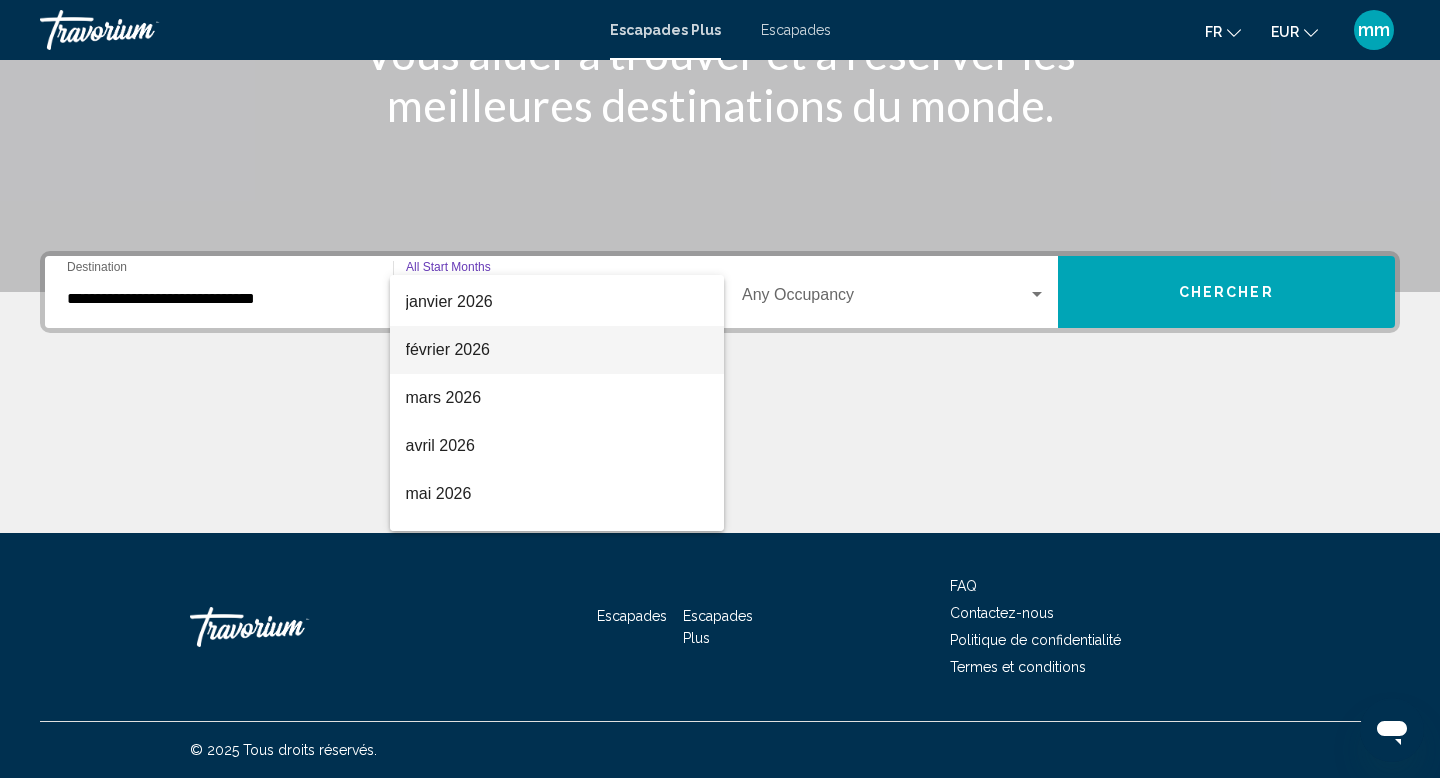 click on "février 2026" at bounding box center [557, 350] 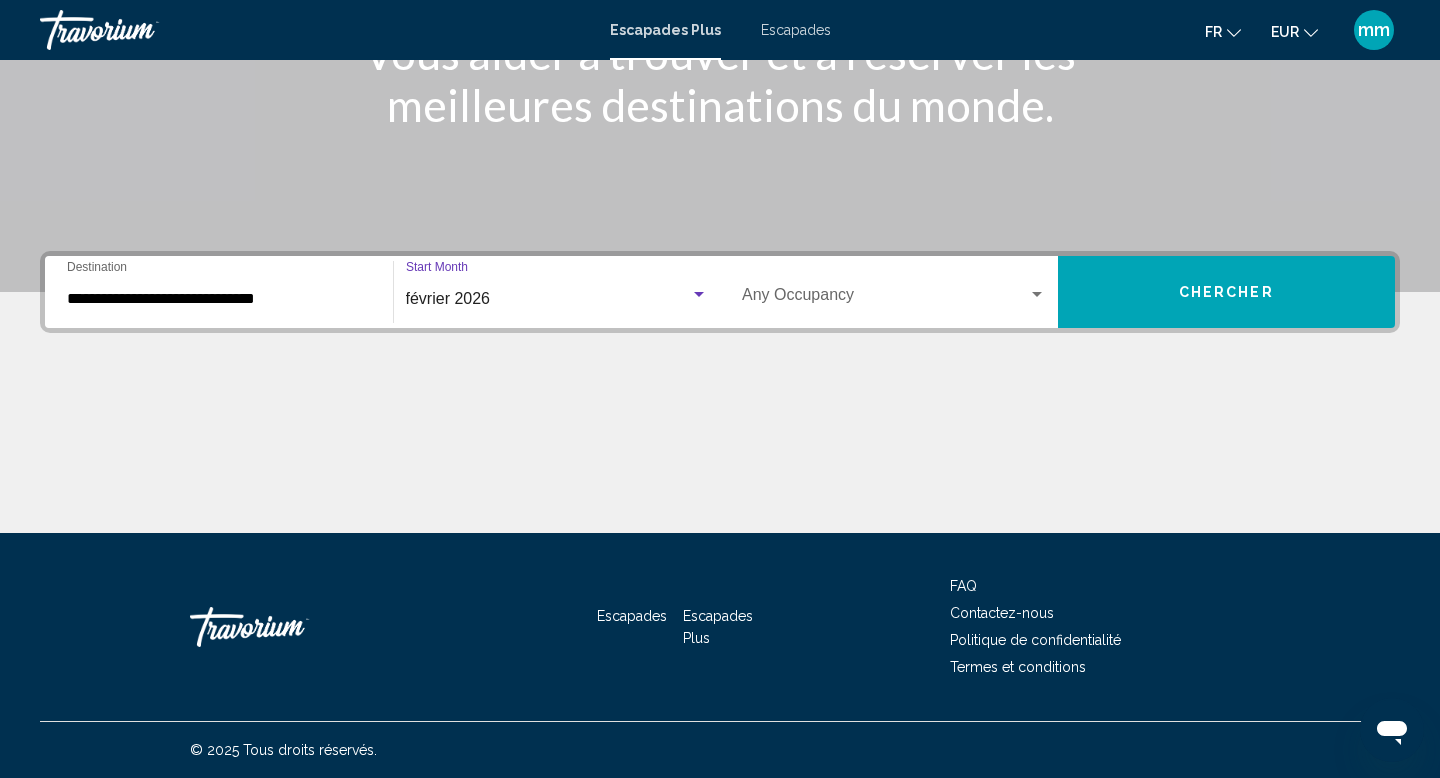 click on "Chercher" at bounding box center [1227, 292] 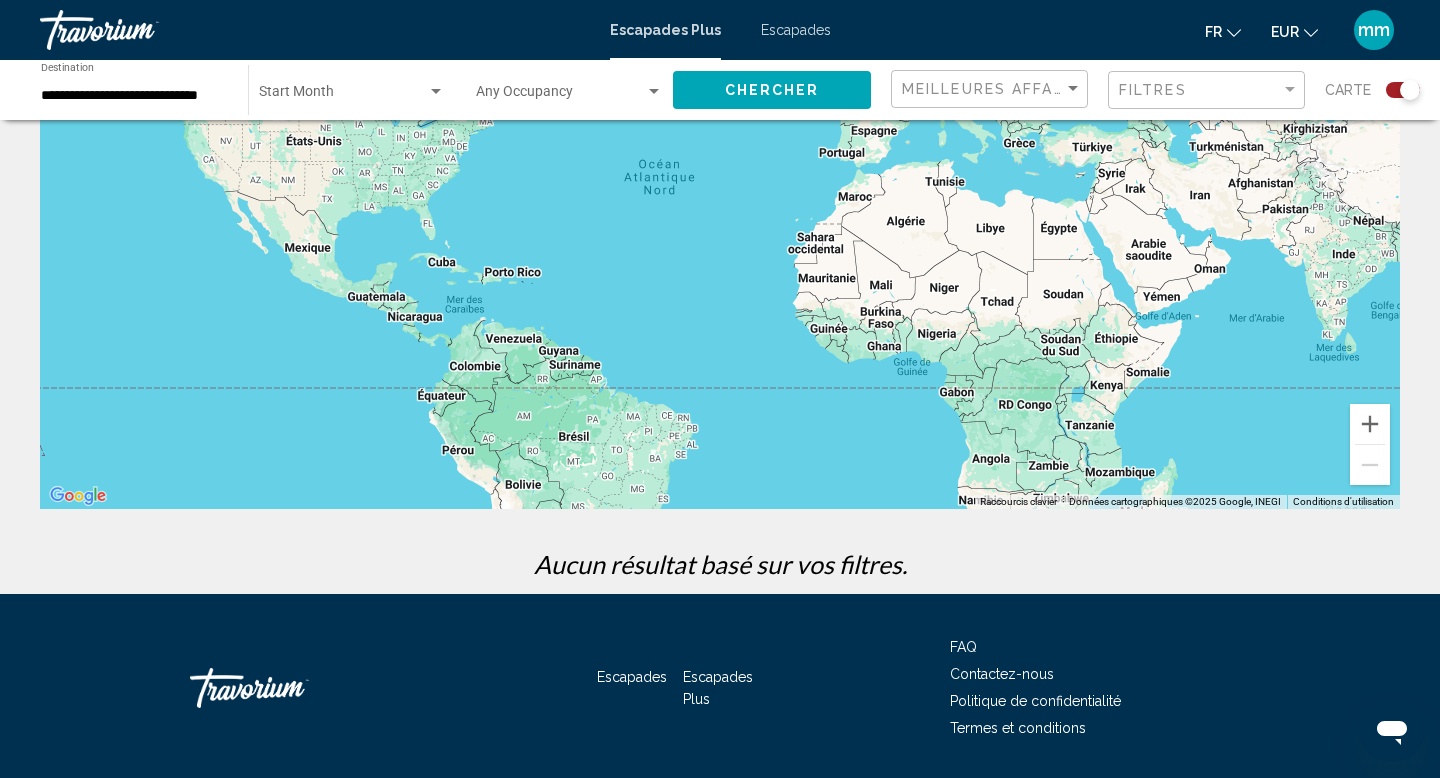 scroll, scrollTop: 292, scrollLeft: 0, axis: vertical 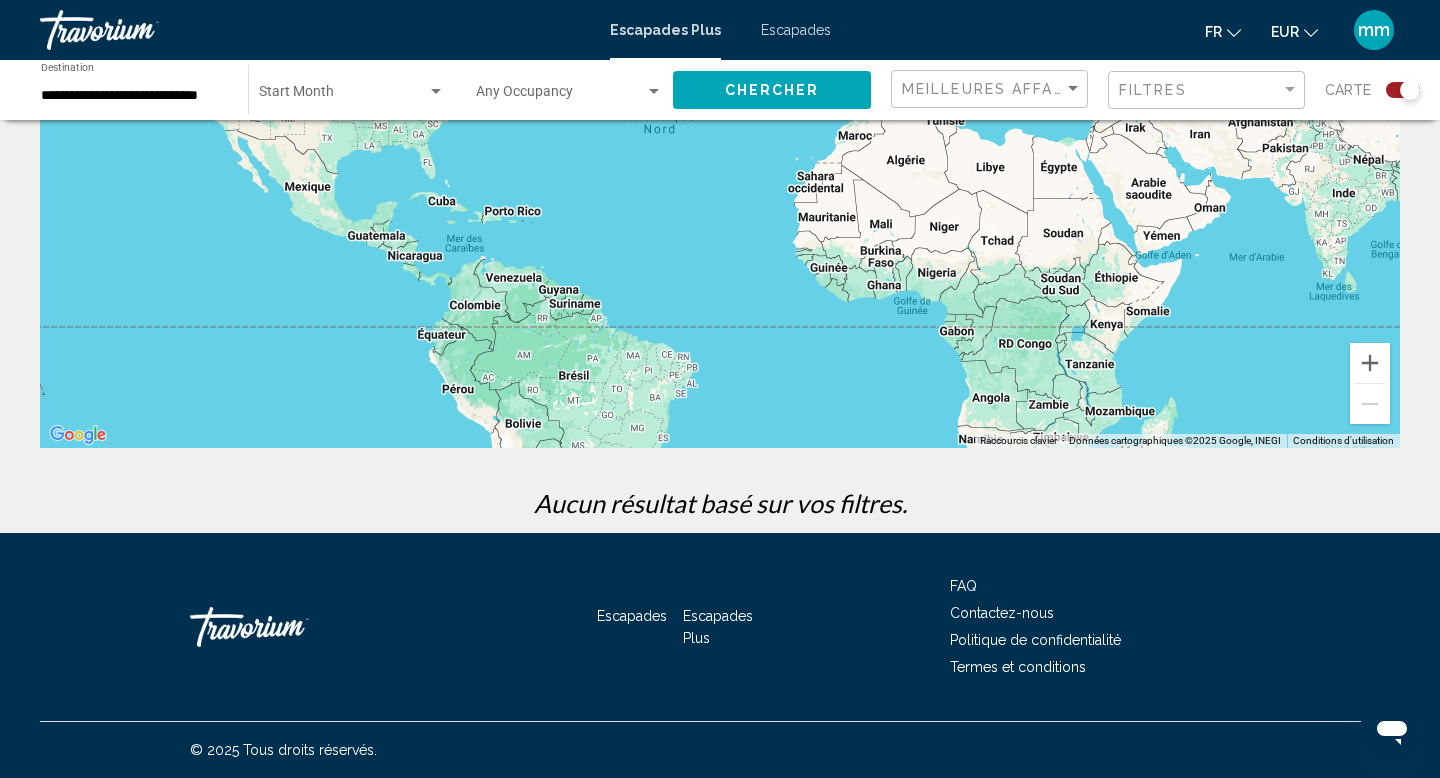 click on "Escapades" at bounding box center (796, 30) 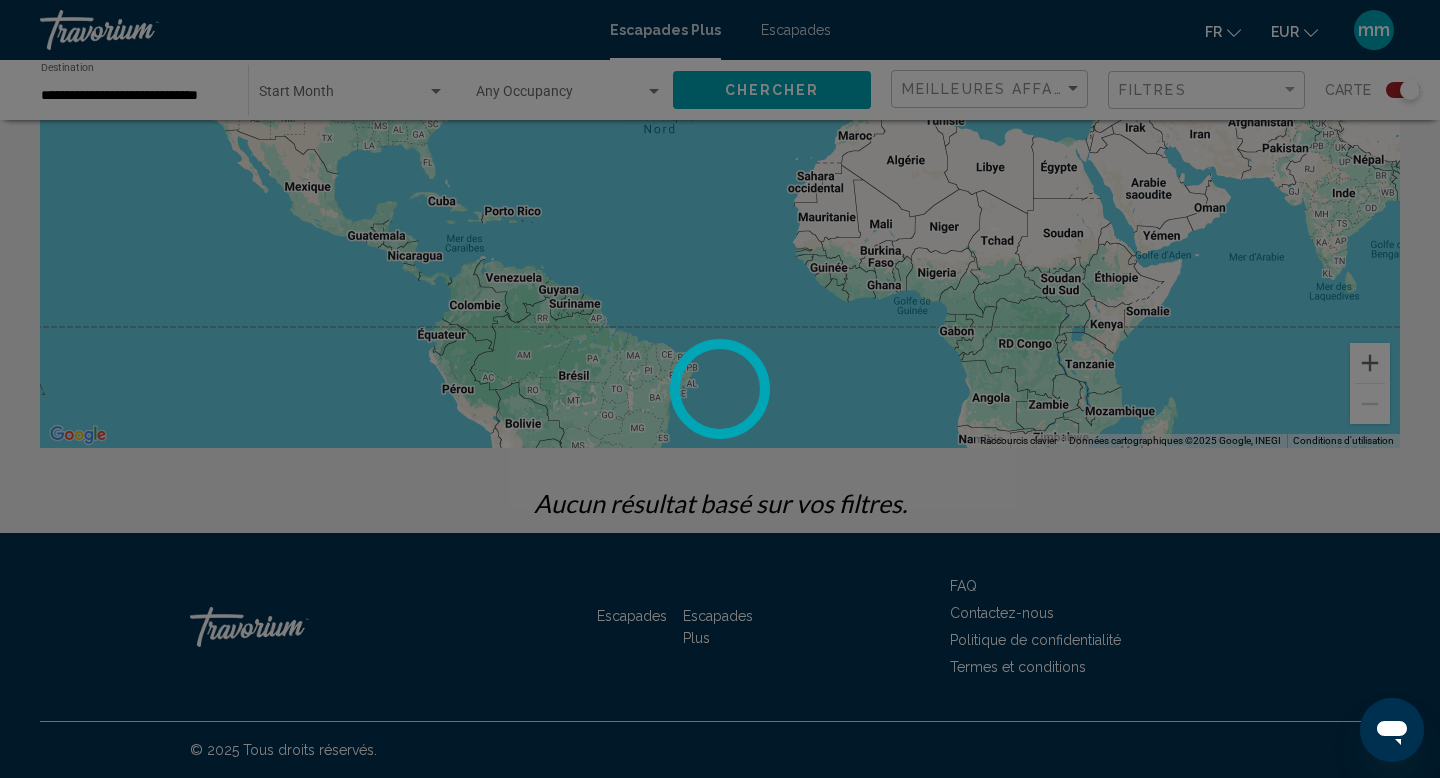 scroll, scrollTop: 0, scrollLeft: 0, axis: both 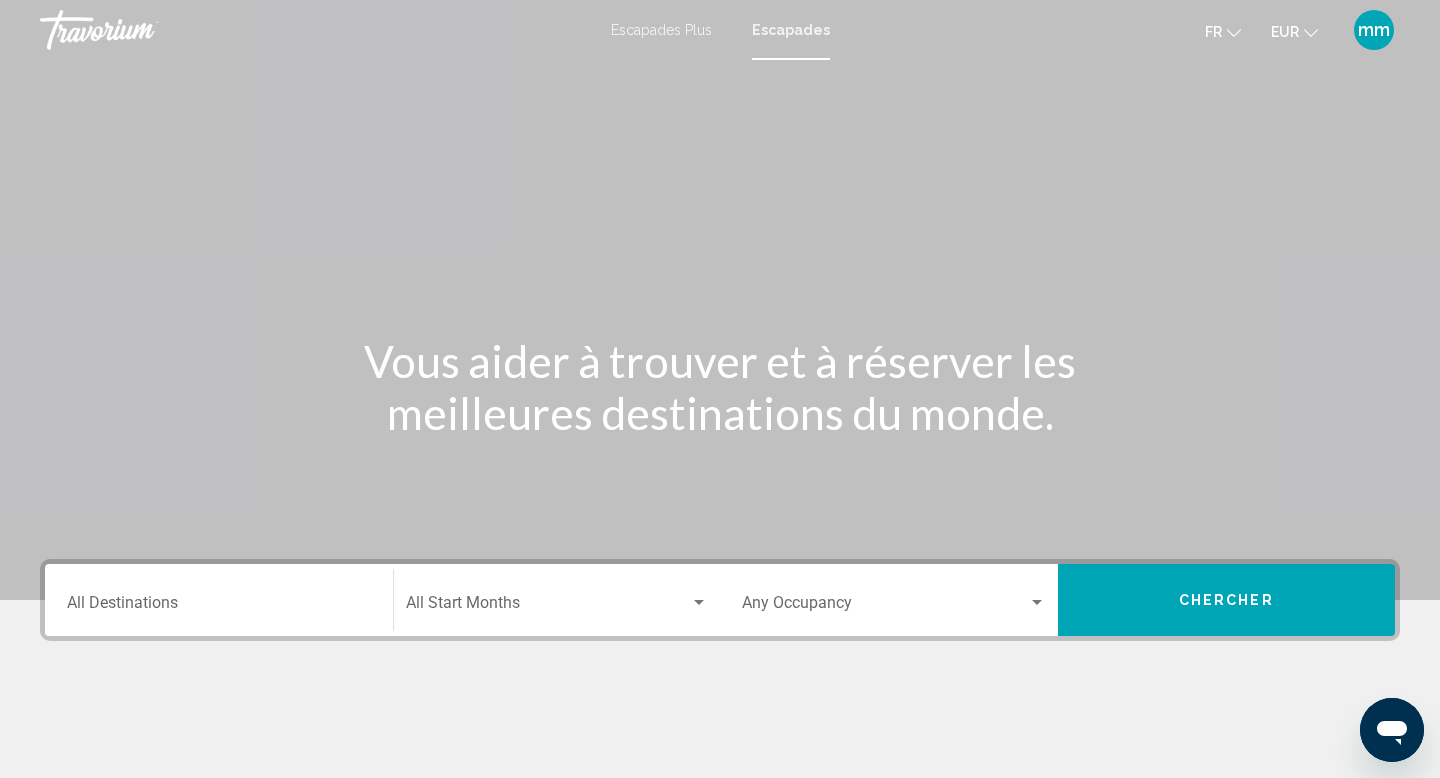 click on "Destination All Destinations" at bounding box center (219, 600) 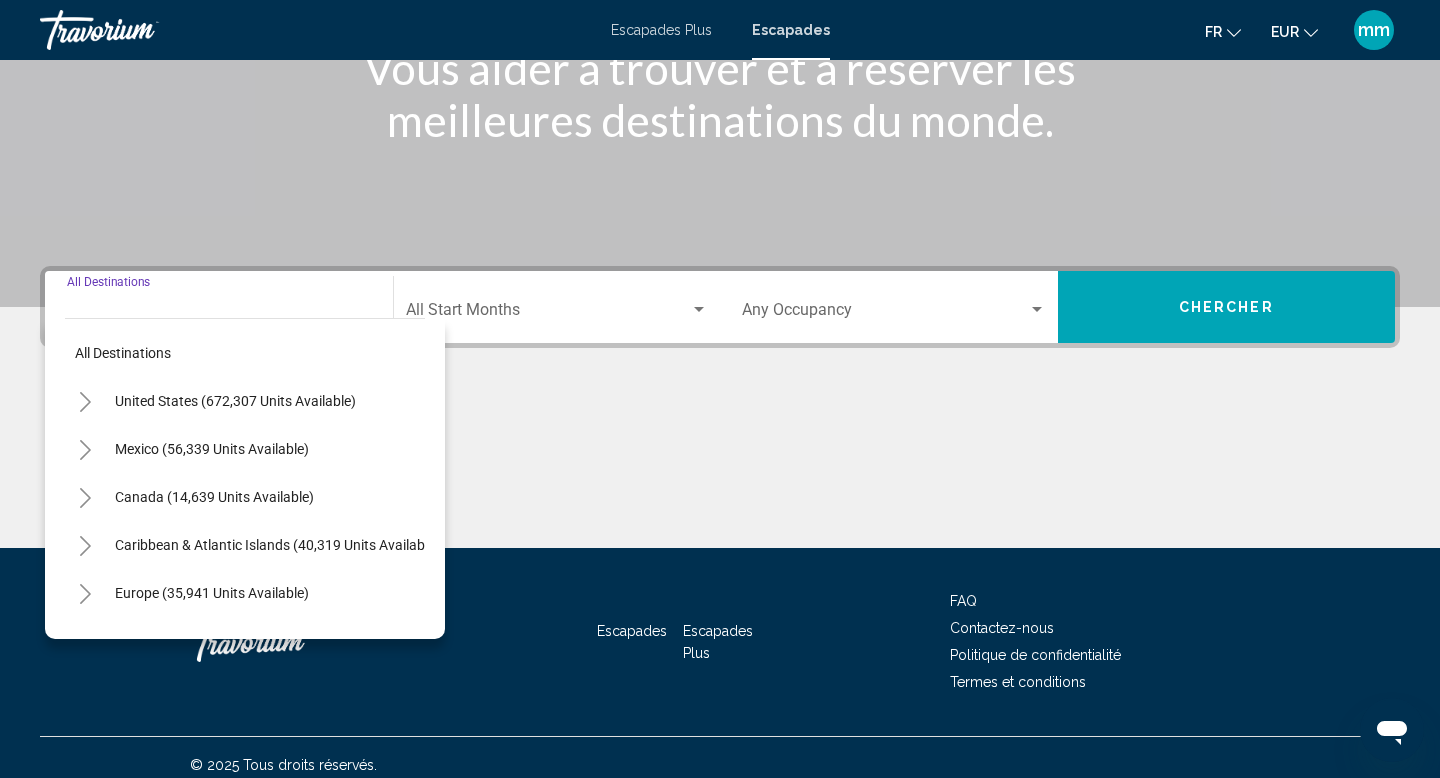 scroll, scrollTop: 308, scrollLeft: 0, axis: vertical 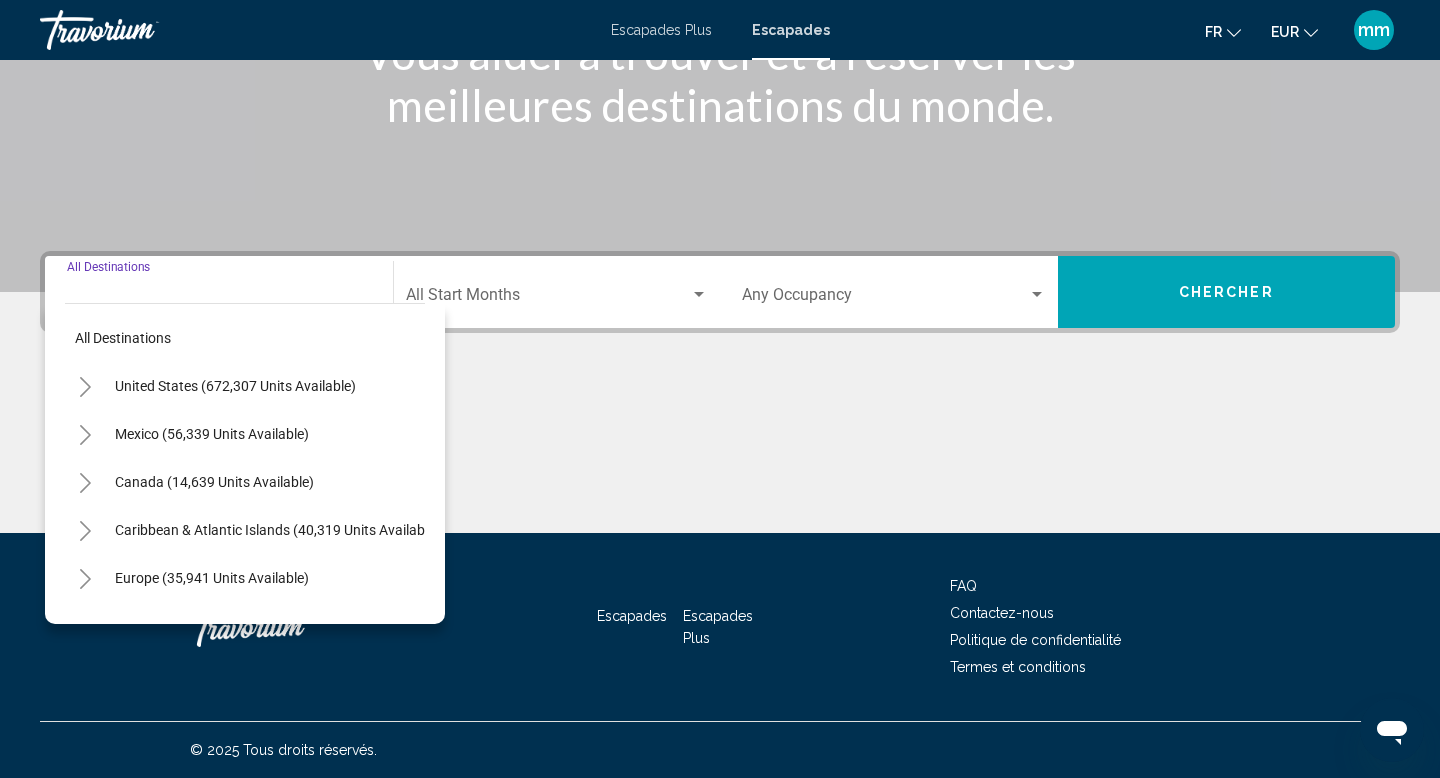 click 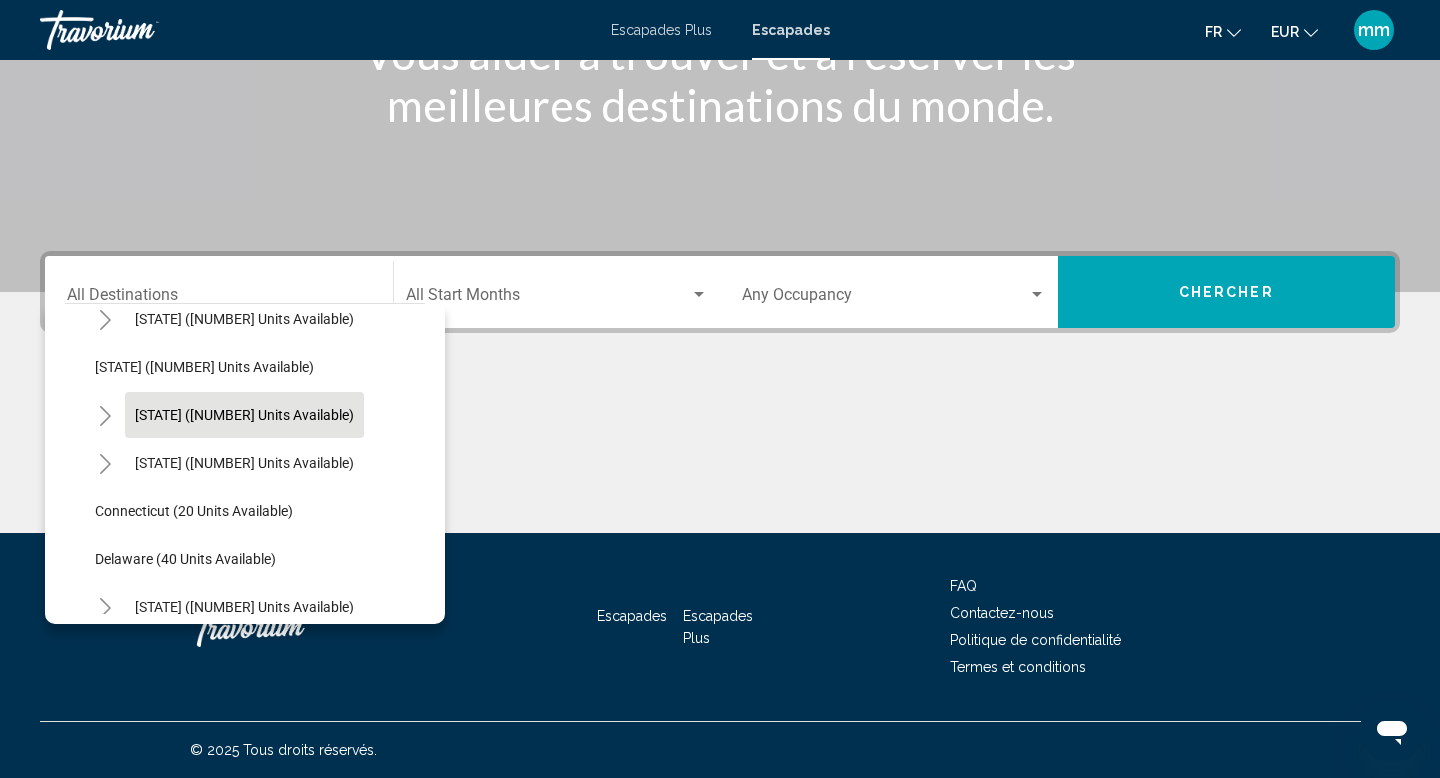 scroll, scrollTop: 116, scrollLeft: 0, axis: vertical 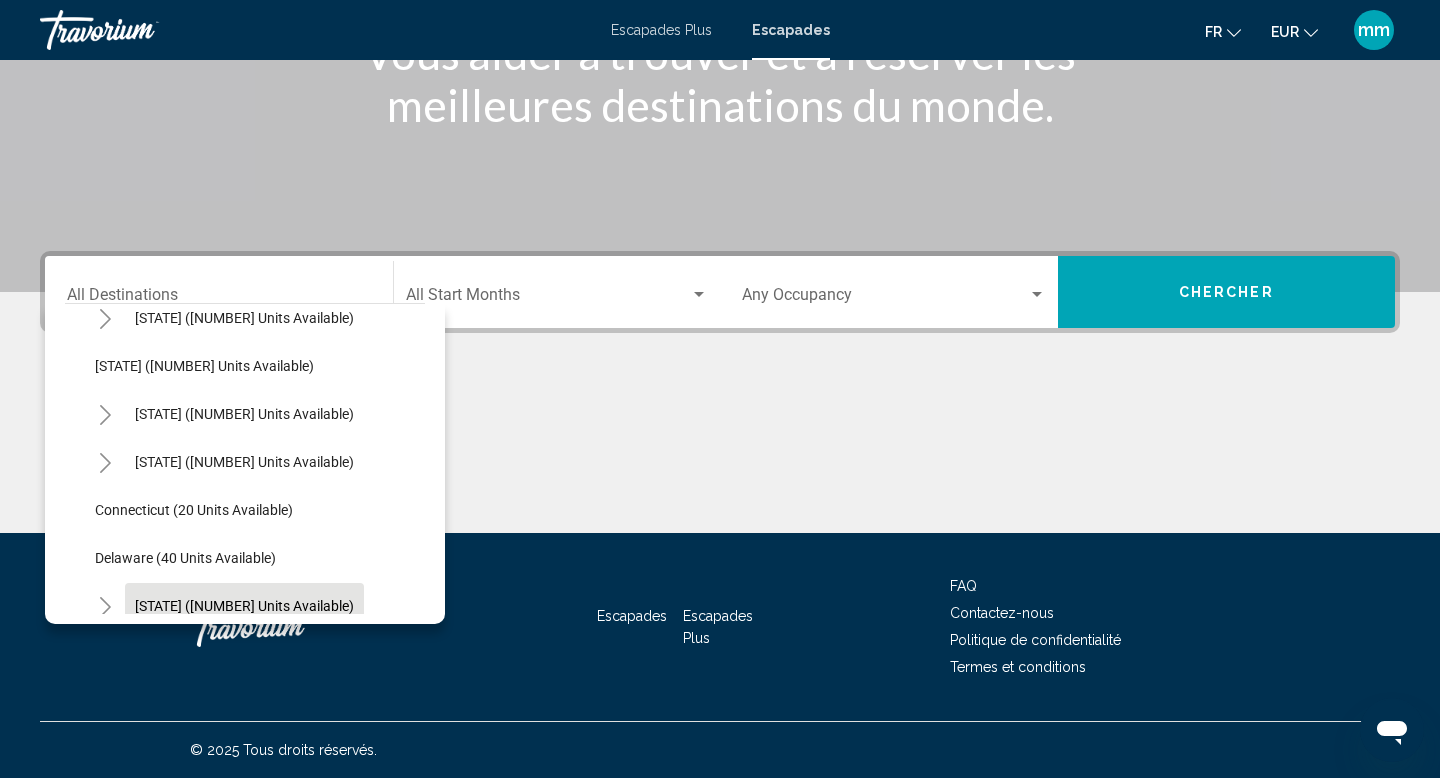 click on "Florida (204,464 units available)" 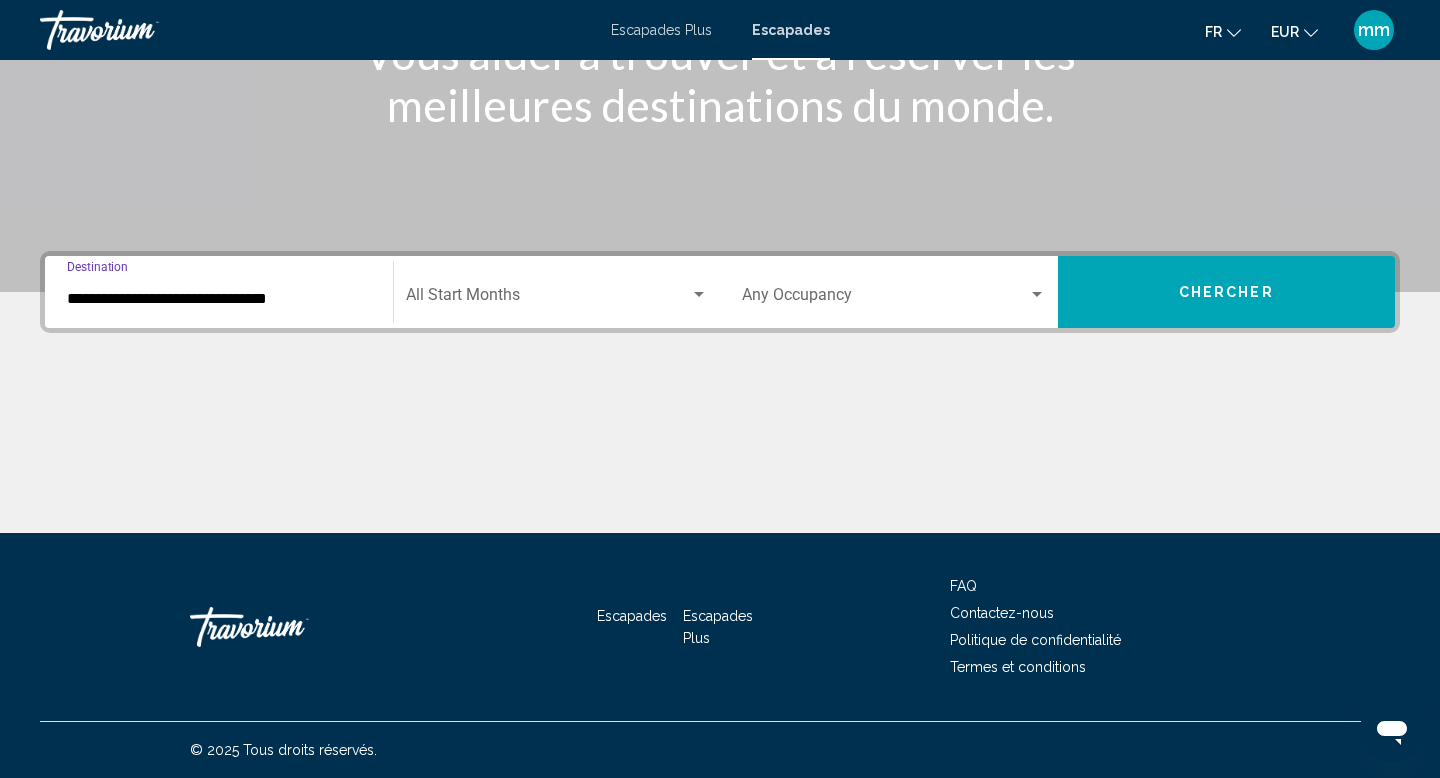 click on "Start Month All Start Months" 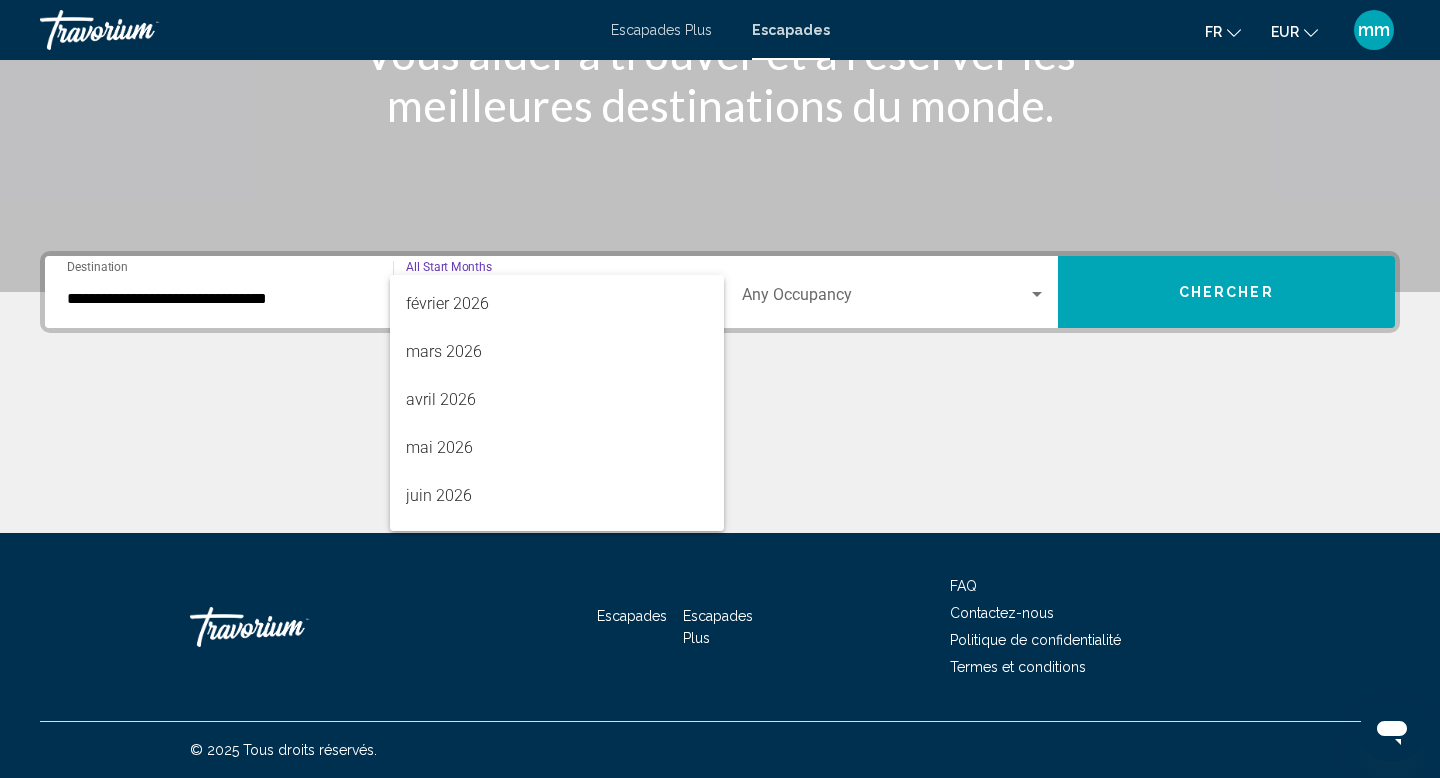 scroll, scrollTop: 334, scrollLeft: 0, axis: vertical 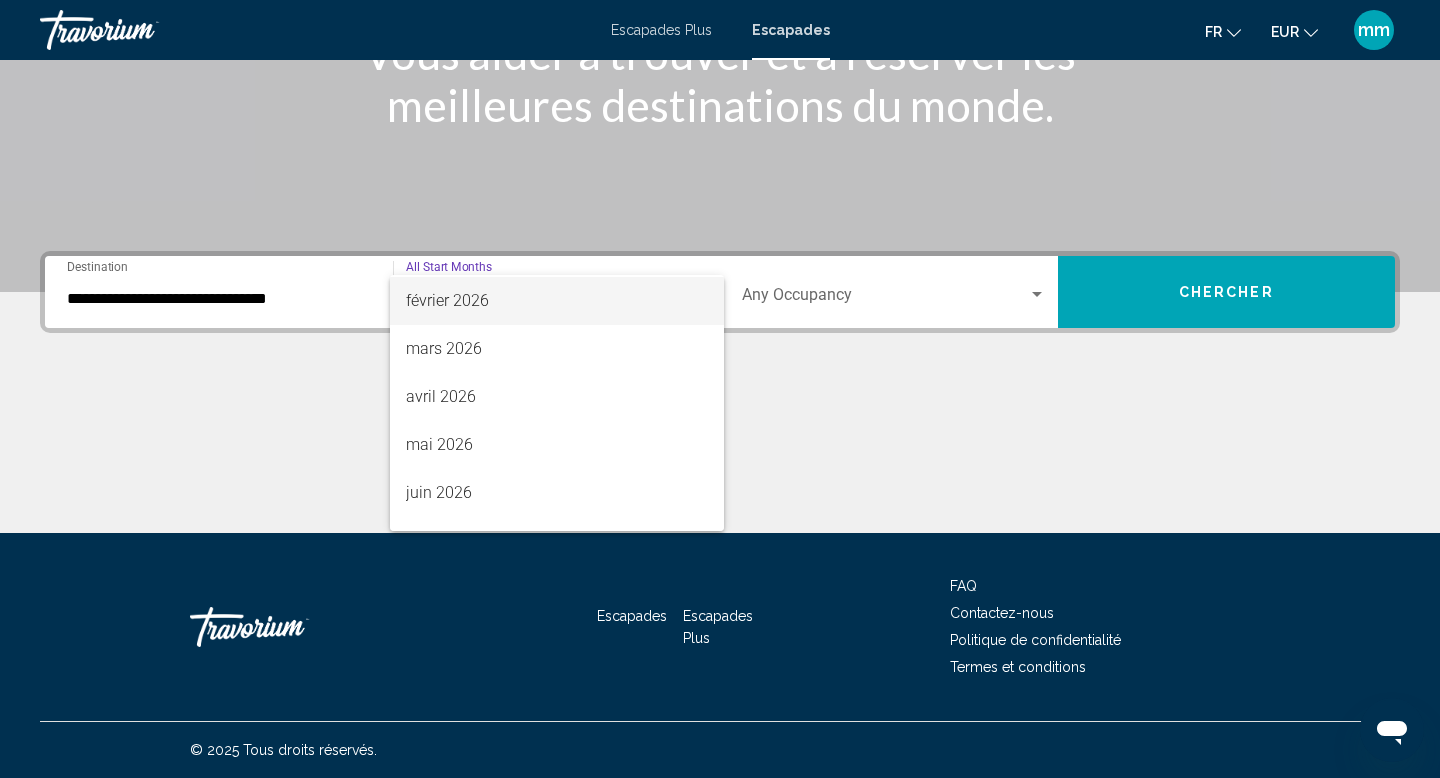 click on "février 2026" at bounding box center (557, 301) 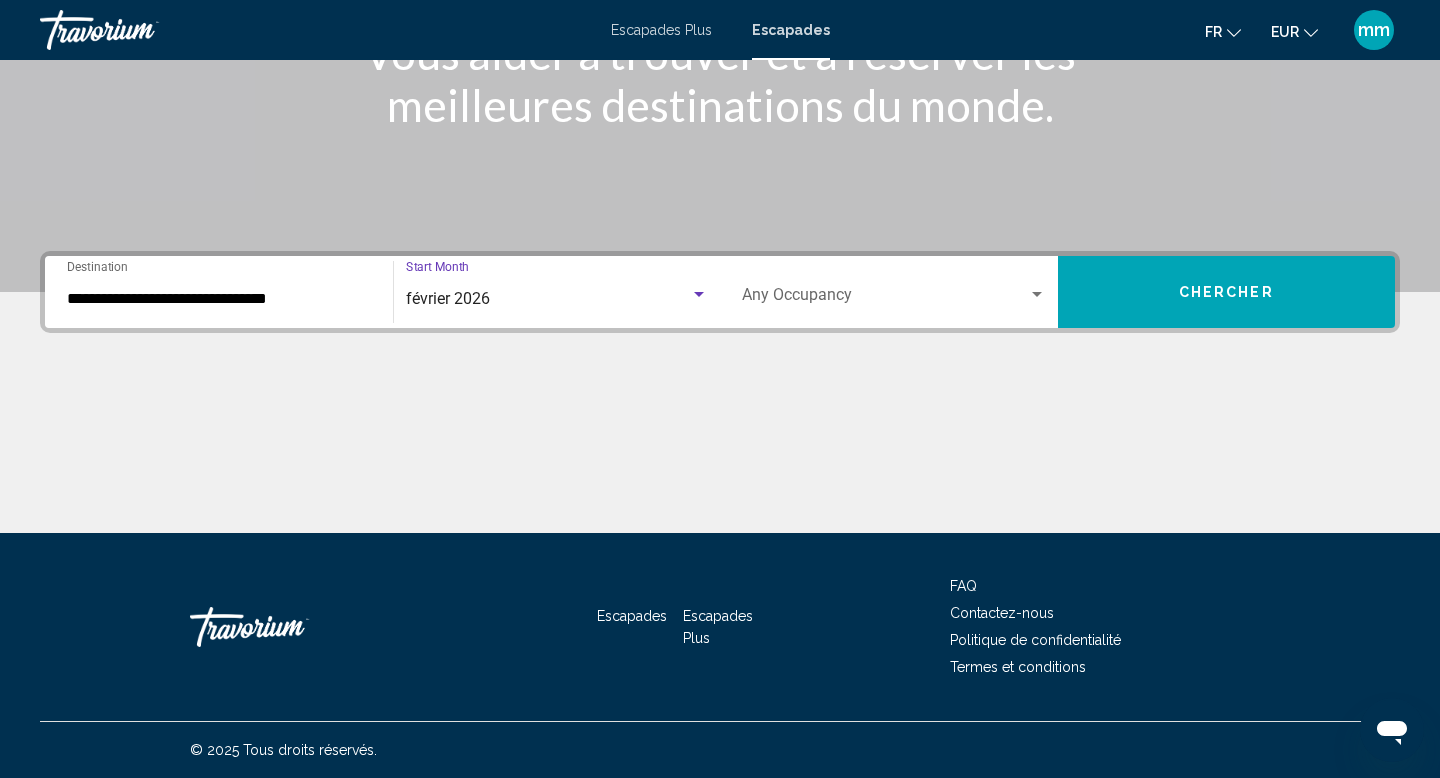 click on "Chercher" at bounding box center (1227, 292) 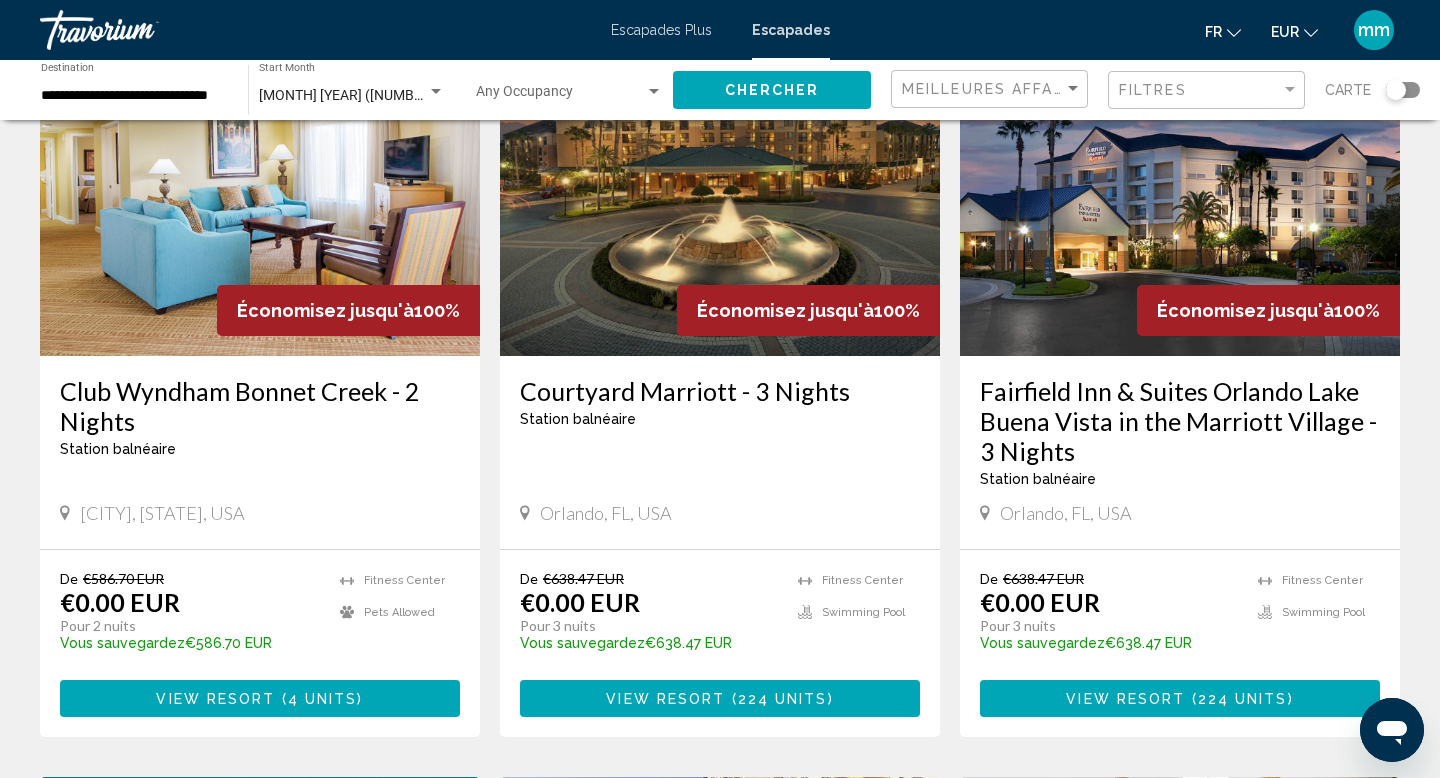 scroll, scrollTop: 170, scrollLeft: 0, axis: vertical 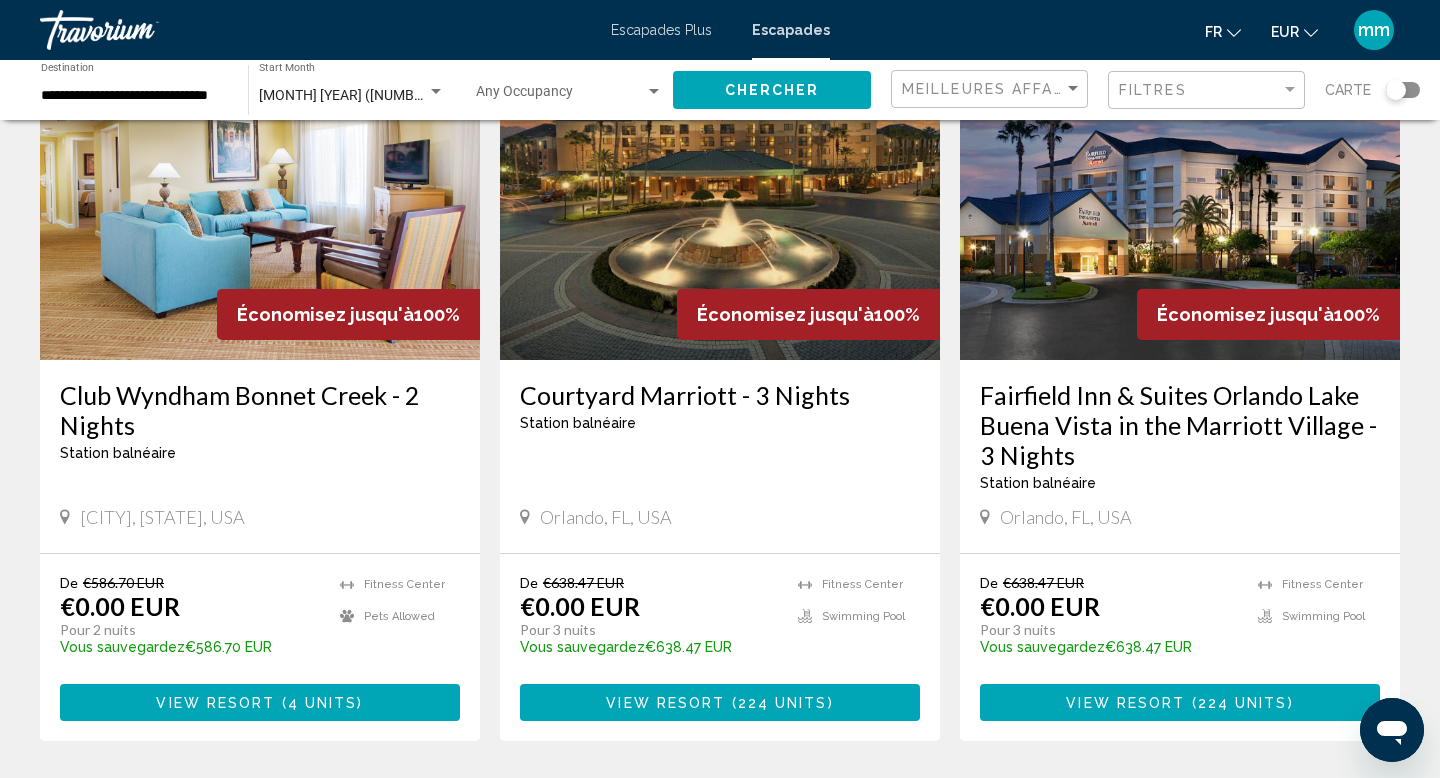 click at bounding box center (720, 200) 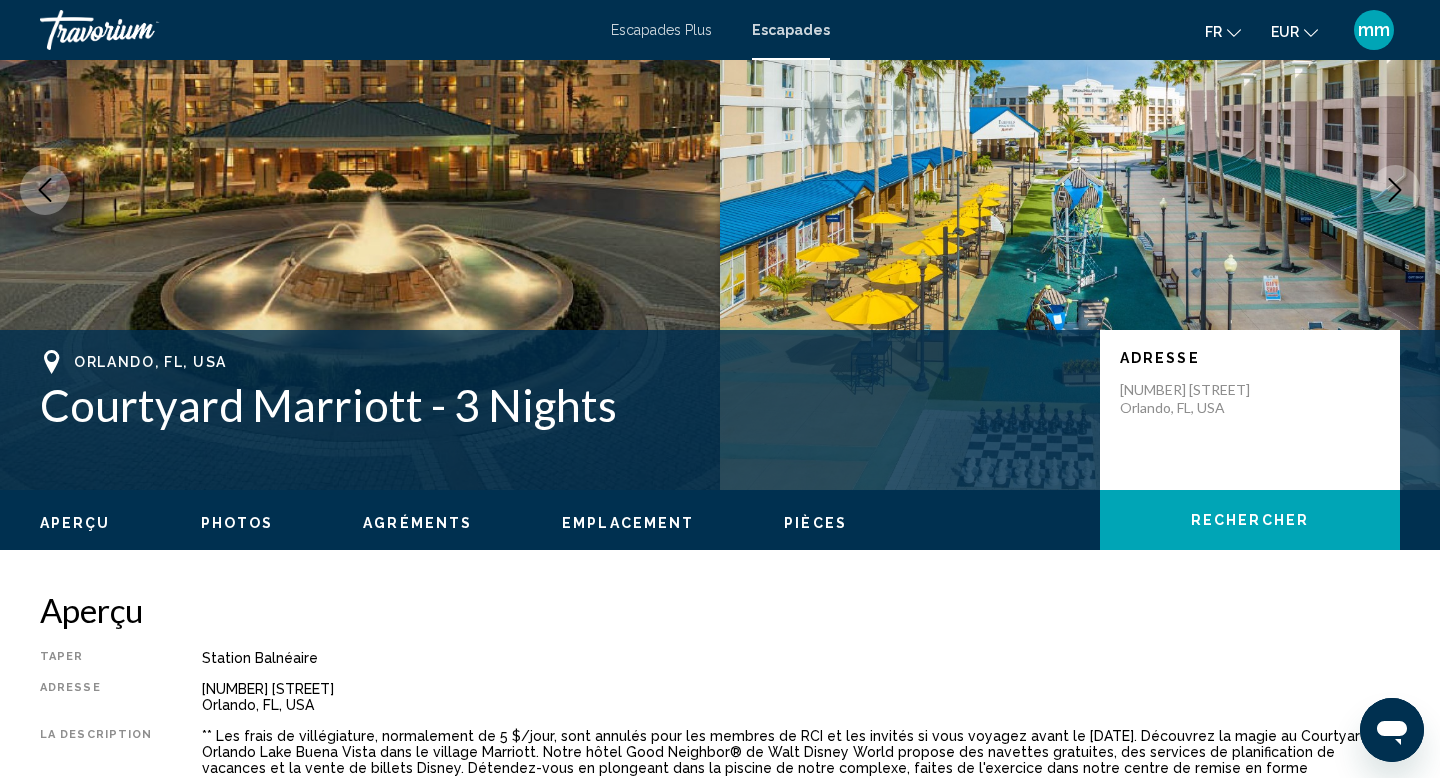 scroll, scrollTop: 0, scrollLeft: 0, axis: both 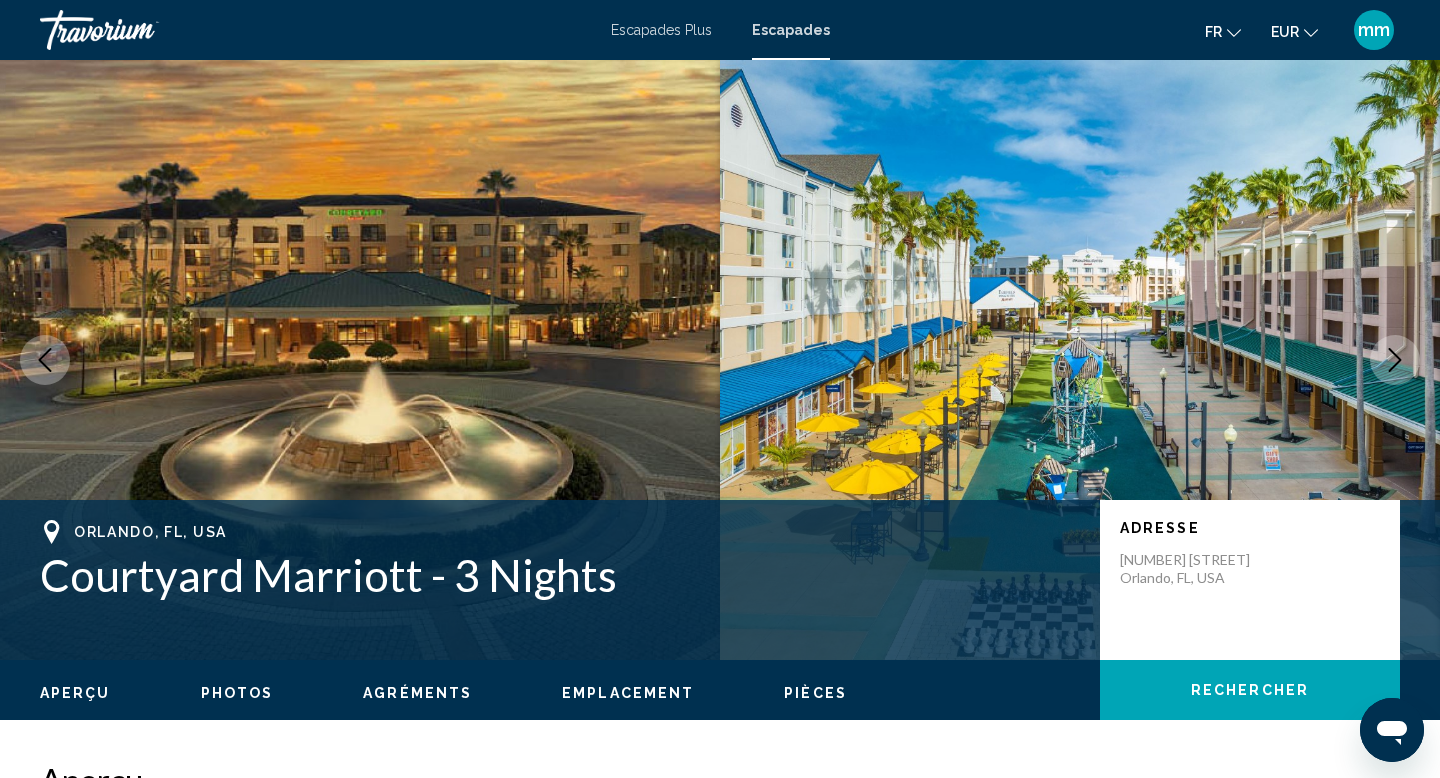 click 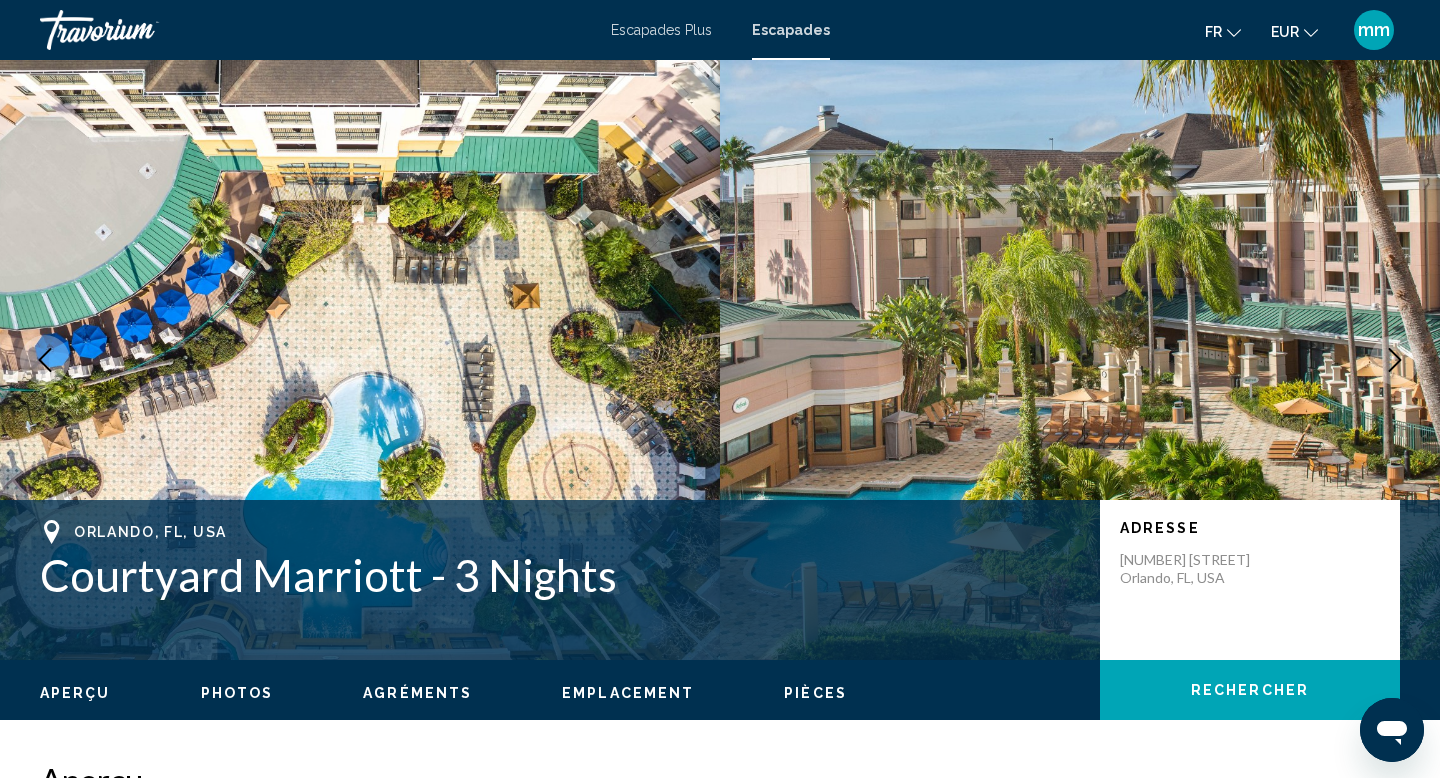 click 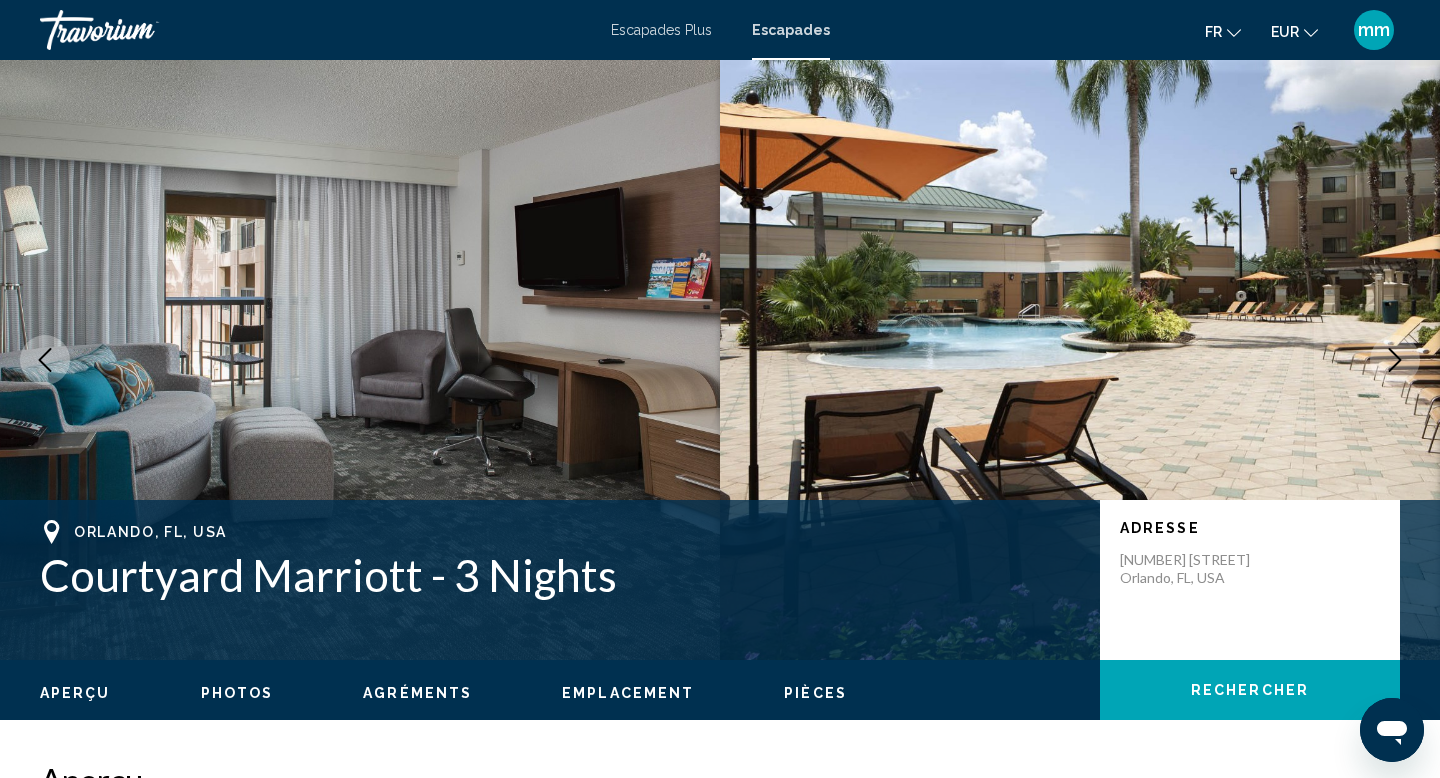 click 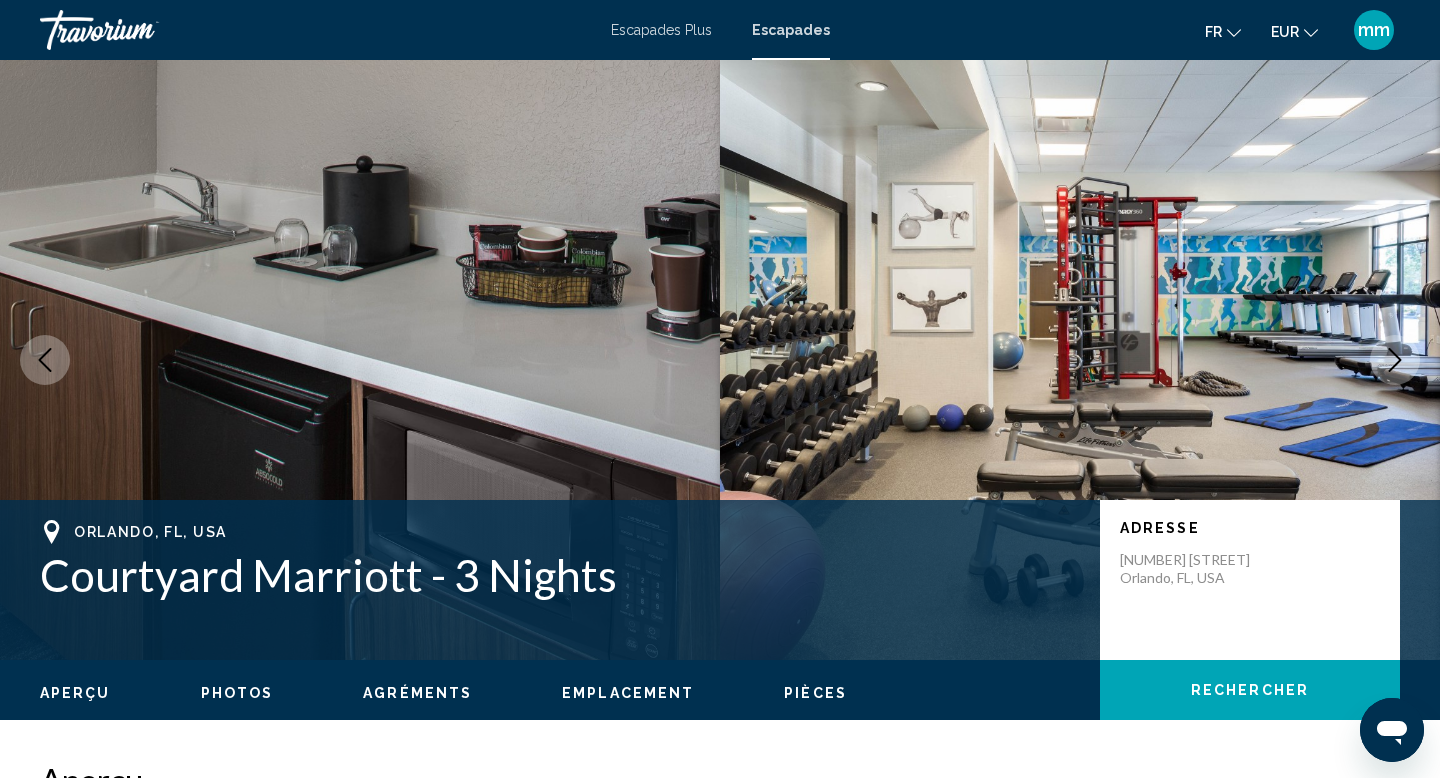 click 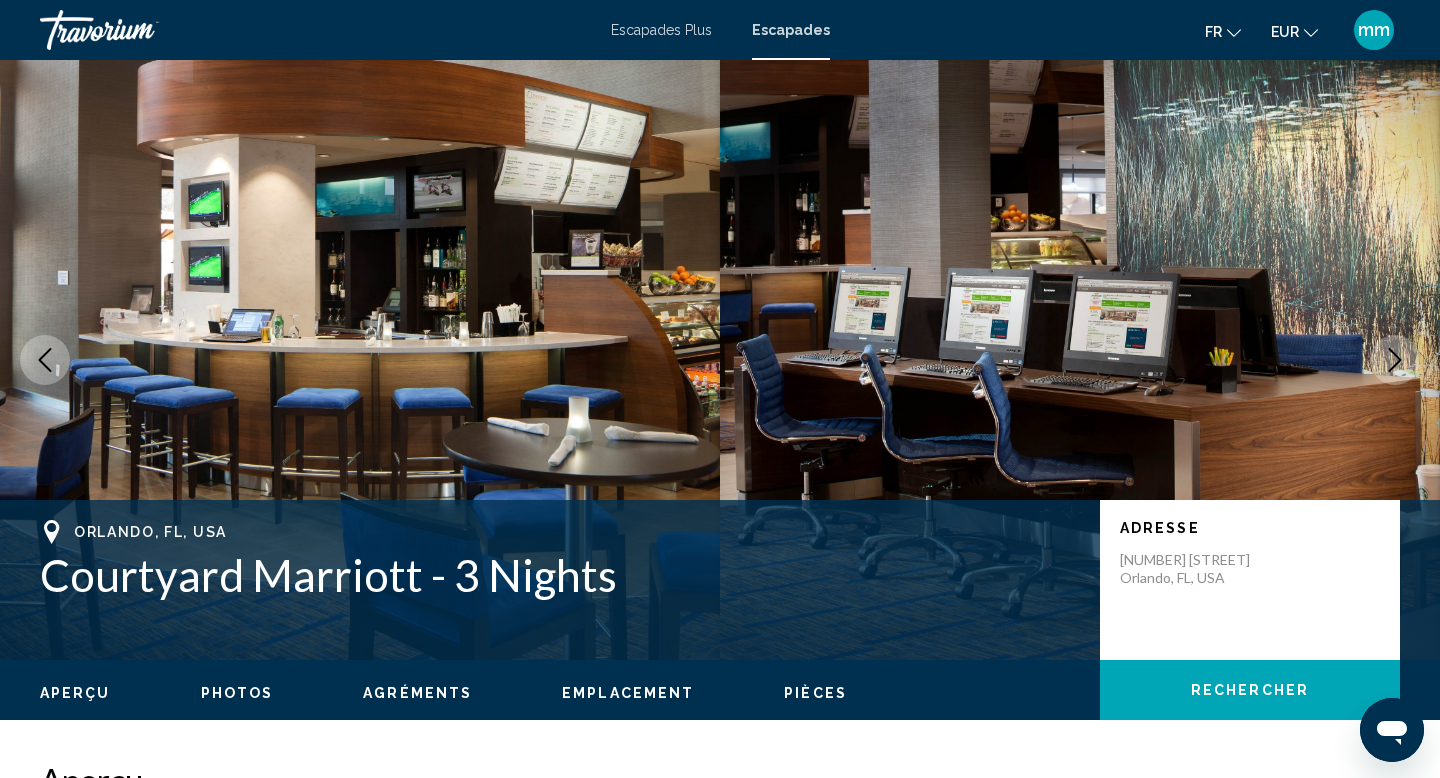 click 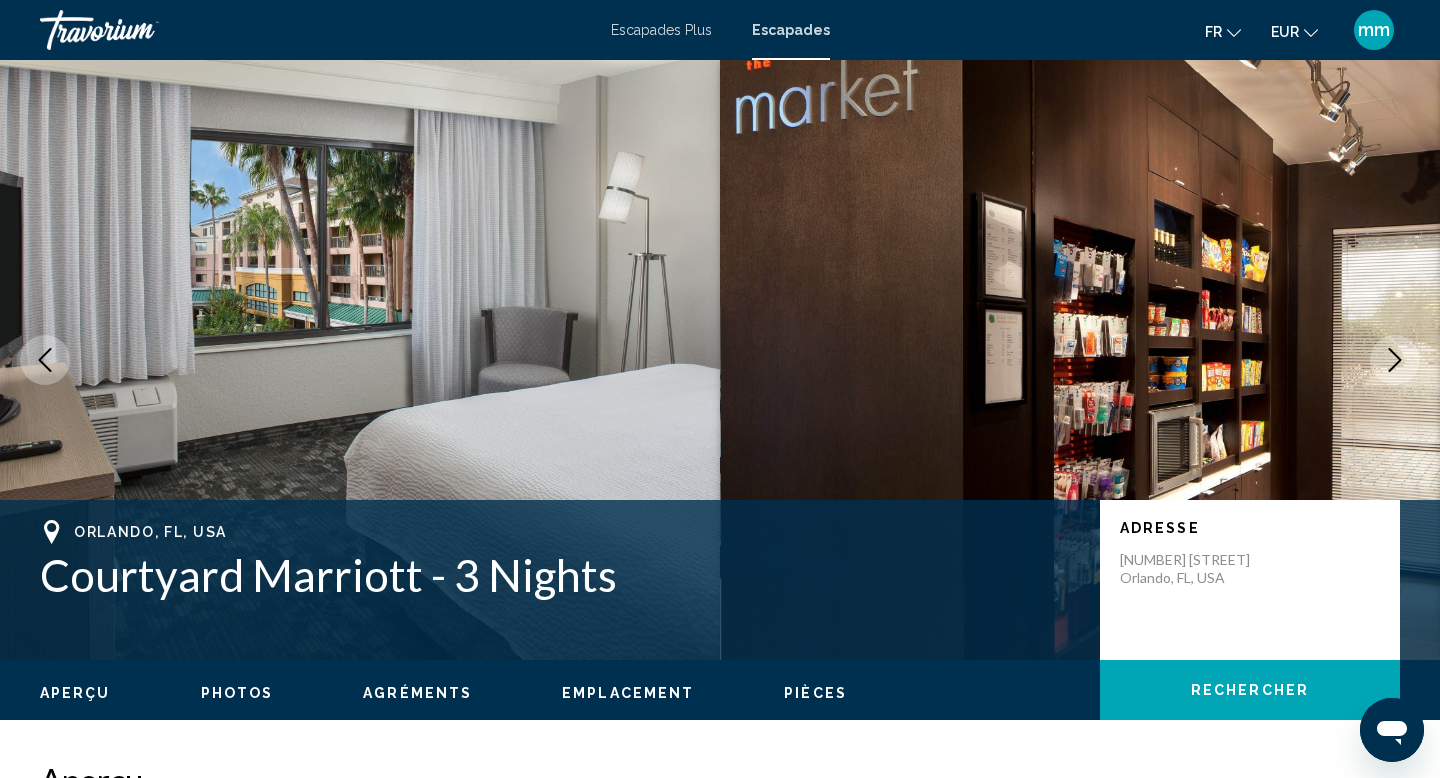 click 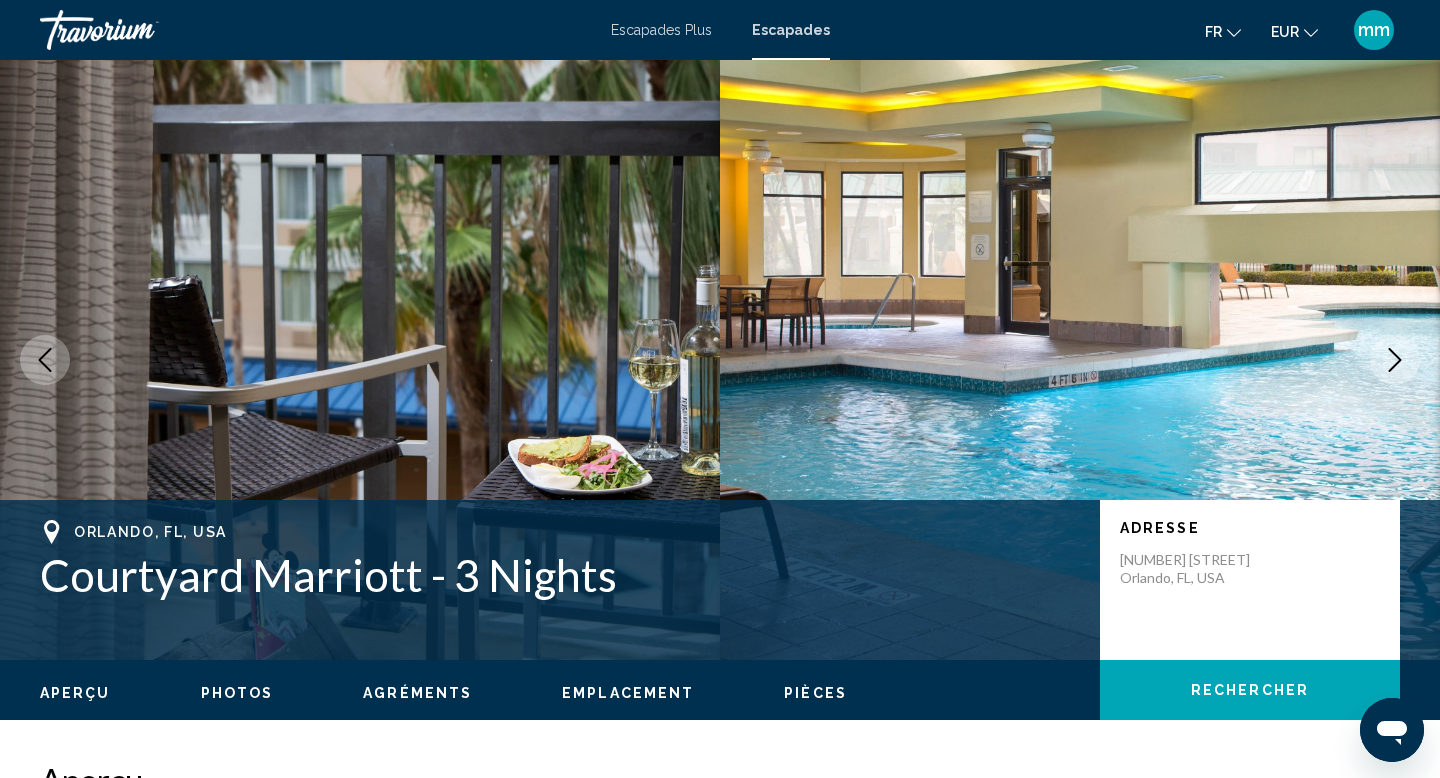 click 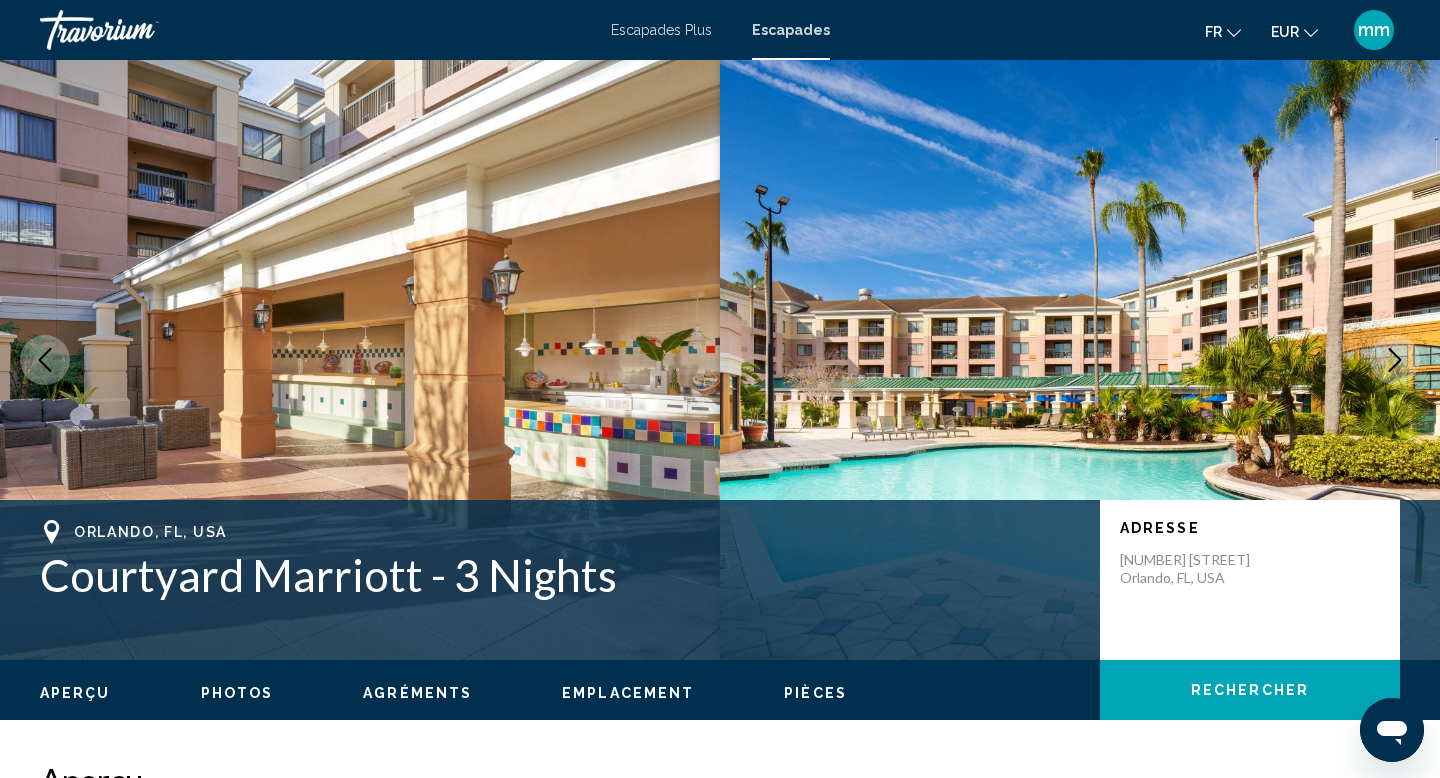 click 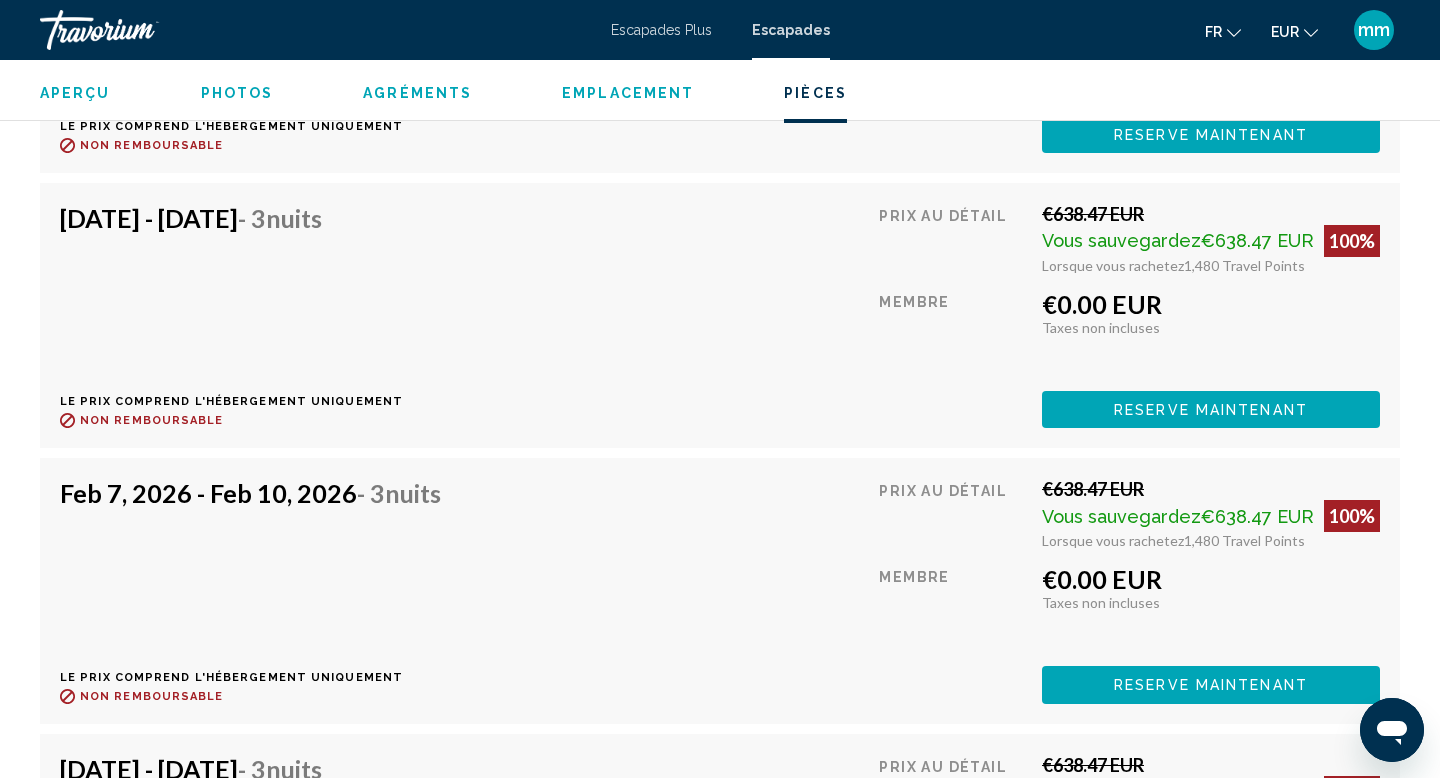 scroll, scrollTop: 4769, scrollLeft: 0, axis: vertical 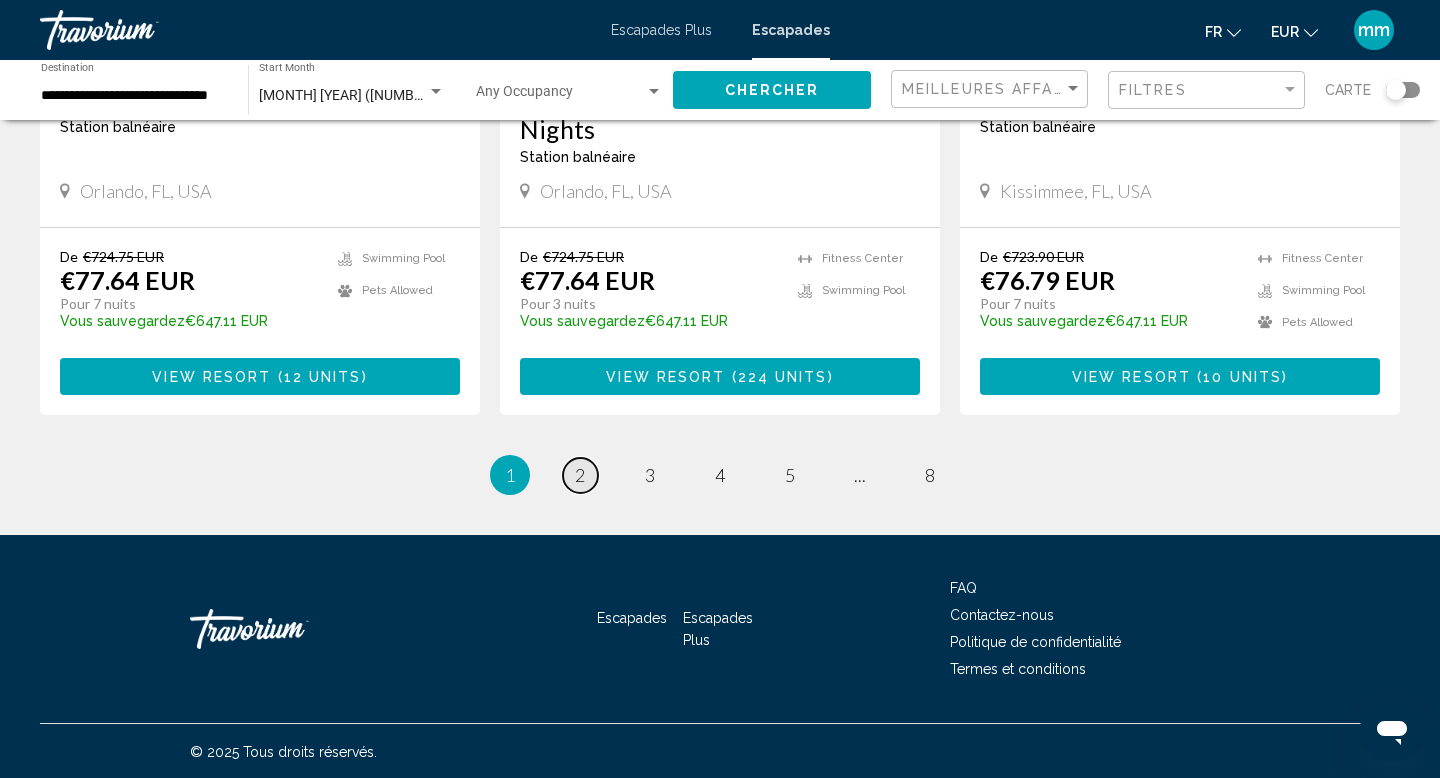 click on "2" at bounding box center [580, 475] 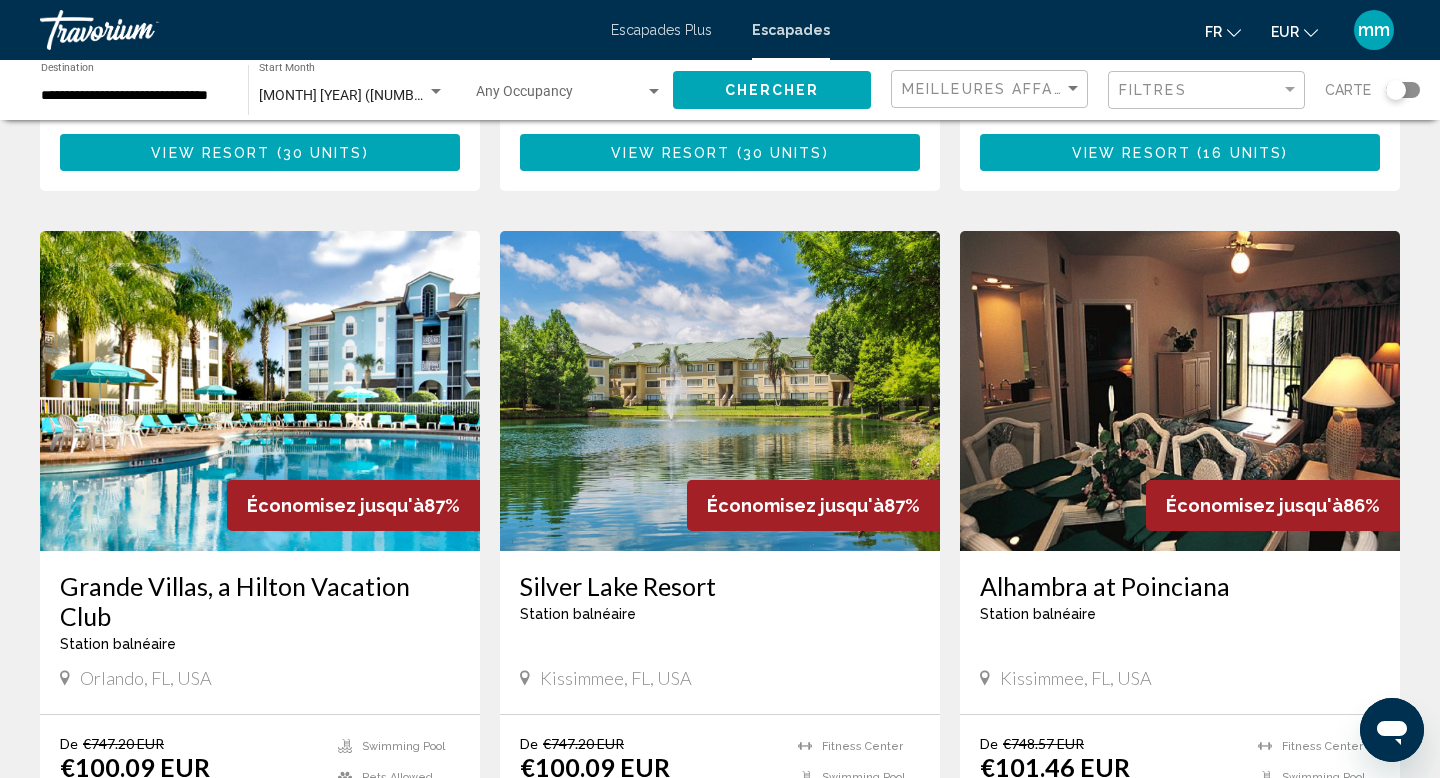 scroll, scrollTop: 691, scrollLeft: 0, axis: vertical 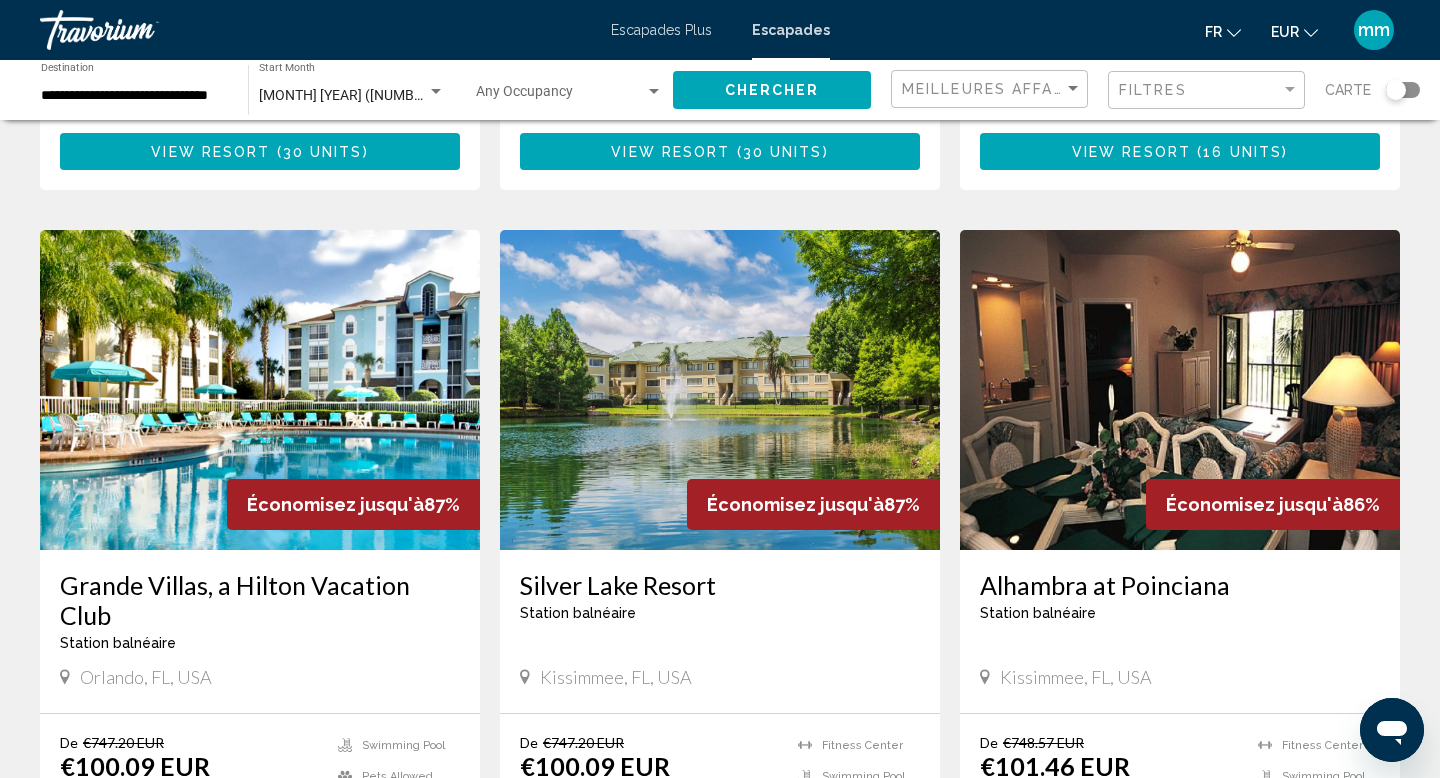click at bounding box center [260, 390] 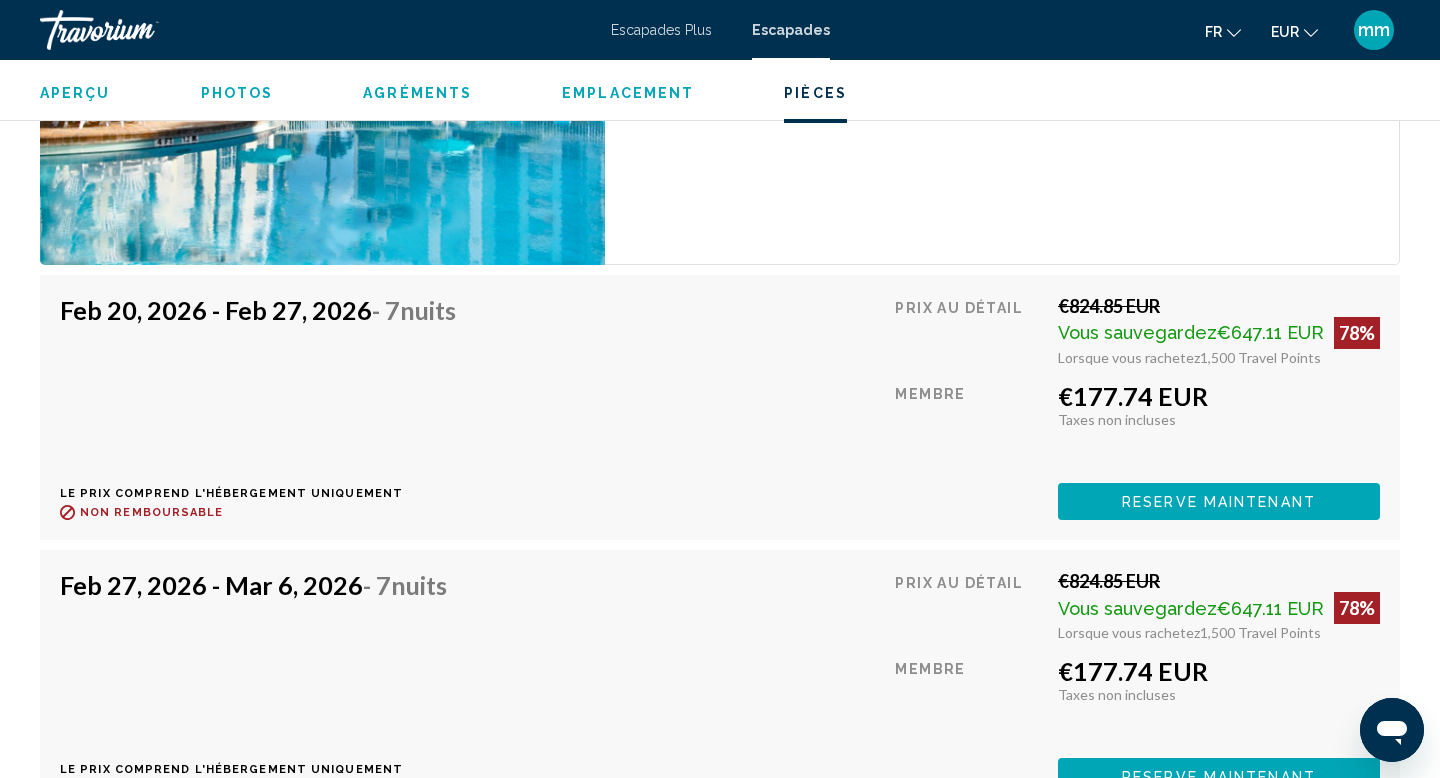 scroll, scrollTop: 5147, scrollLeft: 0, axis: vertical 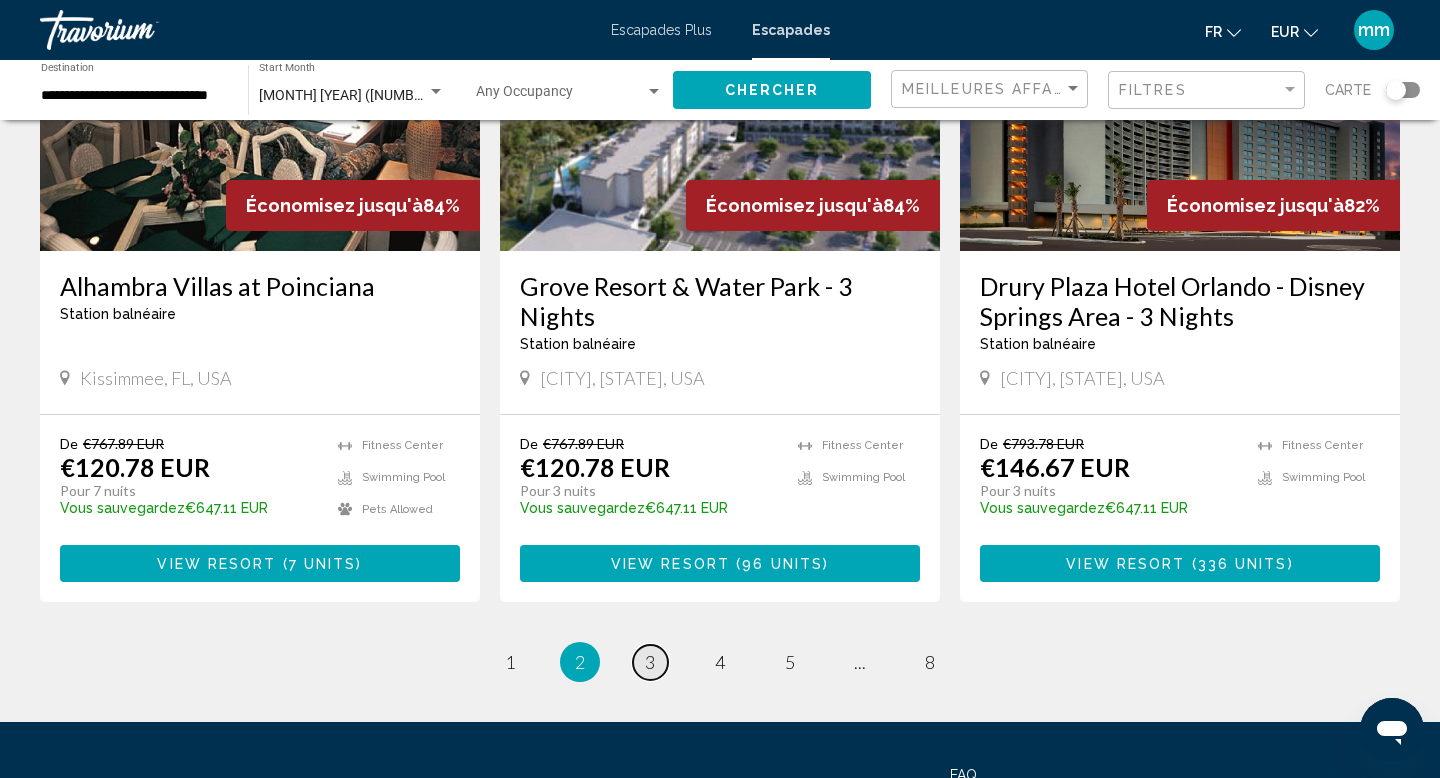 click on "3" at bounding box center (650, 662) 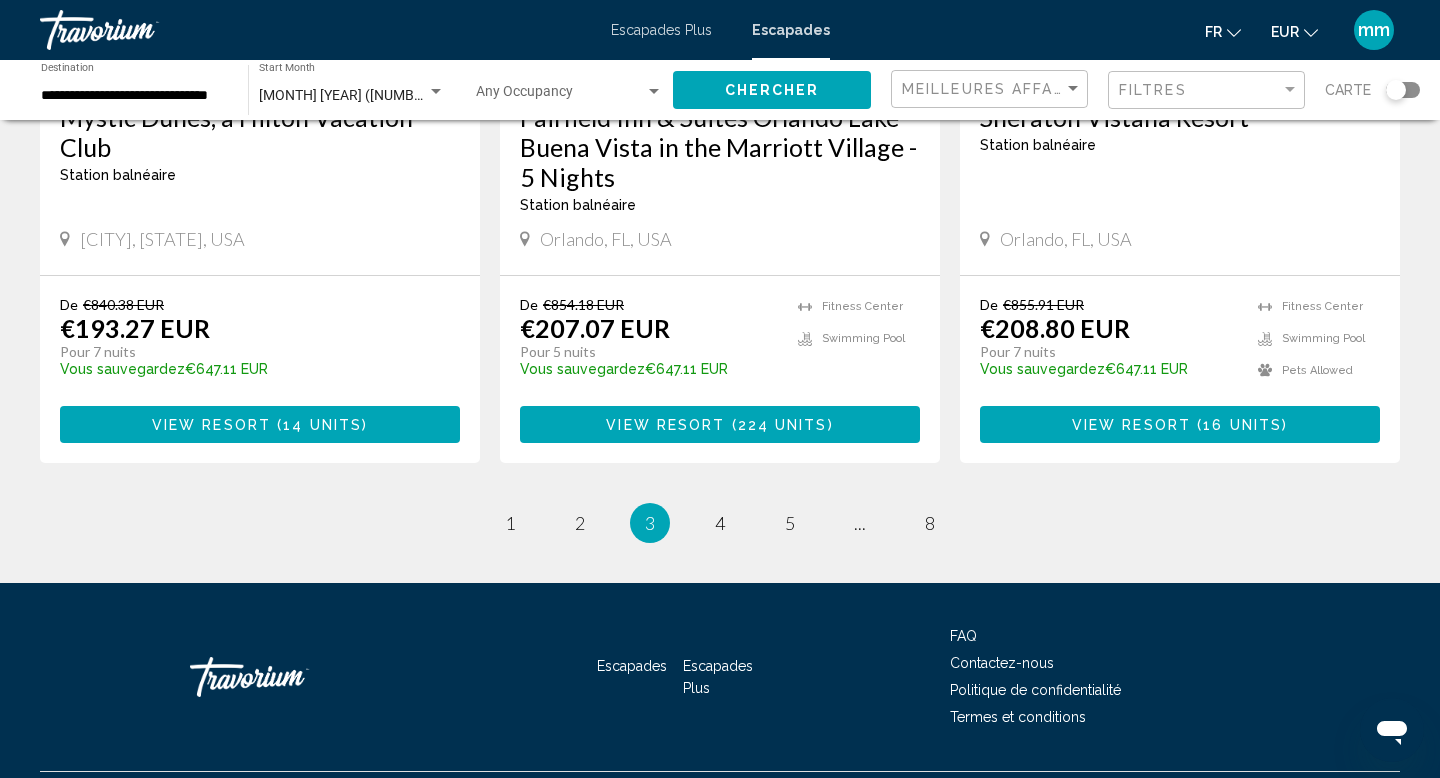 scroll, scrollTop: 2630, scrollLeft: 0, axis: vertical 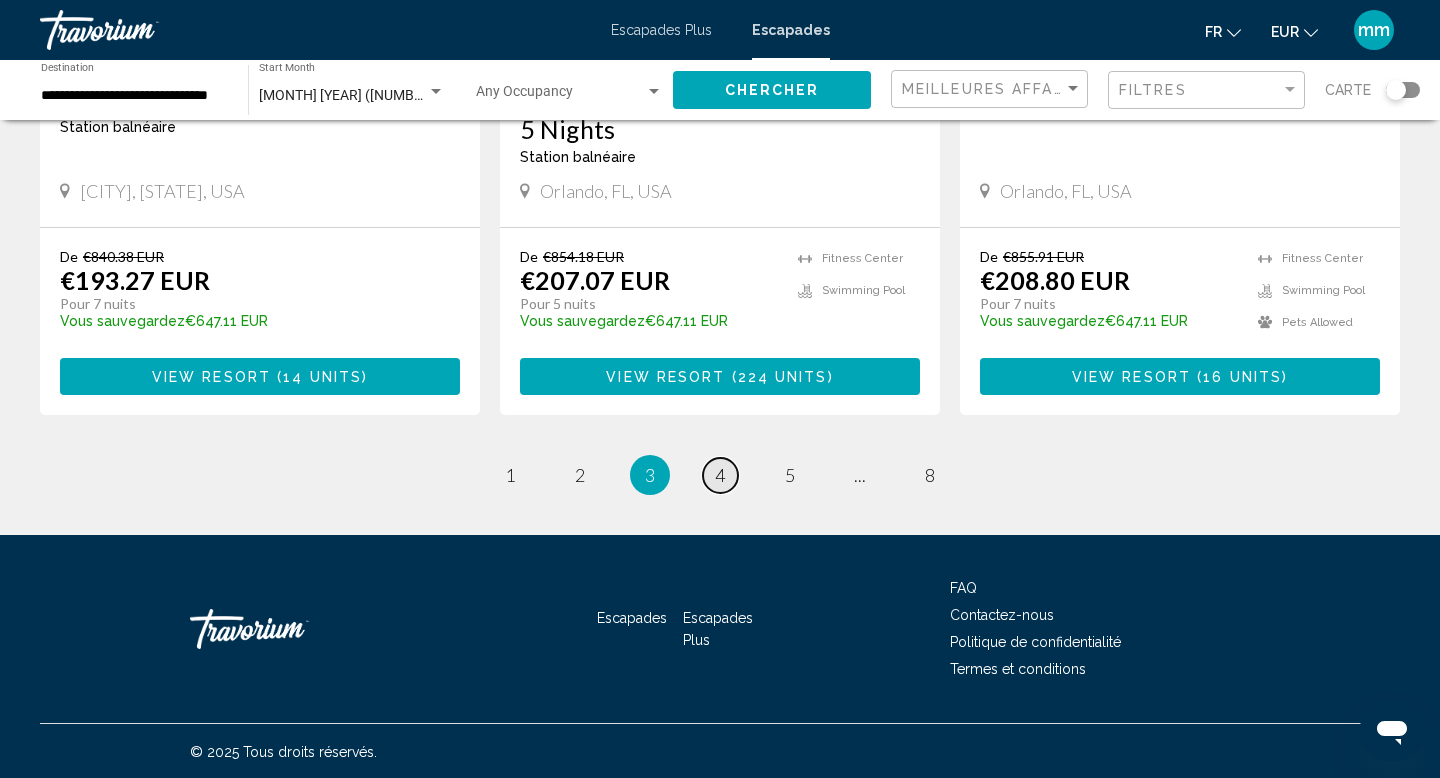 click on "4" at bounding box center (720, 475) 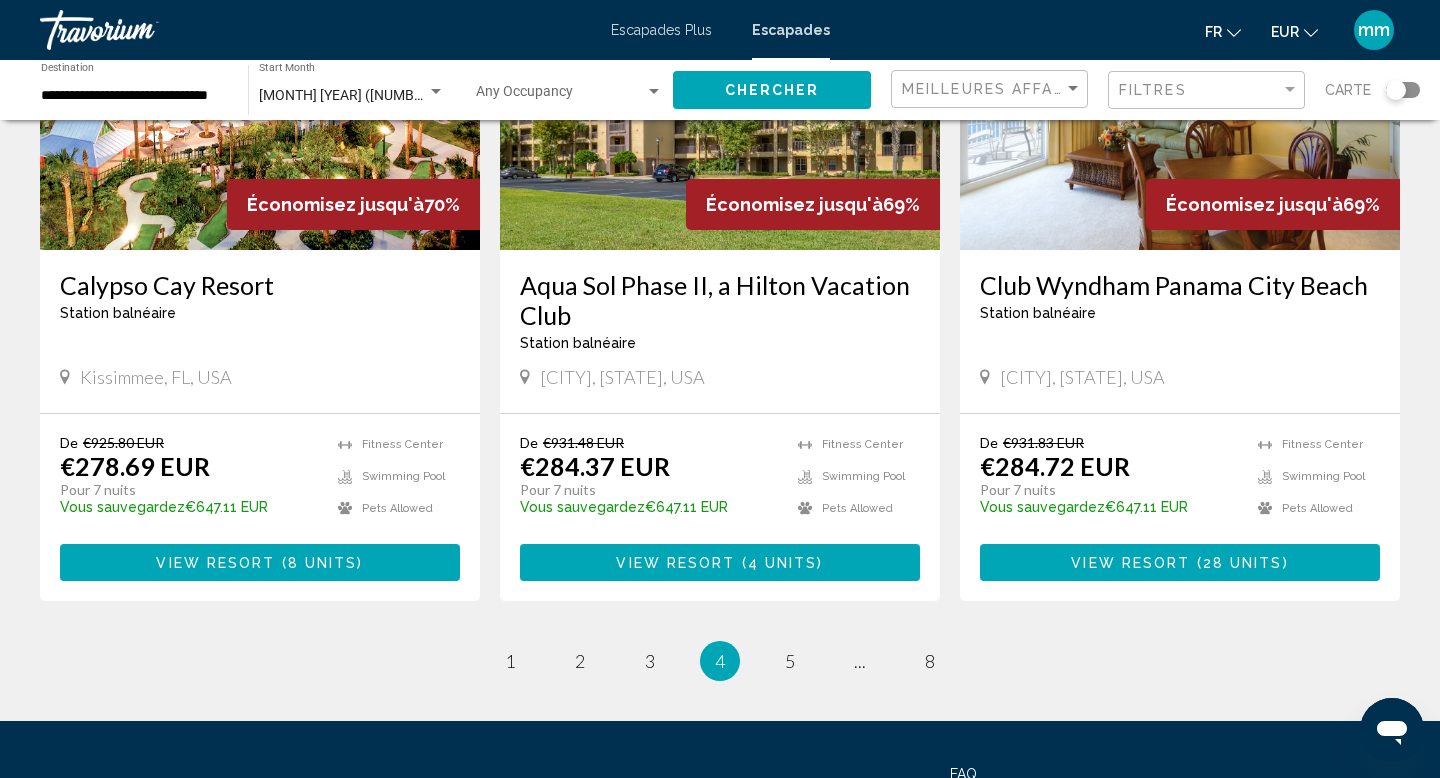 scroll, scrollTop: 2421, scrollLeft: 0, axis: vertical 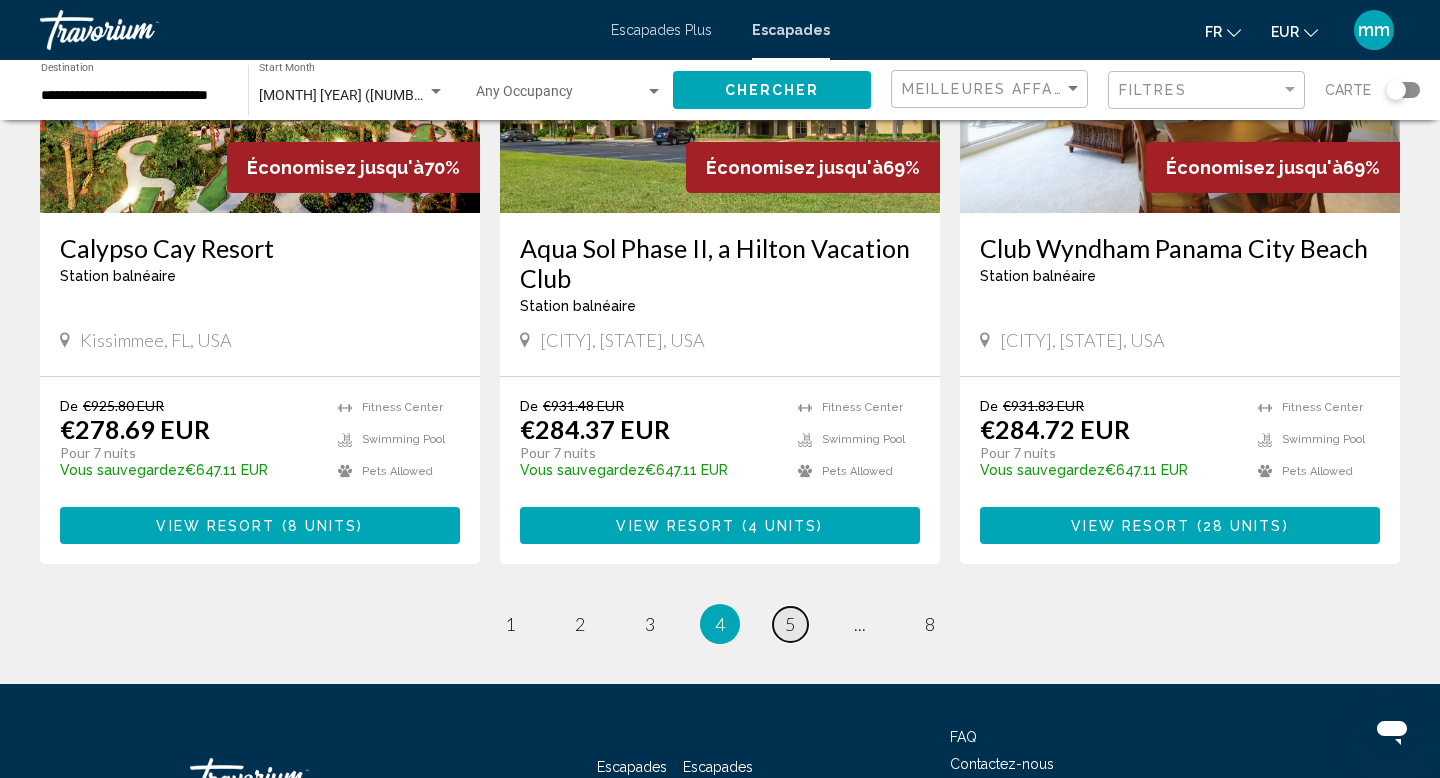 click on "page  5" at bounding box center [790, 624] 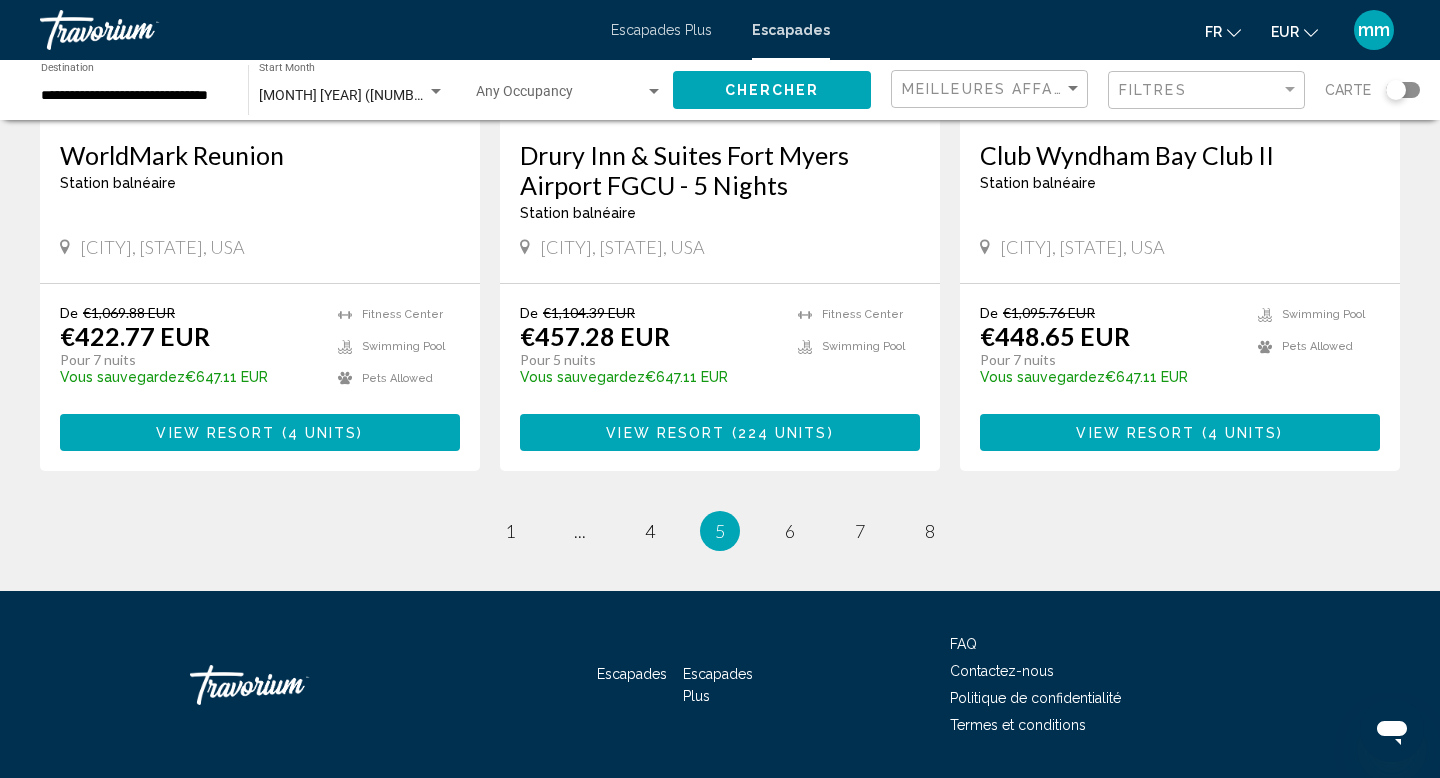 scroll, scrollTop: 2549, scrollLeft: 0, axis: vertical 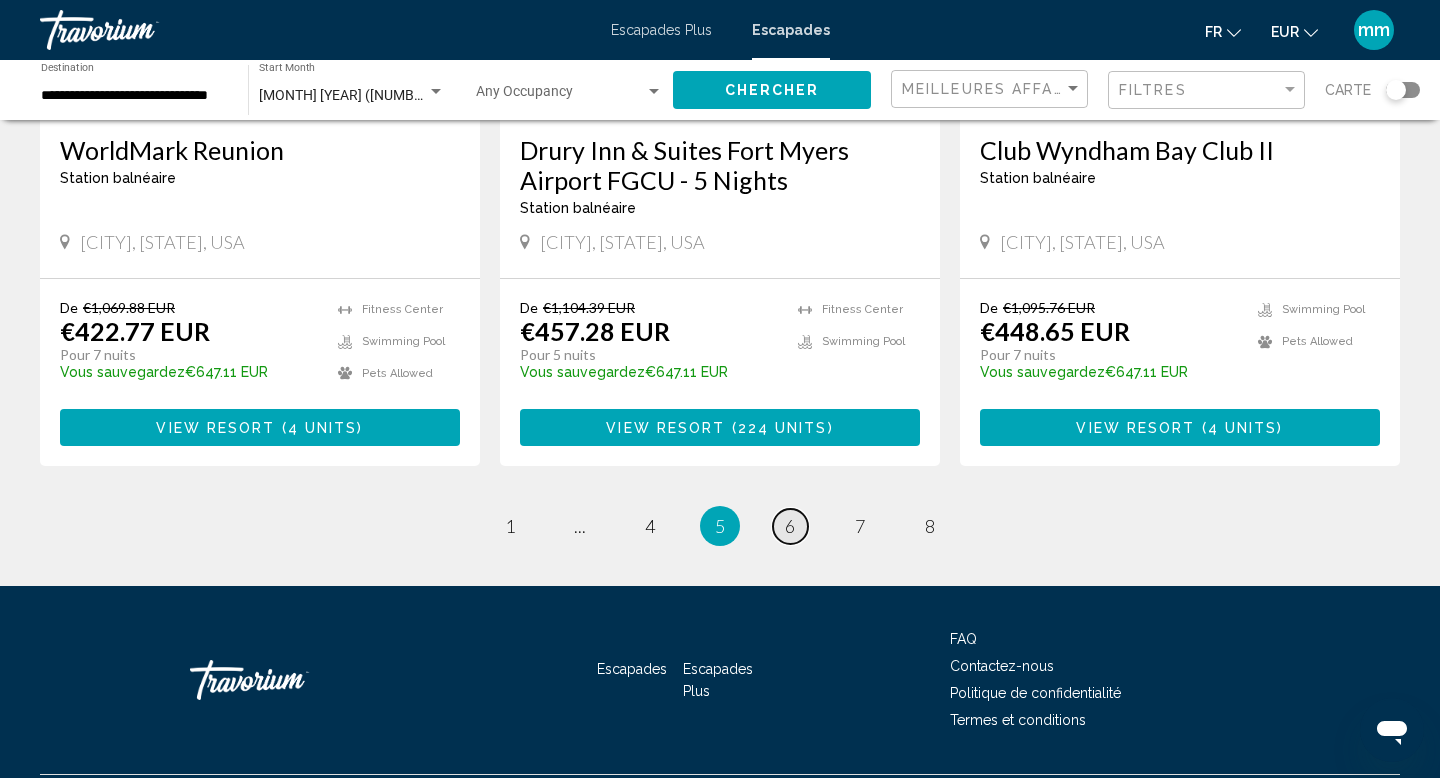 click on "6" at bounding box center (790, 526) 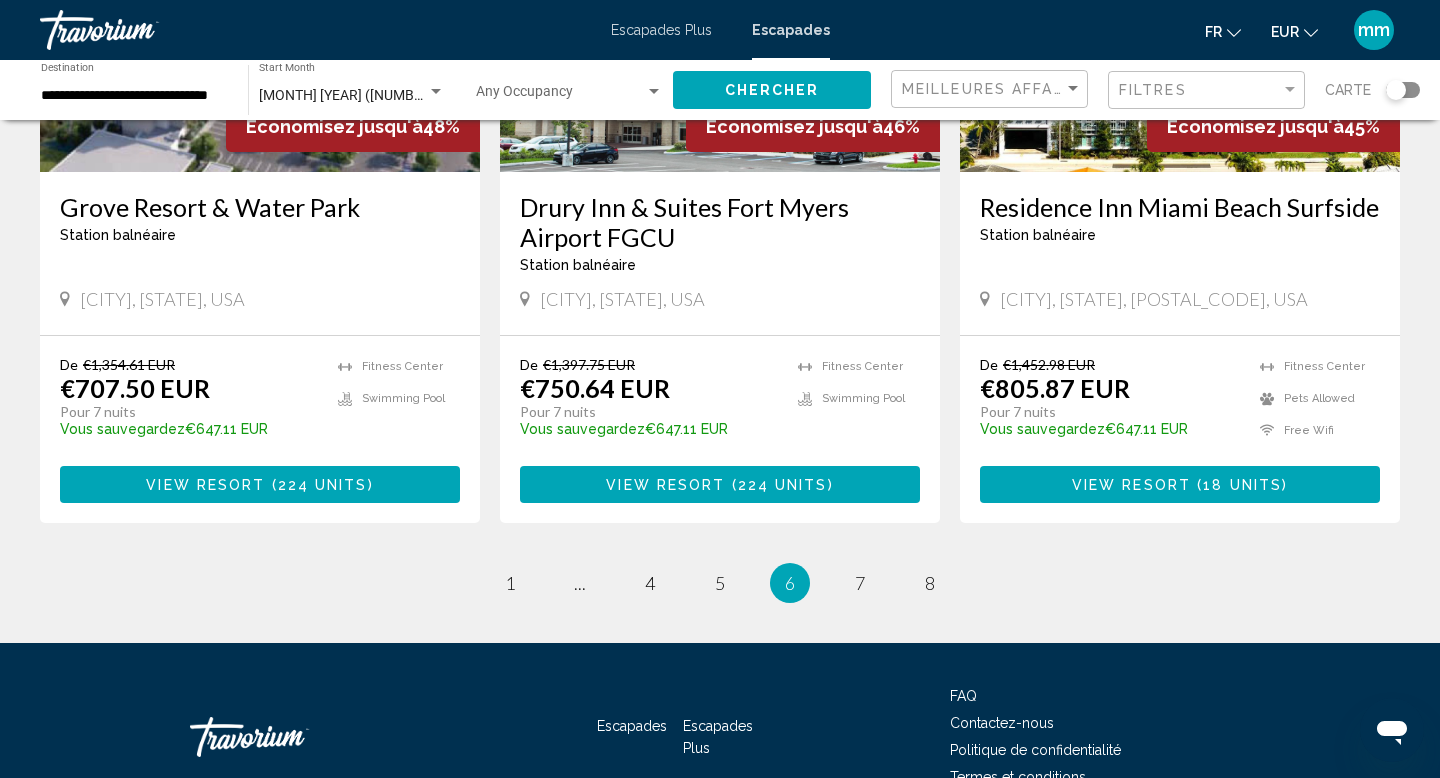 scroll, scrollTop: 2476, scrollLeft: 0, axis: vertical 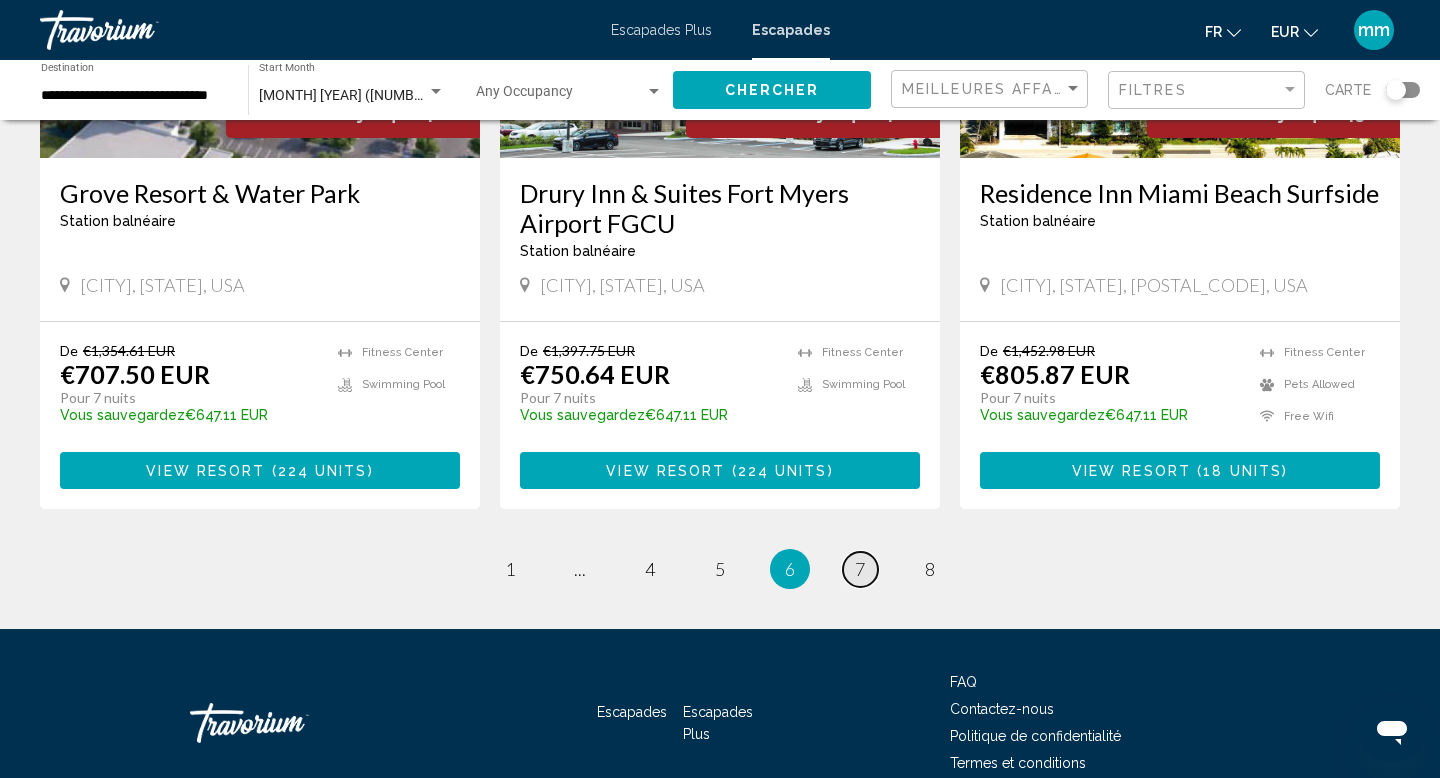click on "7" at bounding box center (860, 569) 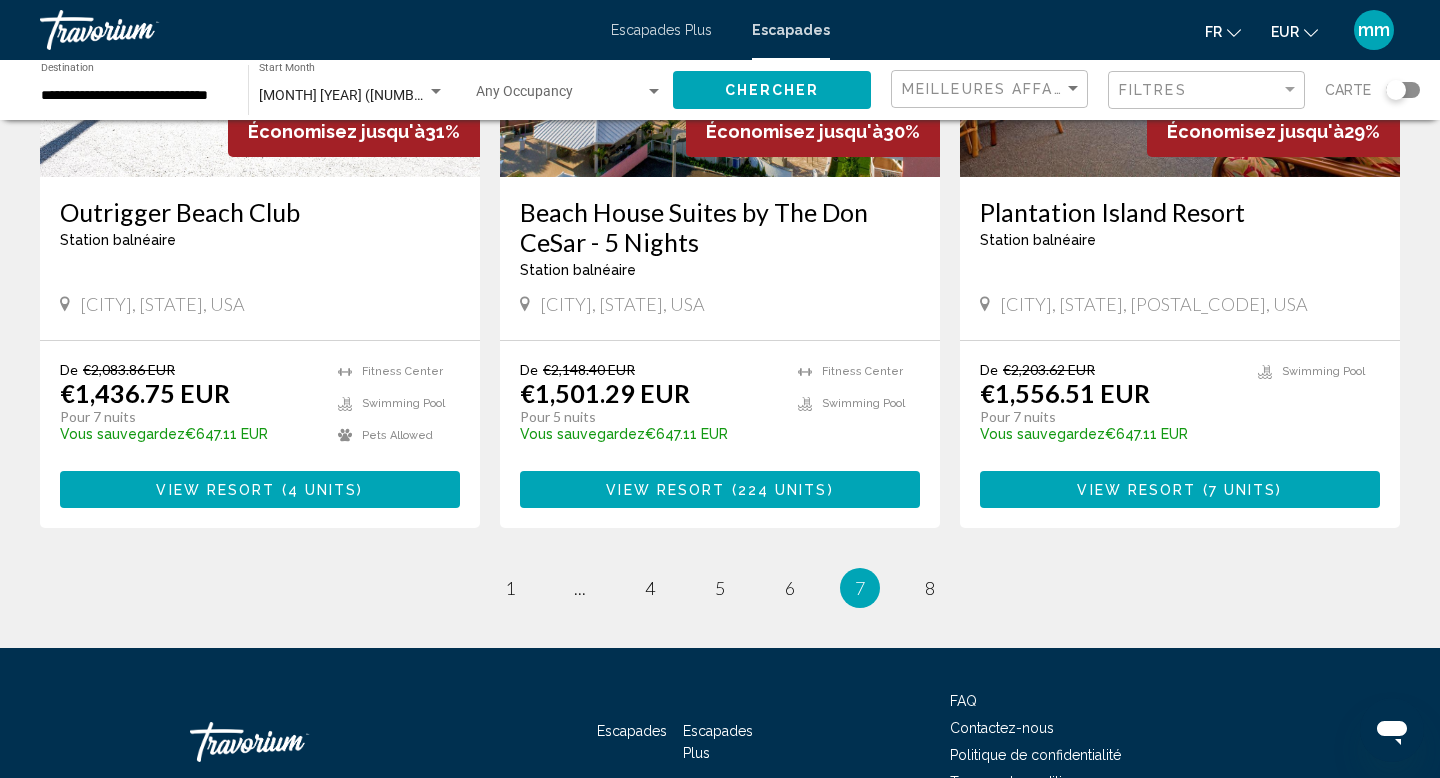 scroll, scrollTop: 2498, scrollLeft: 0, axis: vertical 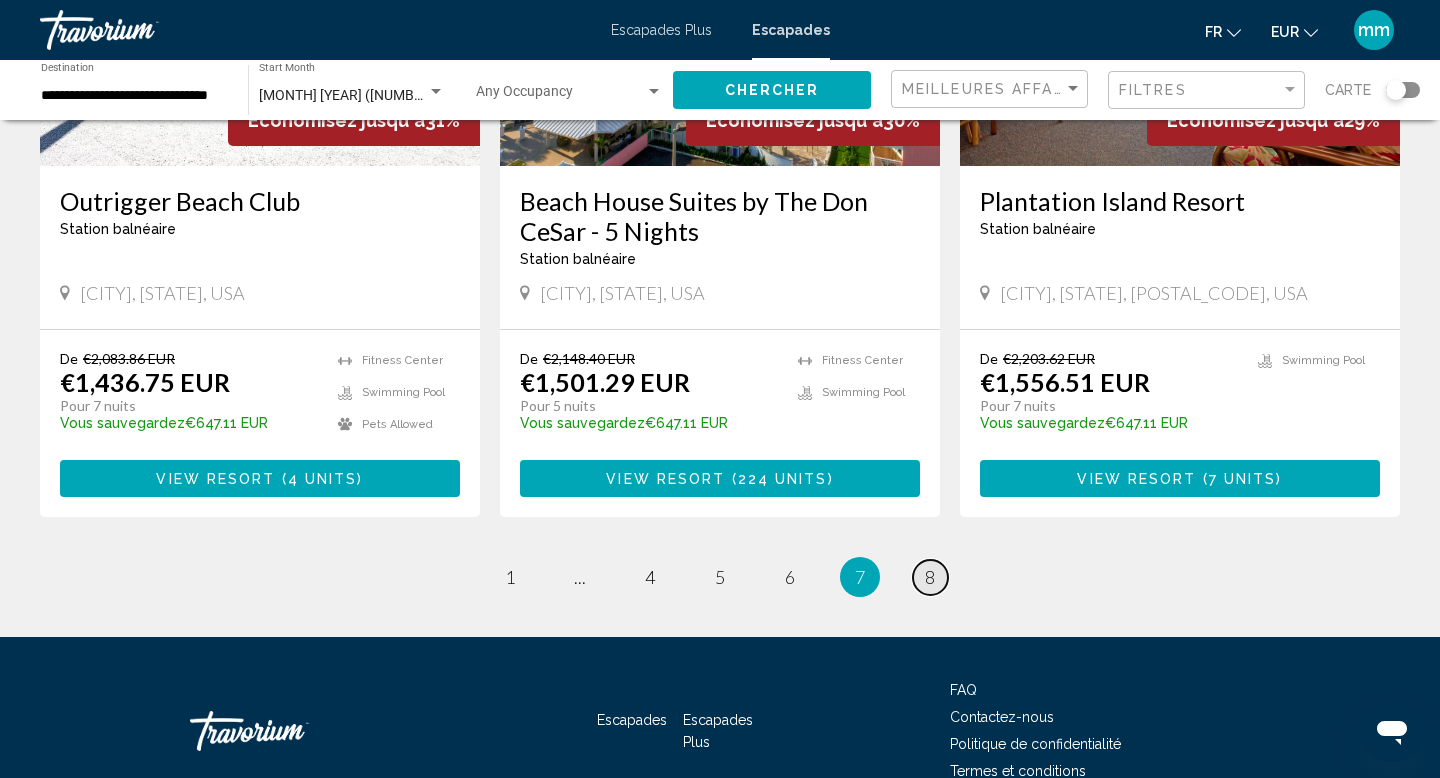 click on "8" at bounding box center [930, 577] 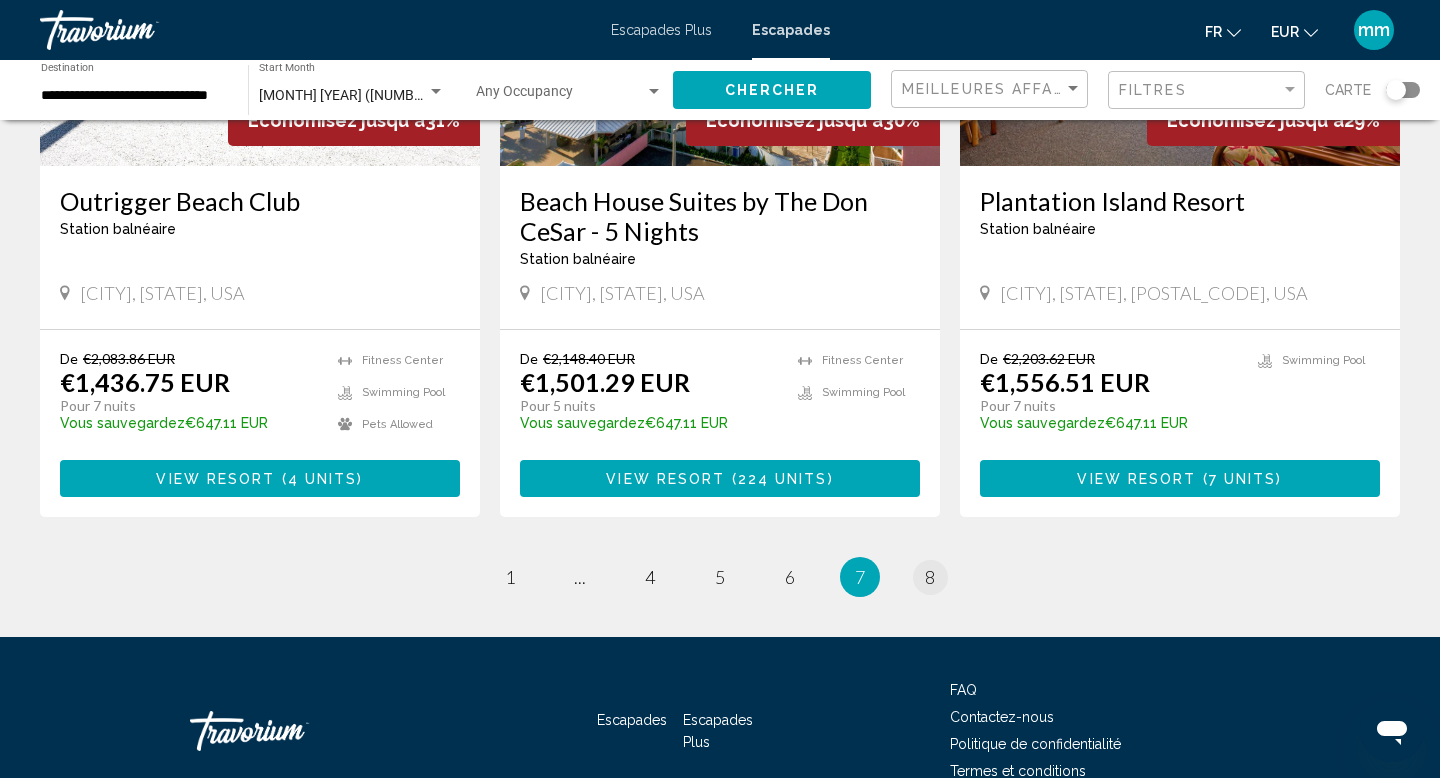 scroll, scrollTop: 0, scrollLeft: 0, axis: both 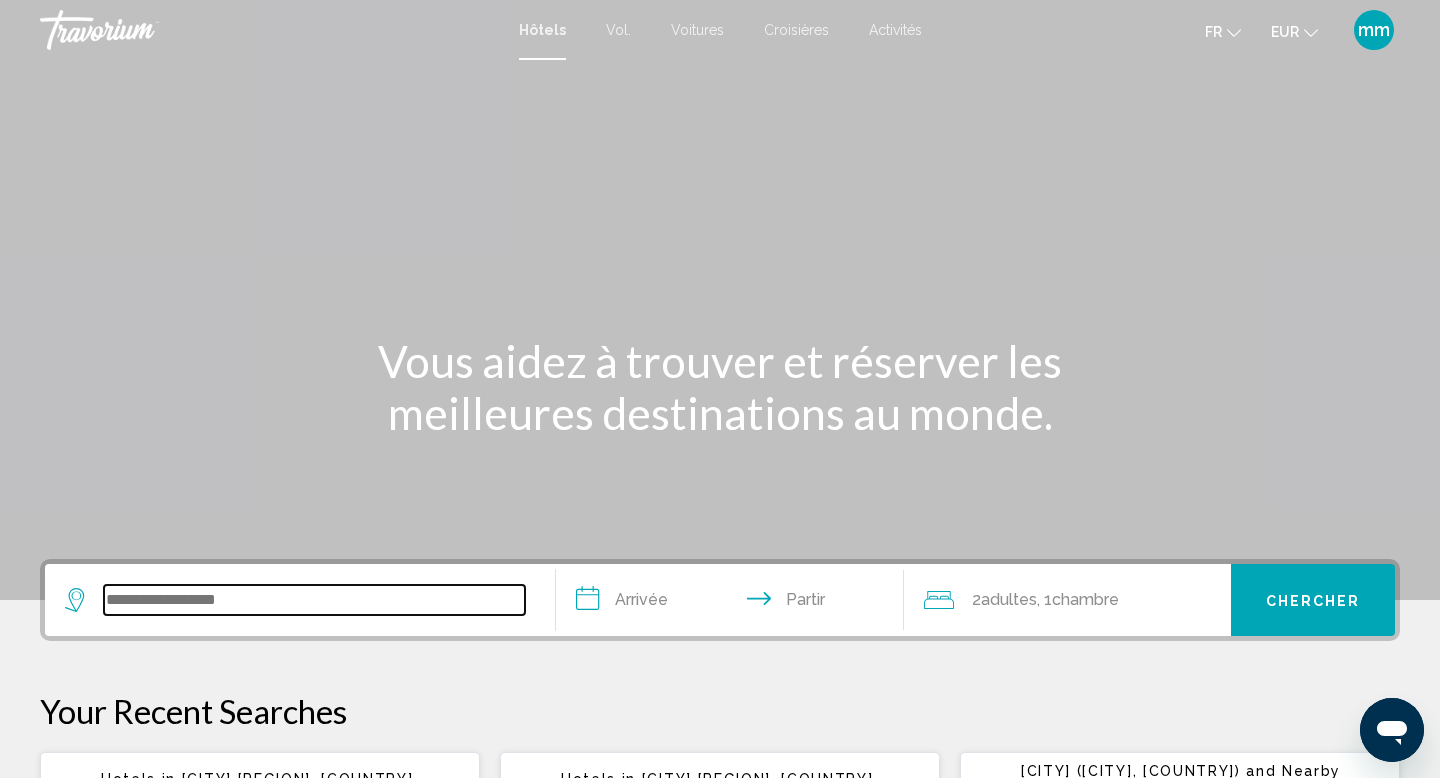 click at bounding box center [314, 600] 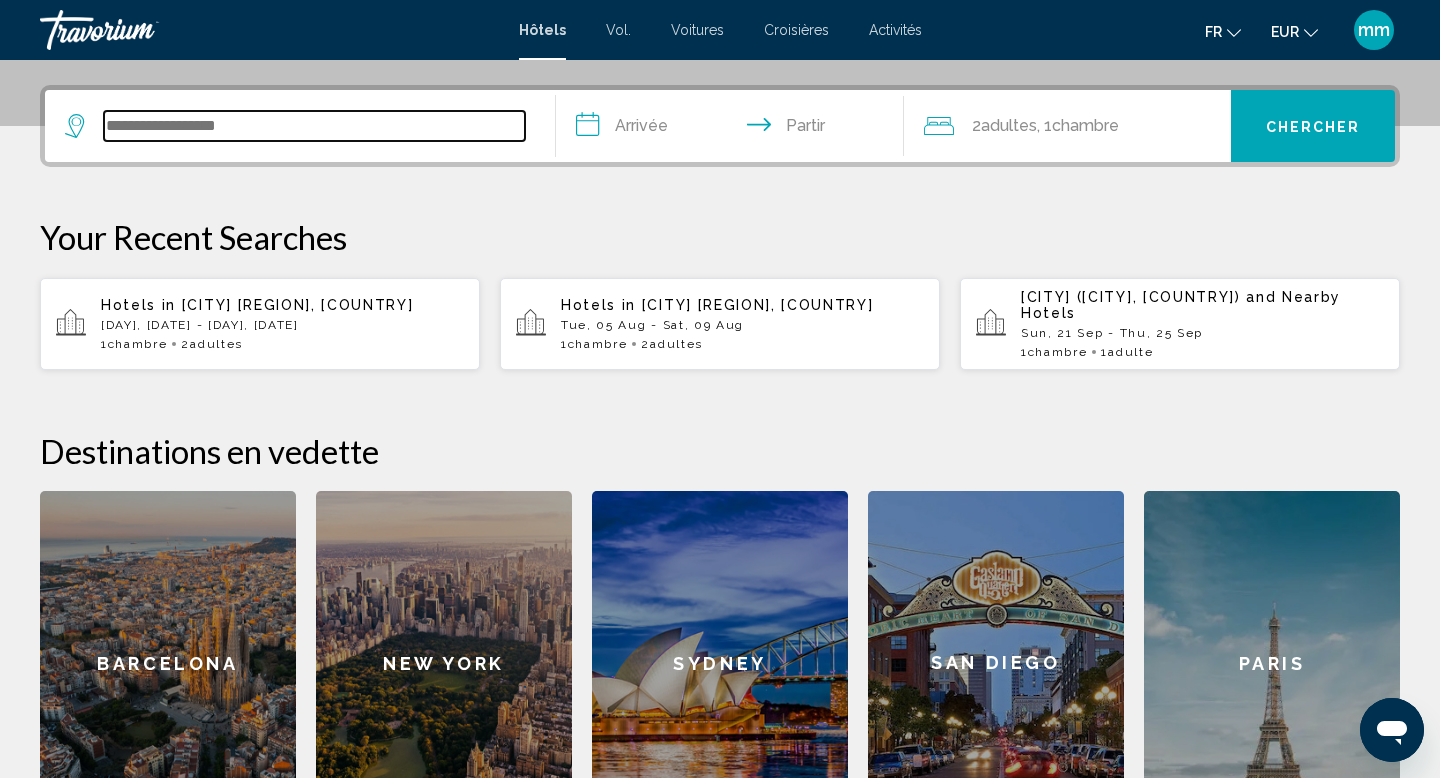 scroll, scrollTop: 494, scrollLeft: 0, axis: vertical 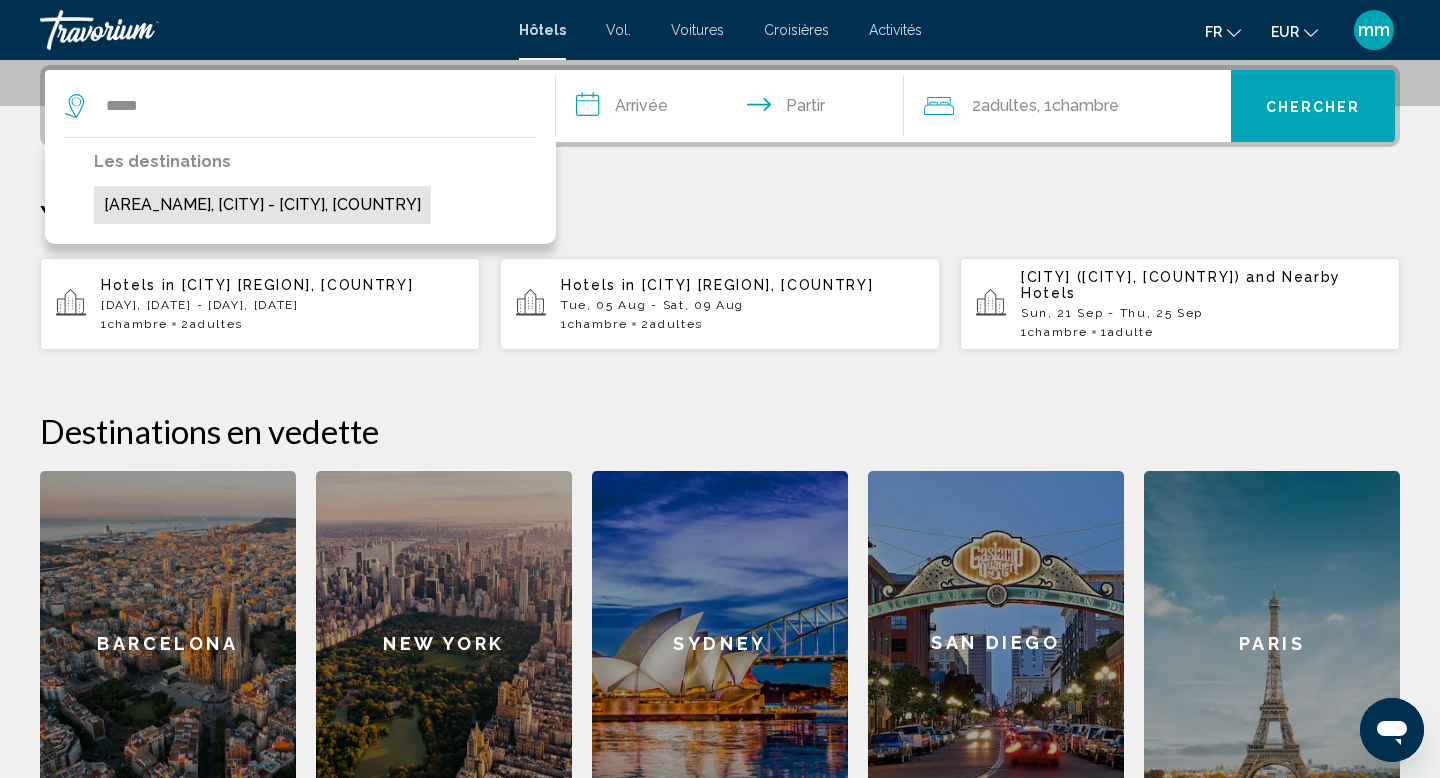 click on "[AREA_NAME], [CITY] - [CITY], [COUNTRY]" at bounding box center [262, 205] 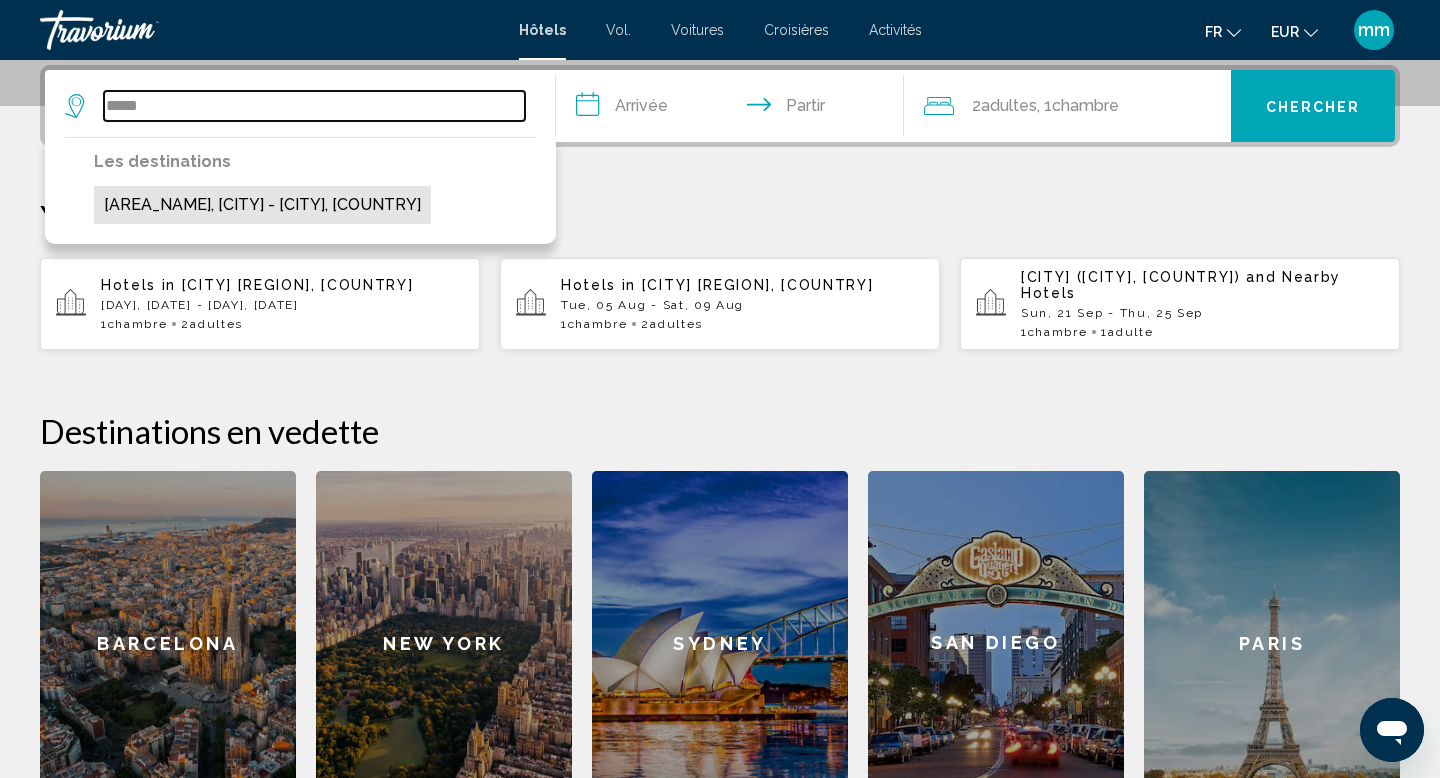 type on "**********" 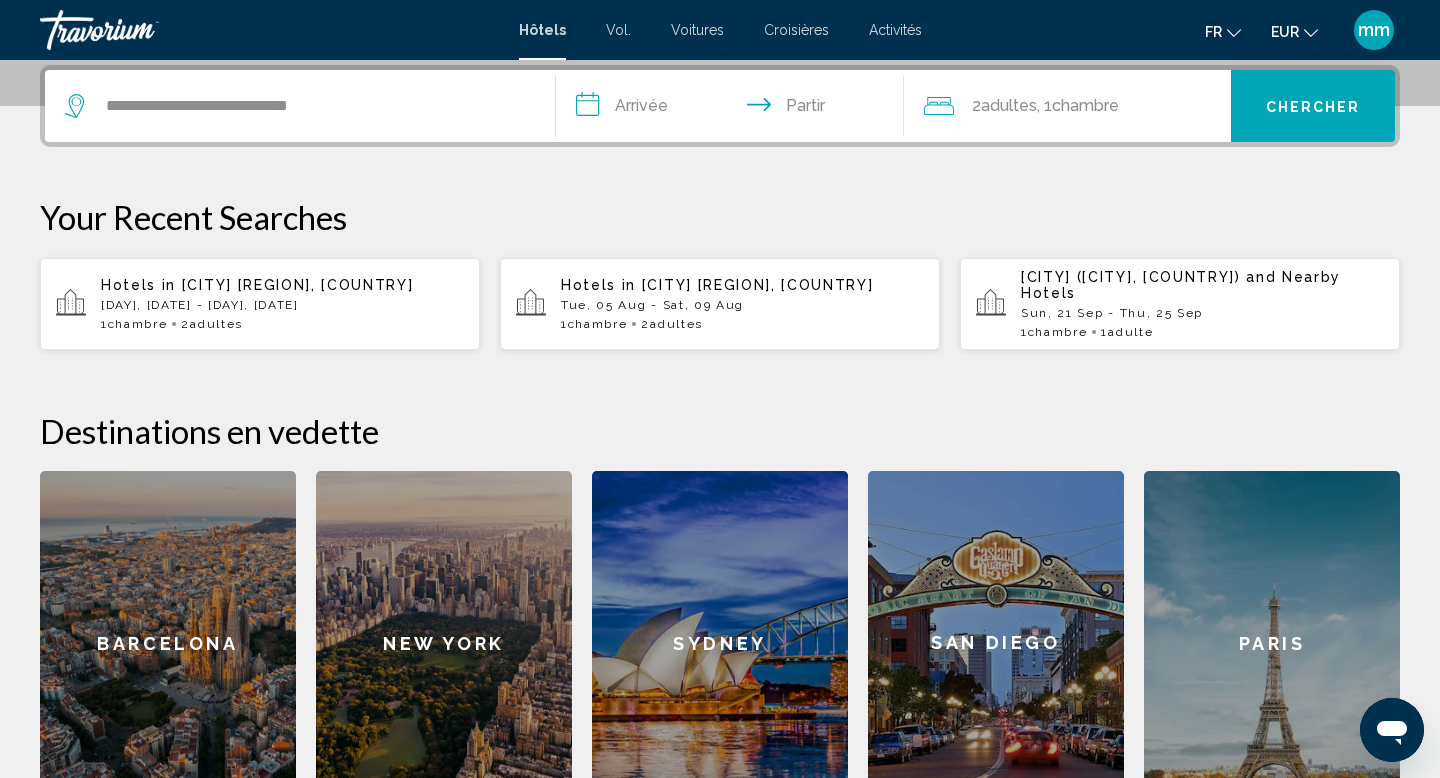 click on "**********" at bounding box center [734, 109] 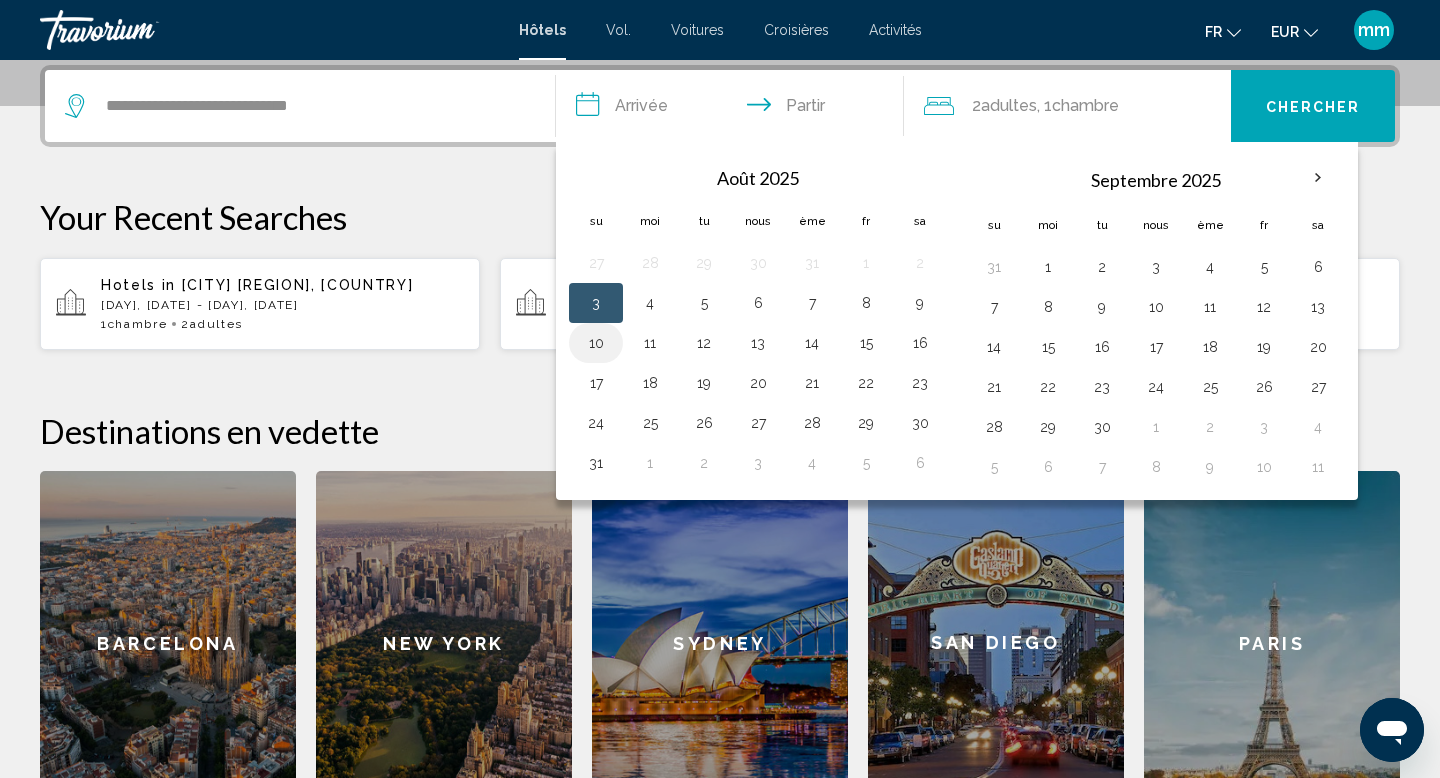 click on "10" at bounding box center [596, 343] 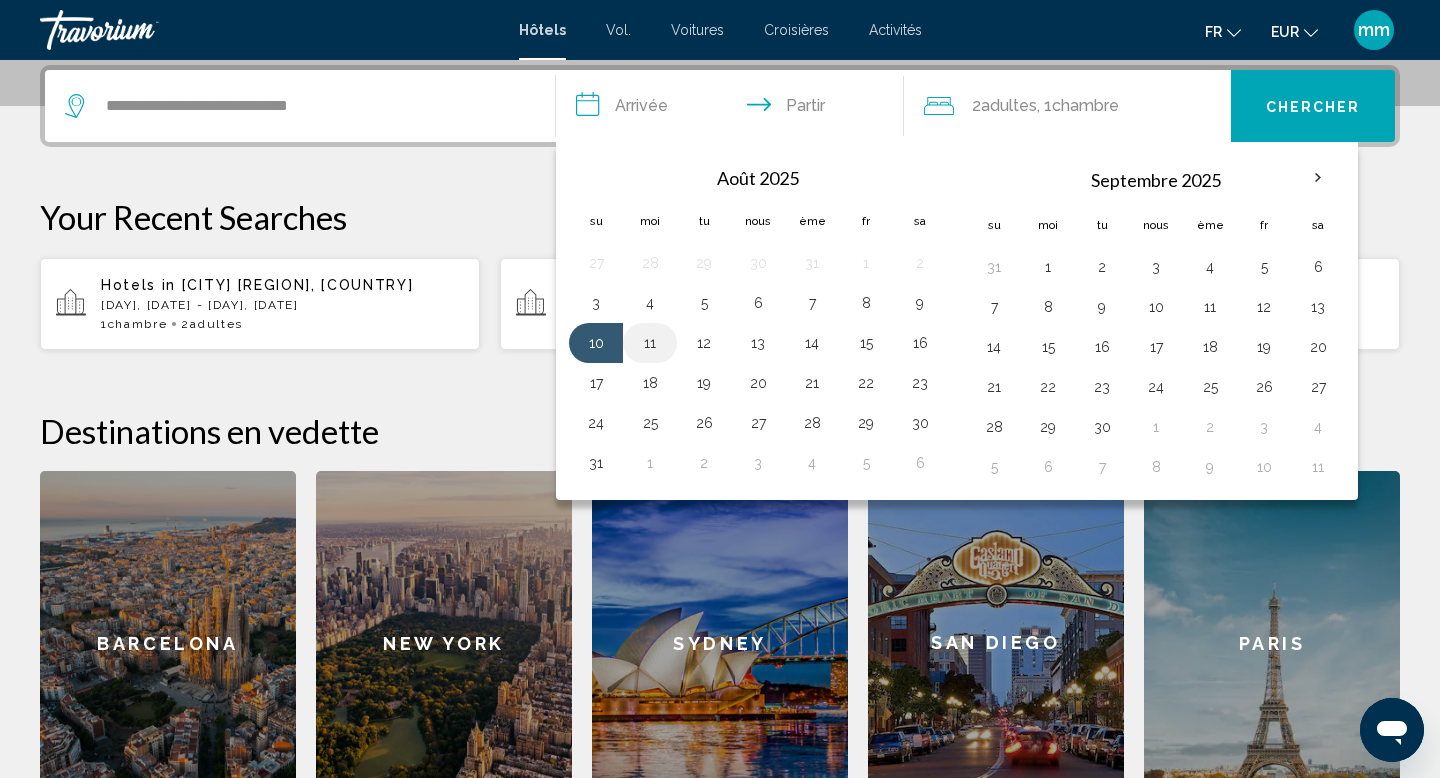 click on "11" at bounding box center [650, 343] 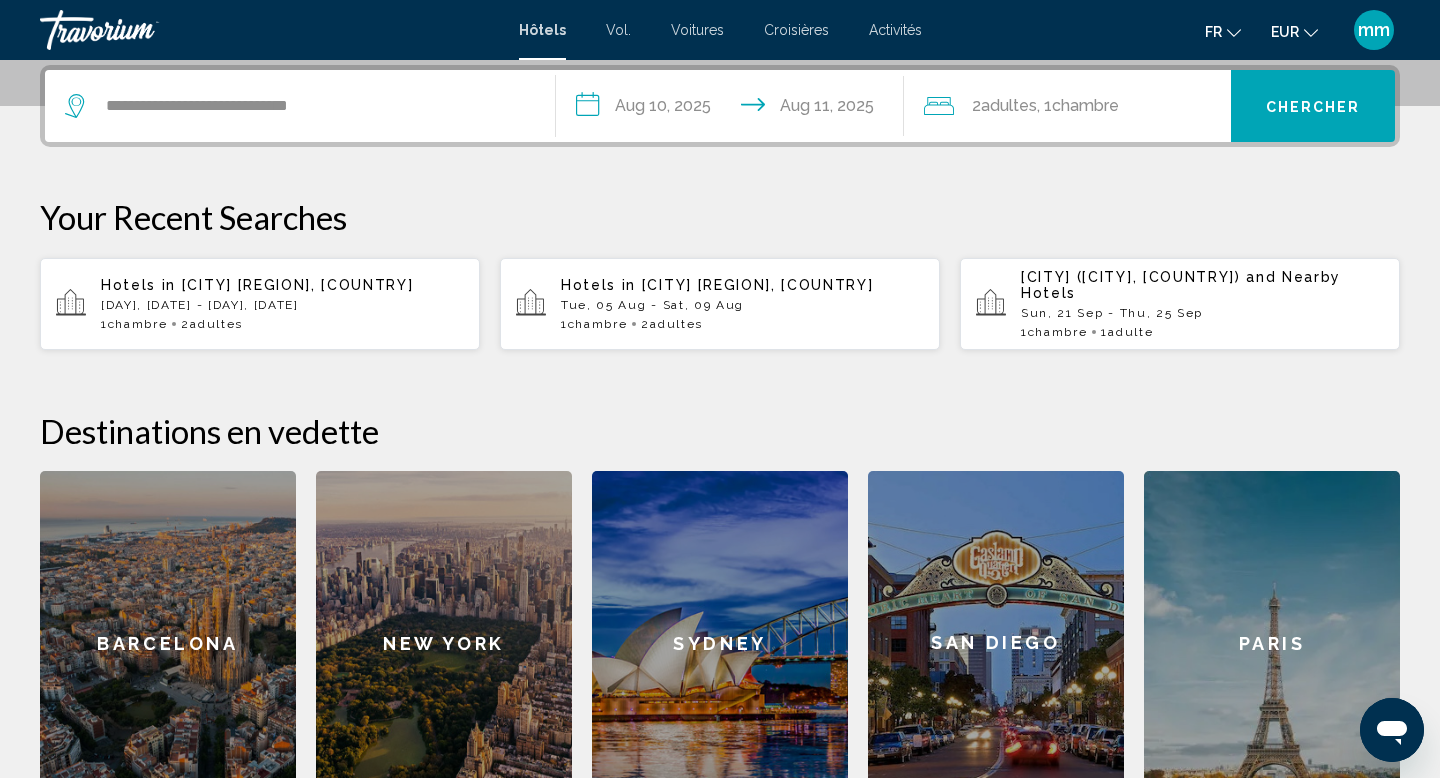 click on "Chercher" at bounding box center (1313, 106) 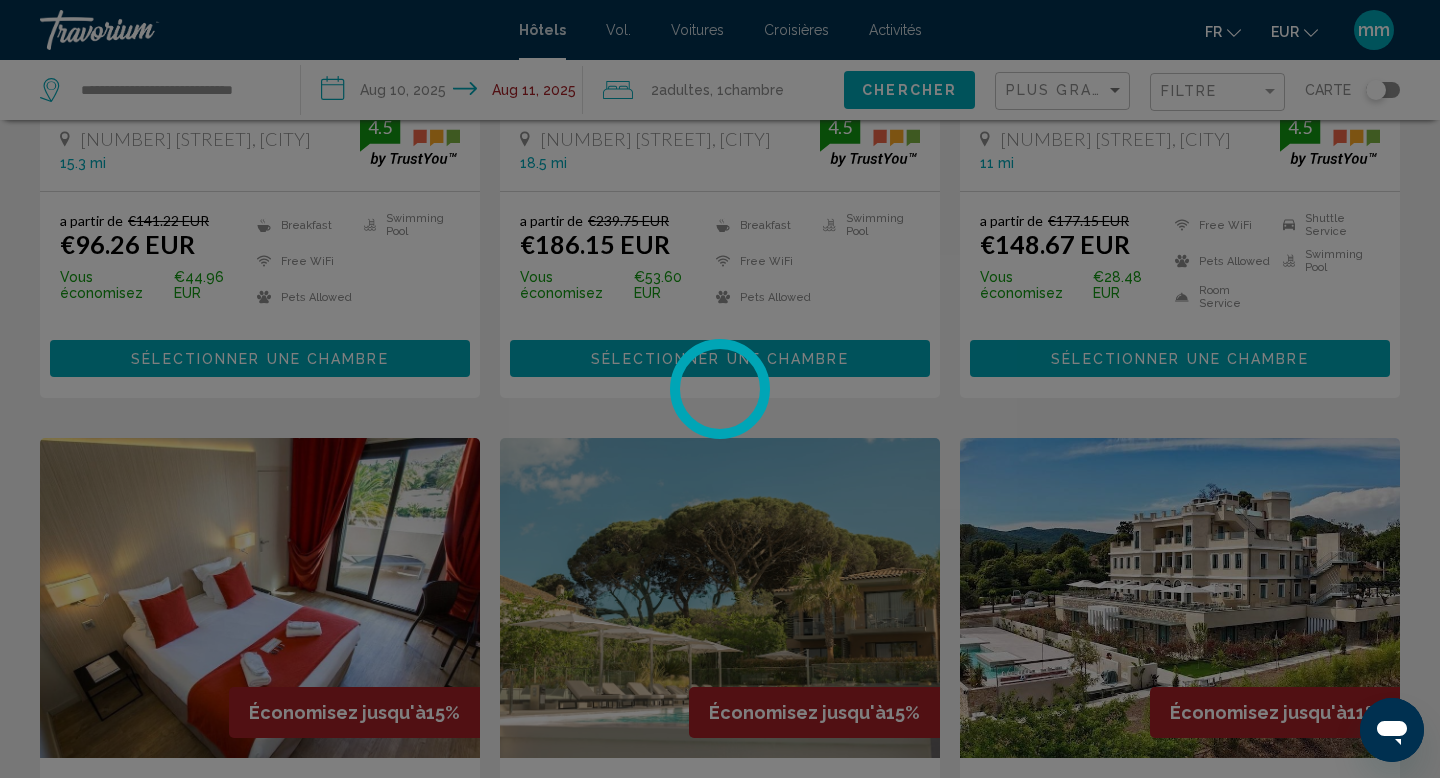 scroll, scrollTop: 0, scrollLeft: 0, axis: both 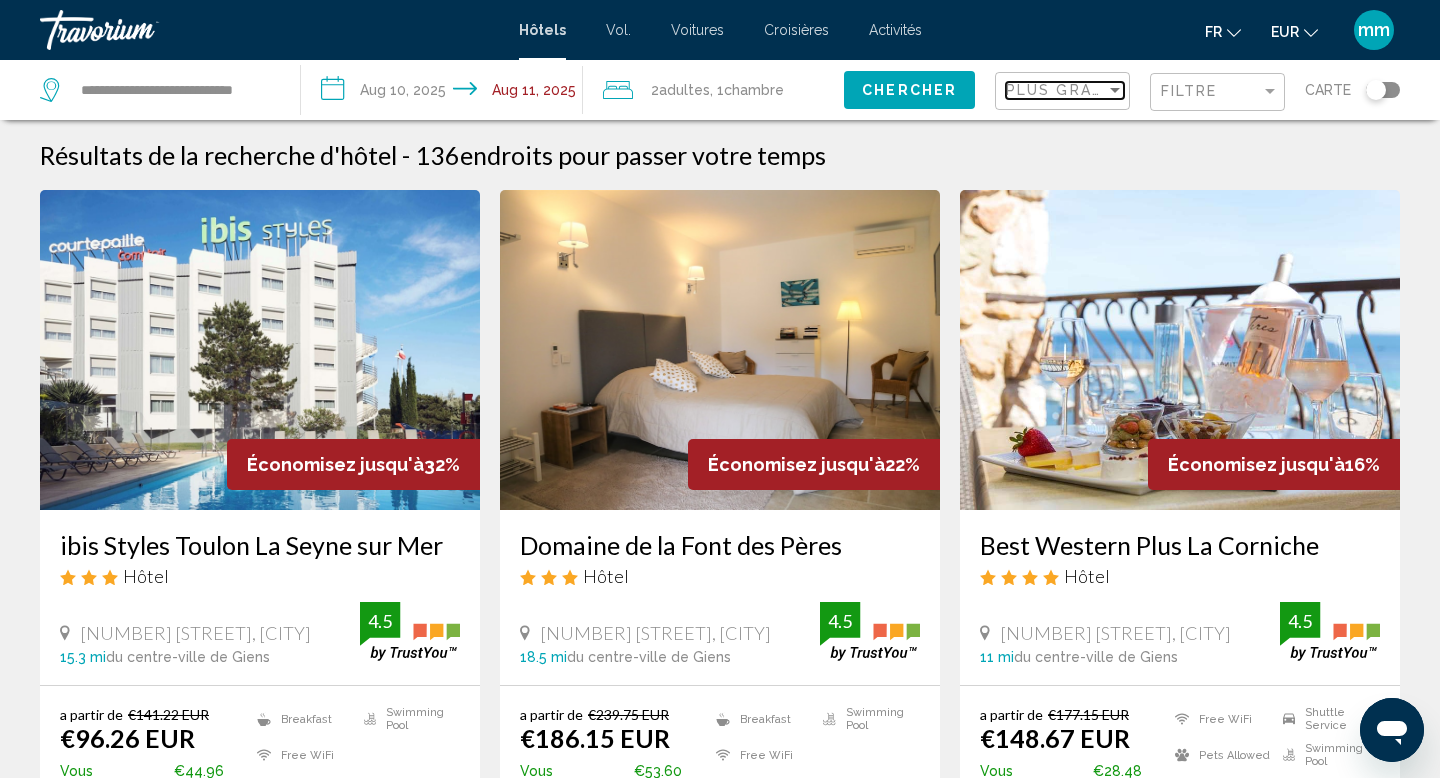 click on "Plus grandes économies" at bounding box center (1125, 90) 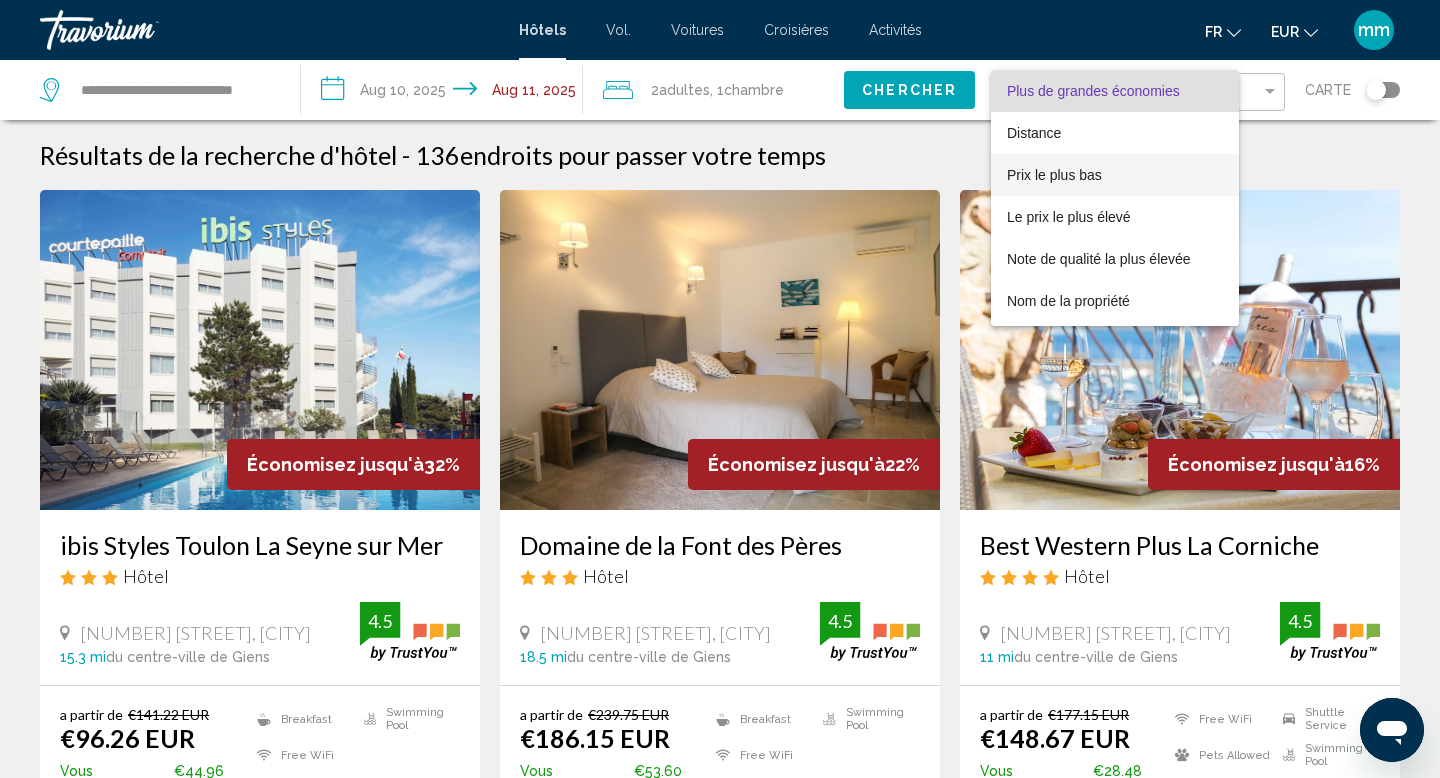 click on "Prix le plus bas" at bounding box center (1054, 175) 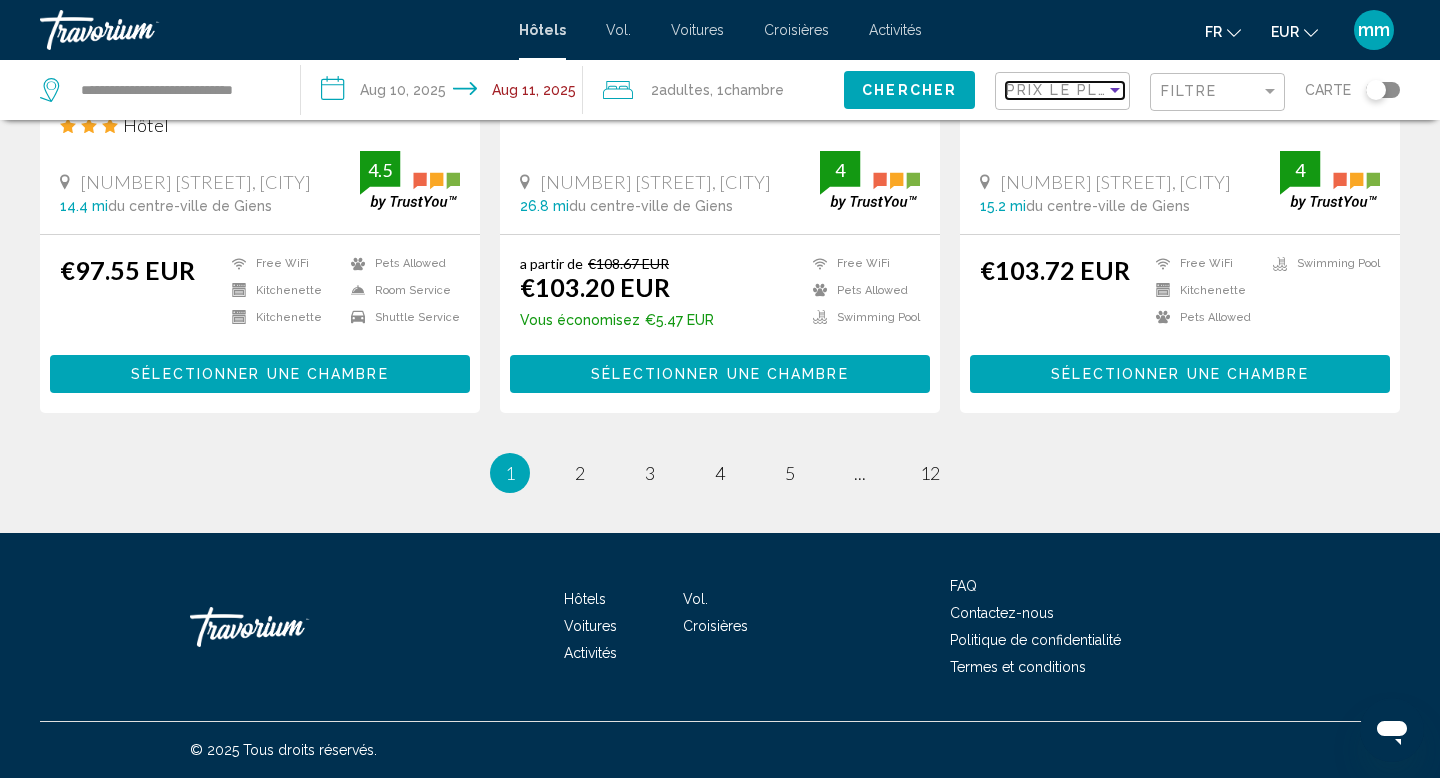 scroll, scrollTop: 2740, scrollLeft: 0, axis: vertical 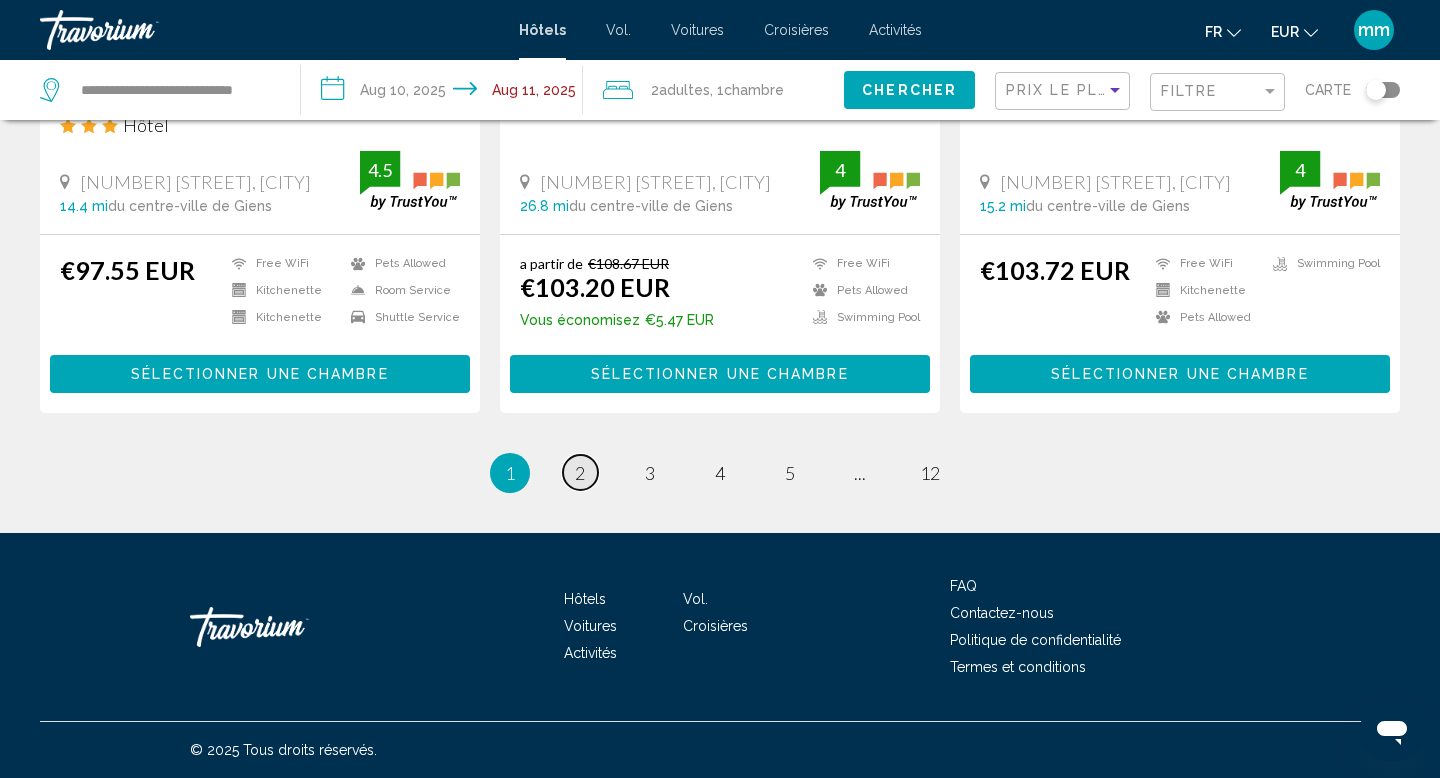 click on "2" at bounding box center (580, 473) 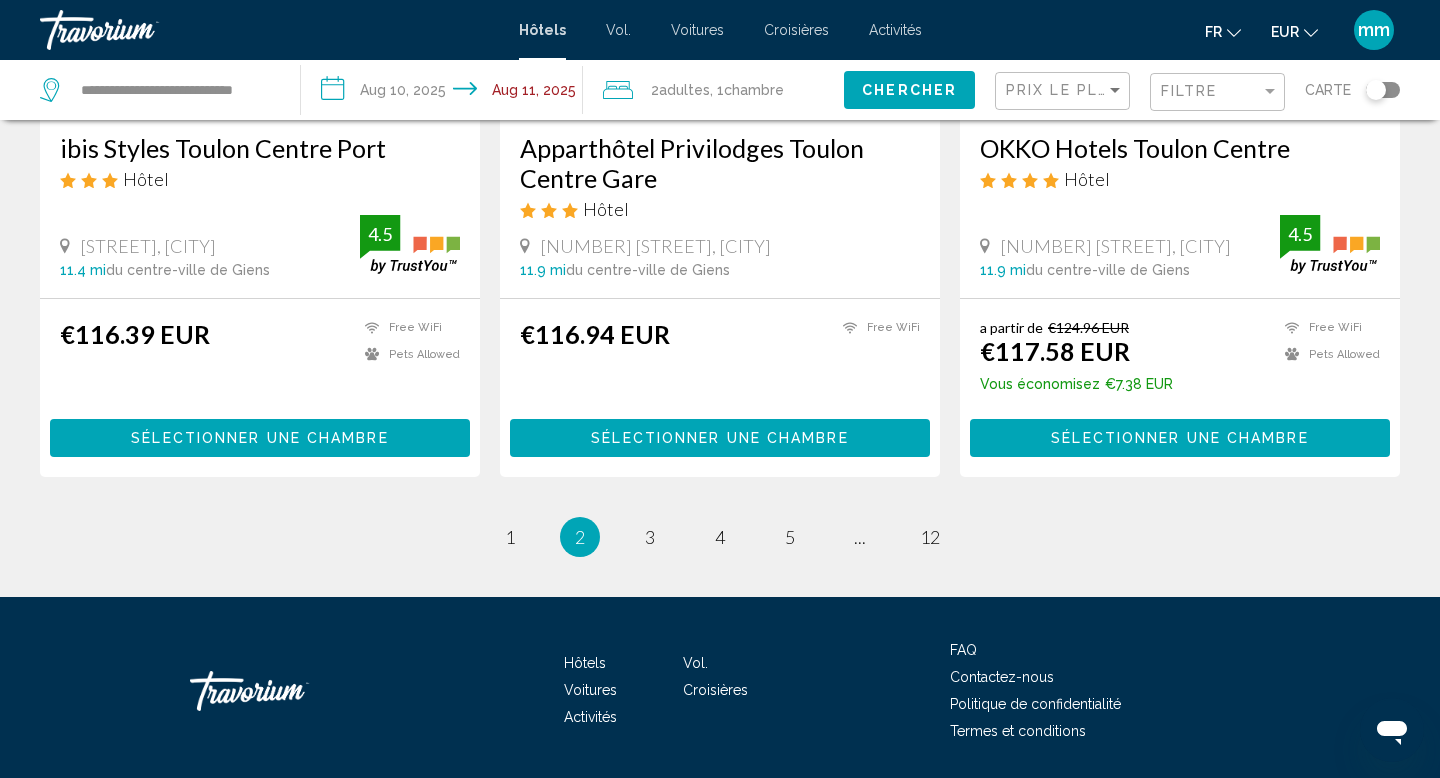 scroll, scrollTop: 2693, scrollLeft: 0, axis: vertical 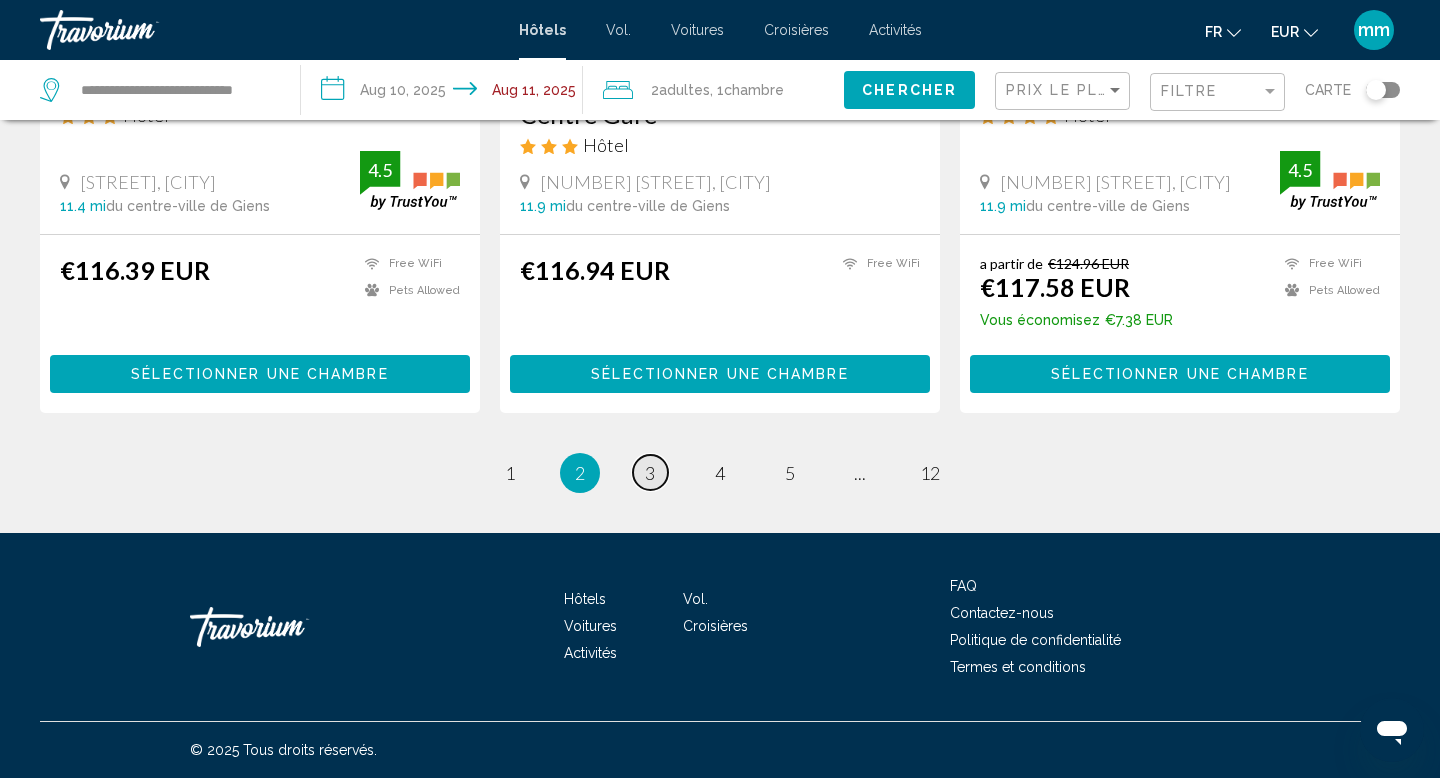 click on "page  3" at bounding box center [650, 472] 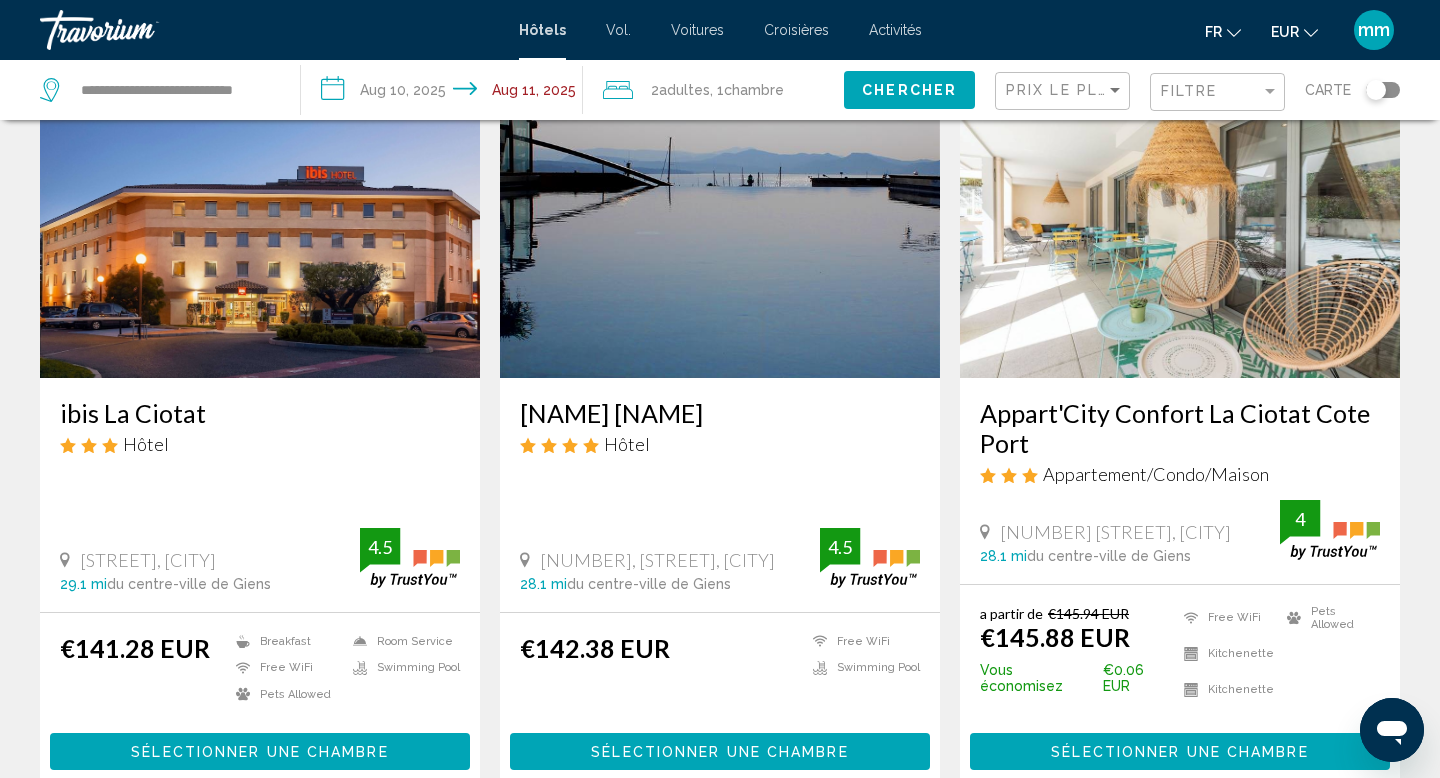 scroll, scrollTop: 2393, scrollLeft: 0, axis: vertical 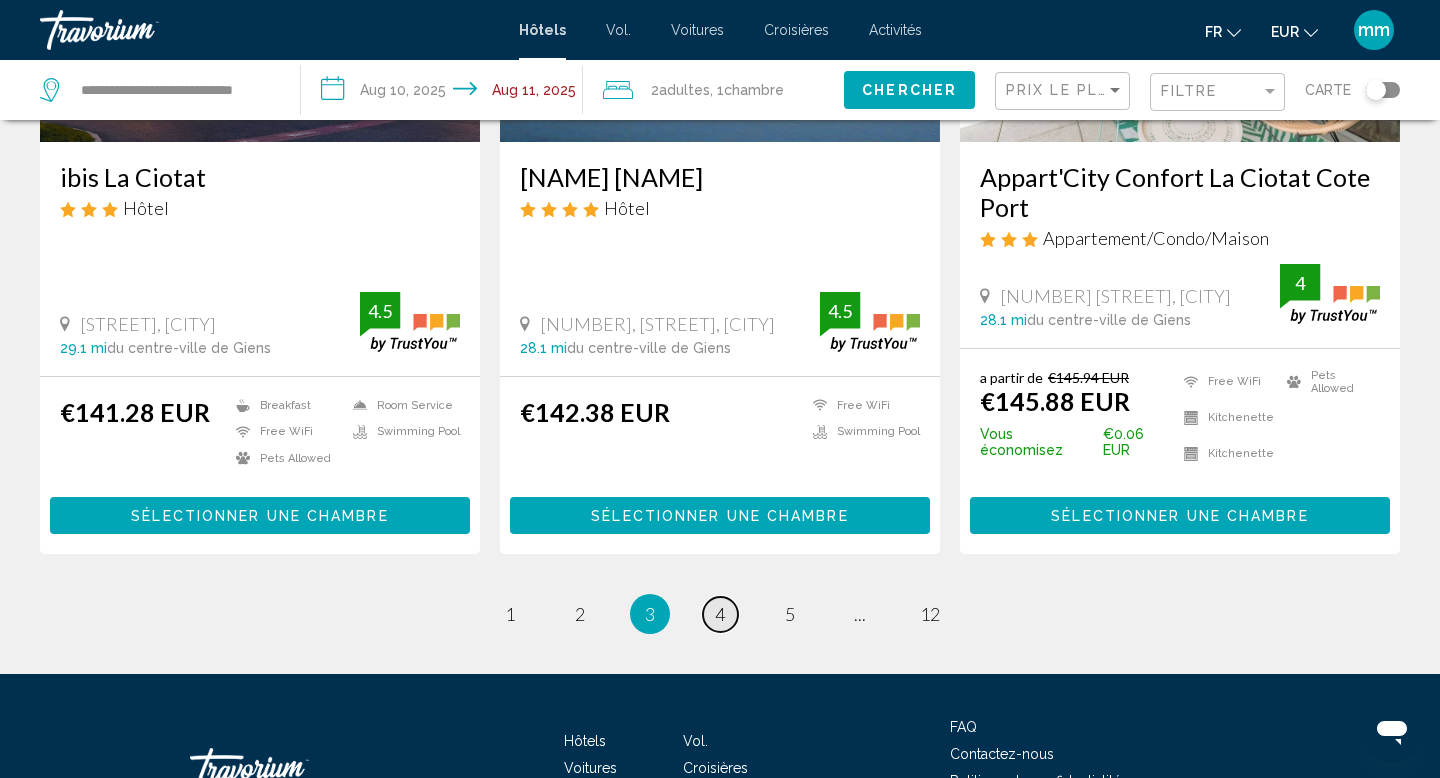 click on "4" at bounding box center (720, 614) 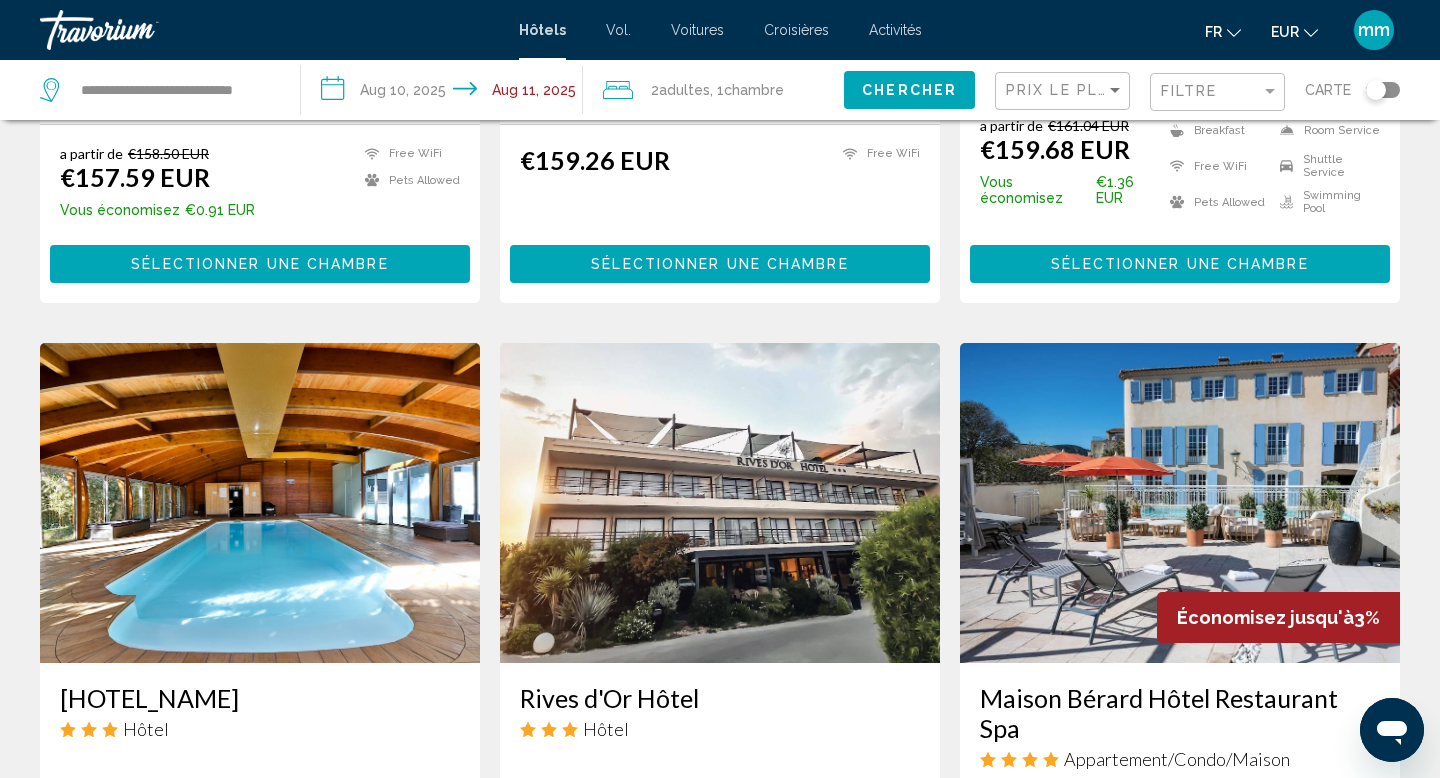 scroll, scrollTop: 1285, scrollLeft: 0, axis: vertical 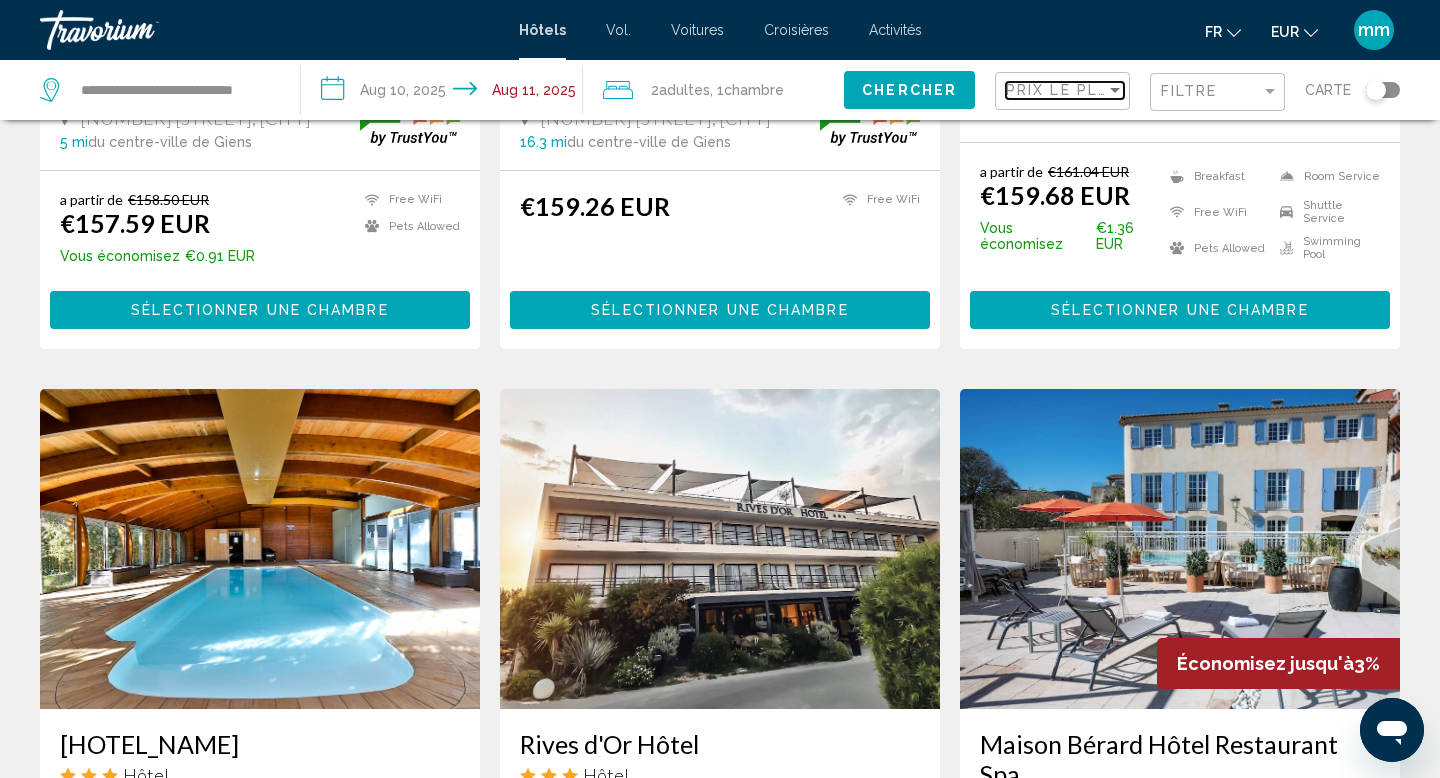 click on "Prix le plus bas" at bounding box center (1083, 90) 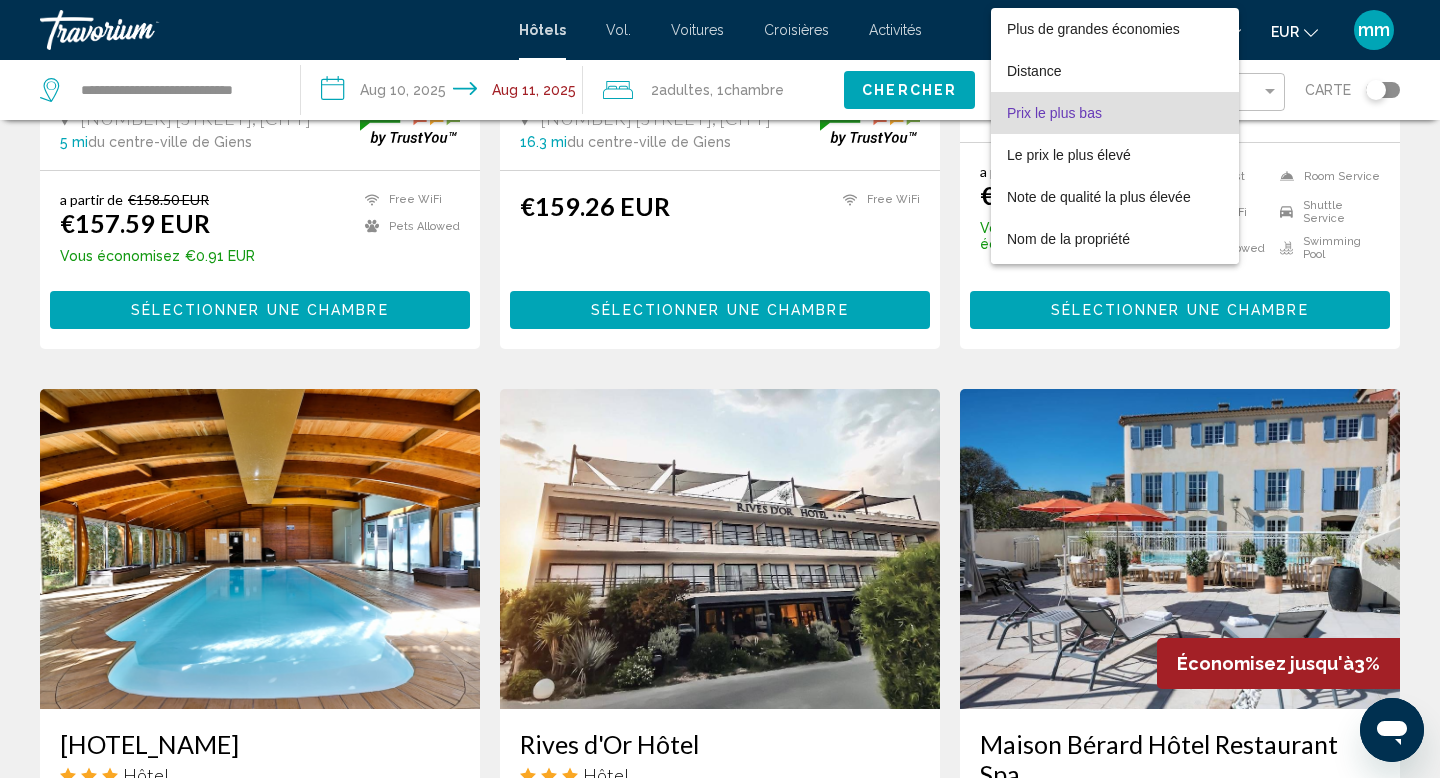scroll, scrollTop: 22, scrollLeft: 0, axis: vertical 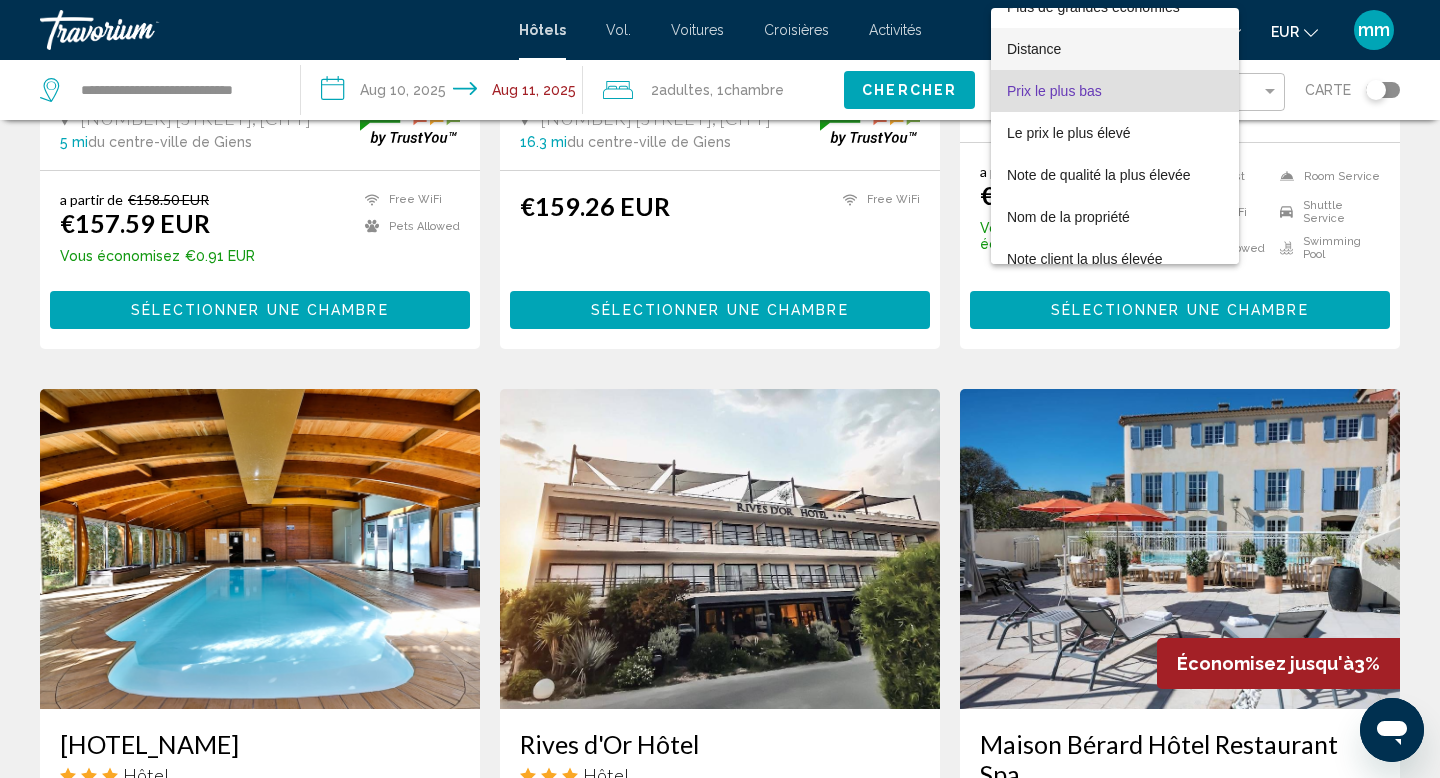 click on "Distance" at bounding box center (1034, 49) 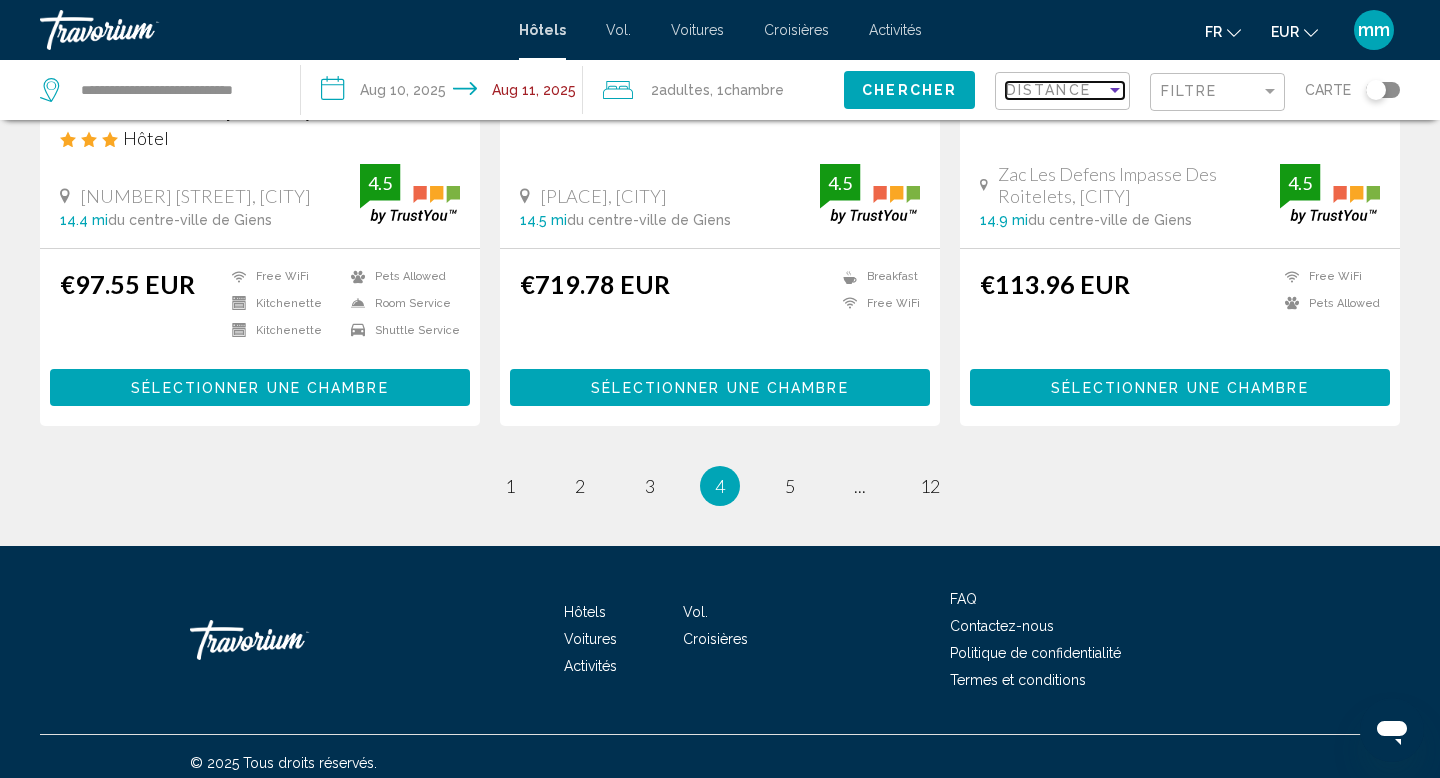 scroll, scrollTop: 2692, scrollLeft: 0, axis: vertical 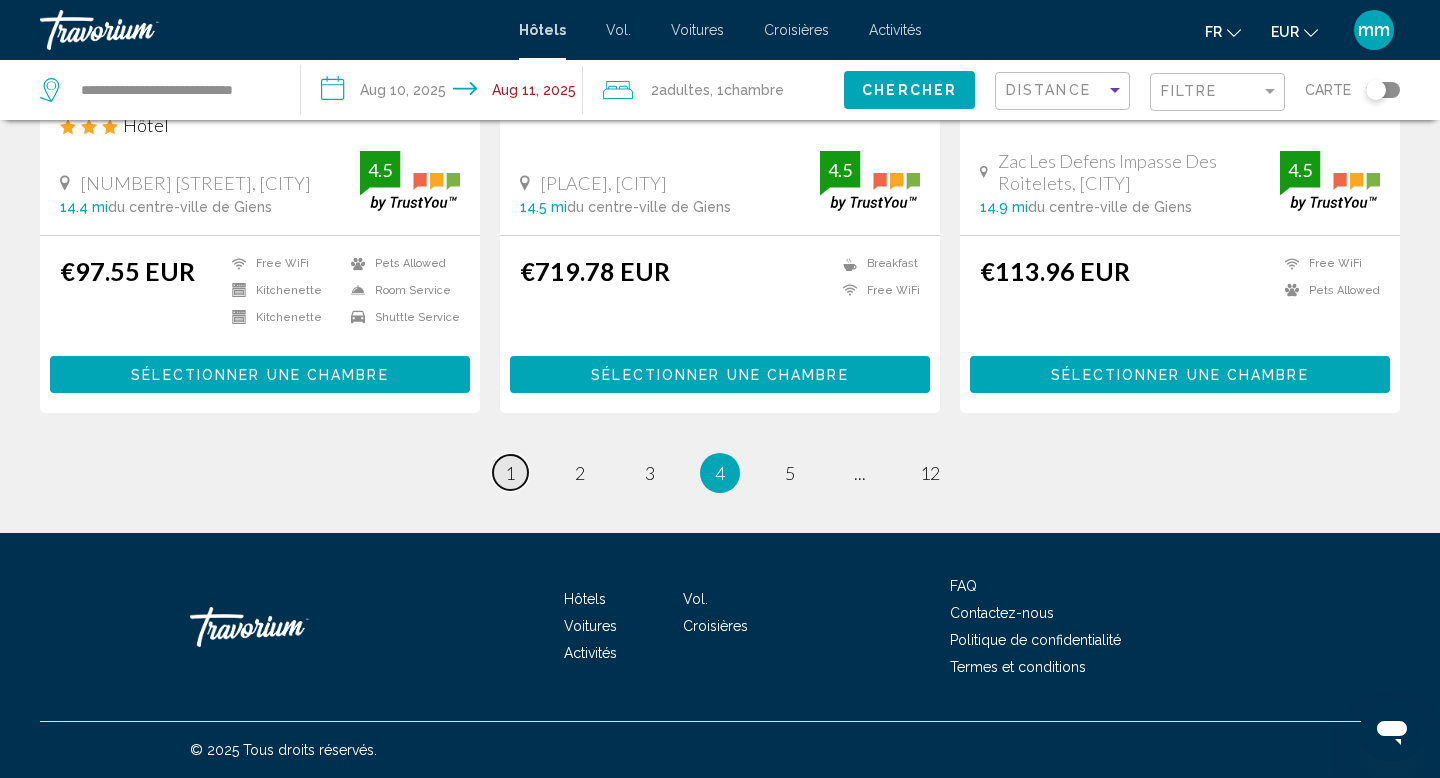 click on "page  1" at bounding box center (510, 472) 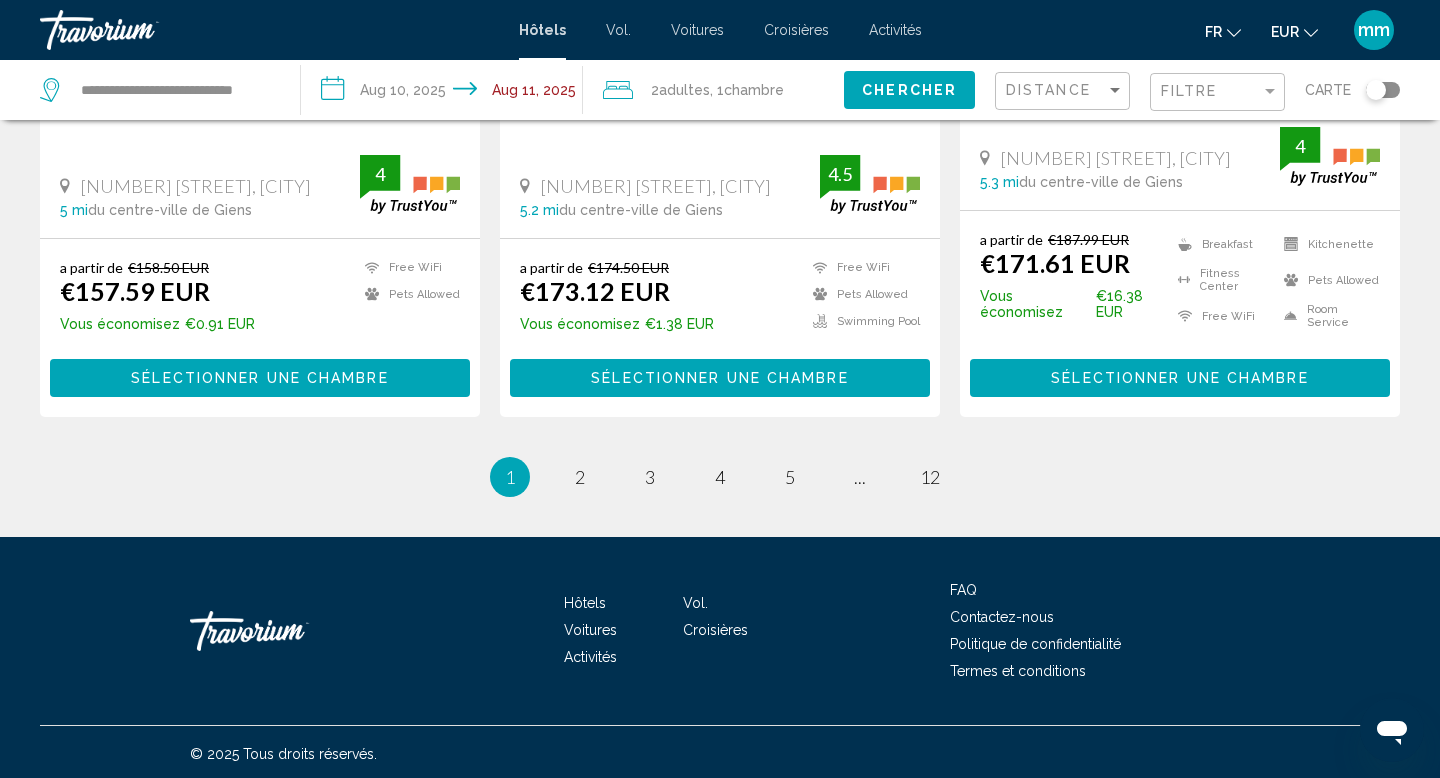 scroll, scrollTop: 2707, scrollLeft: 0, axis: vertical 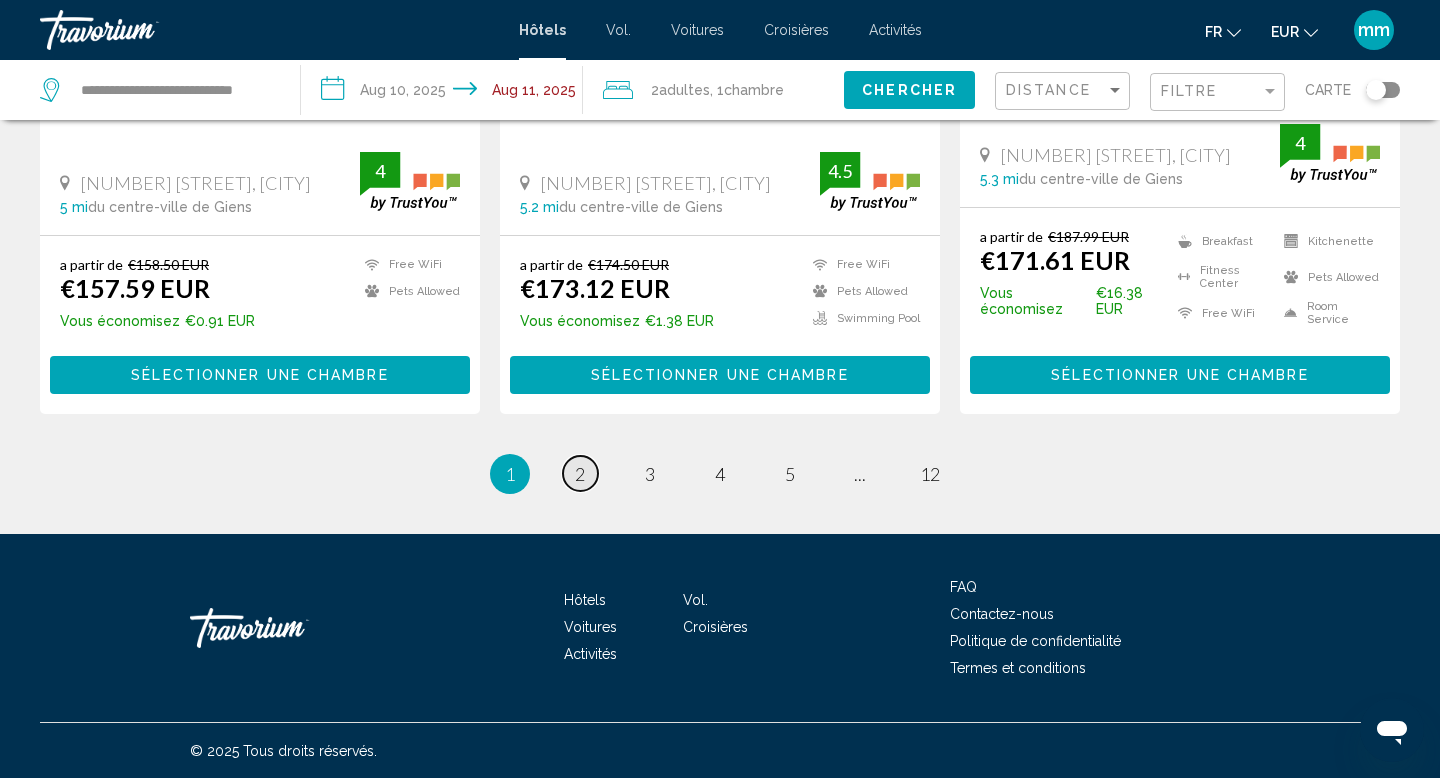 click on "2" at bounding box center [580, 474] 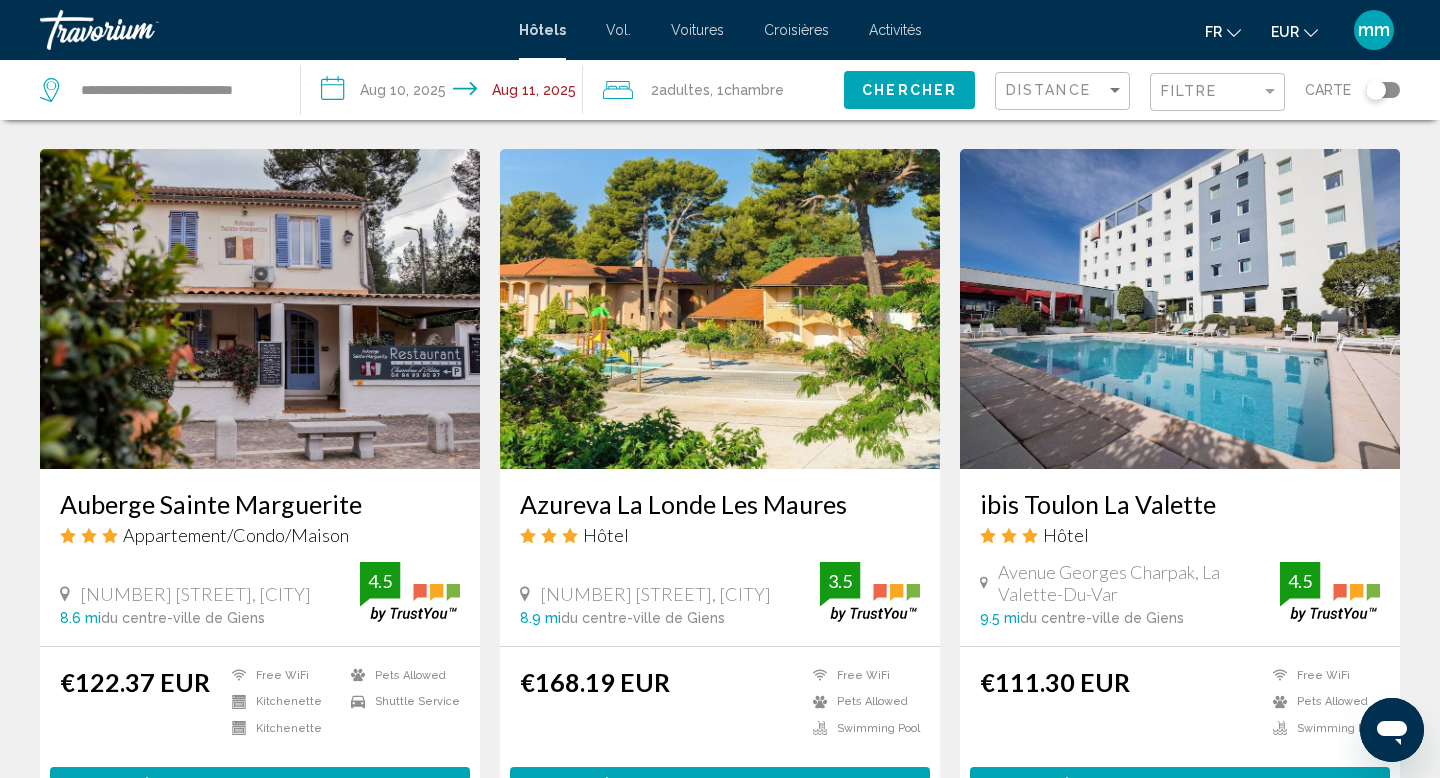scroll, scrollTop: 817, scrollLeft: 0, axis: vertical 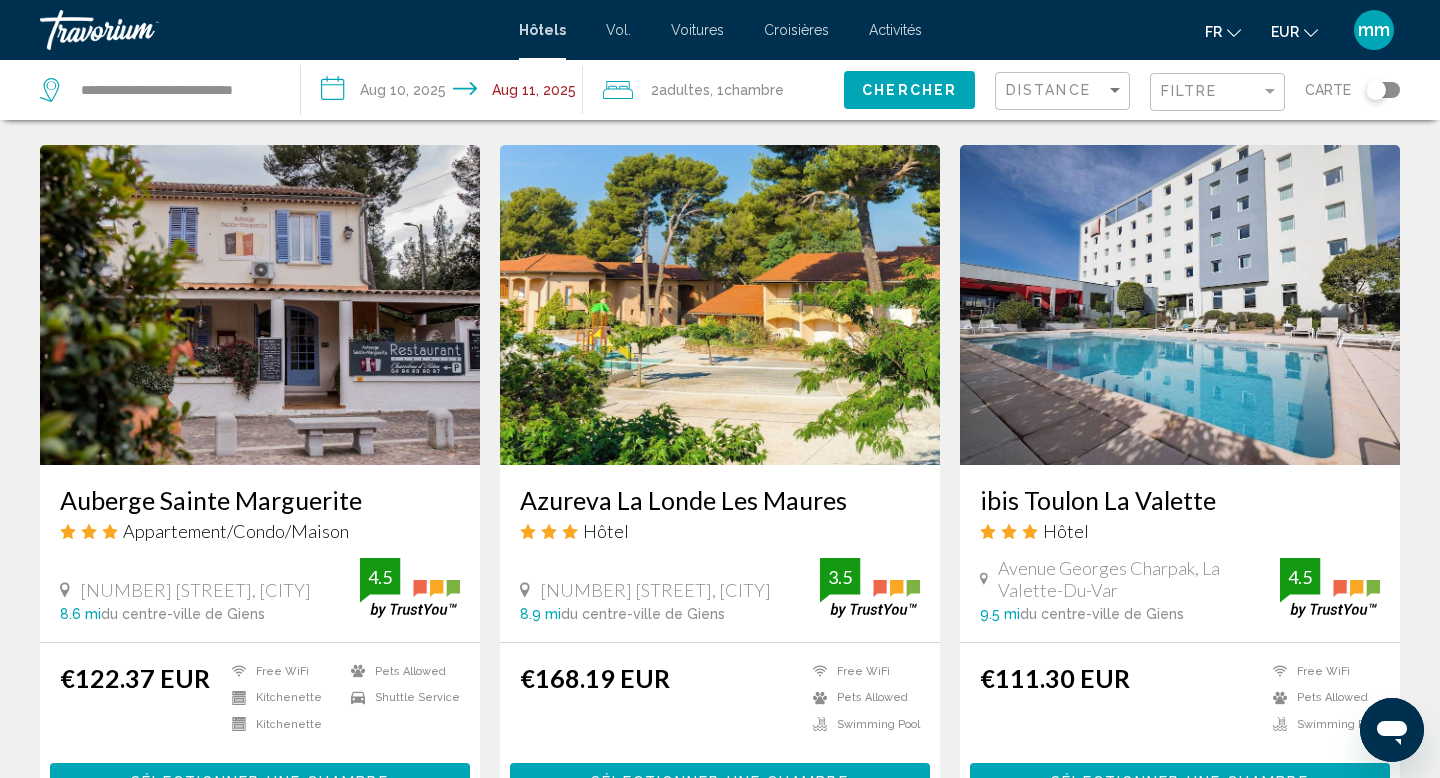 click at bounding box center (260, 305) 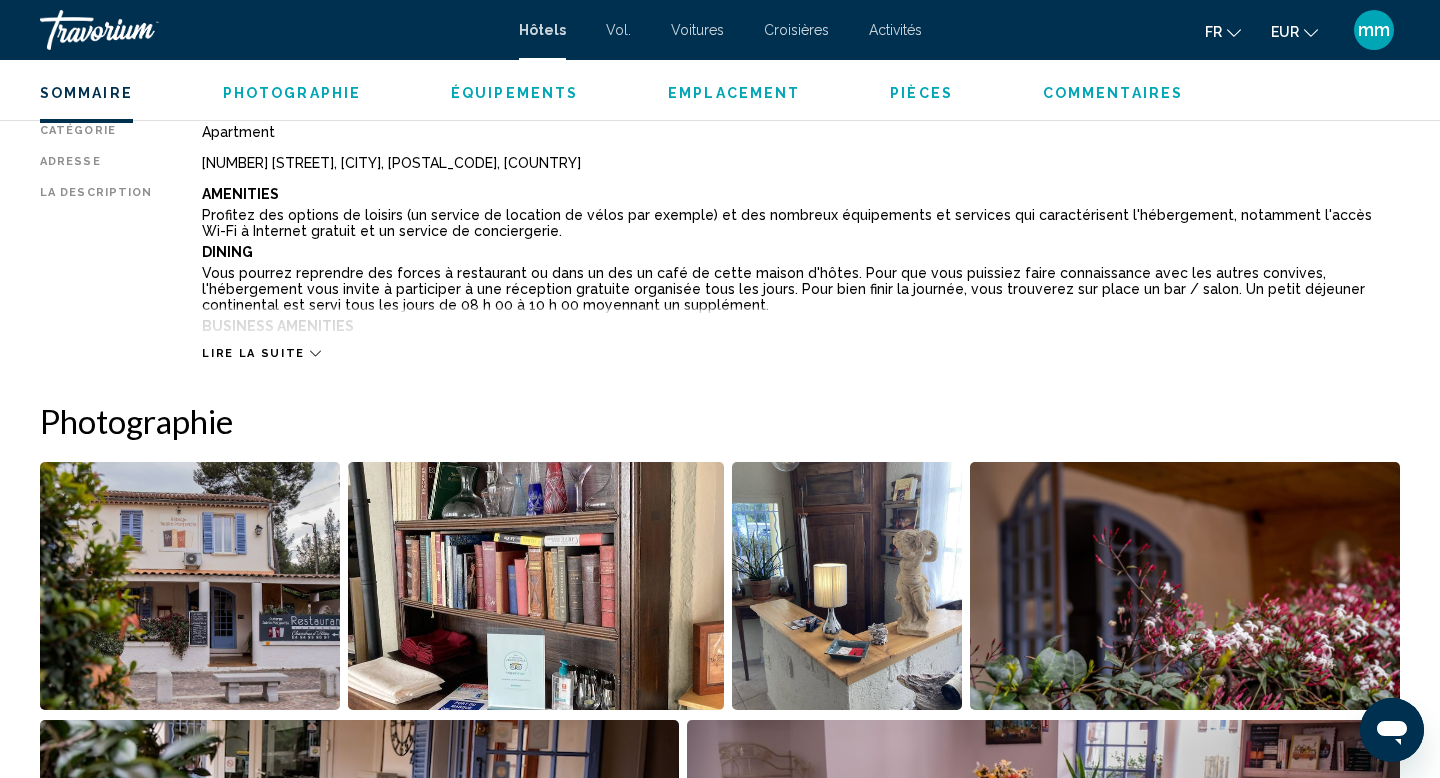 scroll, scrollTop: 698, scrollLeft: 0, axis: vertical 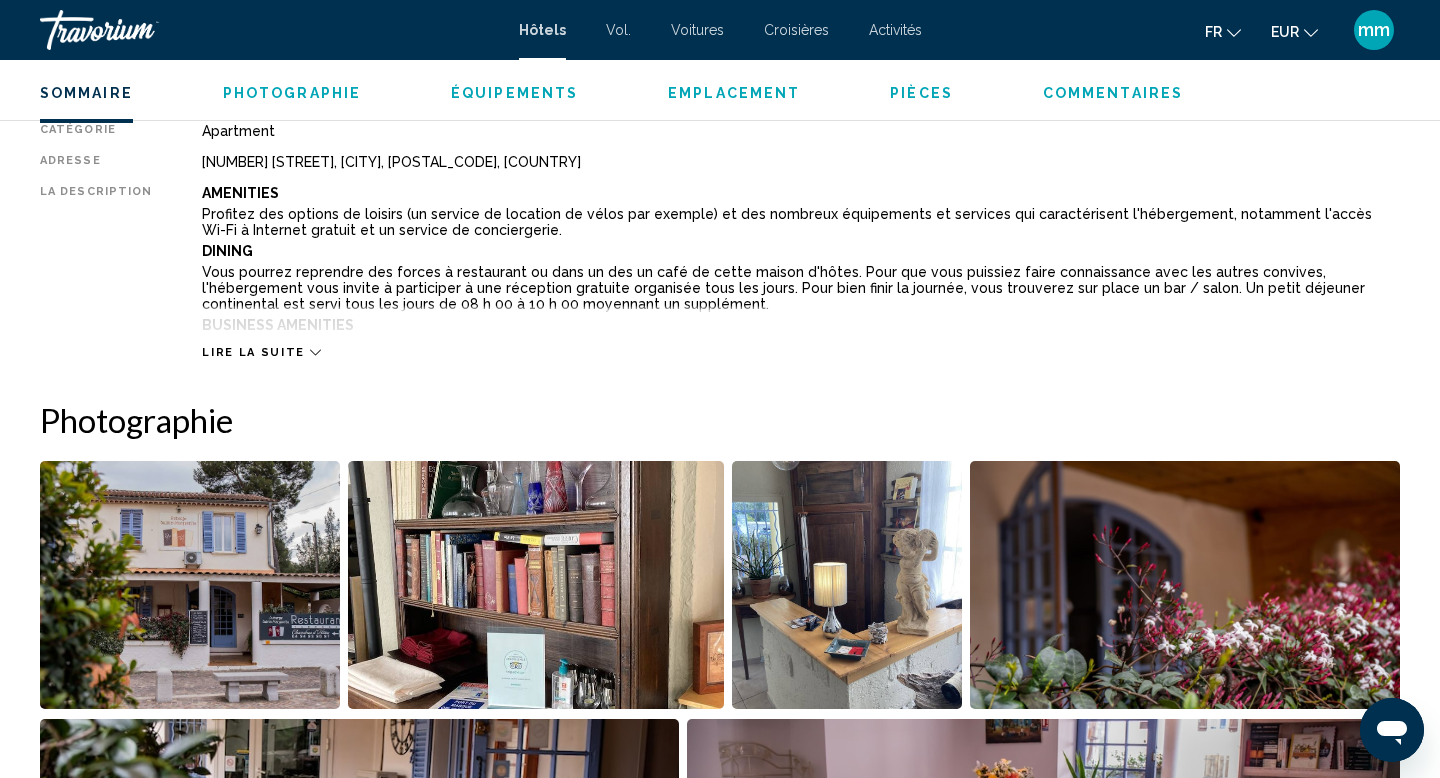 click at bounding box center (190, 585) 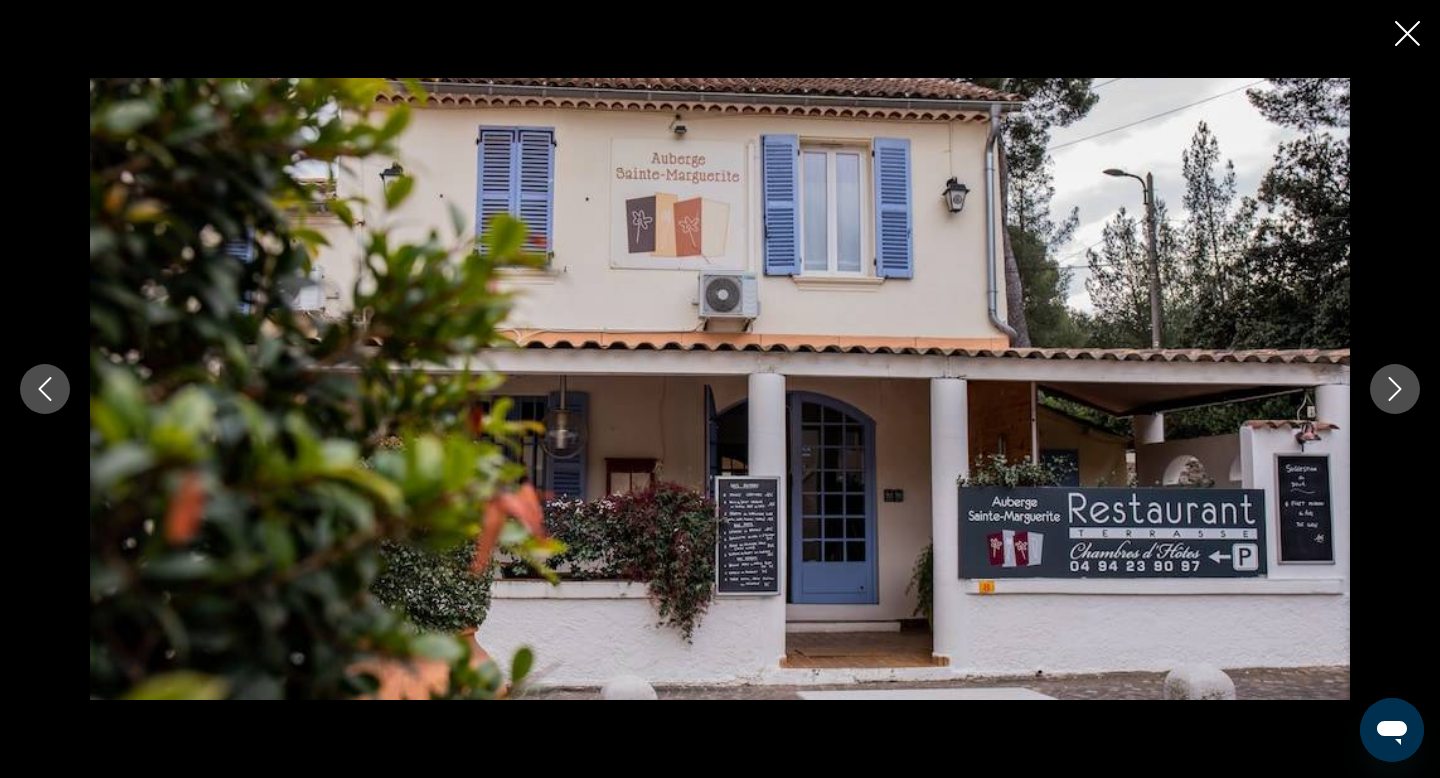 click 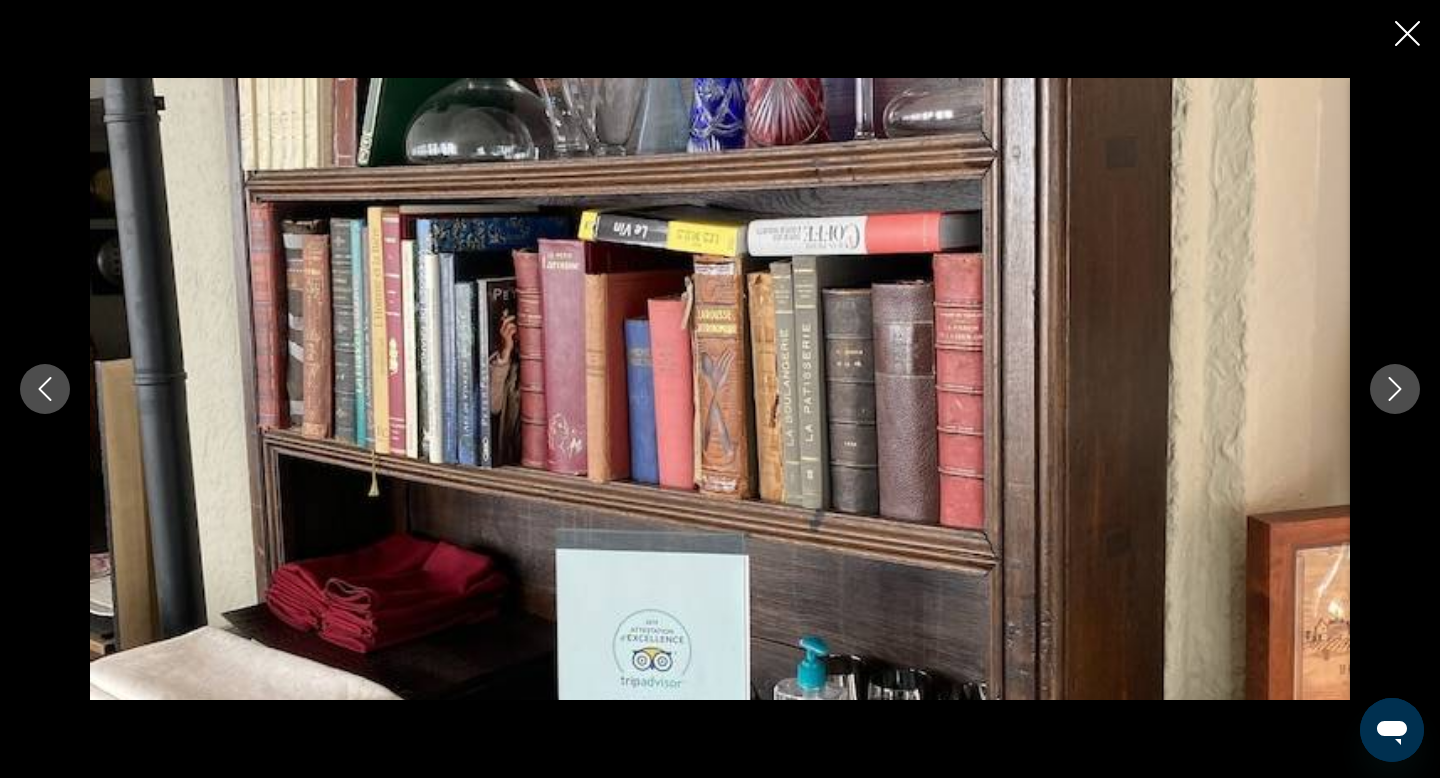 click 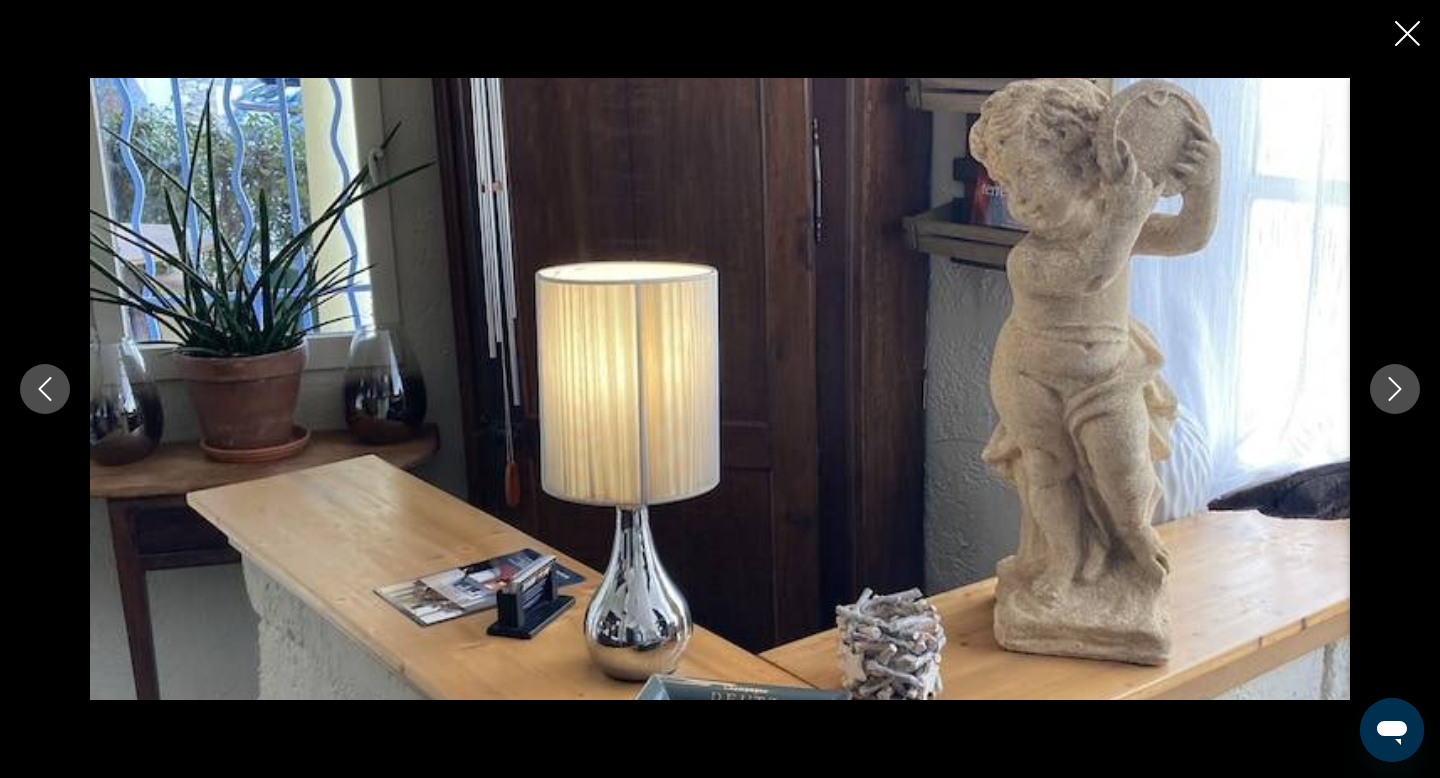 click 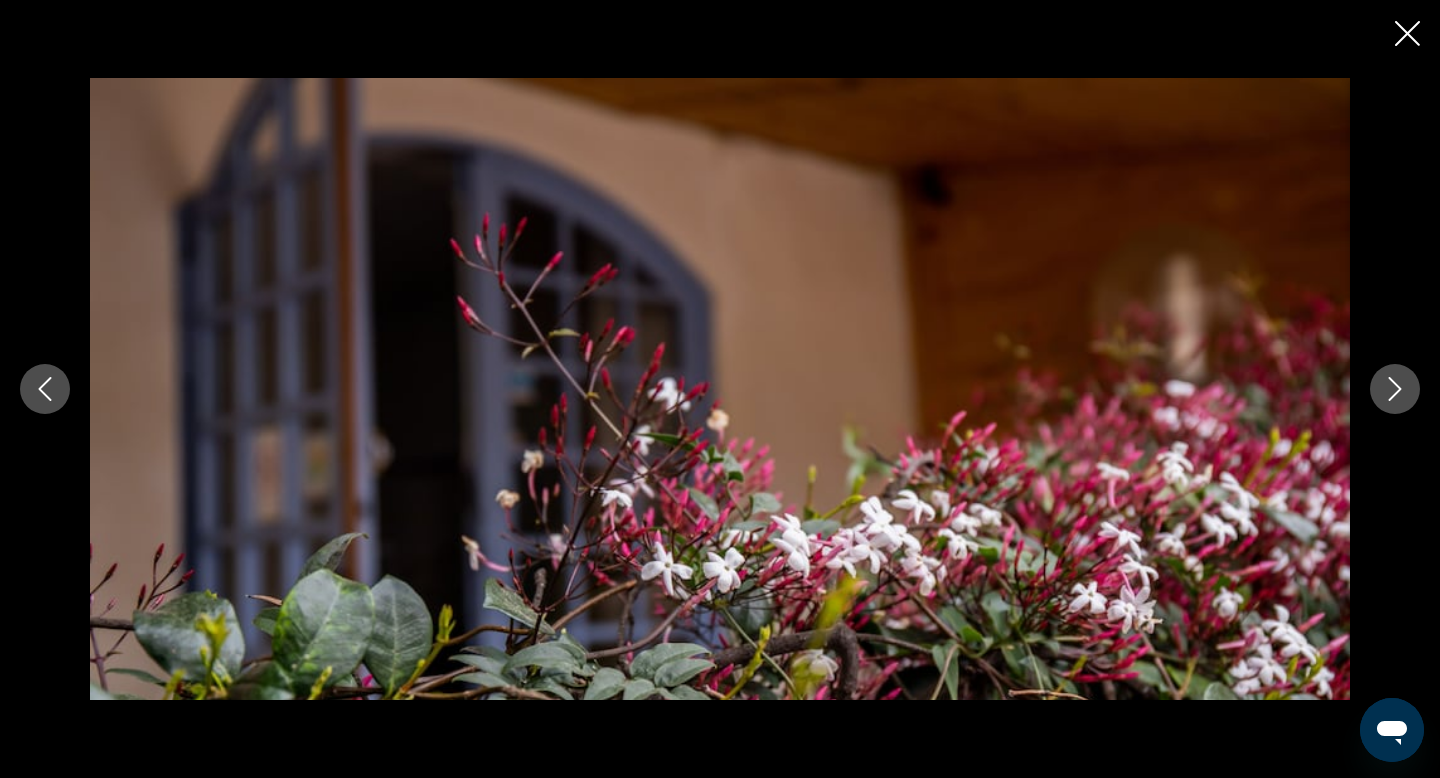 click 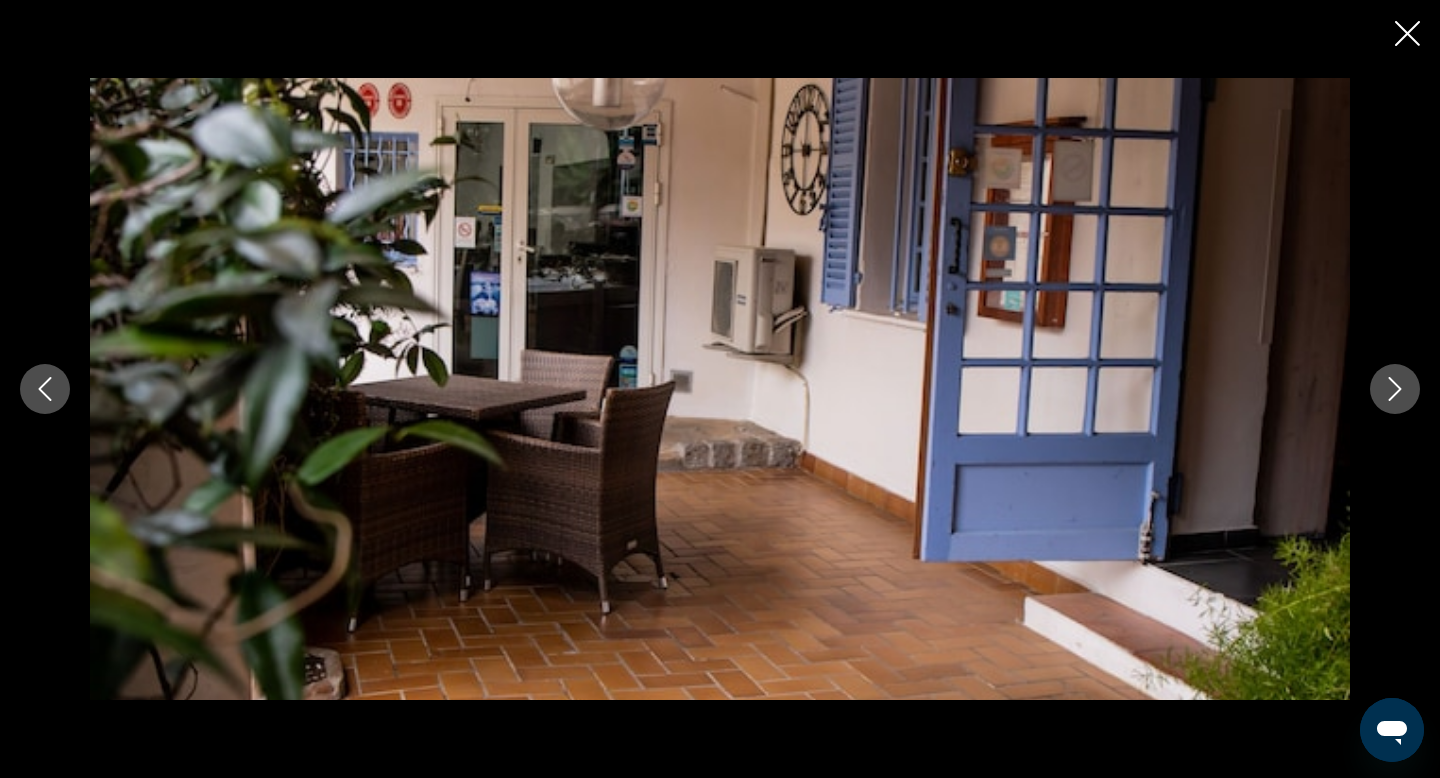 click 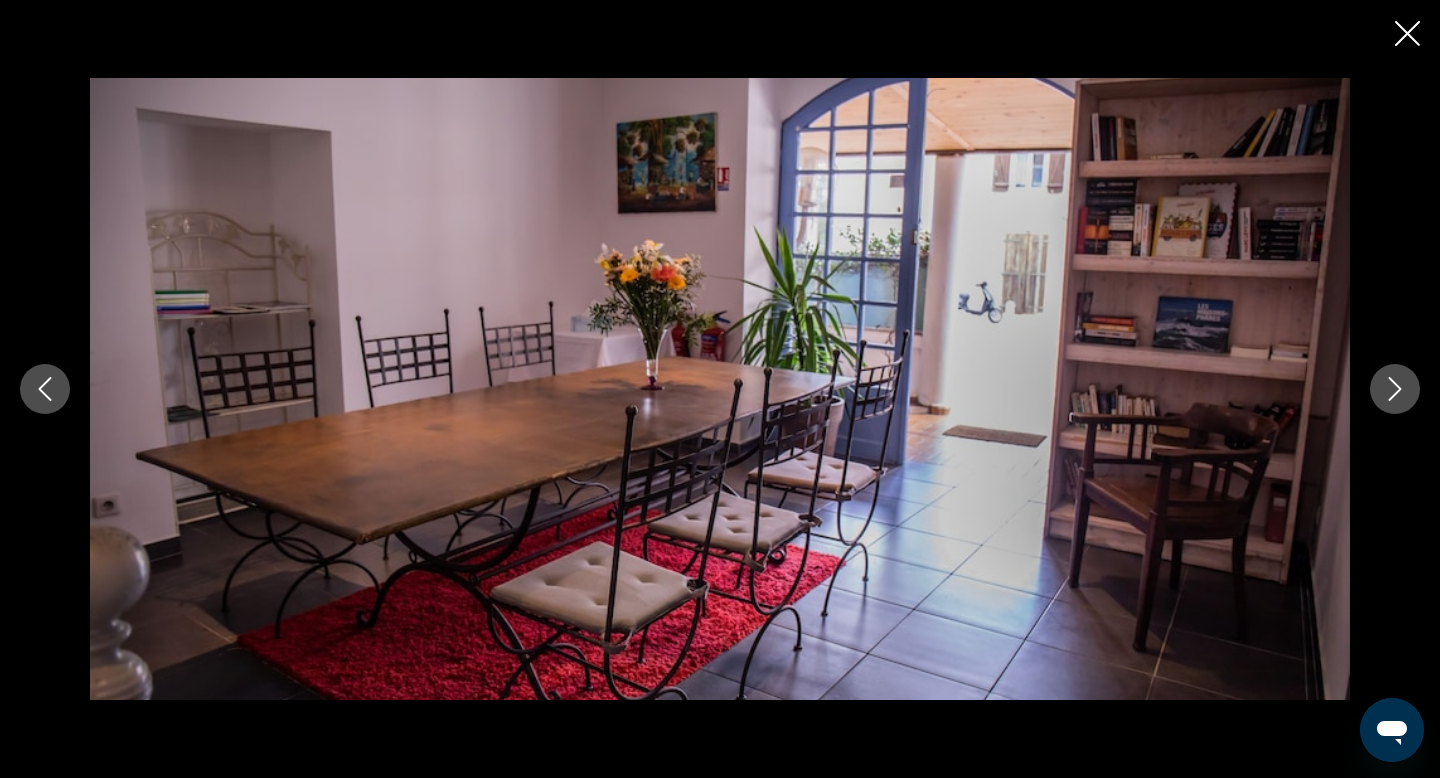 click 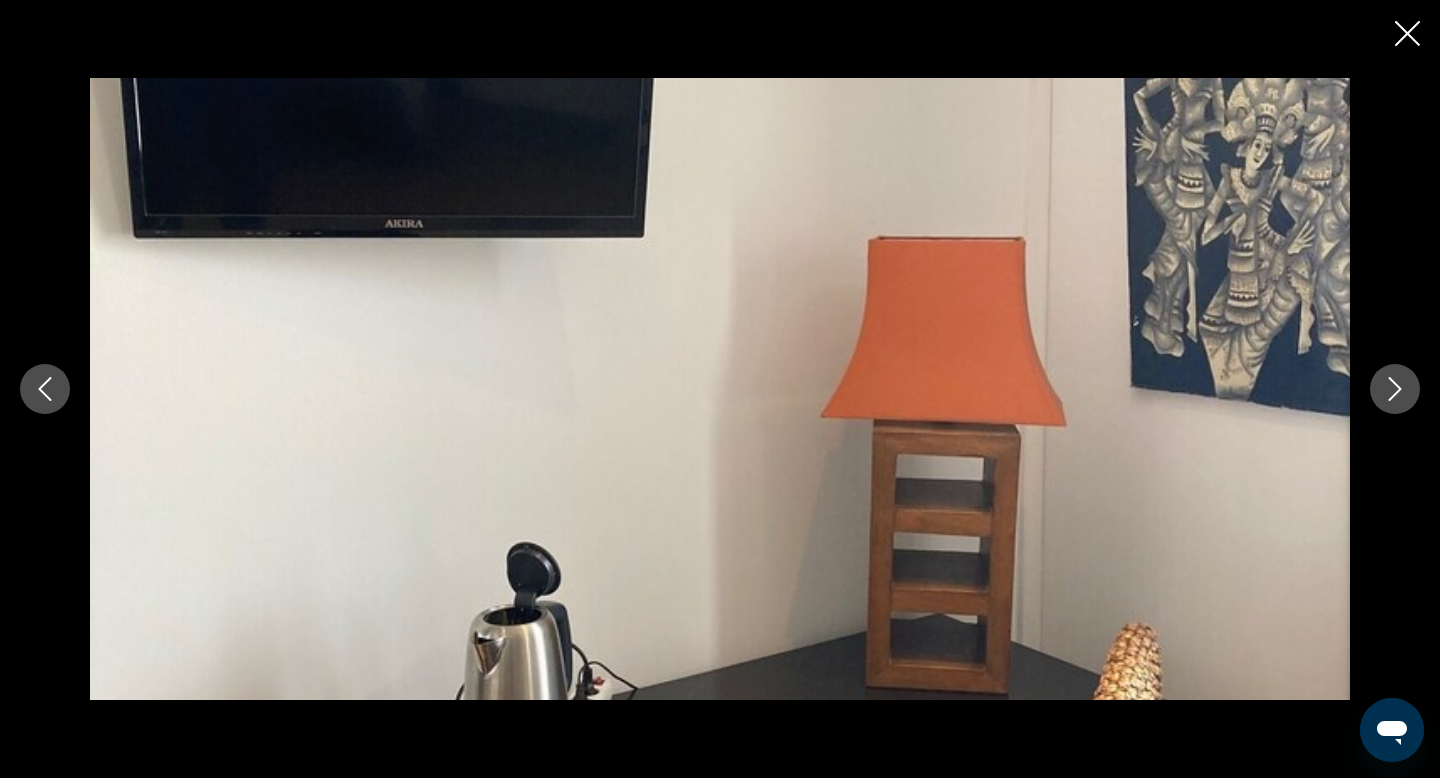 click 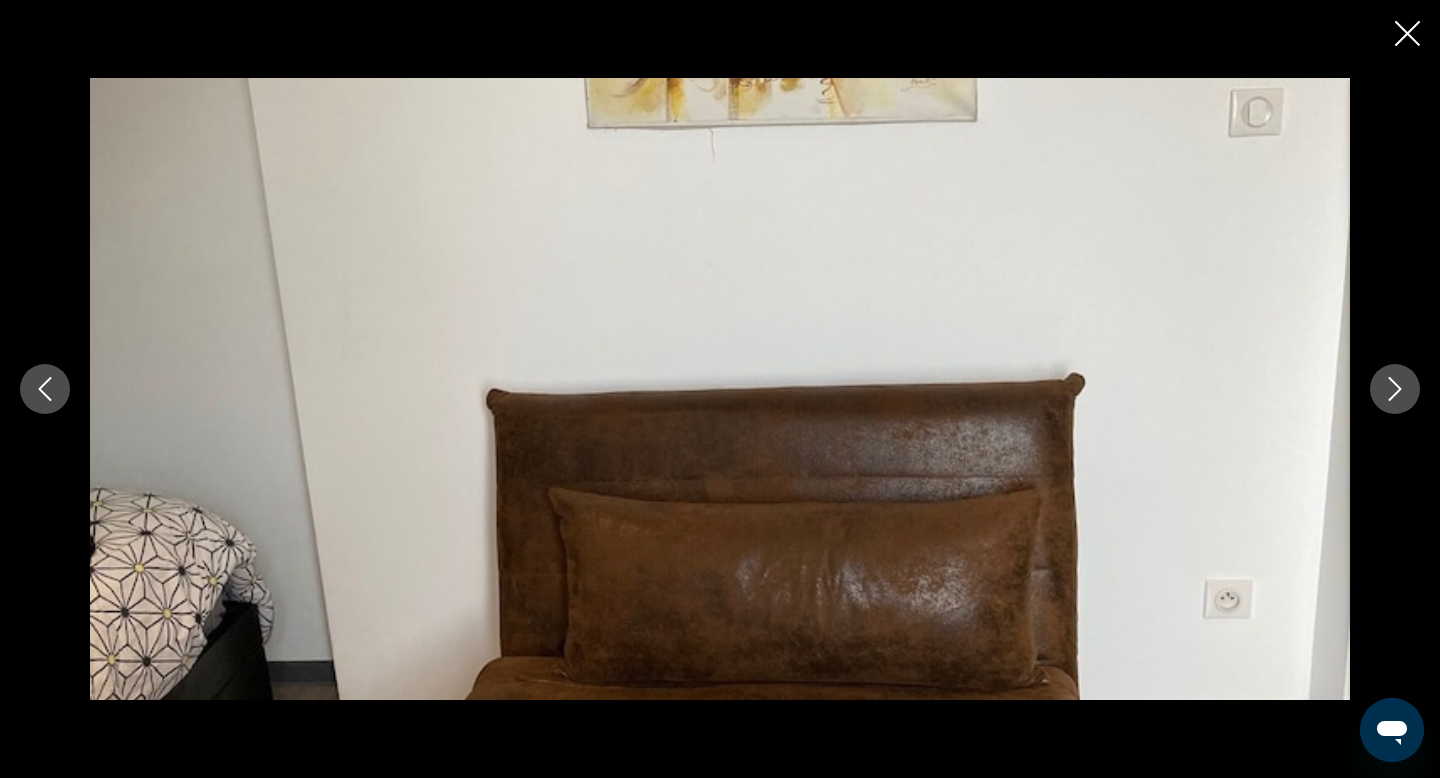 click 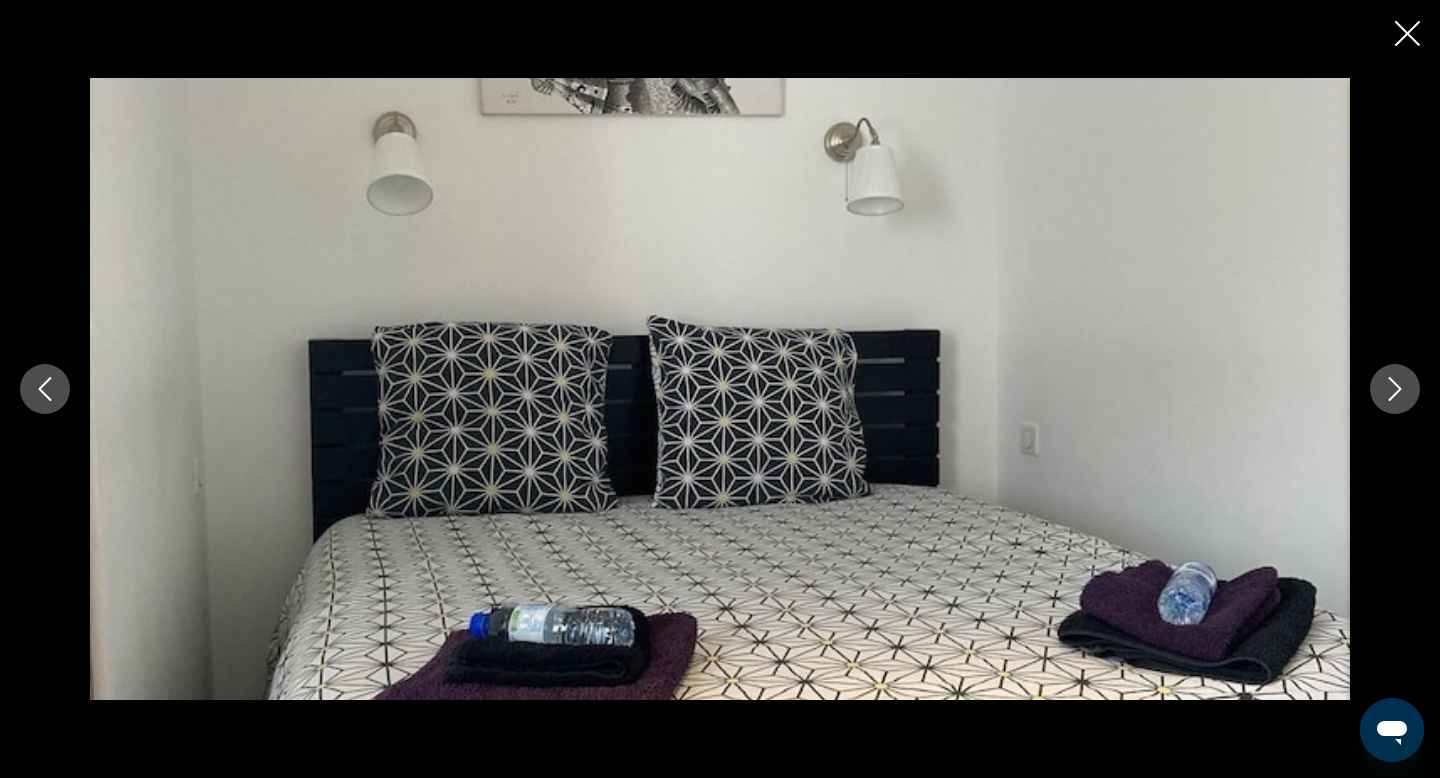 click 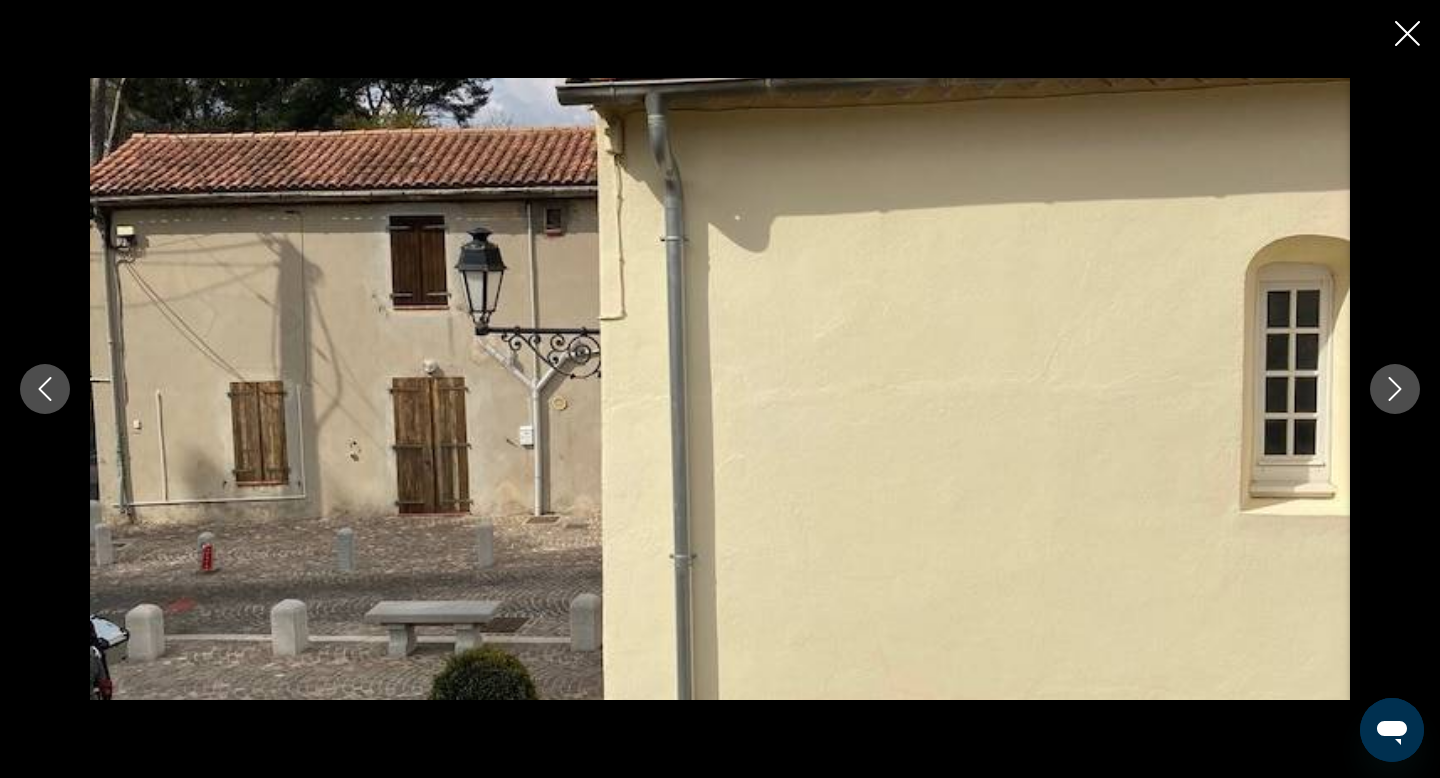 click 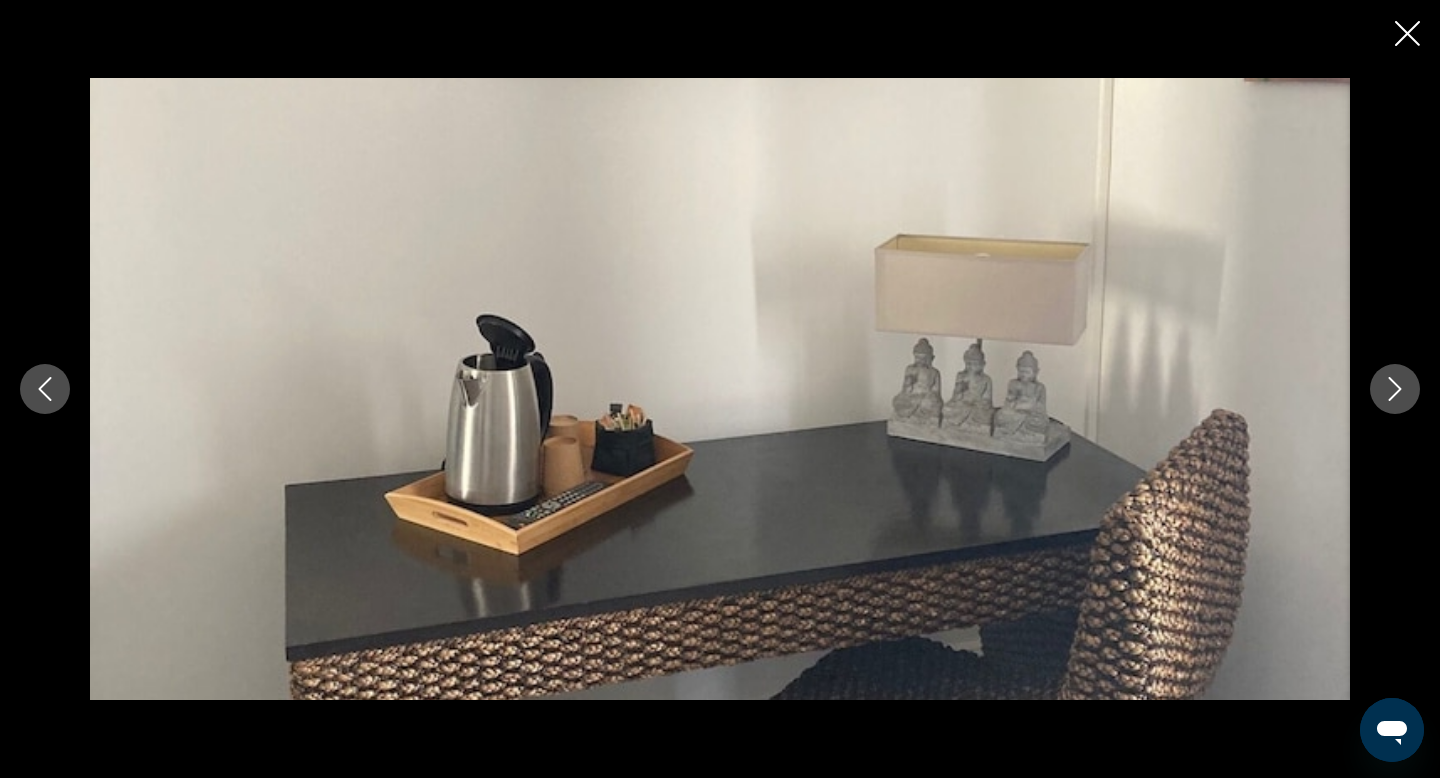 click 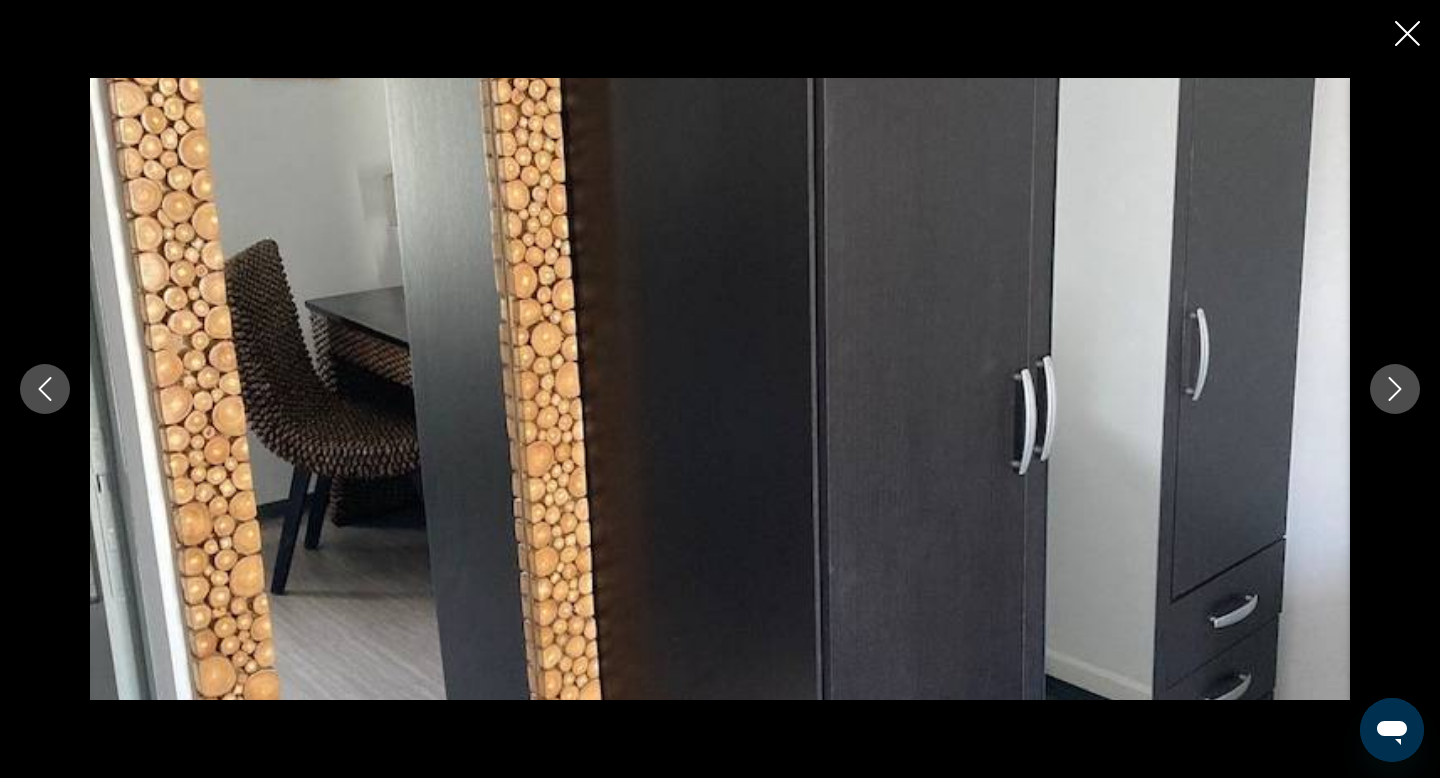 click 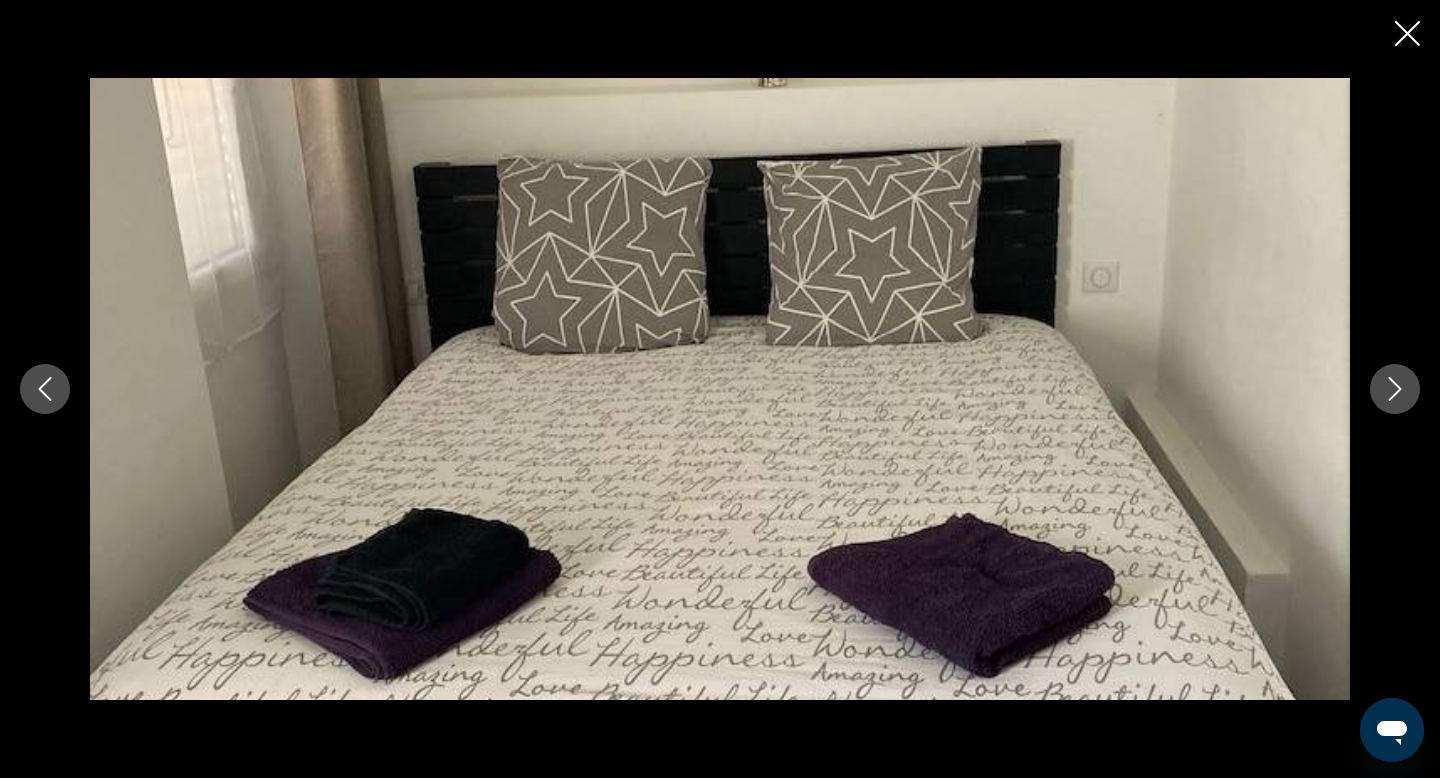 click 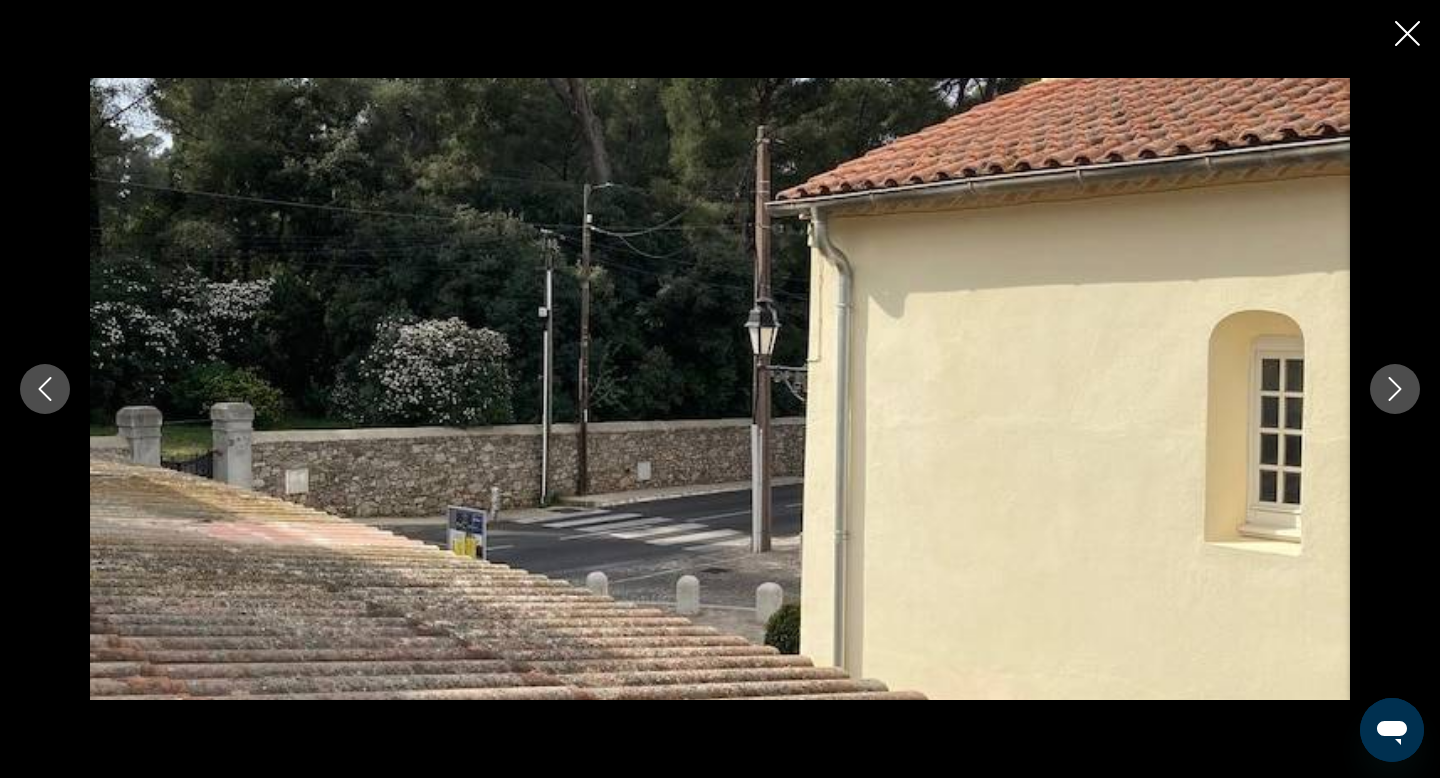 click 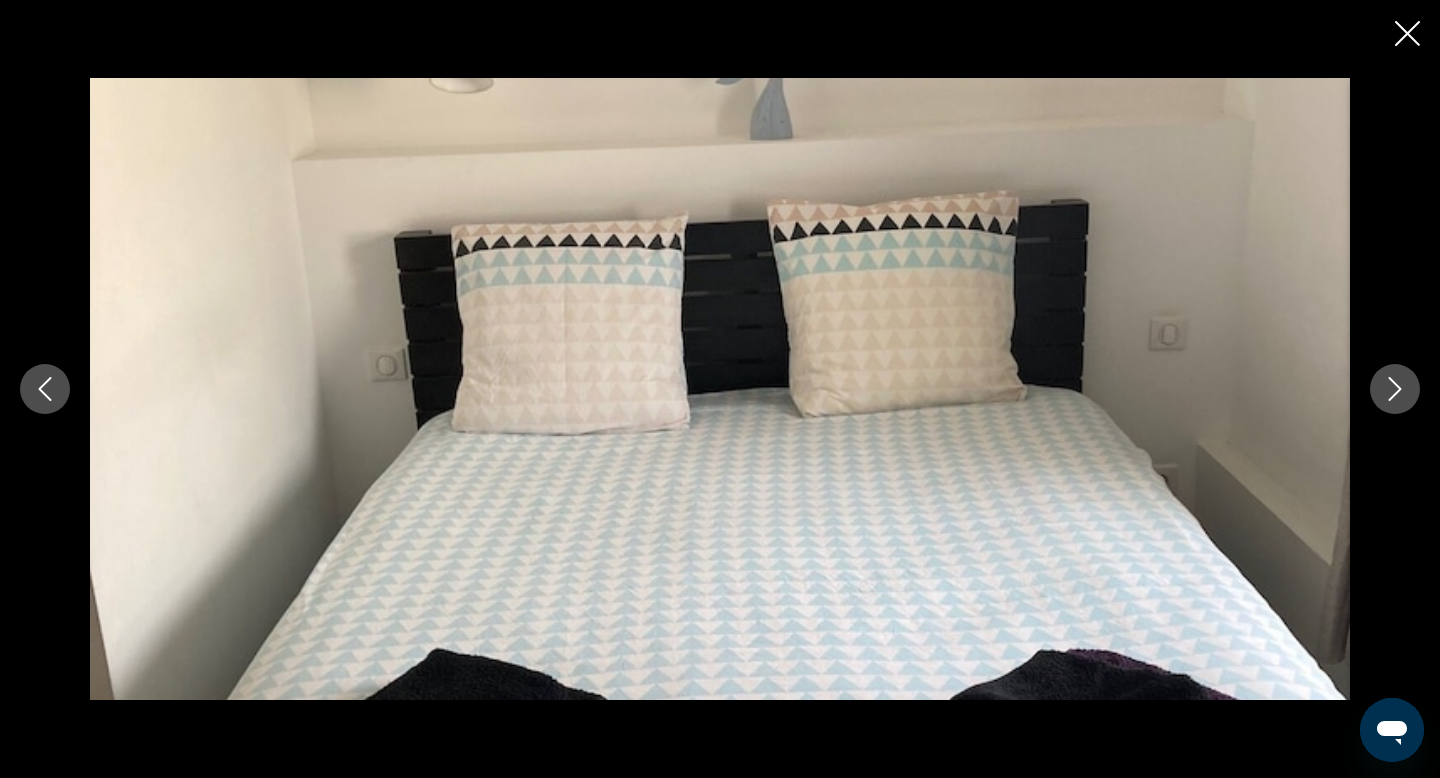 click 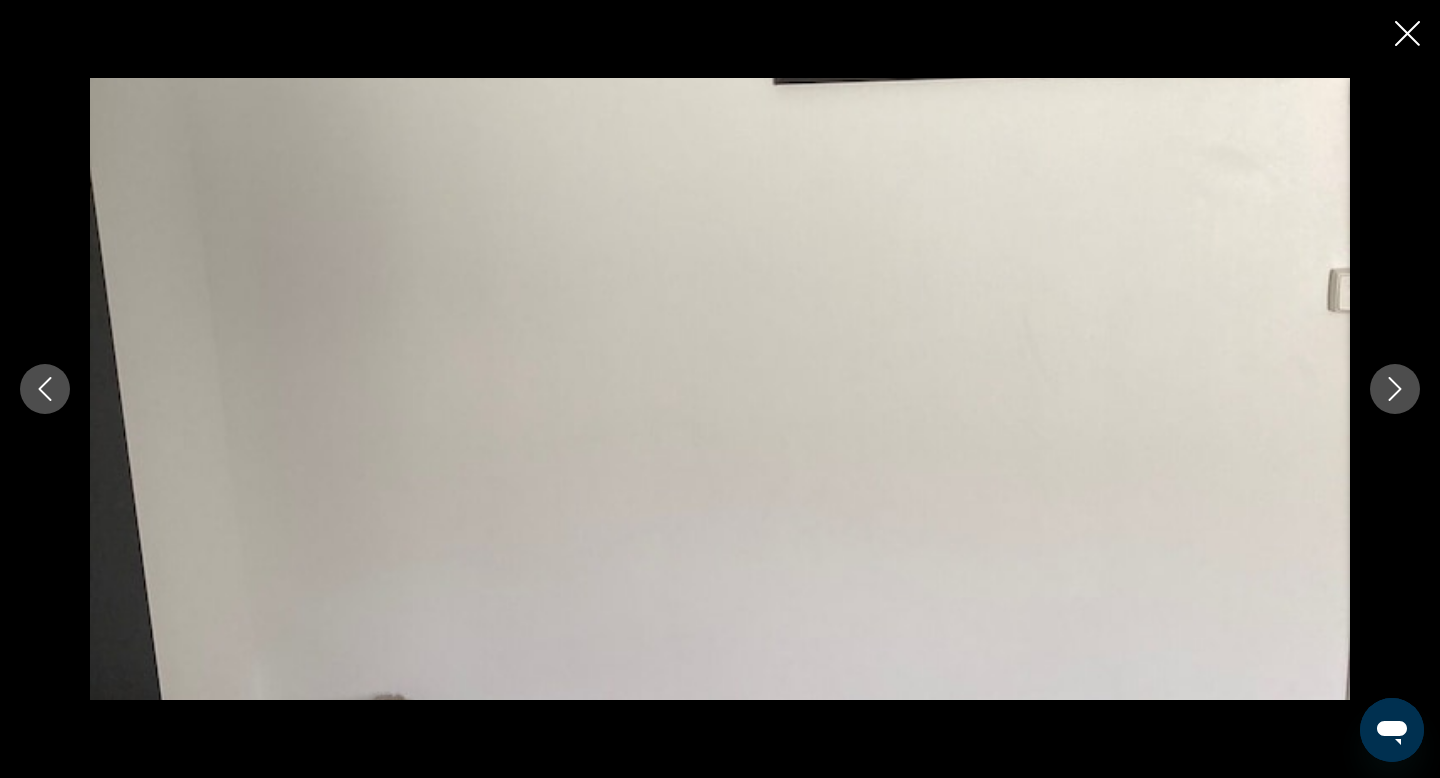 click 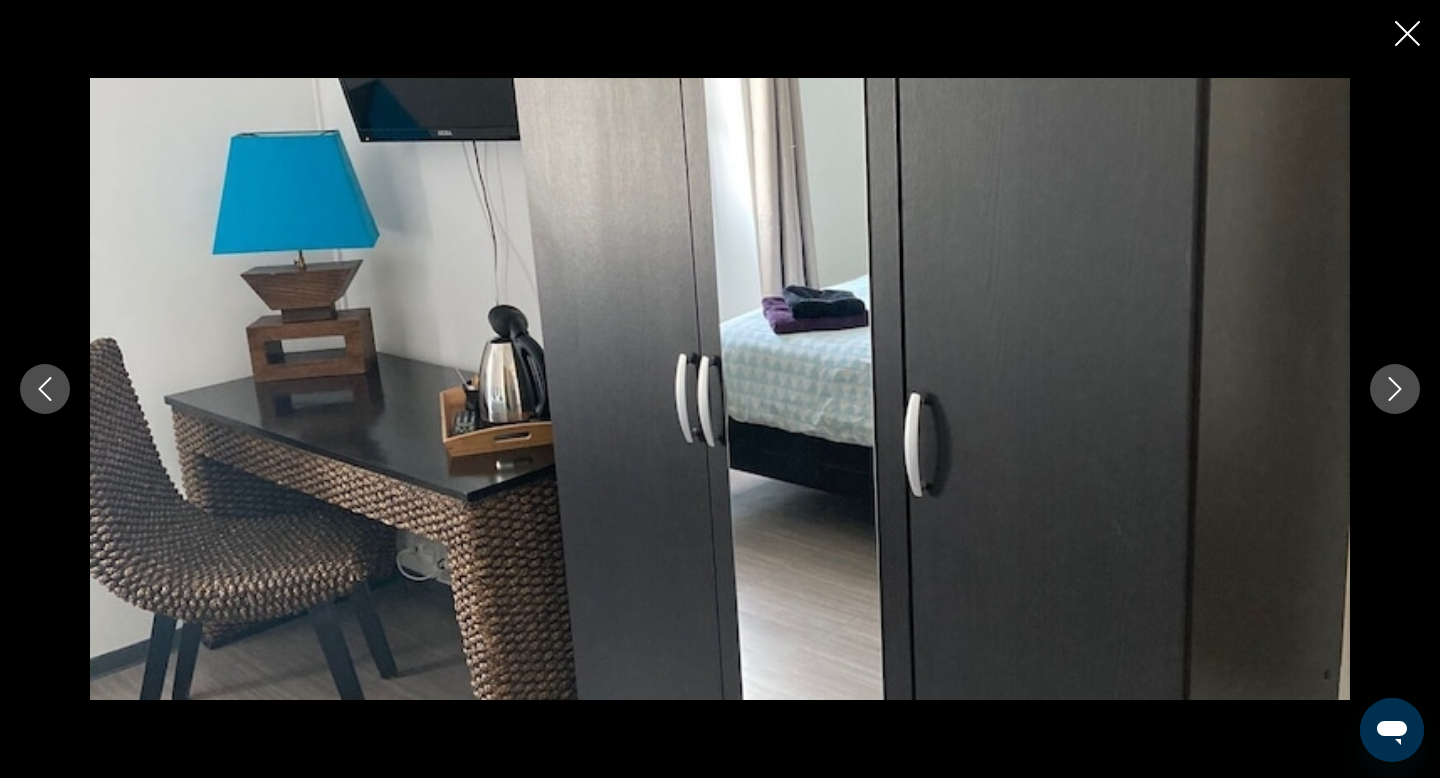 click 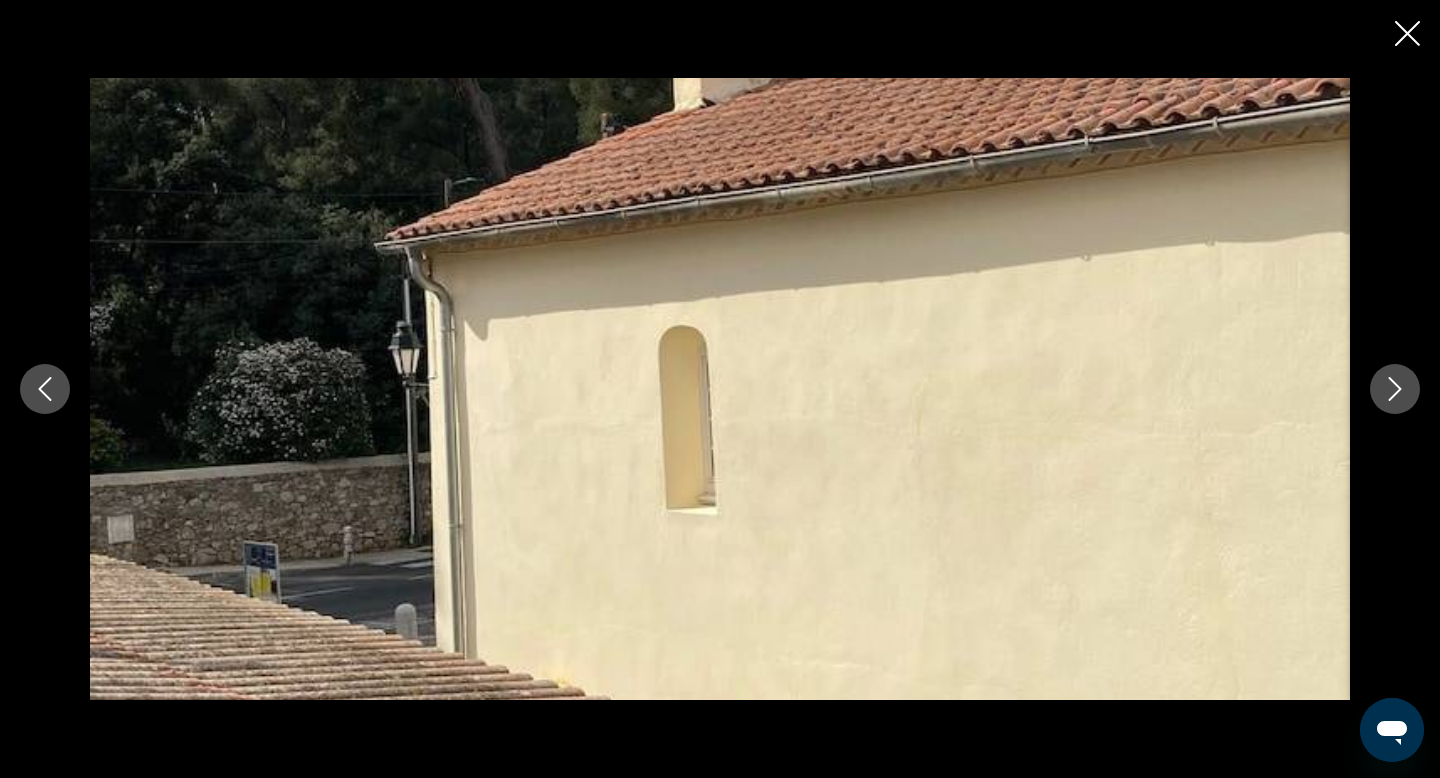 click 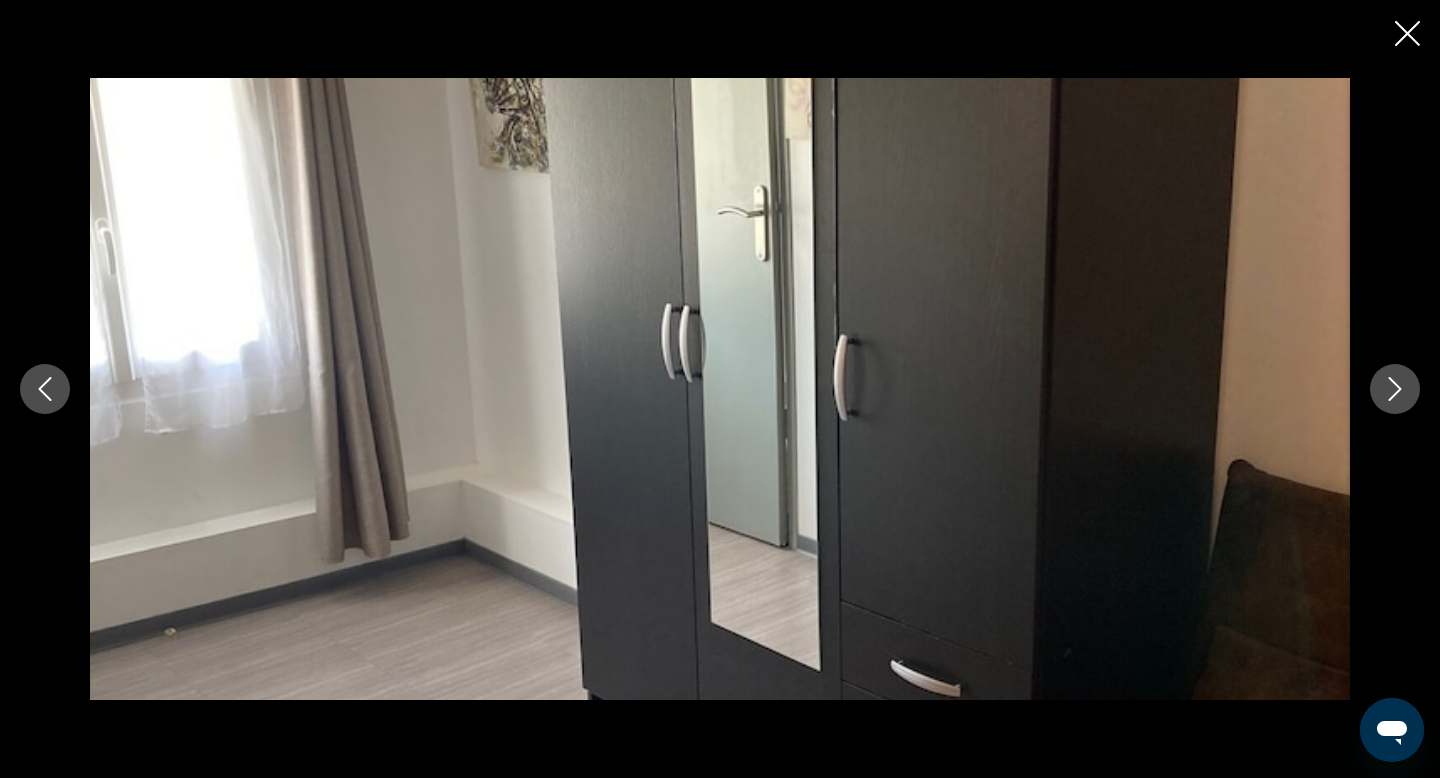 click 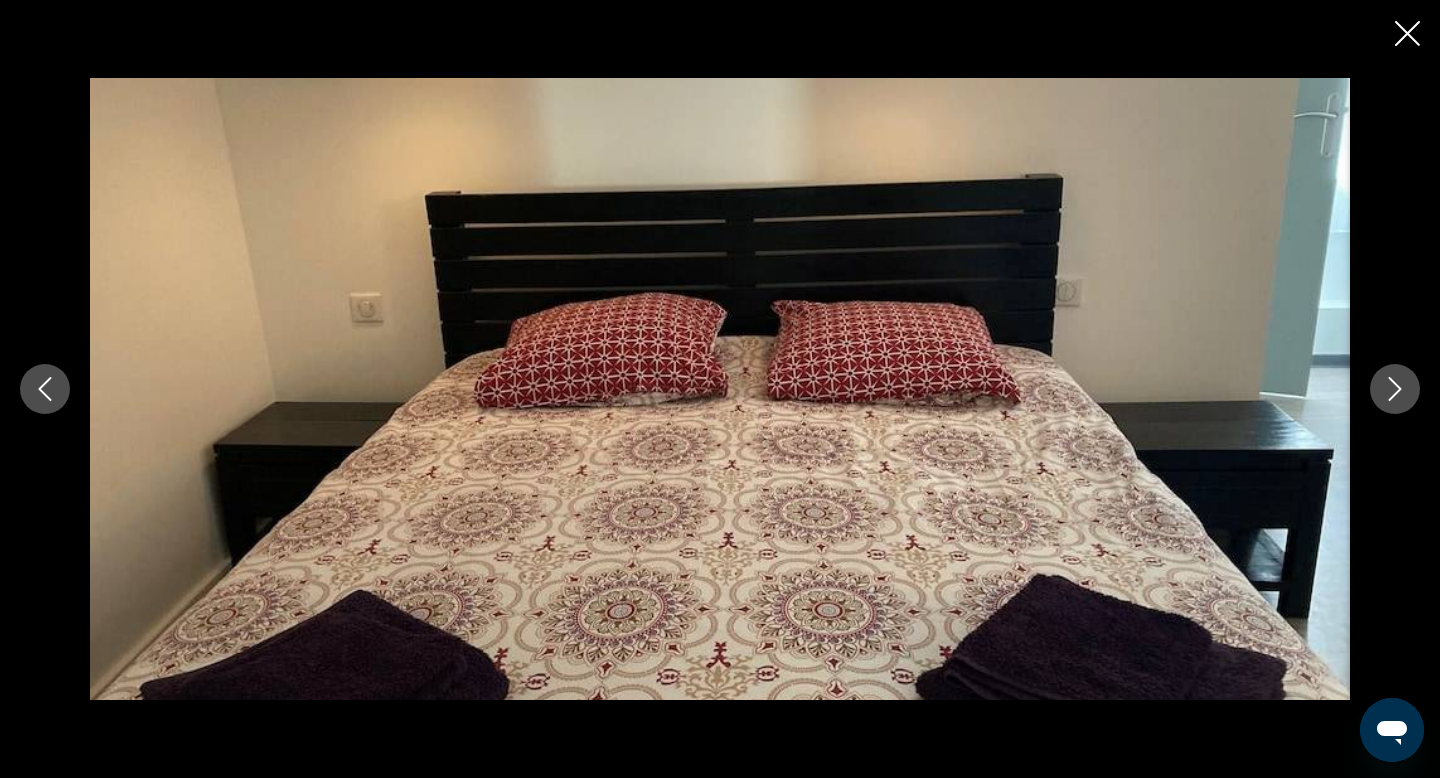 click 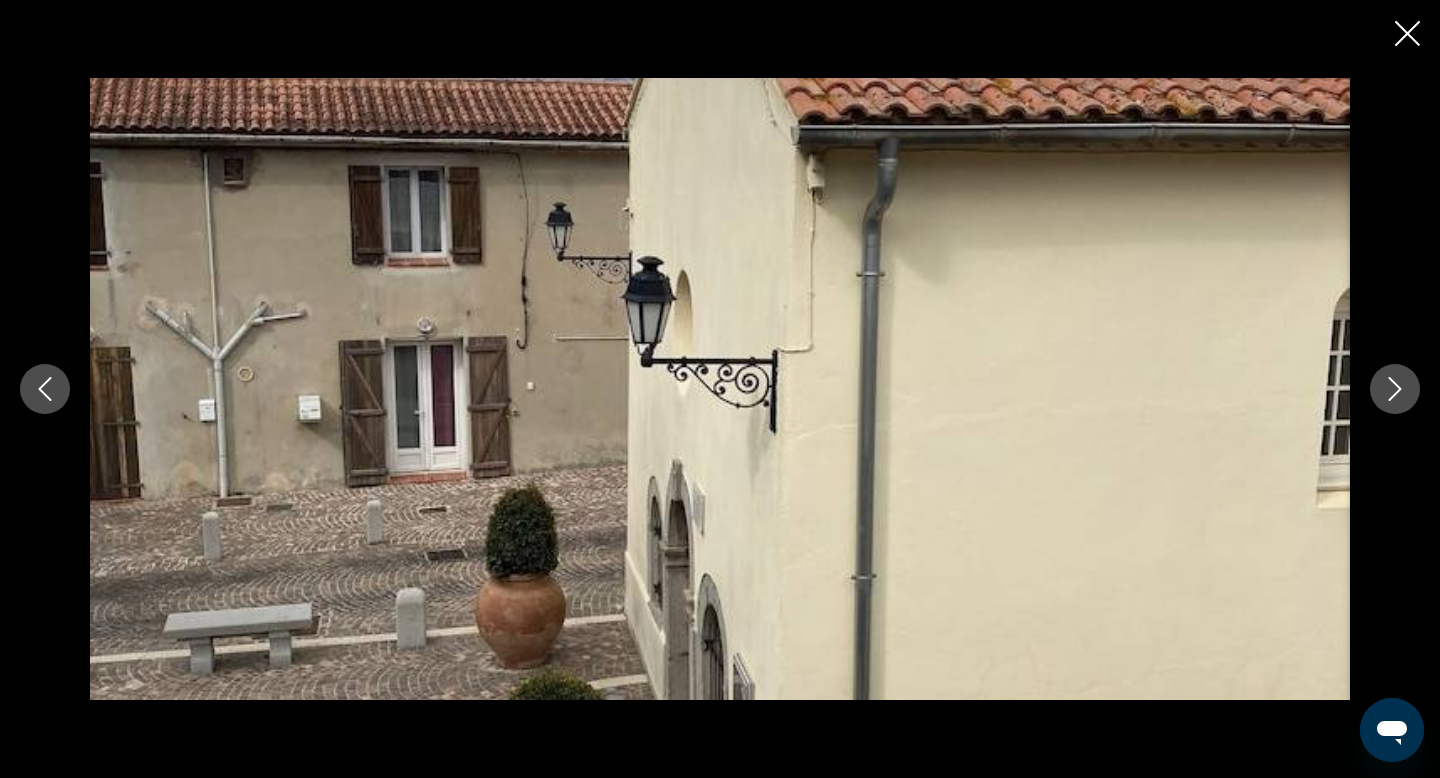 click 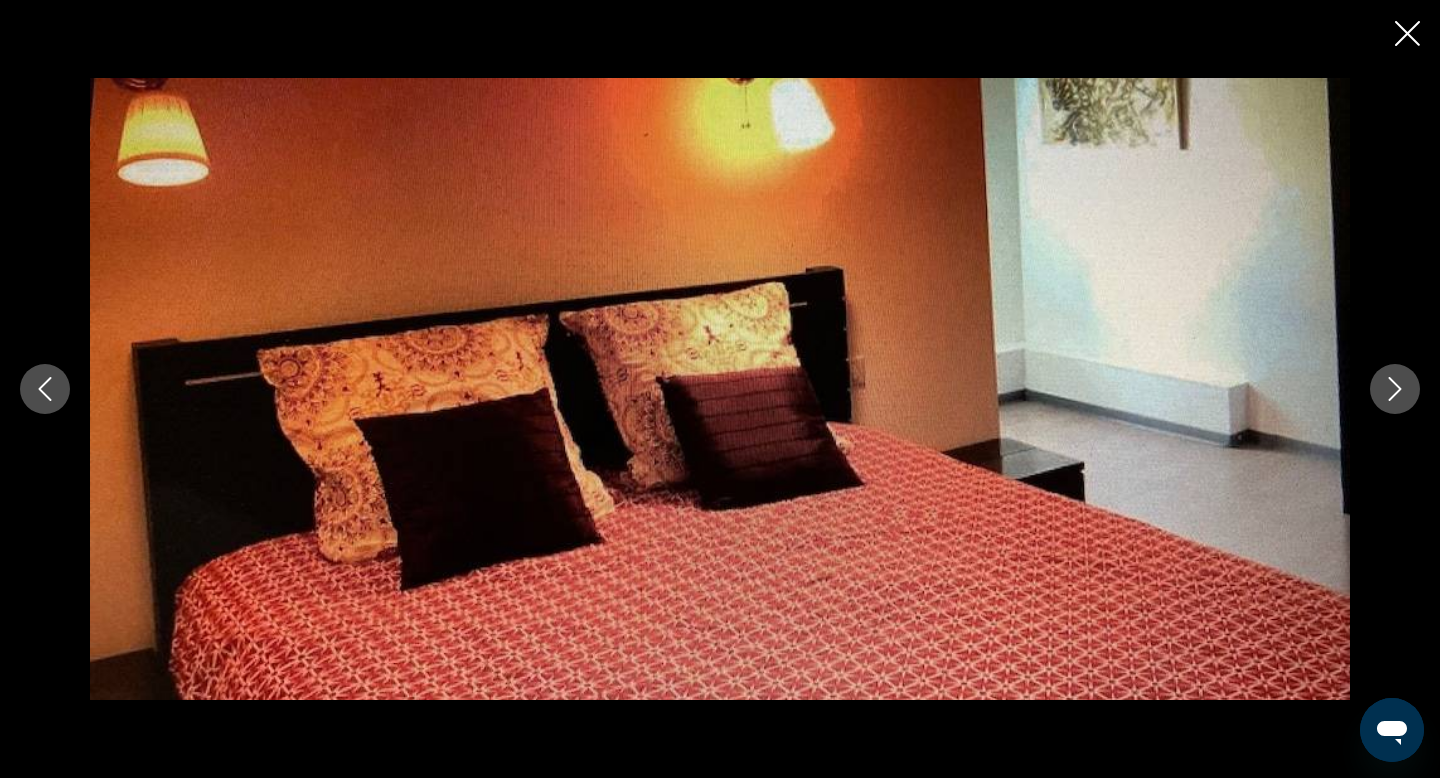 click 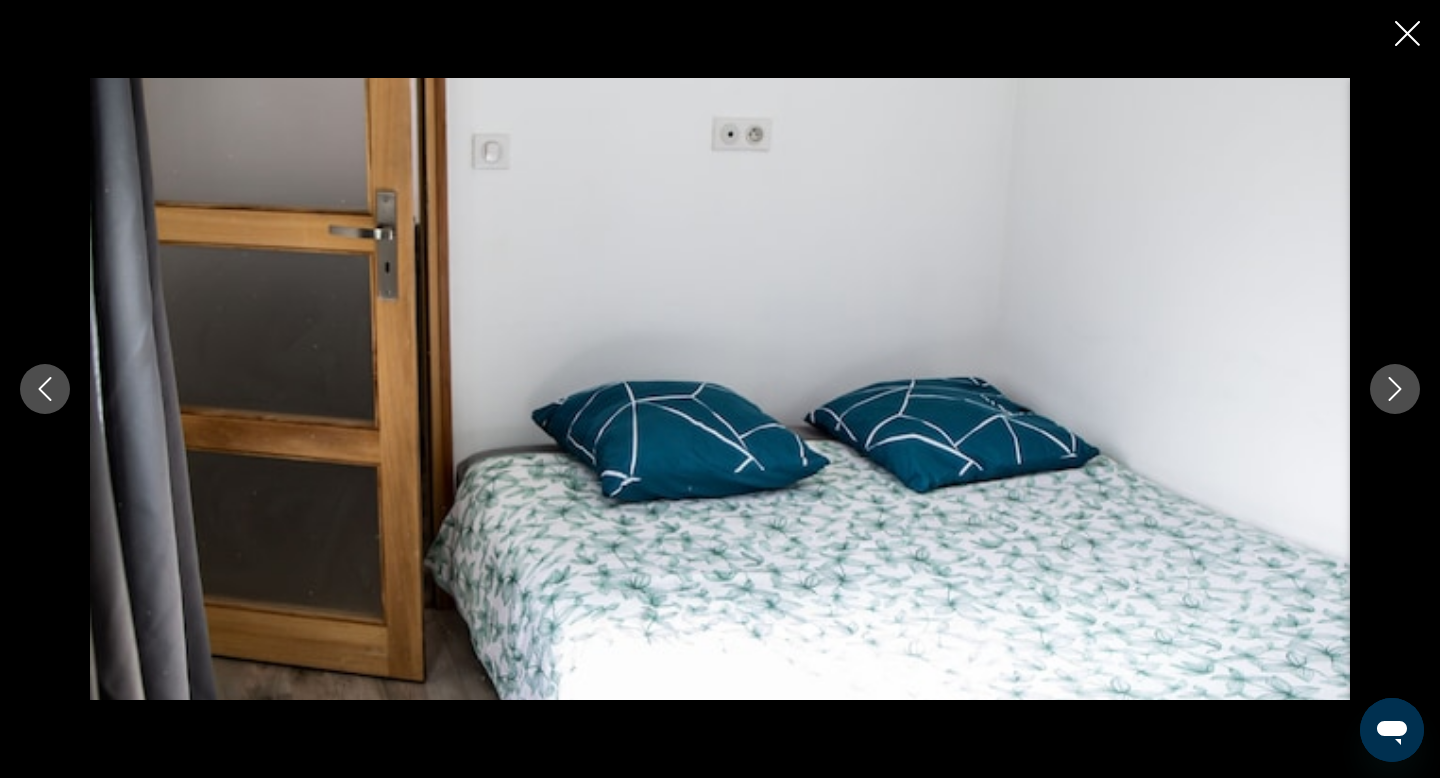 click 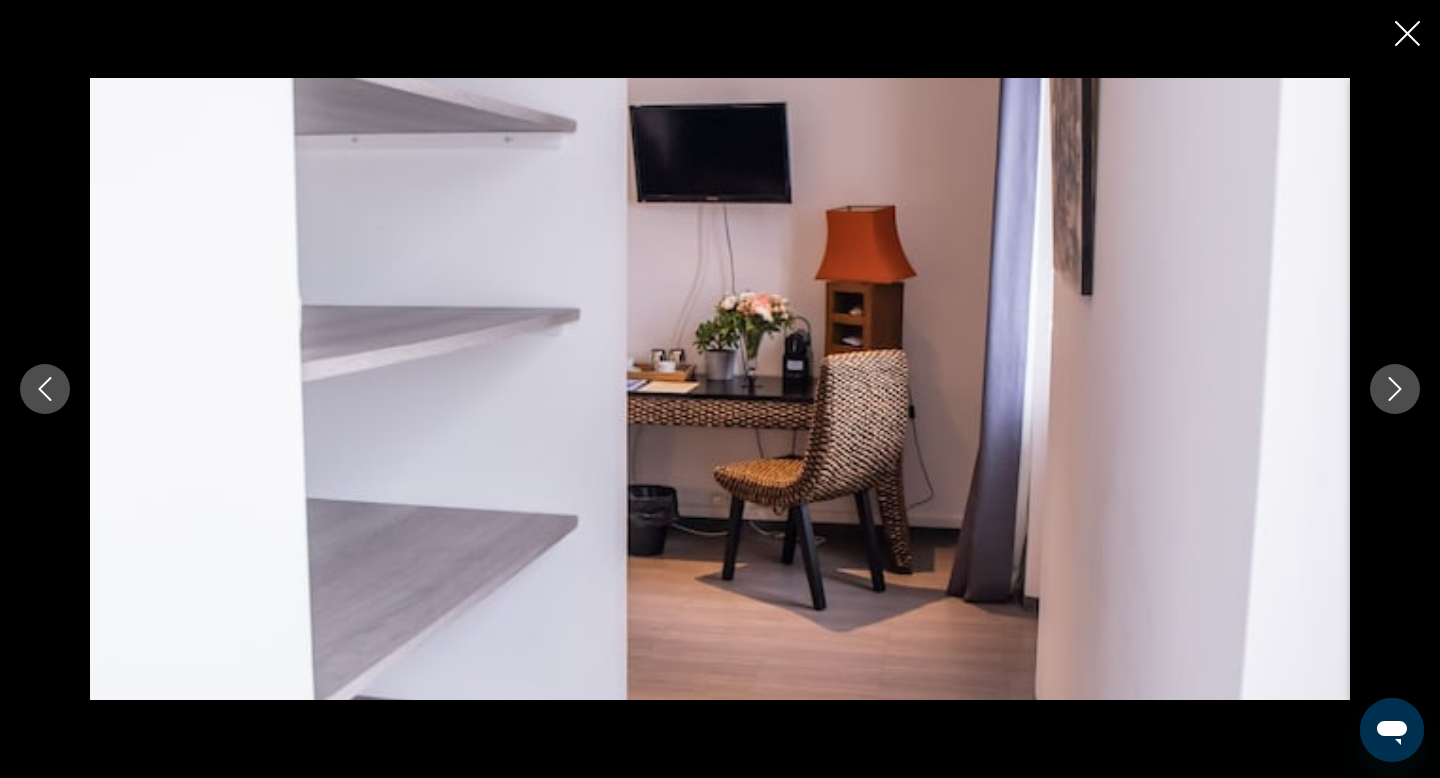 click 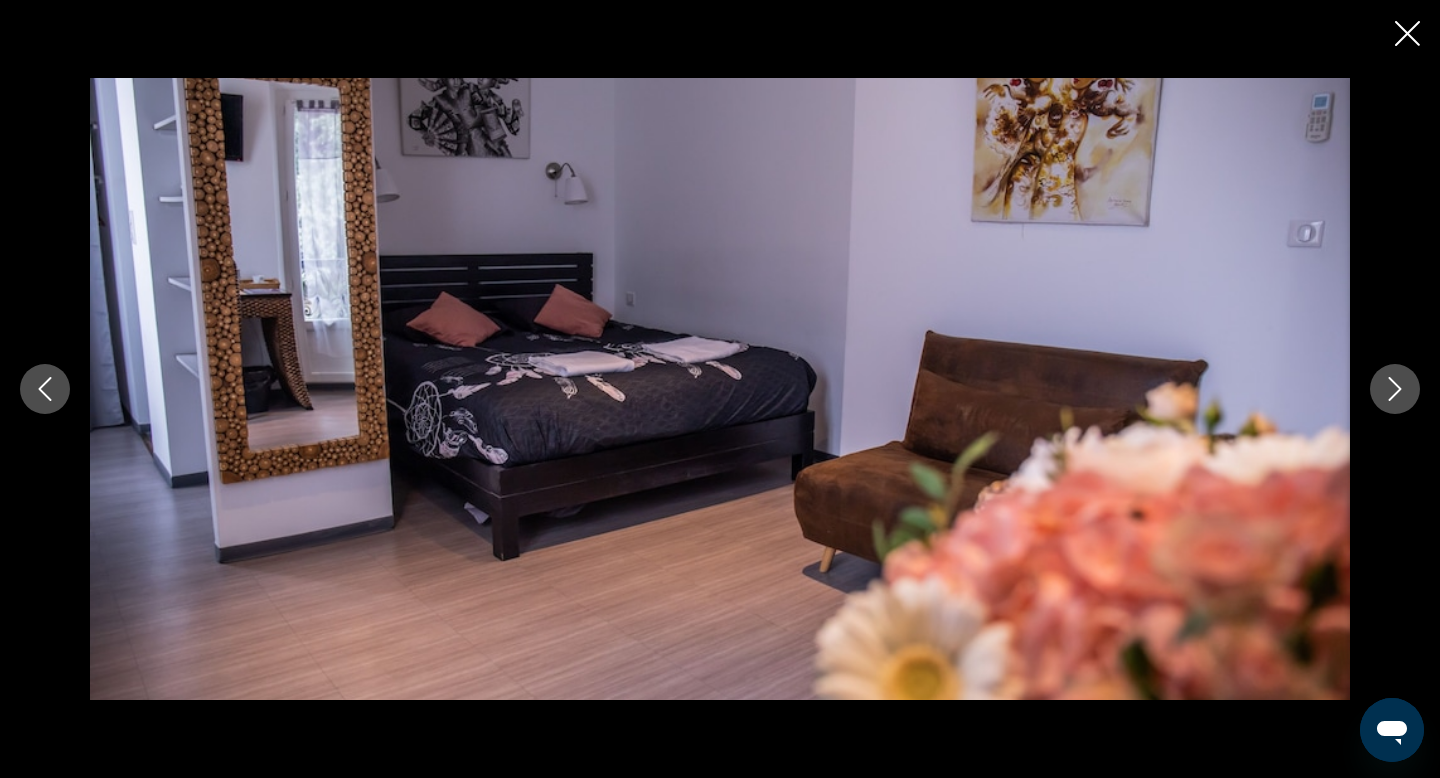click 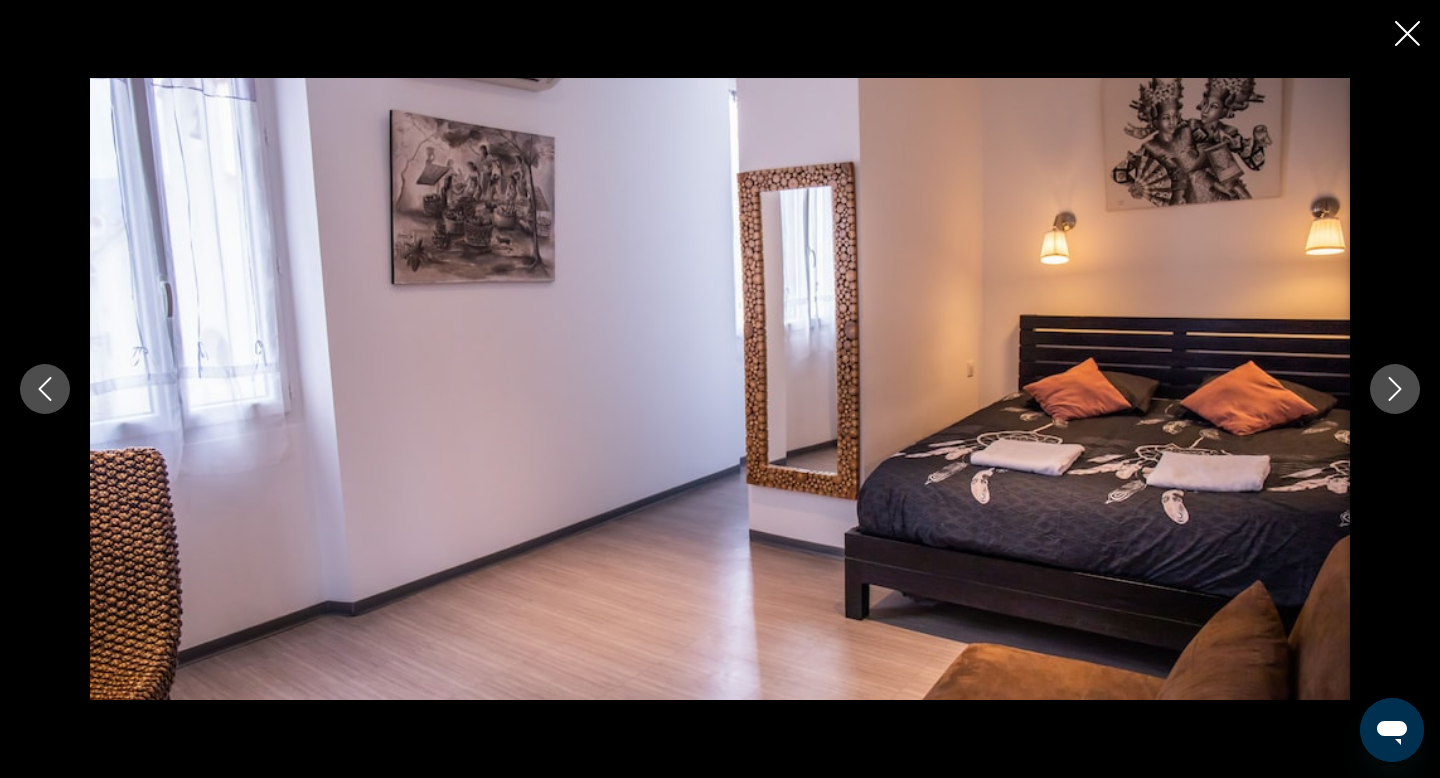 click 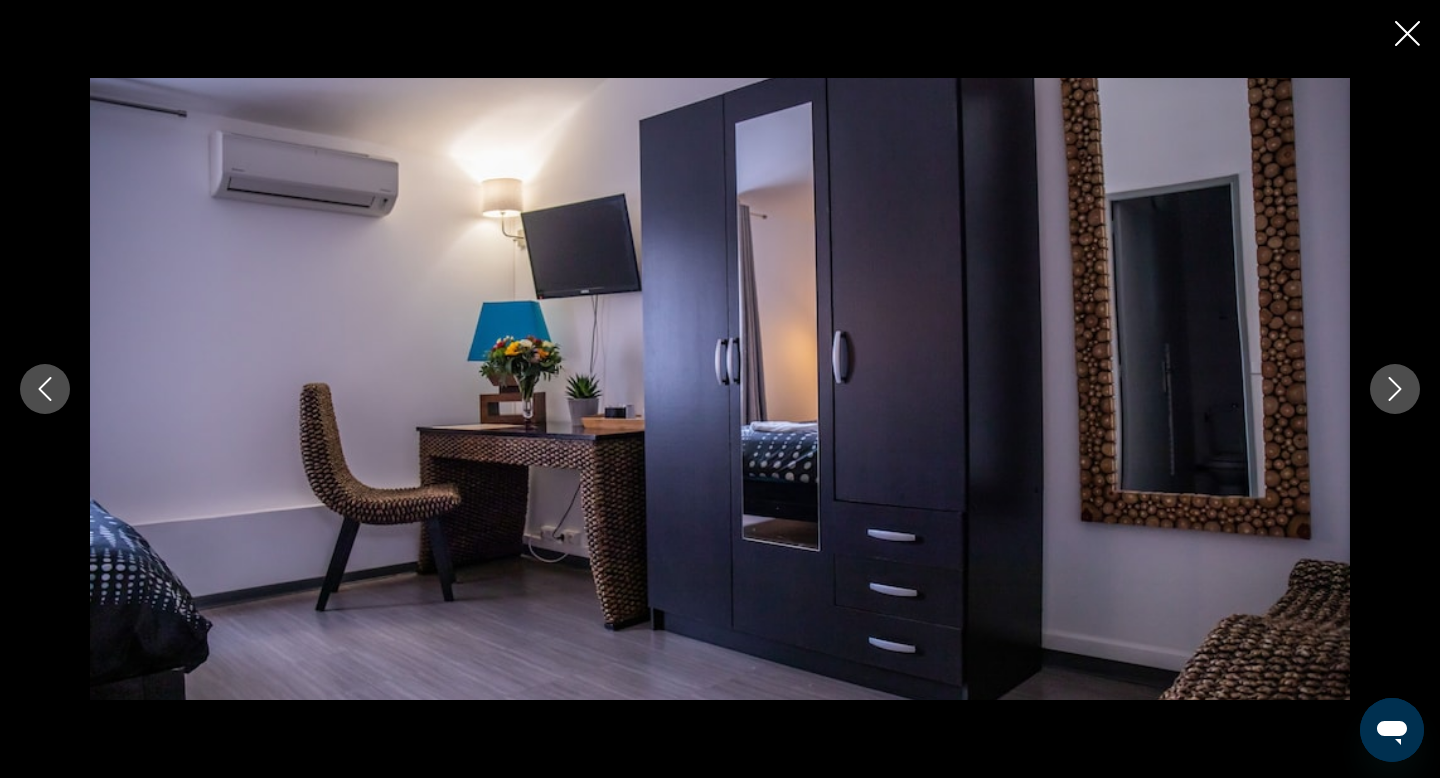 click 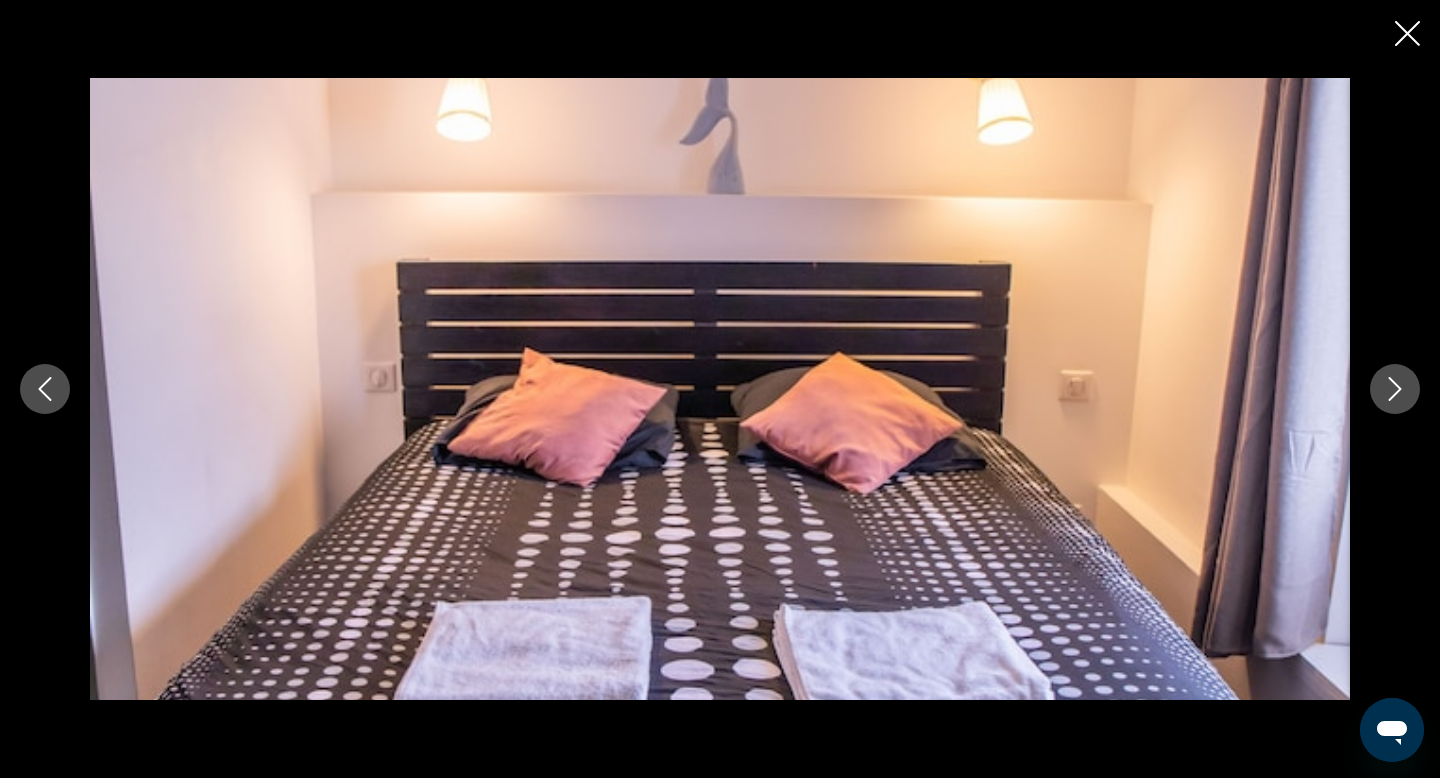 click 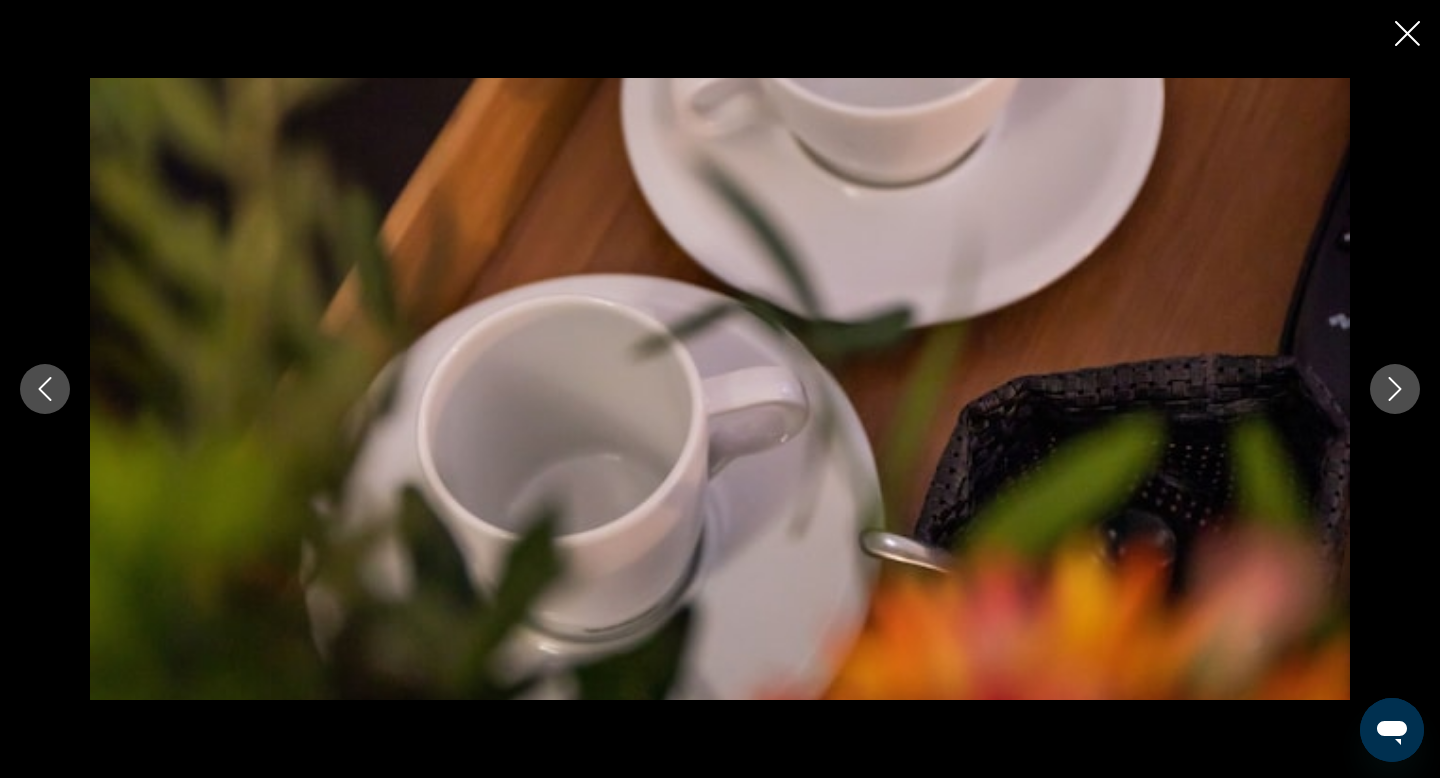click 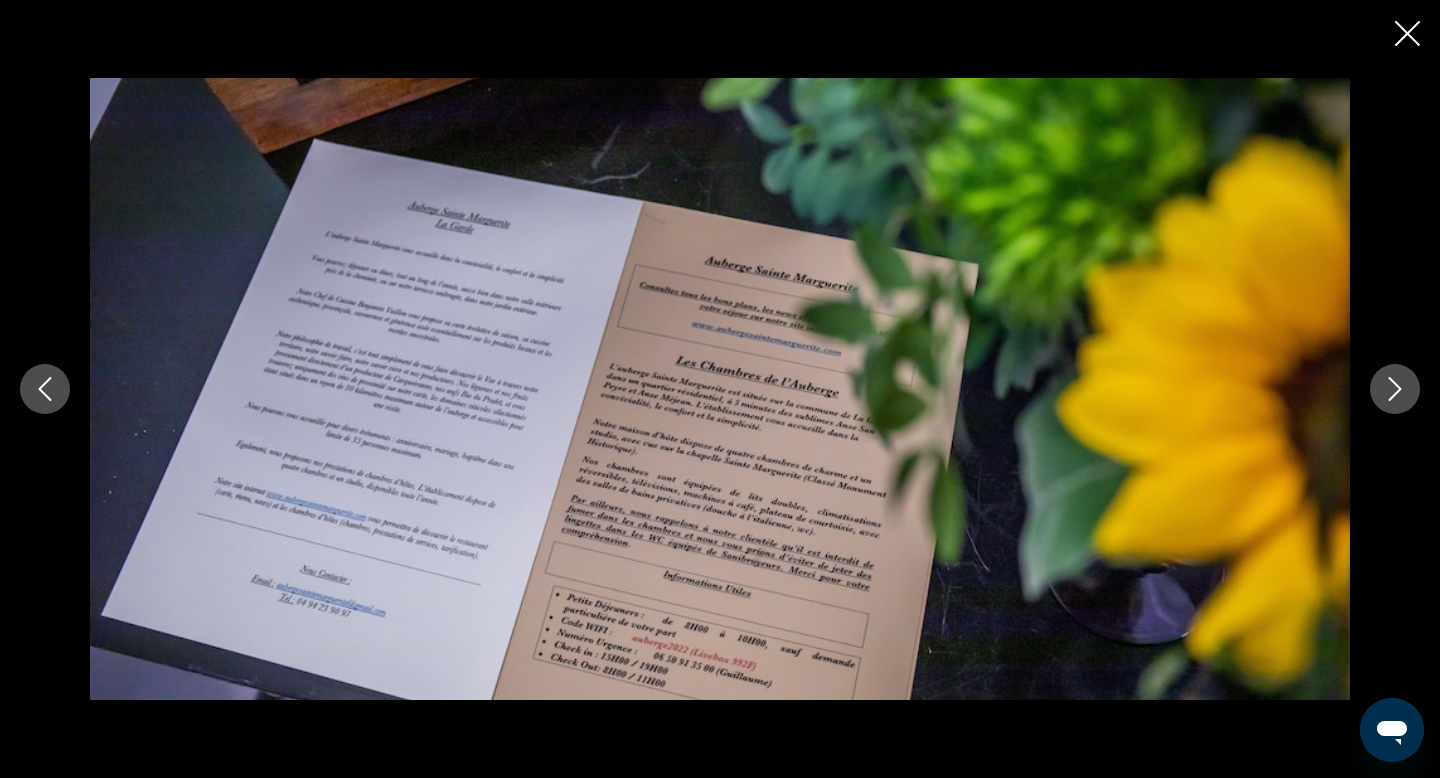 click 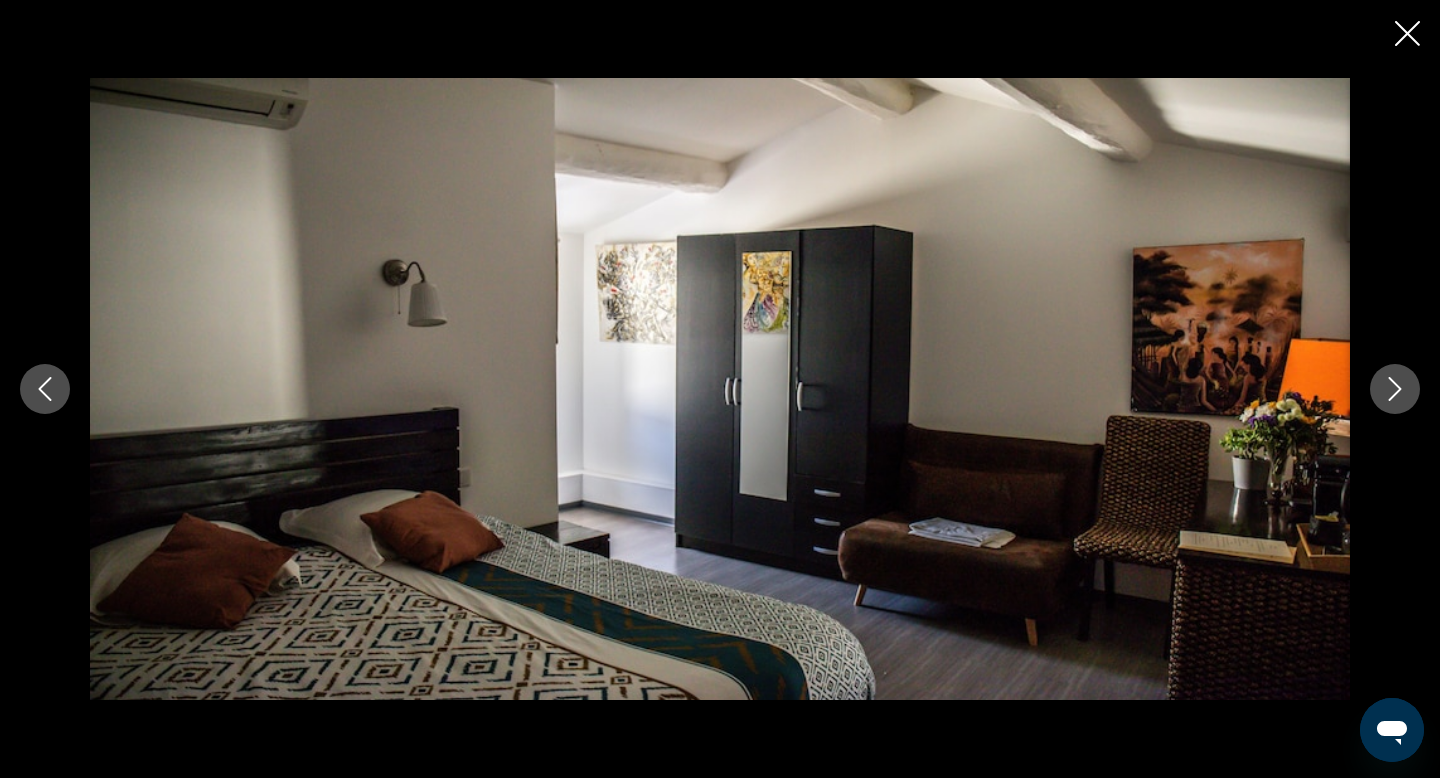 click 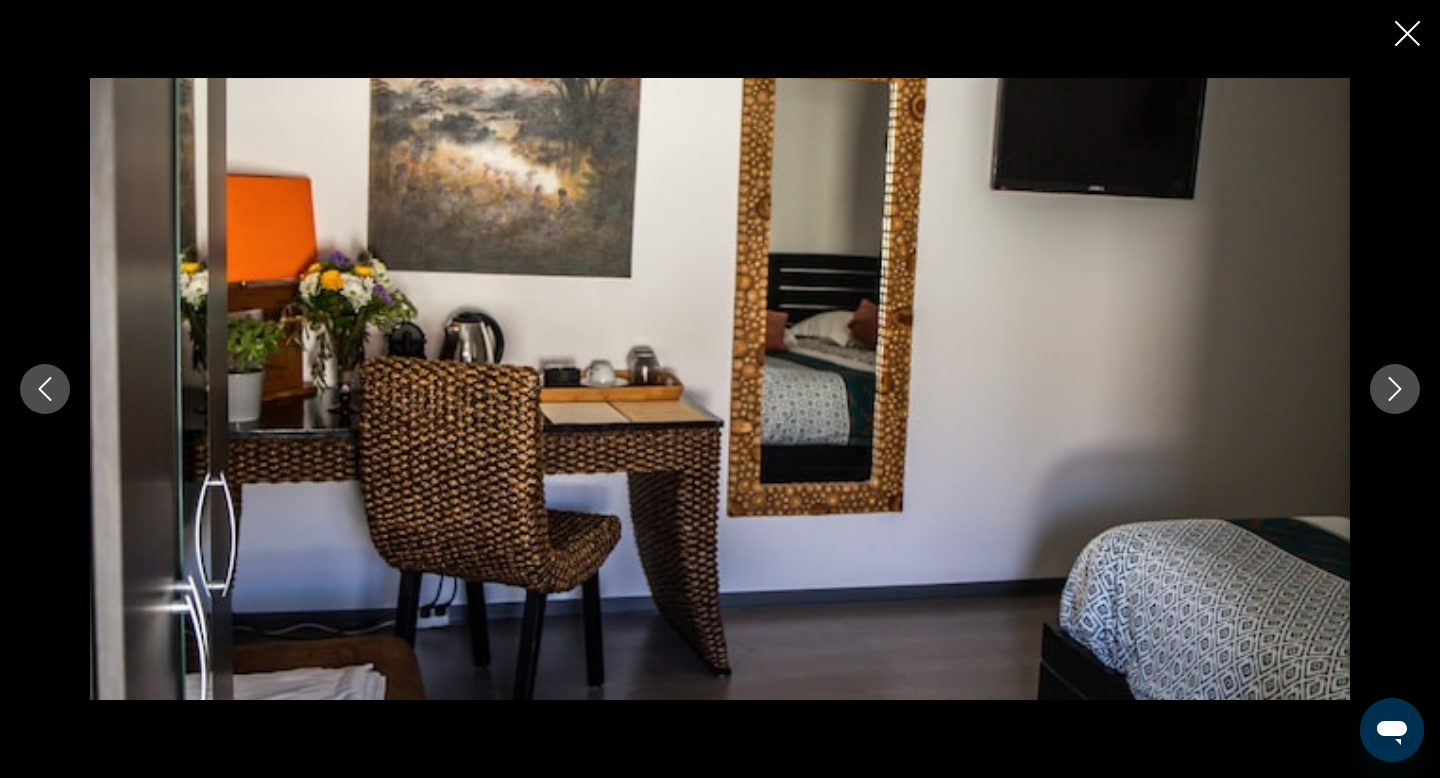 click 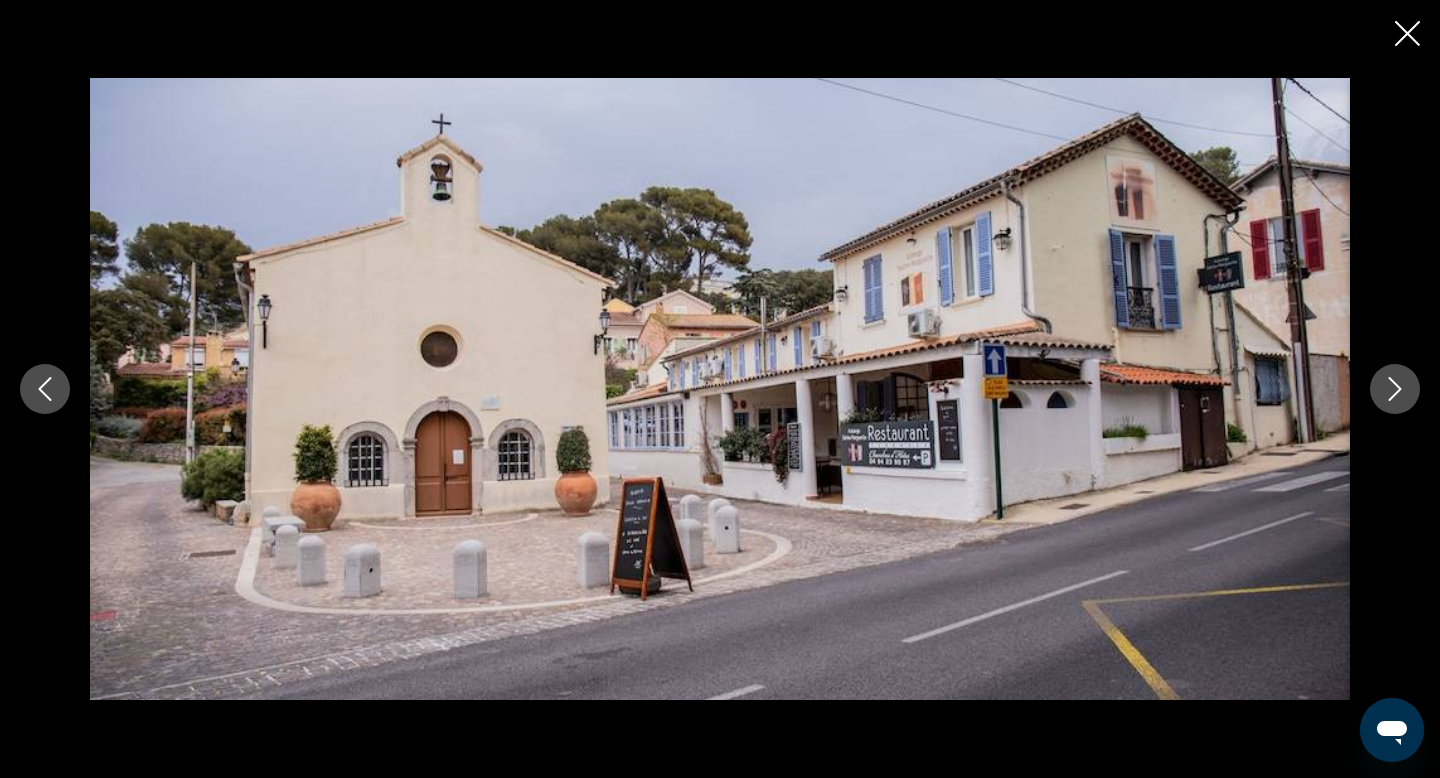 click 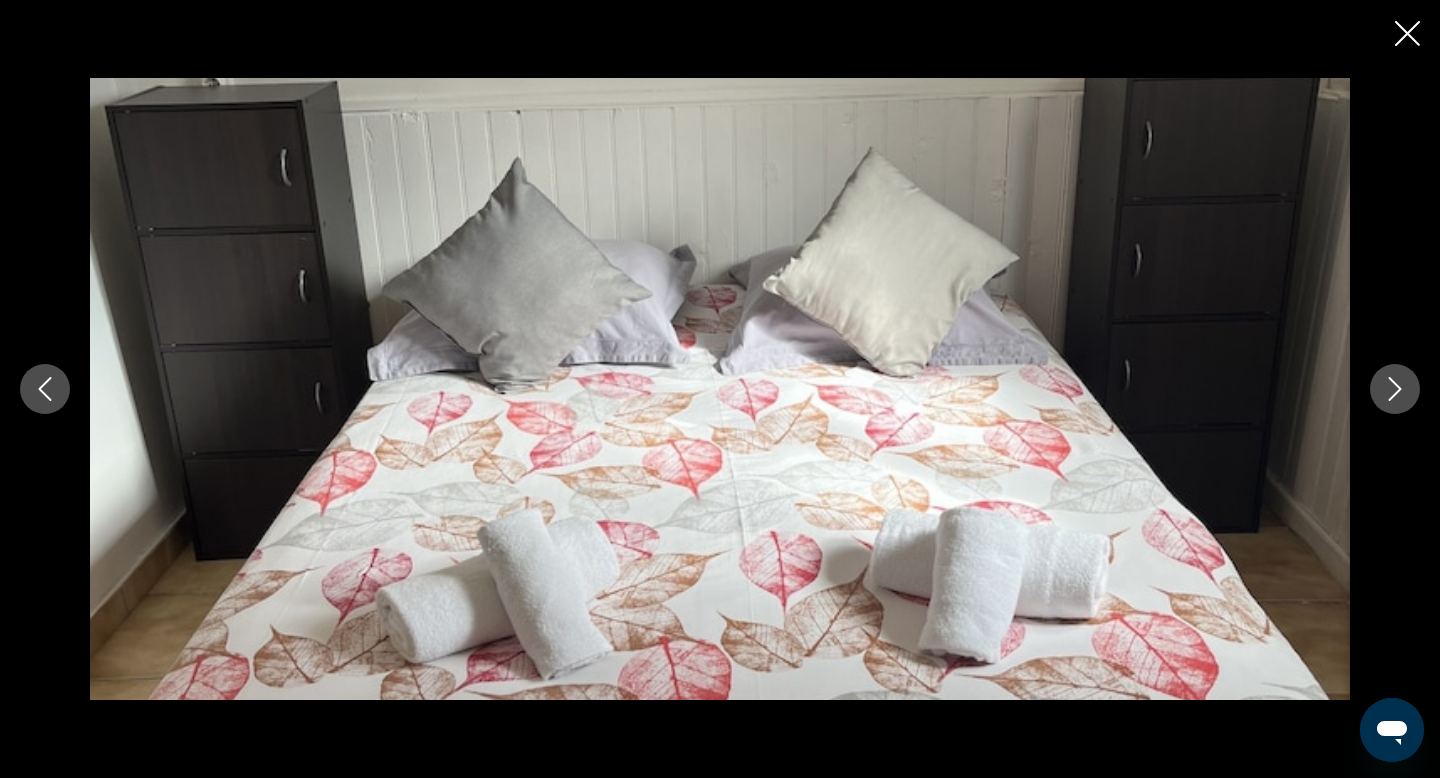 click 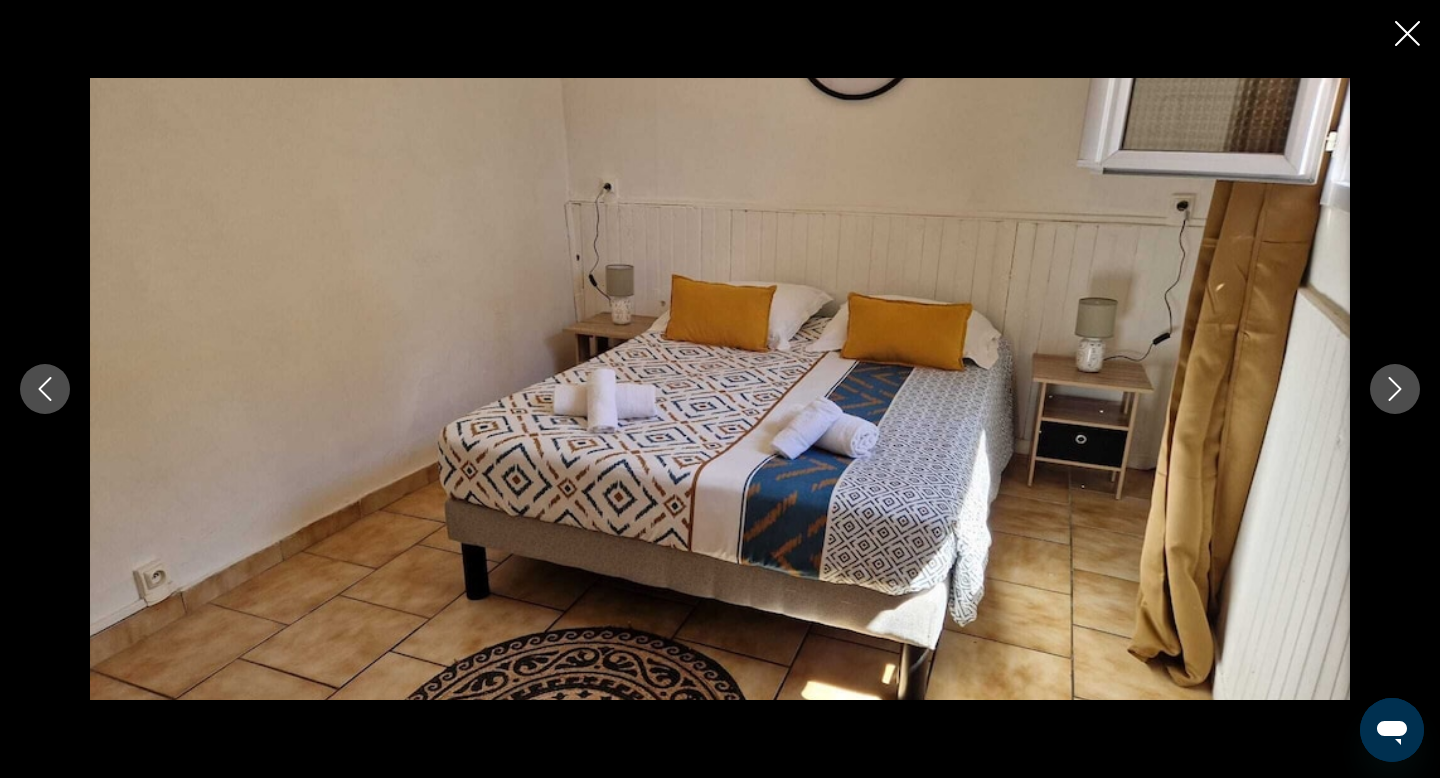 click 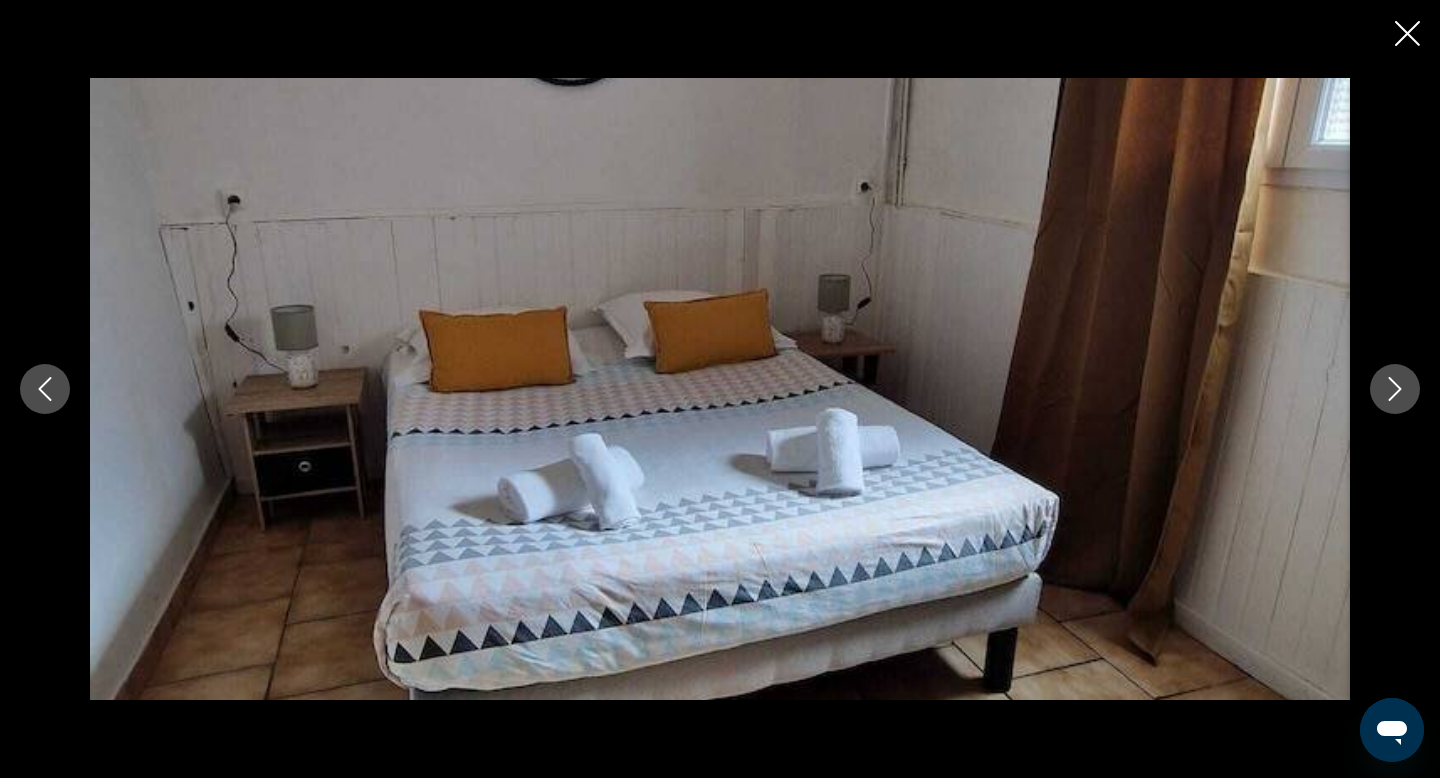 click 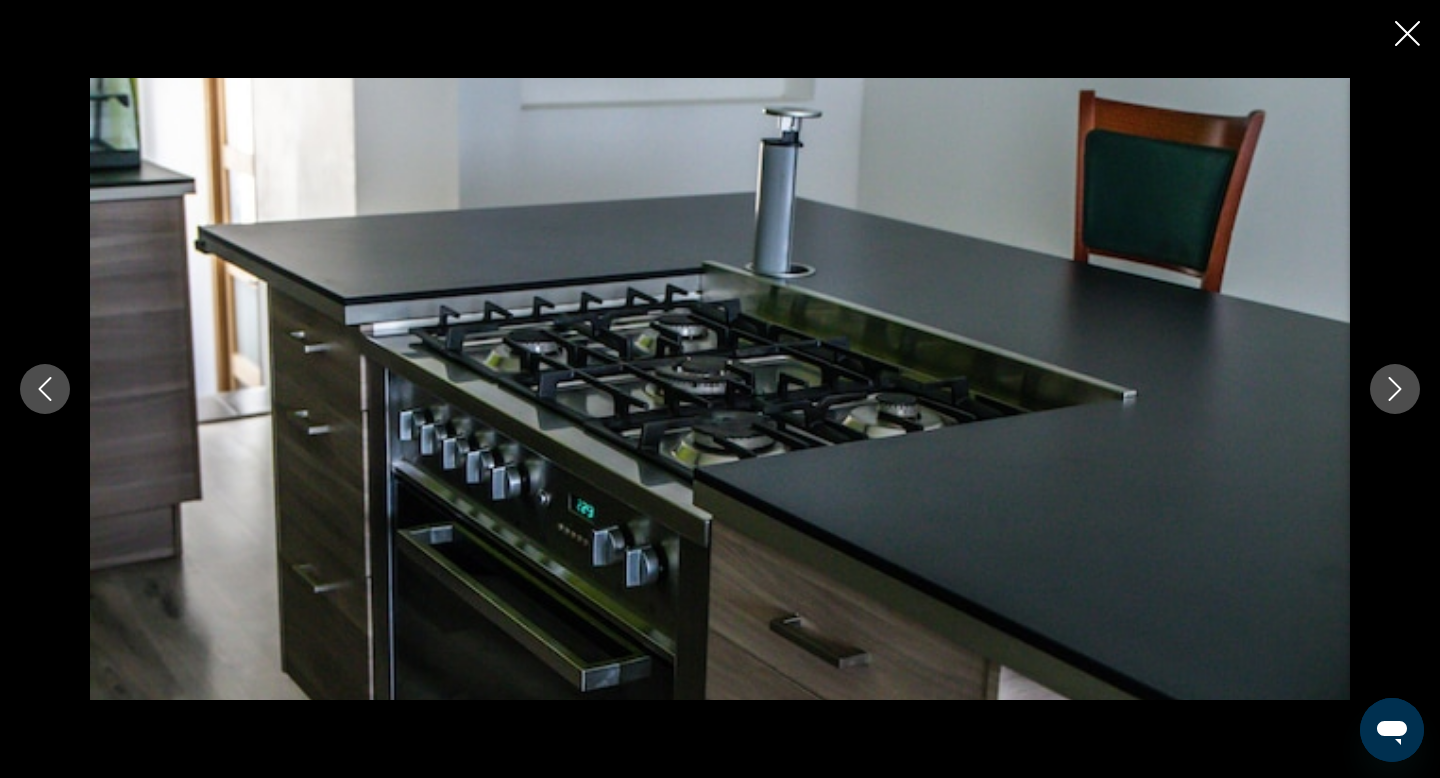 click 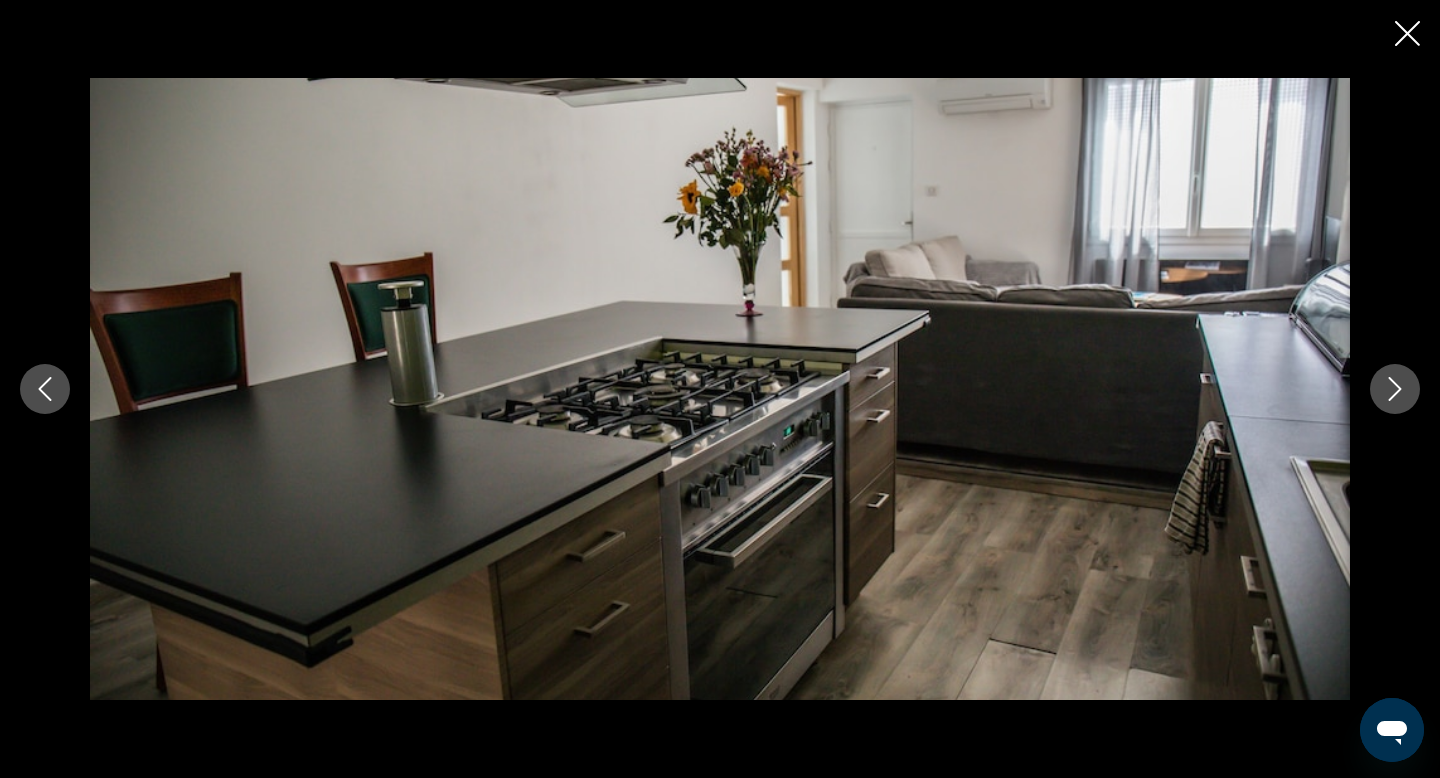 click 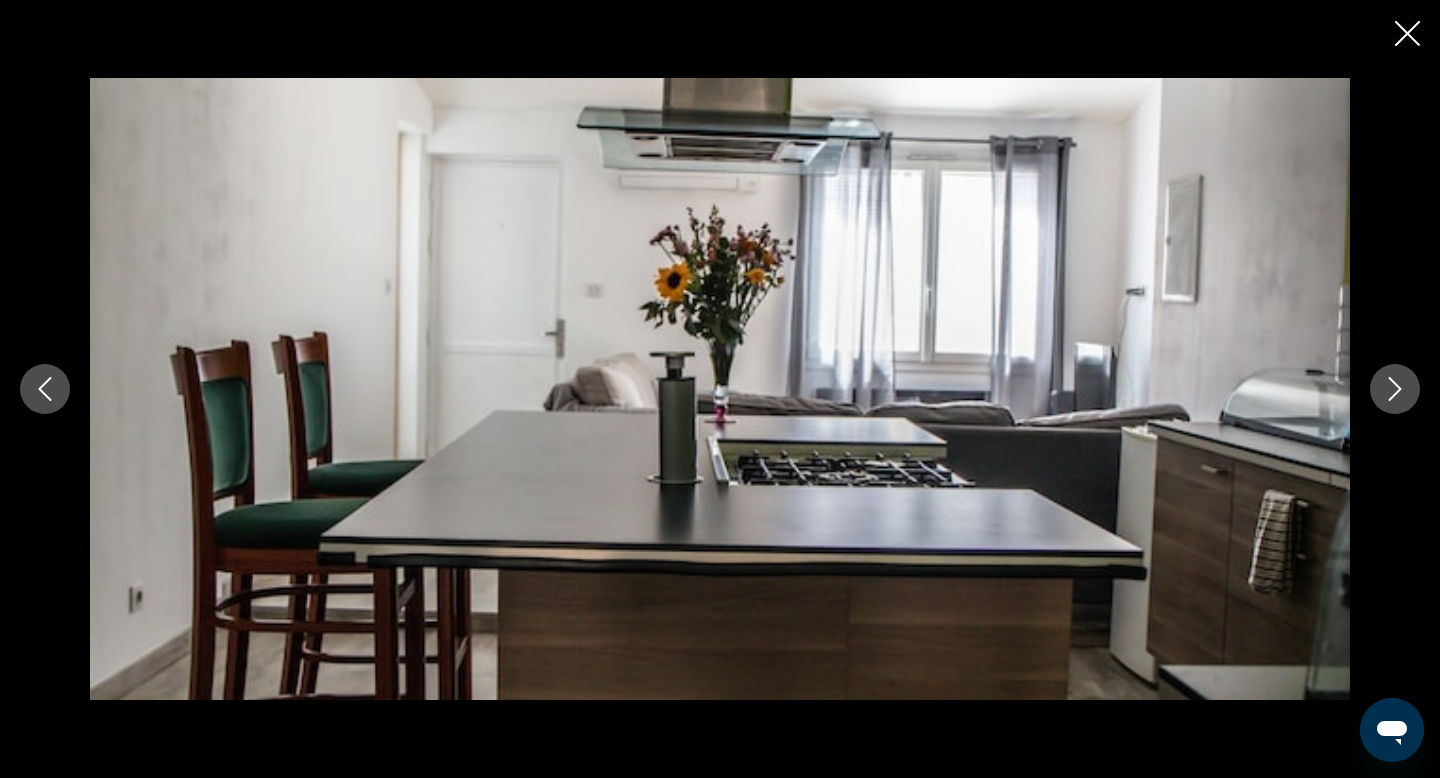 click 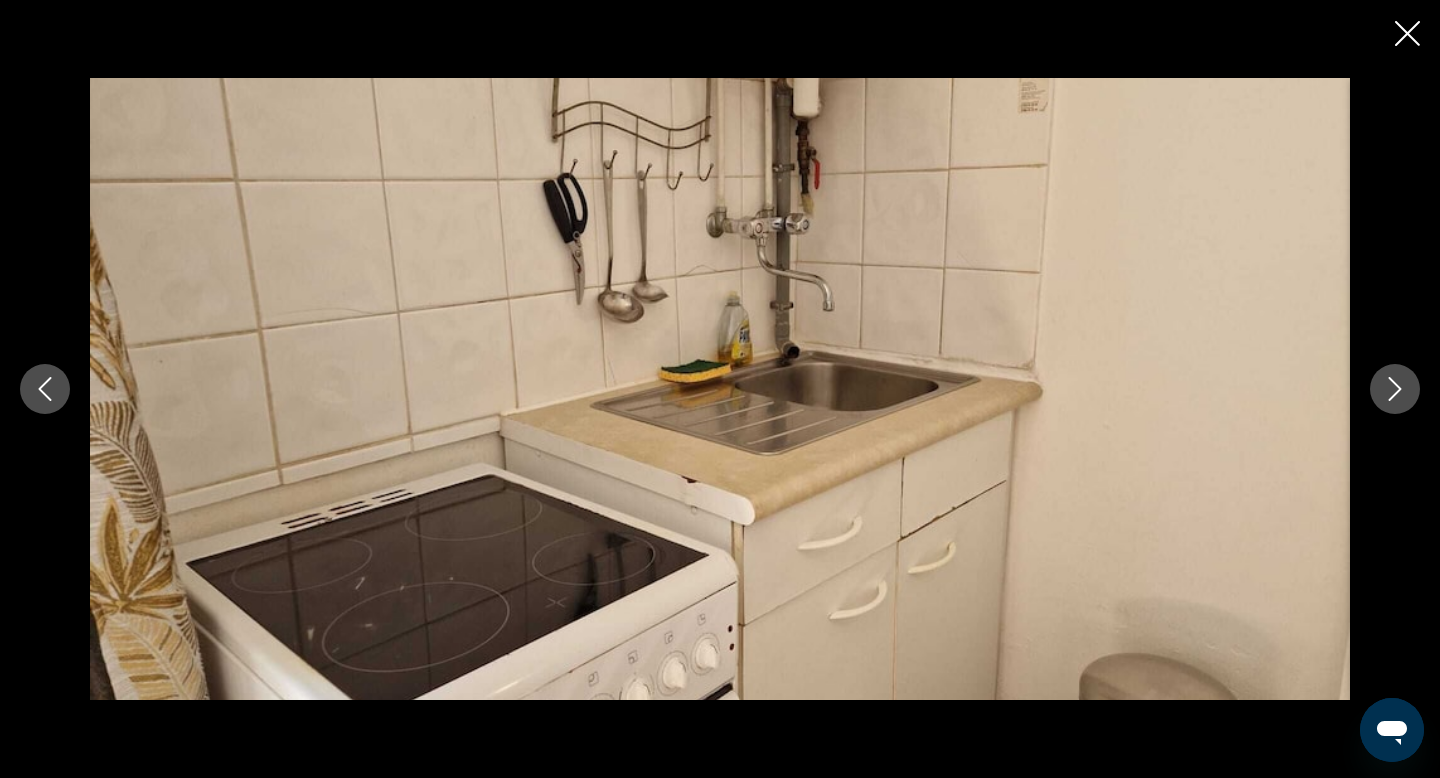 click 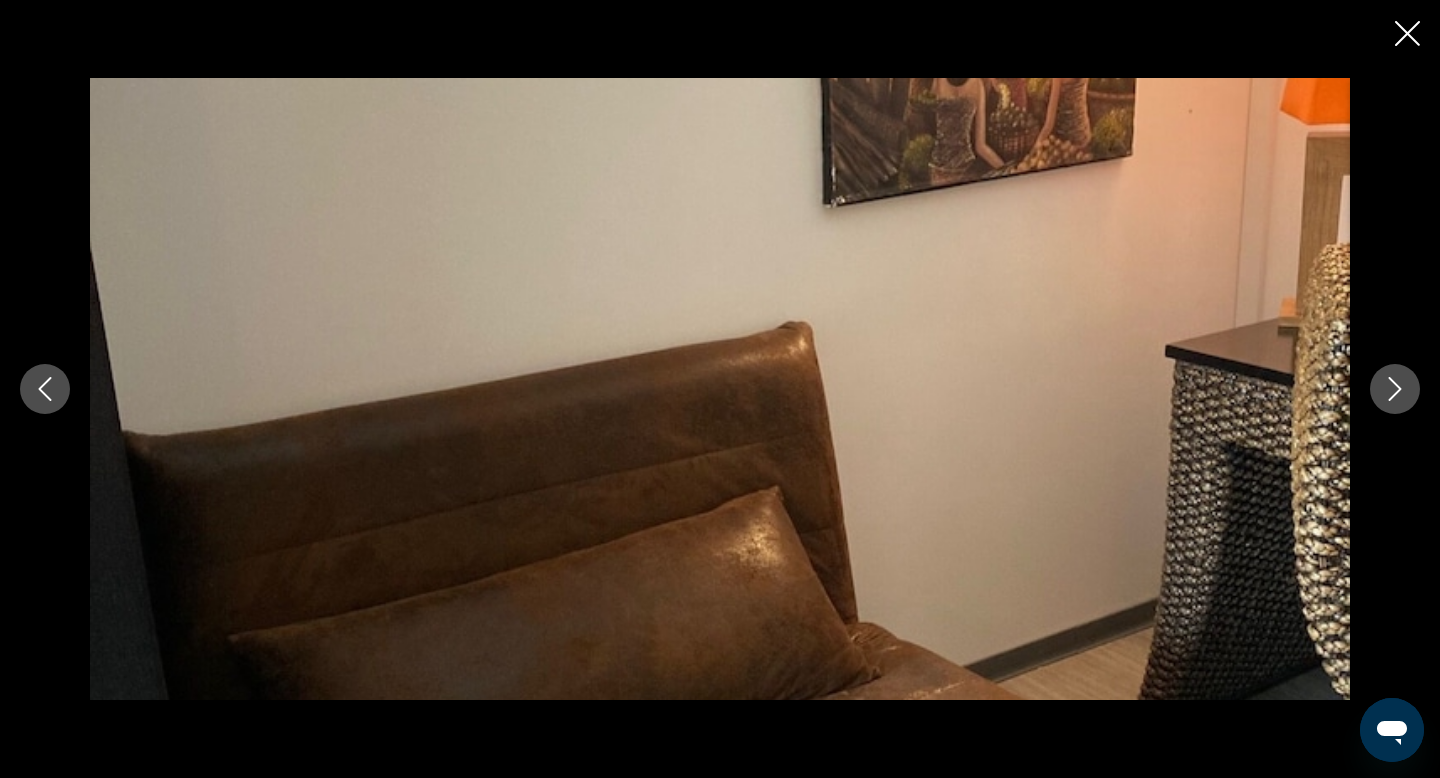 click 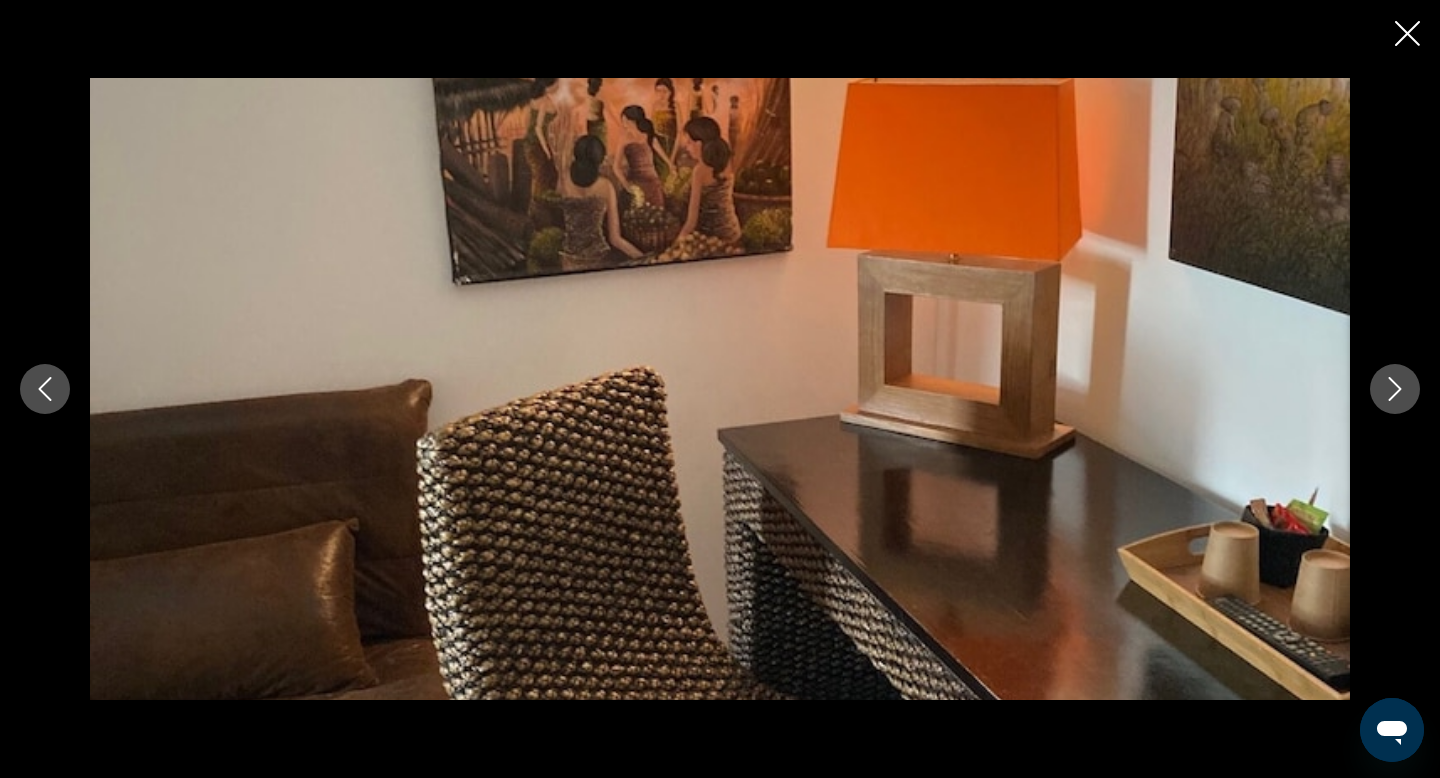 click 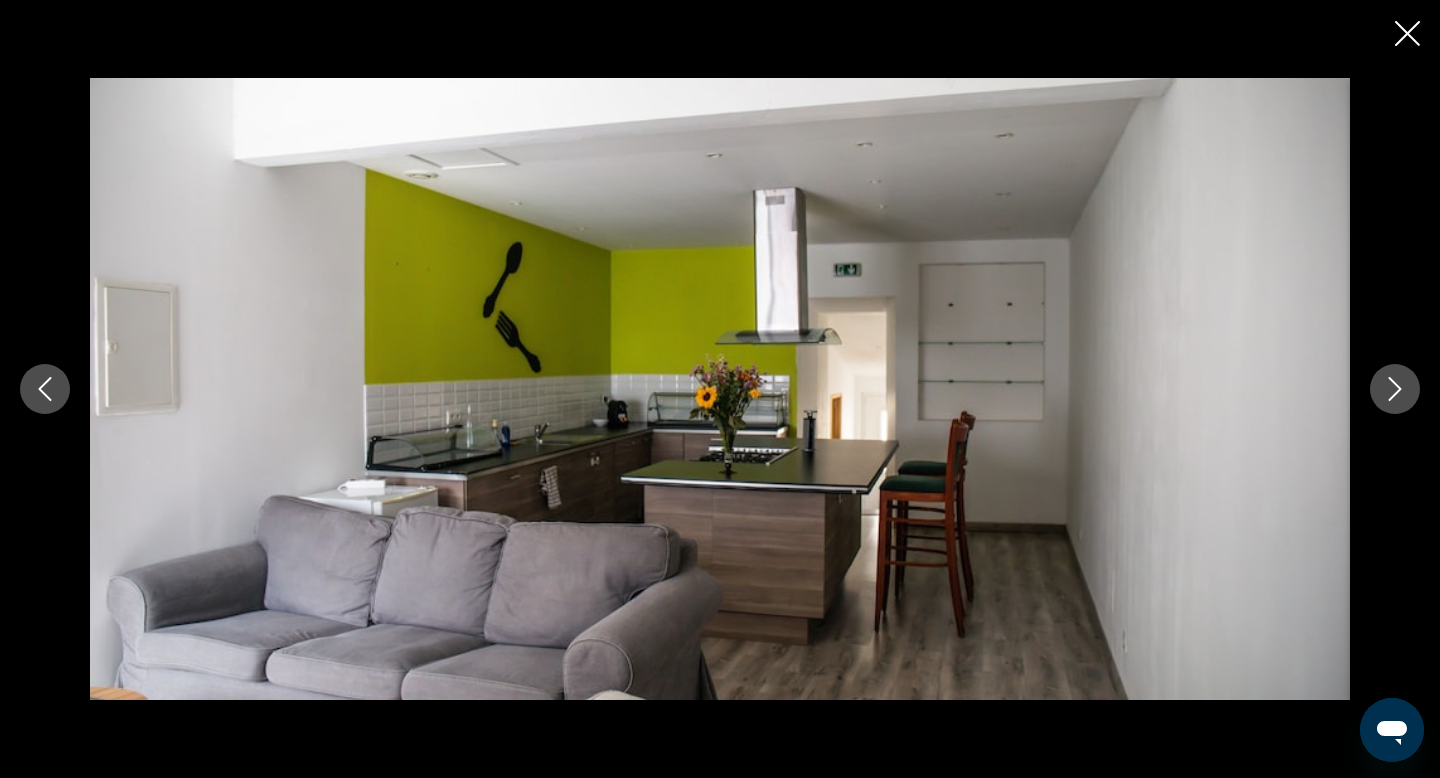 click 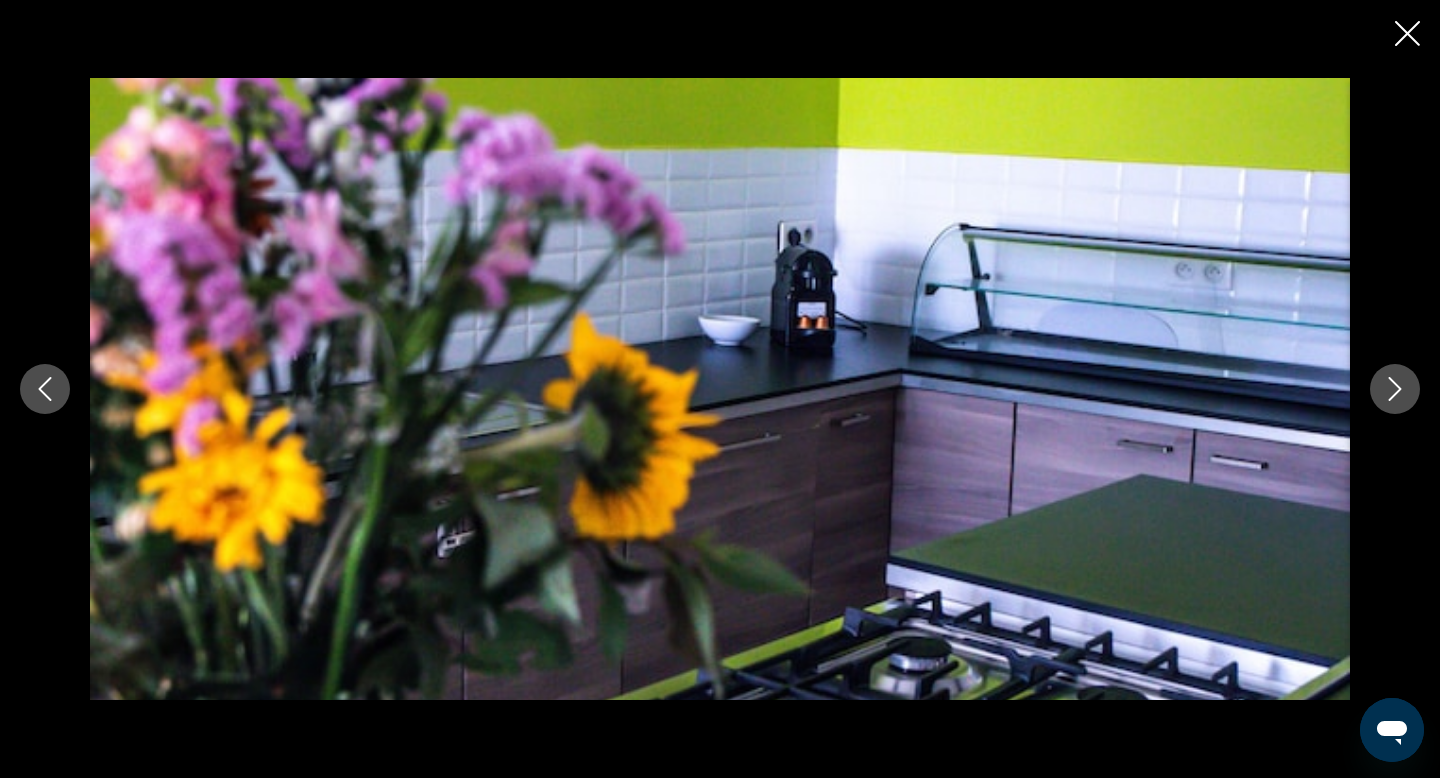 click 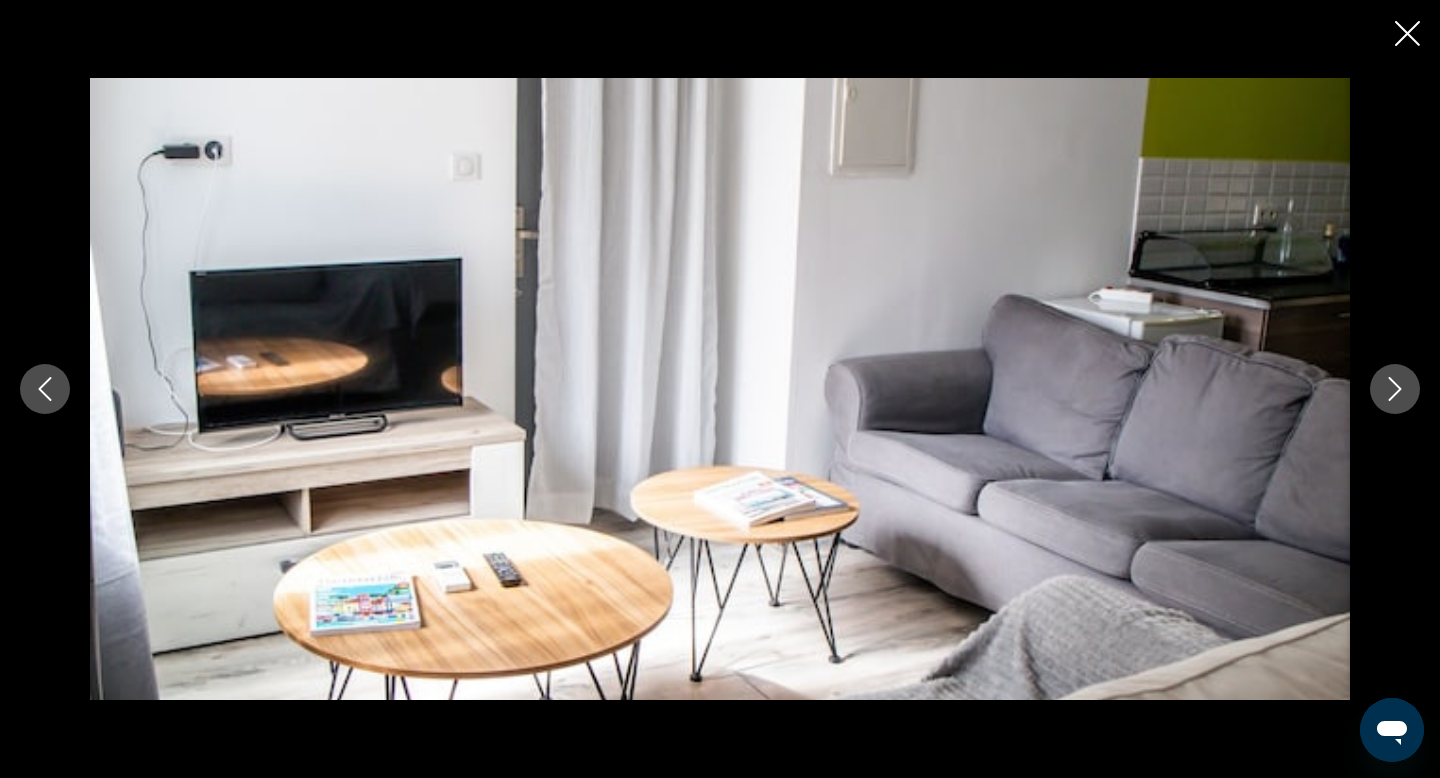 click 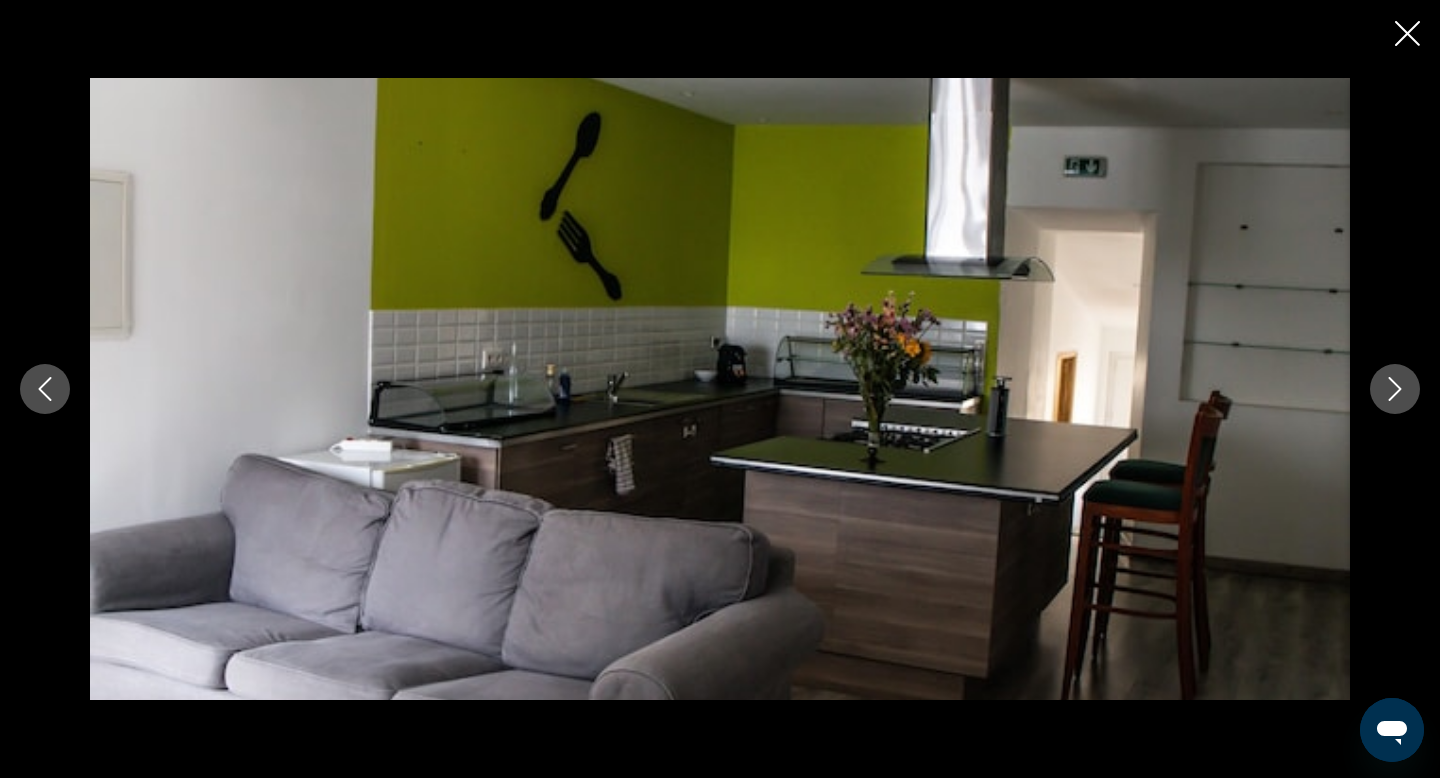 click 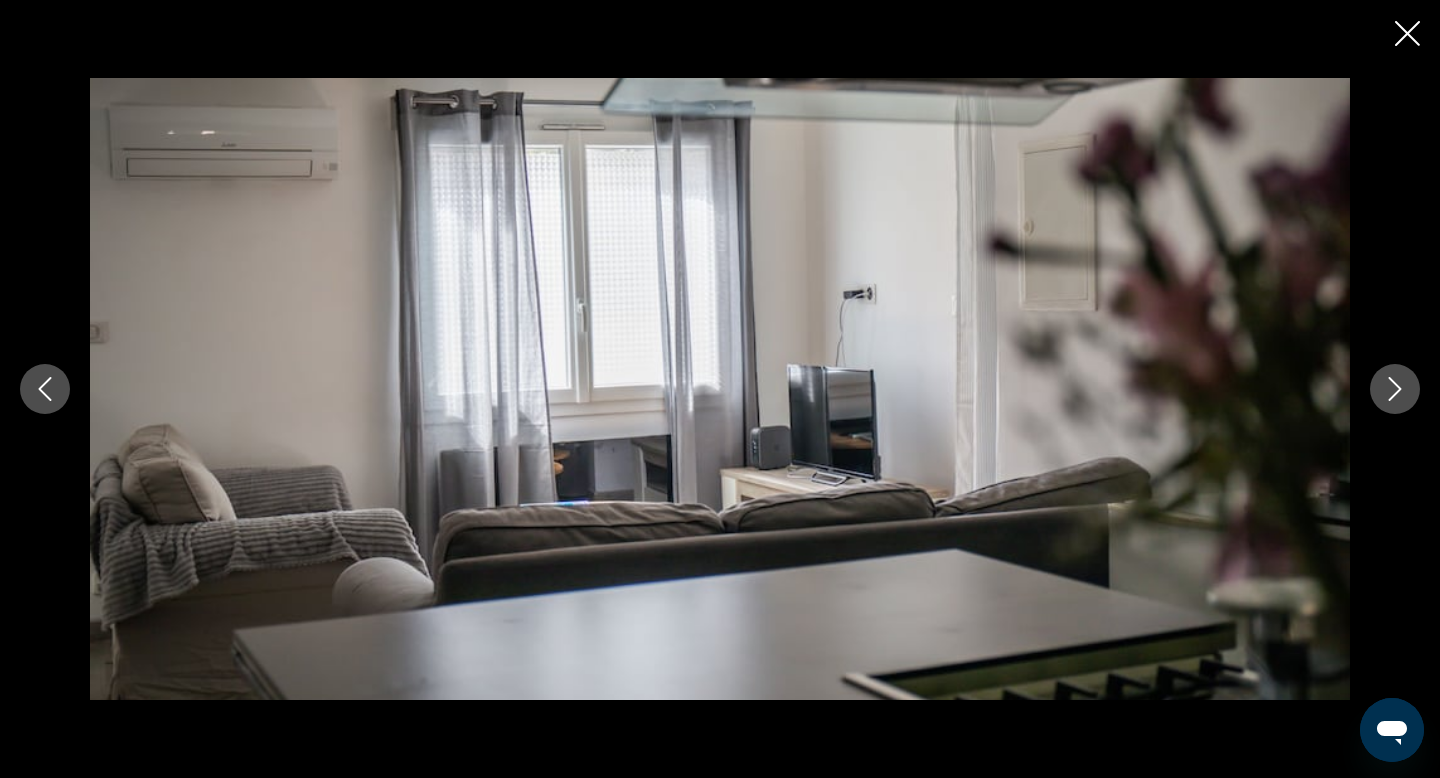 click 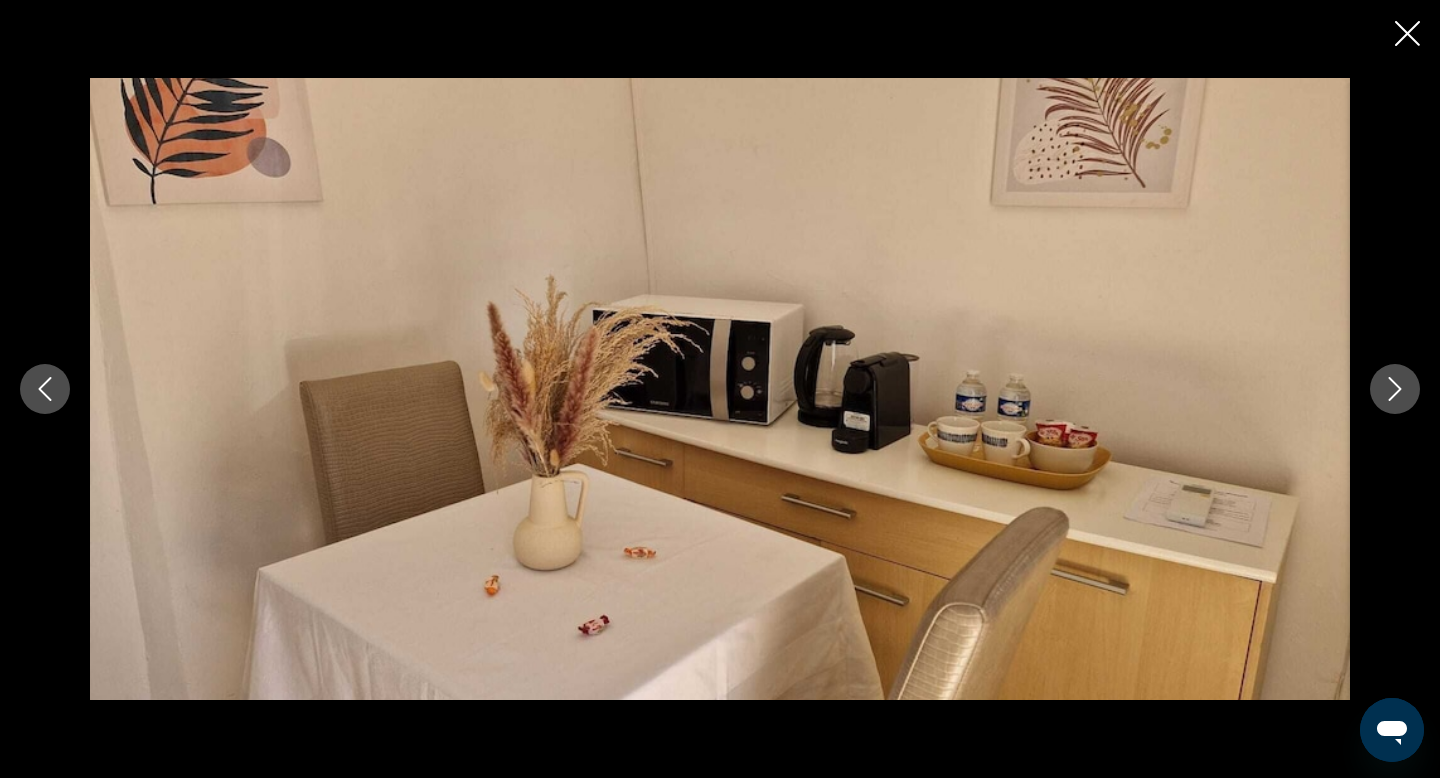 click 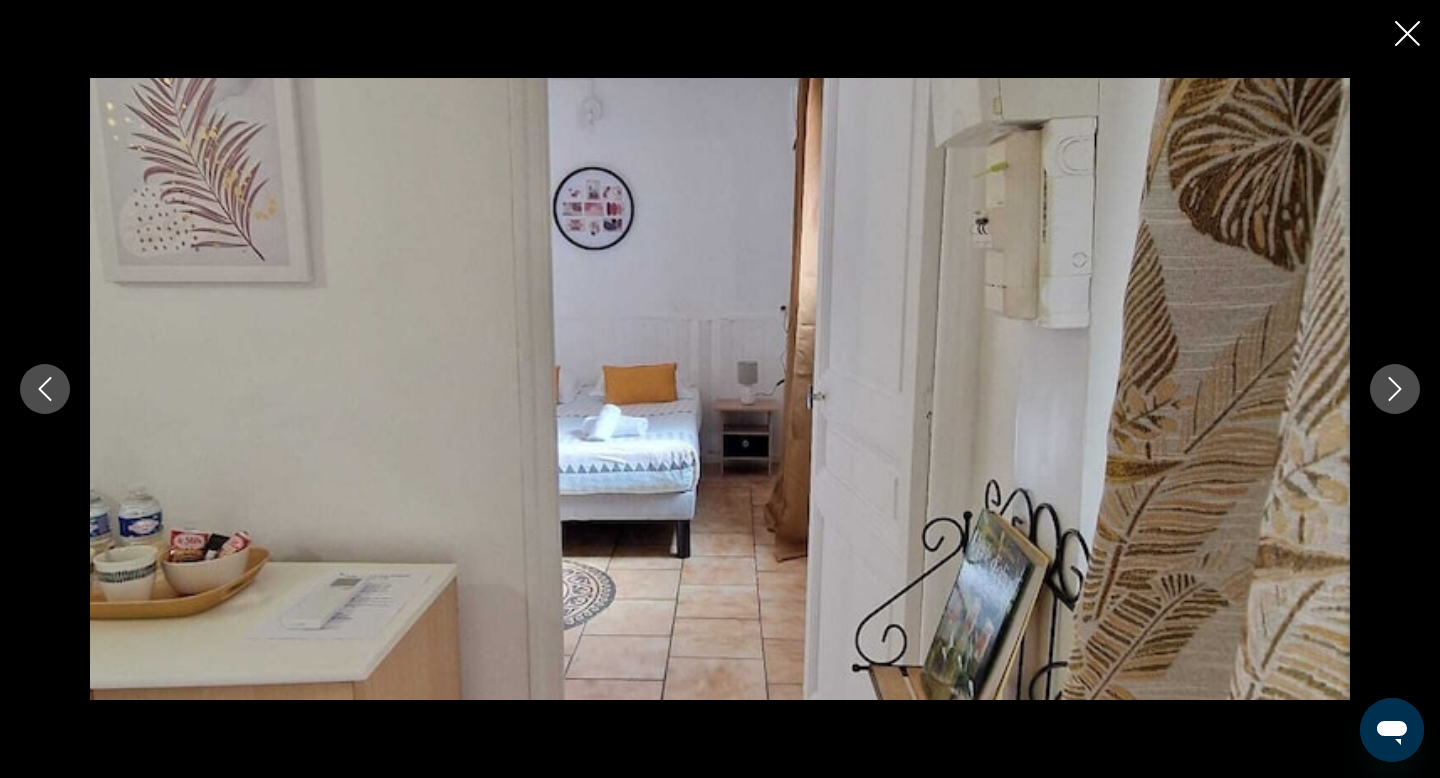 click 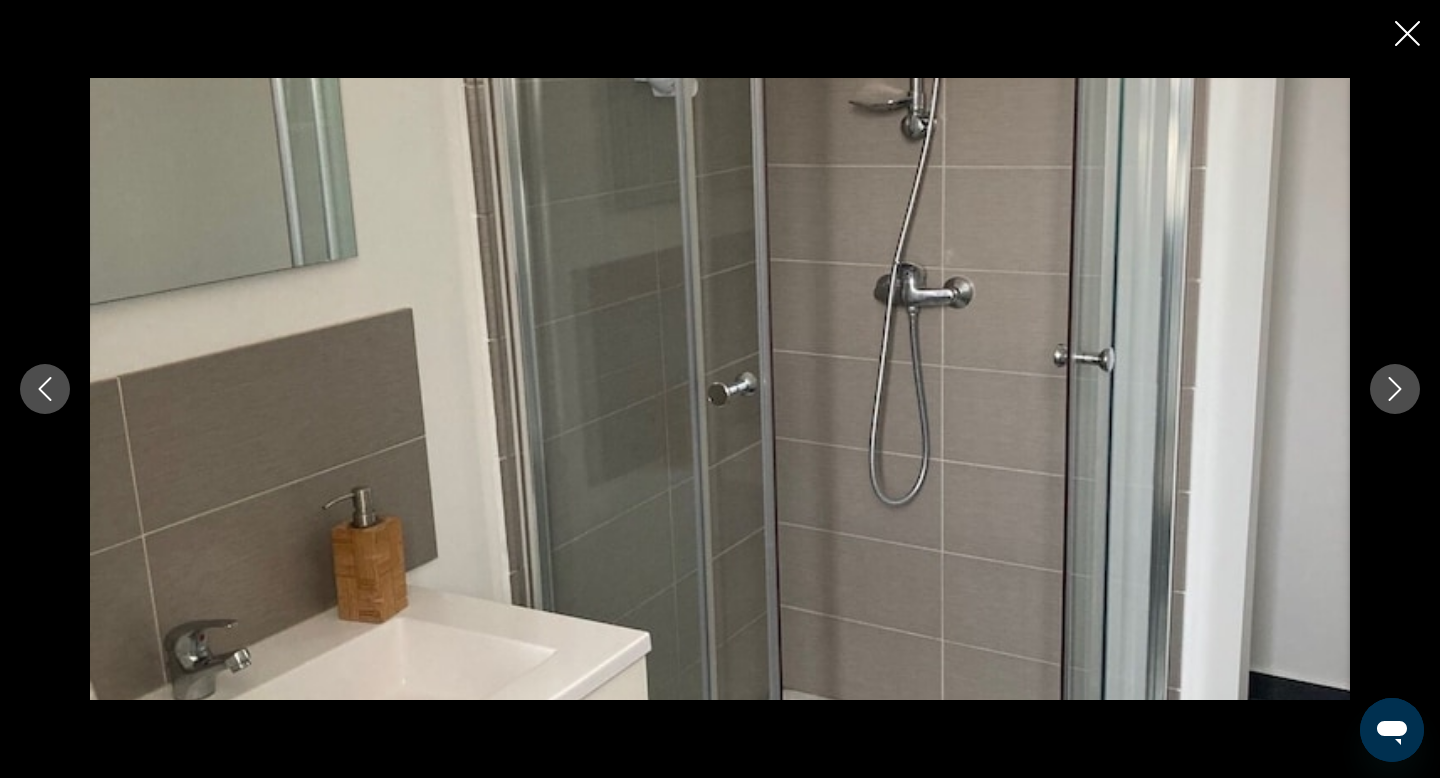 click 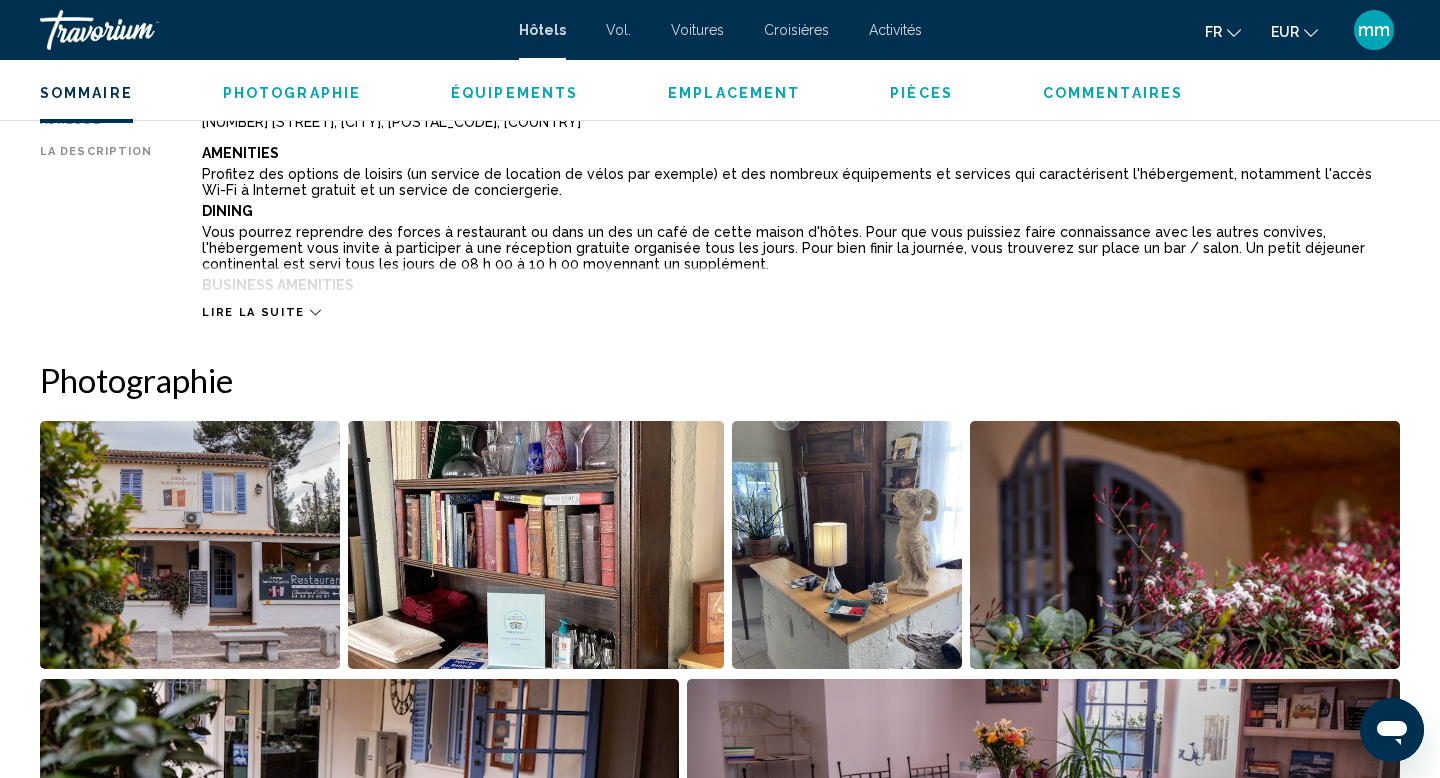 scroll, scrollTop: 678, scrollLeft: 0, axis: vertical 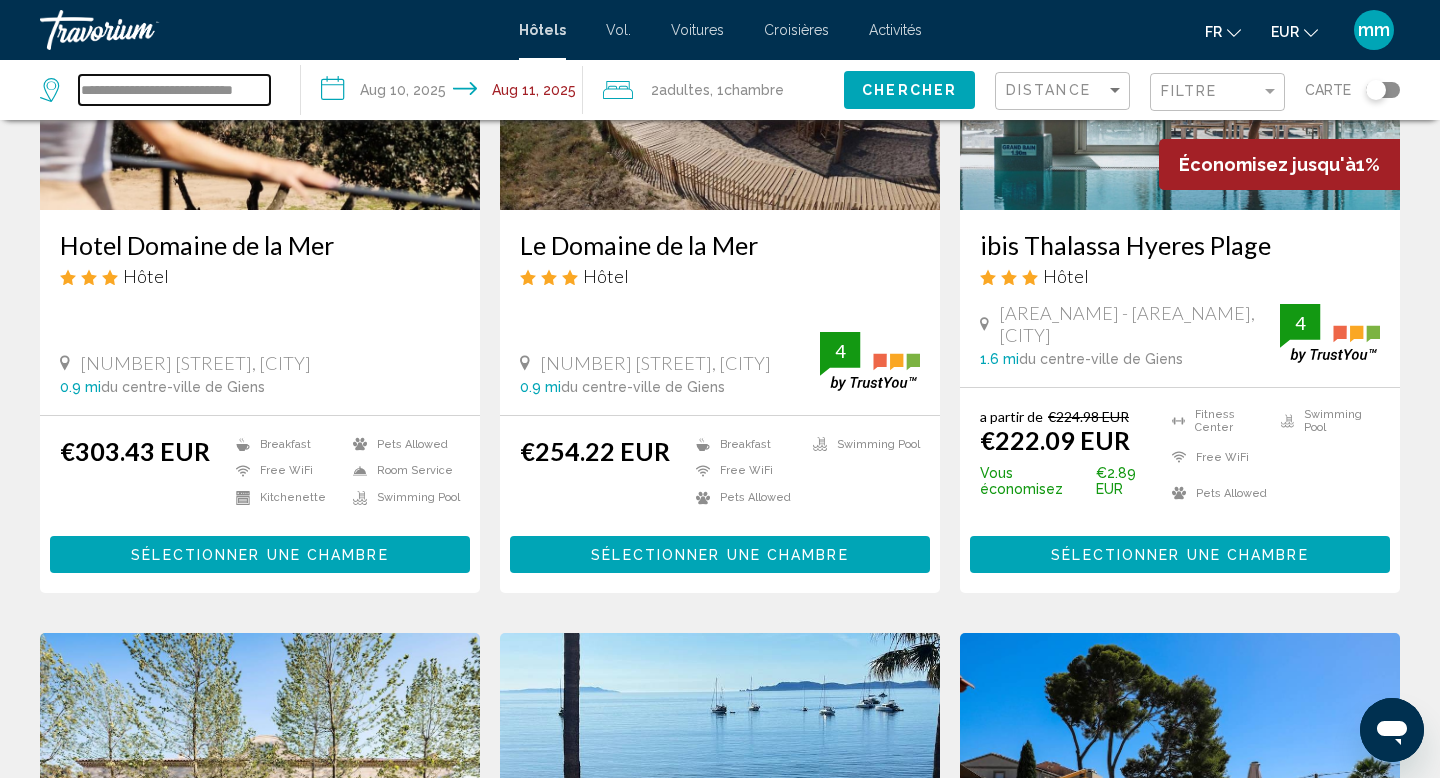 click on "**********" at bounding box center [174, 90] 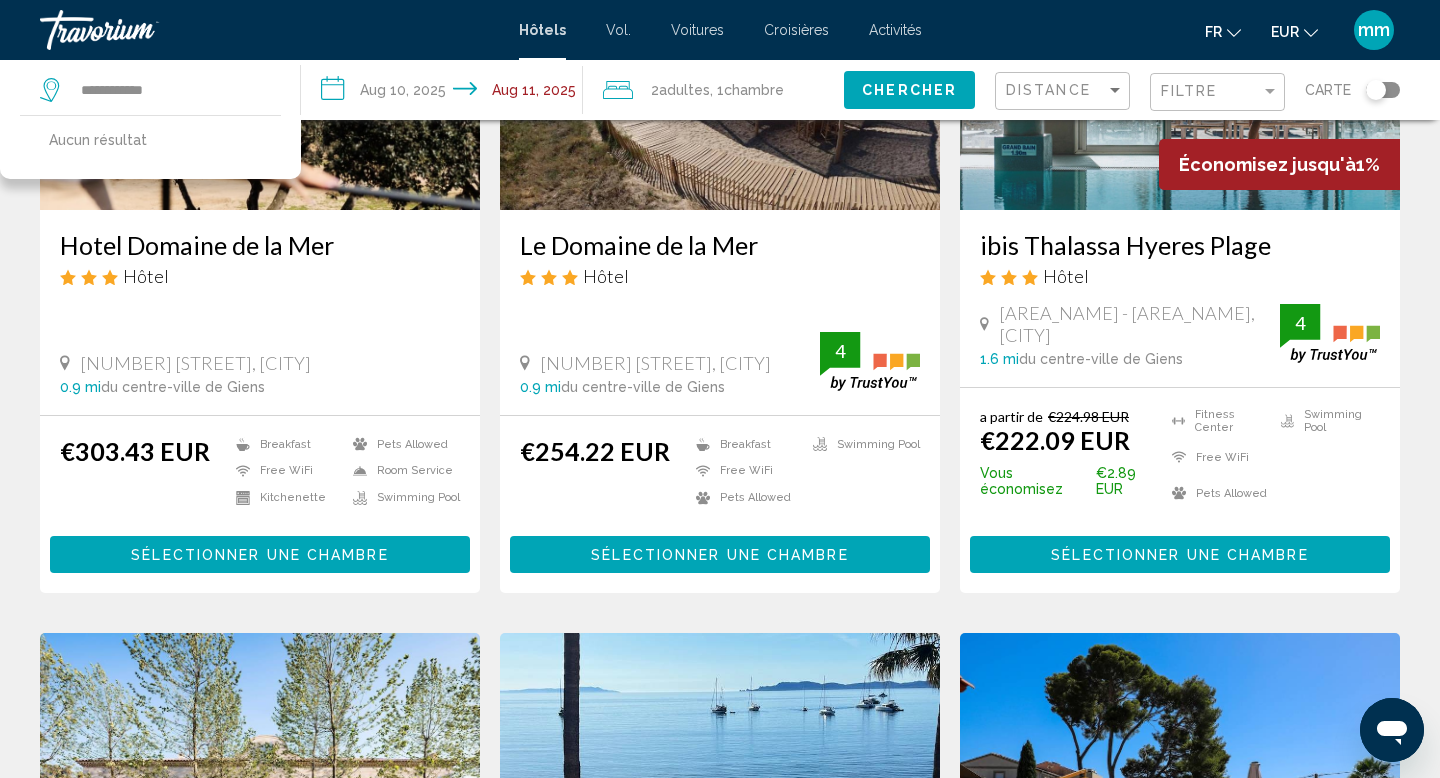 click on "**********" 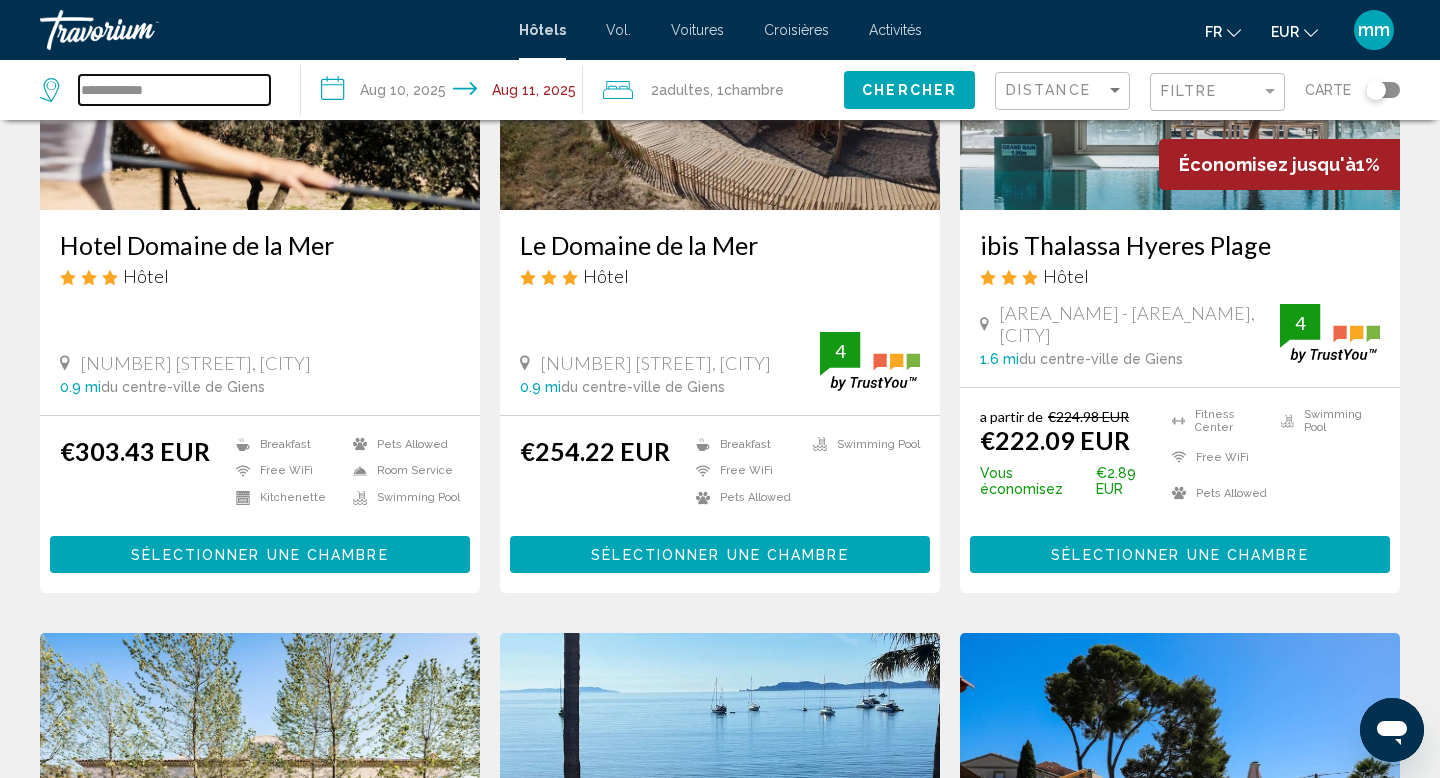 click on "**********" at bounding box center [174, 90] 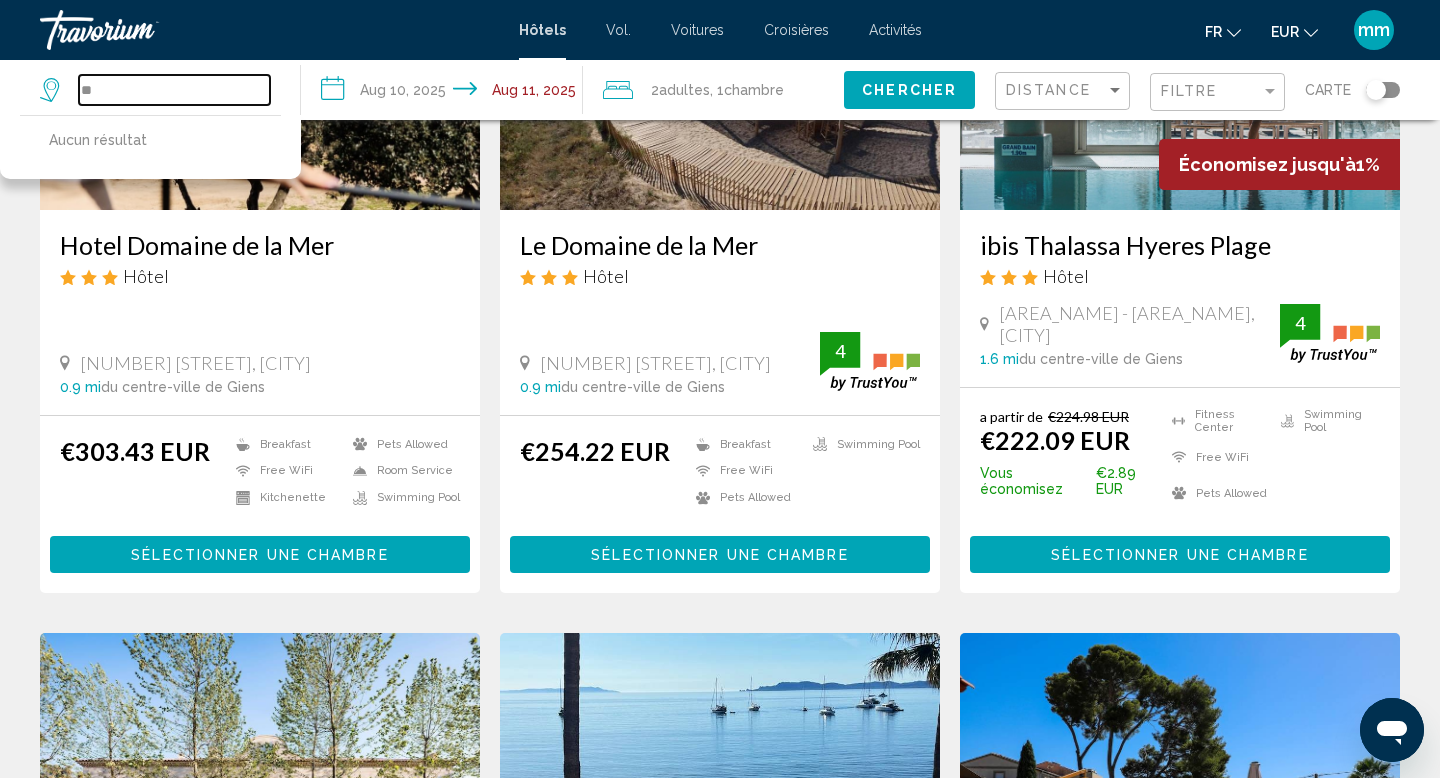 type on "*" 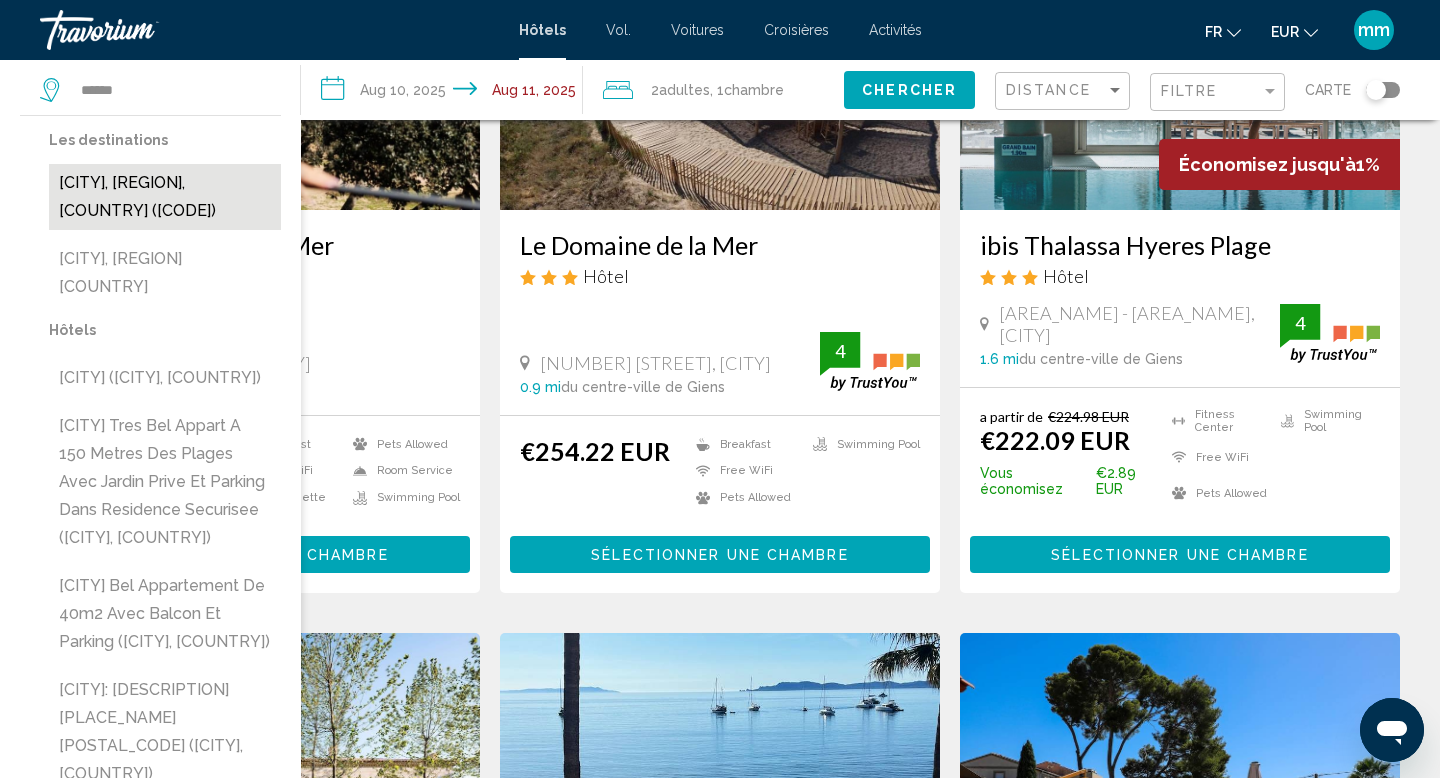 click on "[CITY], [REGION], [COUNTRY] ([CODE])" at bounding box center (165, 197) 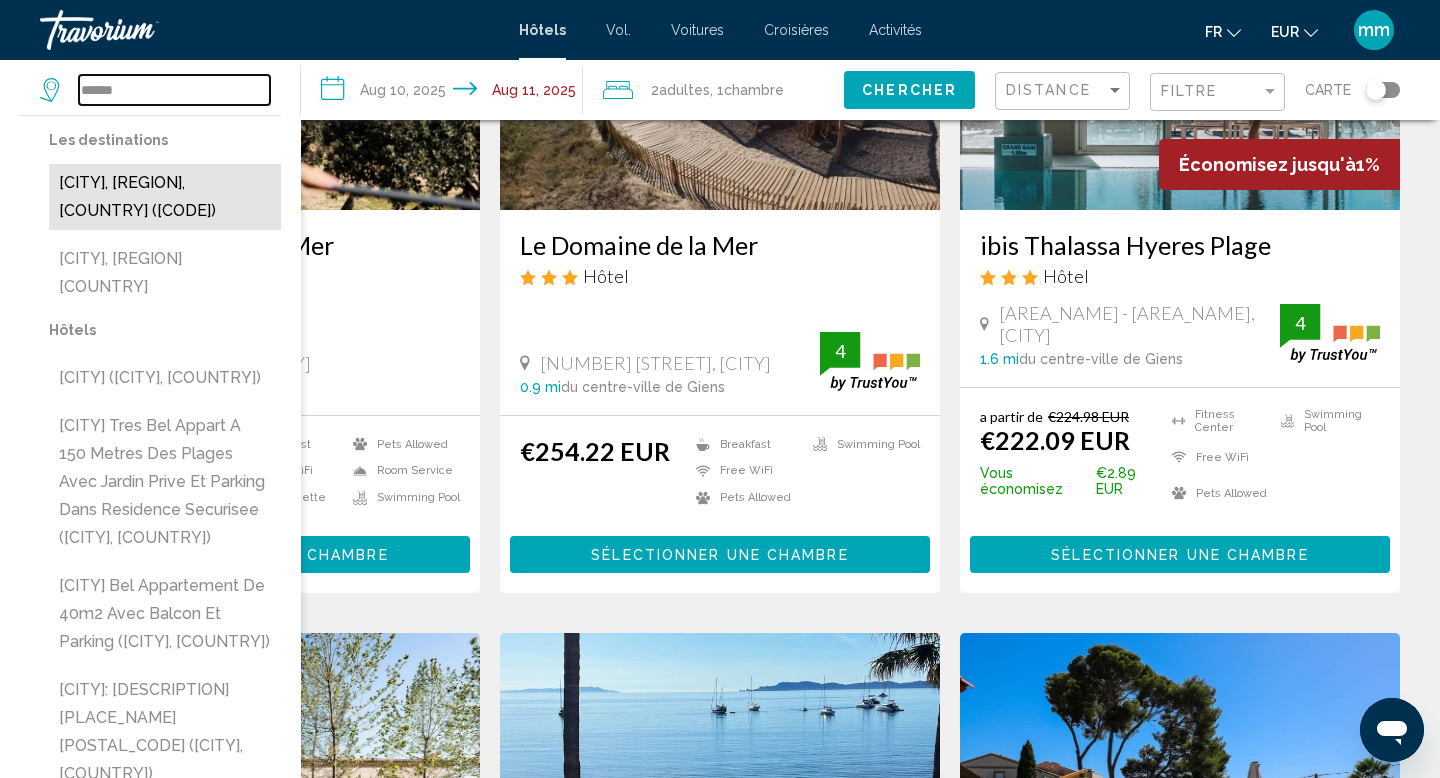 type on "**********" 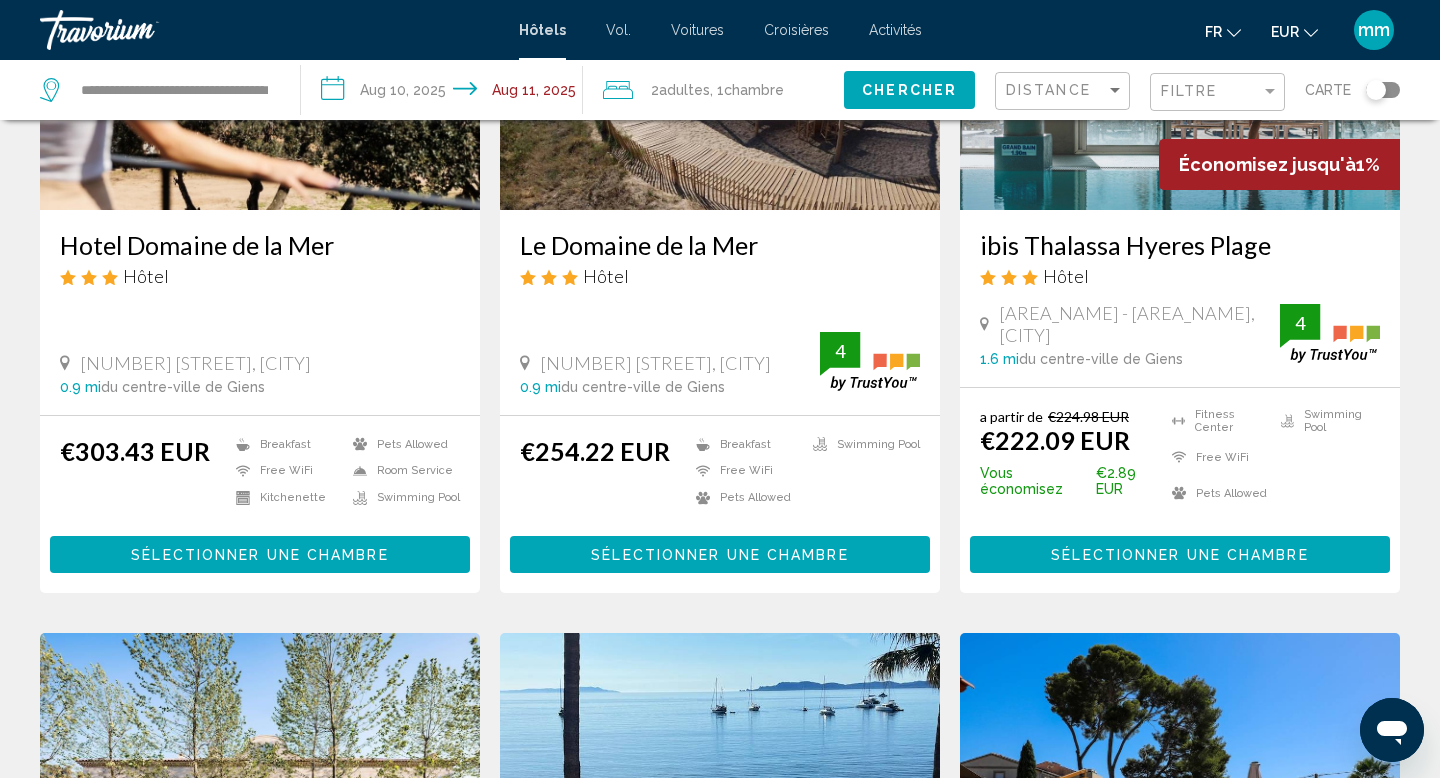 click on "Chercher" 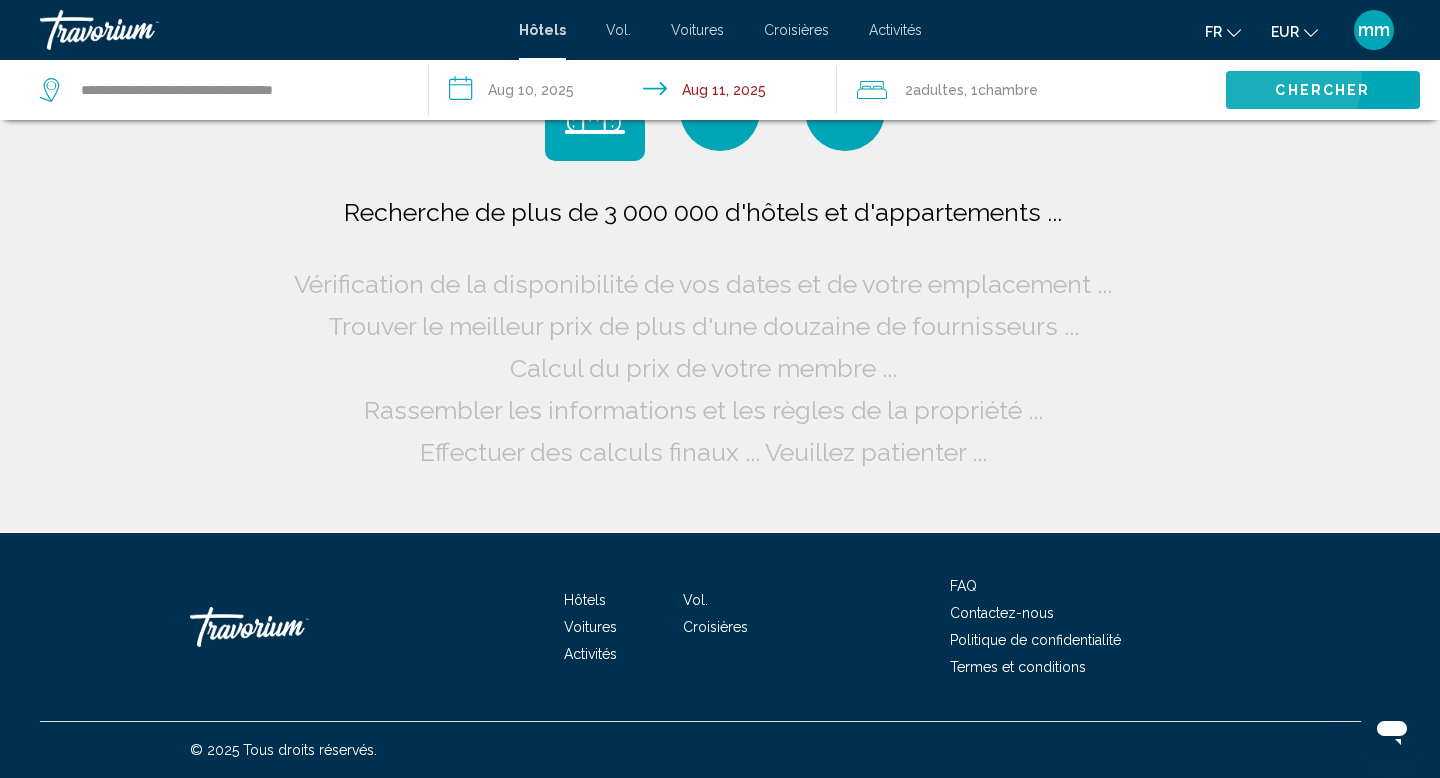 scroll, scrollTop: 0, scrollLeft: 0, axis: both 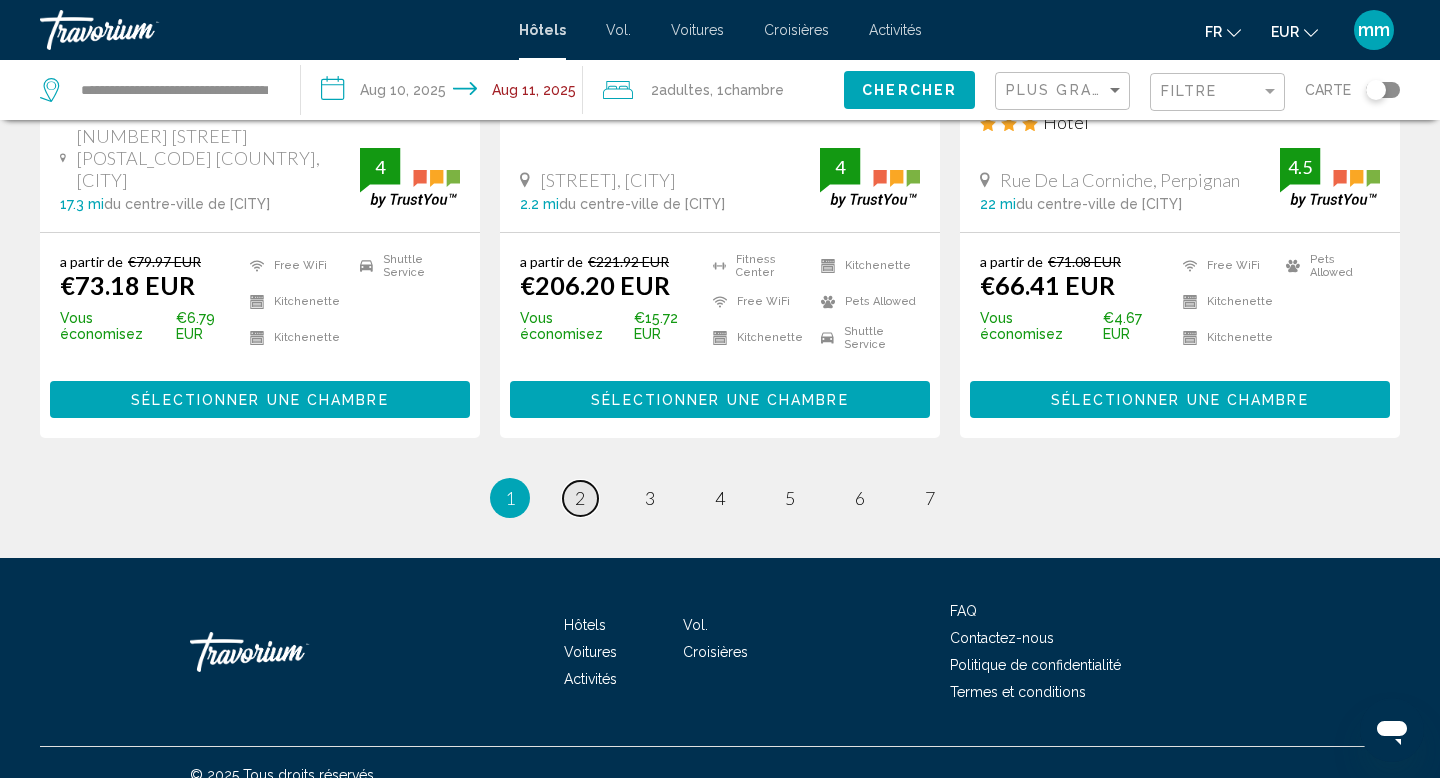 click on "2" at bounding box center [580, 498] 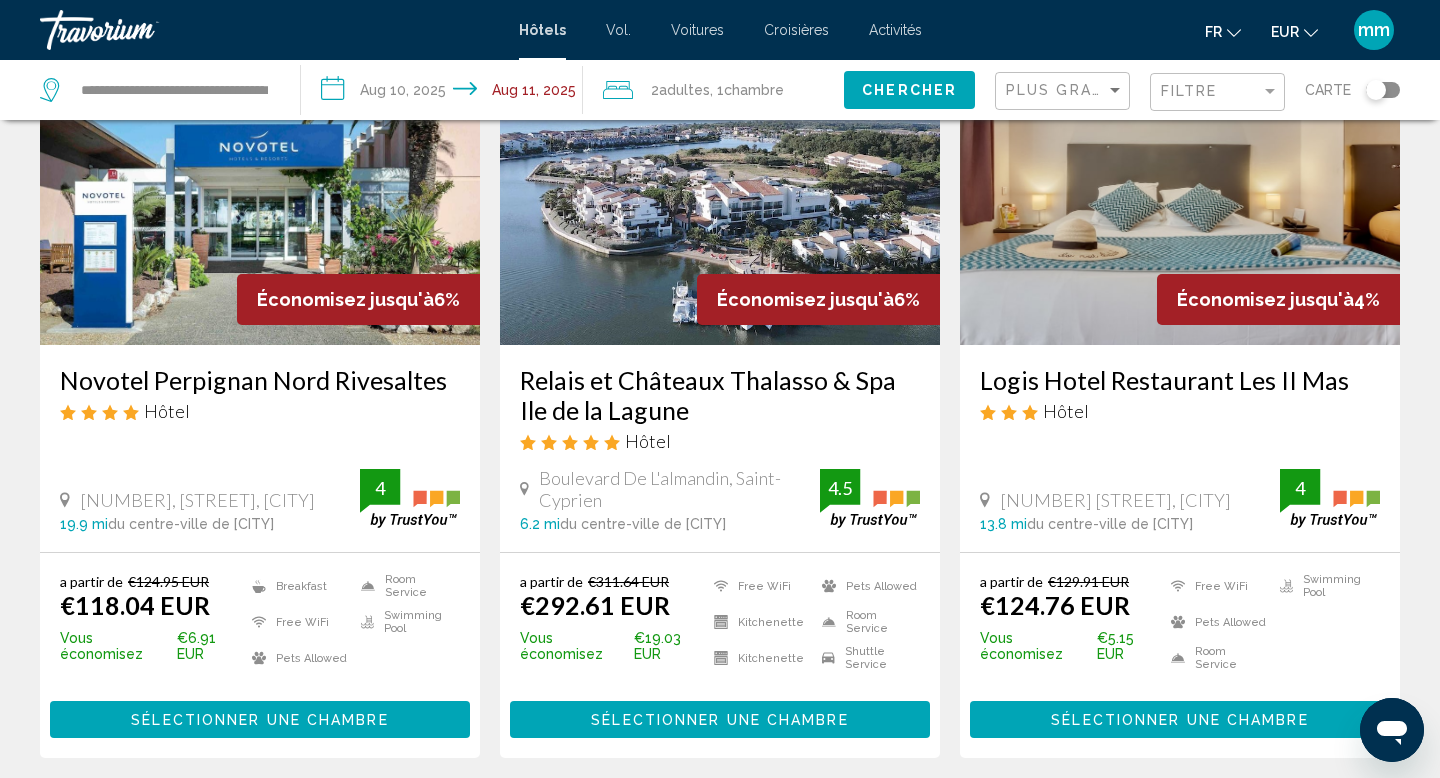 scroll, scrollTop: 0, scrollLeft: 0, axis: both 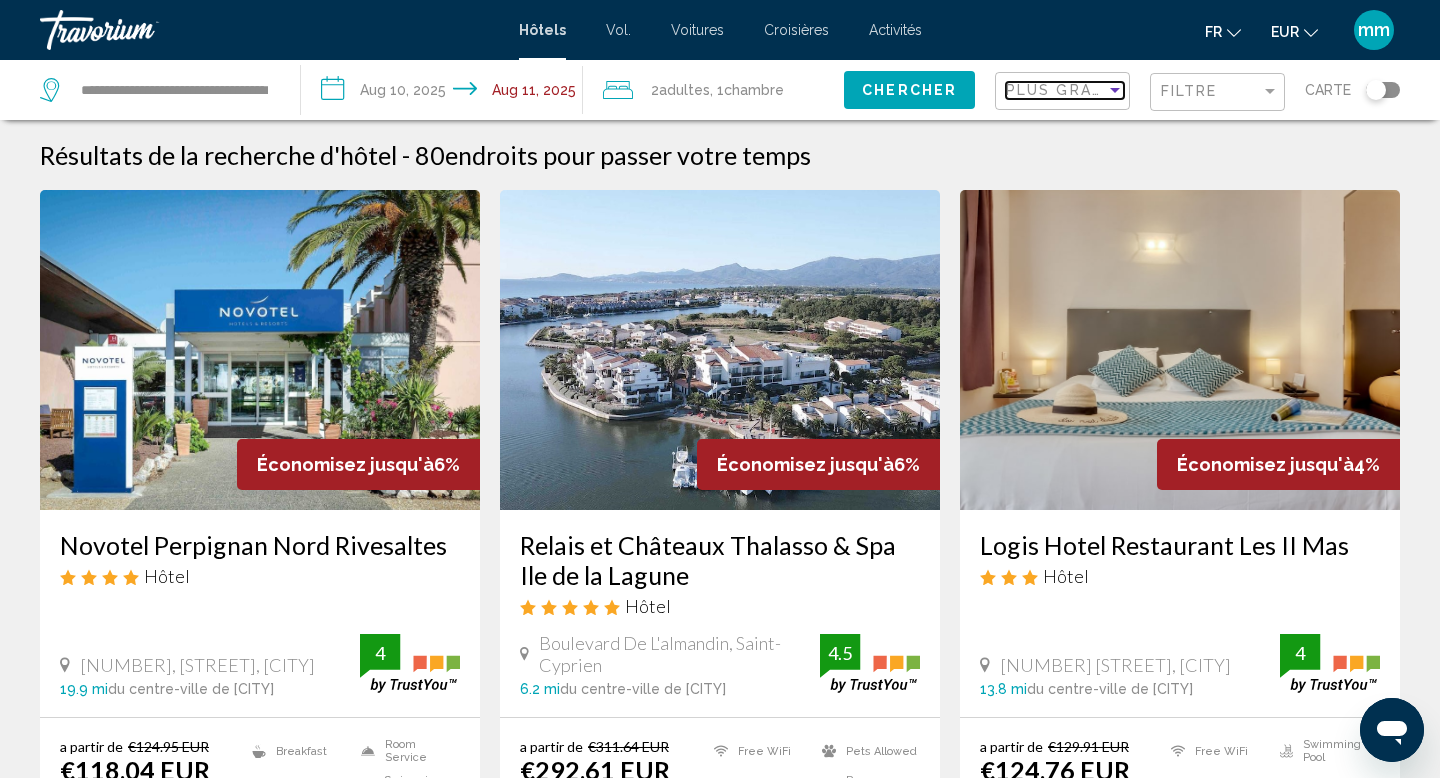 click at bounding box center [1115, 90] 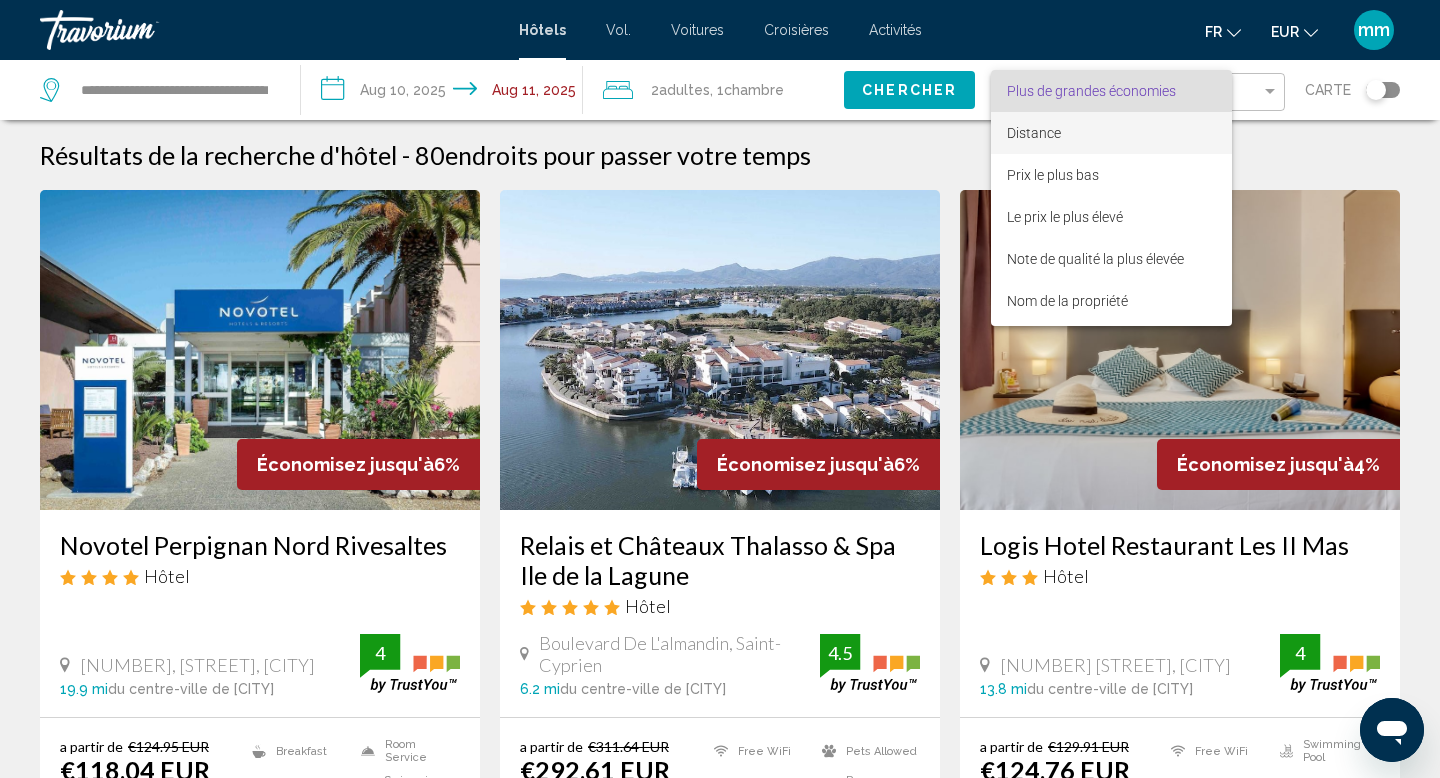 click on "Distance" at bounding box center [1034, 133] 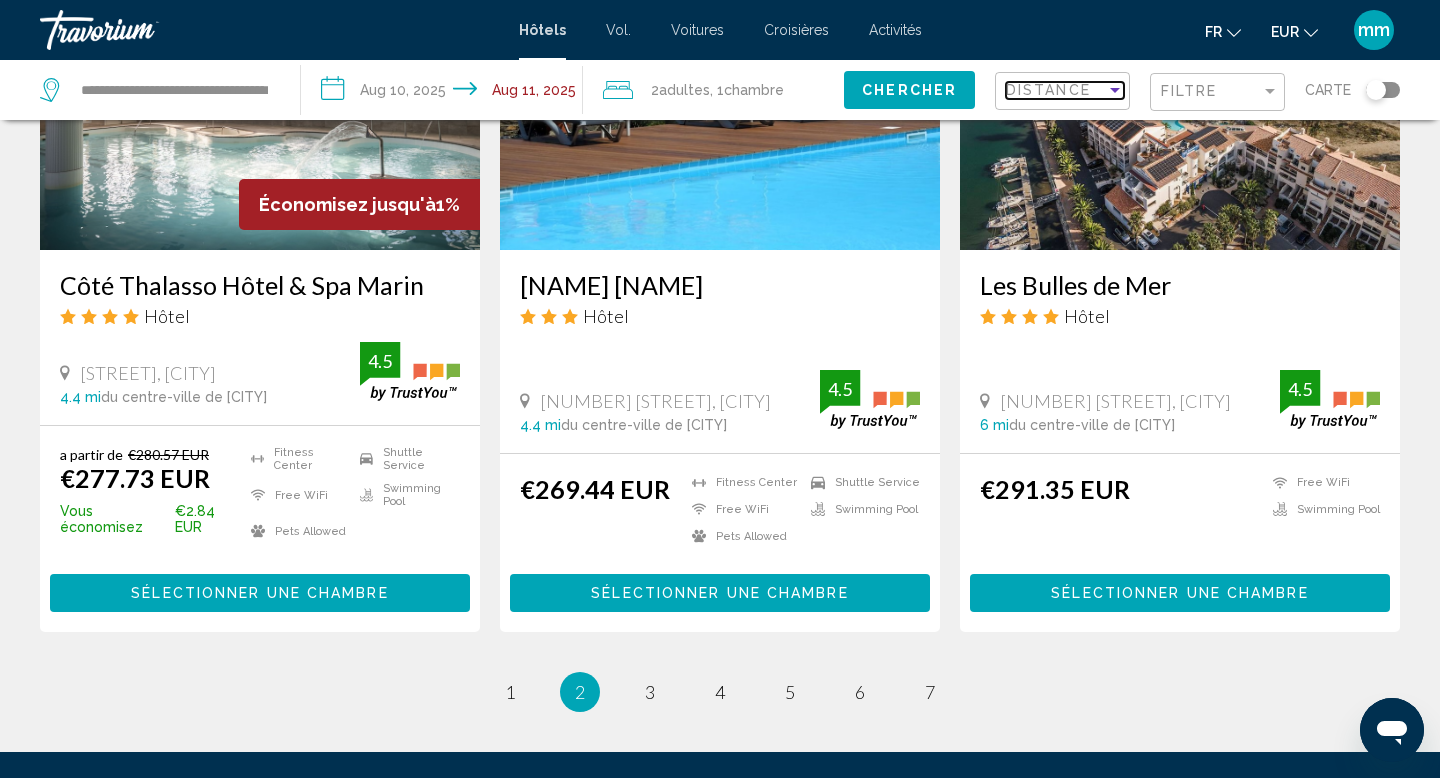 scroll, scrollTop: 2433, scrollLeft: 0, axis: vertical 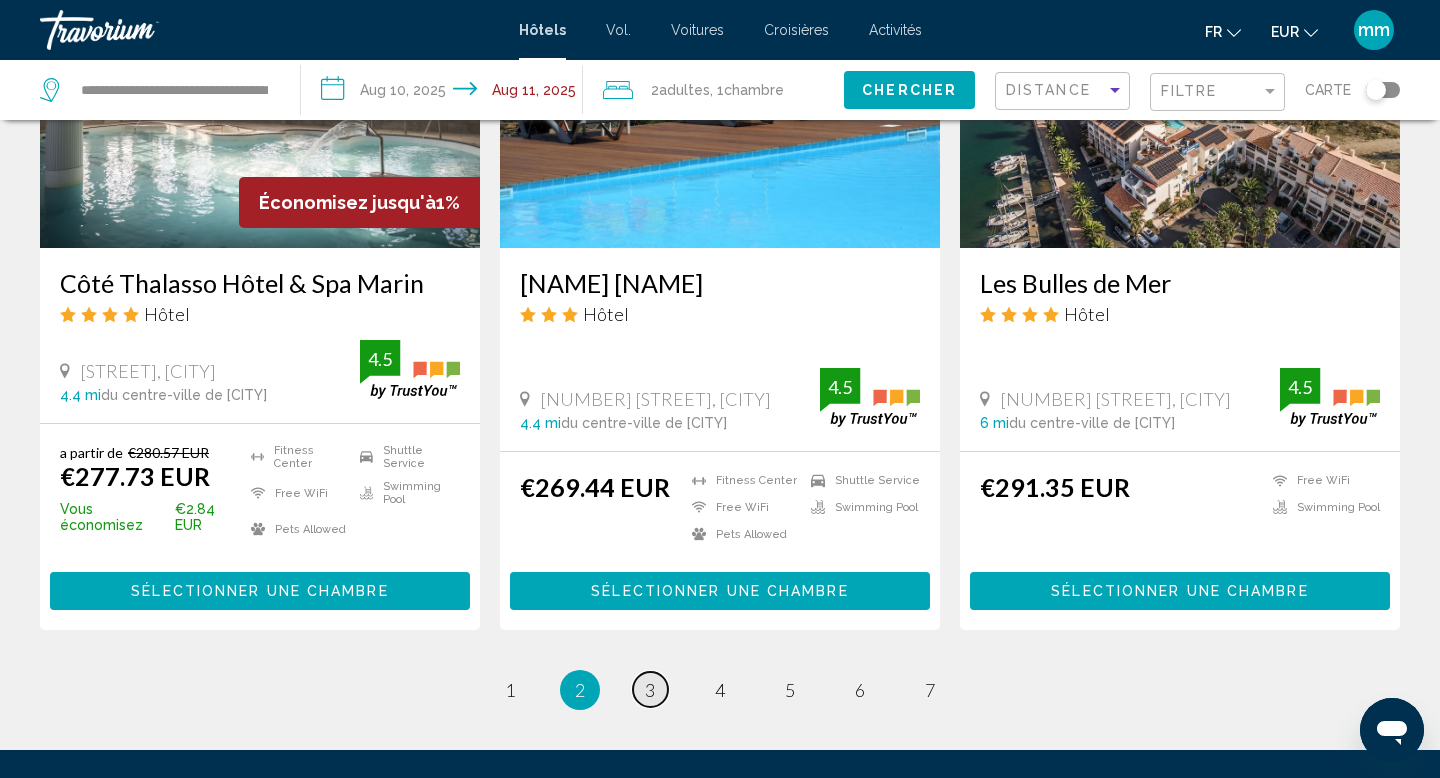 click on "page  3" at bounding box center [650, 689] 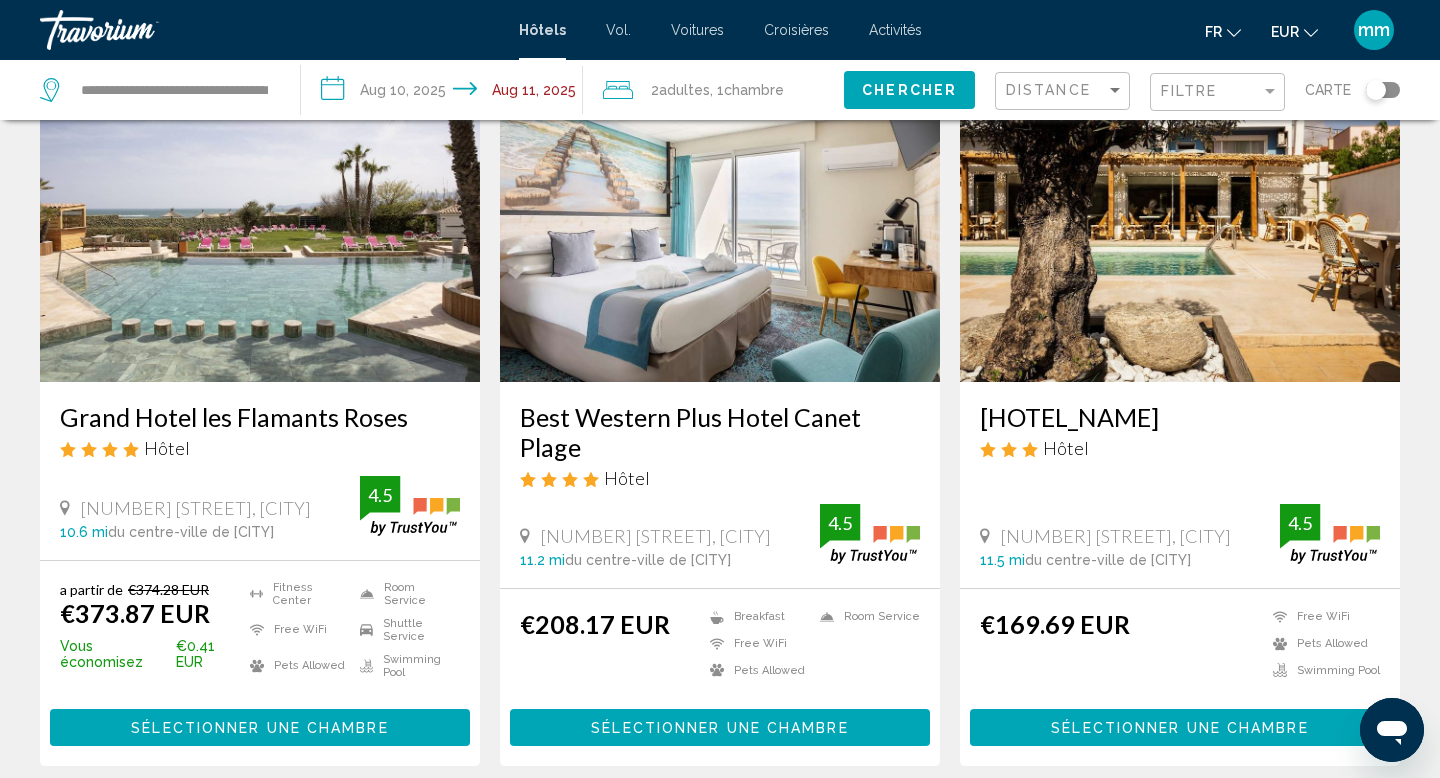 scroll, scrollTop: 1641, scrollLeft: 0, axis: vertical 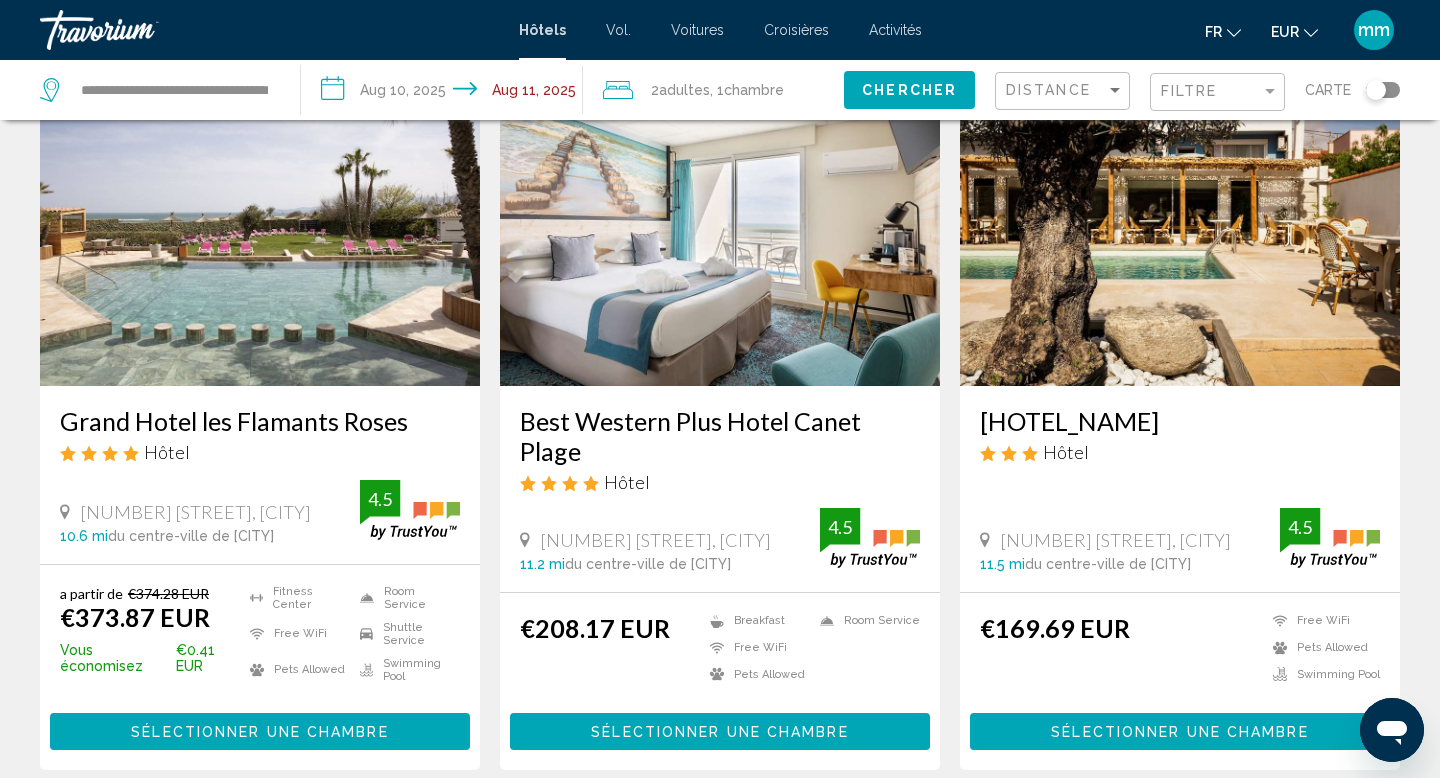 click at bounding box center [1180, 226] 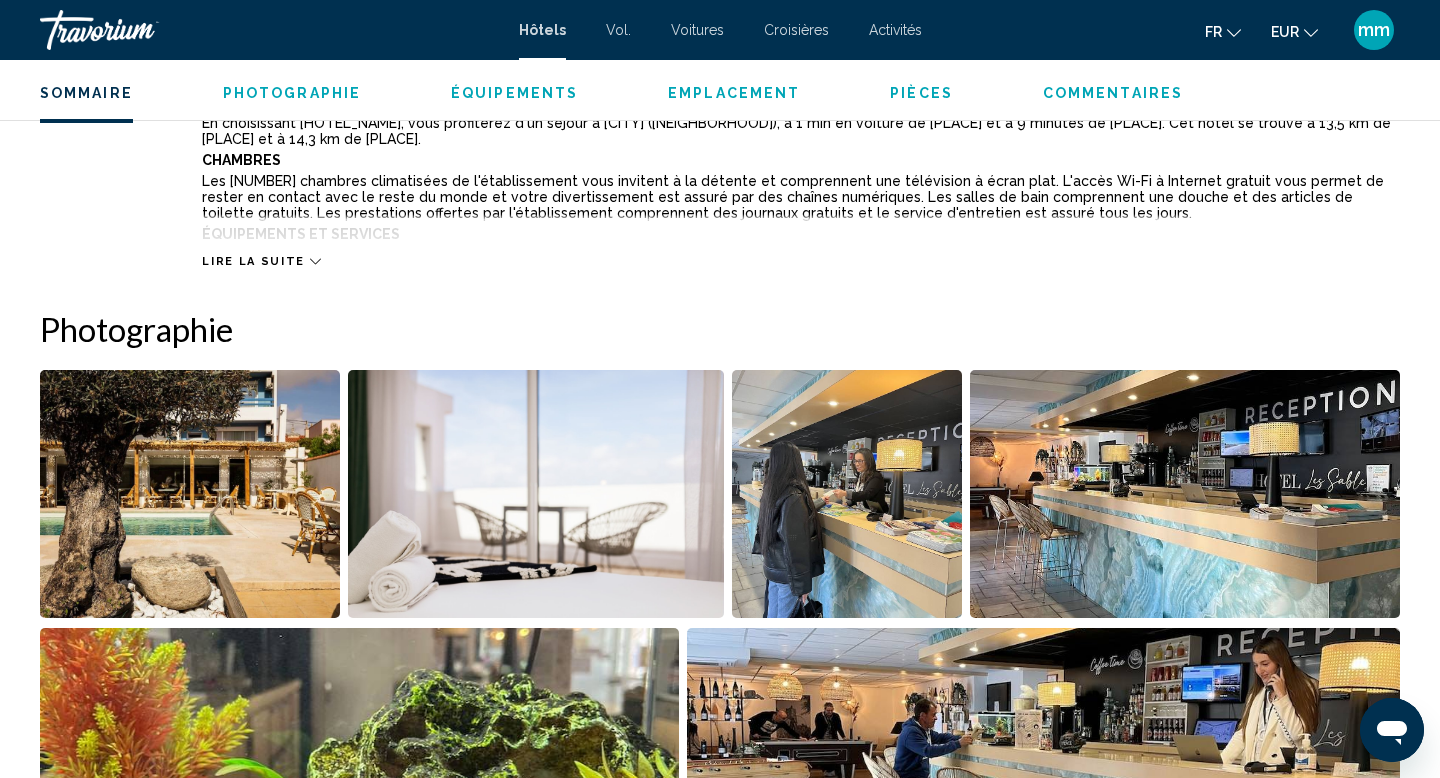 scroll, scrollTop: 788, scrollLeft: 0, axis: vertical 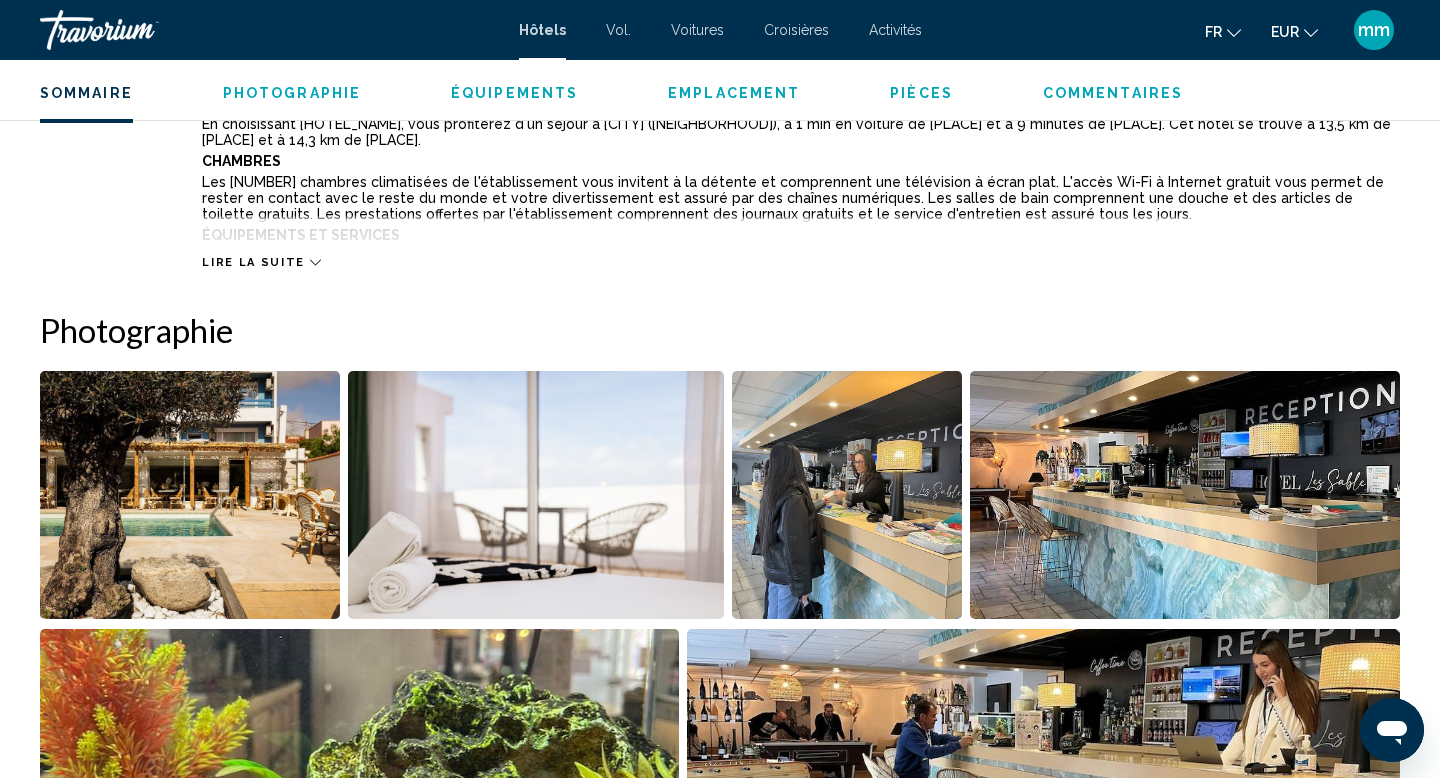 click at bounding box center [190, 495] 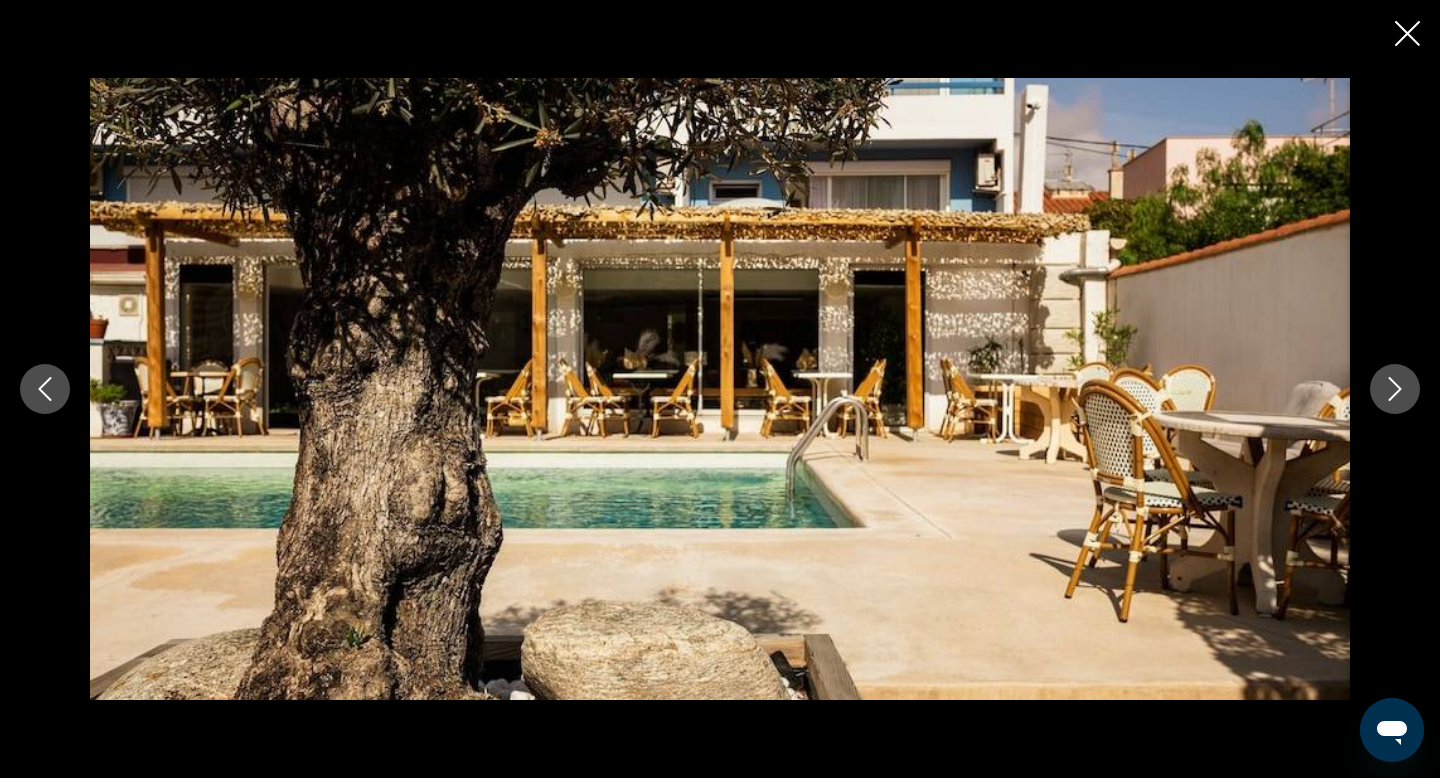 click 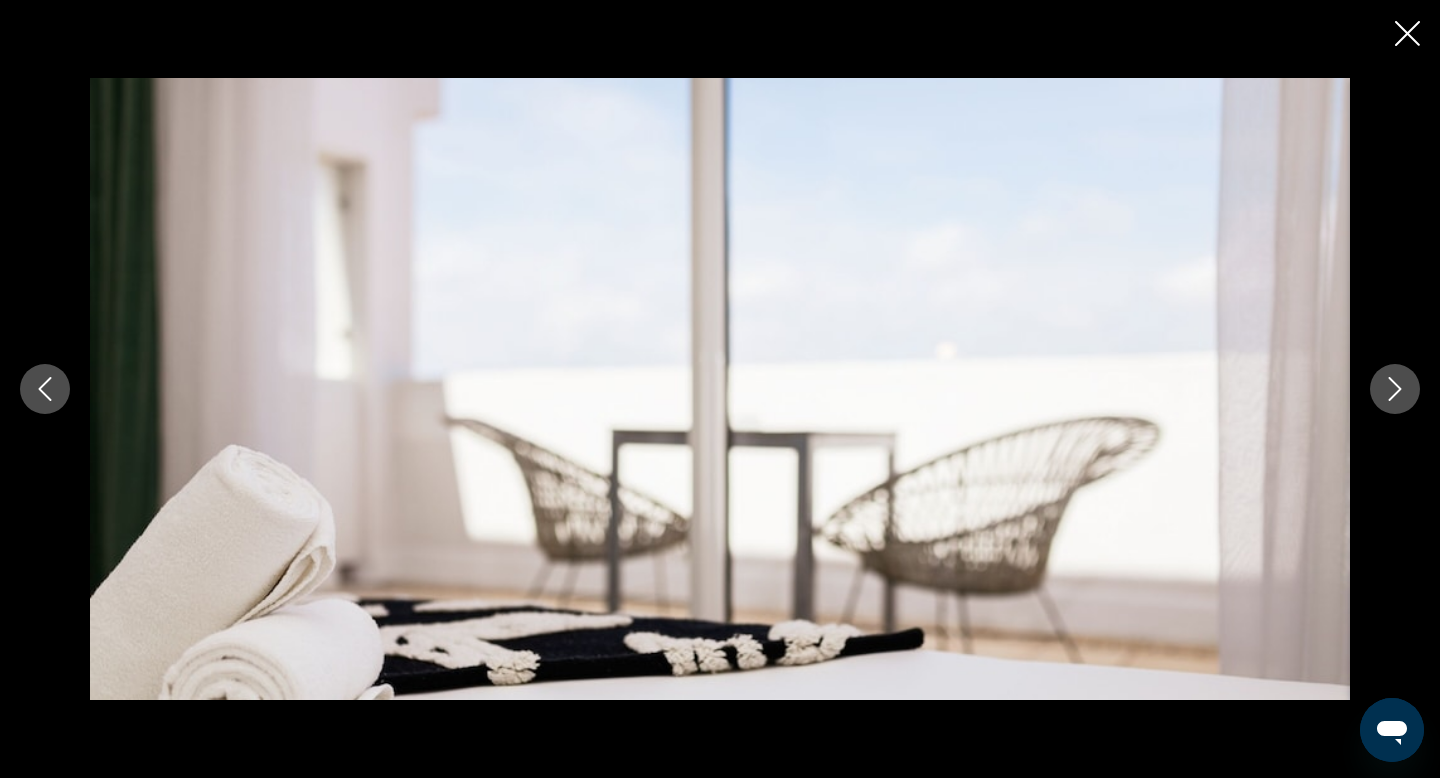 click 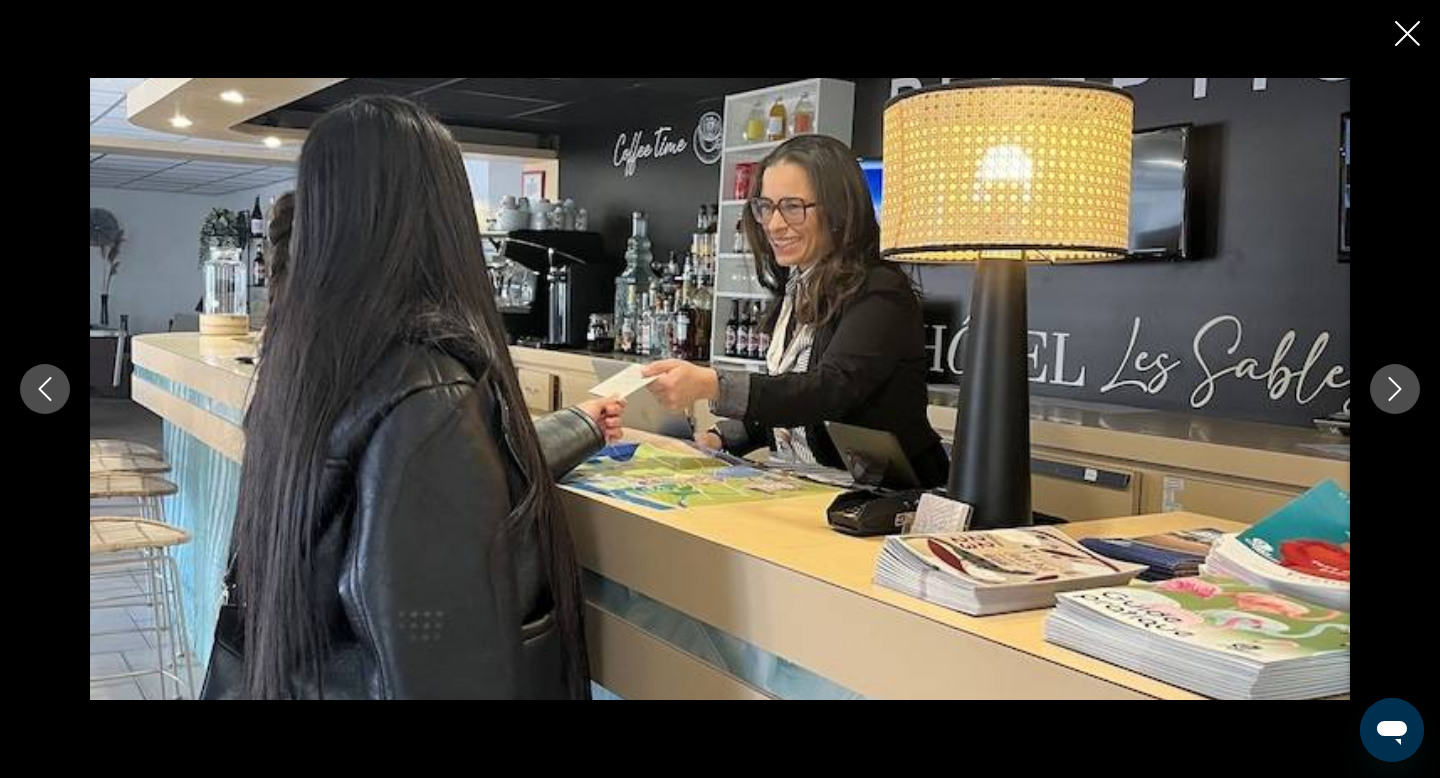 click 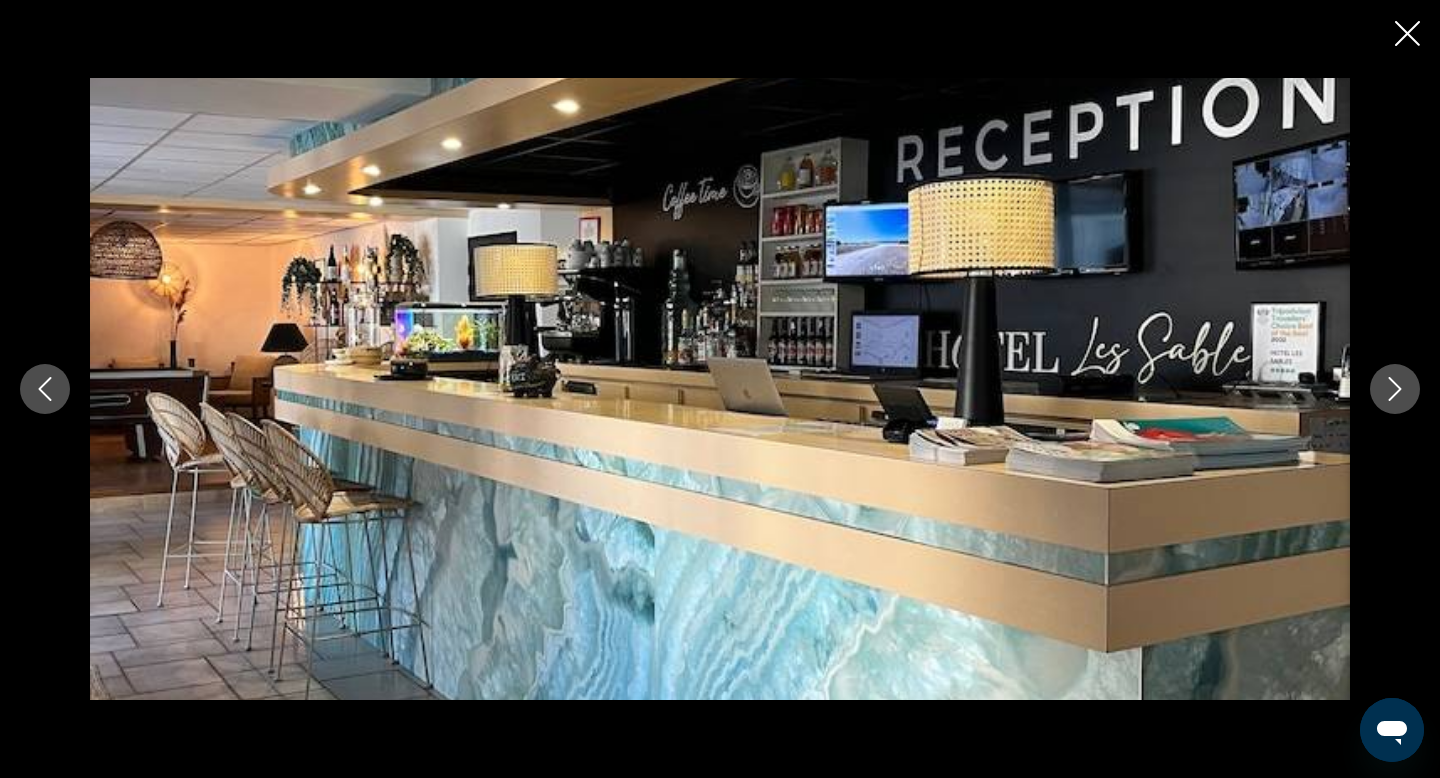 click 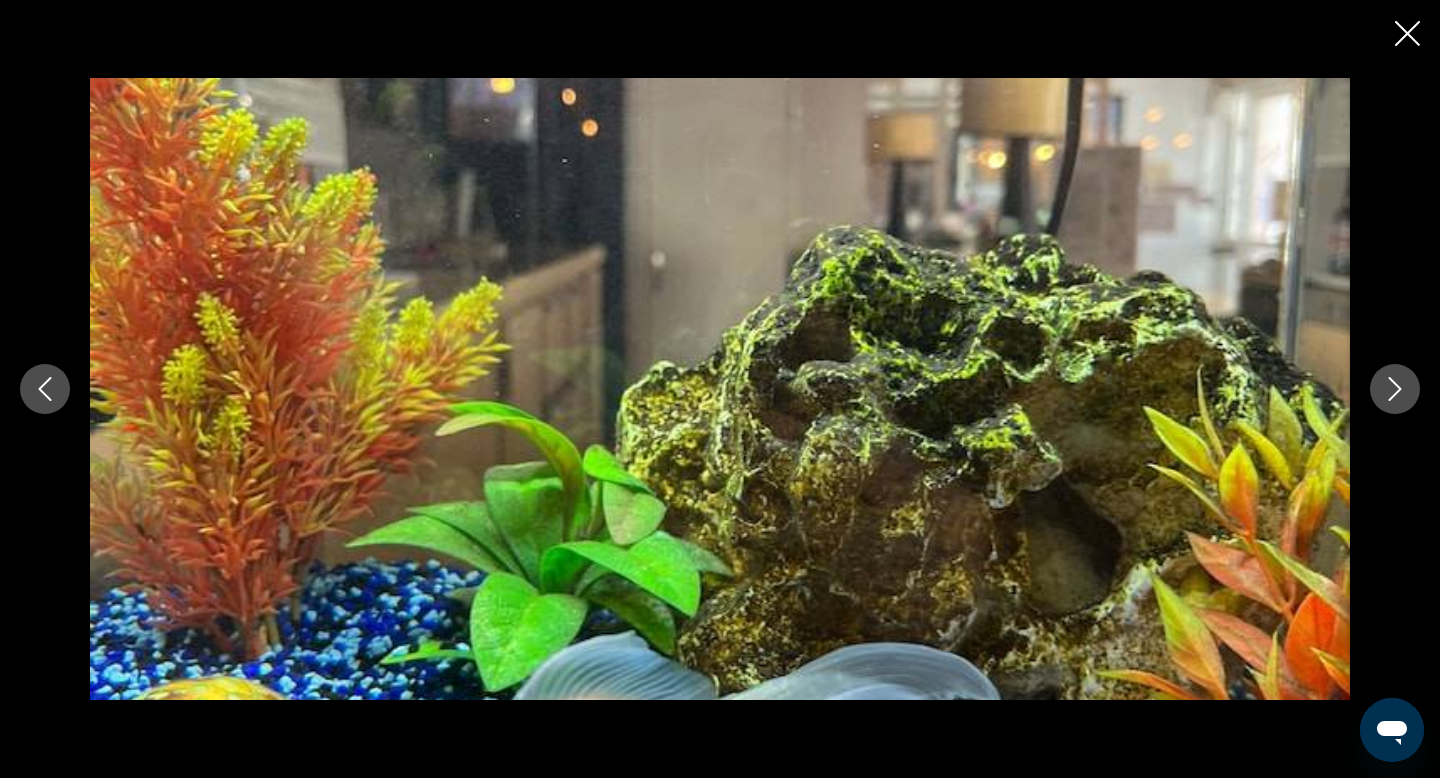 click 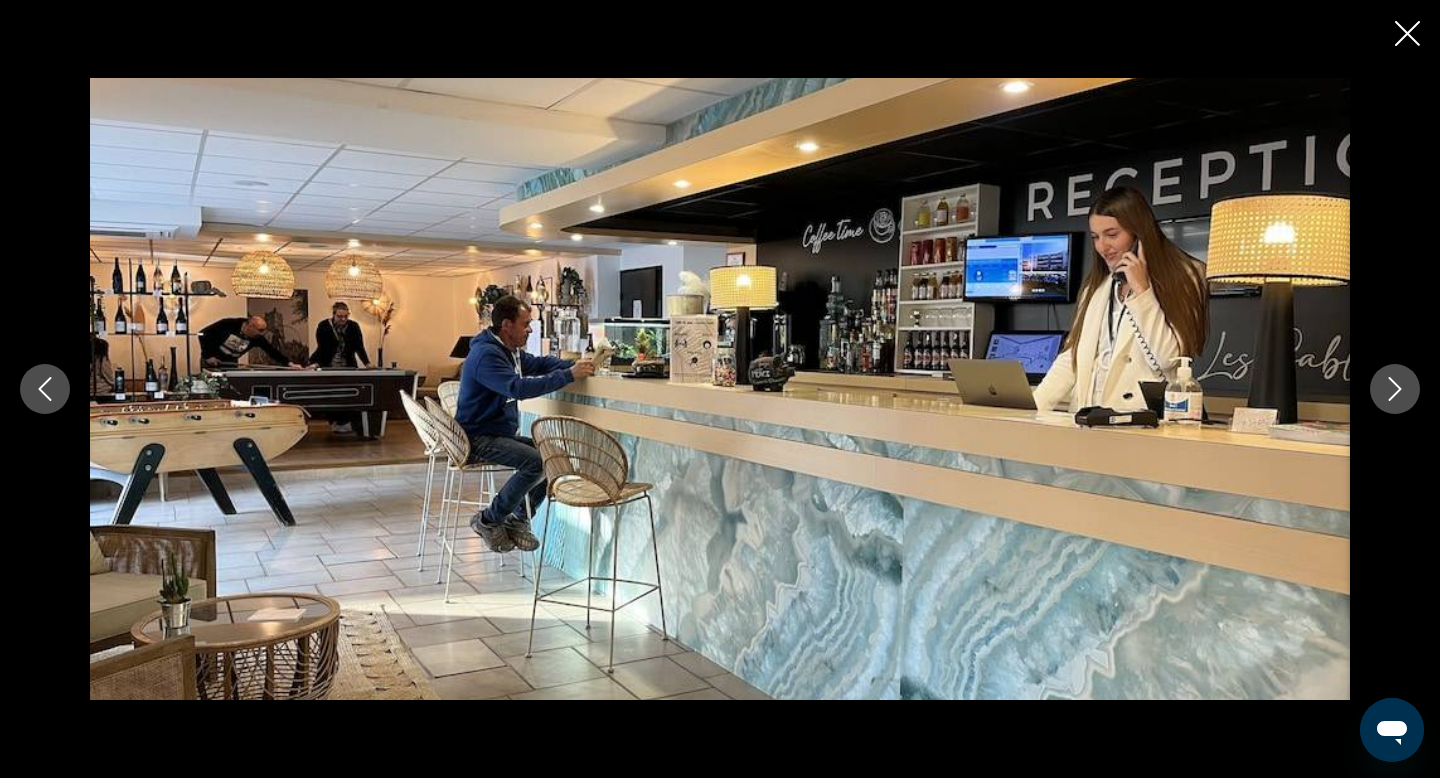 click 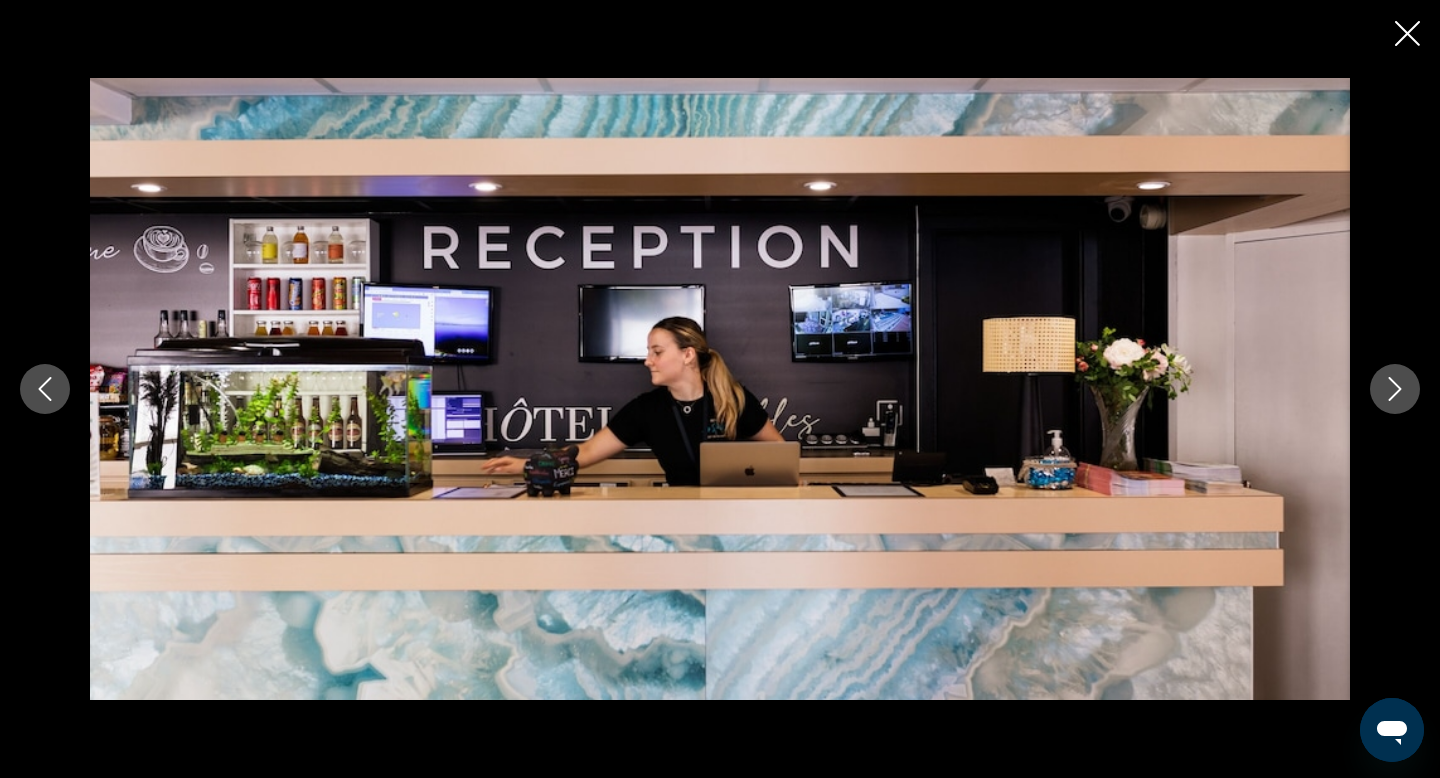 click 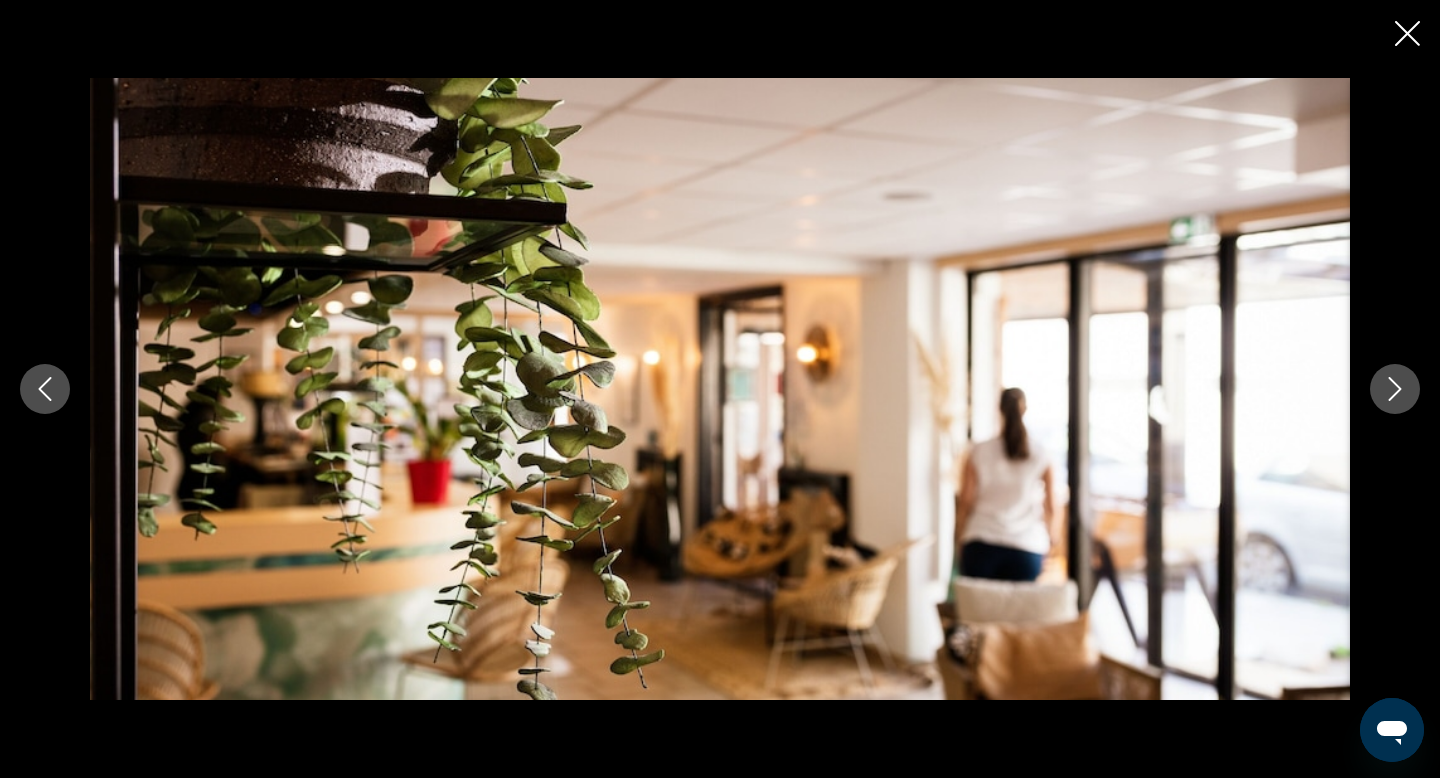 click 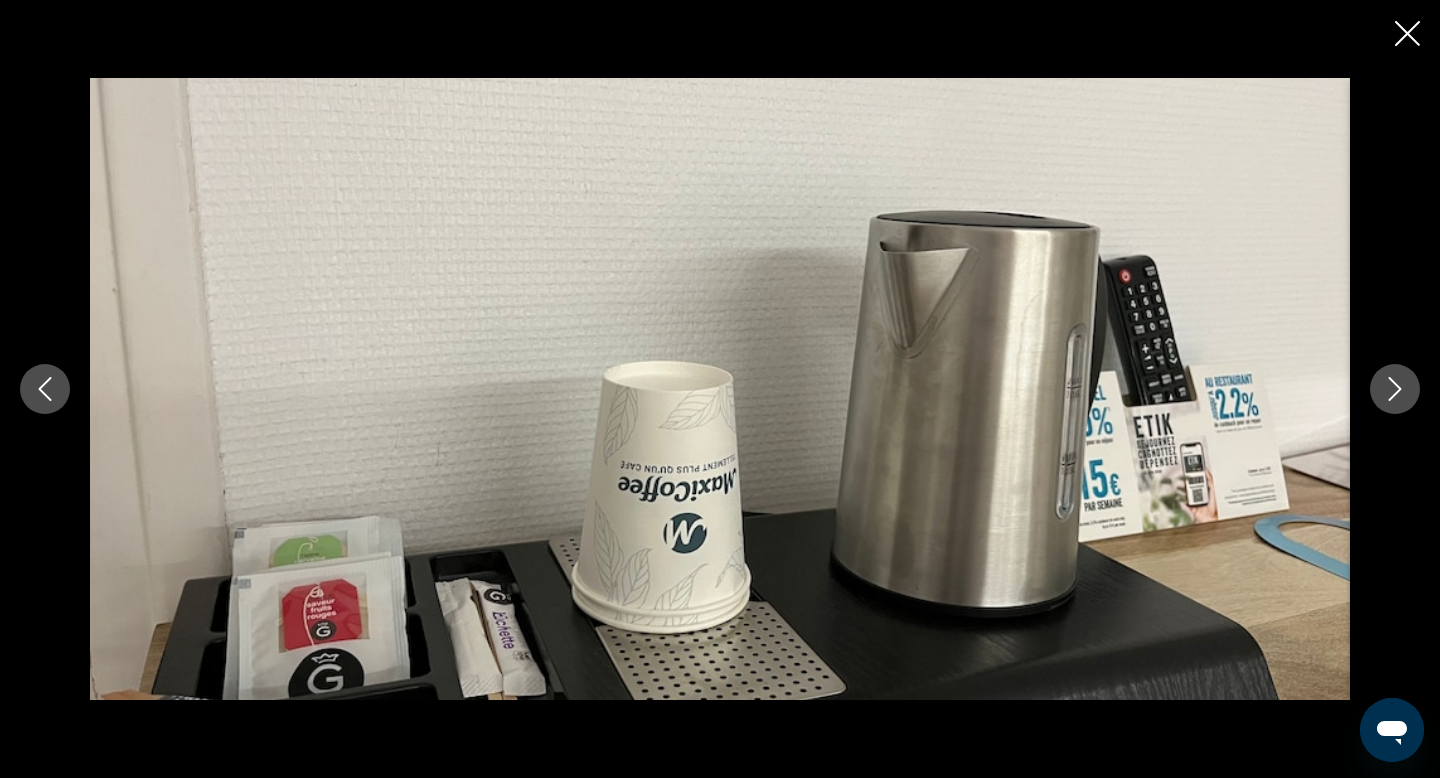 click 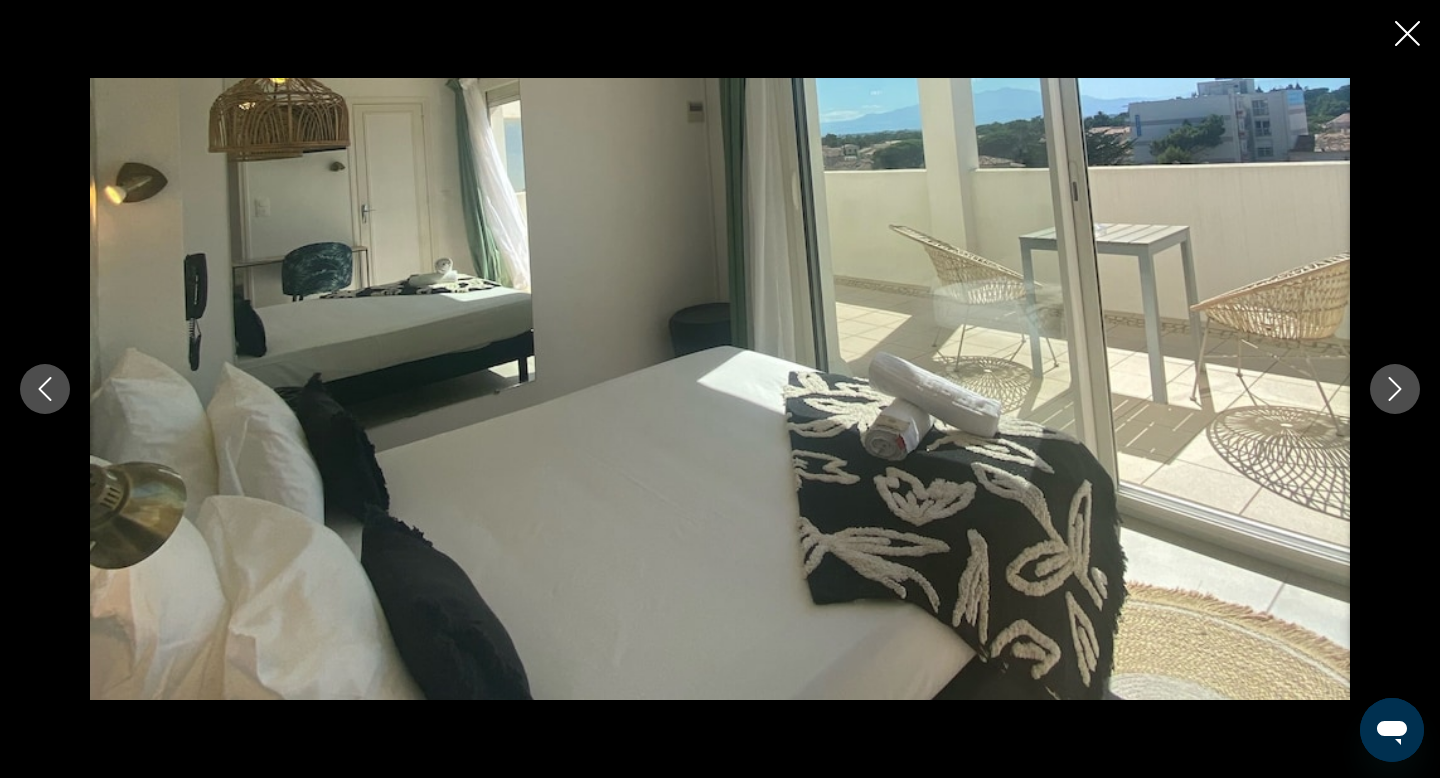 click 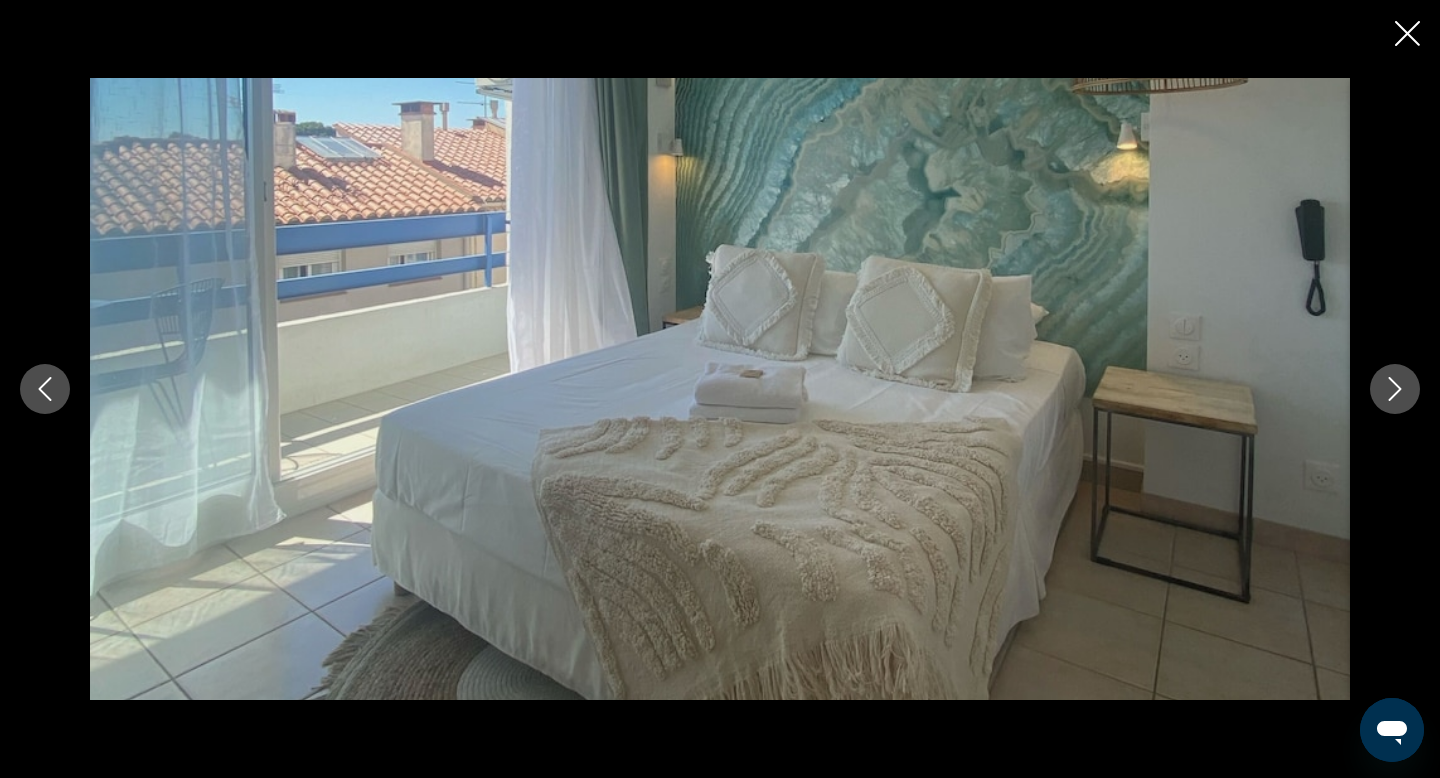 click at bounding box center (45, 389) 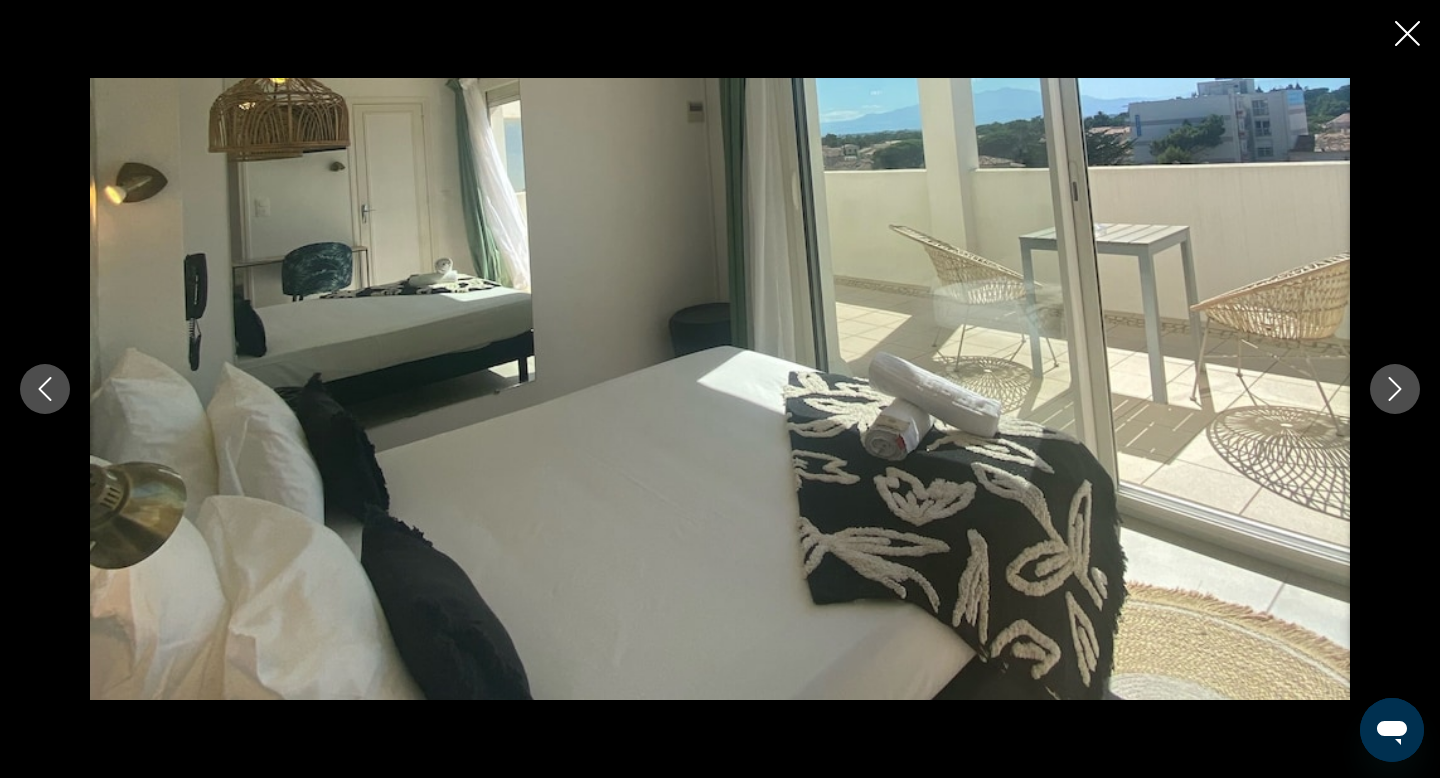 click 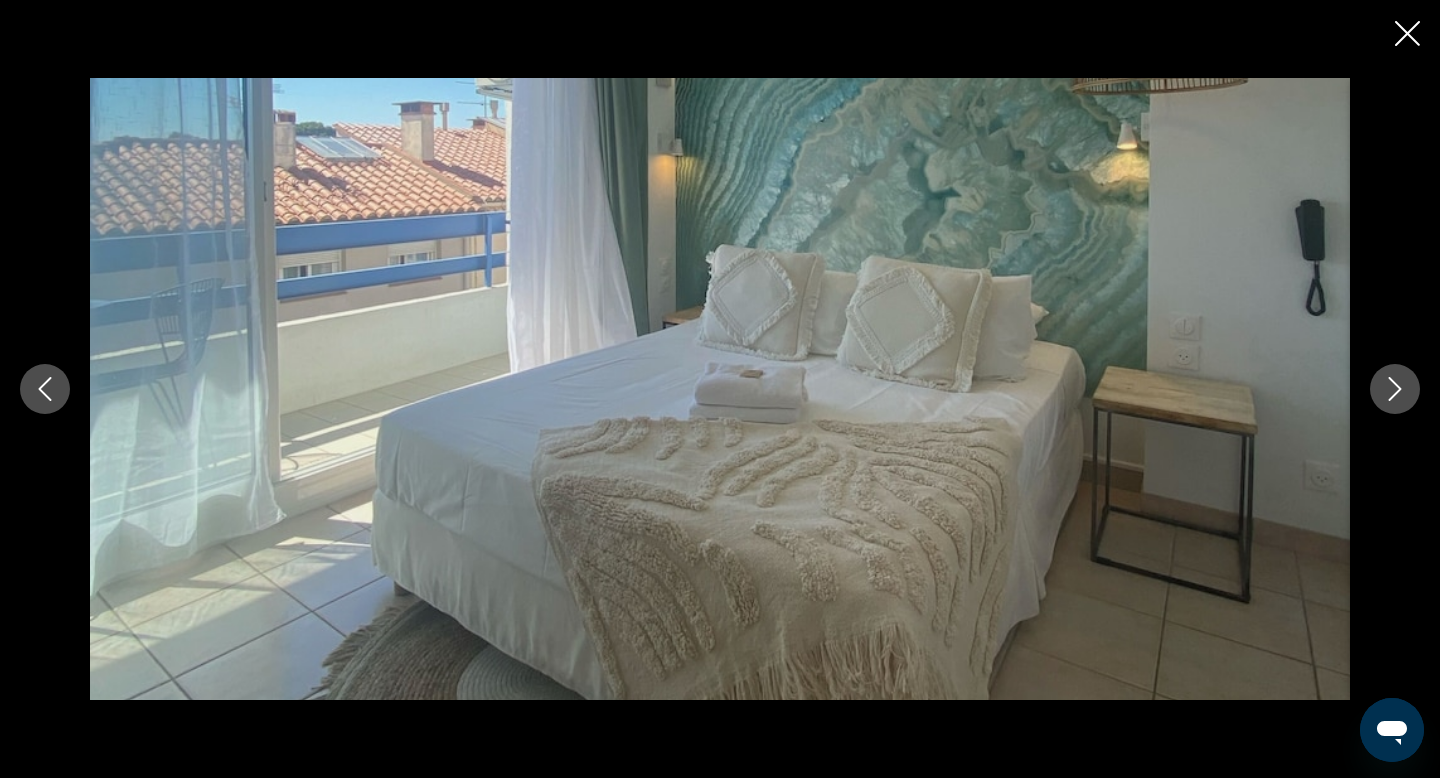 click 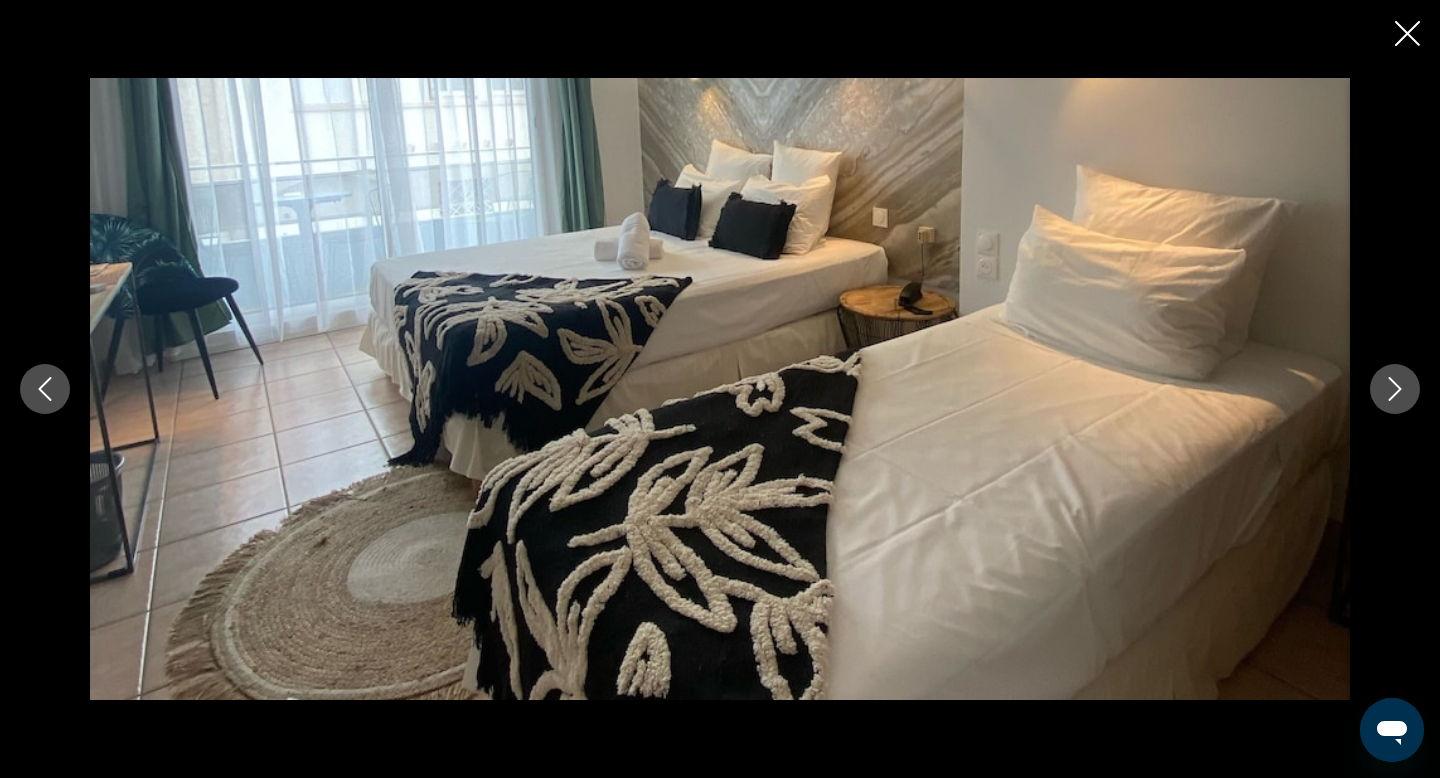 click 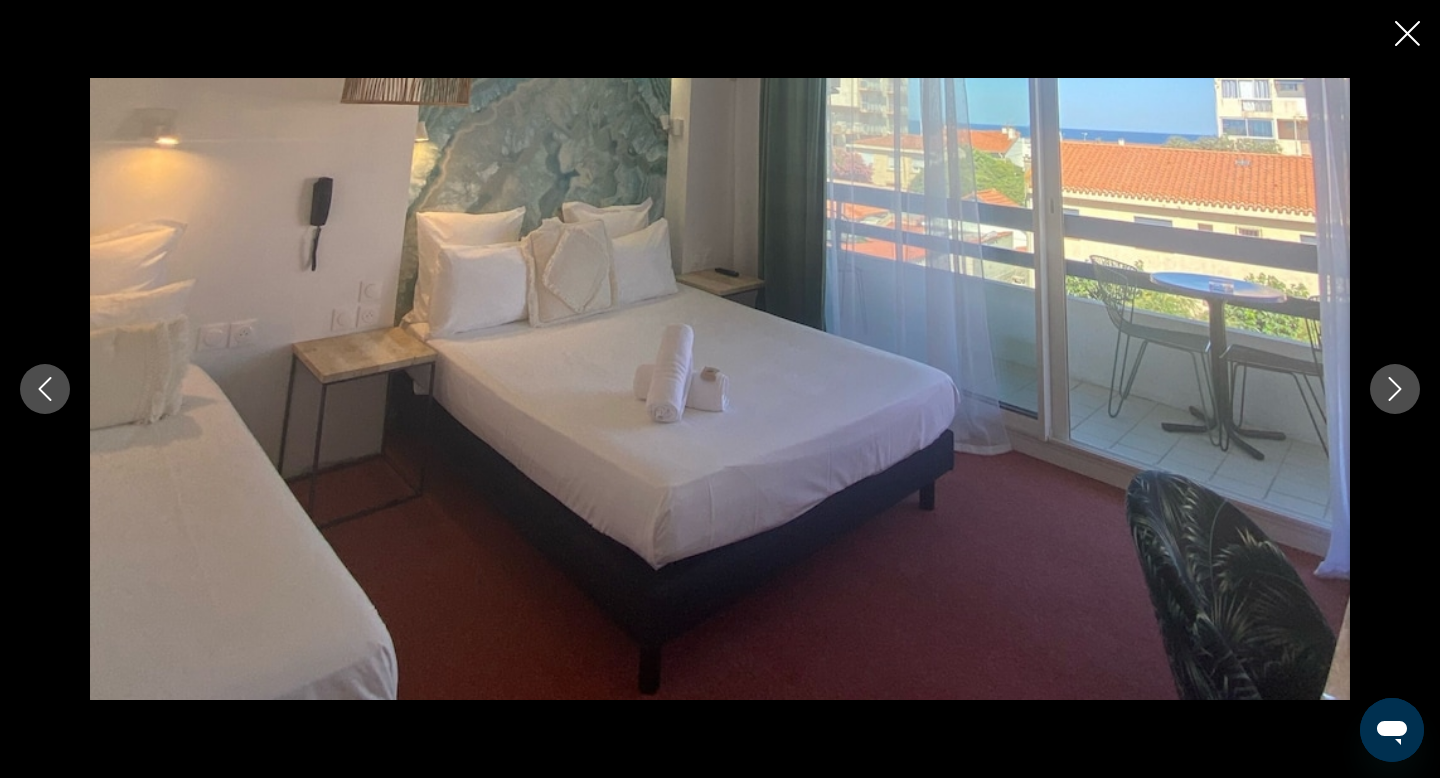 click 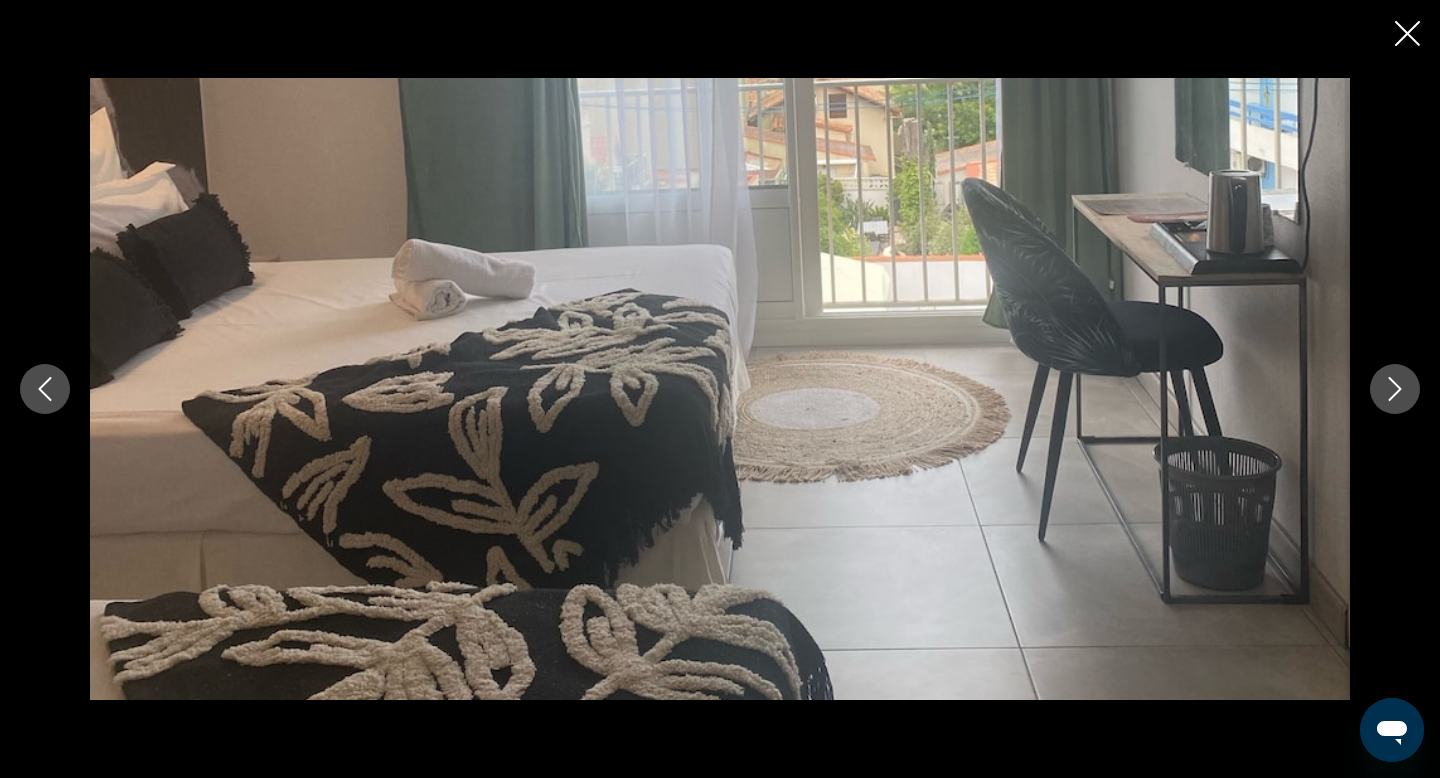 click 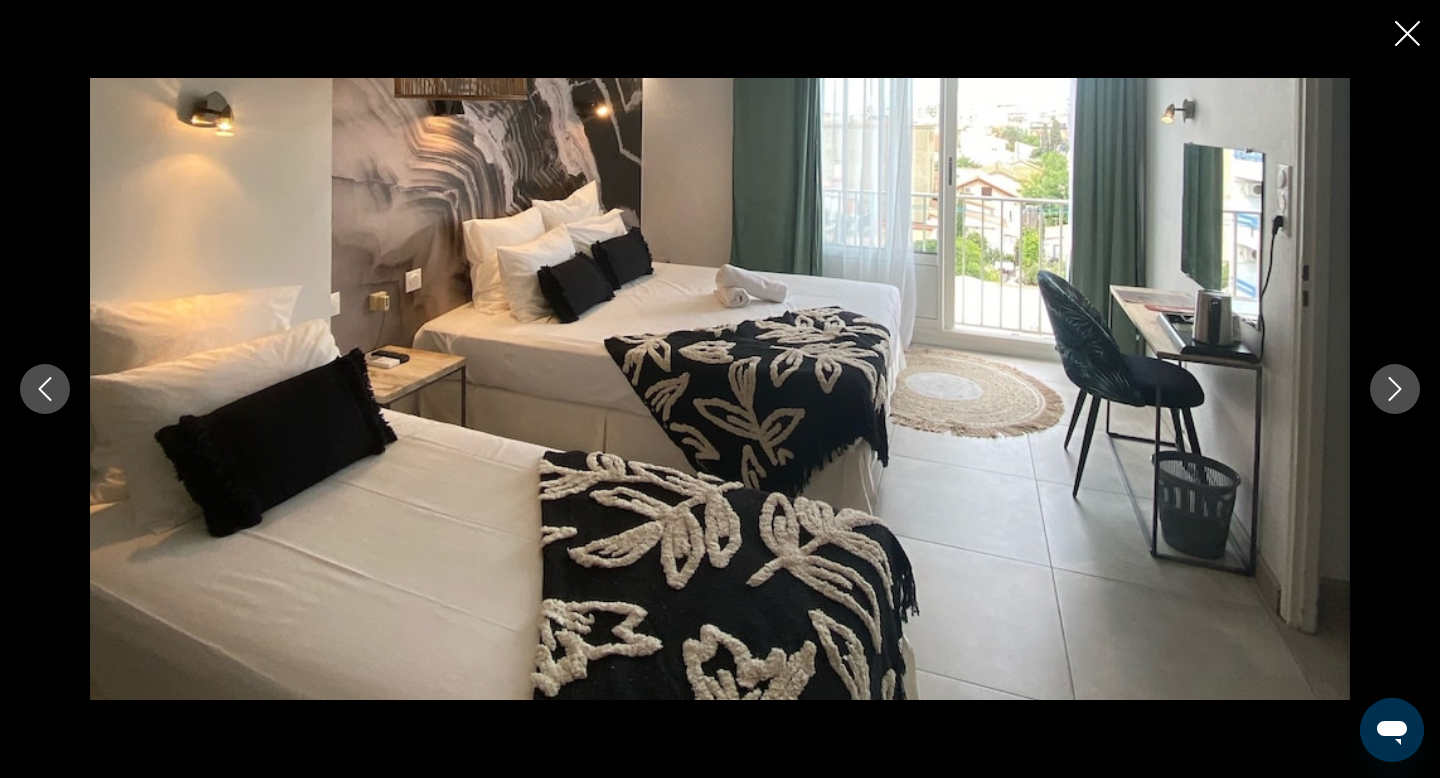 click 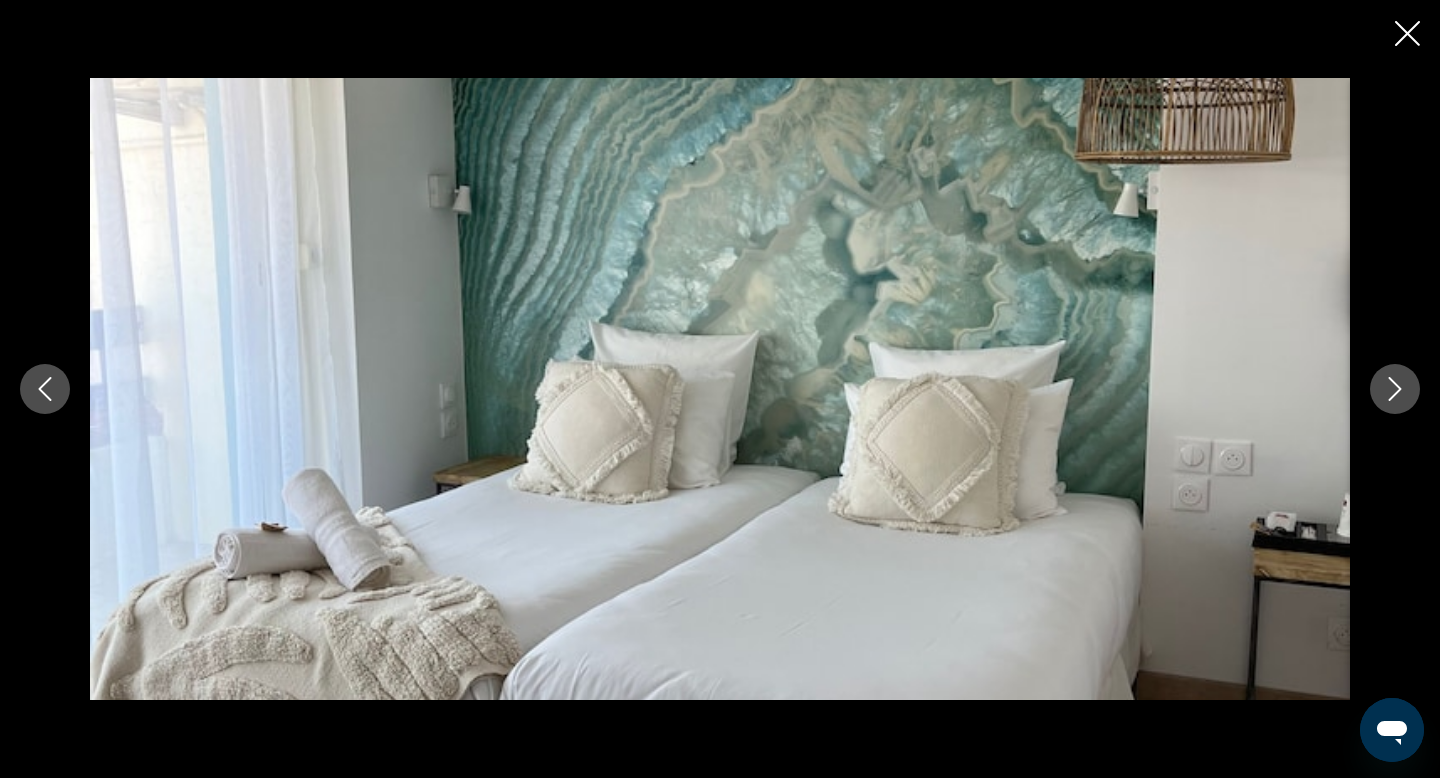 click 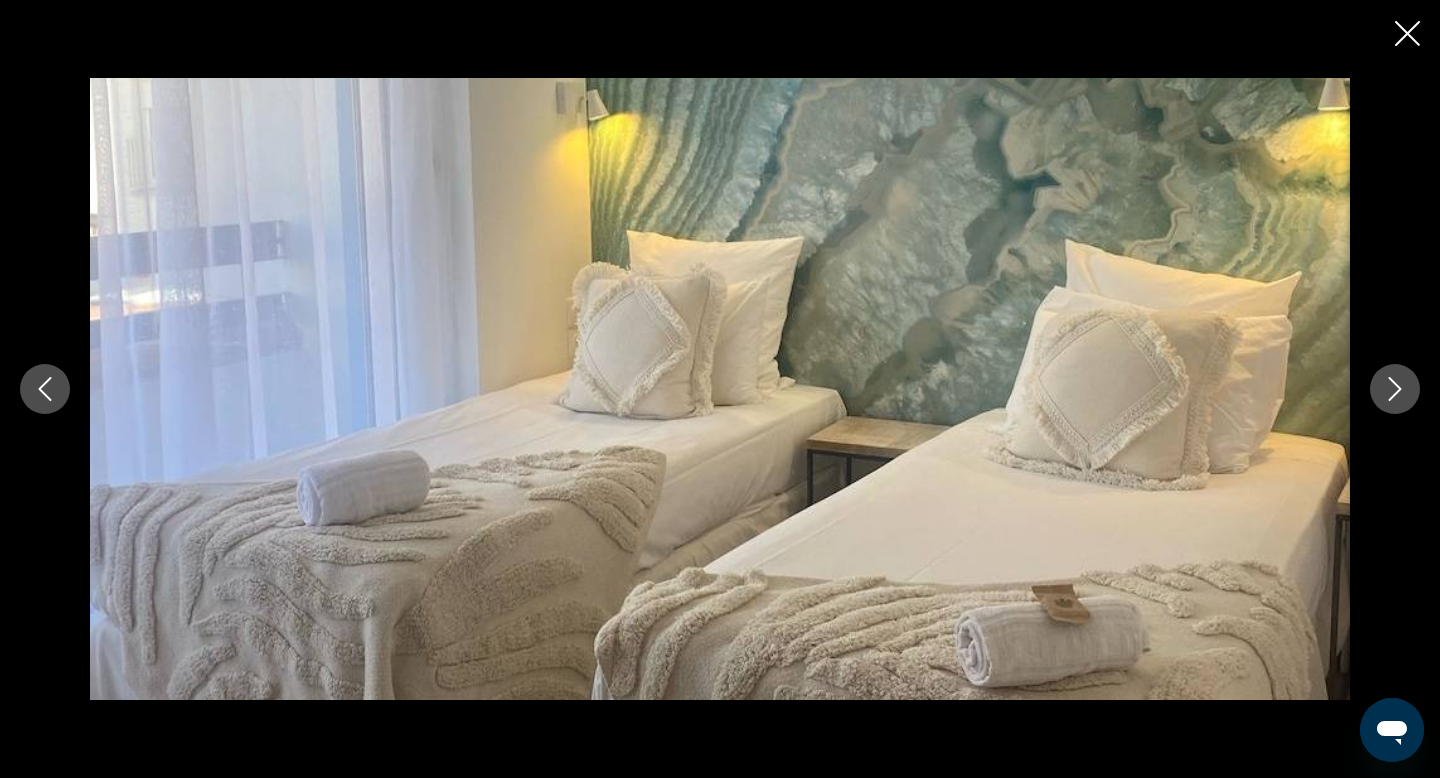 click 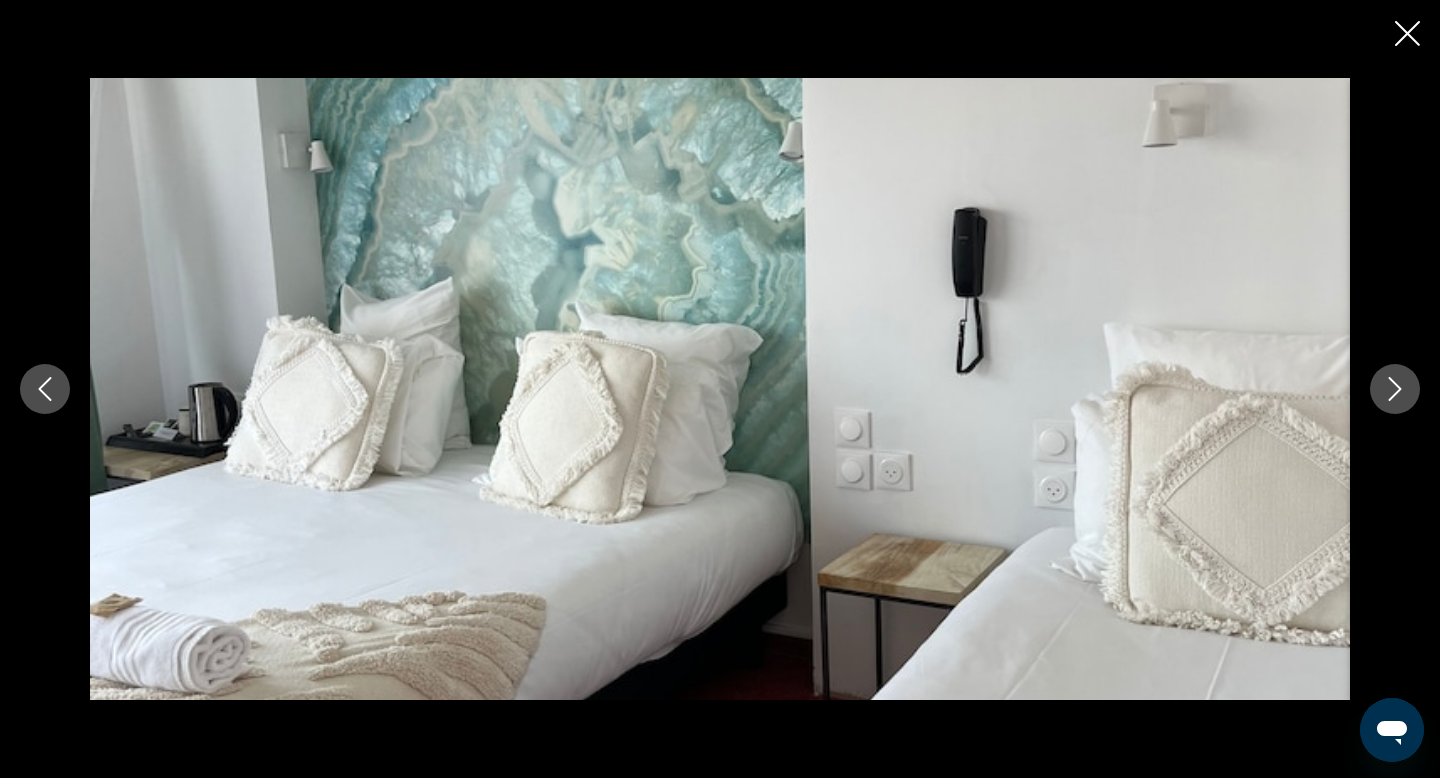 click 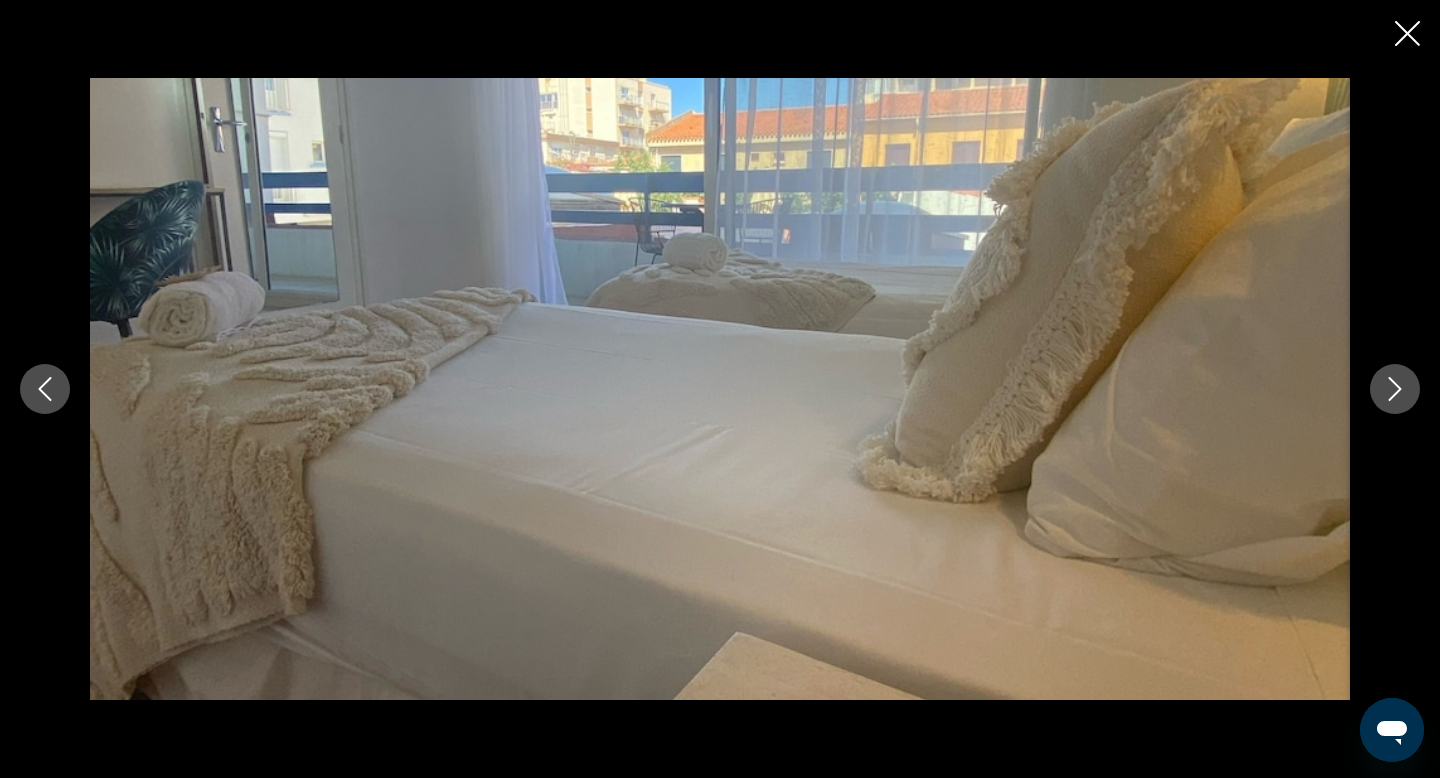 click 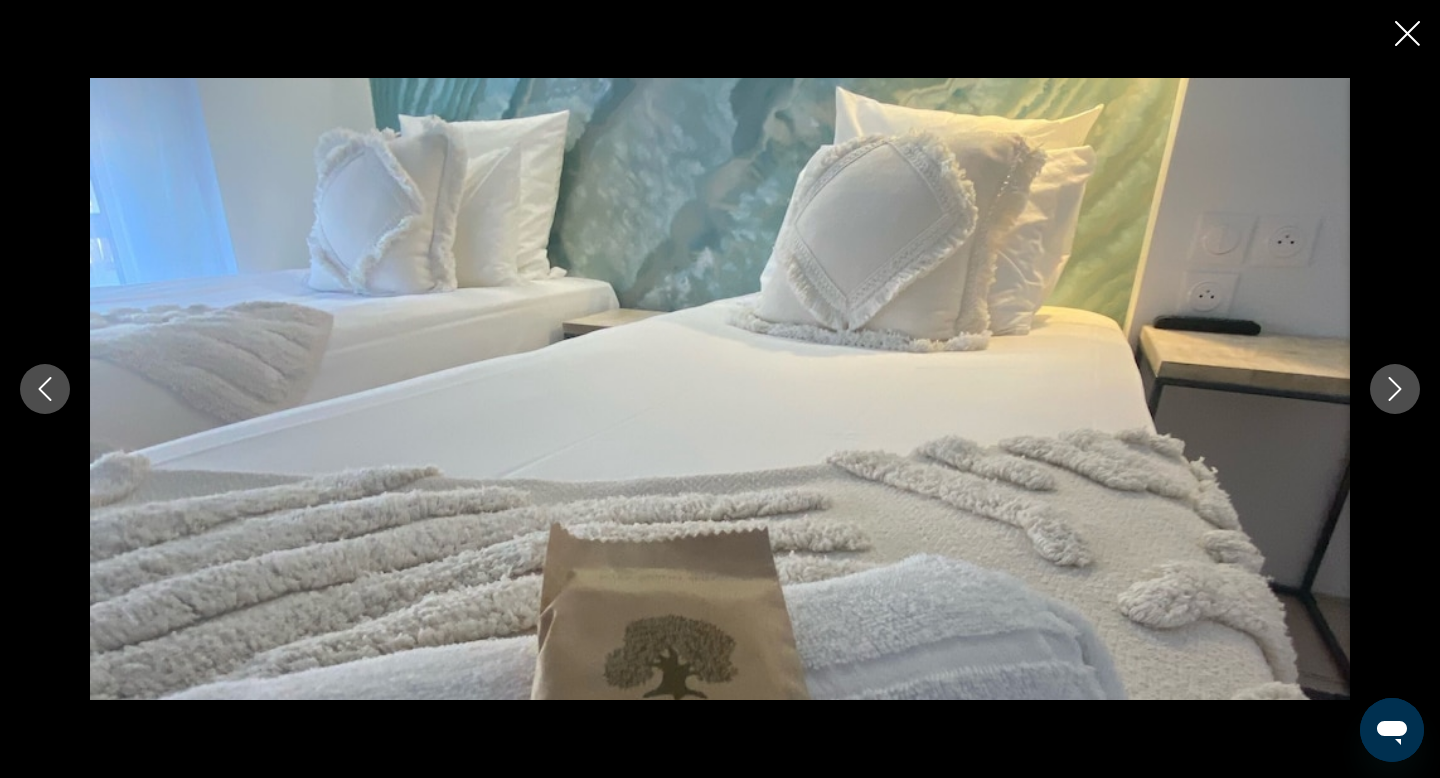 click 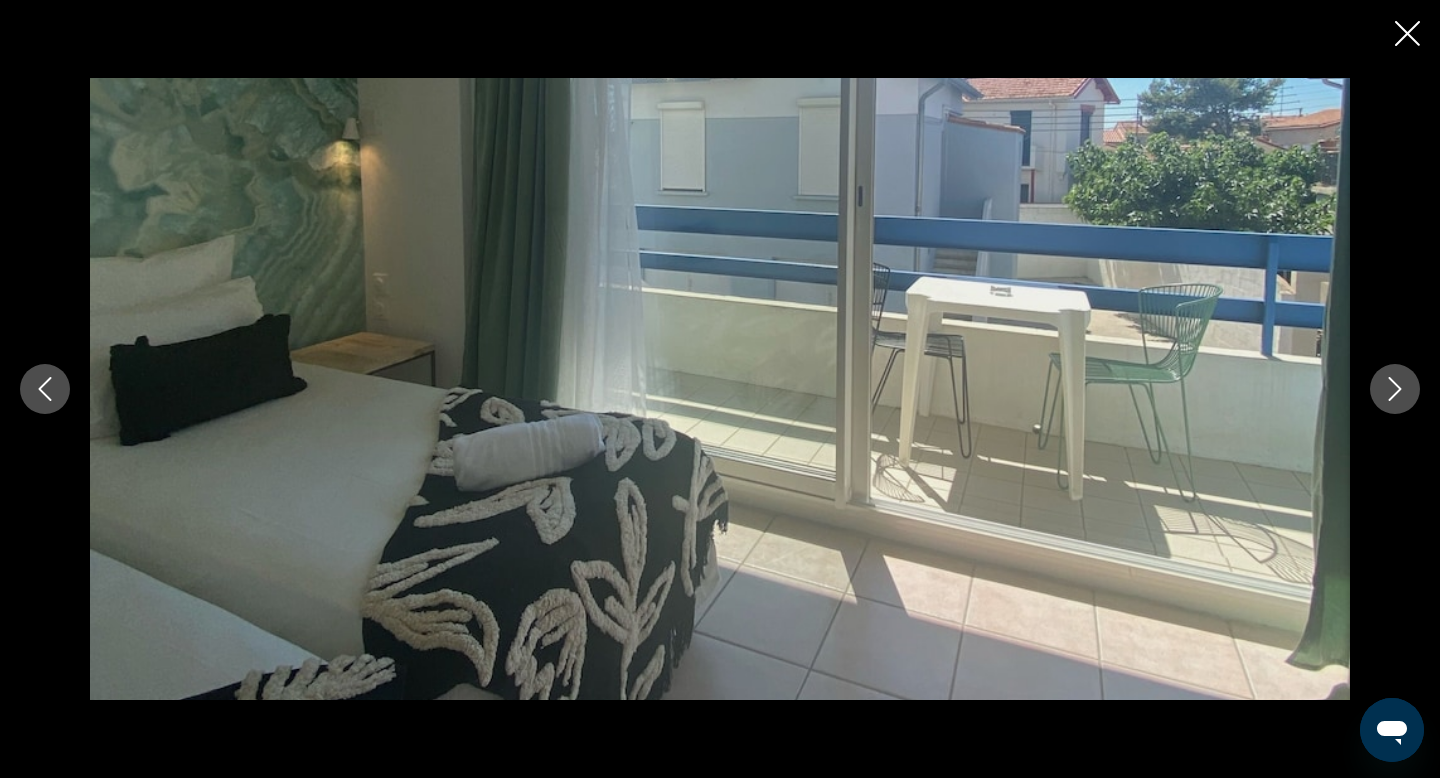 click 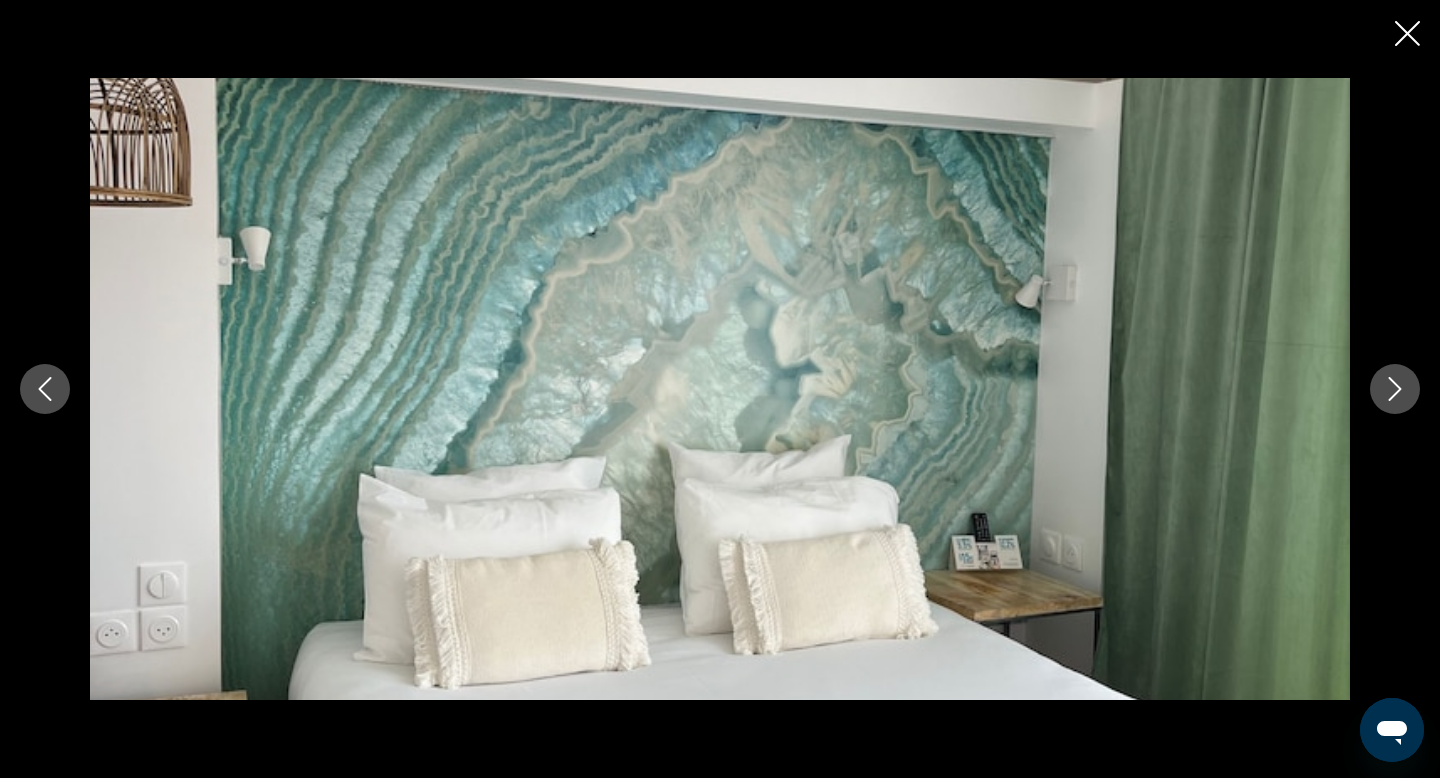 click 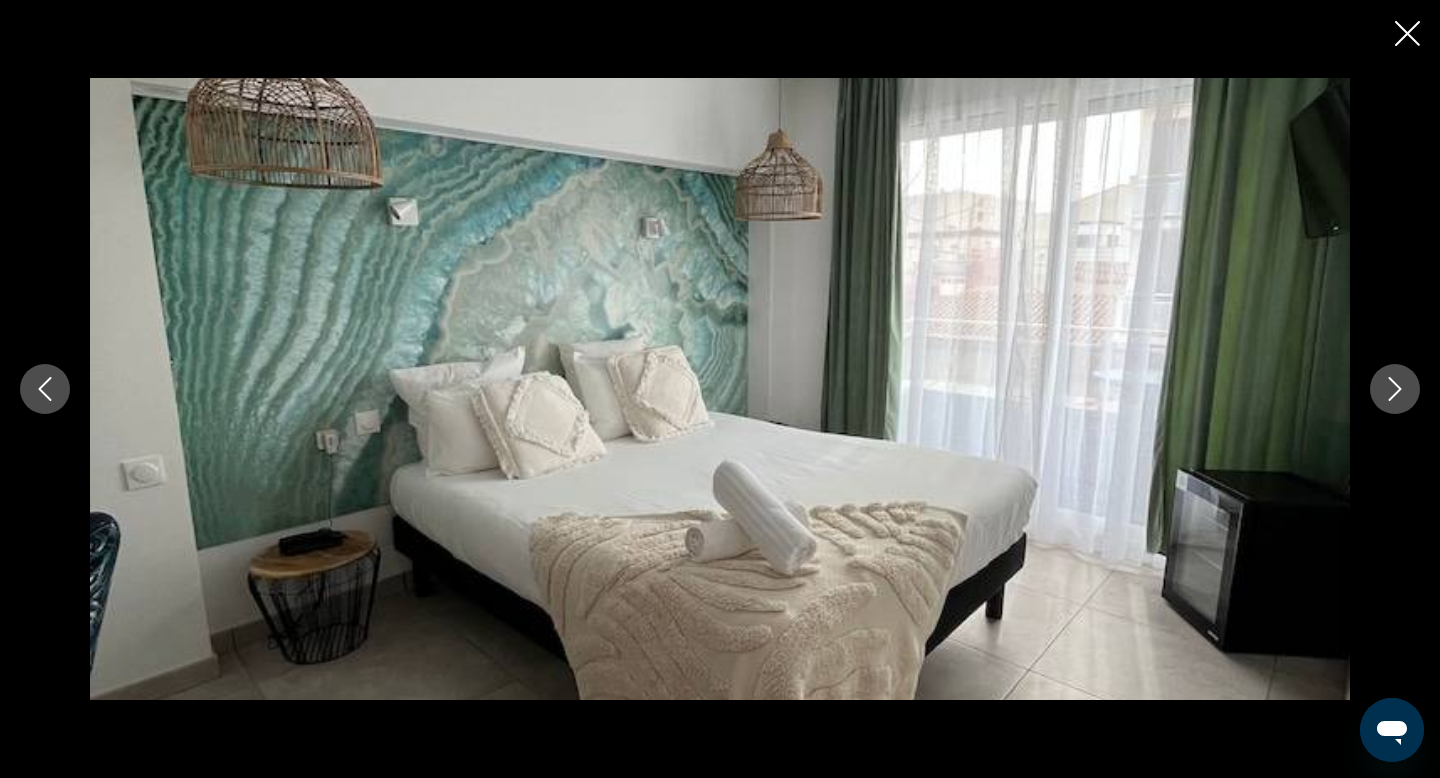 click 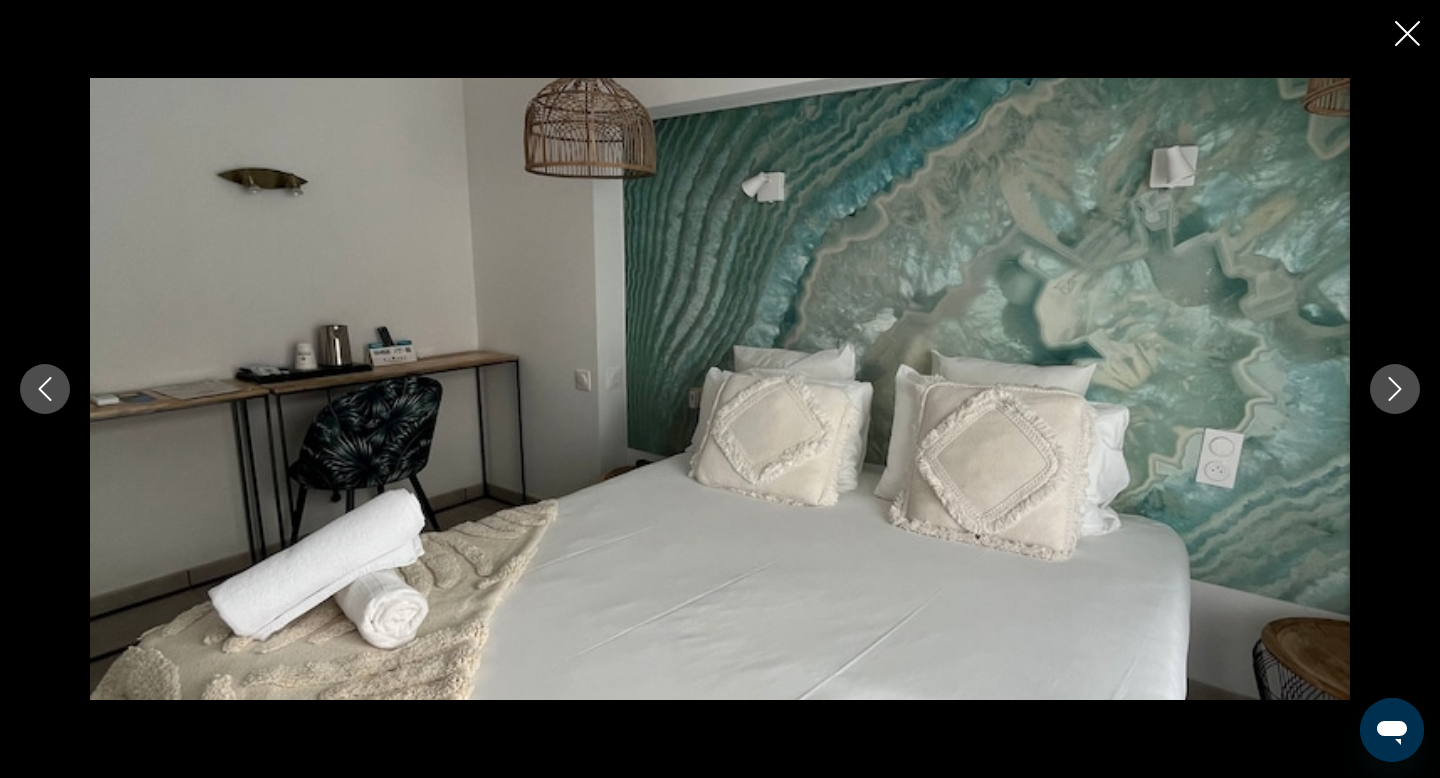 click 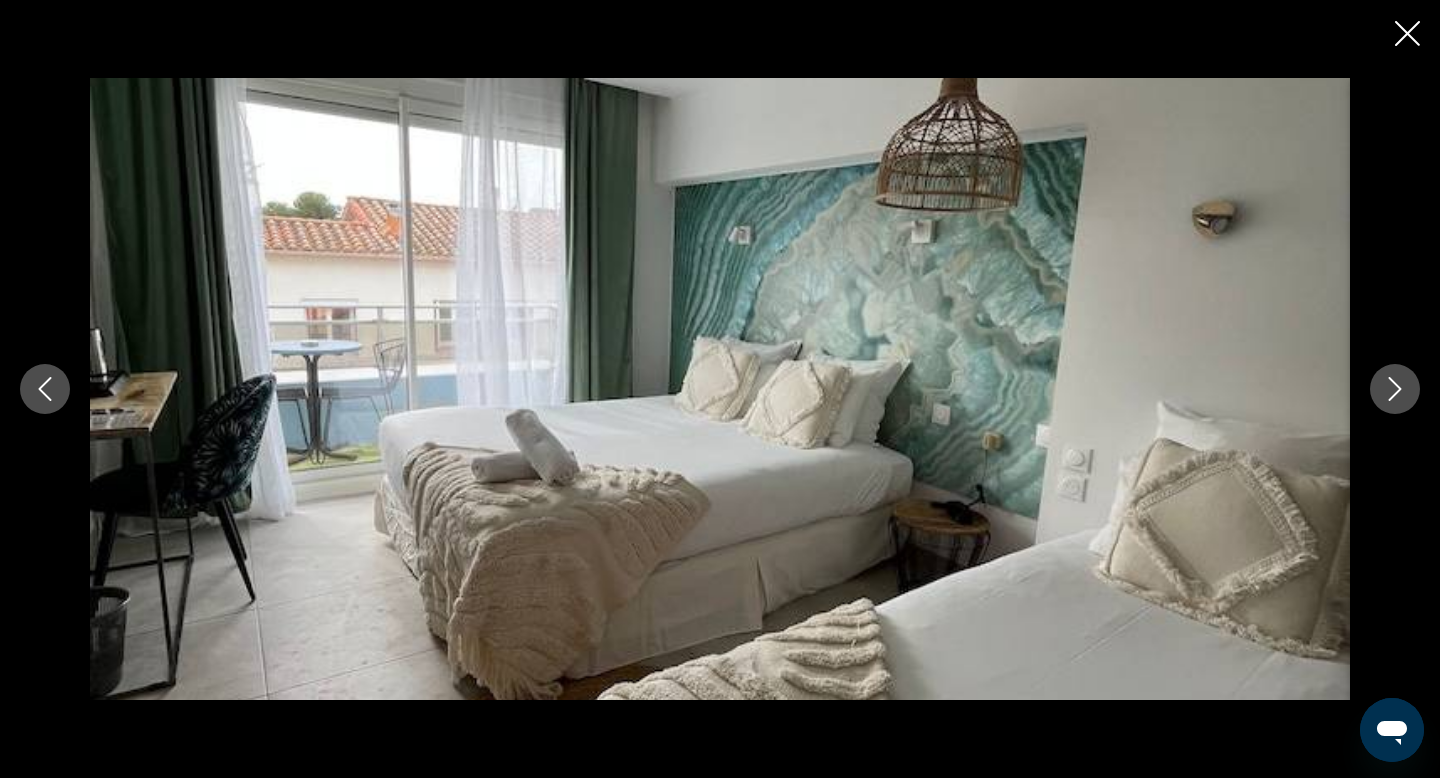 click 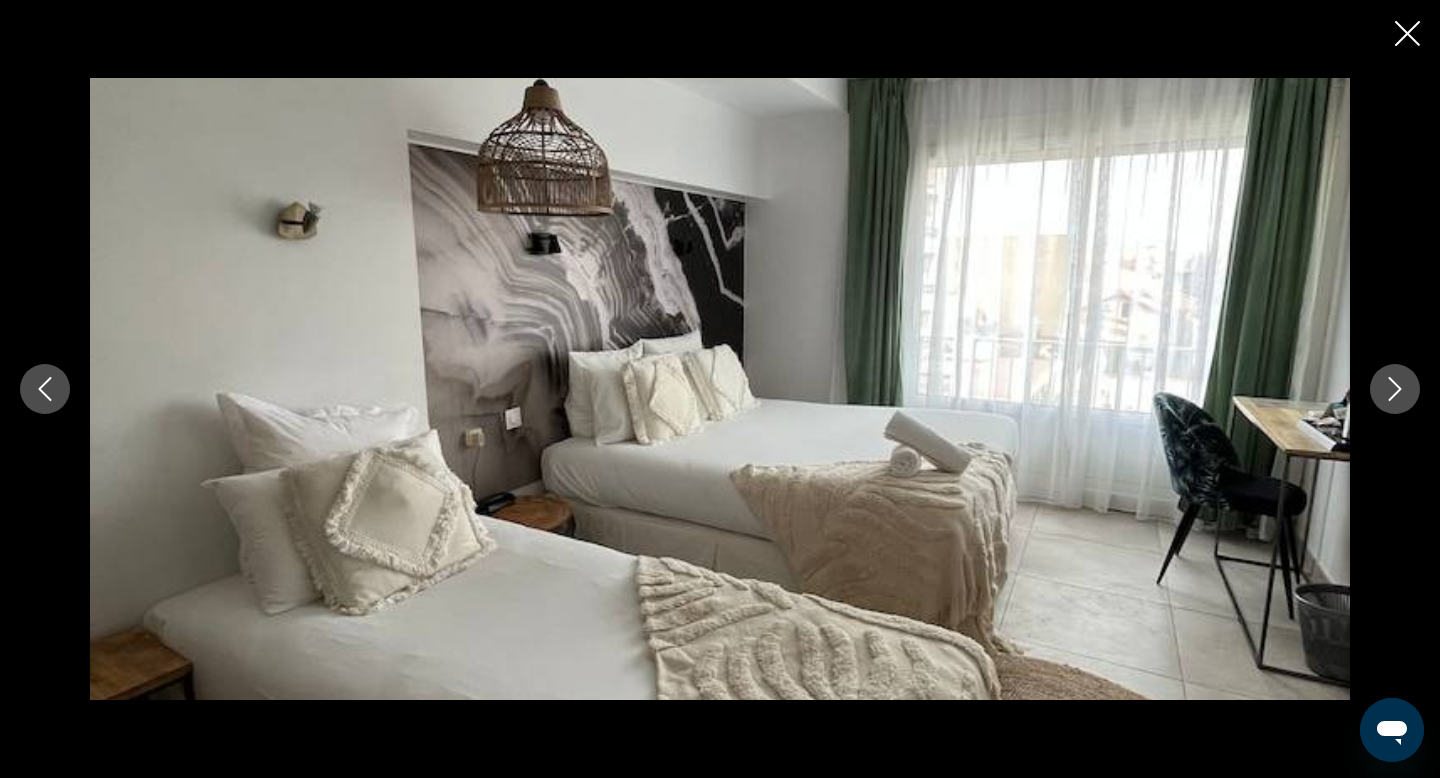 click 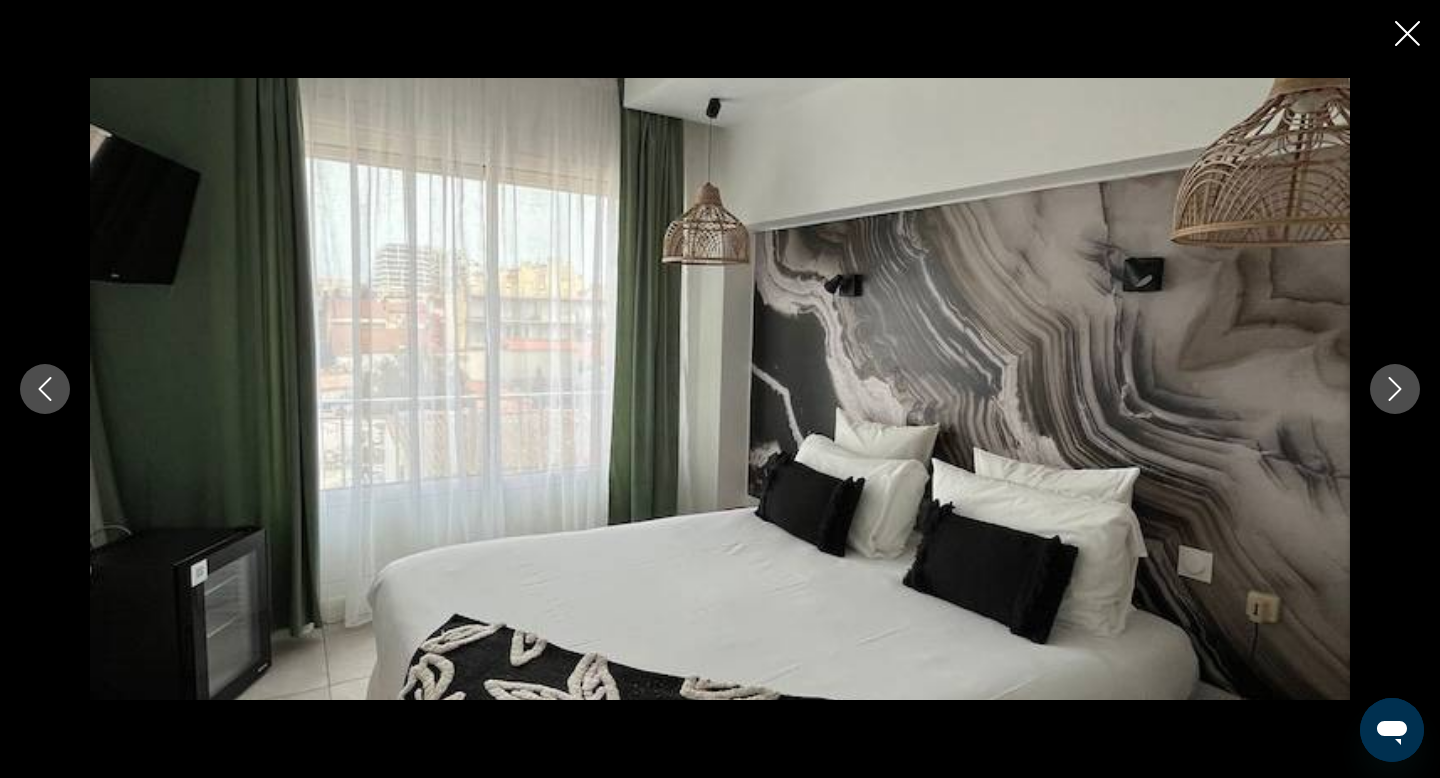 click 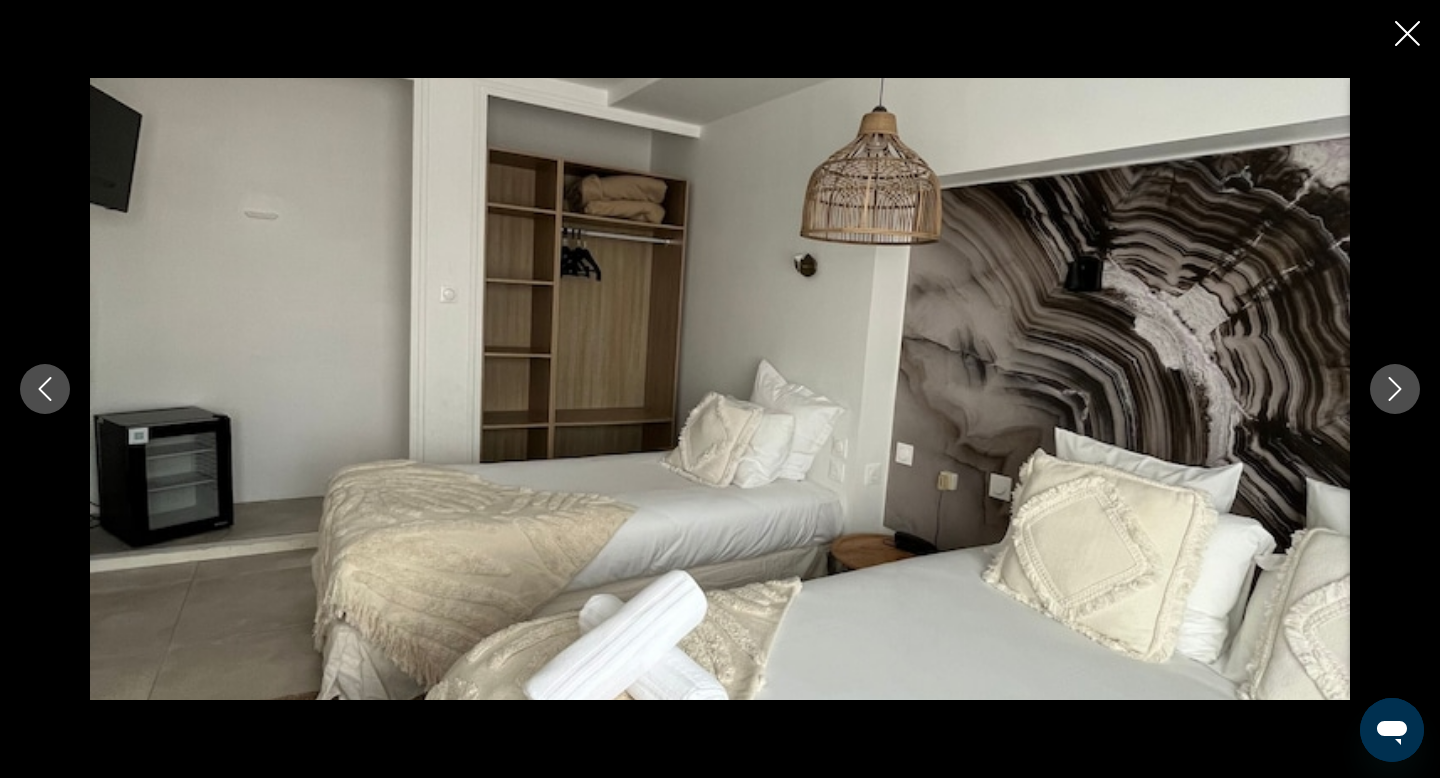 click 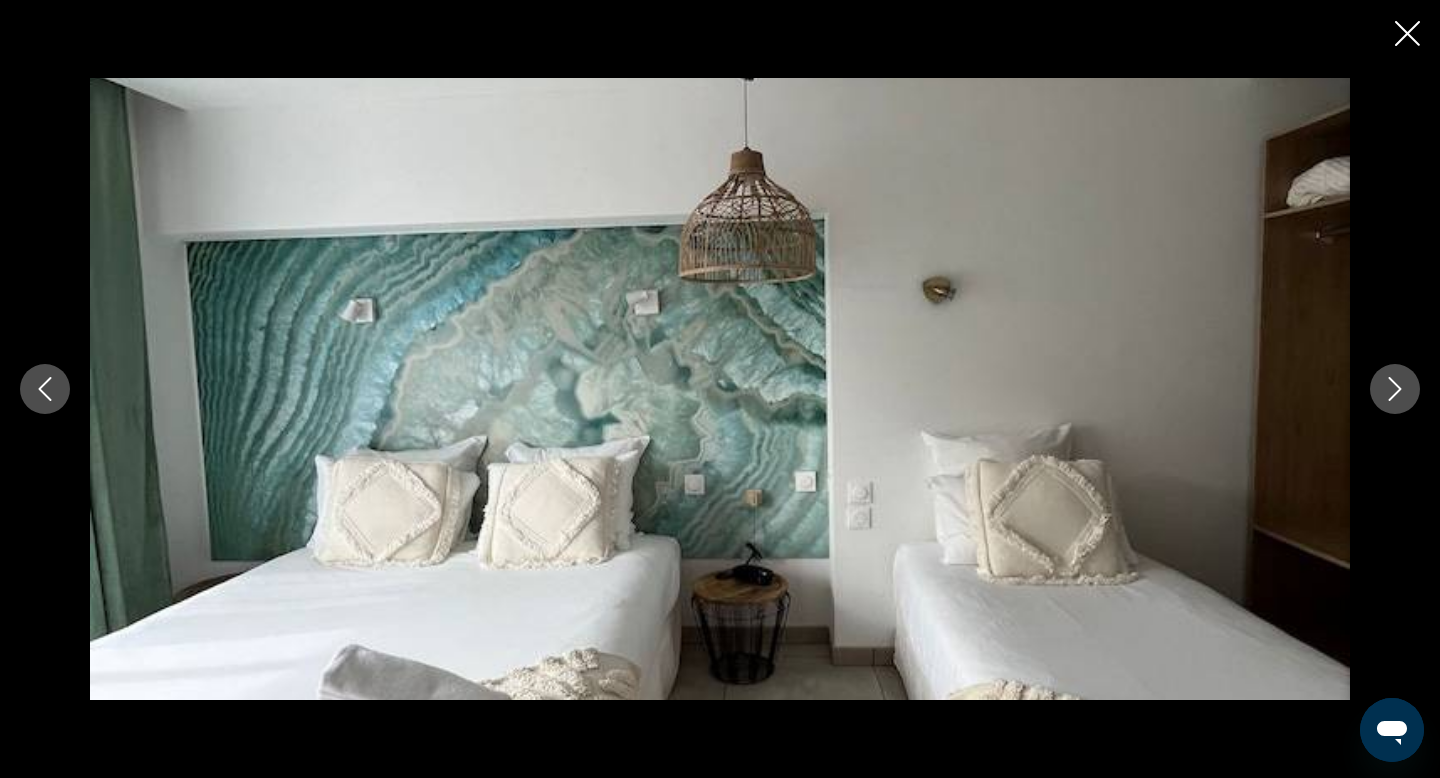 click 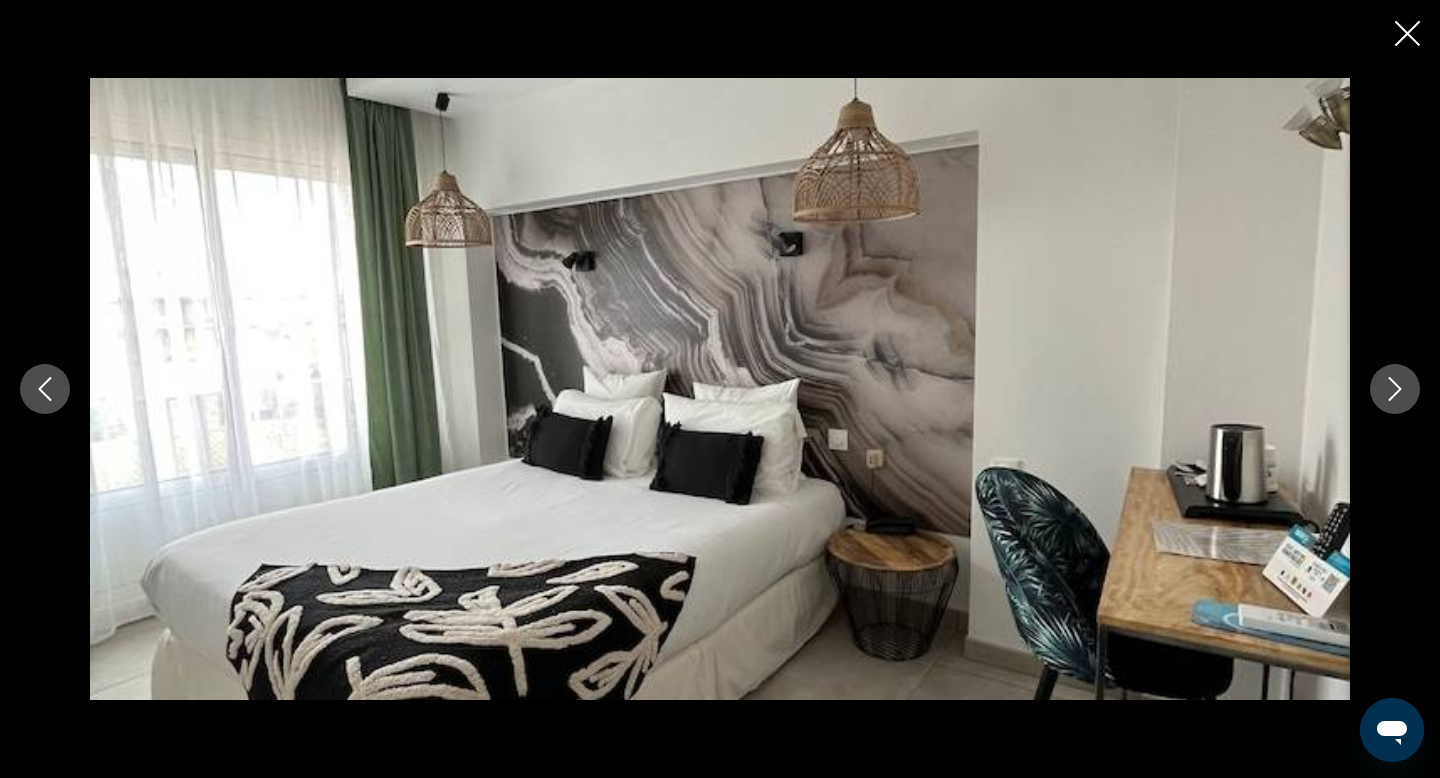 click 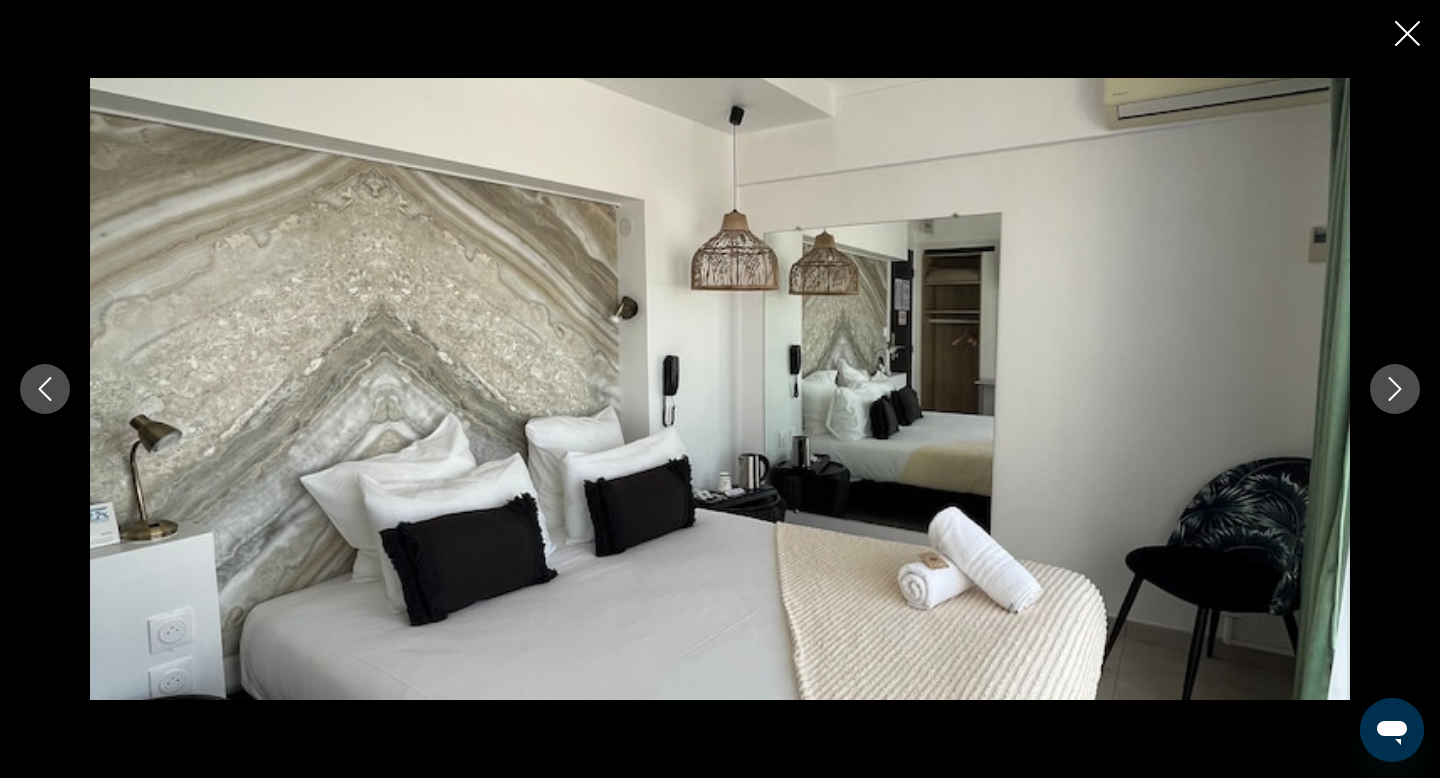 click 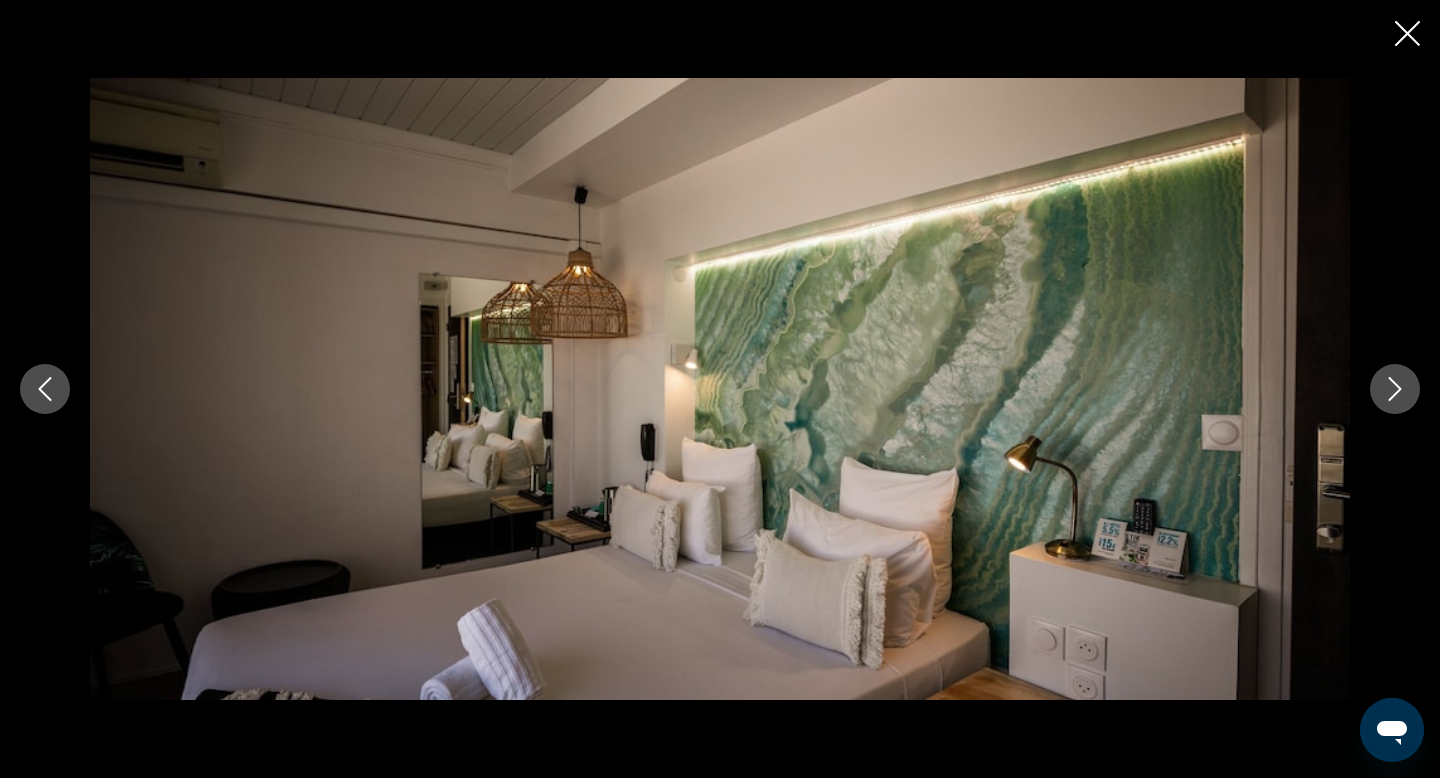 click 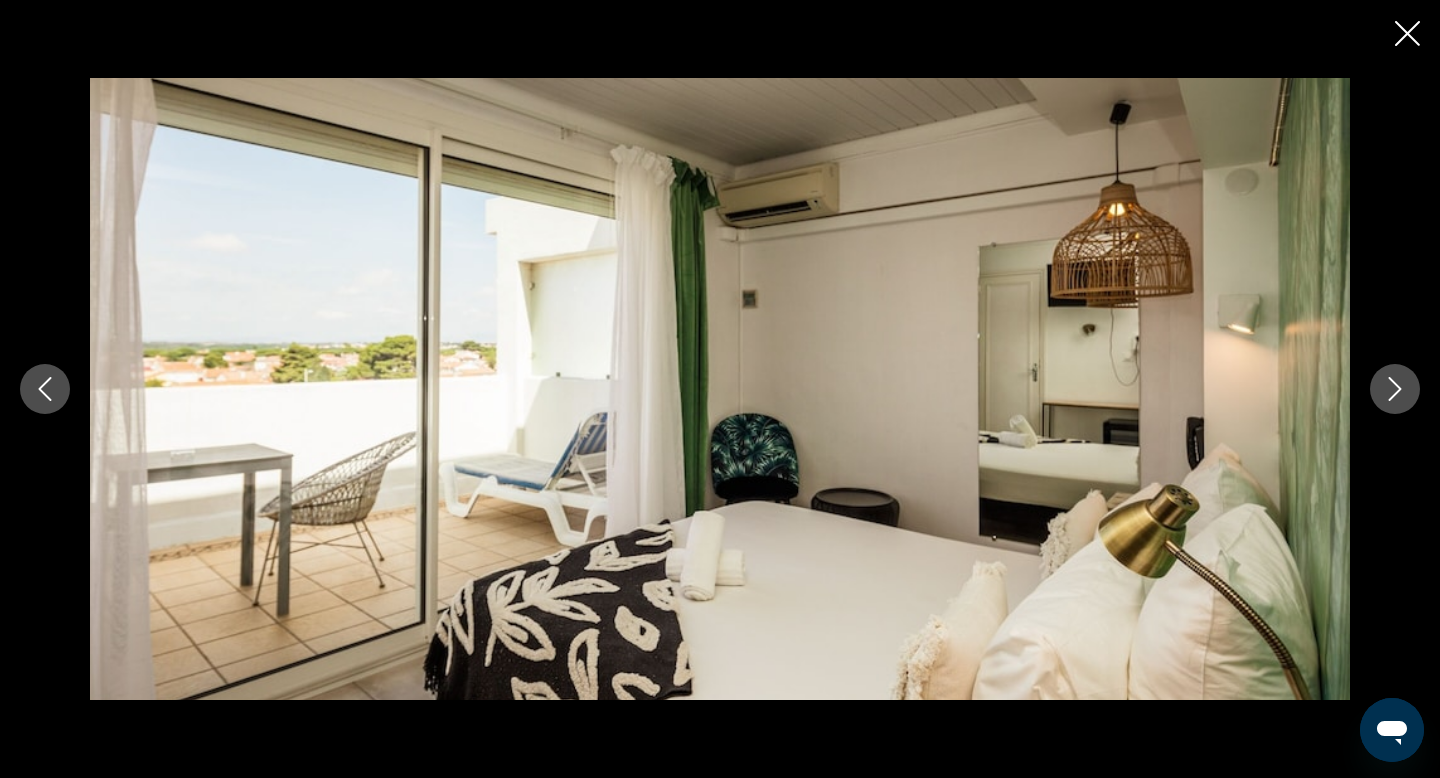 click 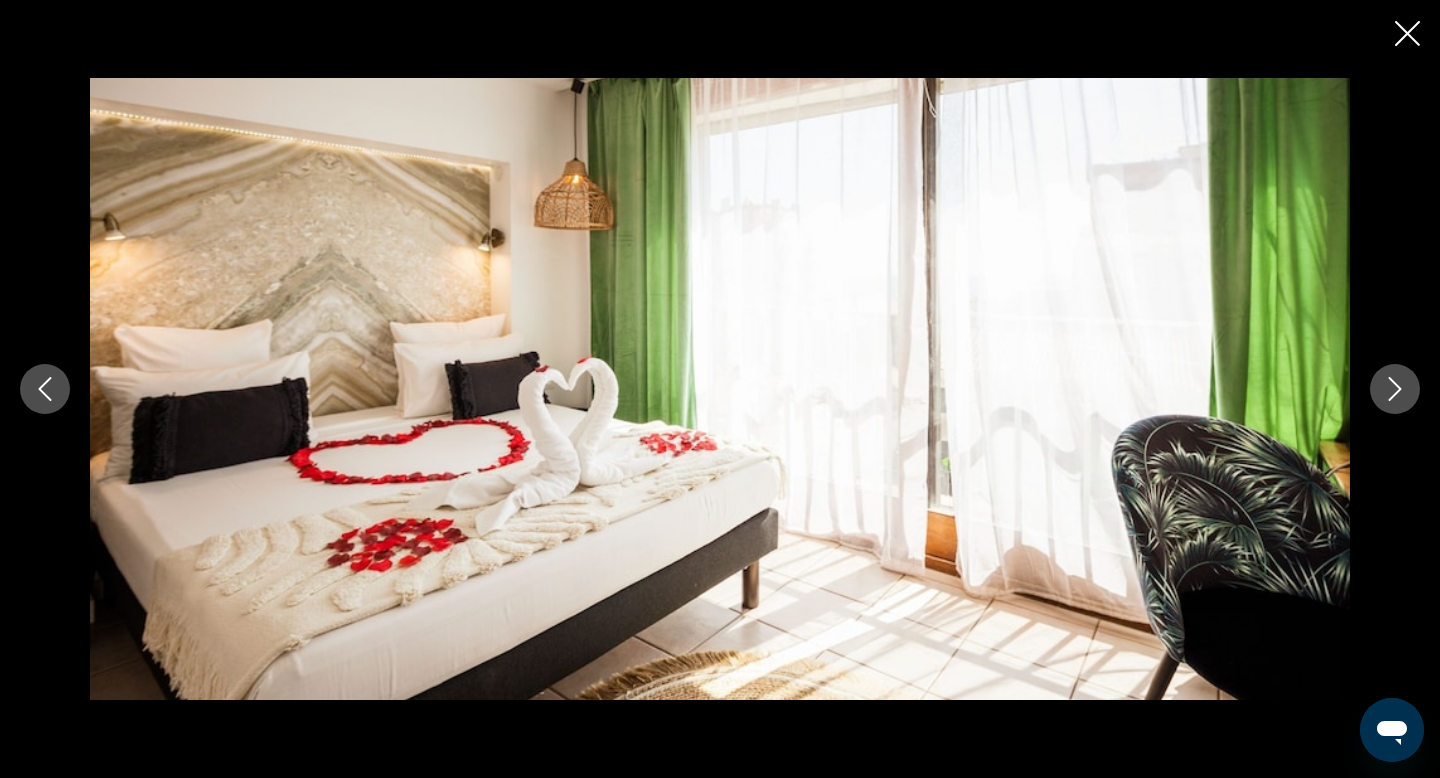 click 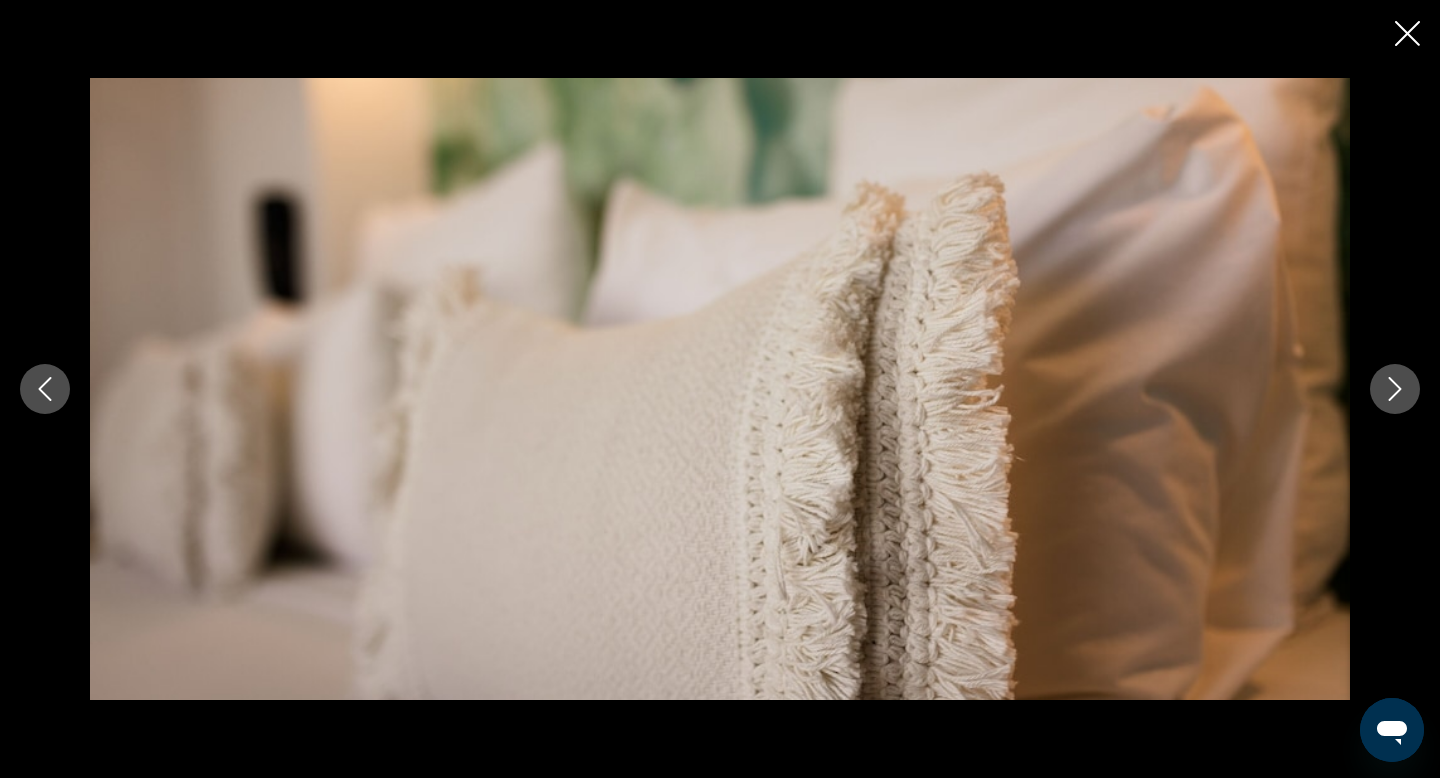 click 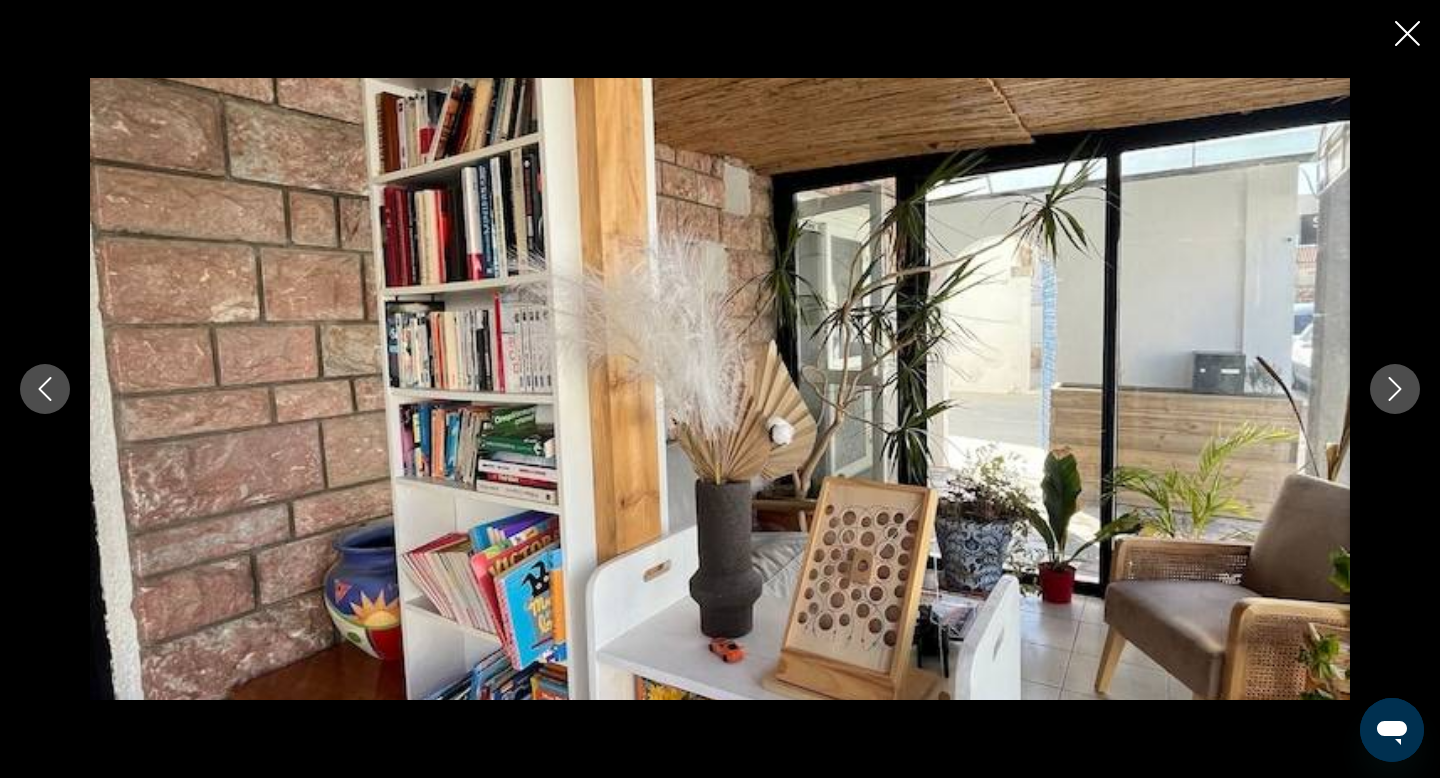 click 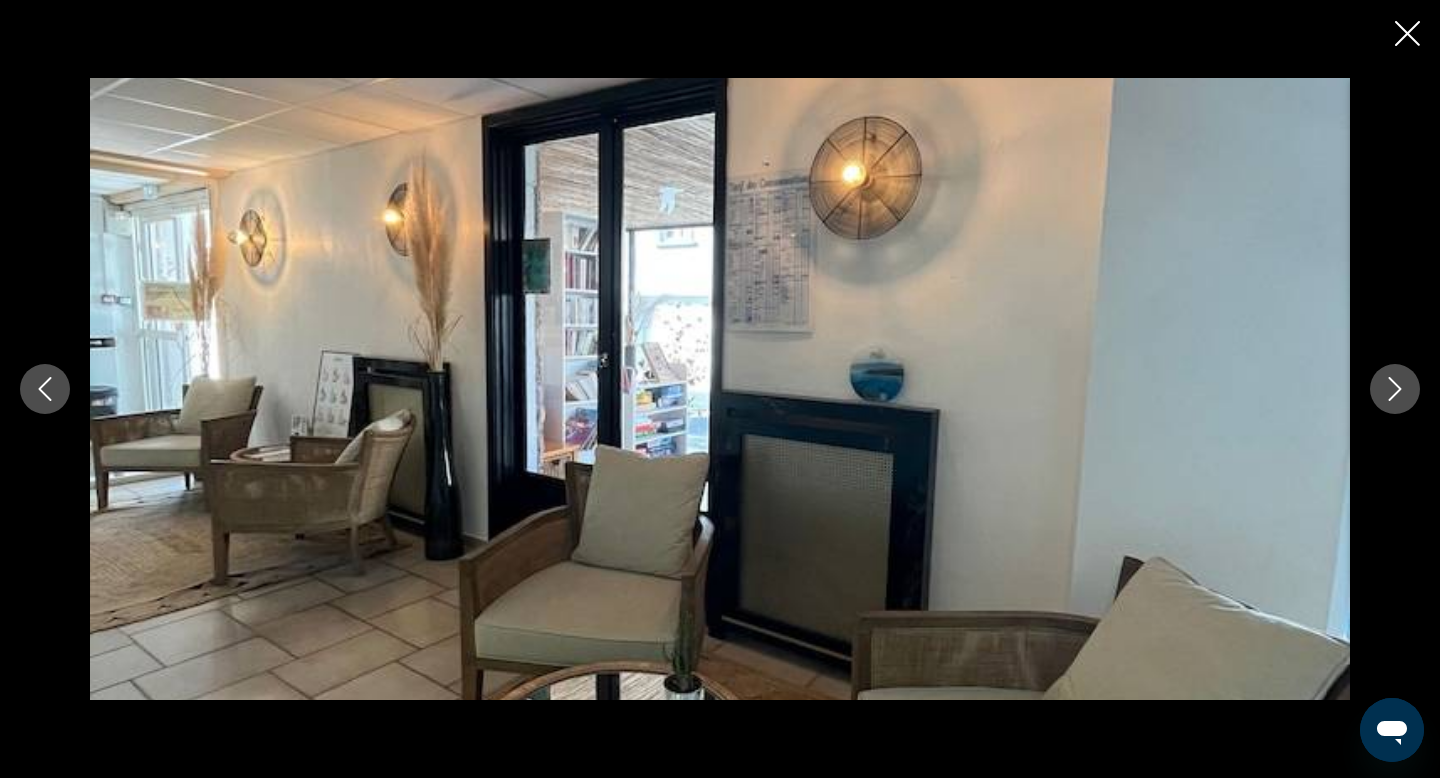 click 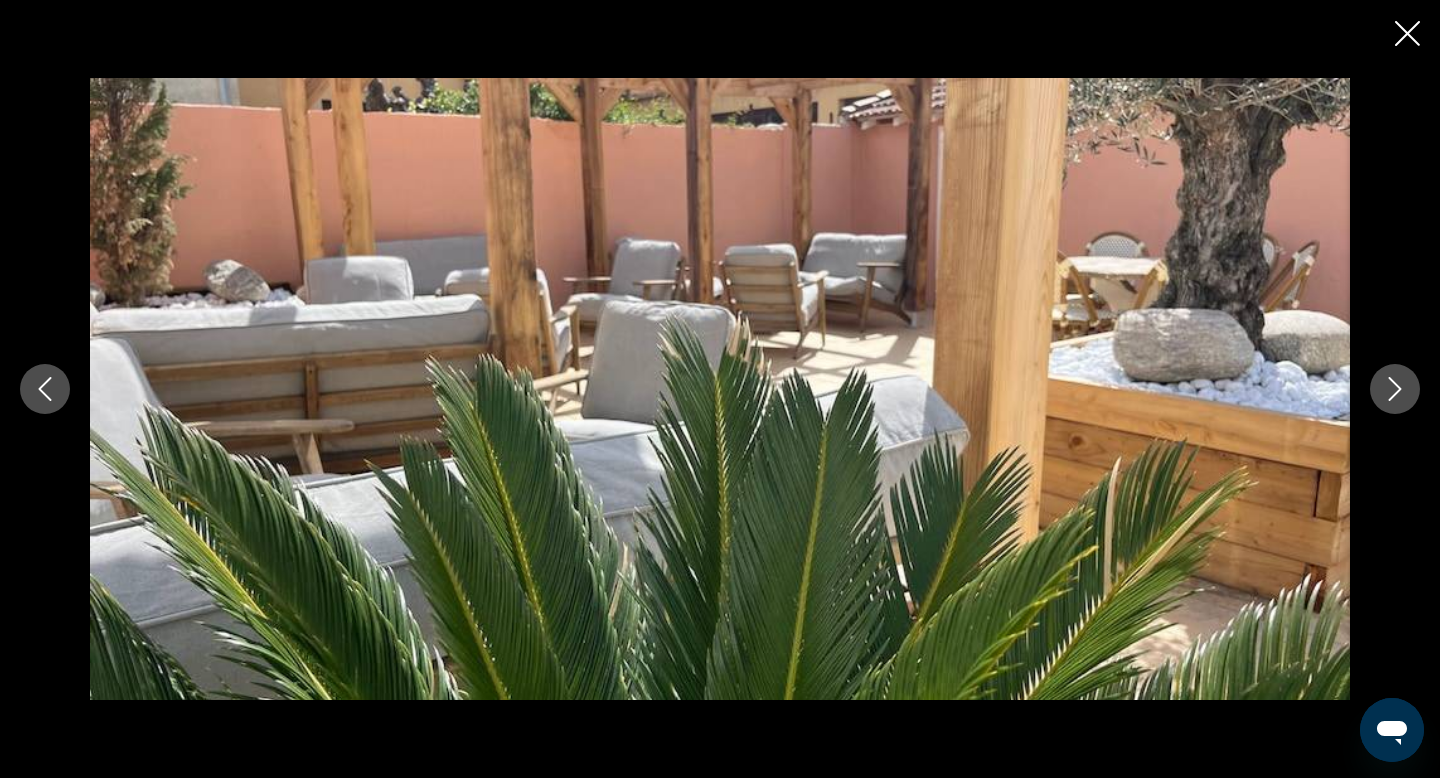 click 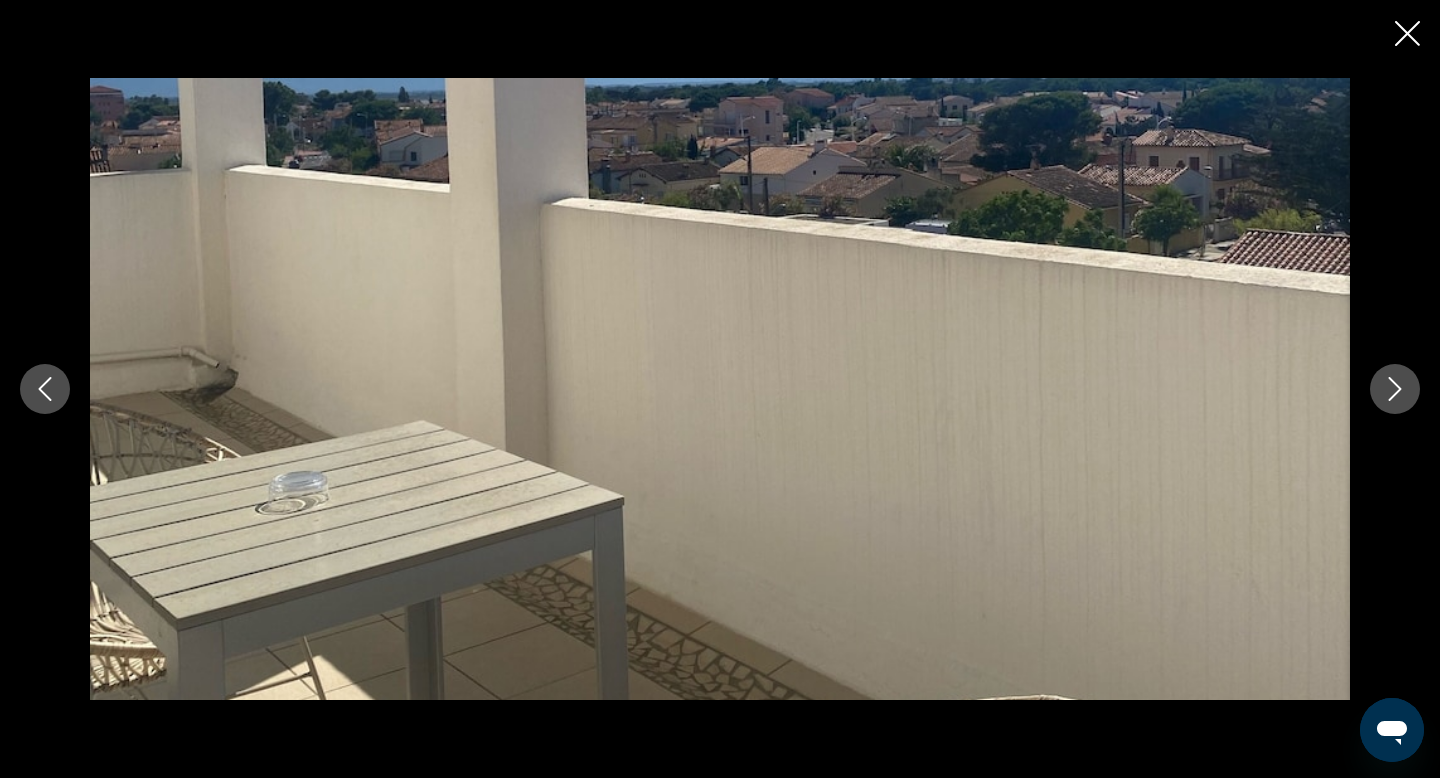 click 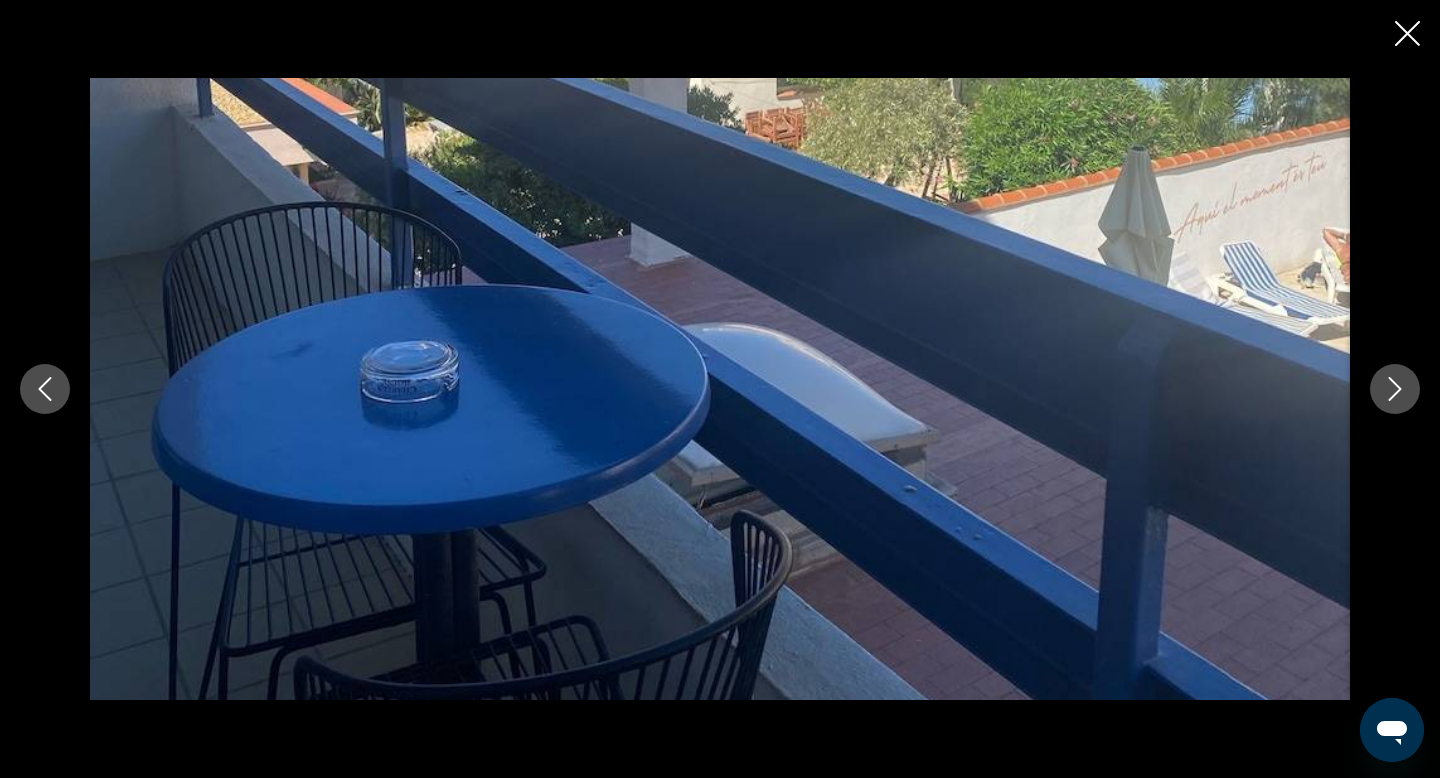 click 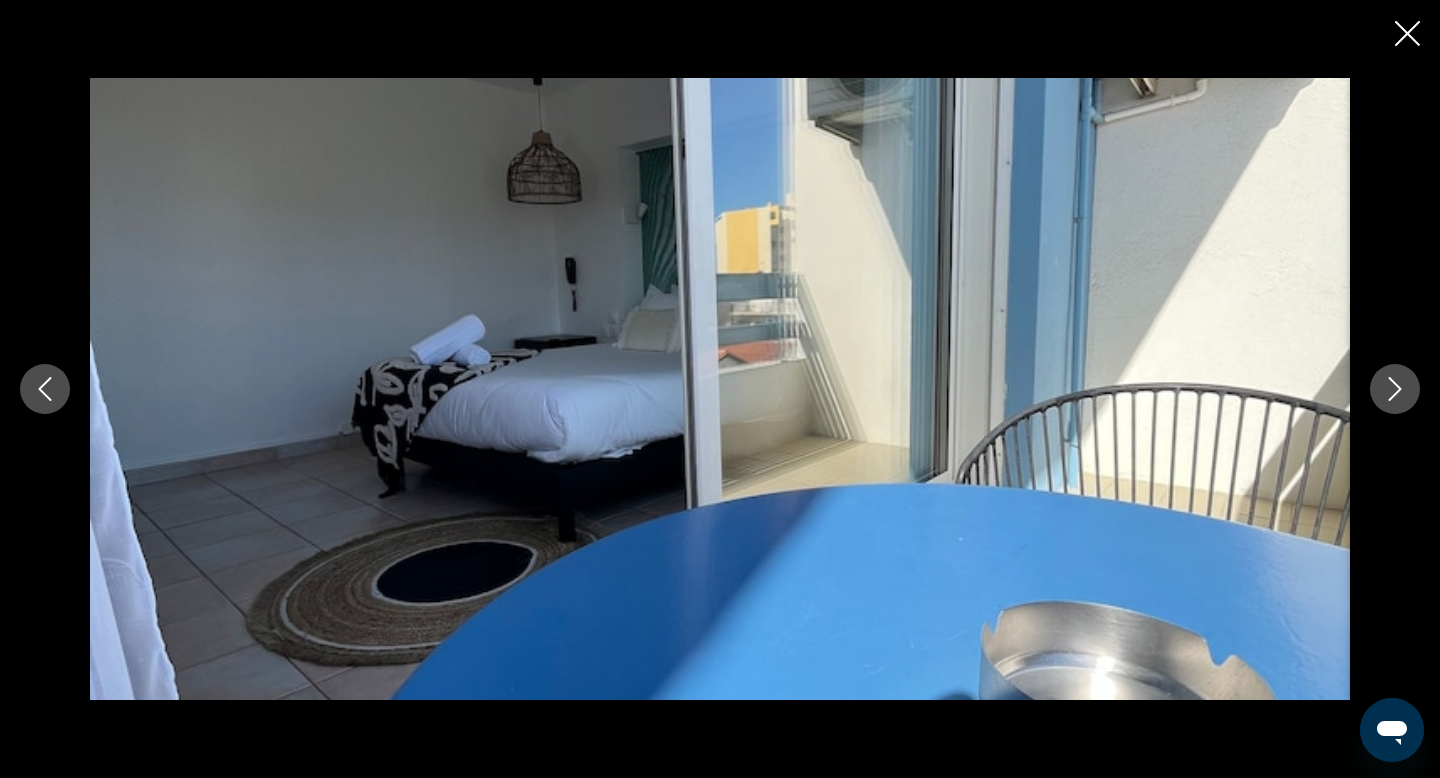 click 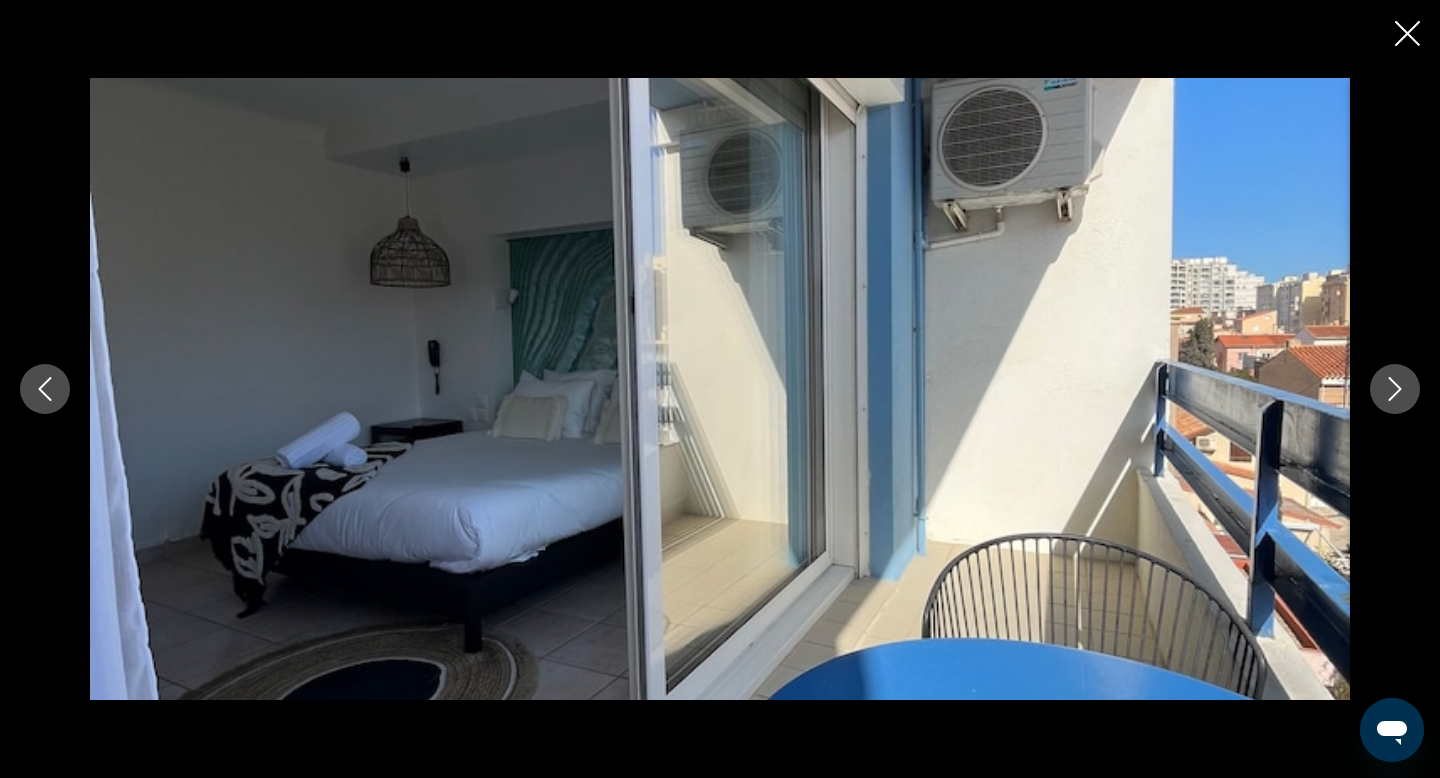 click 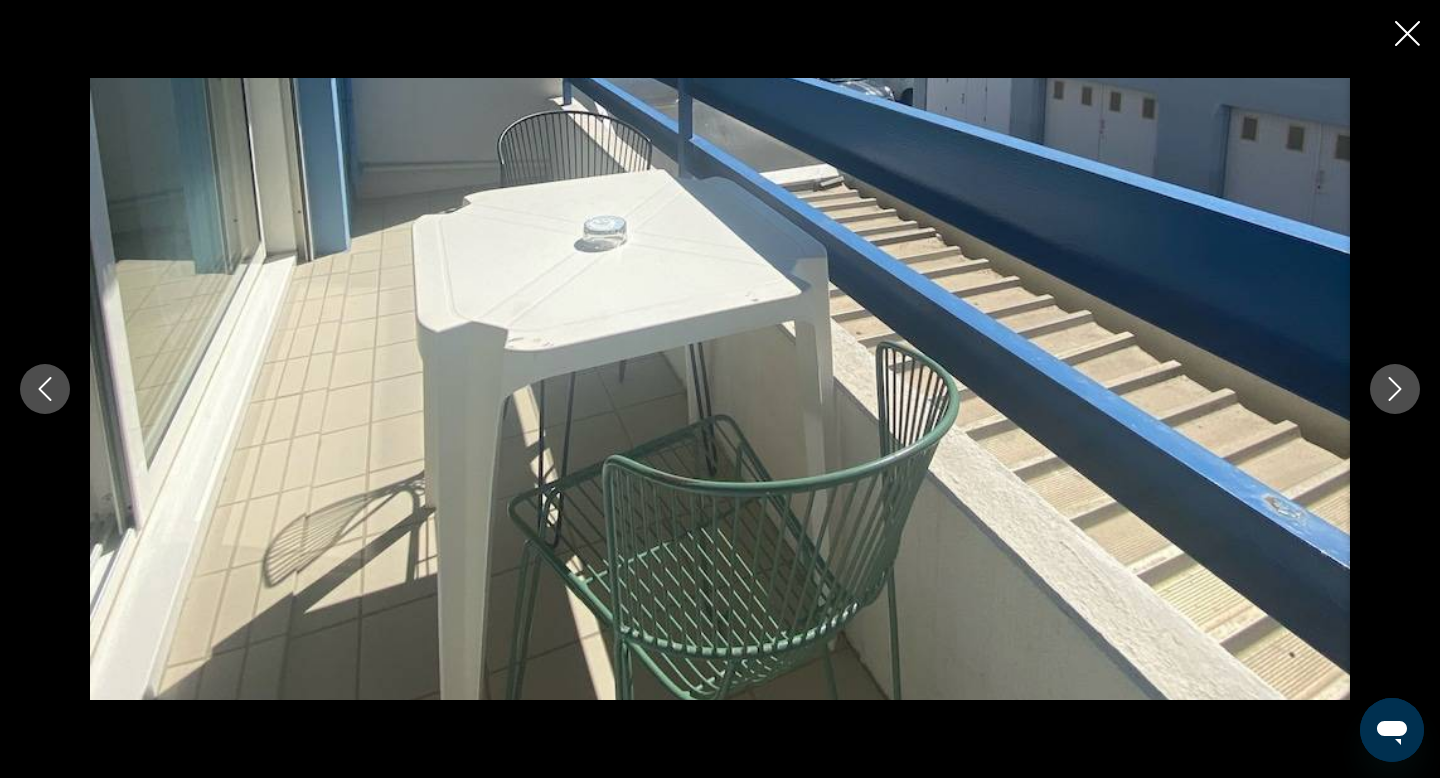 click 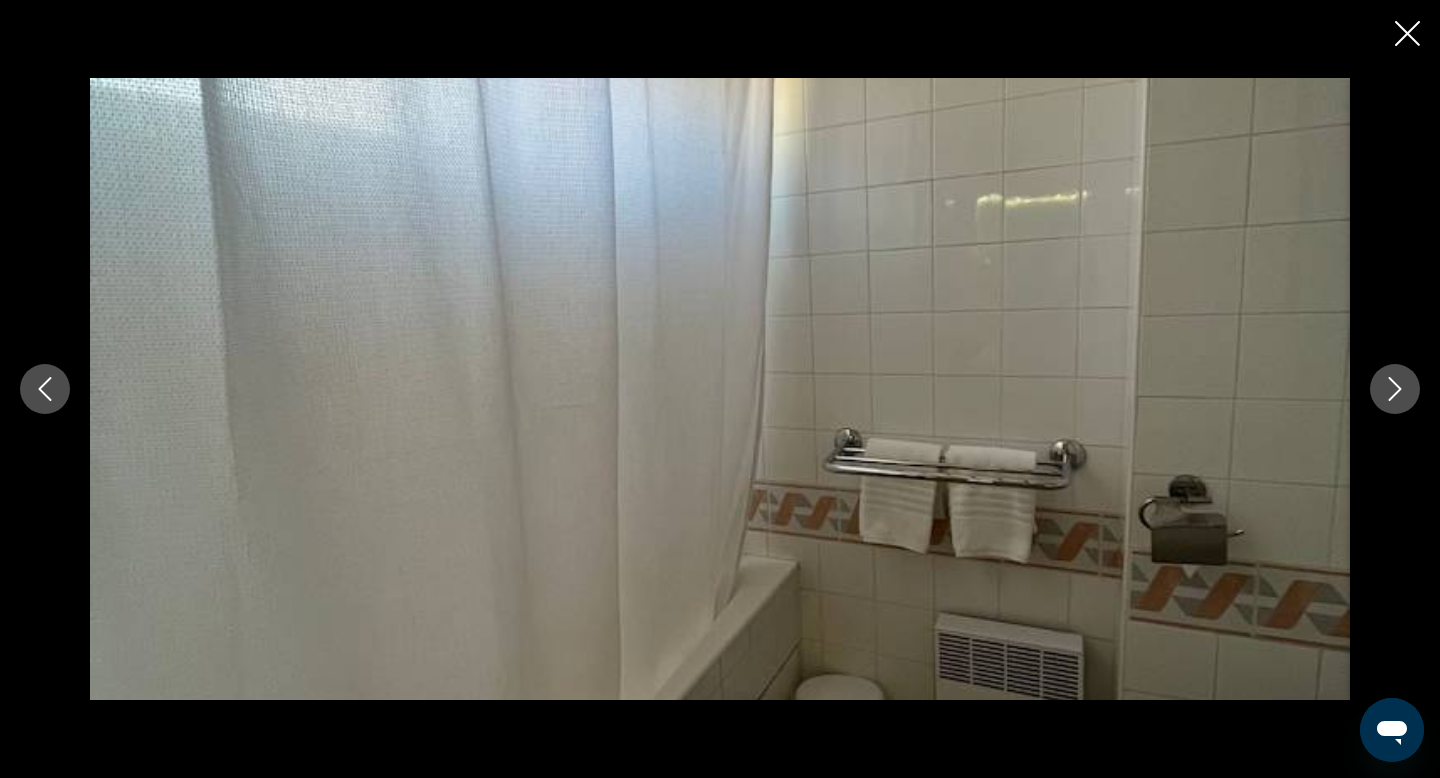 click 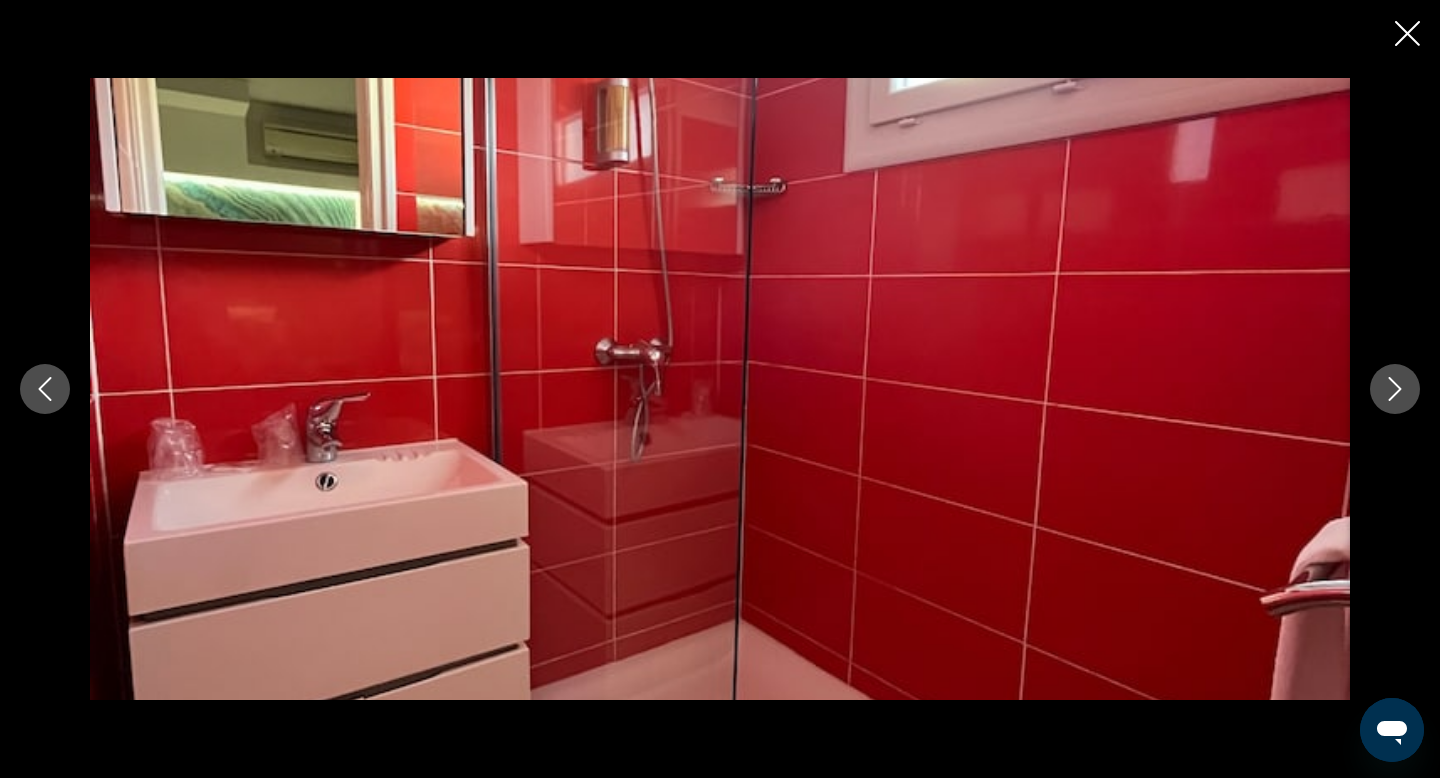 click 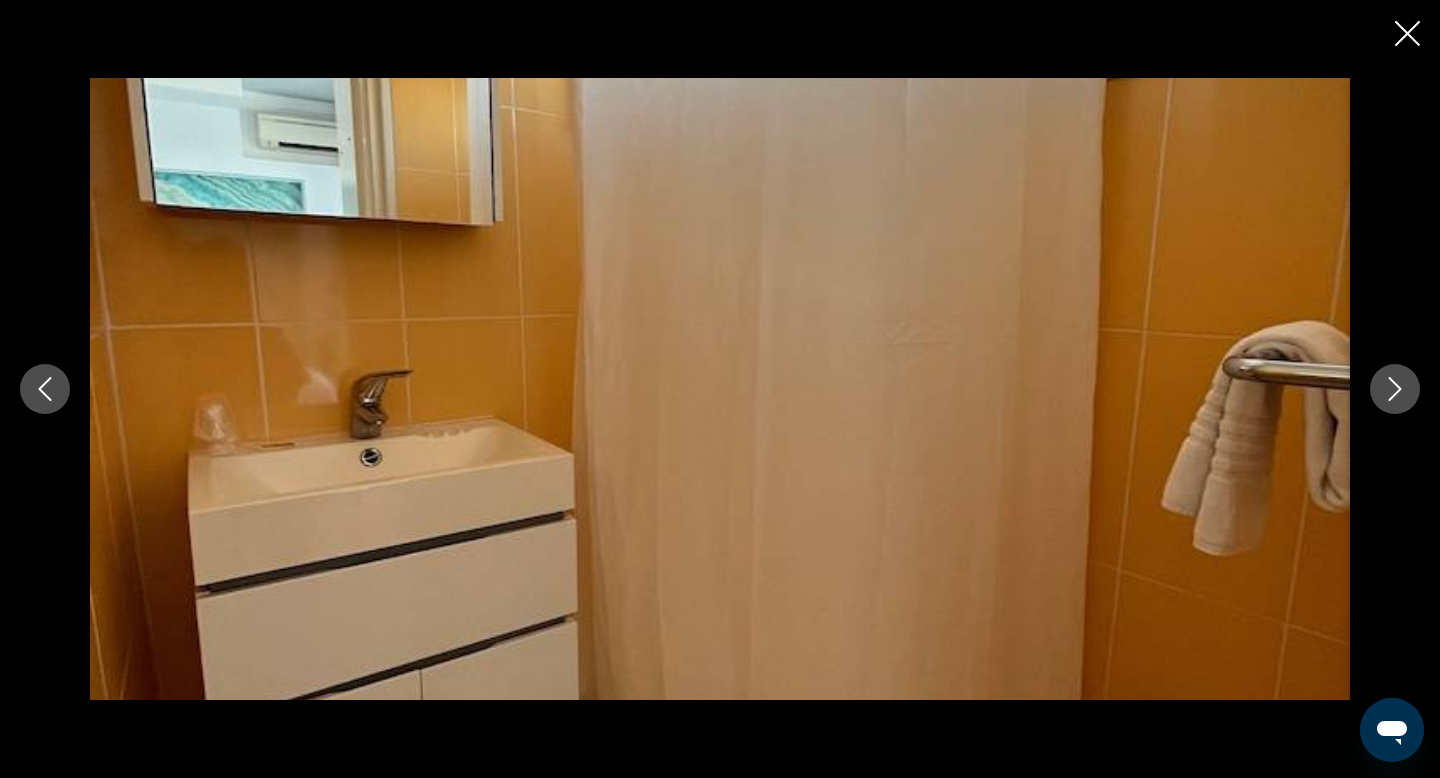click 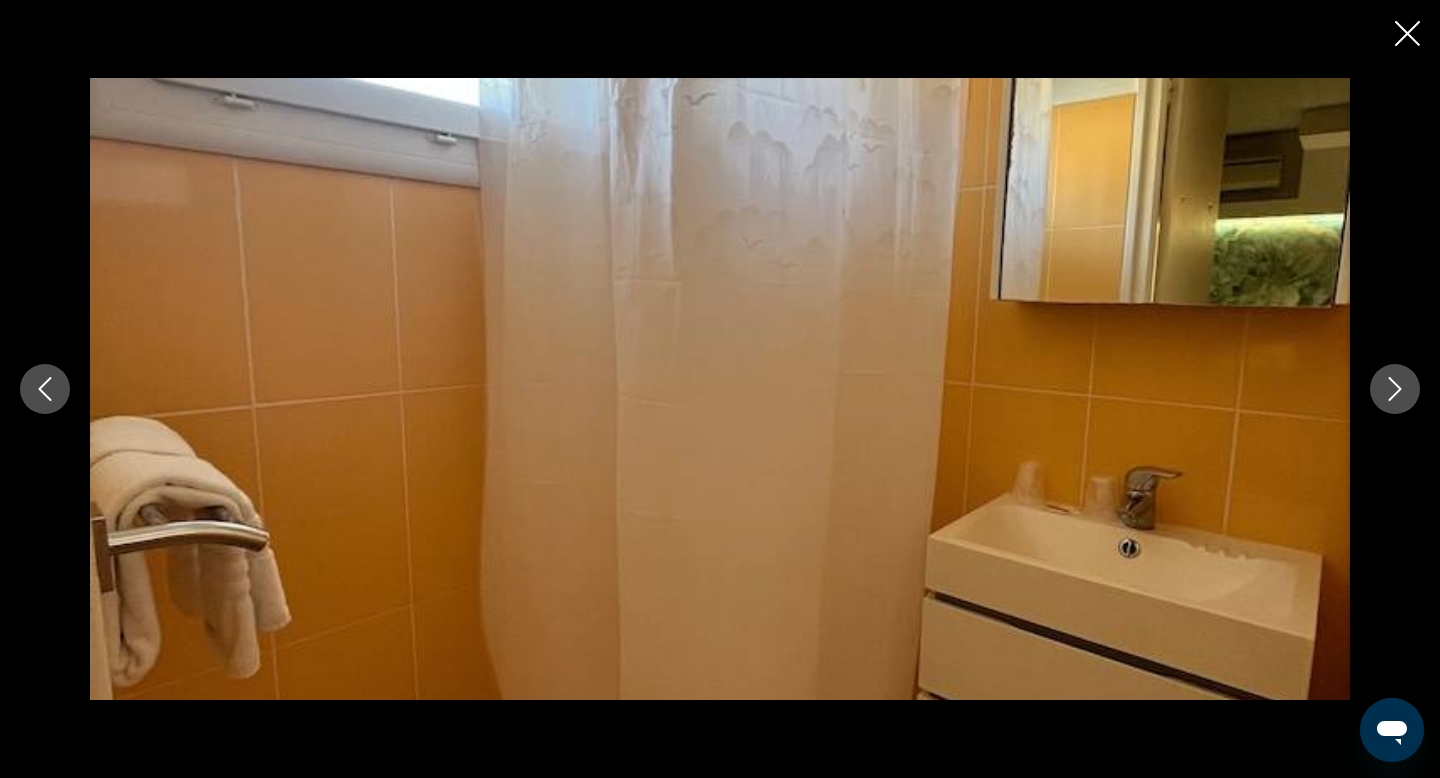 click 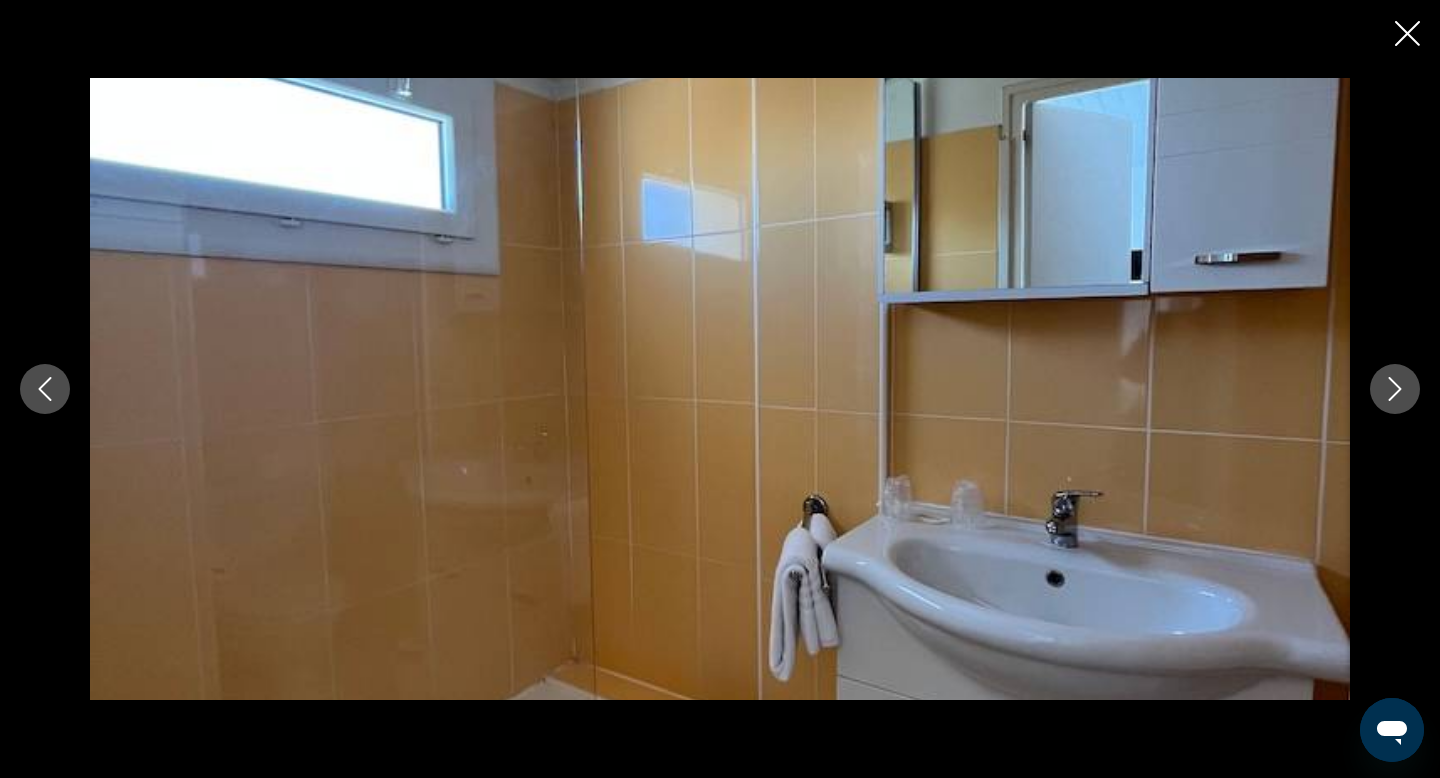 click 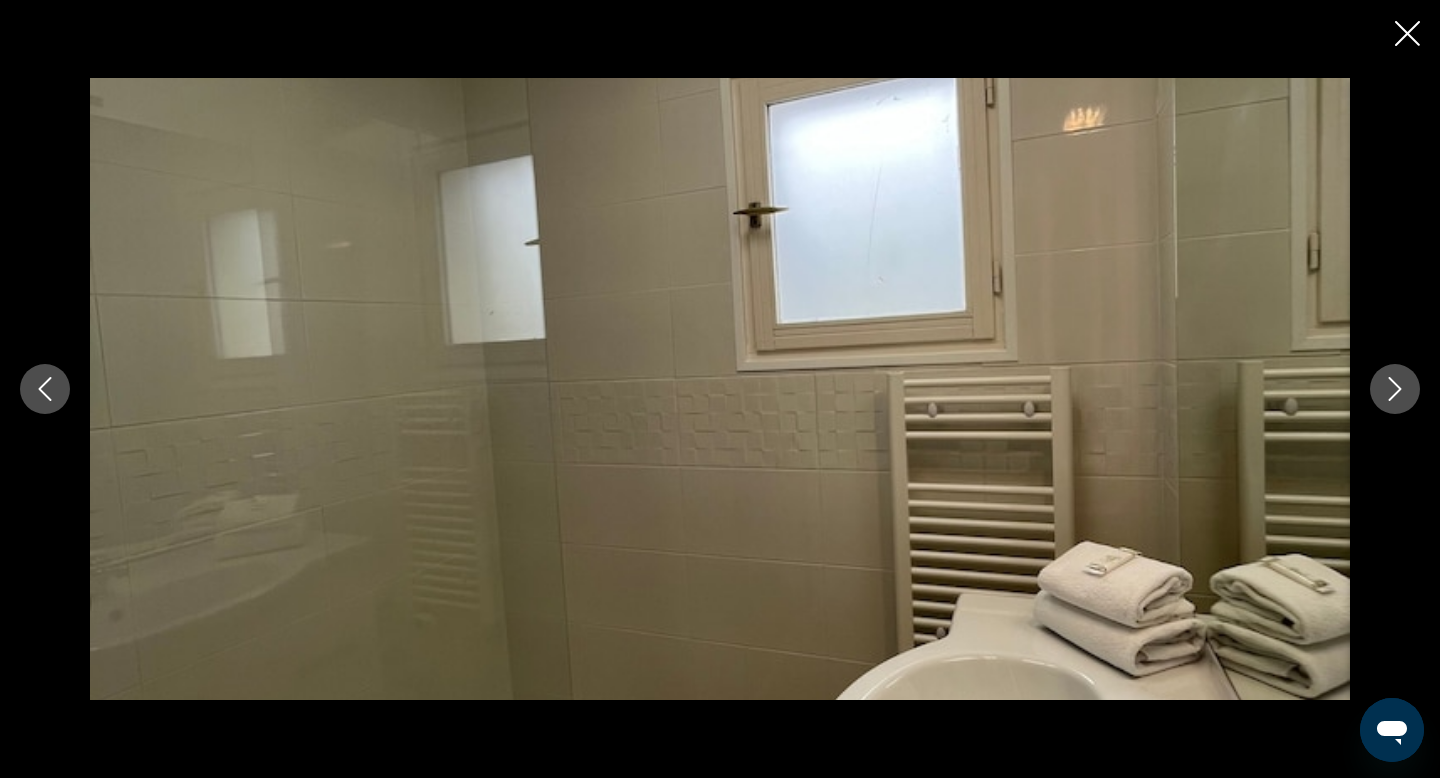 click 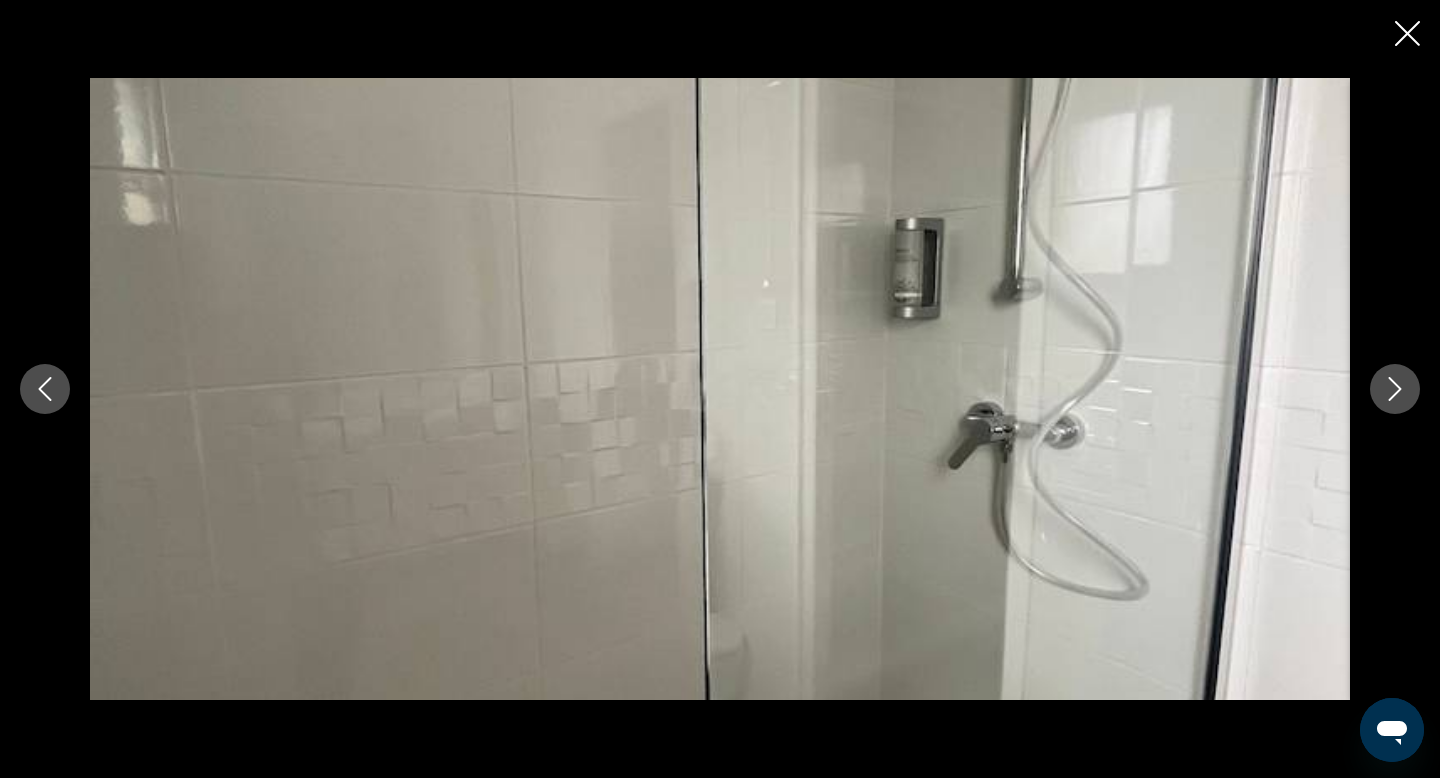 click 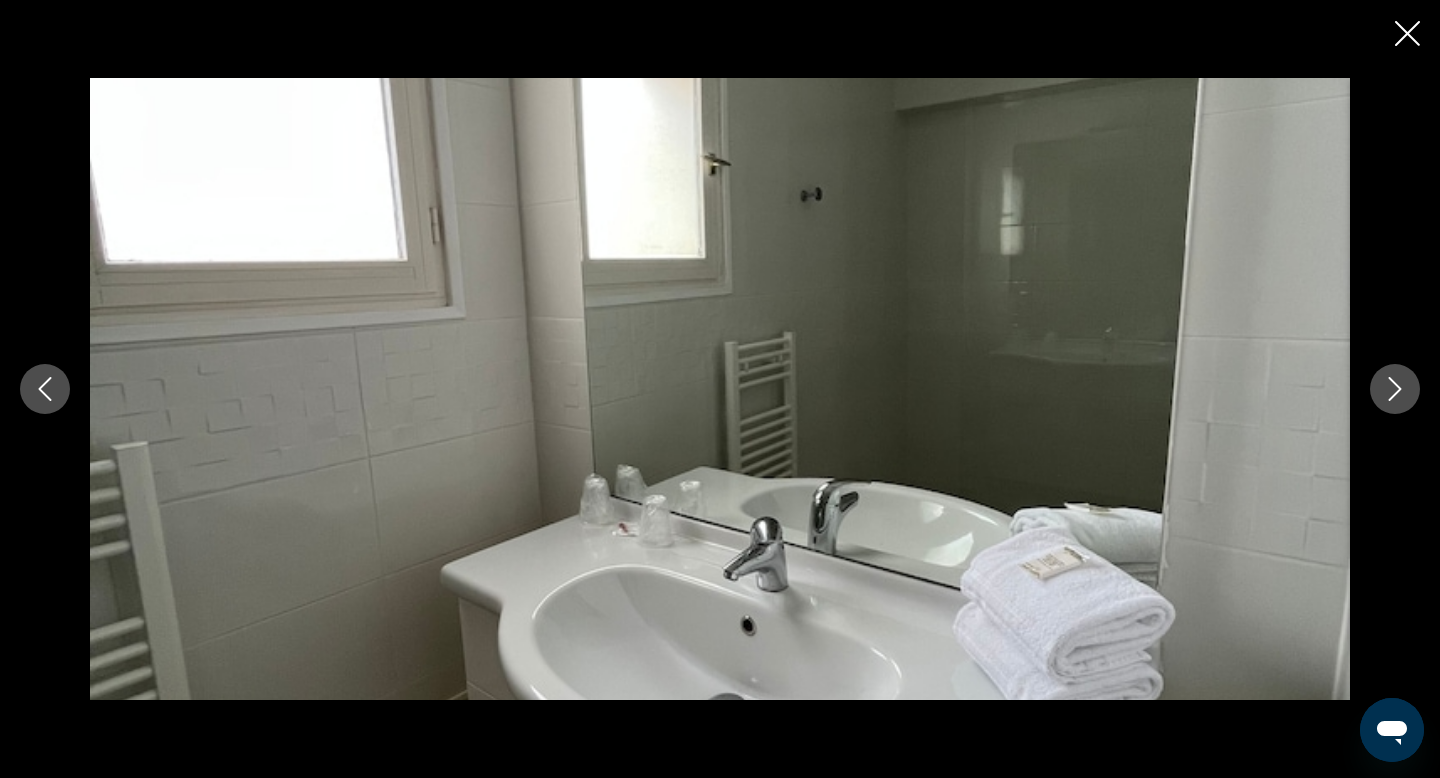 click 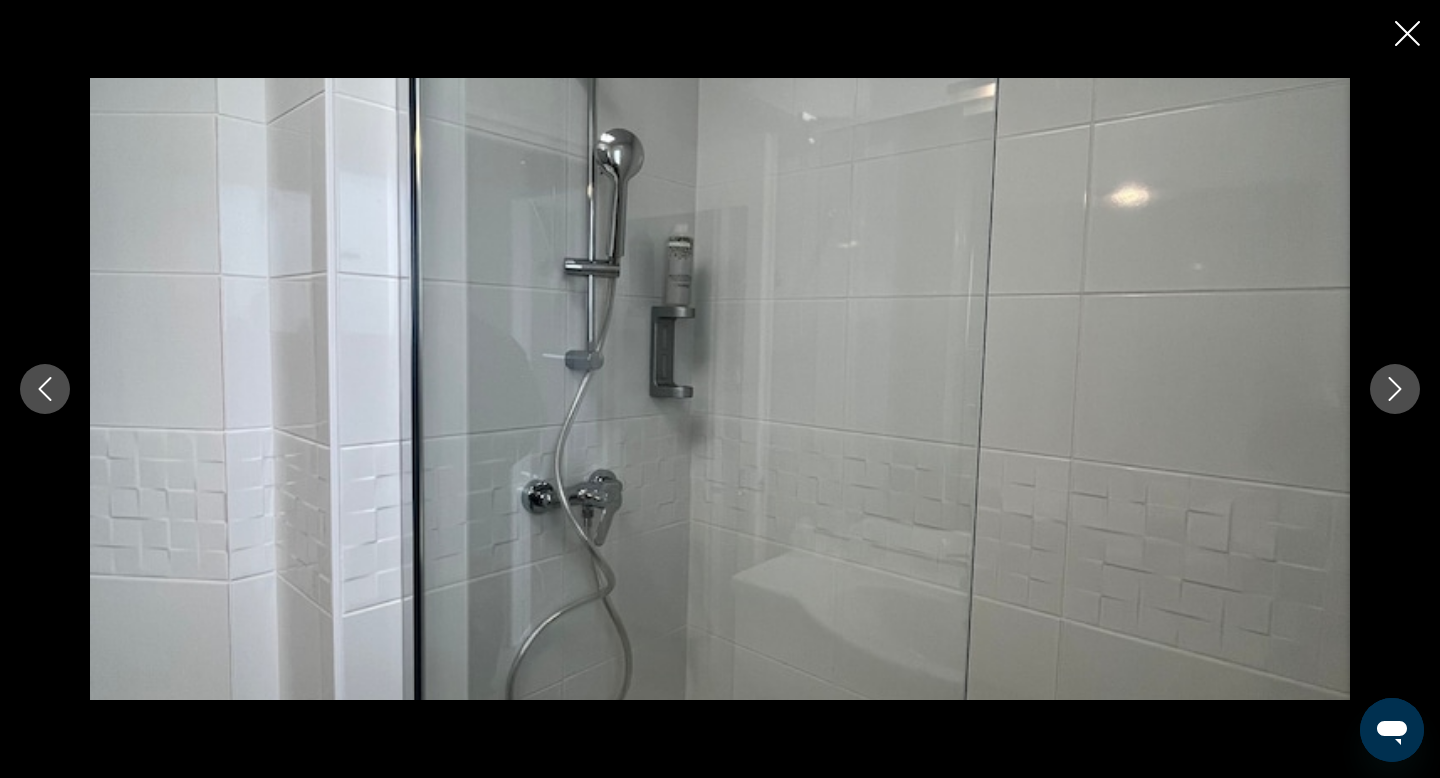 click 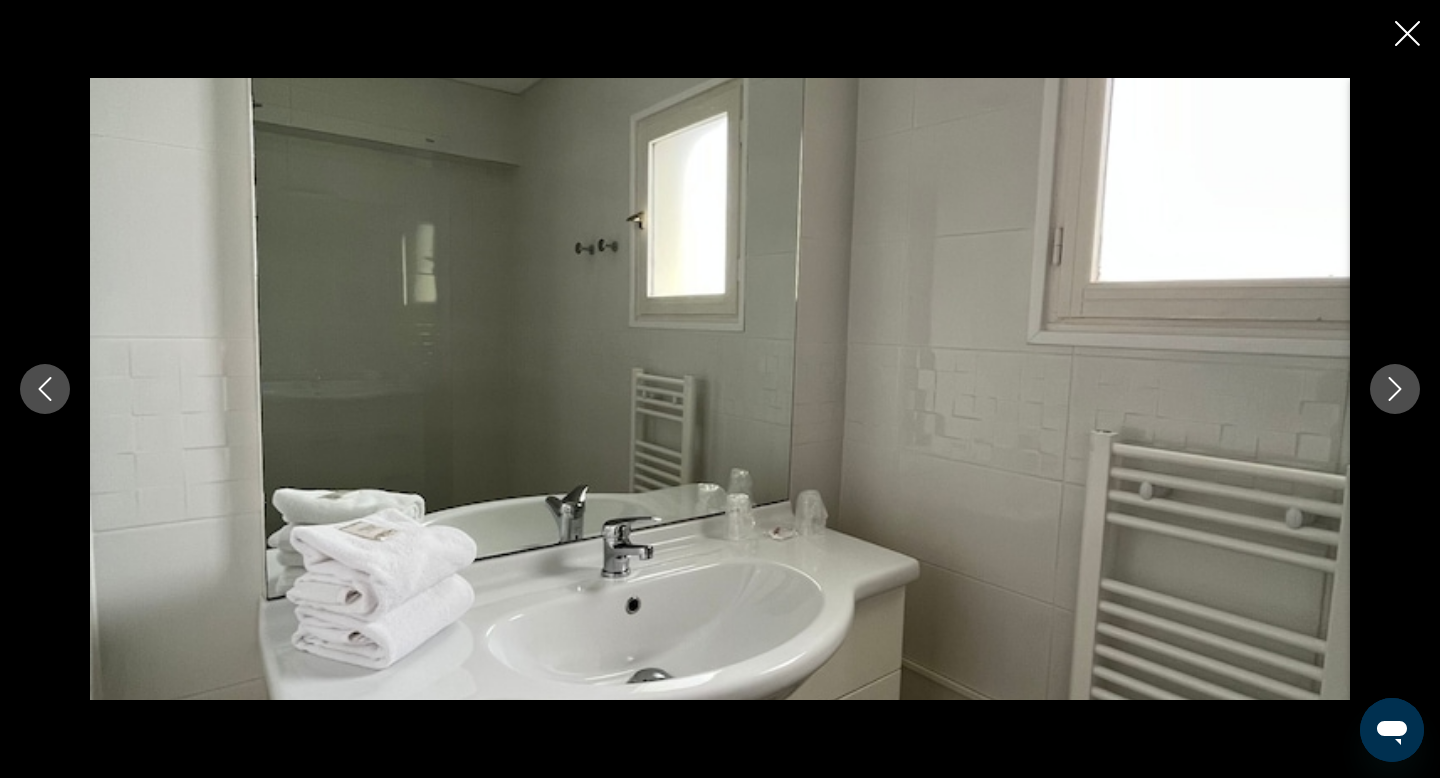 click 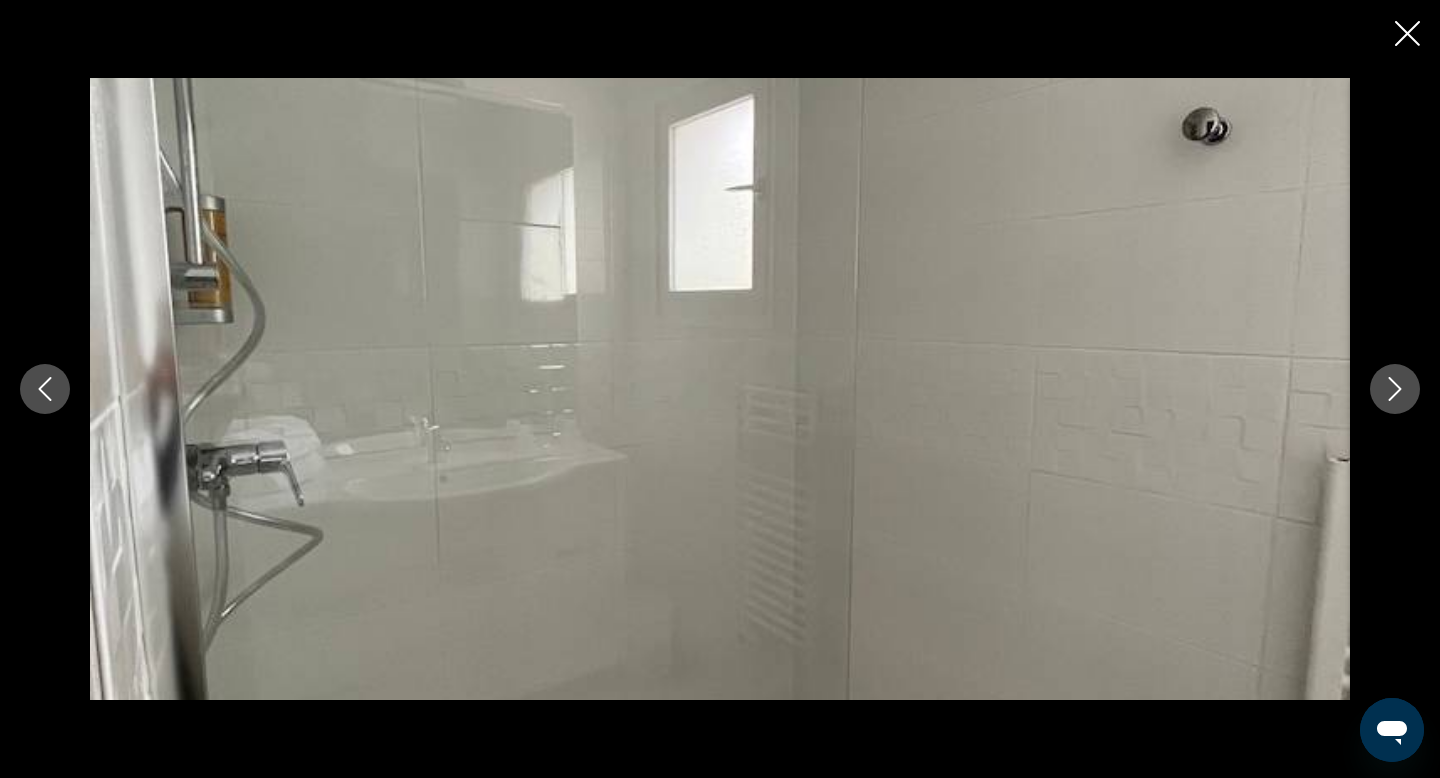 click 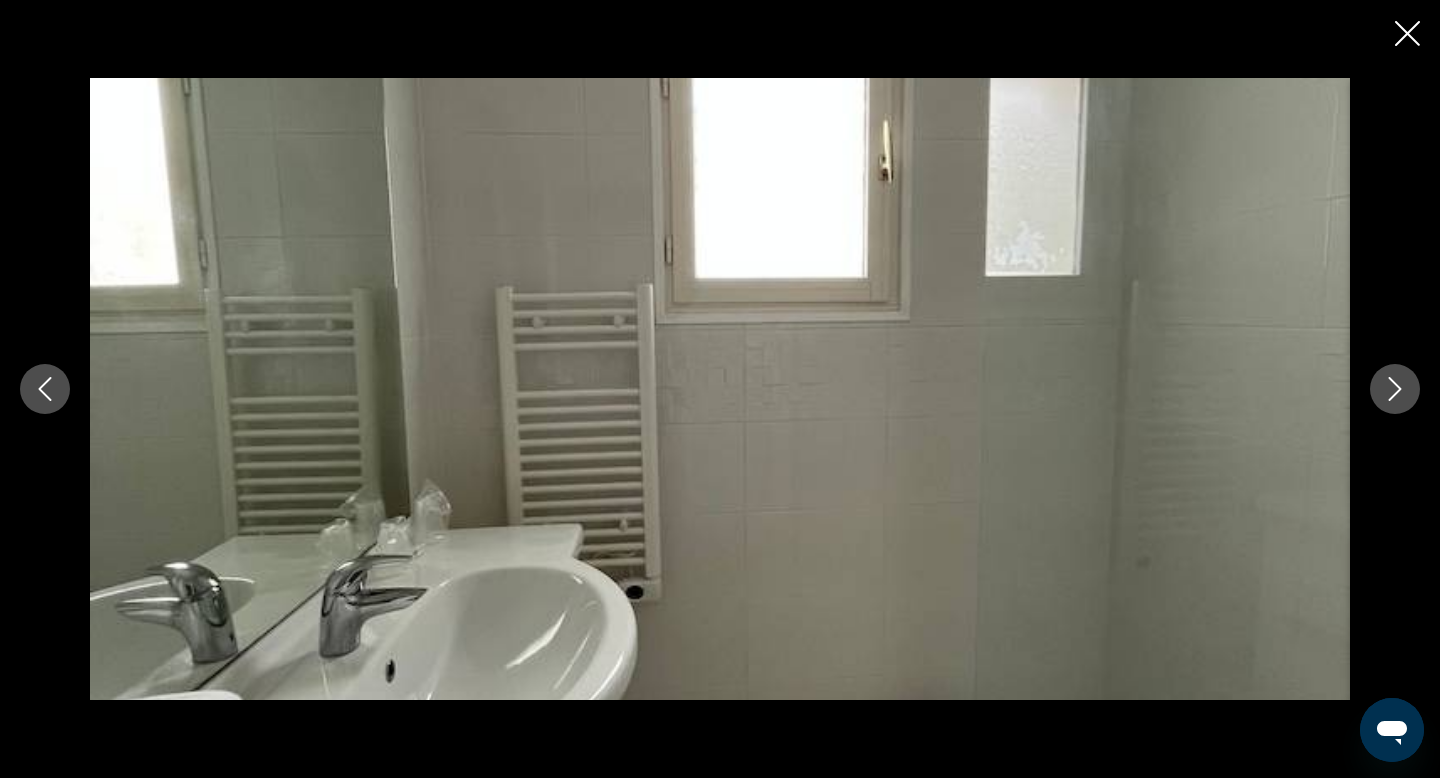 click 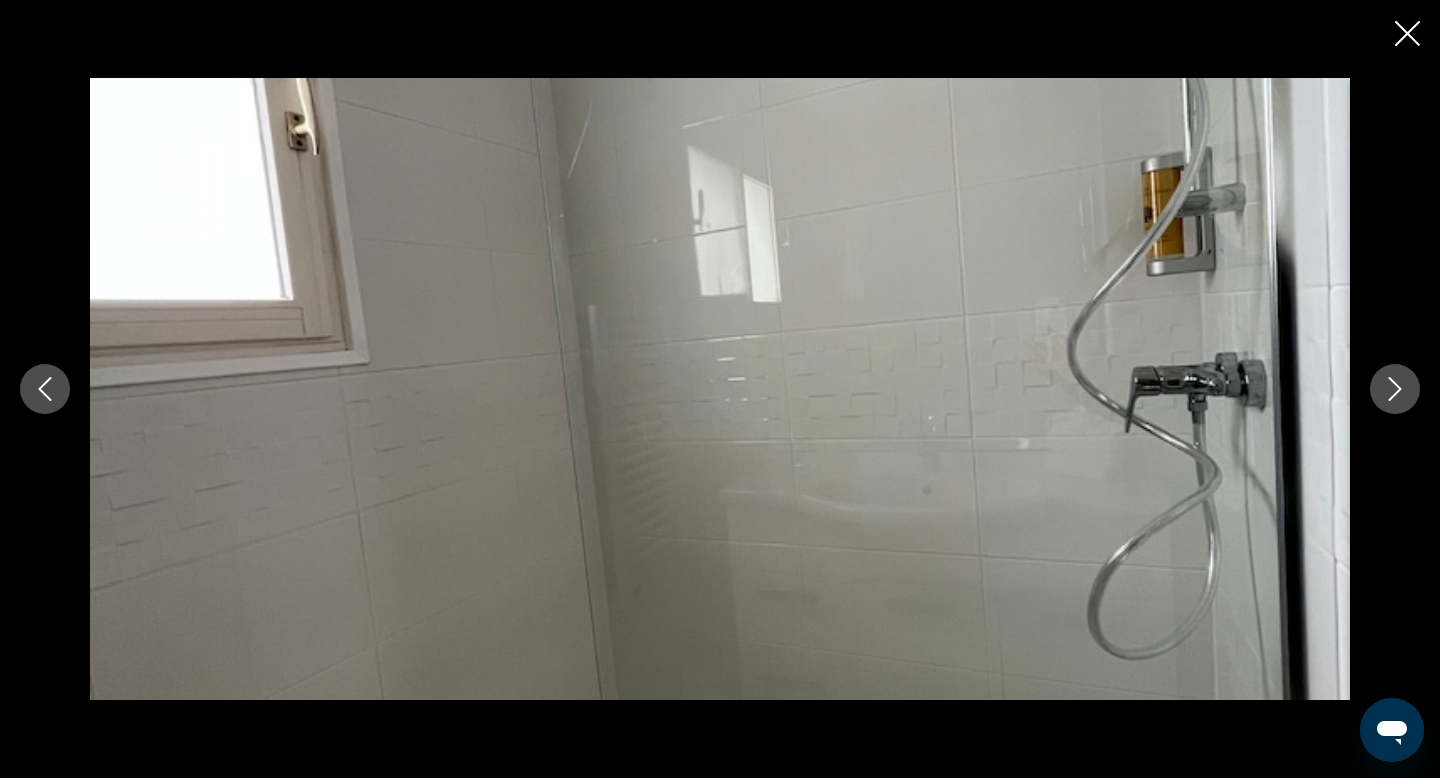 click 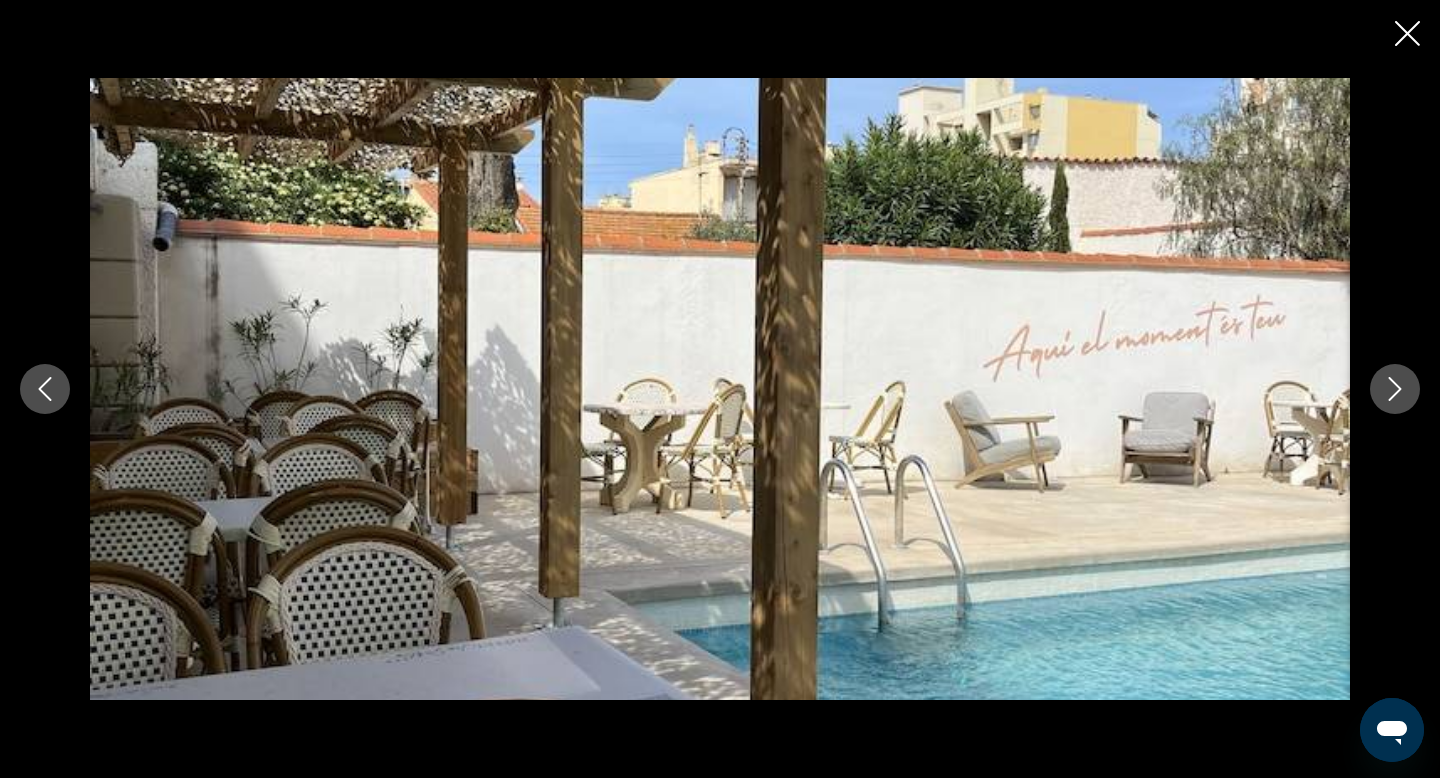 click 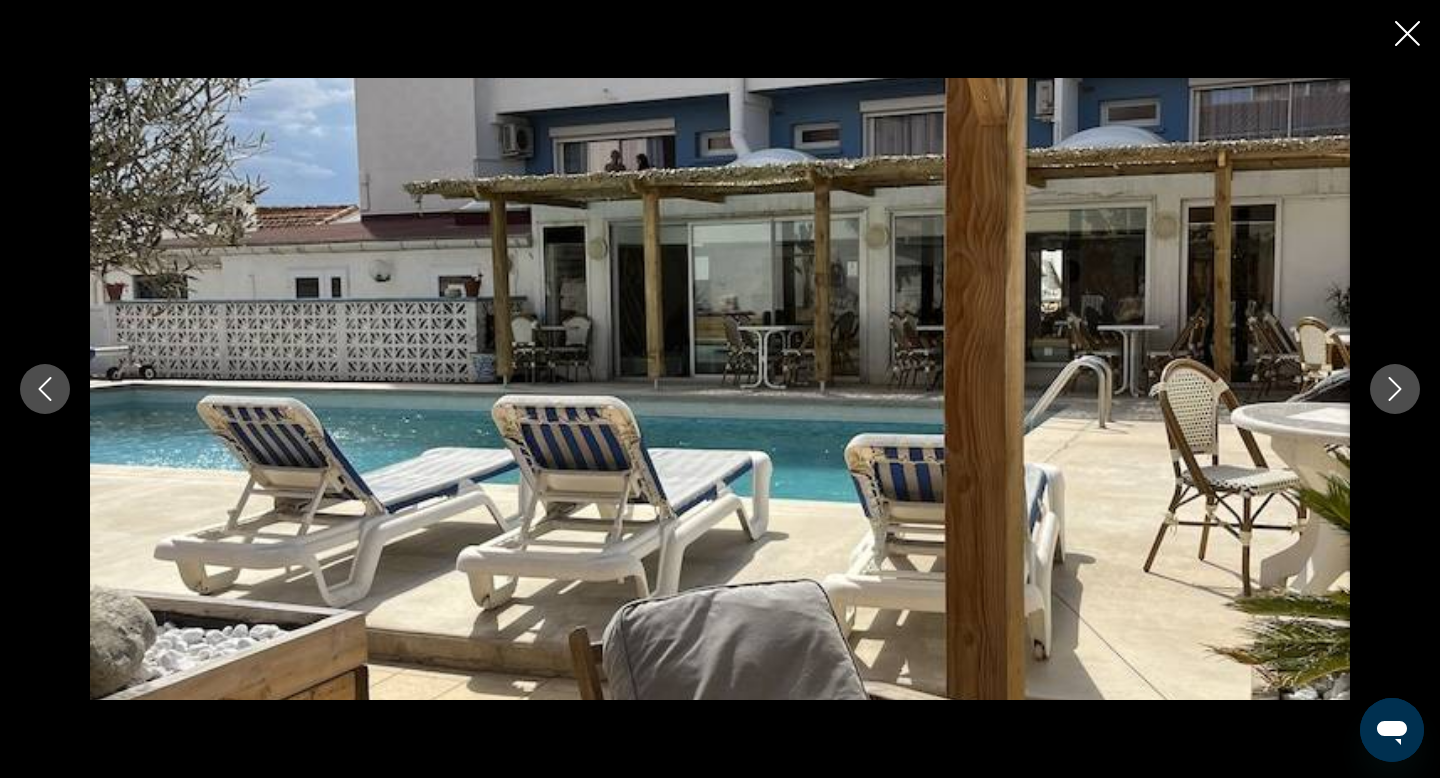 click 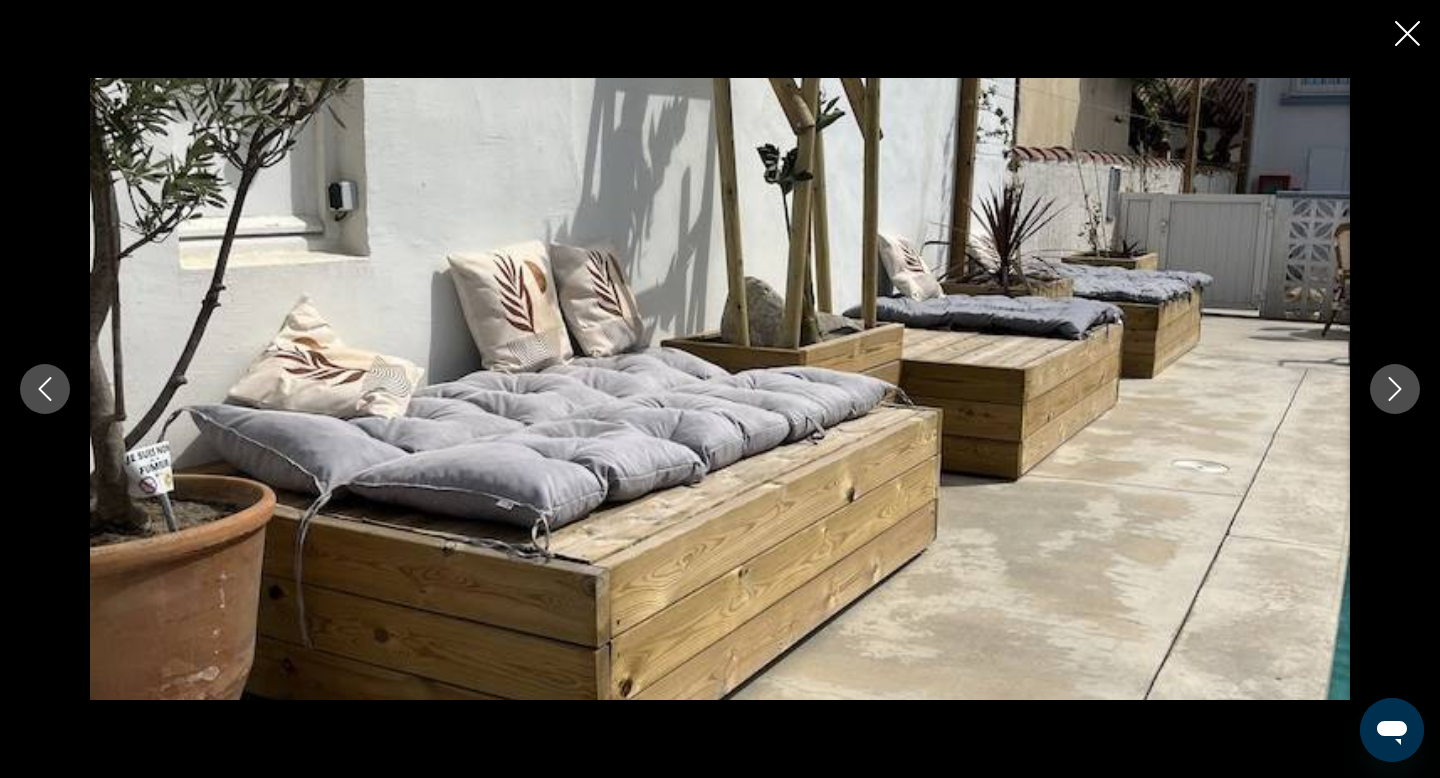 click 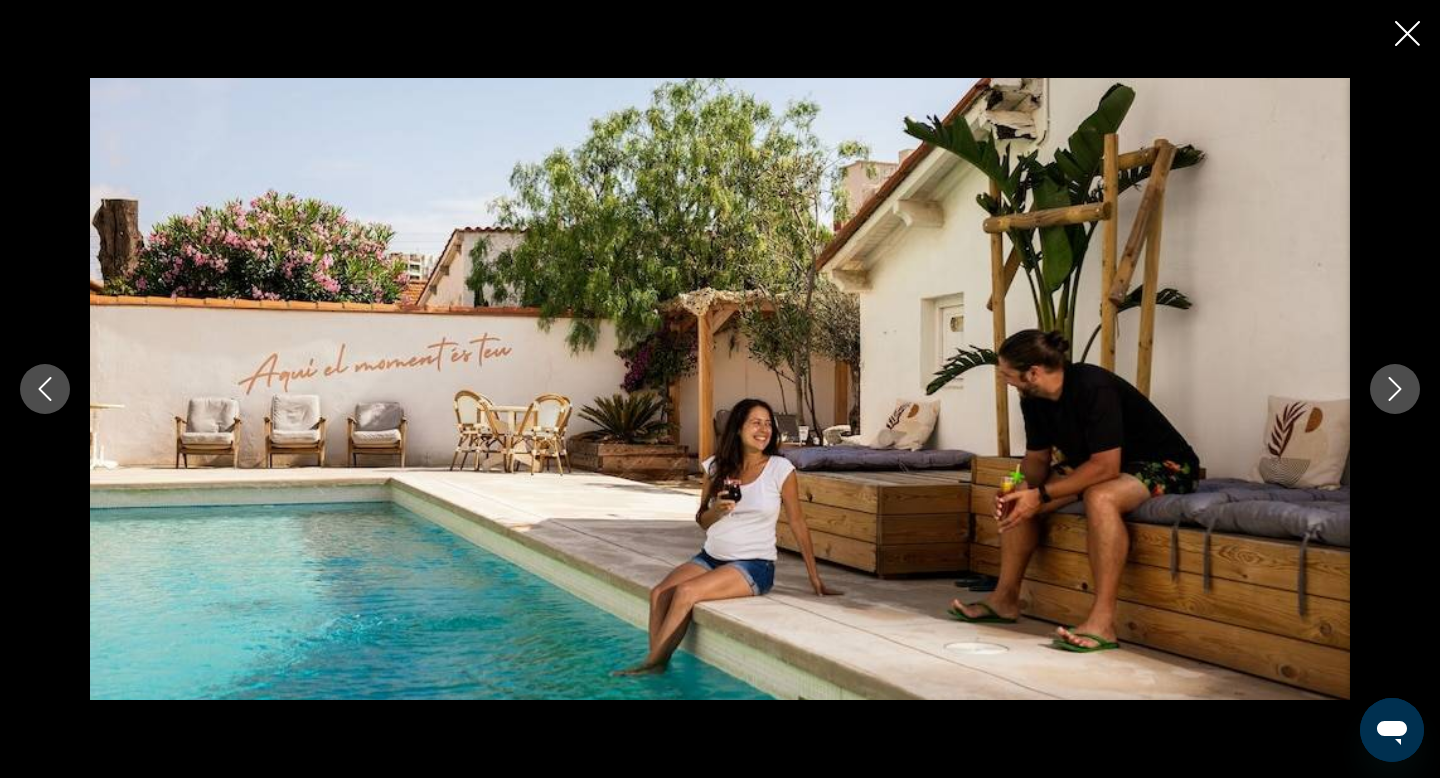 click 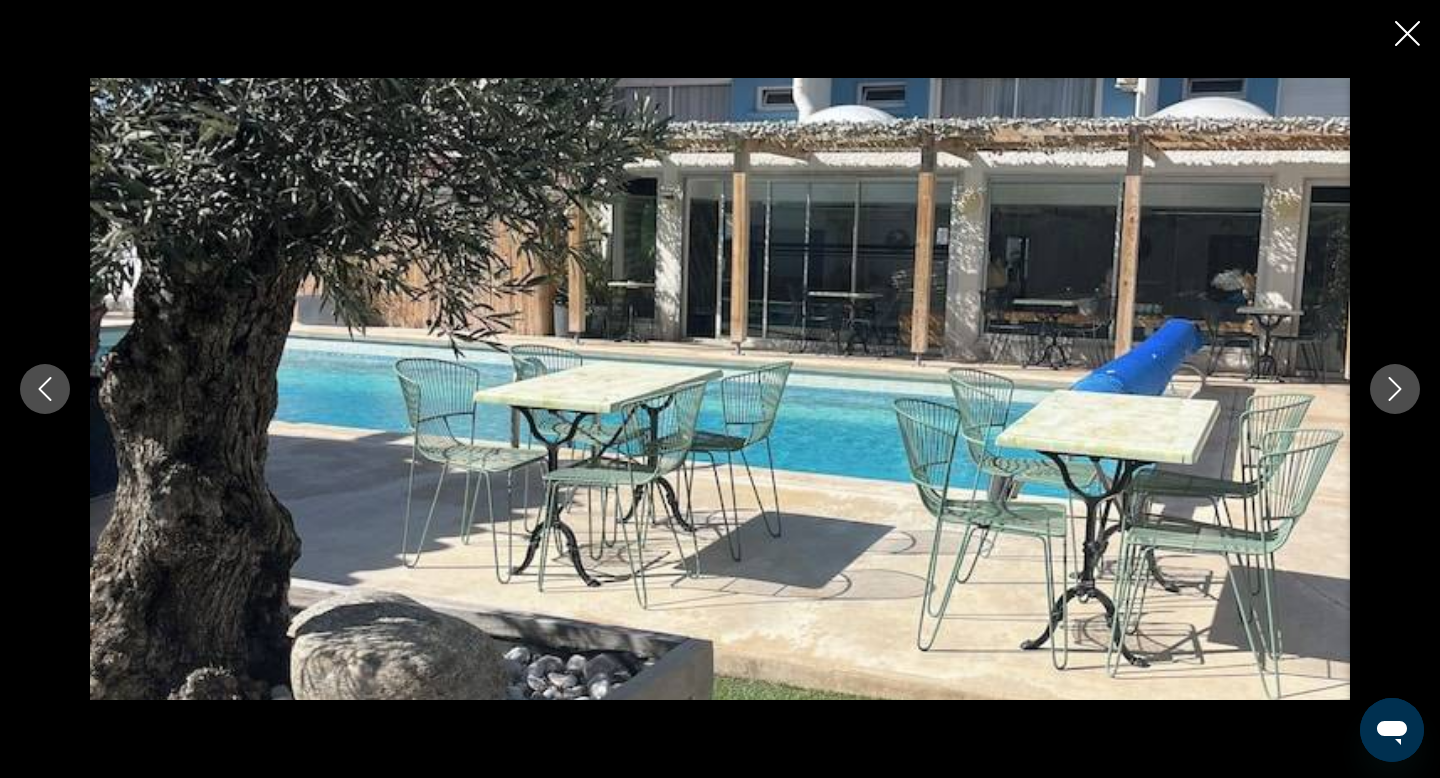 click 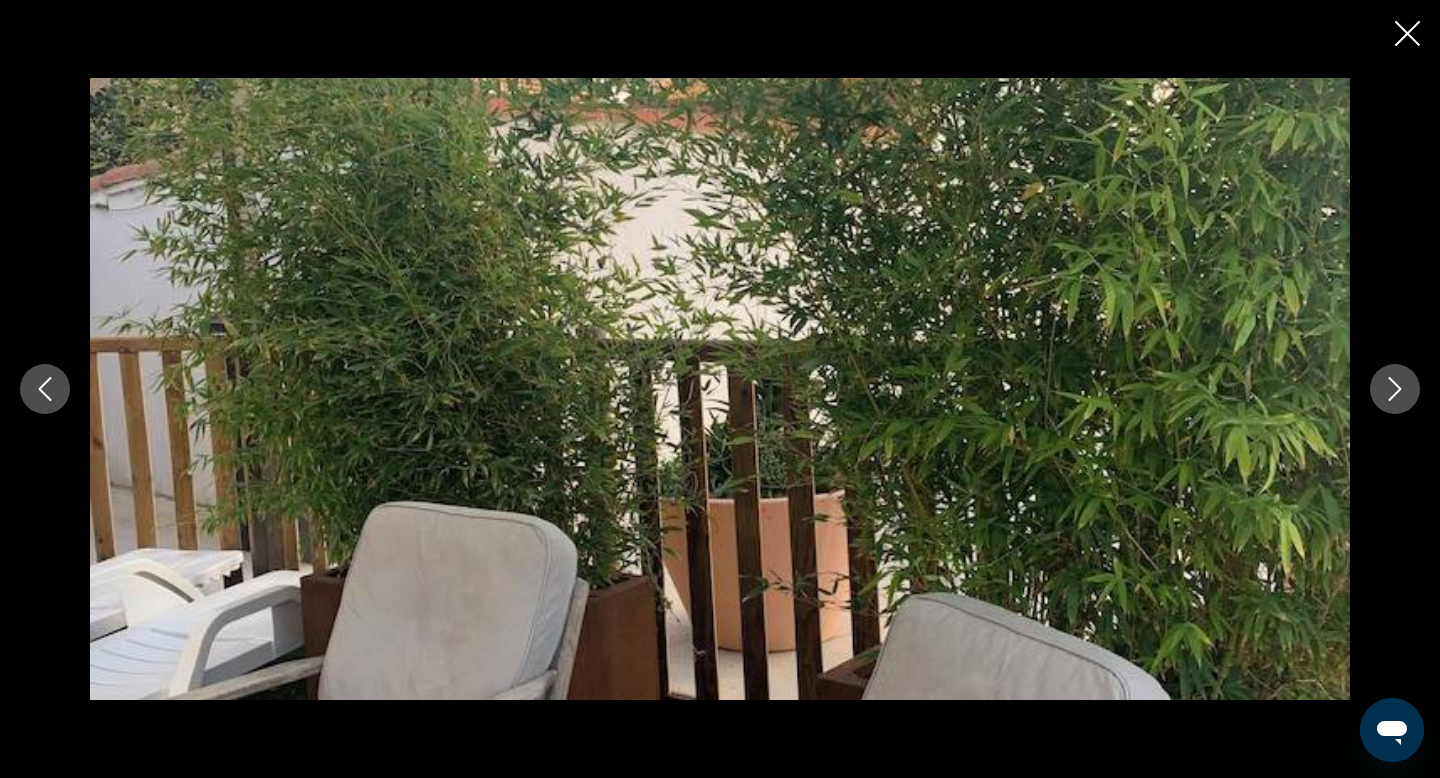 click 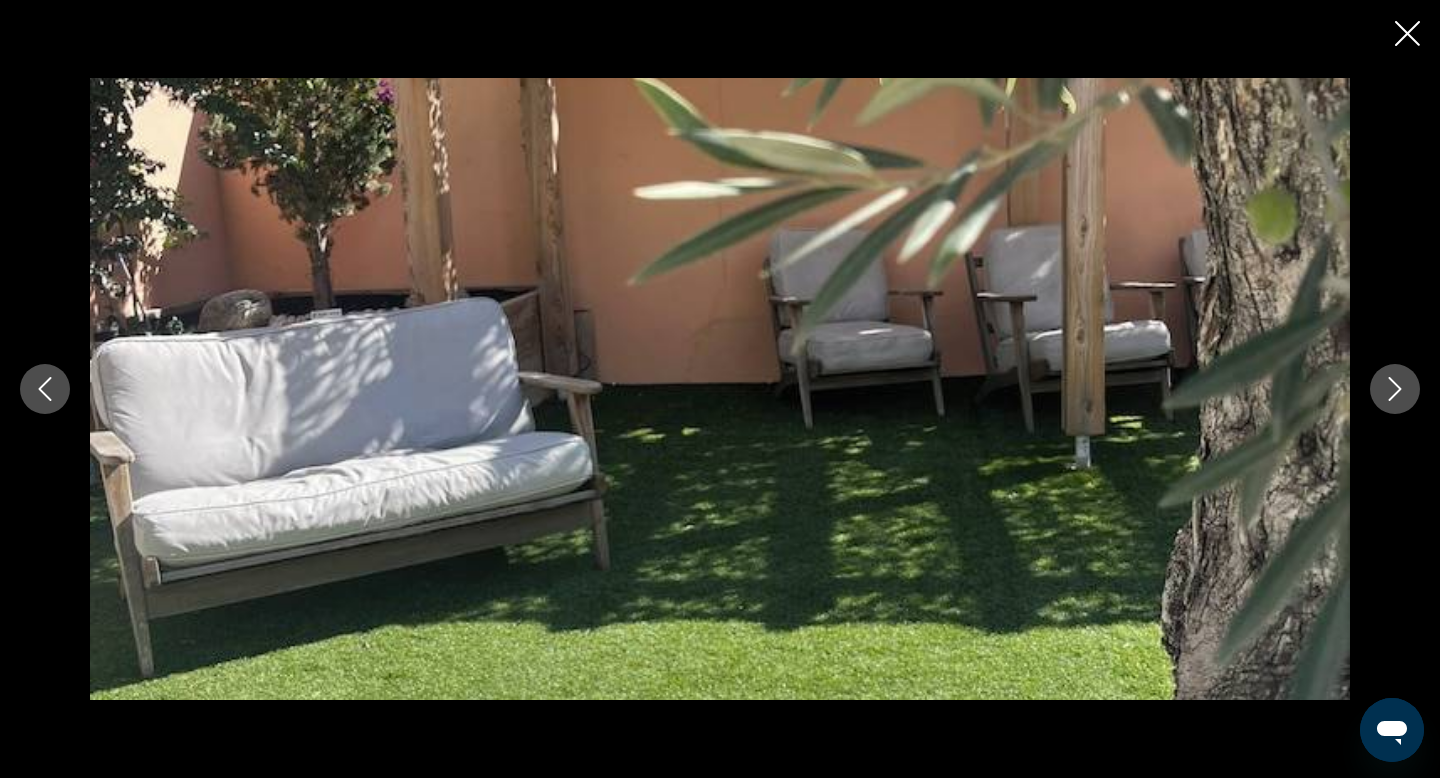 click 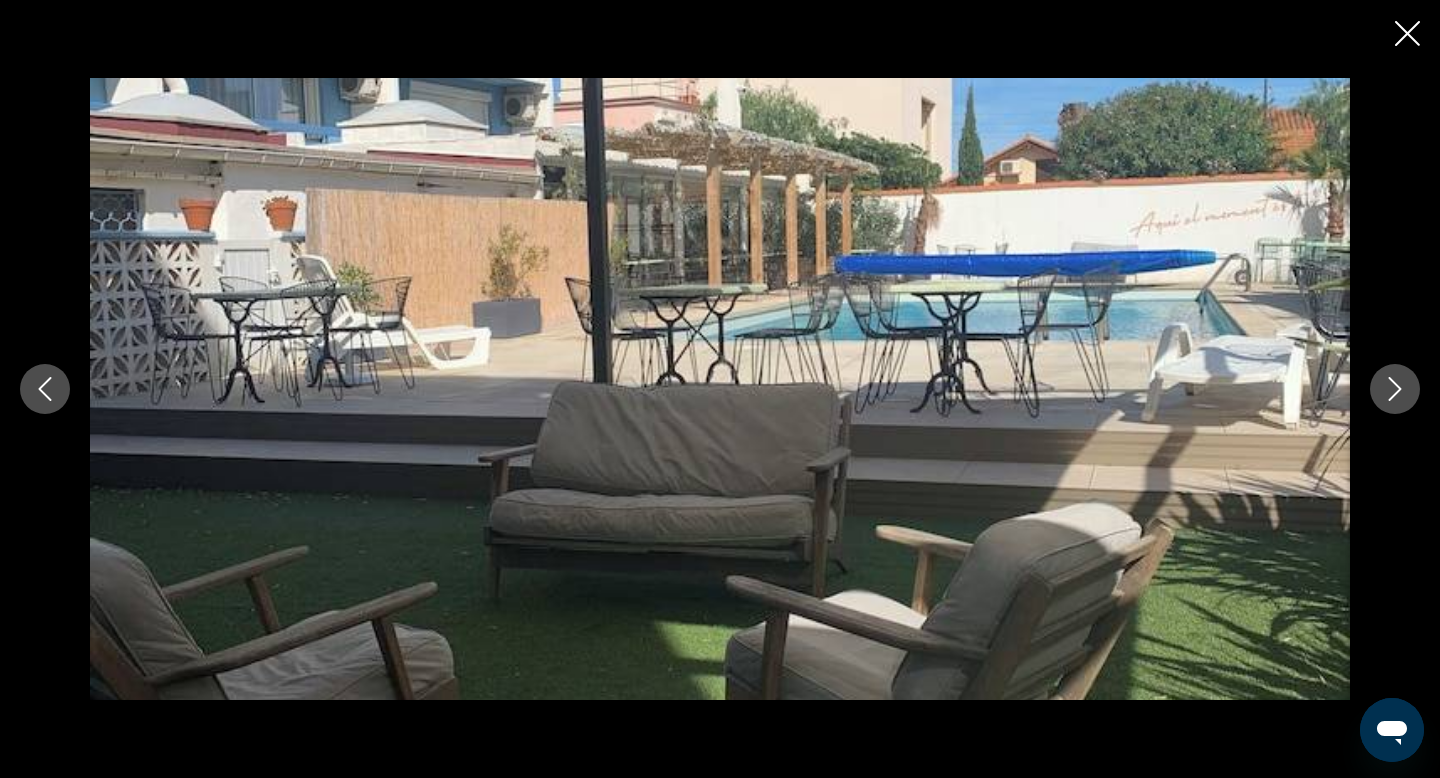 click 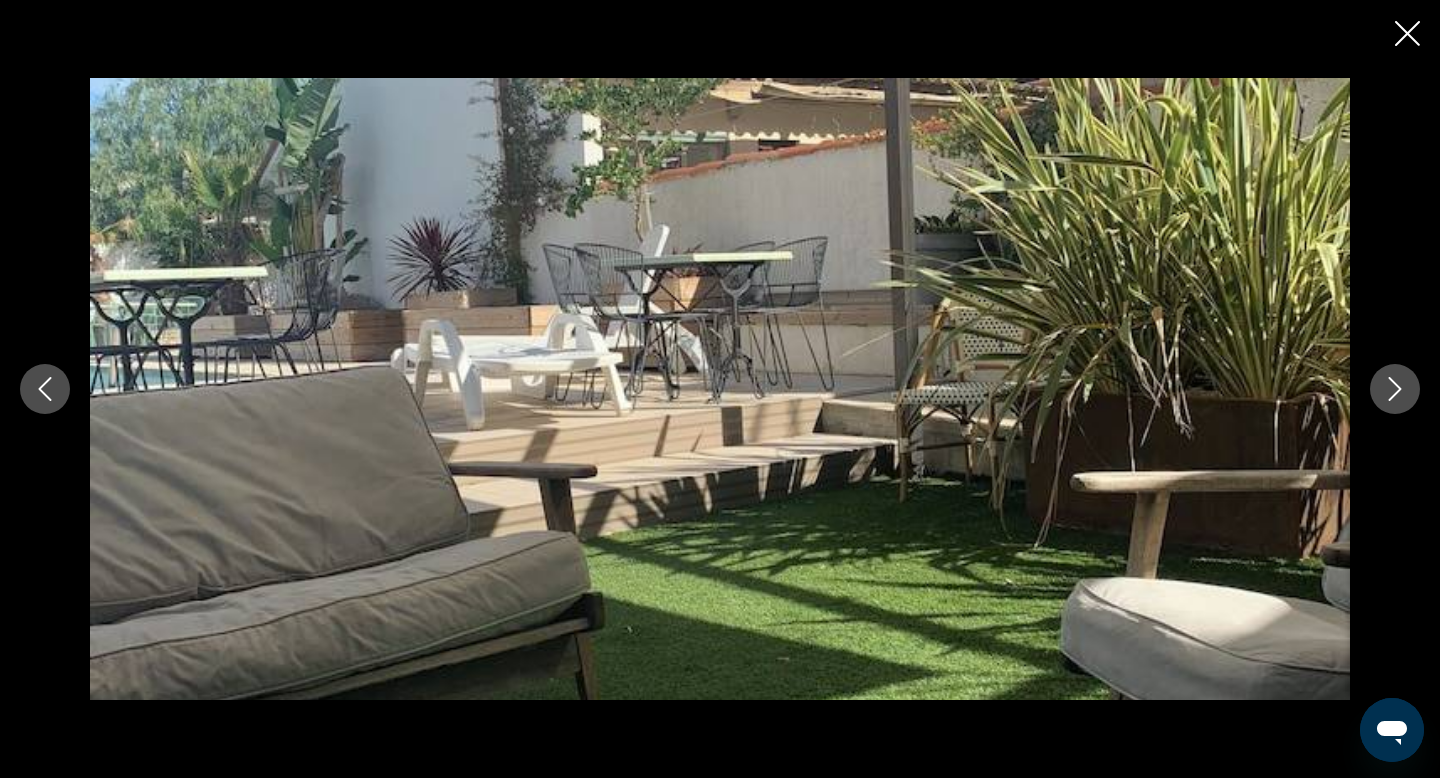 click 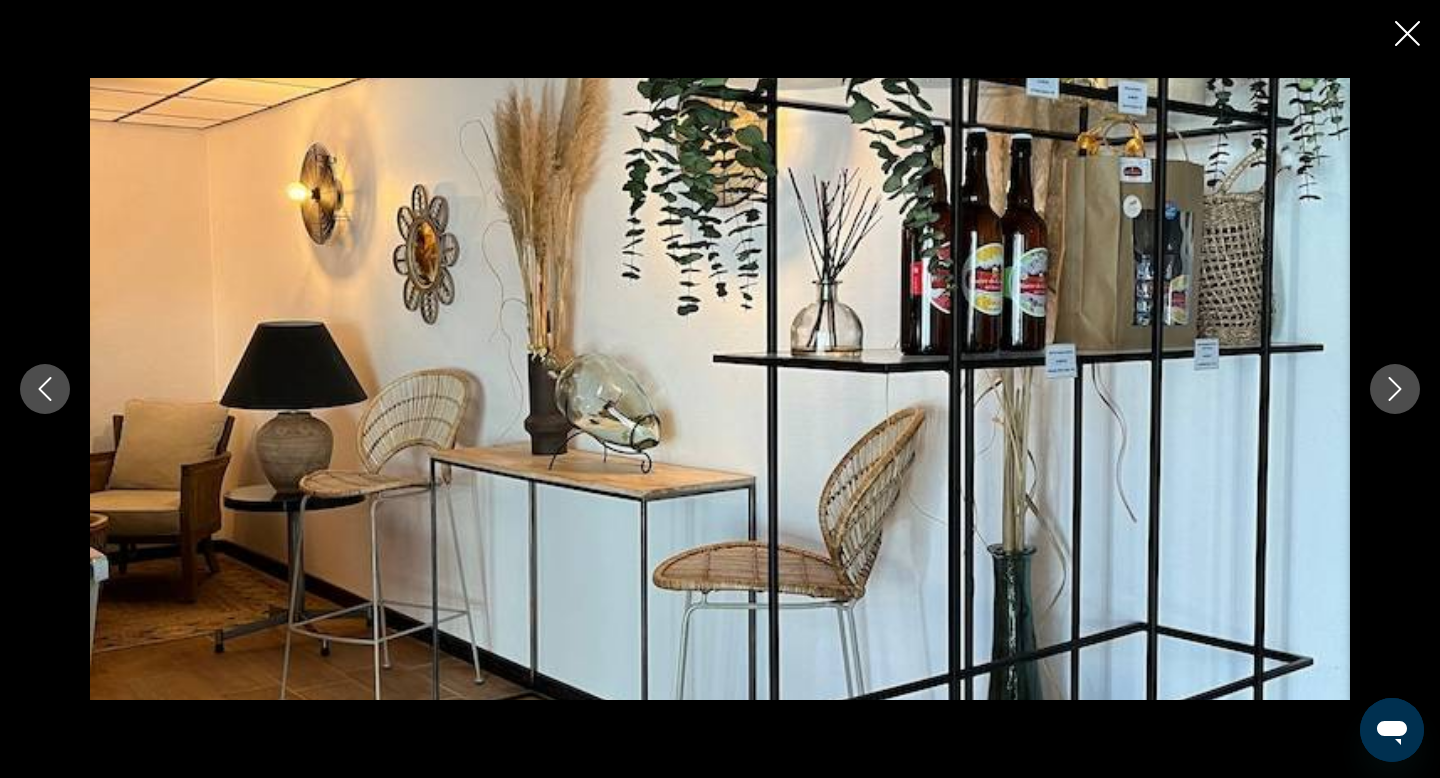 click 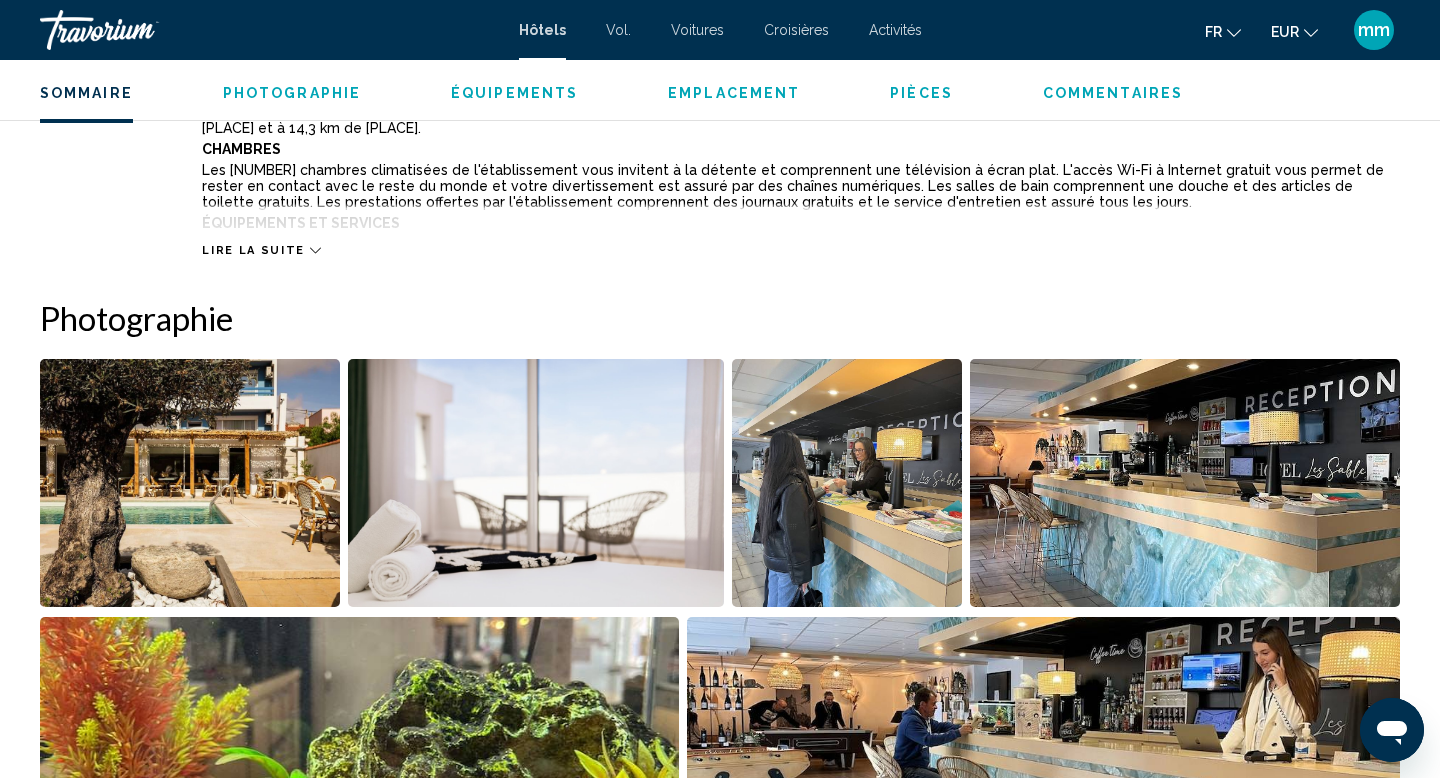scroll, scrollTop: 801, scrollLeft: 0, axis: vertical 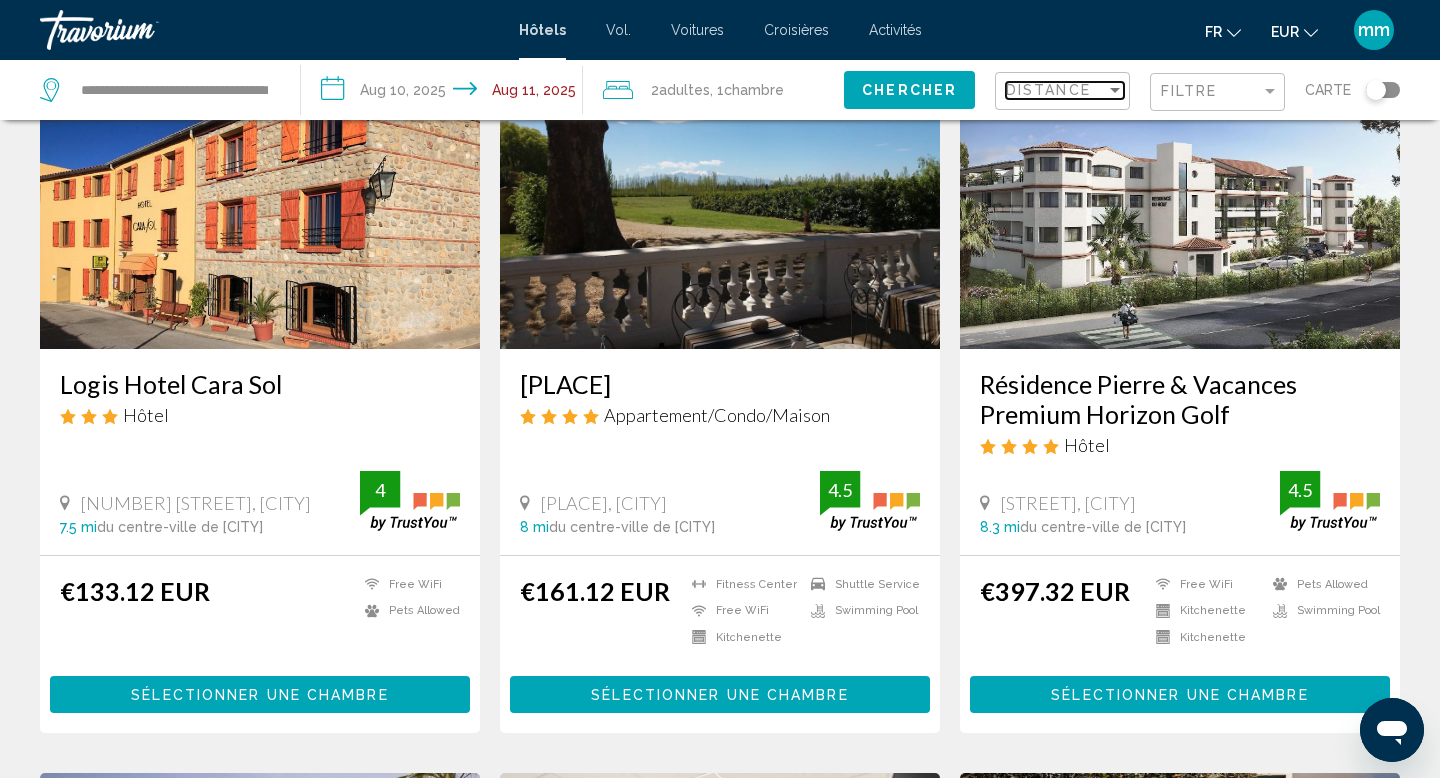 click on "Distance" at bounding box center (1048, 90) 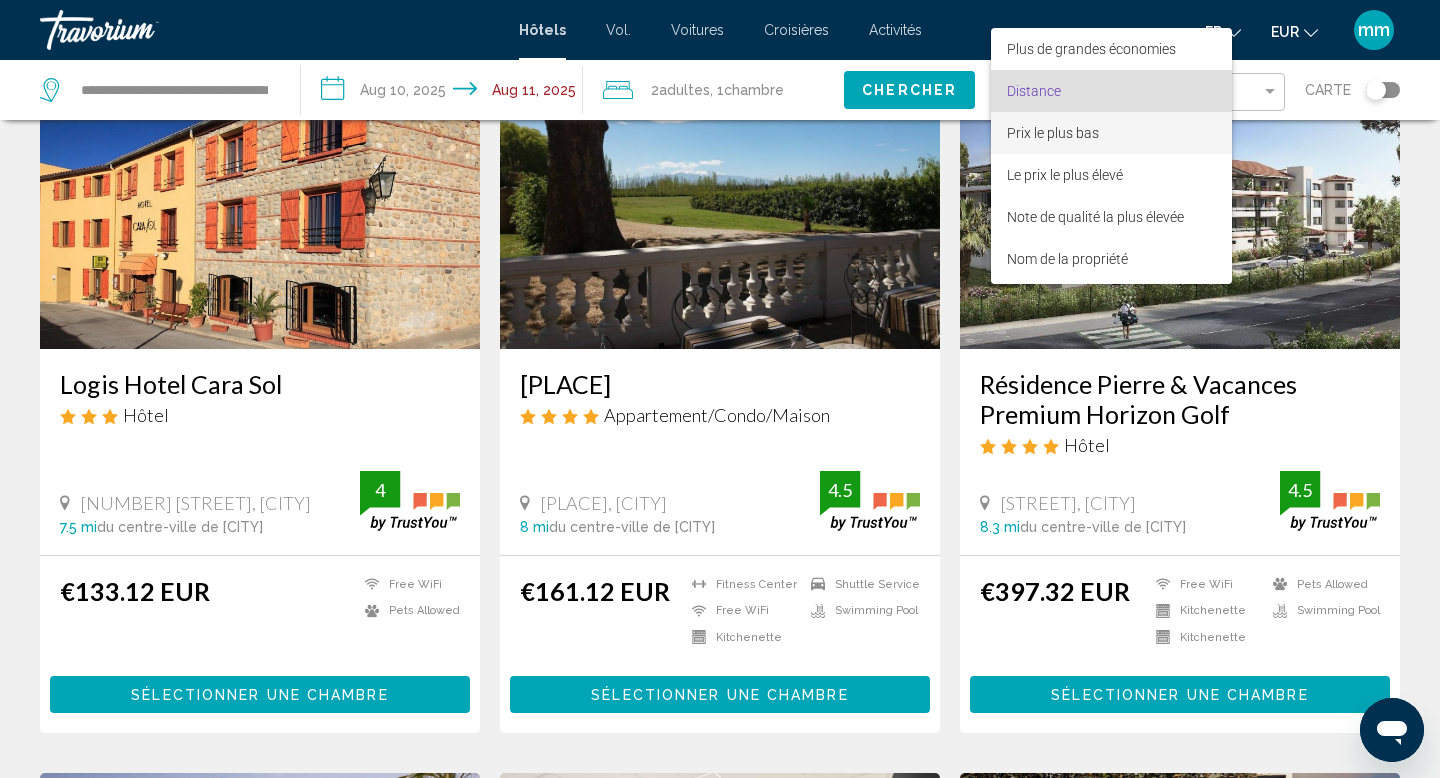 click on "Prix le plus bas" at bounding box center [1053, 133] 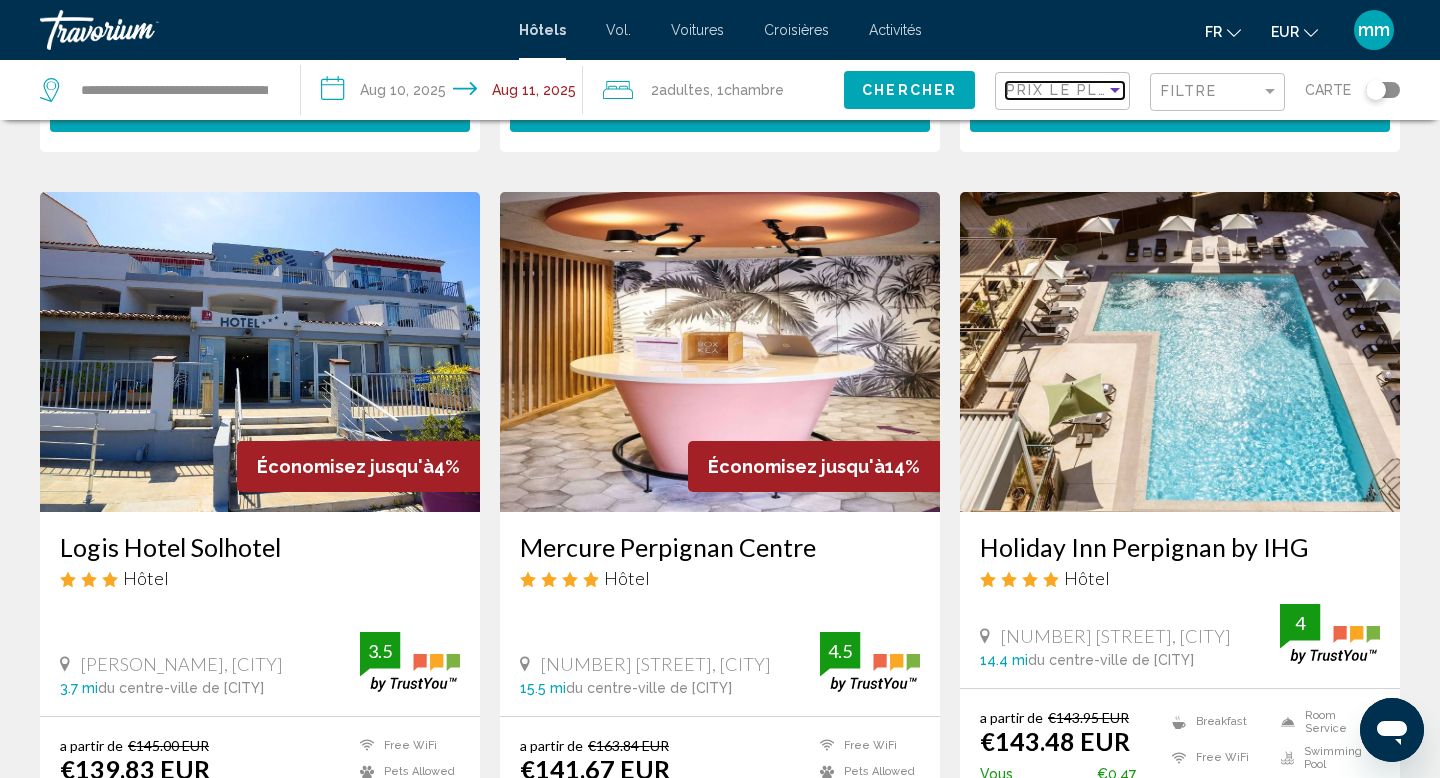 scroll, scrollTop: 2735, scrollLeft: 0, axis: vertical 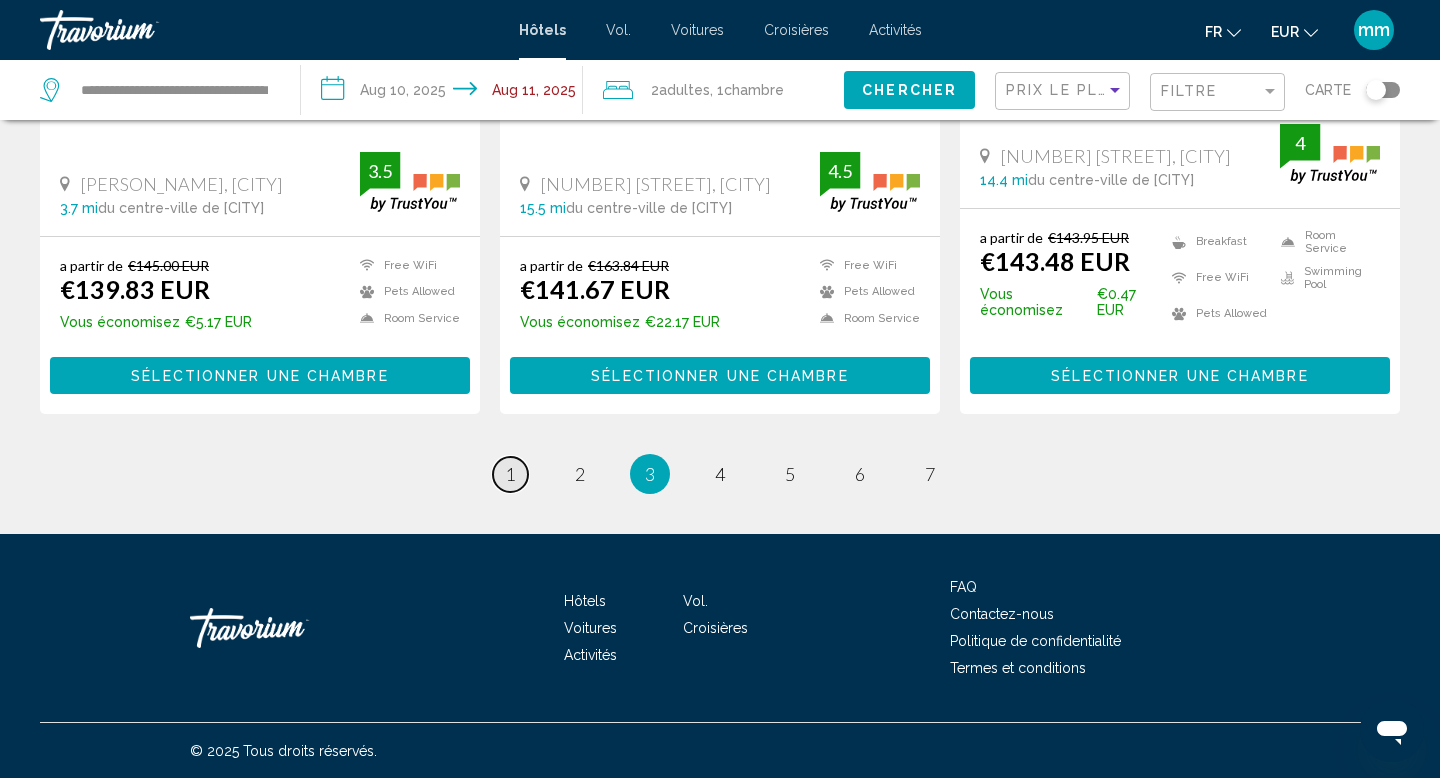 click on "1" at bounding box center (510, 474) 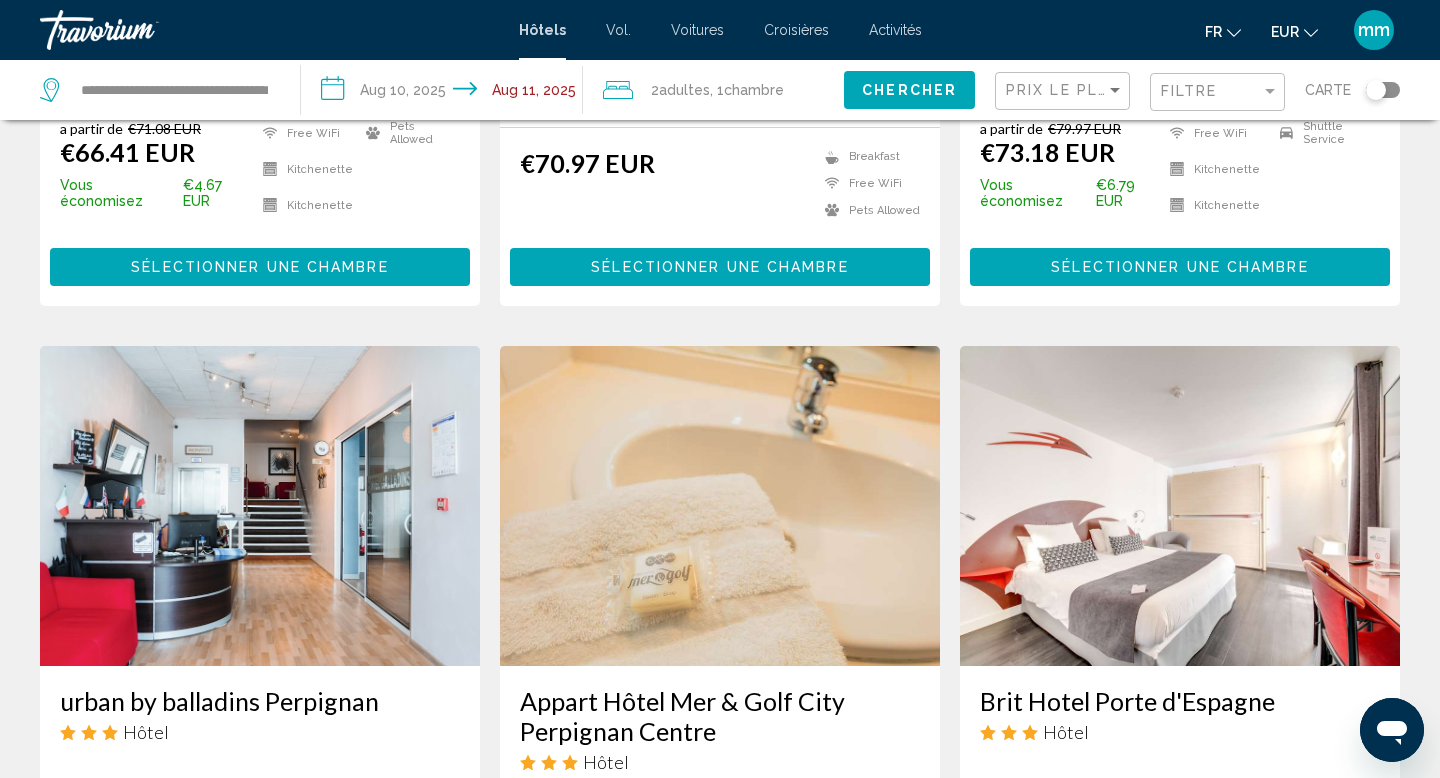 scroll, scrollTop: 643, scrollLeft: 0, axis: vertical 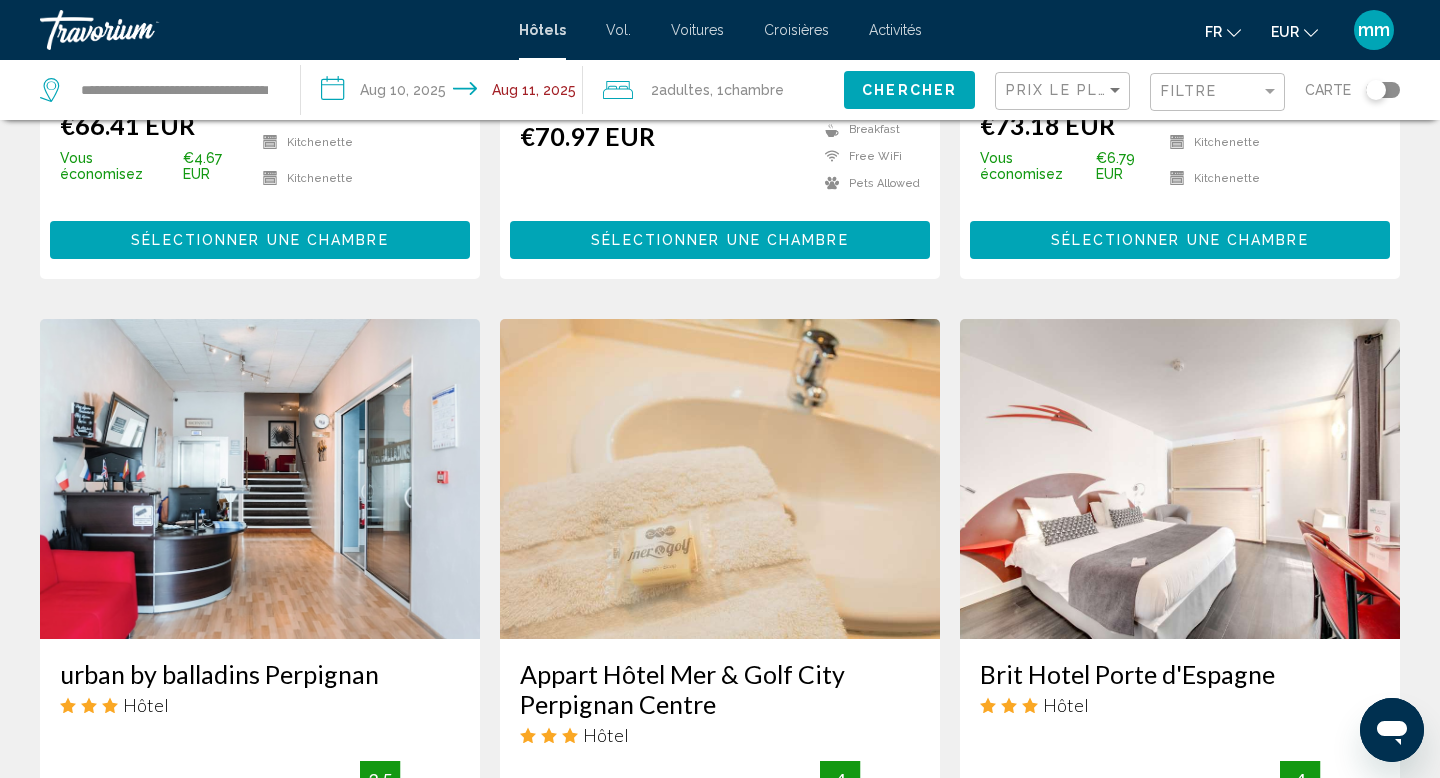 click 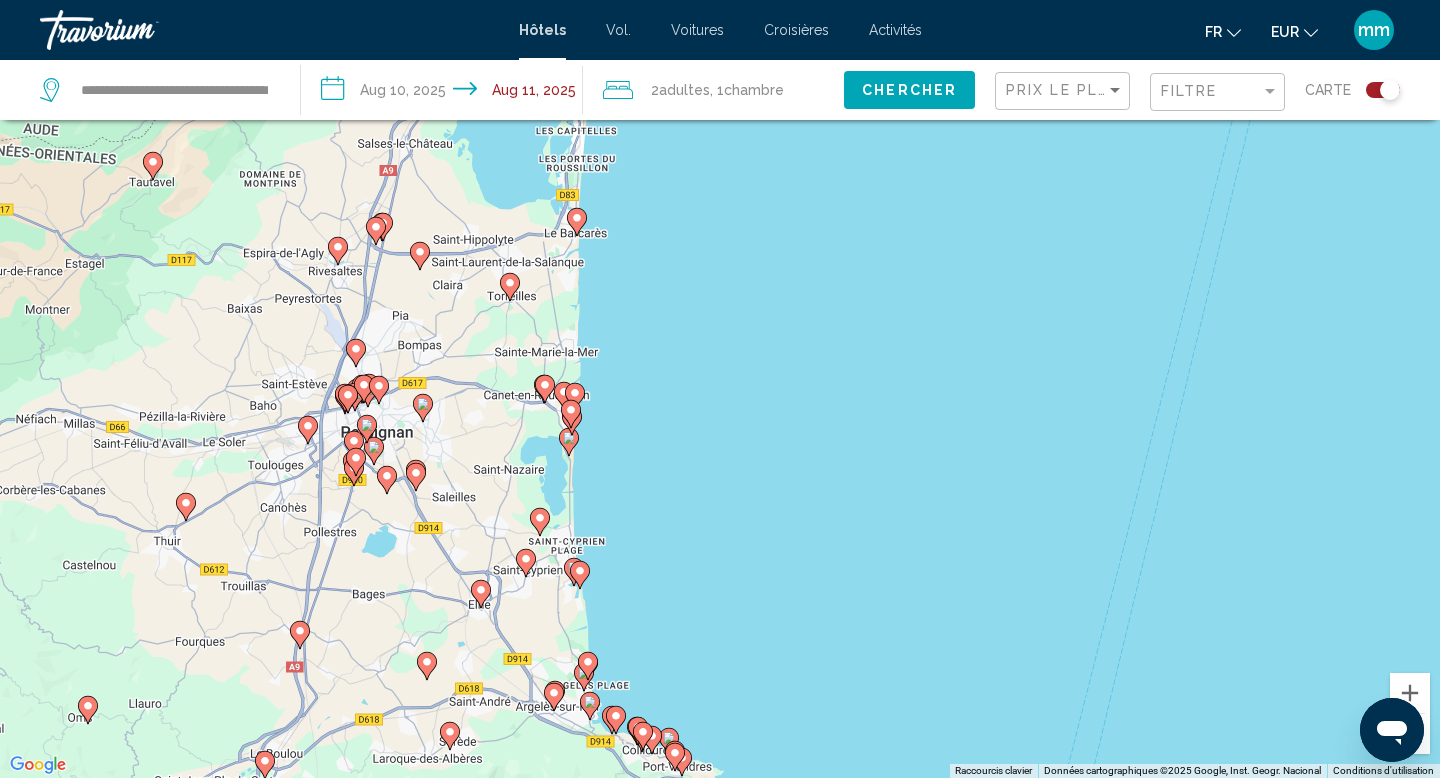 click 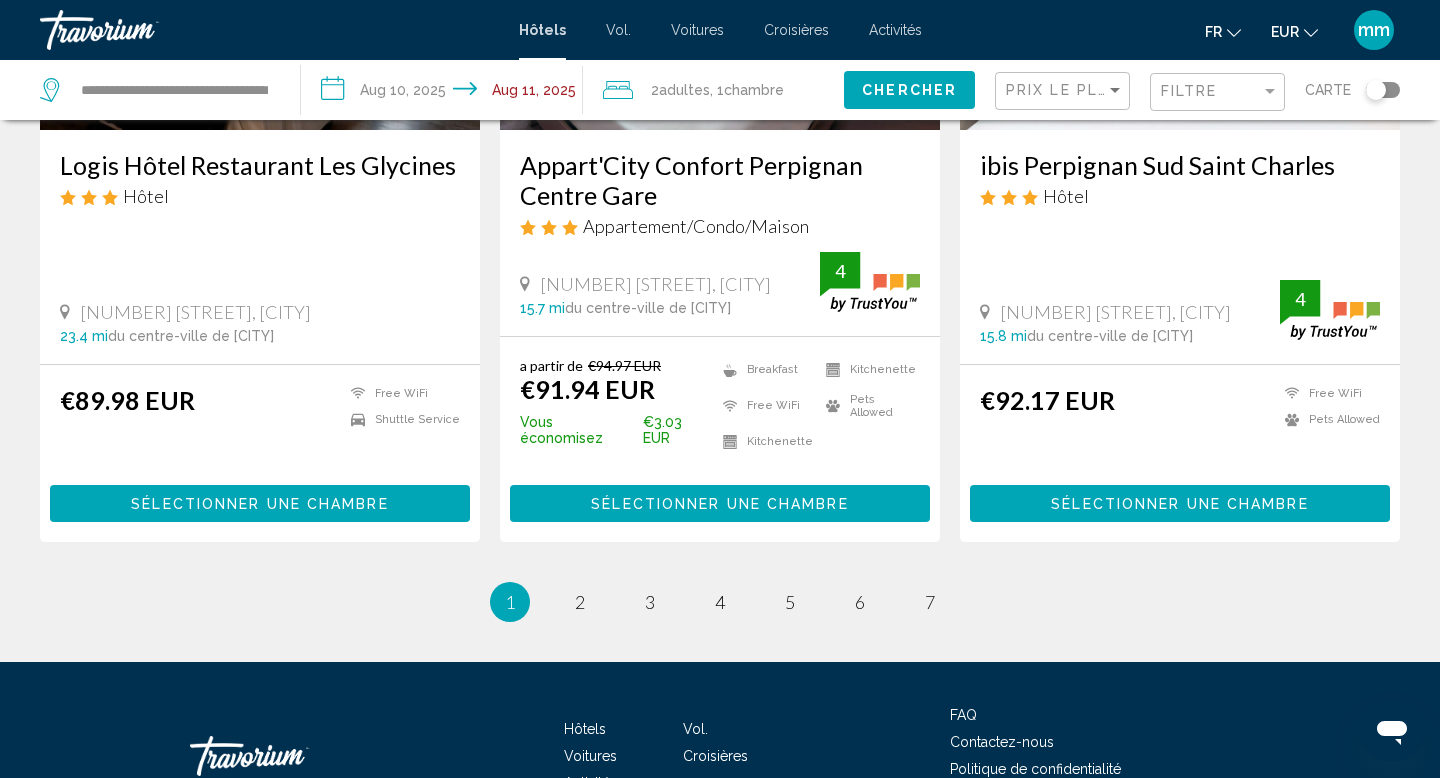 scroll, scrollTop: 2683, scrollLeft: 0, axis: vertical 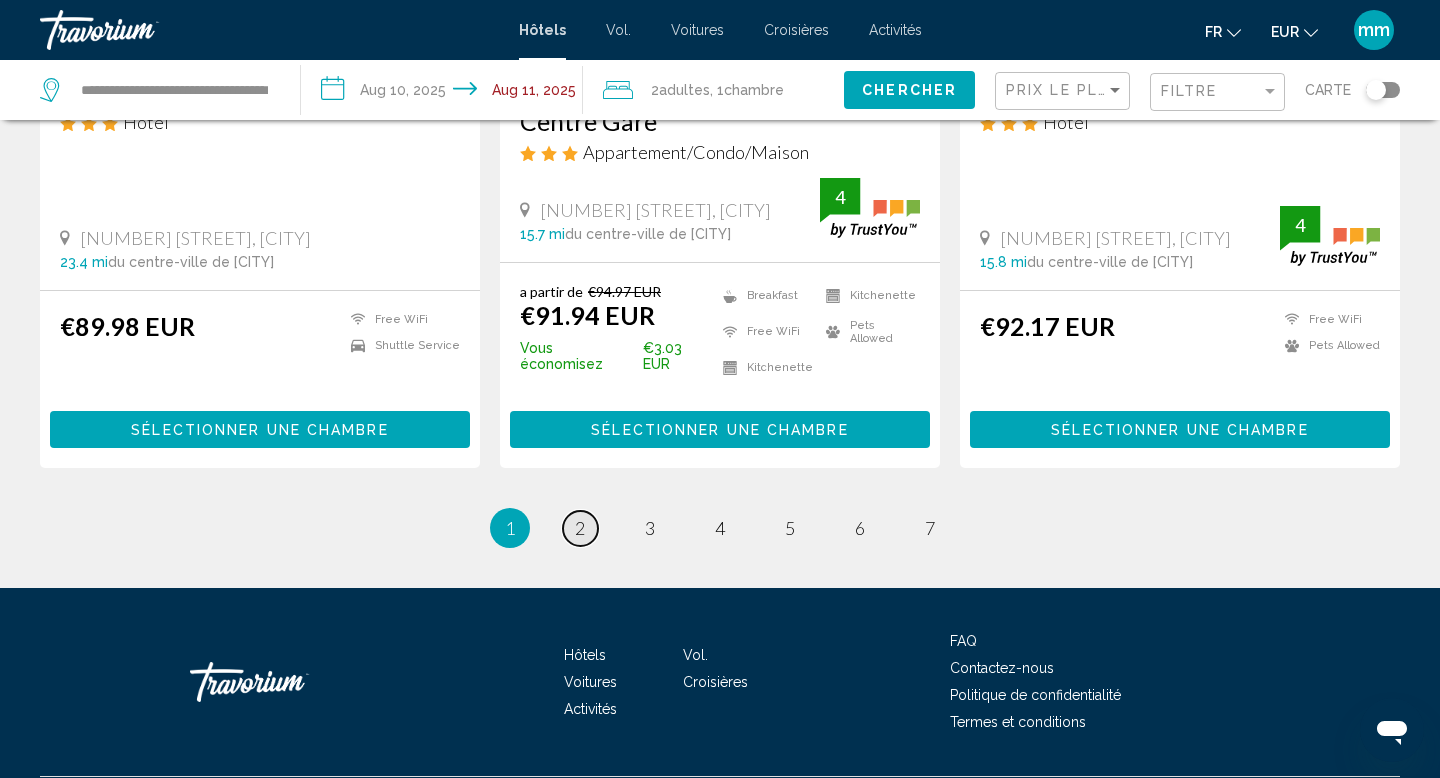 click on "page  2" at bounding box center (580, 528) 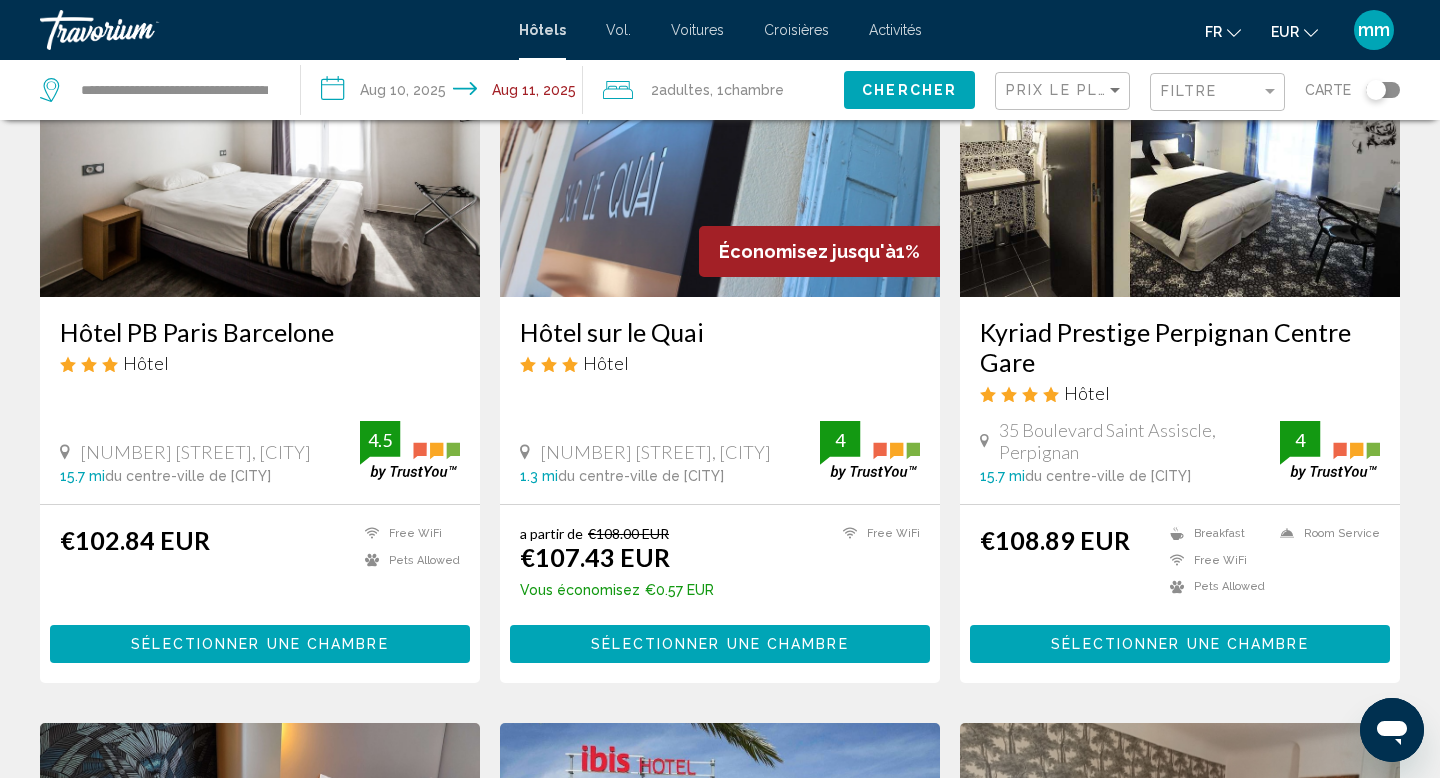 scroll, scrollTop: 1663, scrollLeft: 0, axis: vertical 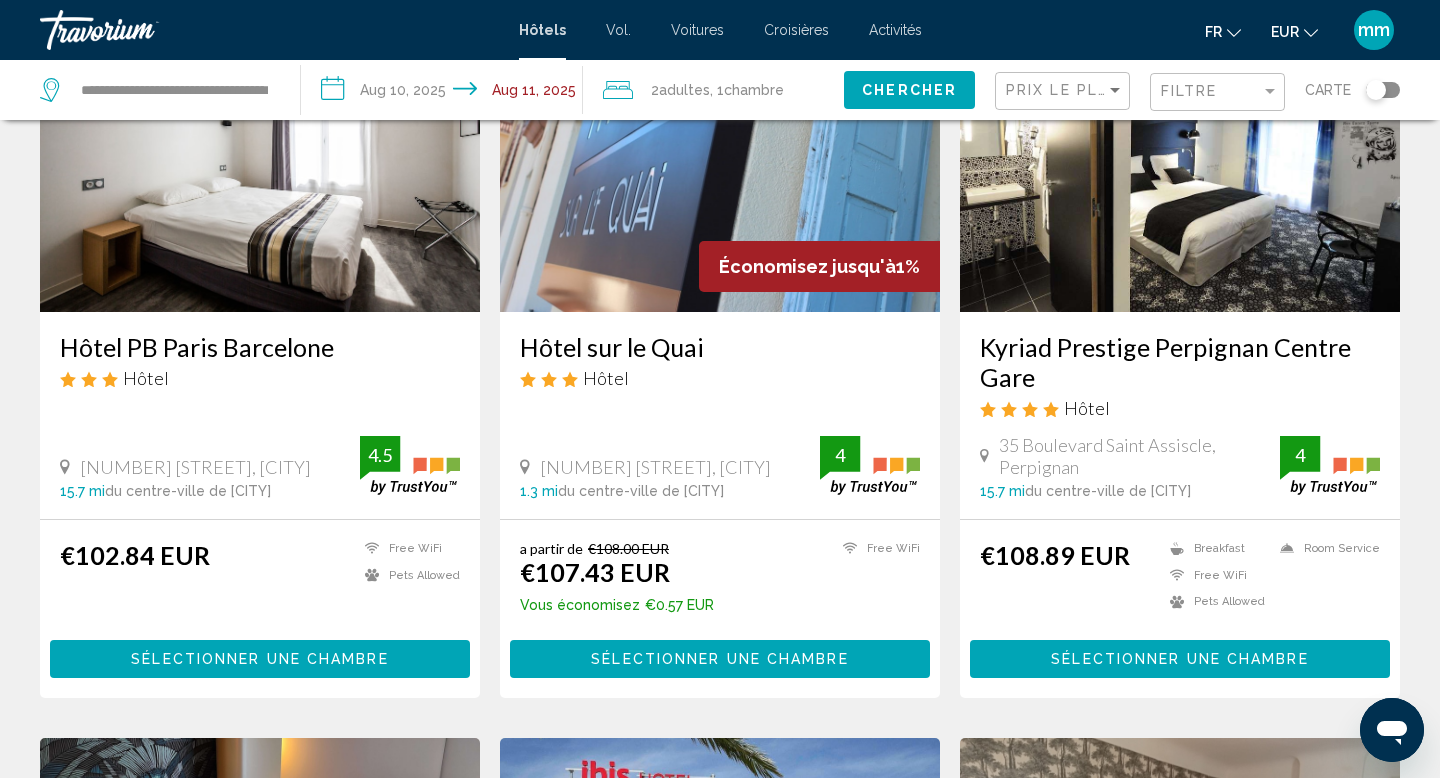 click at bounding box center [720, 152] 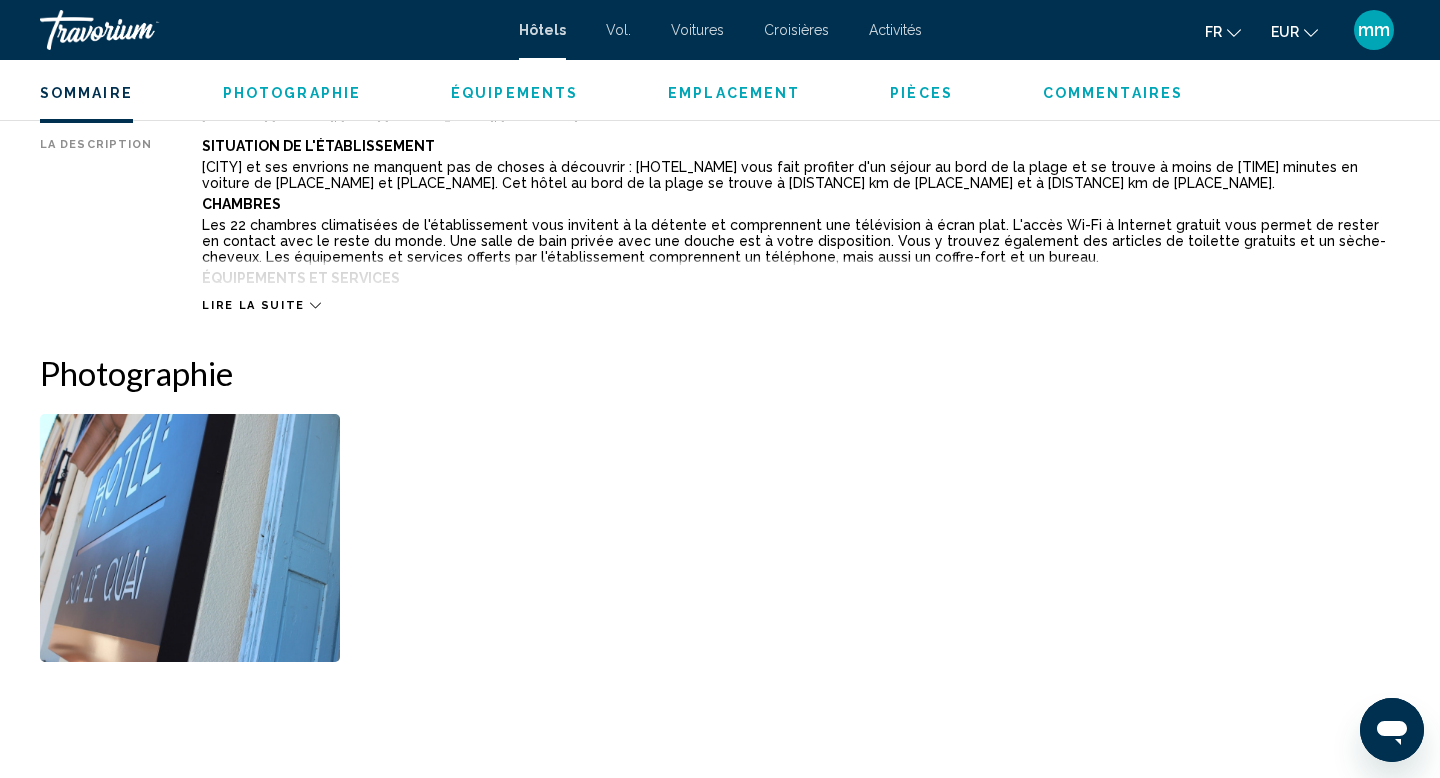 scroll, scrollTop: 757, scrollLeft: 0, axis: vertical 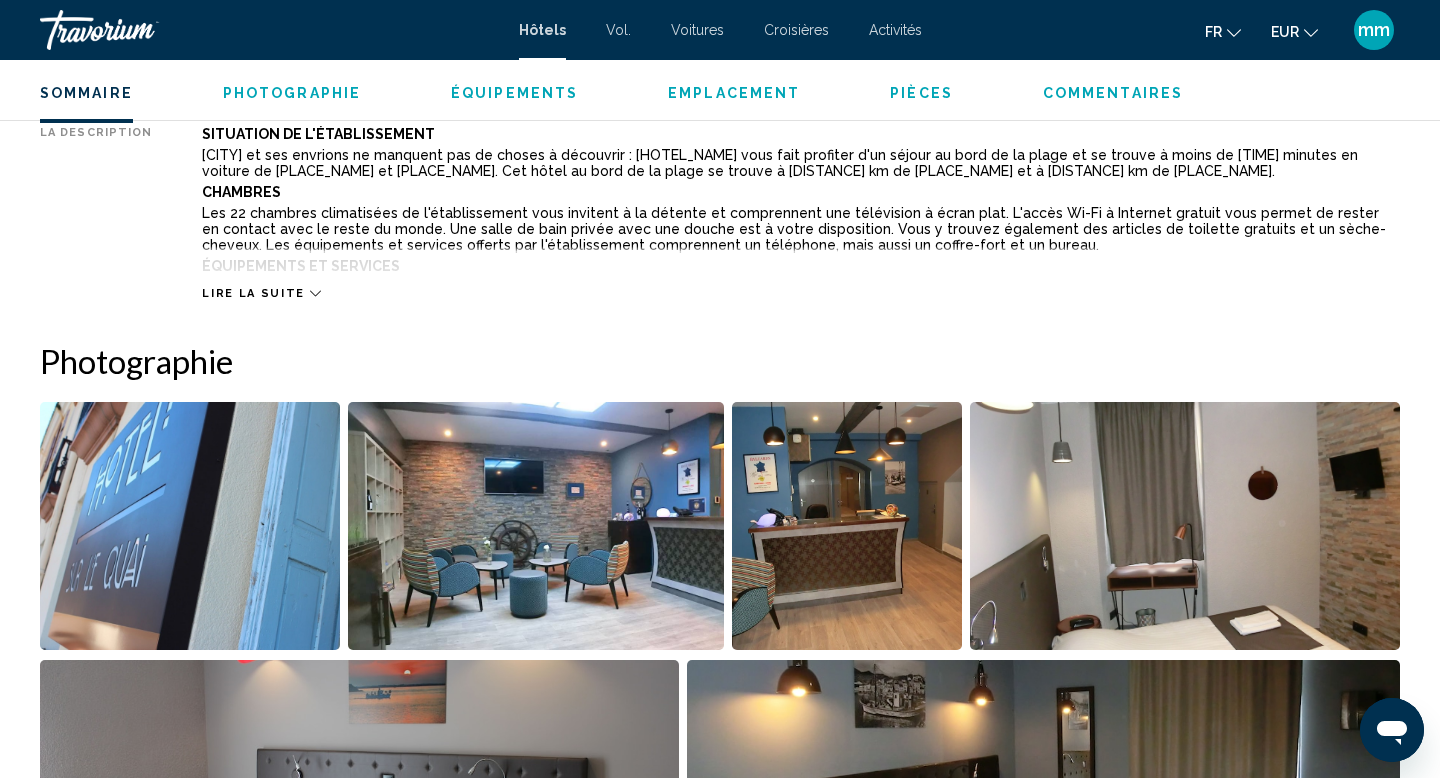 click at bounding box center [190, 526] 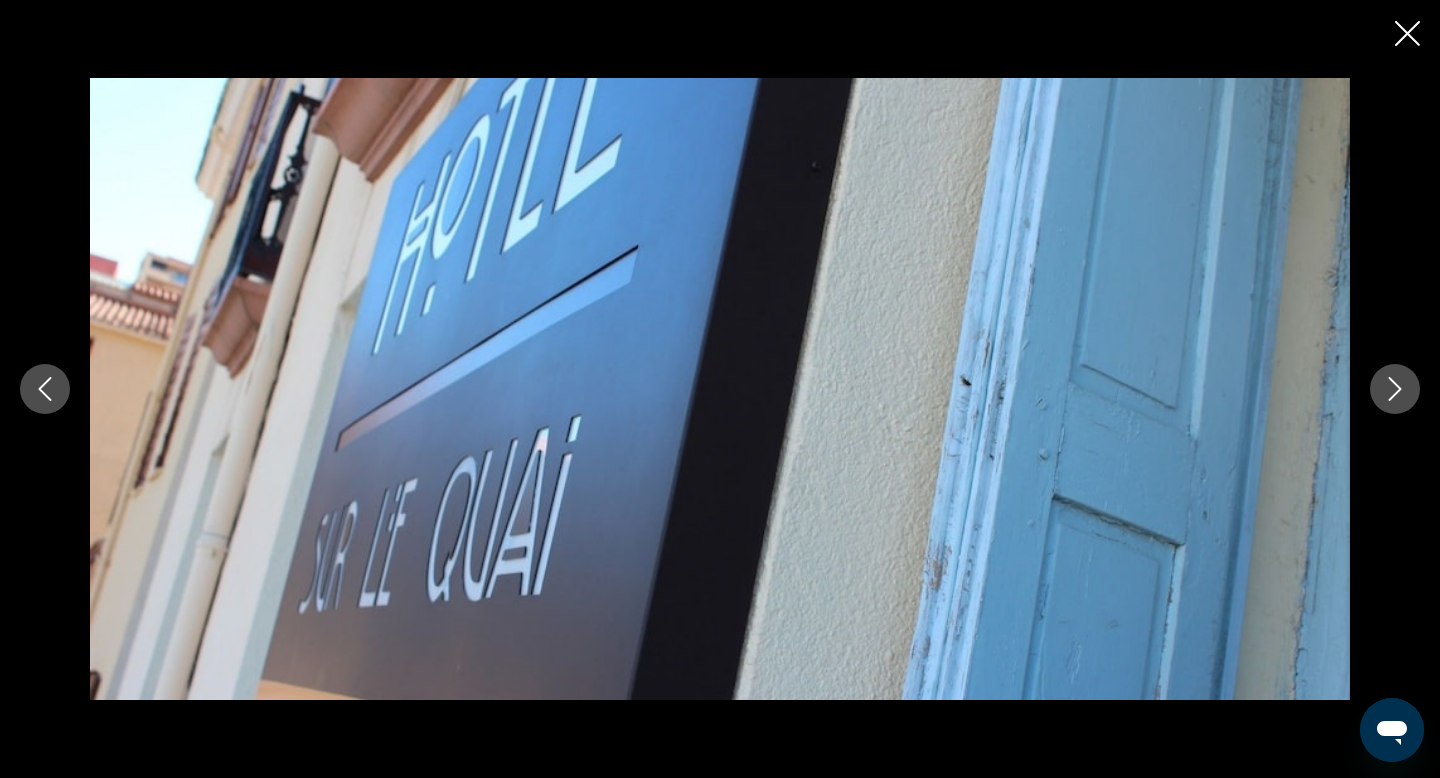 click 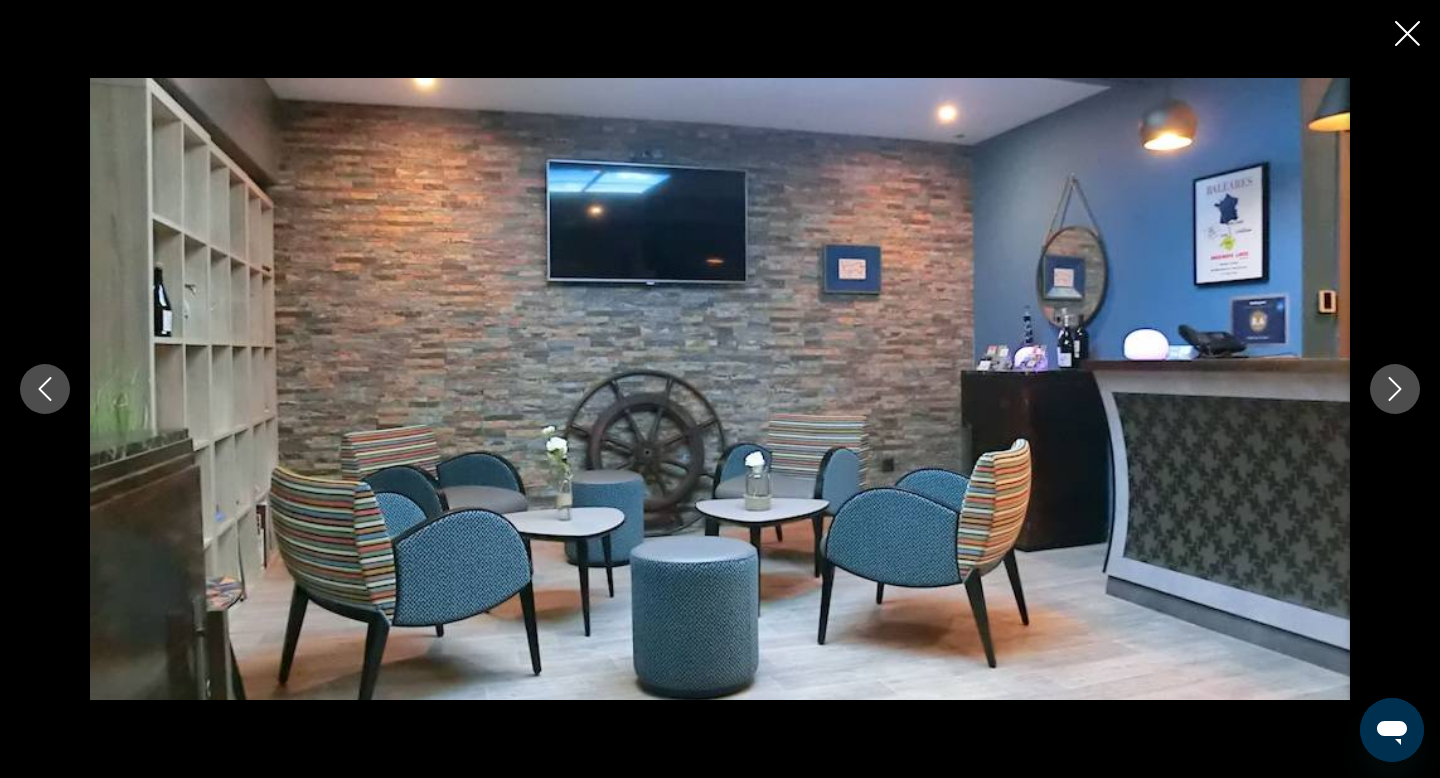 click 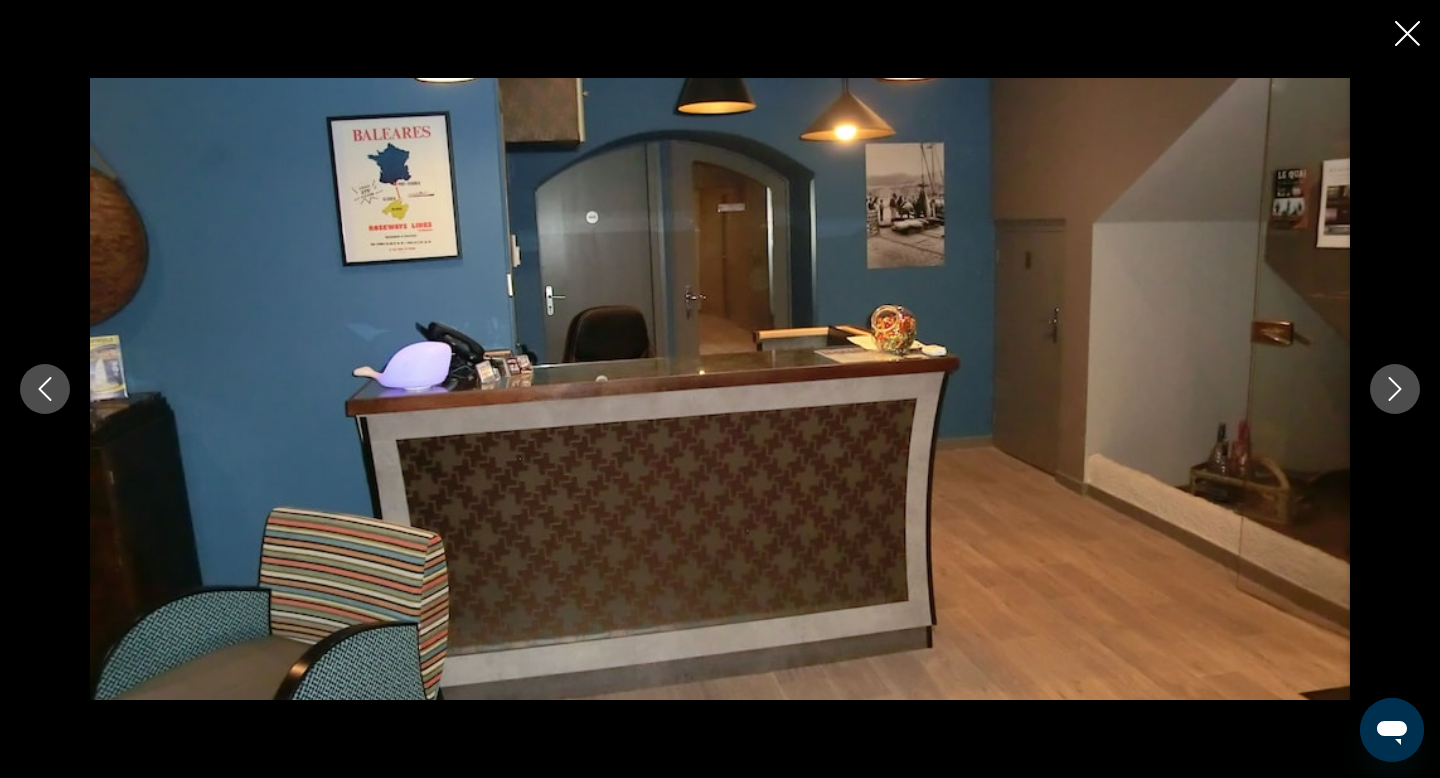 click 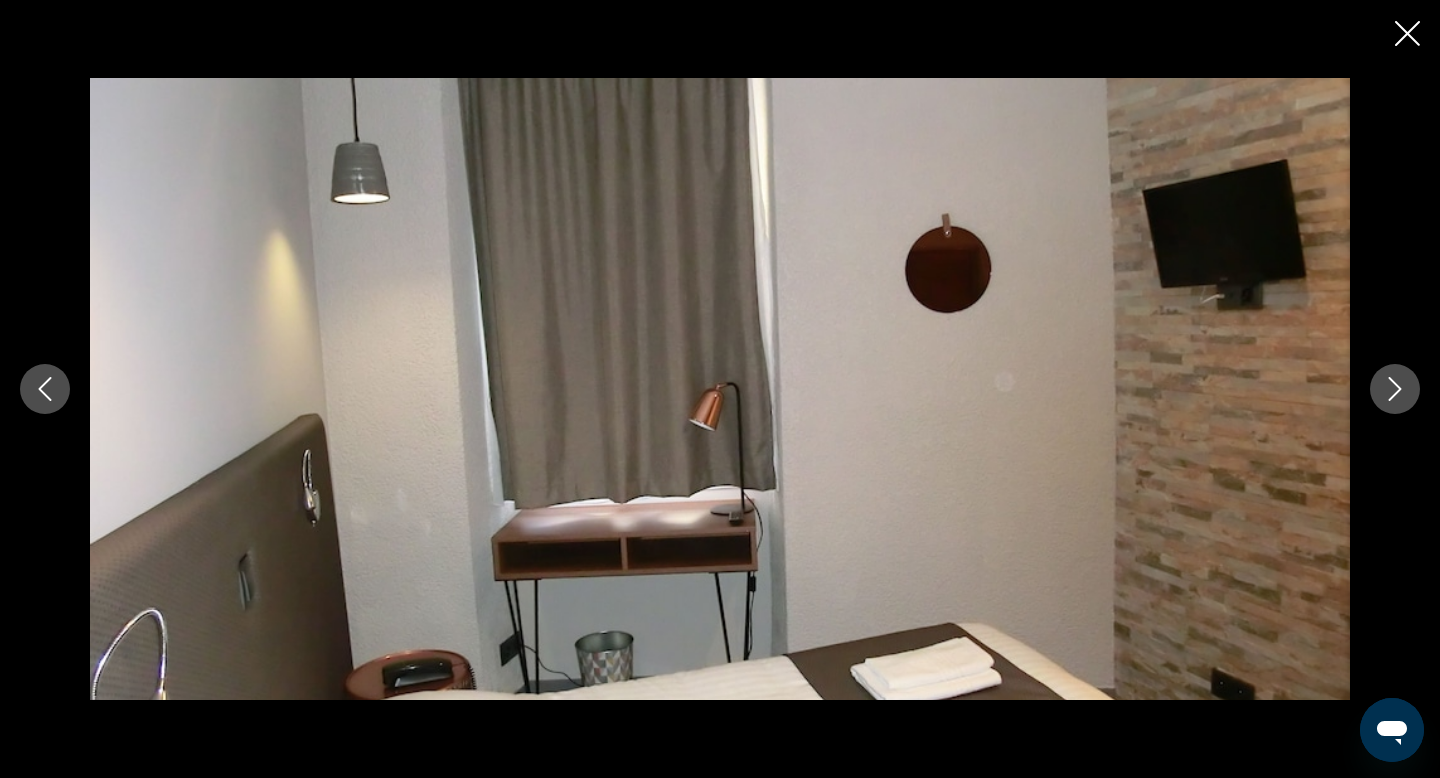click 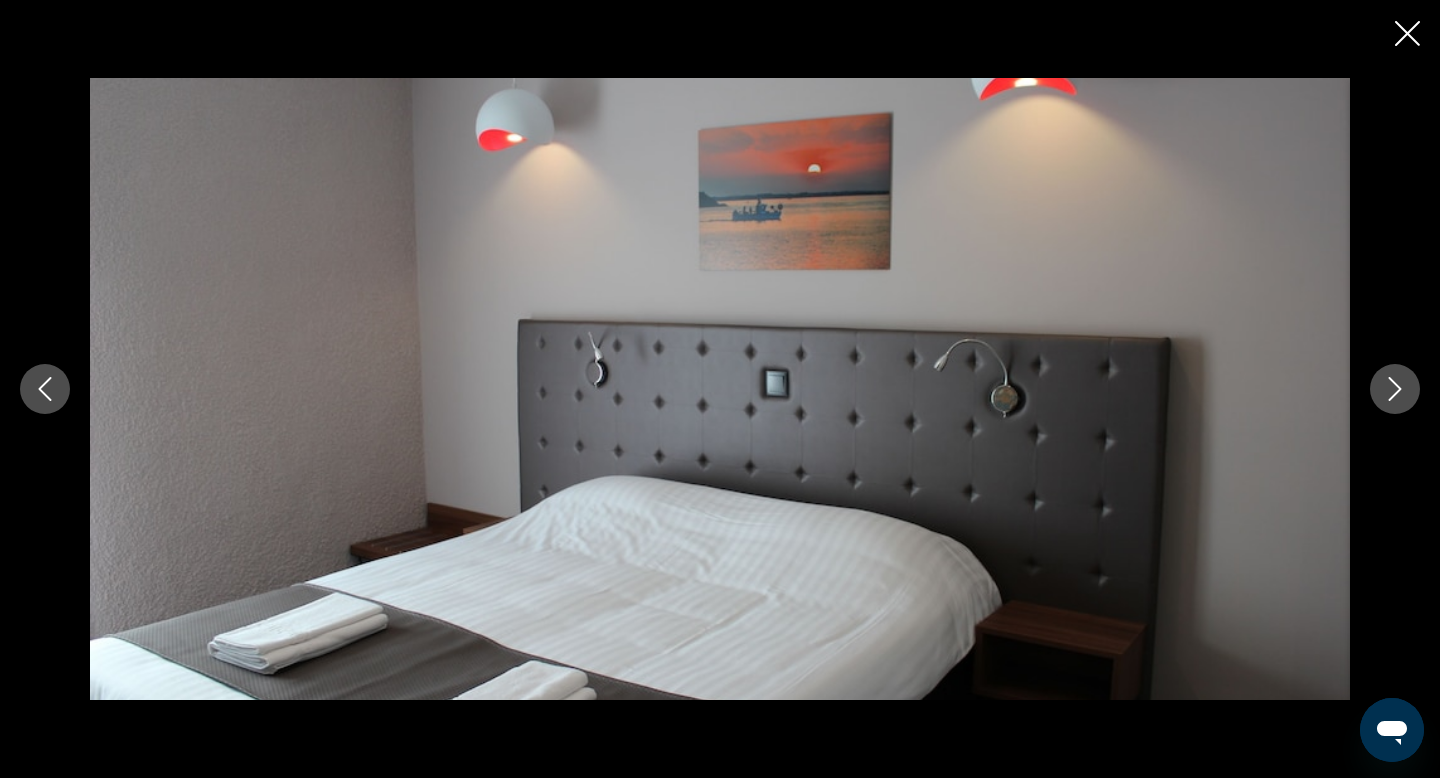 click 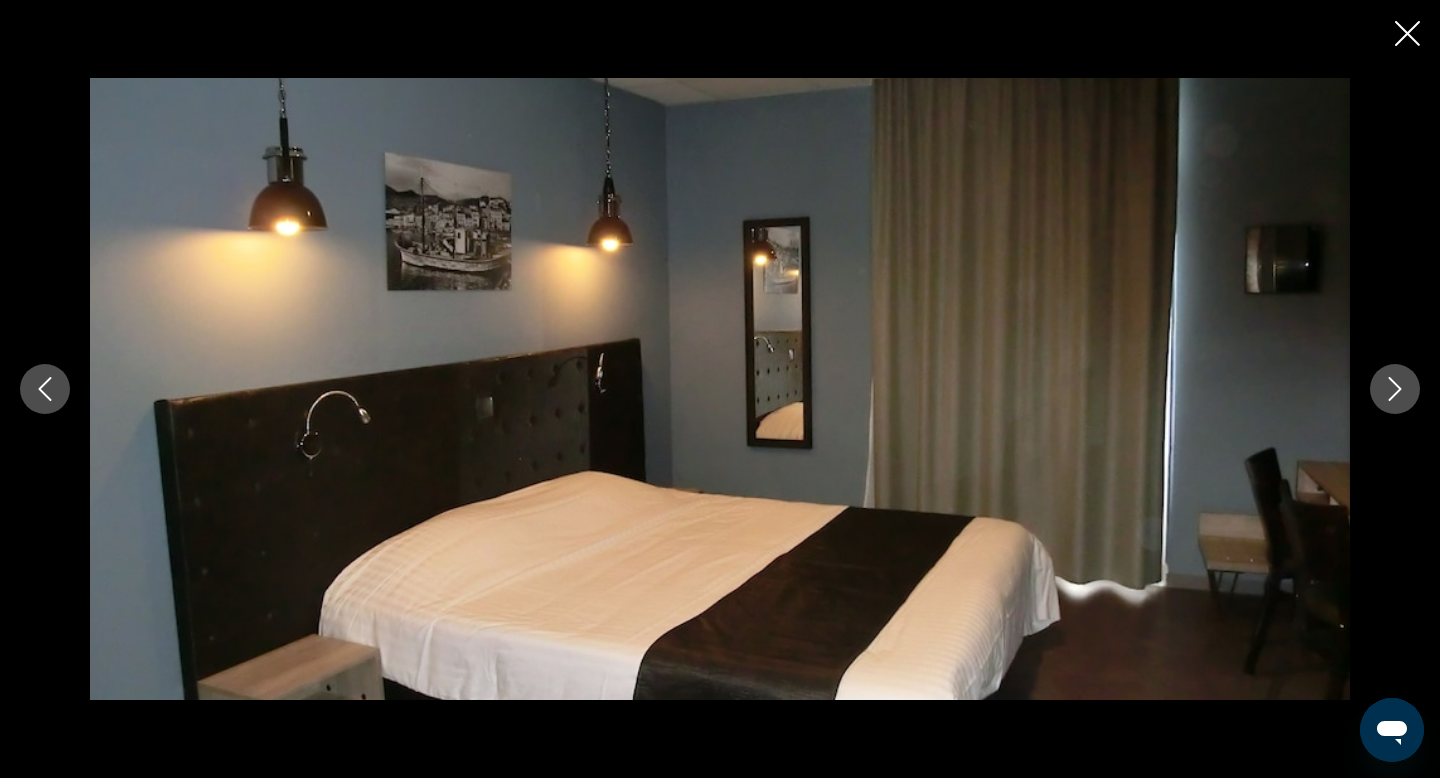 click 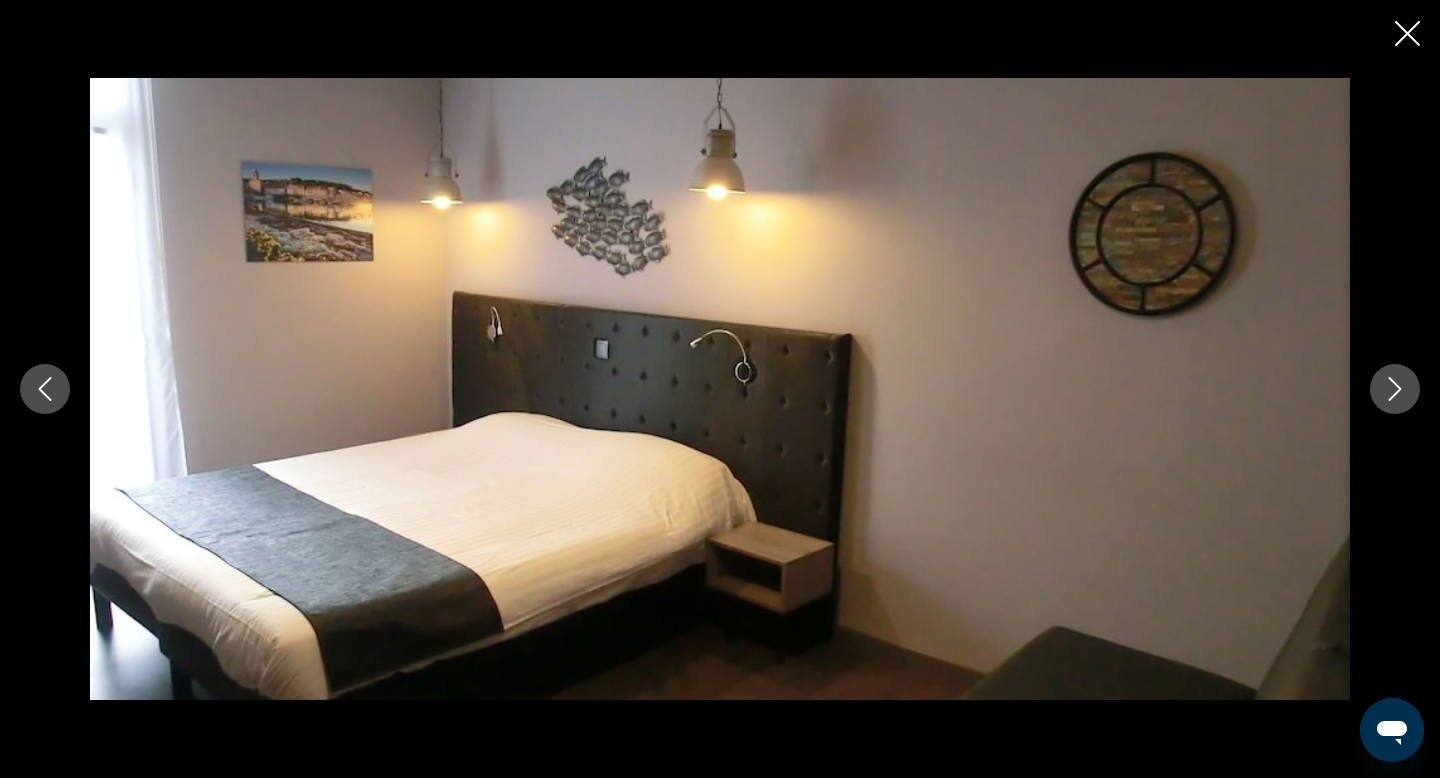 click 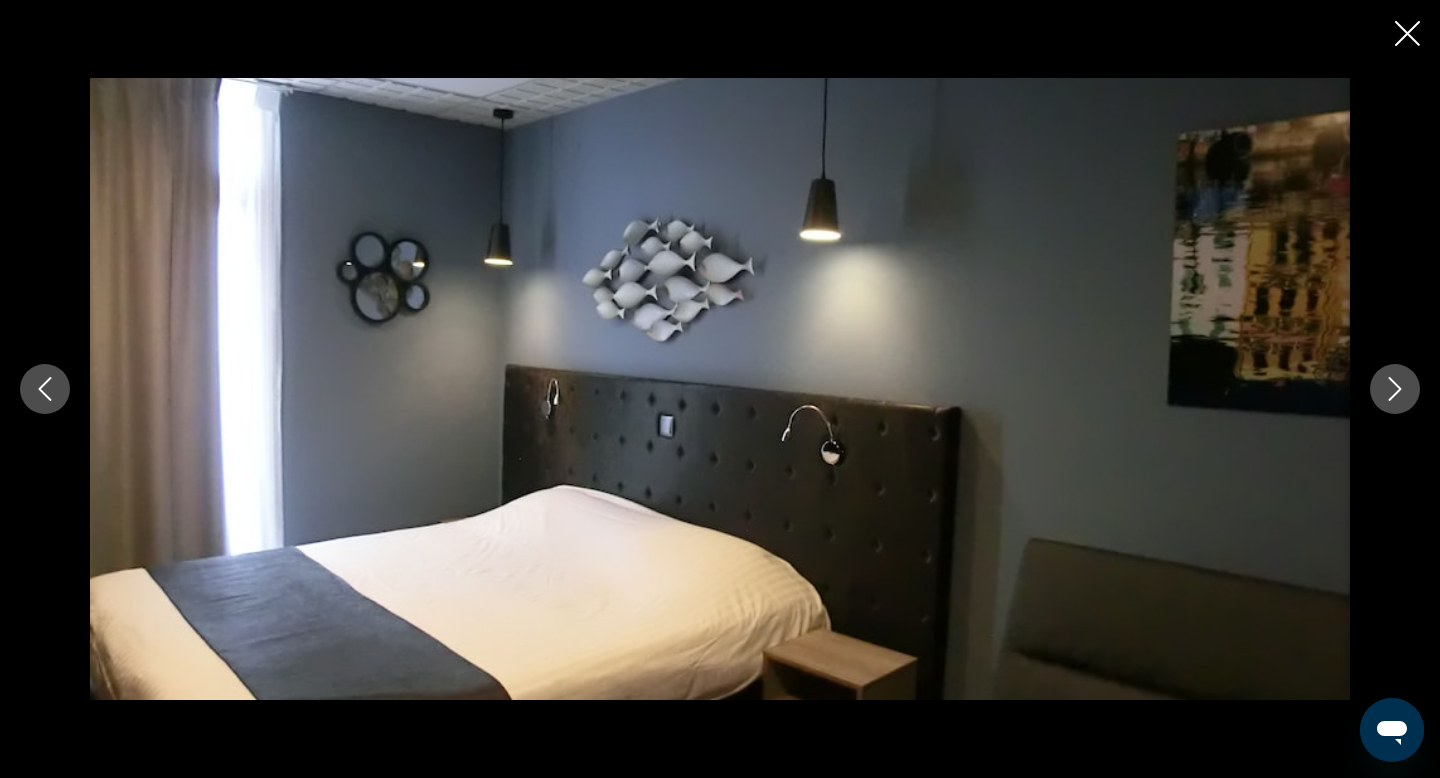 click 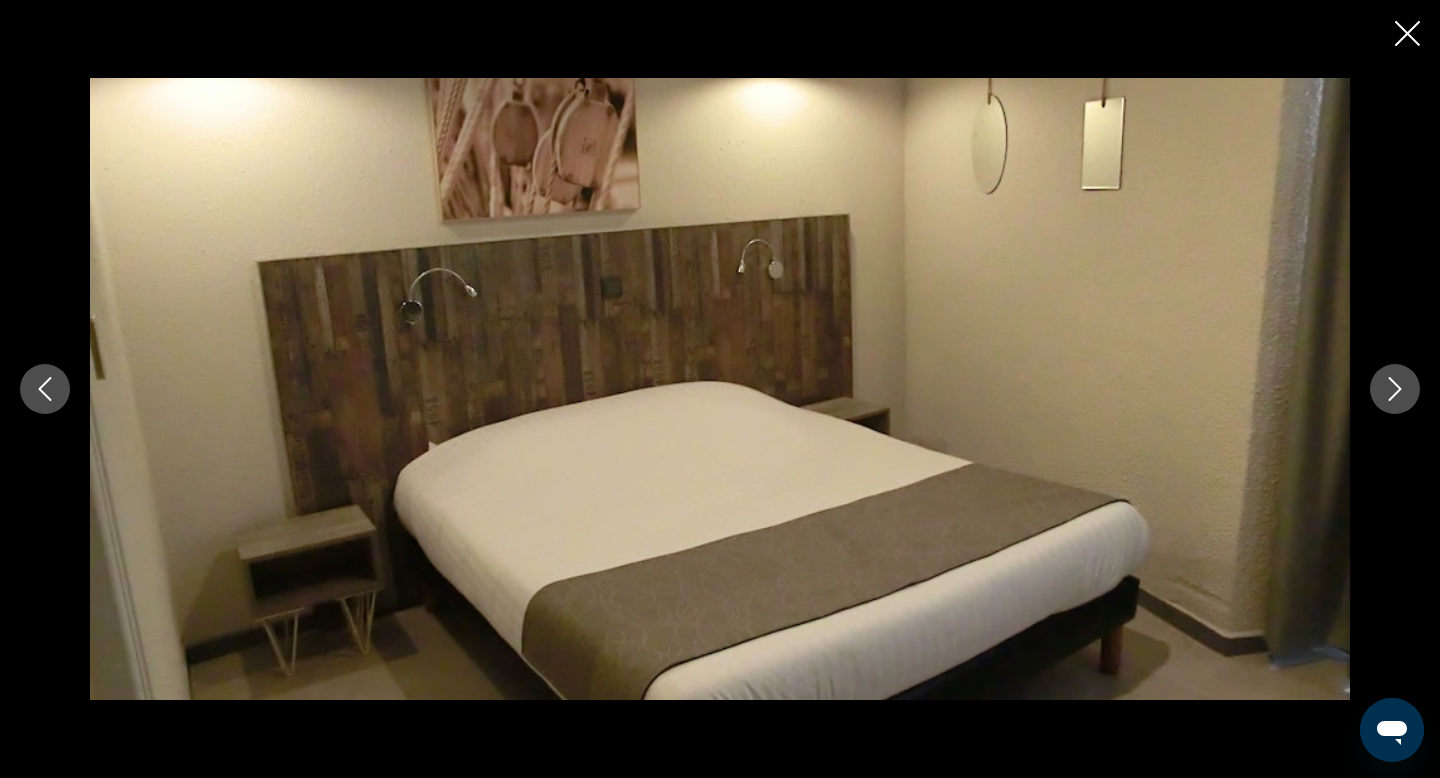 click 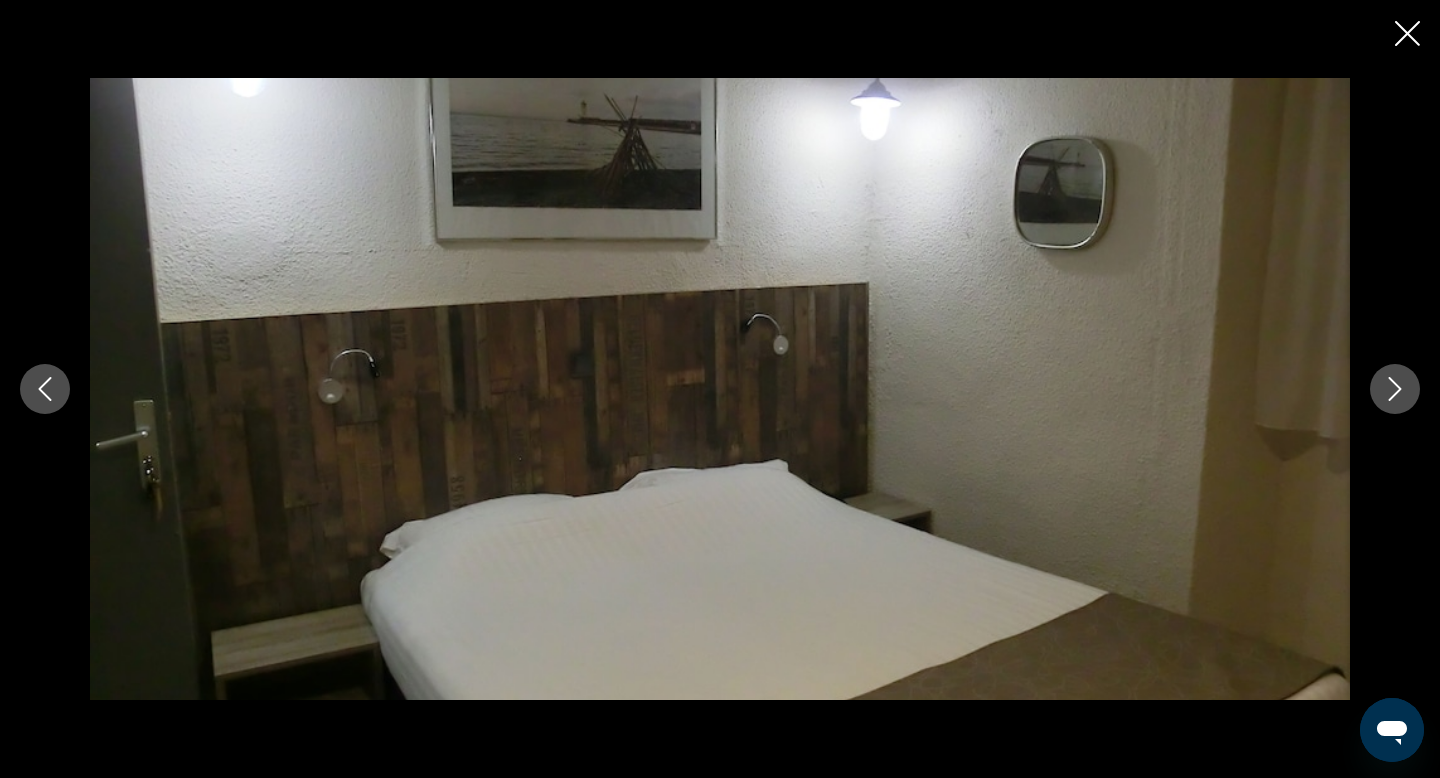 click 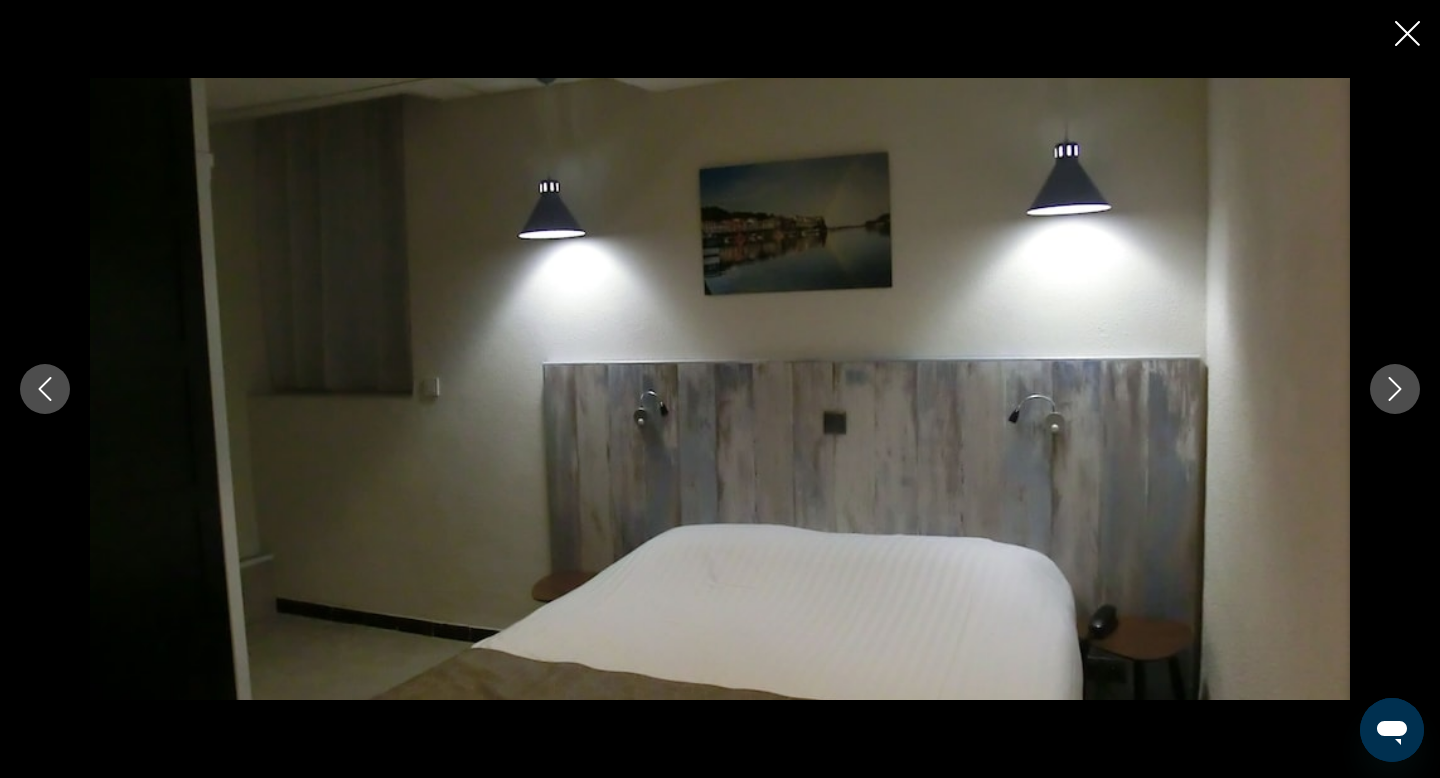 click 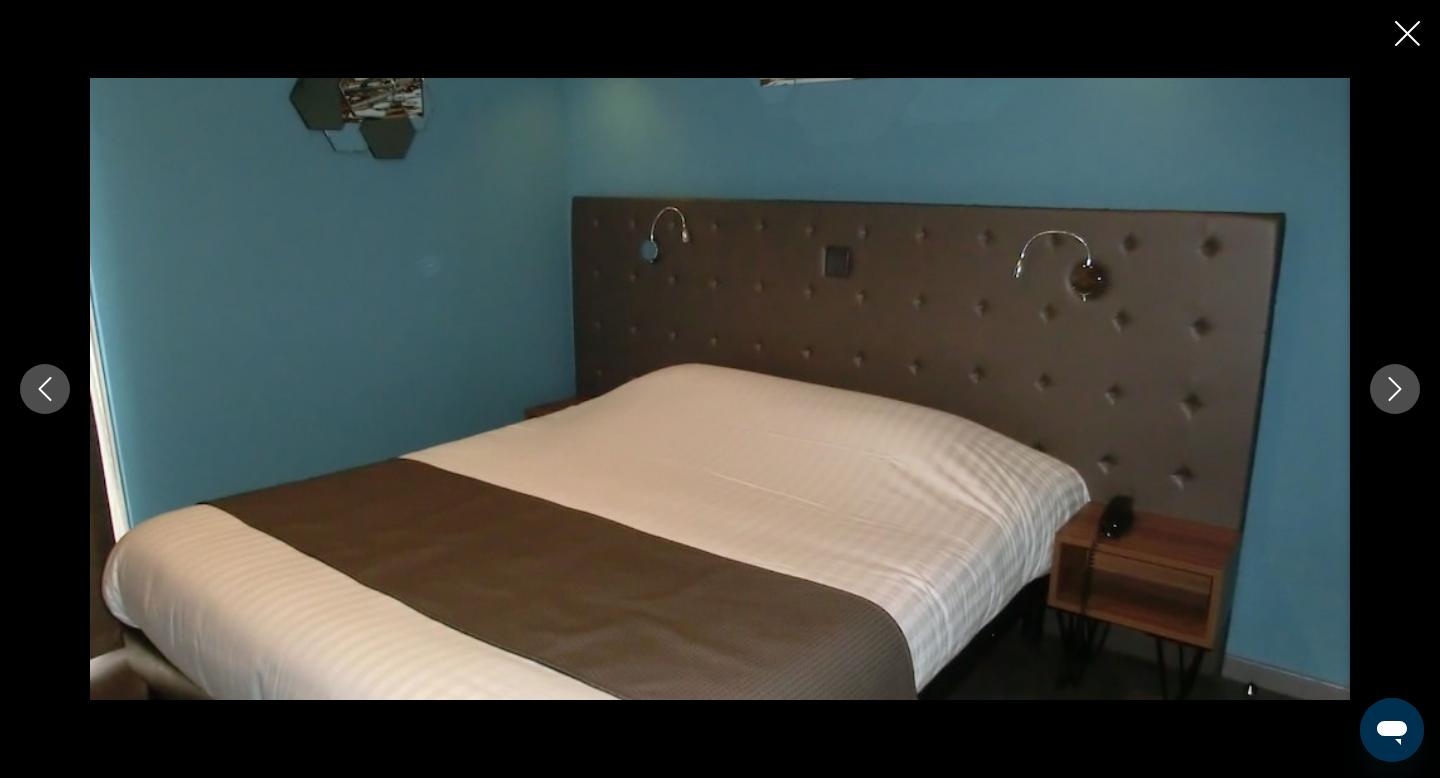 click 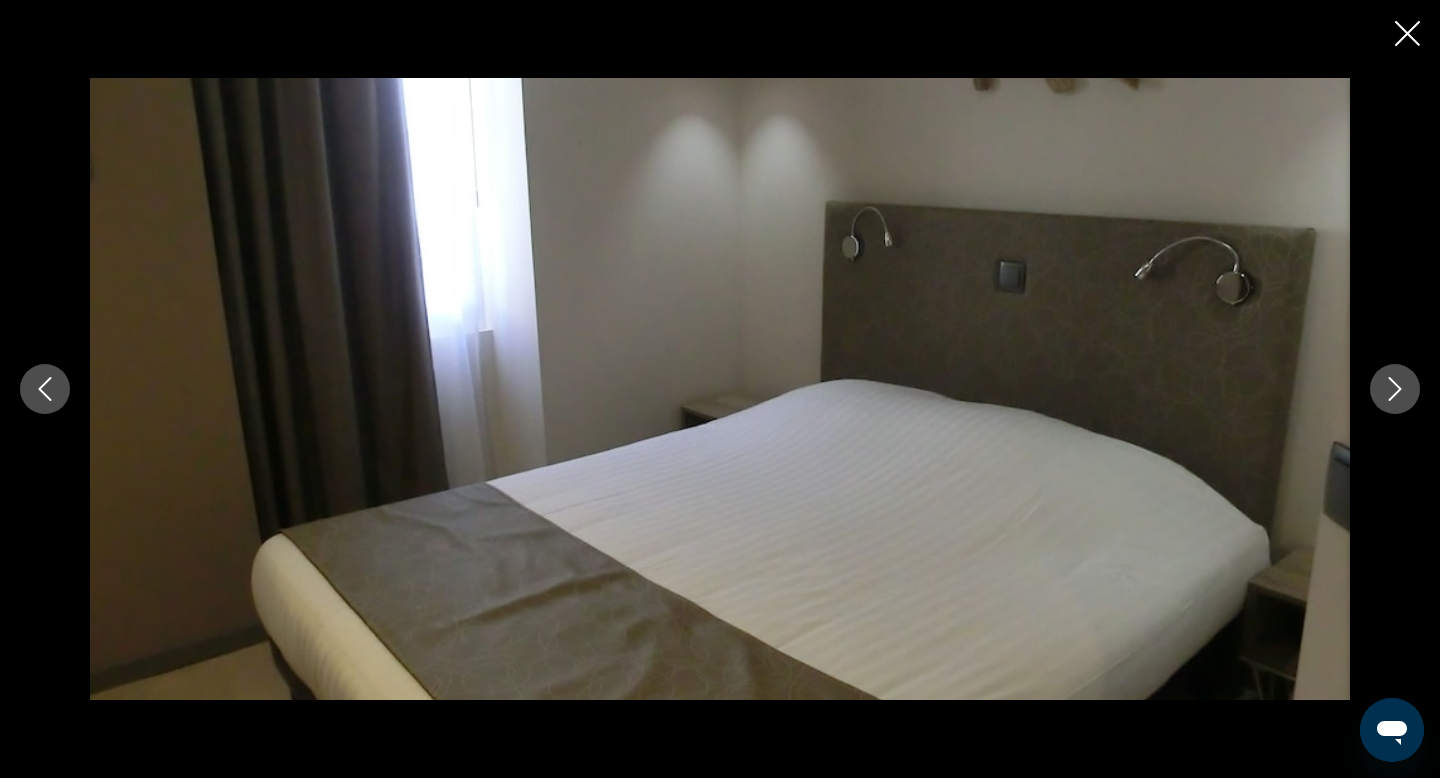 click 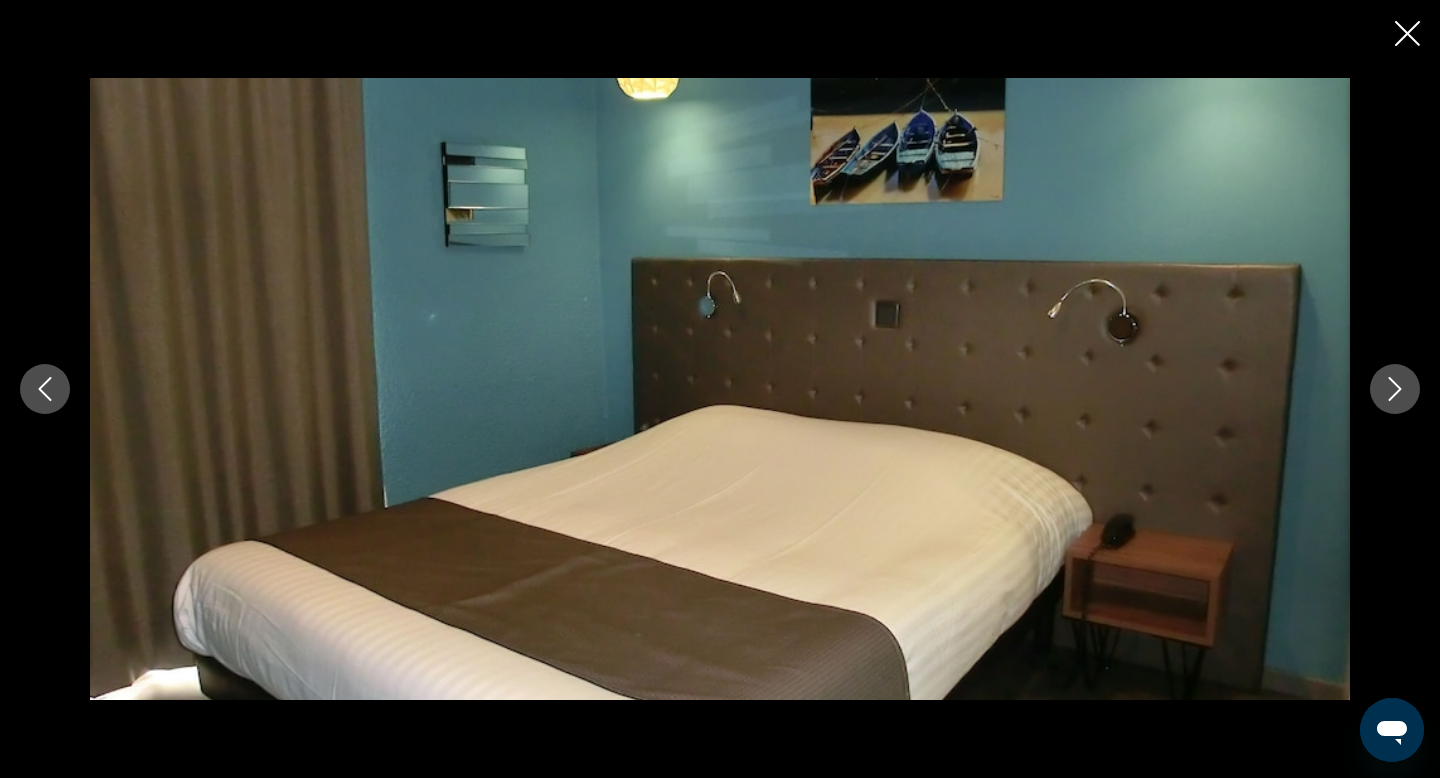 click 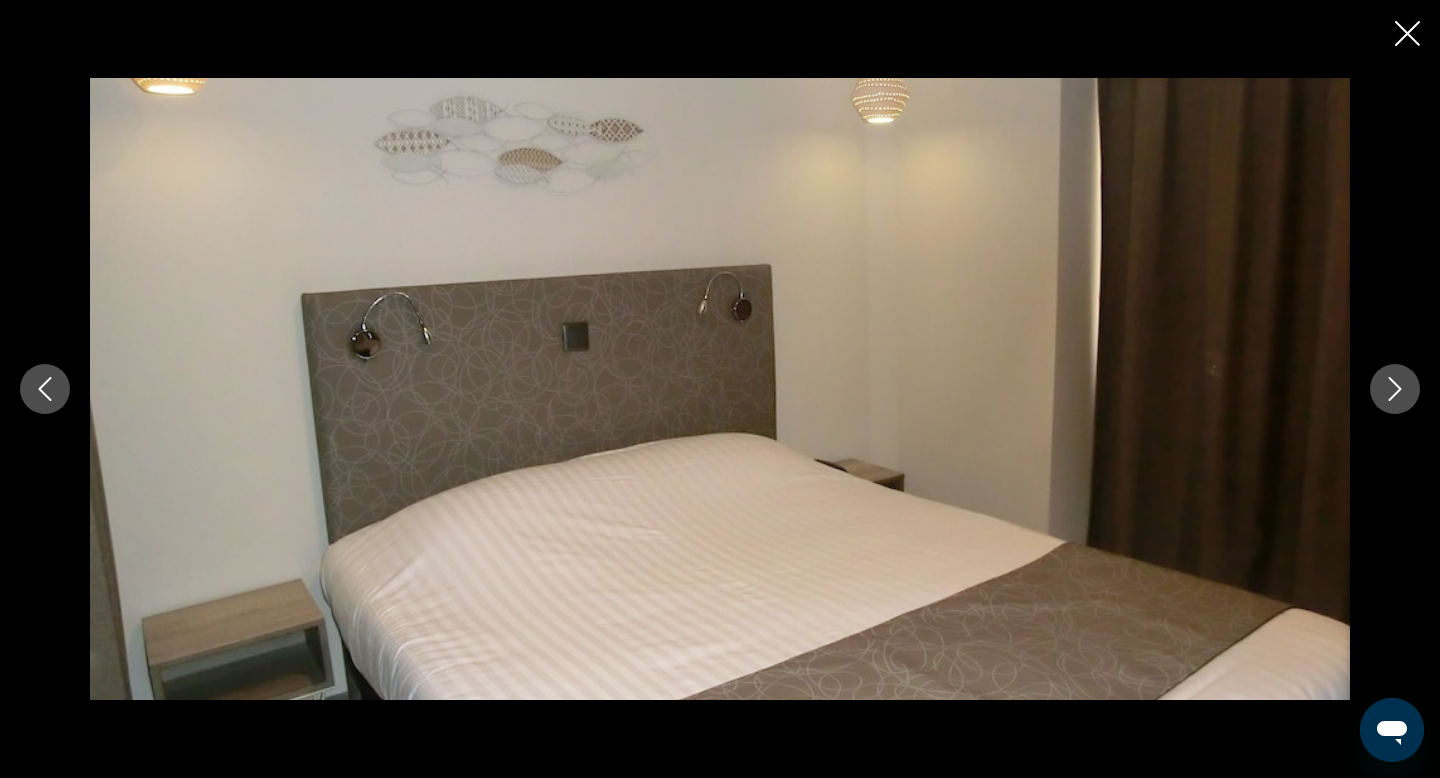 click 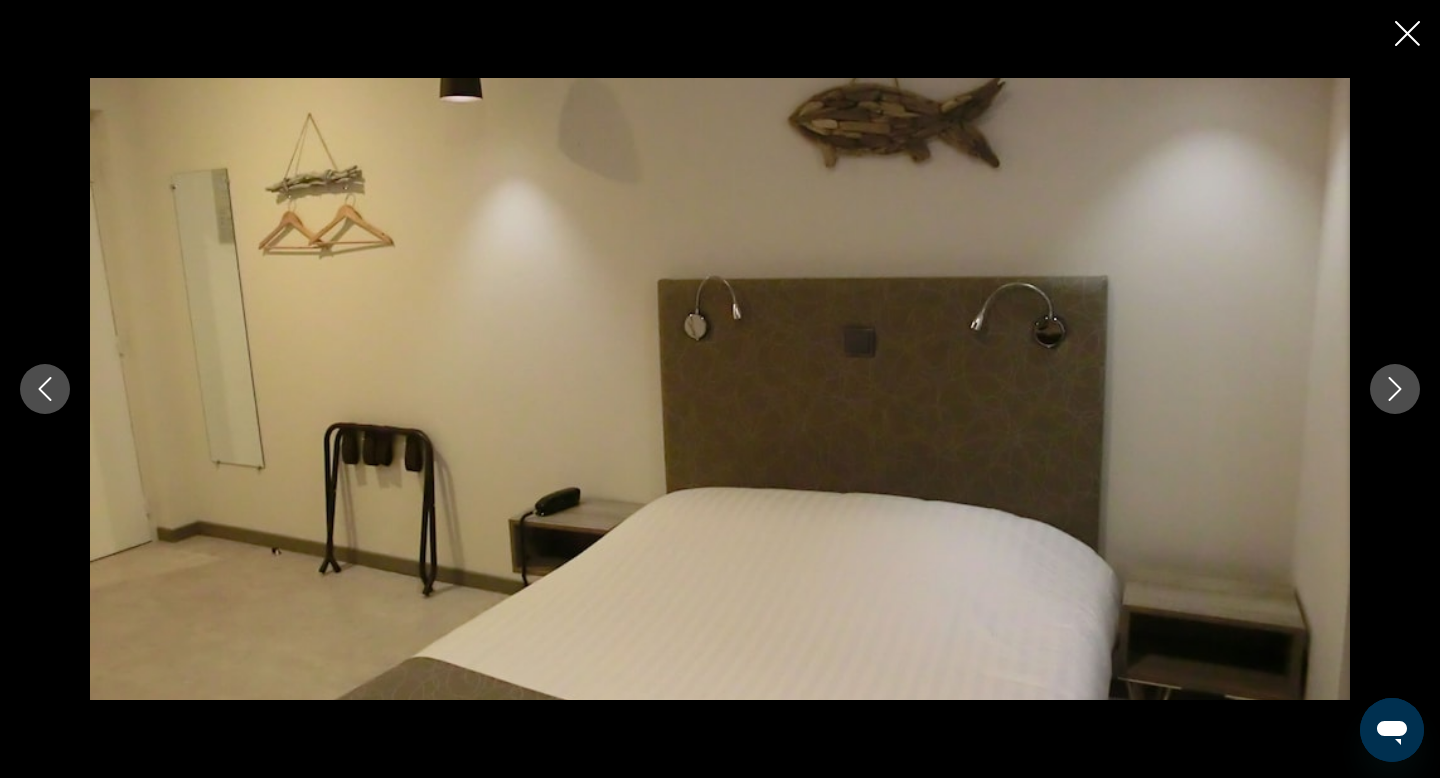 click 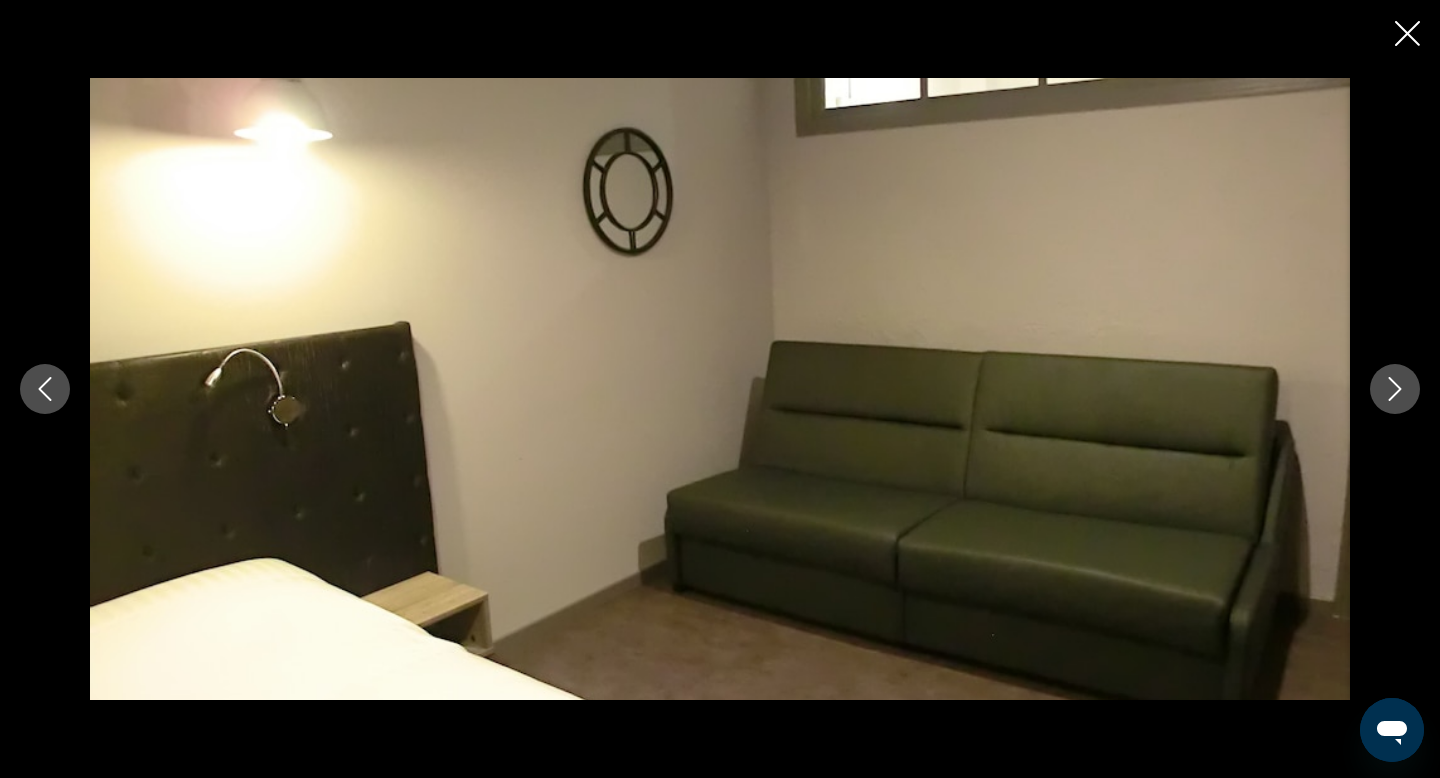 click 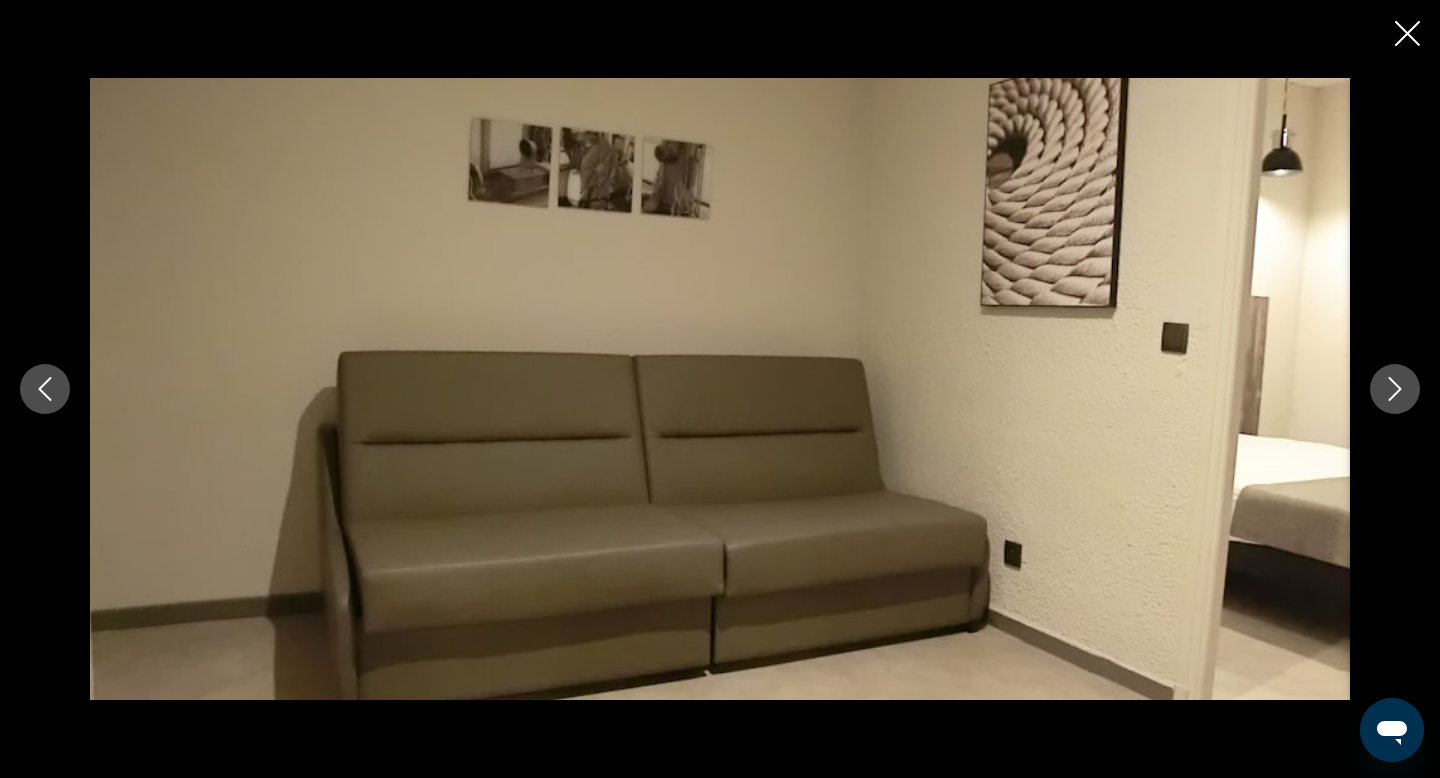 click 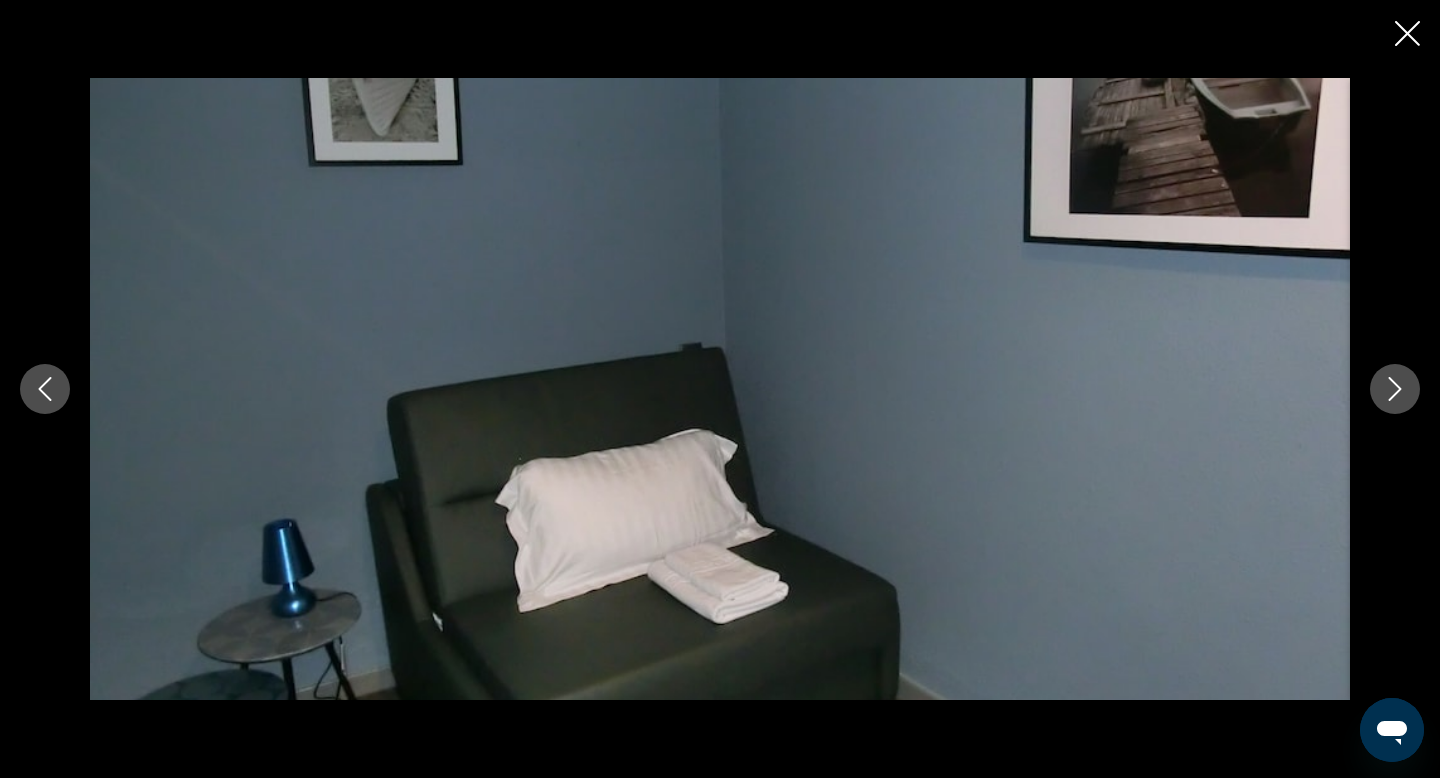 click 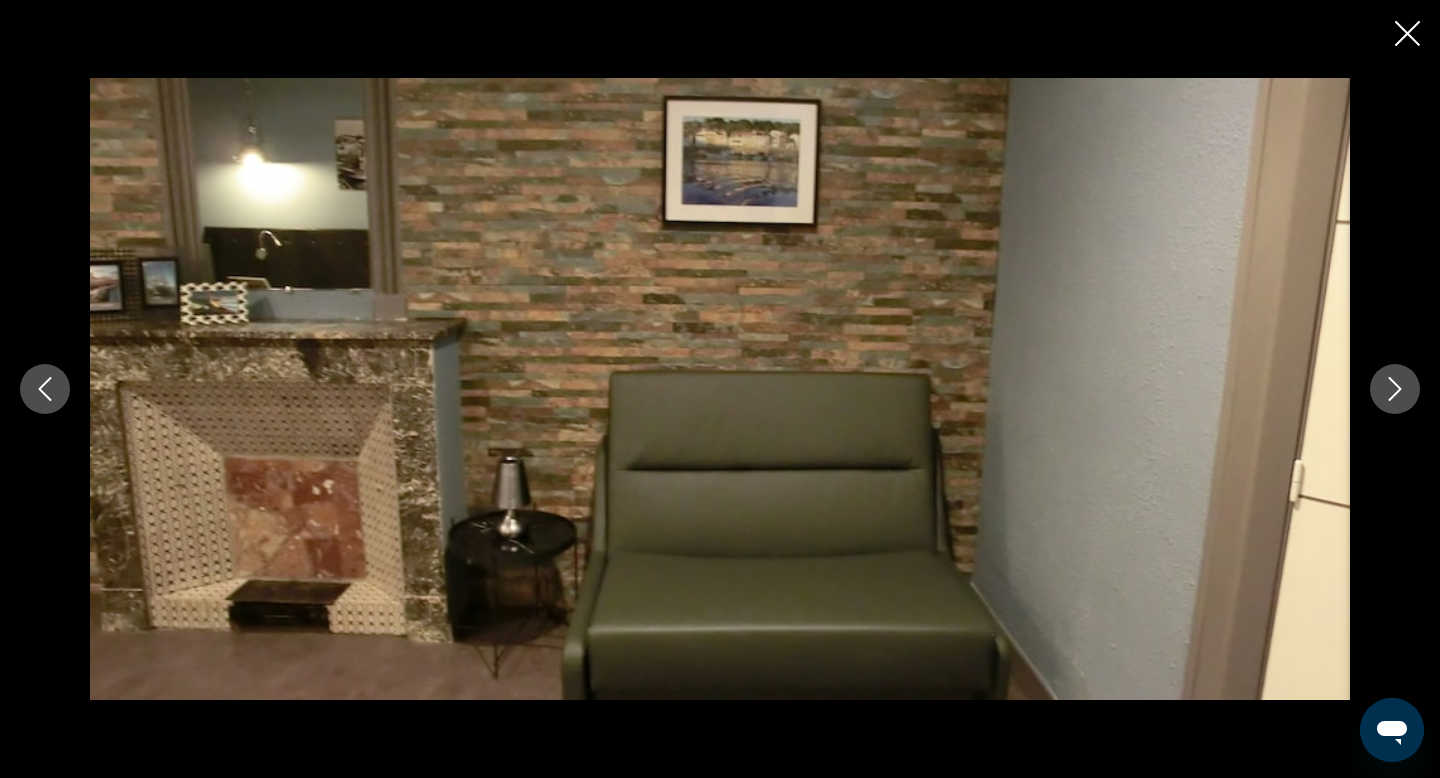 click 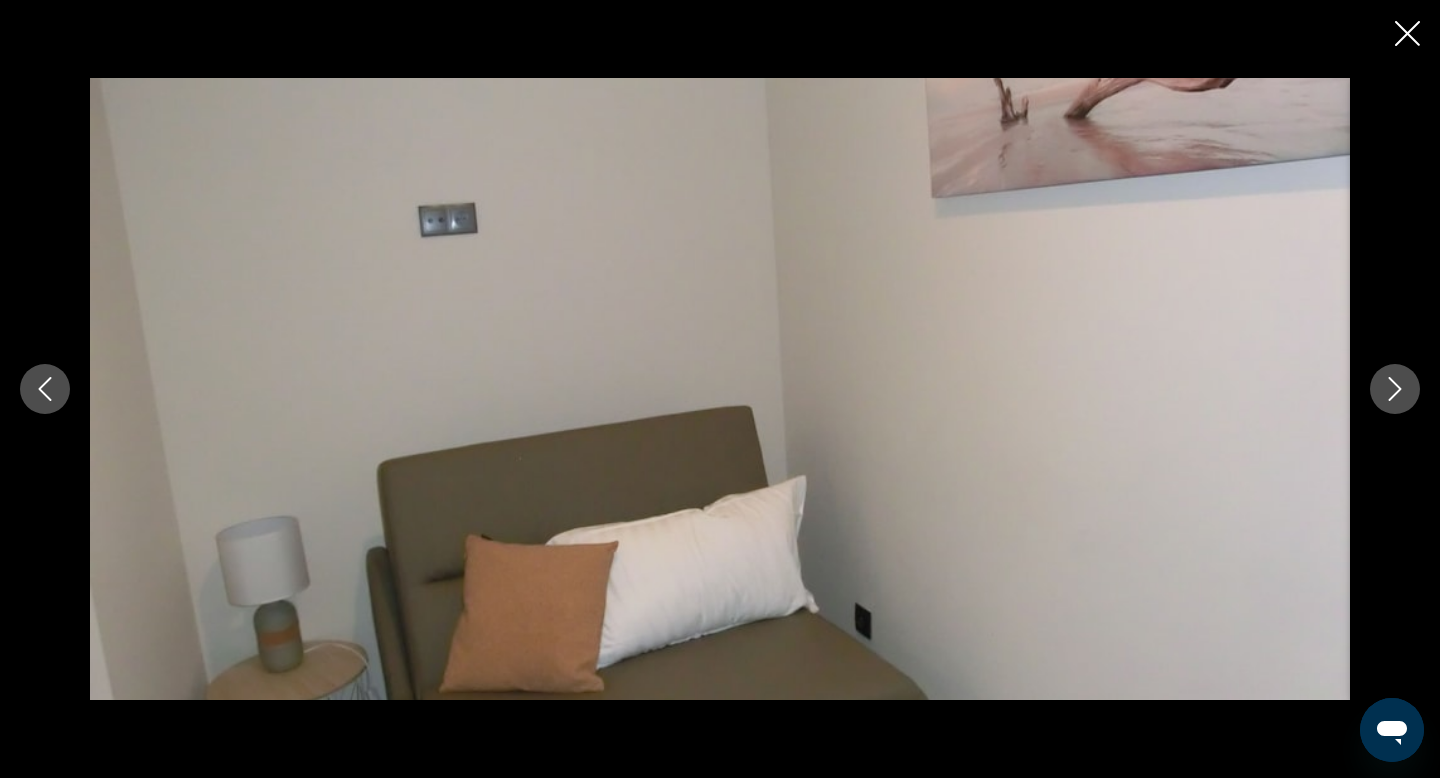 click 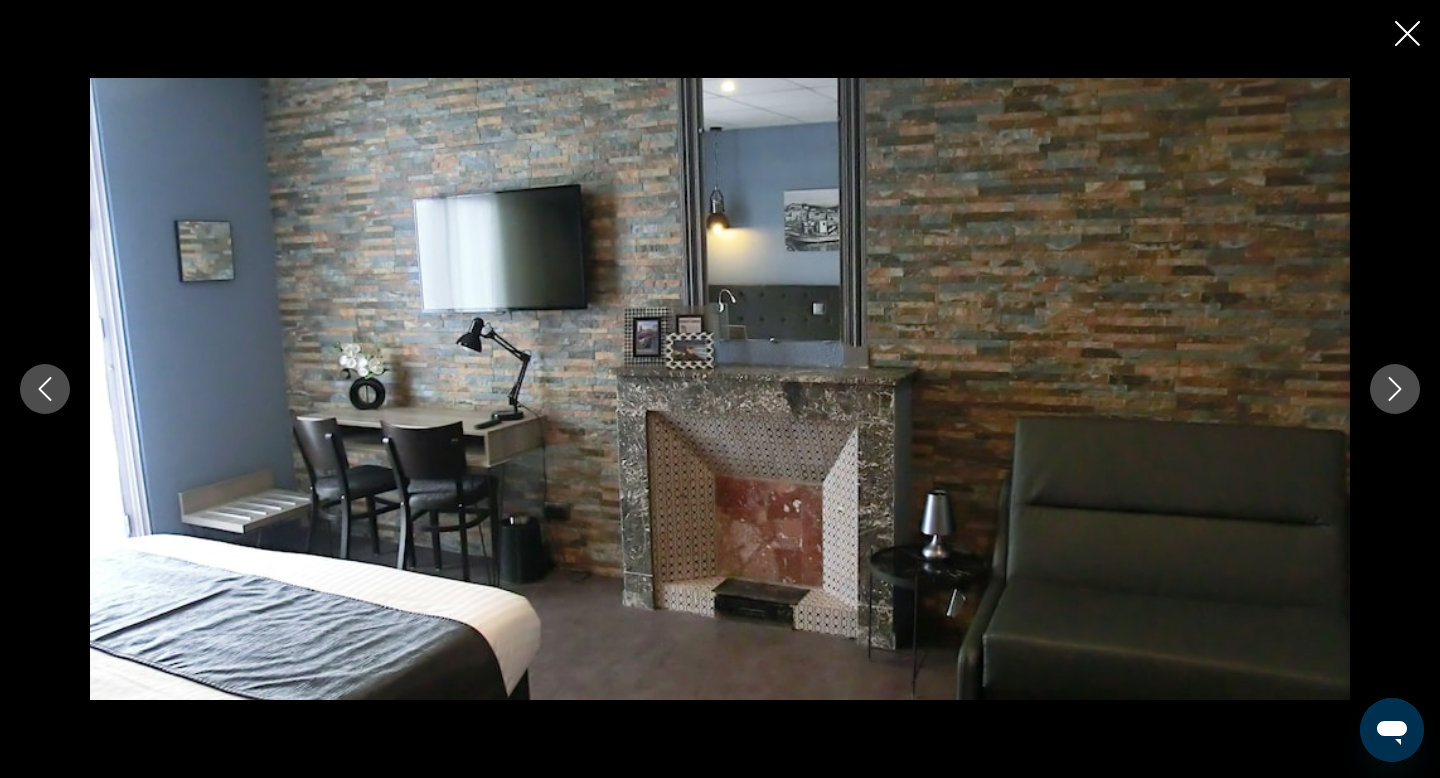 click 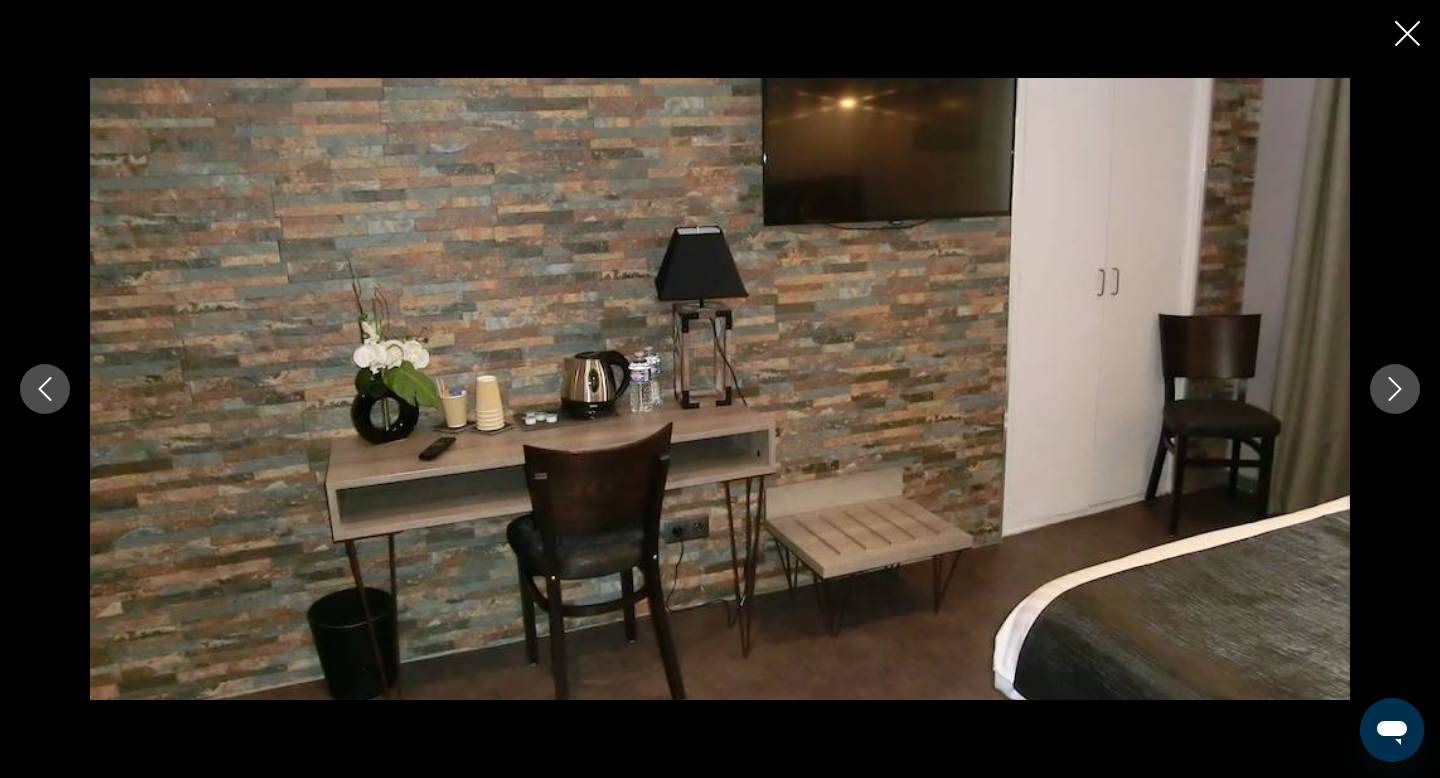 click 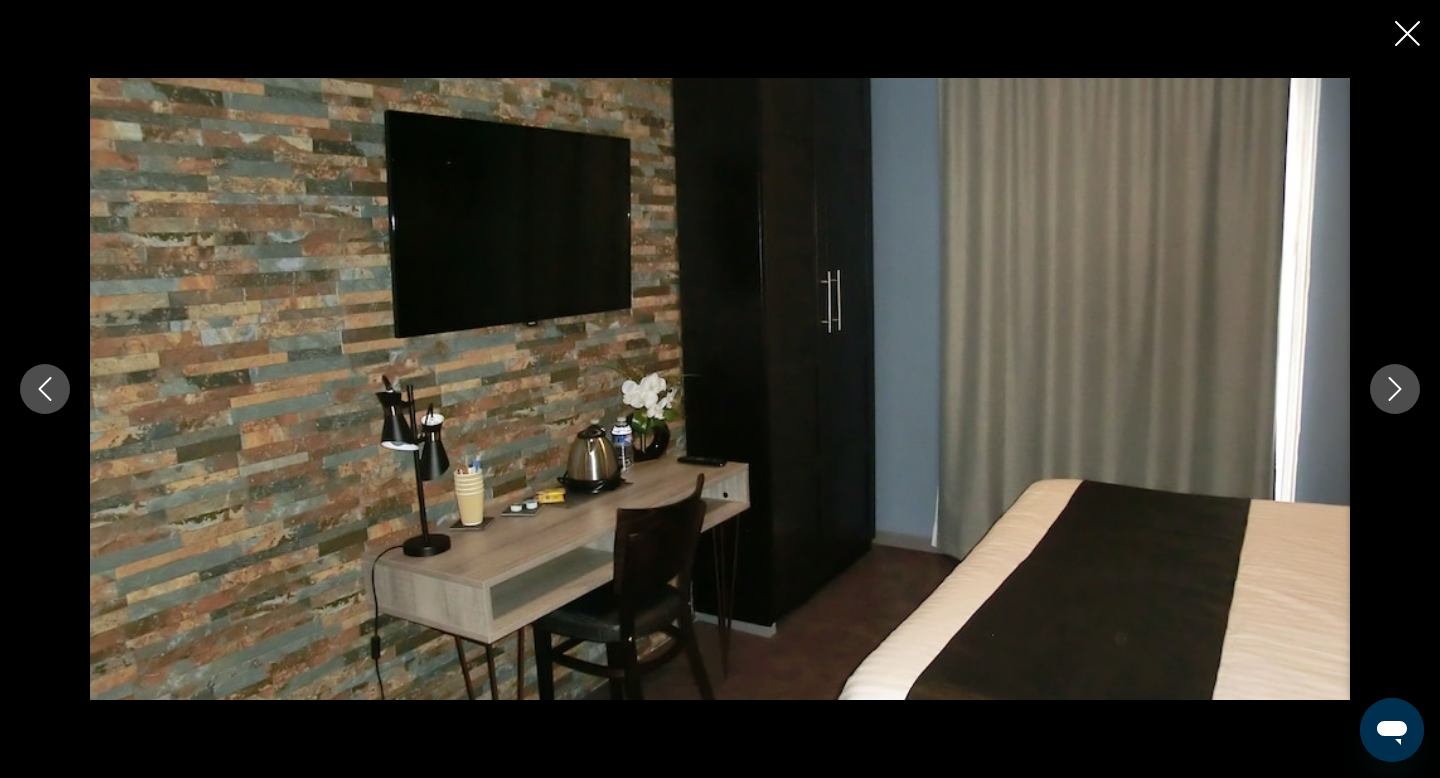 click 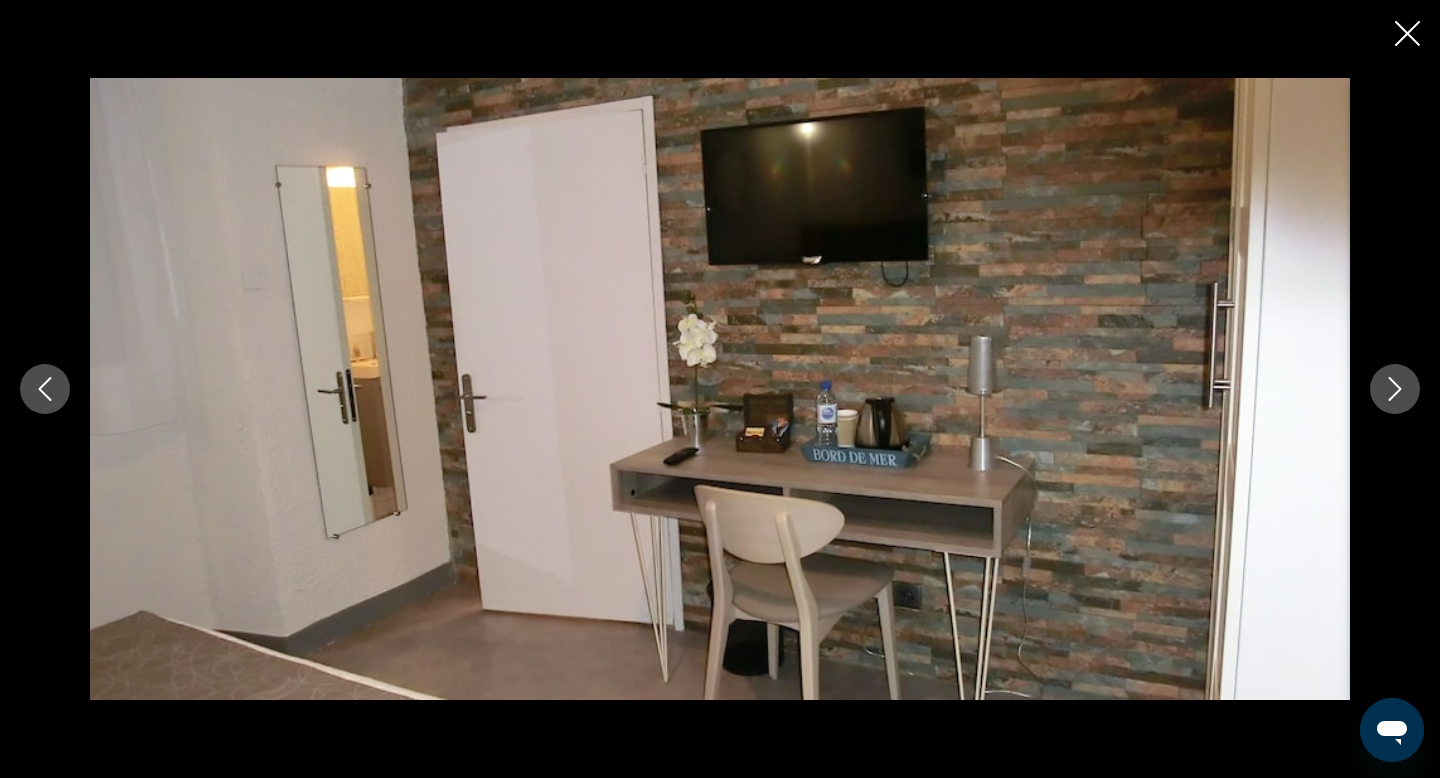 click 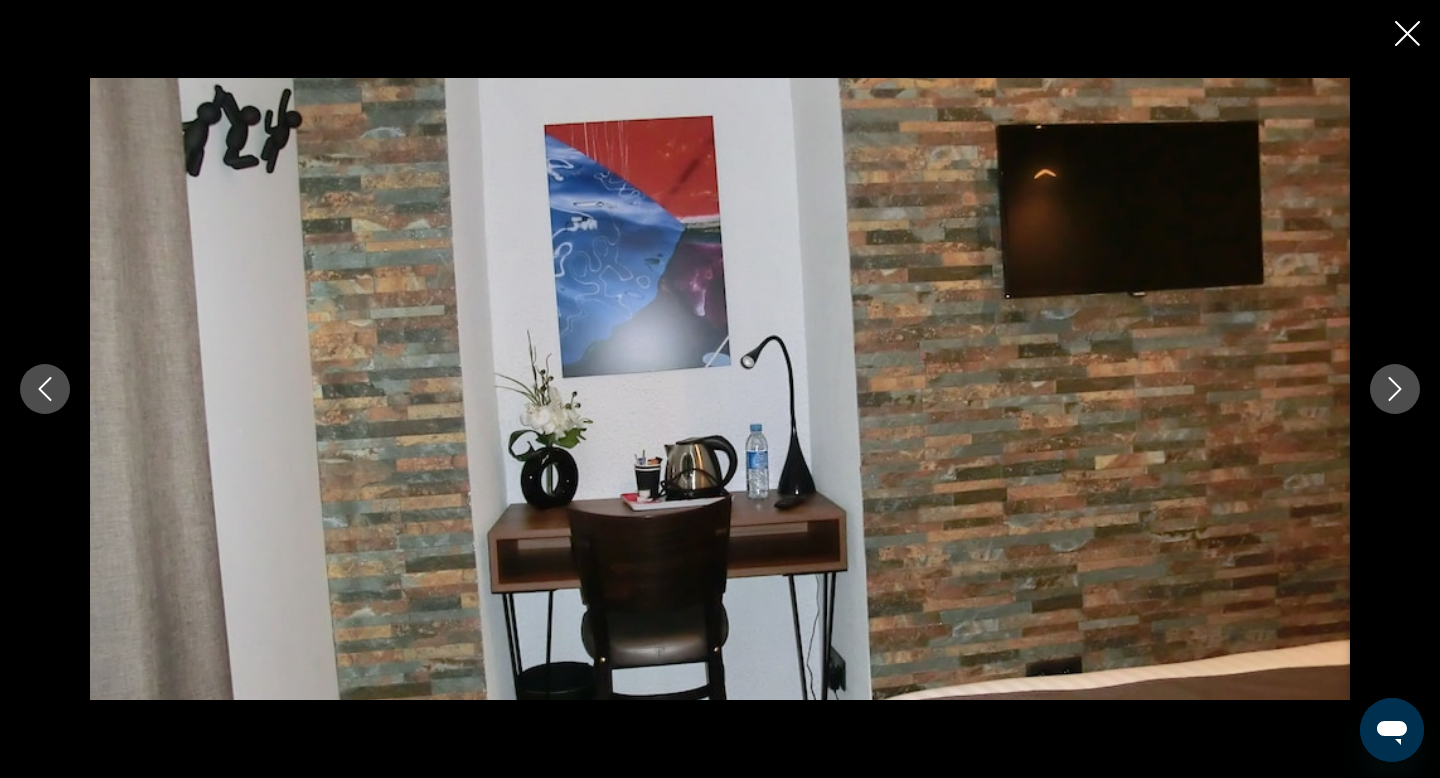 click 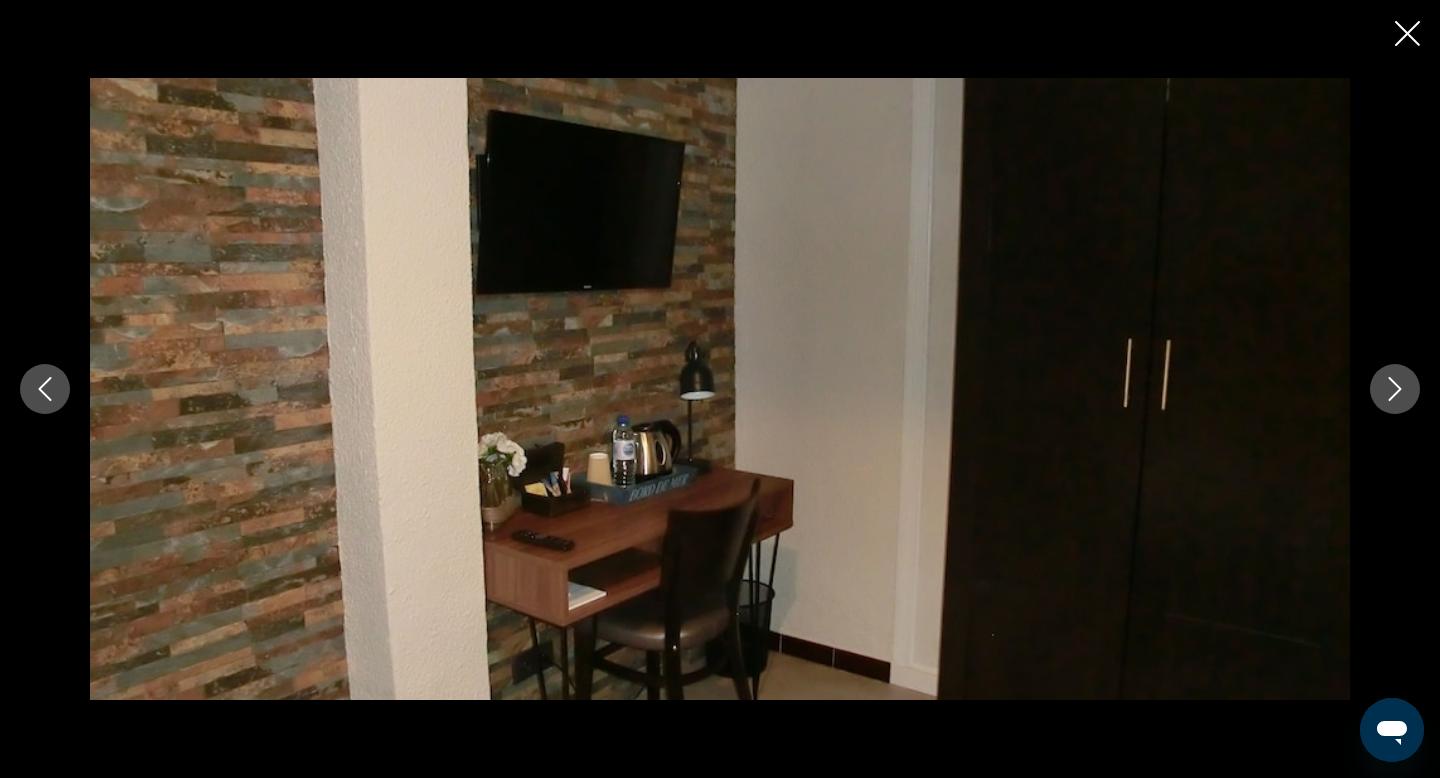 click 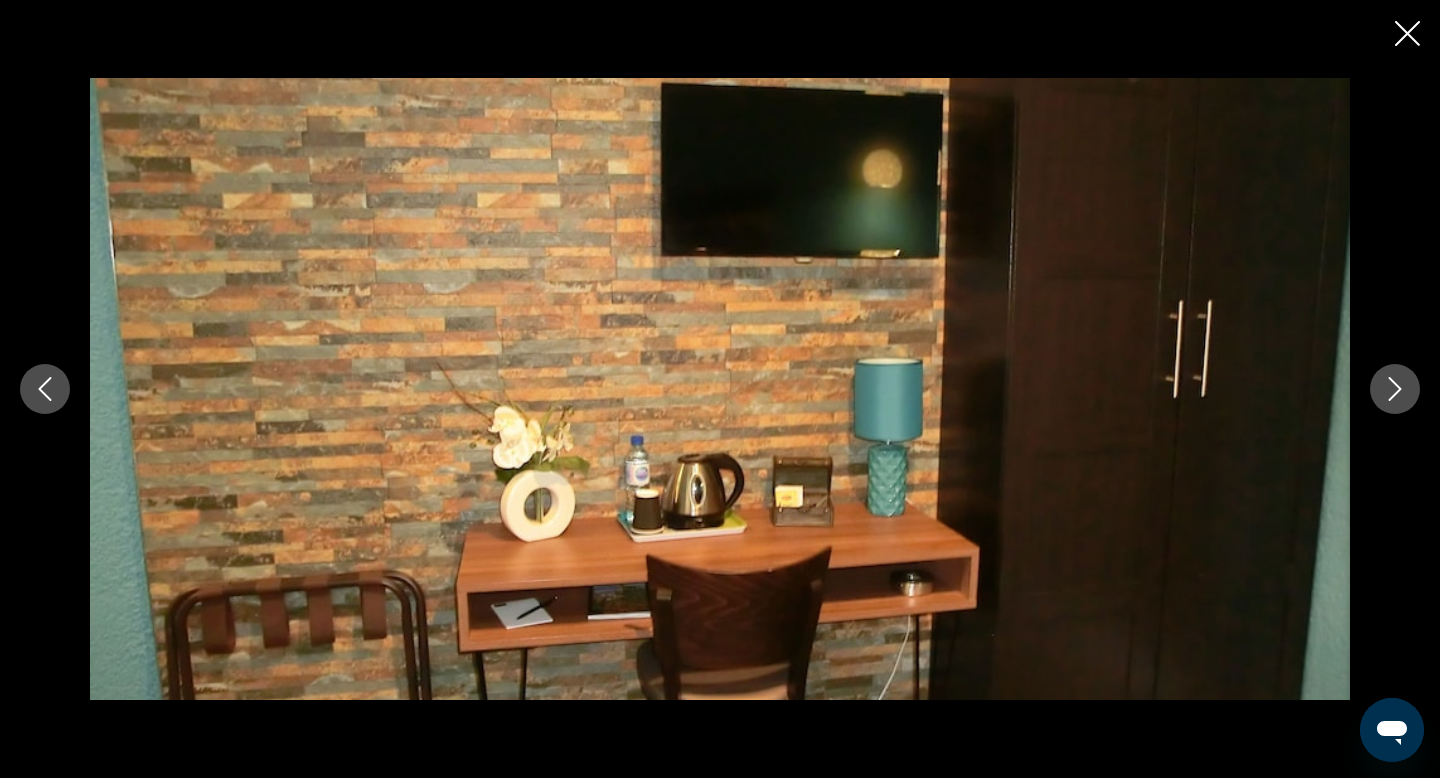 click 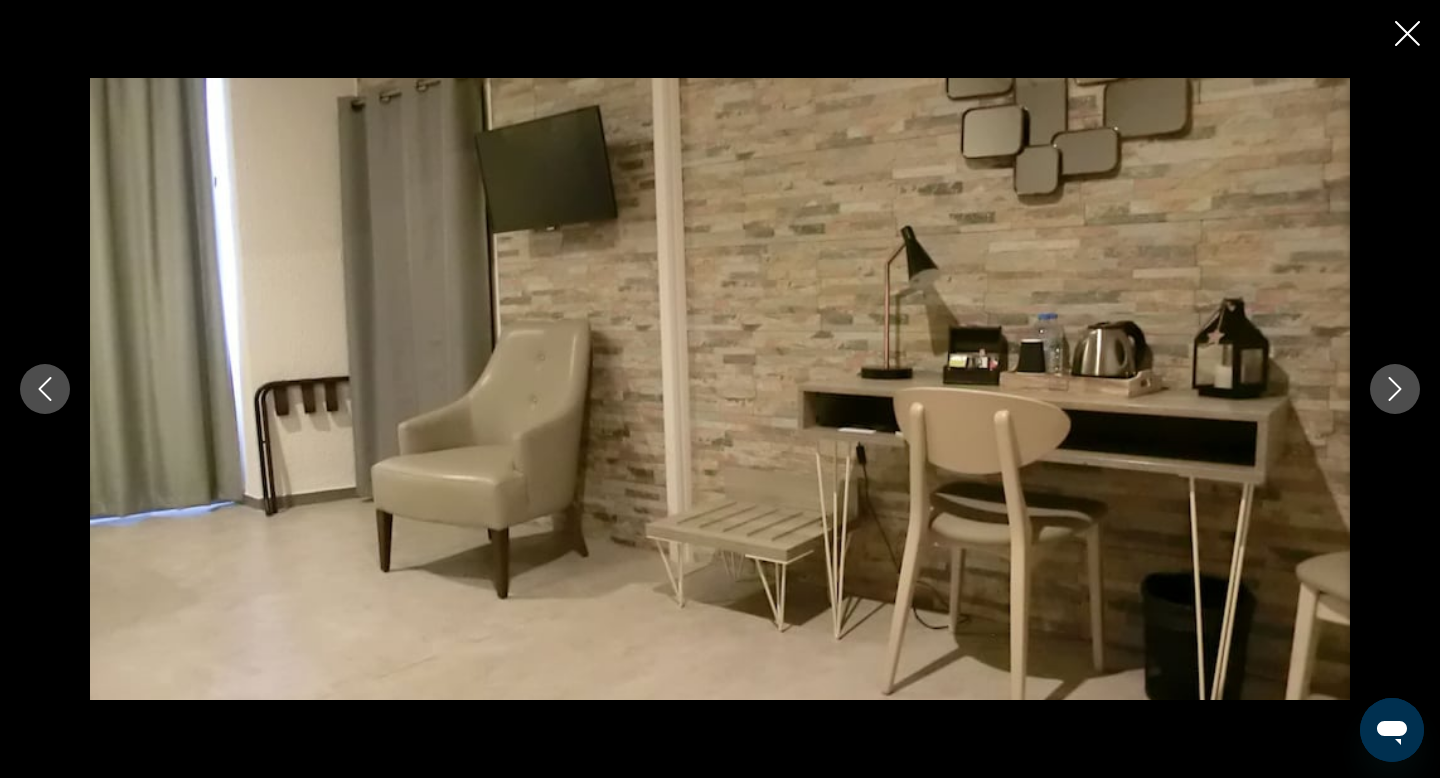 click 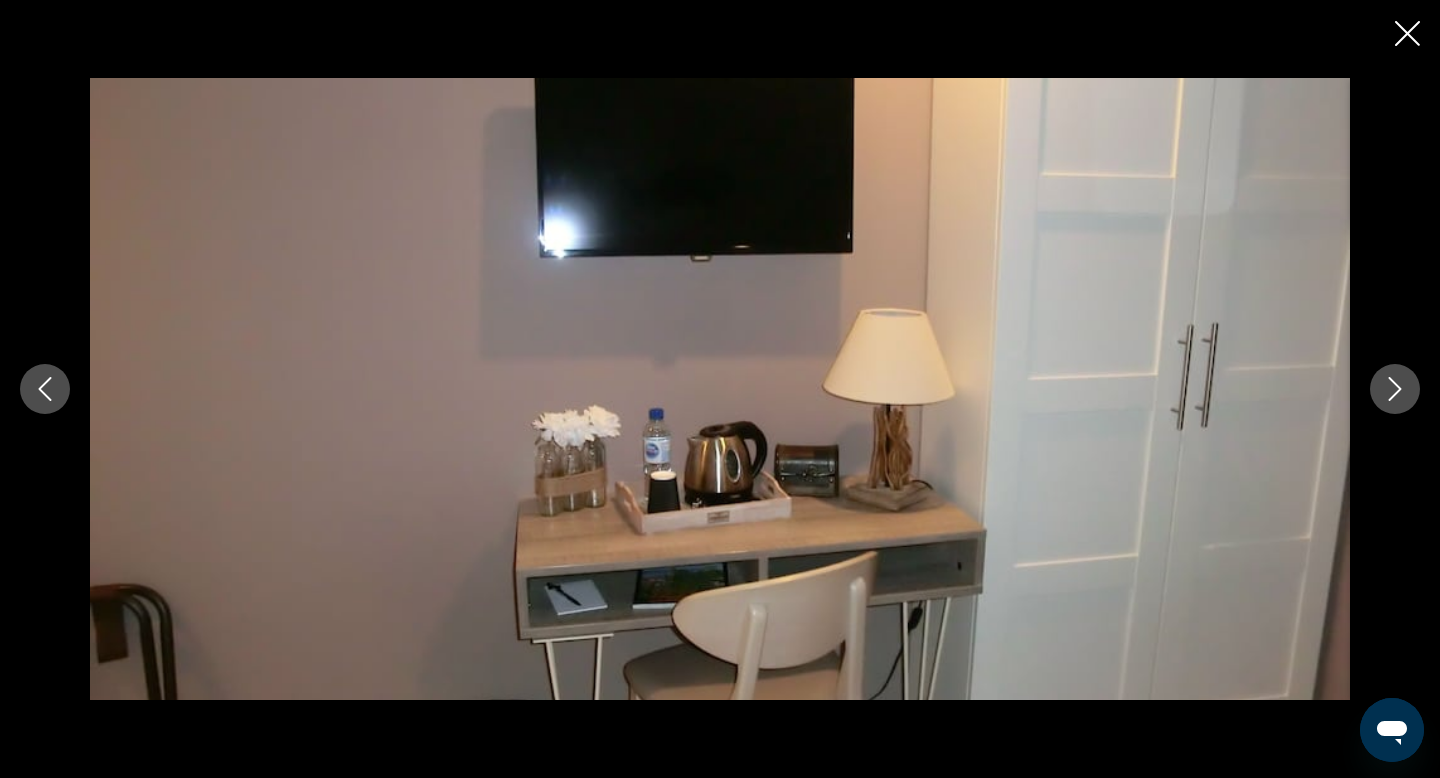 click 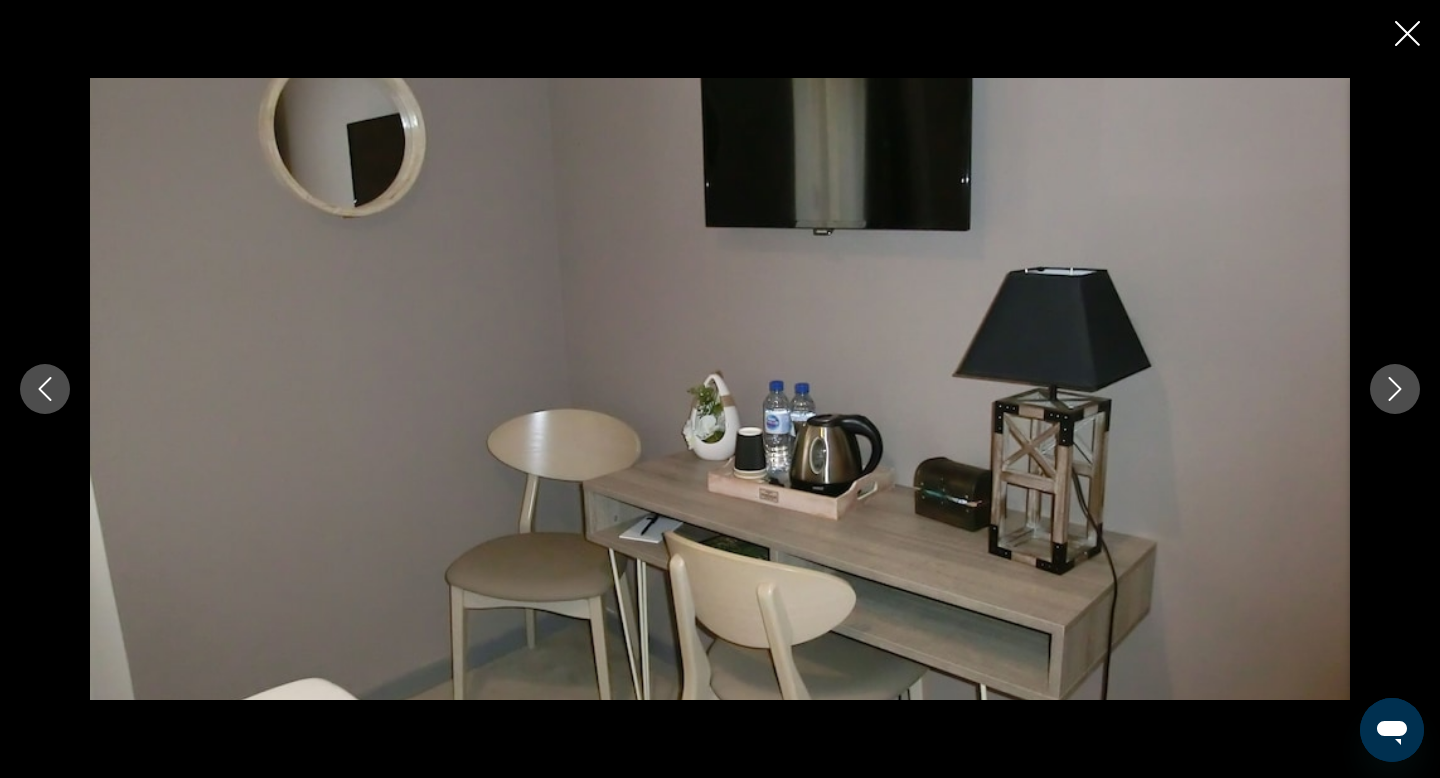 click 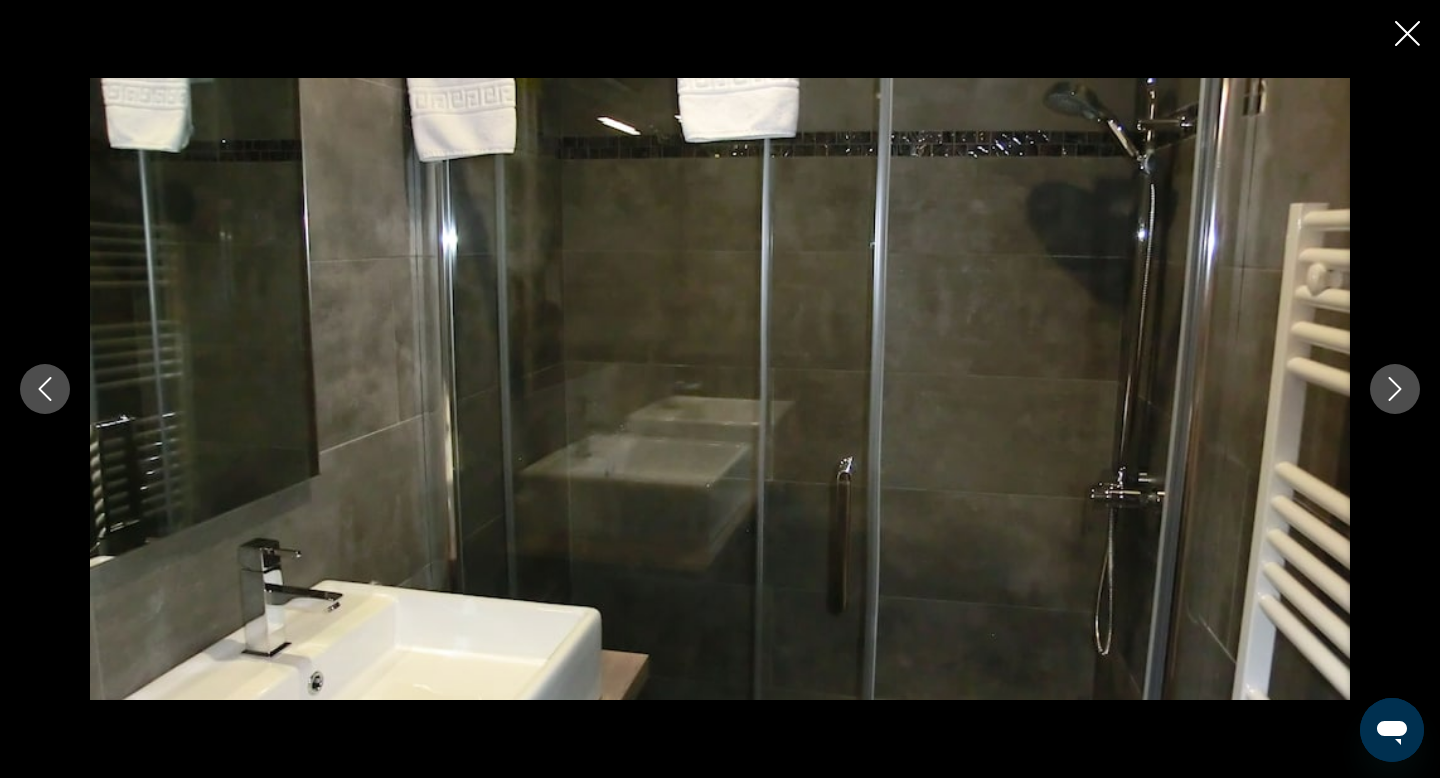click 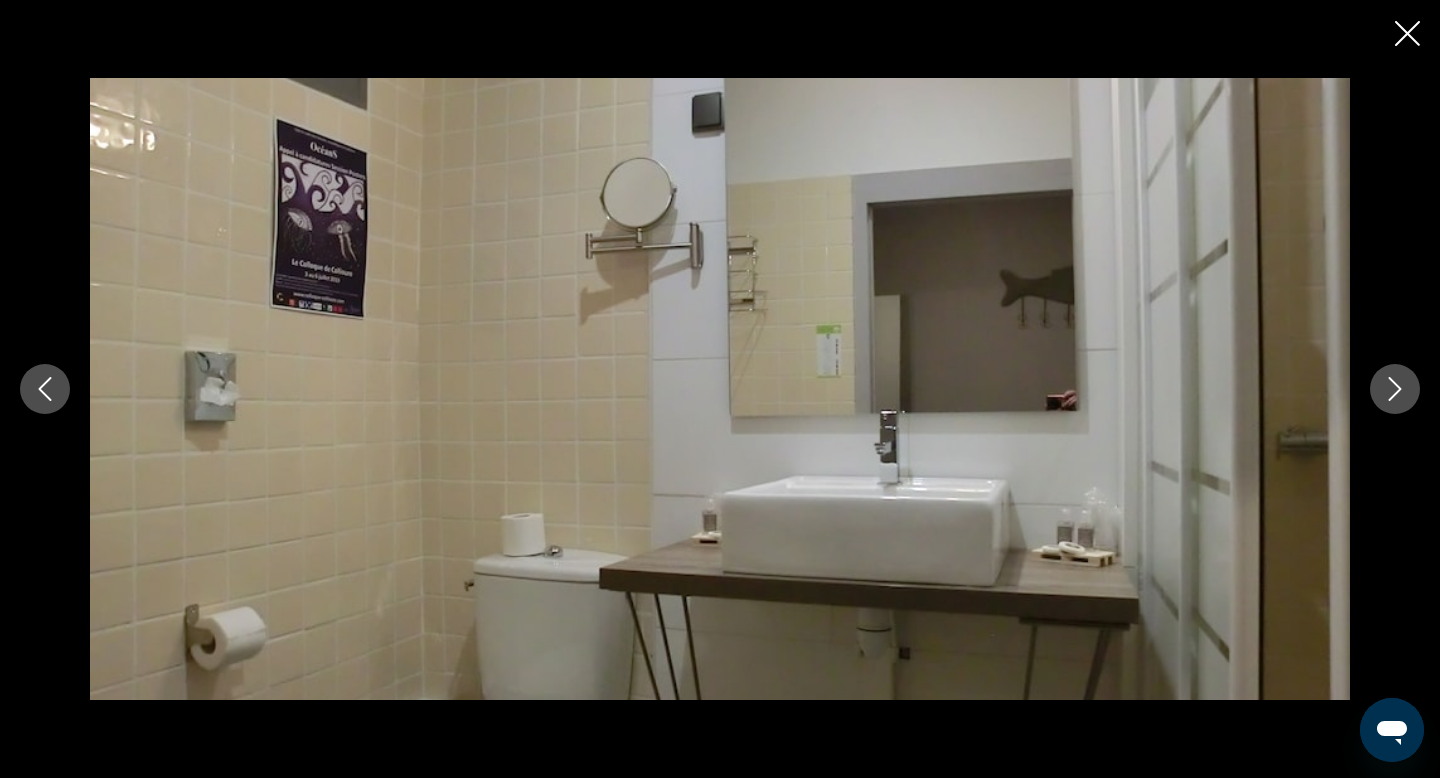 click 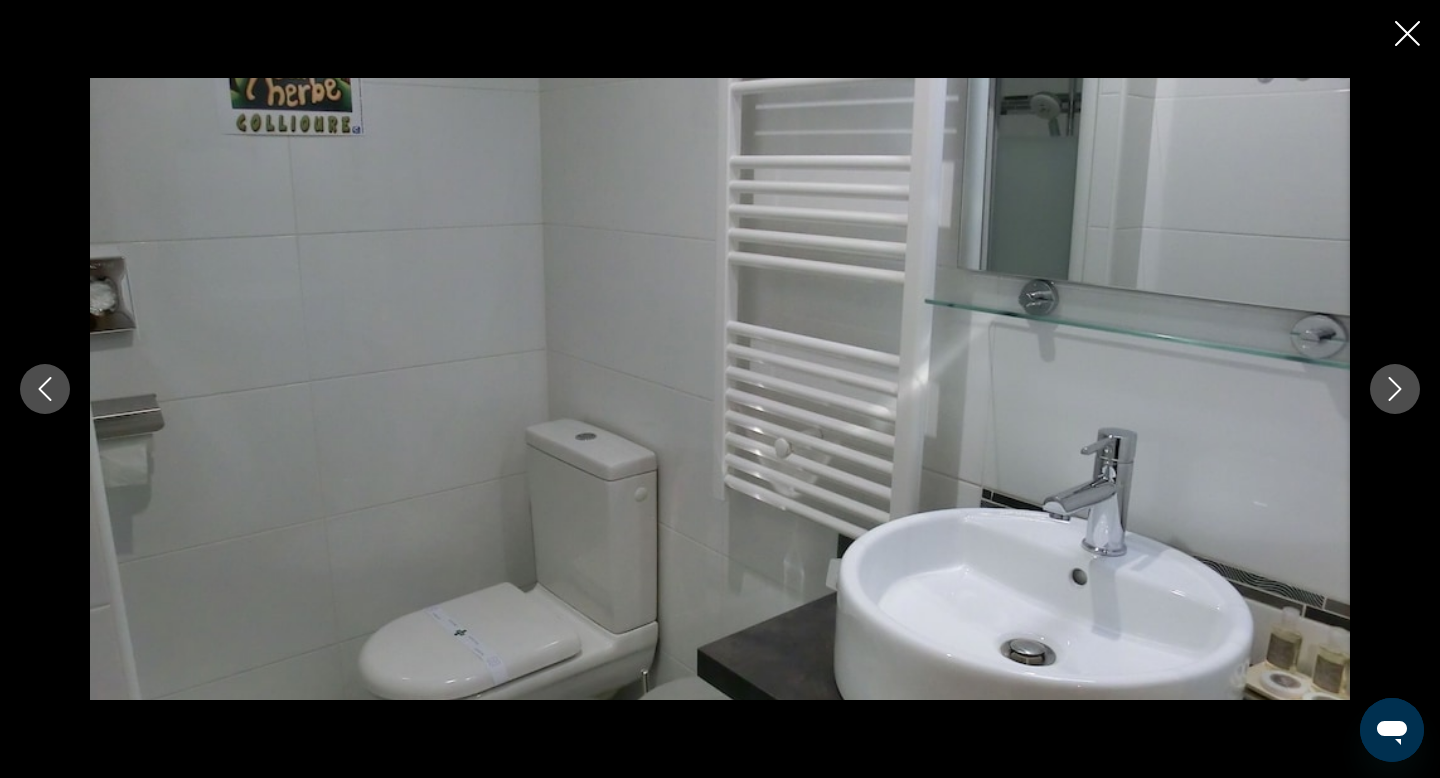 click 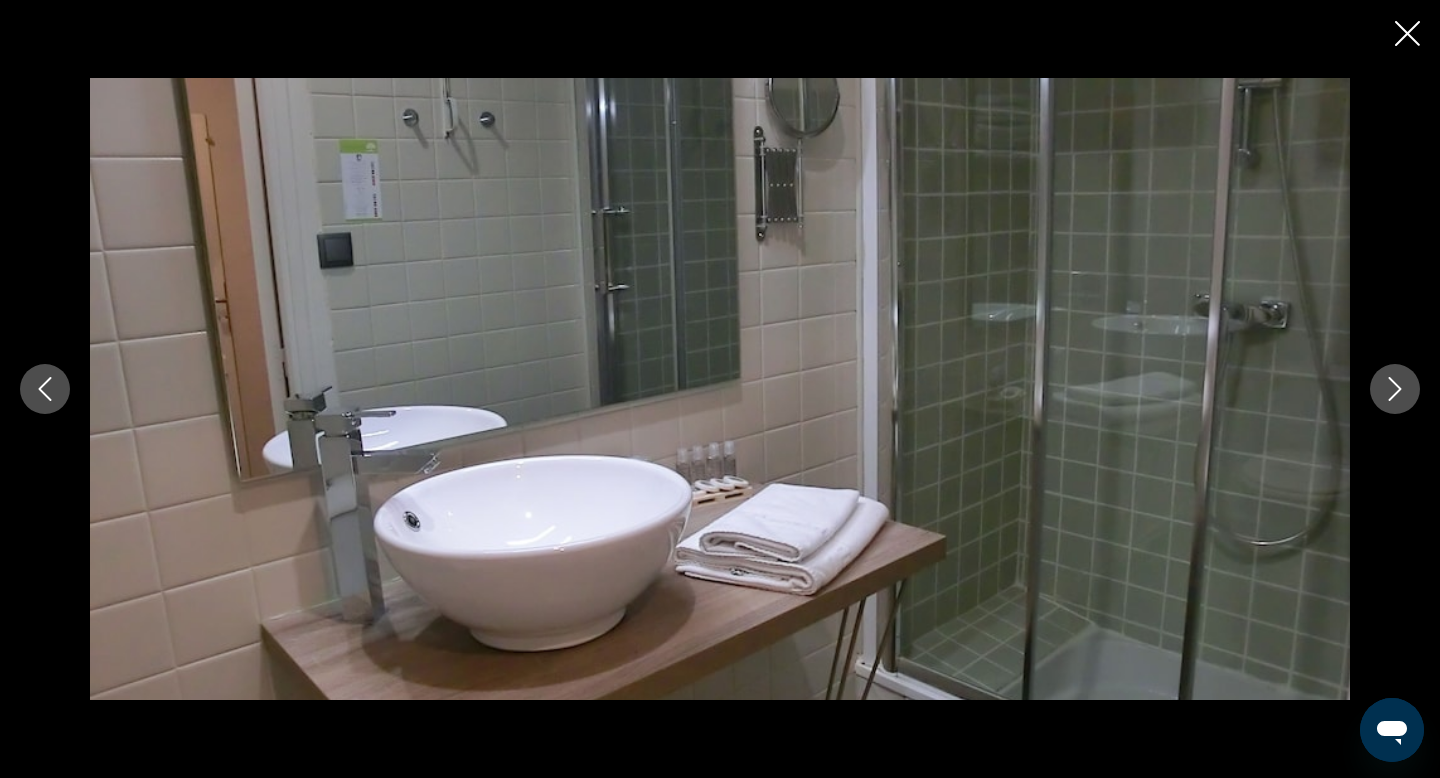 click 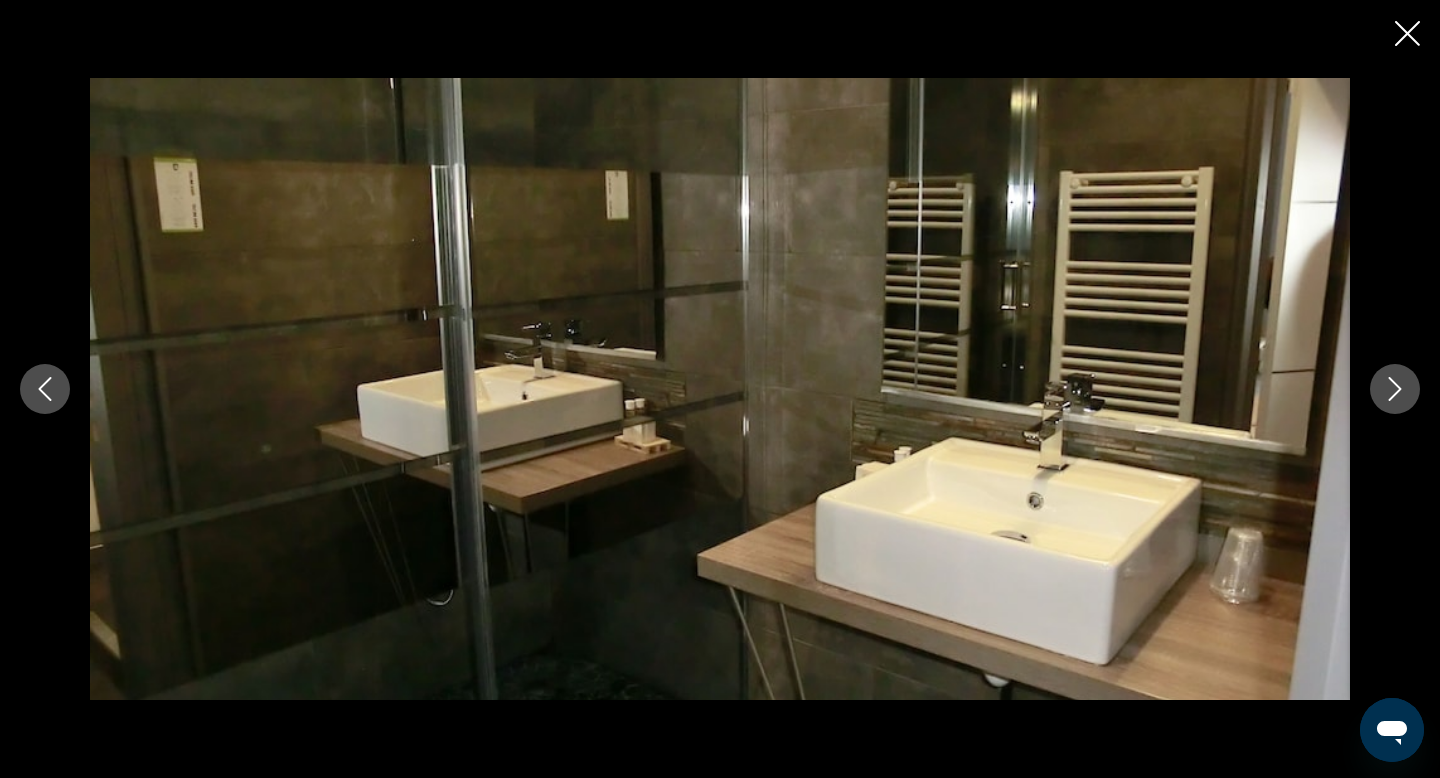 click 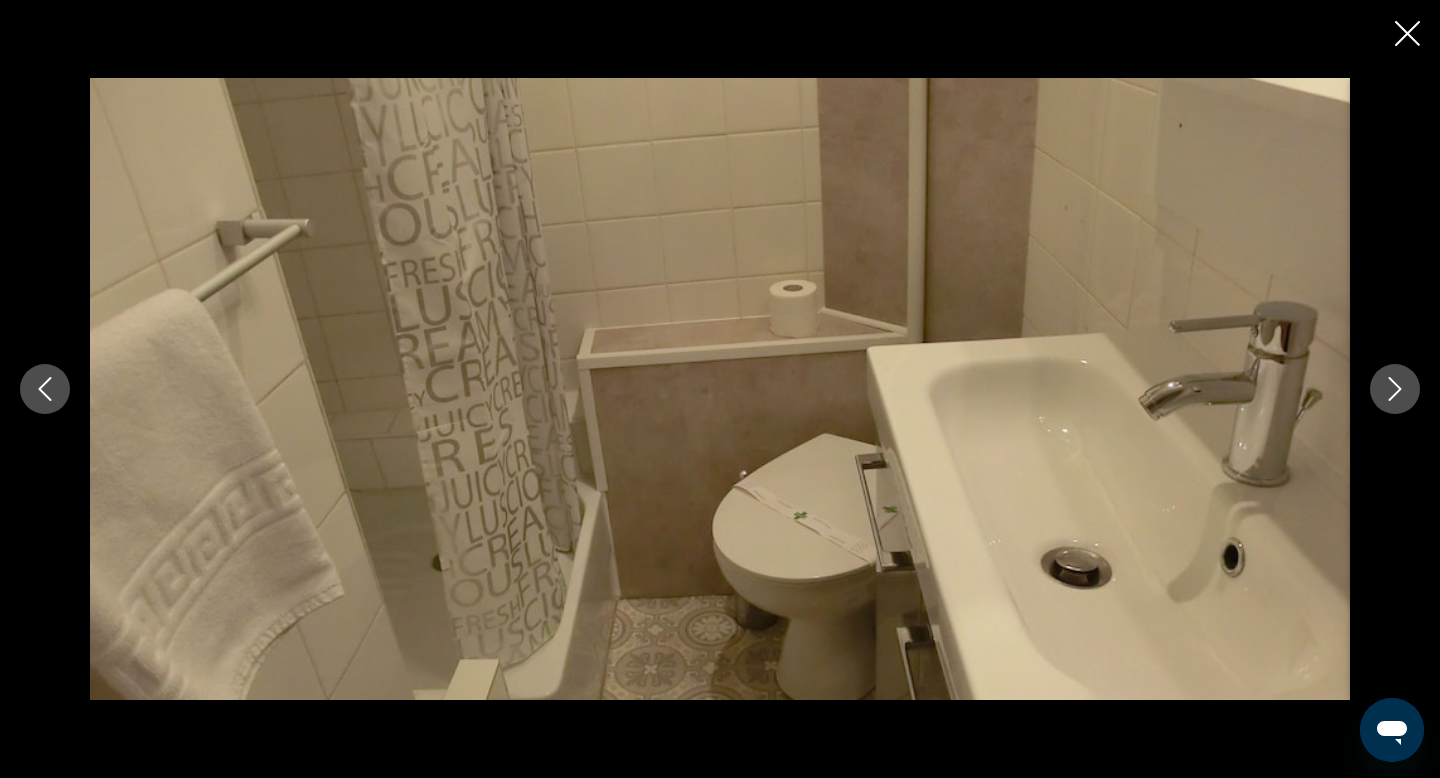 click 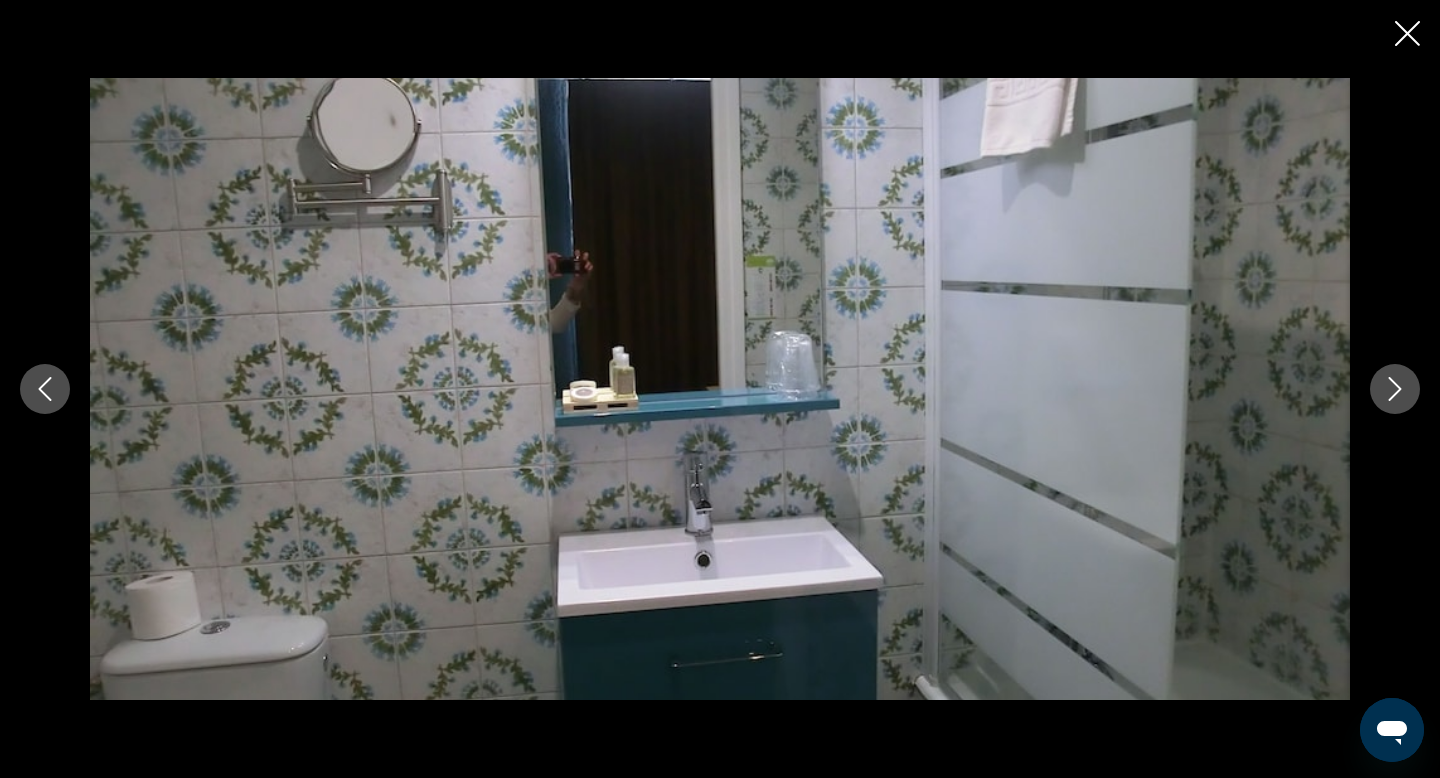 click 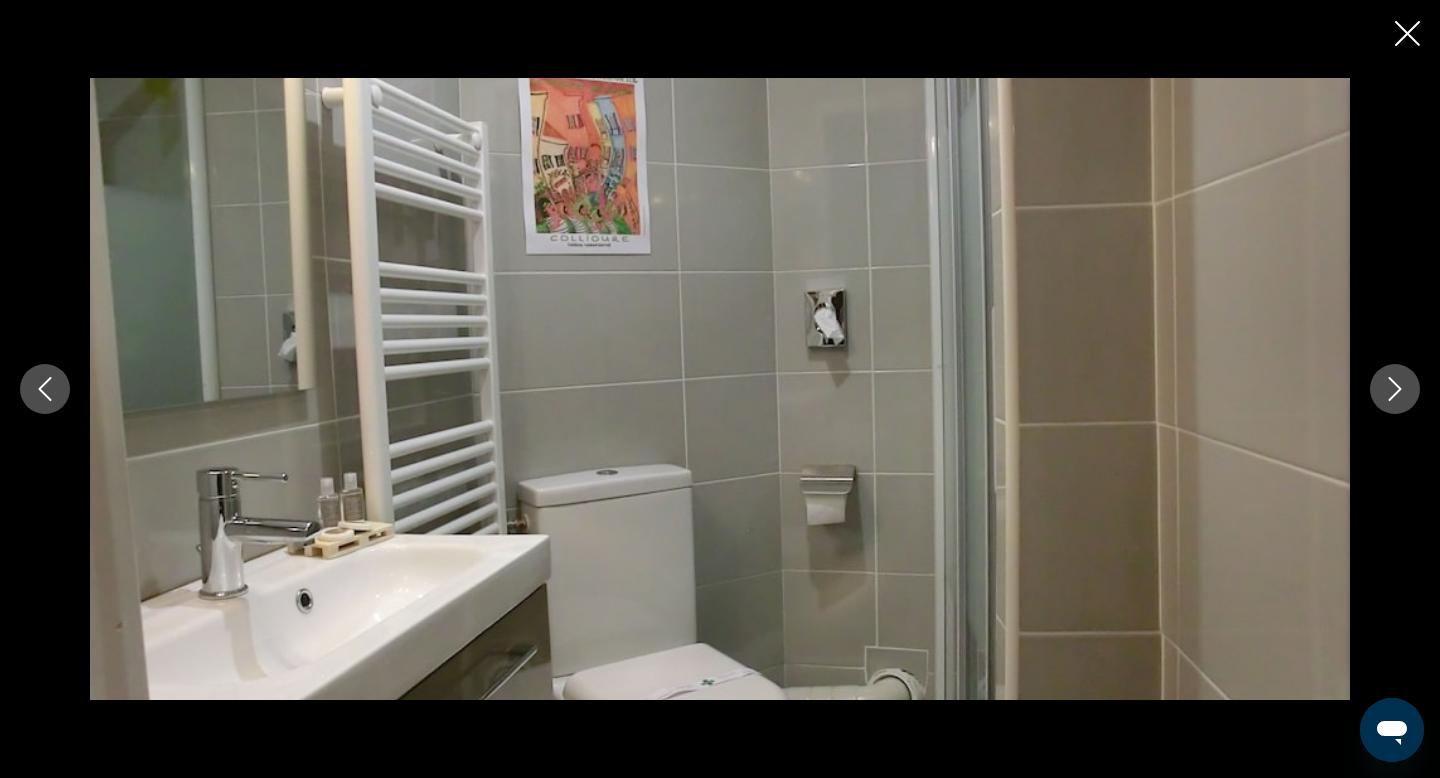 click at bounding box center [1395, 389] 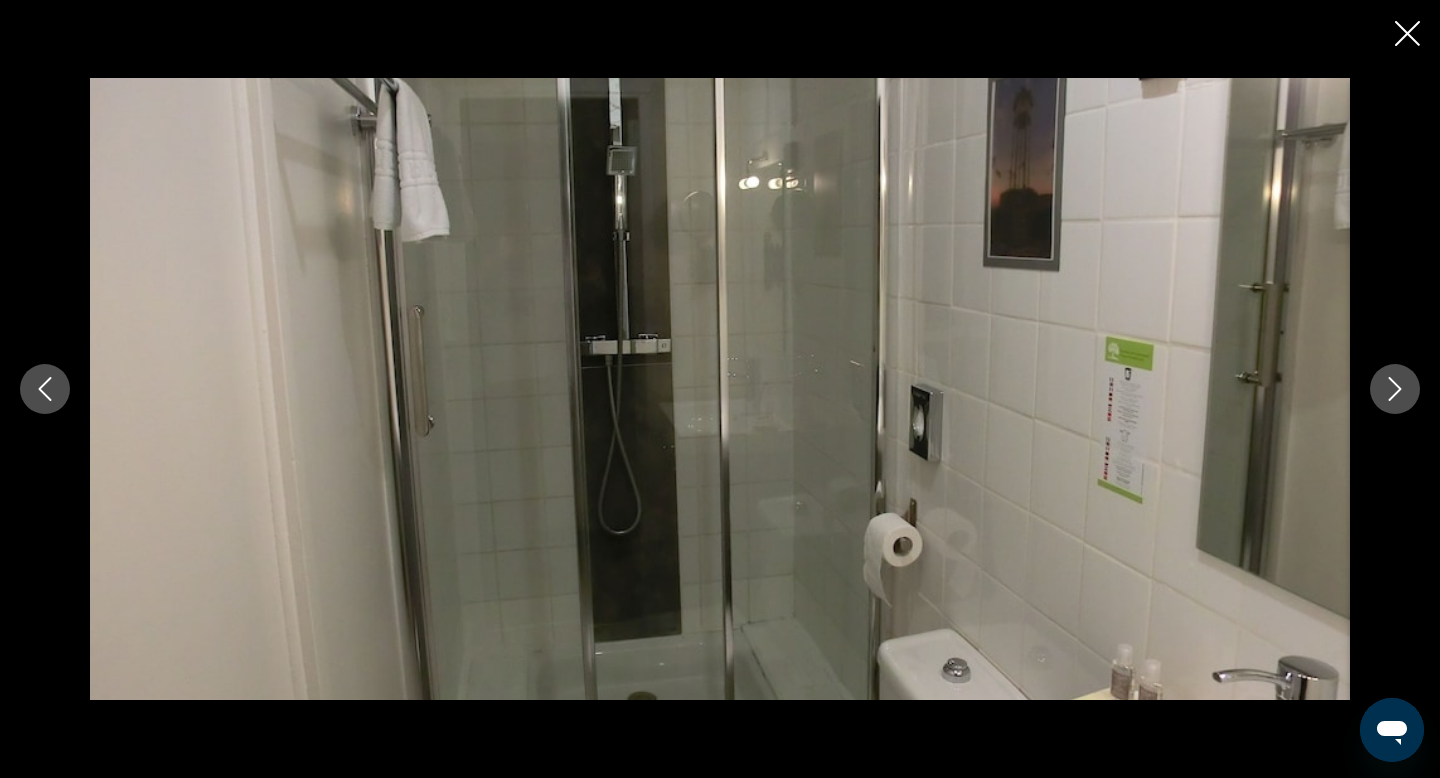 click at bounding box center [1395, 389] 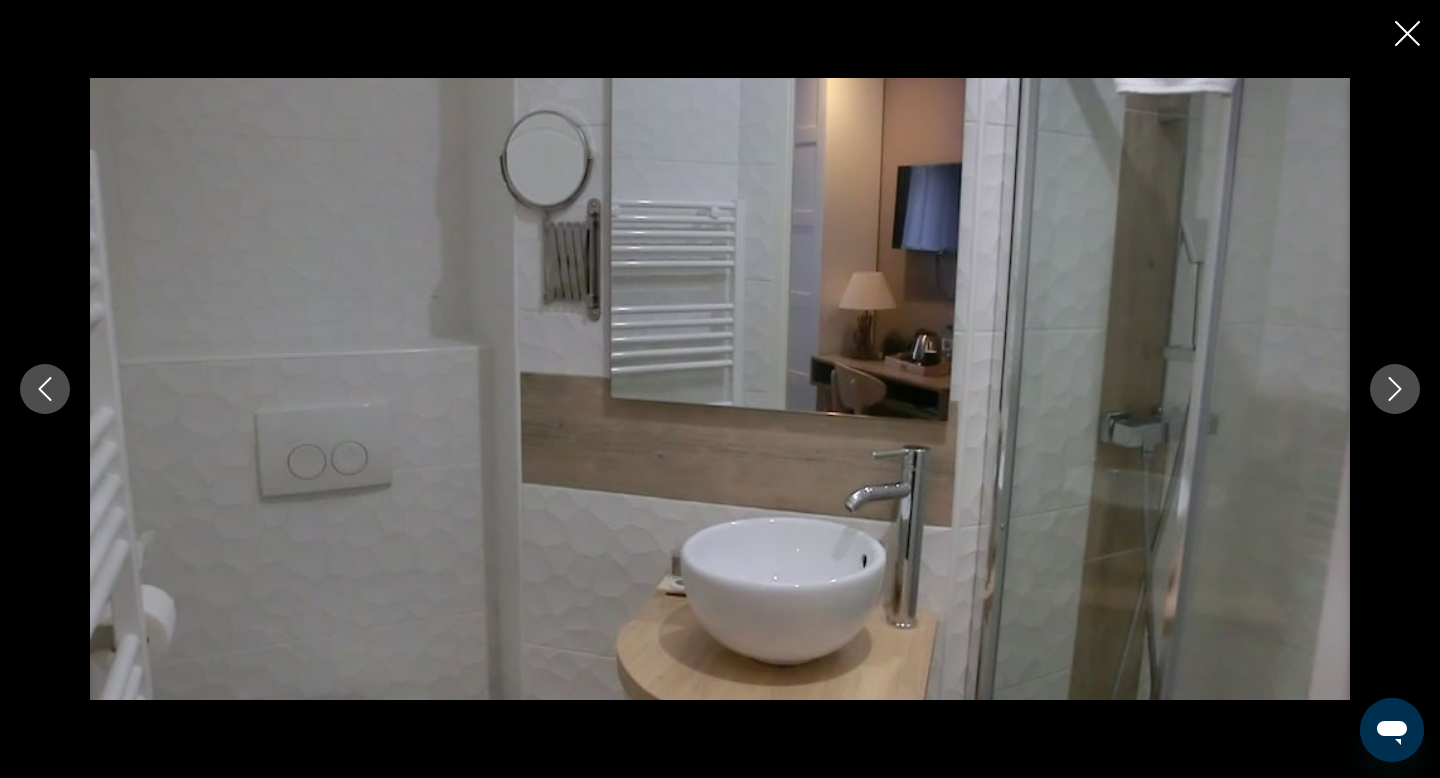 click at bounding box center [1395, 389] 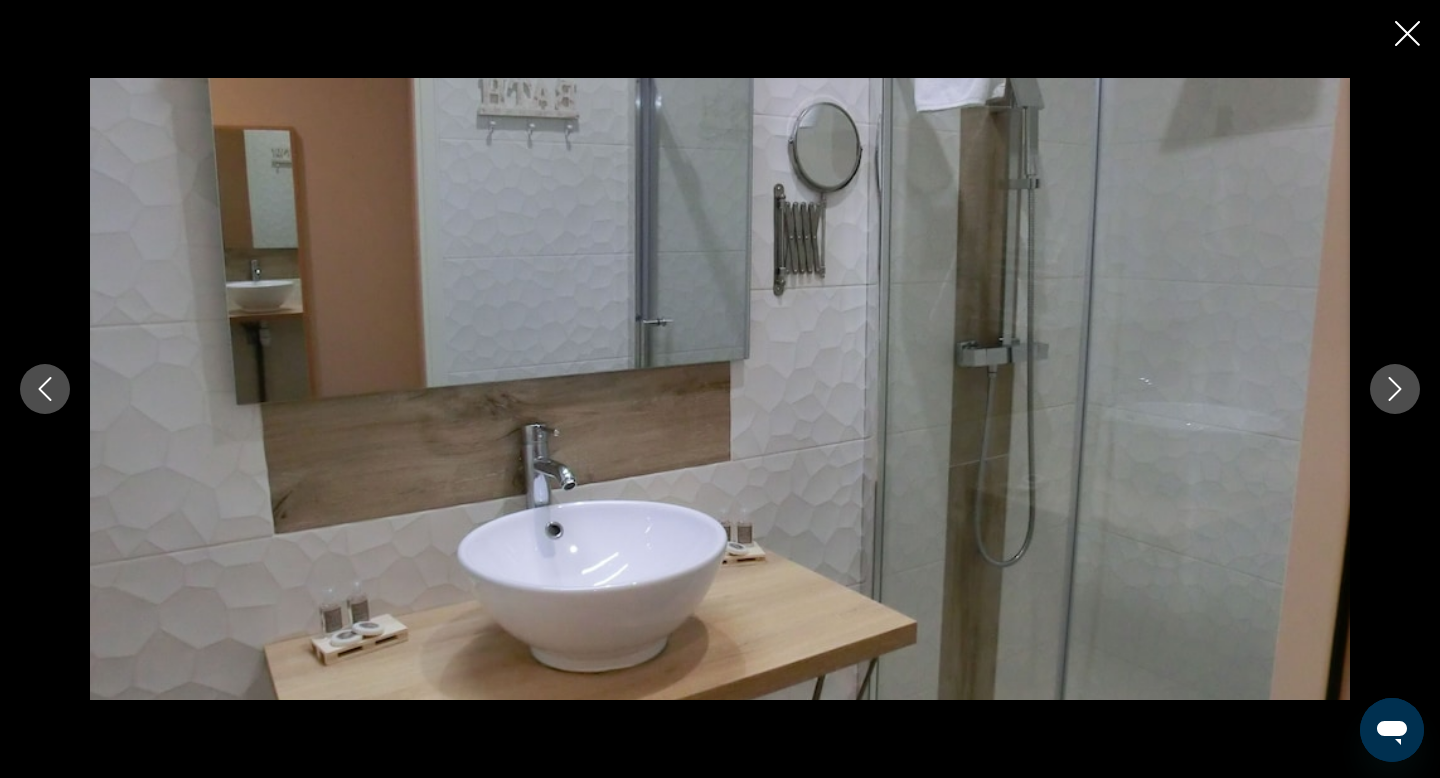click at bounding box center [1395, 389] 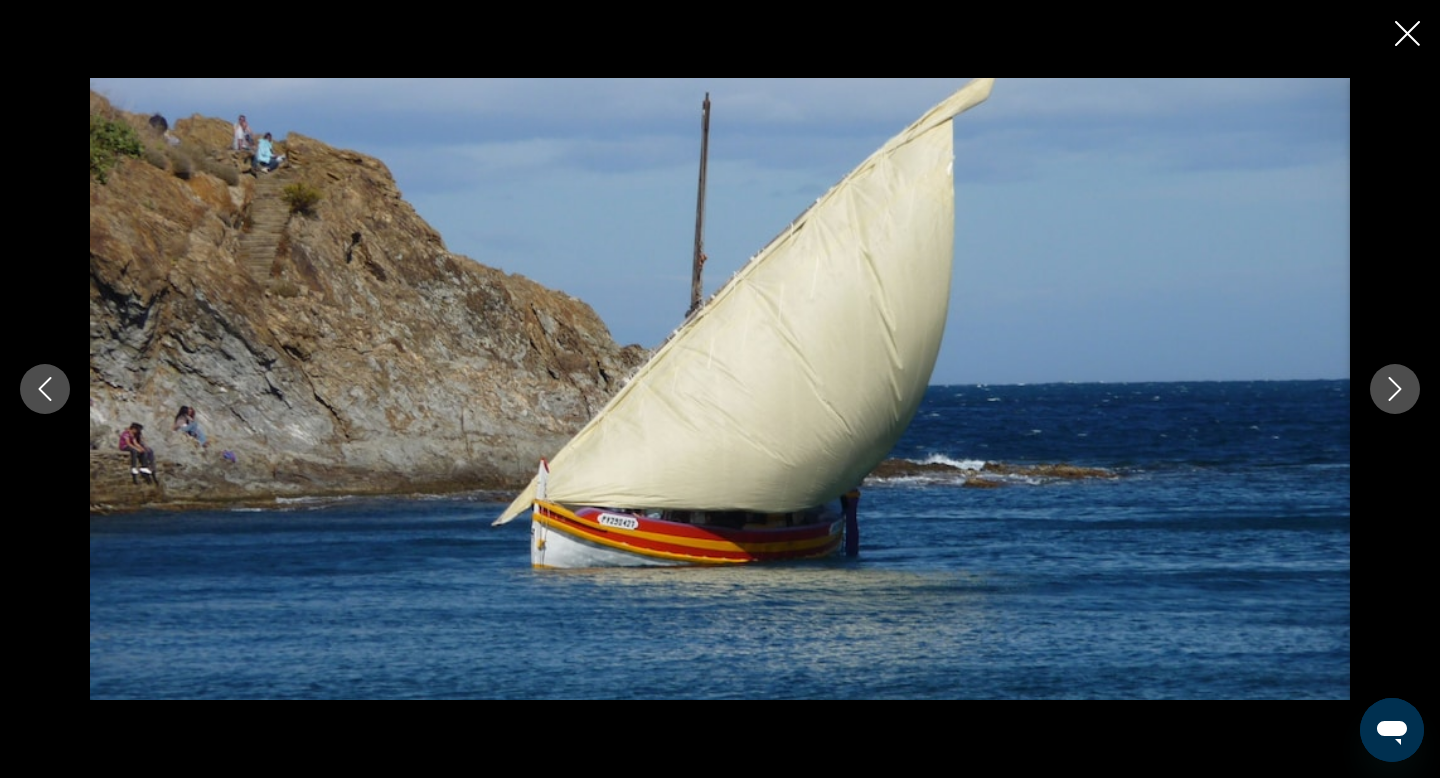 click at bounding box center [1395, 389] 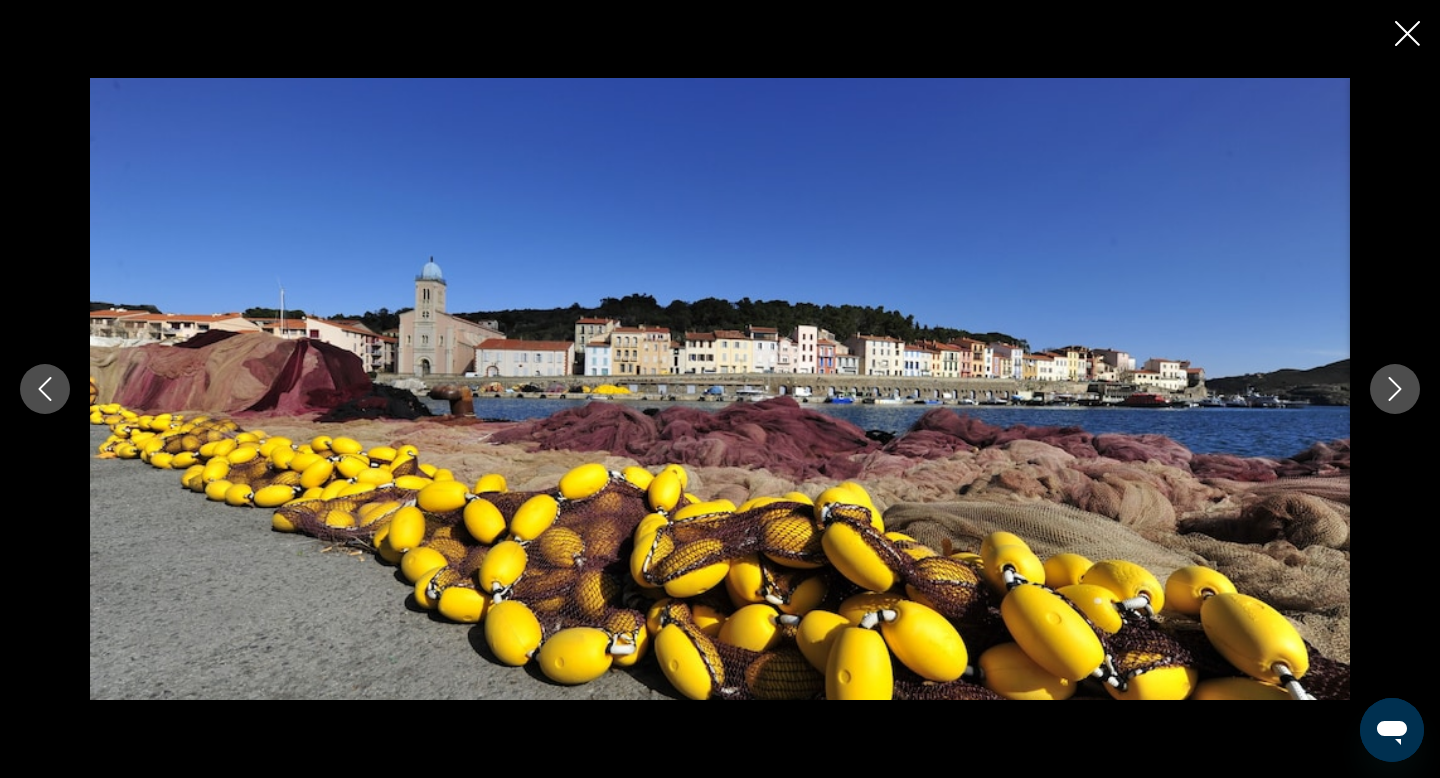 click at bounding box center (1395, 389) 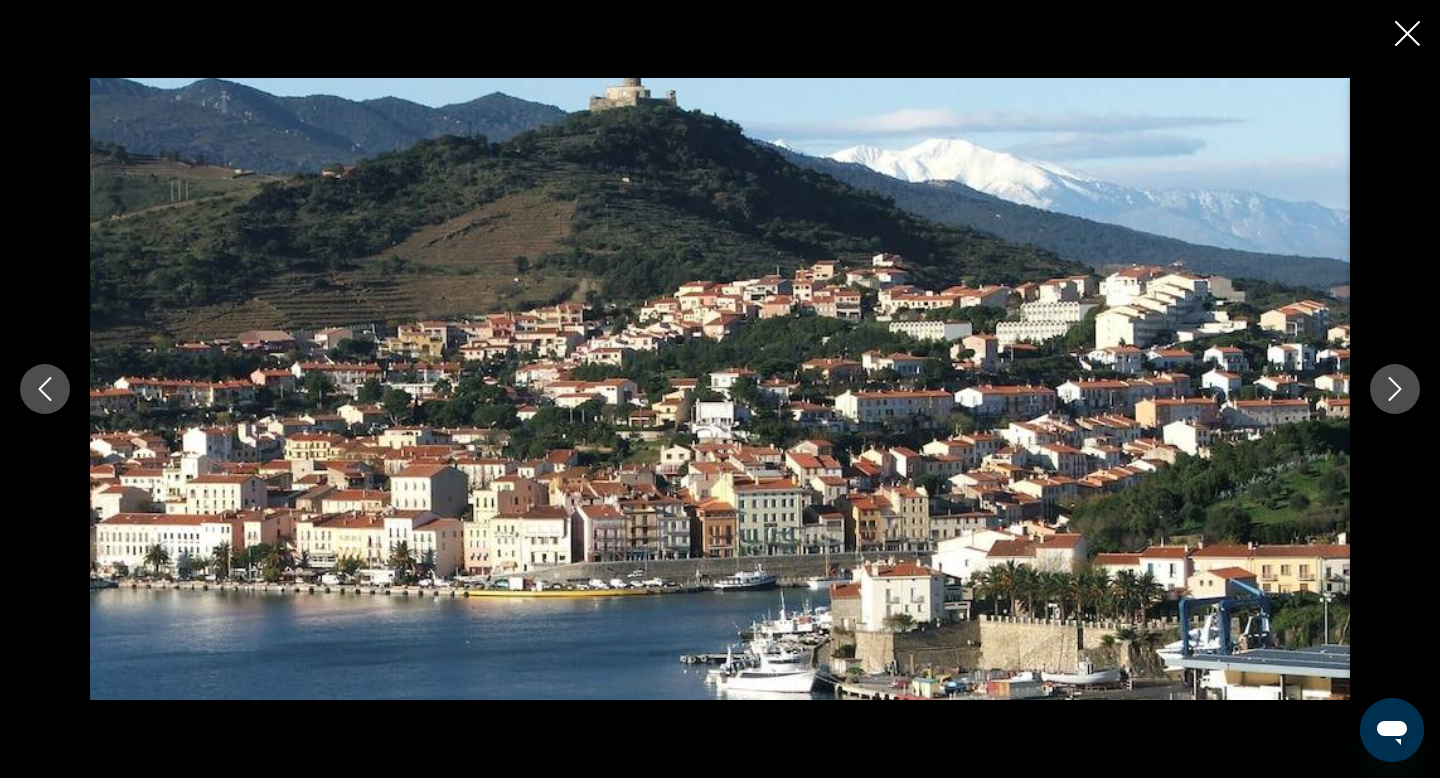 click at bounding box center [1395, 389] 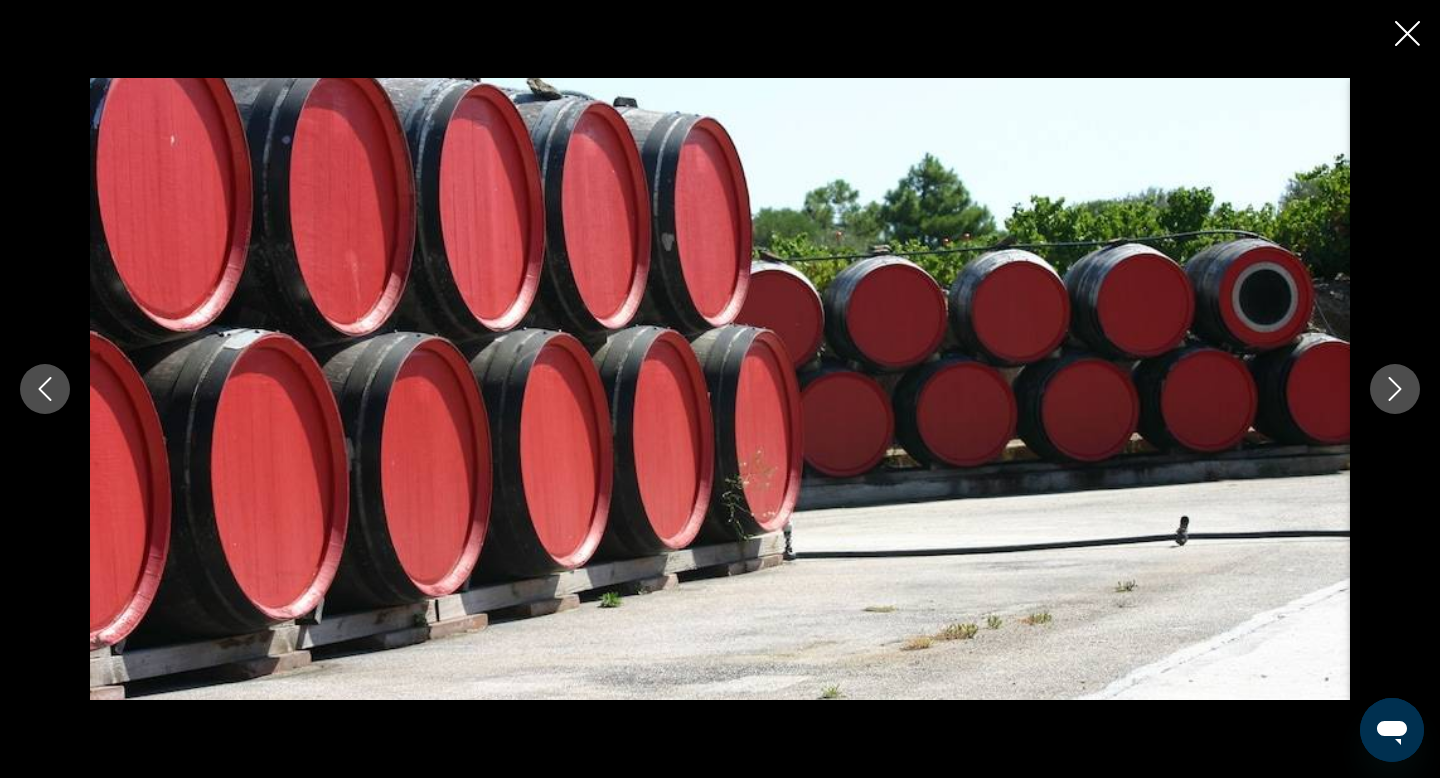 click at bounding box center [1395, 389] 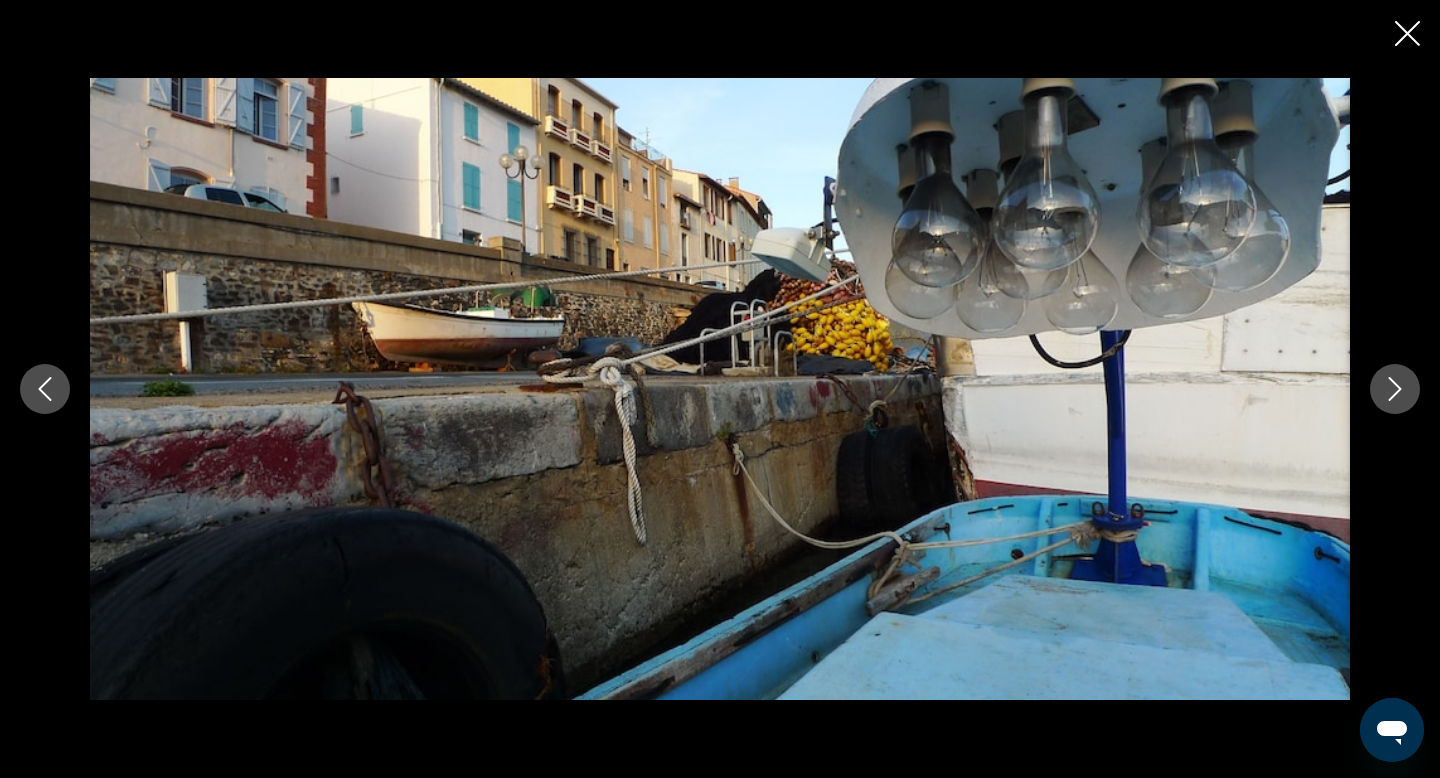 click at bounding box center [1395, 389] 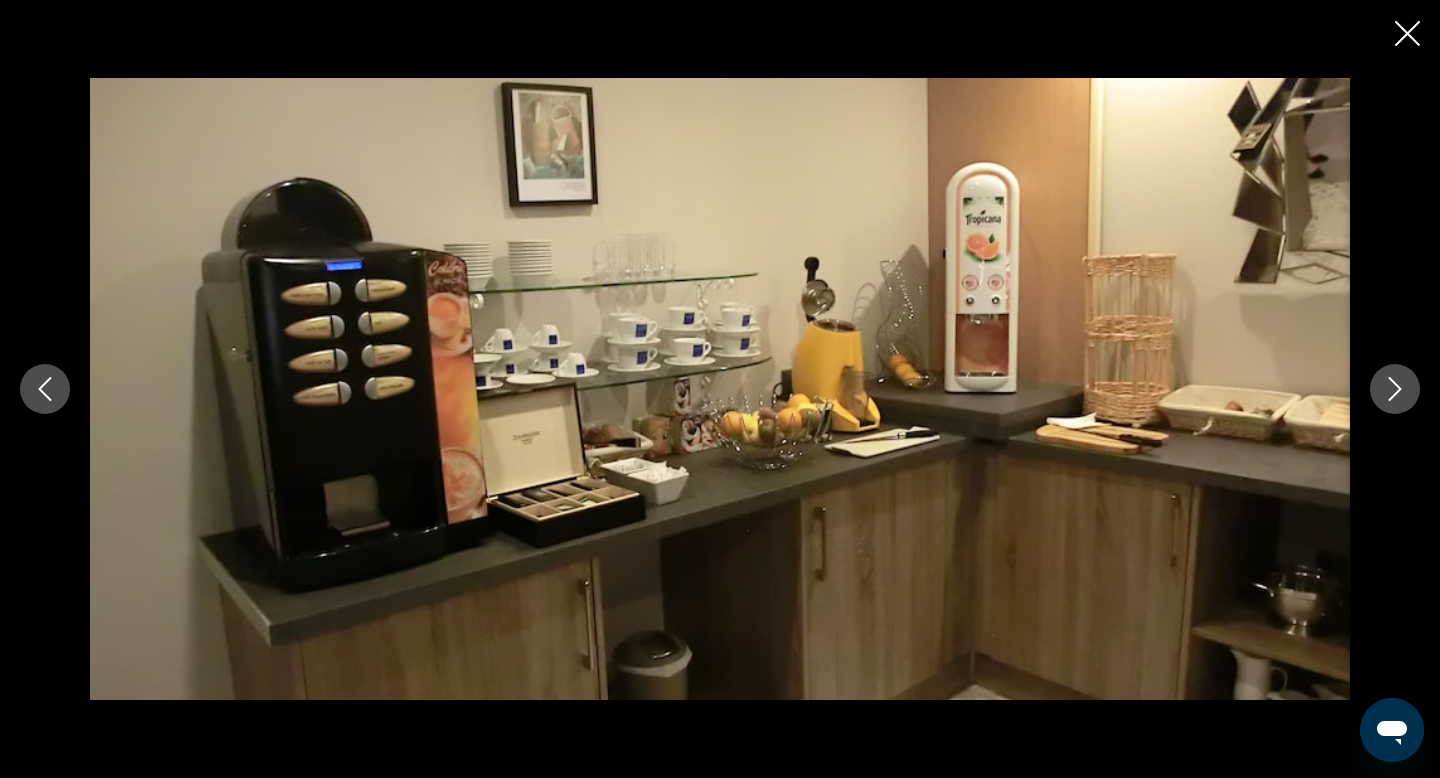 click at bounding box center (1395, 389) 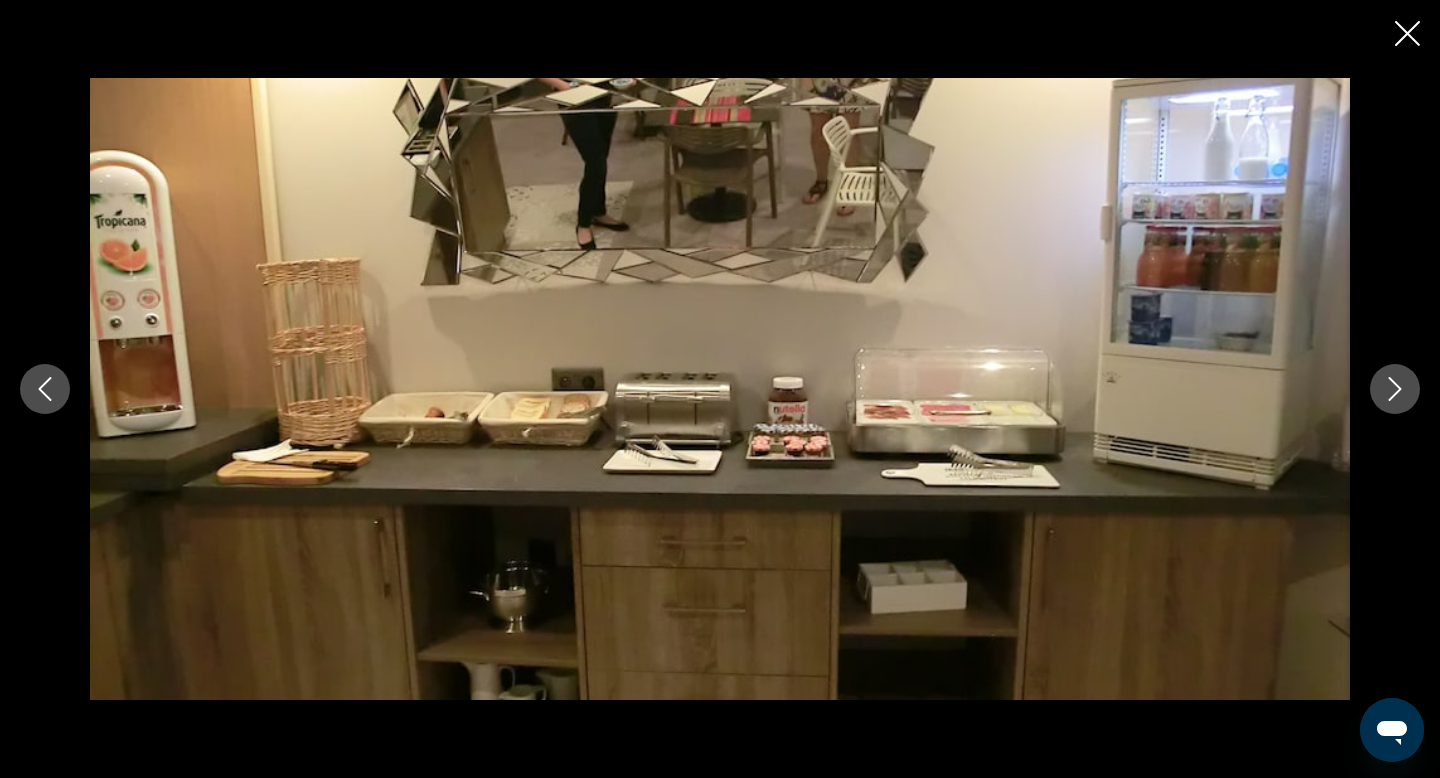 click at bounding box center (1395, 389) 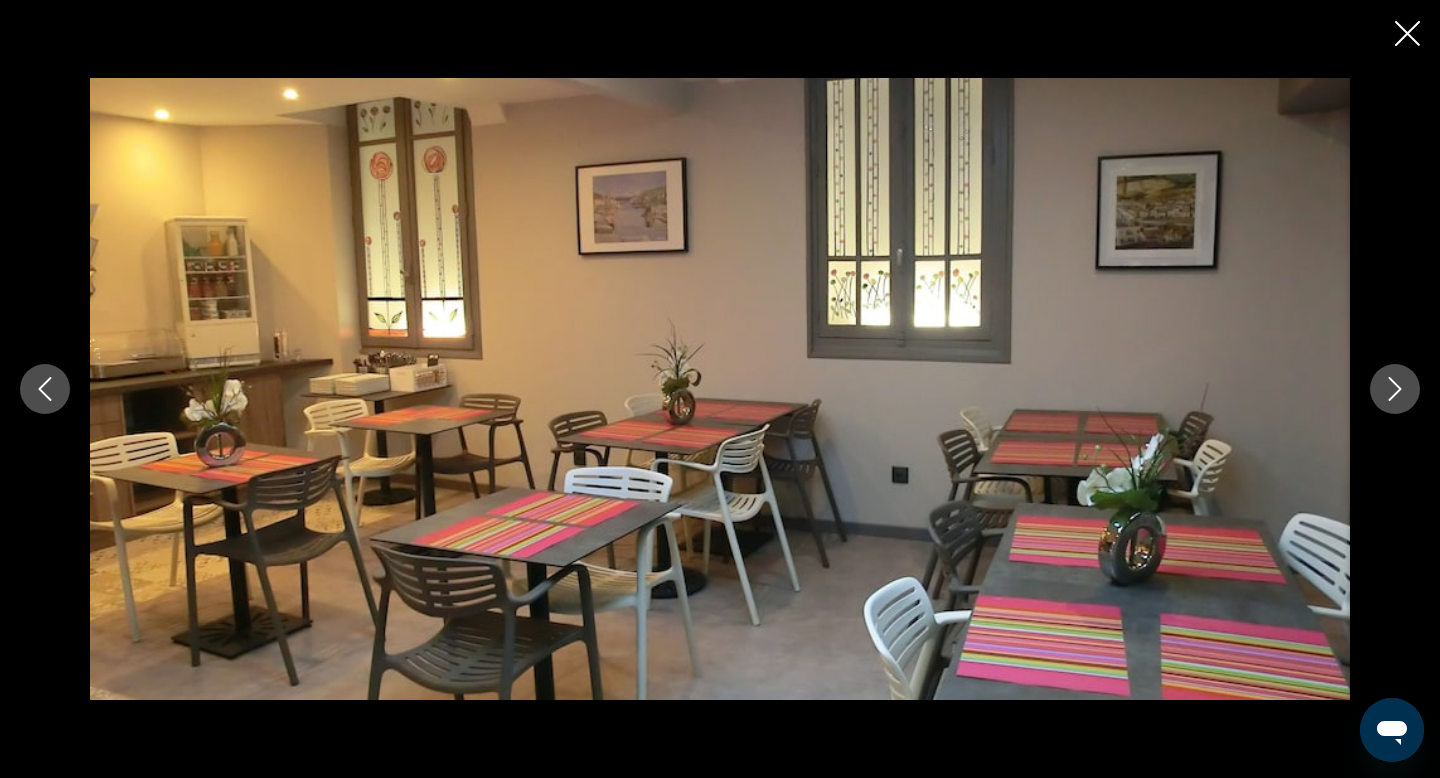 click at bounding box center [1395, 389] 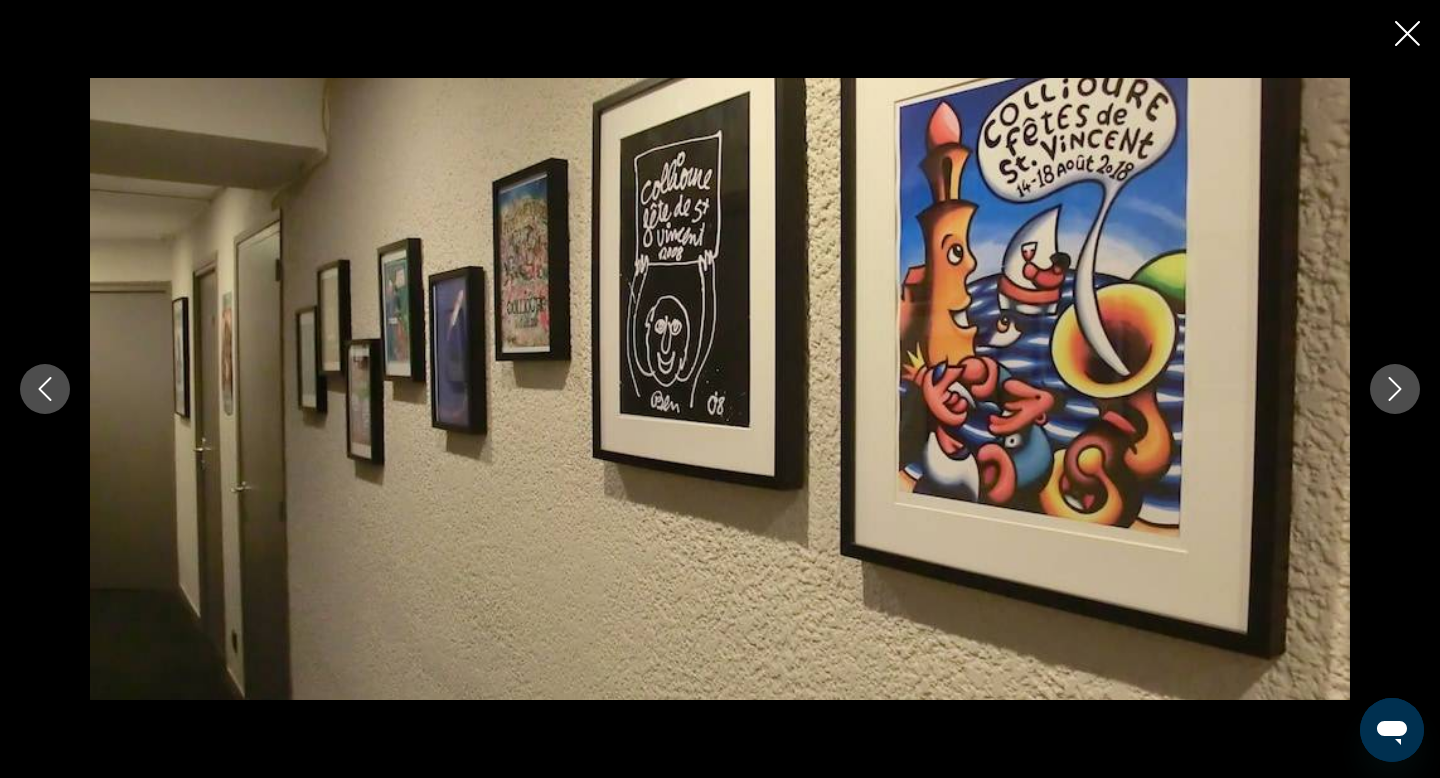 click at bounding box center (1395, 389) 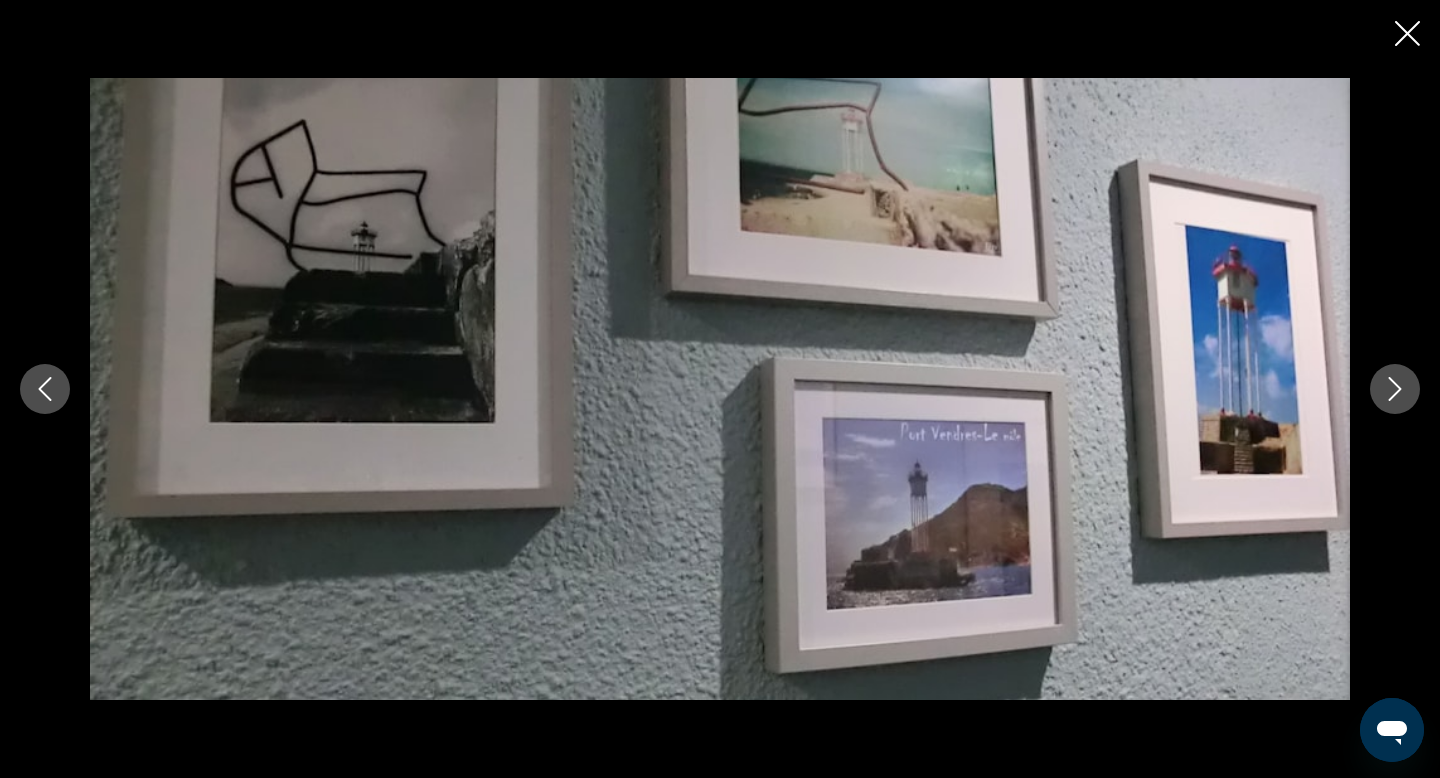 click at bounding box center (1395, 389) 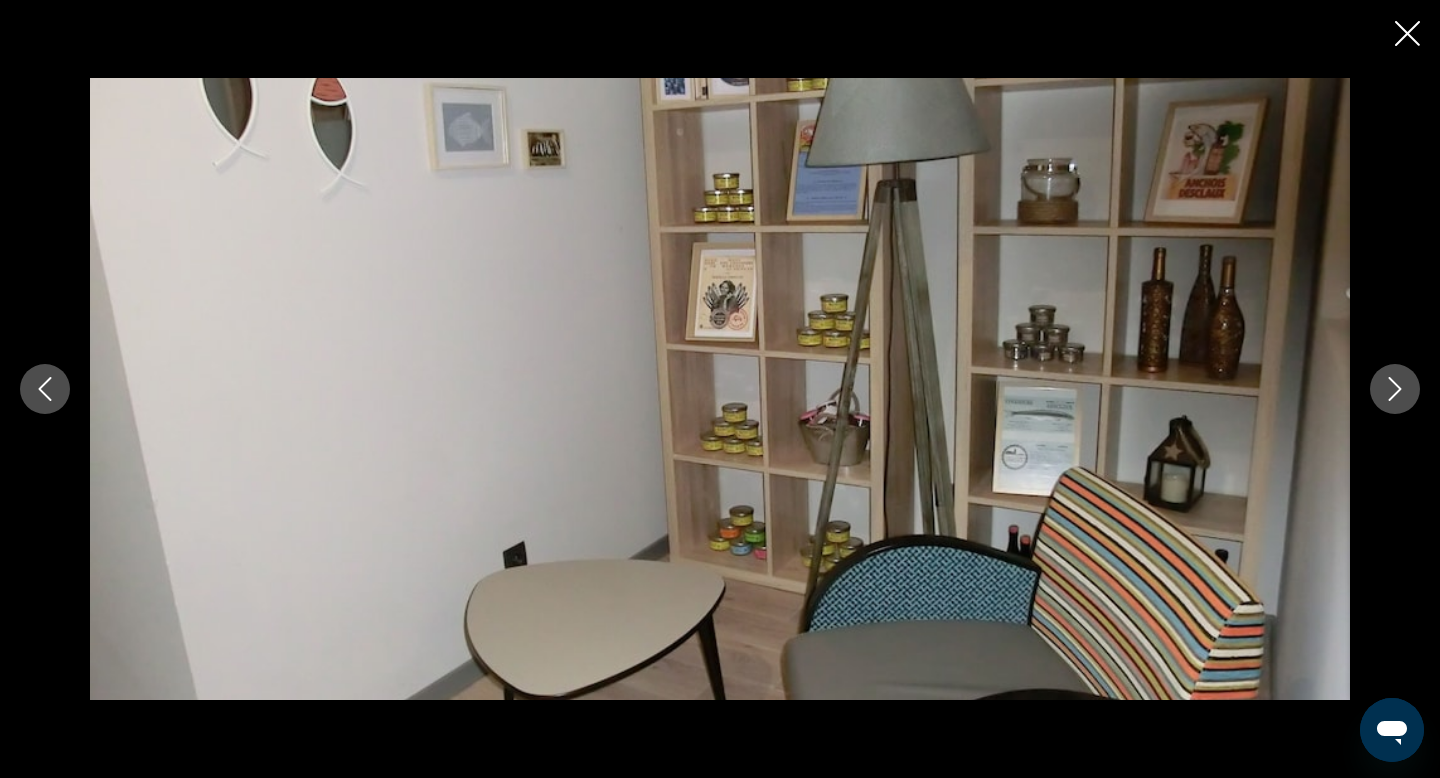 click at bounding box center (1395, 389) 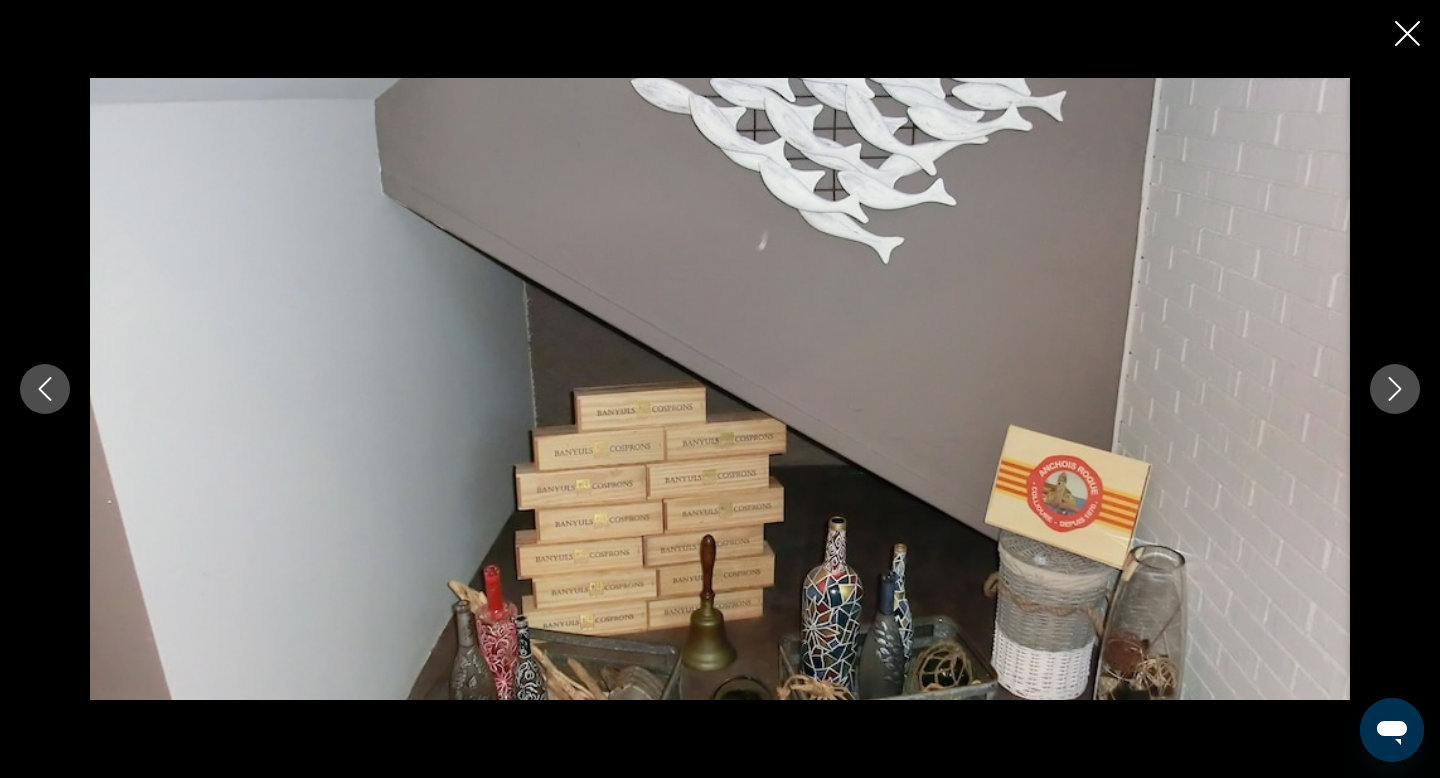 click at bounding box center (1395, 389) 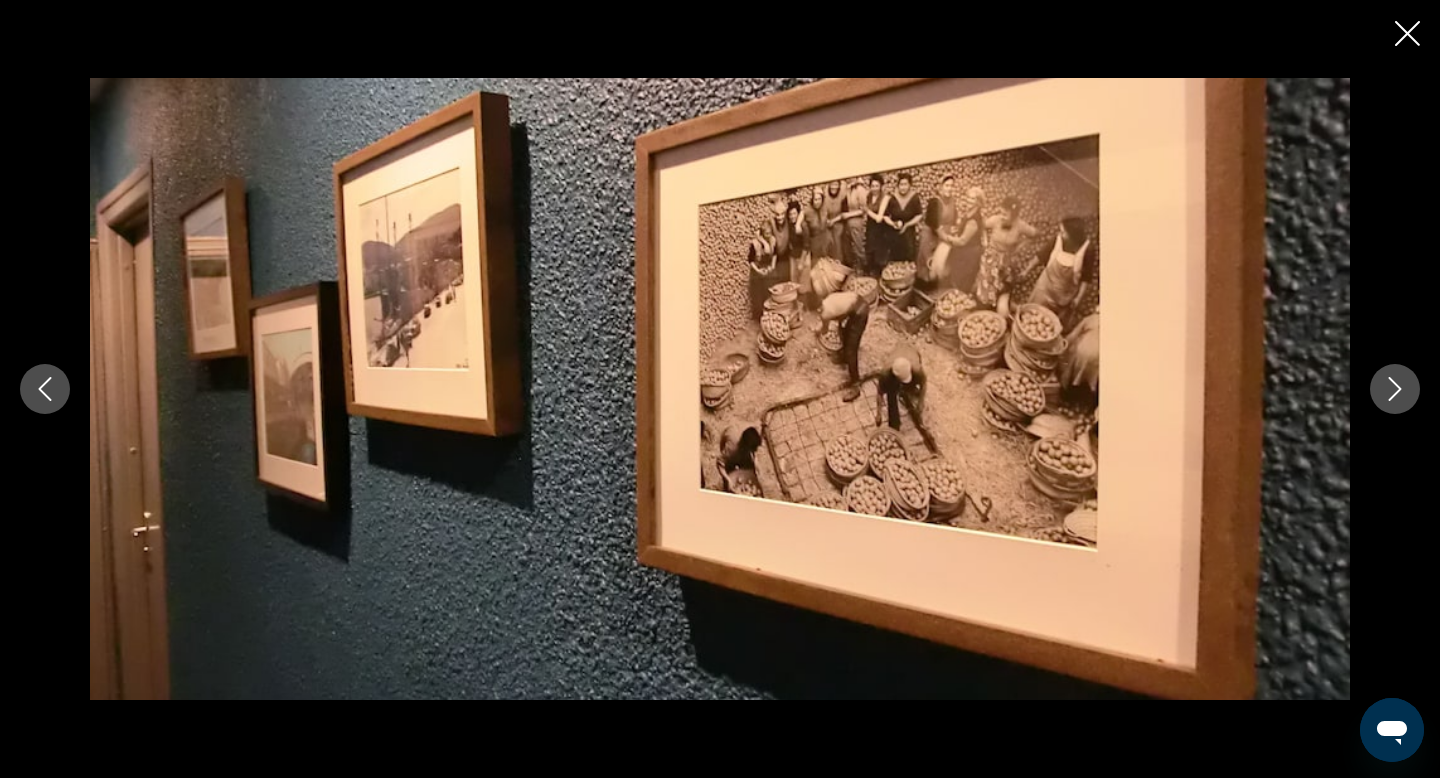 click at bounding box center [1395, 389] 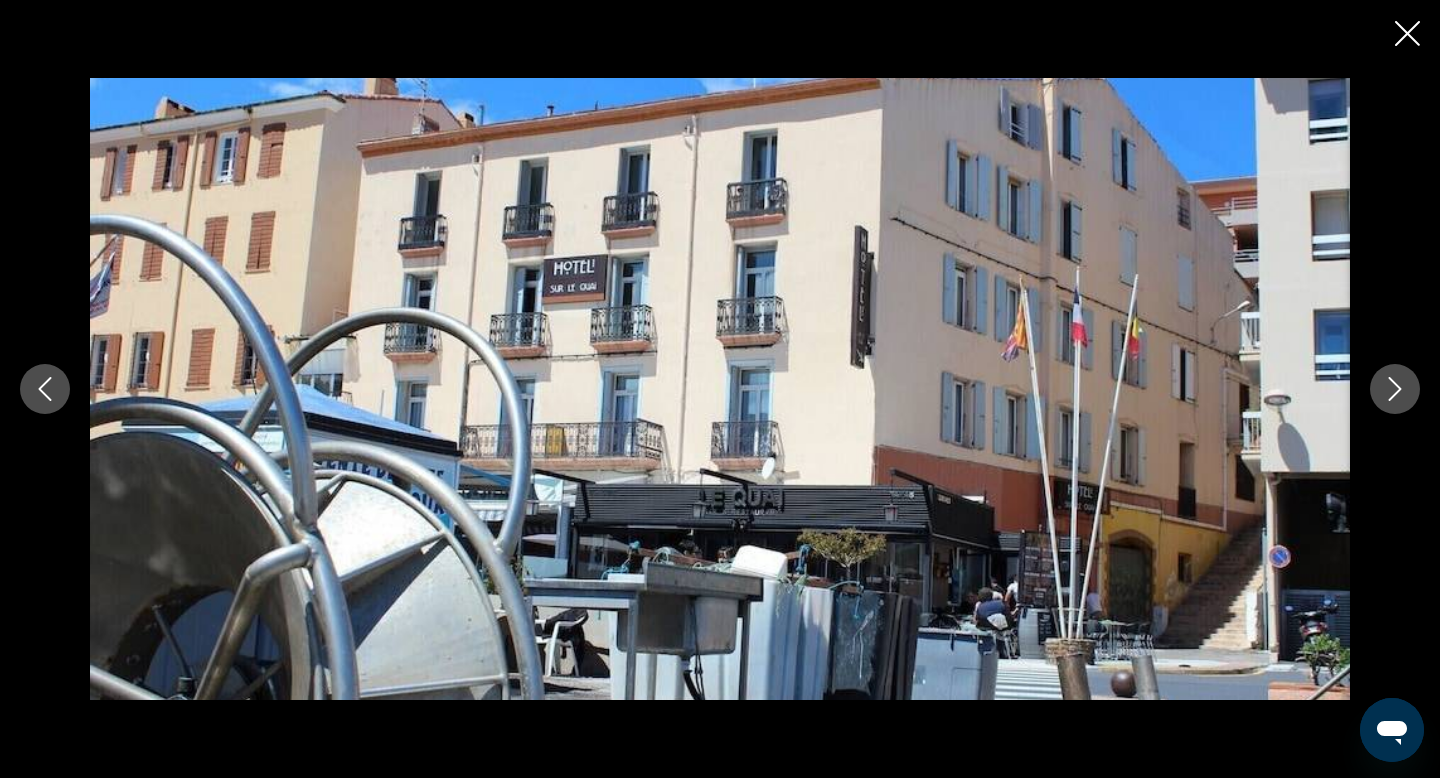 click at bounding box center (1395, 389) 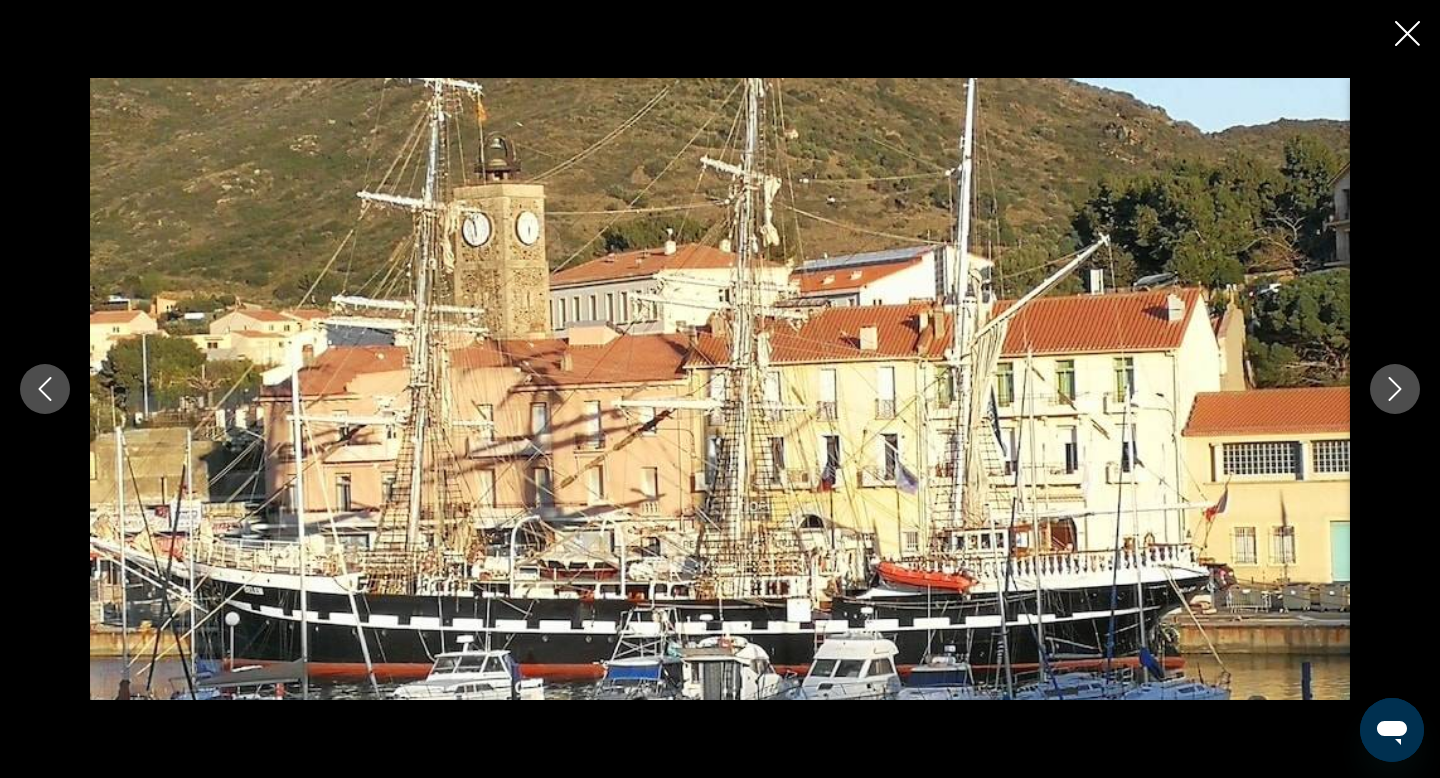click at bounding box center (1395, 389) 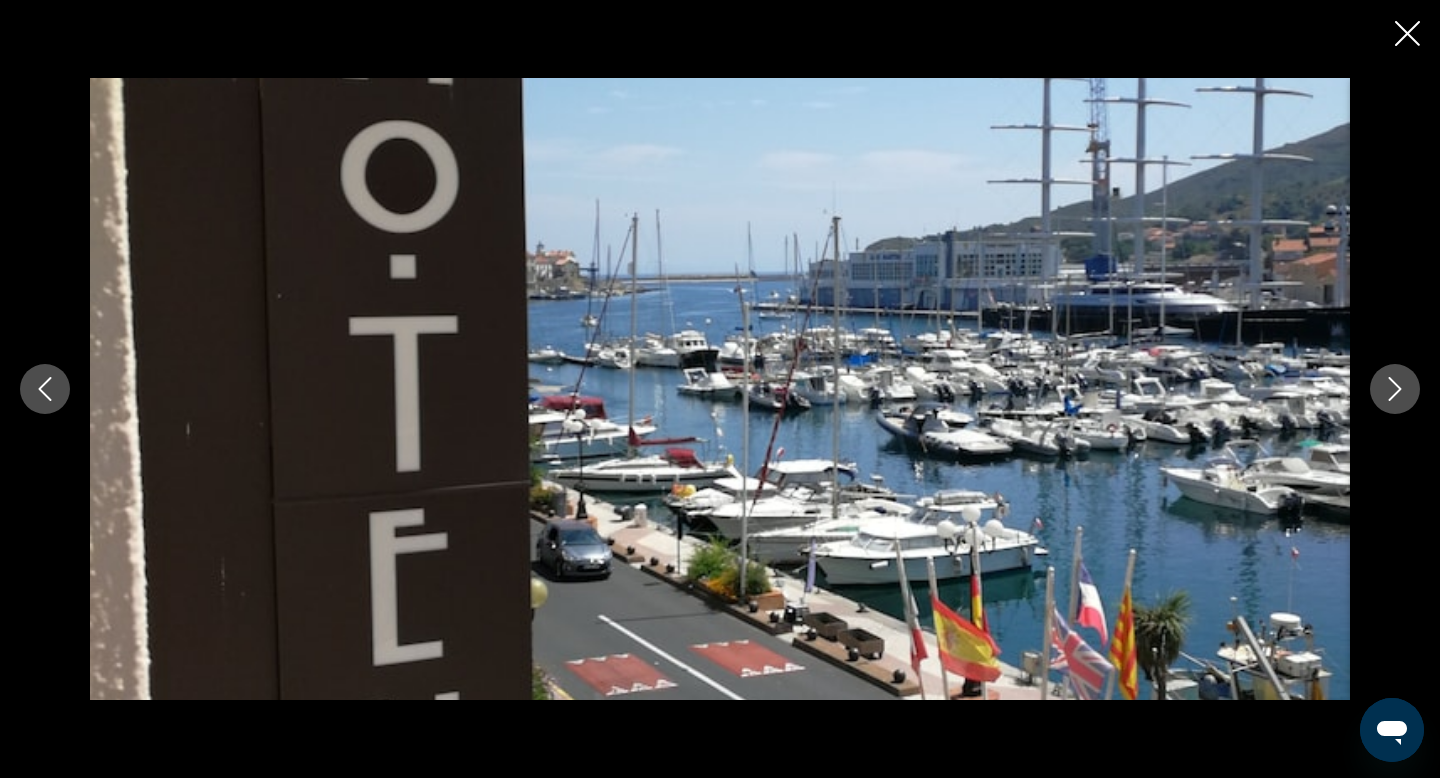 click at bounding box center (1395, 389) 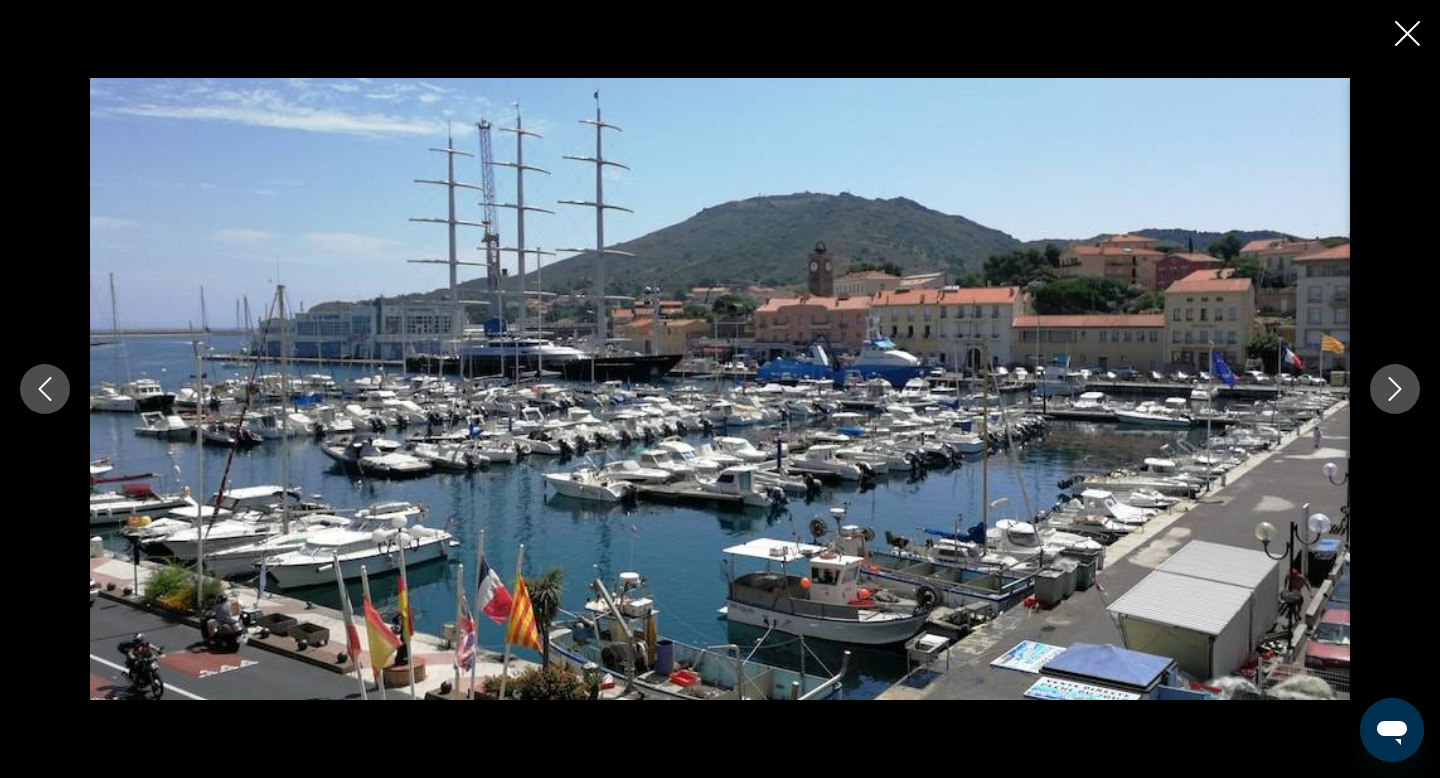 click at bounding box center (1395, 389) 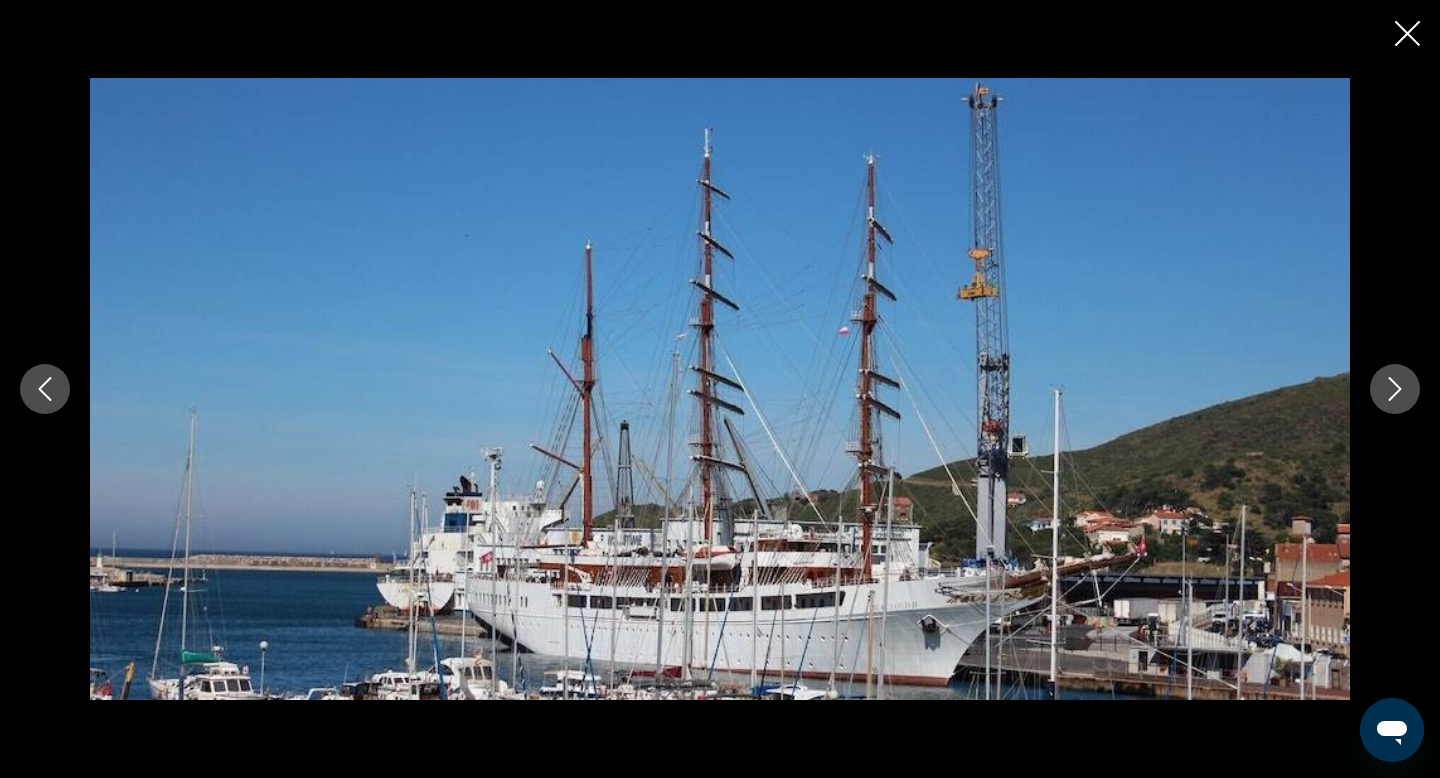 click at bounding box center (1395, 389) 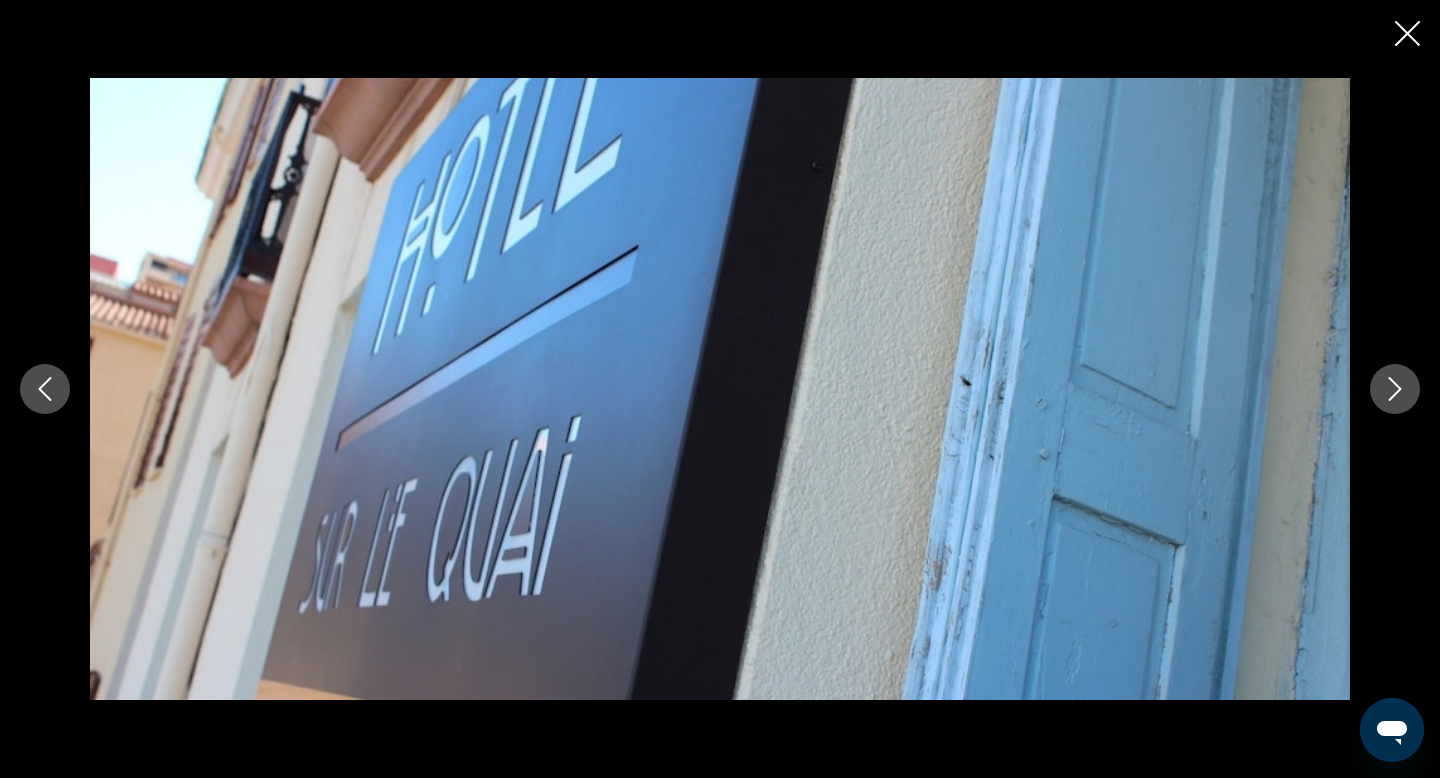 click 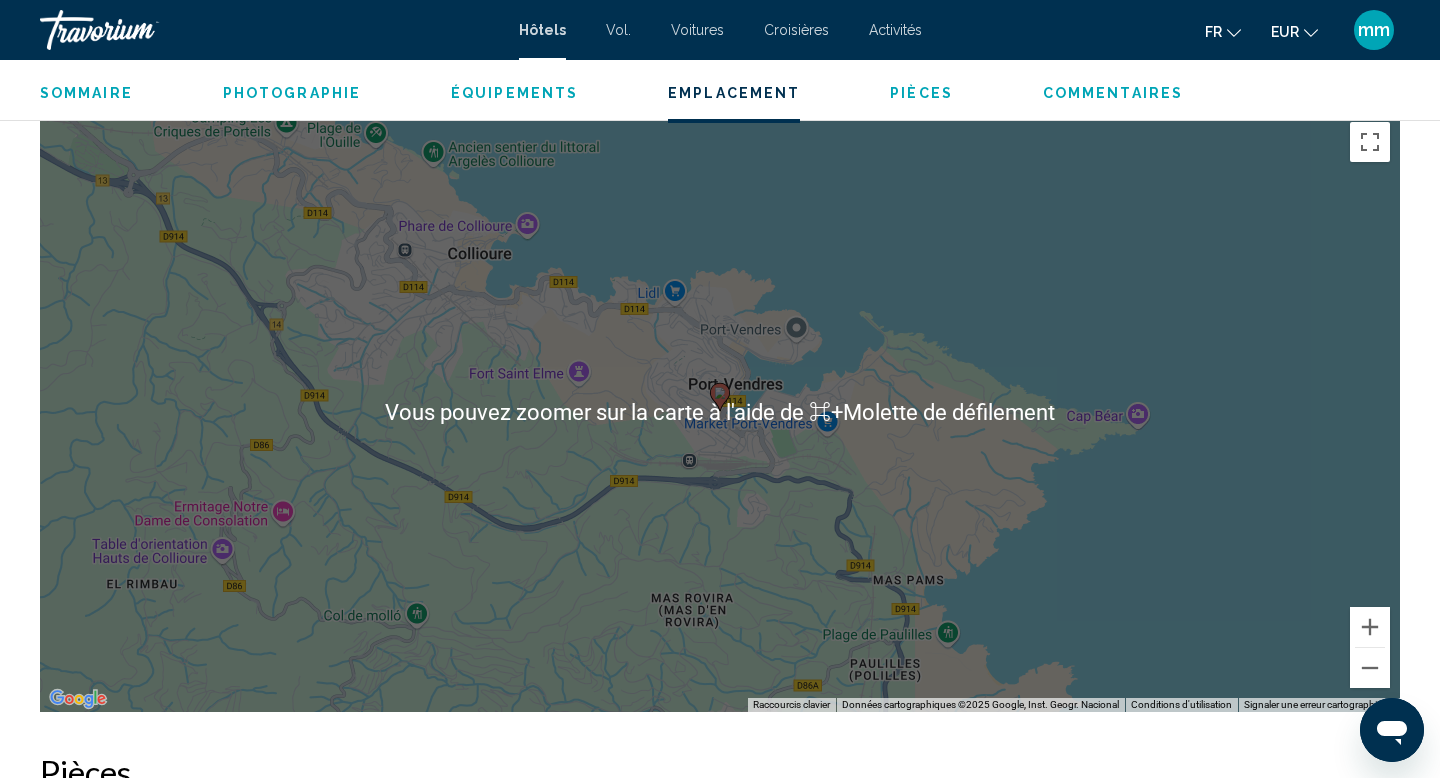 scroll, scrollTop: 1901, scrollLeft: 0, axis: vertical 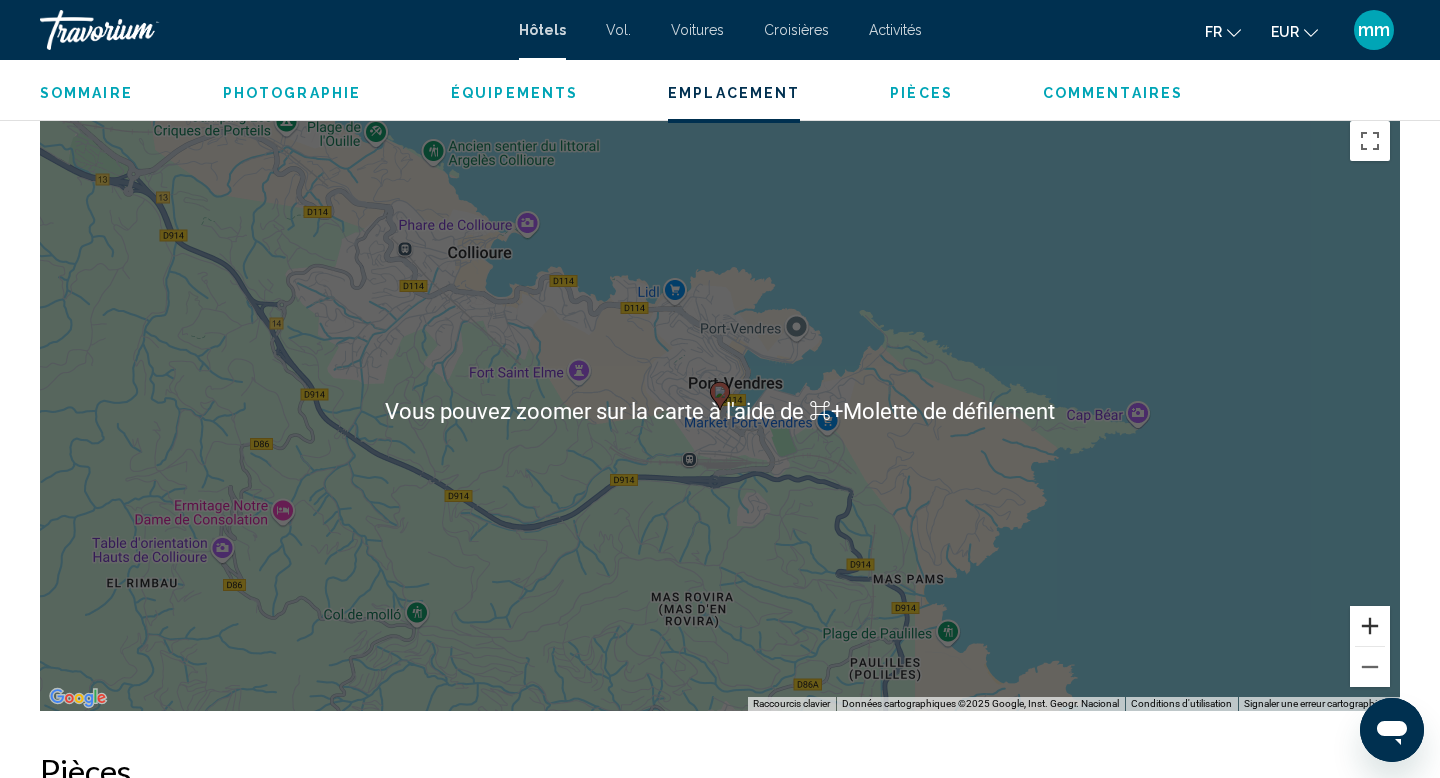 click at bounding box center (1370, 626) 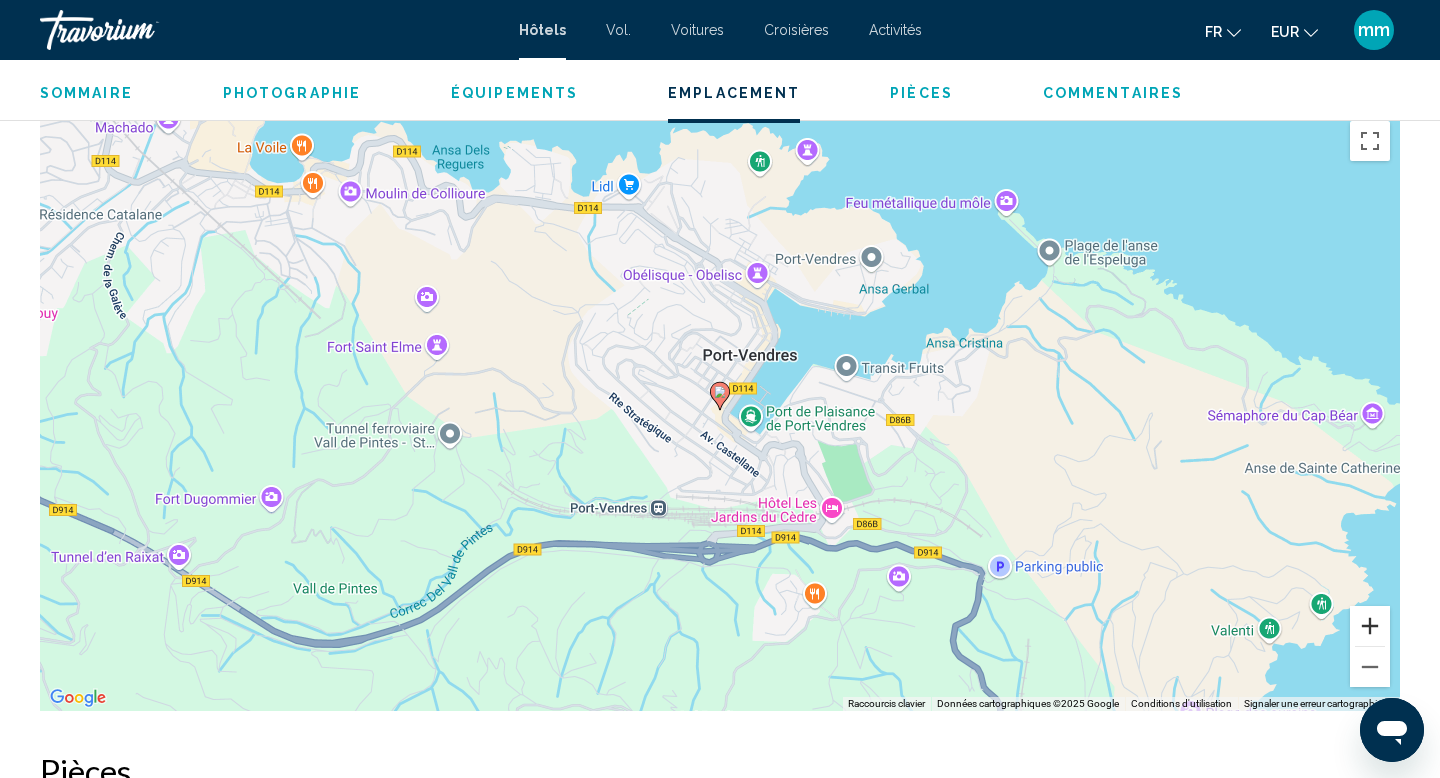 click at bounding box center [1370, 626] 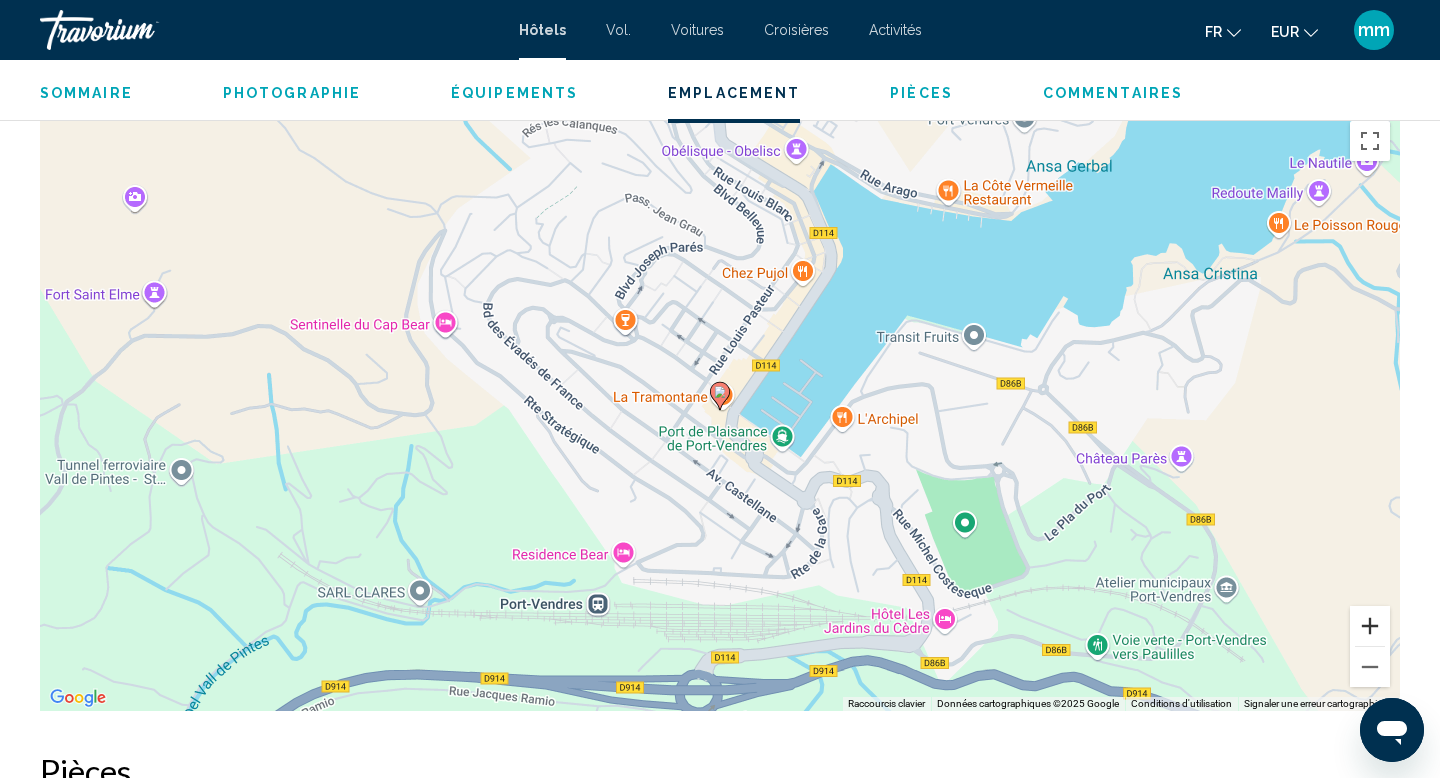 click at bounding box center (1370, 626) 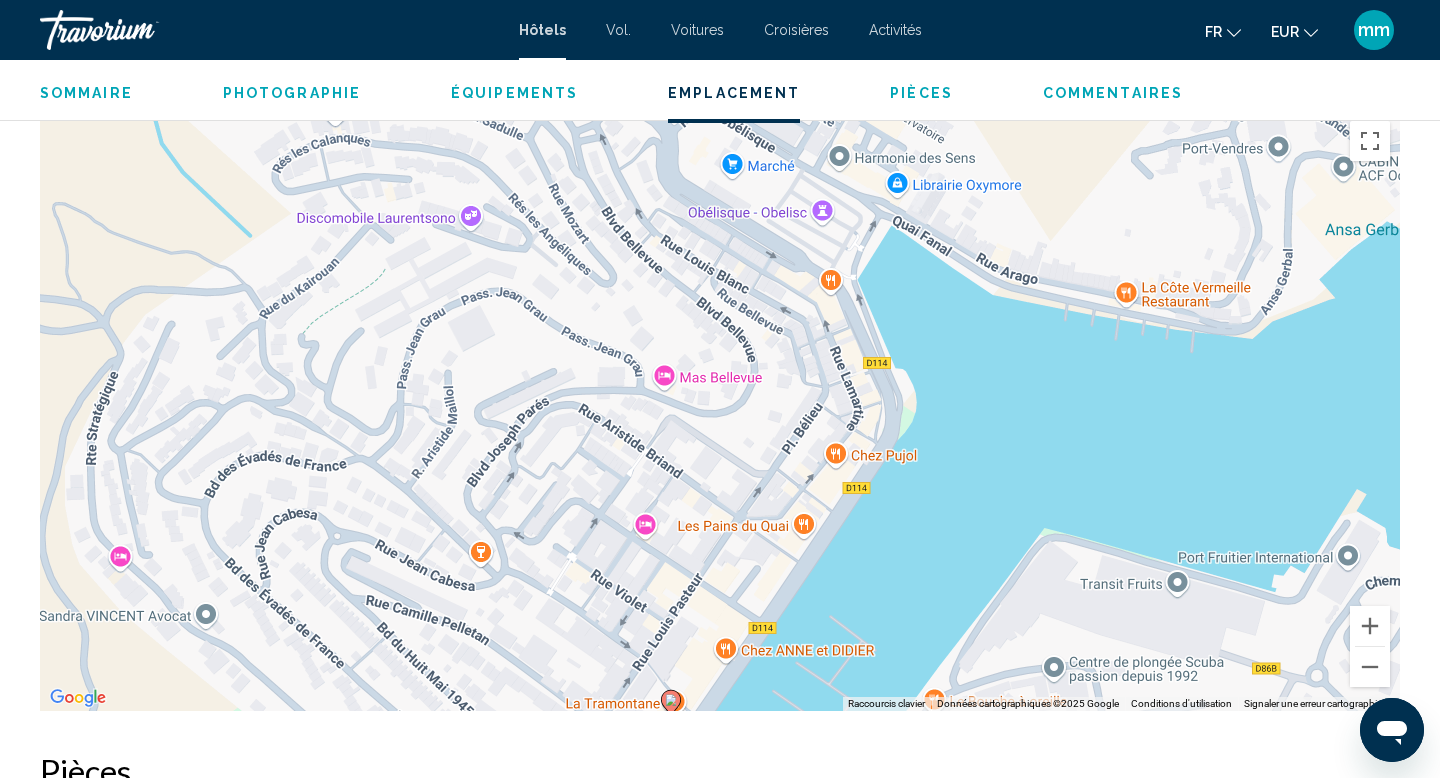 drag, startPoint x: 925, startPoint y: 276, endPoint x: 876, endPoint y: 589, distance: 316.81226 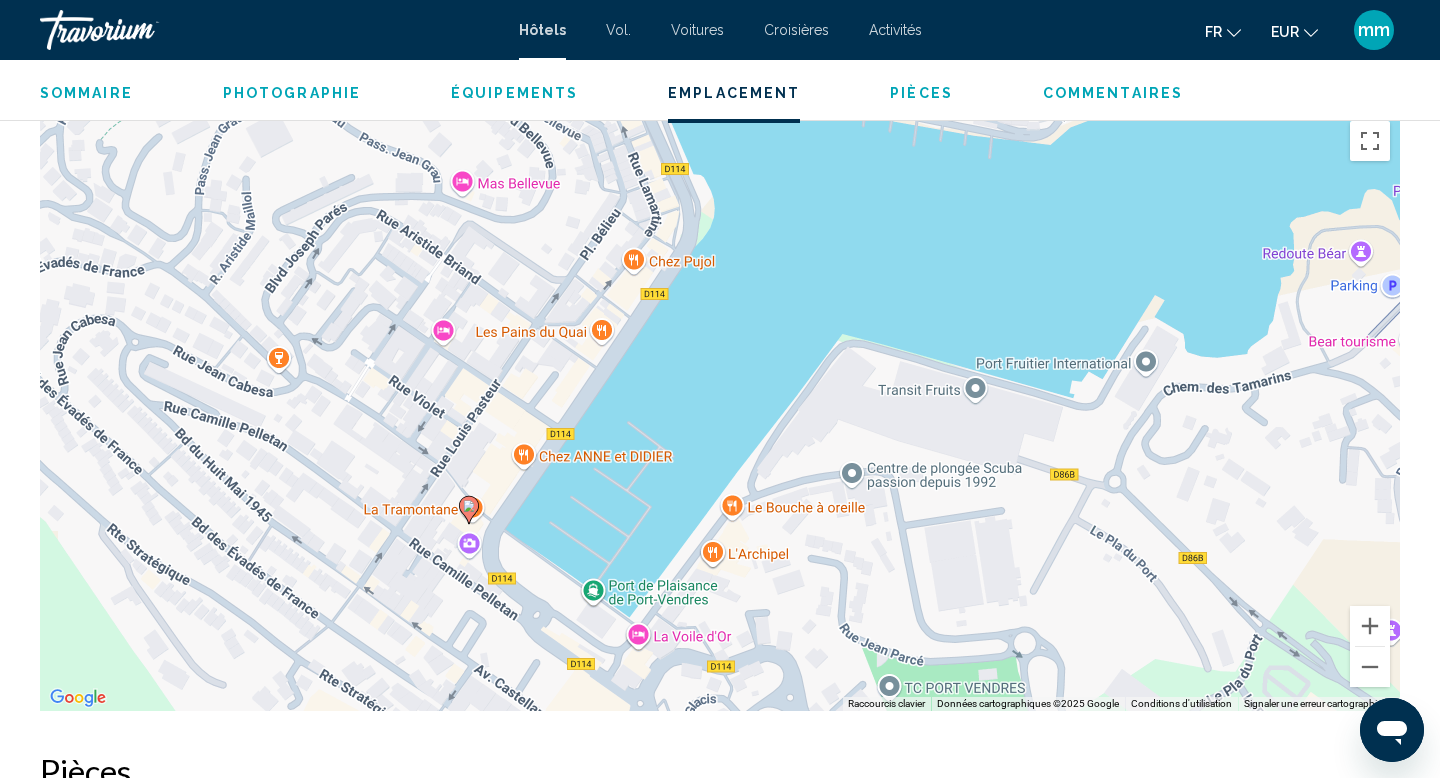 drag, startPoint x: 1056, startPoint y: 457, endPoint x: 850, endPoint y: 263, distance: 282.96997 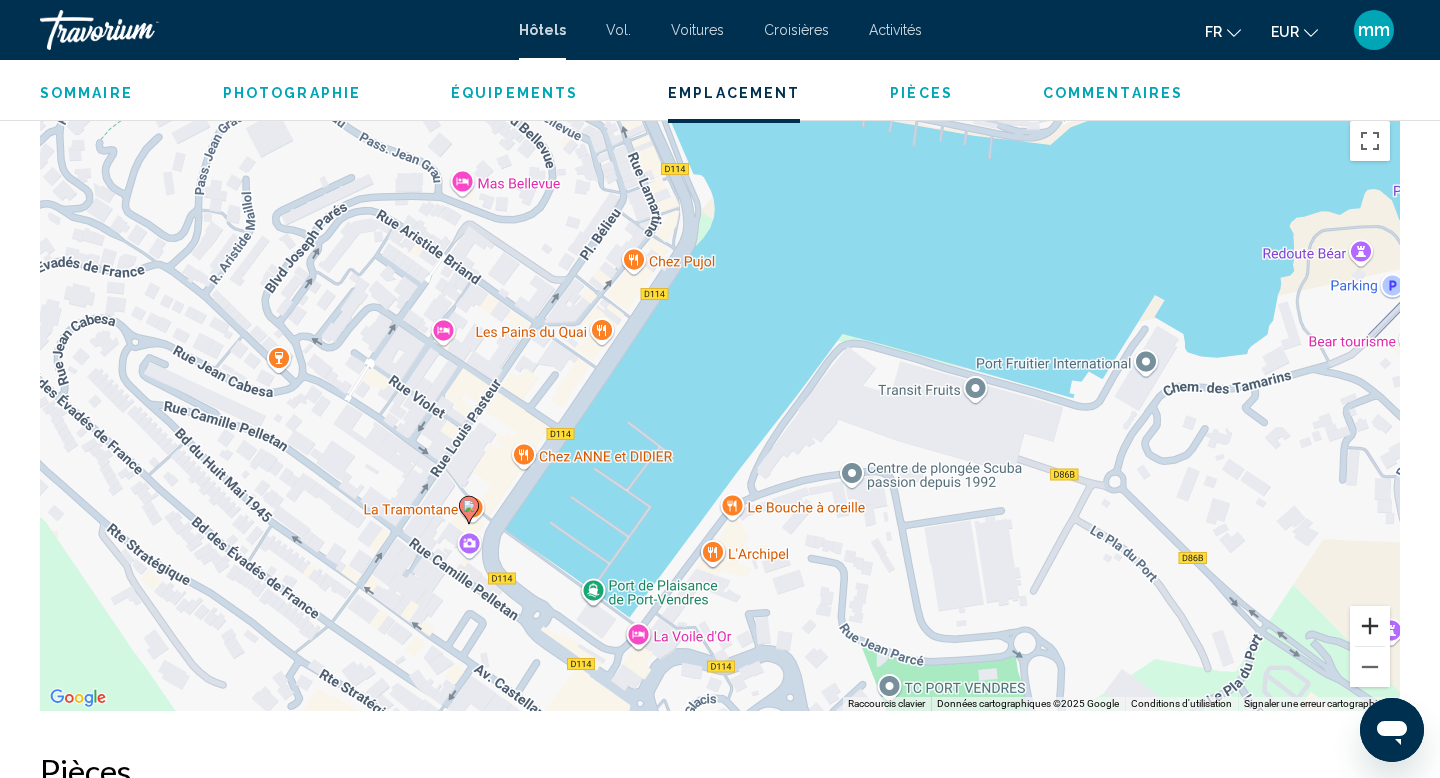 click at bounding box center (1370, 626) 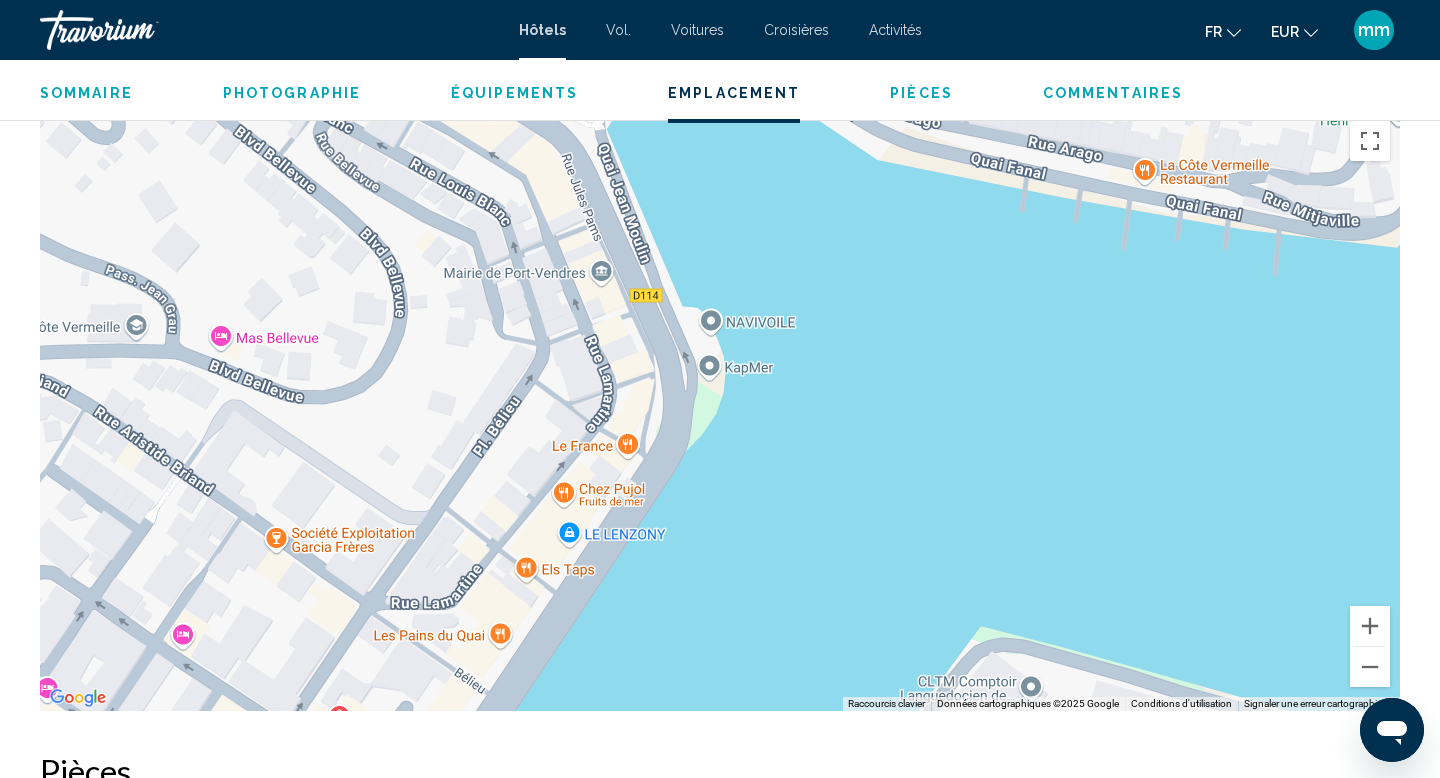 drag, startPoint x: 1152, startPoint y: 407, endPoint x: 1158, endPoint y: 773, distance: 366.04916 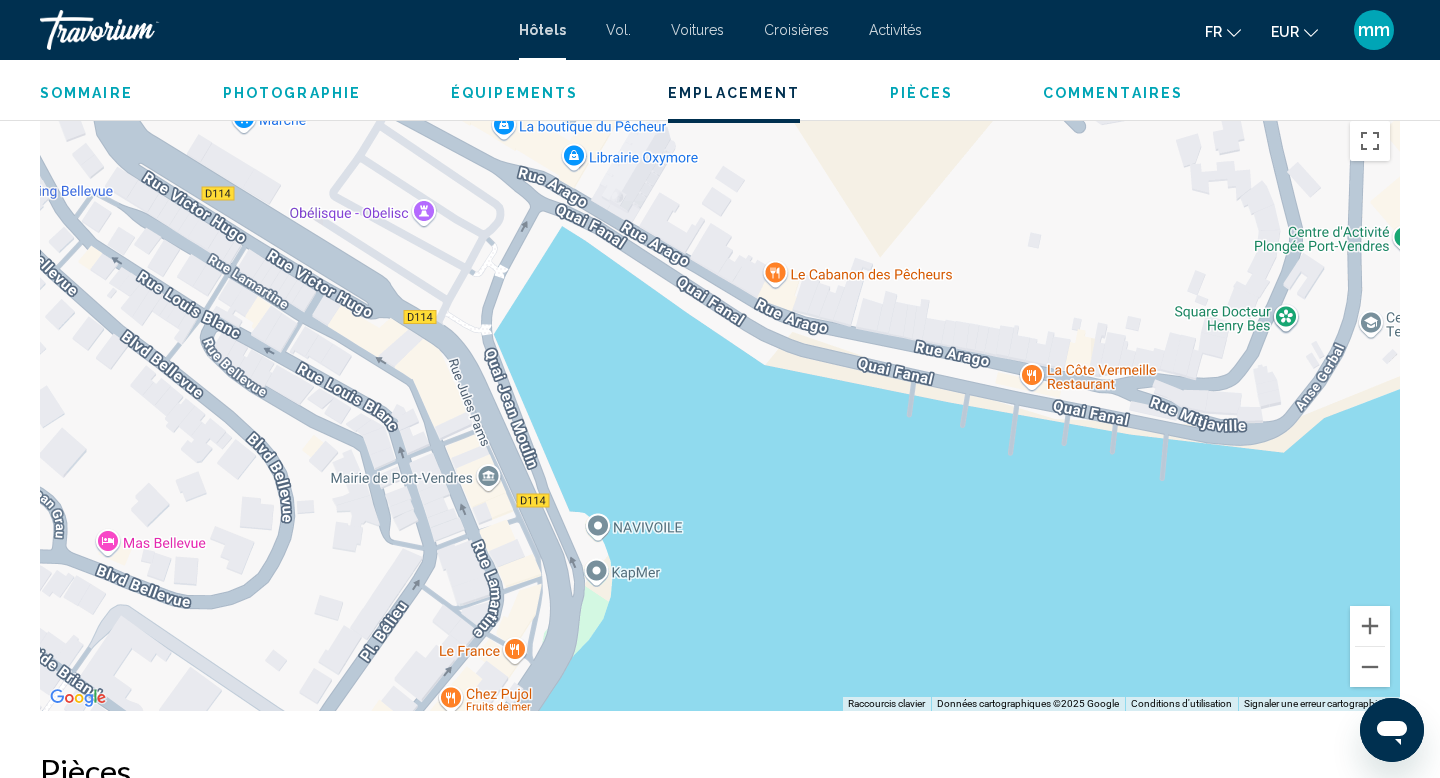 drag, startPoint x: 1170, startPoint y: 326, endPoint x: 1049, endPoint y: 537, distance: 243.2324 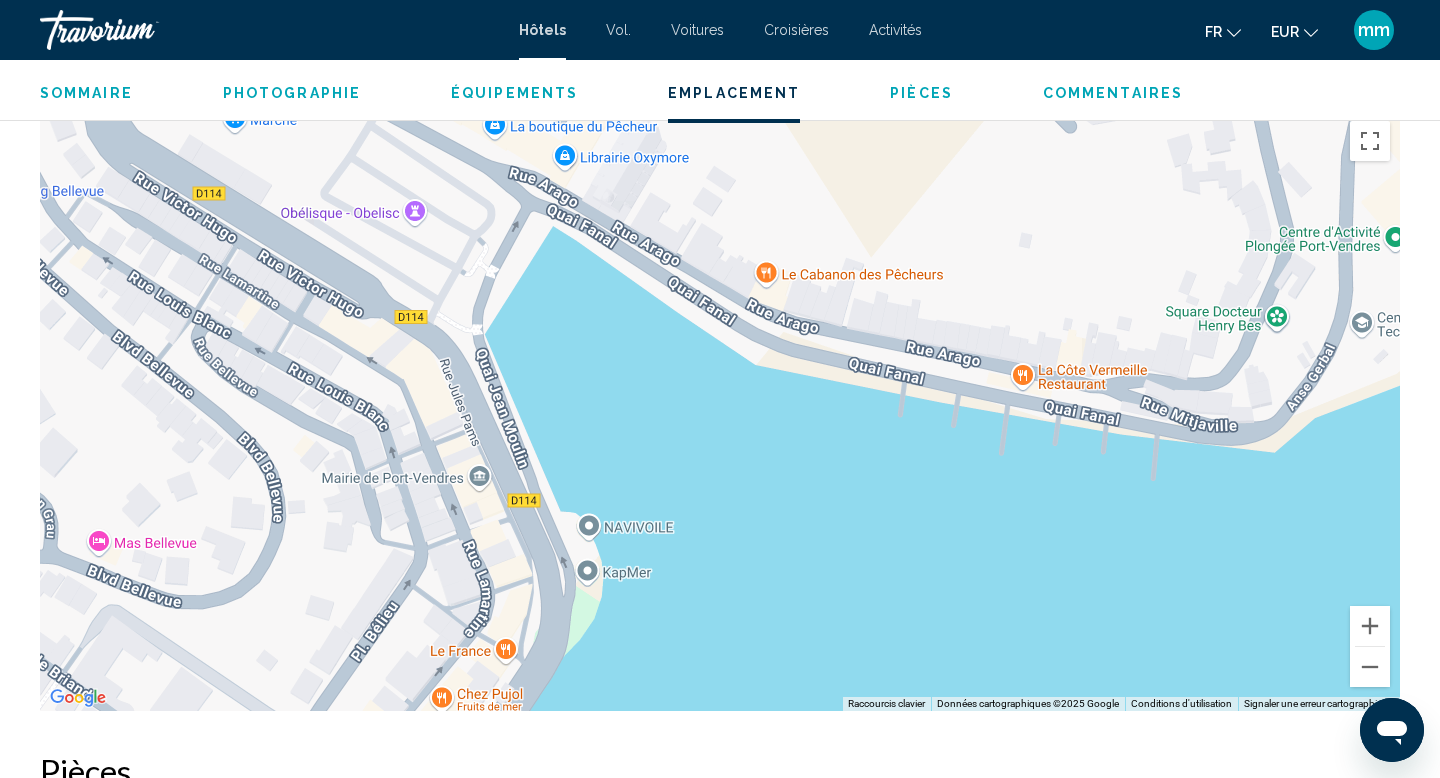 drag, startPoint x: 1427, startPoint y: 491, endPoint x: 598, endPoint y: 374, distance: 837.21564 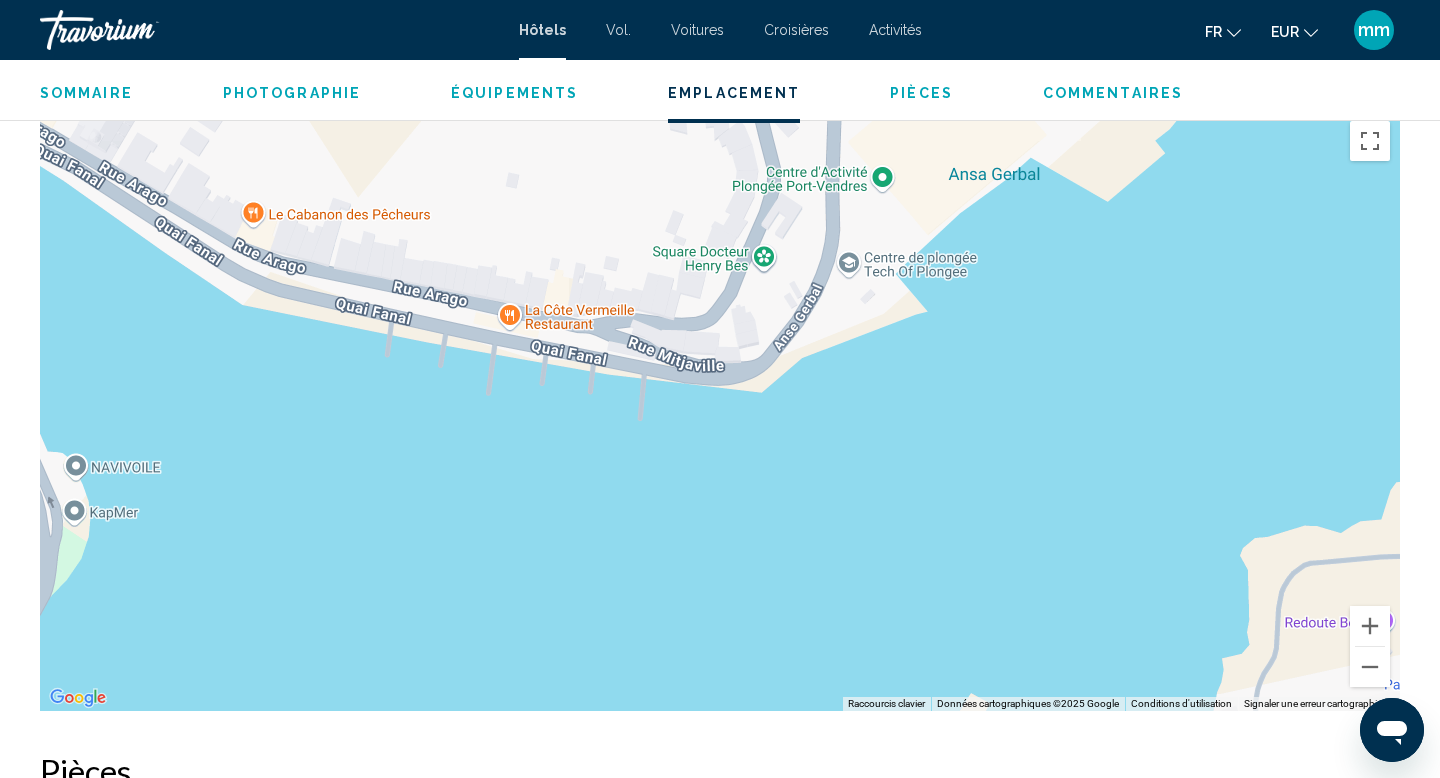 drag, startPoint x: 1008, startPoint y: 504, endPoint x: 712, endPoint y: 430, distance: 305.1098 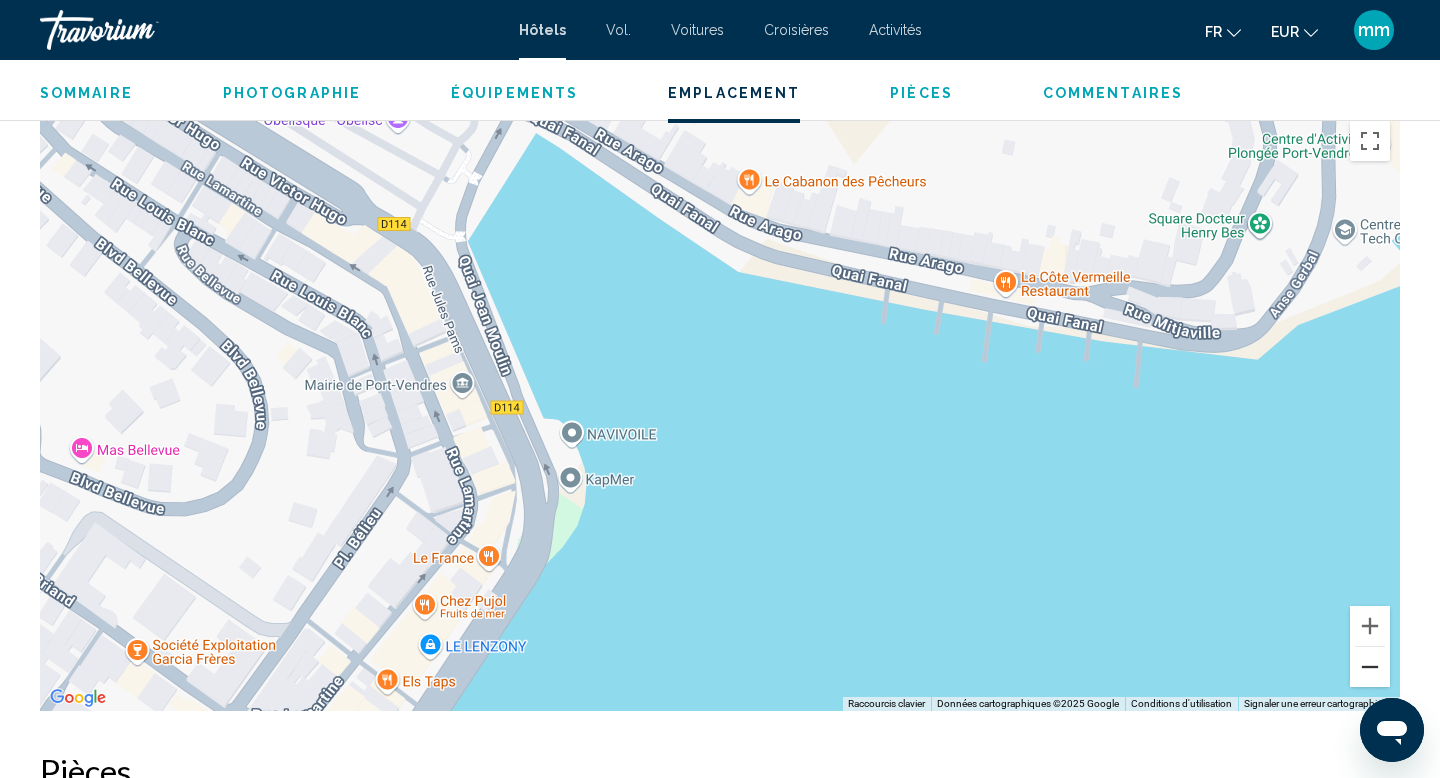click at bounding box center [1370, 667] 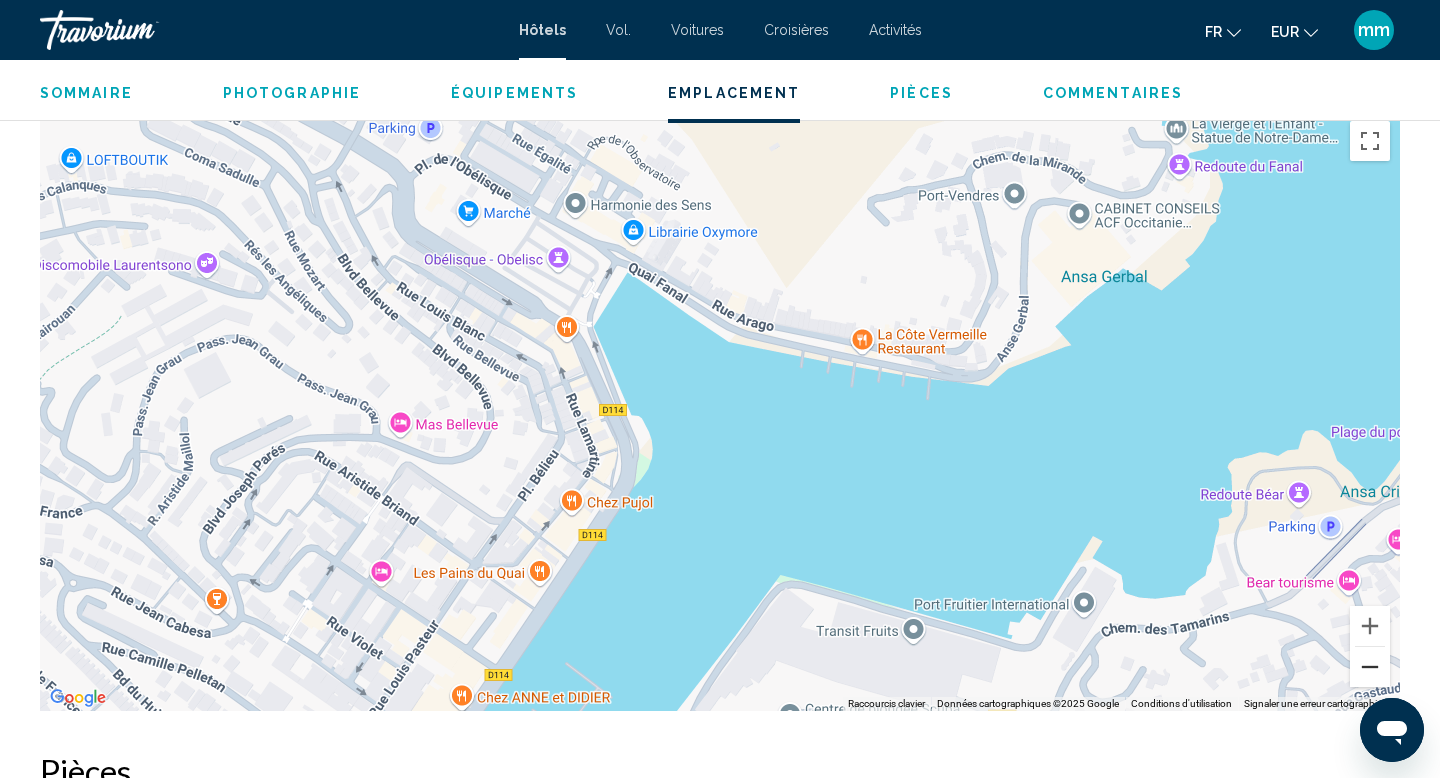 click at bounding box center (1370, 667) 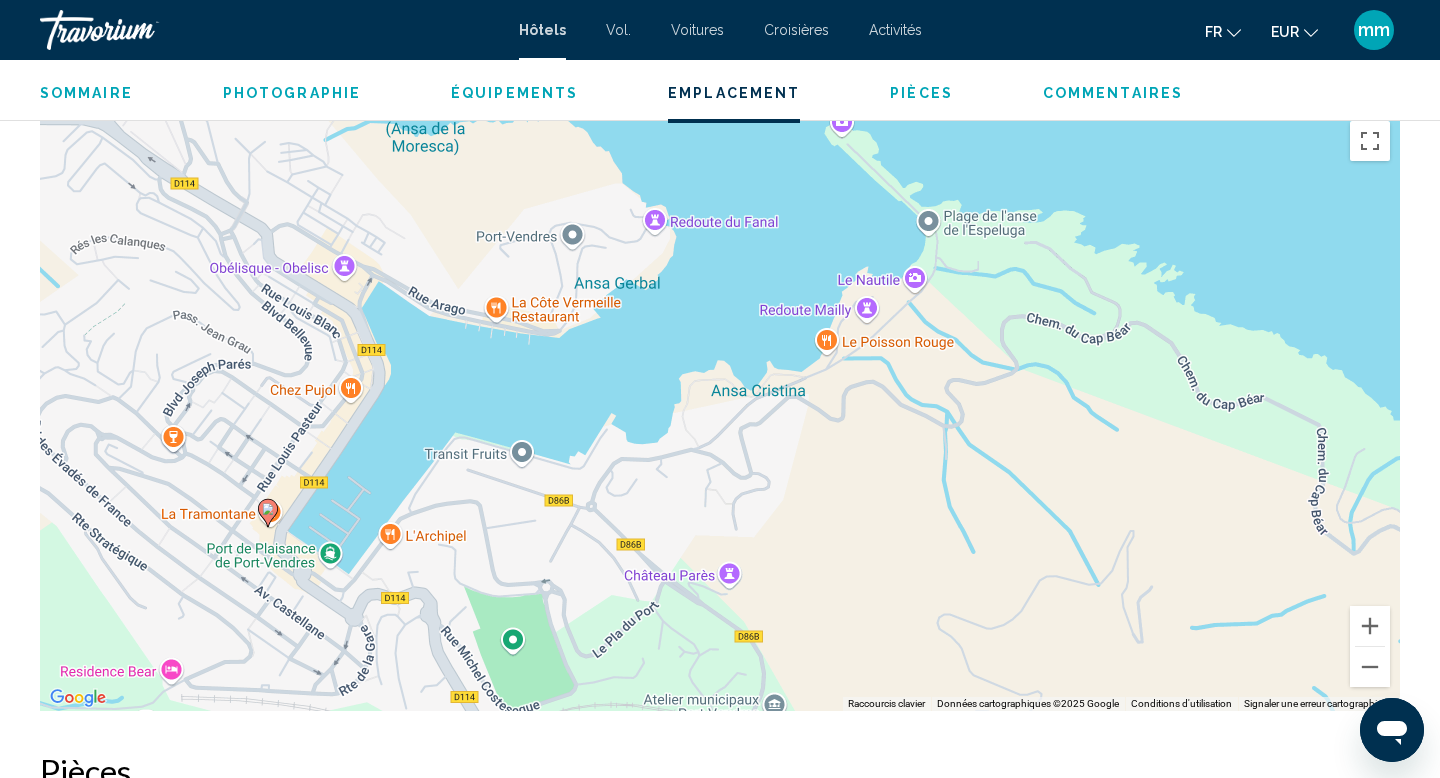 drag, startPoint x: 924, startPoint y: 301, endPoint x: 628, endPoint y: 242, distance: 301.82278 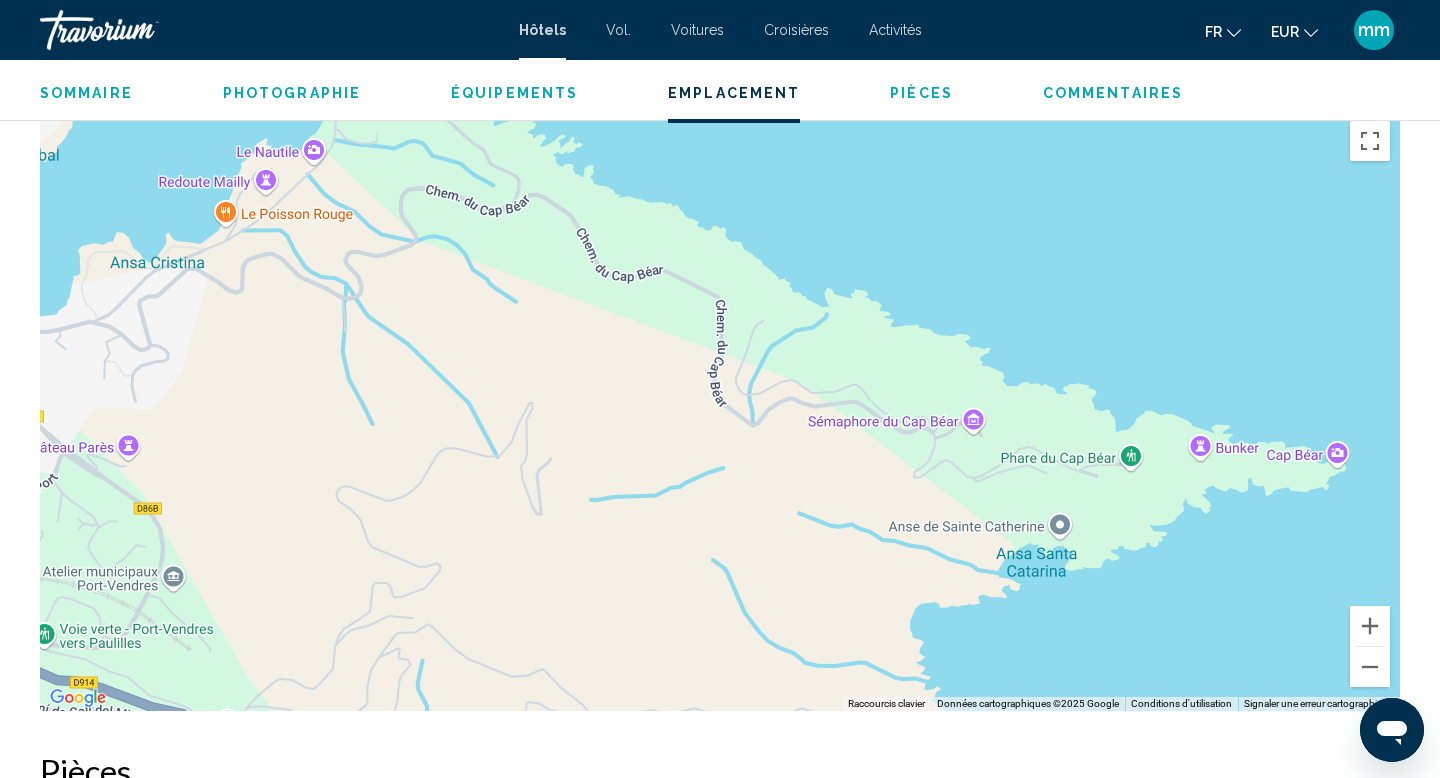 drag, startPoint x: 933, startPoint y: 437, endPoint x: 403, endPoint y: 322, distance: 542.33295 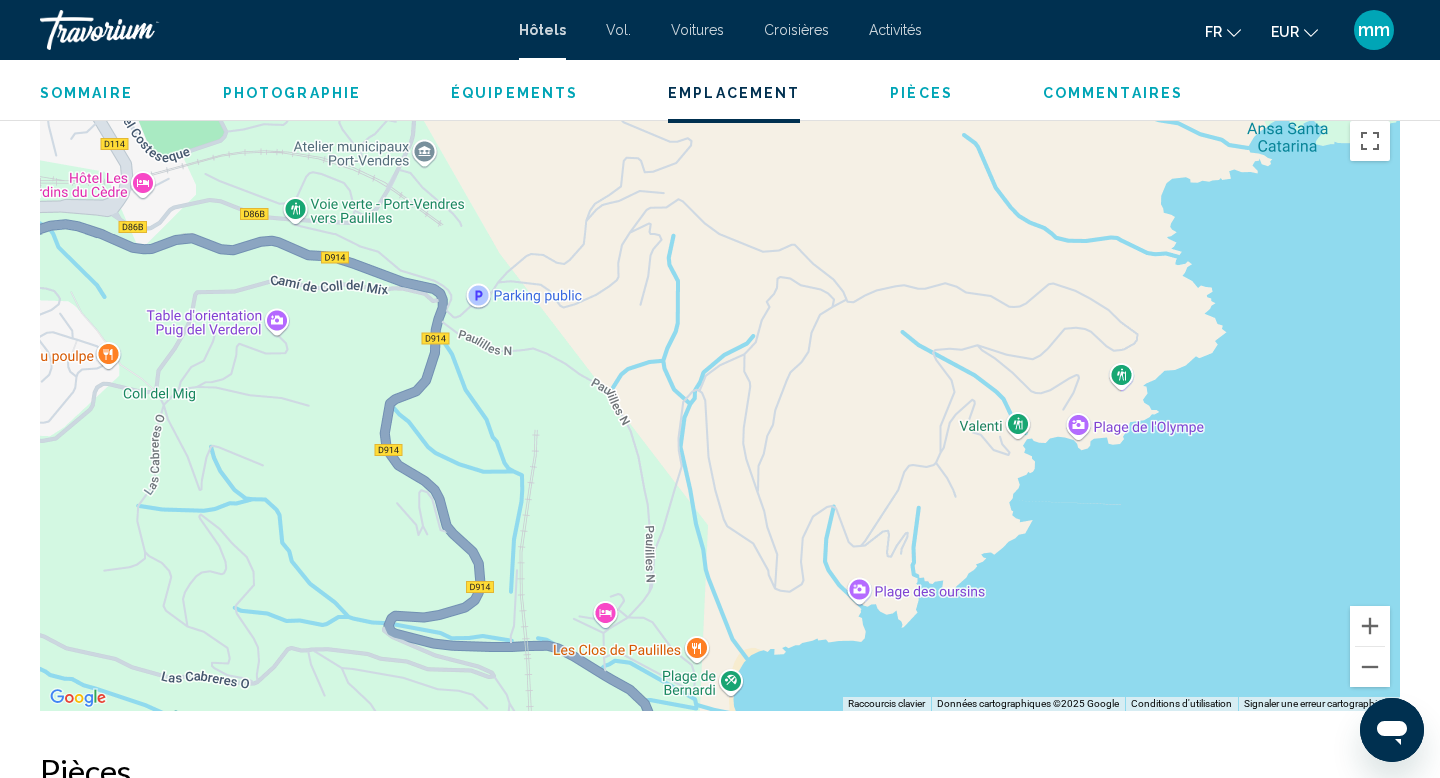 drag, startPoint x: 549, startPoint y: 575, endPoint x: 799, endPoint y: 153, distance: 490.49362 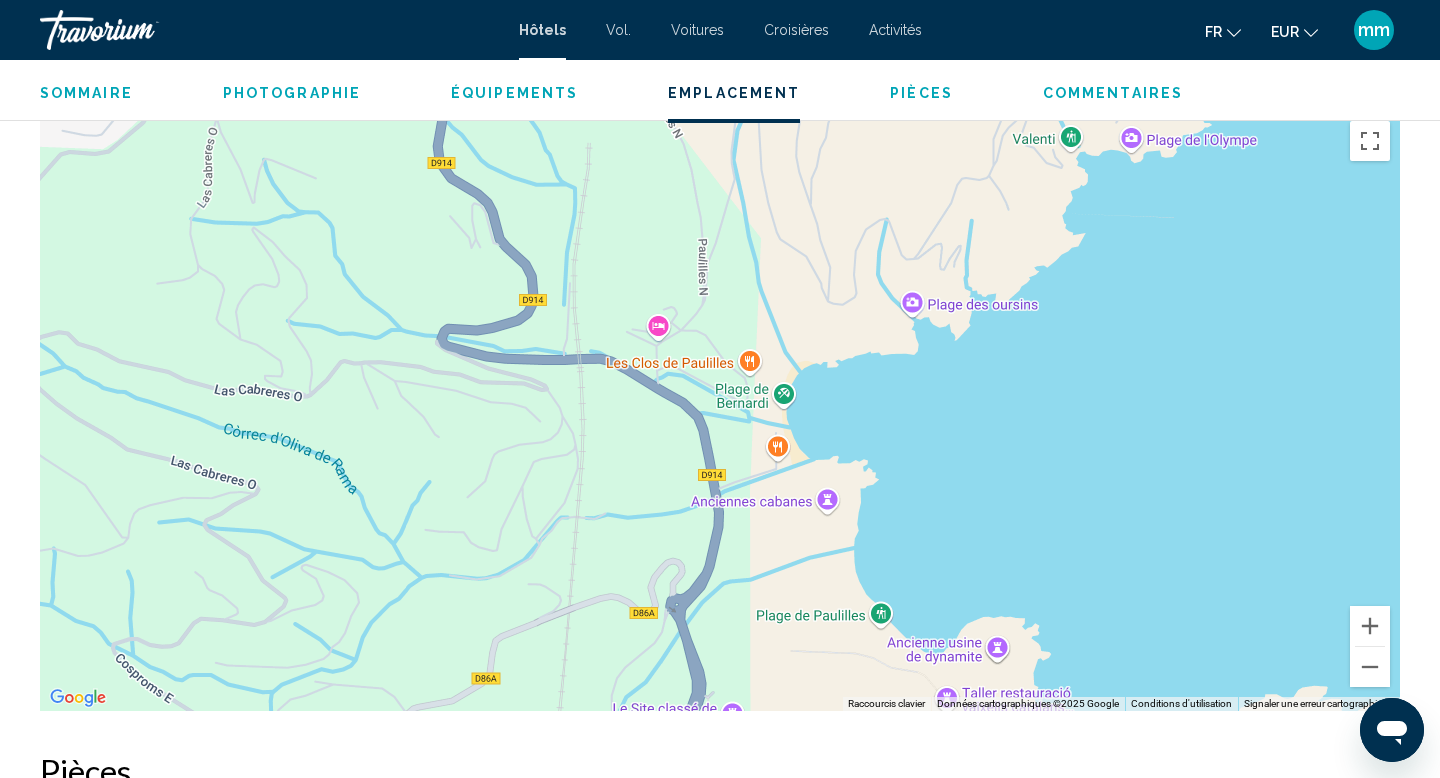 drag, startPoint x: 638, startPoint y: 547, endPoint x: 703, endPoint y: 242, distance: 311.84933 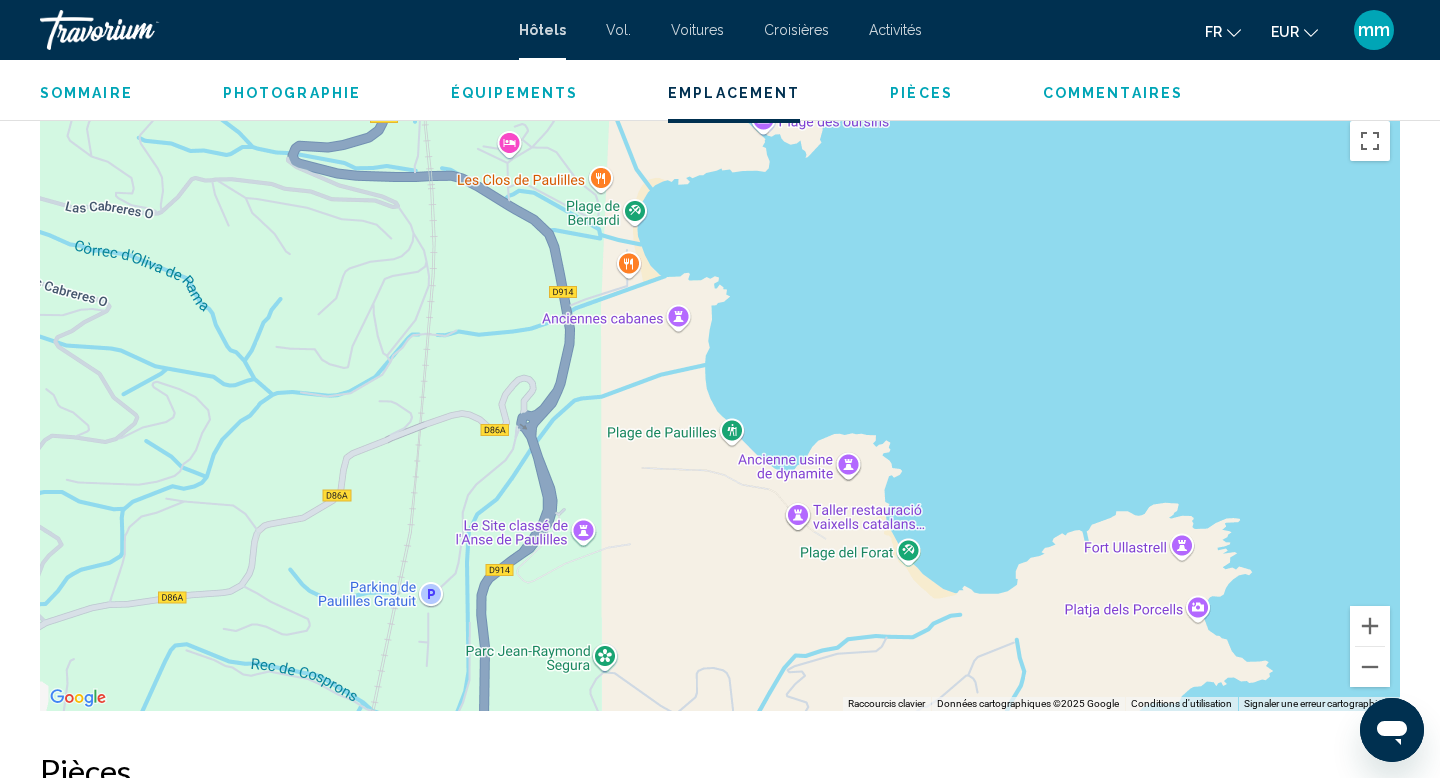 drag, startPoint x: 744, startPoint y: 573, endPoint x: 595, endPoint y: 388, distance: 237.54158 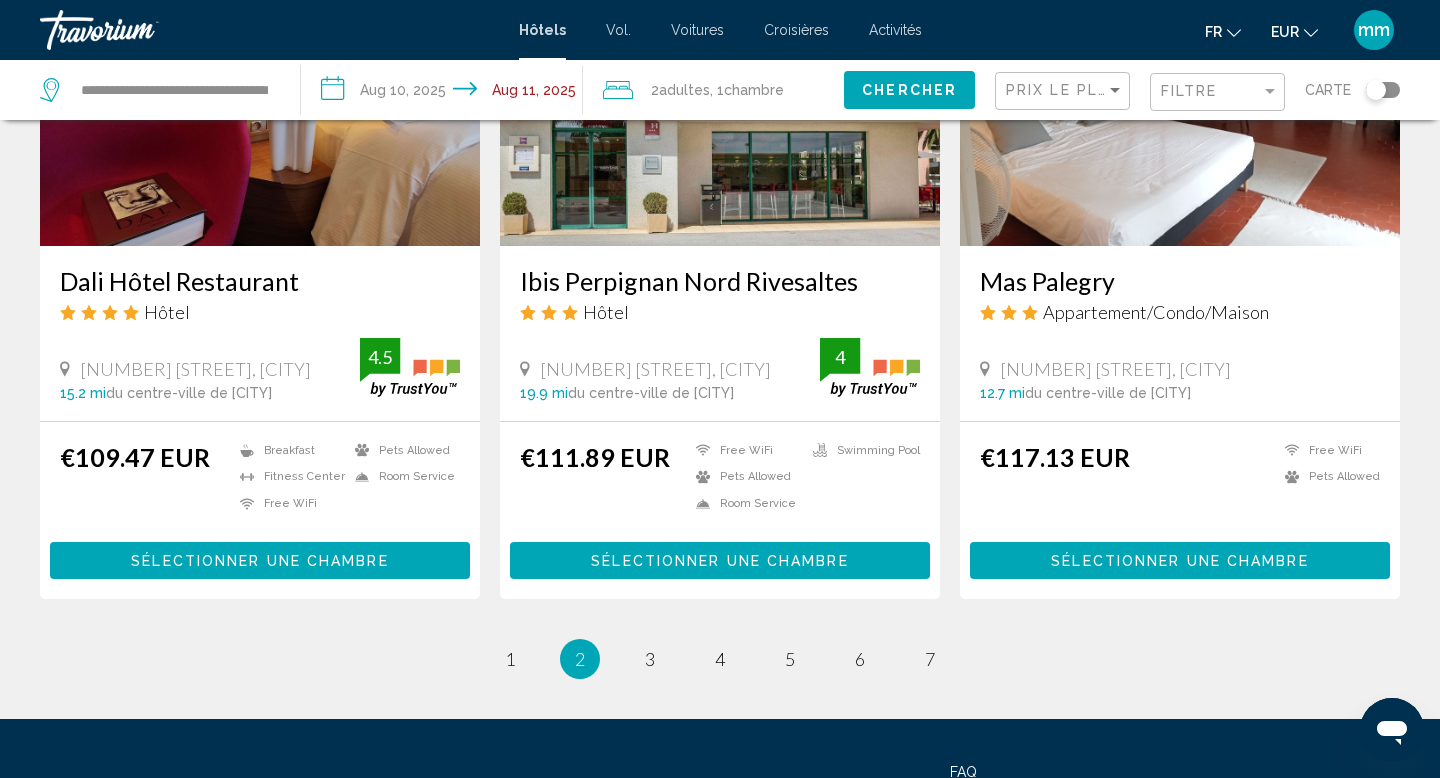 scroll, scrollTop: 2662, scrollLeft: 0, axis: vertical 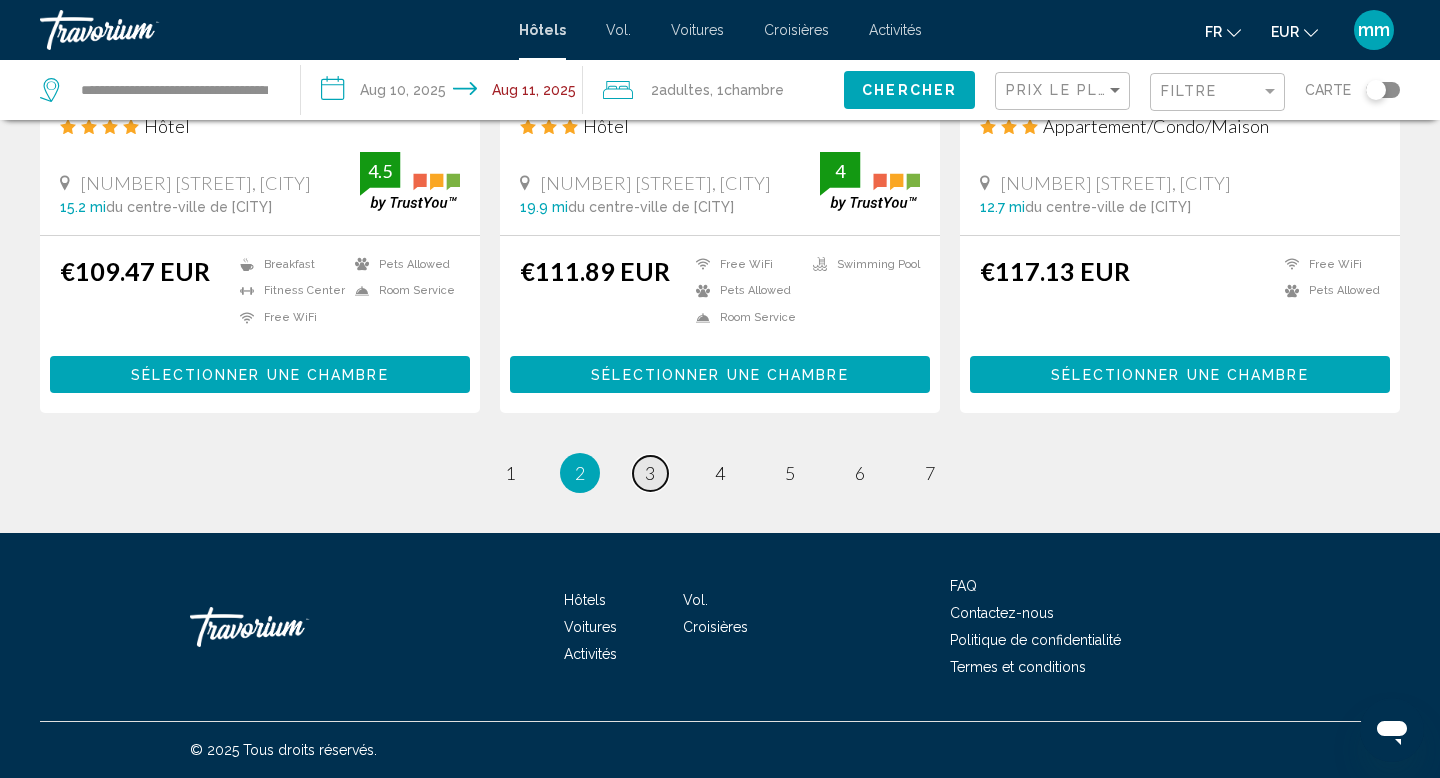 click on "page  3" at bounding box center (650, 473) 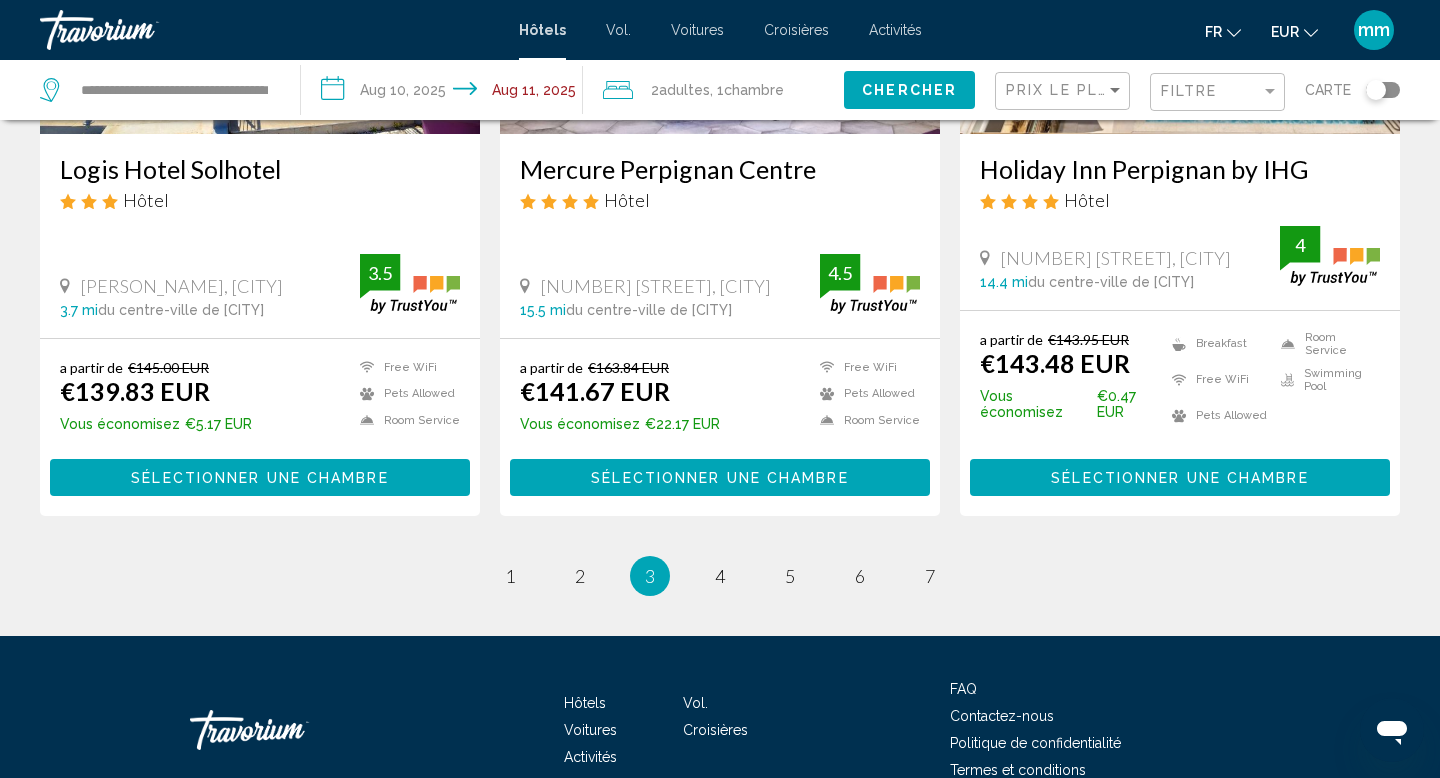 scroll, scrollTop: 2731, scrollLeft: 0, axis: vertical 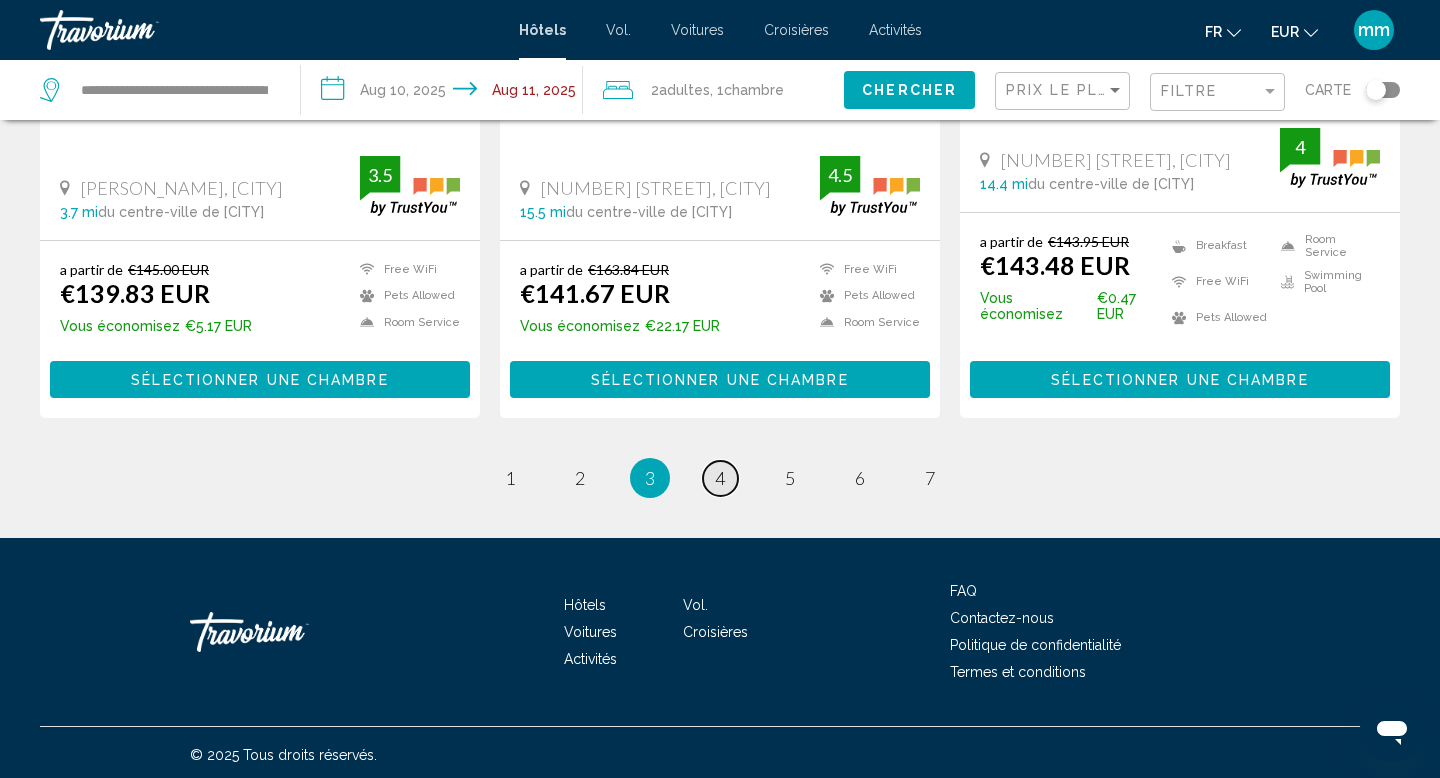 click on "page  4" at bounding box center (720, 478) 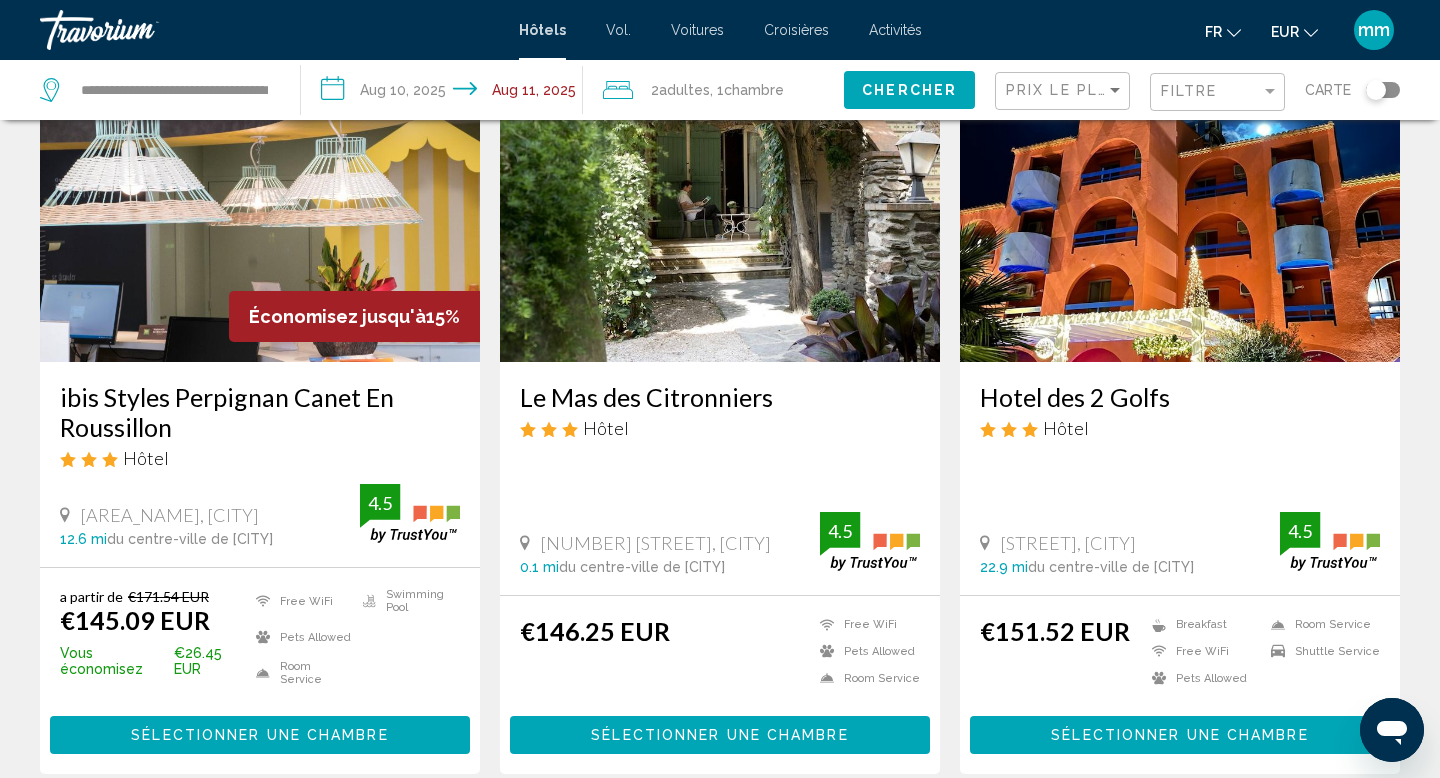 scroll, scrollTop: 149, scrollLeft: 0, axis: vertical 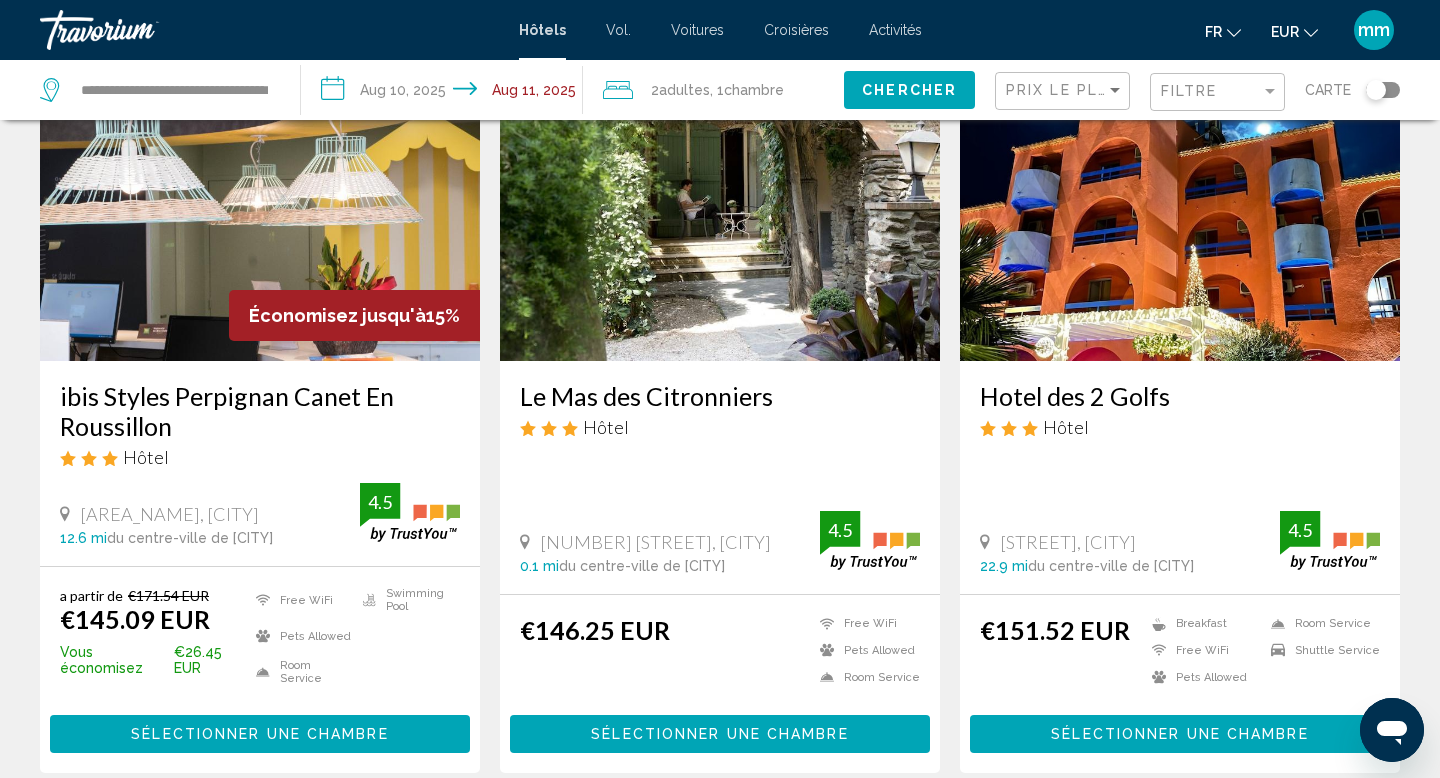 click at bounding box center (720, 201) 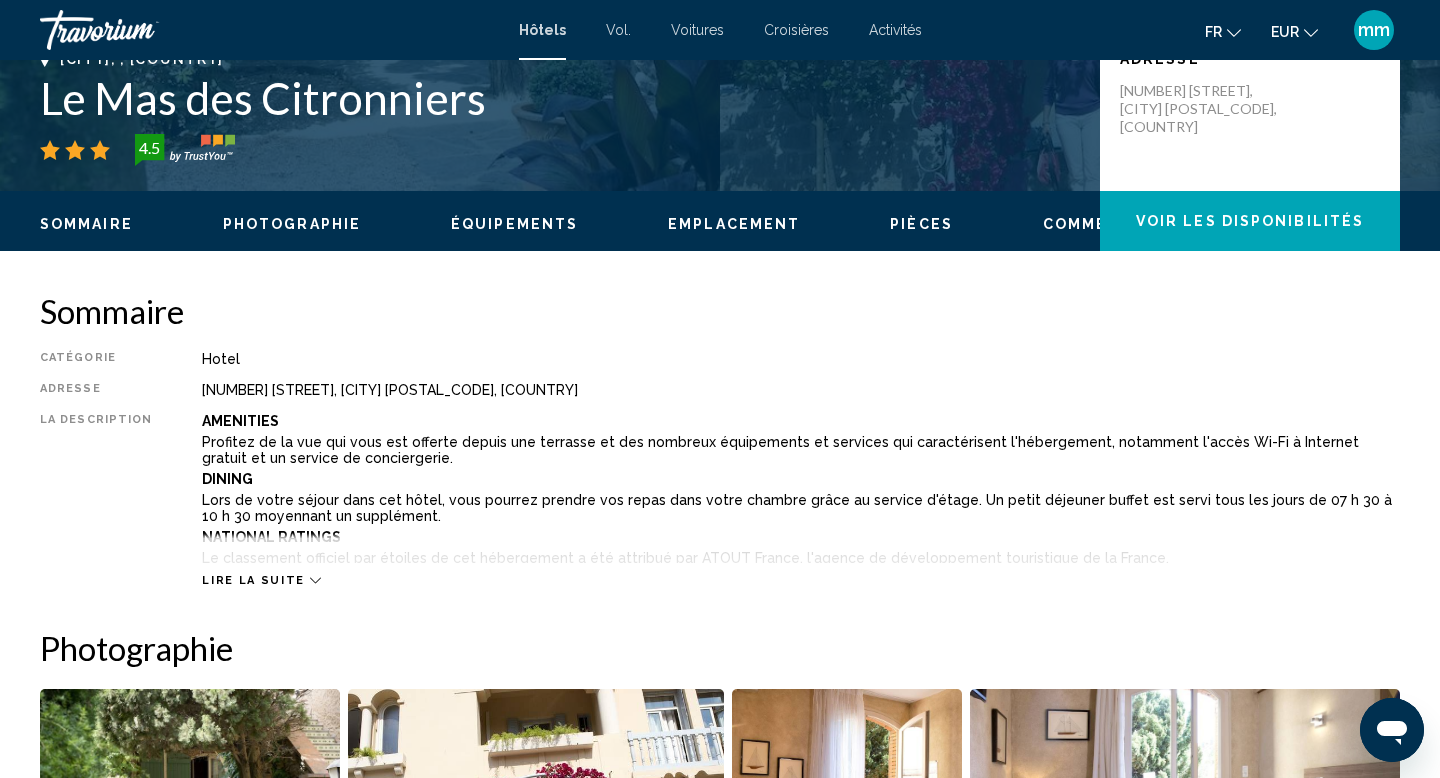 scroll, scrollTop: 471, scrollLeft: 0, axis: vertical 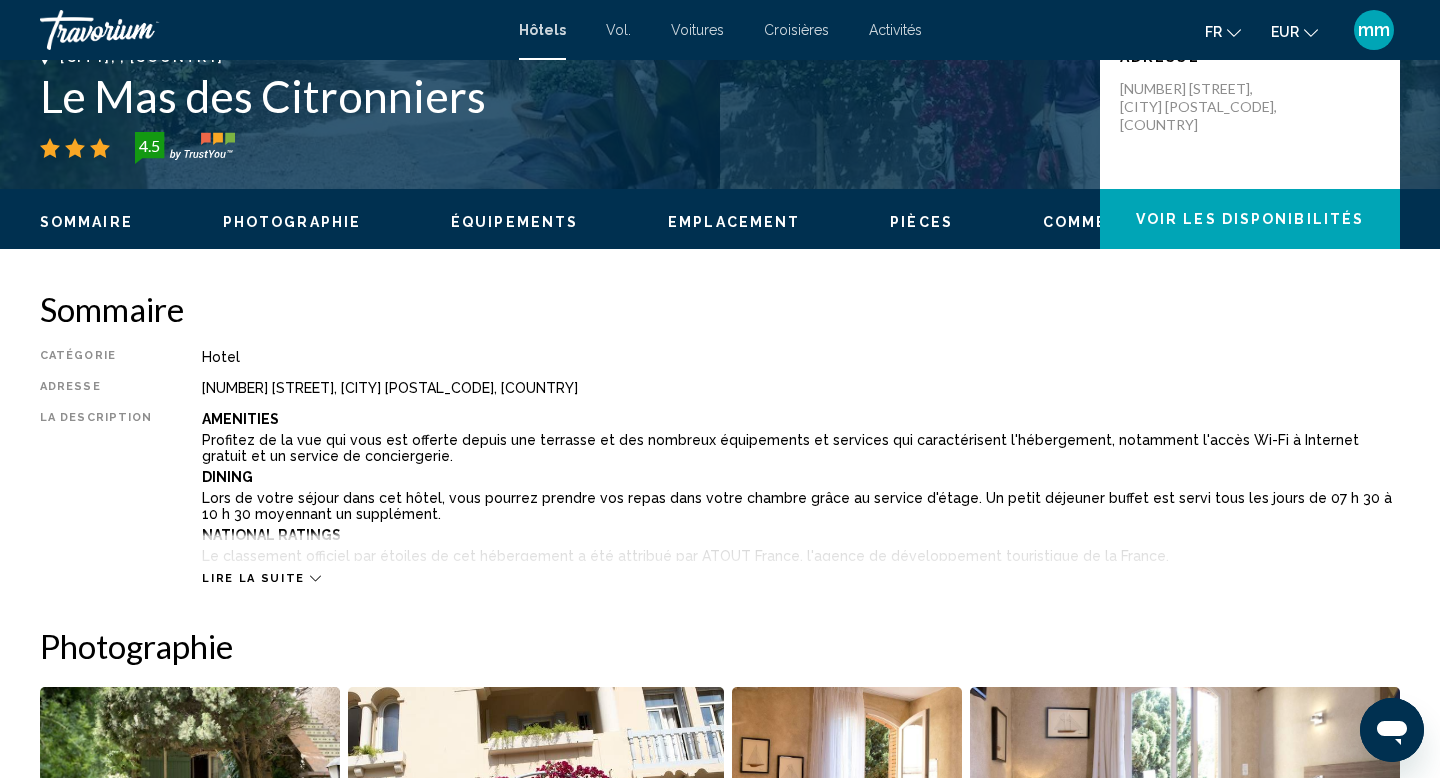 click on "Lire la suite" at bounding box center [253, 578] 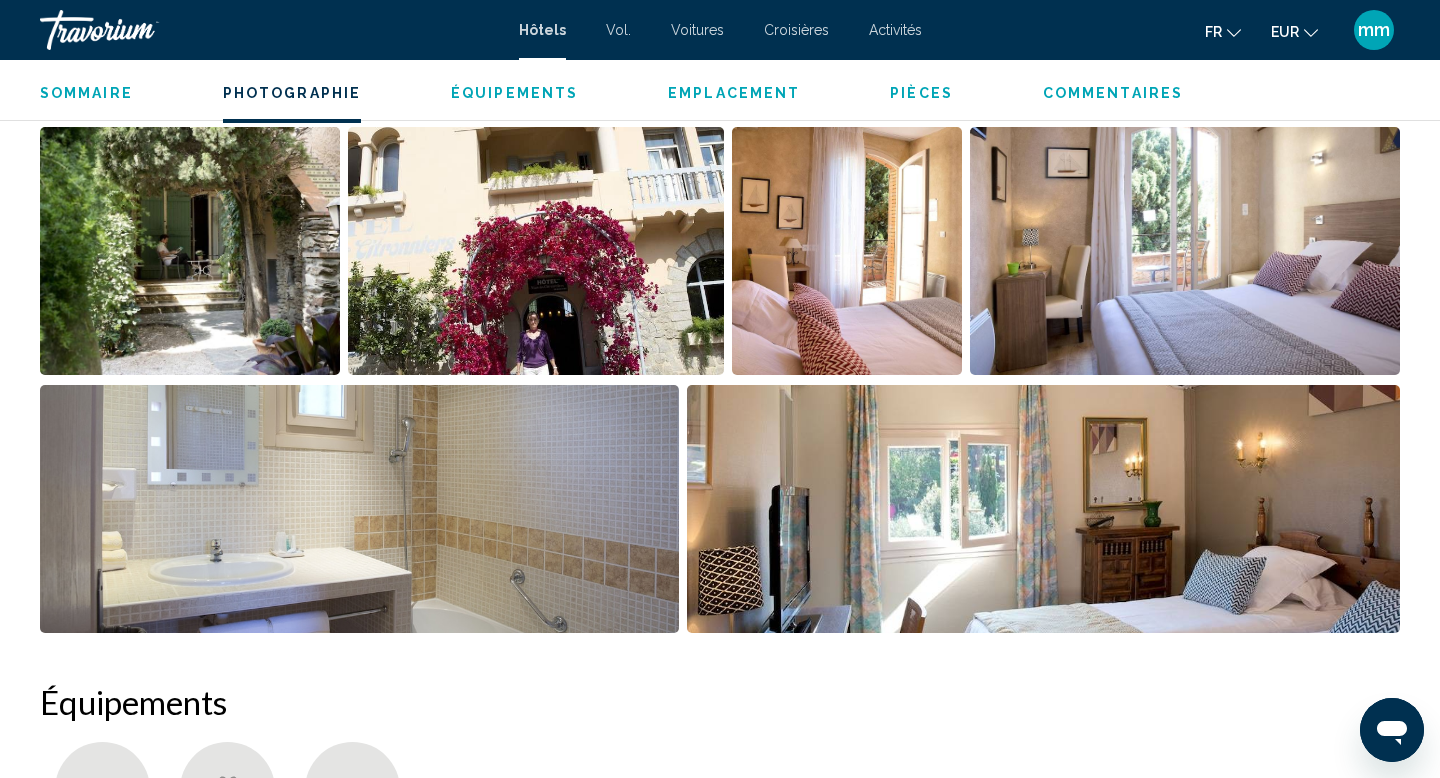 scroll, scrollTop: 1635, scrollLeft: 0, axis: vertical 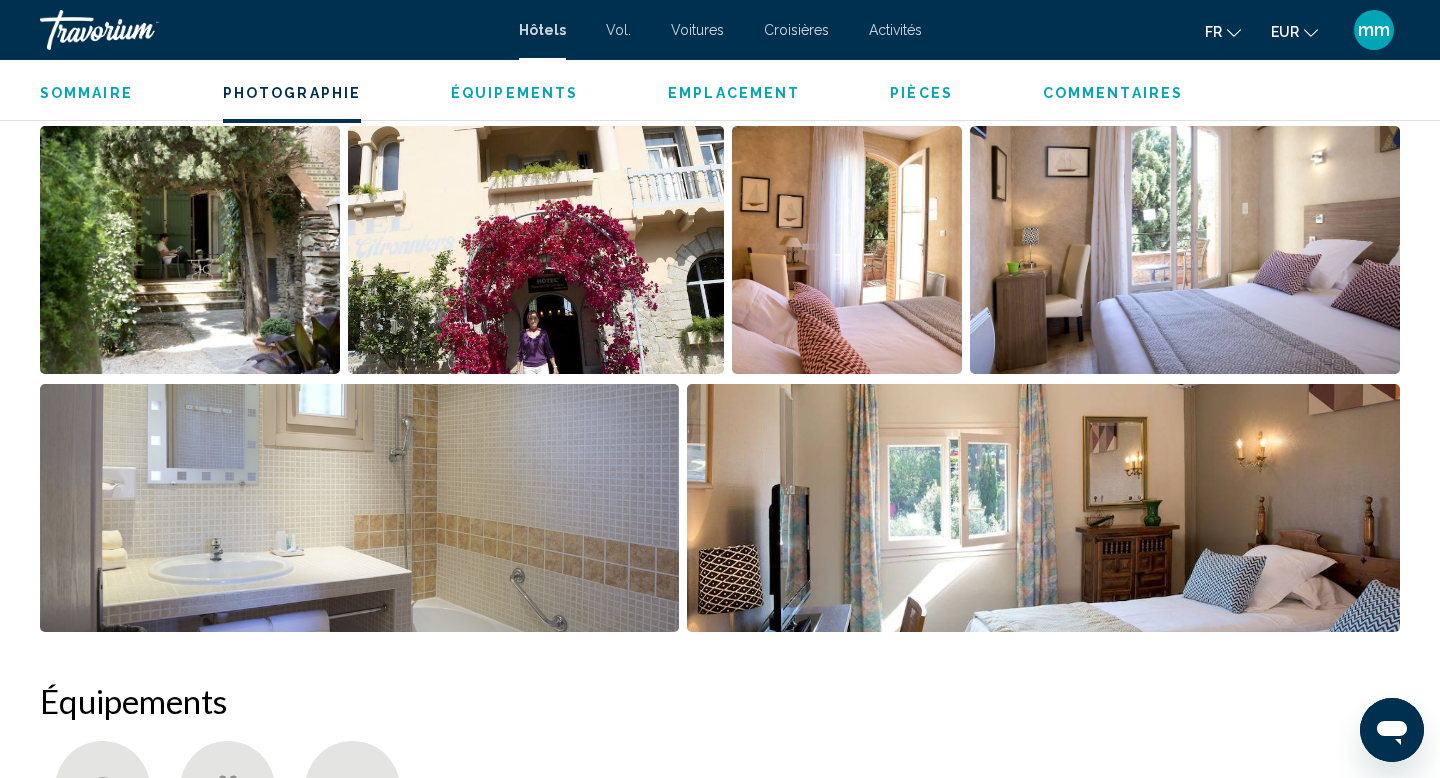 click at bounding box center (190, 250) 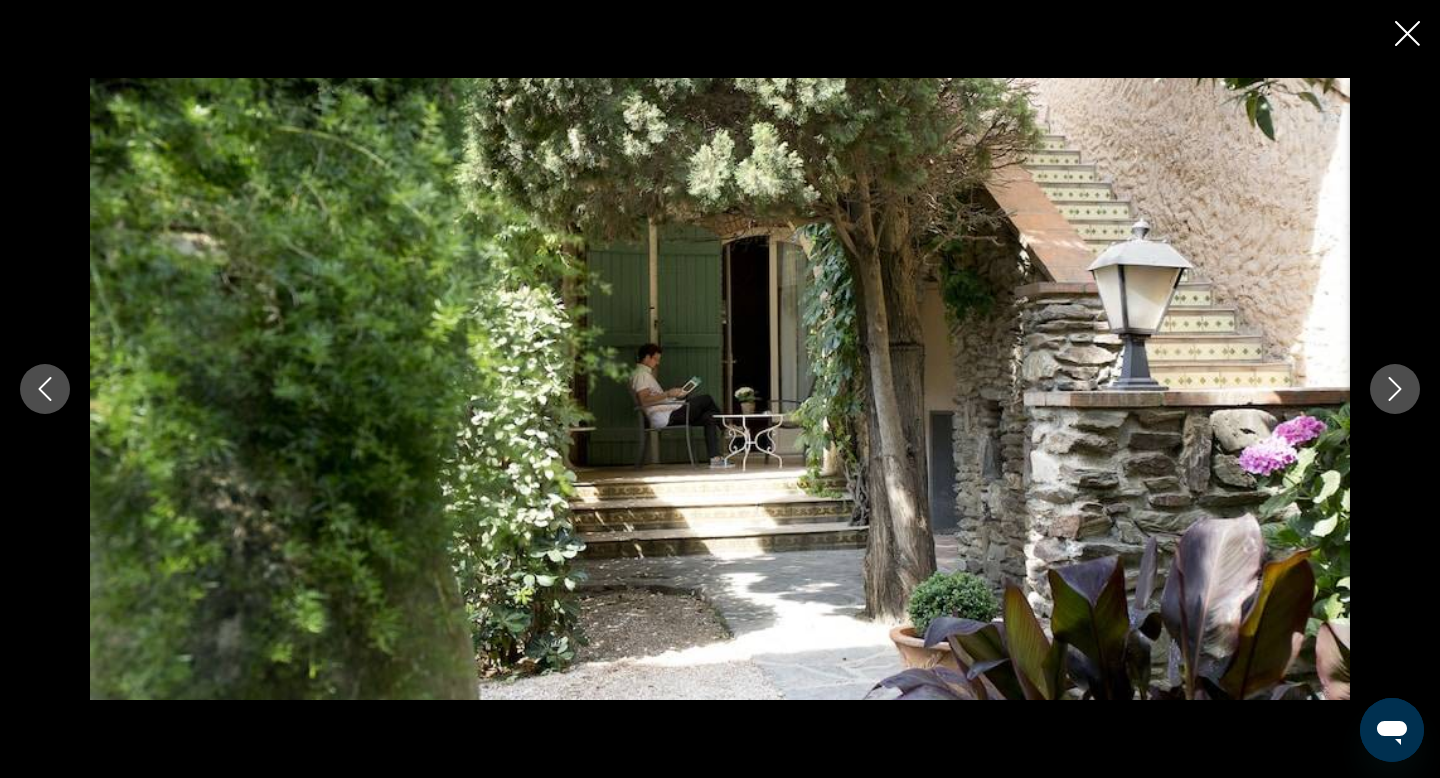 click 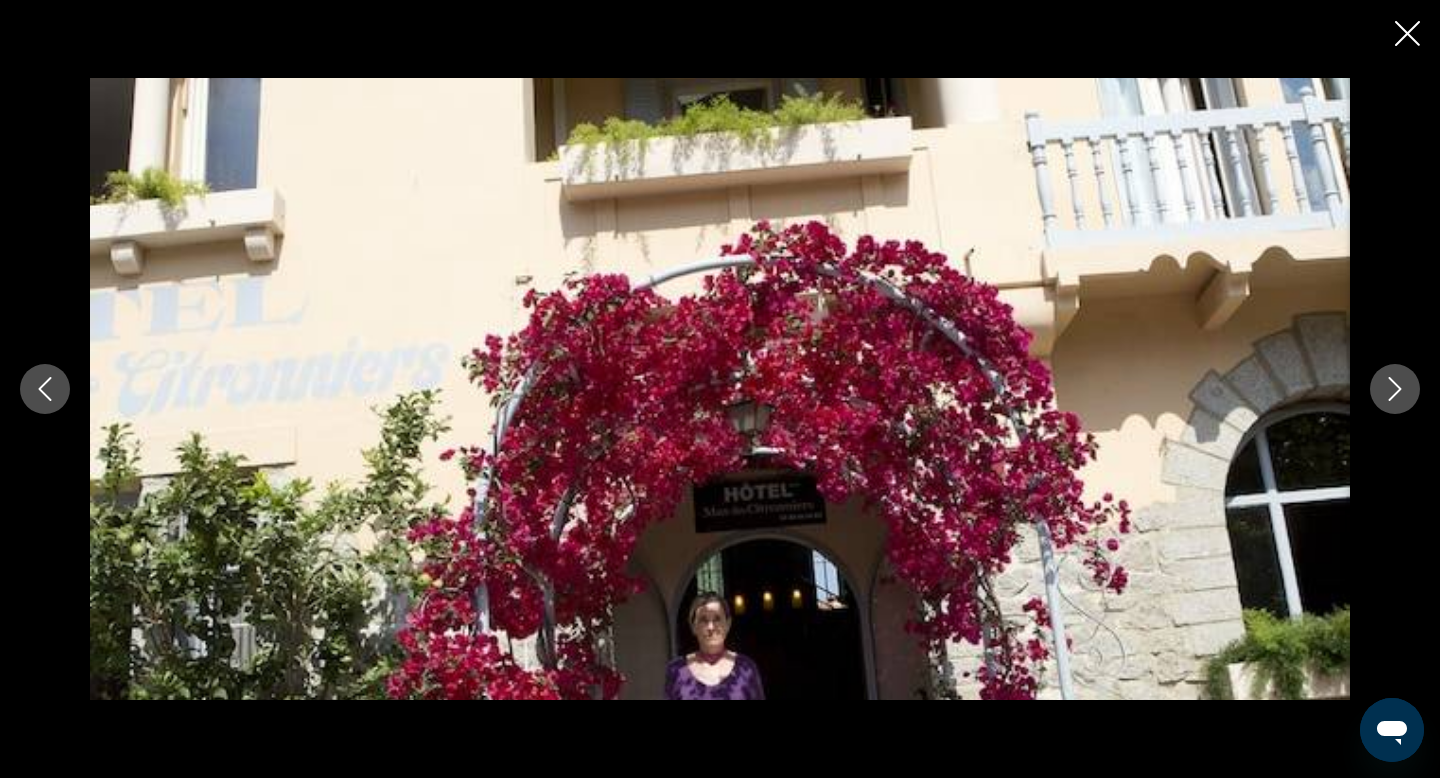 click 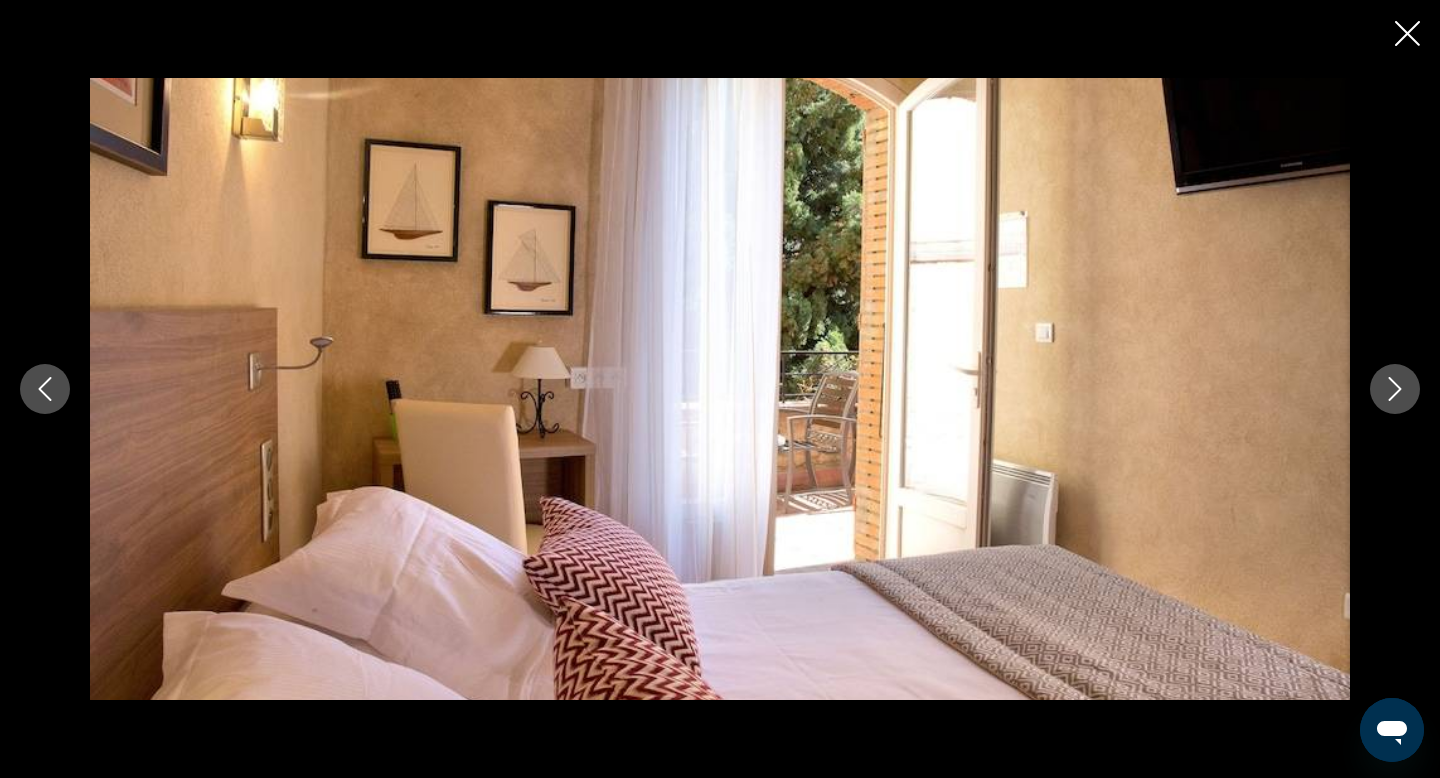 click 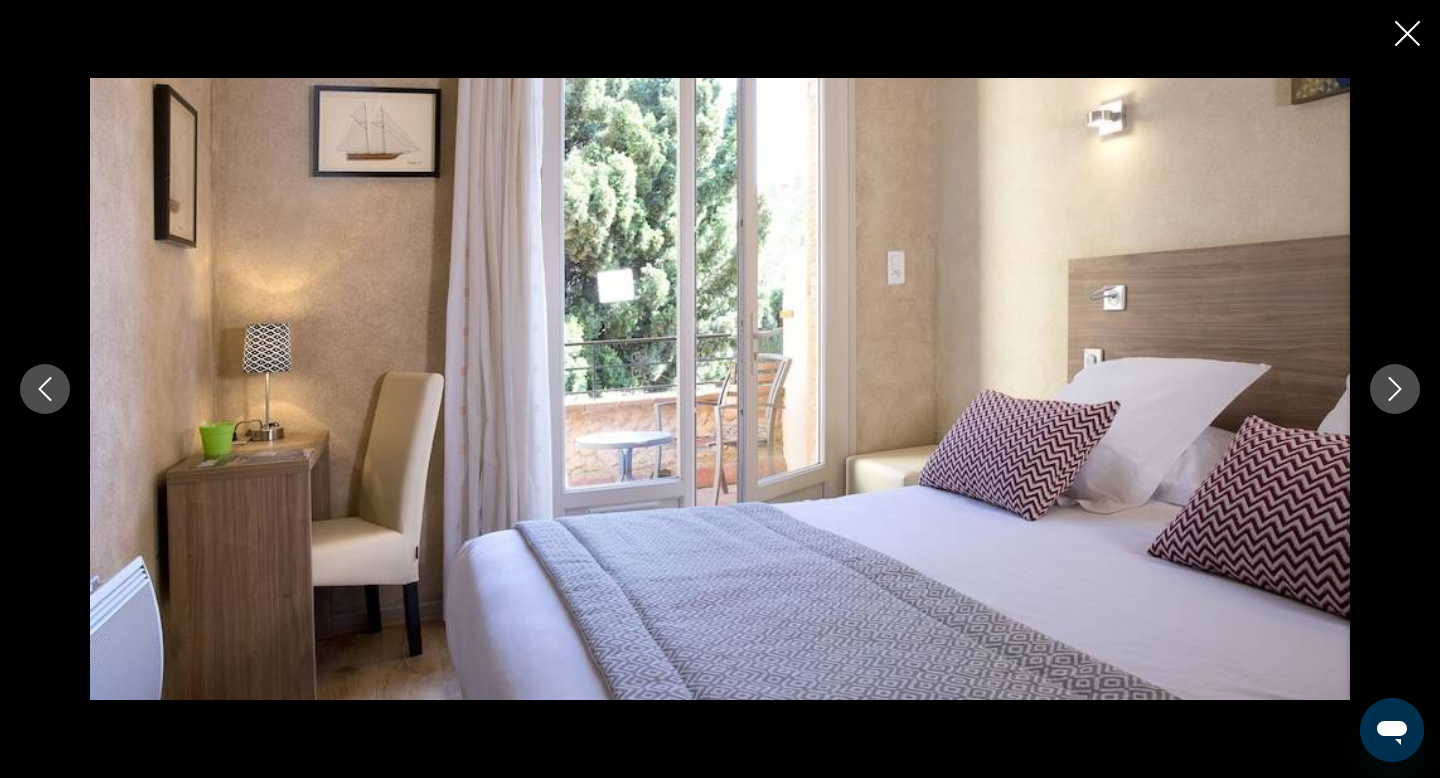 click 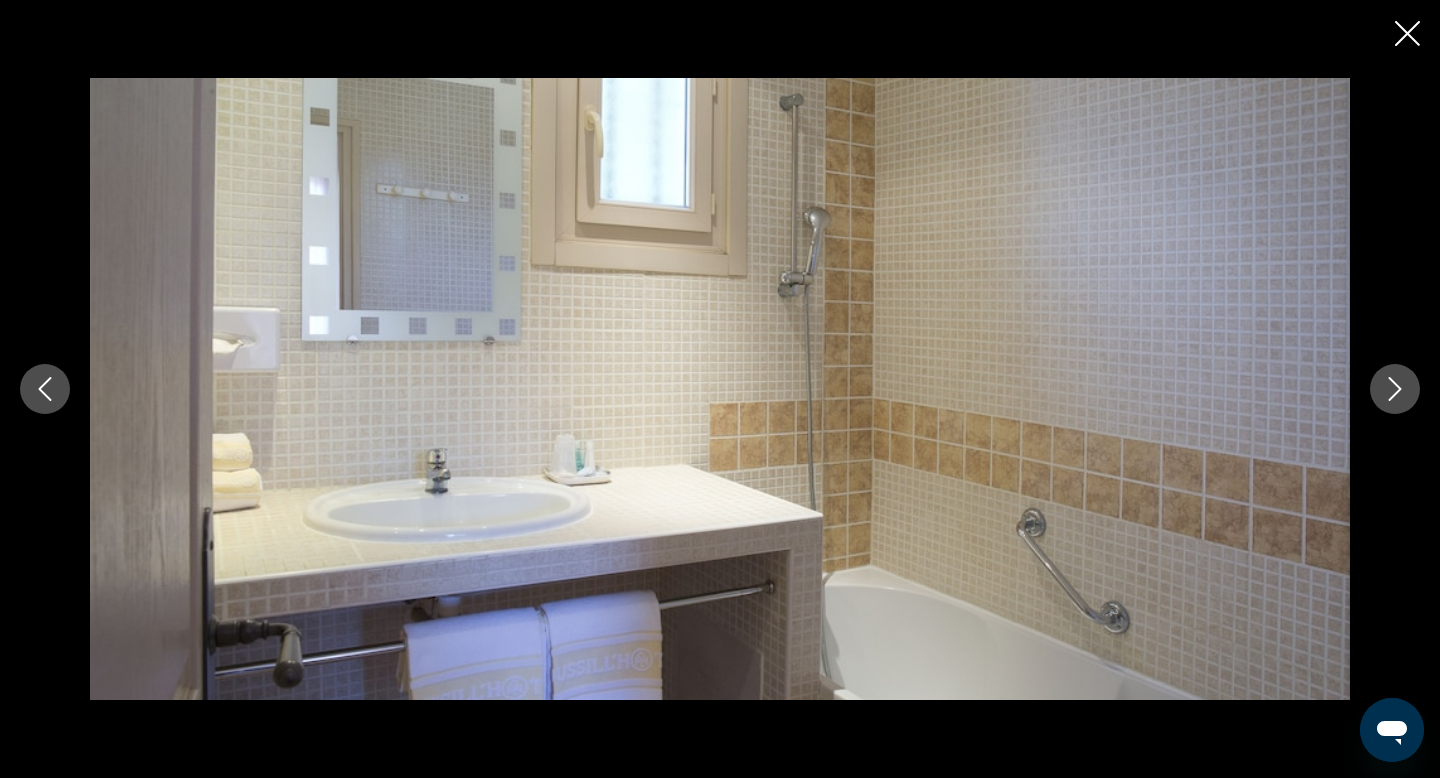 click 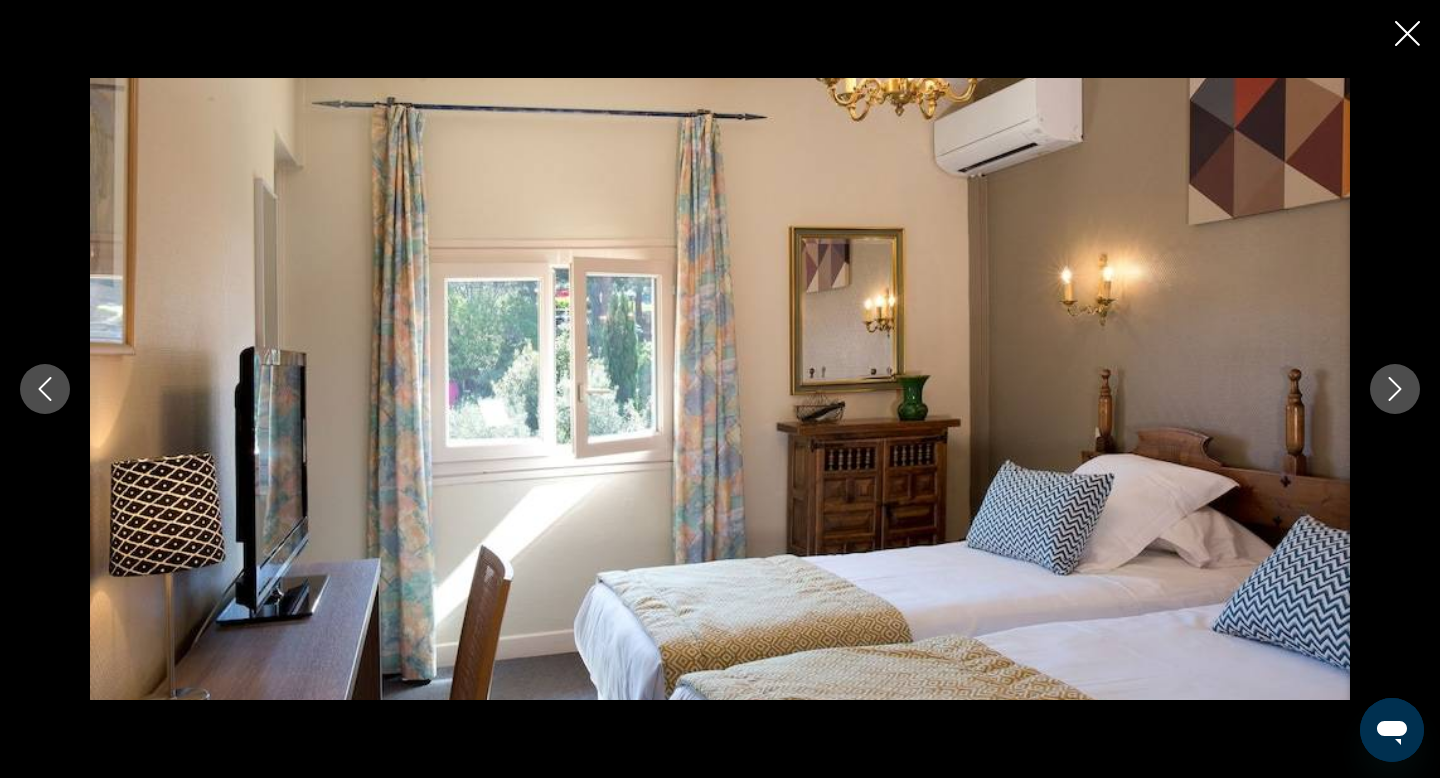 click 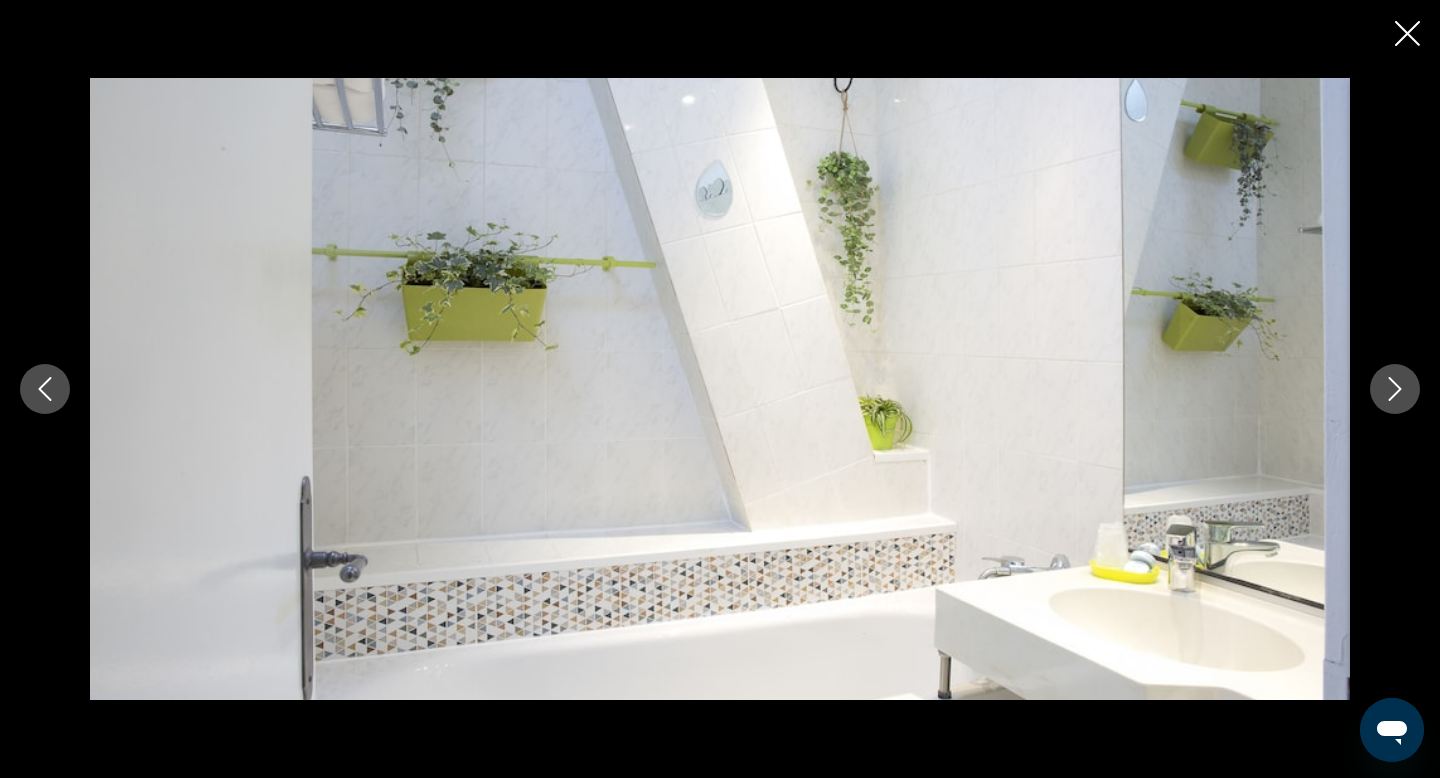 click 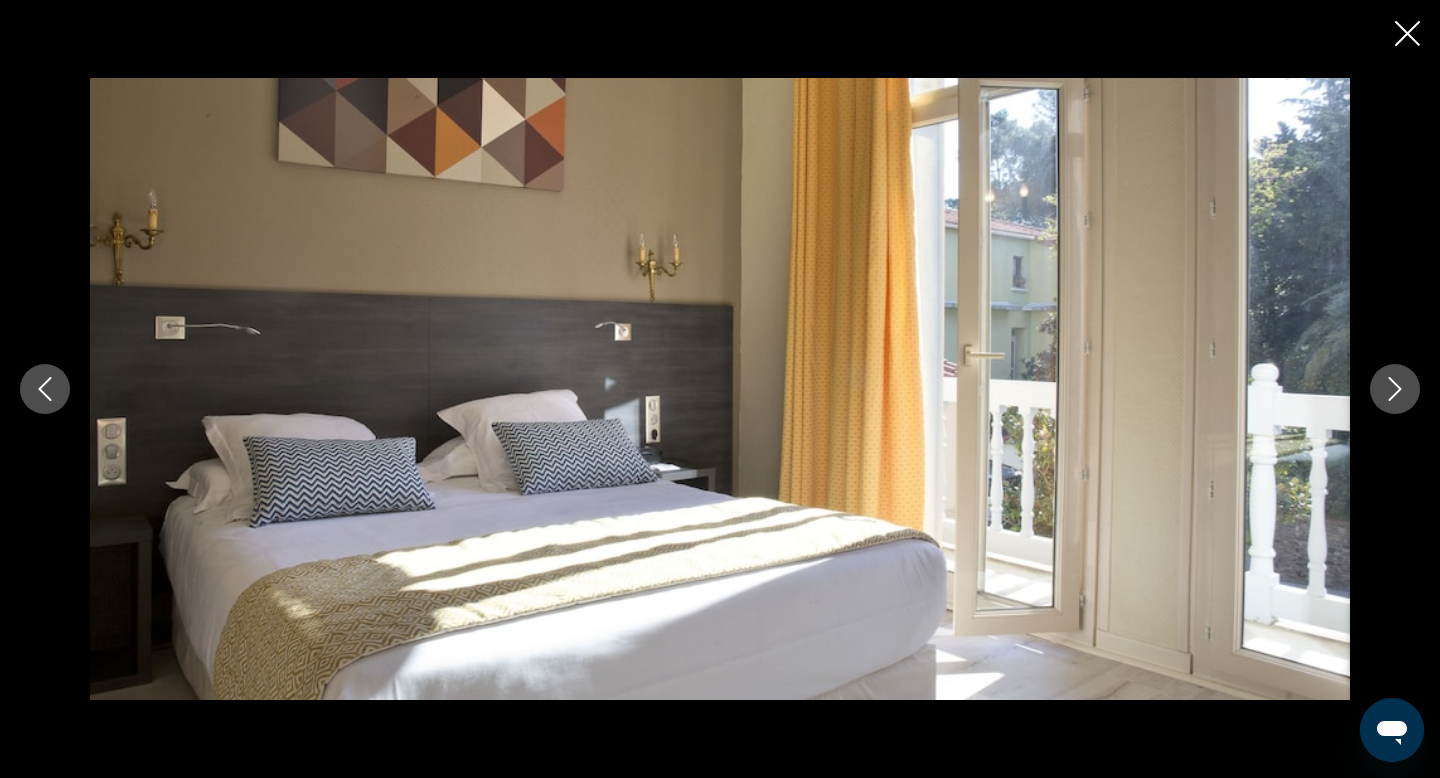 click 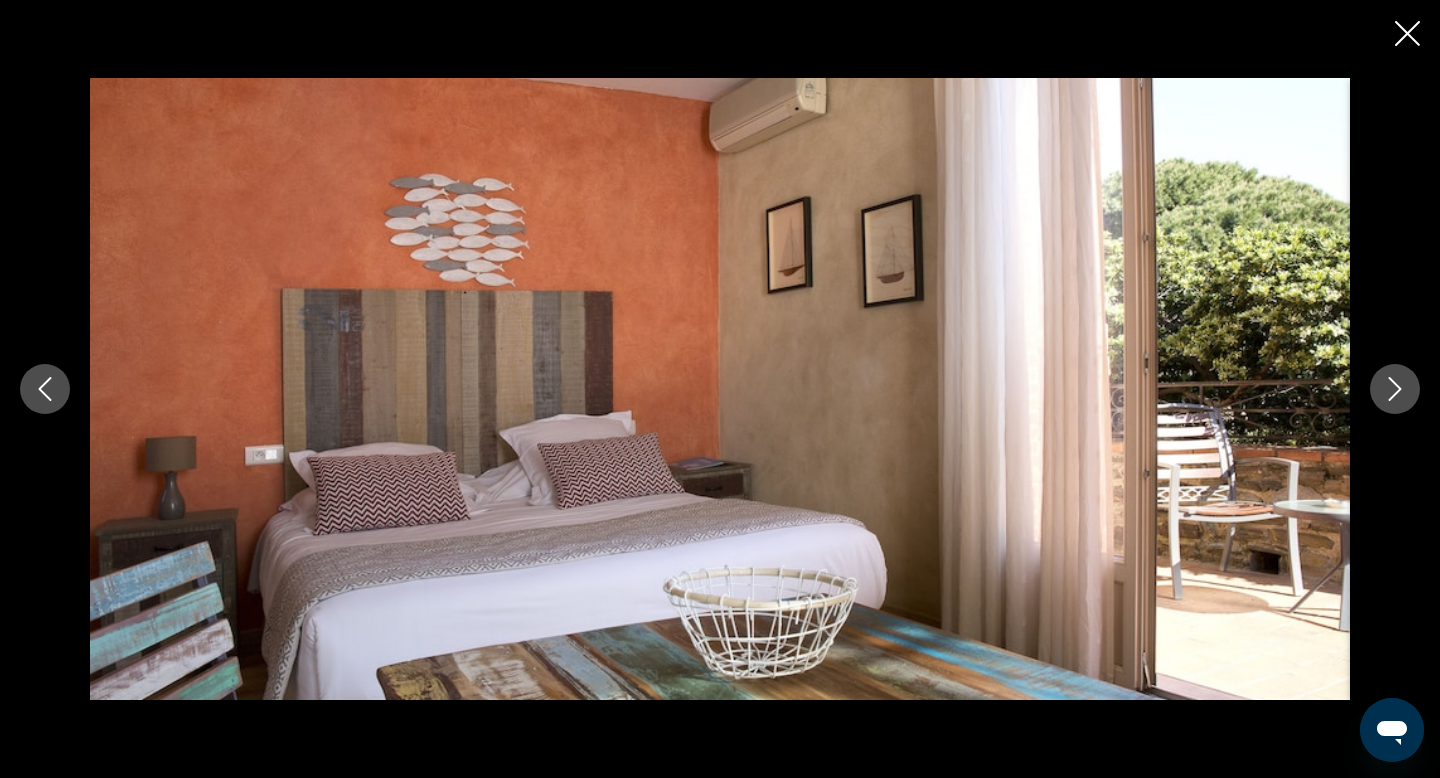 click 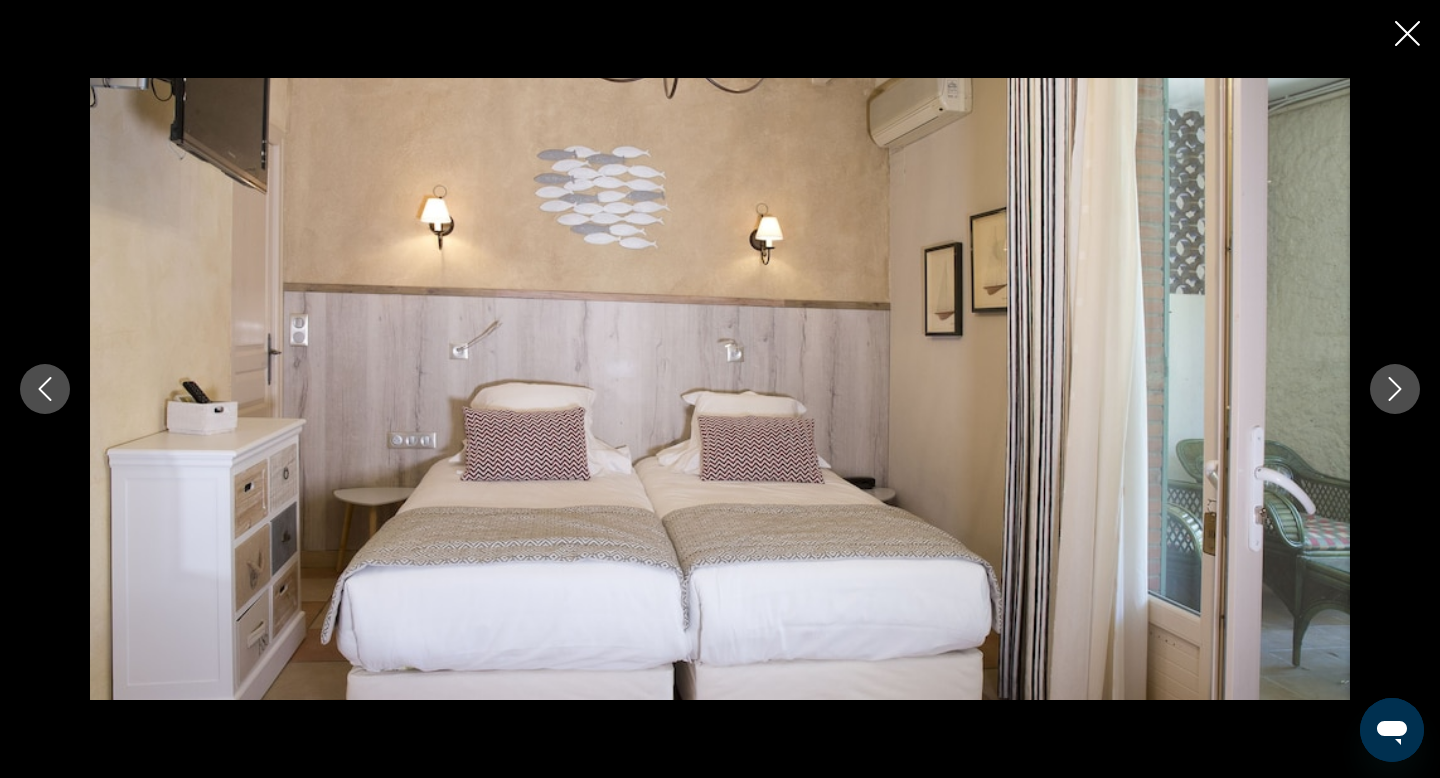 click 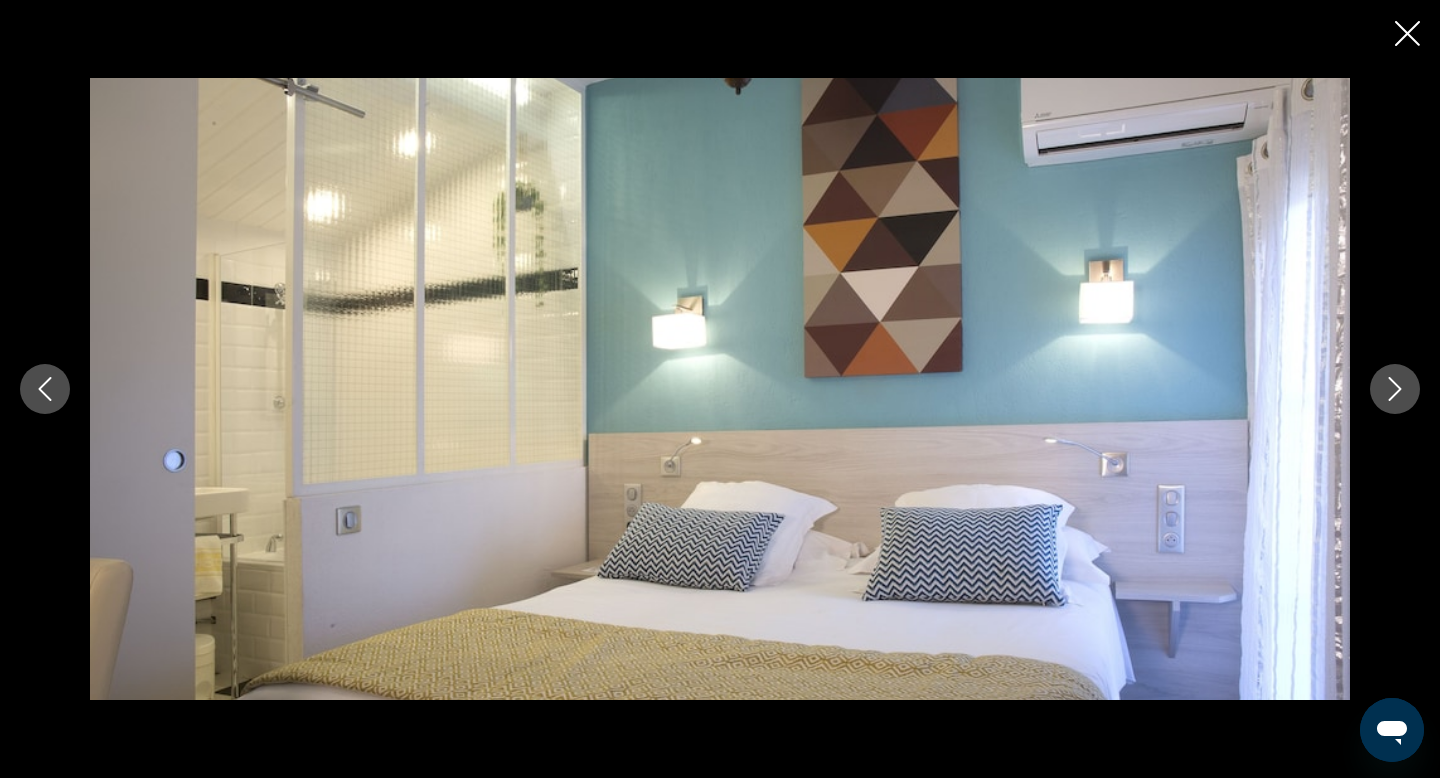 click 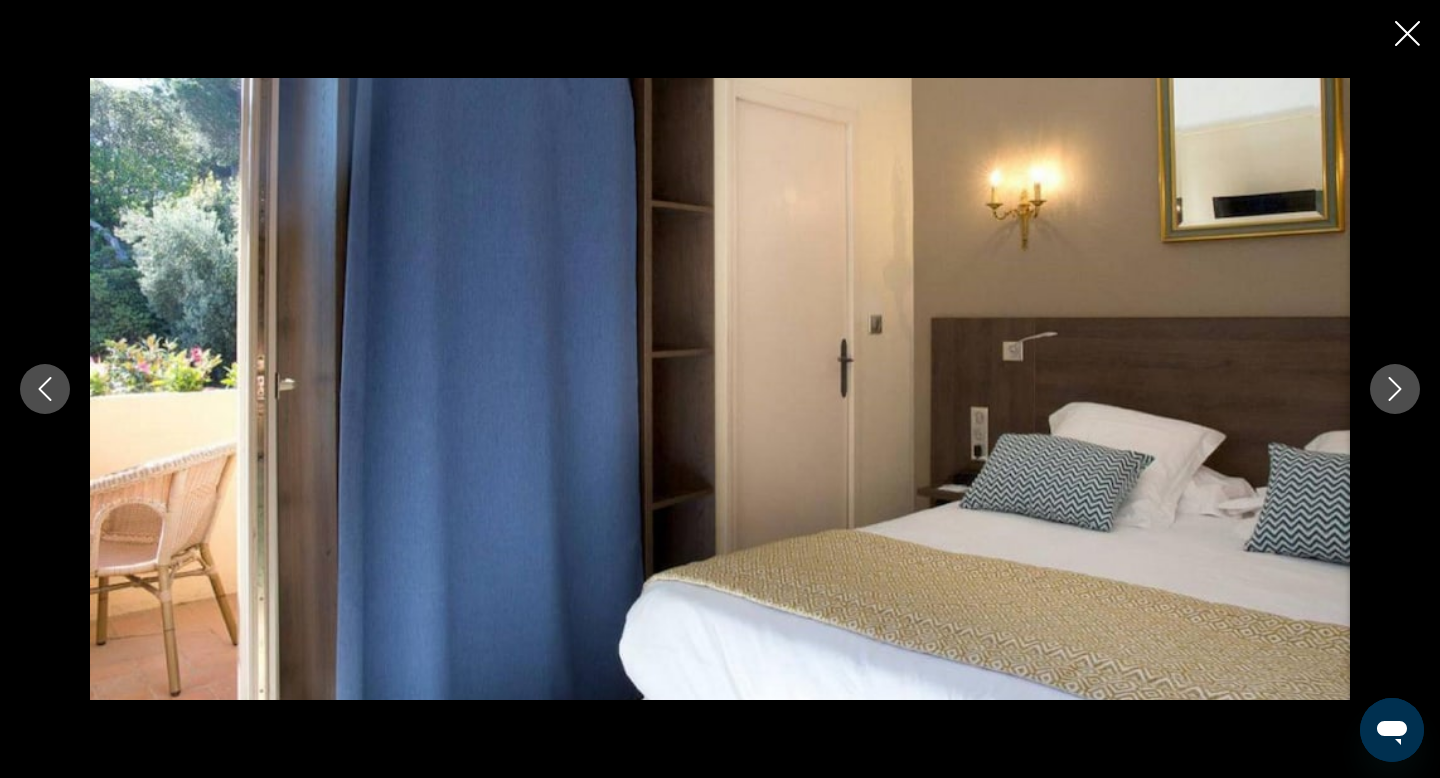 click 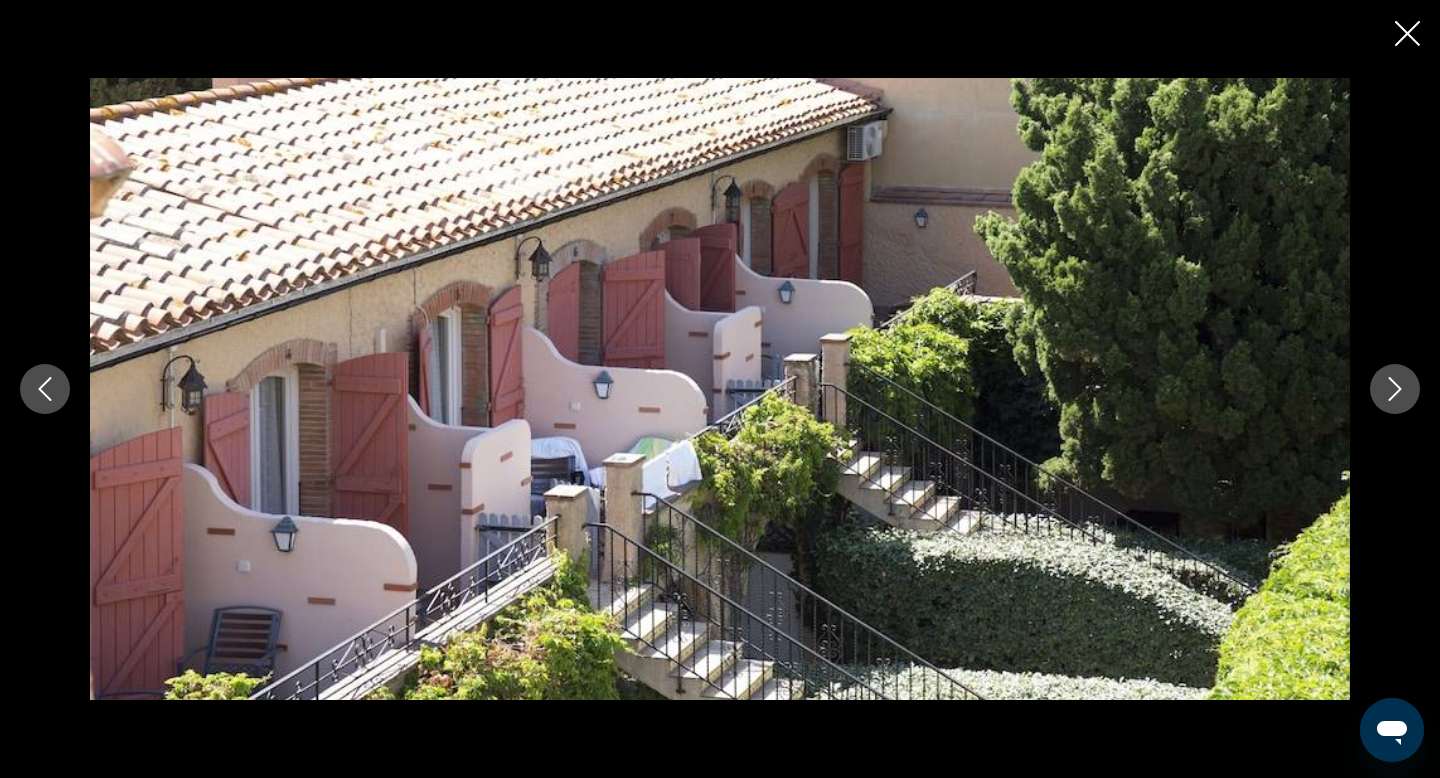 click 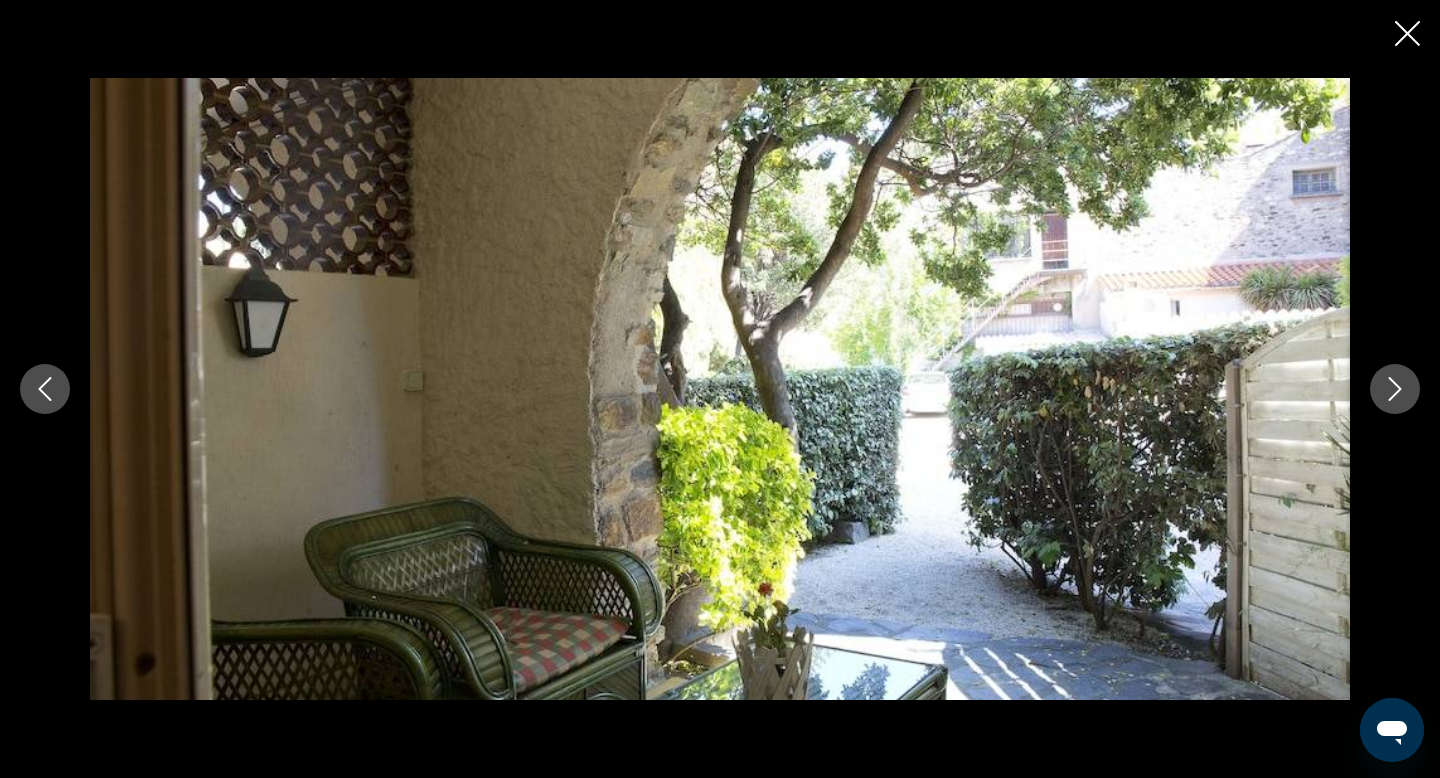 click 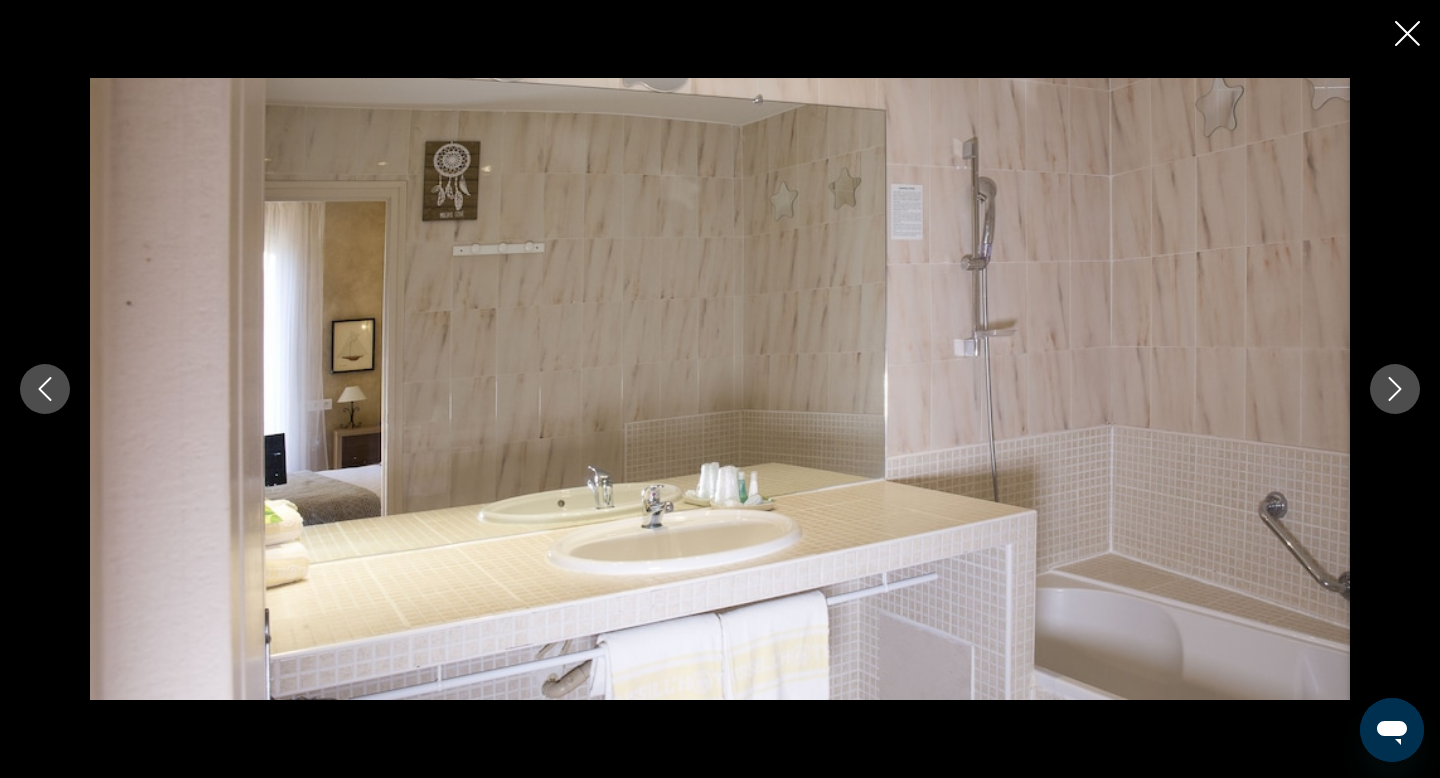 click 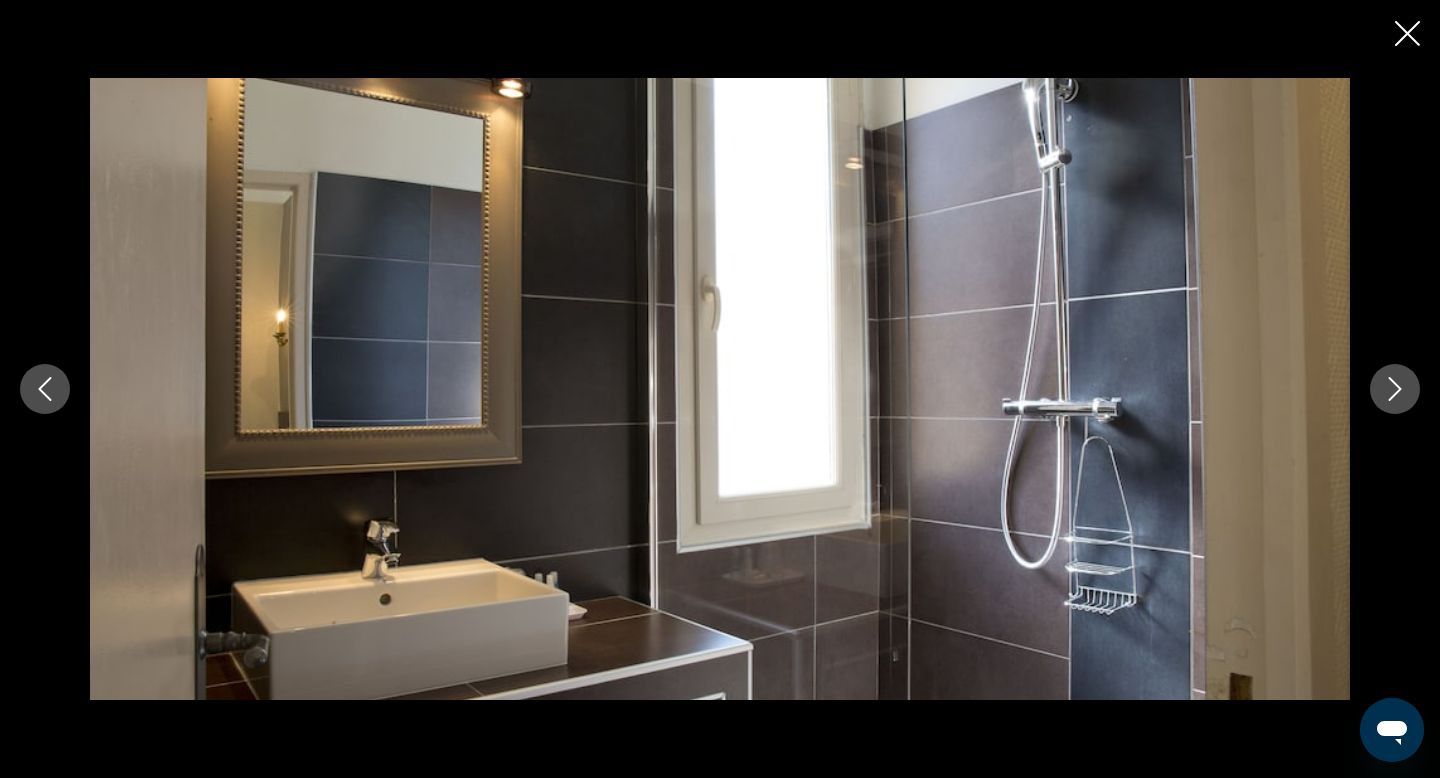 click 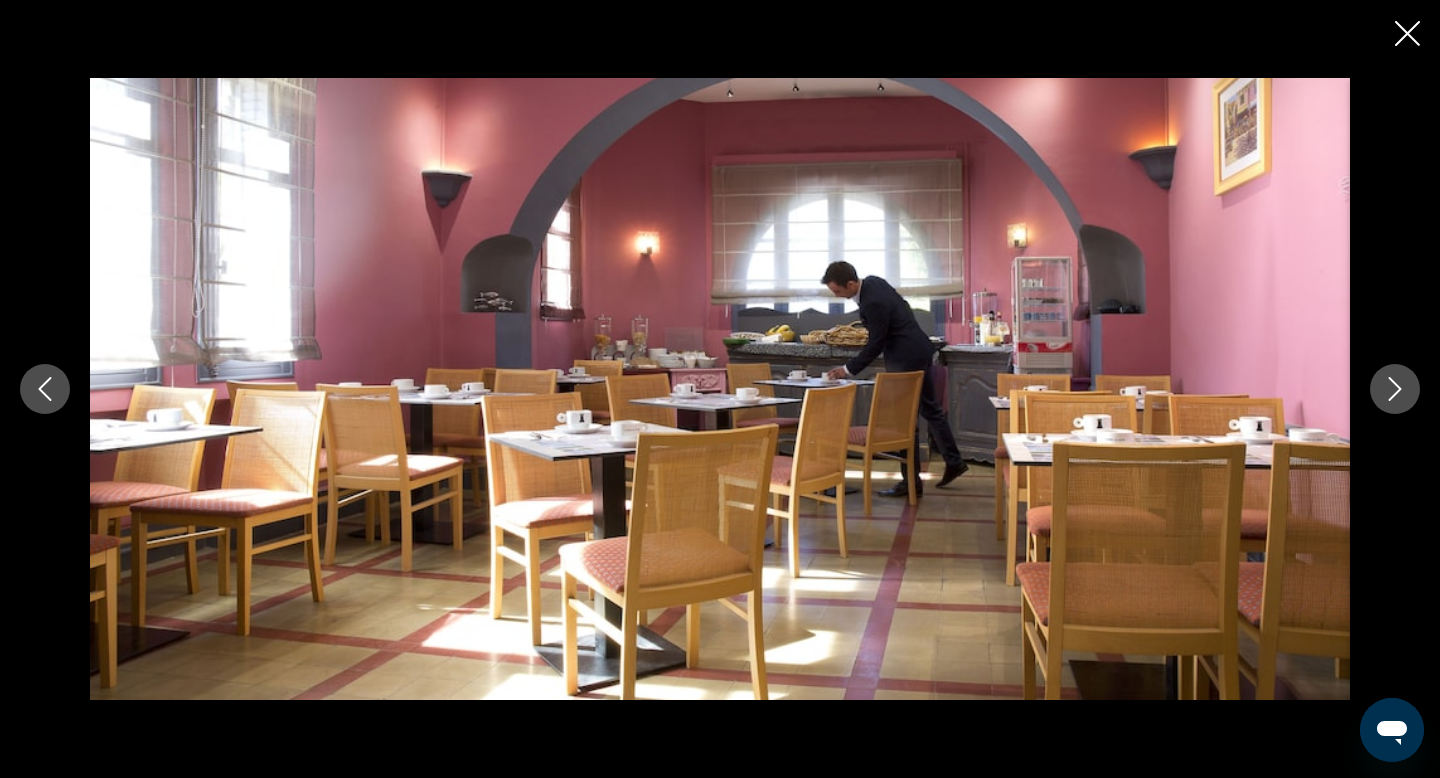 click 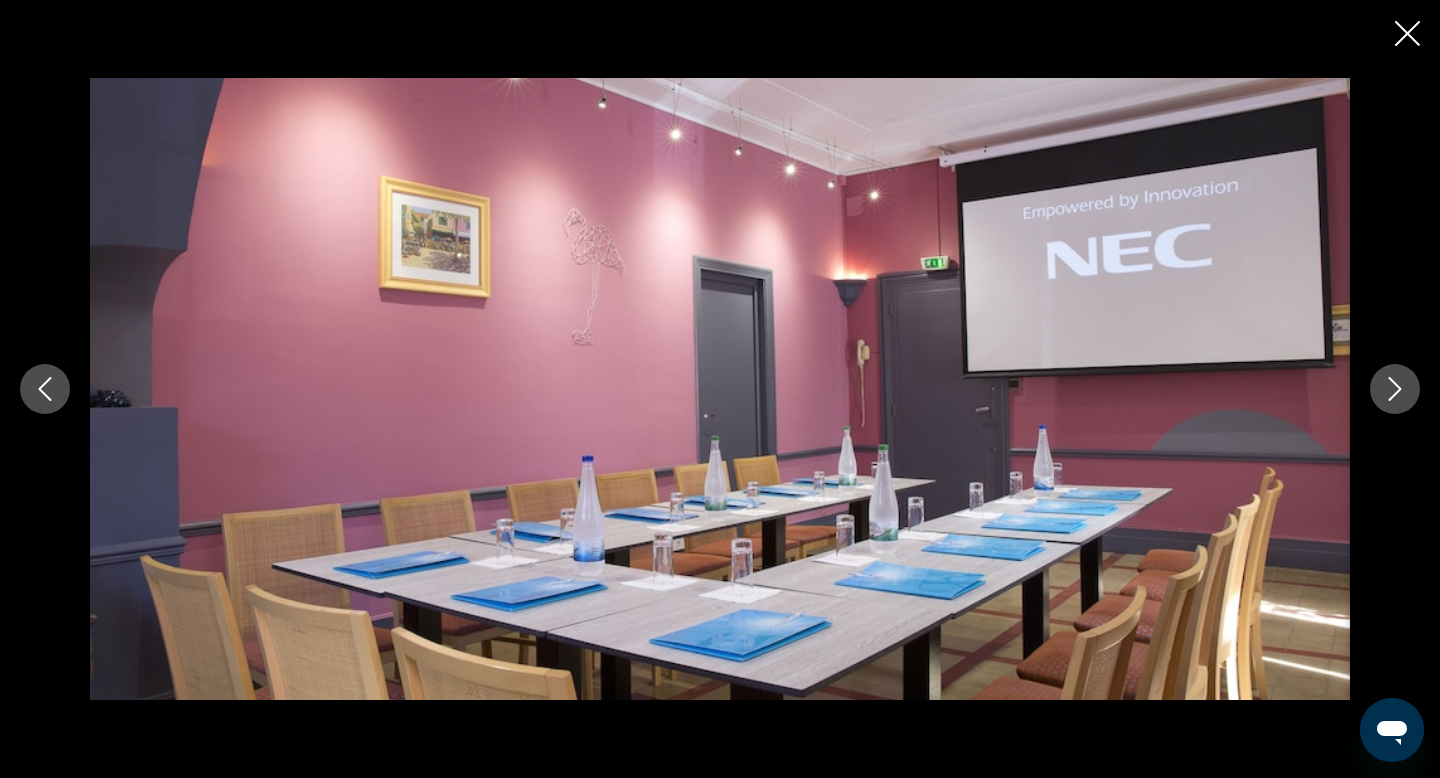 click 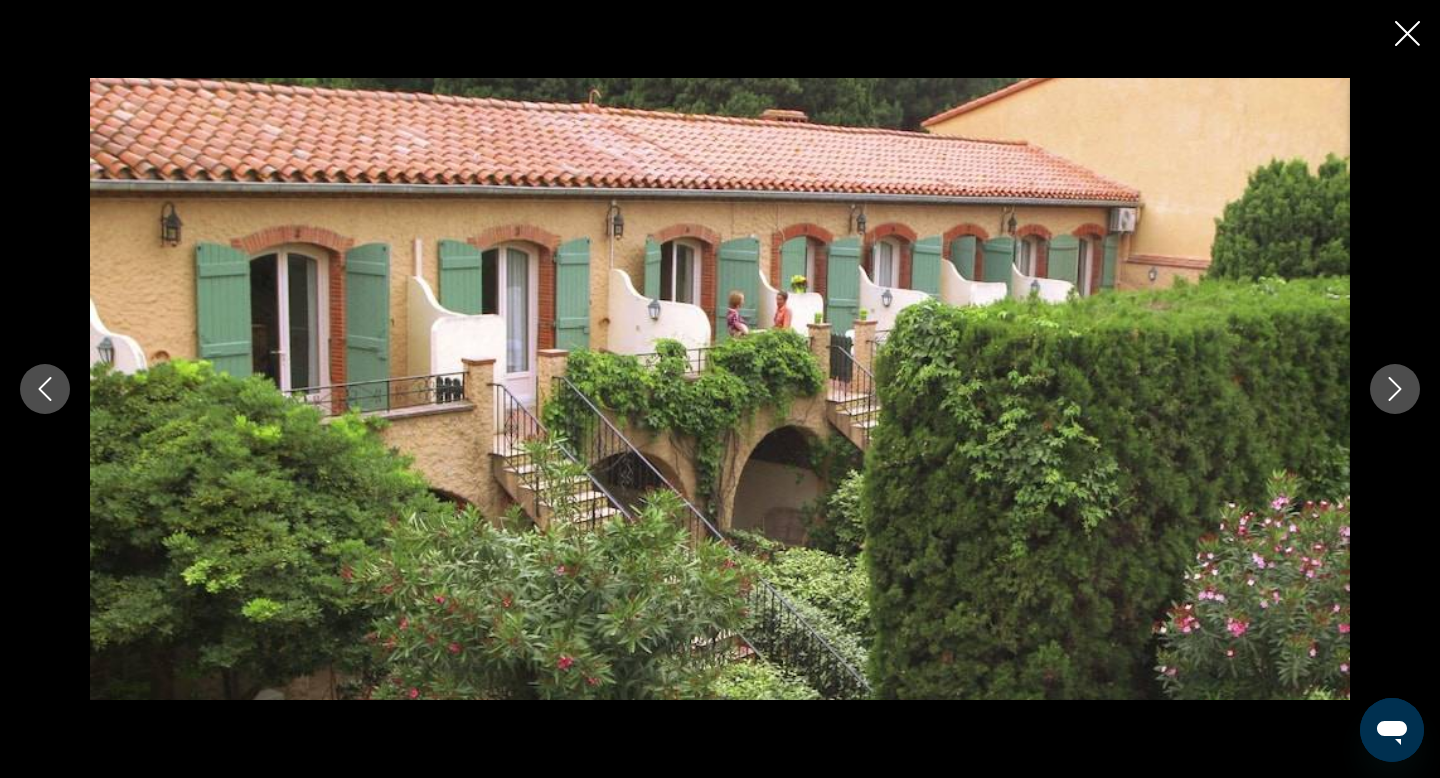 click 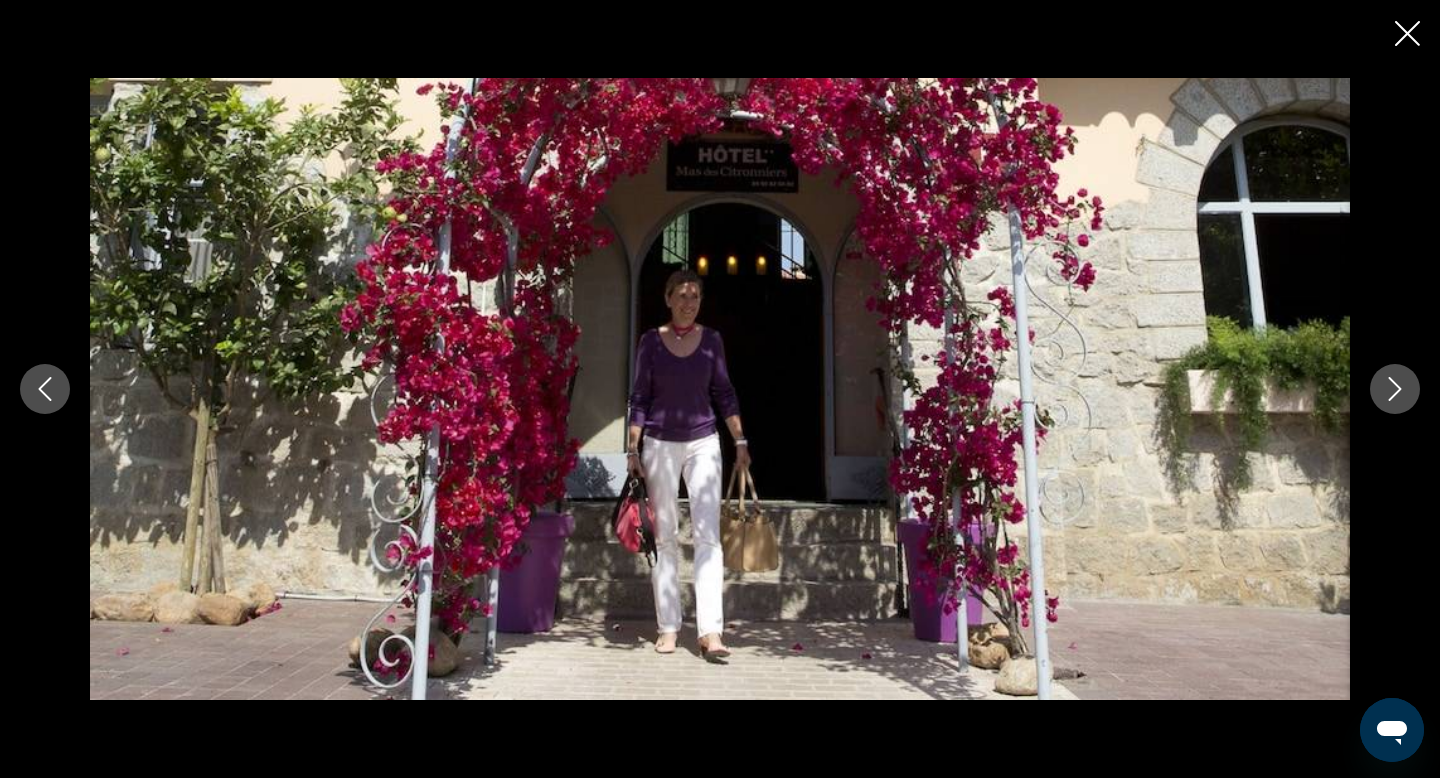 click 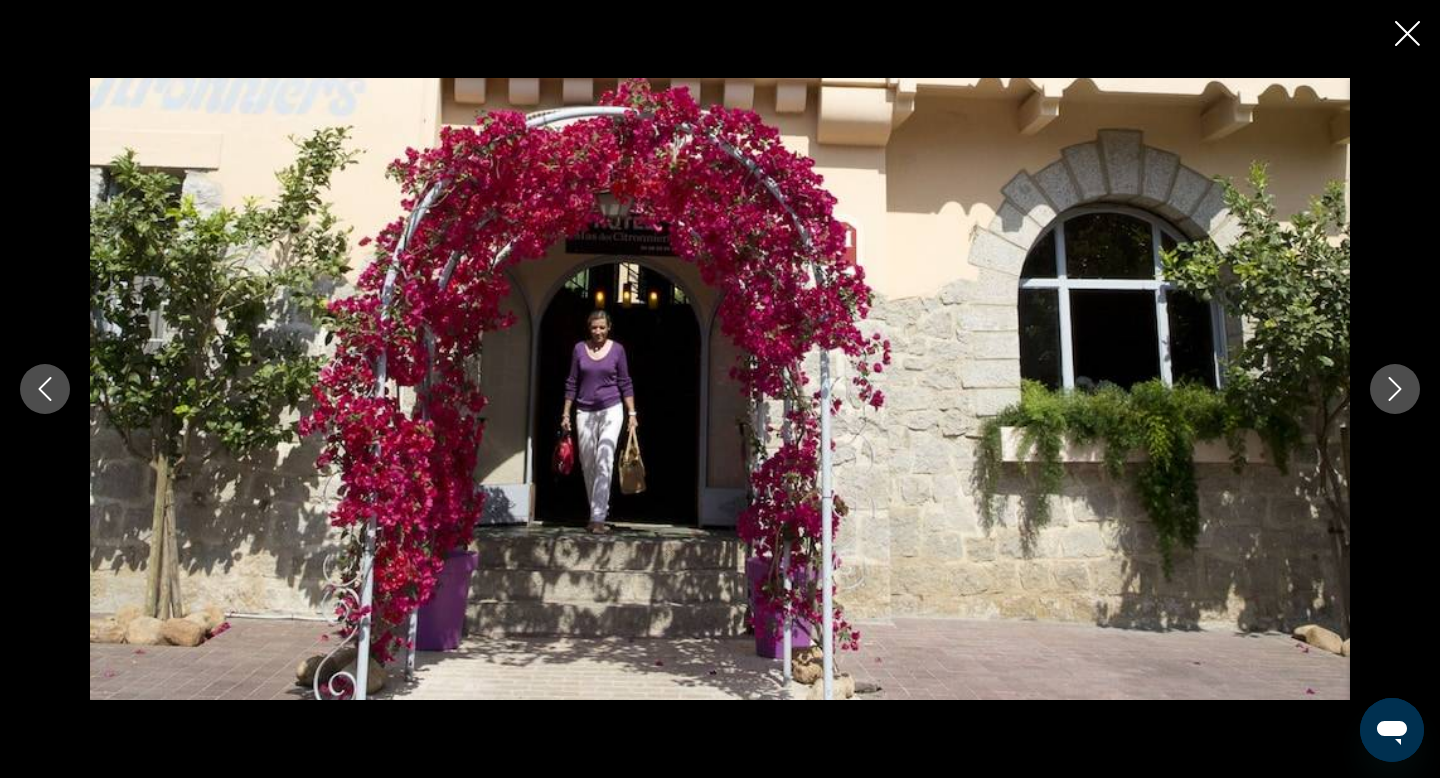 click 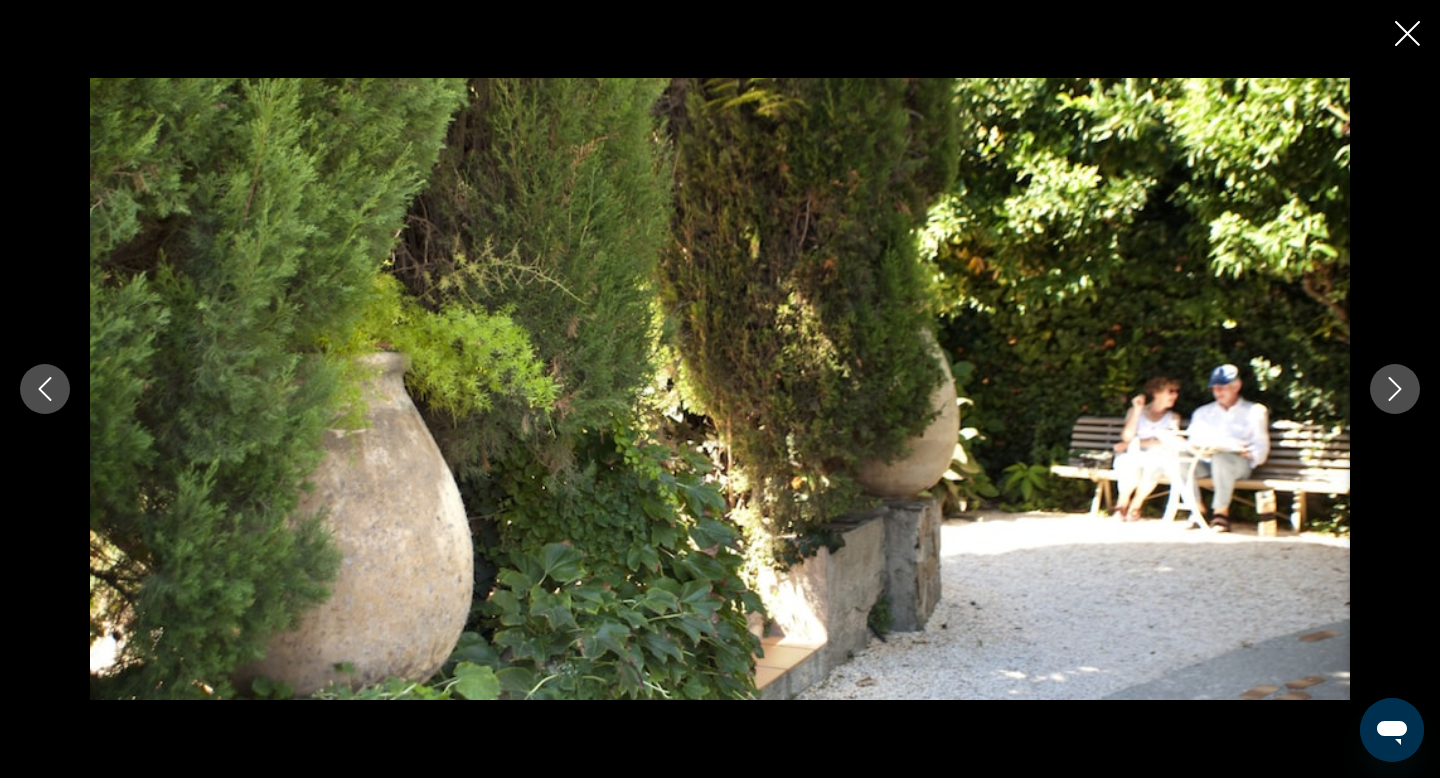 click 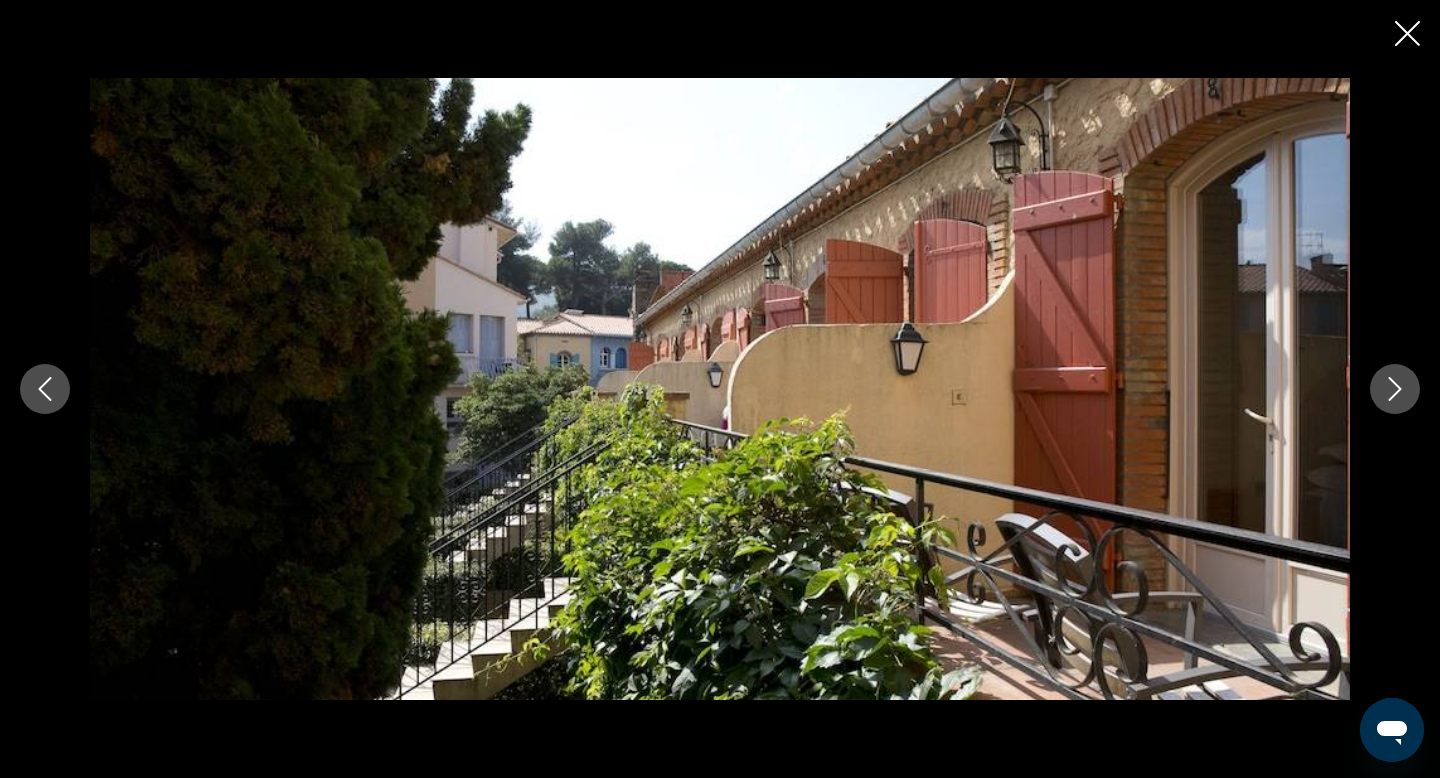 click 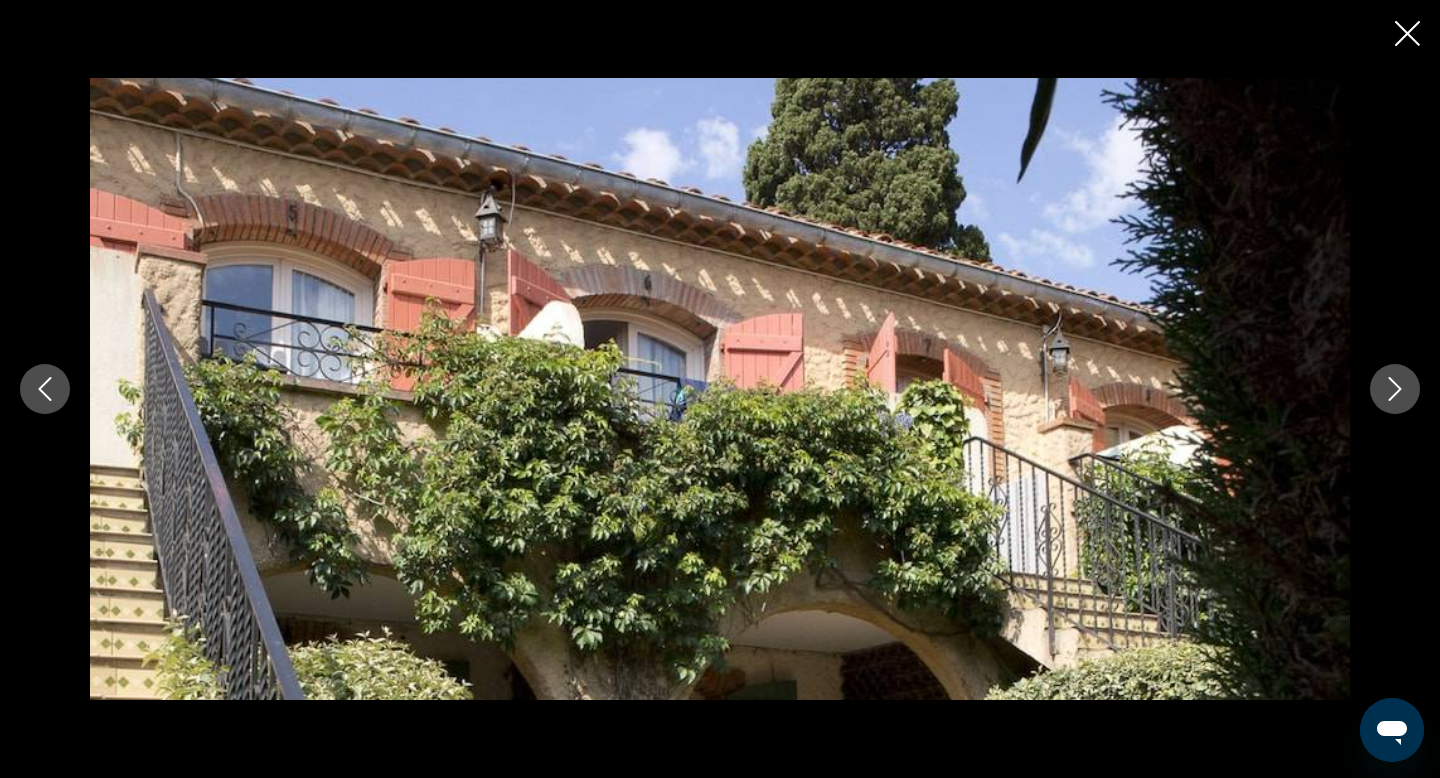 click 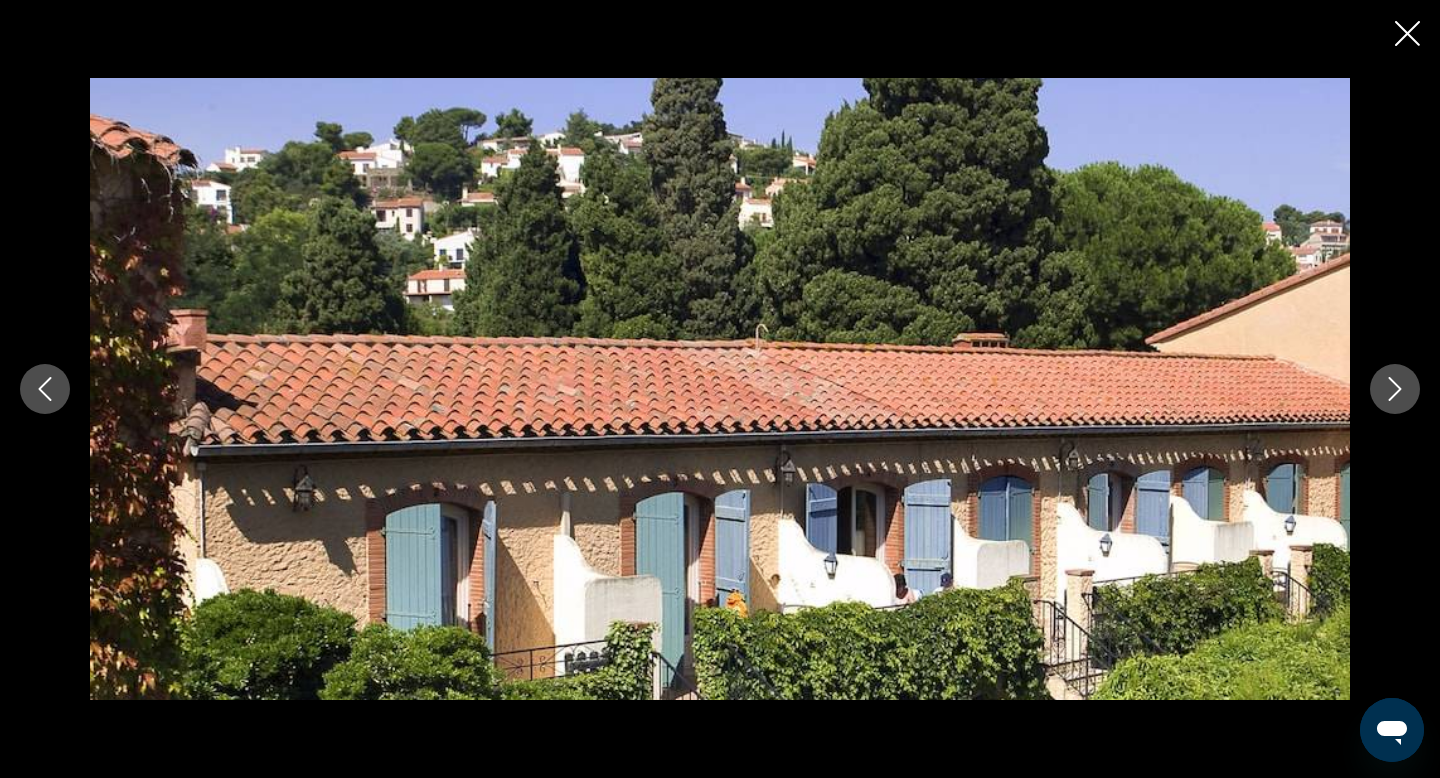 click 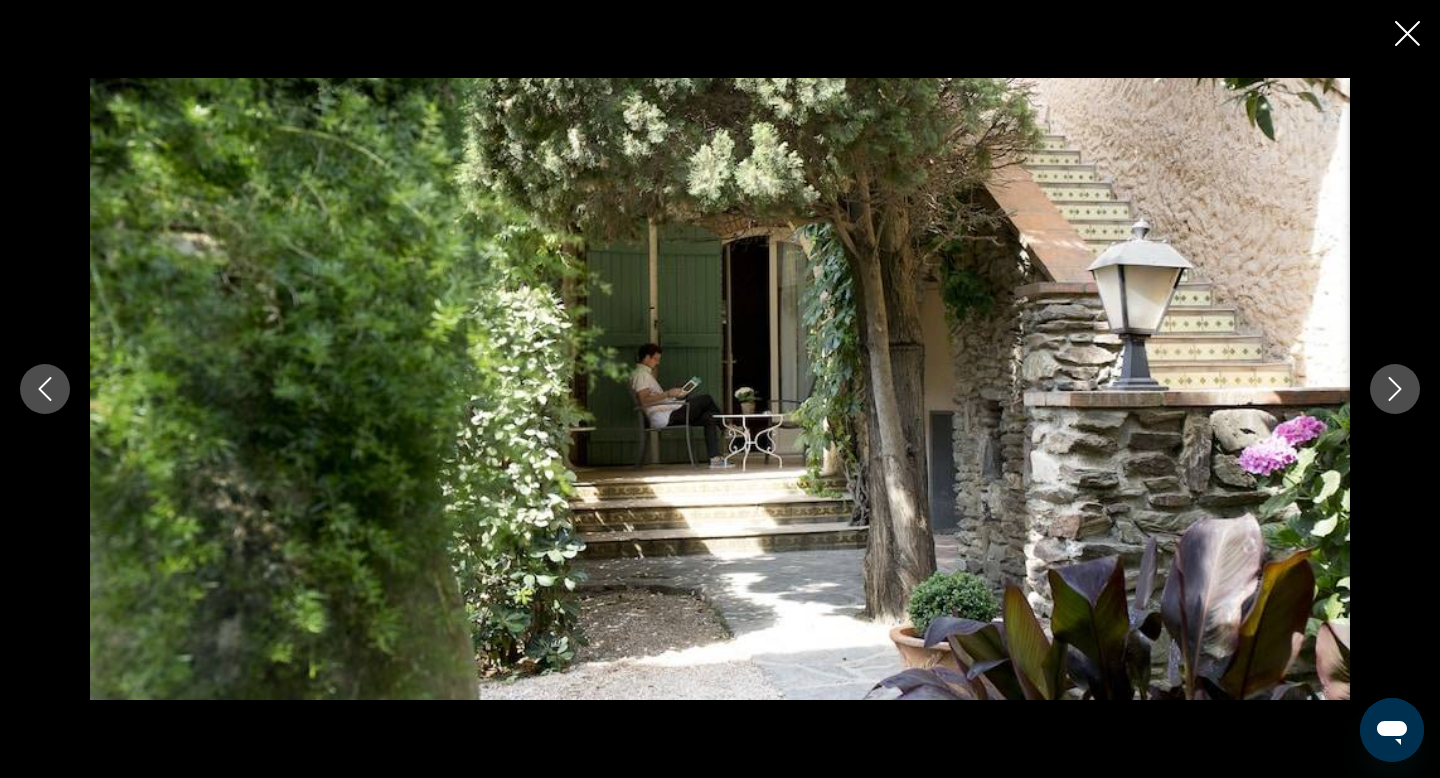 click 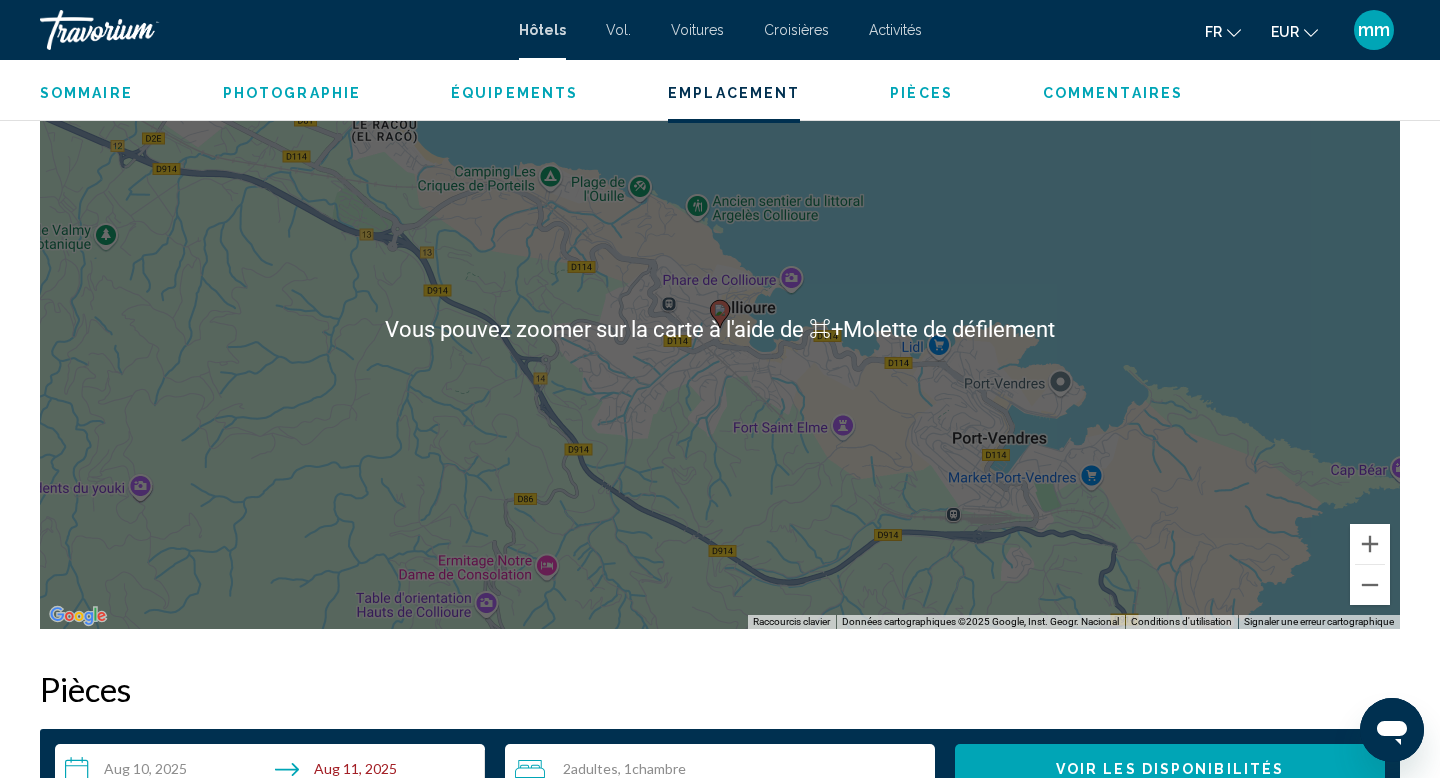 scroll, scrollTop: 2582, scrollLeft: 0, axis: vertical 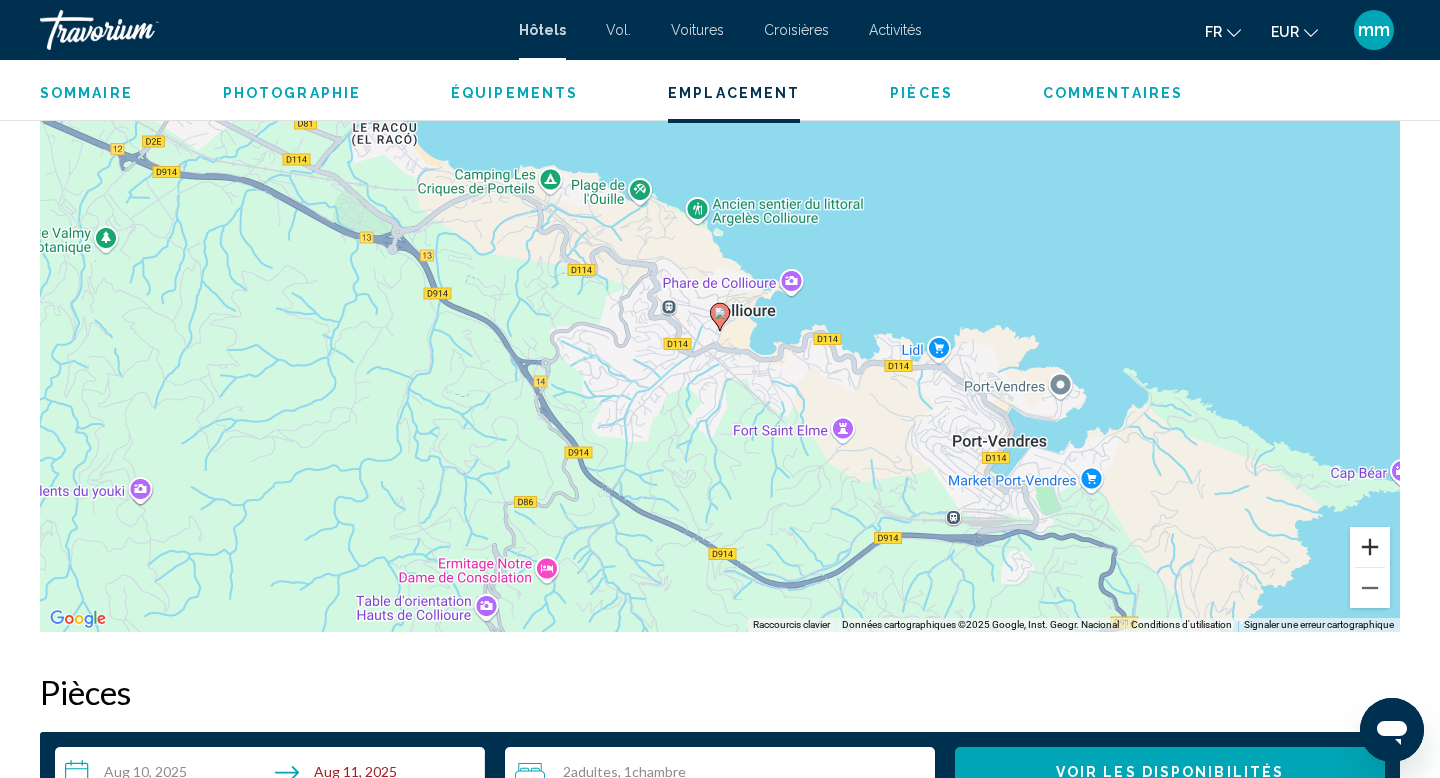 click at bounding box center (1370, 547) 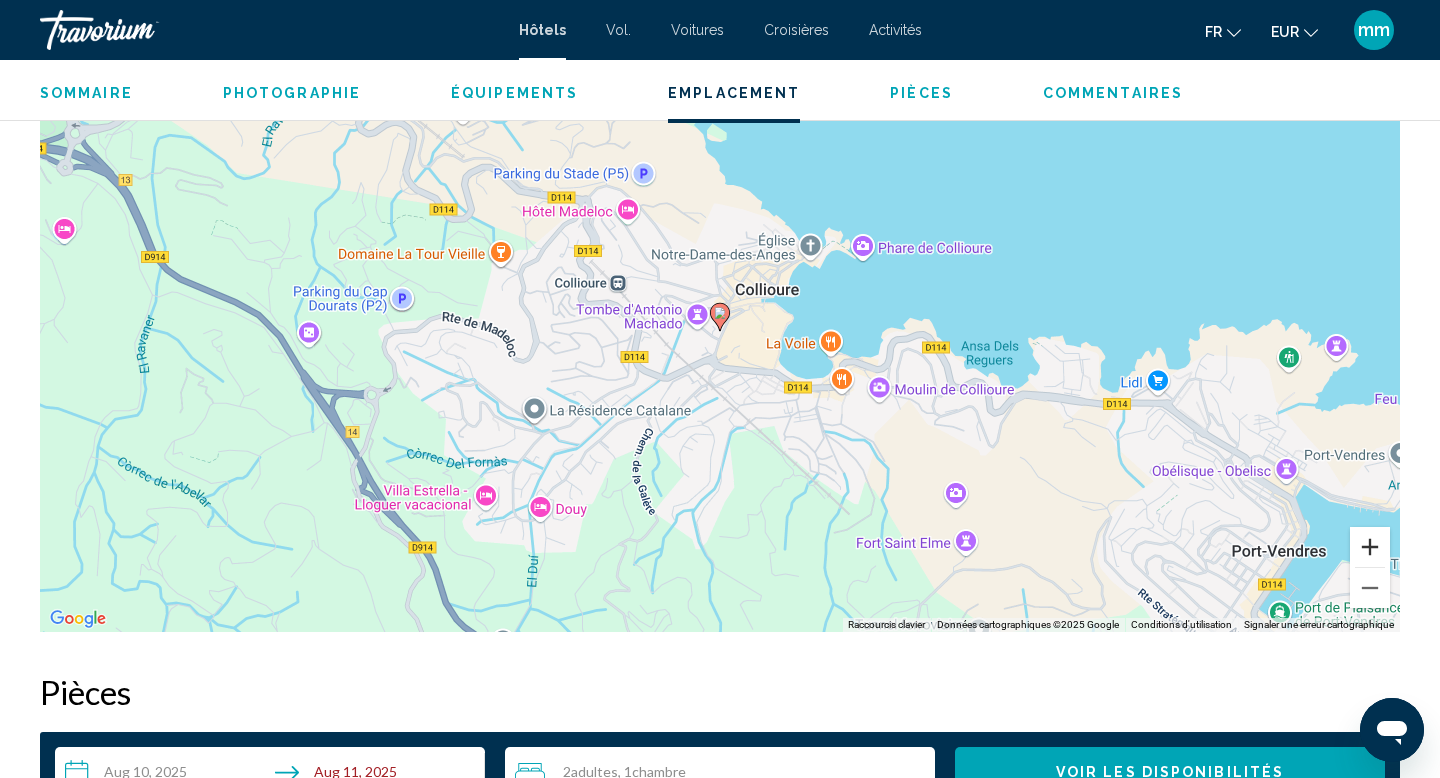 click at bounding box center (1370, 547) 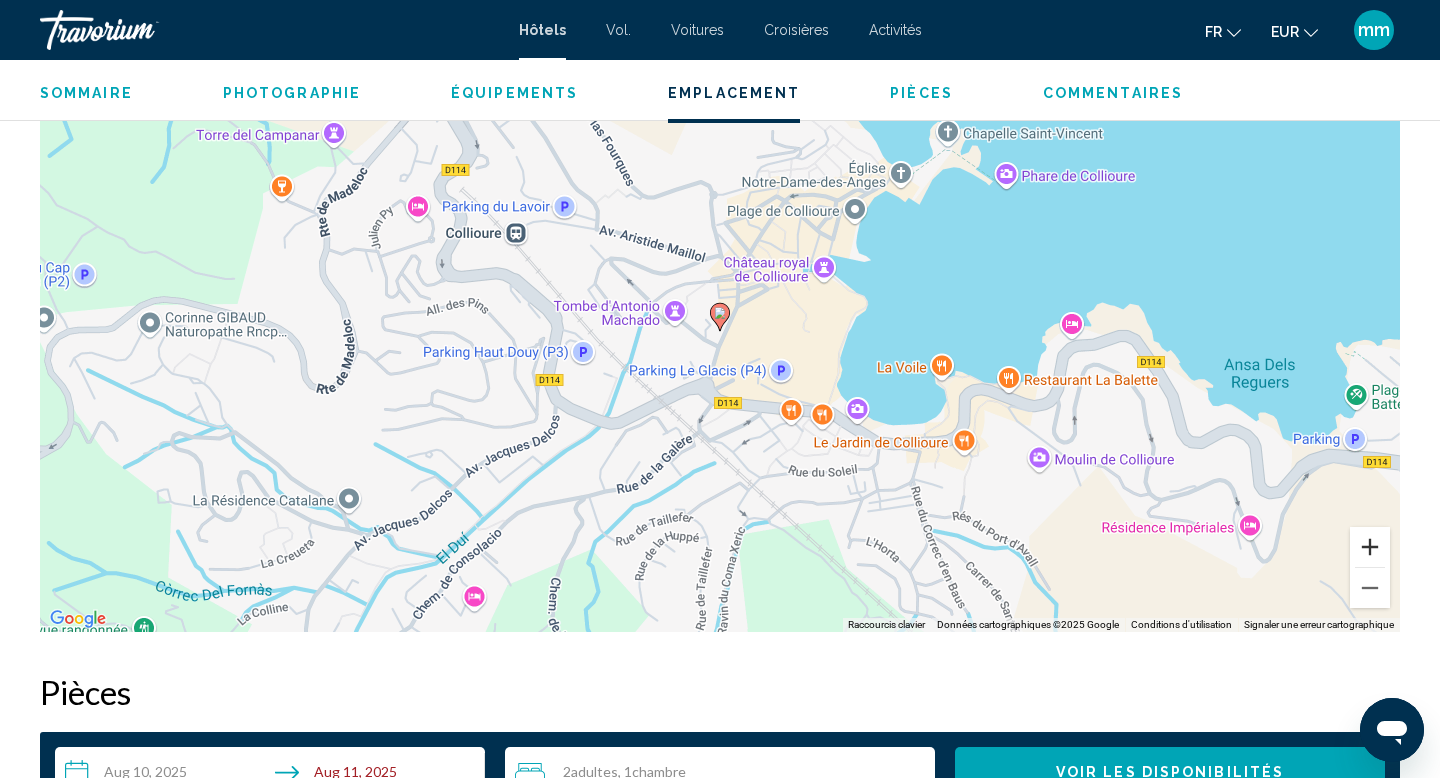 click at bounding box center [1370, 547] 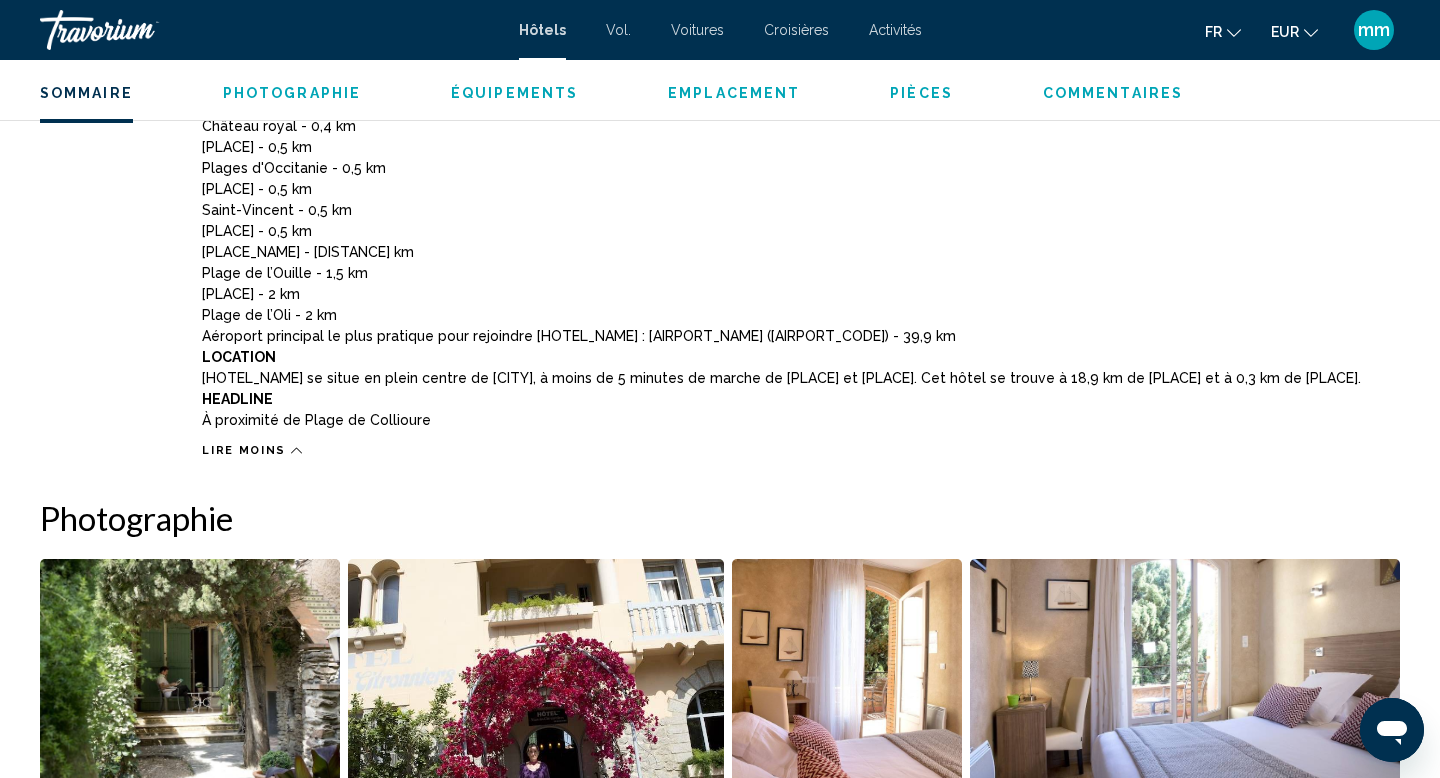 scroll, scrollTop: 1349, scrollLeft: 0, axis: vertical 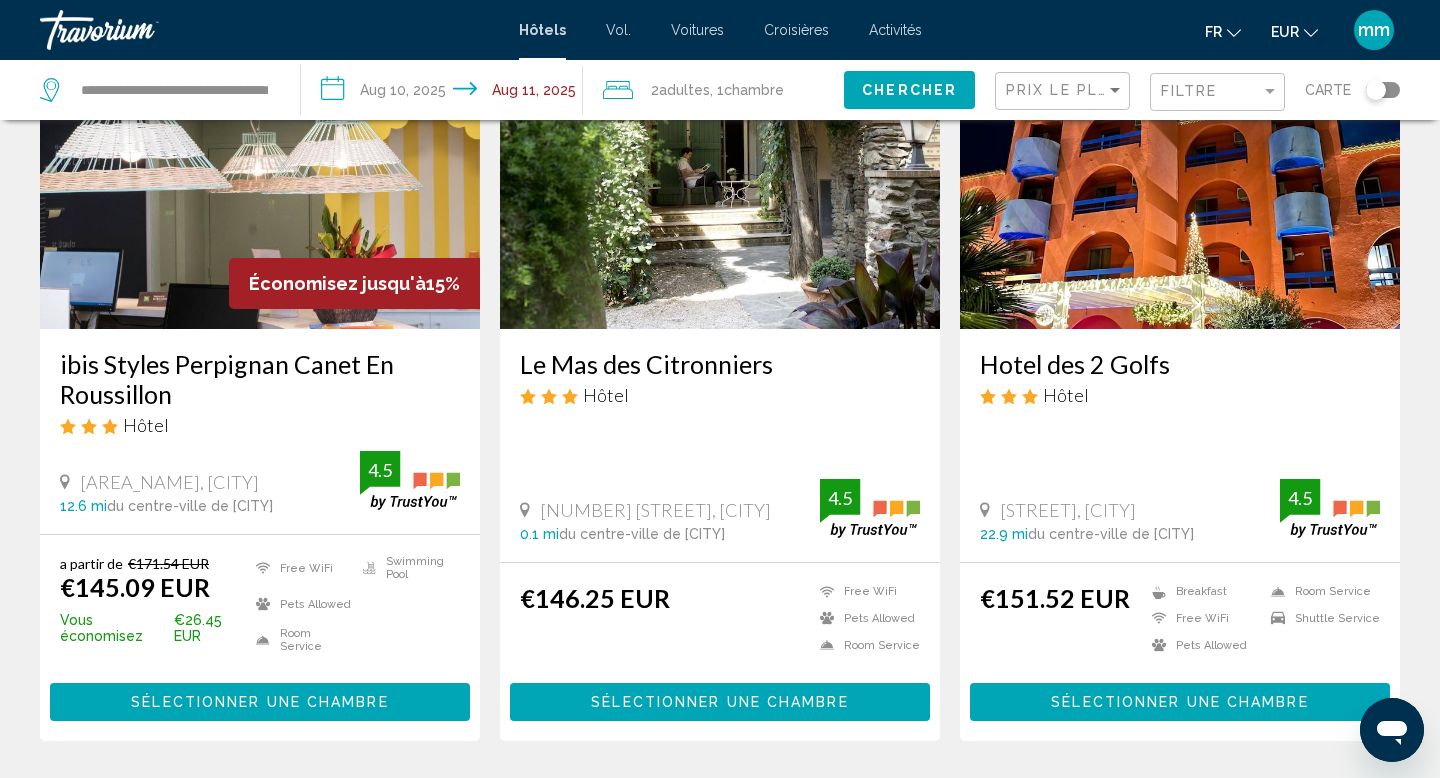 click at bounding box center (1180, 169) 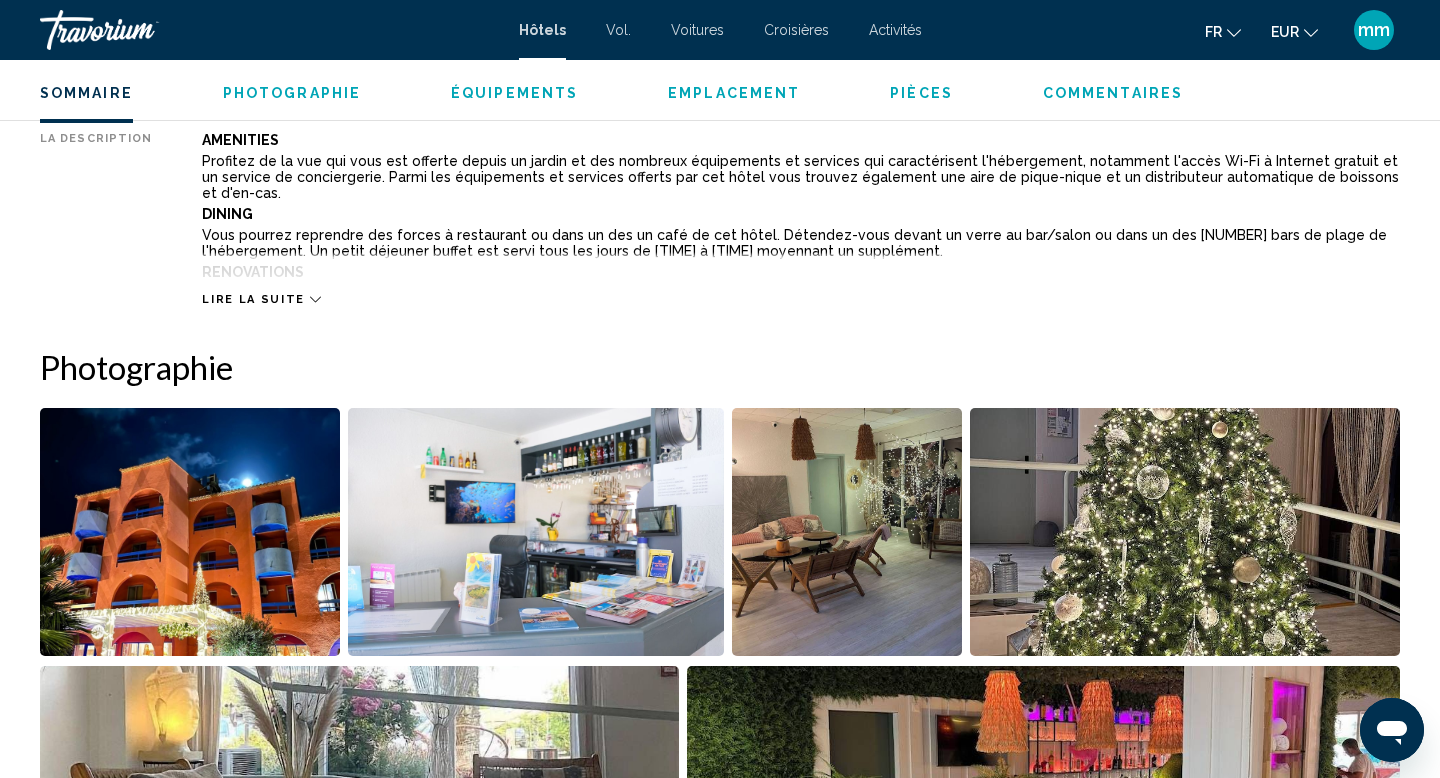 scroll, scrollTop: 752, scrollLeft: 0, axis: vertical 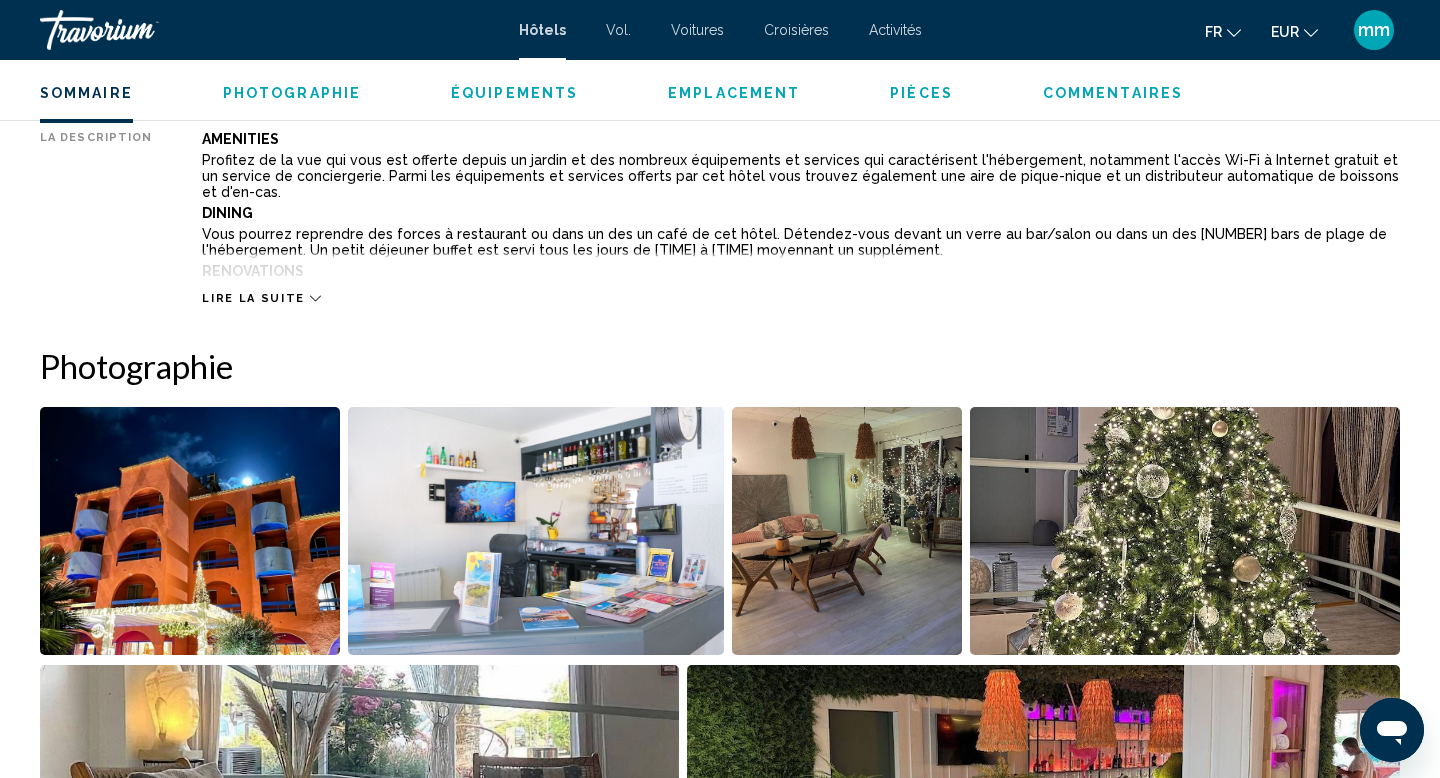 click at bounding box center (190, 531) 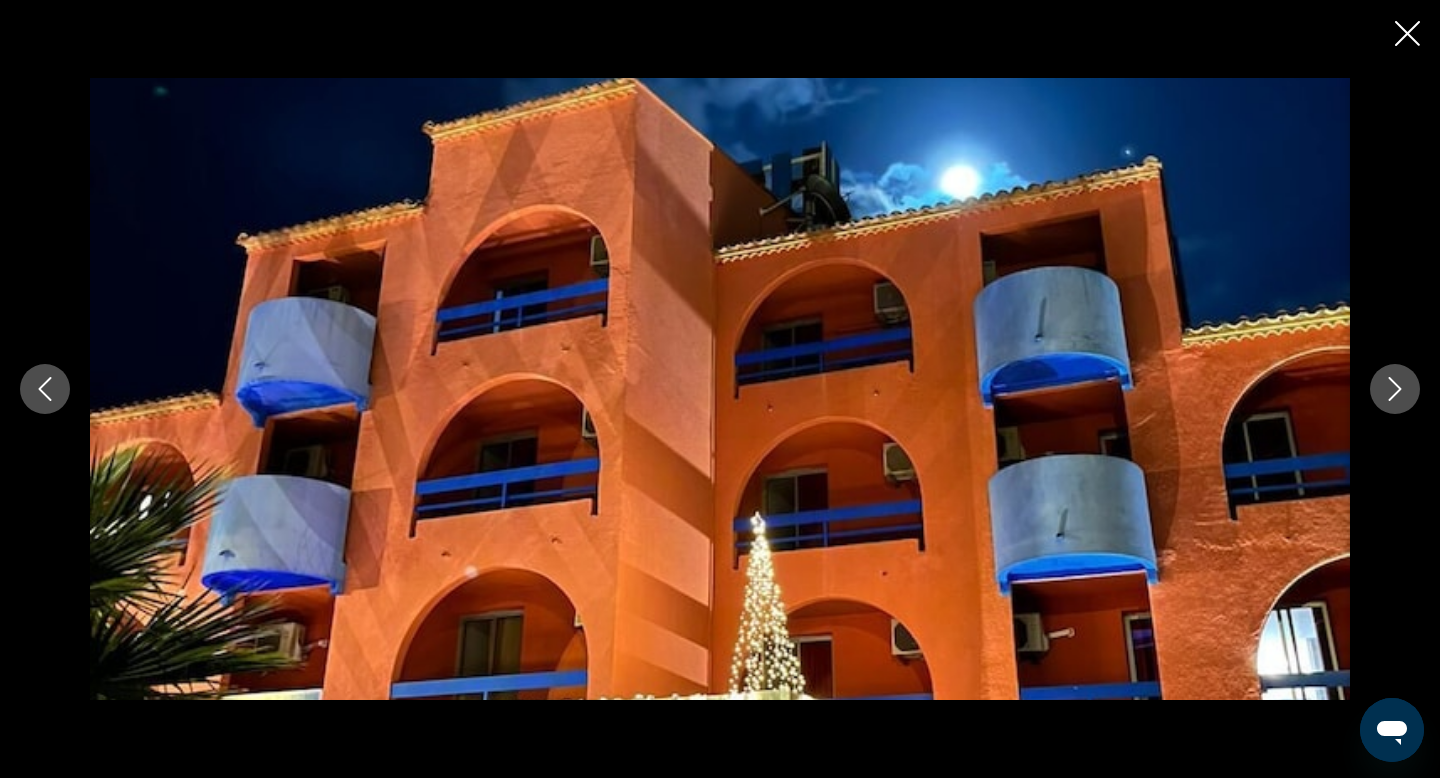 click 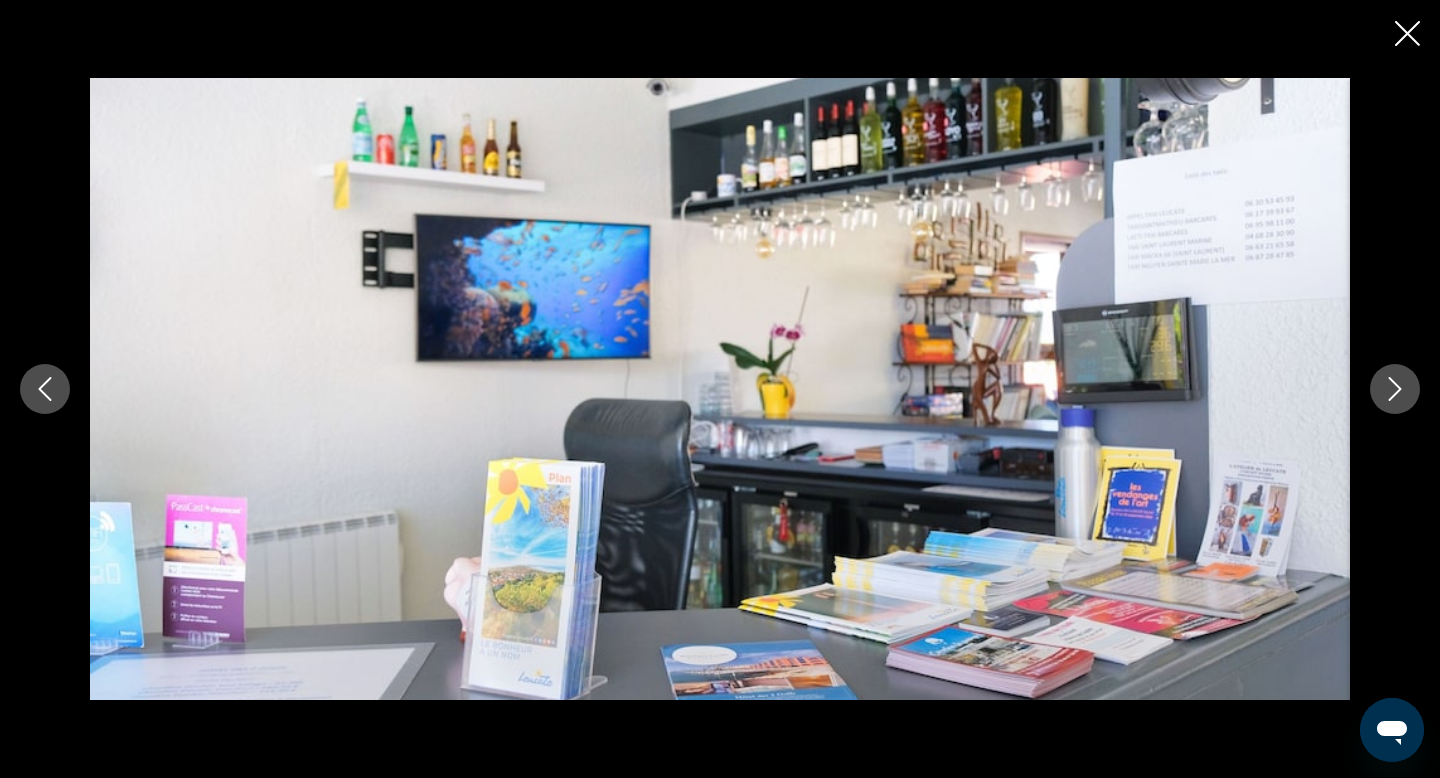 click 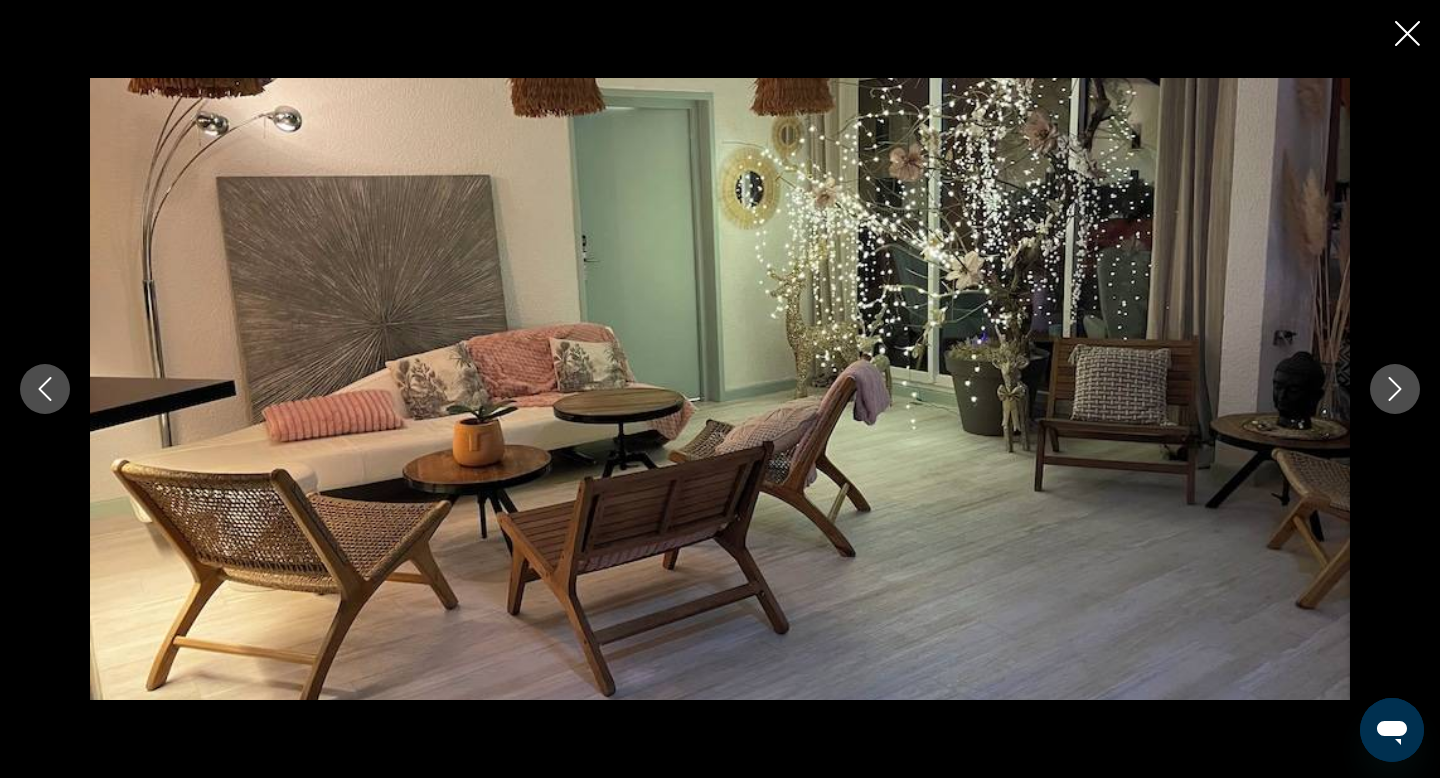 click 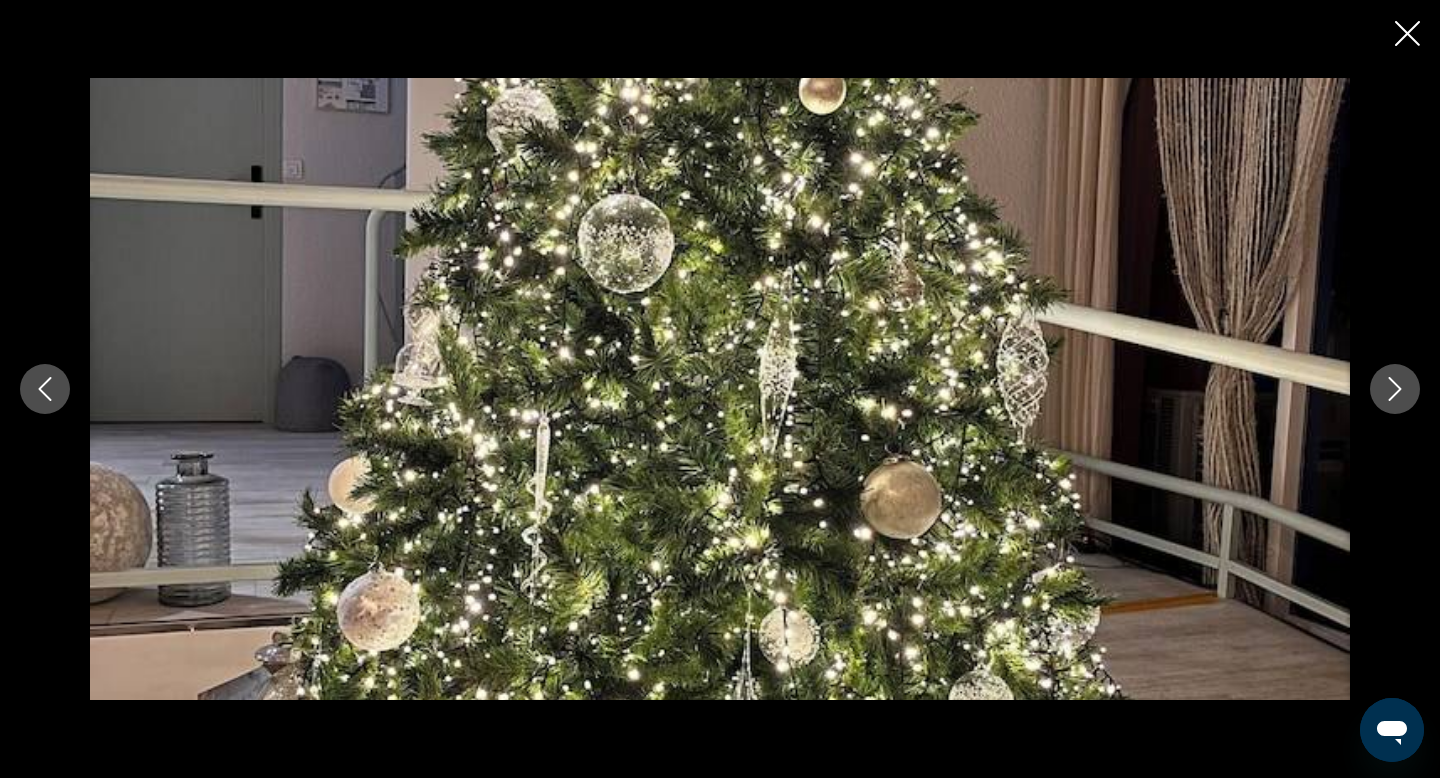 click 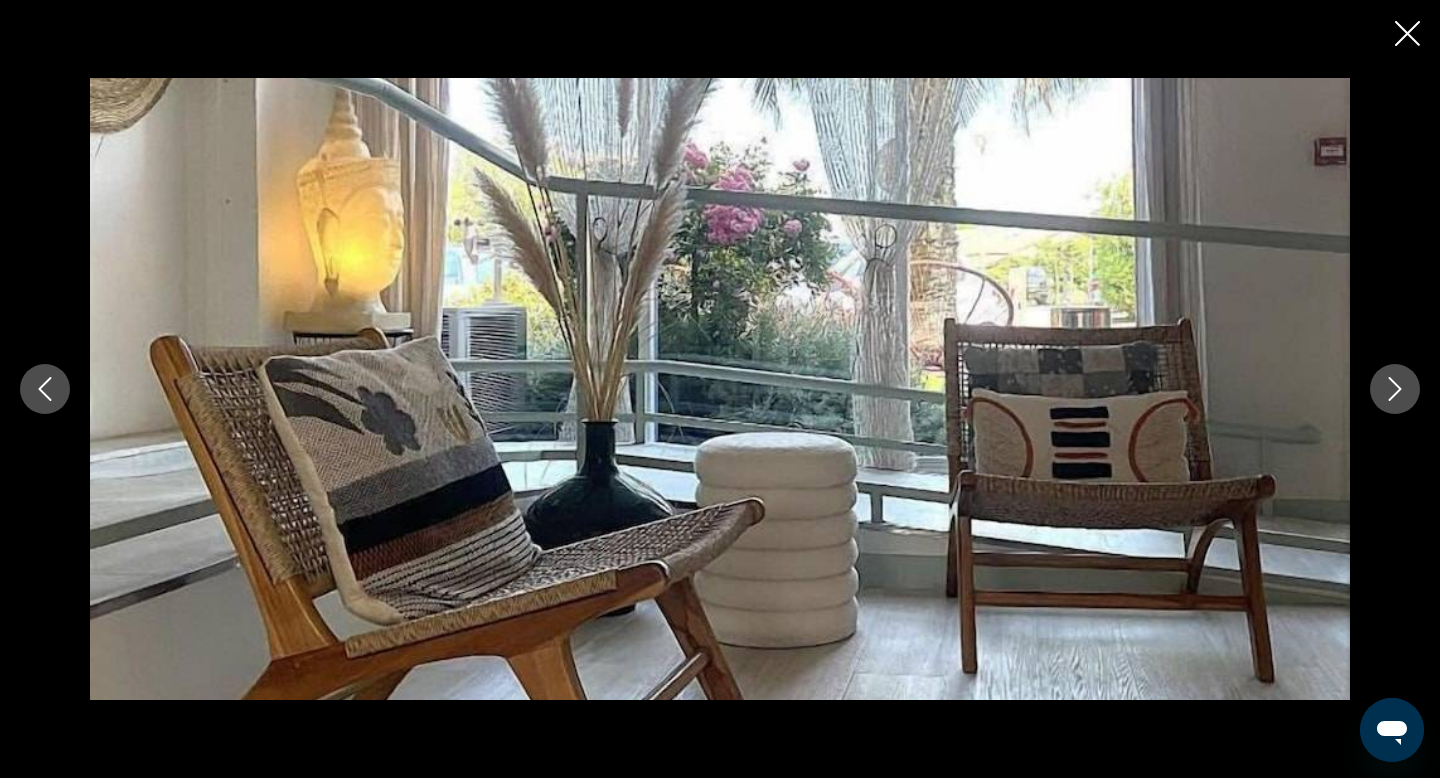 click 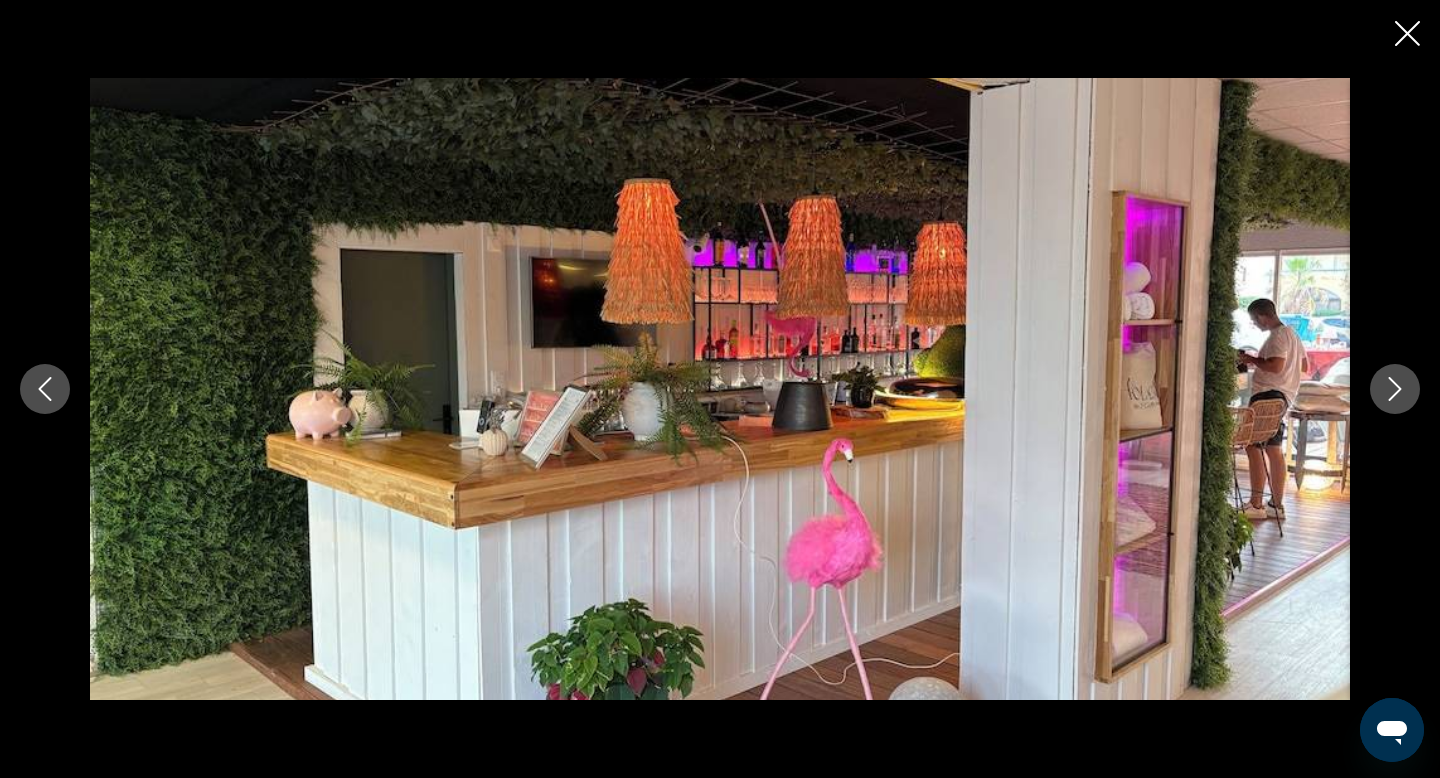 click 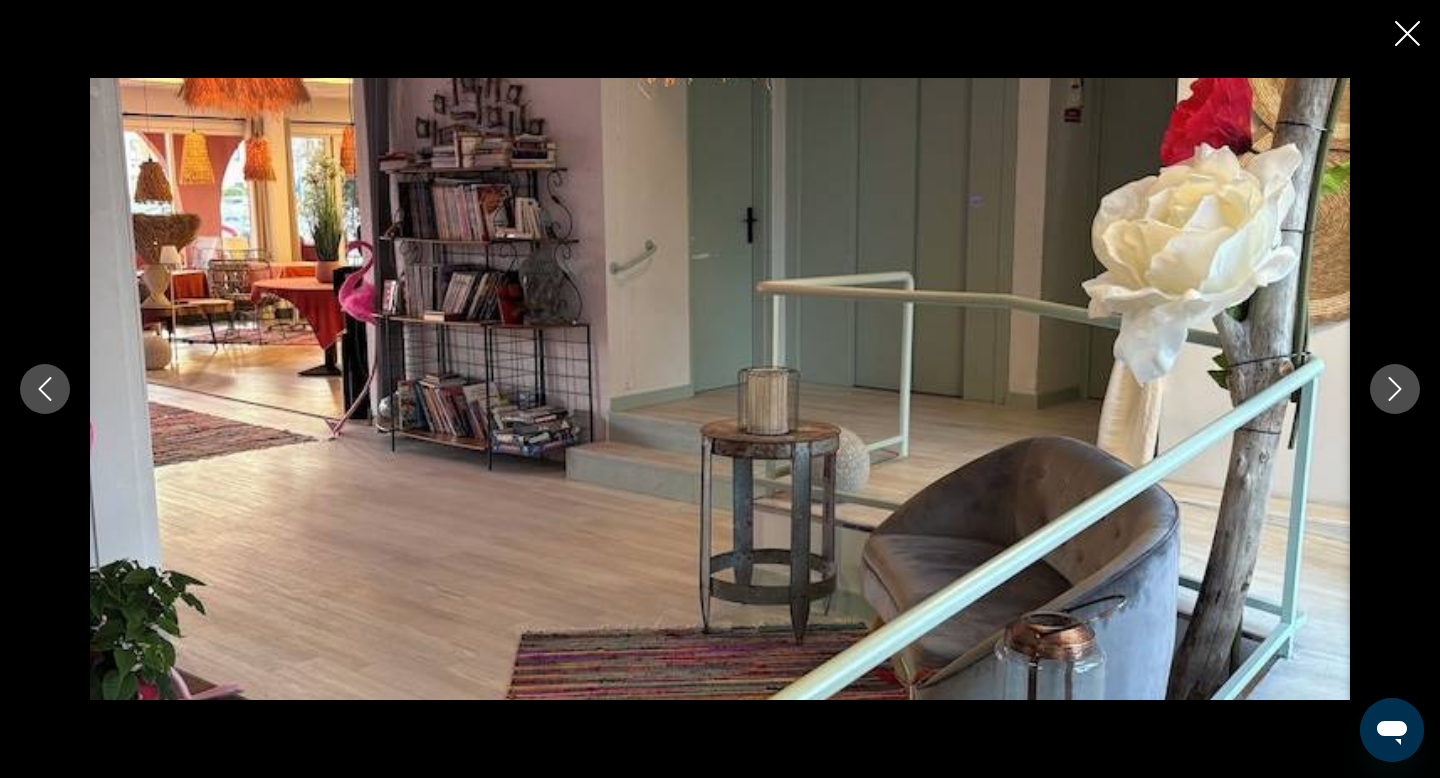click 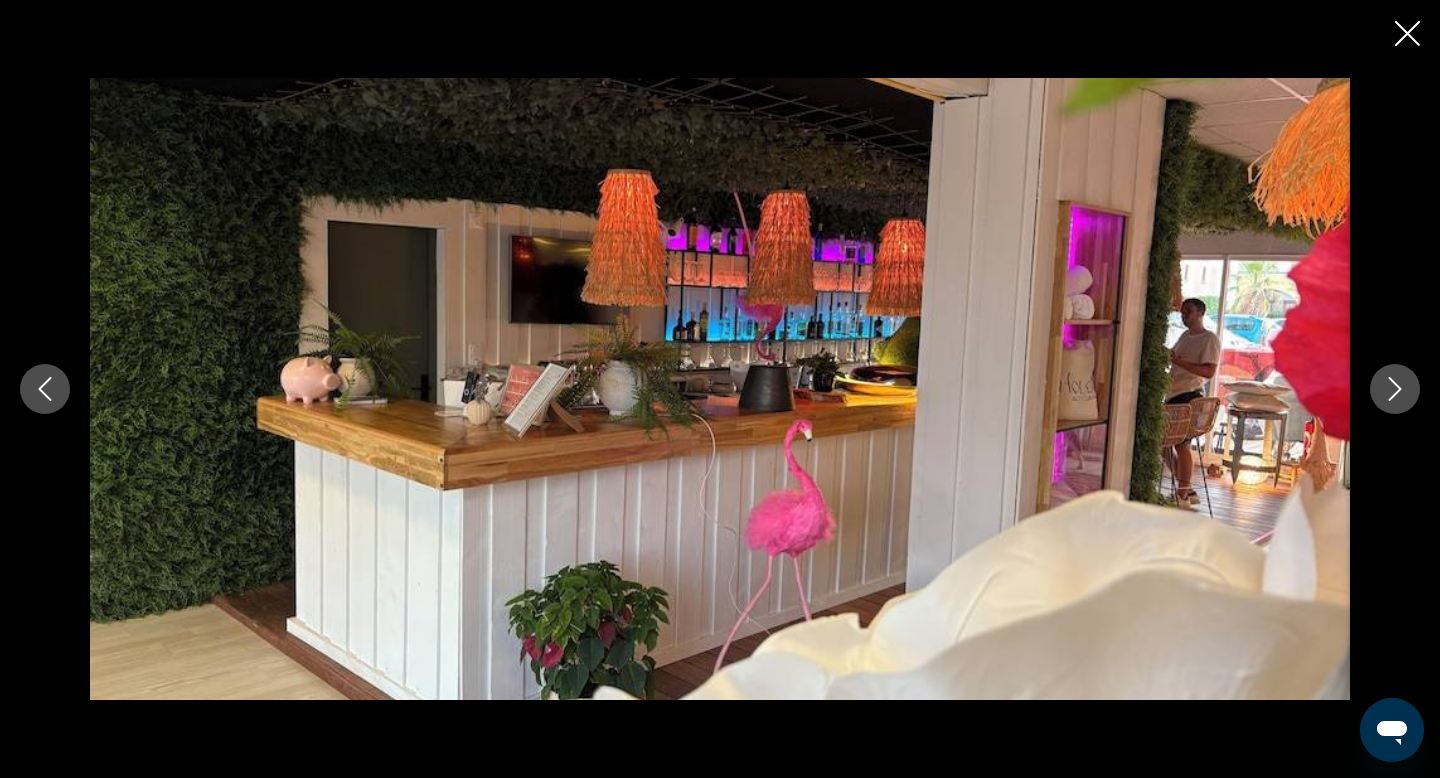 click 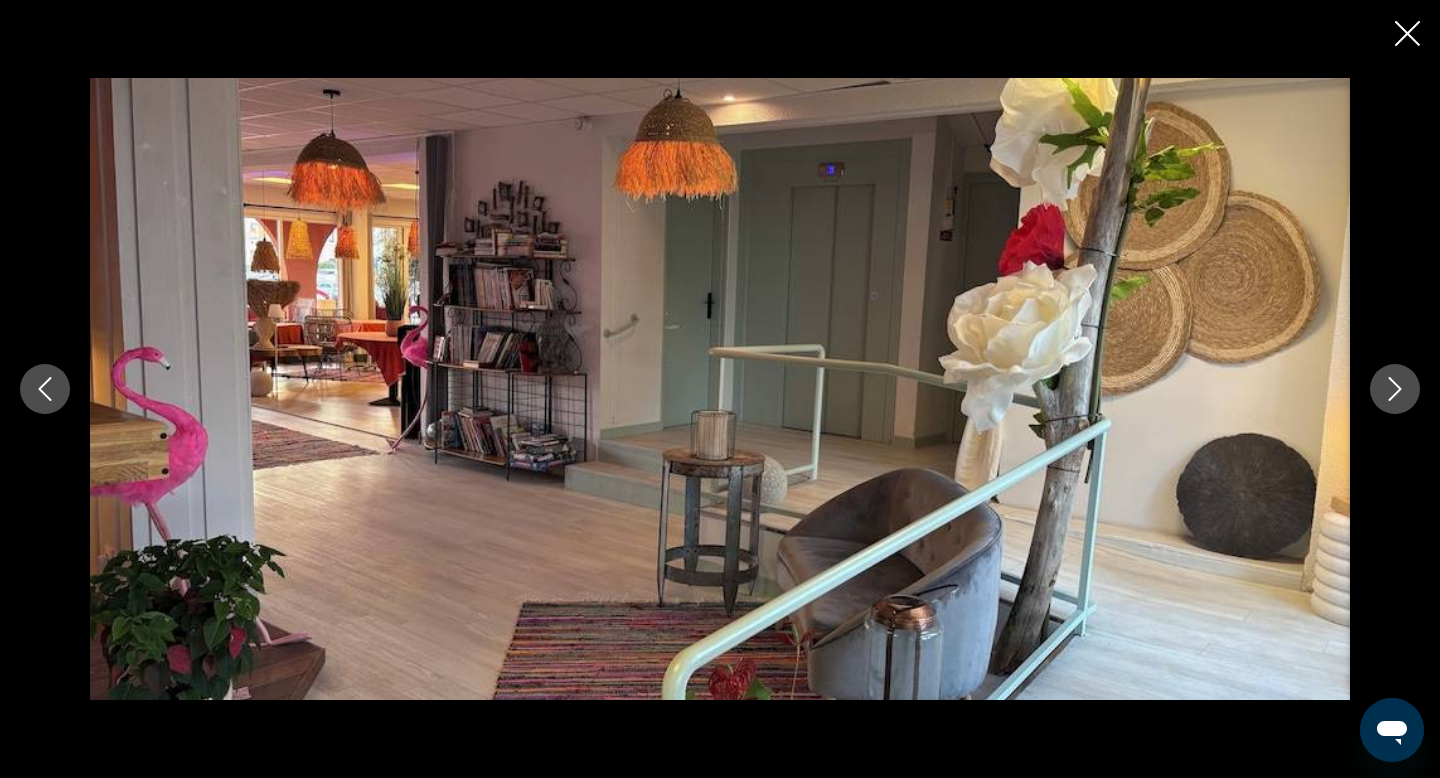 click 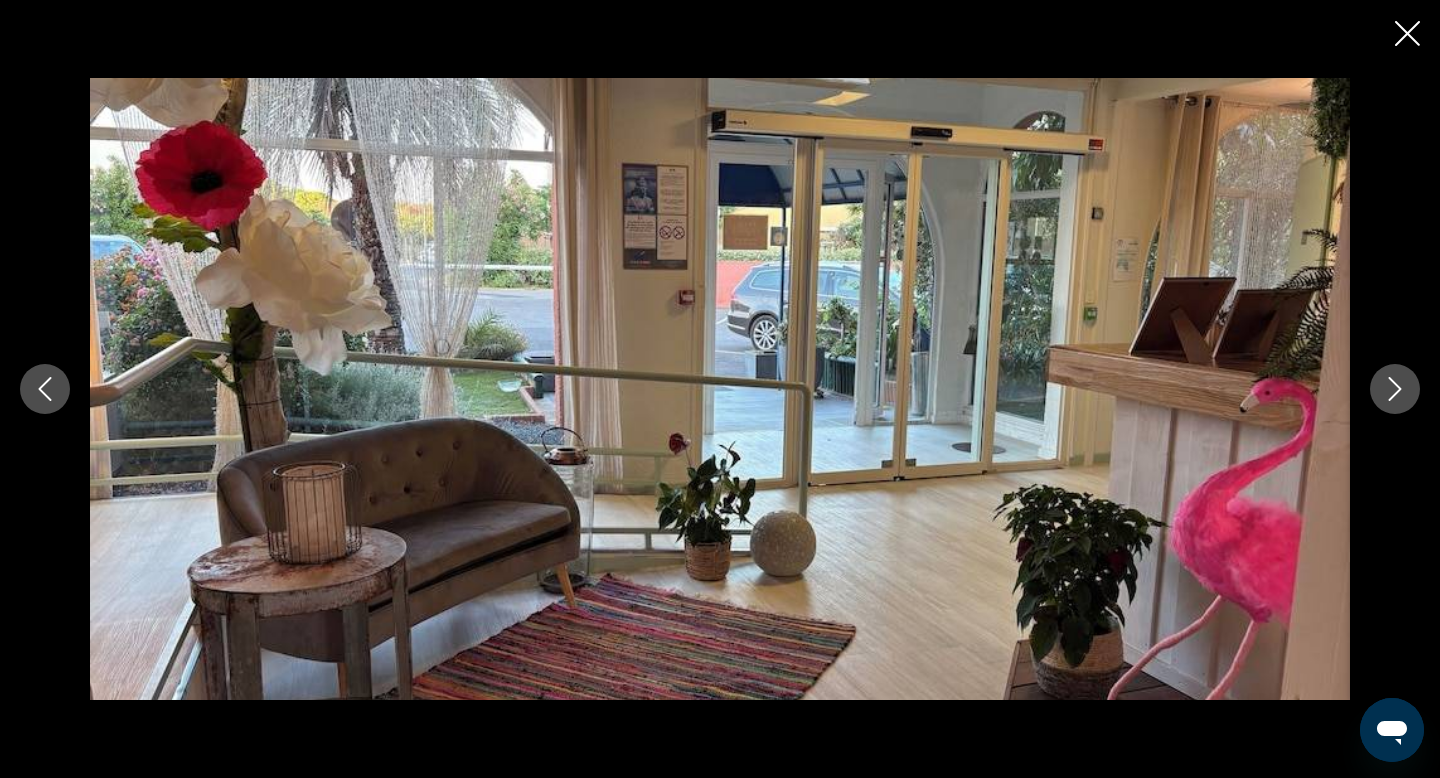 click 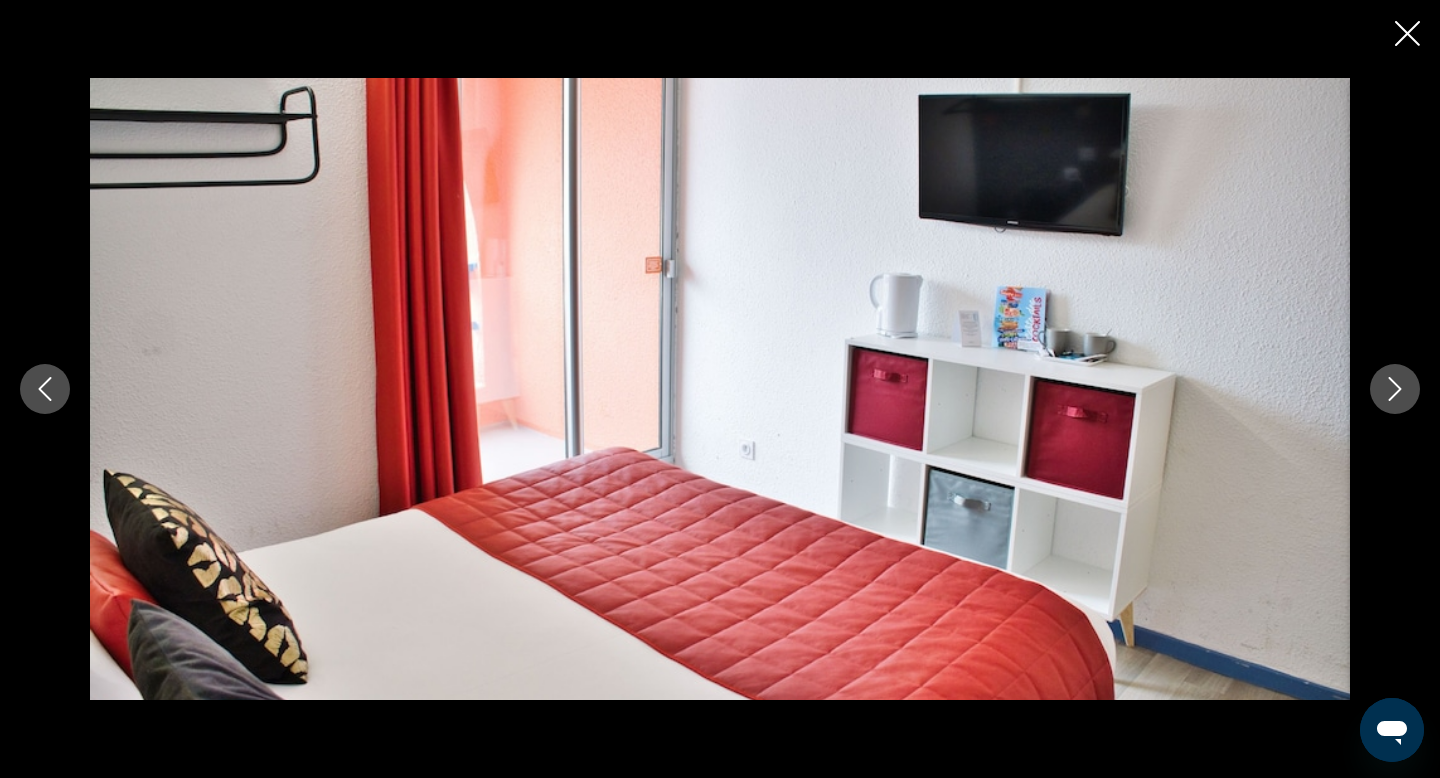 click 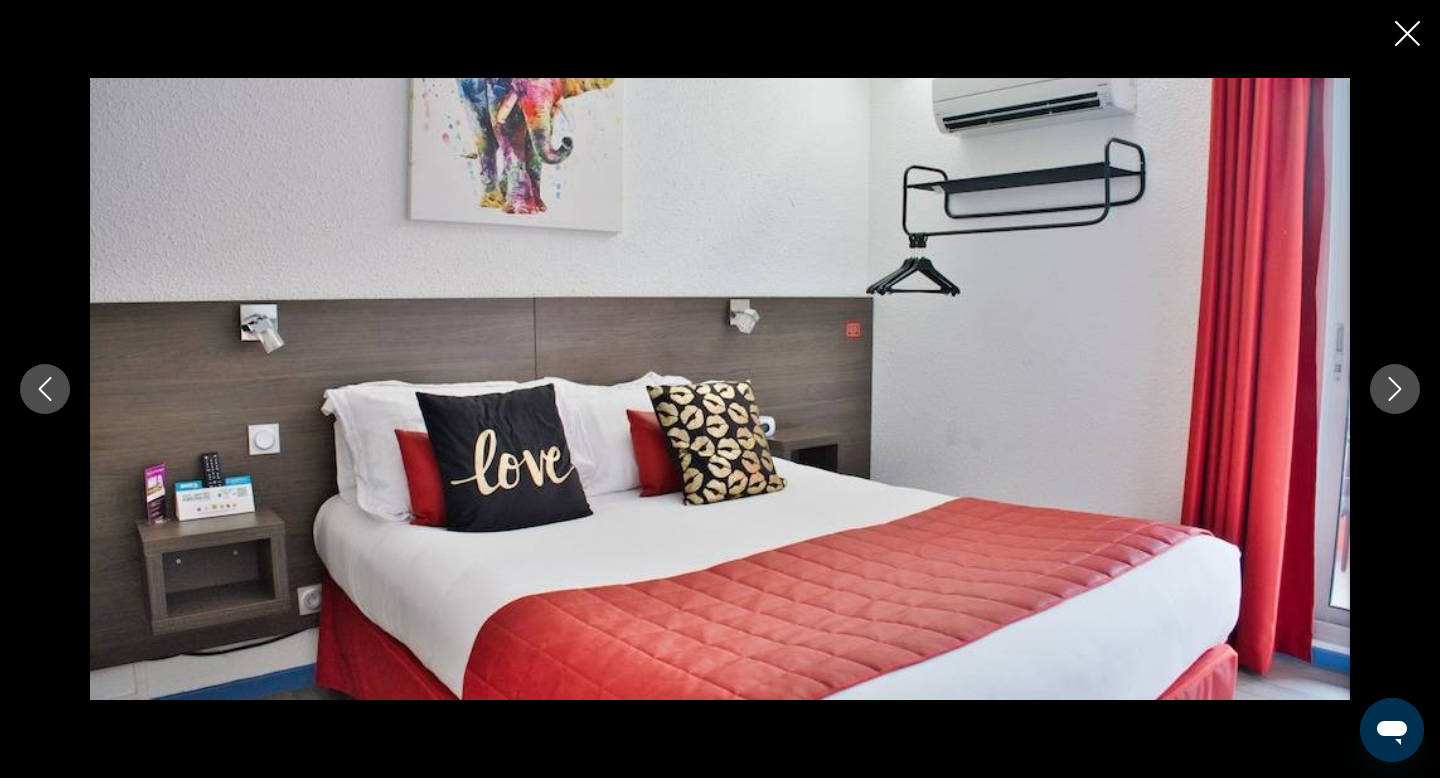 click 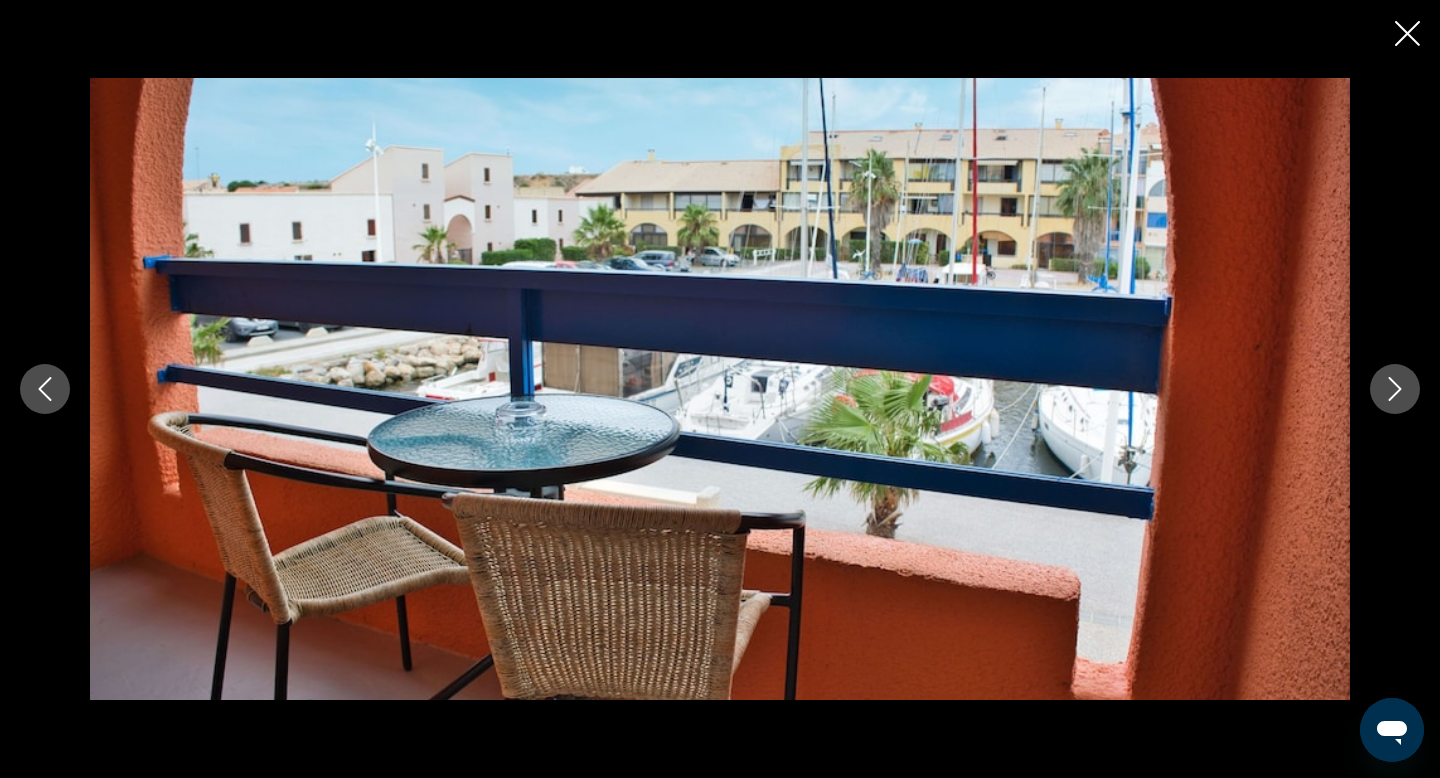 click 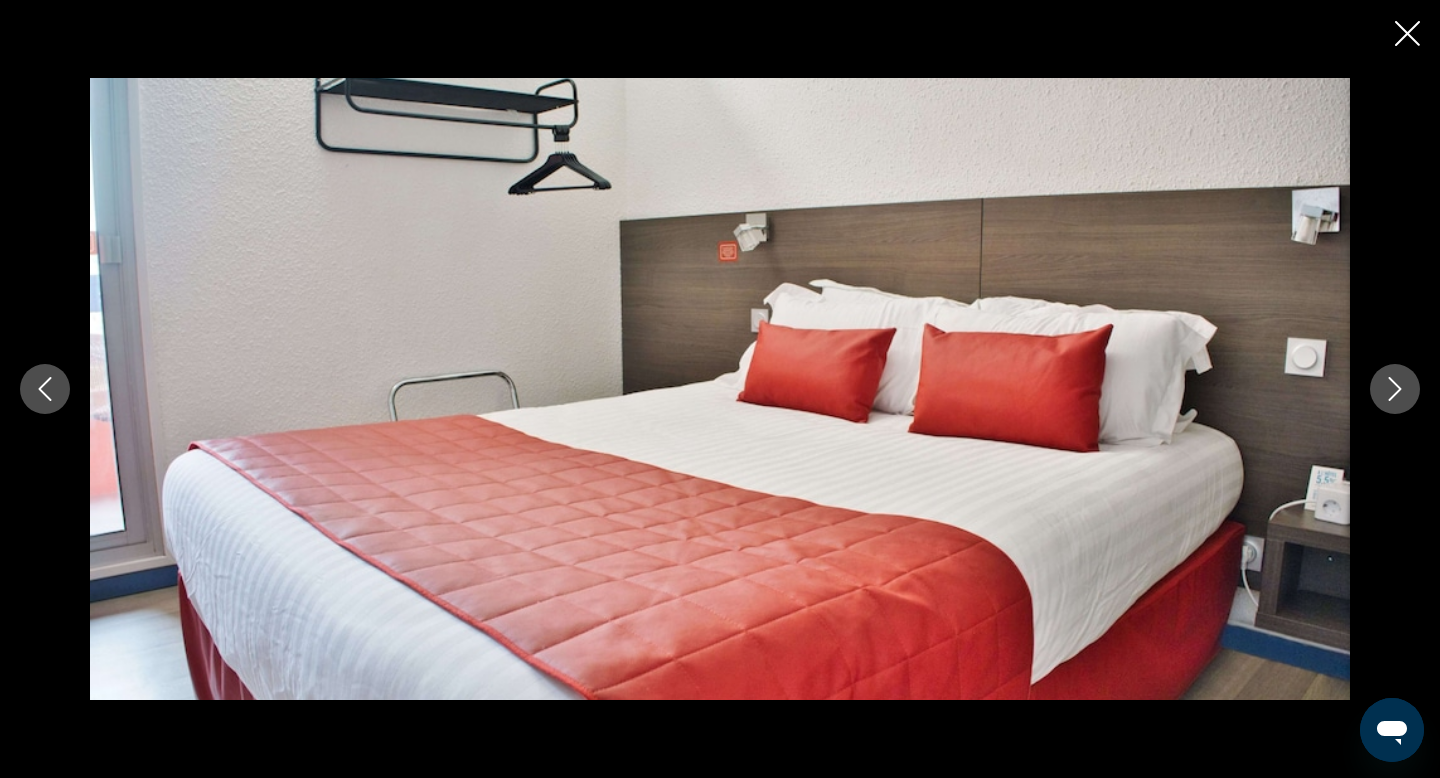 click 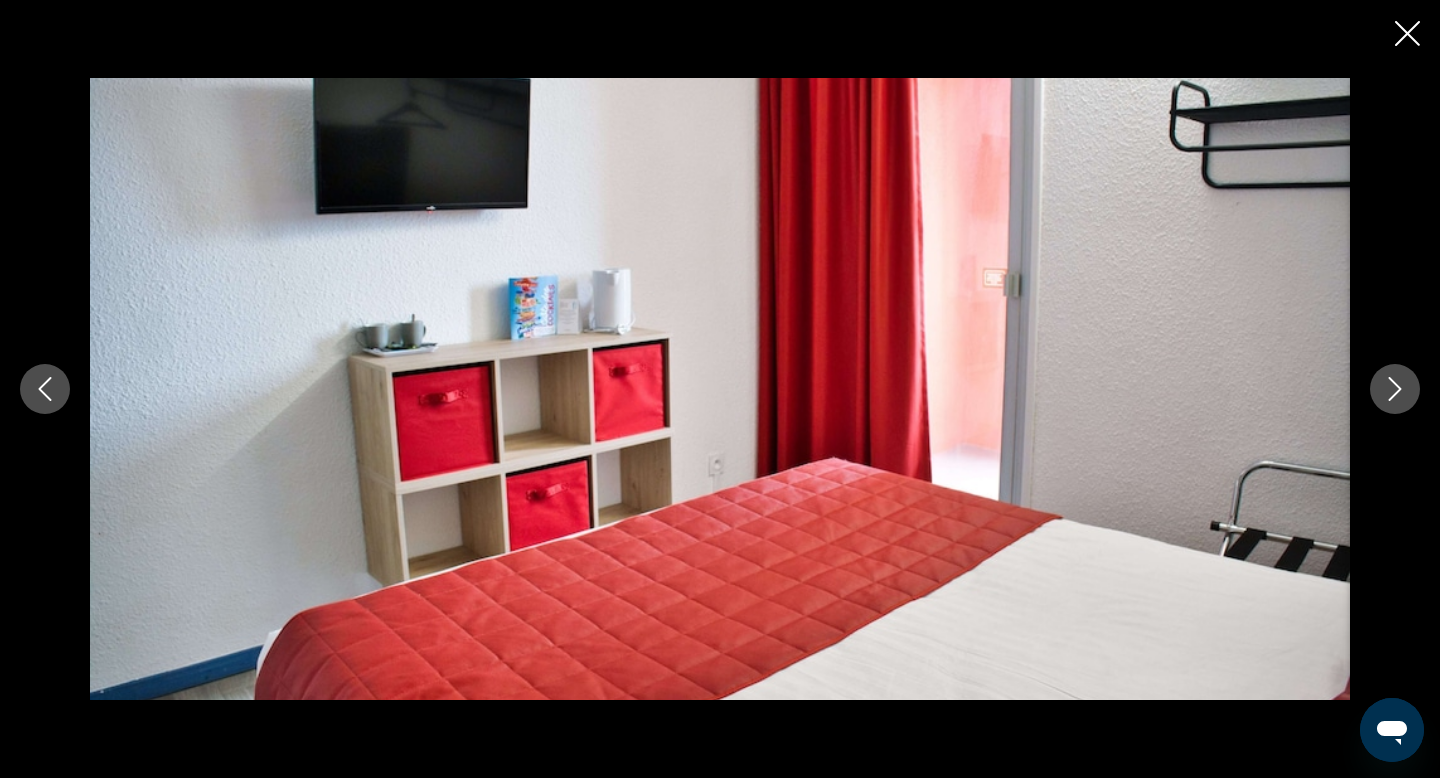click 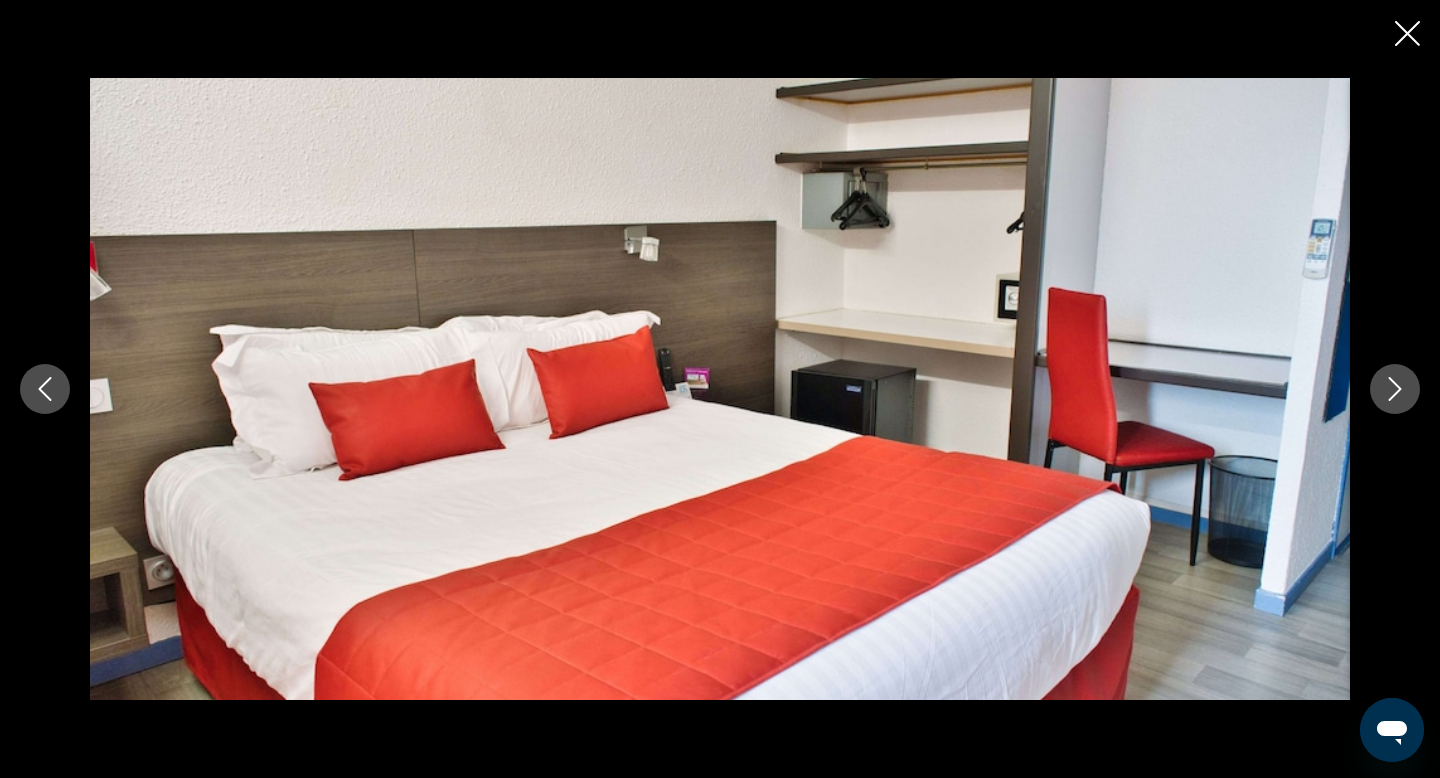 click 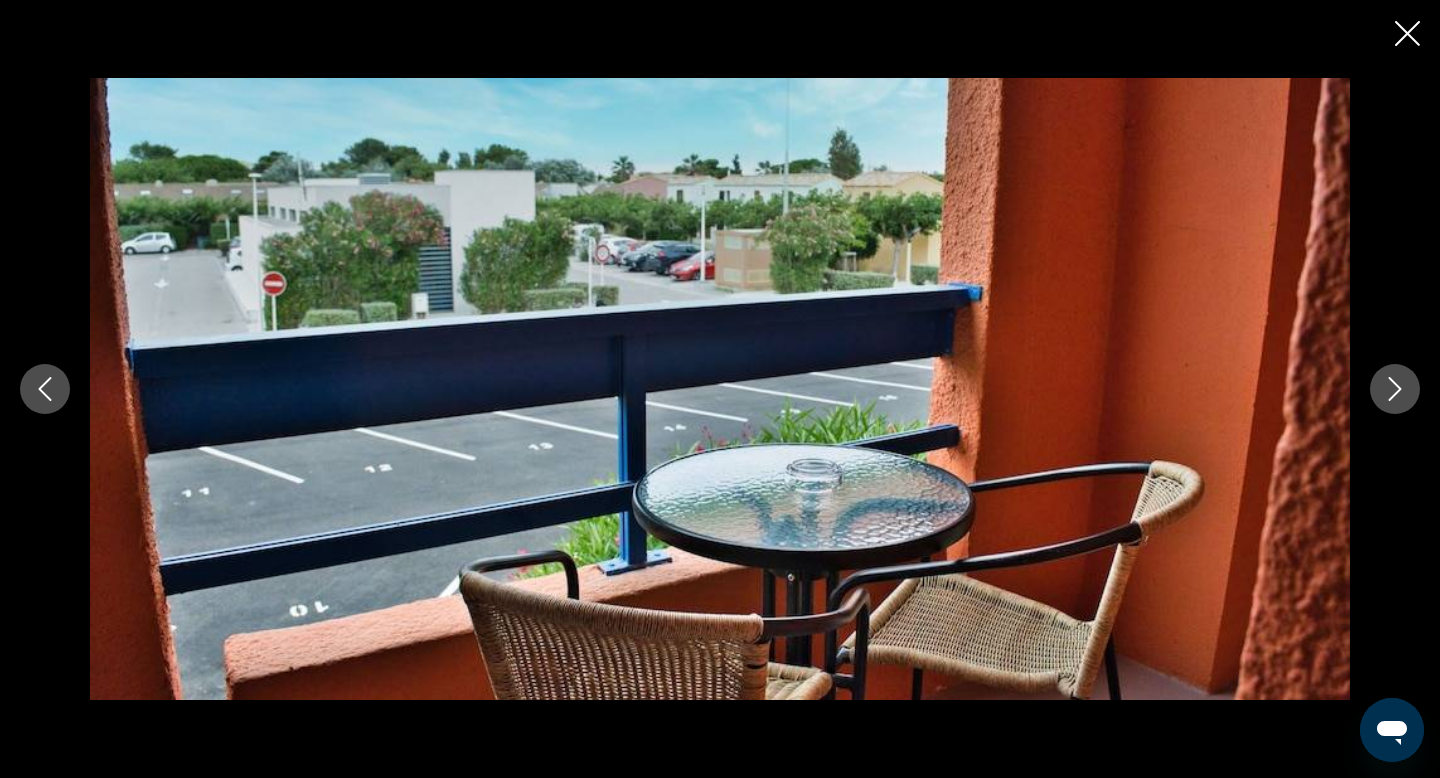 click 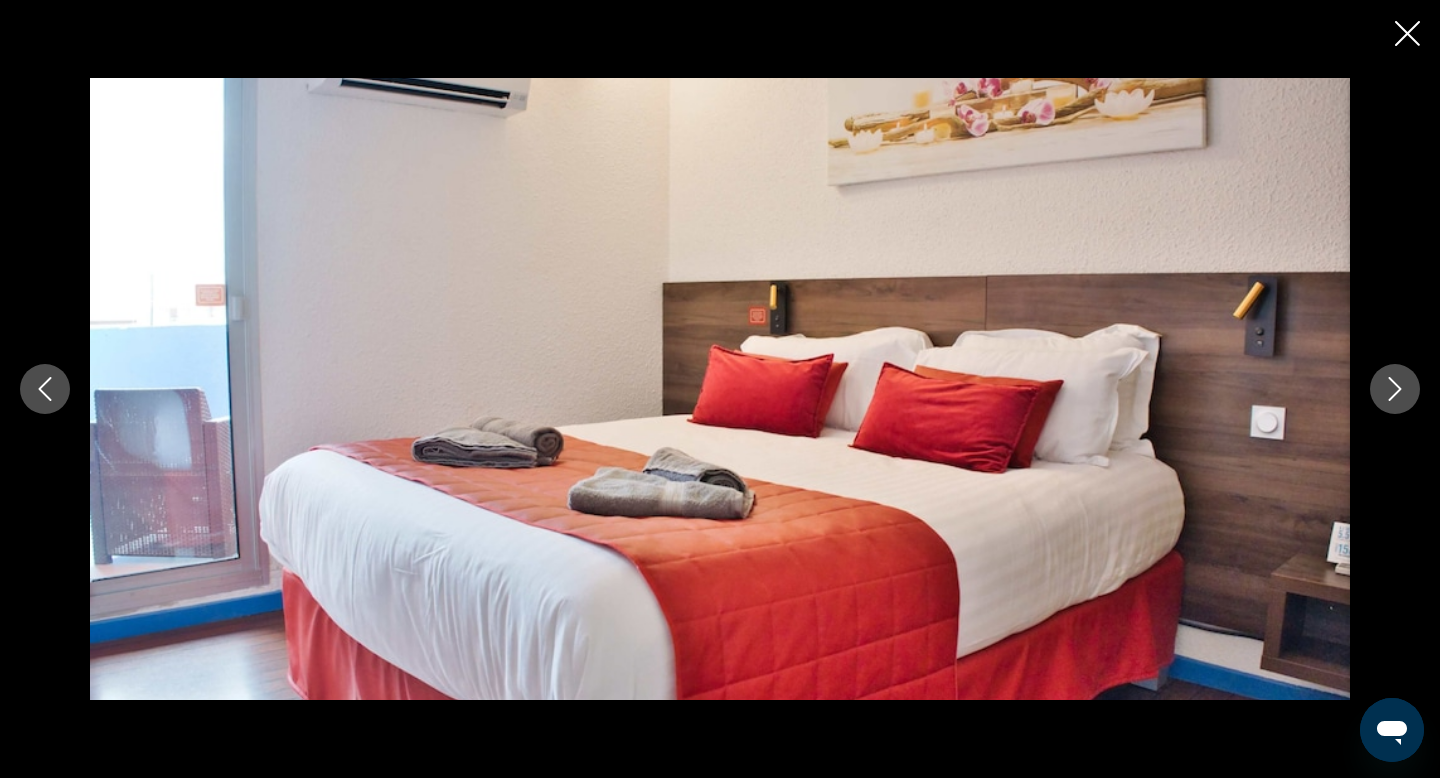 click 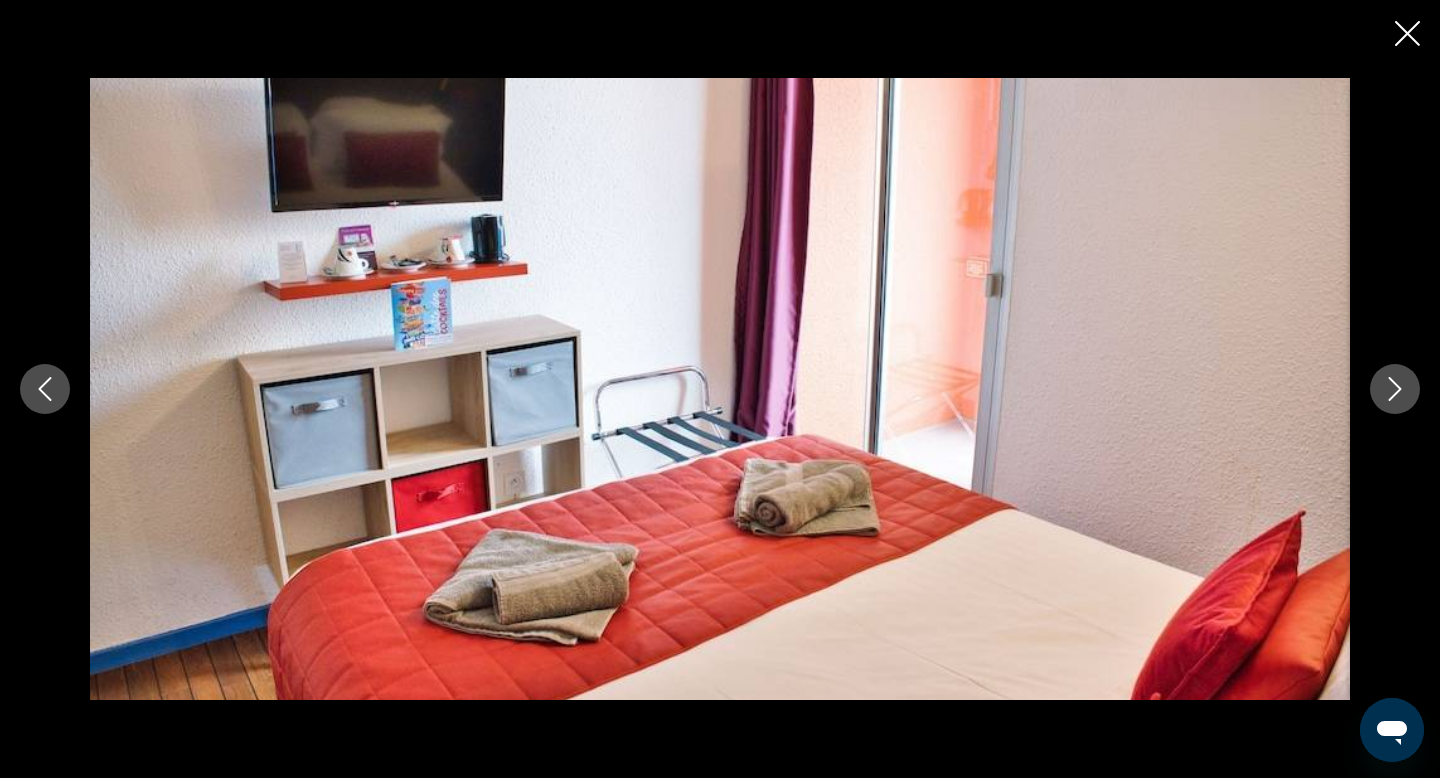 click 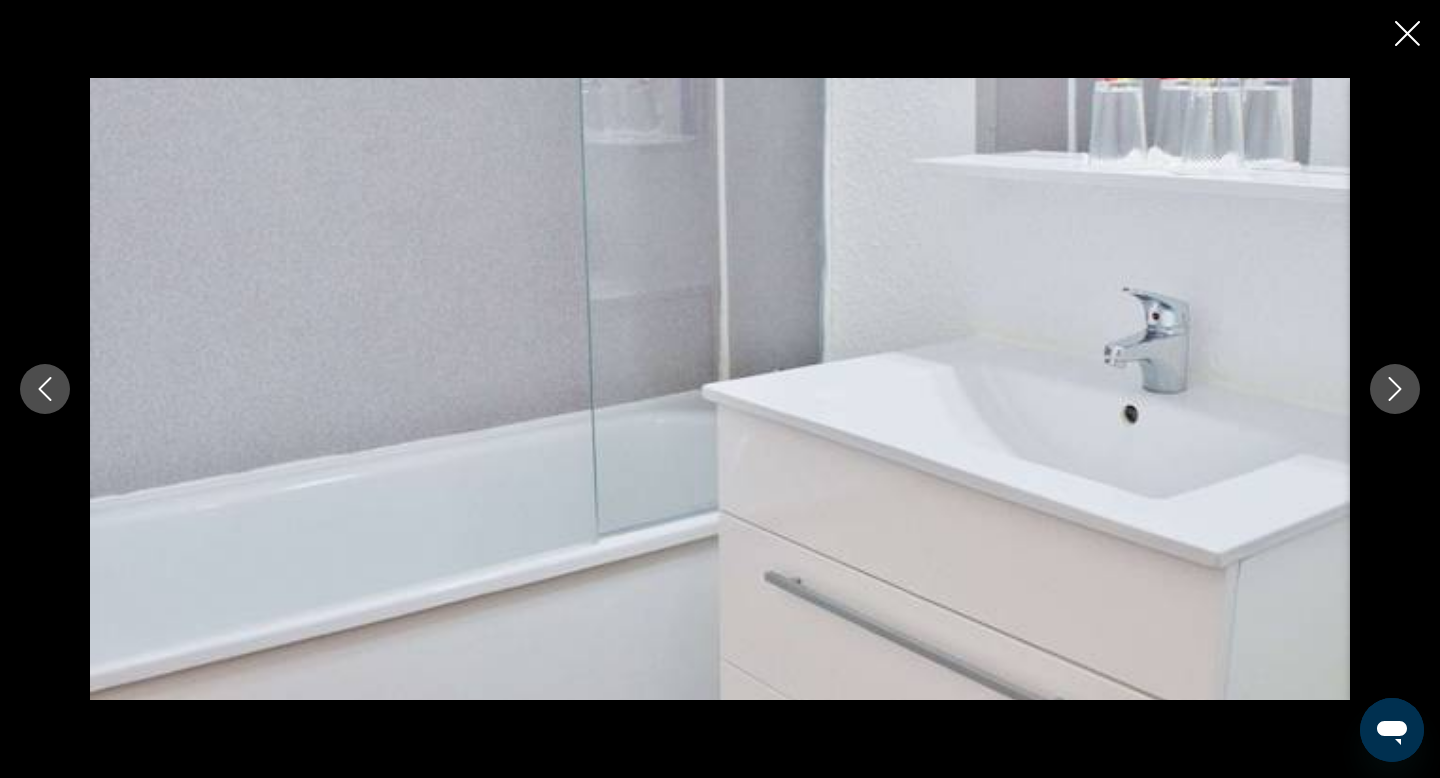 click 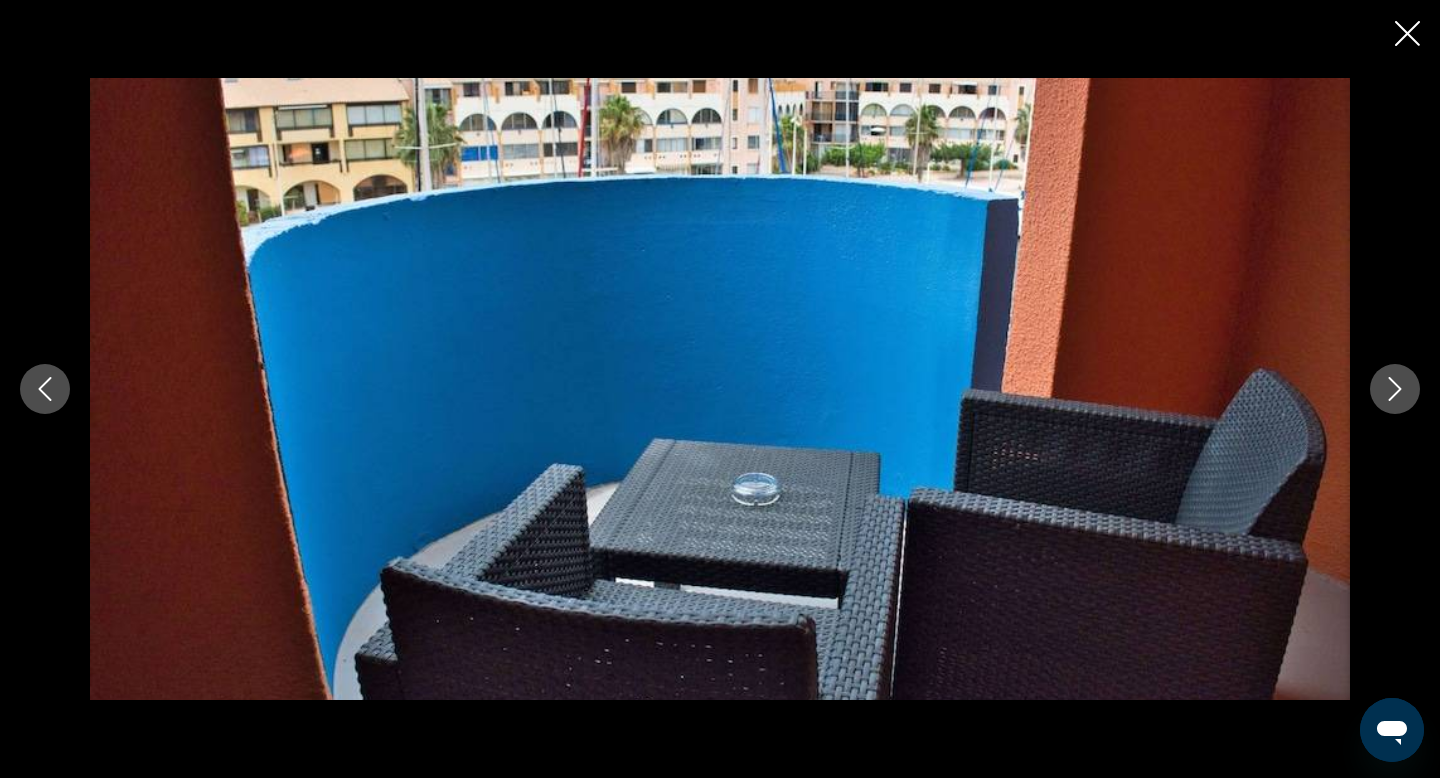 click 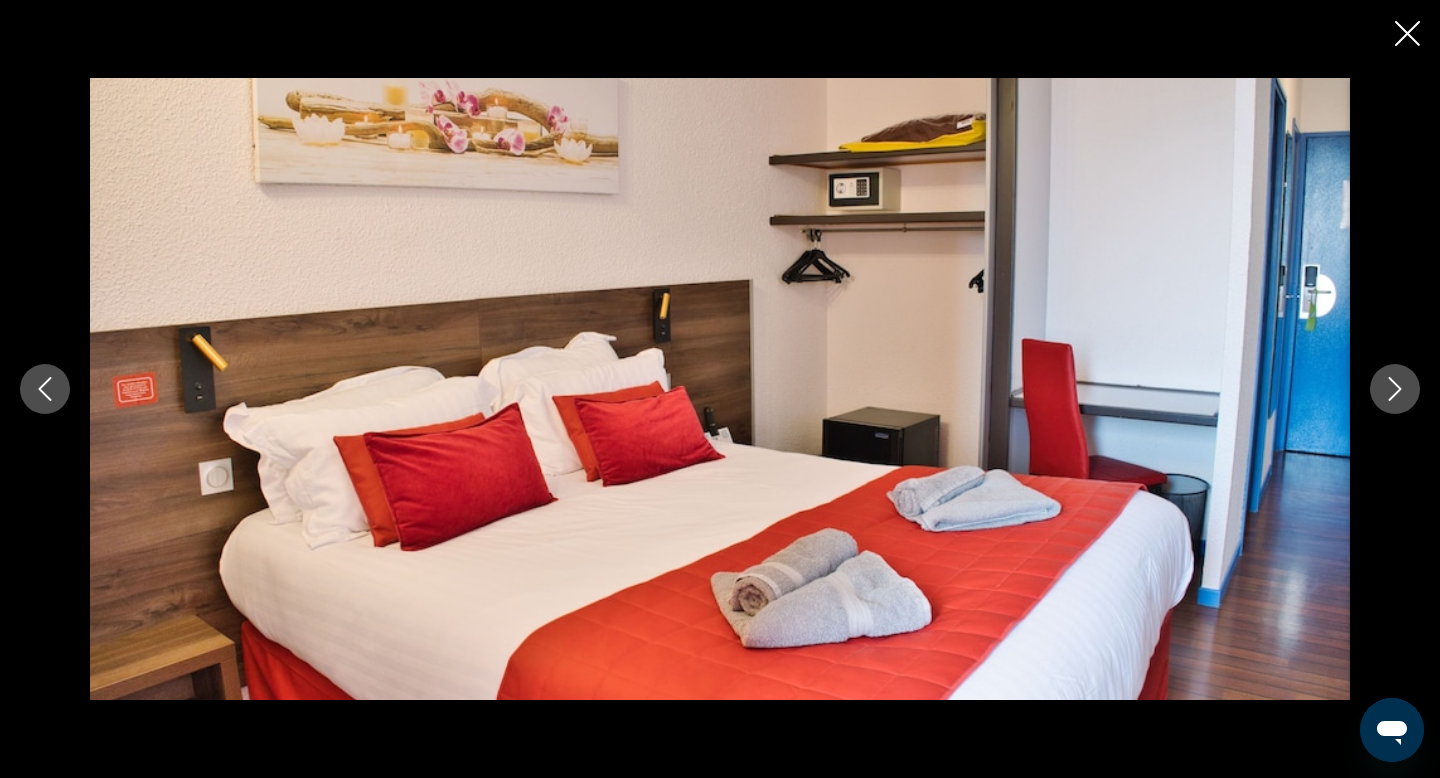 click 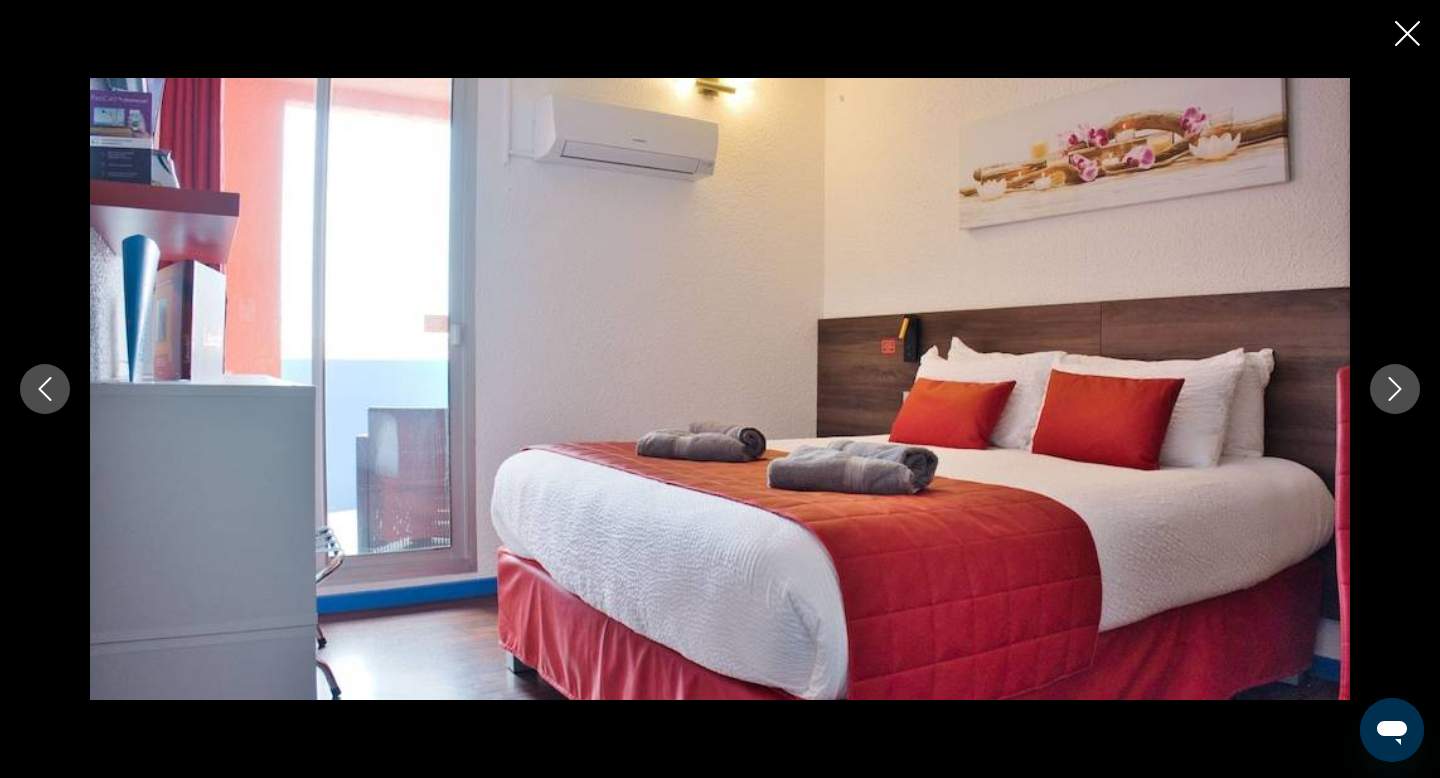 click 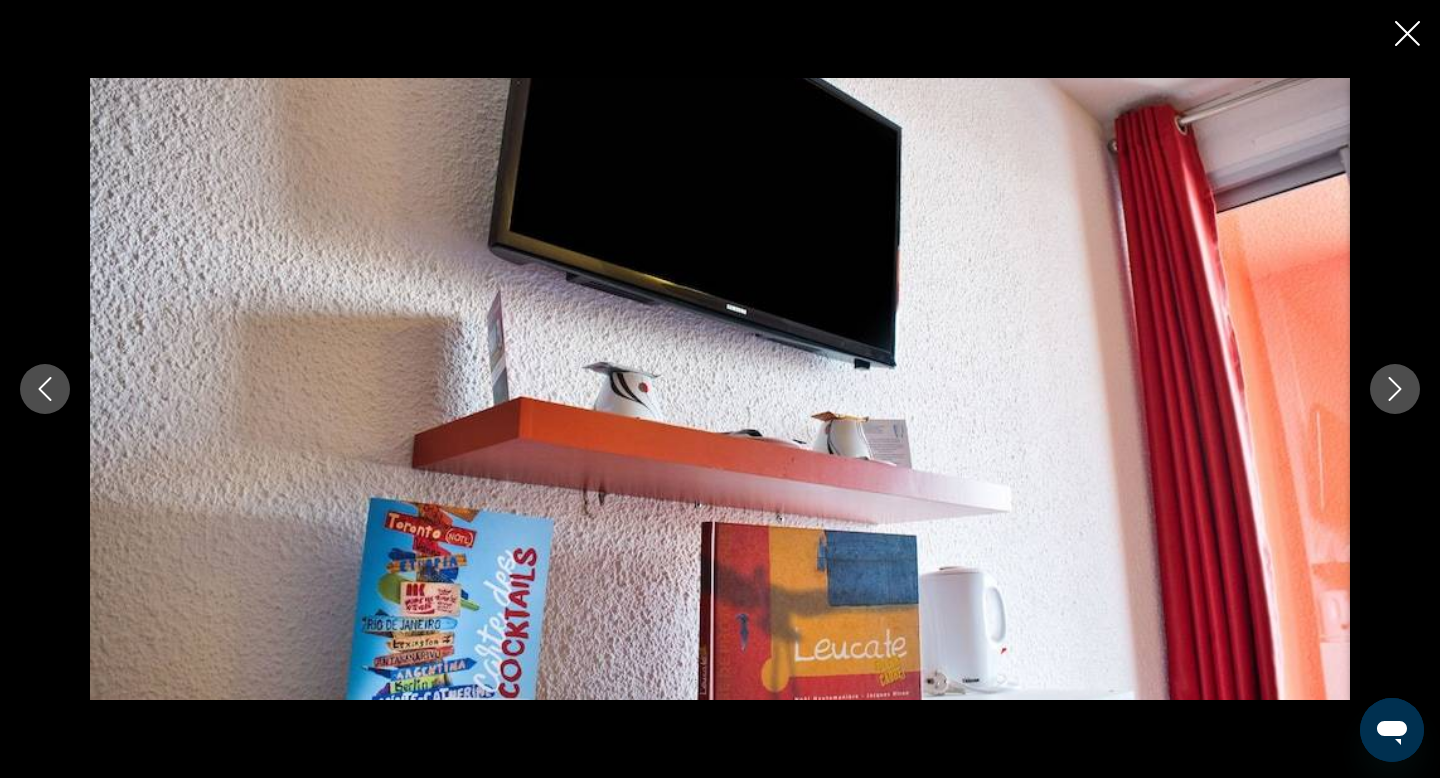 click 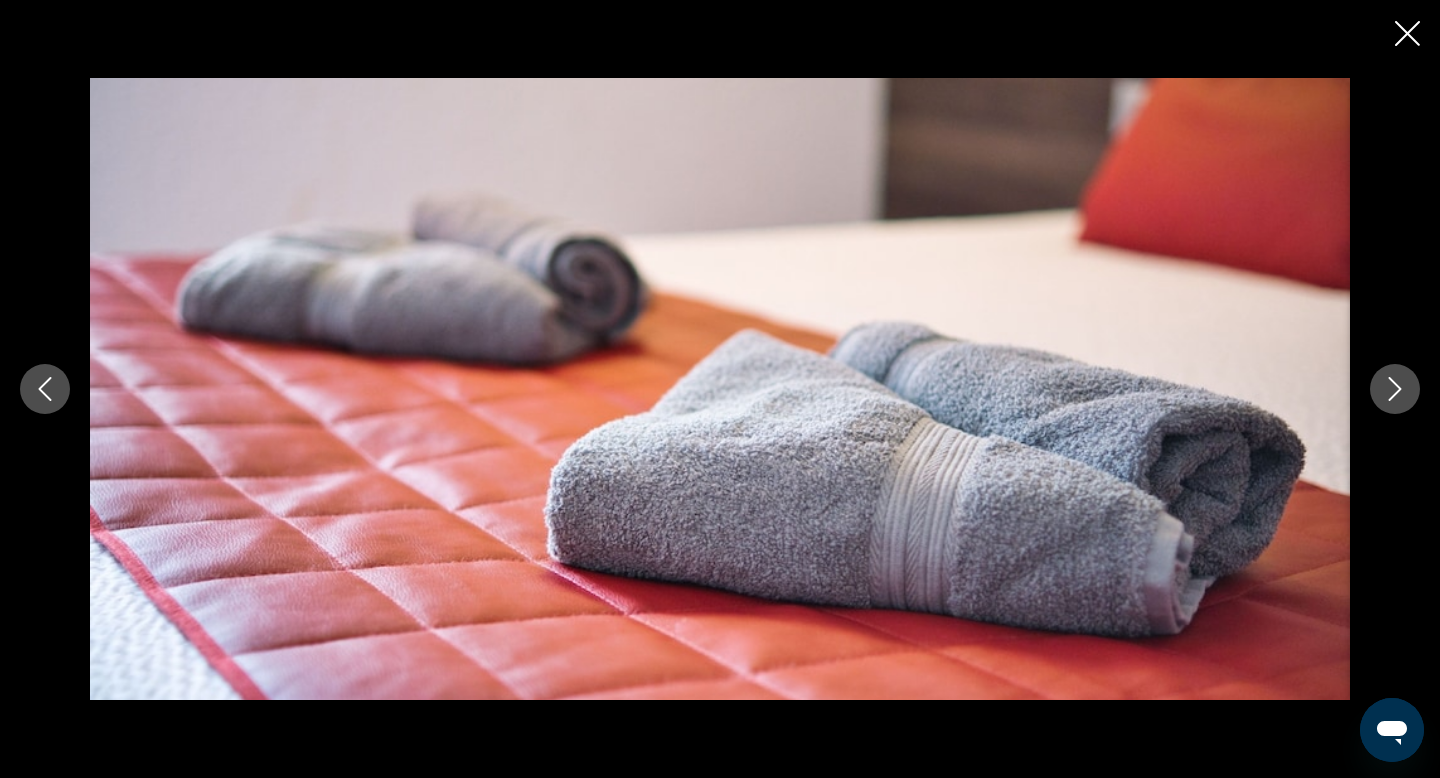 click 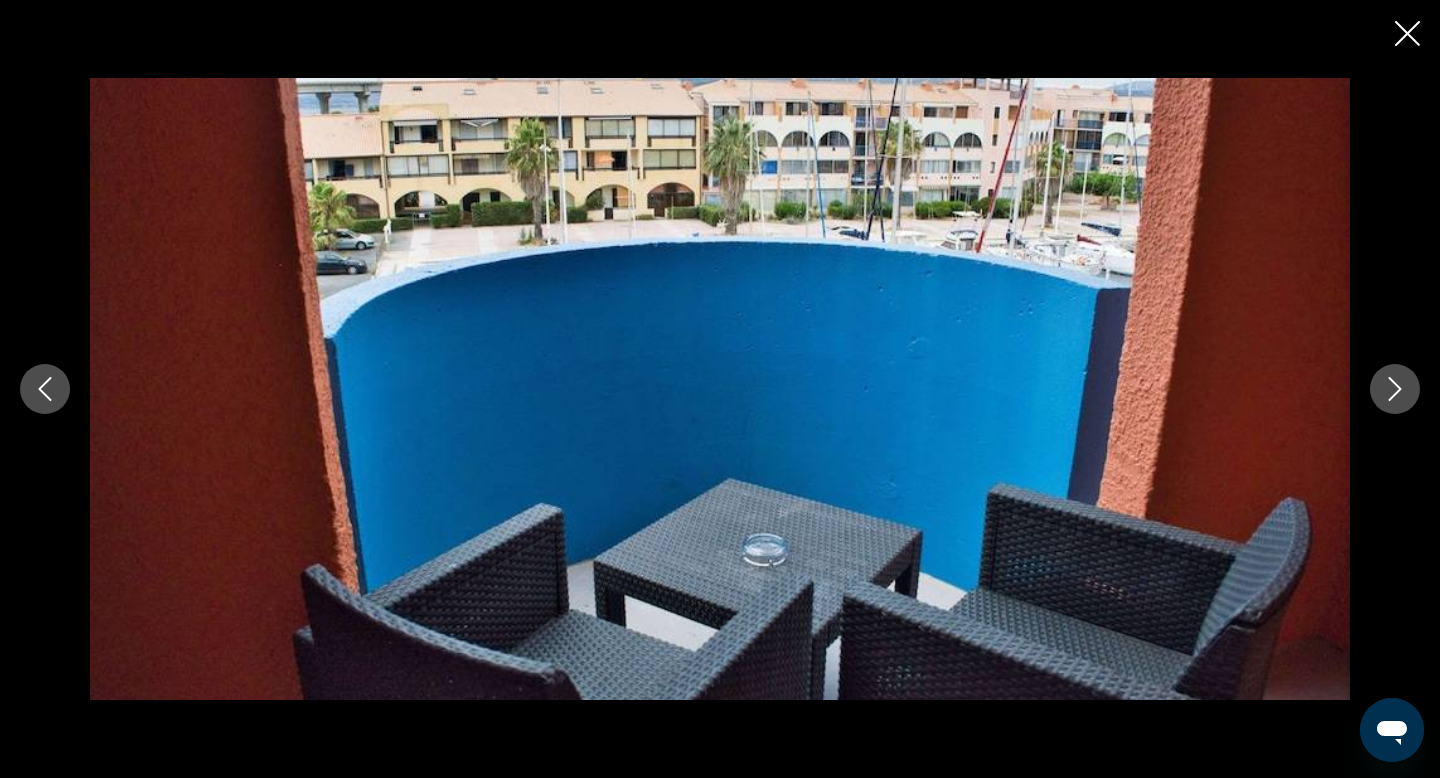 click 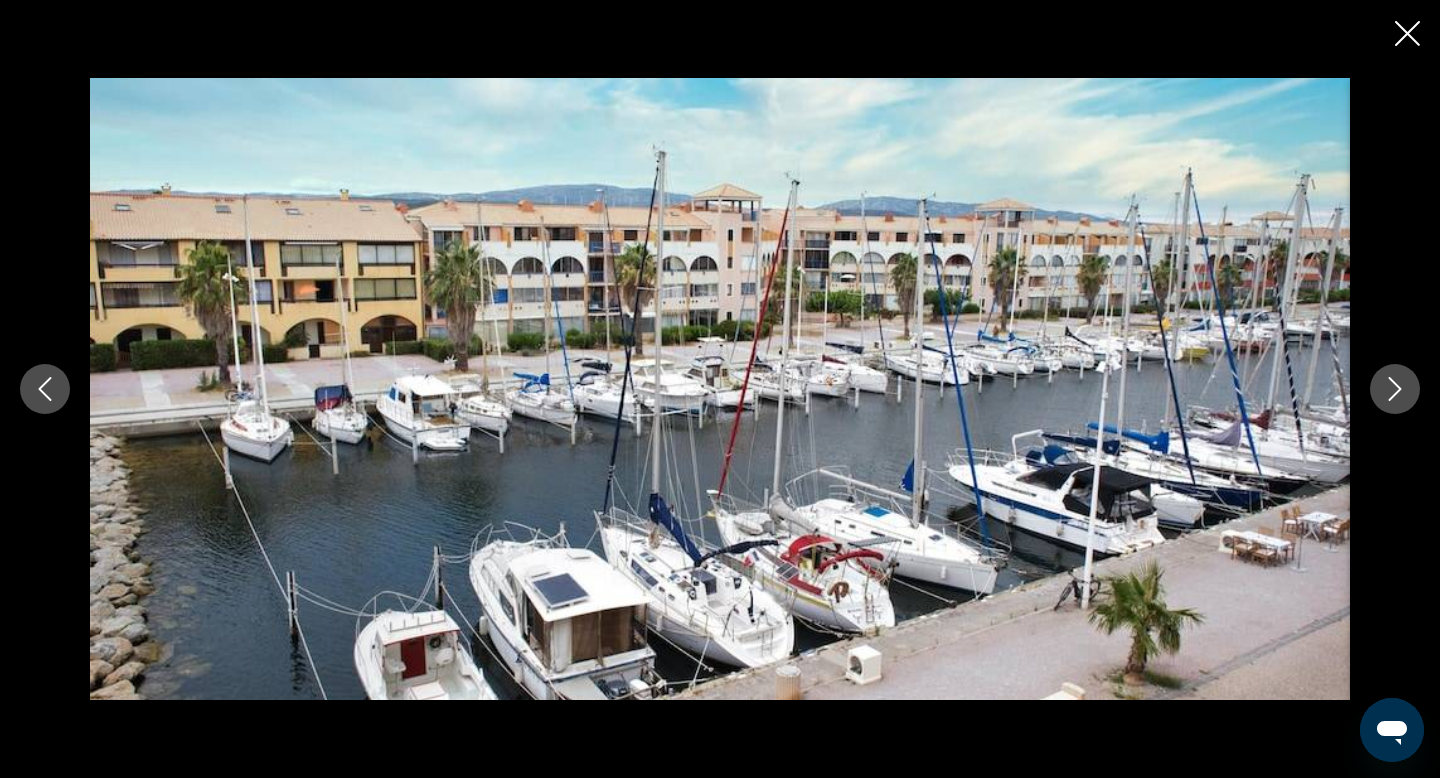 click 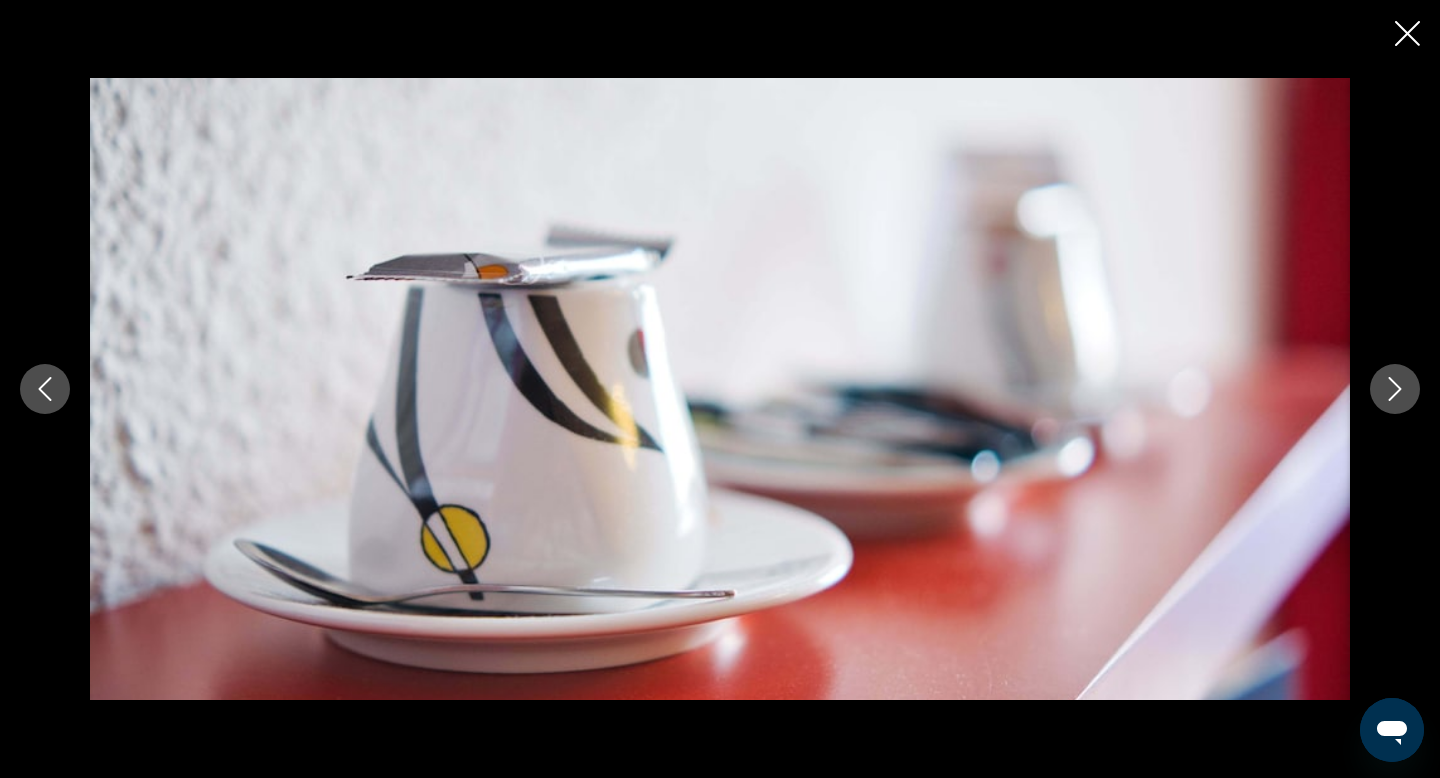 click 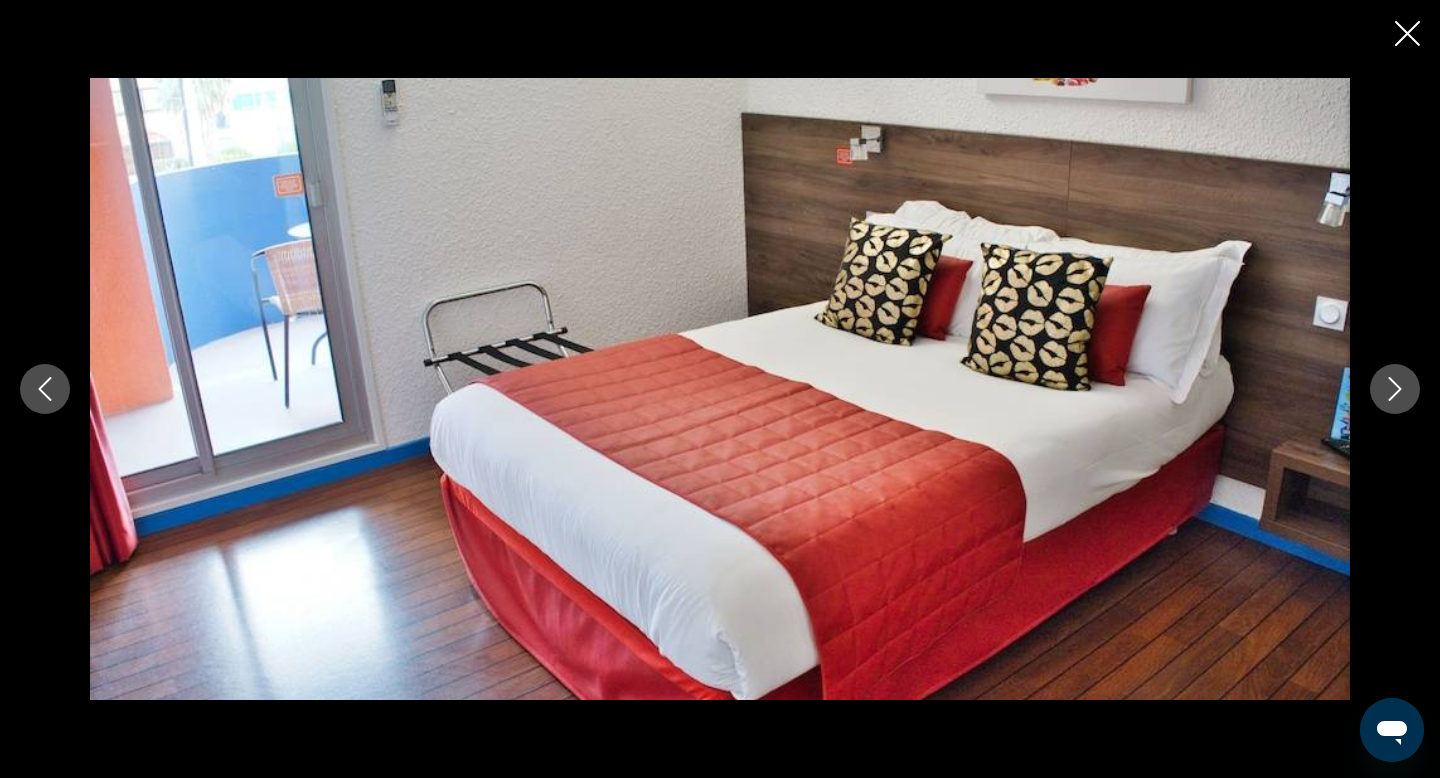 click 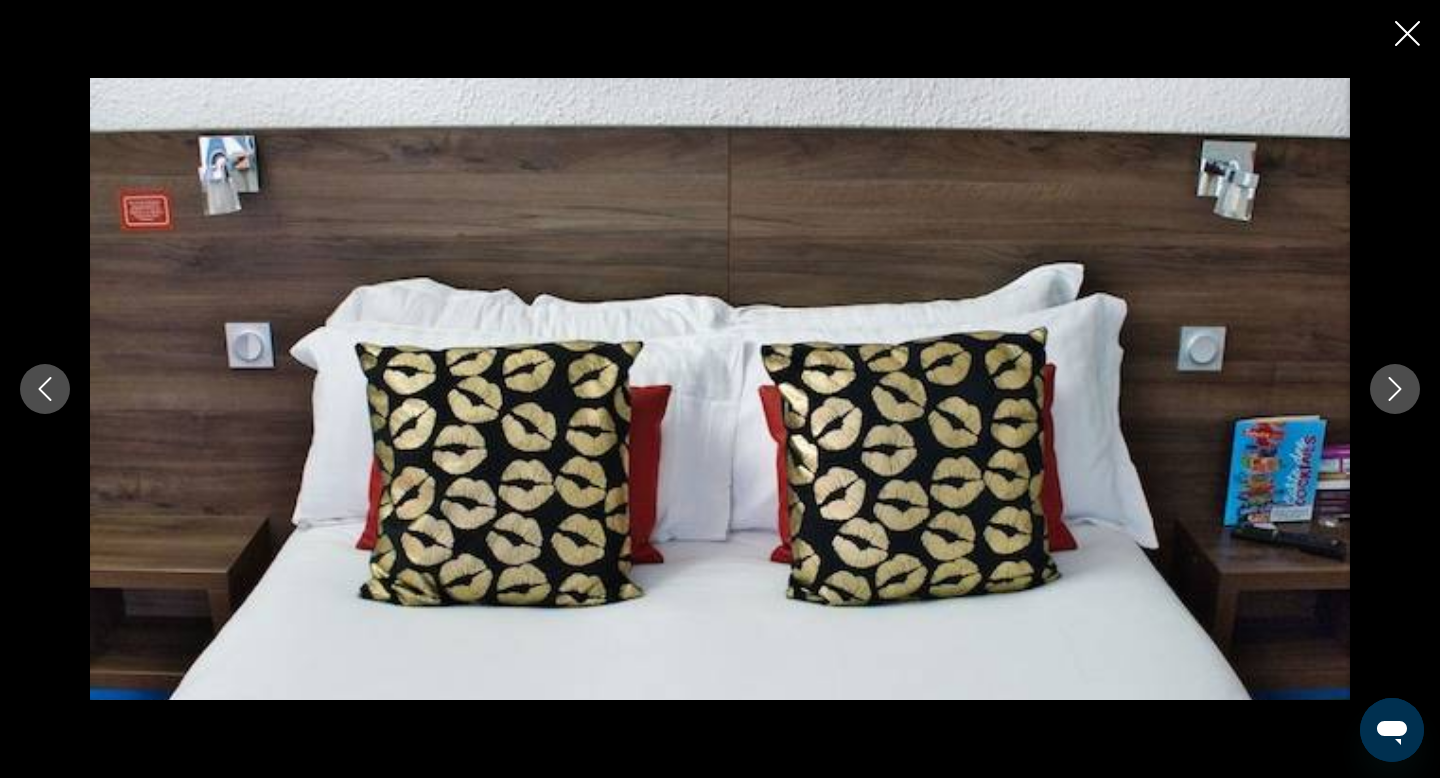 click 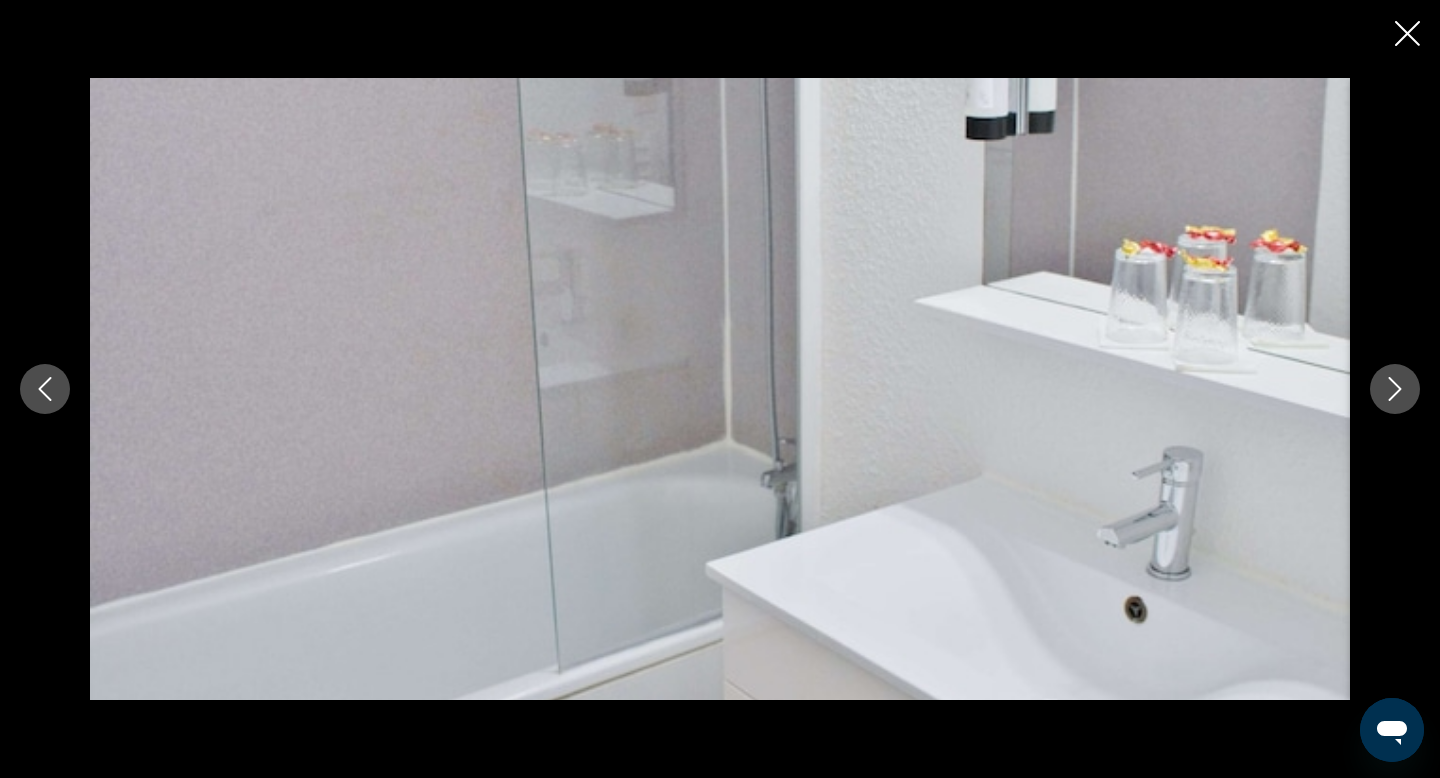 click 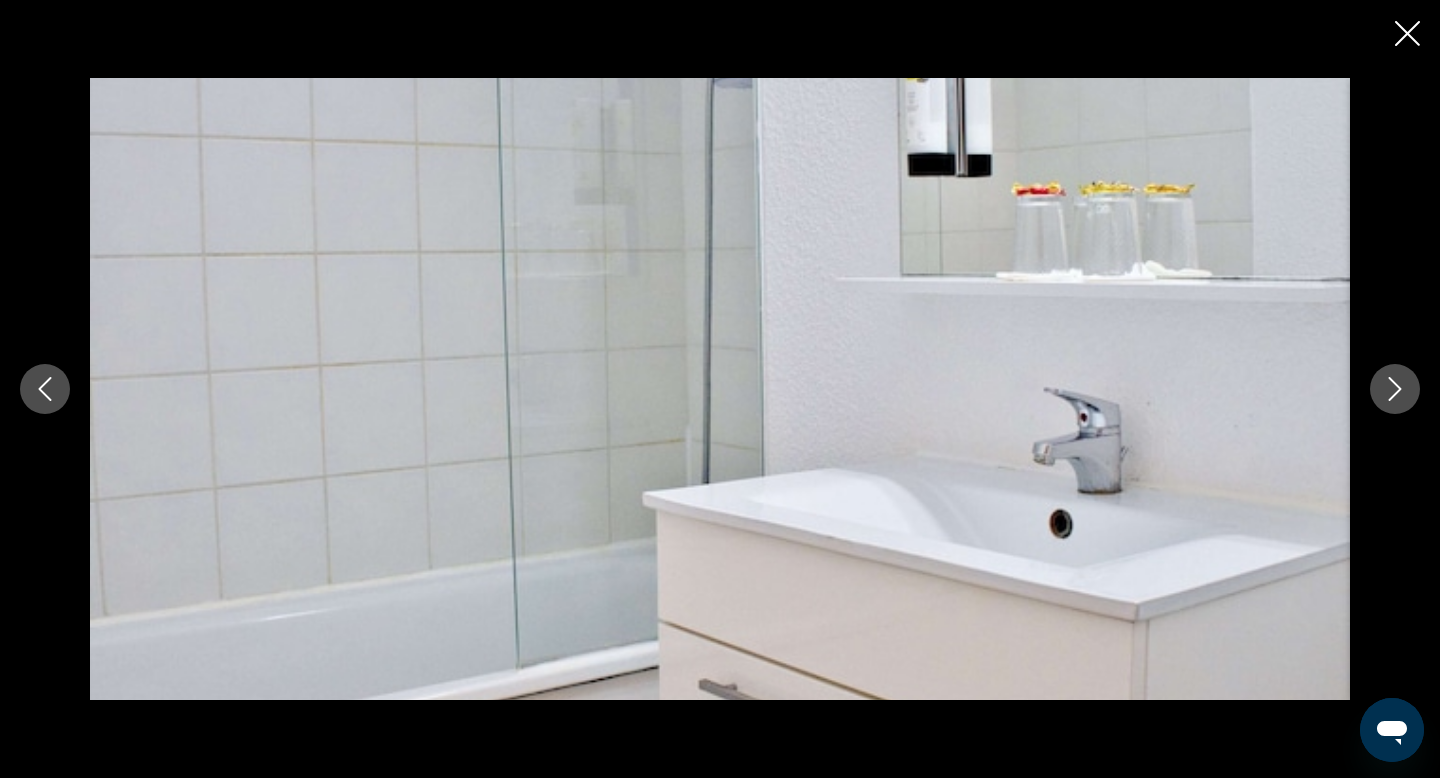 click 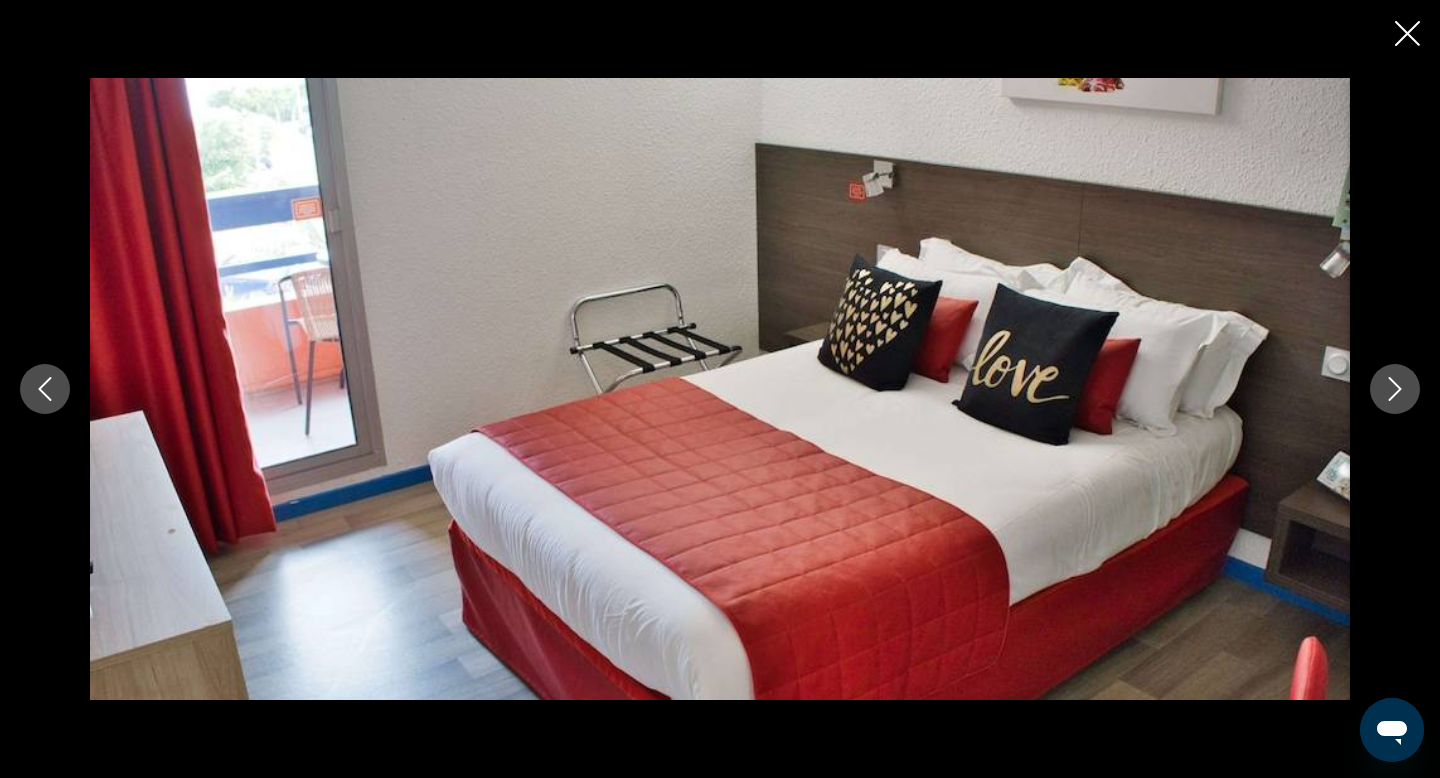 click 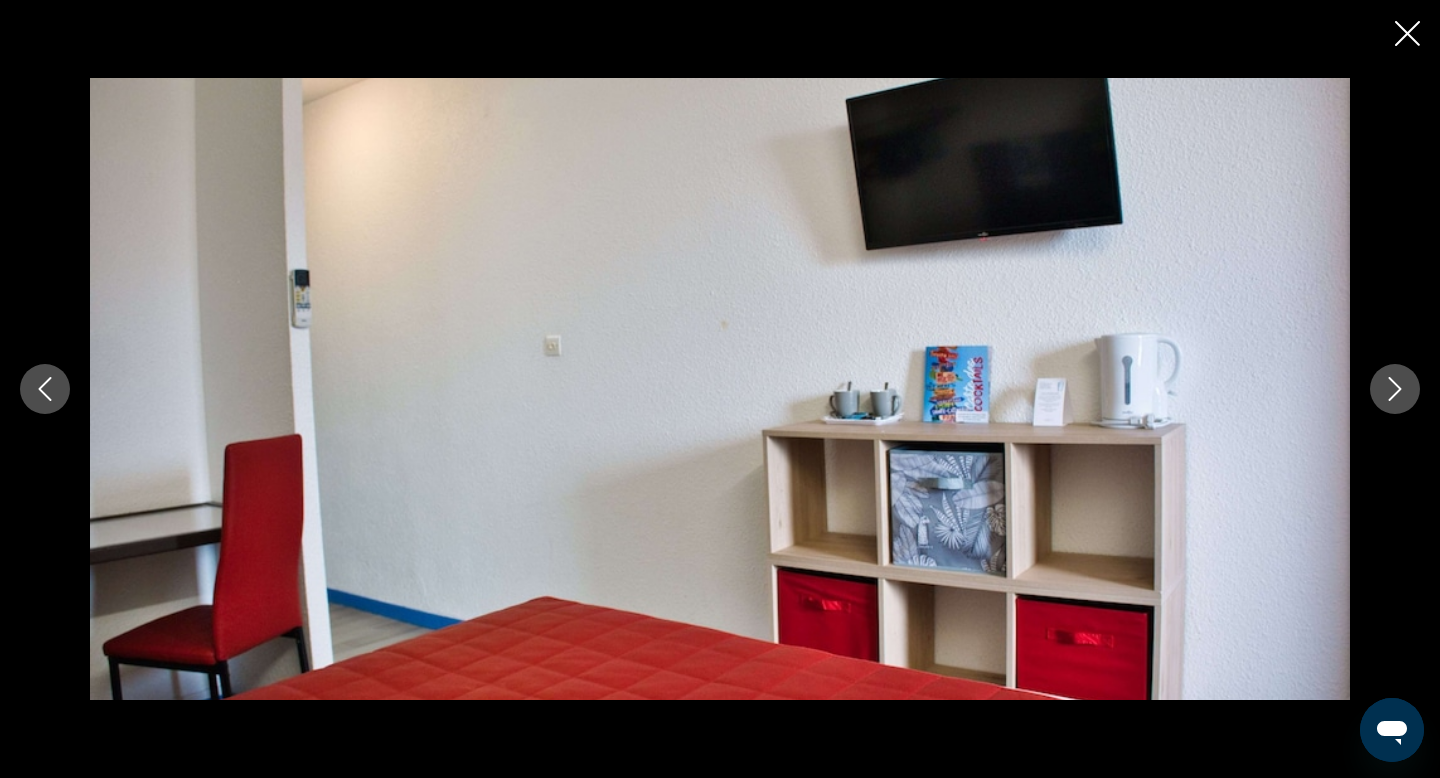 click 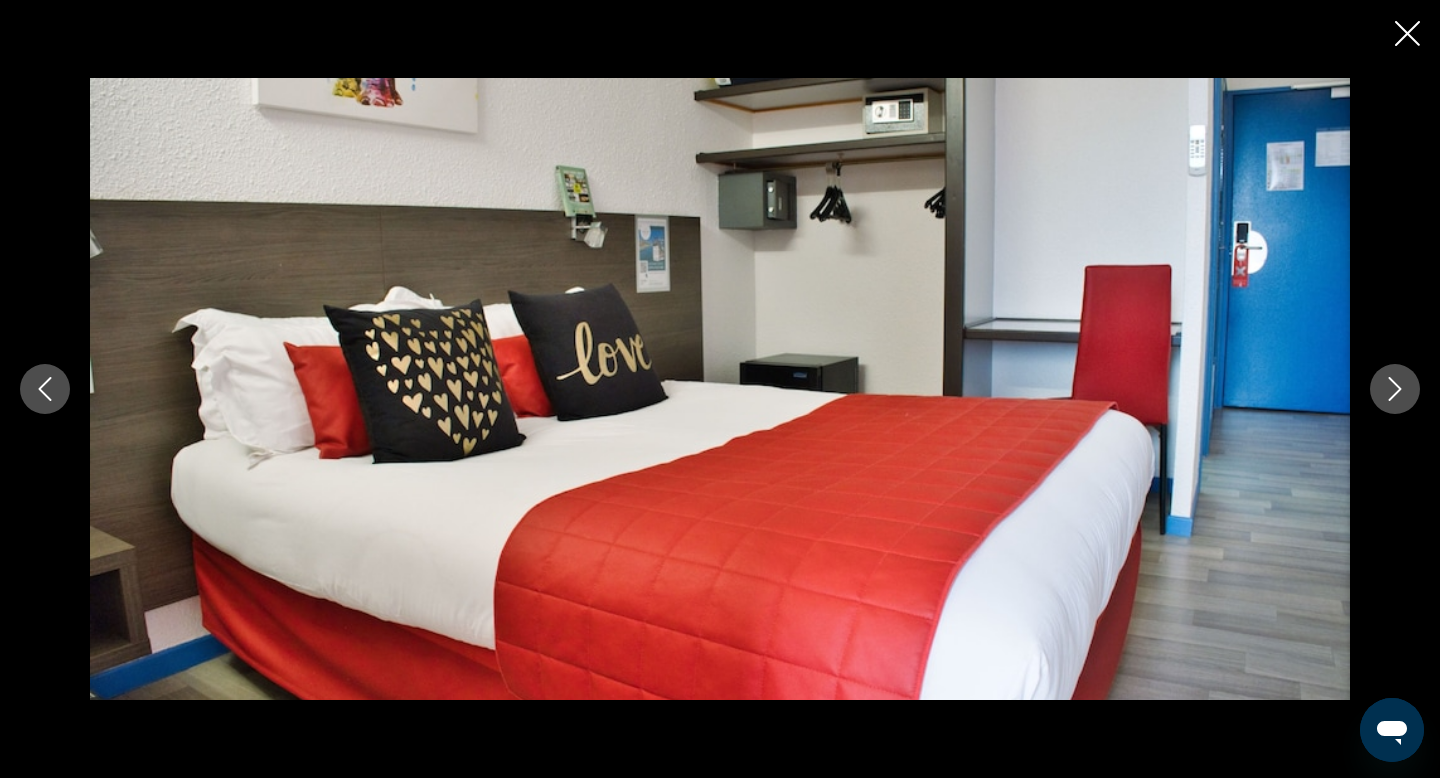 click 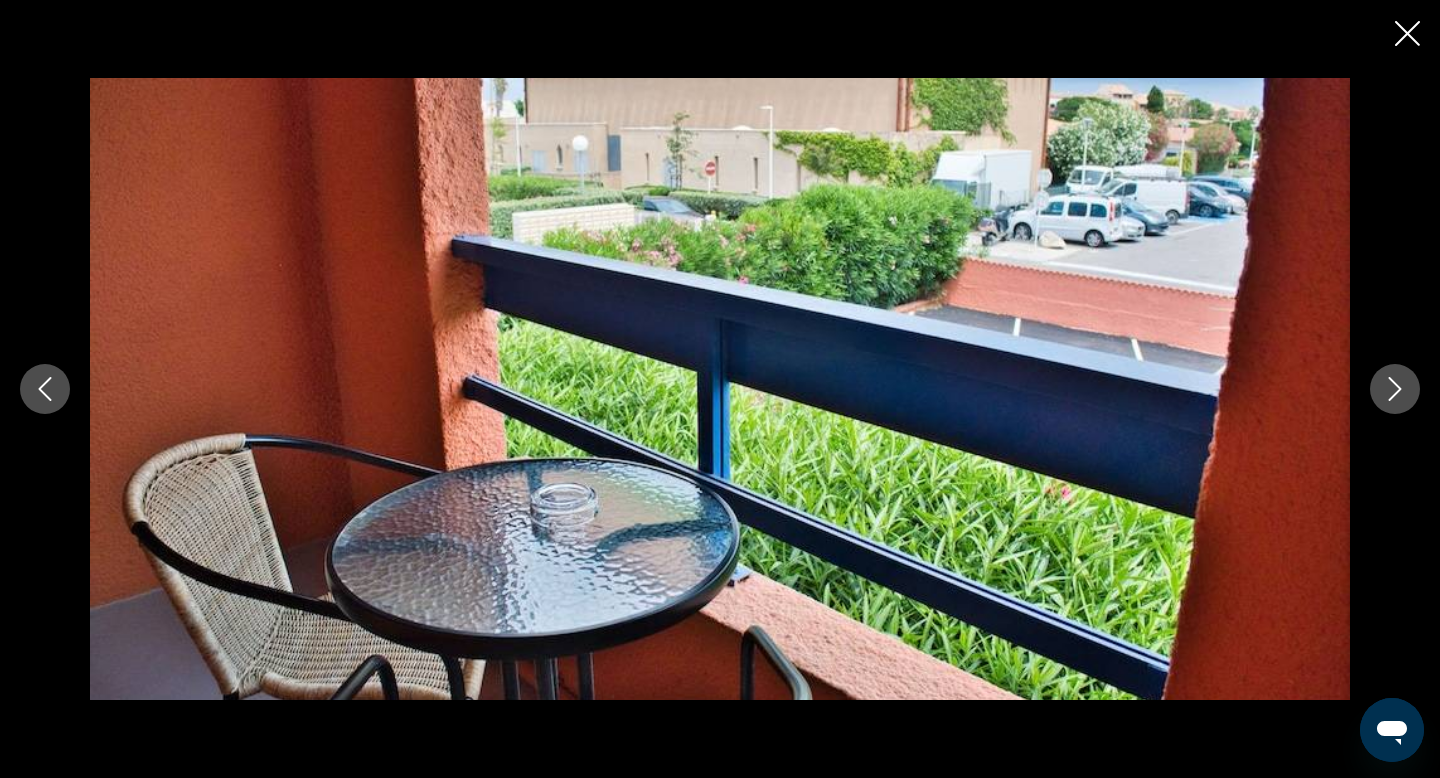 click 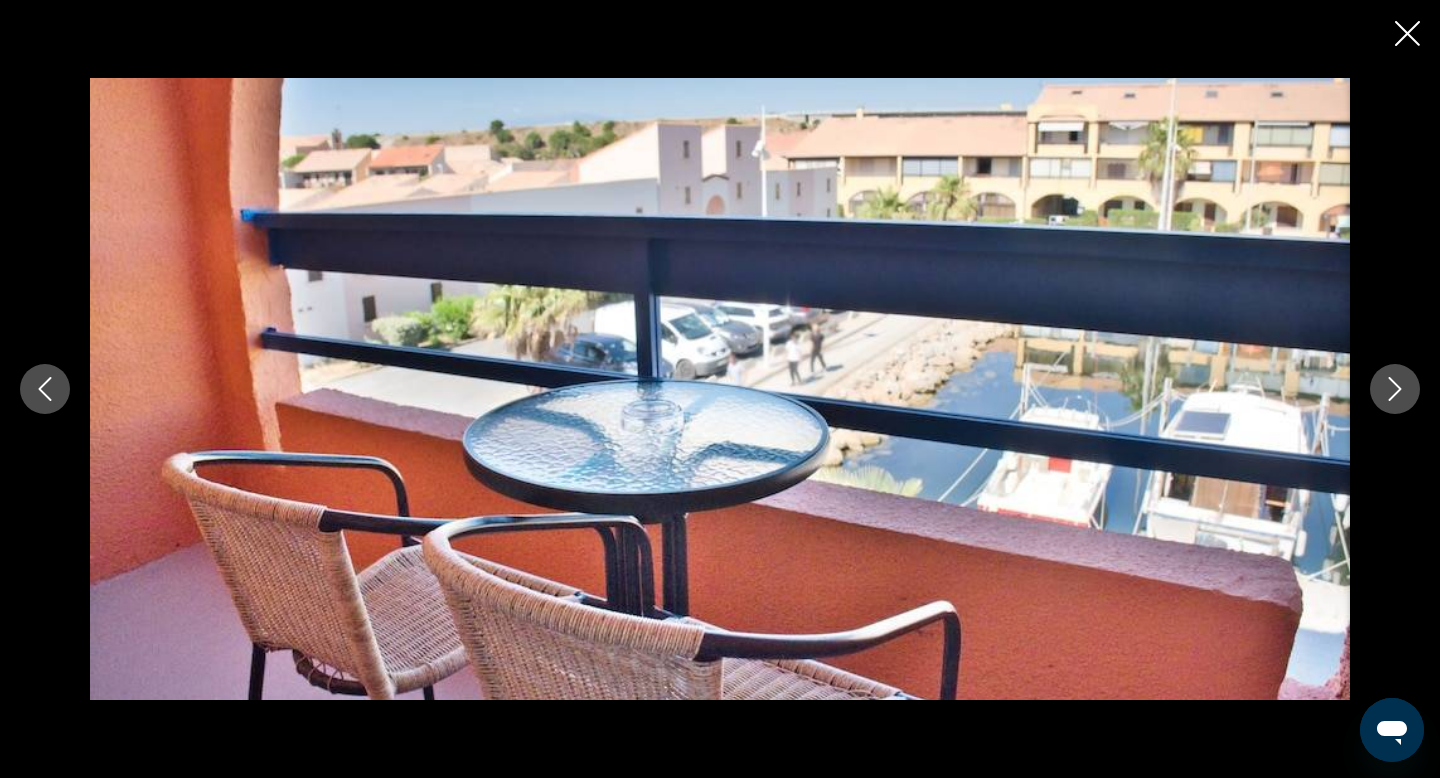 click 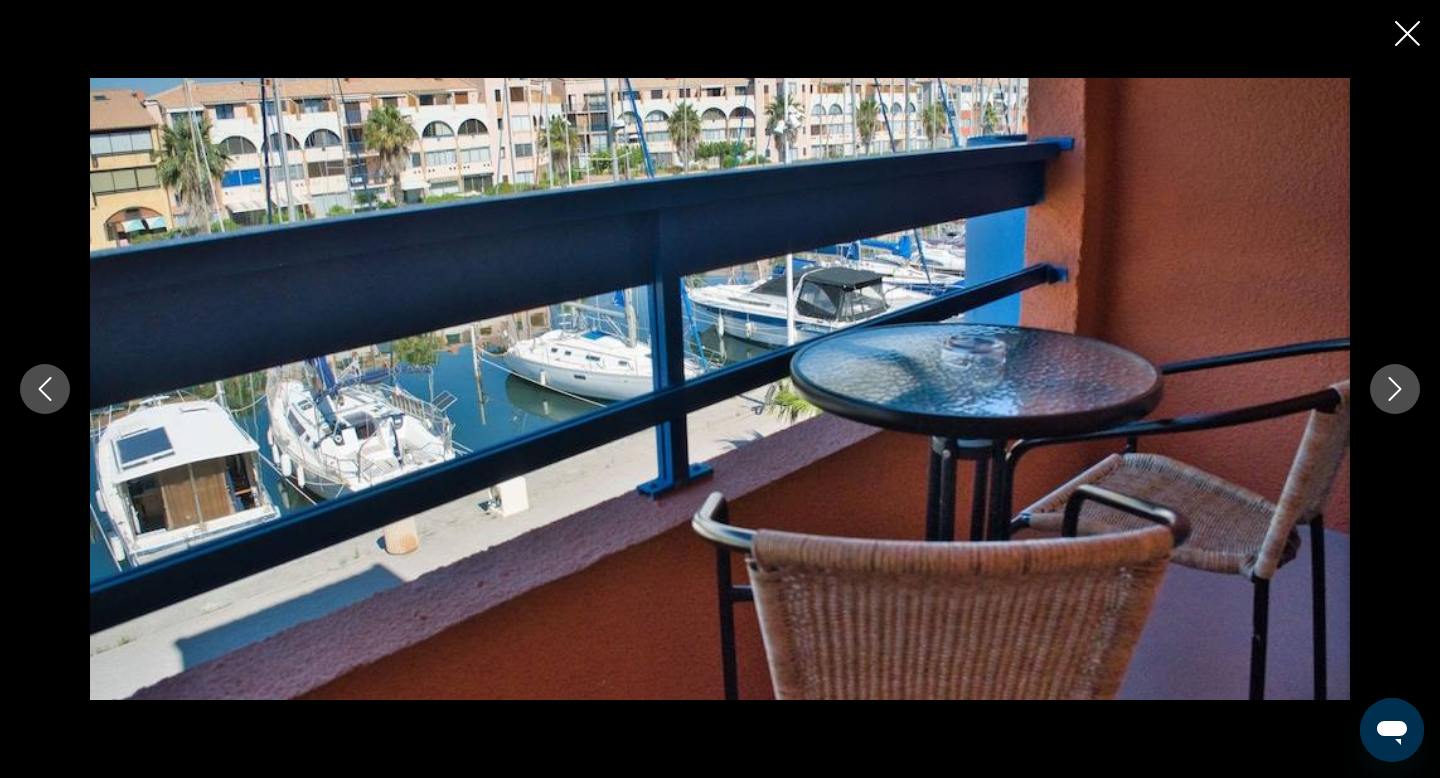 click 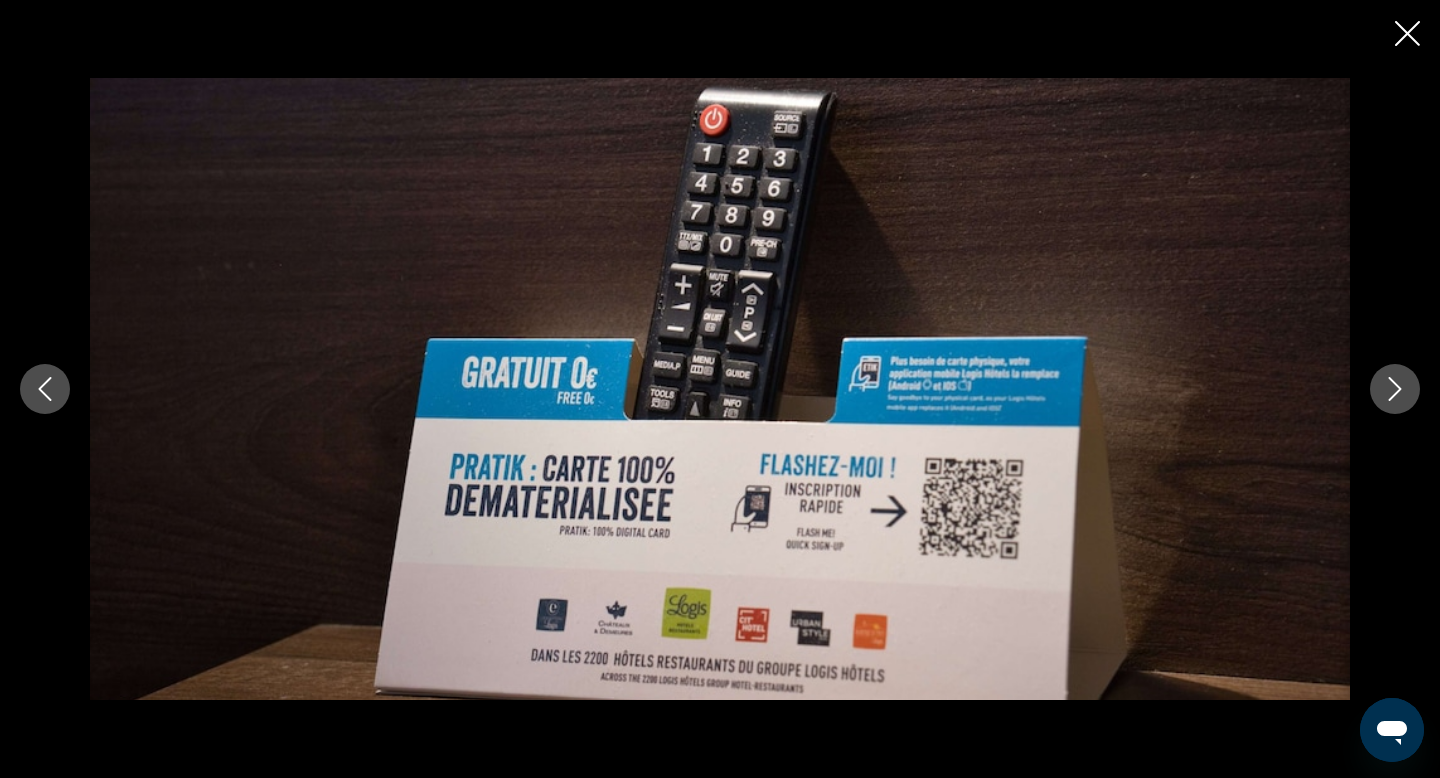 click 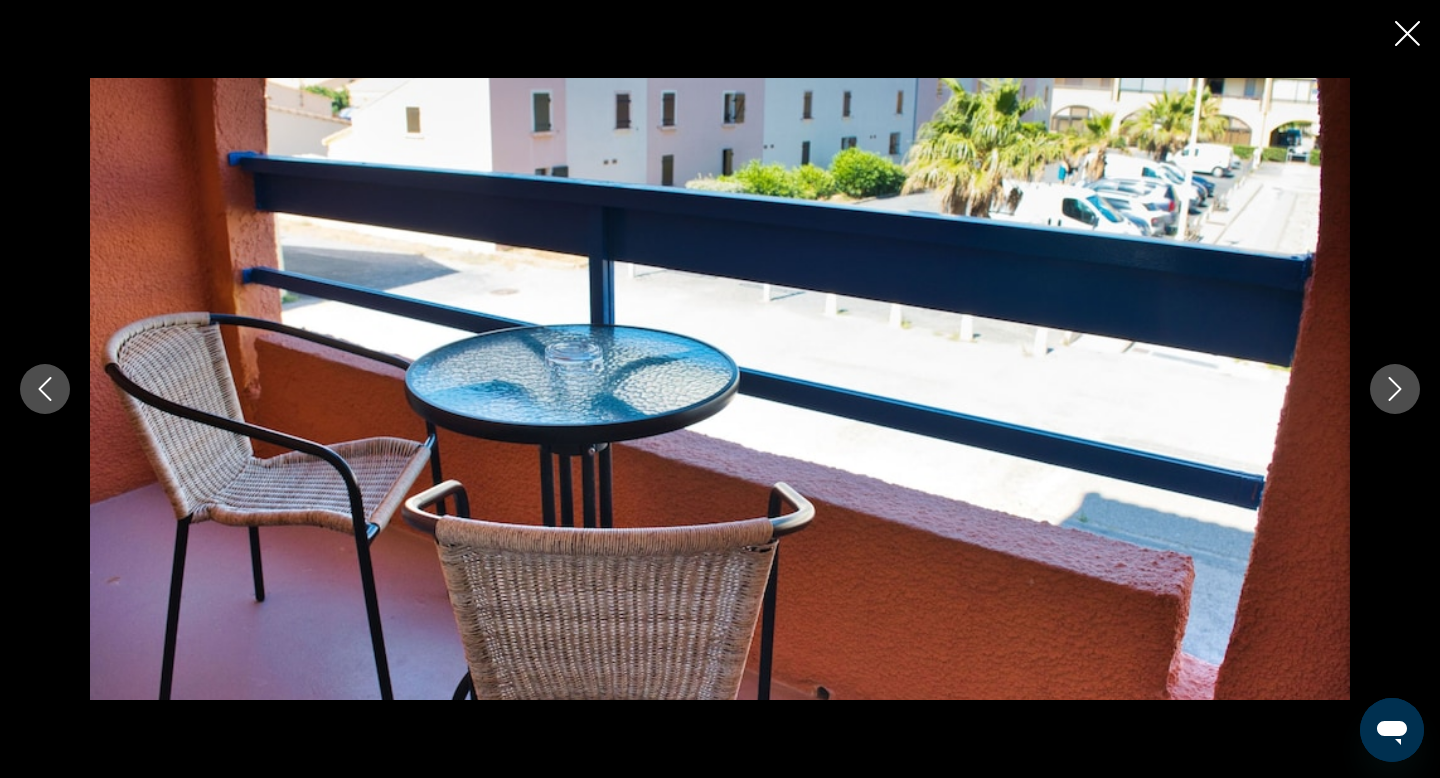 click 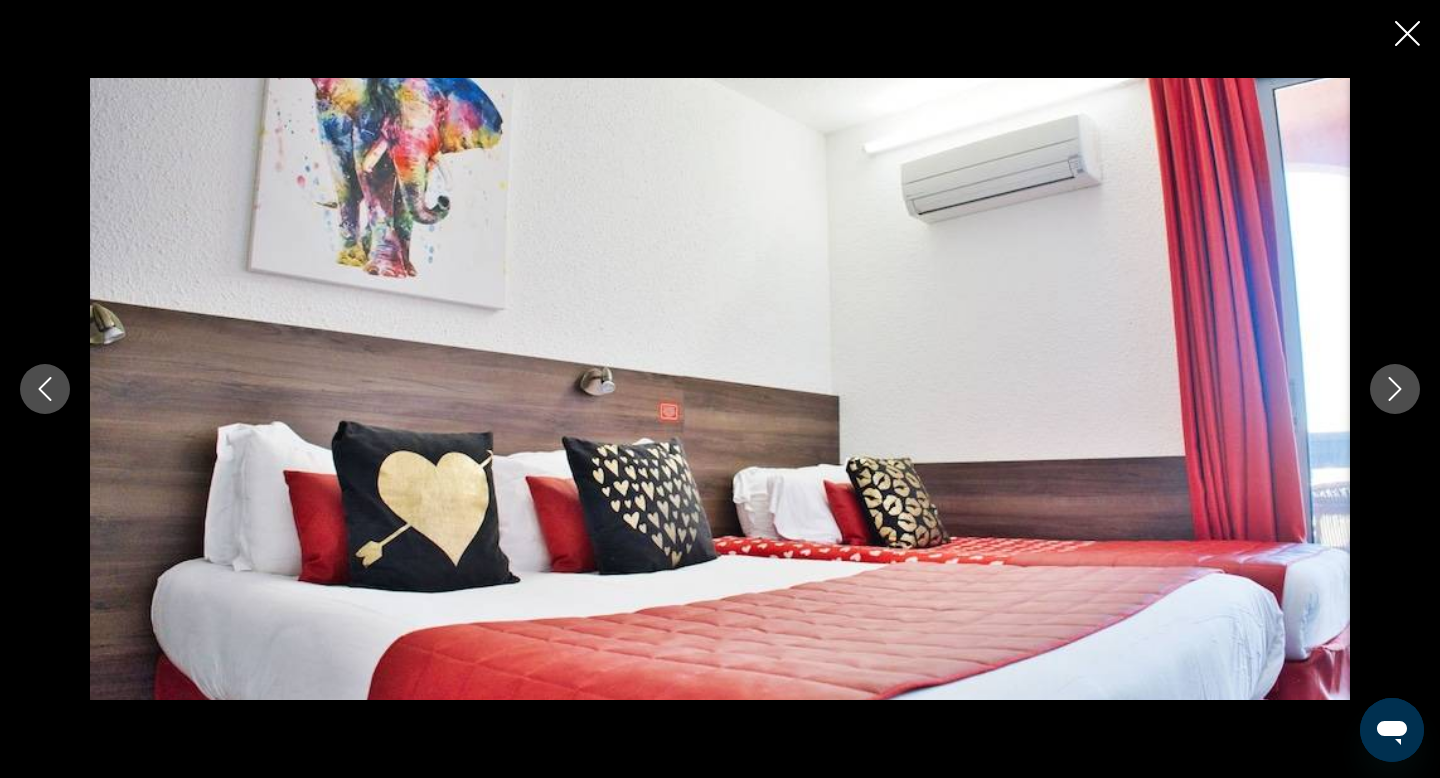 click 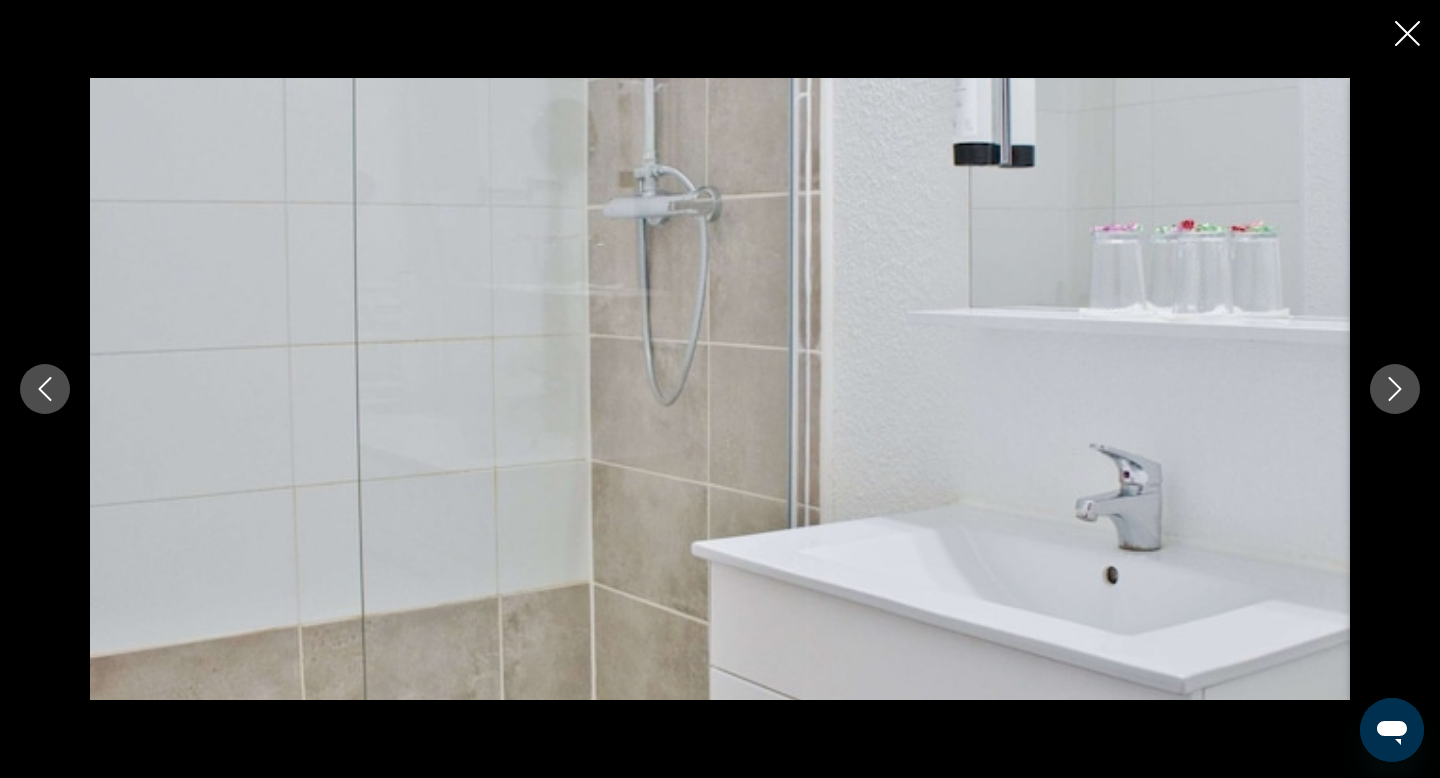 click 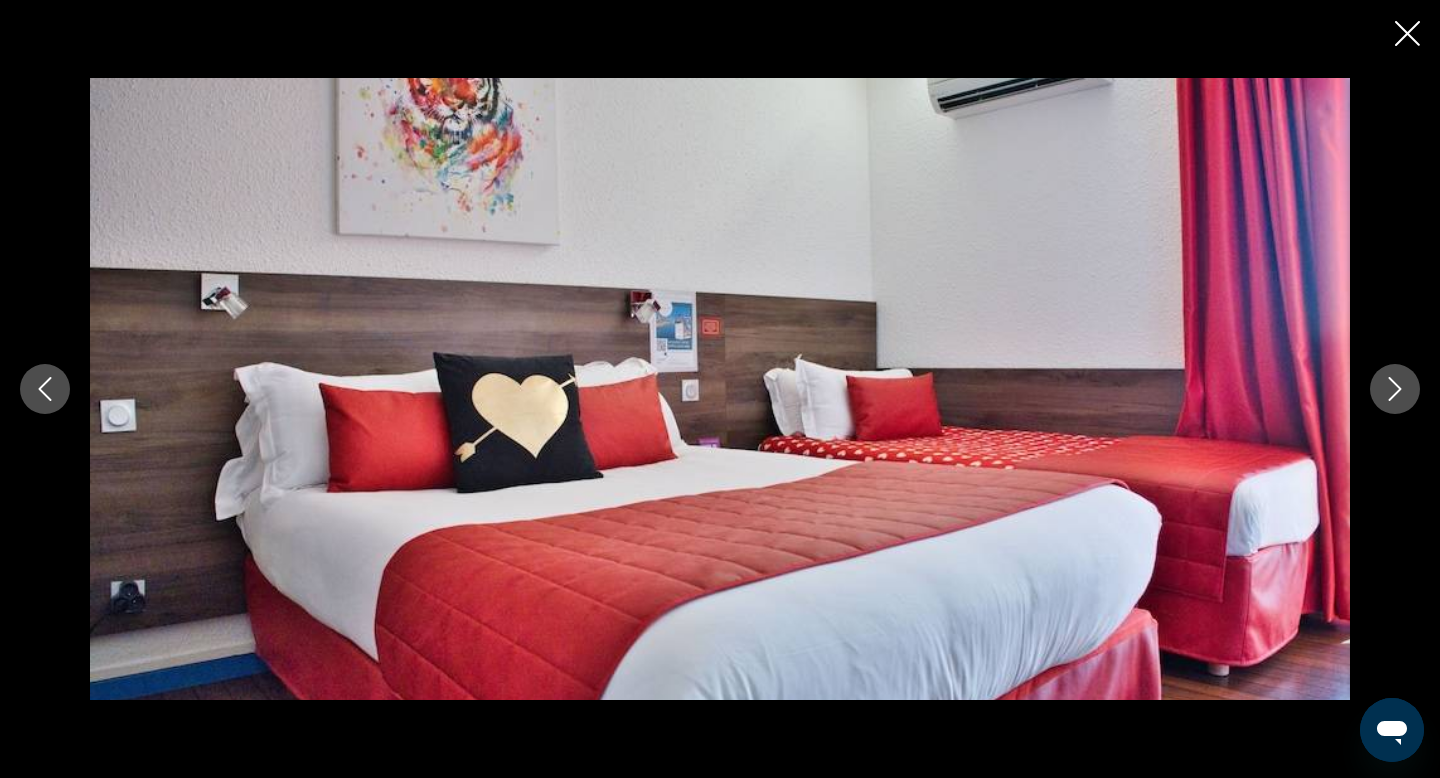 click 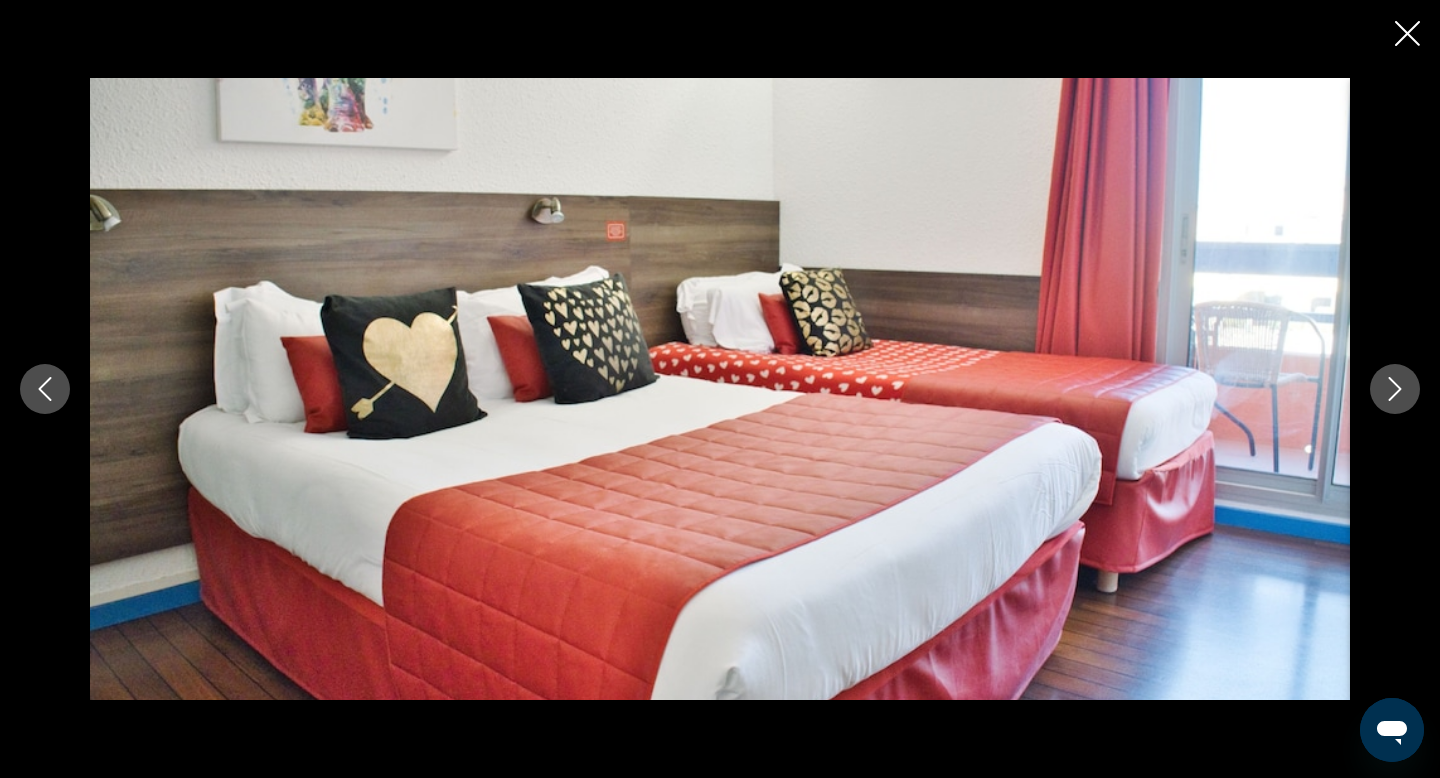 click 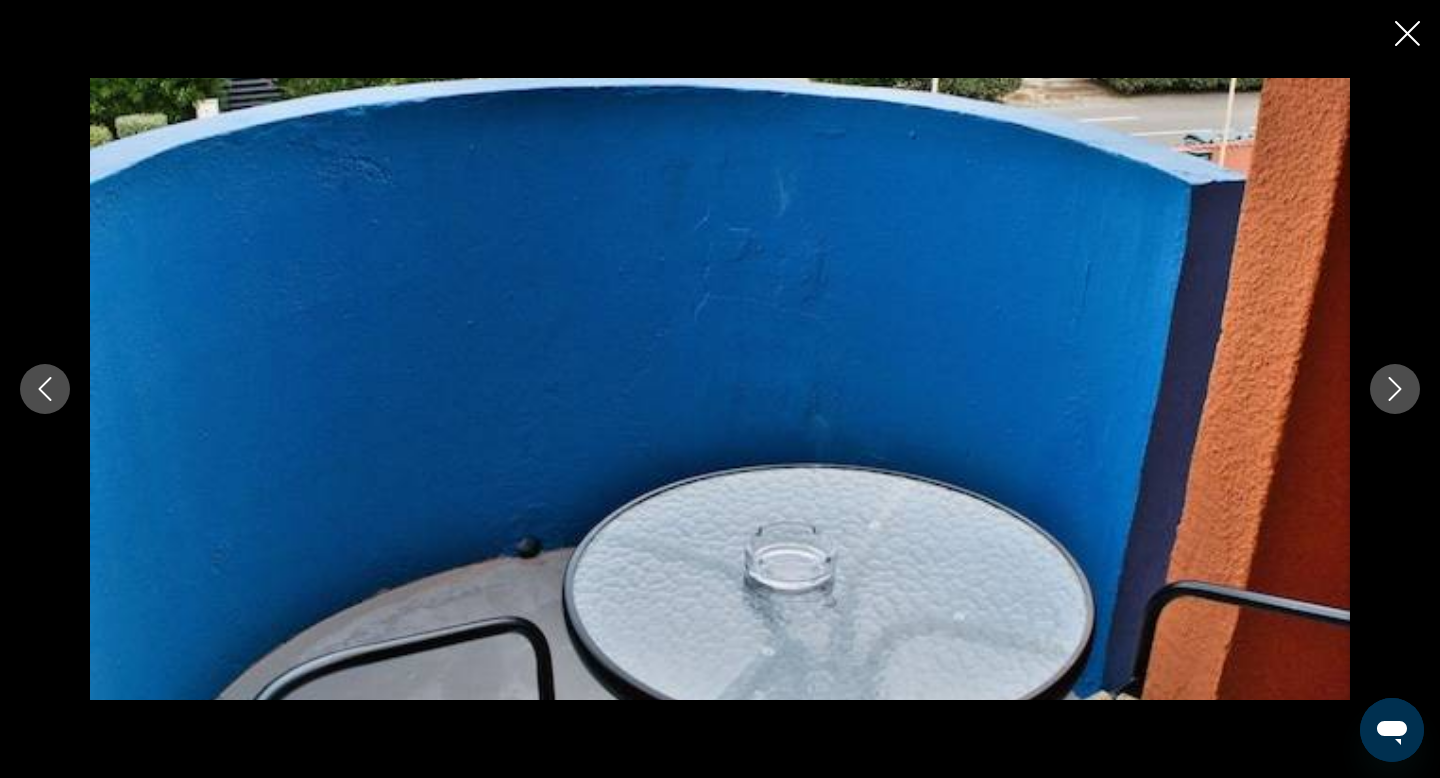 click 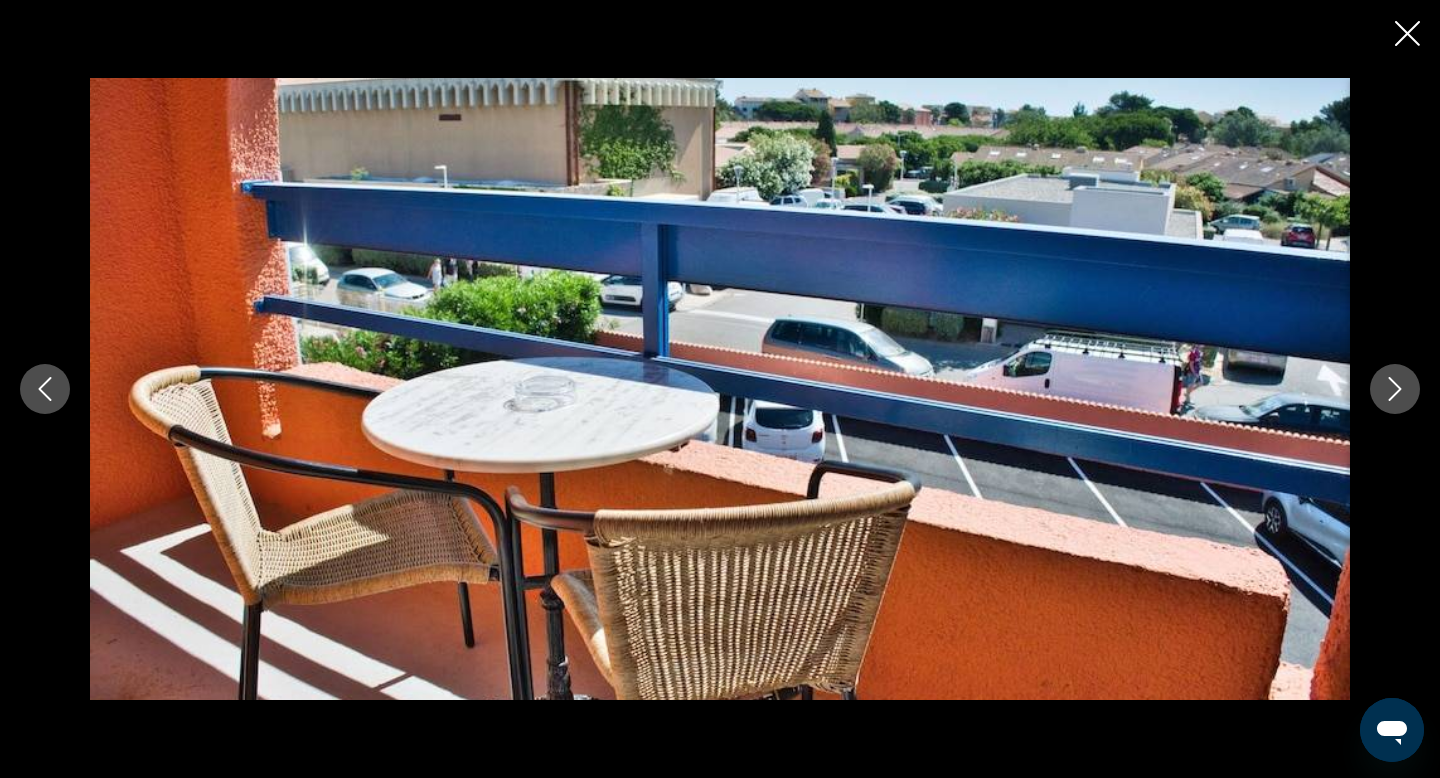 click 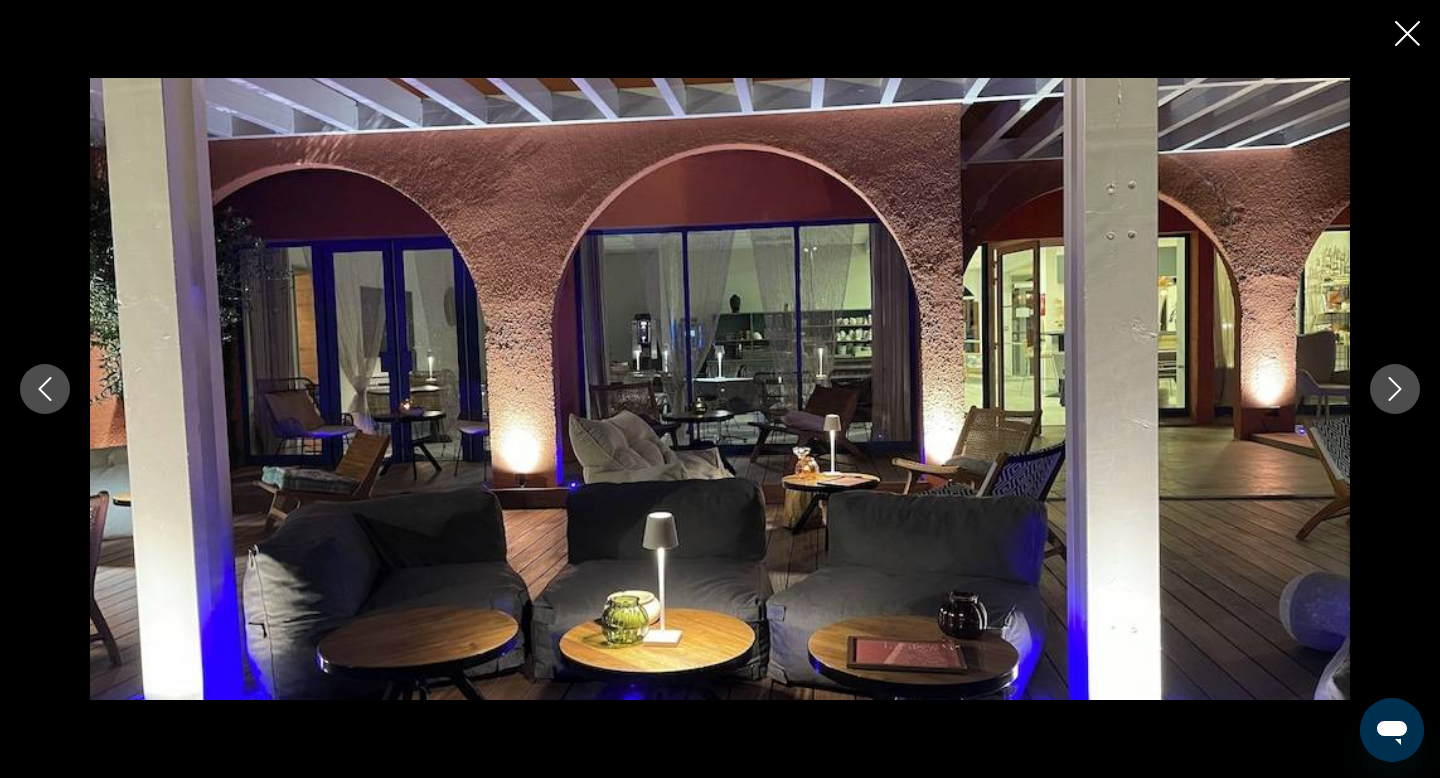 click 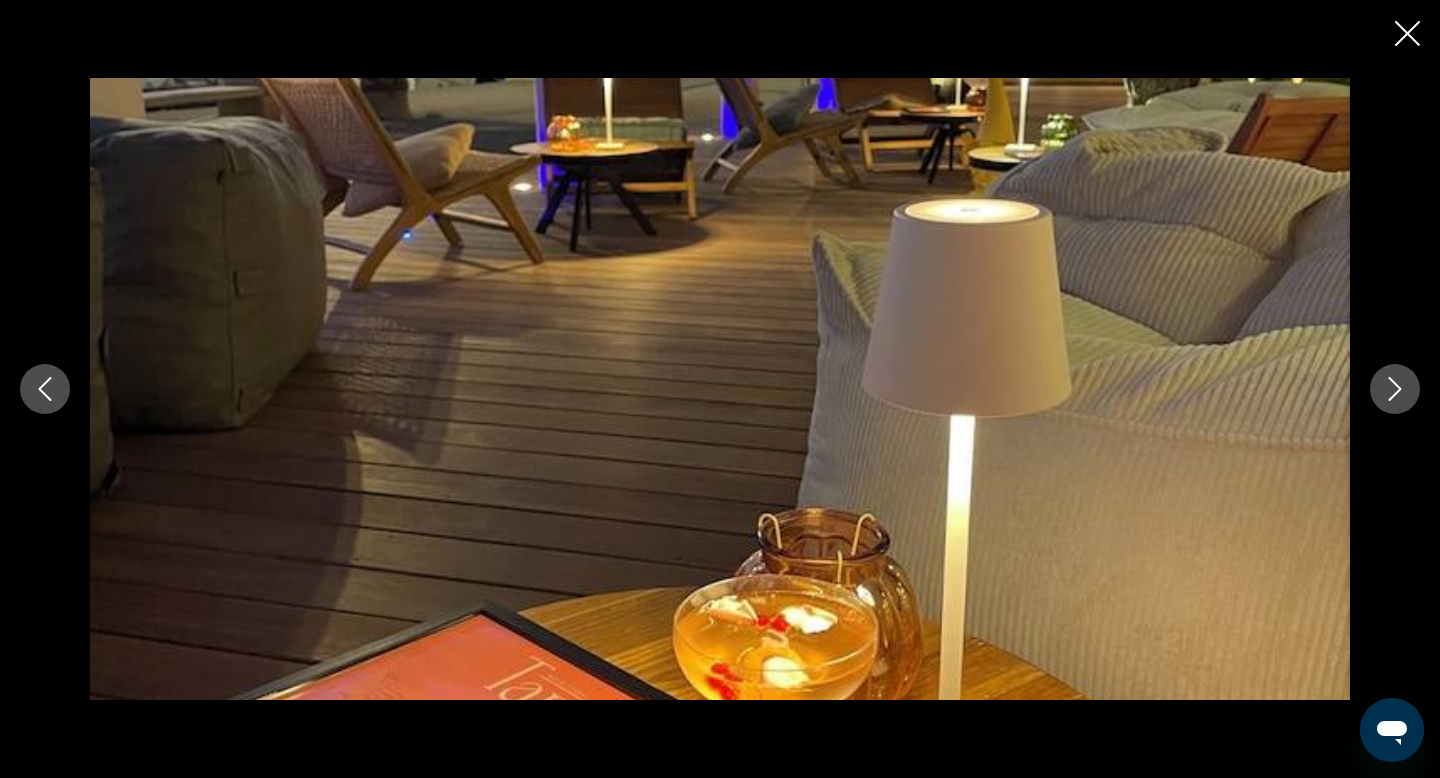 click 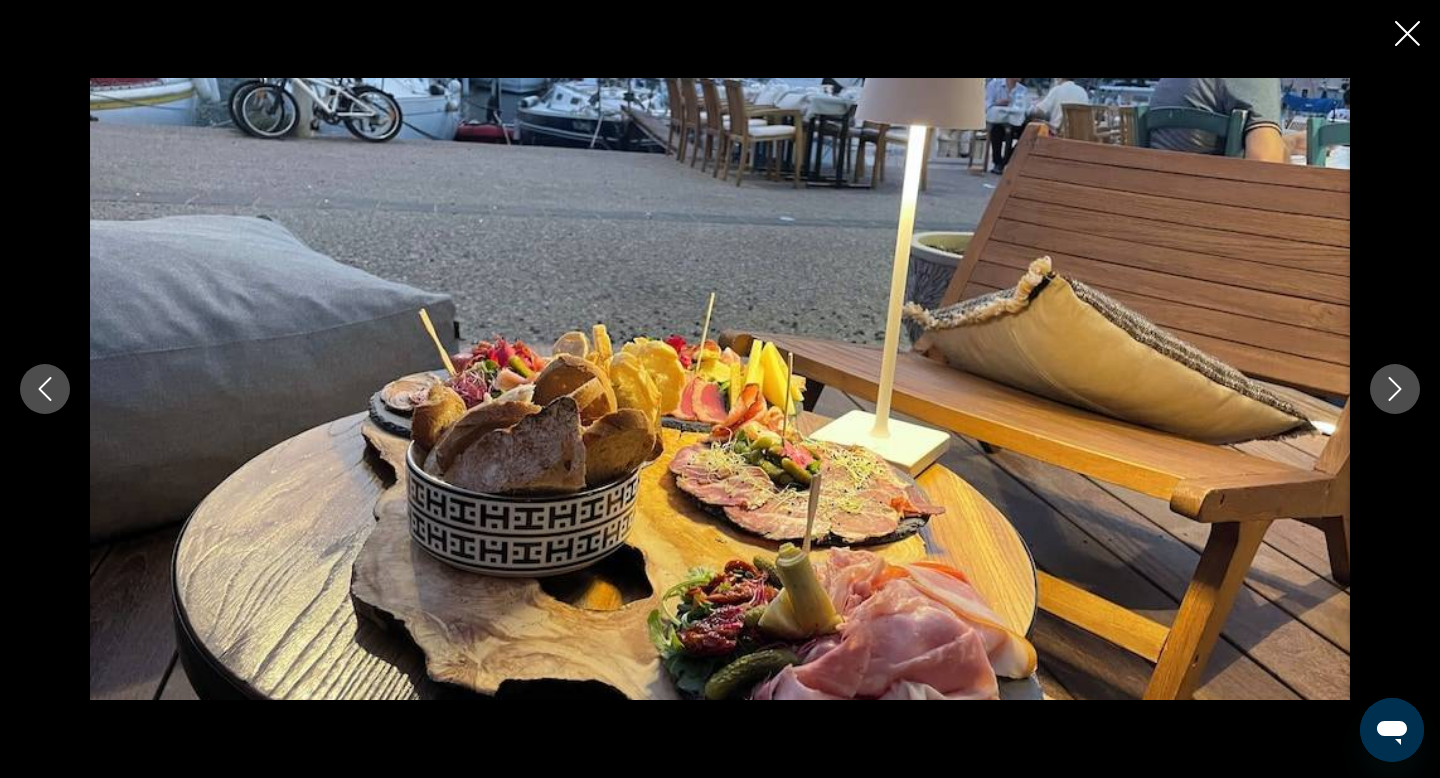 click 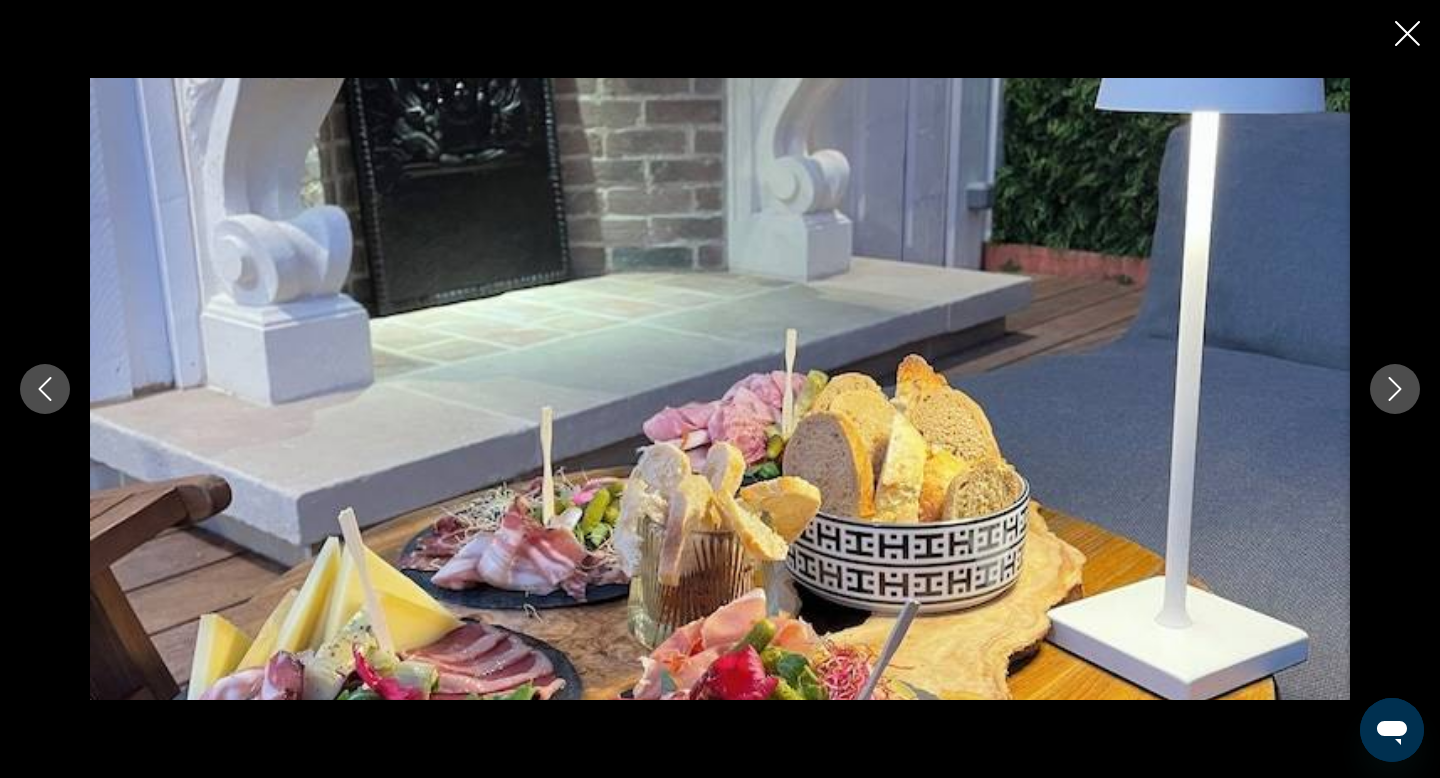 click 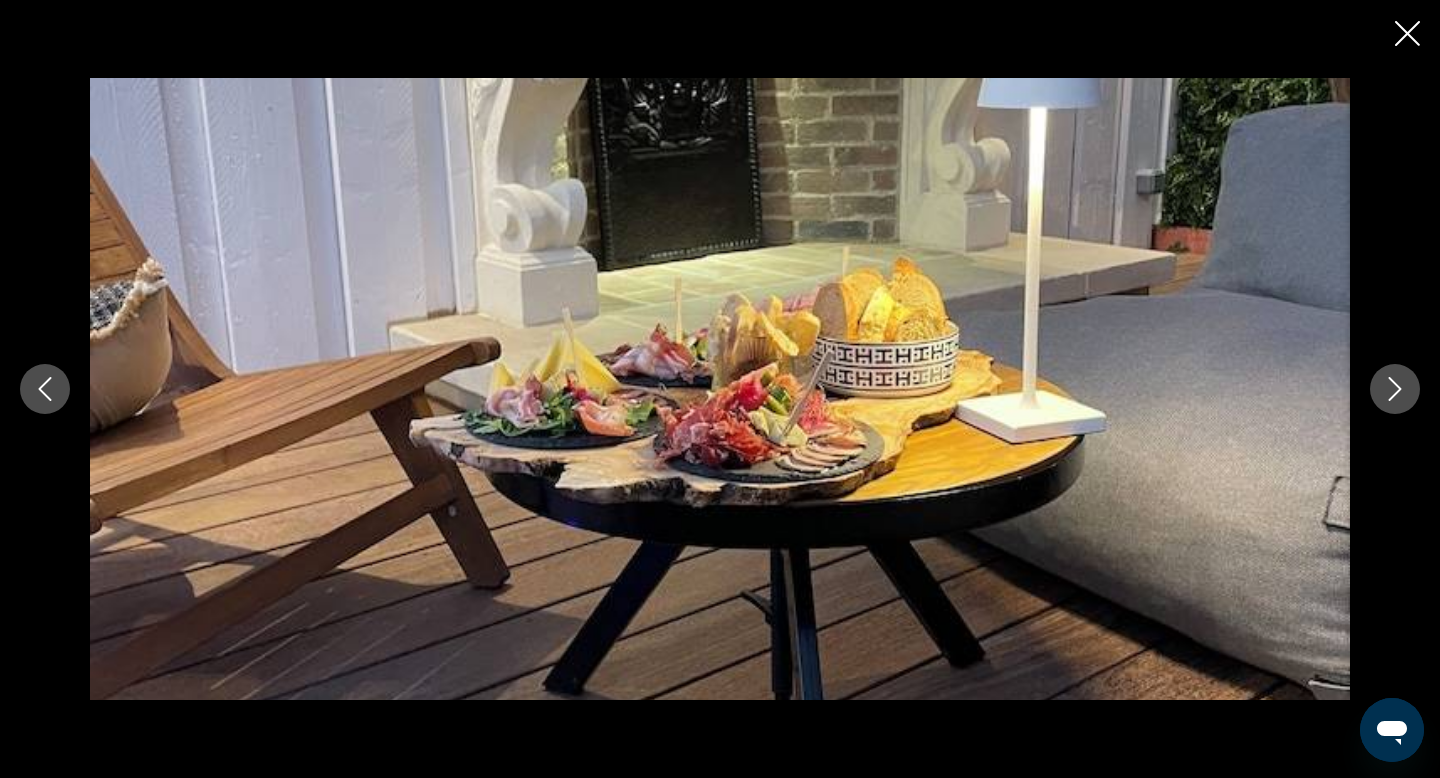 click 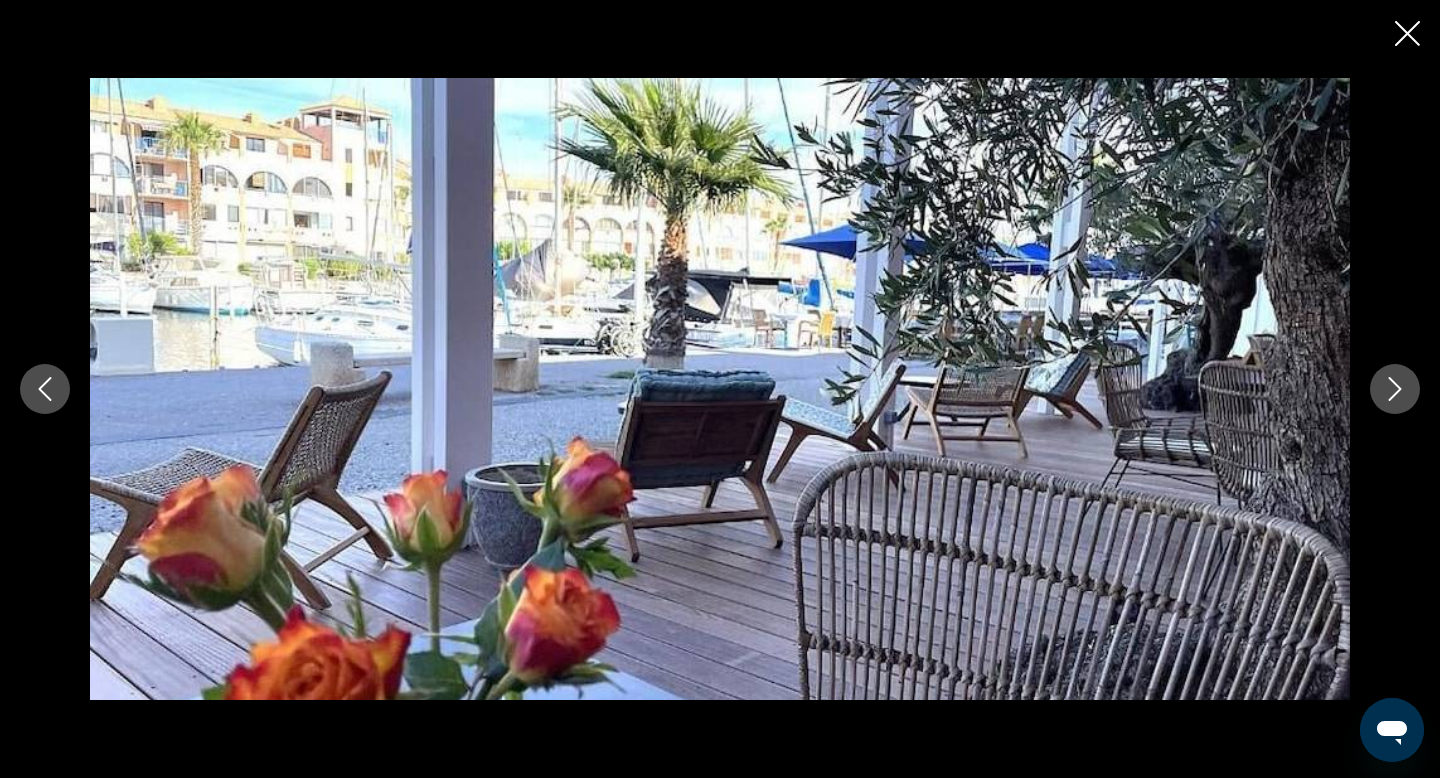 click 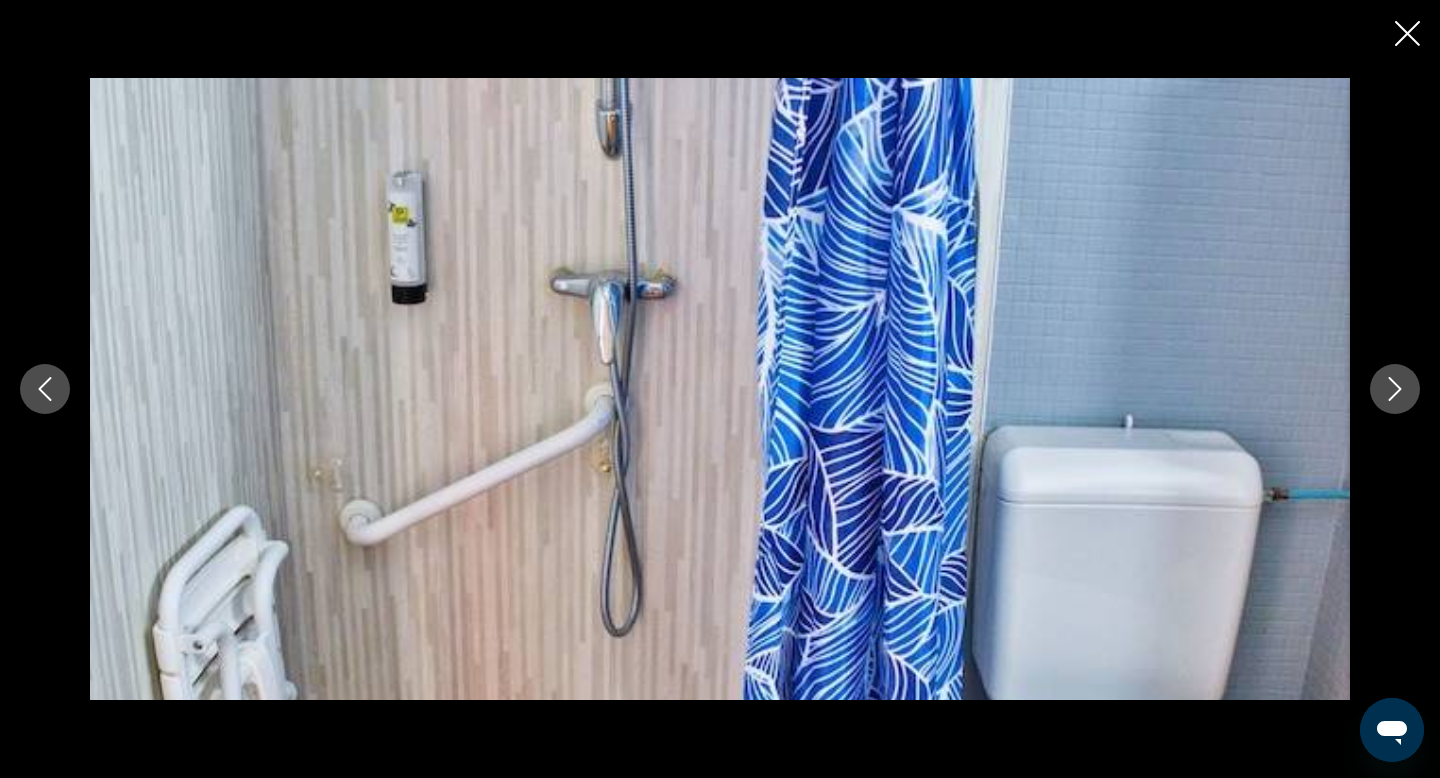 click 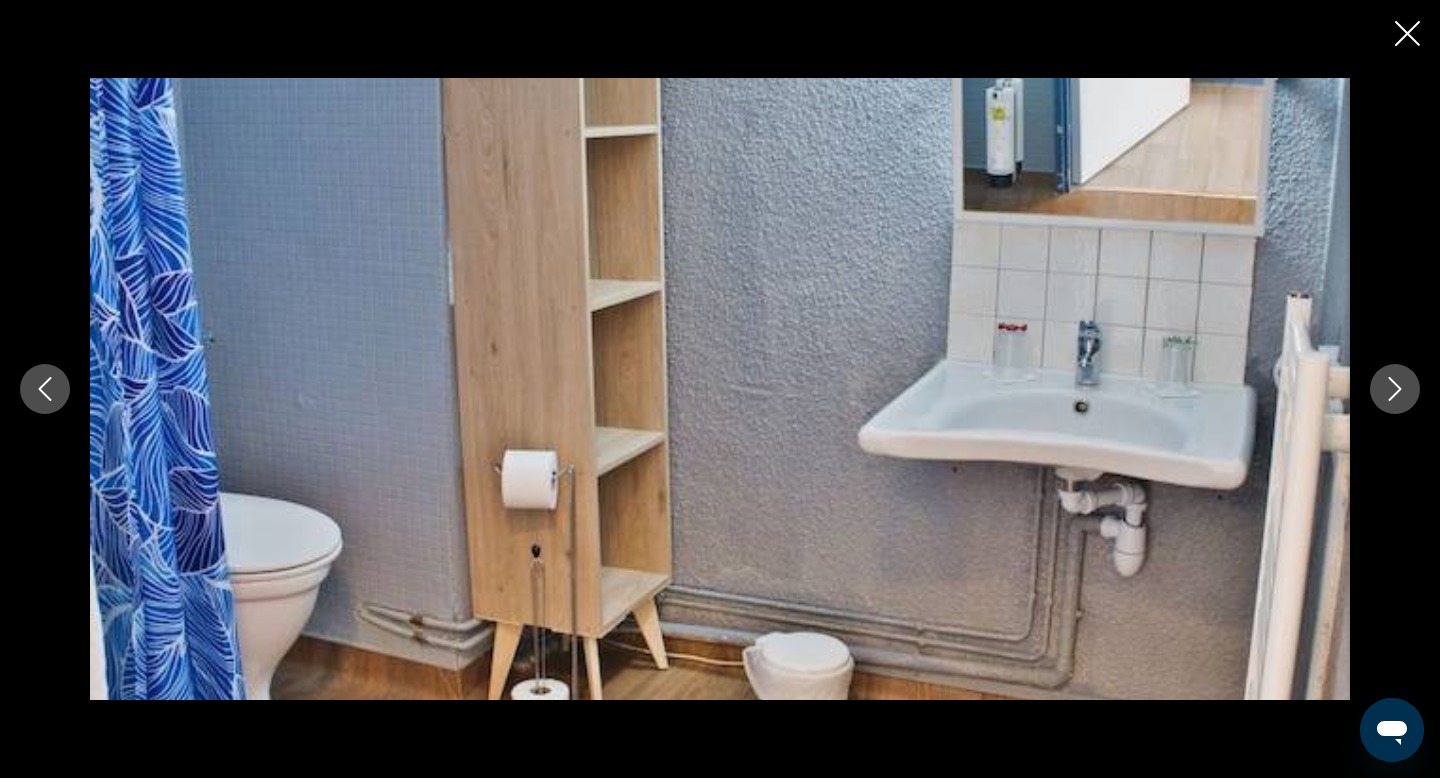 click 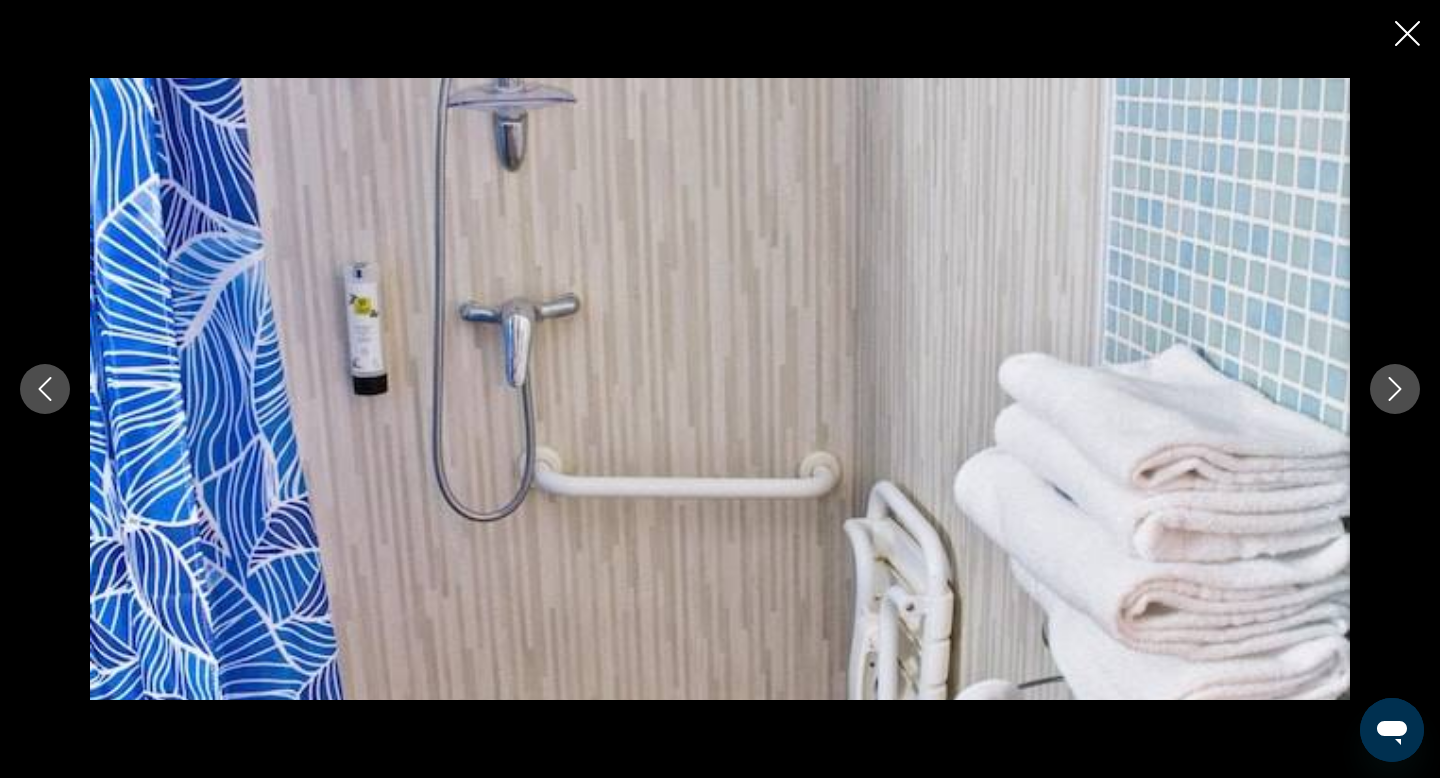 click 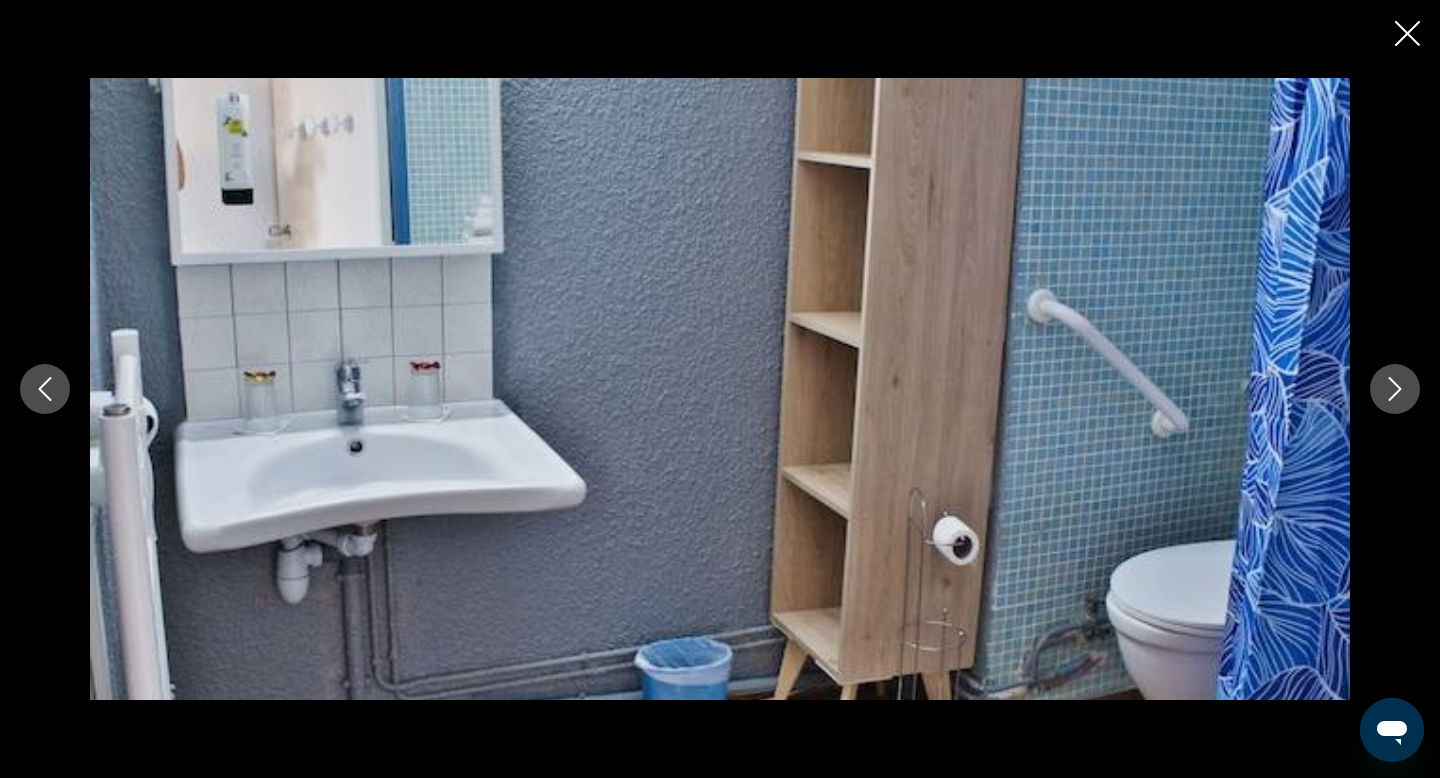 click 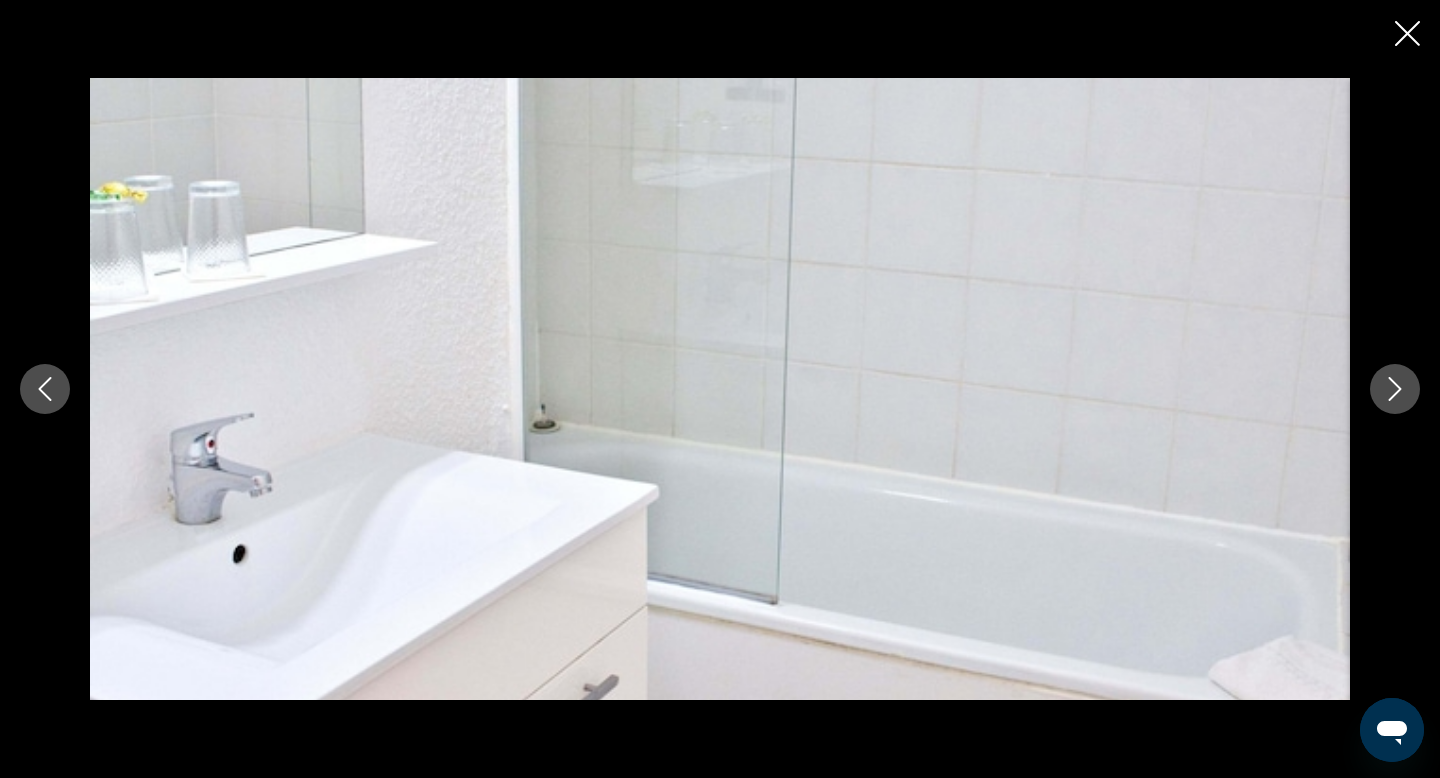 click 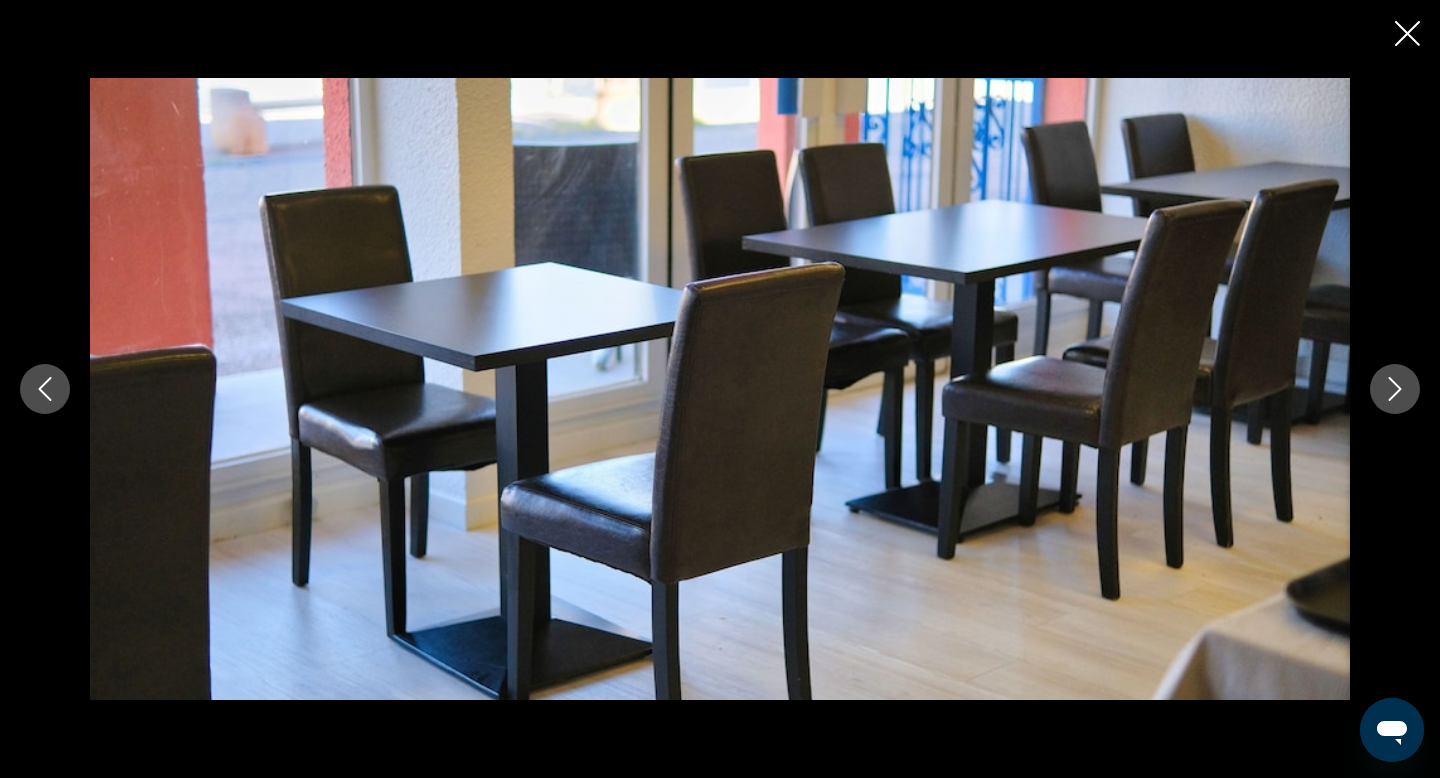 click 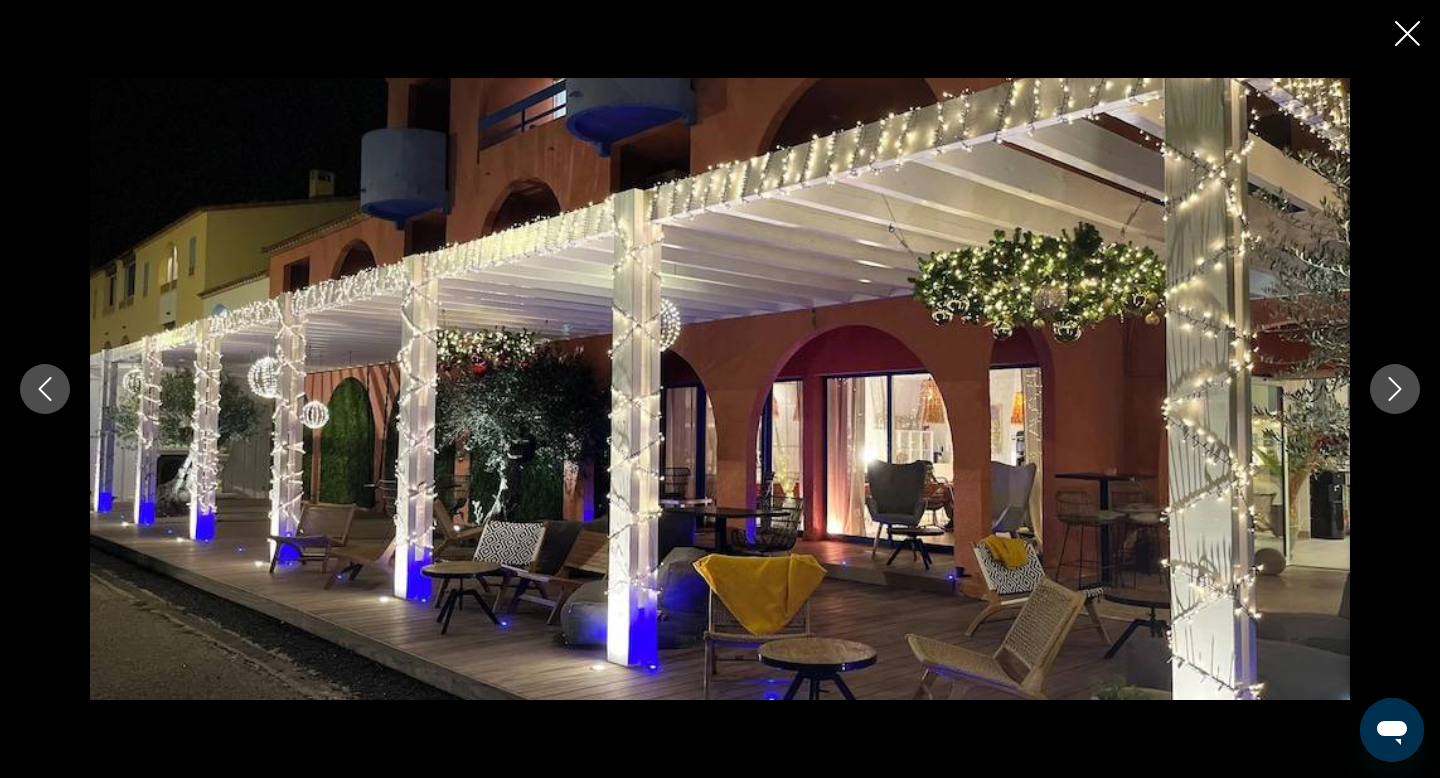 click 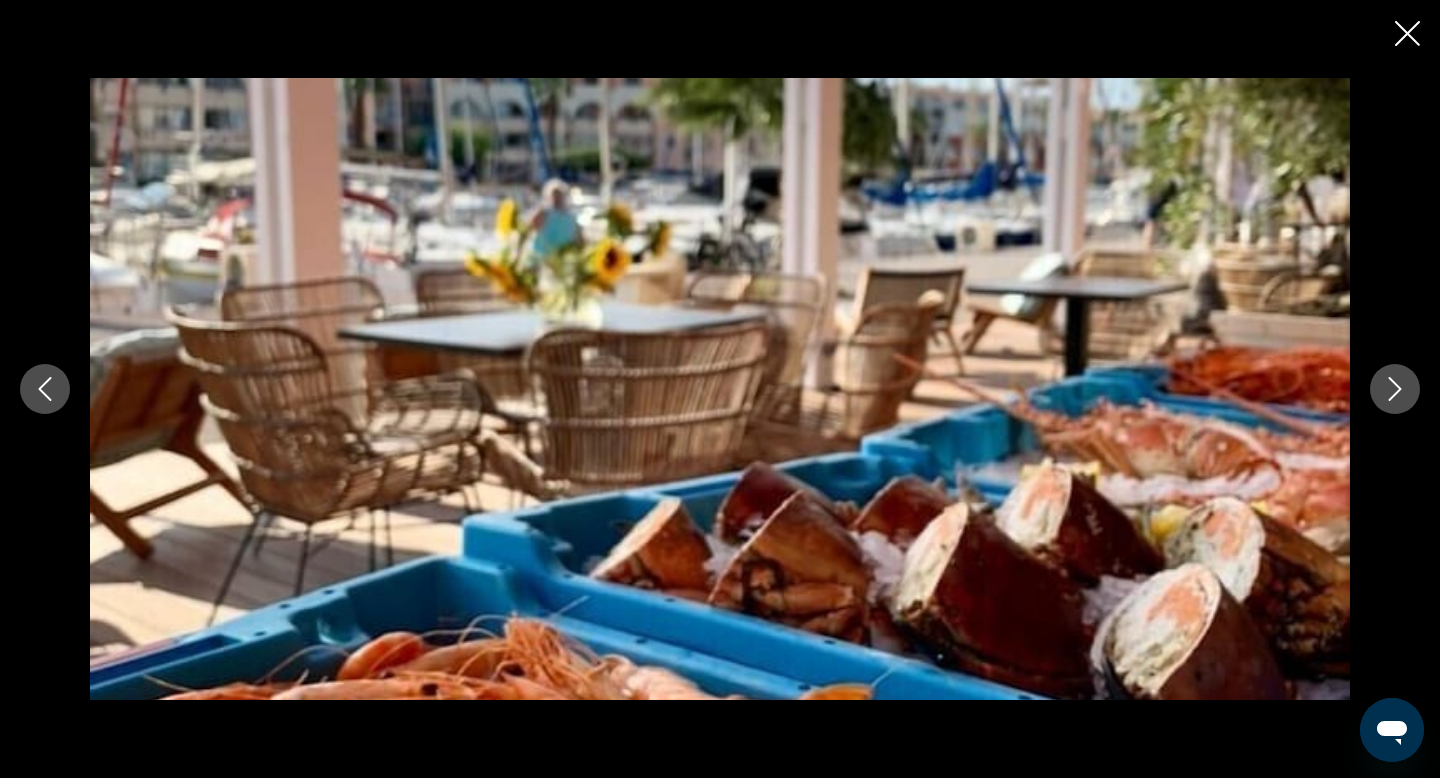 click 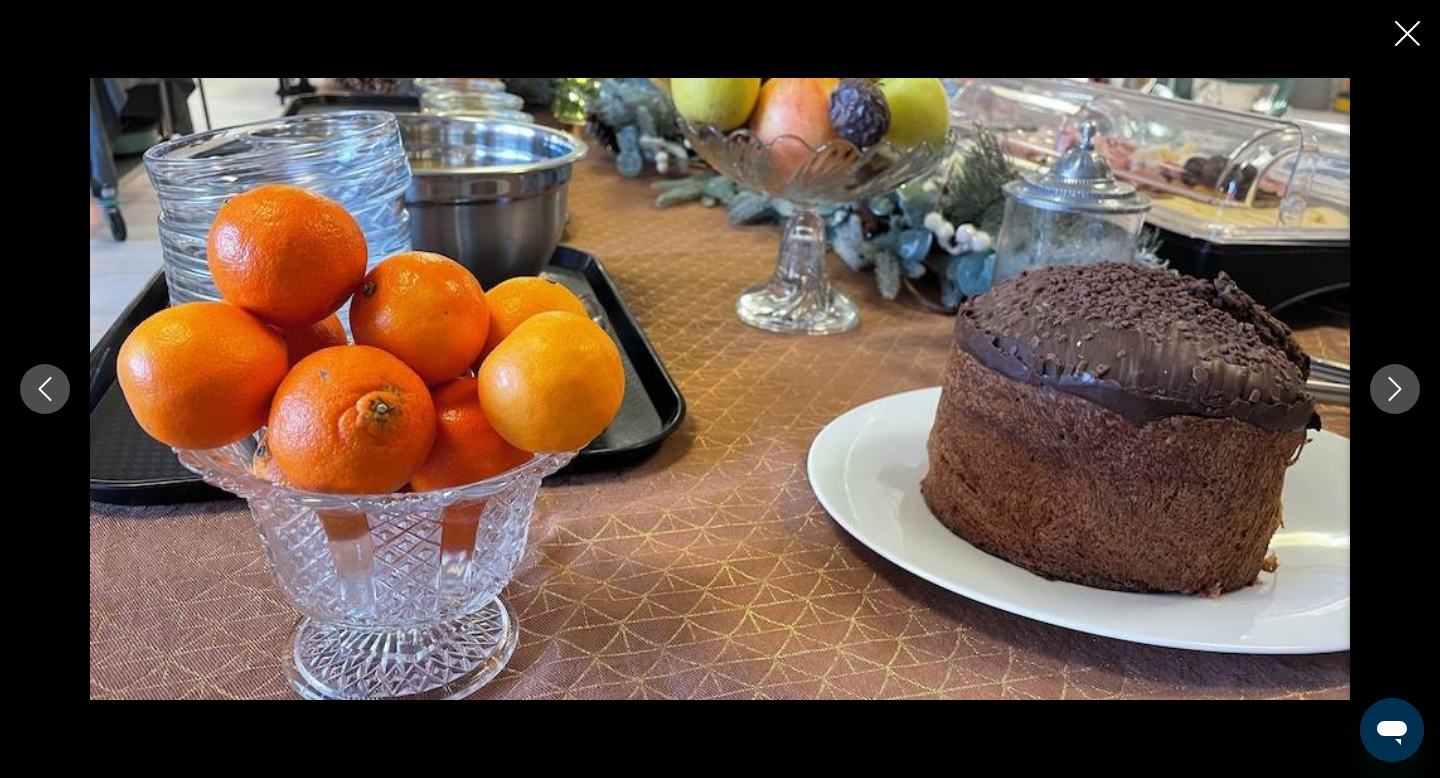 click 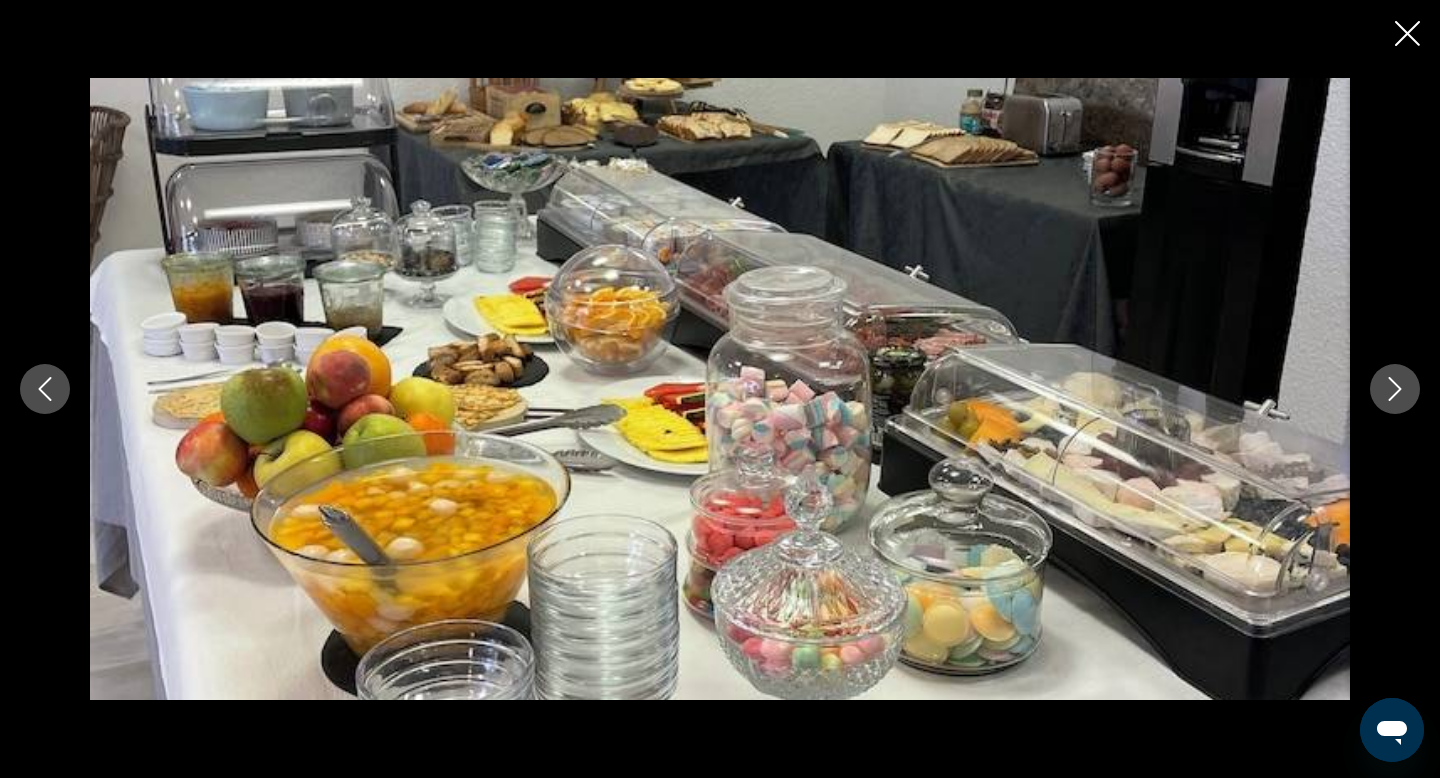 click 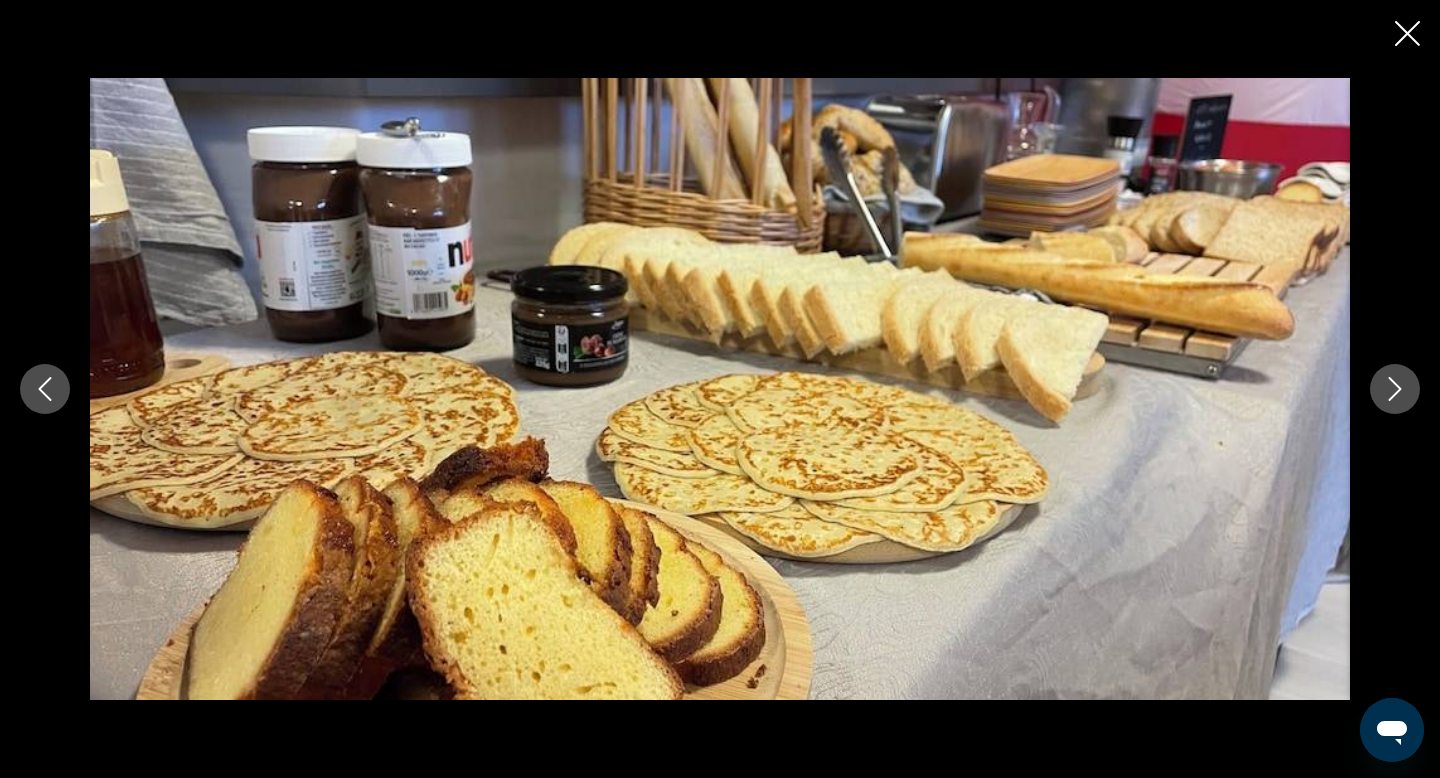 click 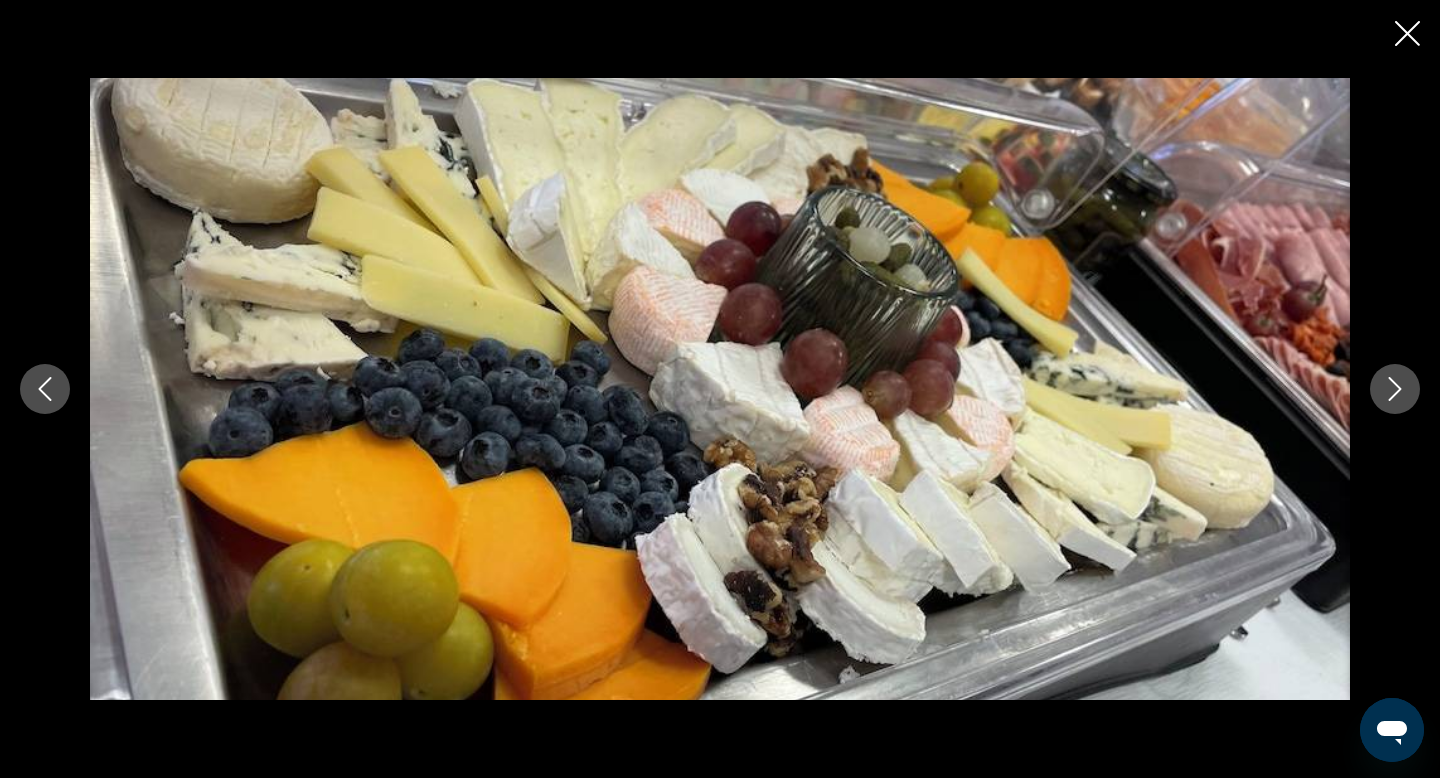 click 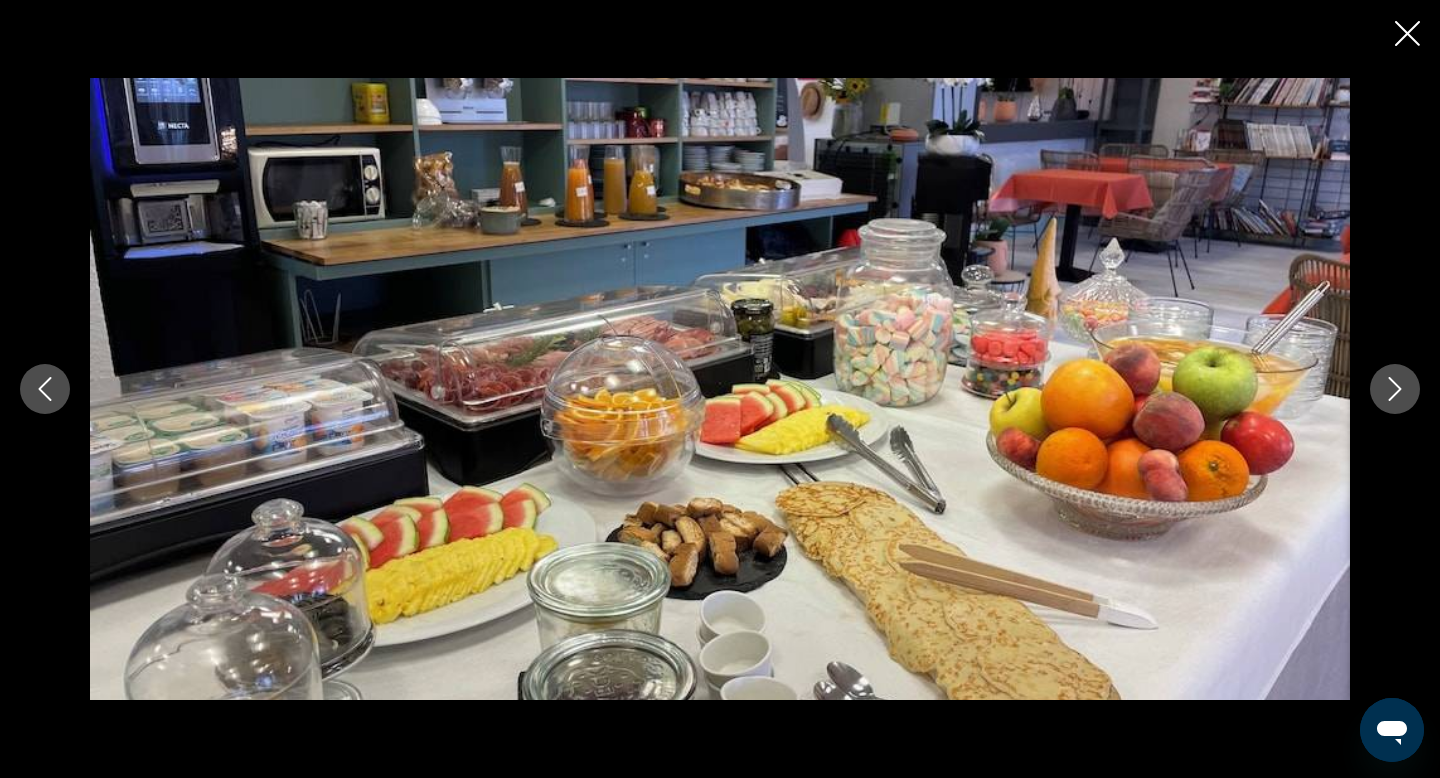 click 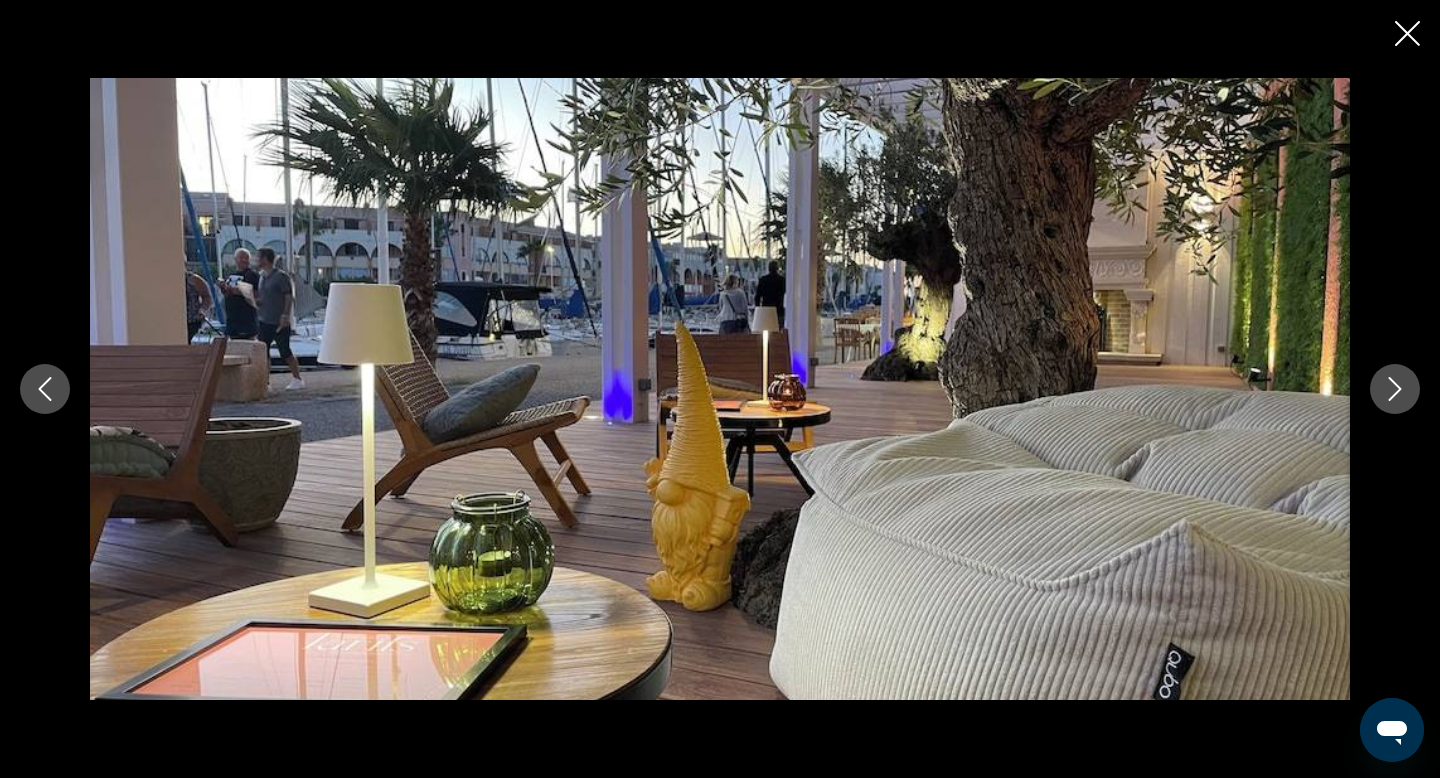 click 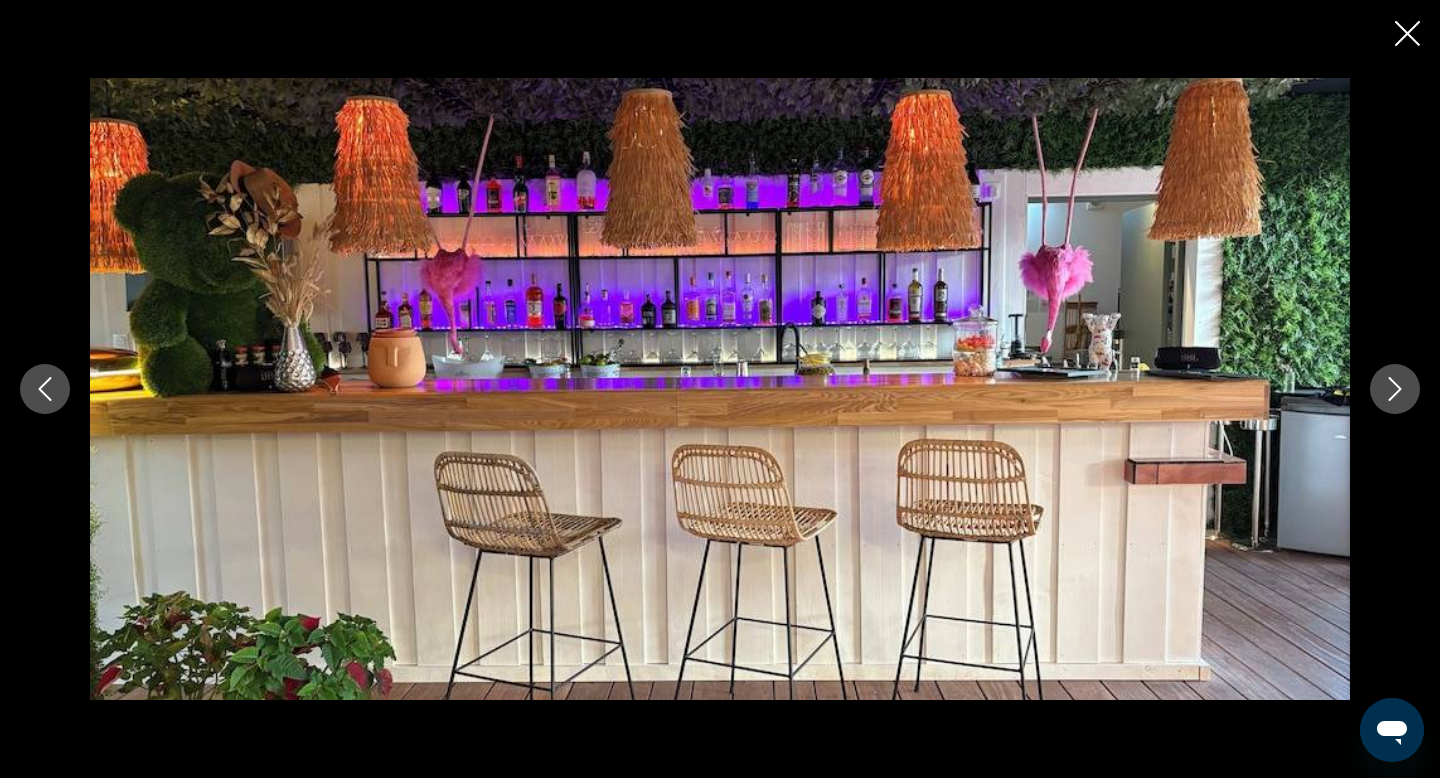 click 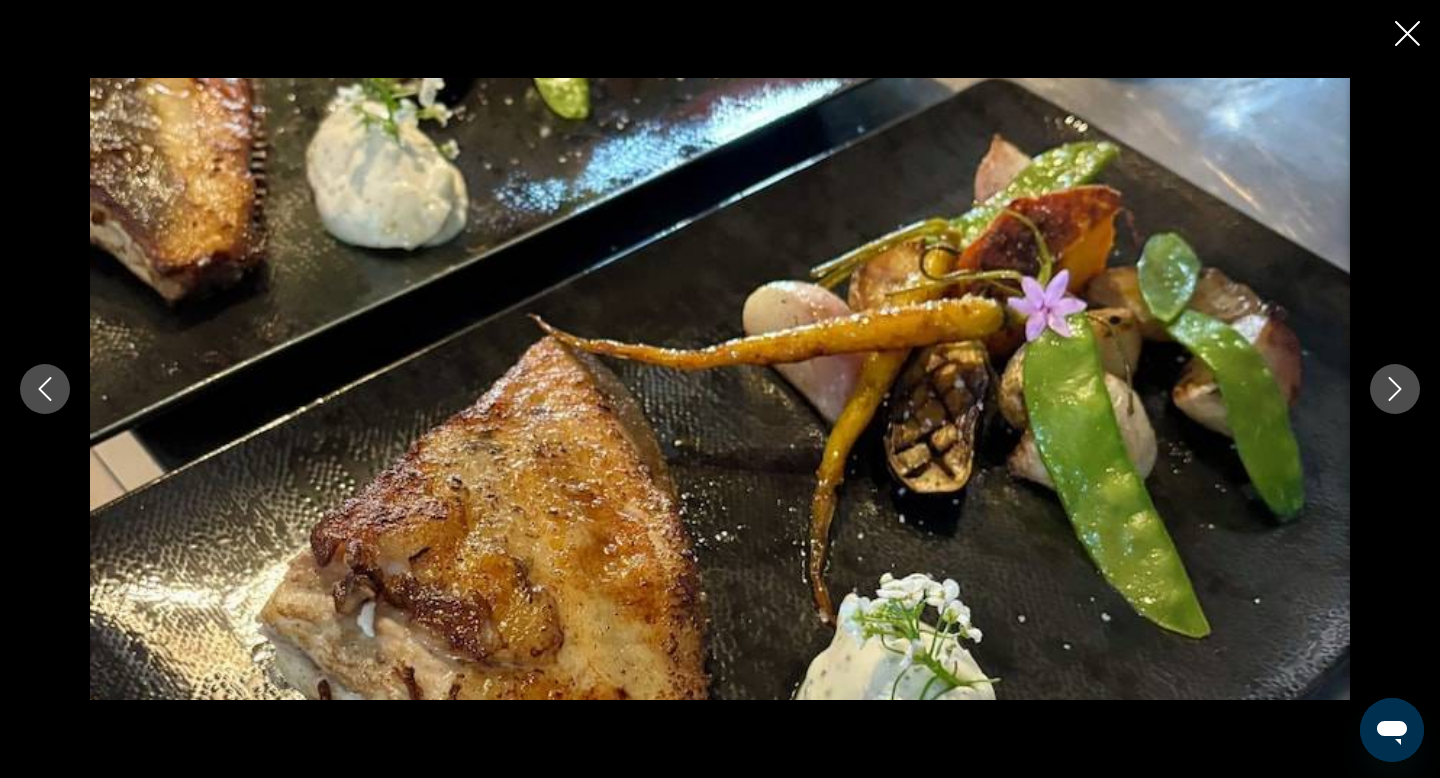 click 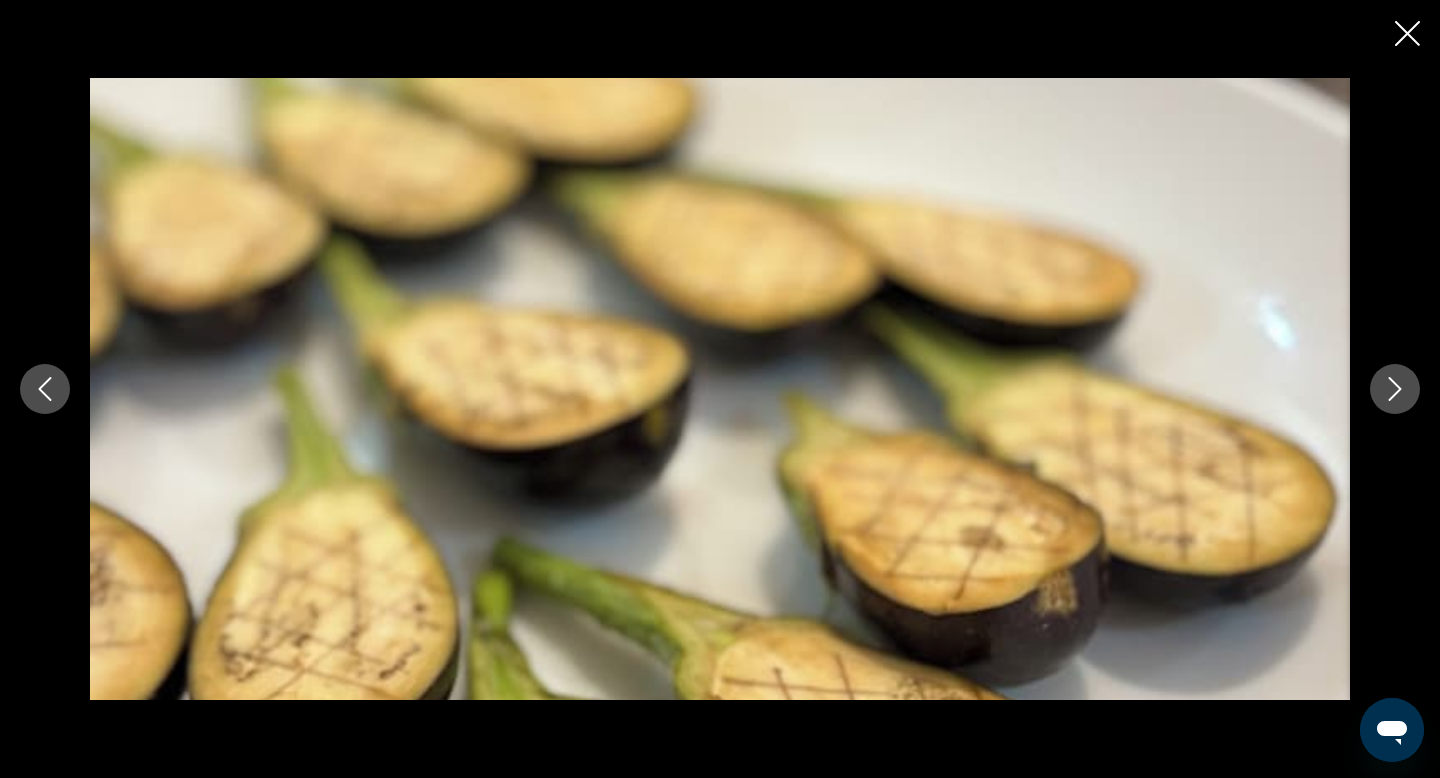 click 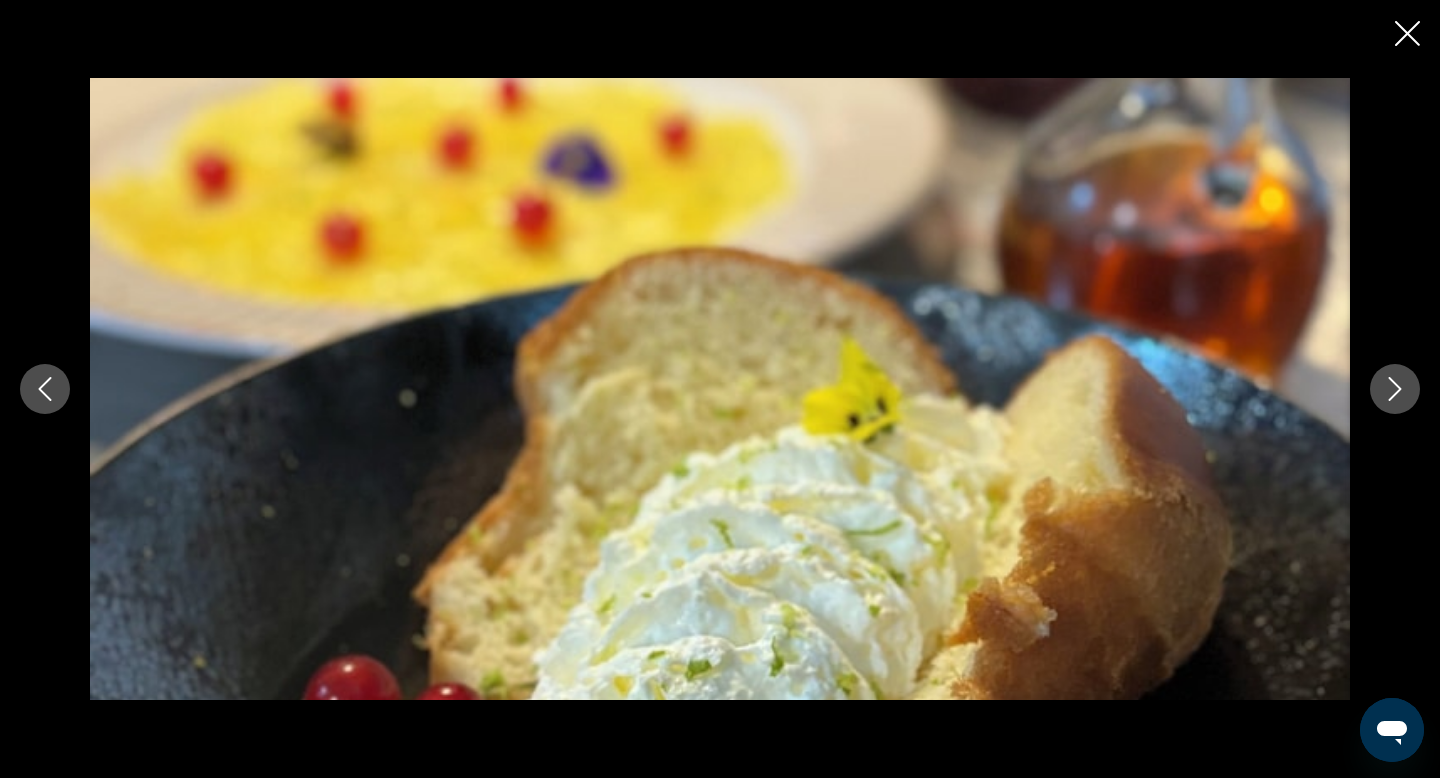 click 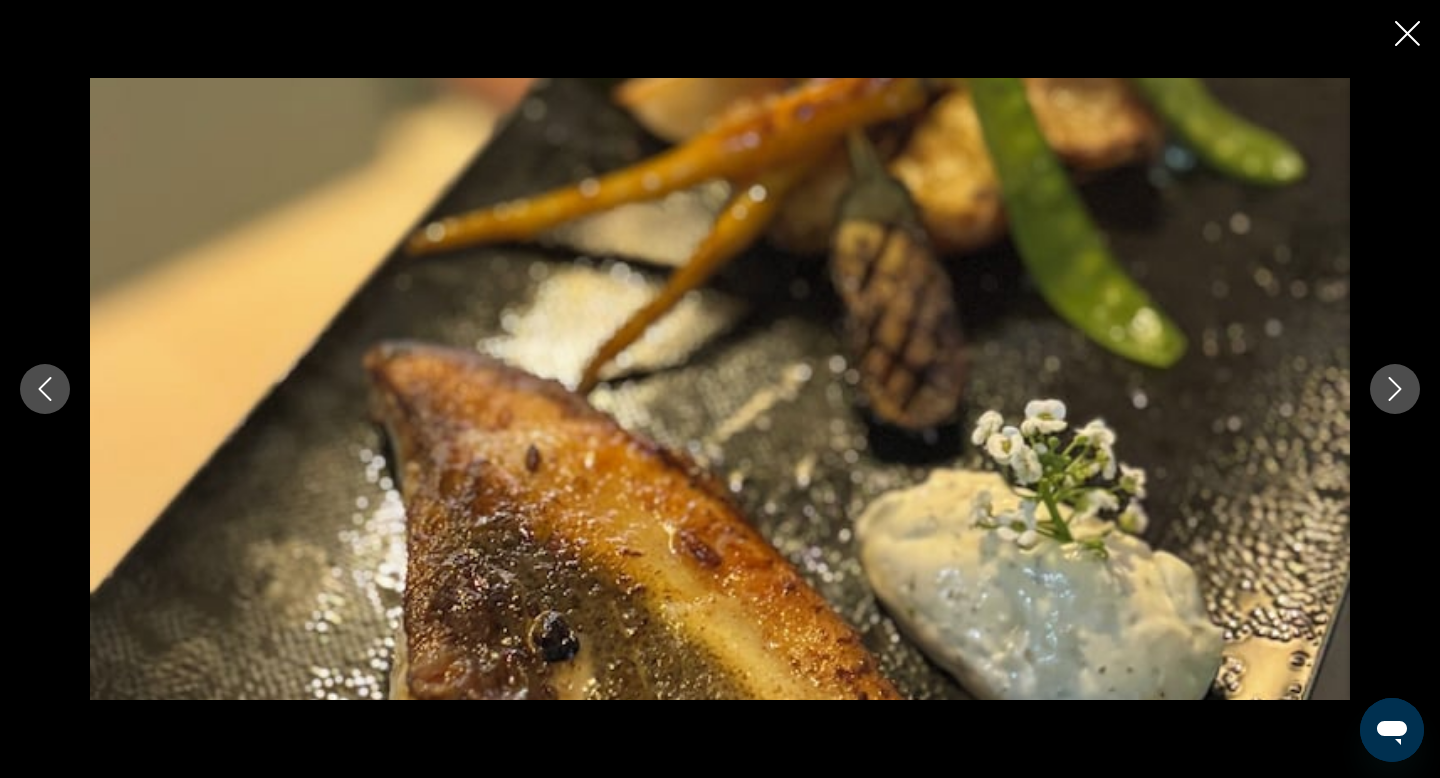 click 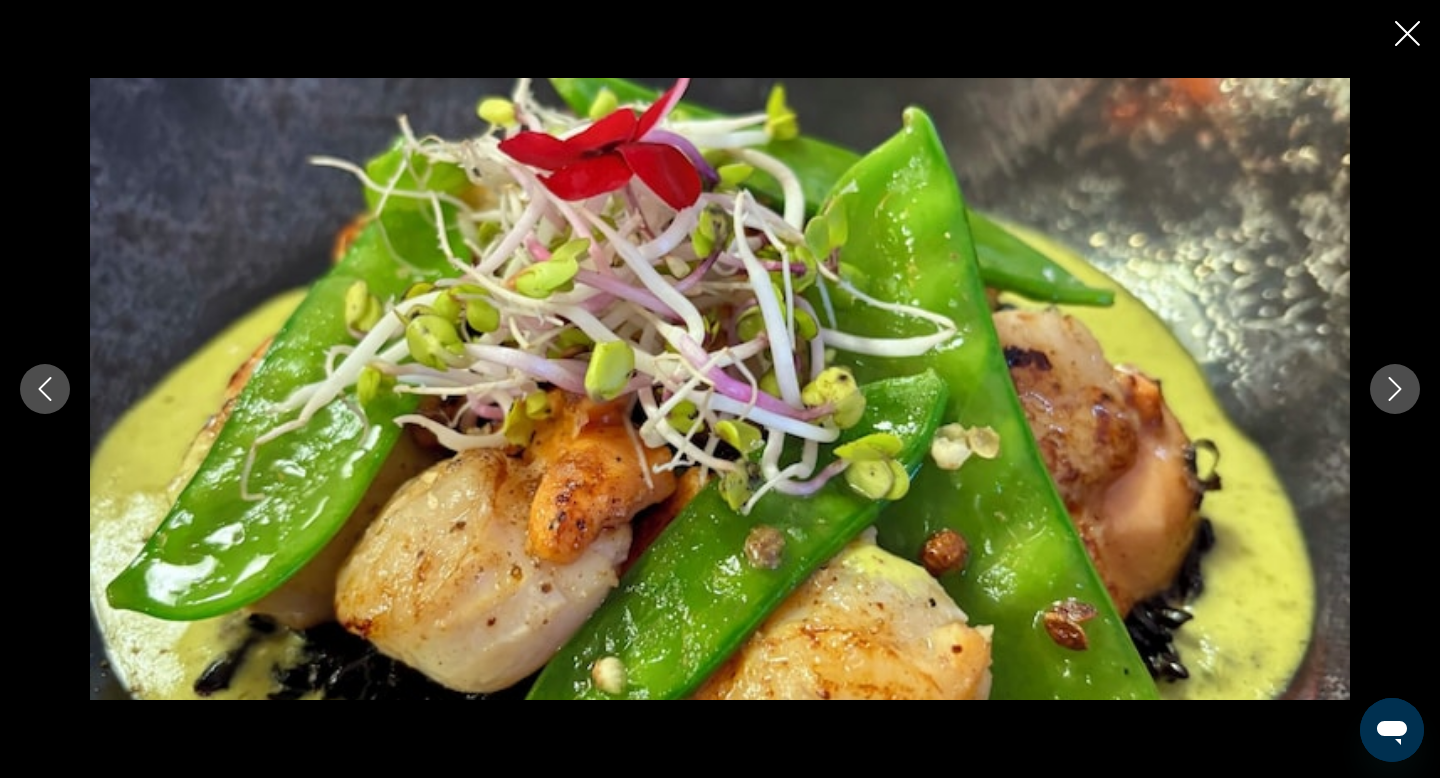 click 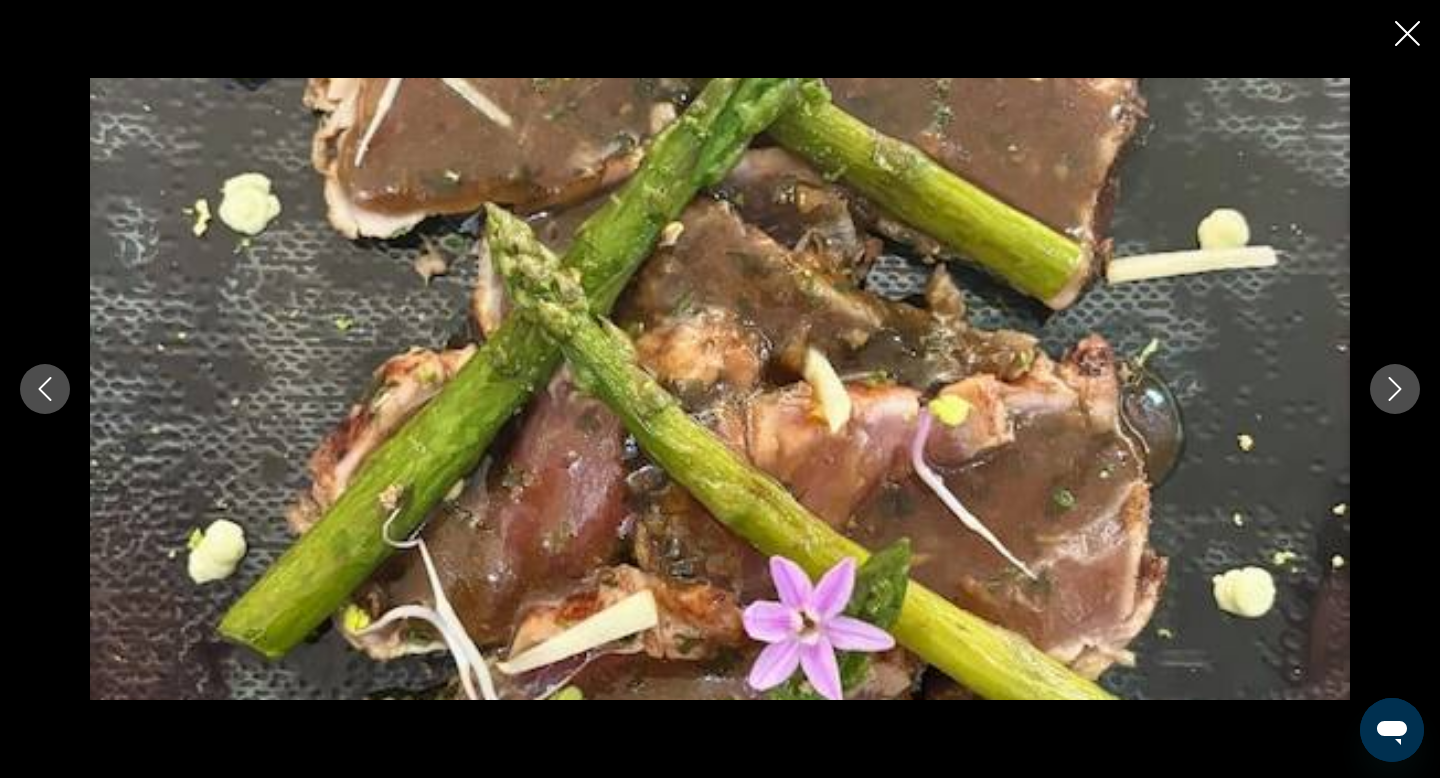 click 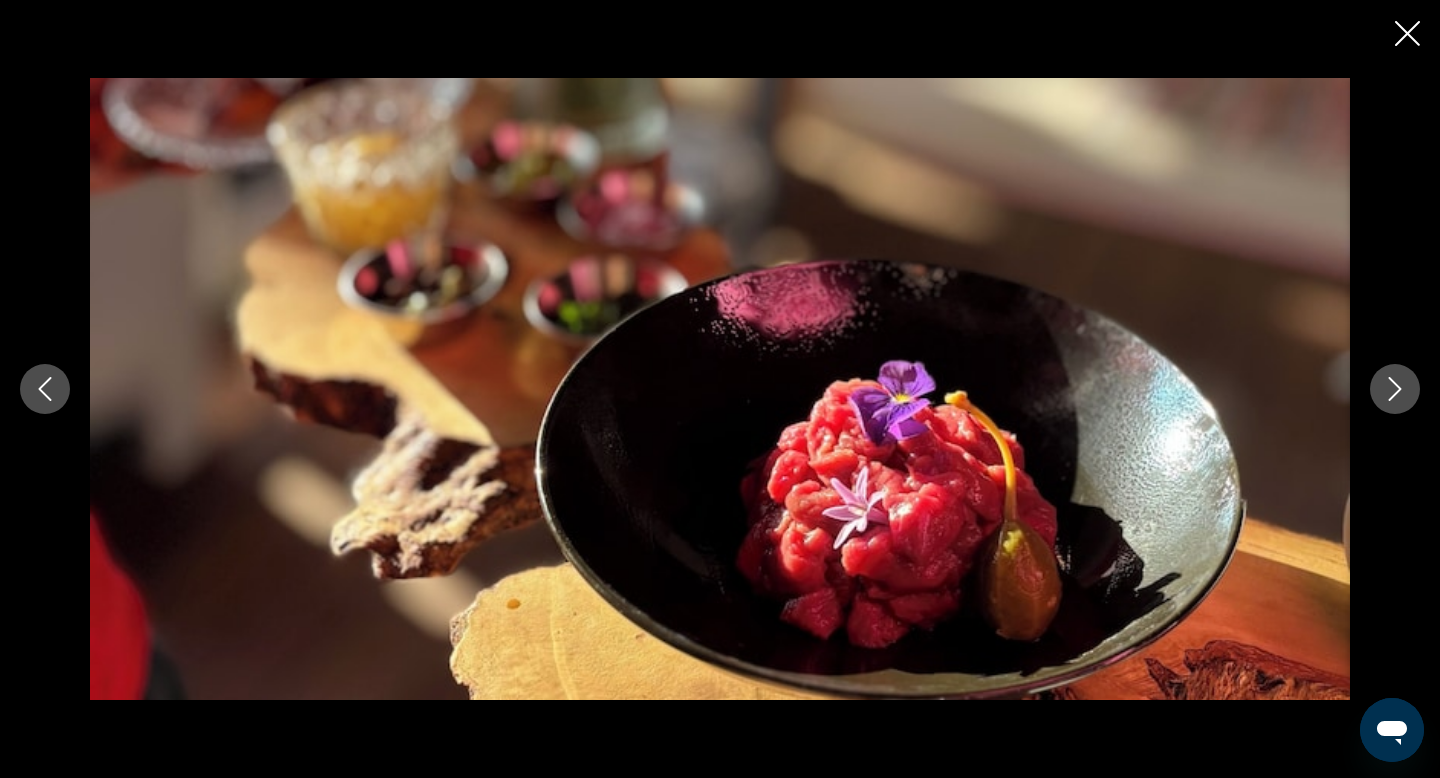 click 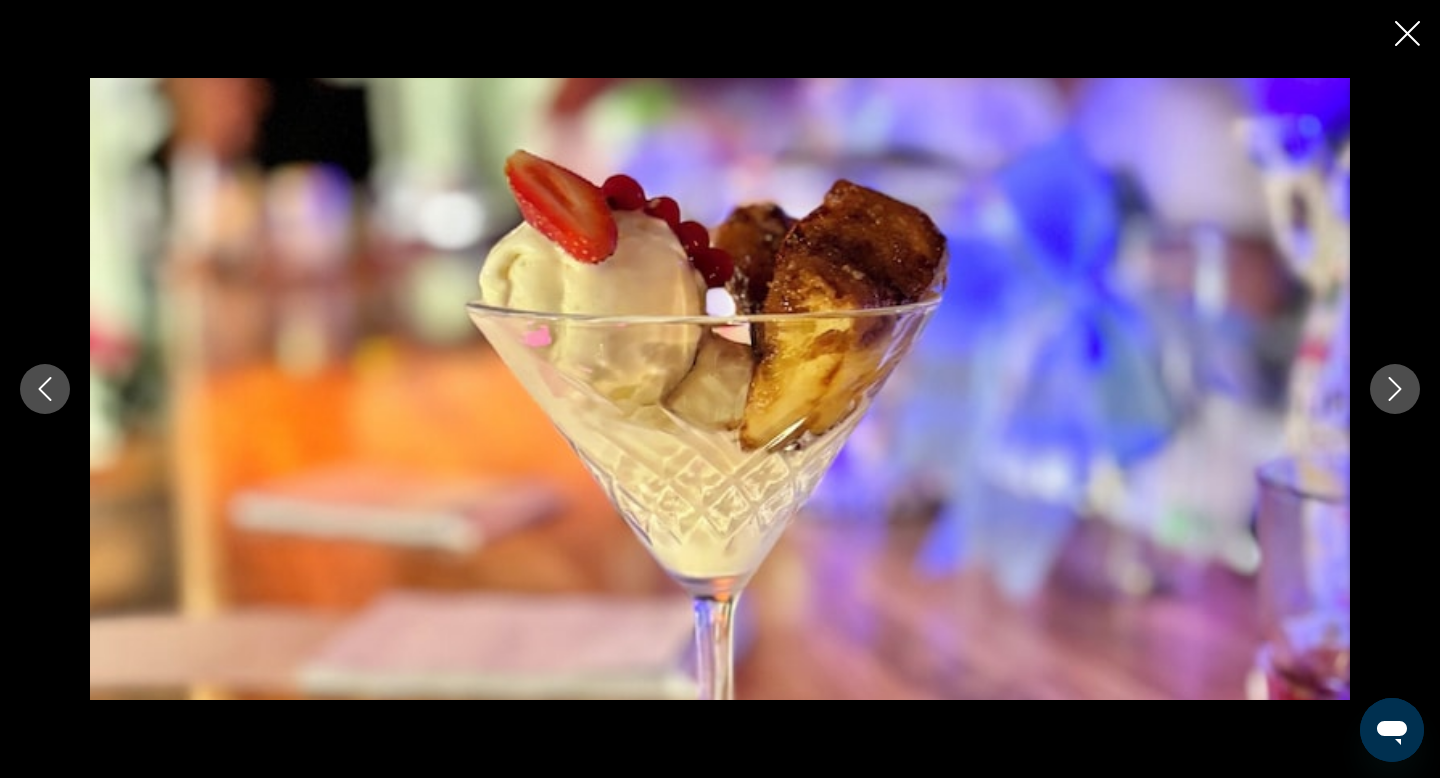 click 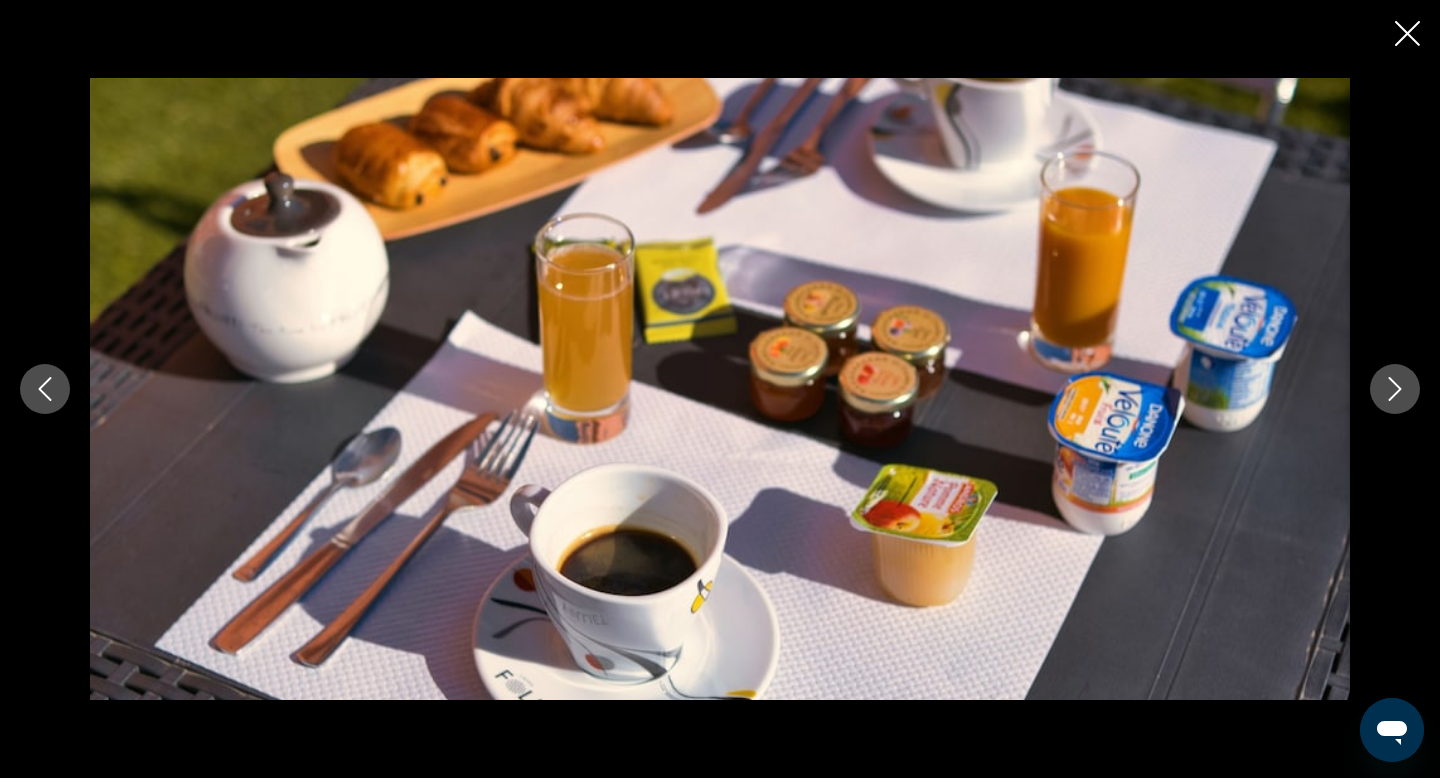 click 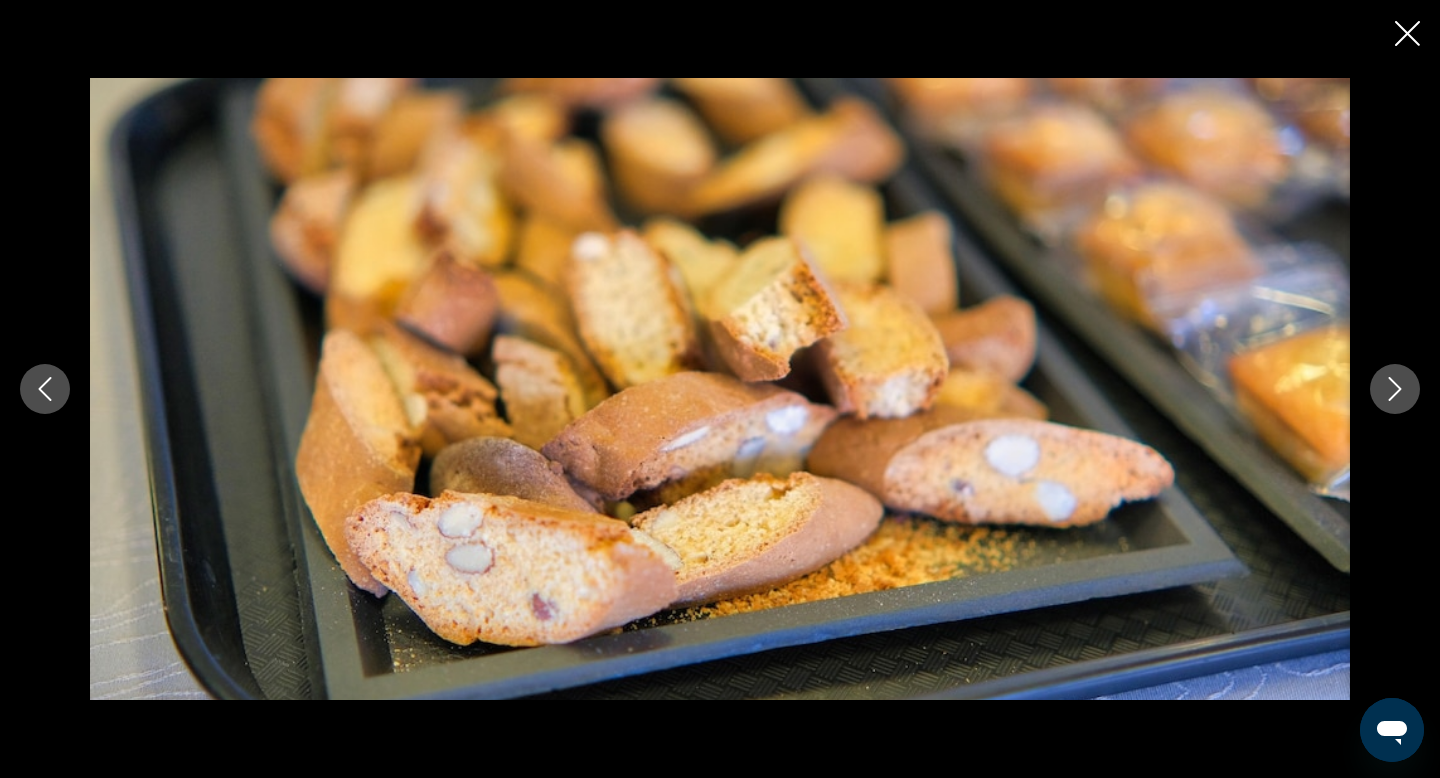 click 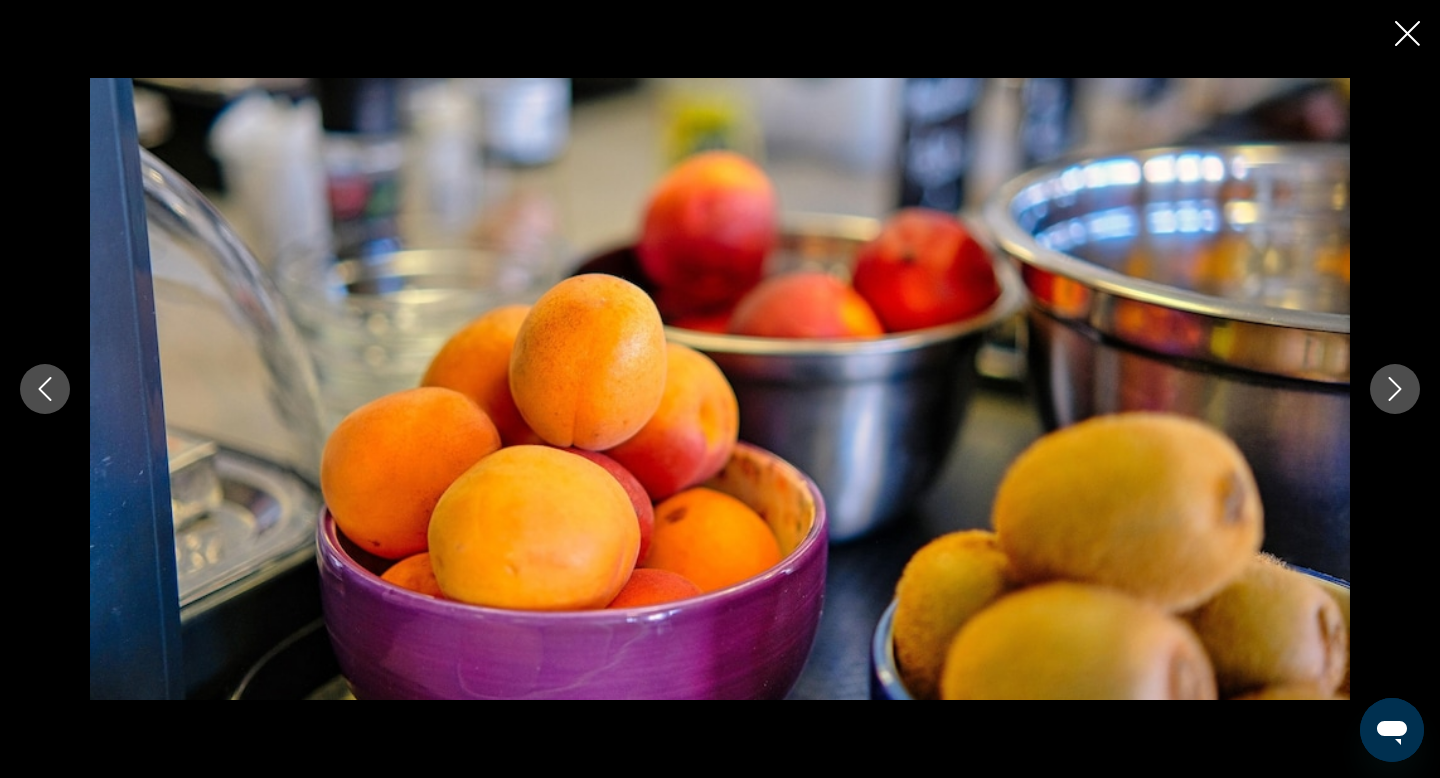 click 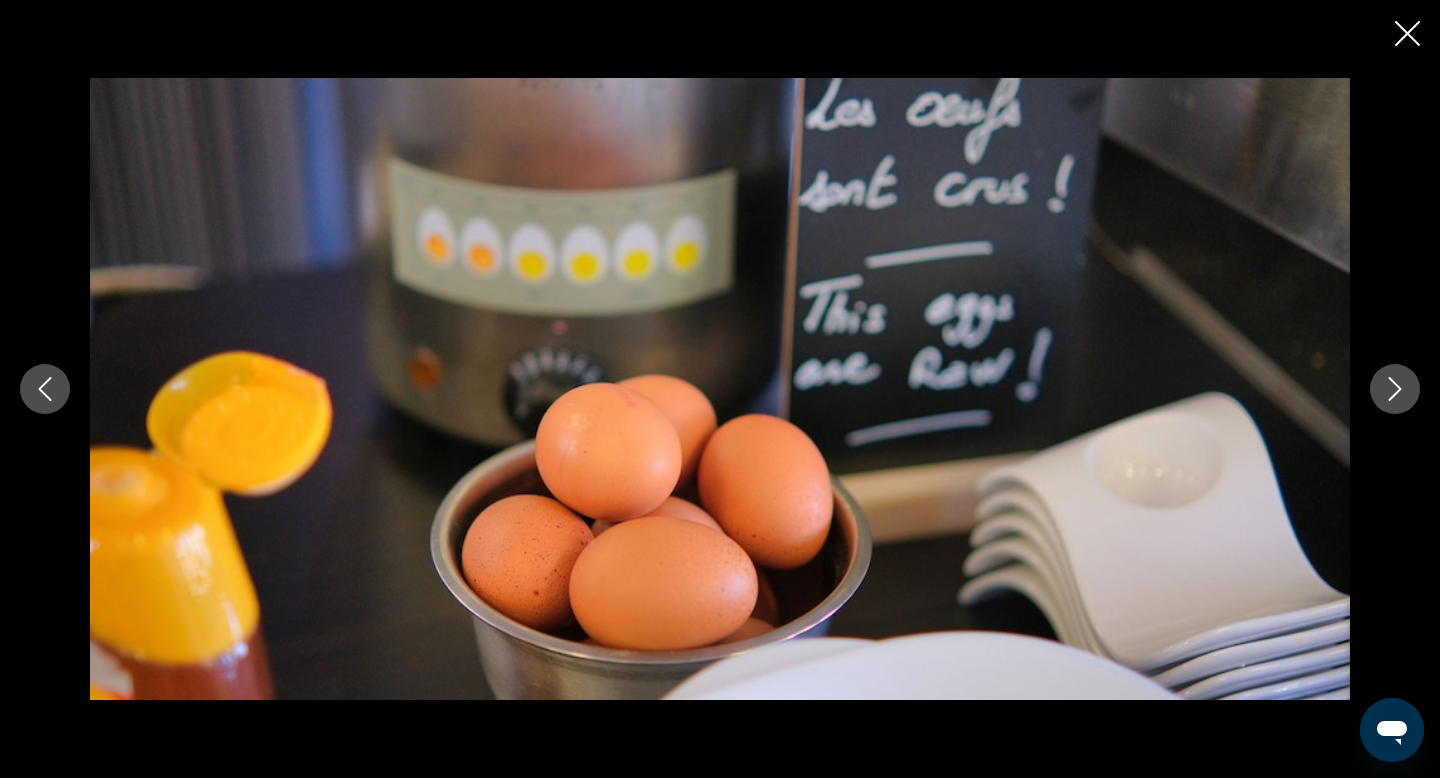 click 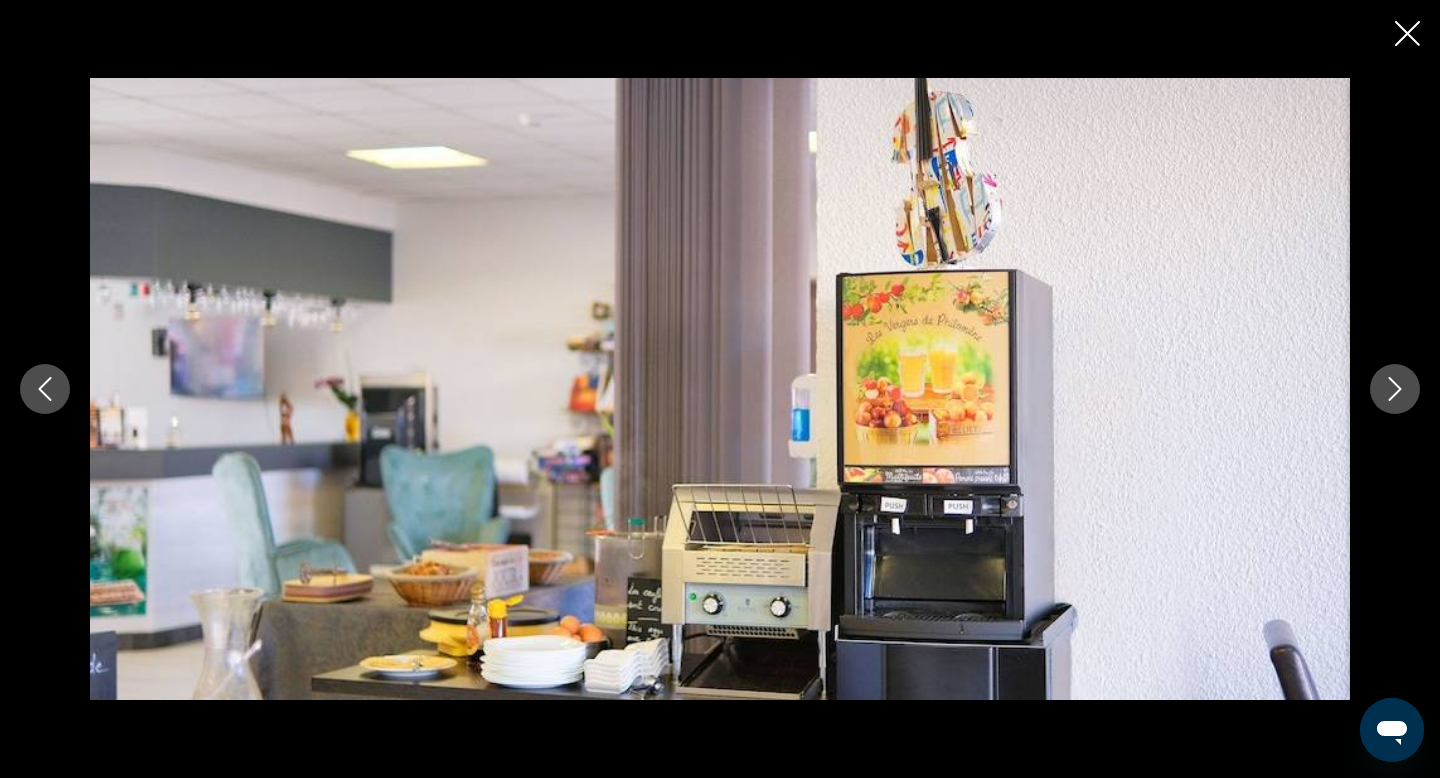 click 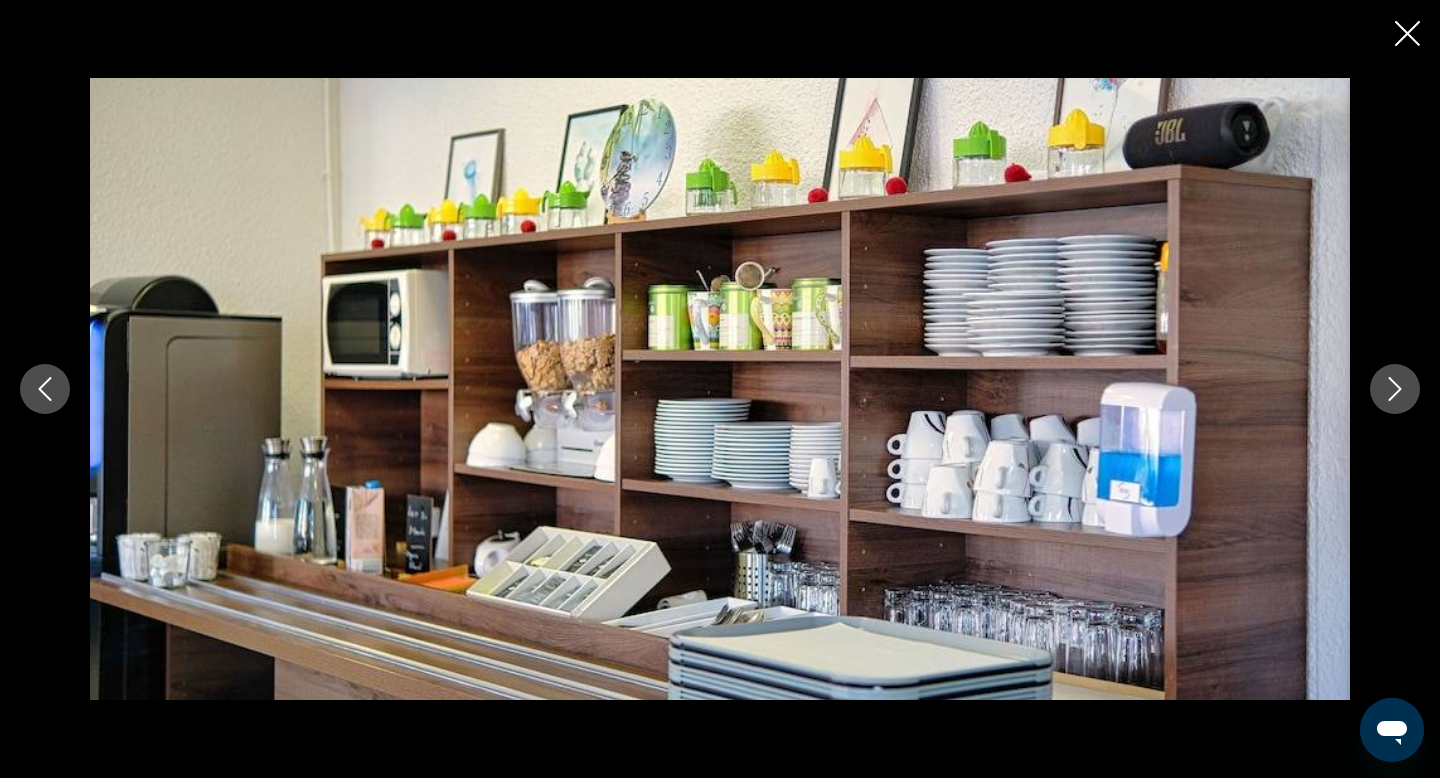 click 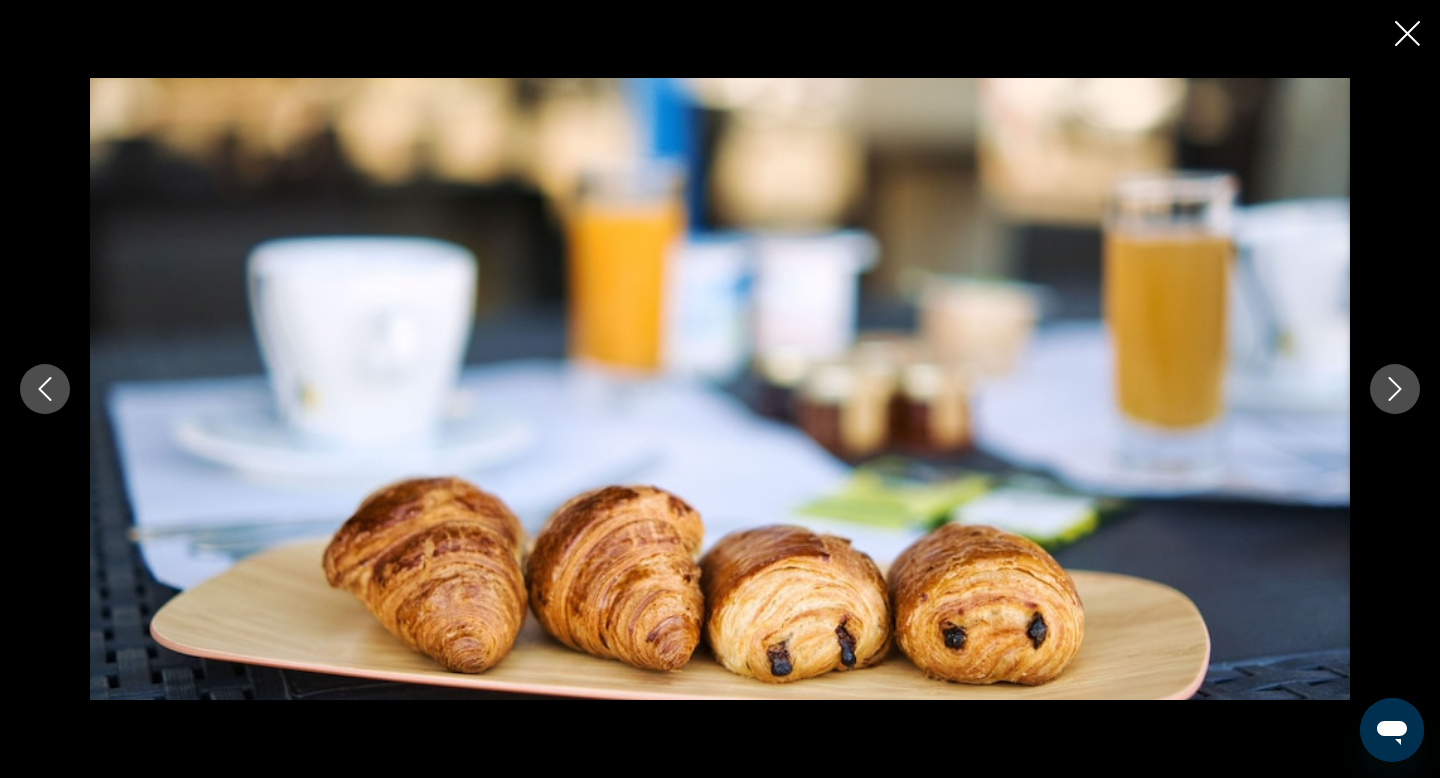 click 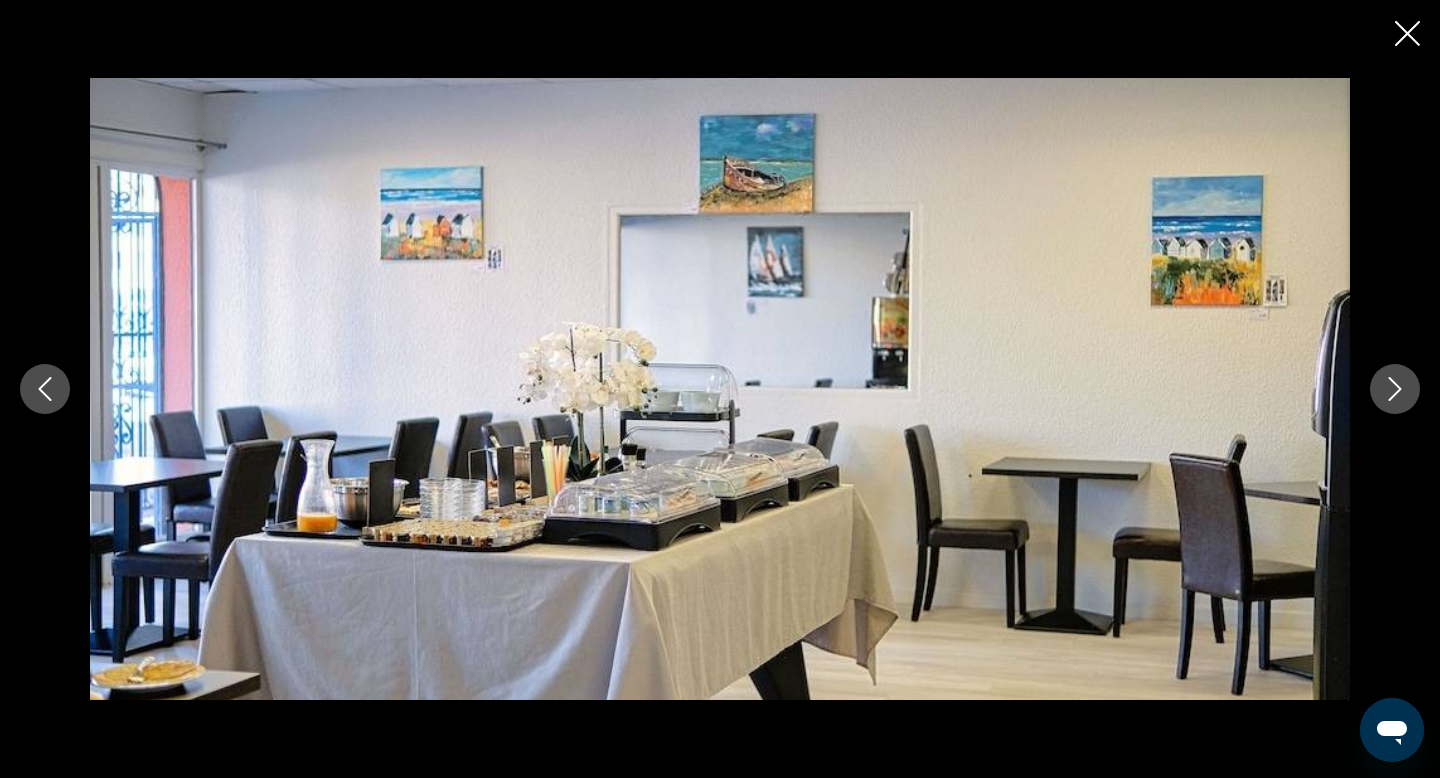 click 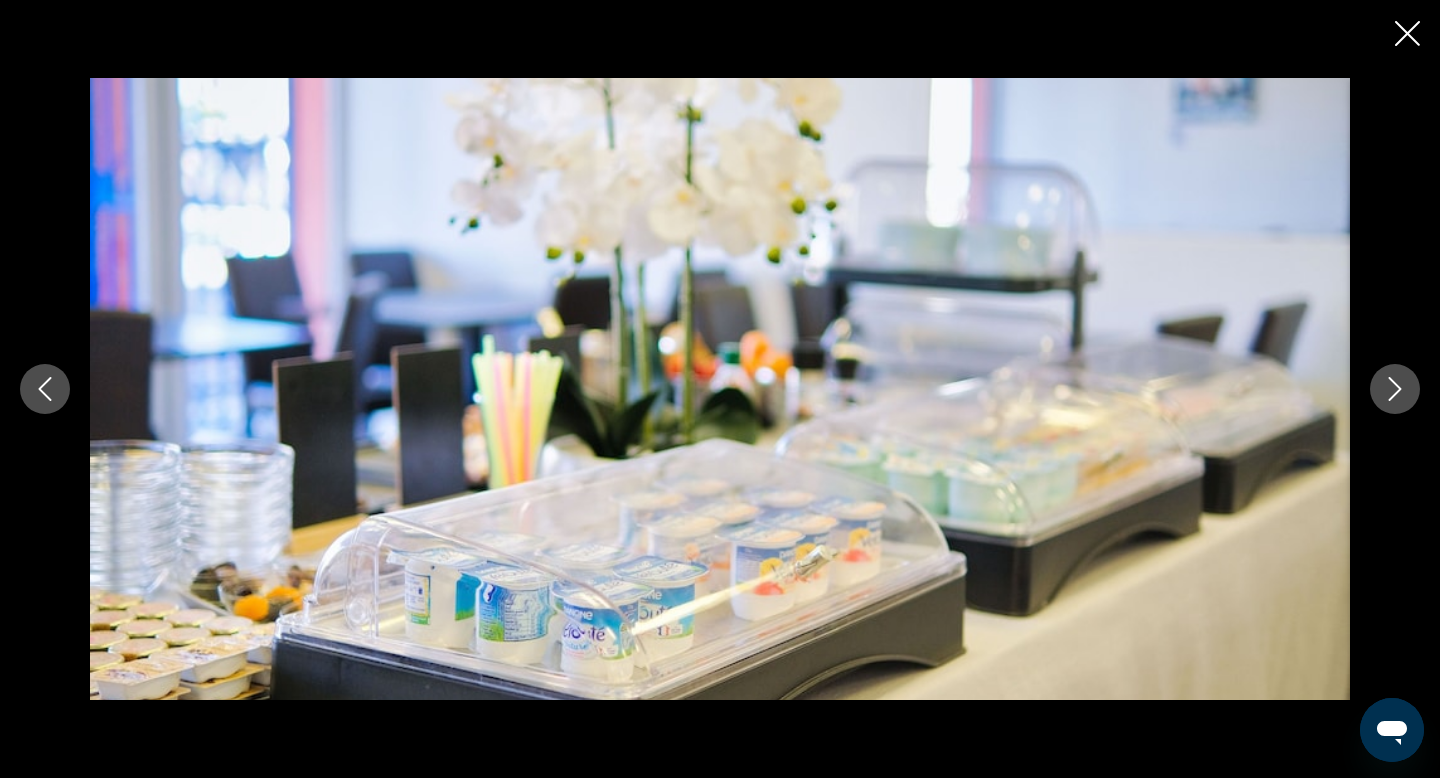 click 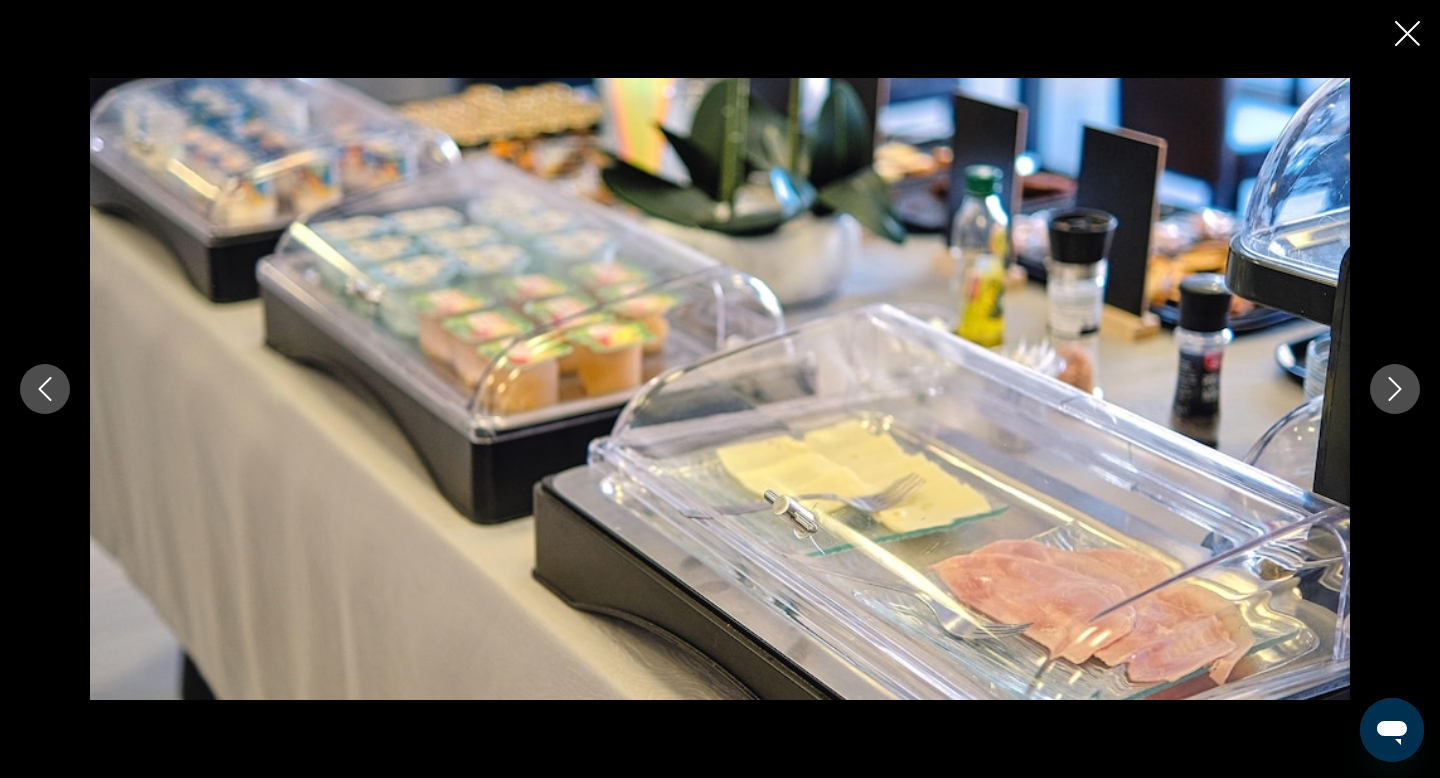 click 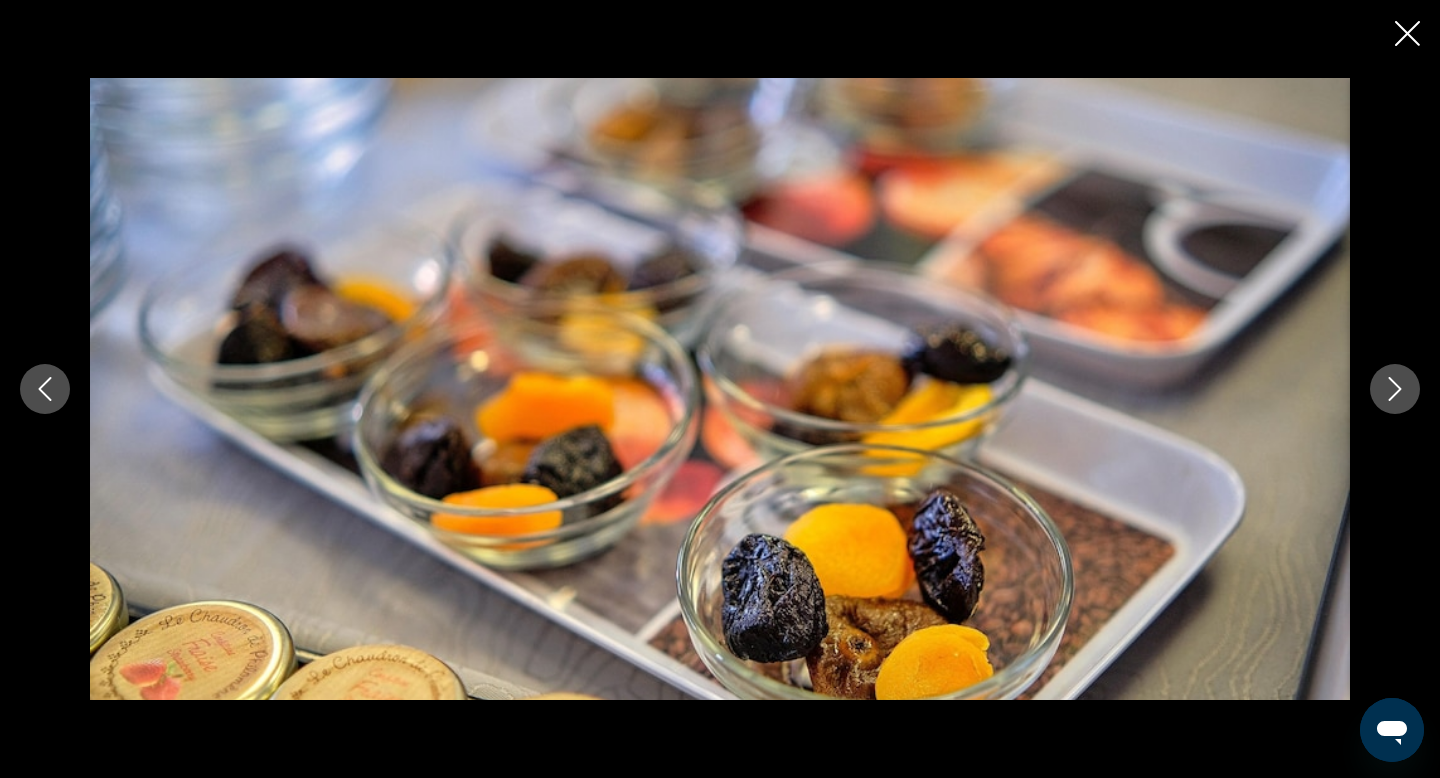 click 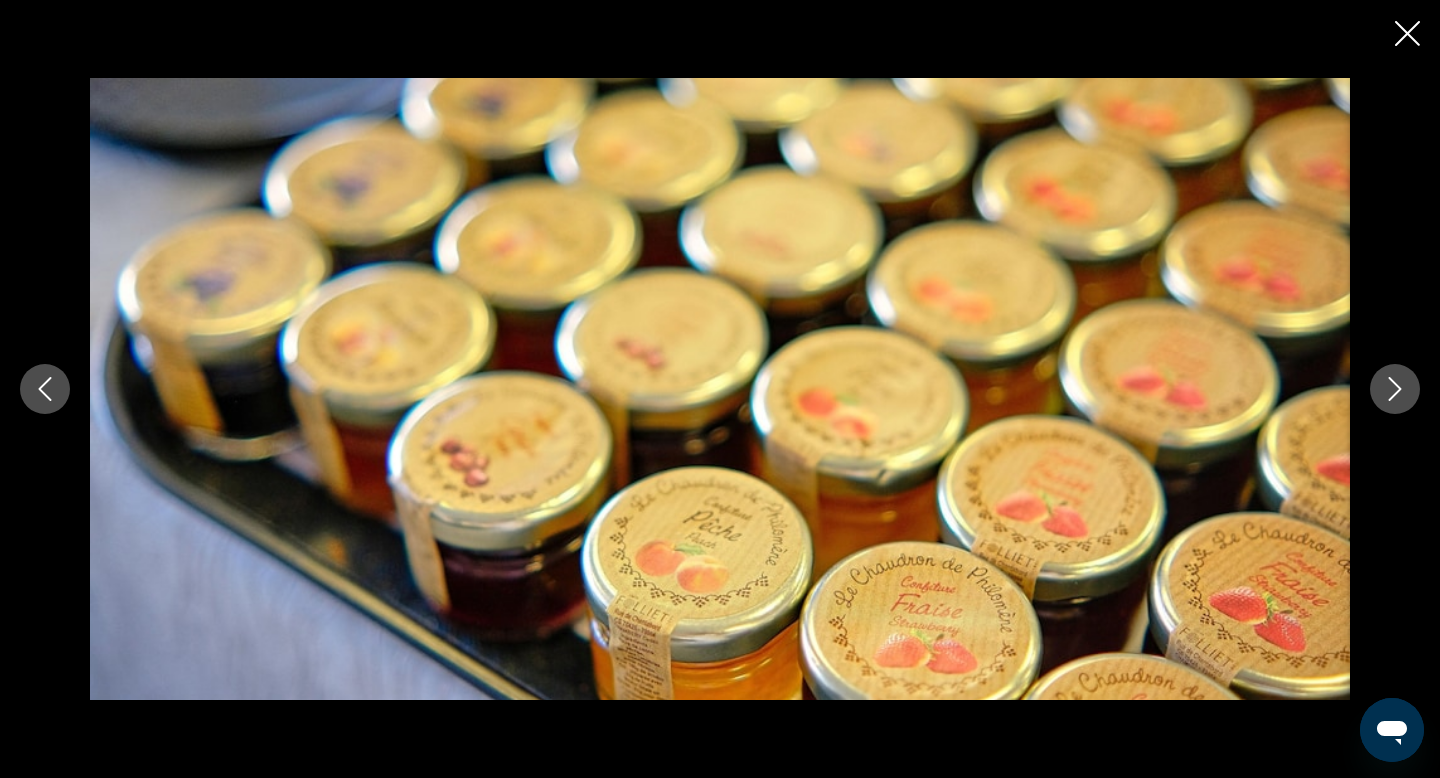 click 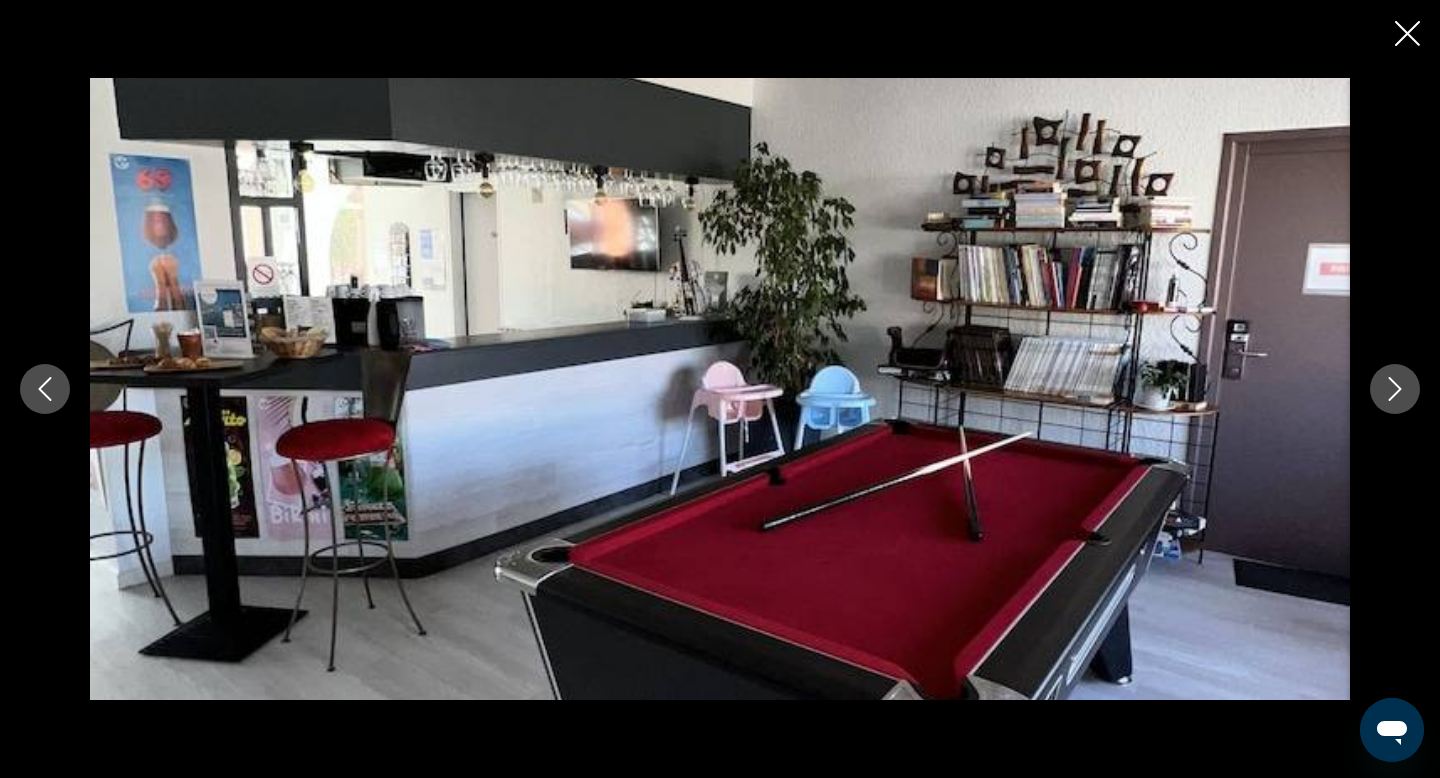 click 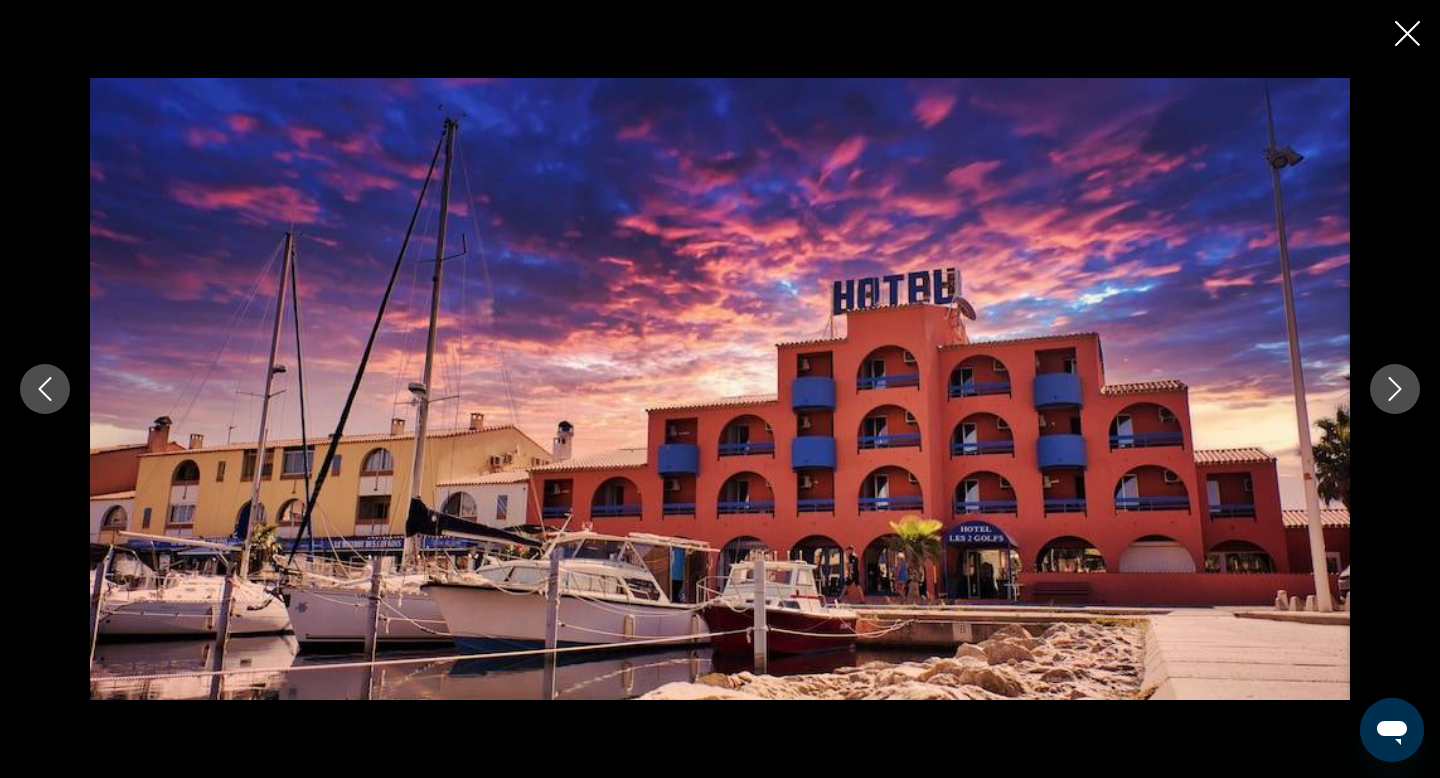 click 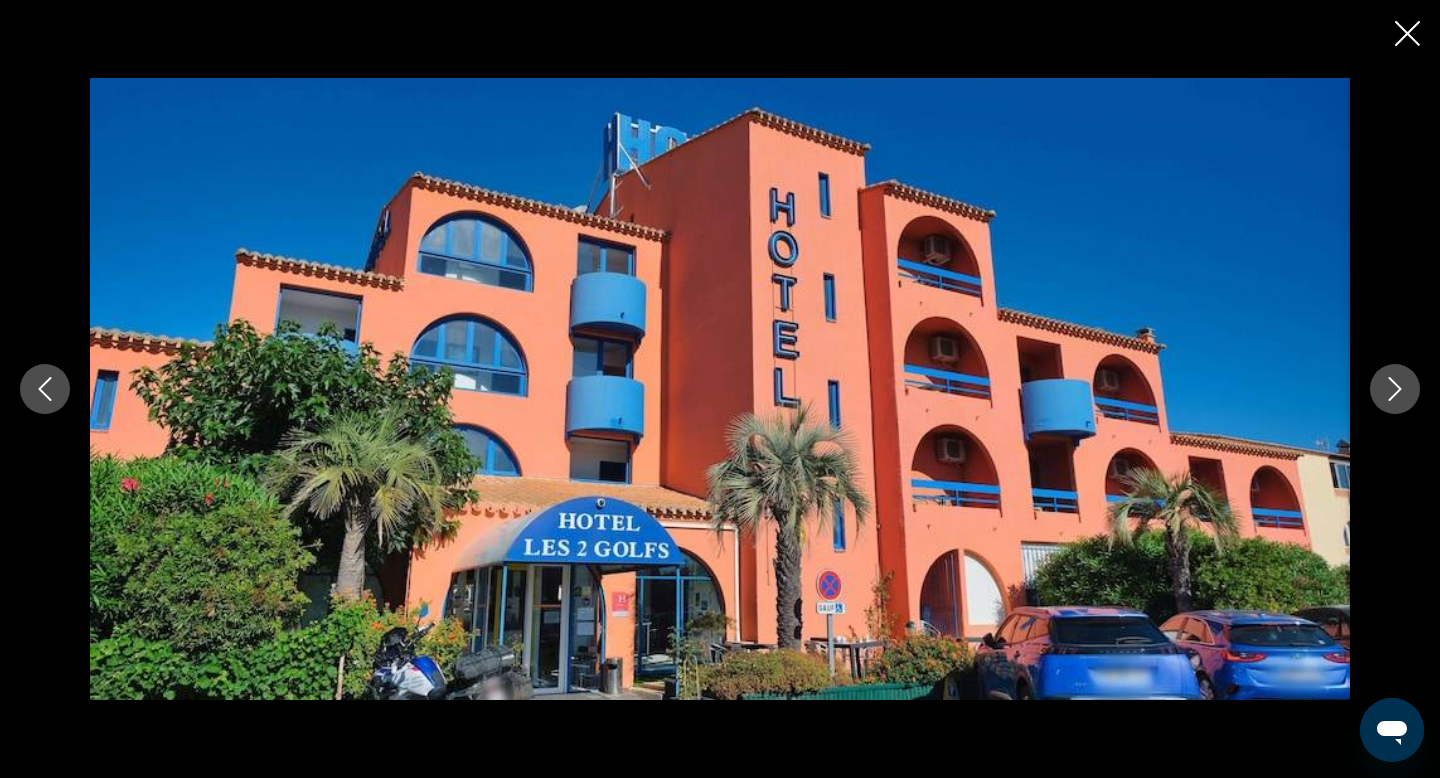 click 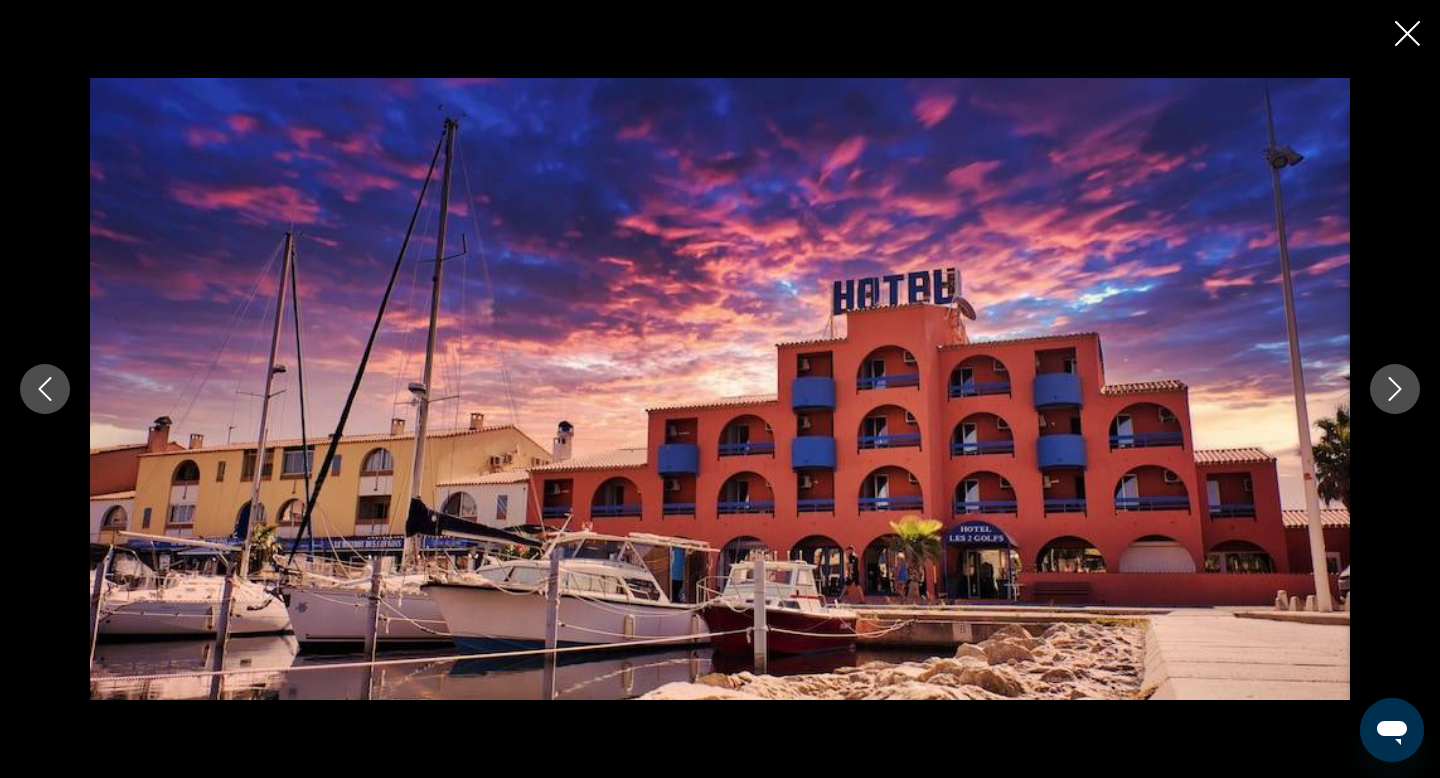 click 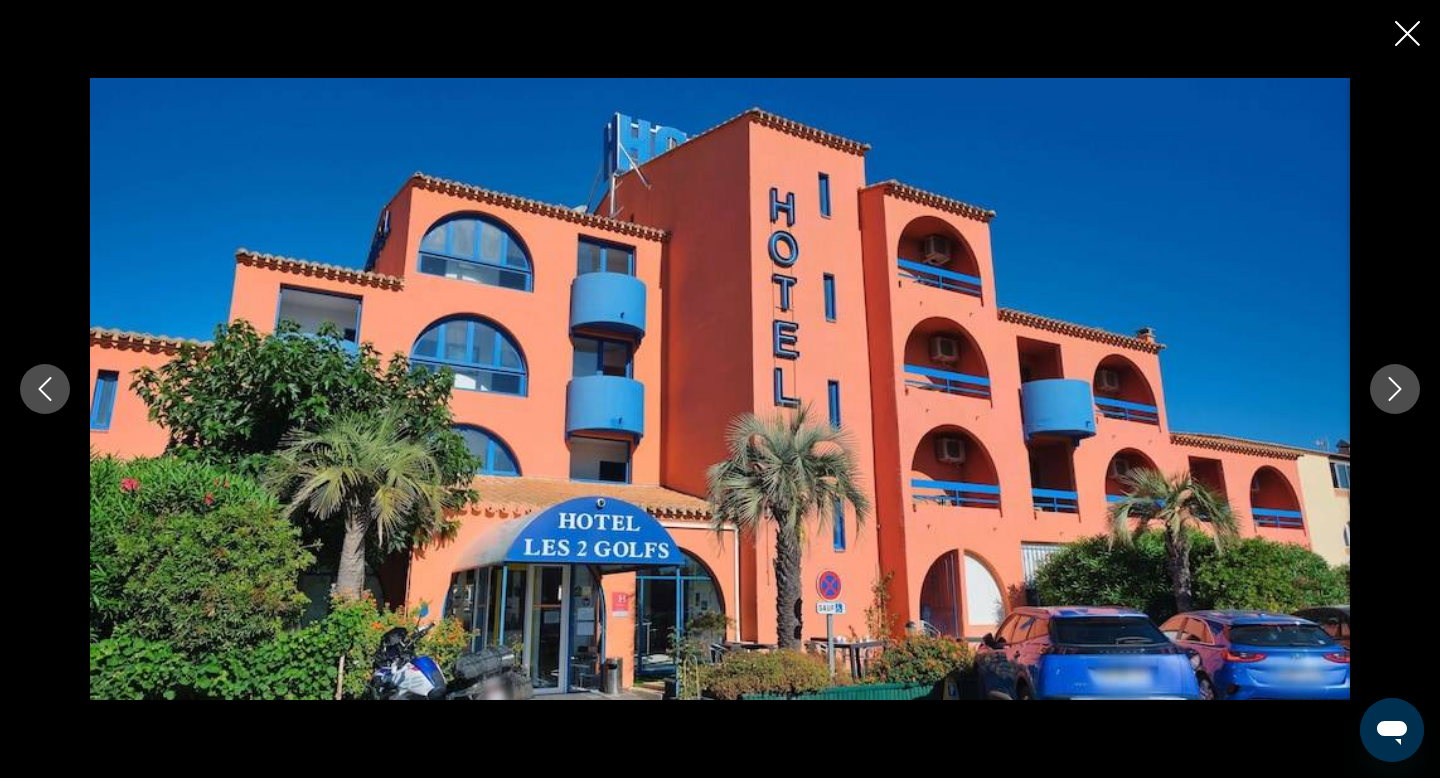 click 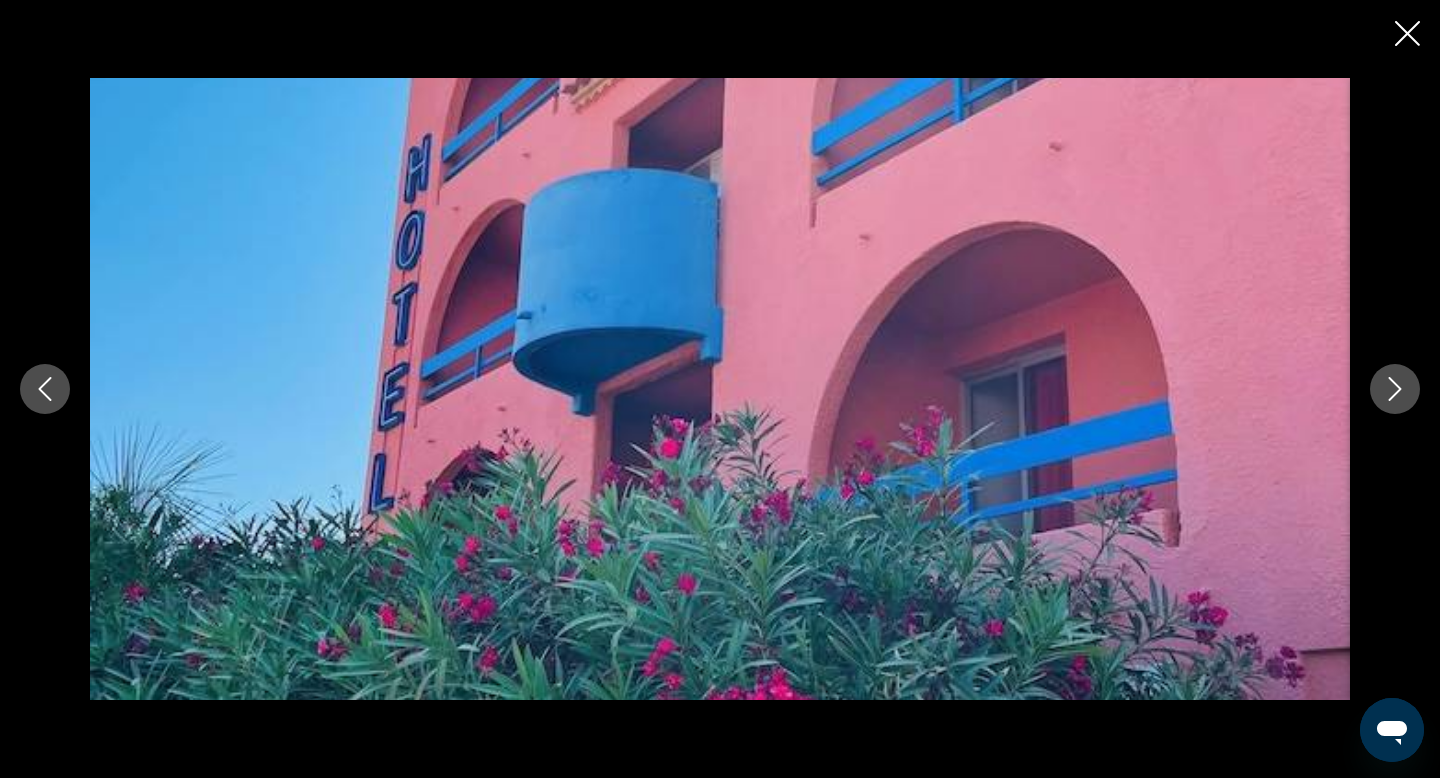 click 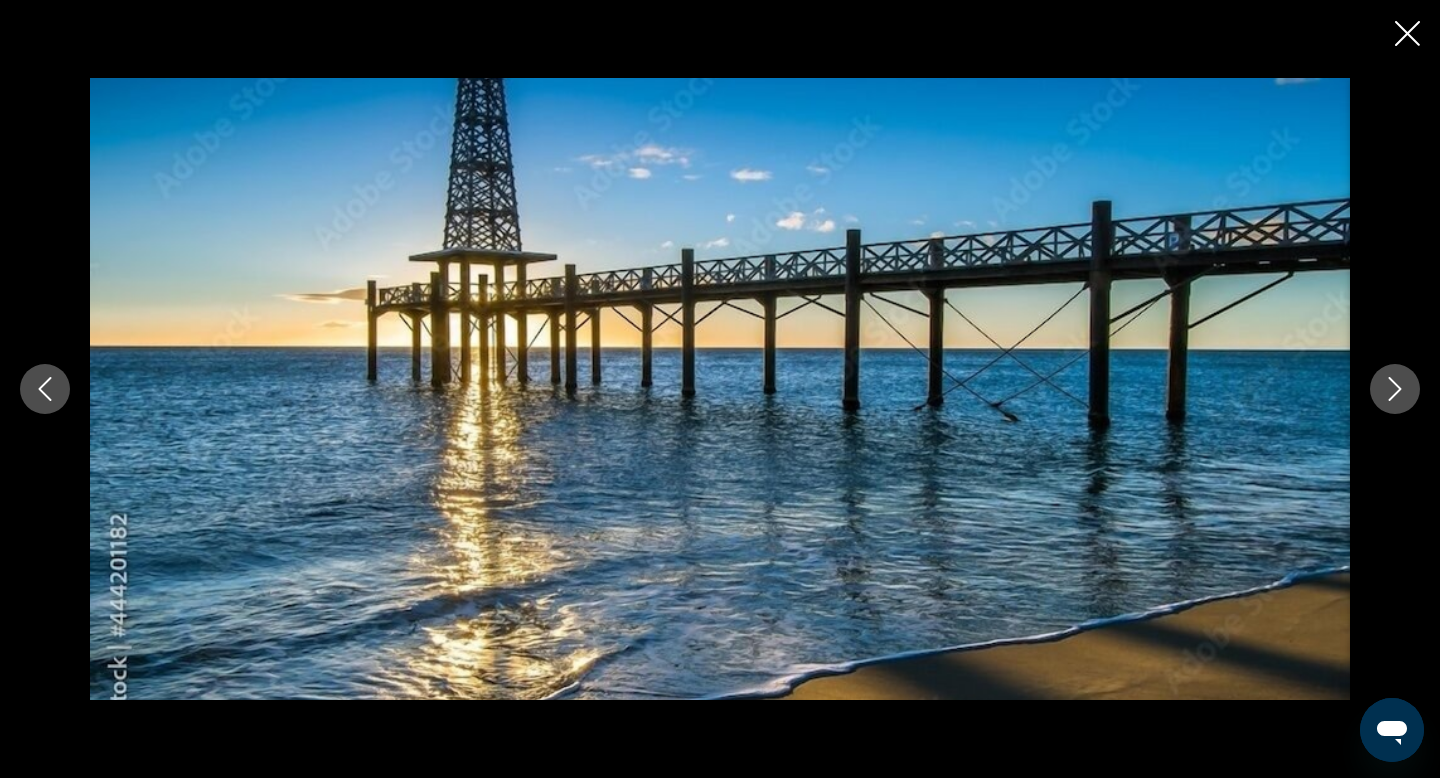 click 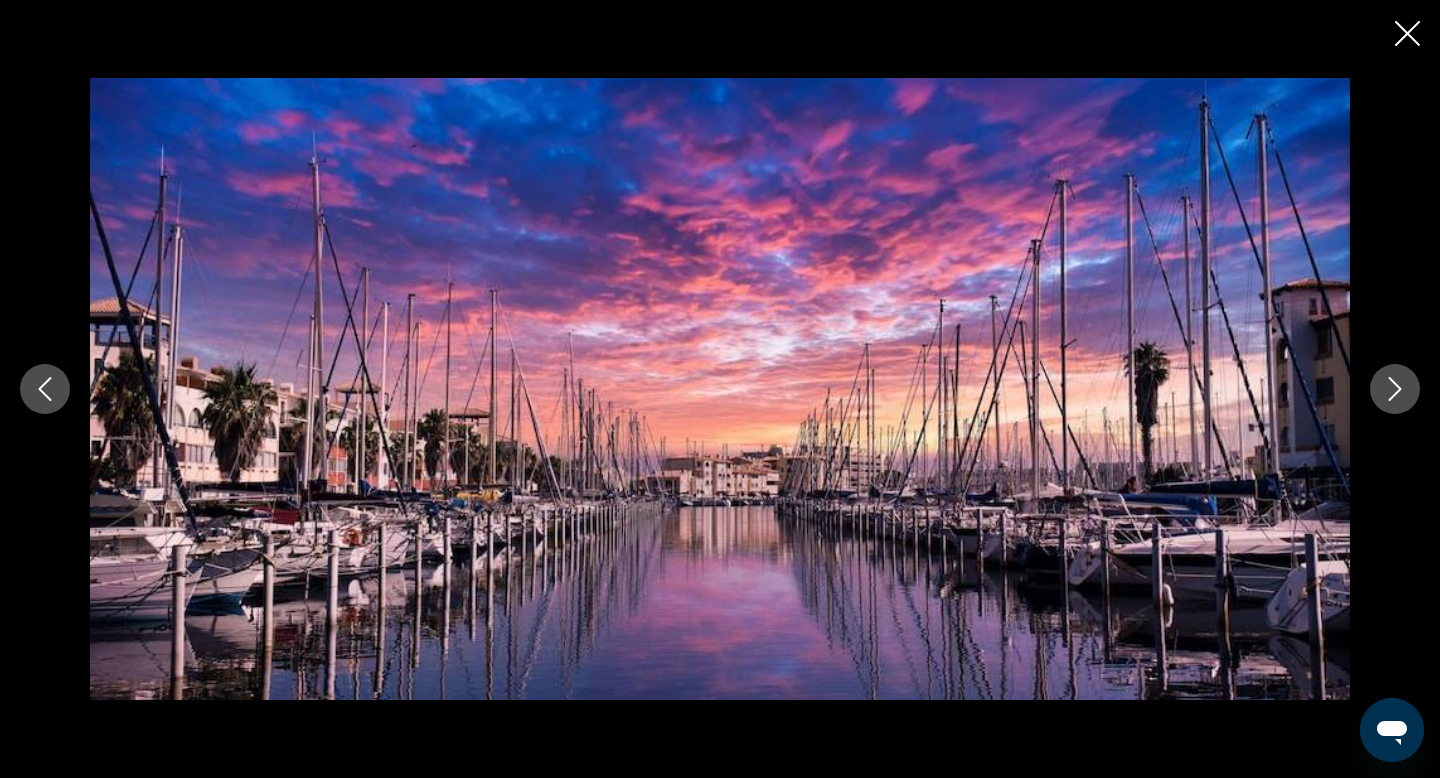 click 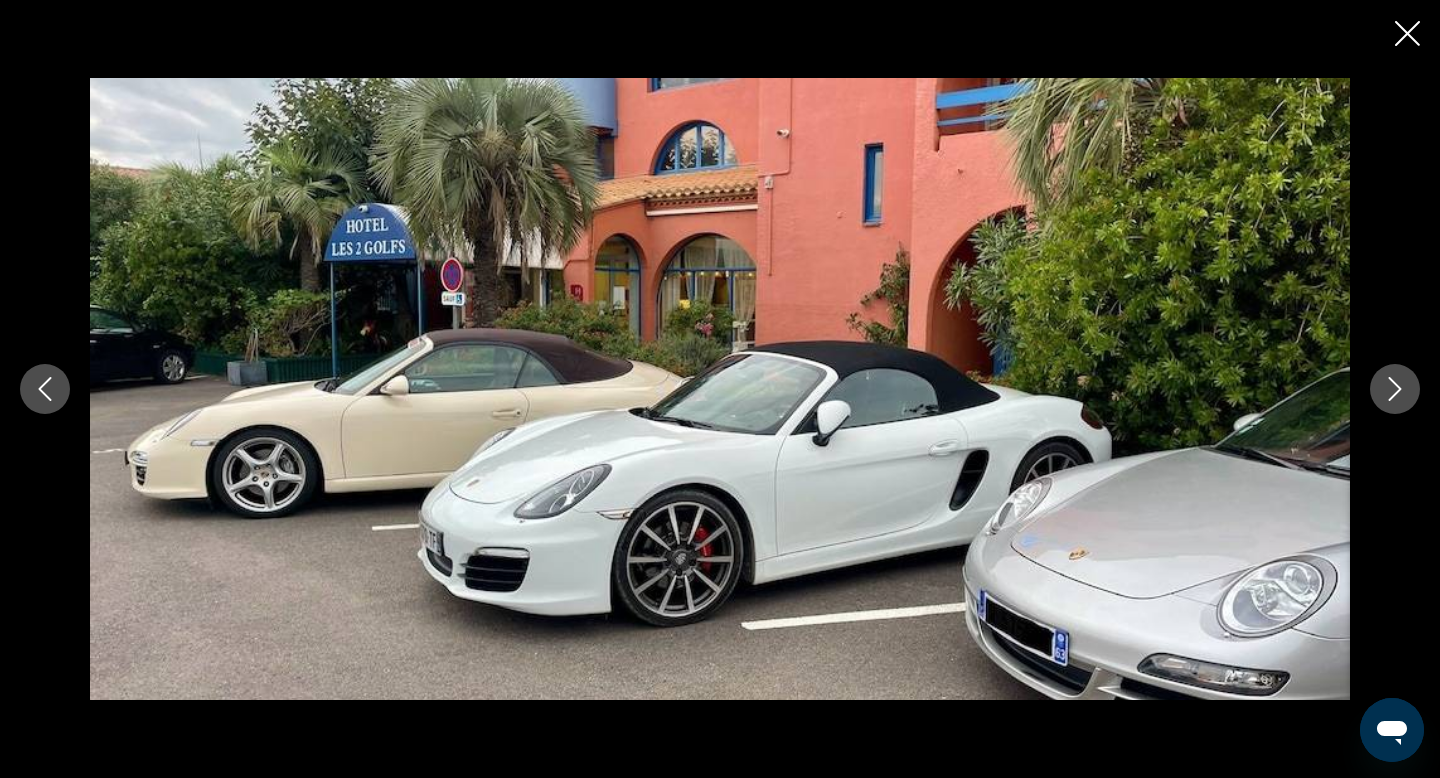 click 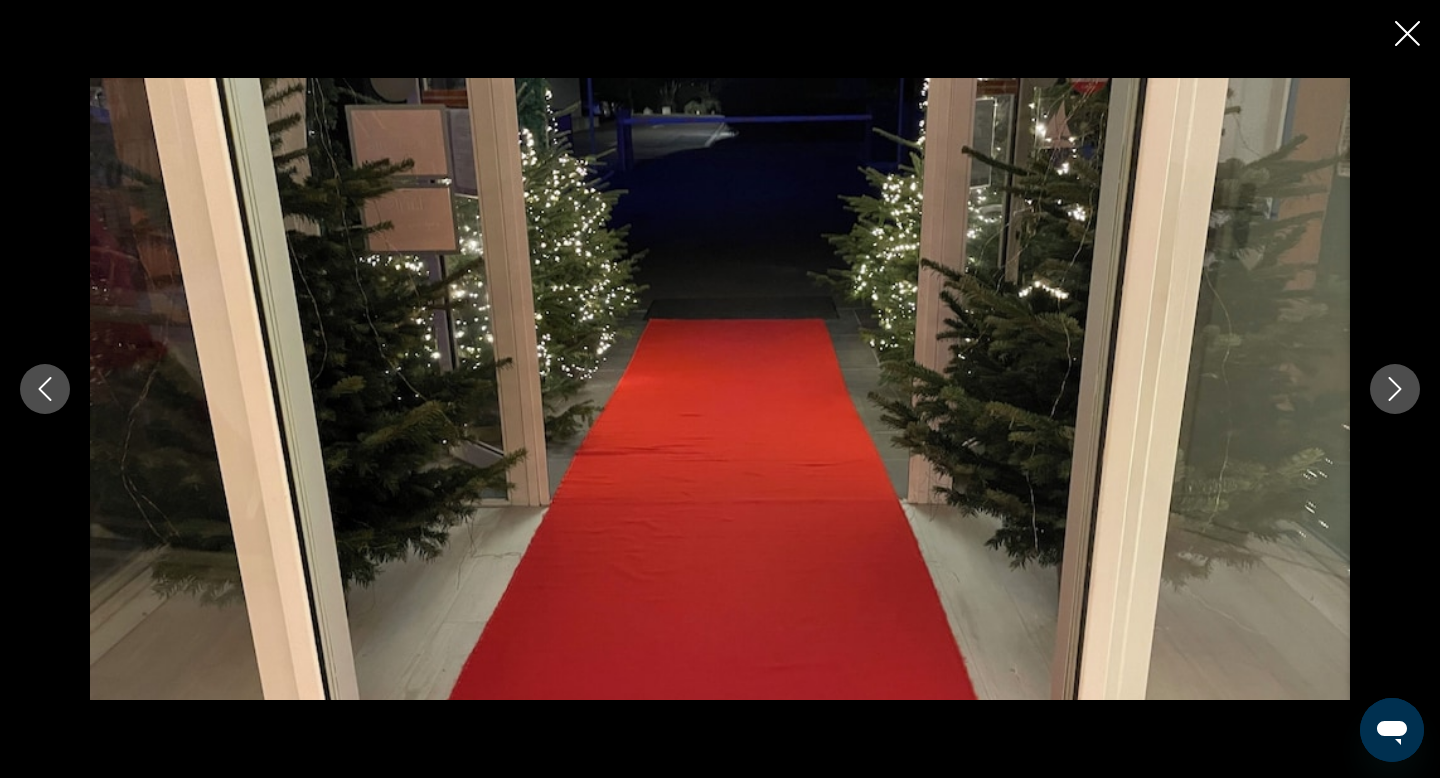 click 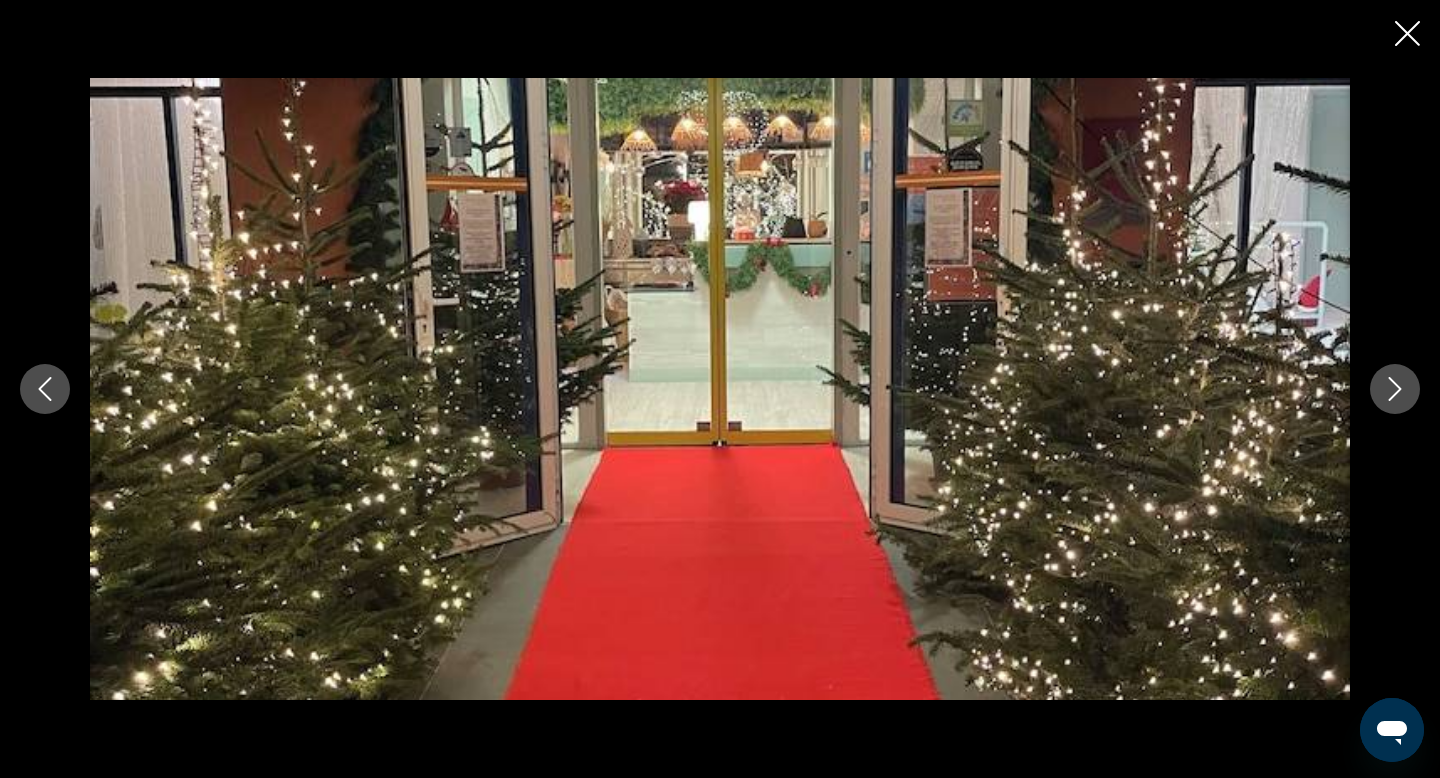 click 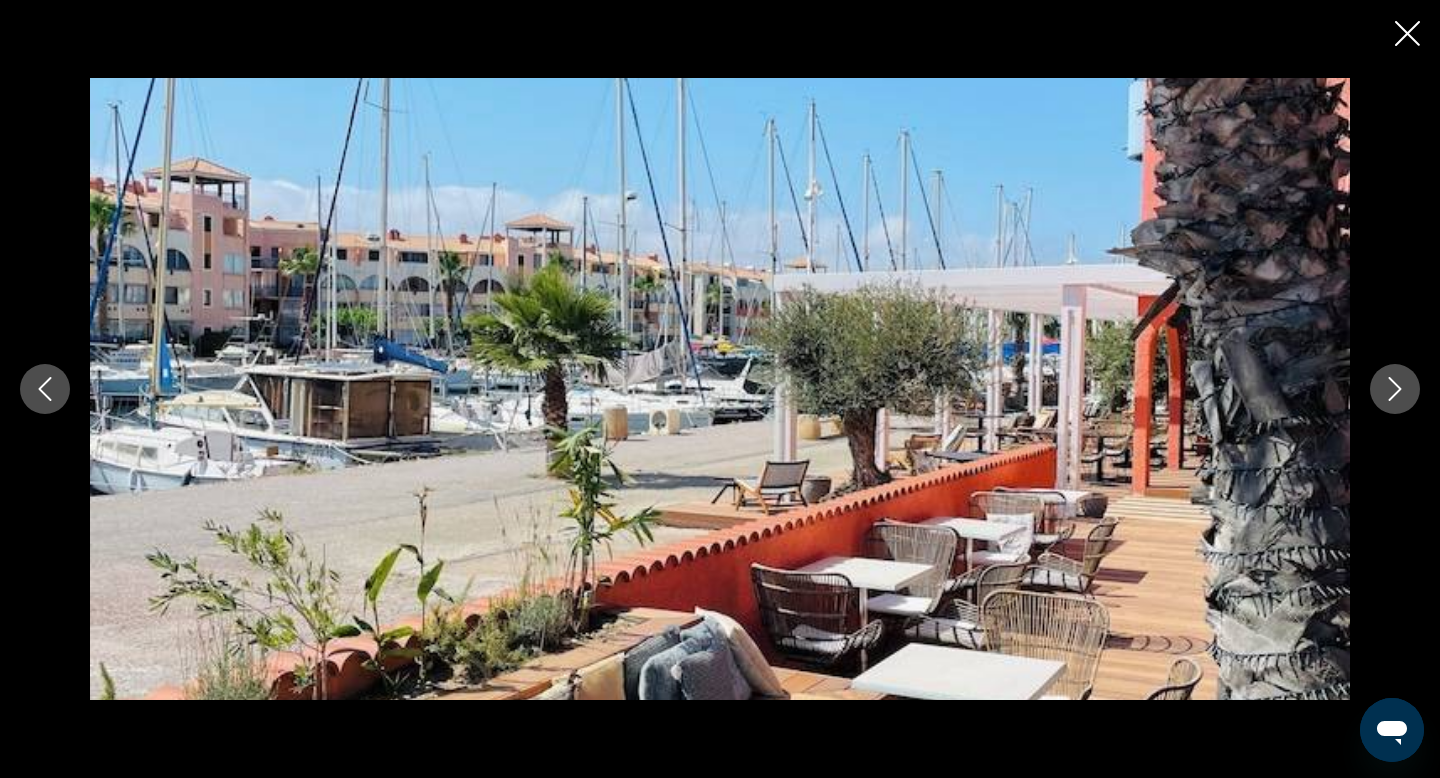 click 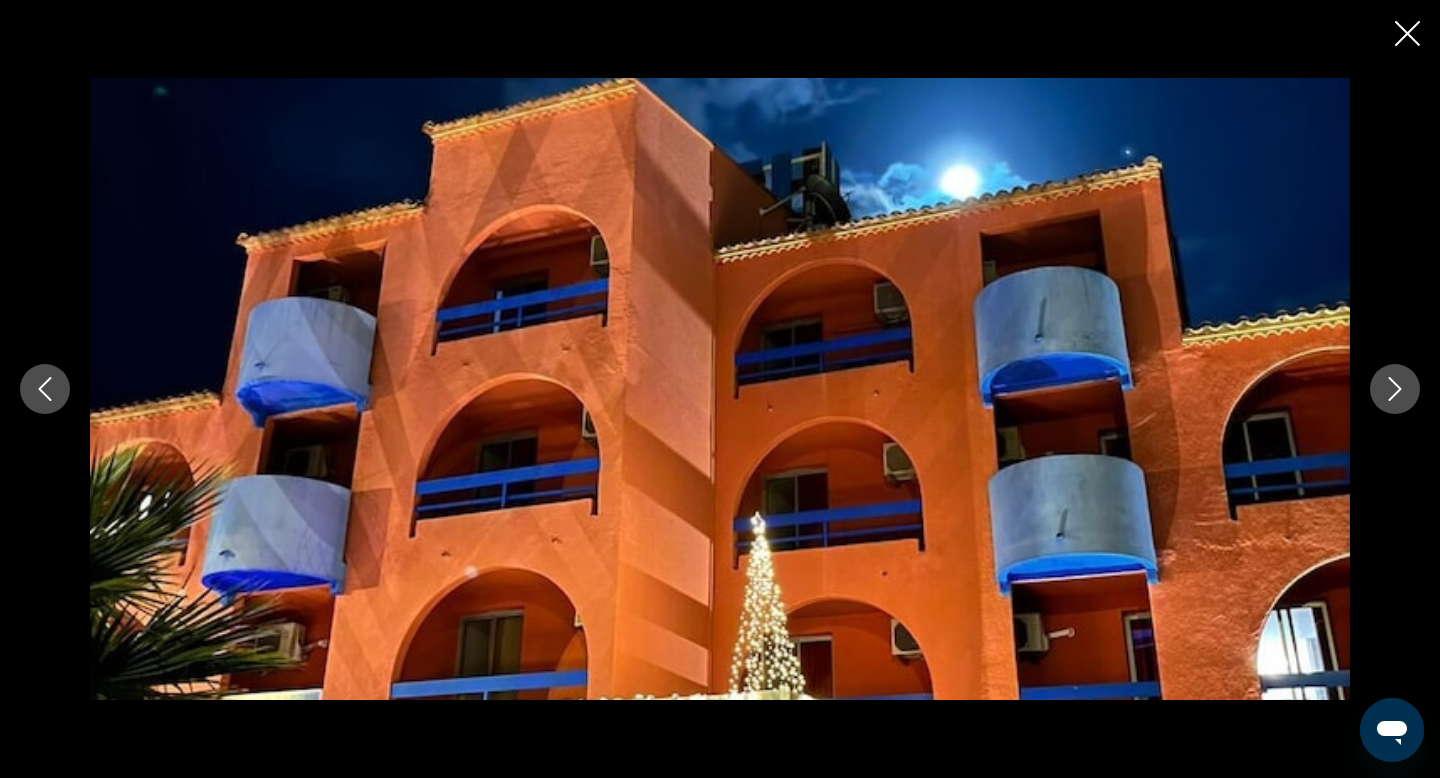 click 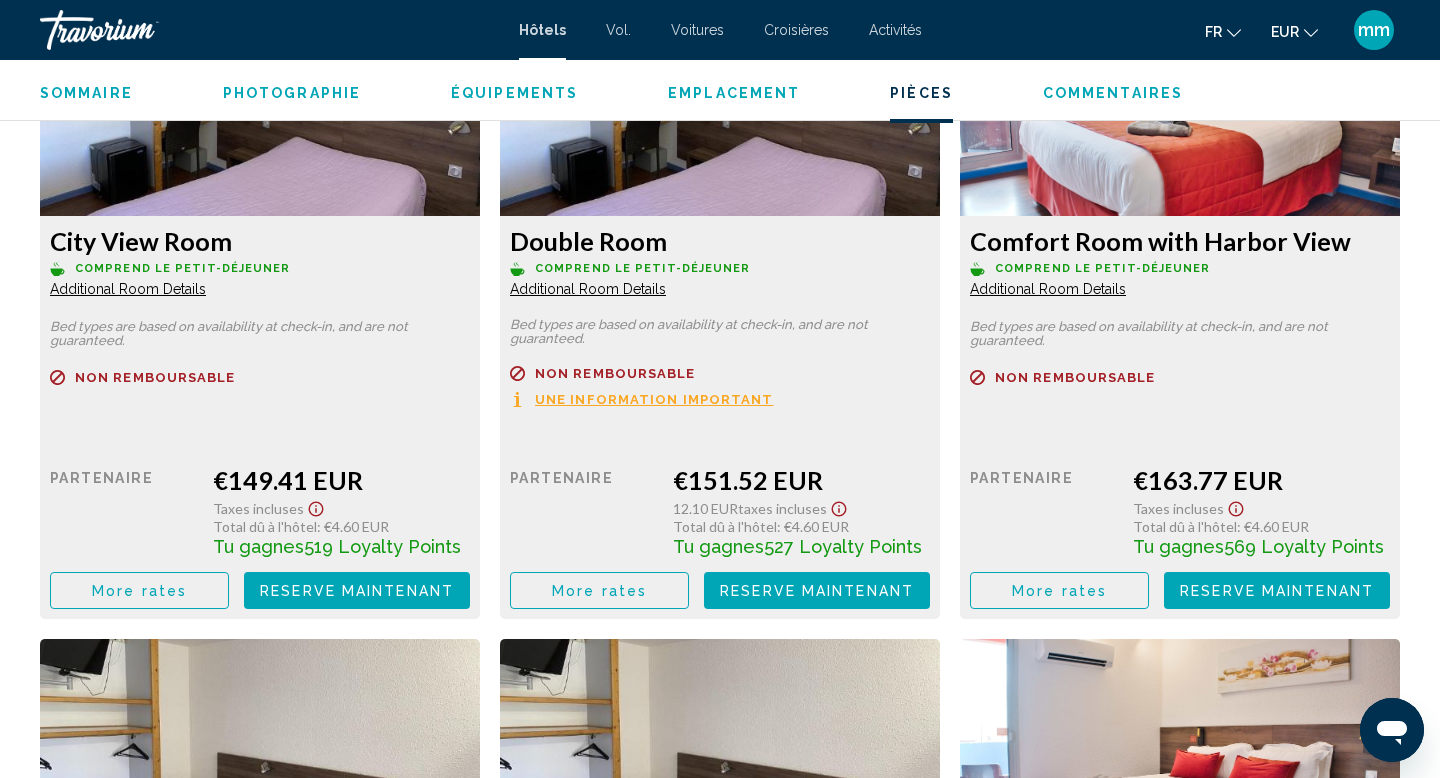 scroll, scrollTop: 2867, scrollLeft: 0, axis: vertical 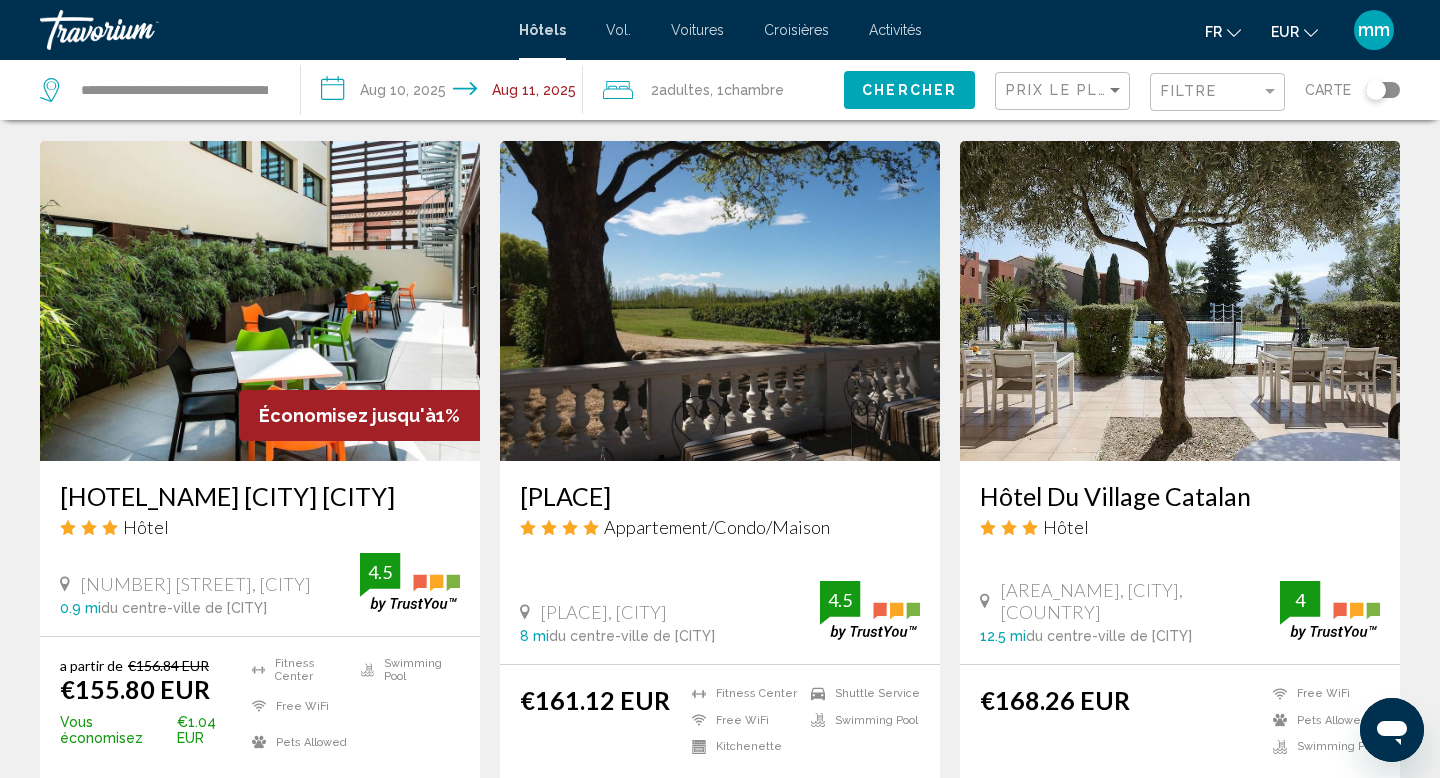 click at bounding box center (260, 301) 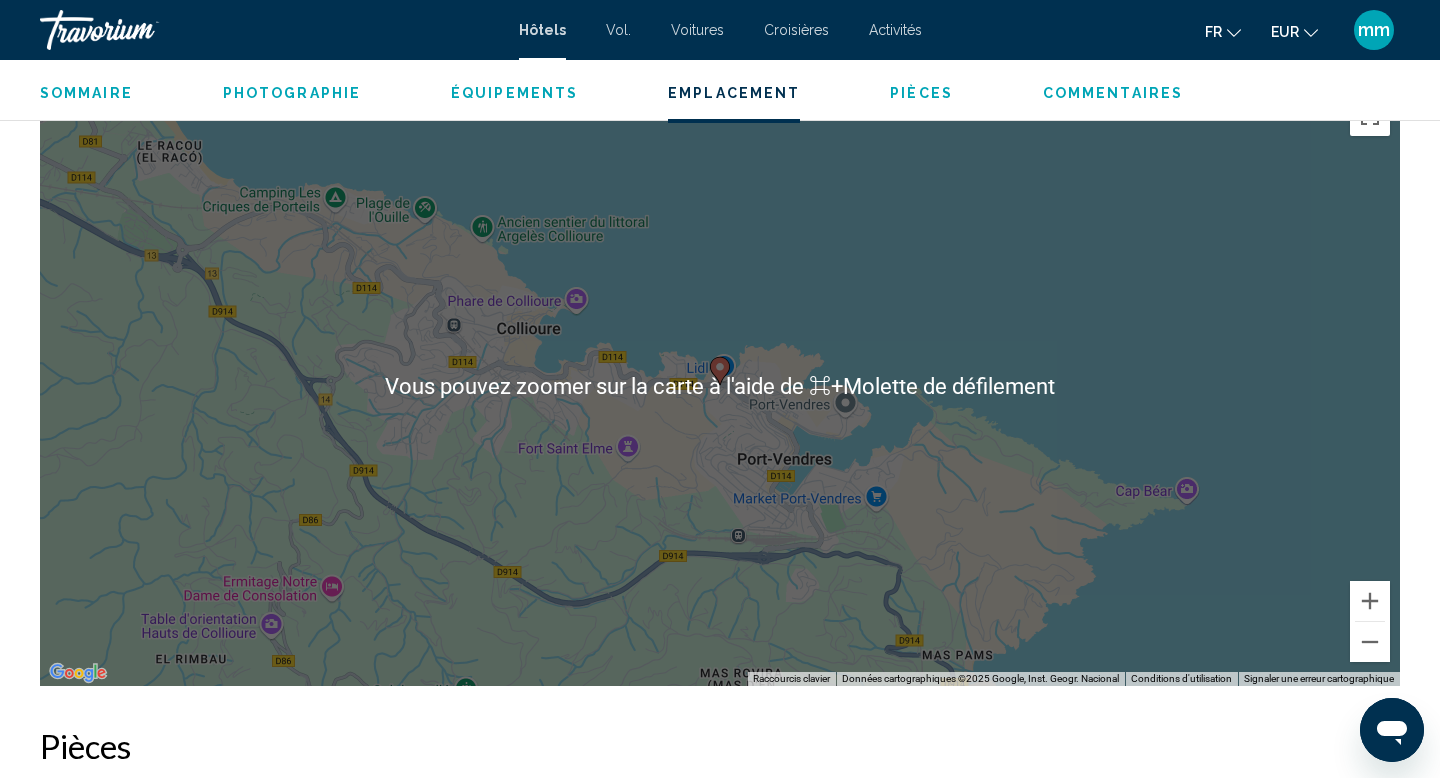 scroll, scrollTop: 1822, scrollLeft: 0, axis: vertical 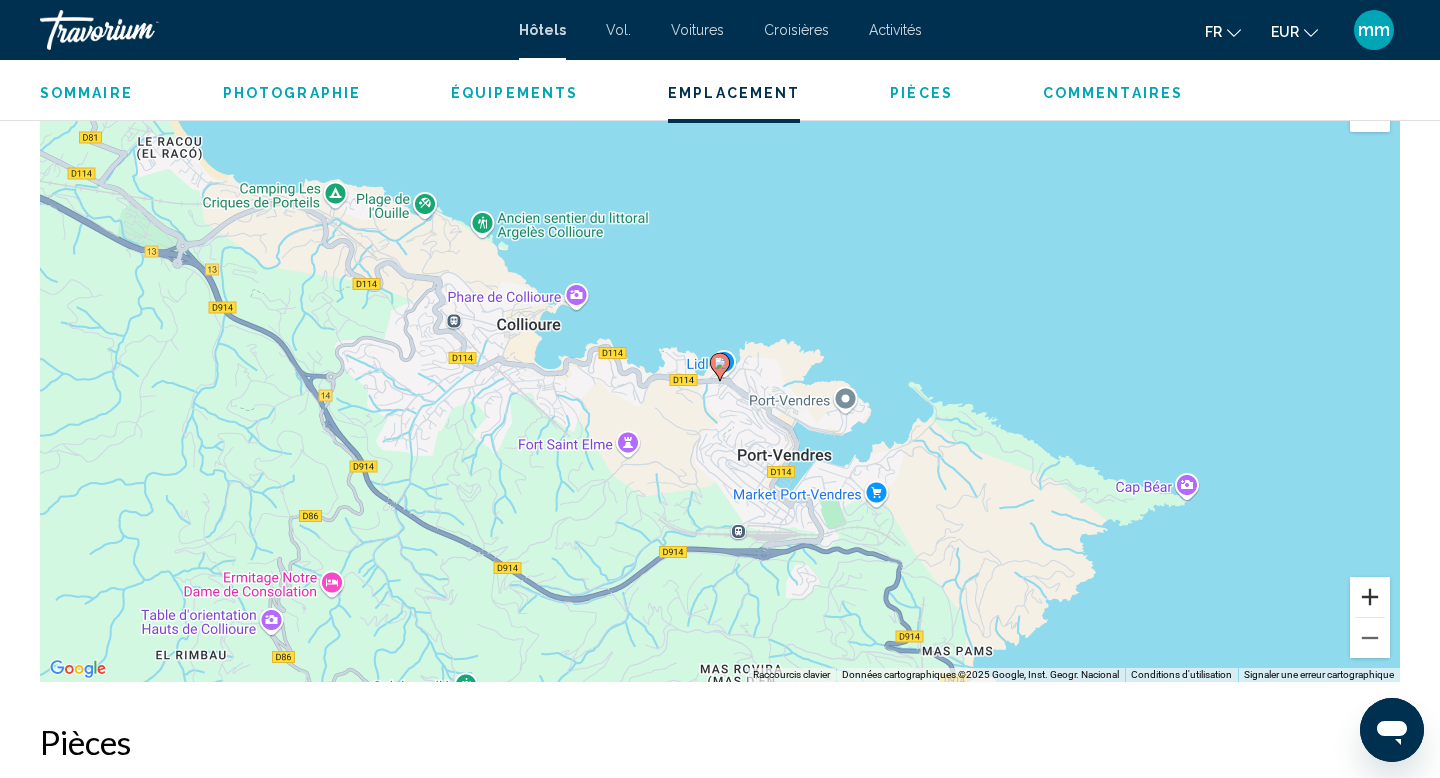 click at bounding box center [1370, 597] 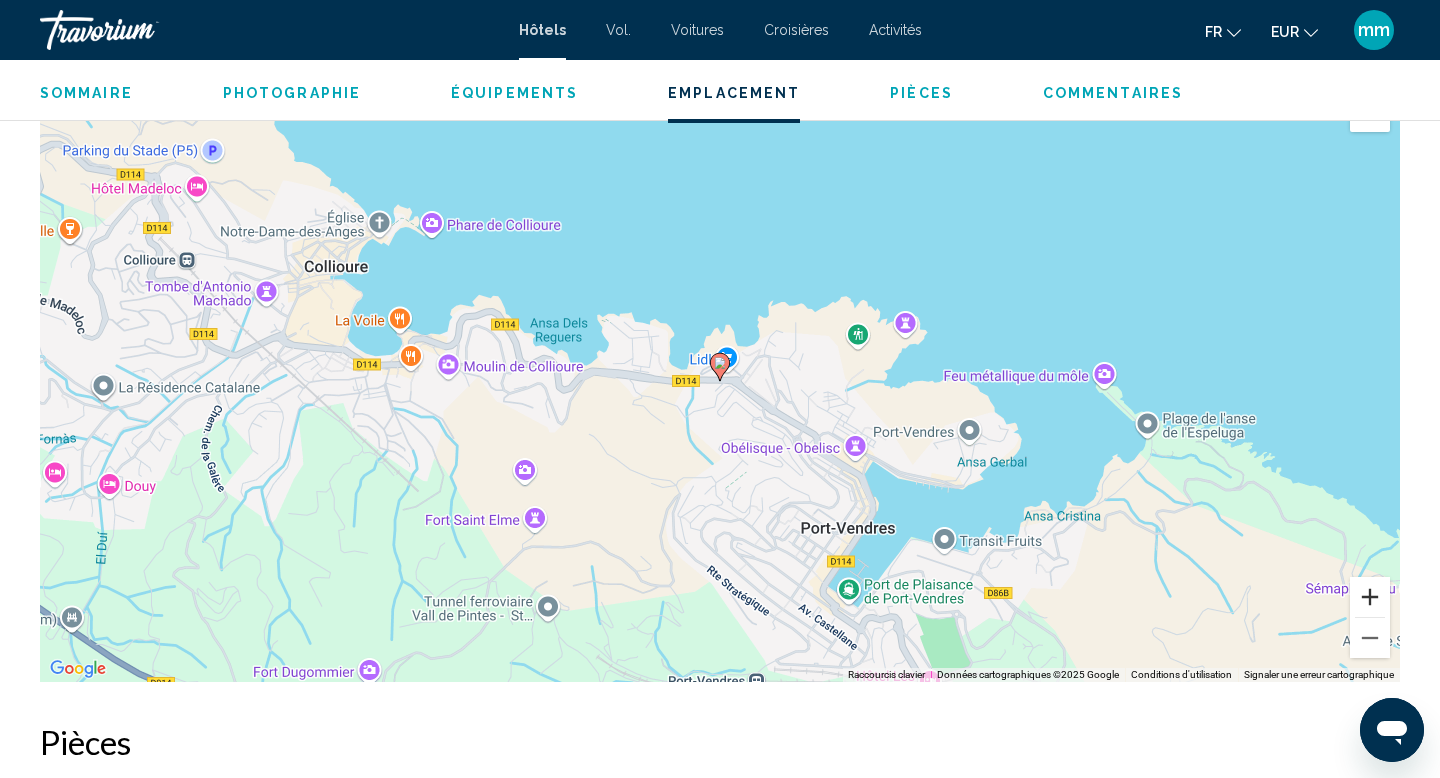 click at bounding box center (1370, 597) 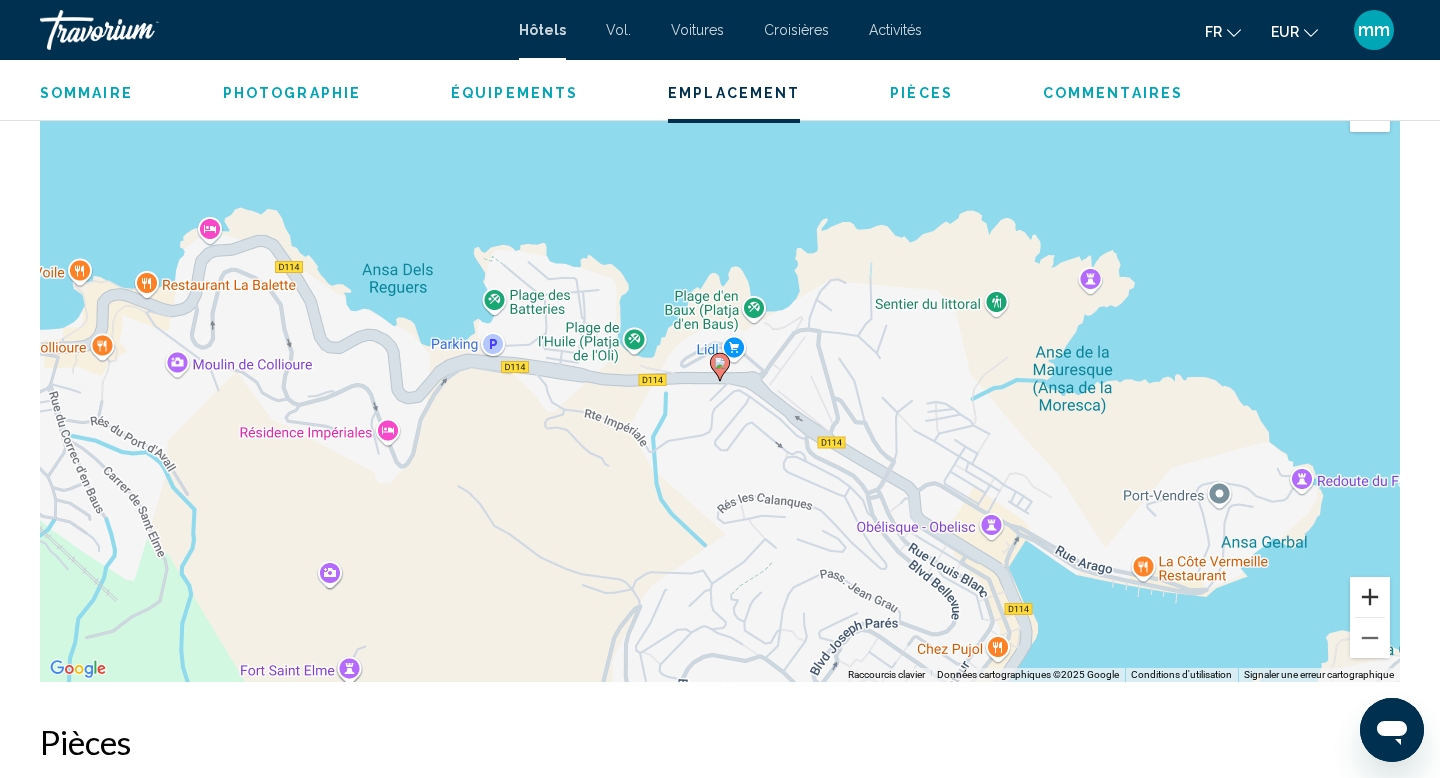 click at bounding box center (1370, 597) 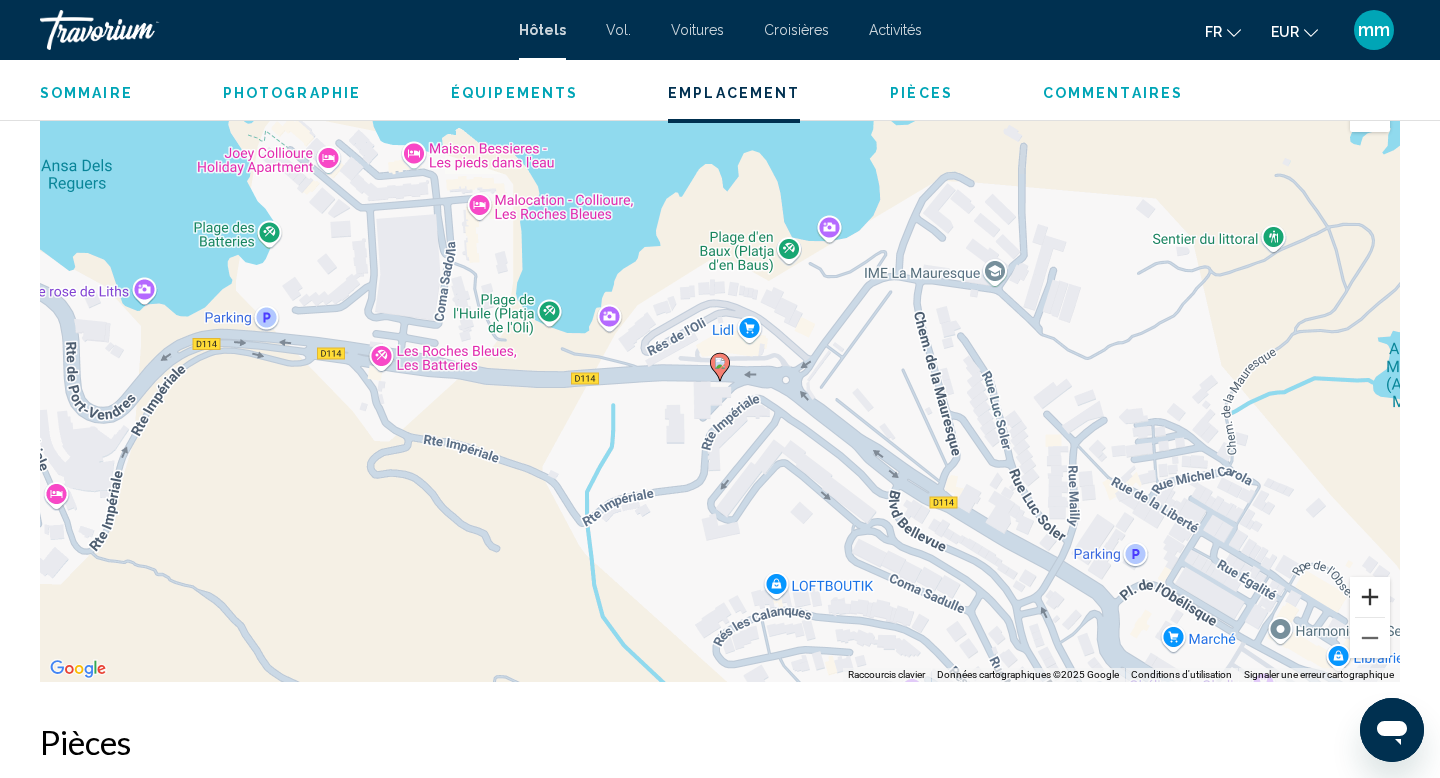click at bounding box center (1370, 597) 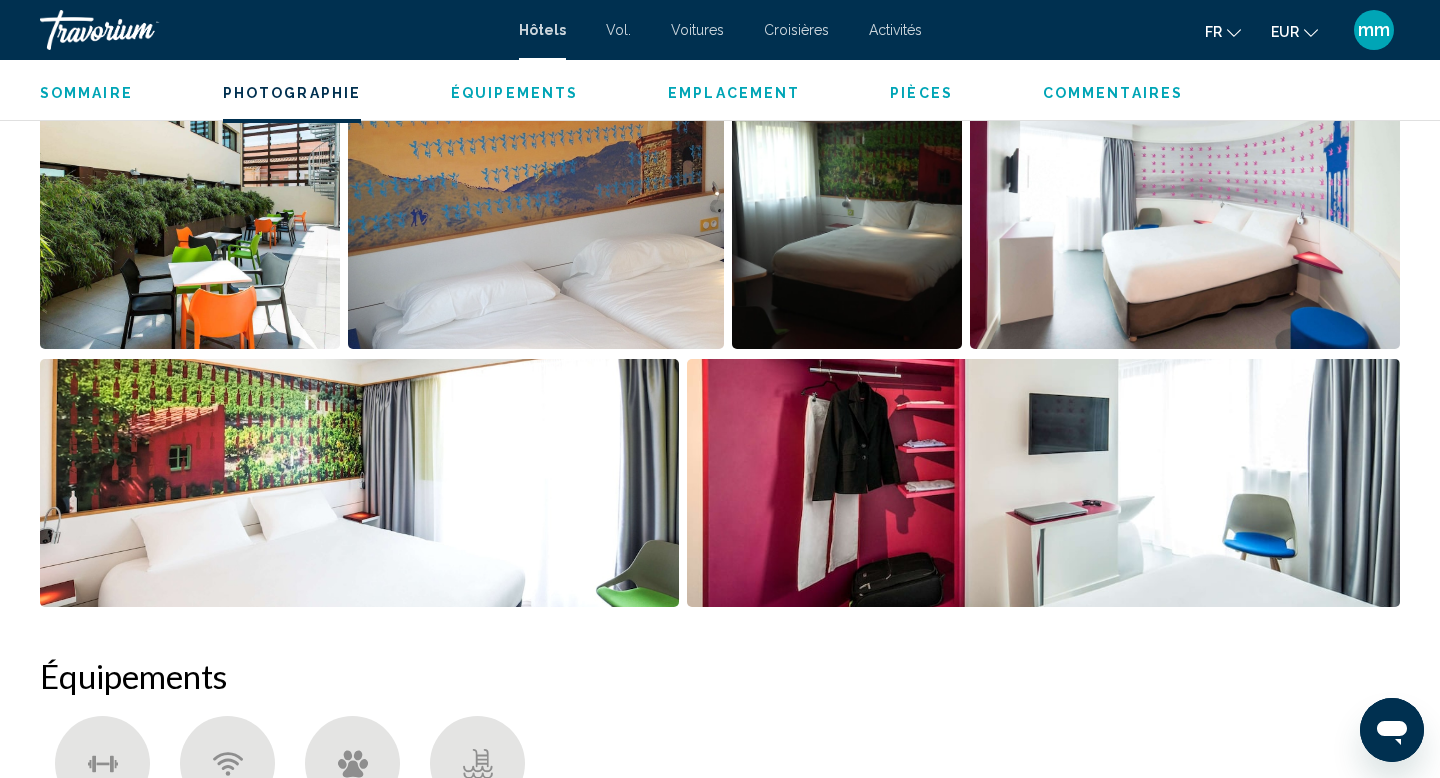 scroll, scrollTop: 952, scrollLeft: 0, axis: vertical 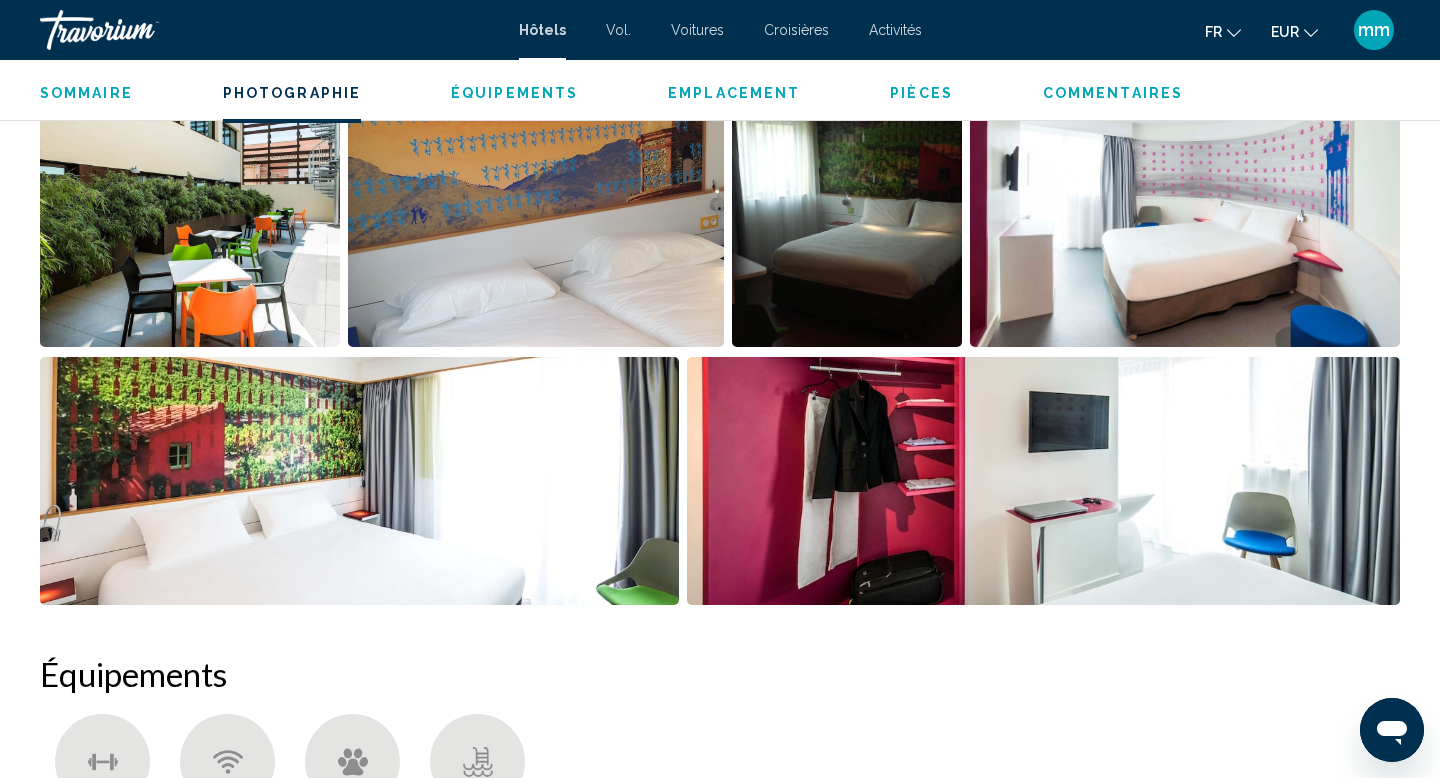 click at bounding box center [190, 223] 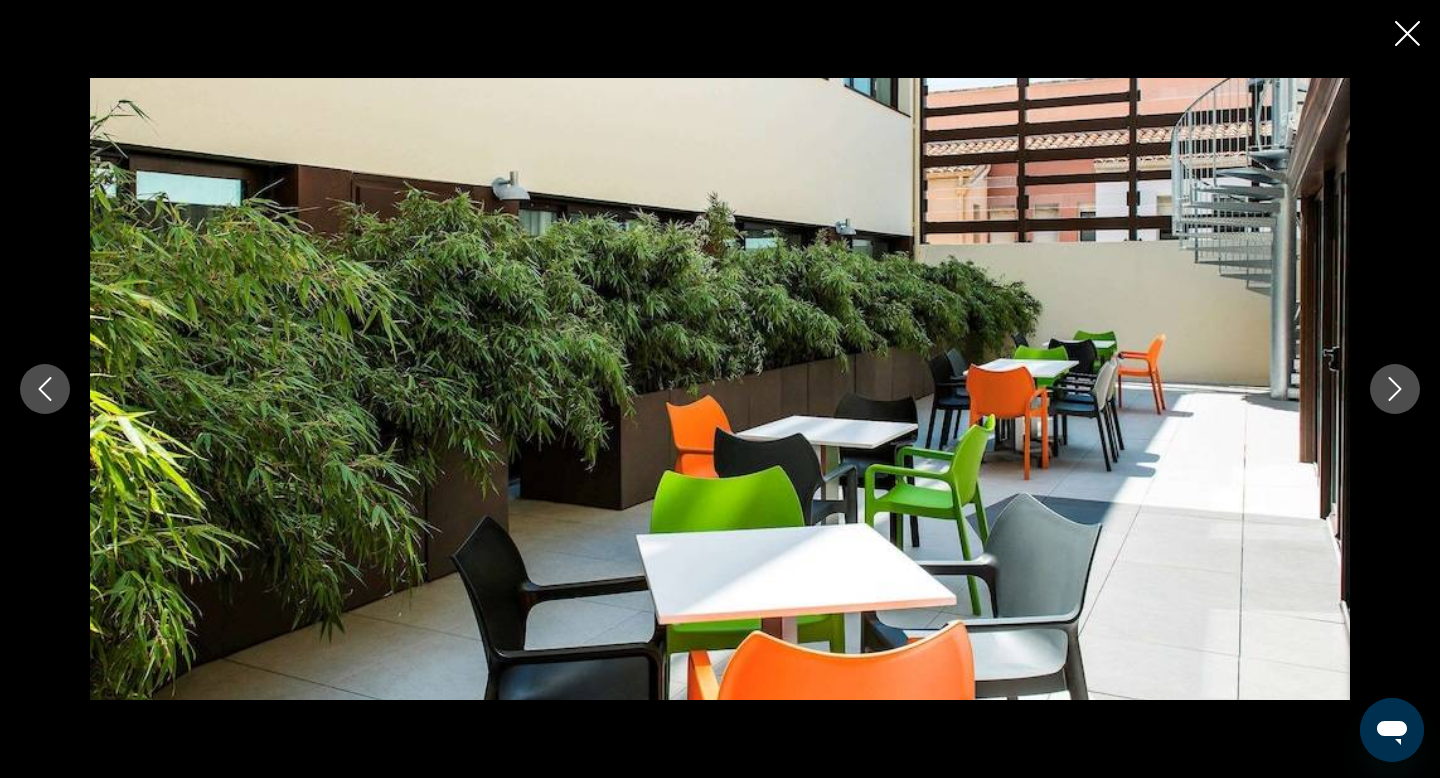 click 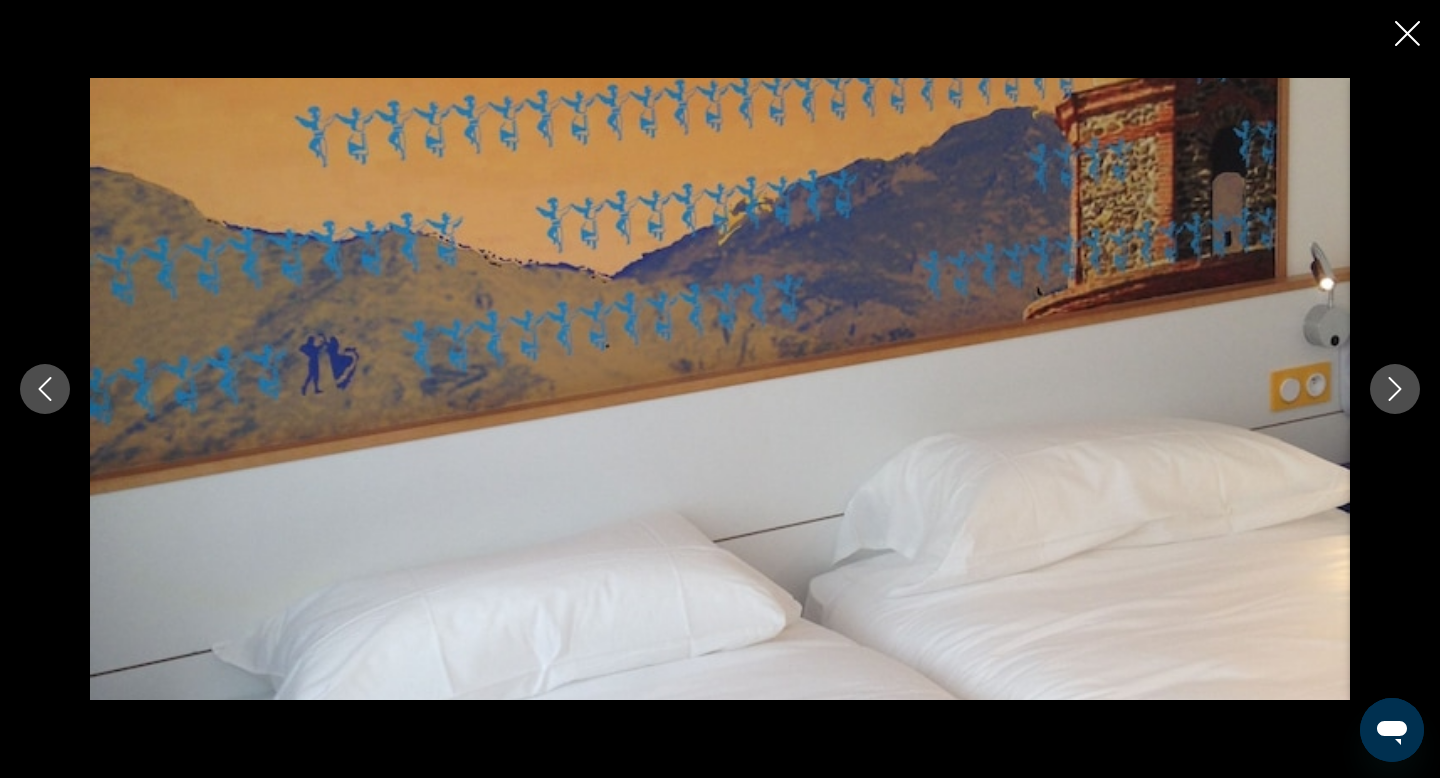 click 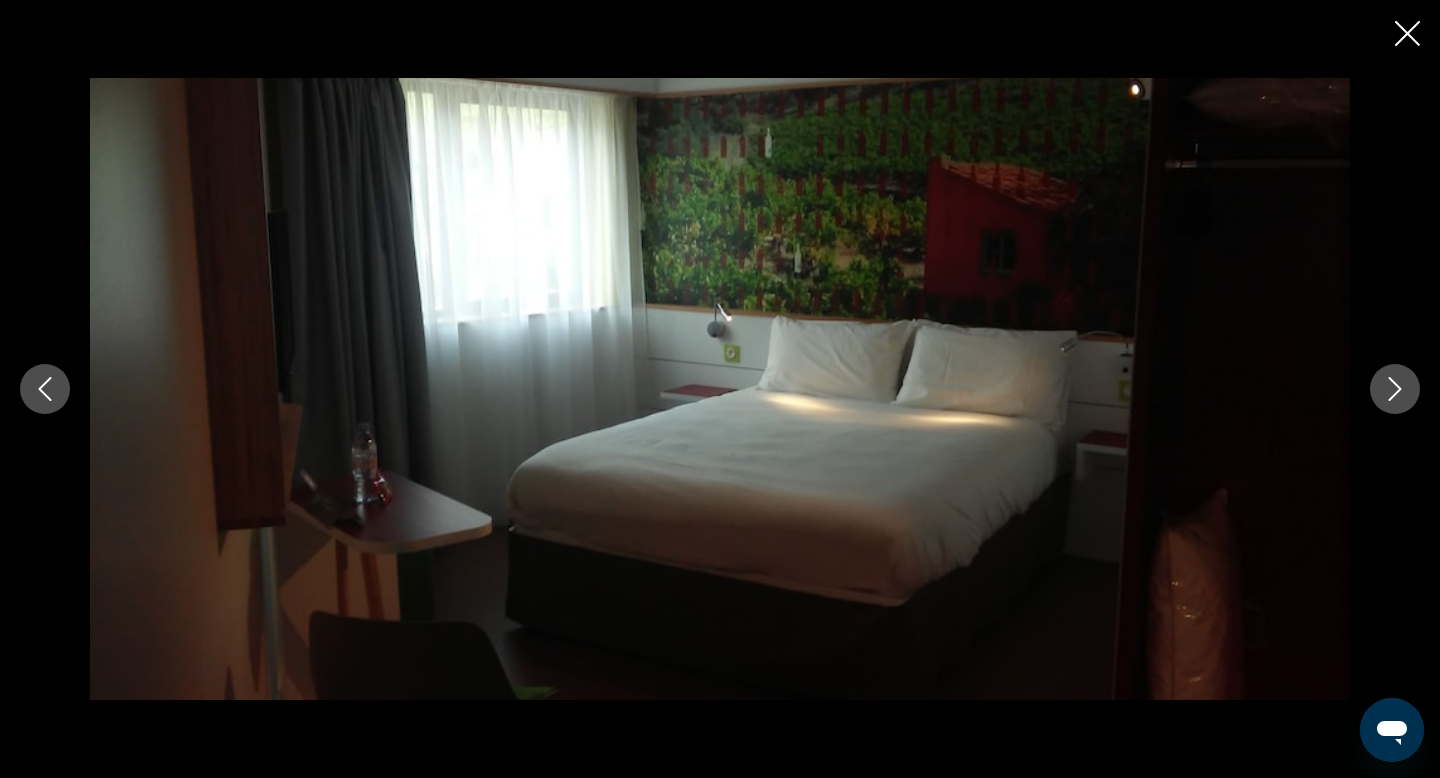 click 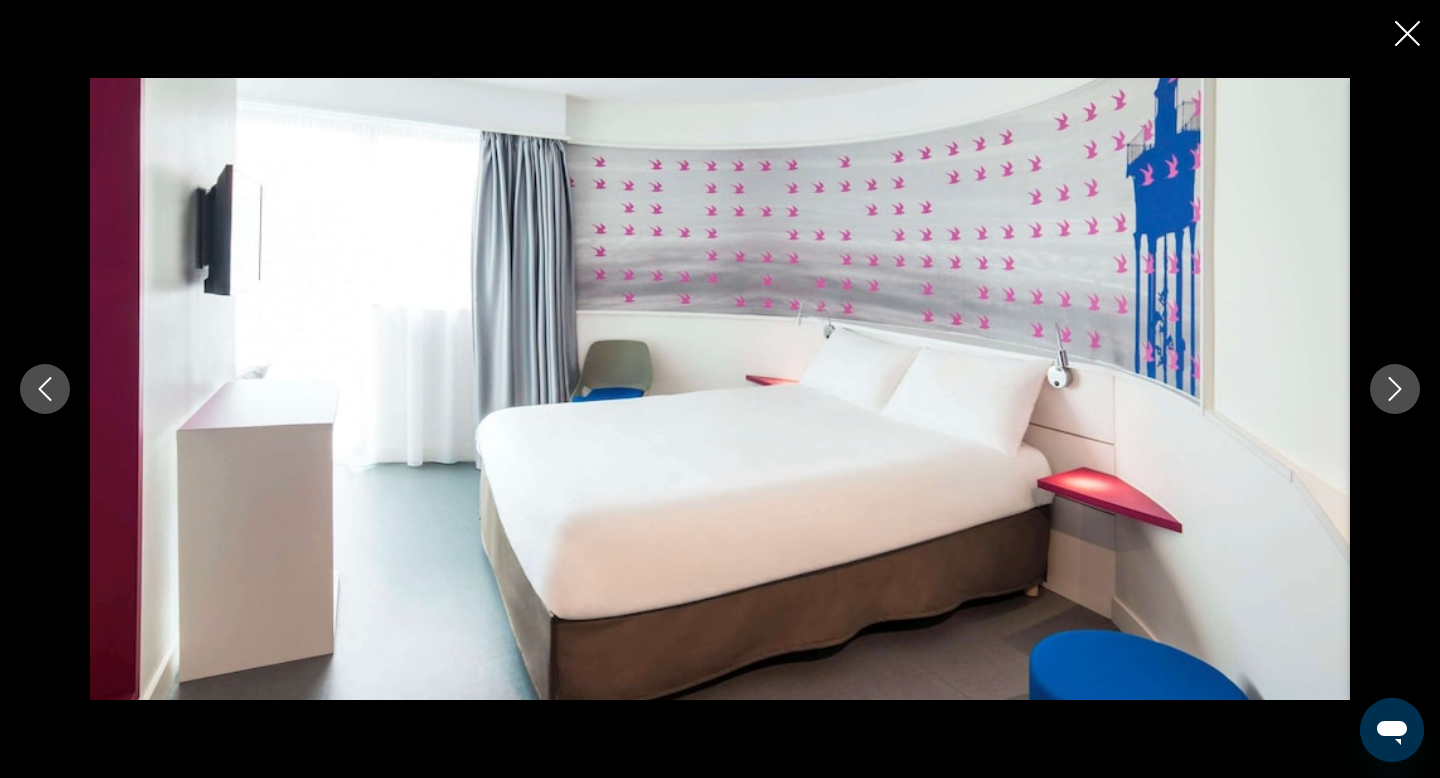 click 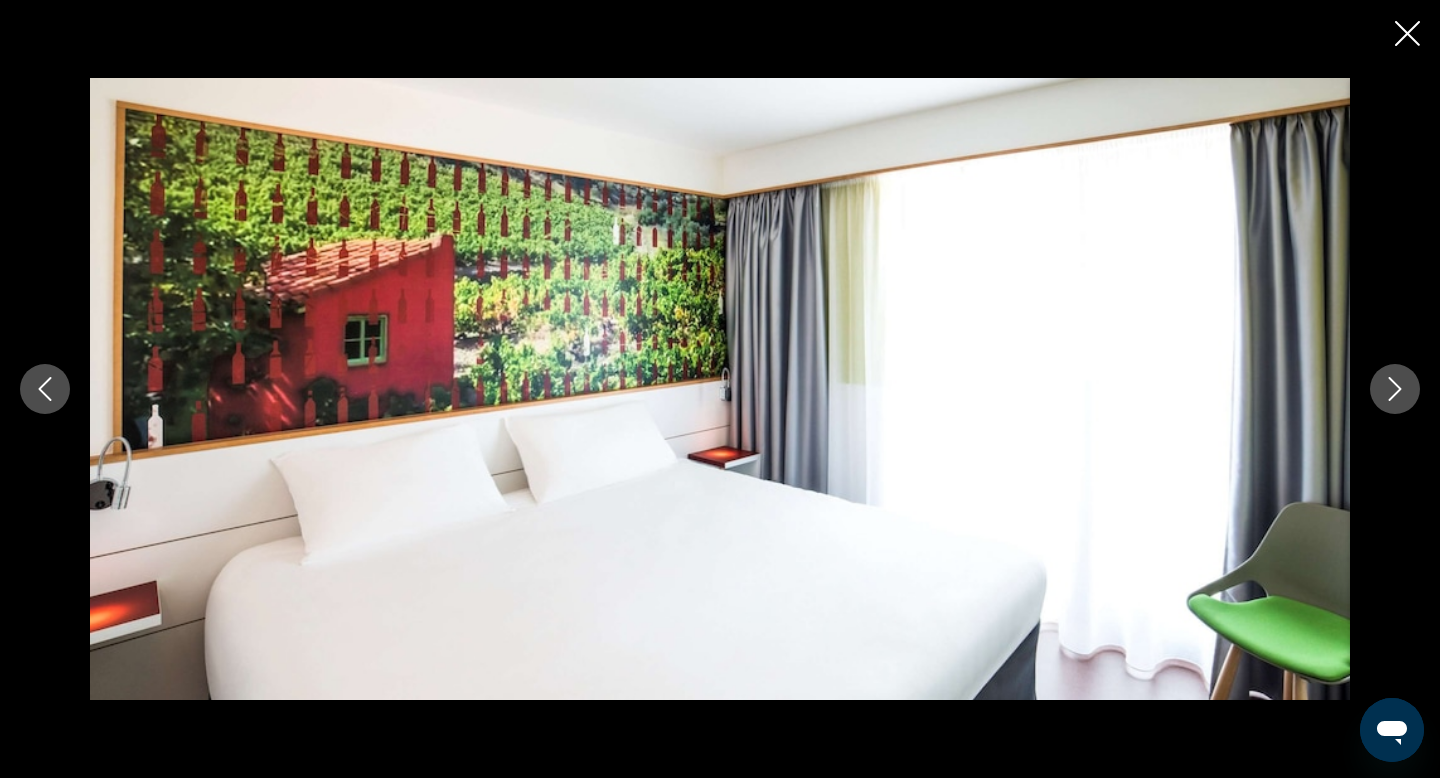 click 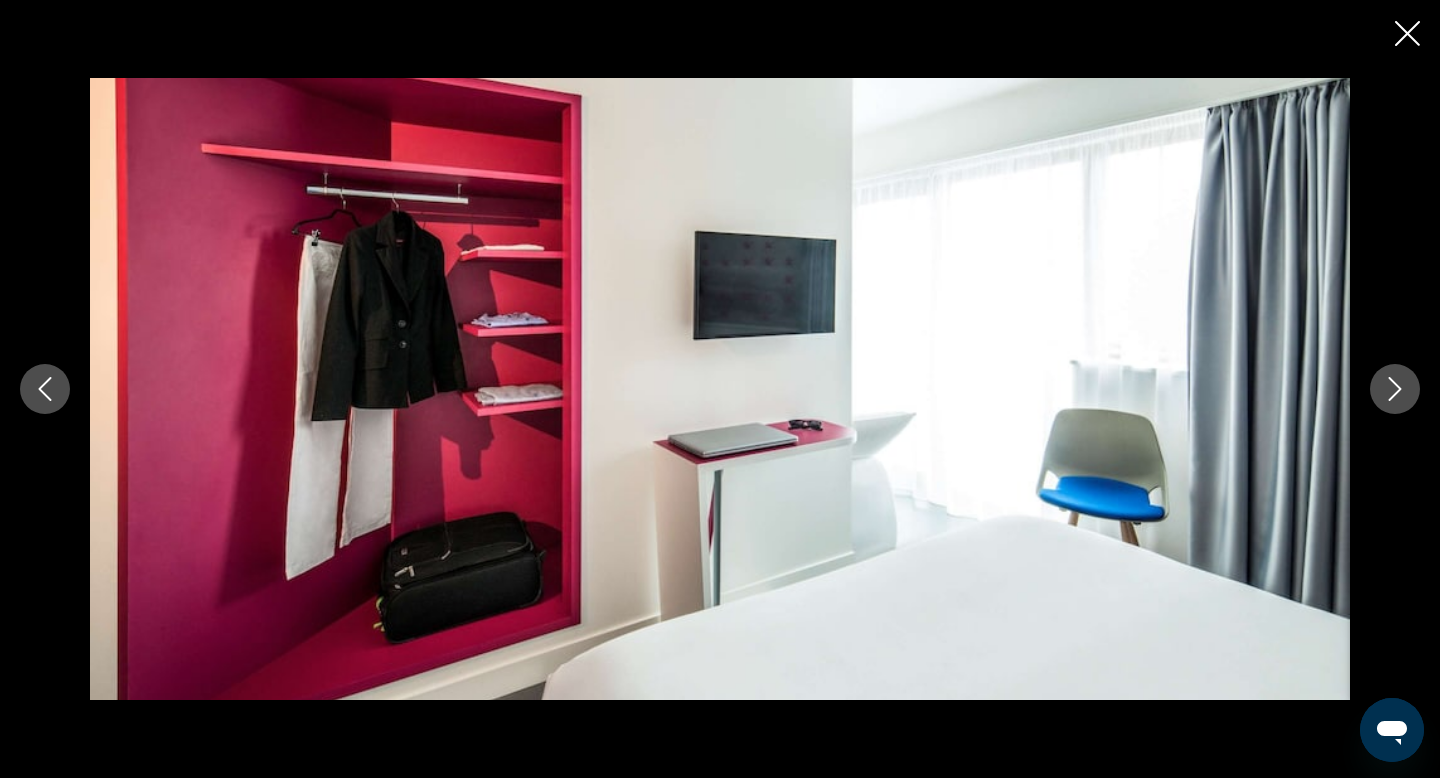 click 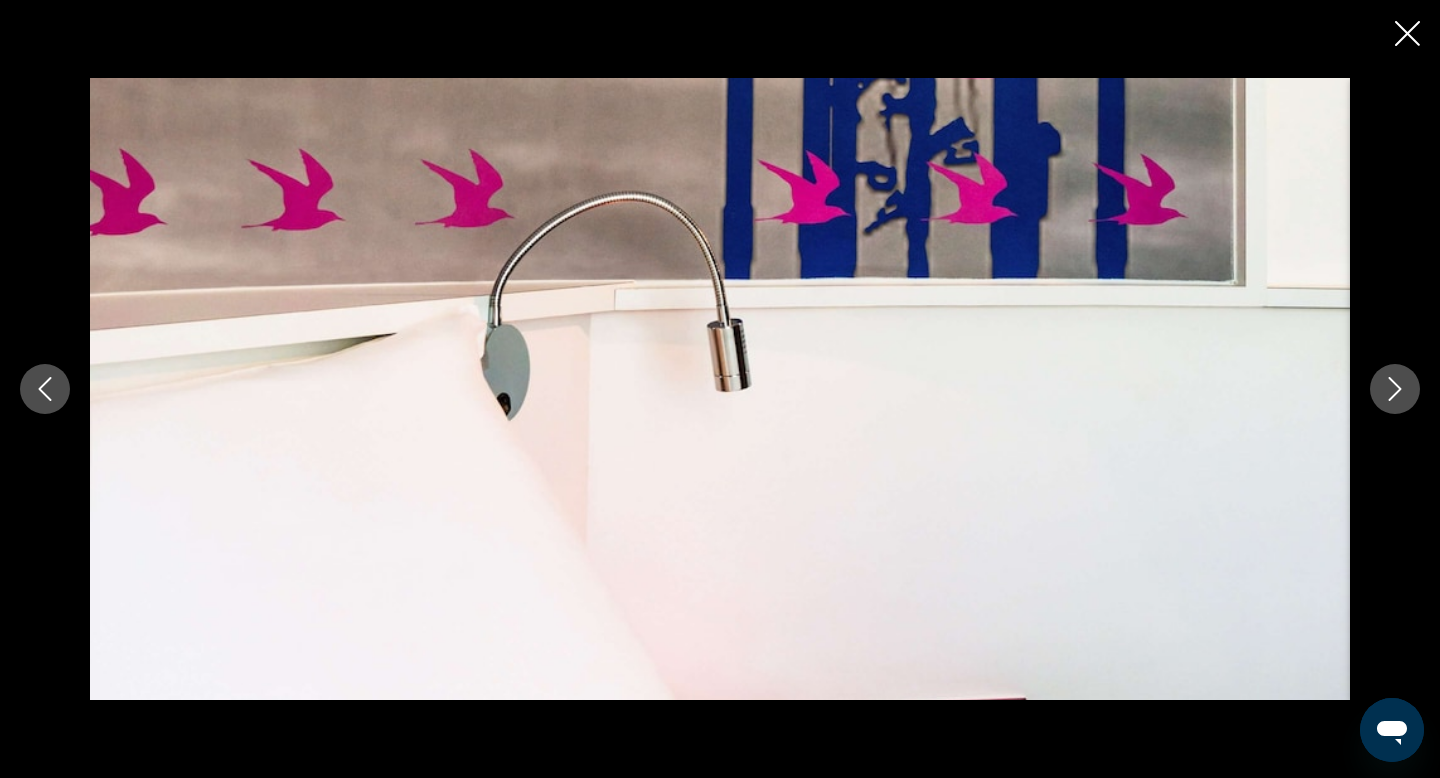 click 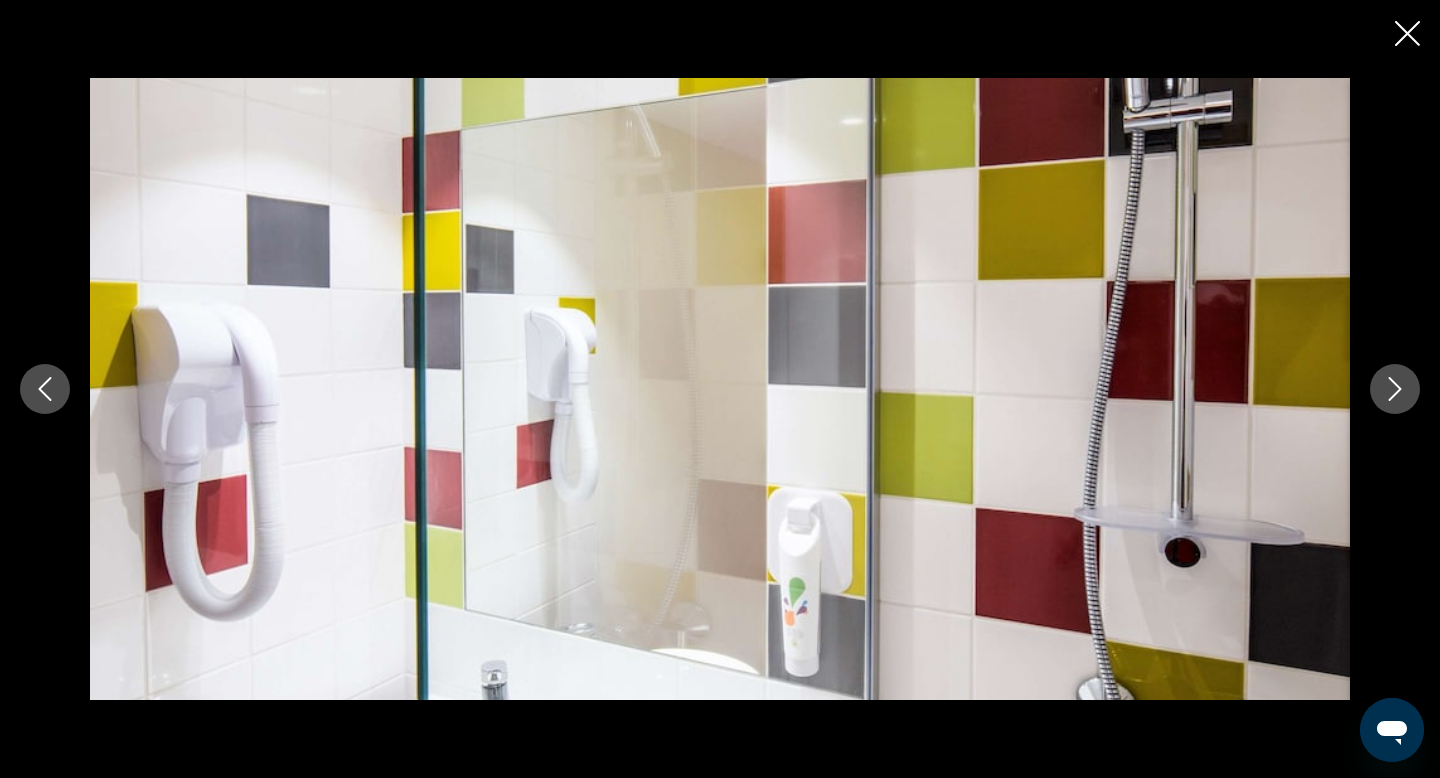click 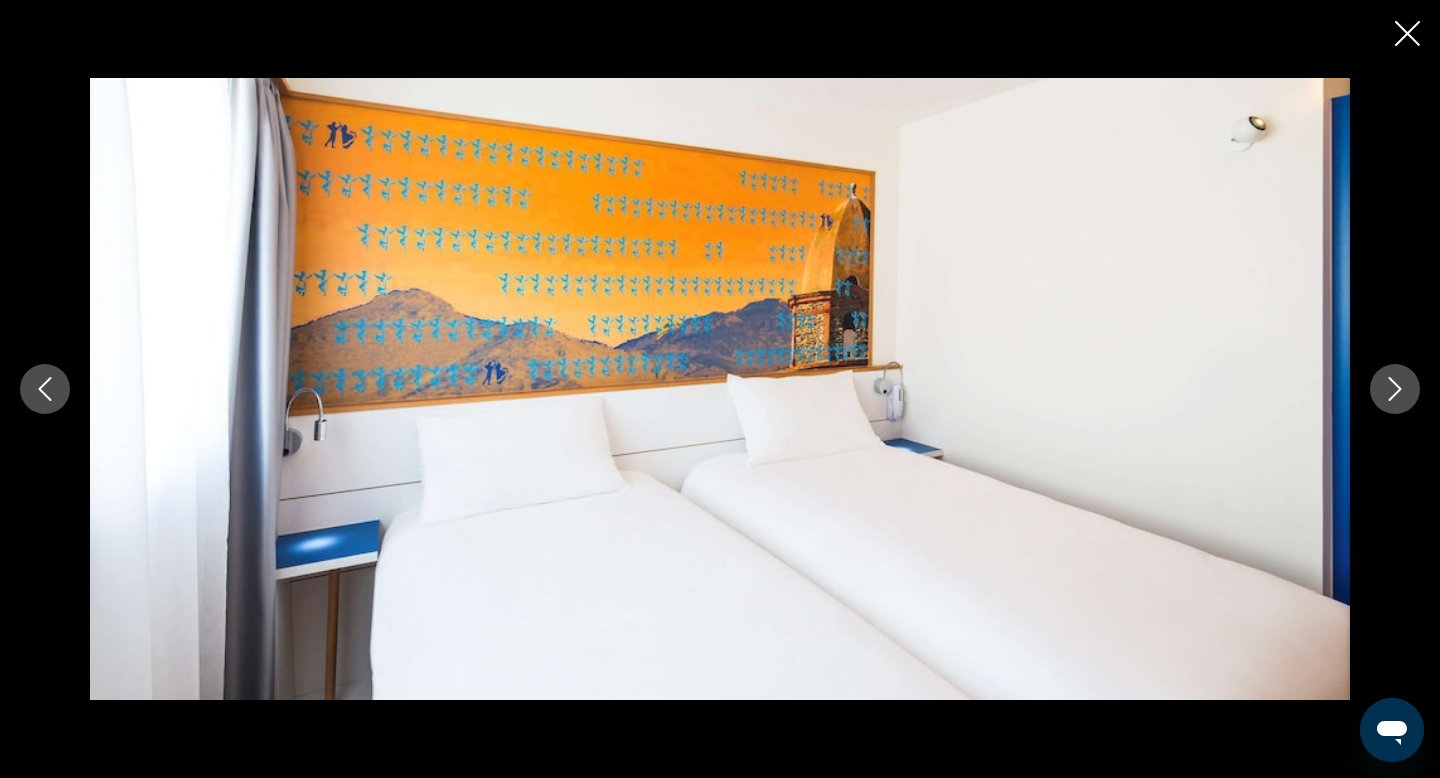 click 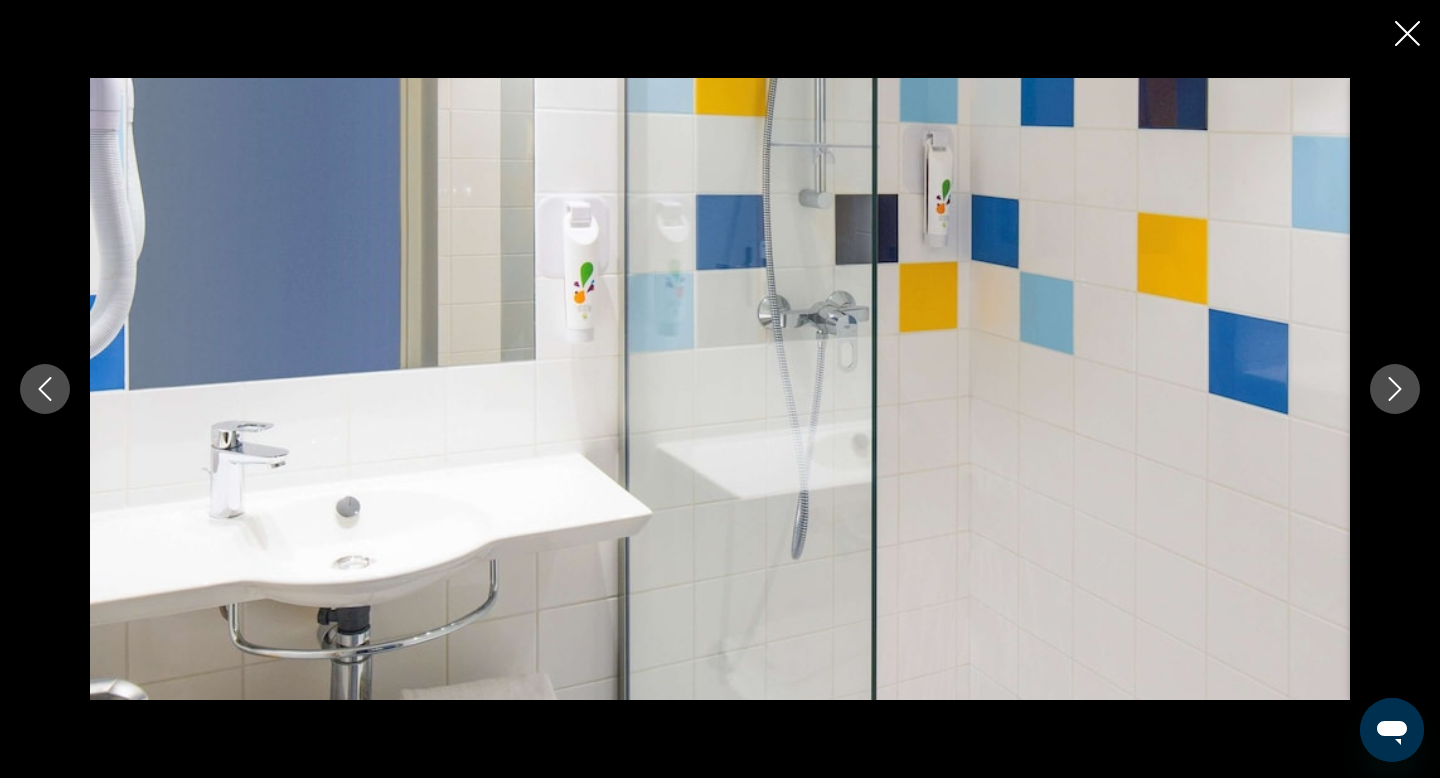 click 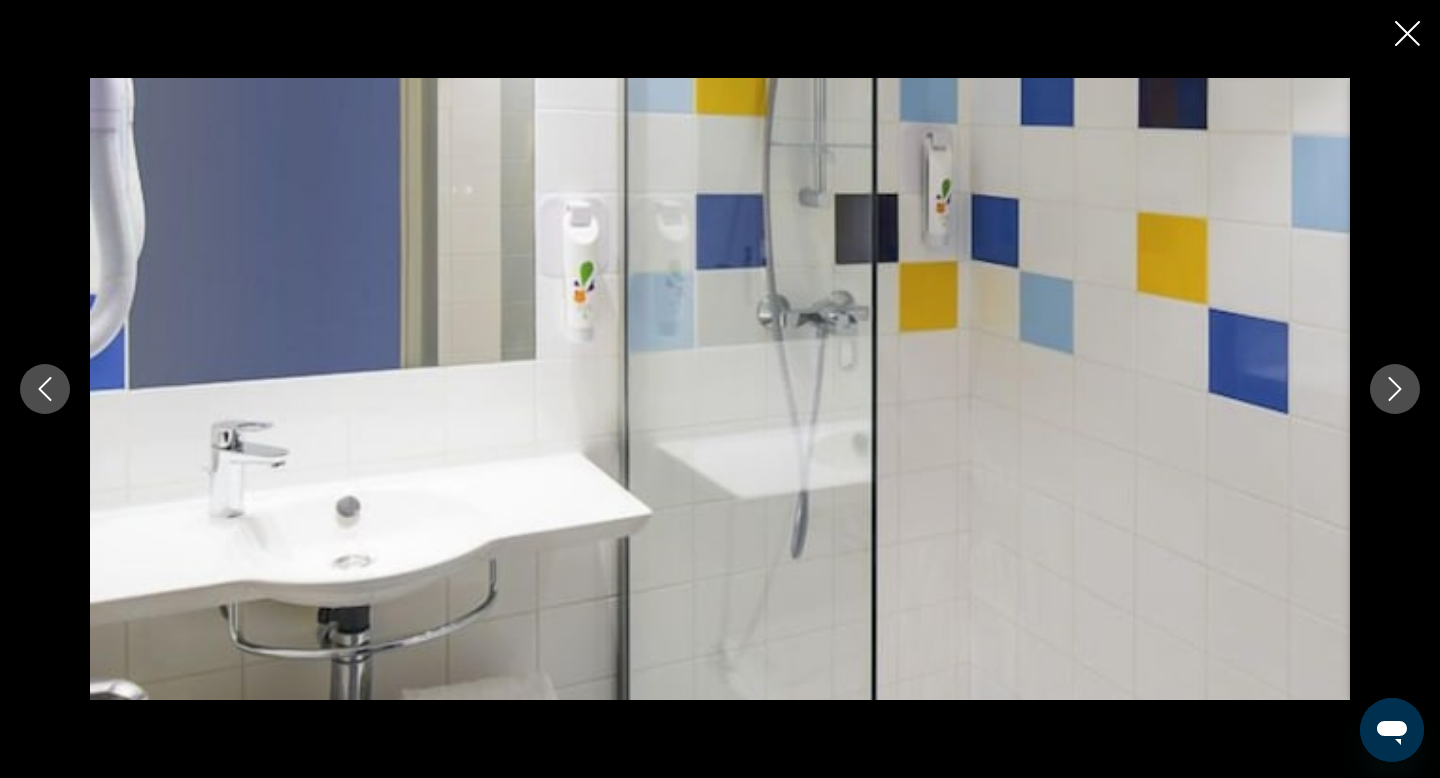 click 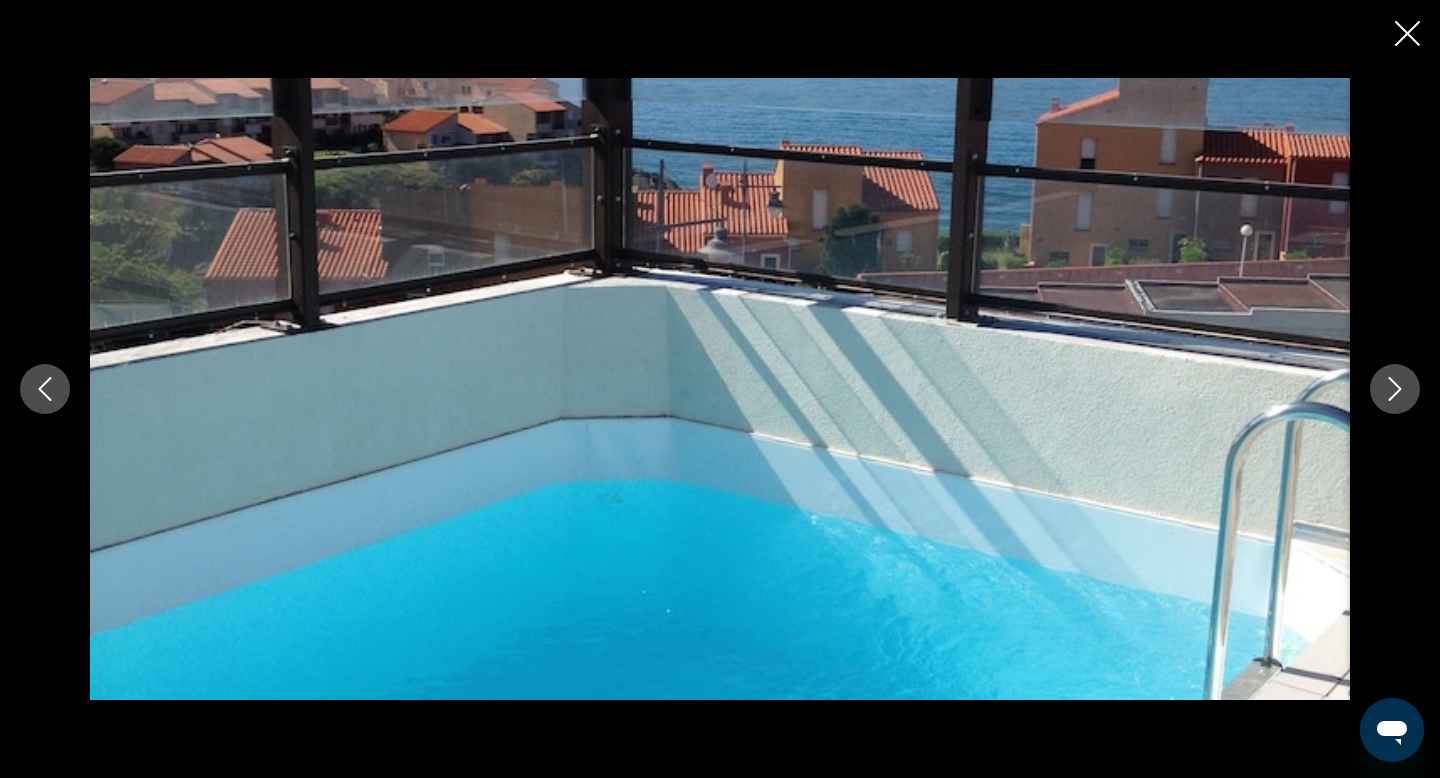 click 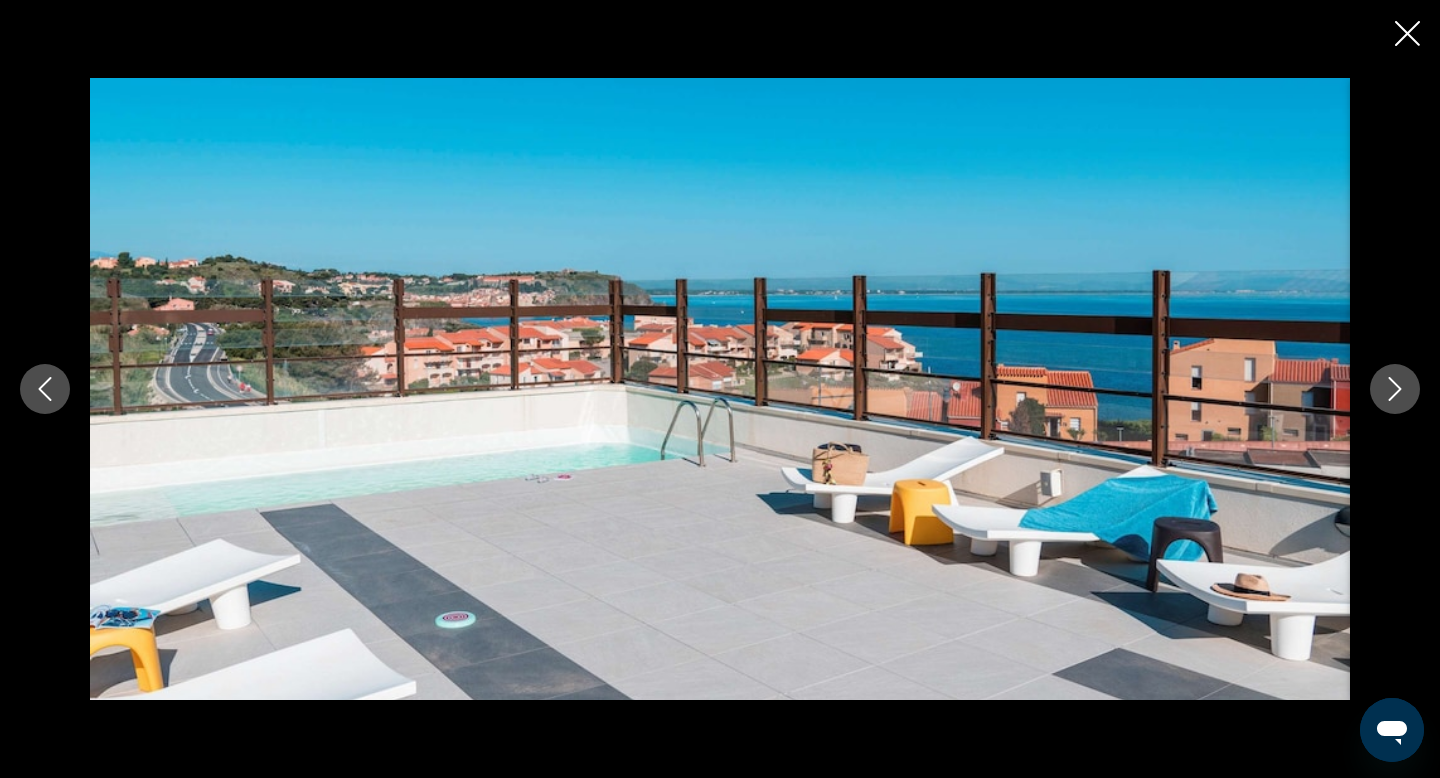 click 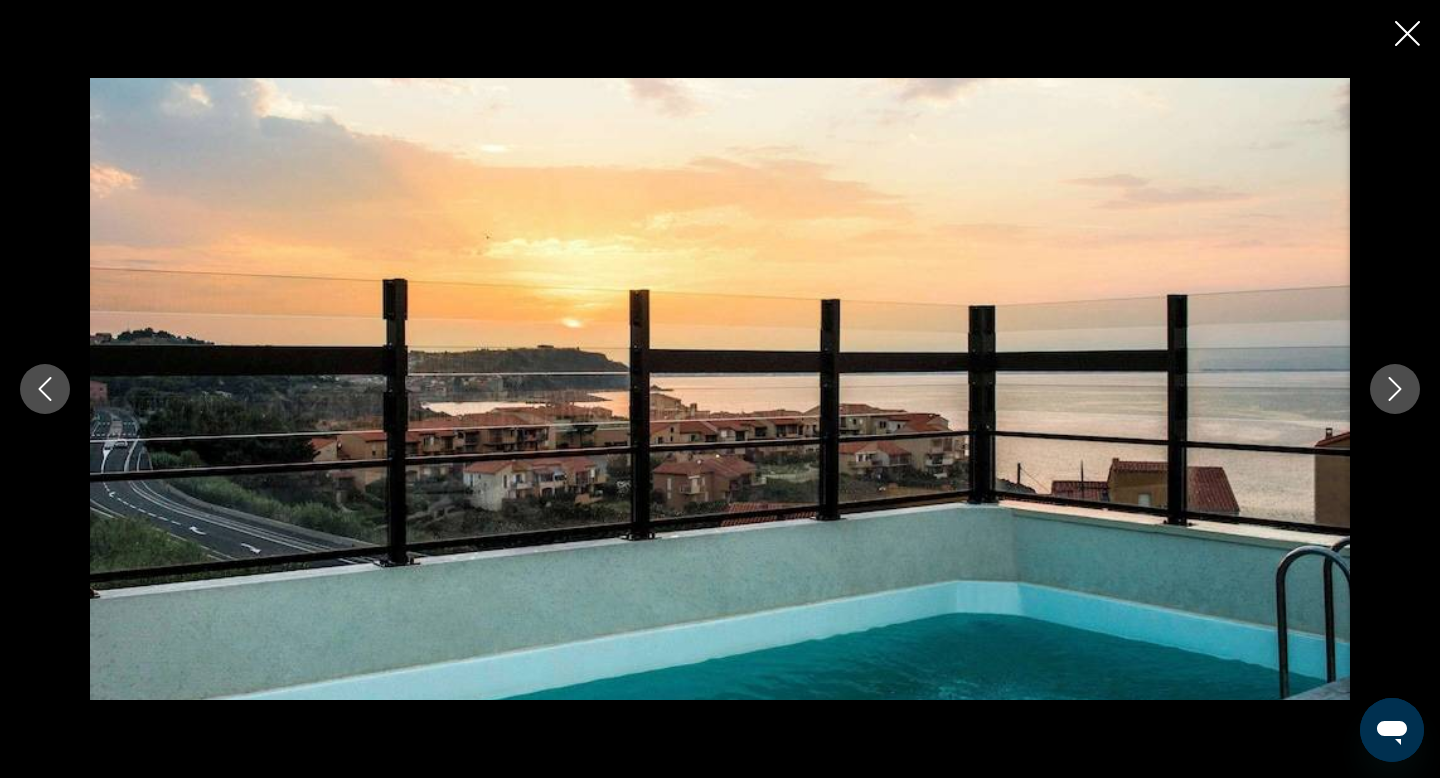 click 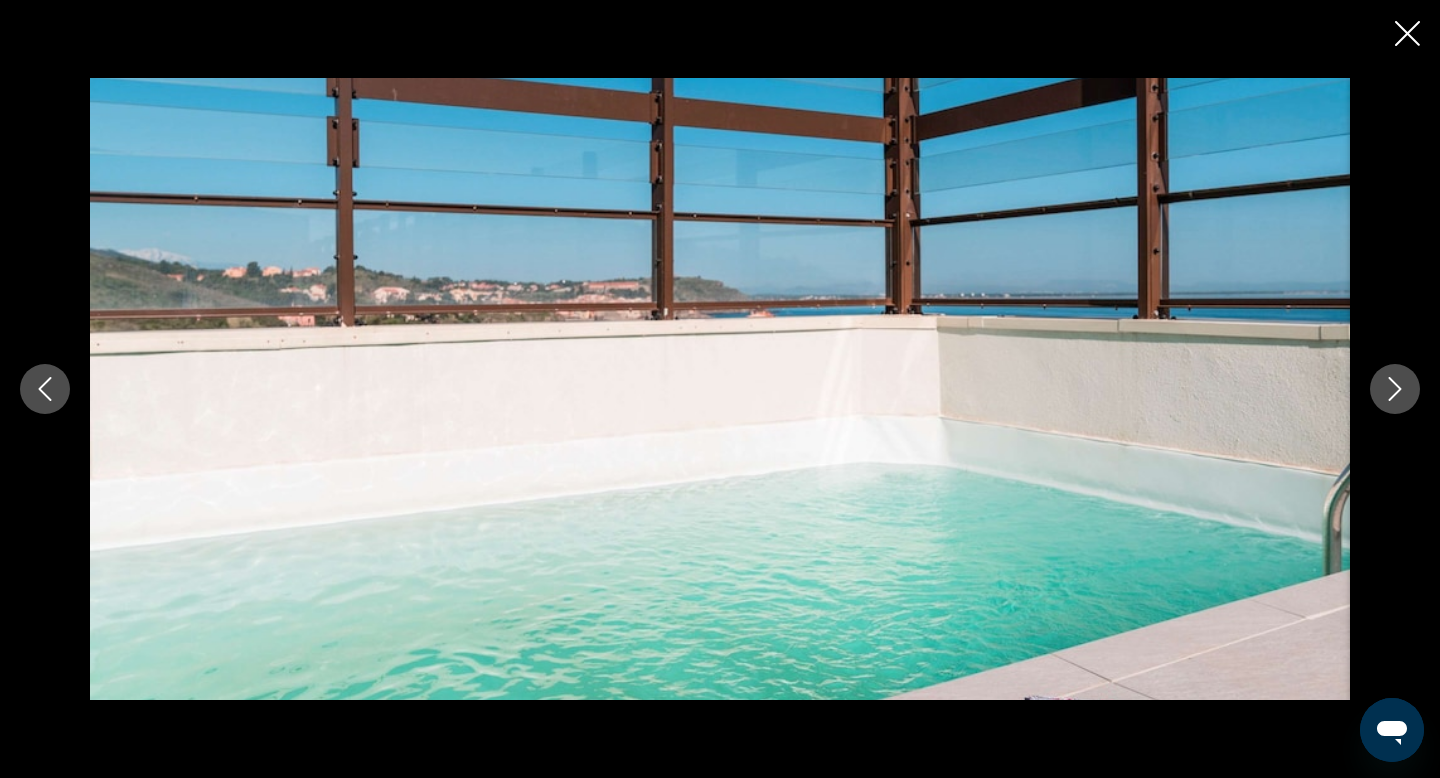 click 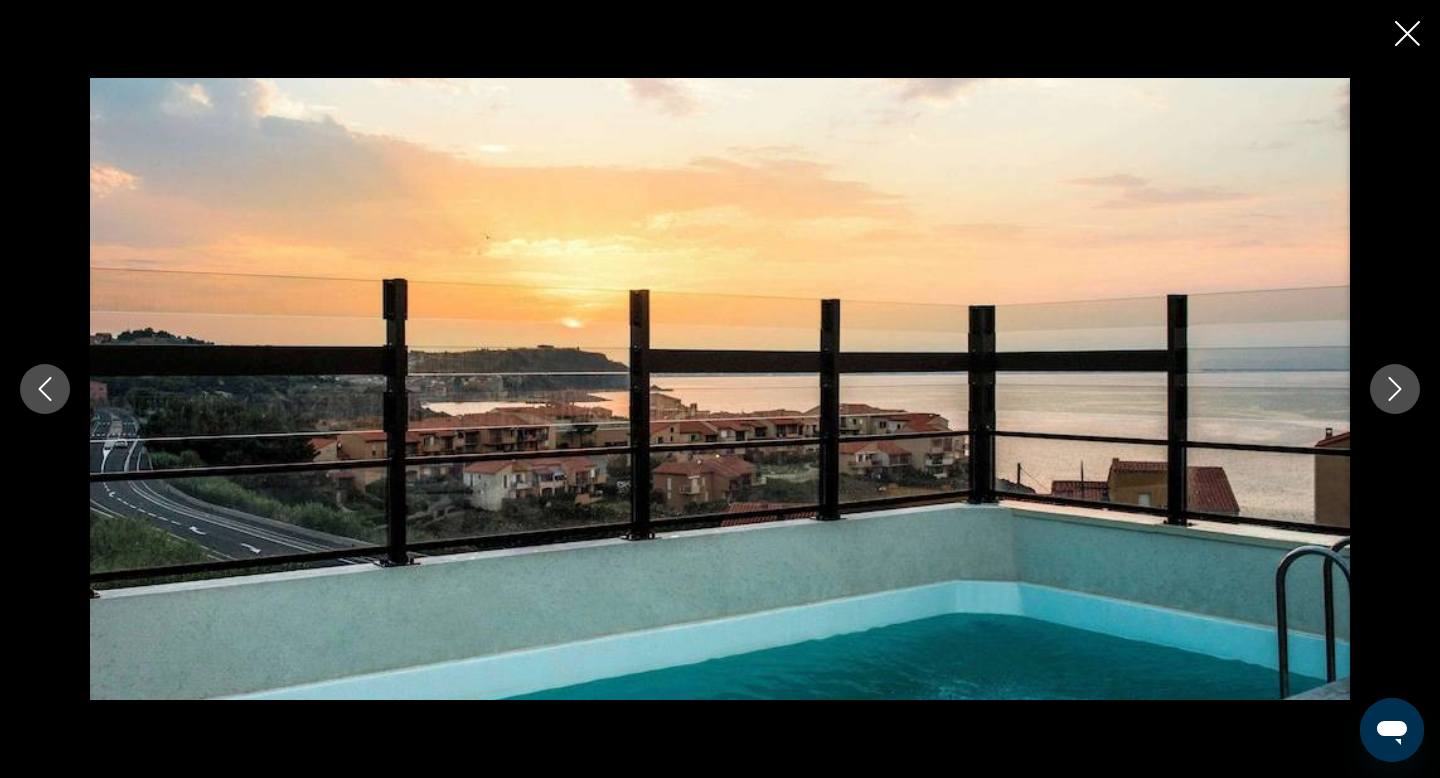 click at bounding box center [1395, 389] 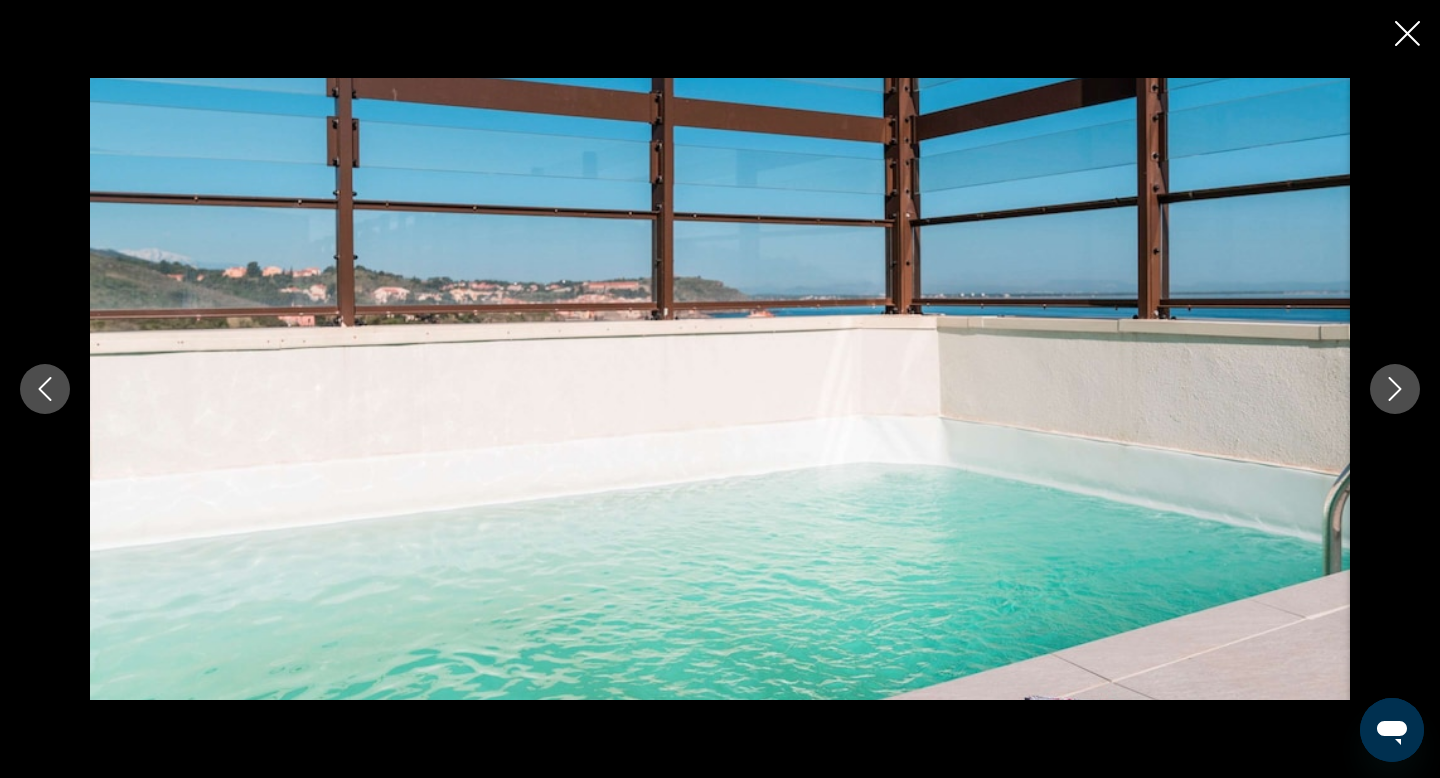 click at bounding box center [1395, 389] 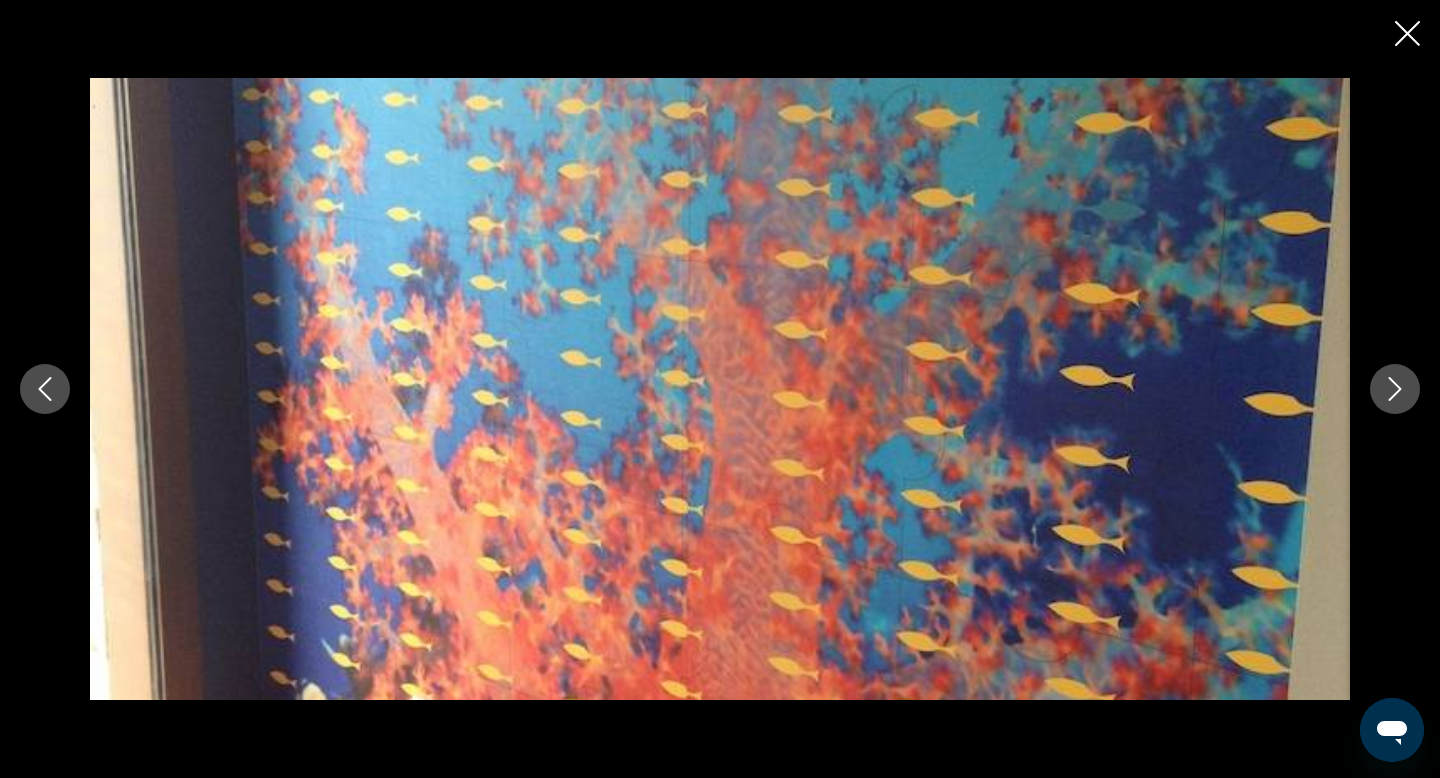 click at bounding box center [1395, 389] 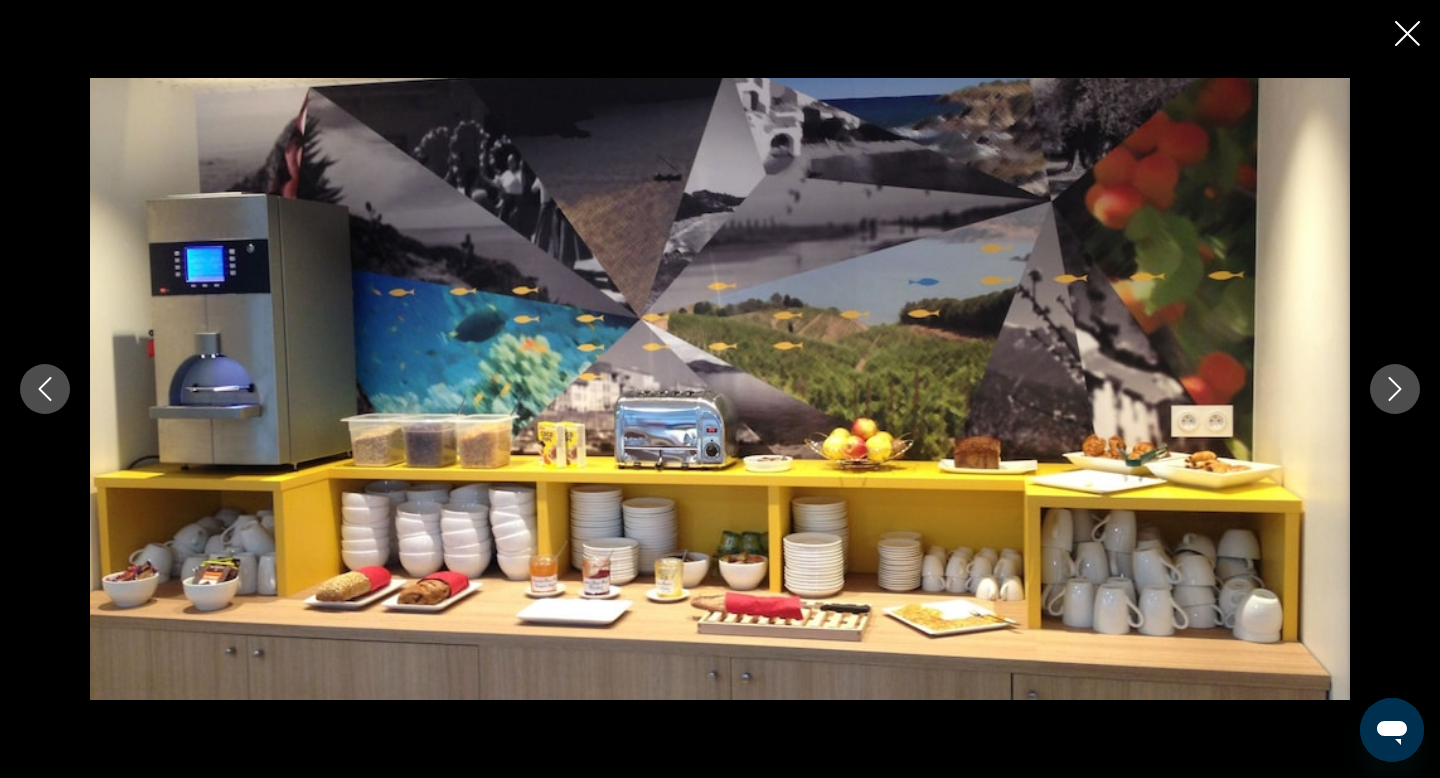 click at bounding box center [1395, 389] 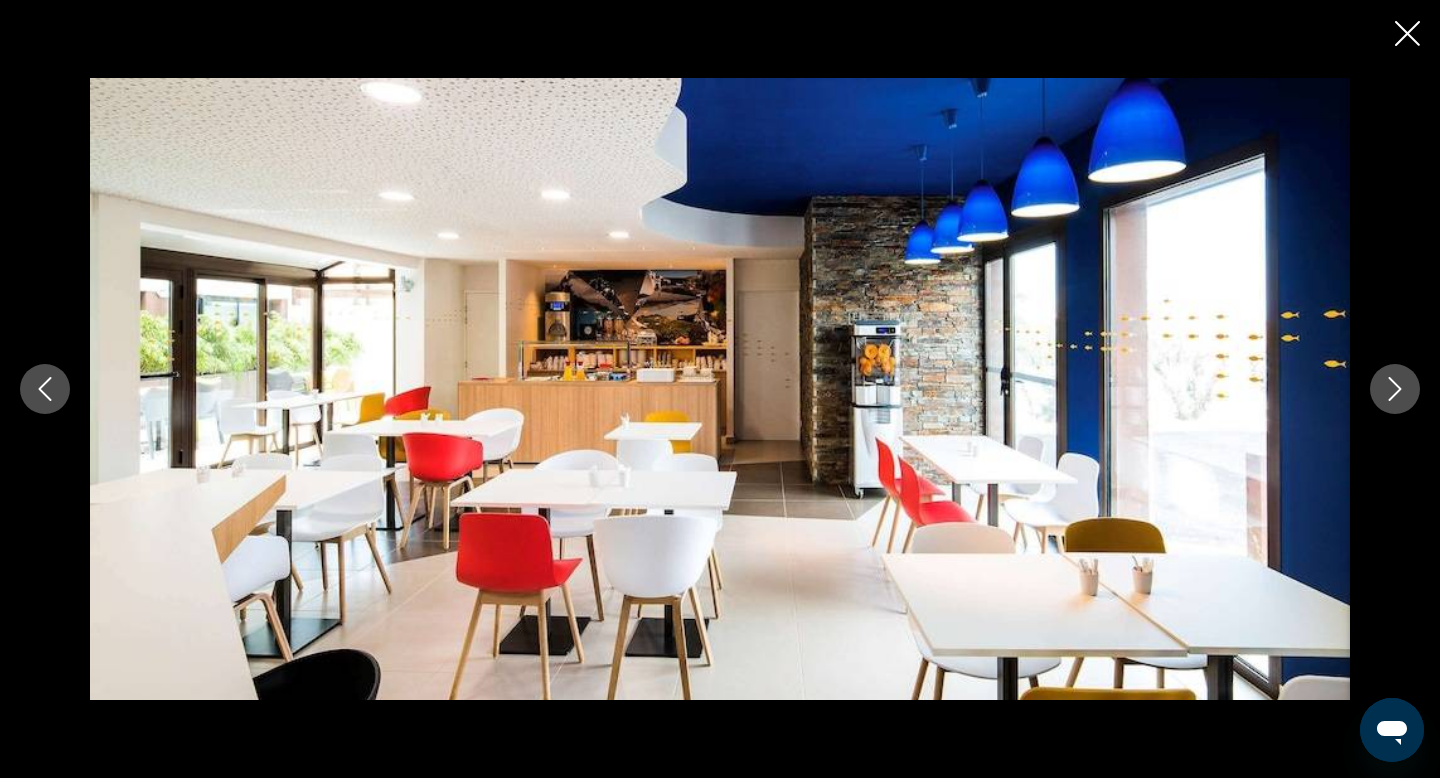 click at bounding box center [1395, 389] 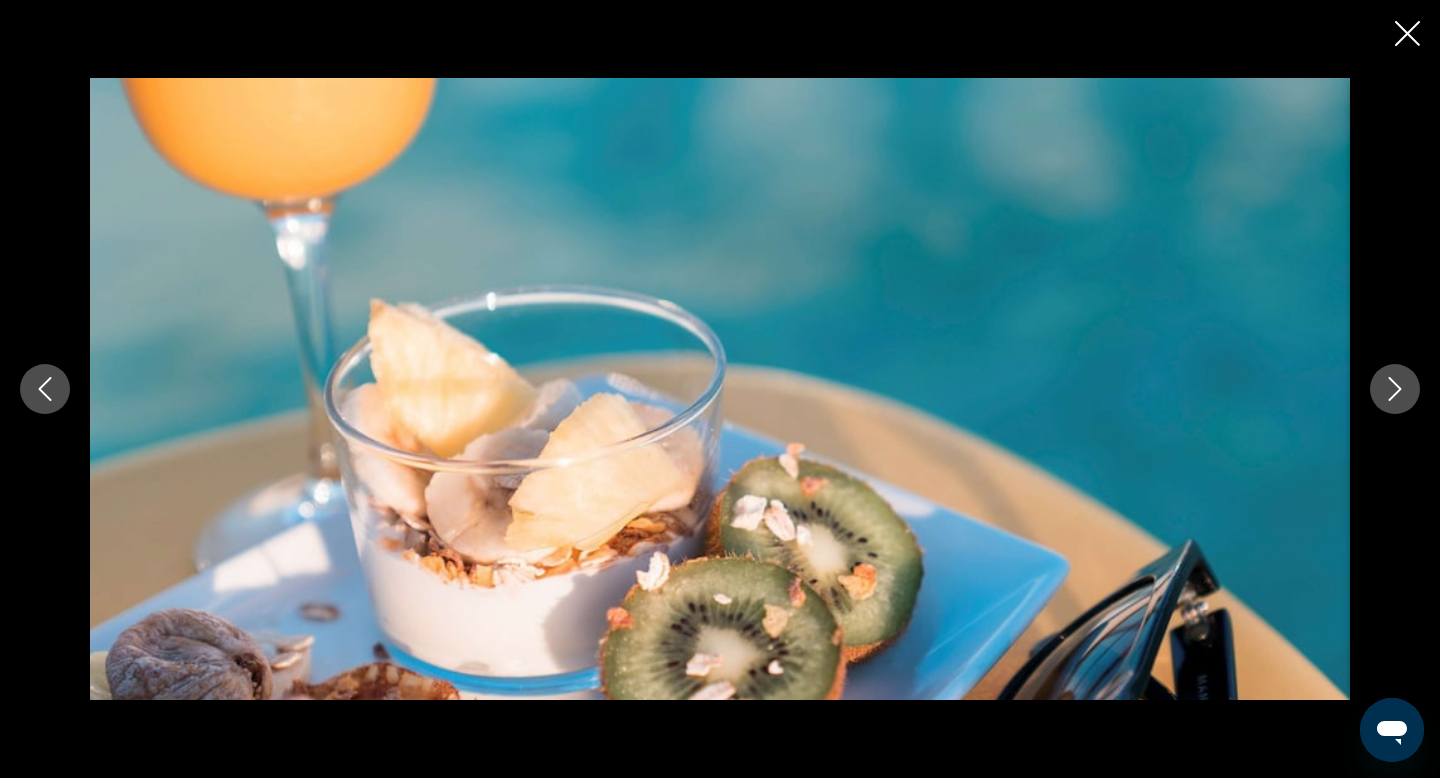 click at bounding box center [1395, 389] 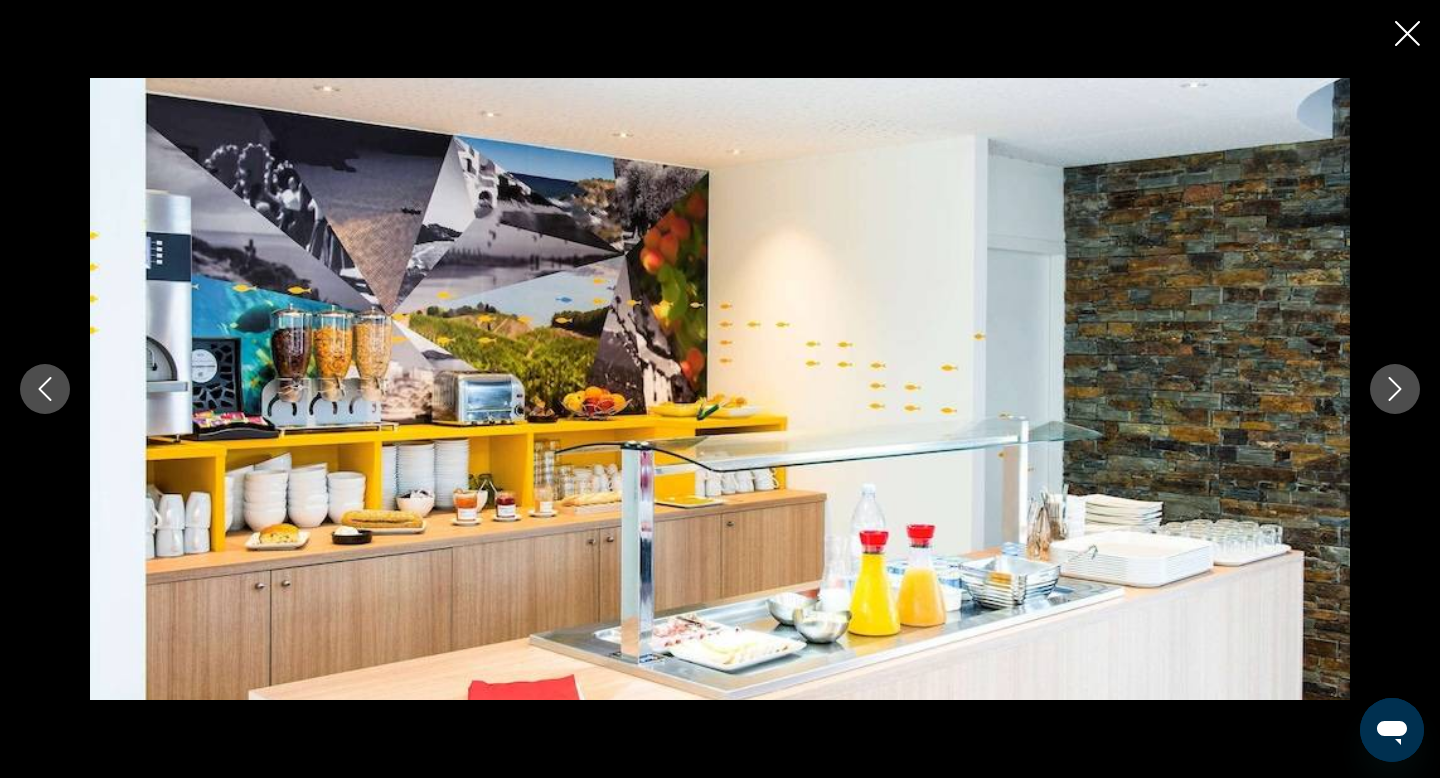 click at bounding box center [1395, 389] 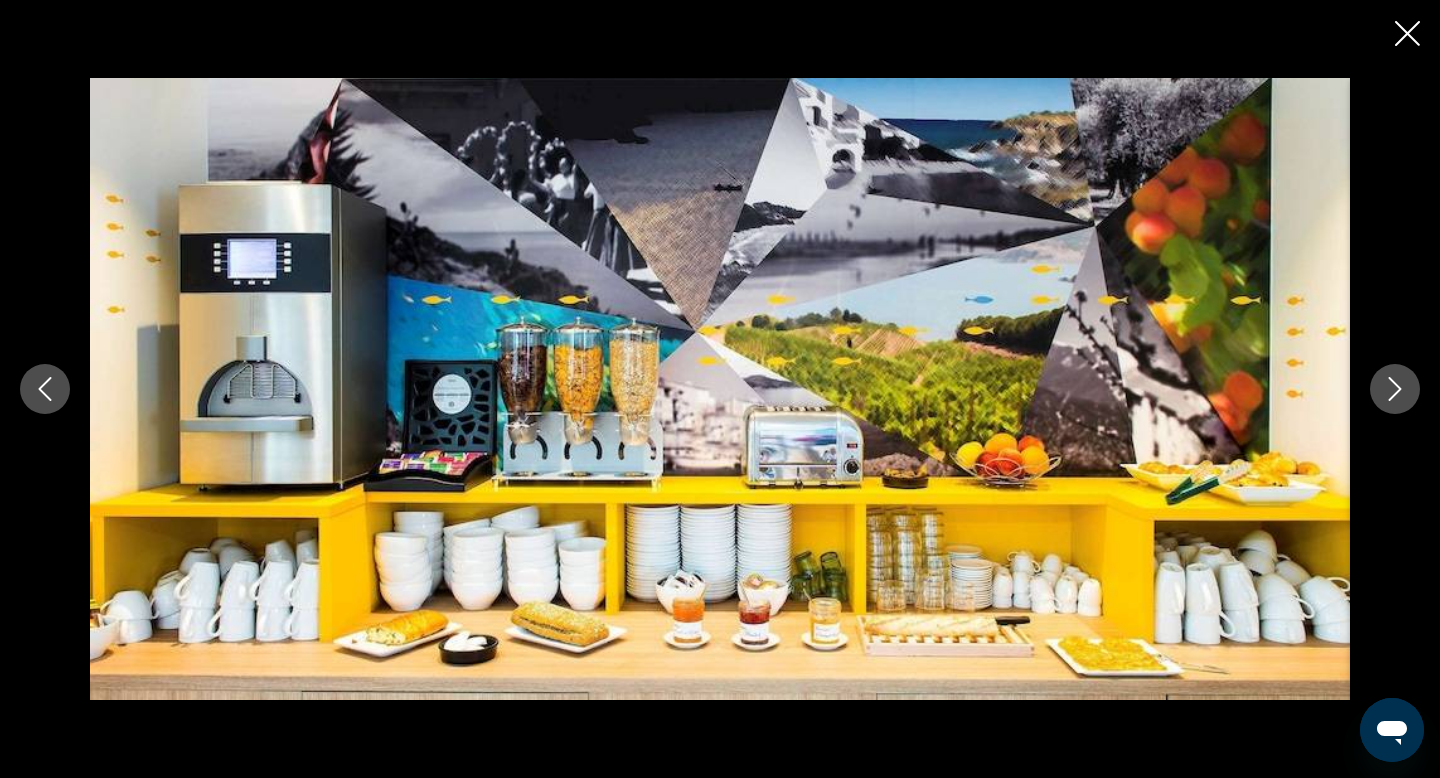 click at bounding box center (1395, 389) 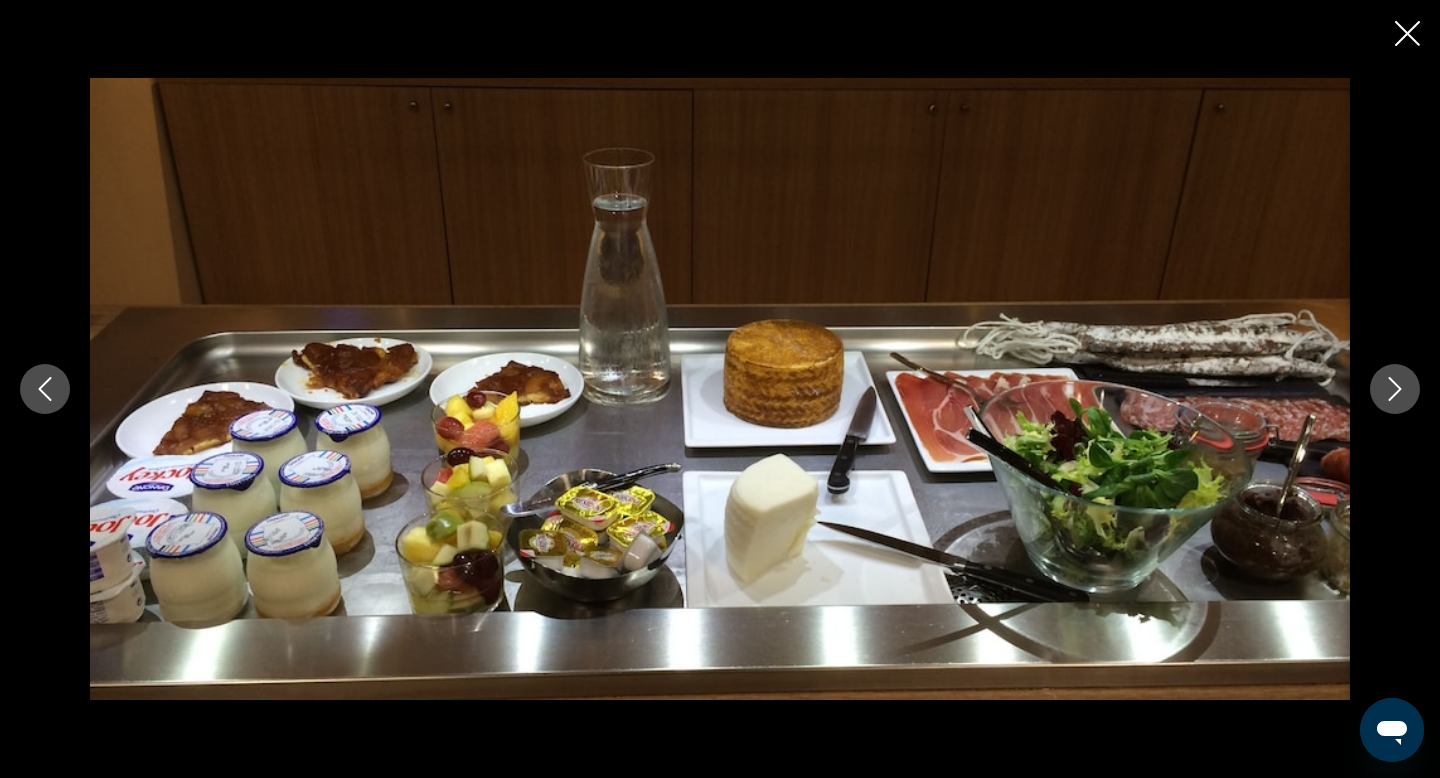 click at bounding box center [1395, 389] 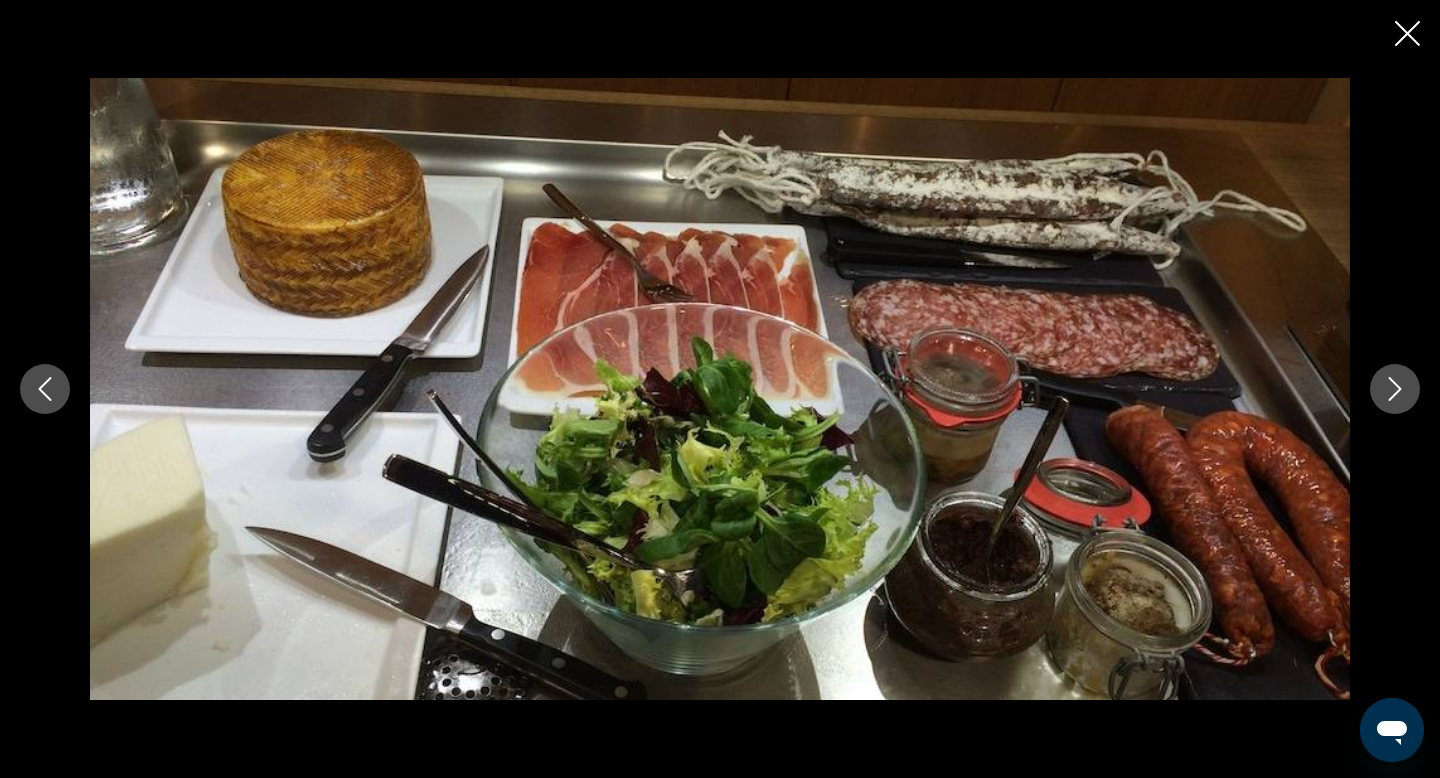 click at bounding box center (1395, 389) 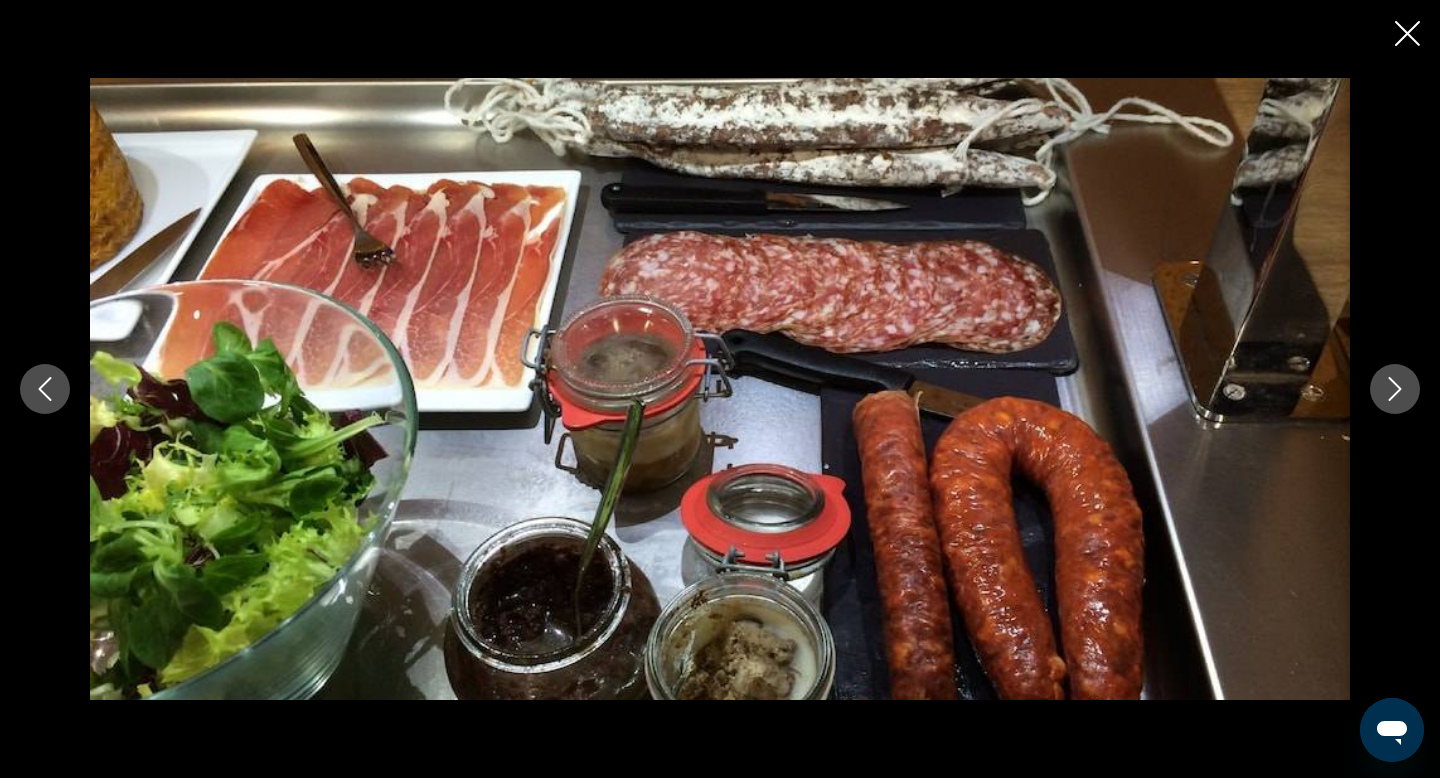 click at bounding box center (1395, 389) 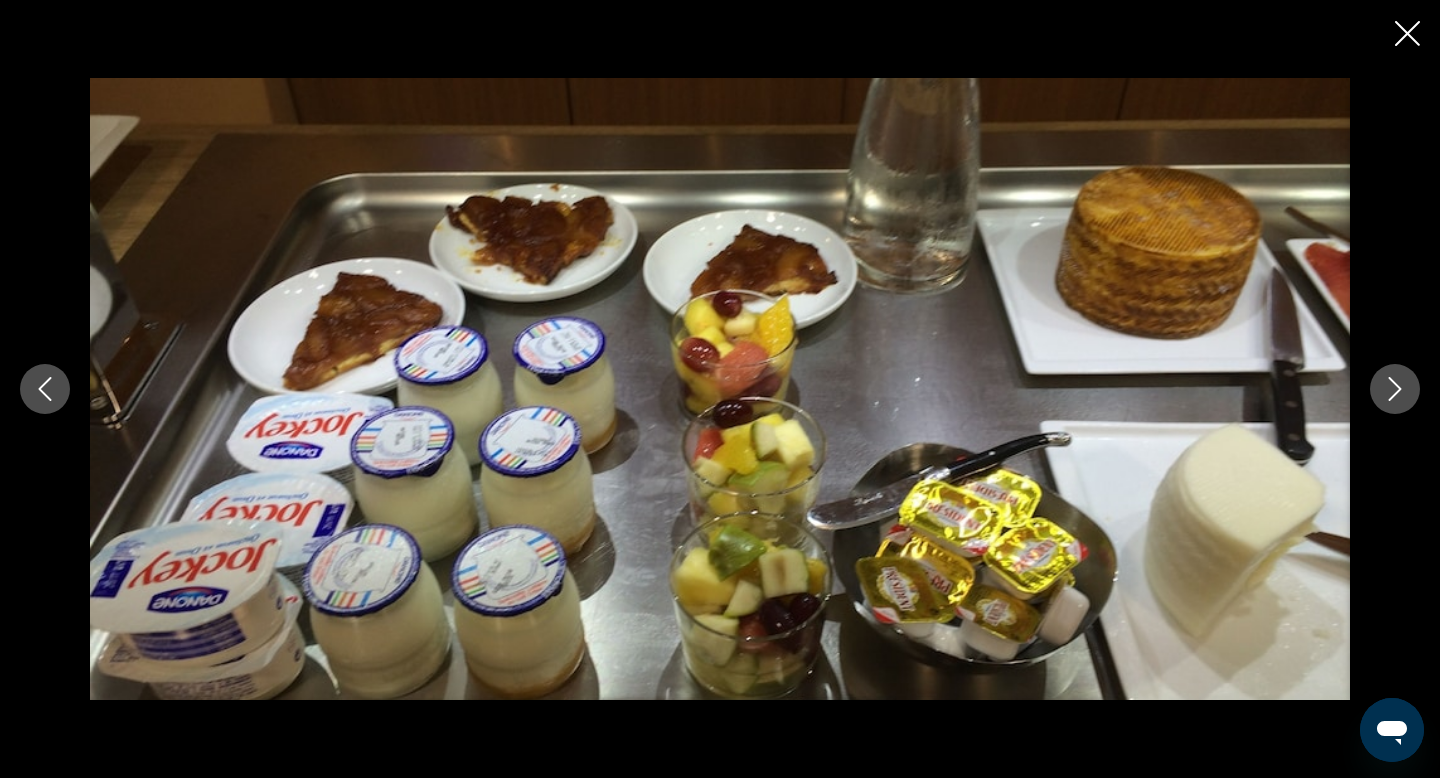click at bounding box center (1395, 389) 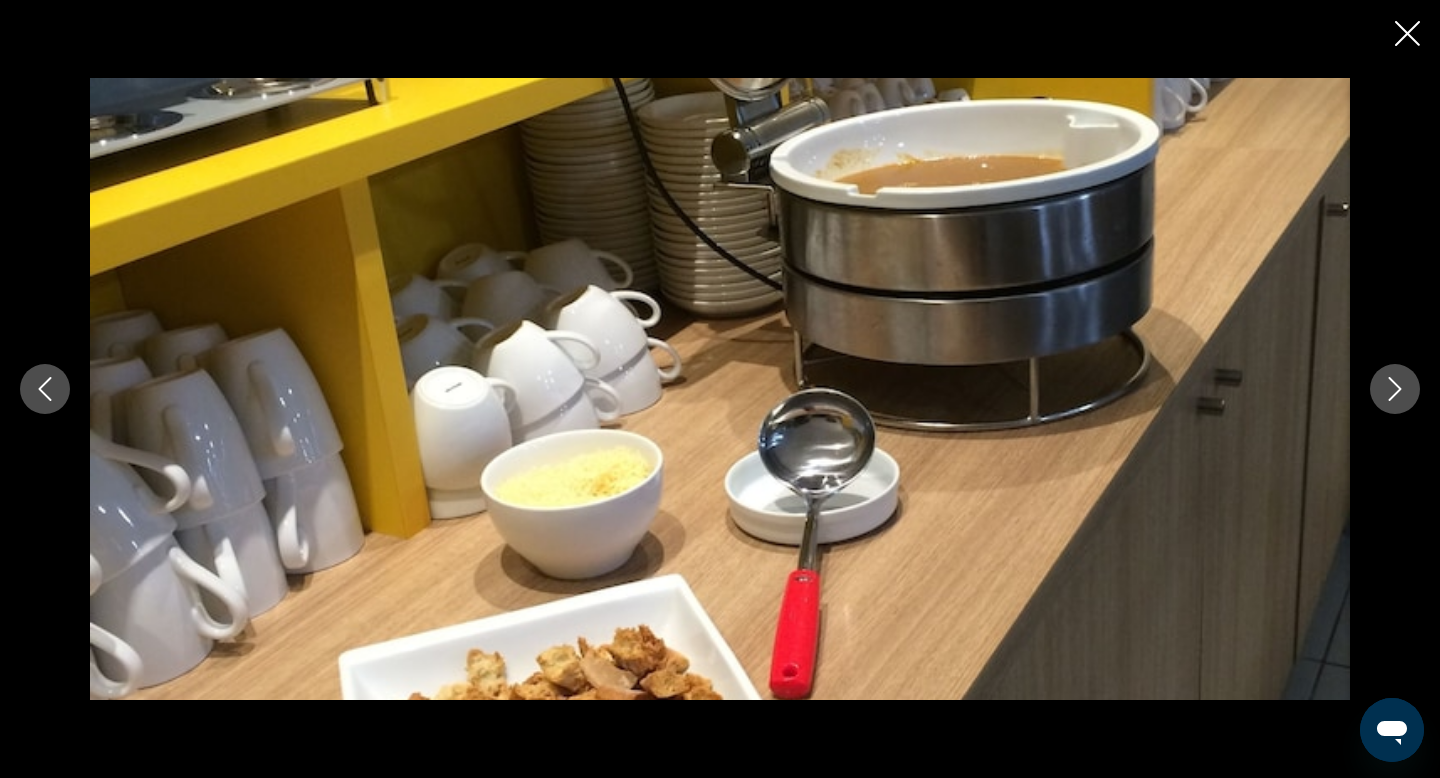 click at bounding box center (1395, 389) 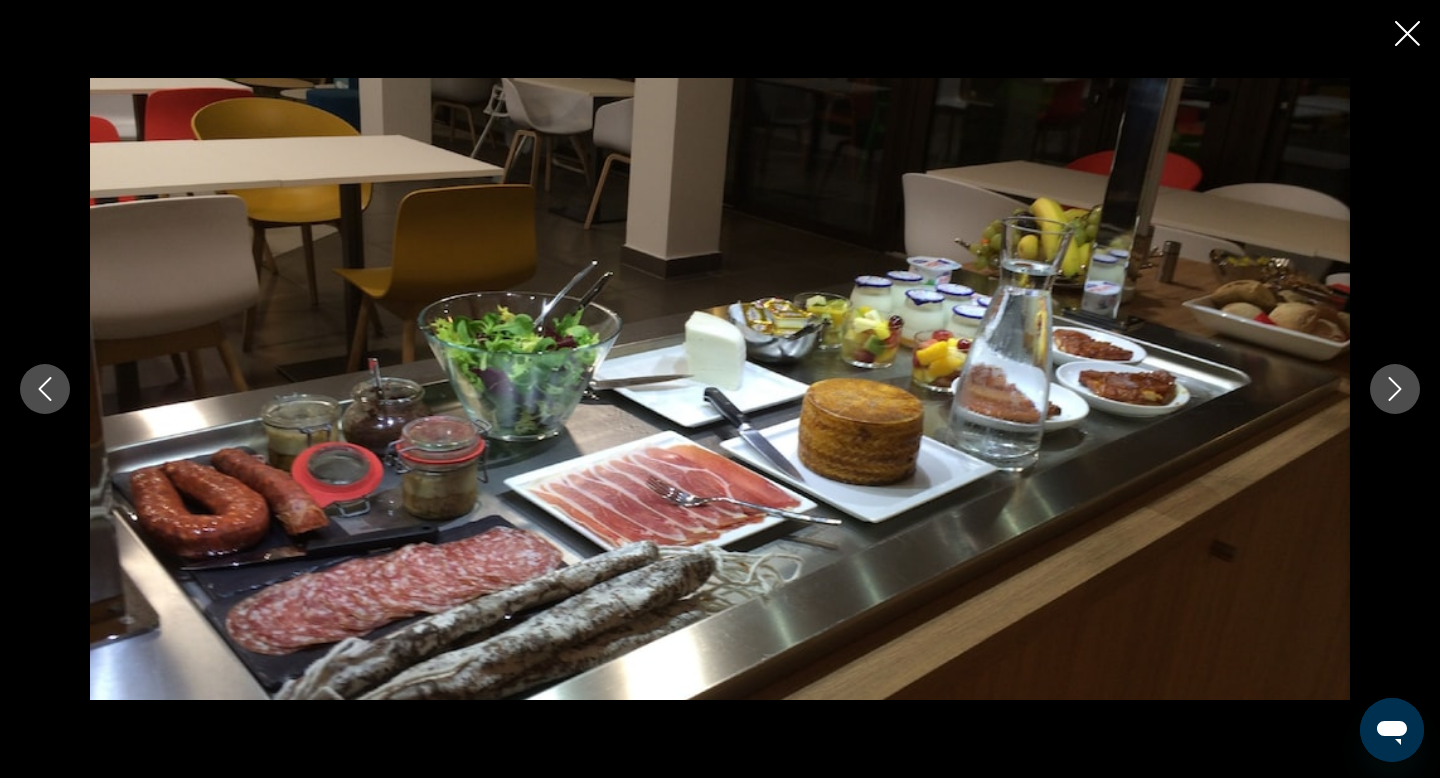 click at bounding box center (1395, 389) 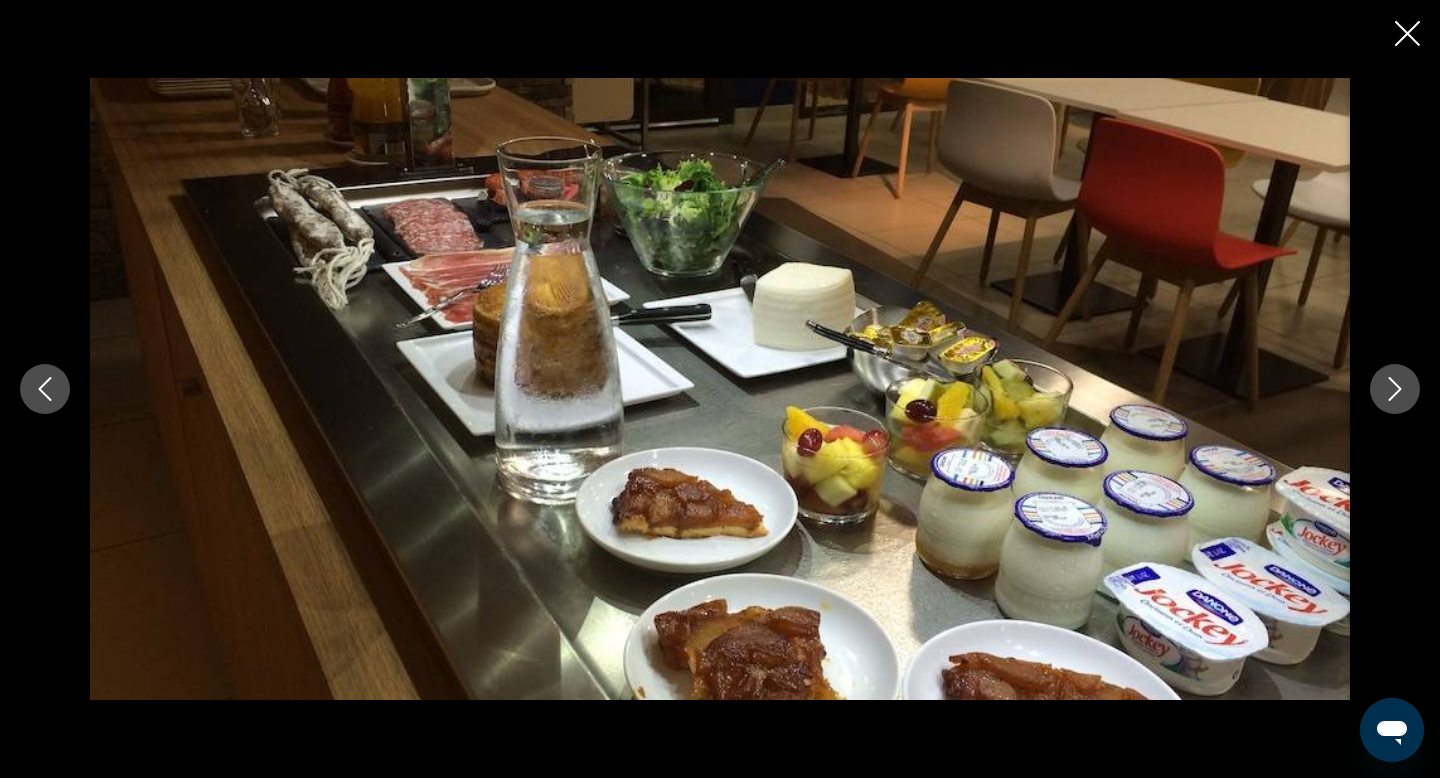 click at bounding box center (1395, 389) 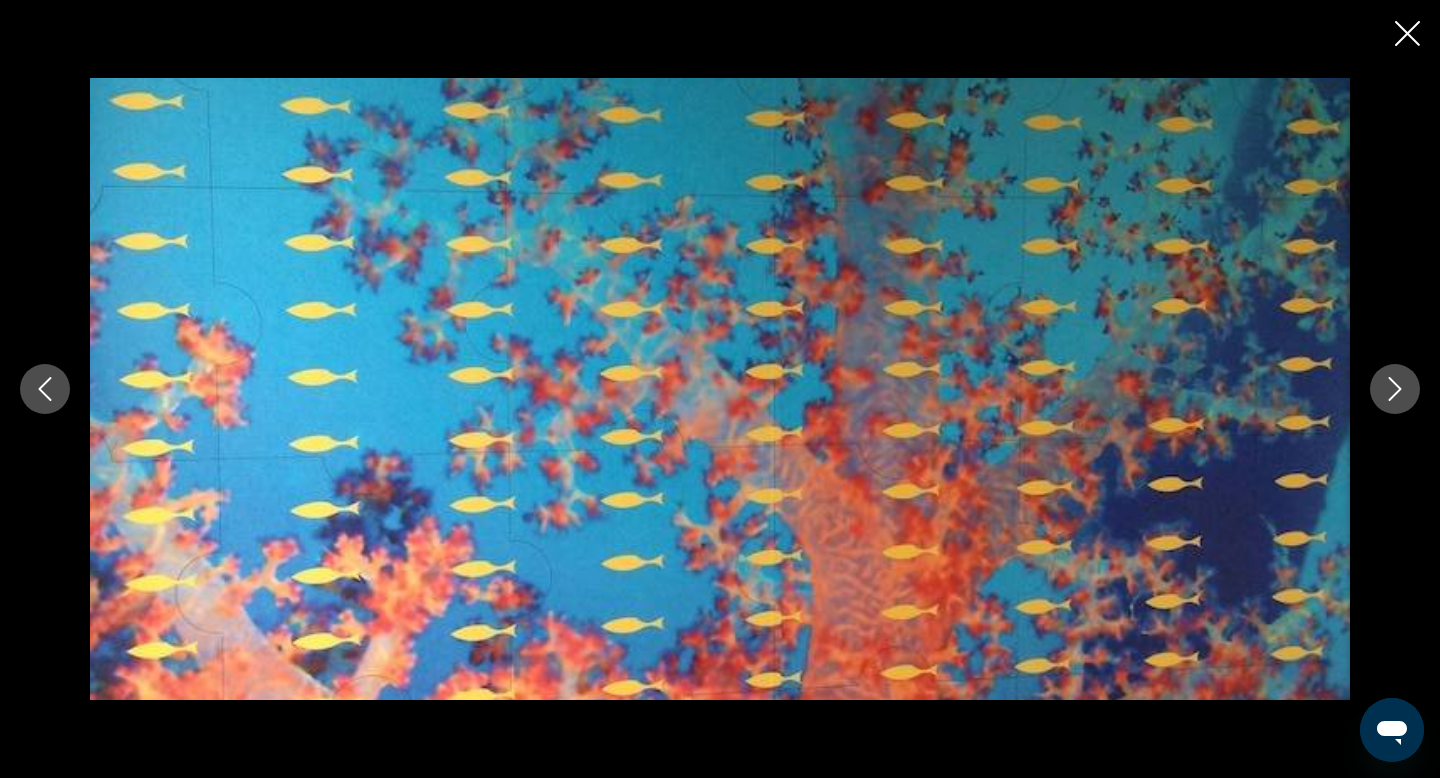 click at bounding box center (1395, 389) 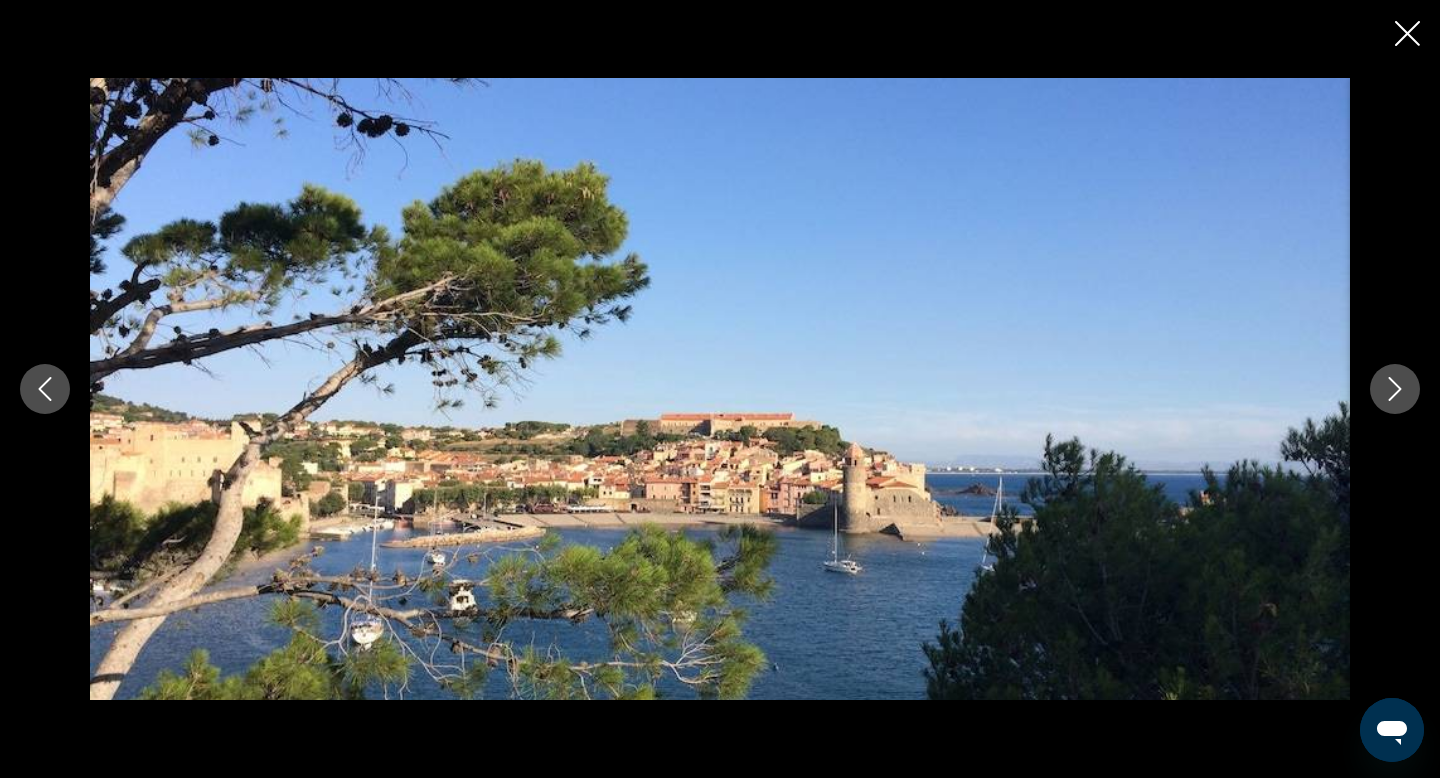 click at bounding box center (1395, 389) 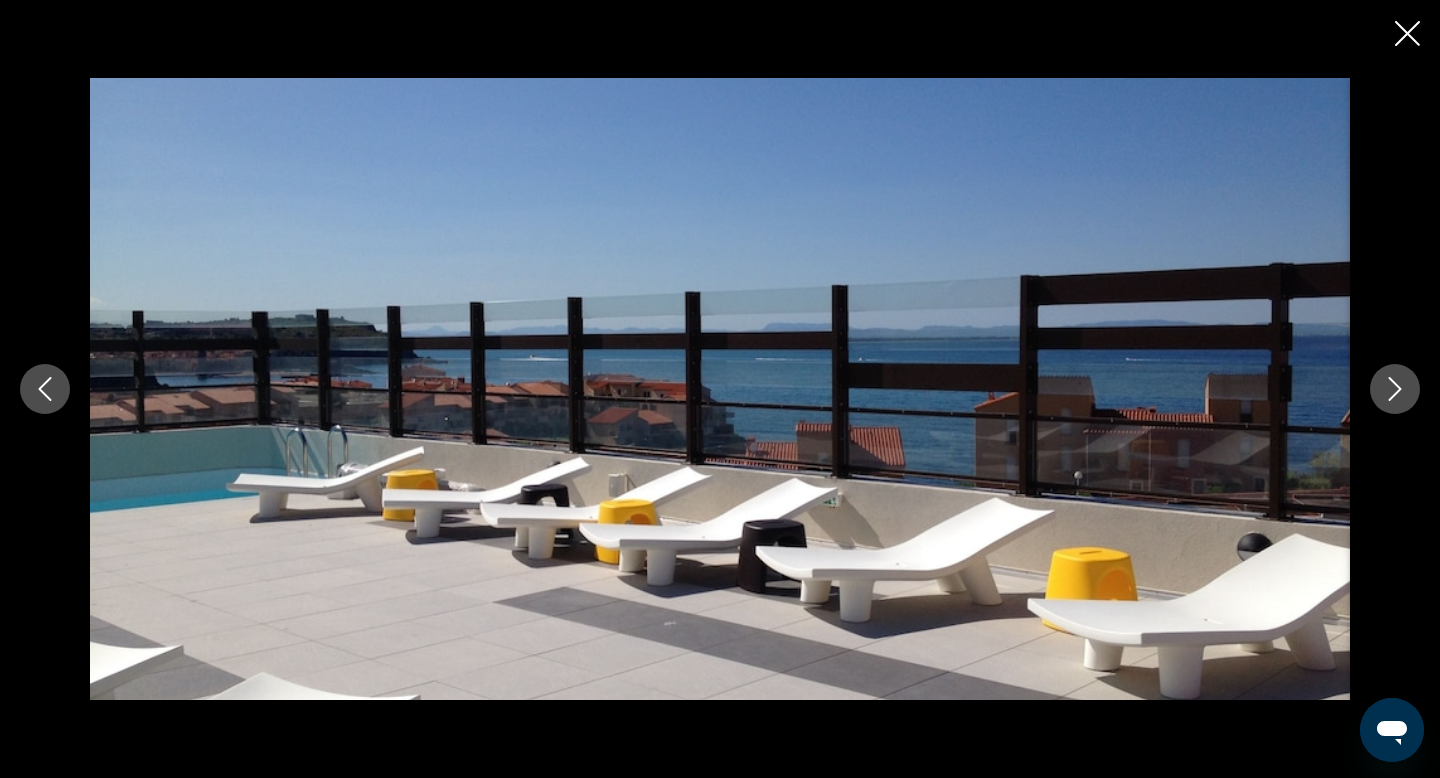 click at bounding box center [1395, 389] 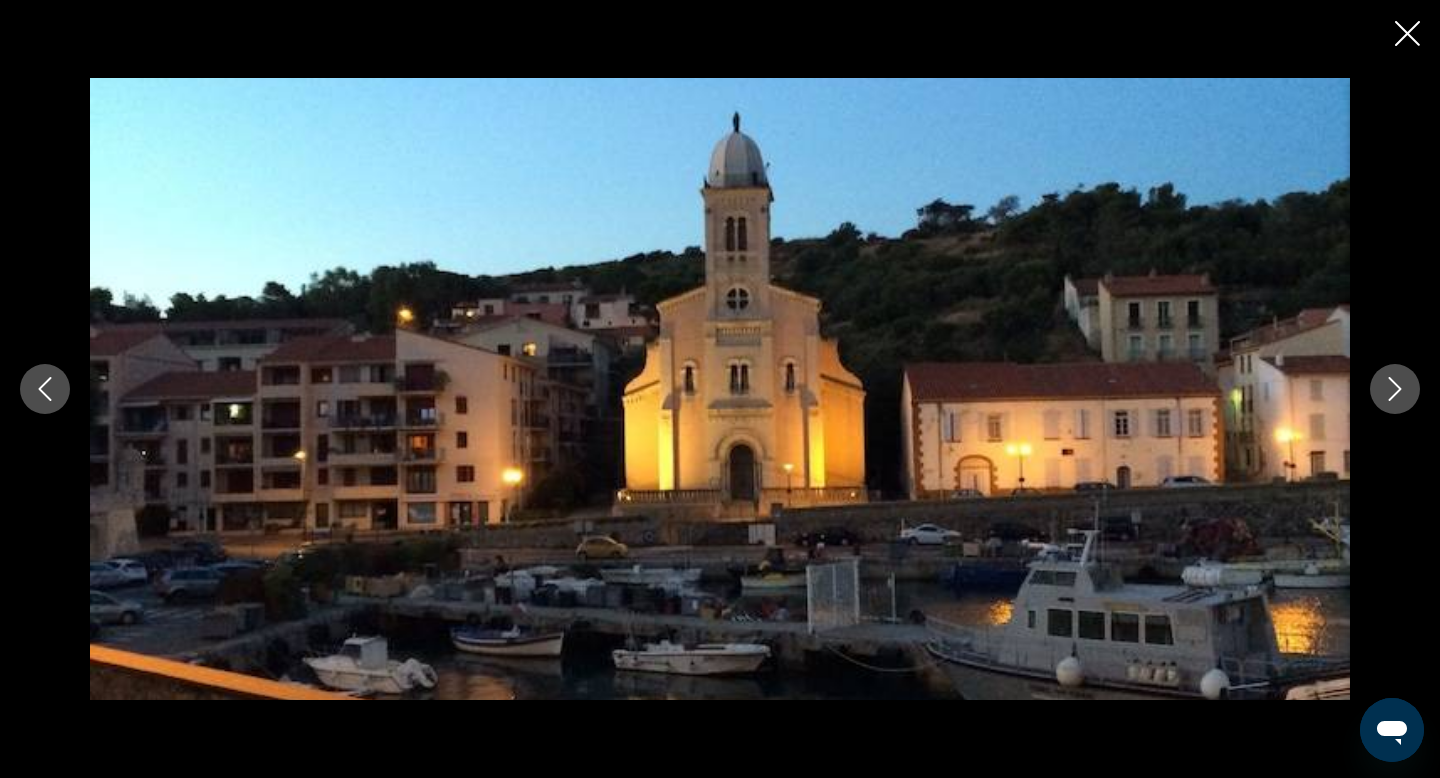 click at bounding box center [1395, 389] 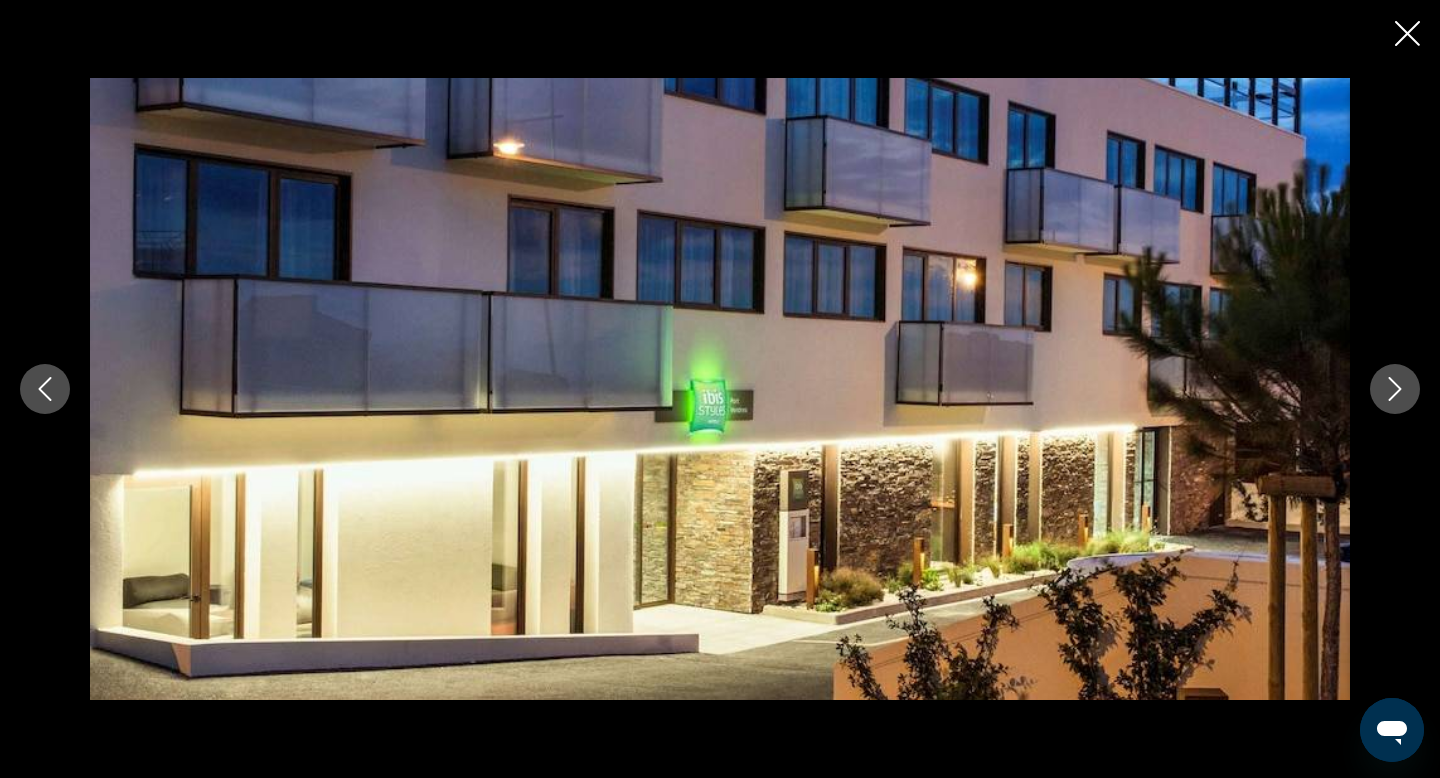 click at bounding box center [1395, 389] 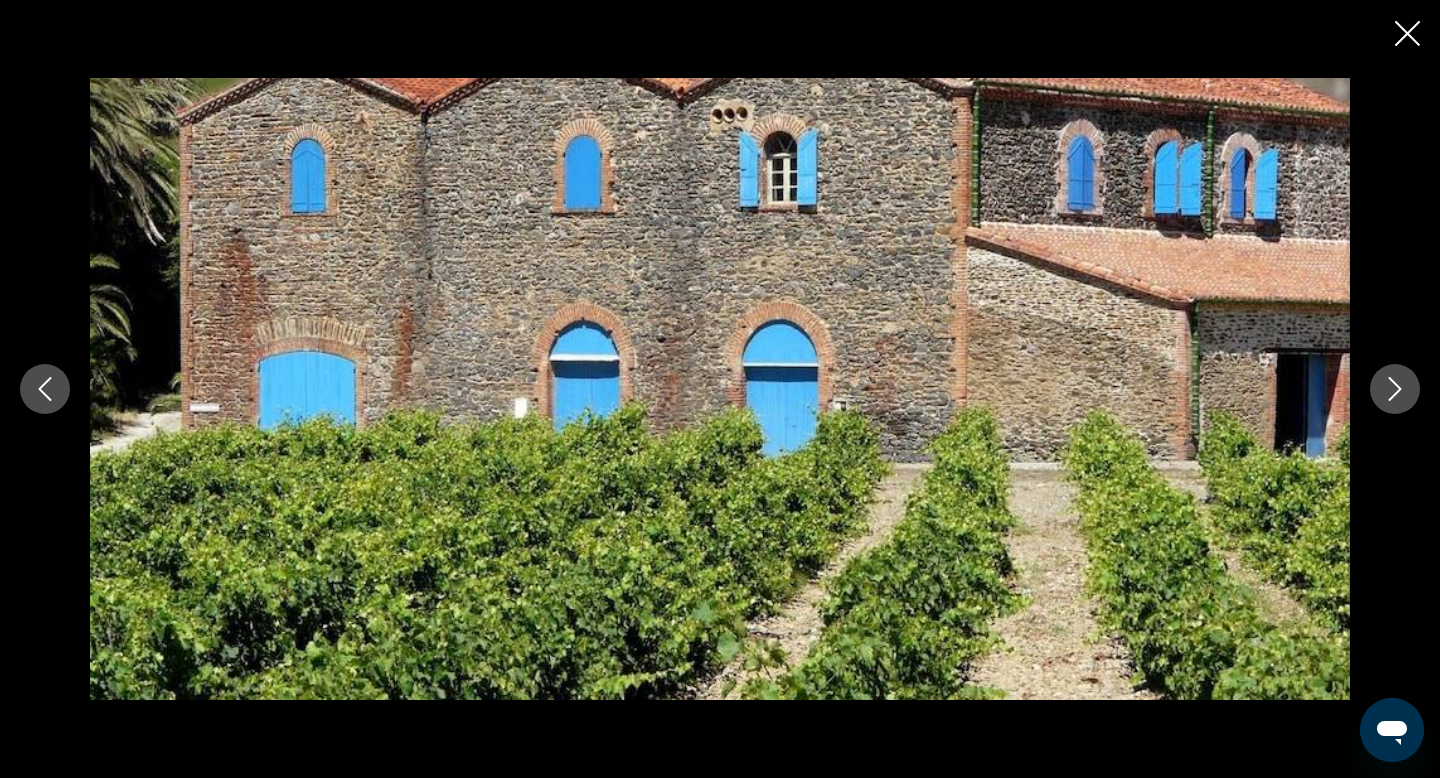 click at bounding box center (1395, 389) 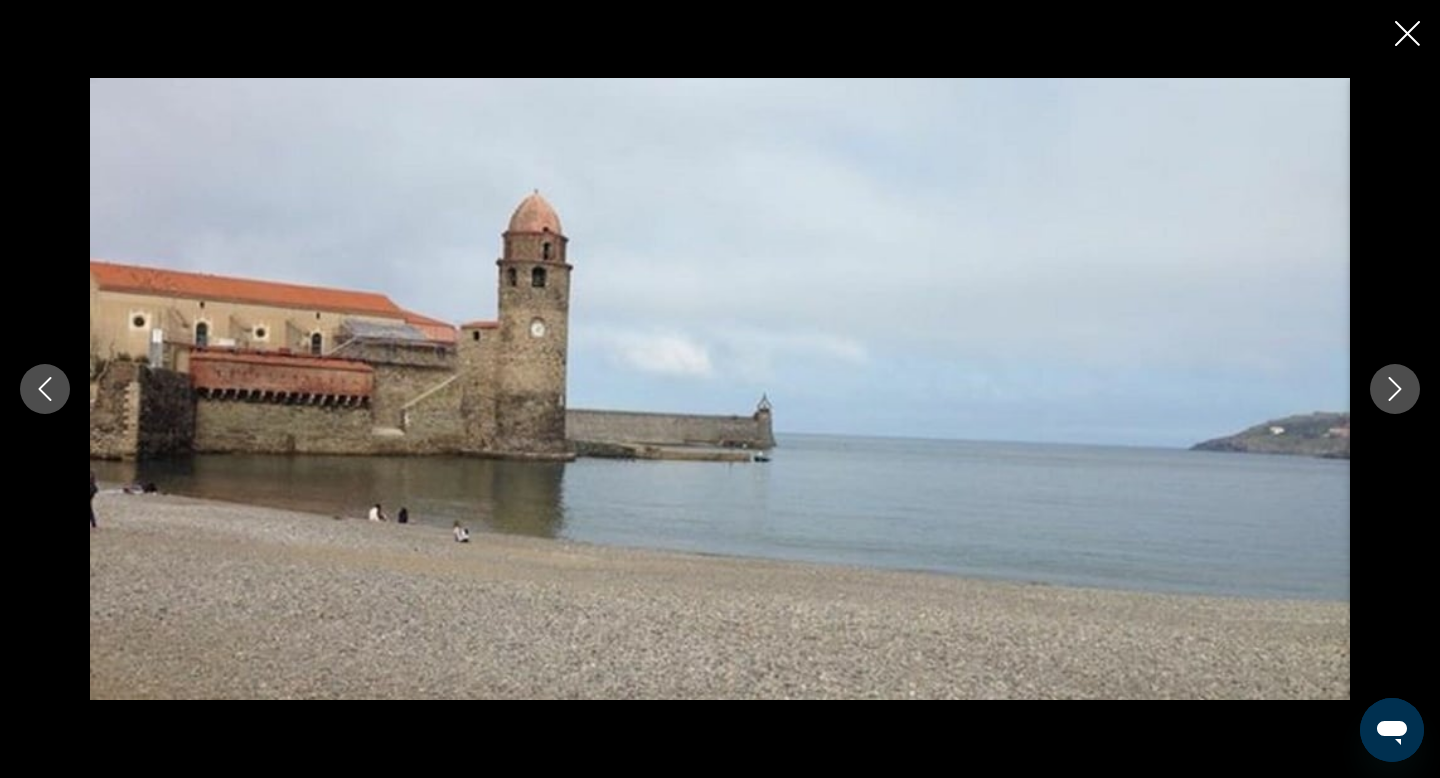 click at bounding box center (1395, 389) 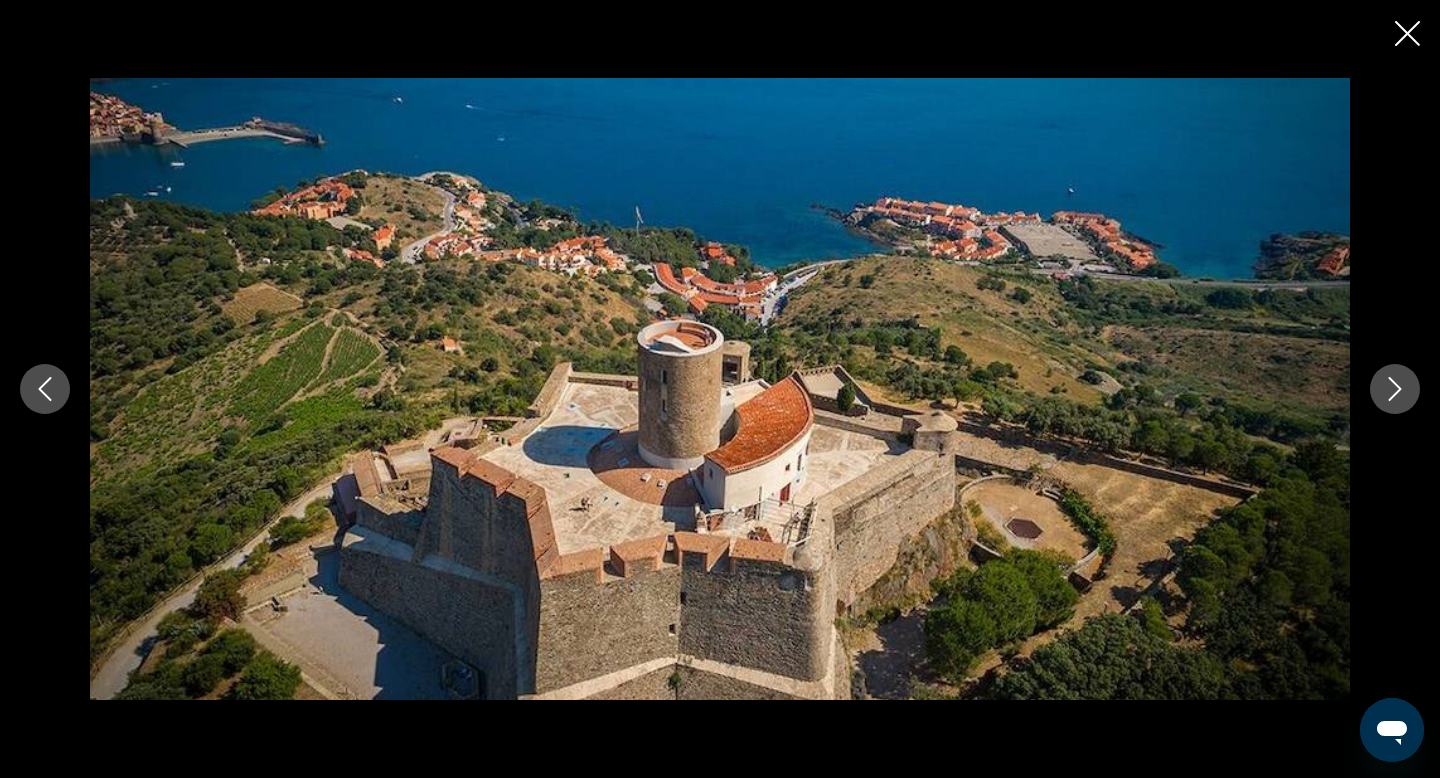 click at bounding box center (1395, 389) 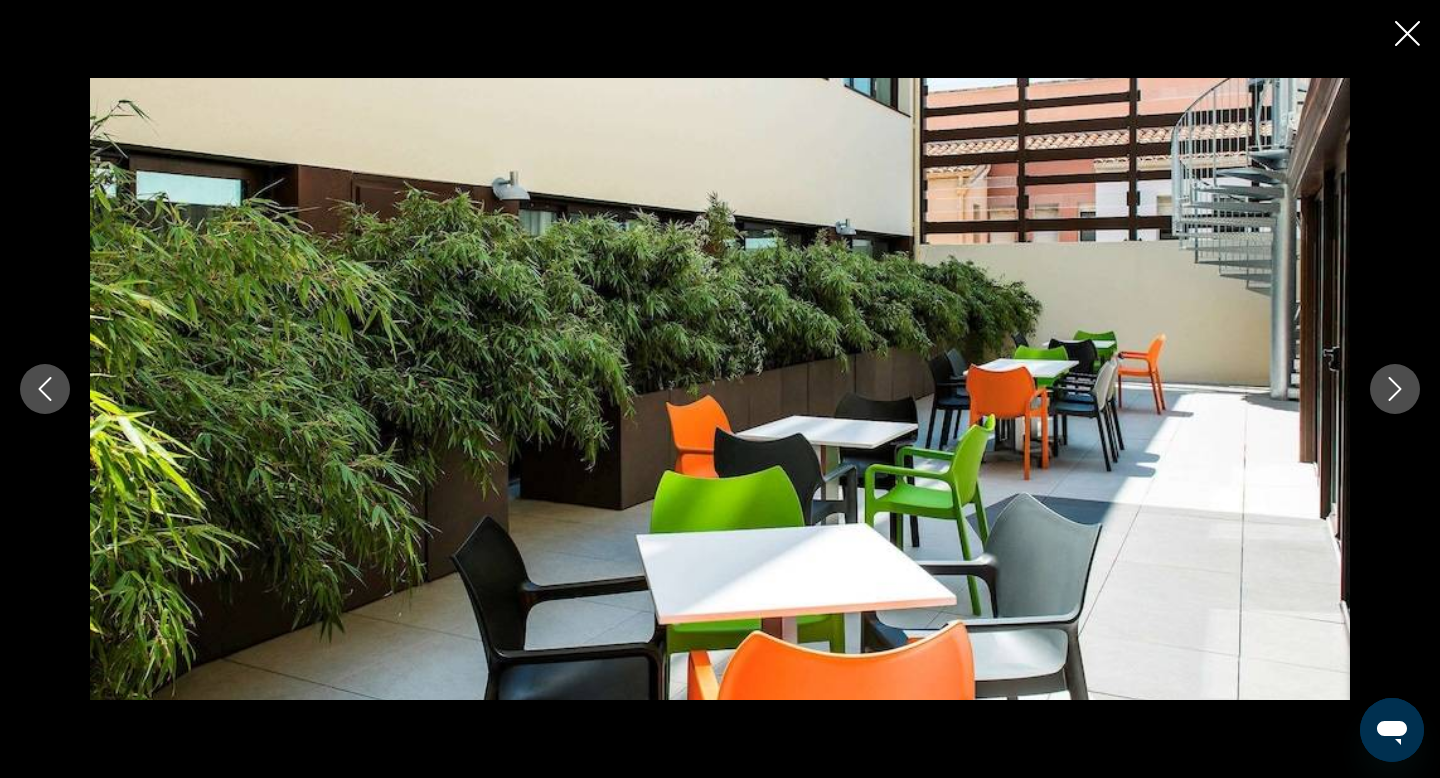 click 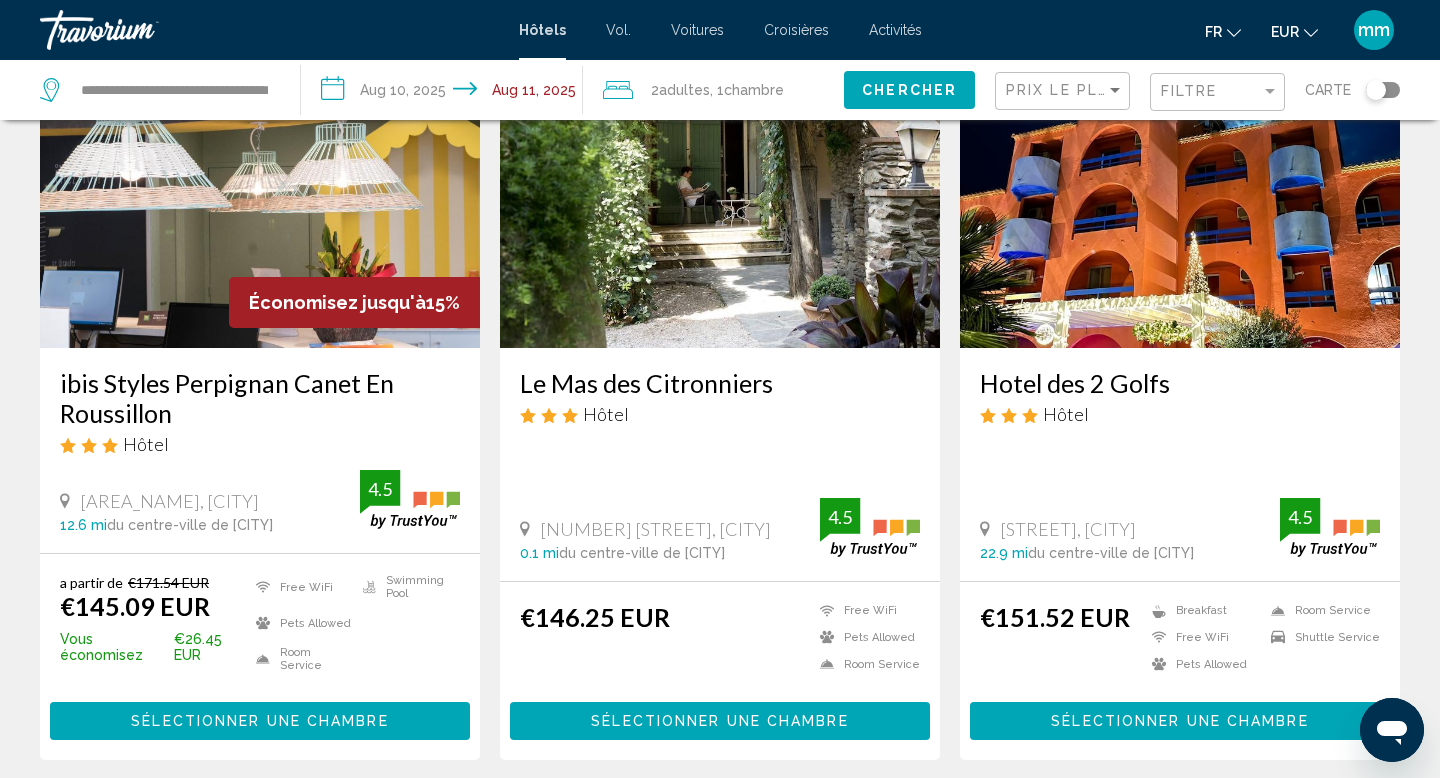 scroll, scrollTop: 167, scrollLeft: 0, axis: vertical 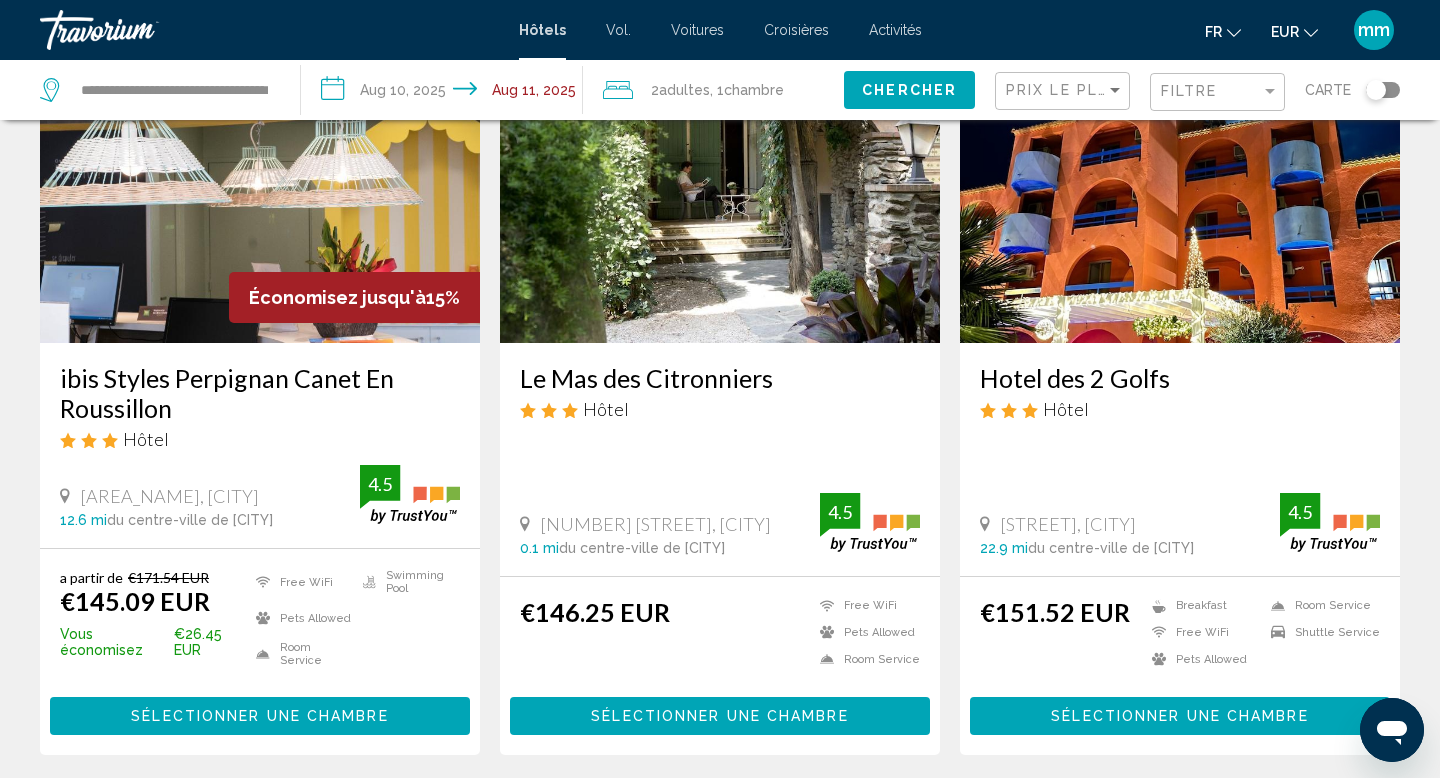 click at bounding box center [260, 183] 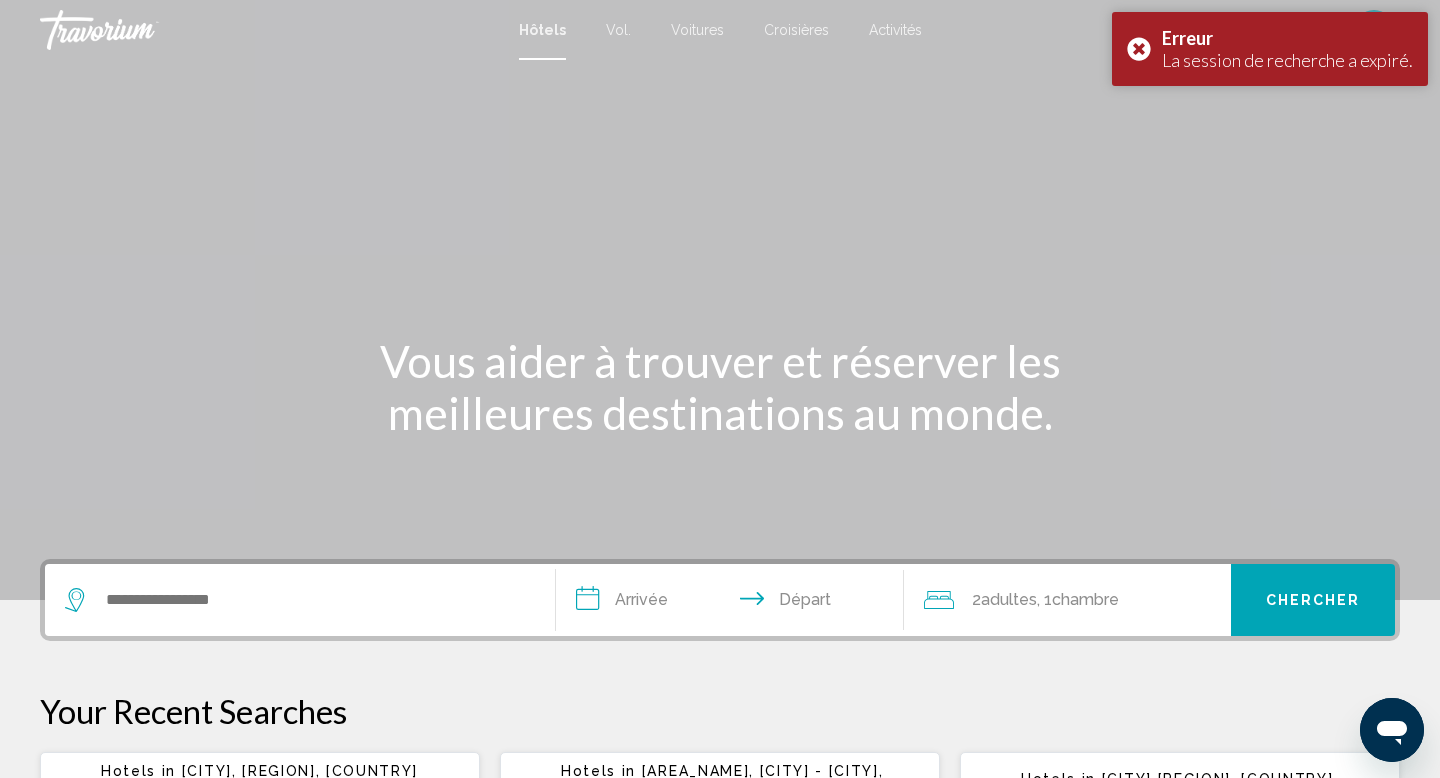 scroll, scrollTop: 168, scrollLeft: 0, axis: vertical 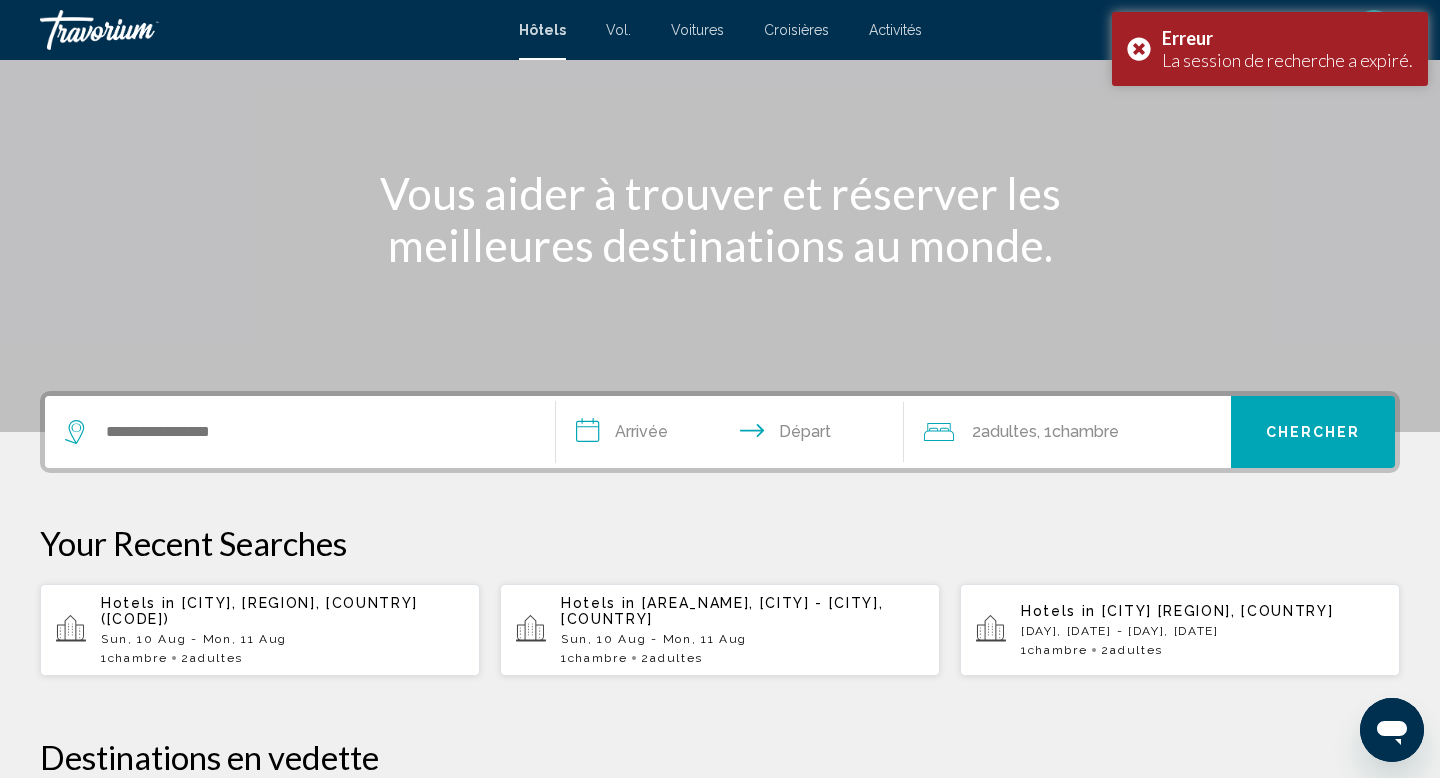 click on "Hotels in    [CITY], East Pyrenees, [COUNTRY]  Sun, 10 Aug - Mon, 11 Aug  1  Chambre pièces 2  Adulte Adultes" at bounding box center [282, 630] 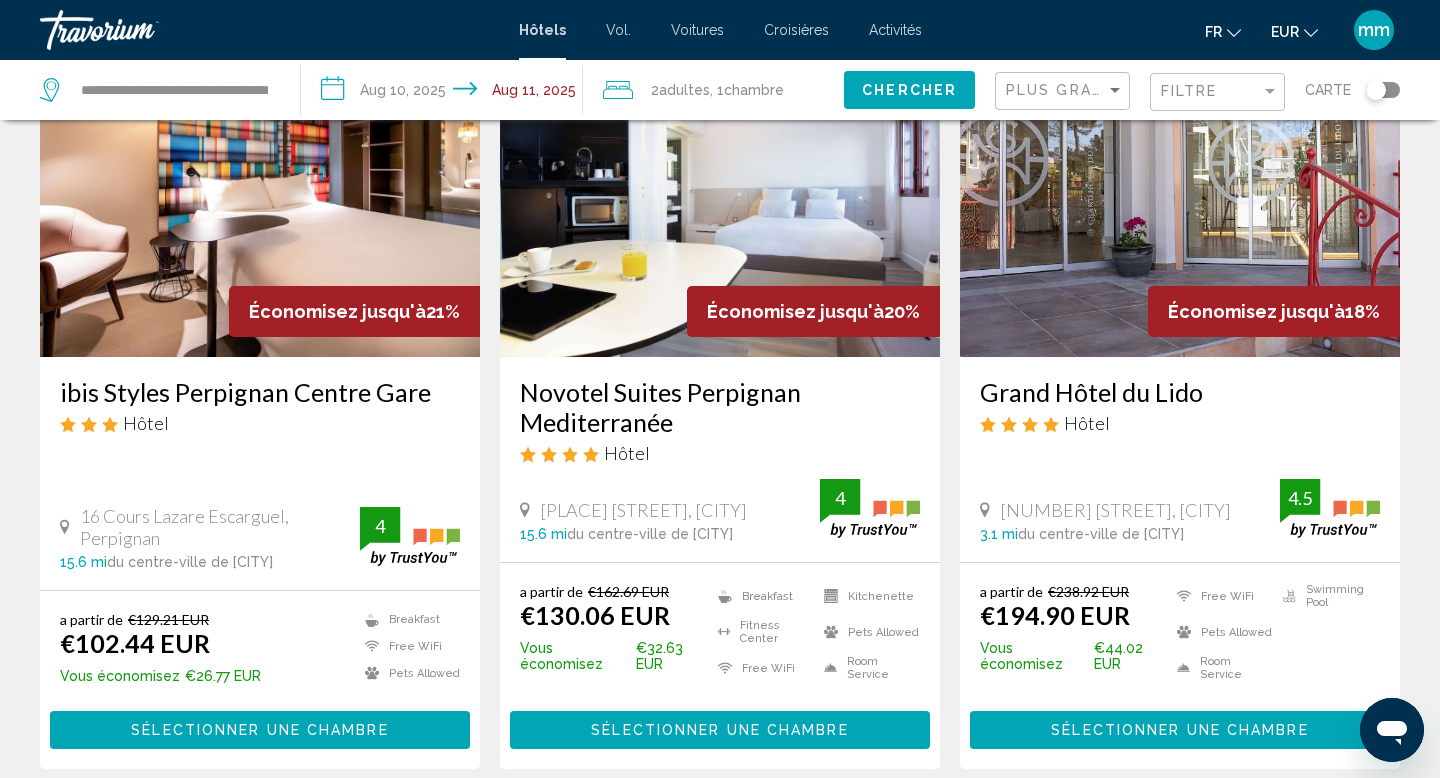 scroll, scrollTop: 143, scrollLeft: 0, axis: vertical 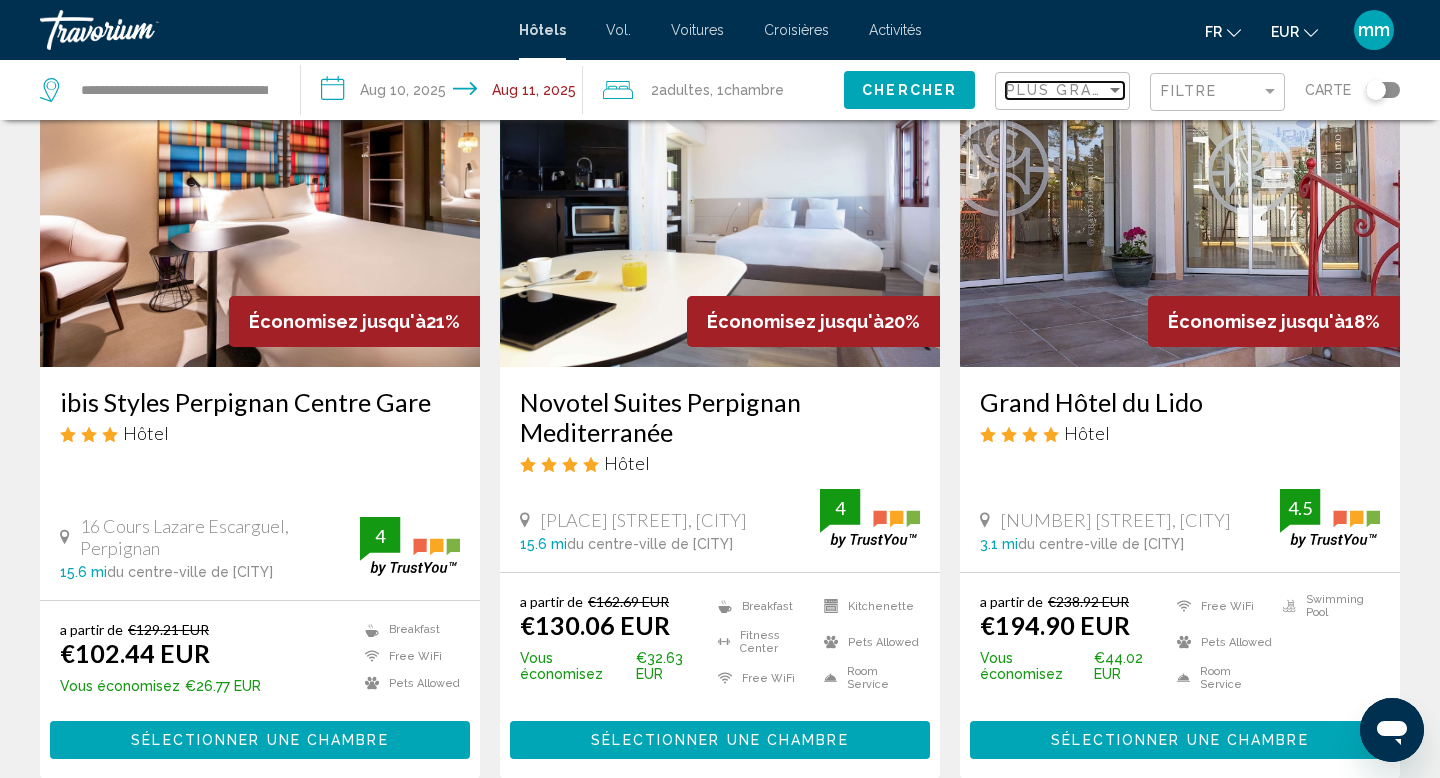 click on "Plus grandes économies" at bounding box center [1125, 90] 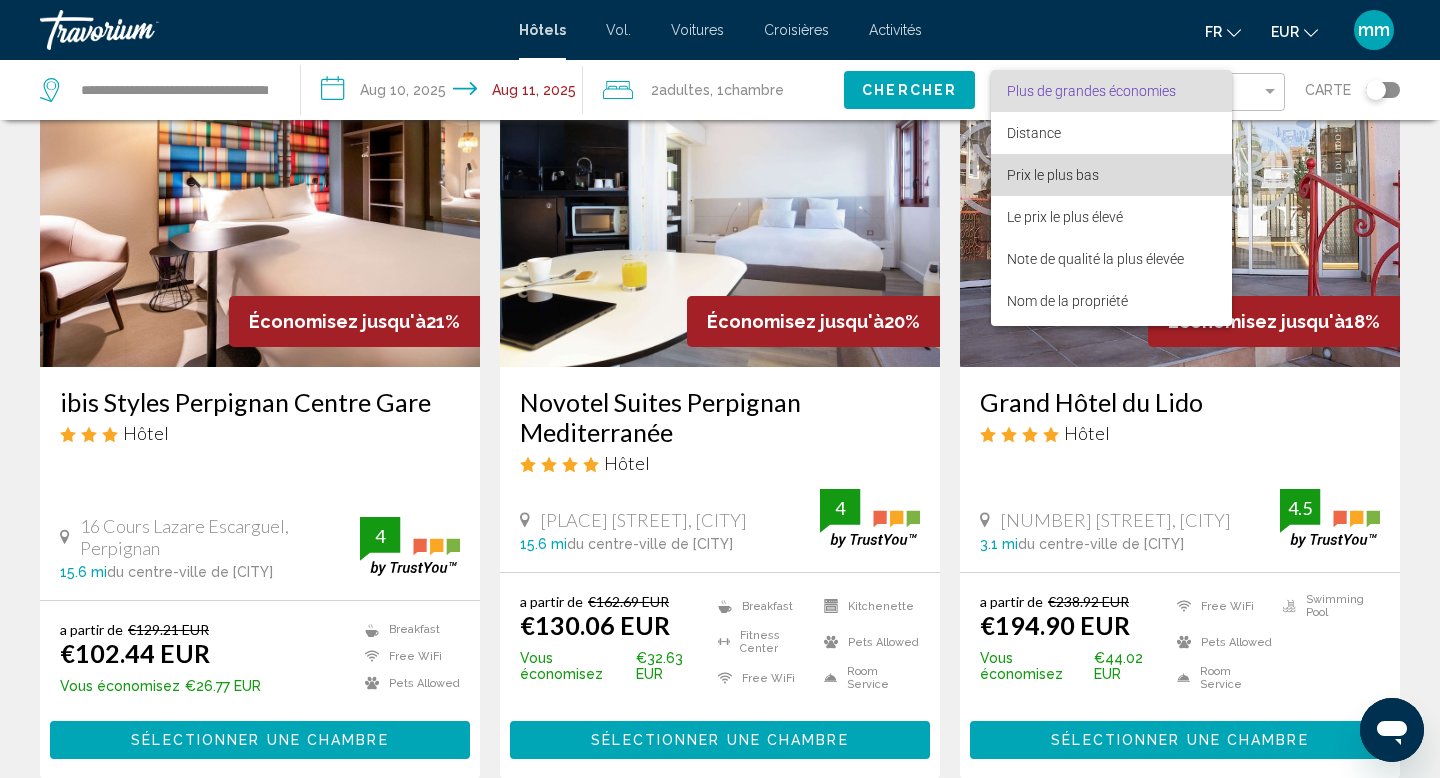 click on "Prix le plus bas" at bounding box center [1053, 175] 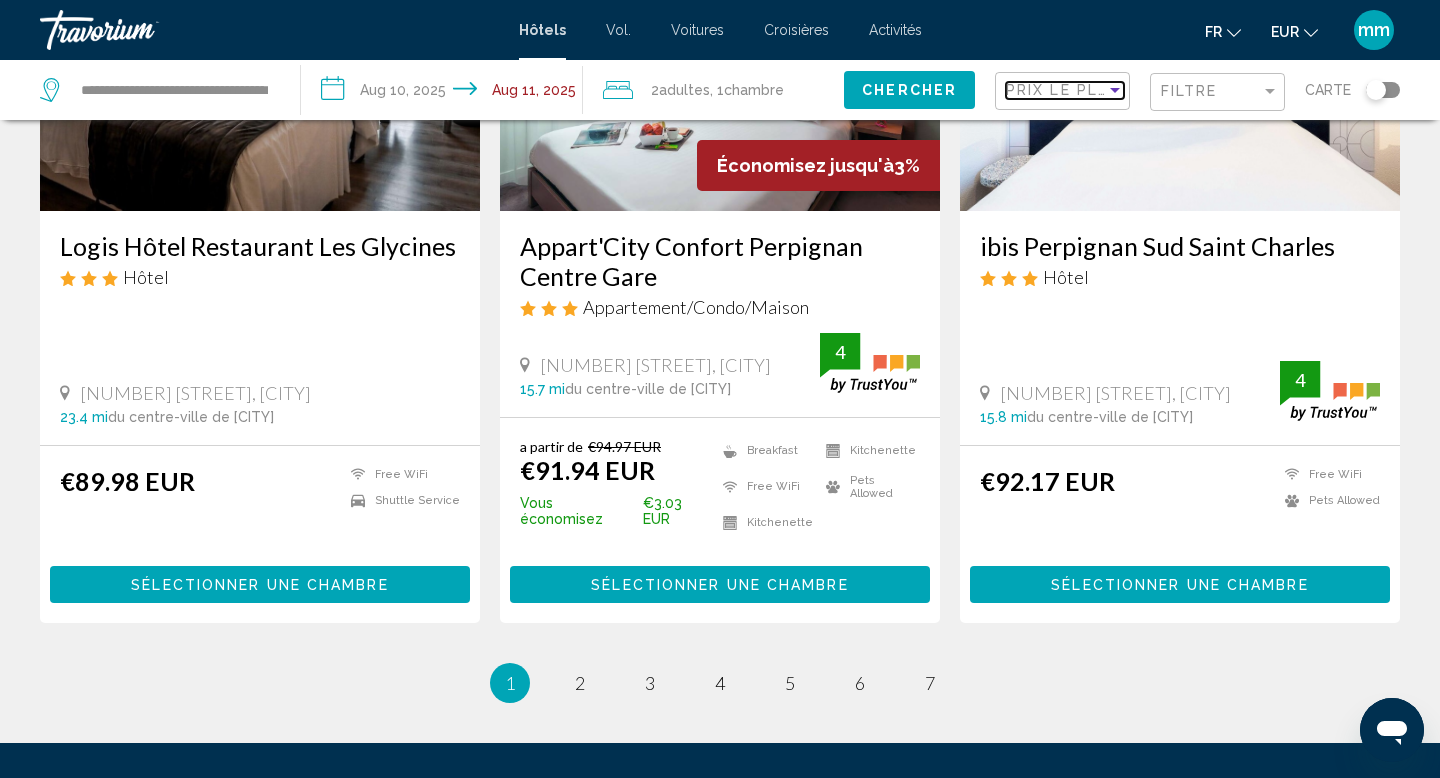 scroll, scrollTop: 2568, scrollLeft: 0, axis: vertical 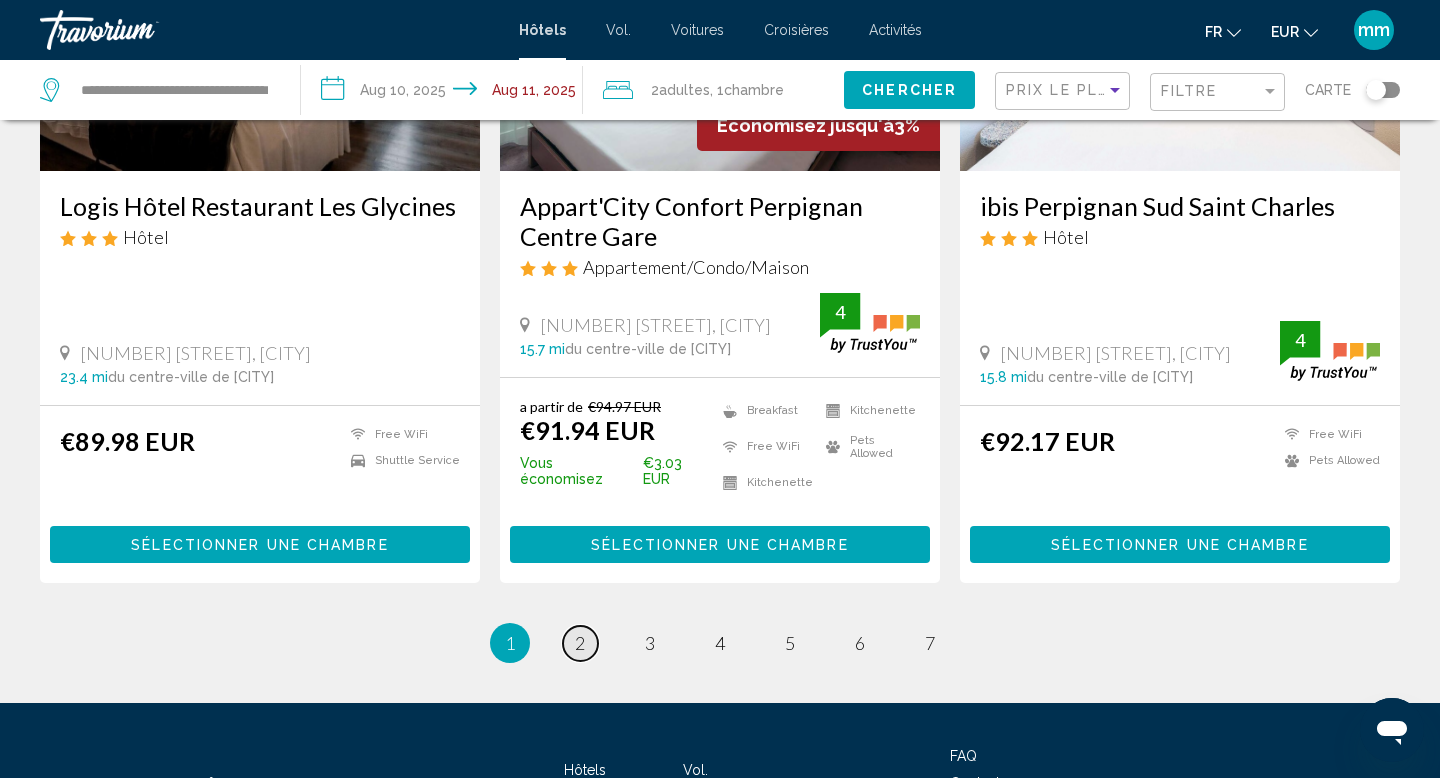 click on "page  2" at bounding box center [580, 643] 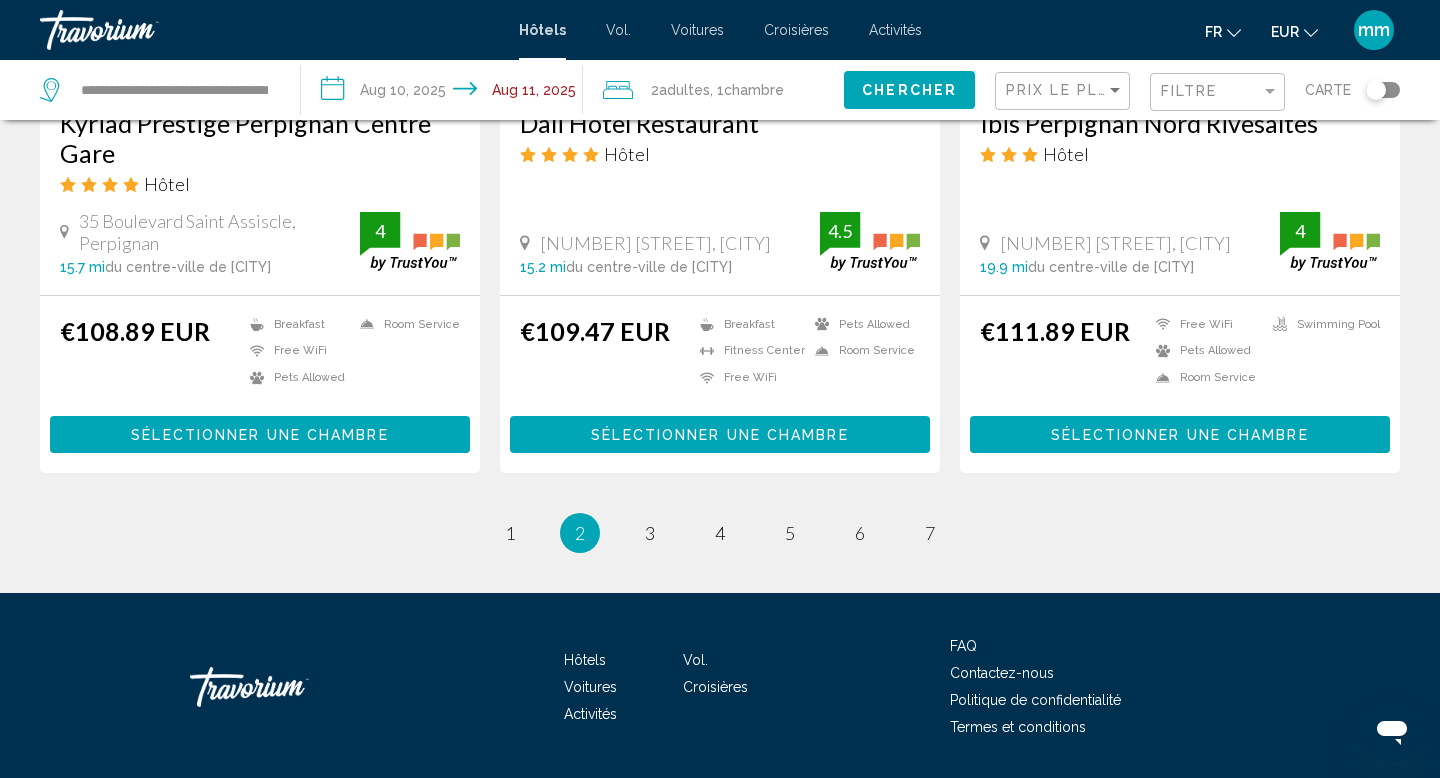 scroll, scrollTop: 2690, scrollLeft: 0, axis: vertical 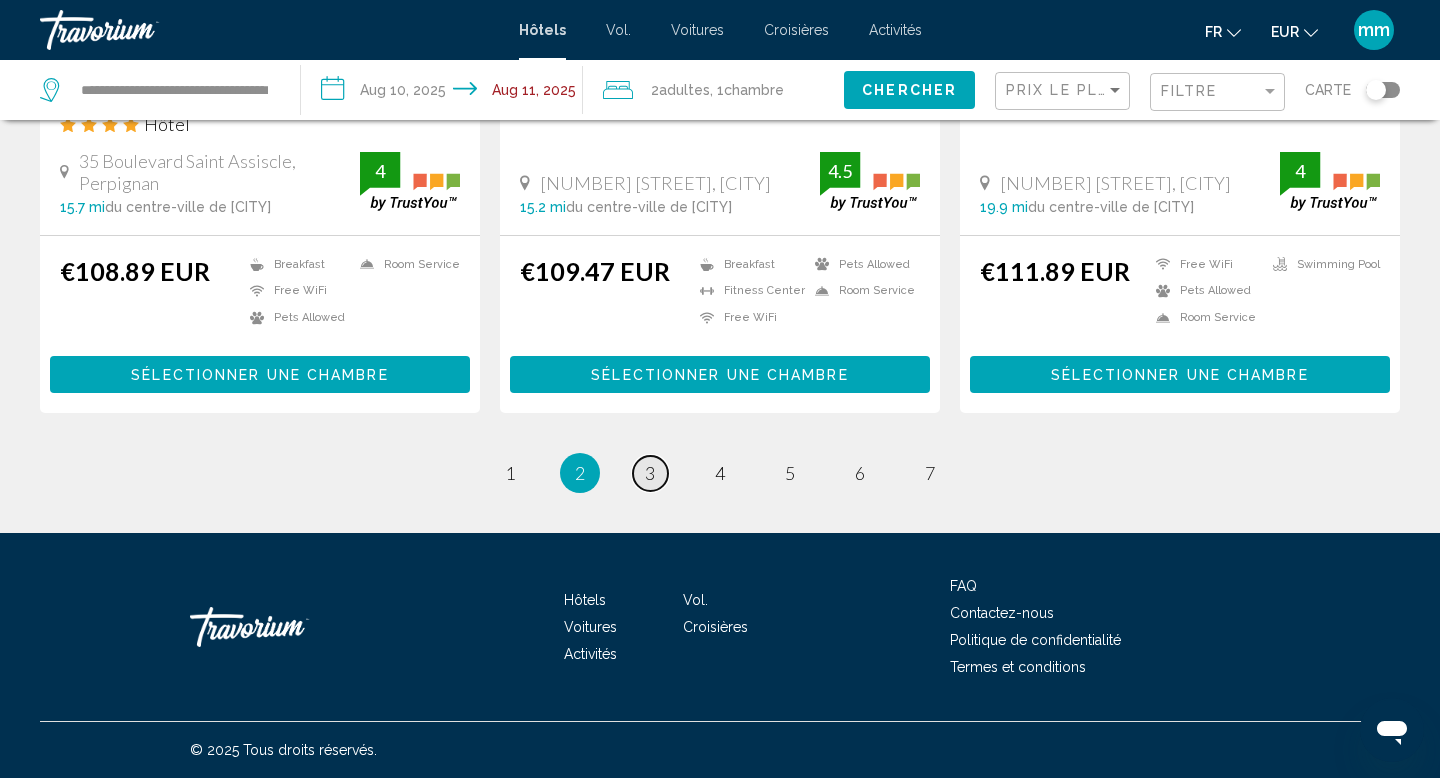 click on "page  3" at bounding box center (650, 473) 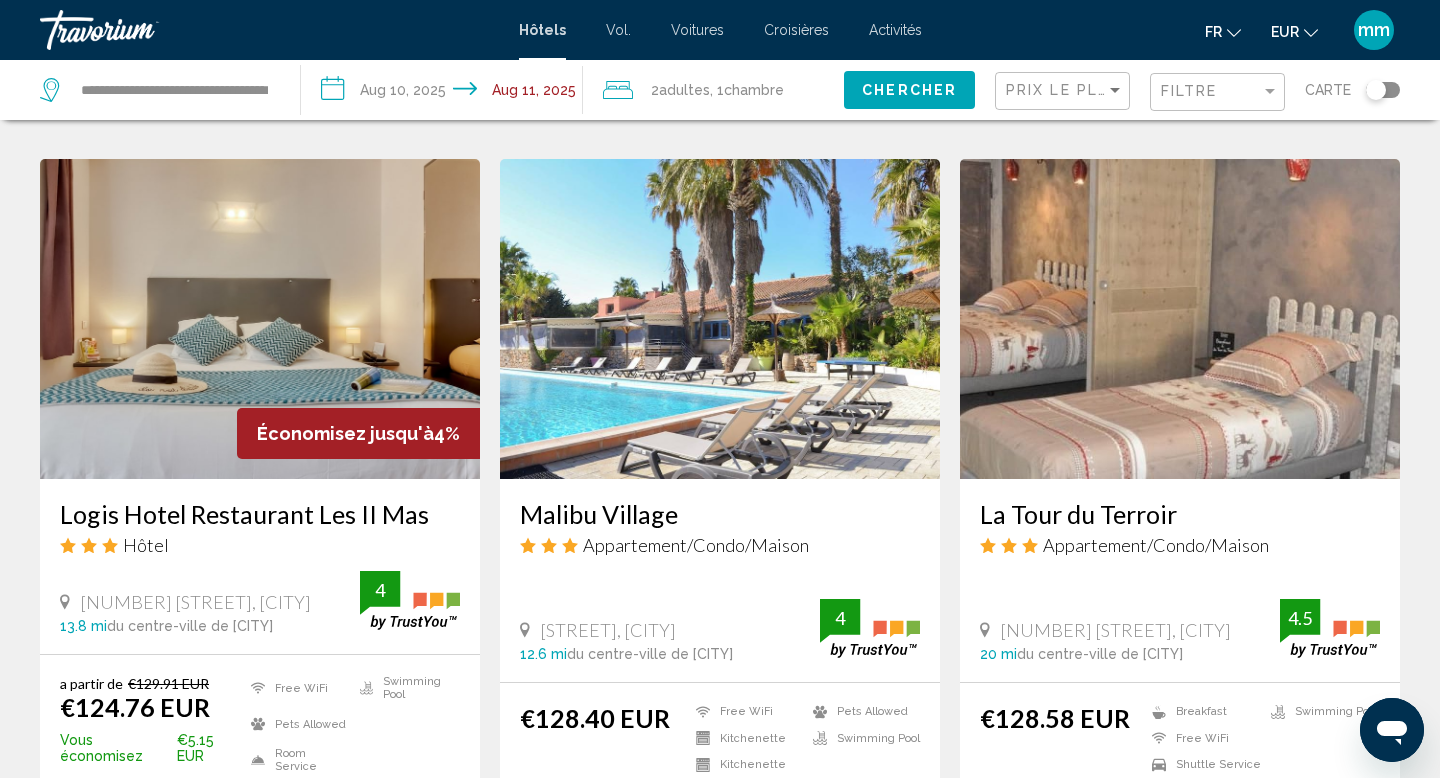 scroll, scrollTop: 774, scrollLeft: 0, axis: vertical 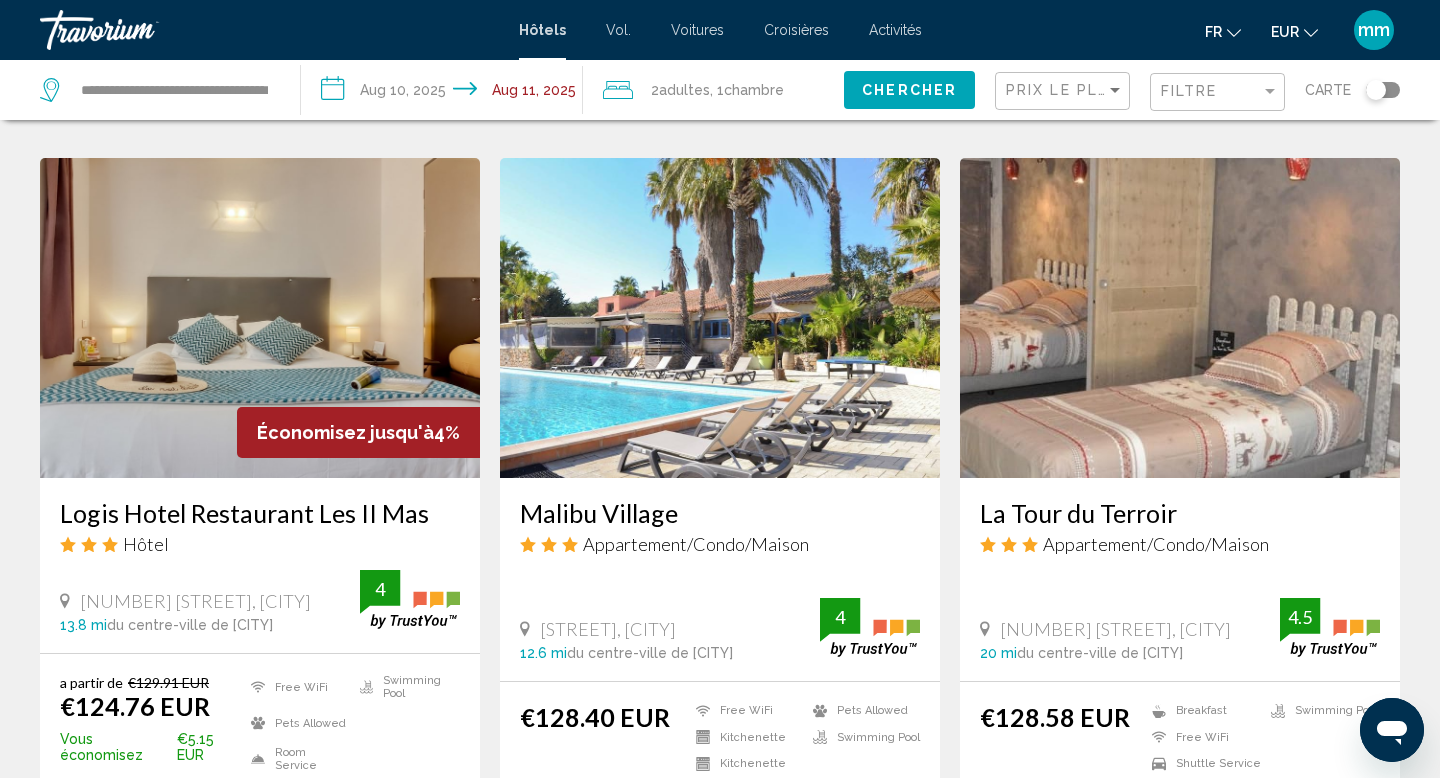 click at bounding box center (720, 318) 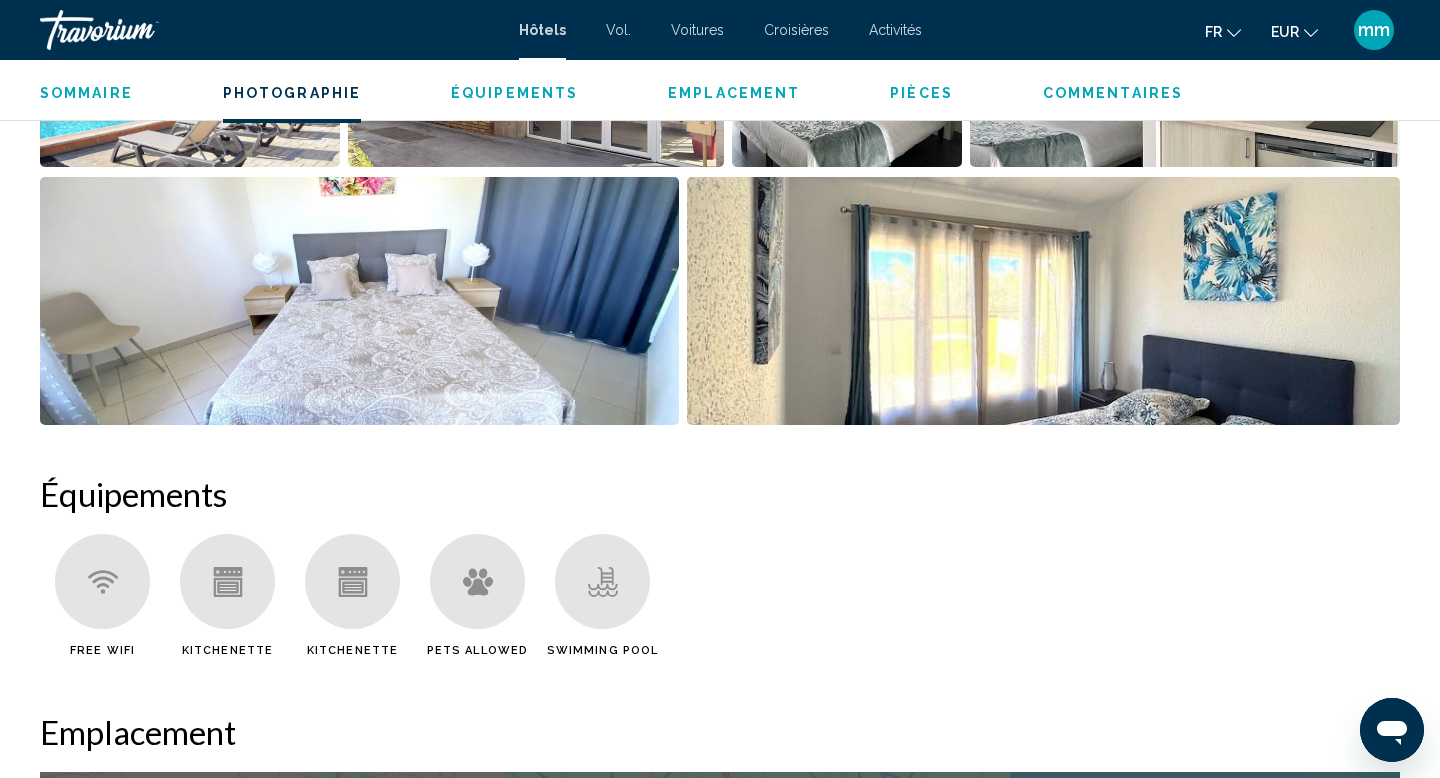 scroll, scrollTop: 1239, scrollLeft: 0, axis: vertical 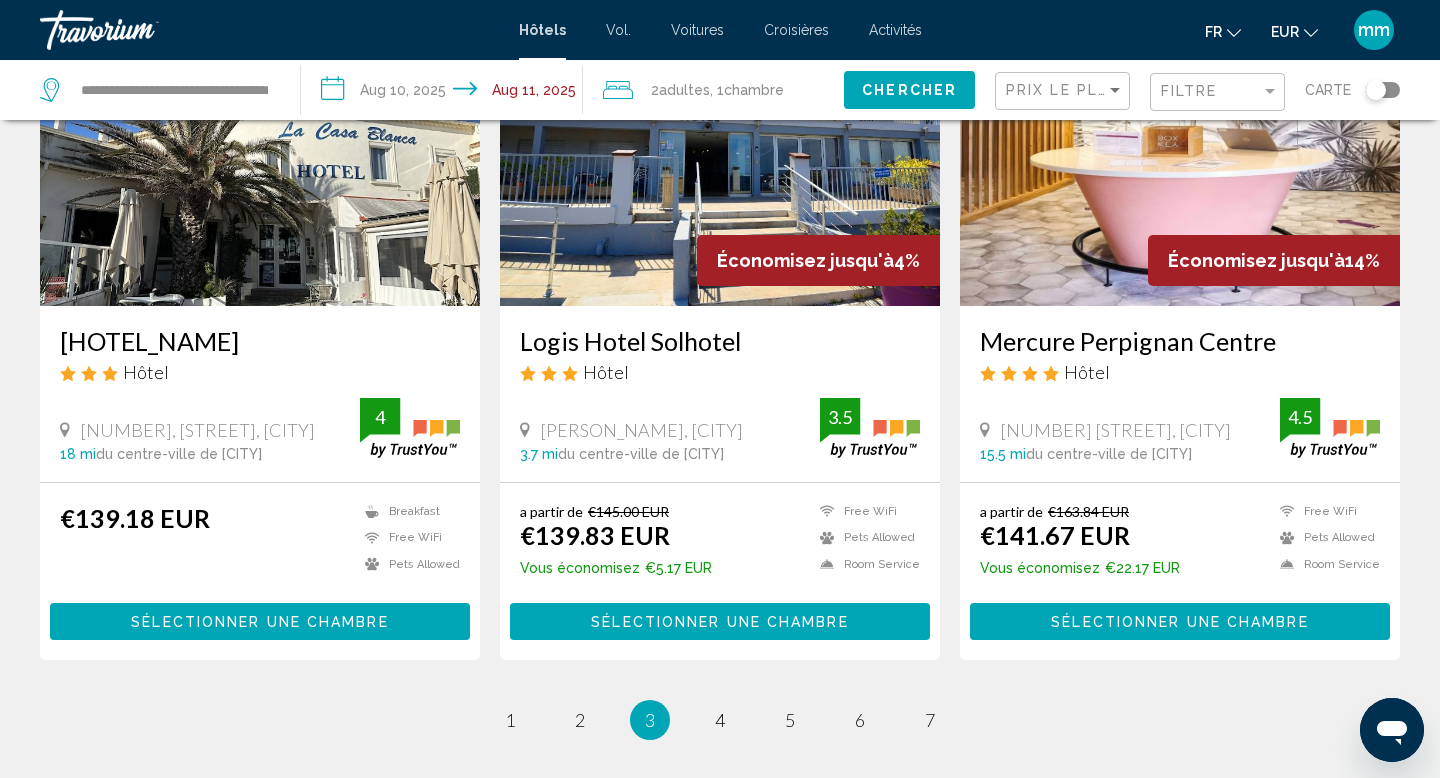 click at bounding box center [260, 146] 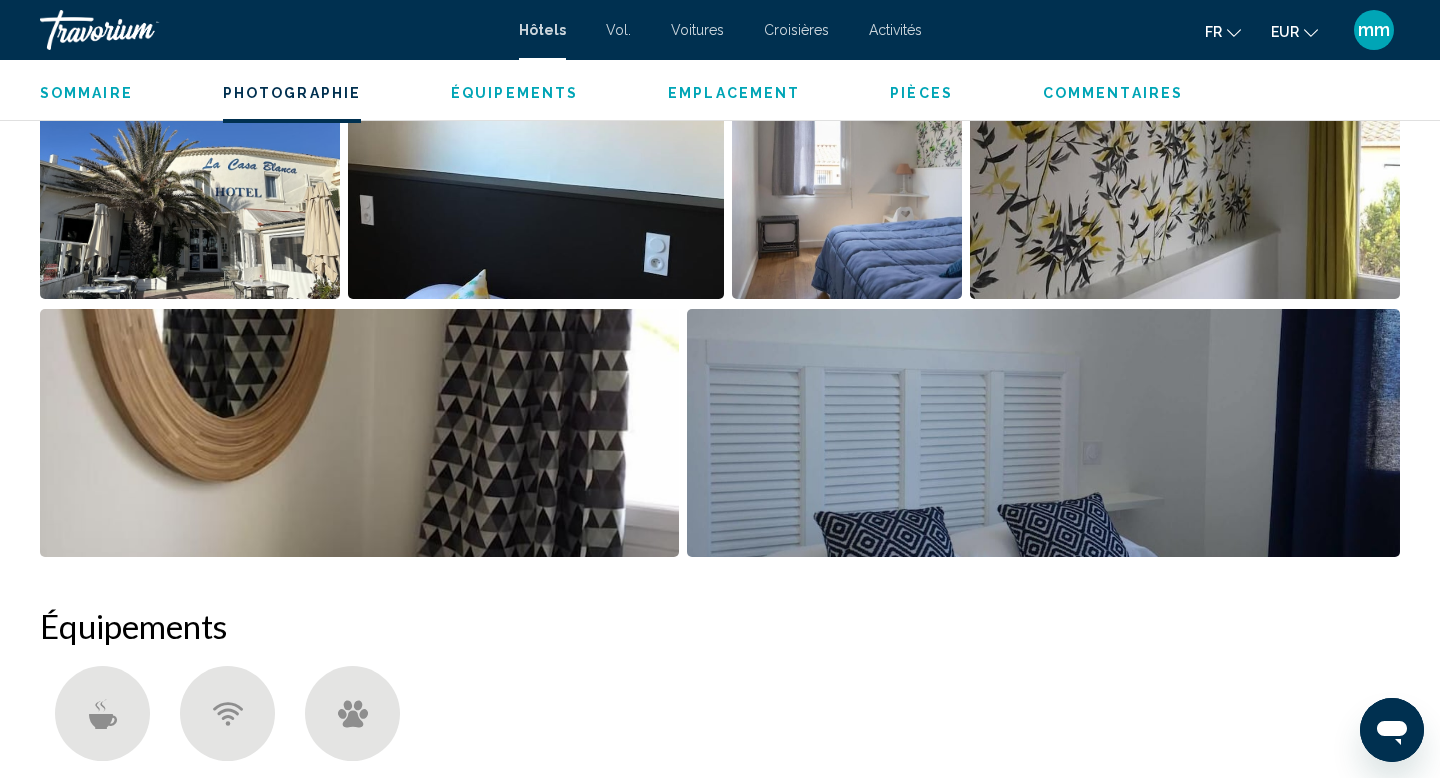 scroll, scrollTop: 1048, scrollLeft: 0, axis: vertical 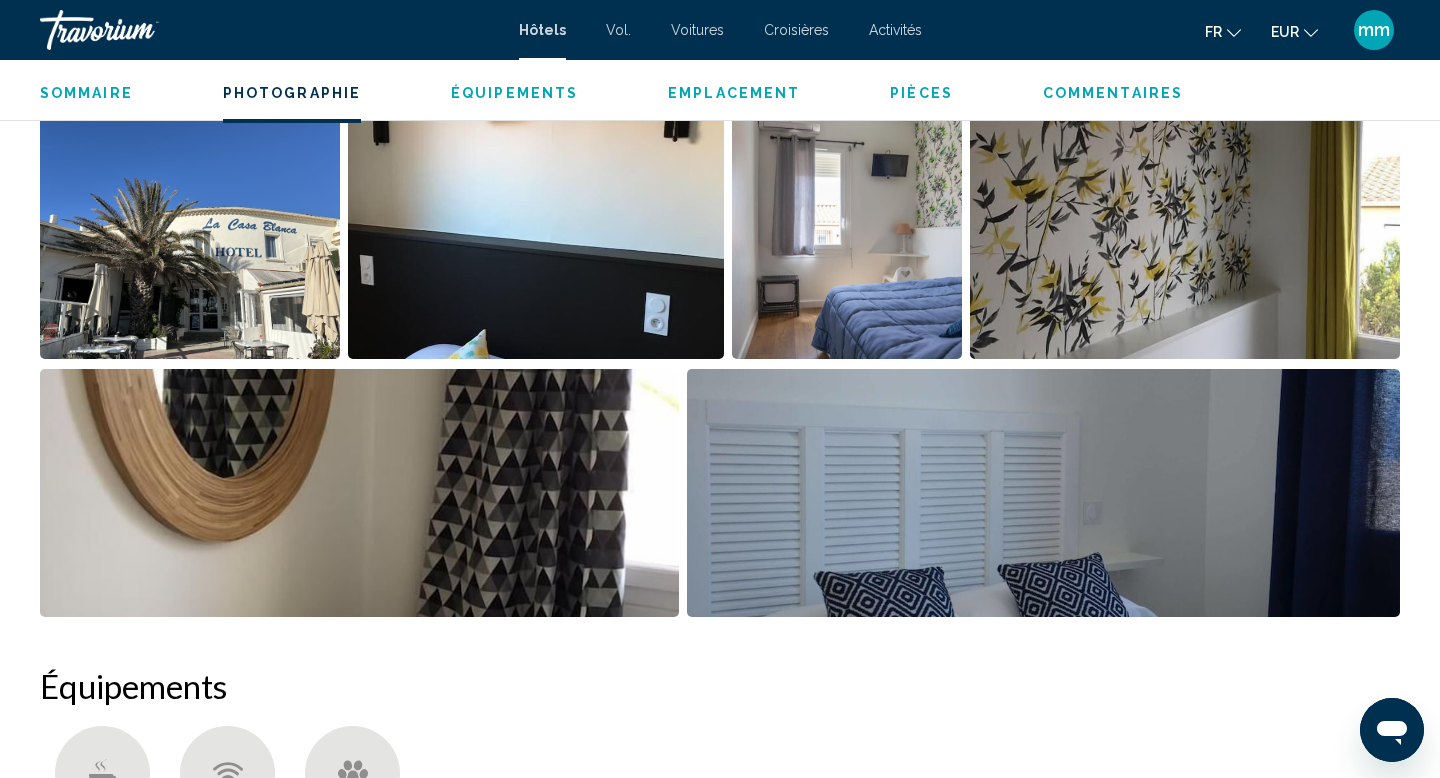 click at bounding box center [190, 235] 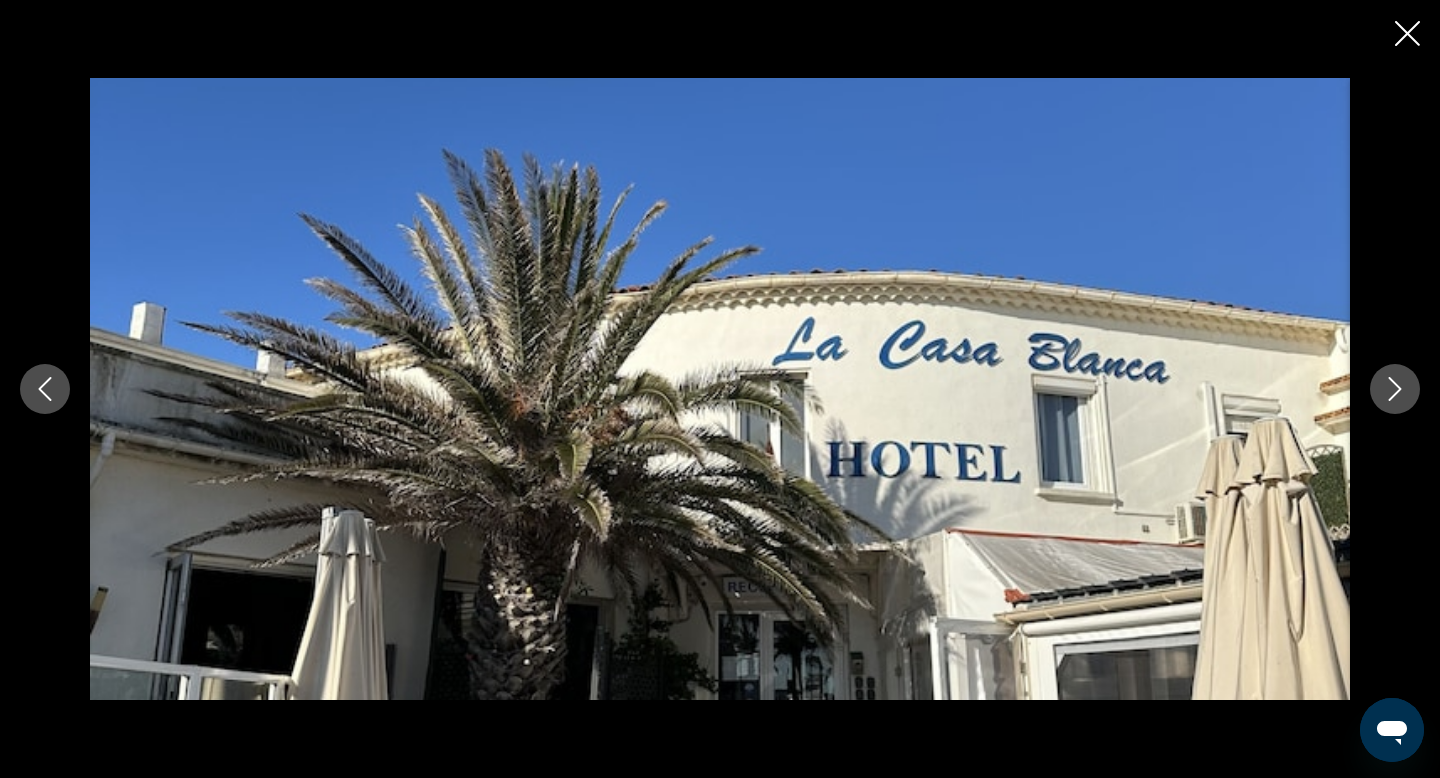 click 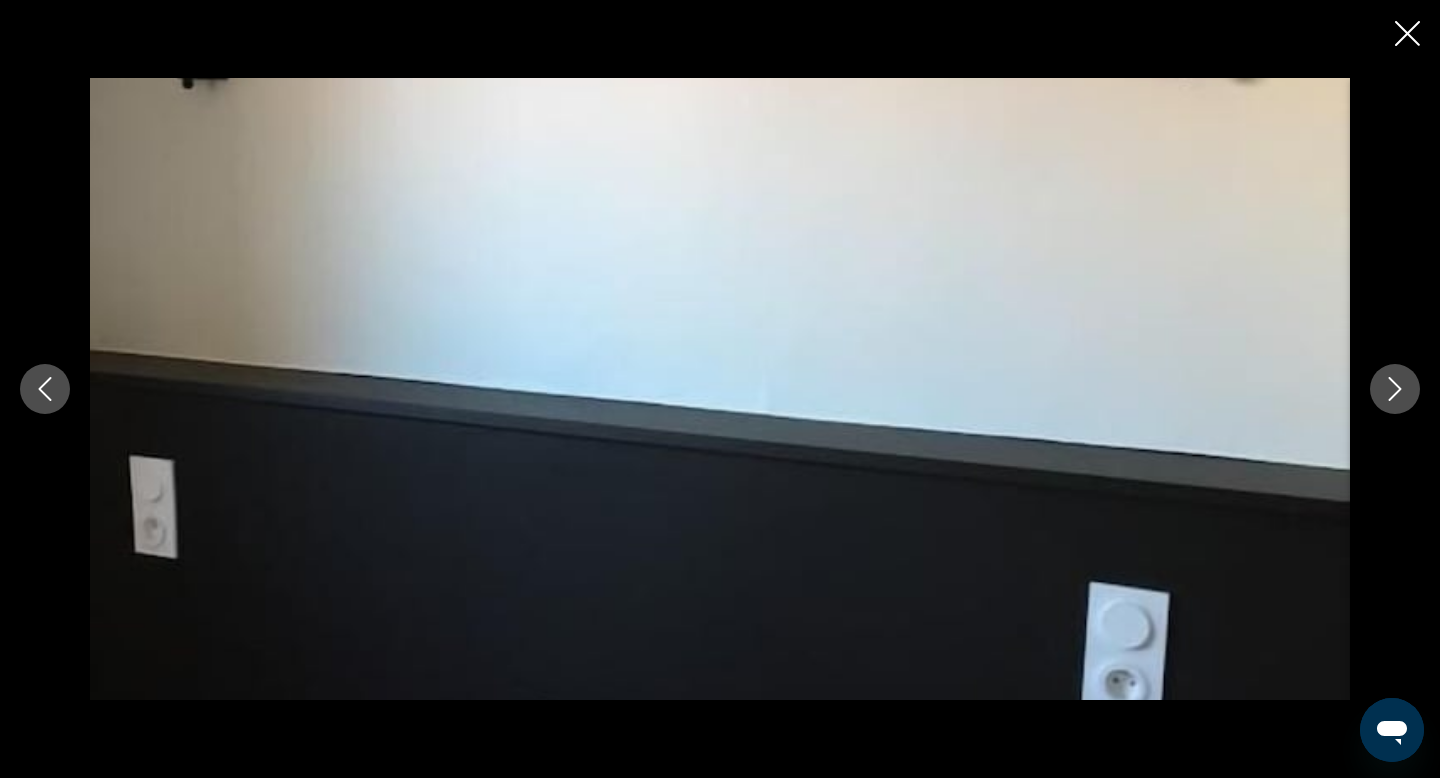 click 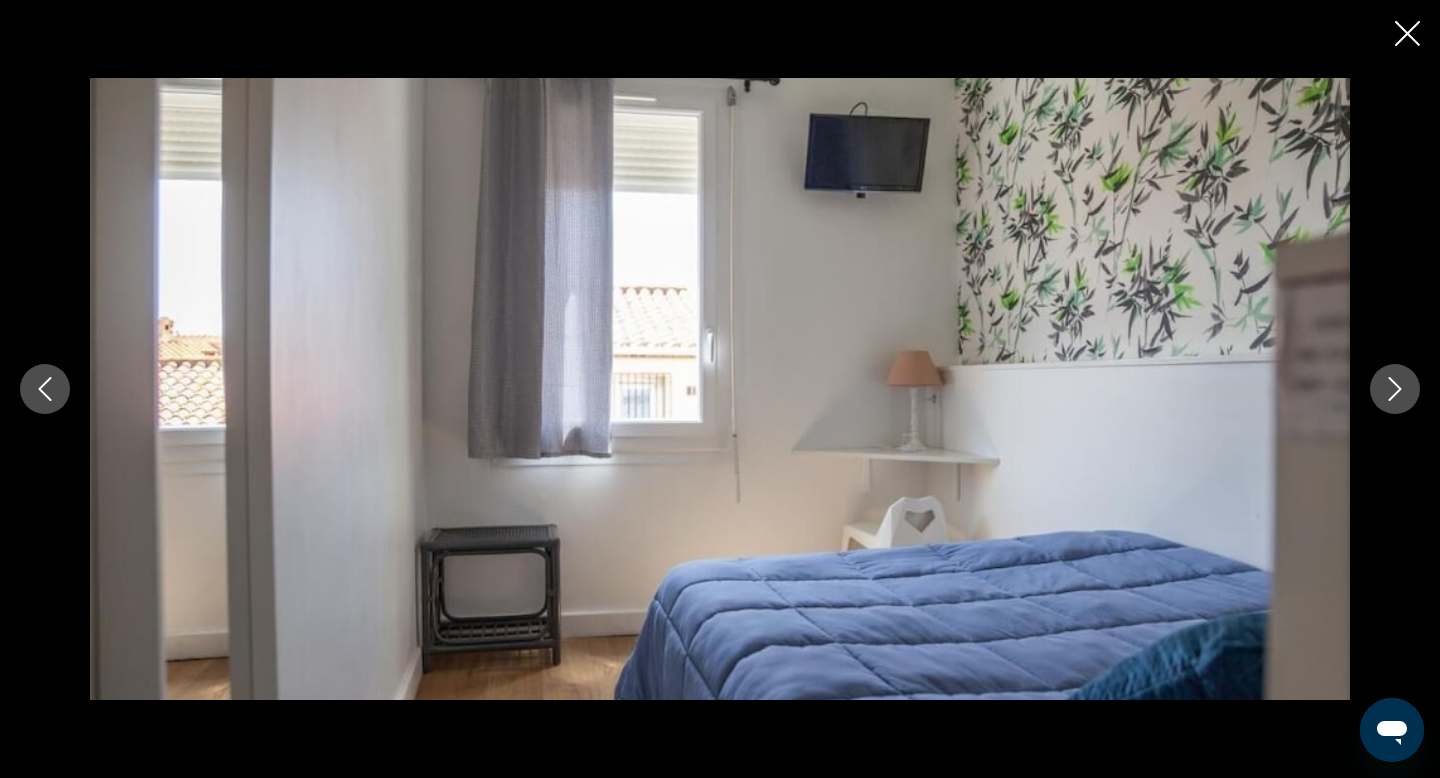 click 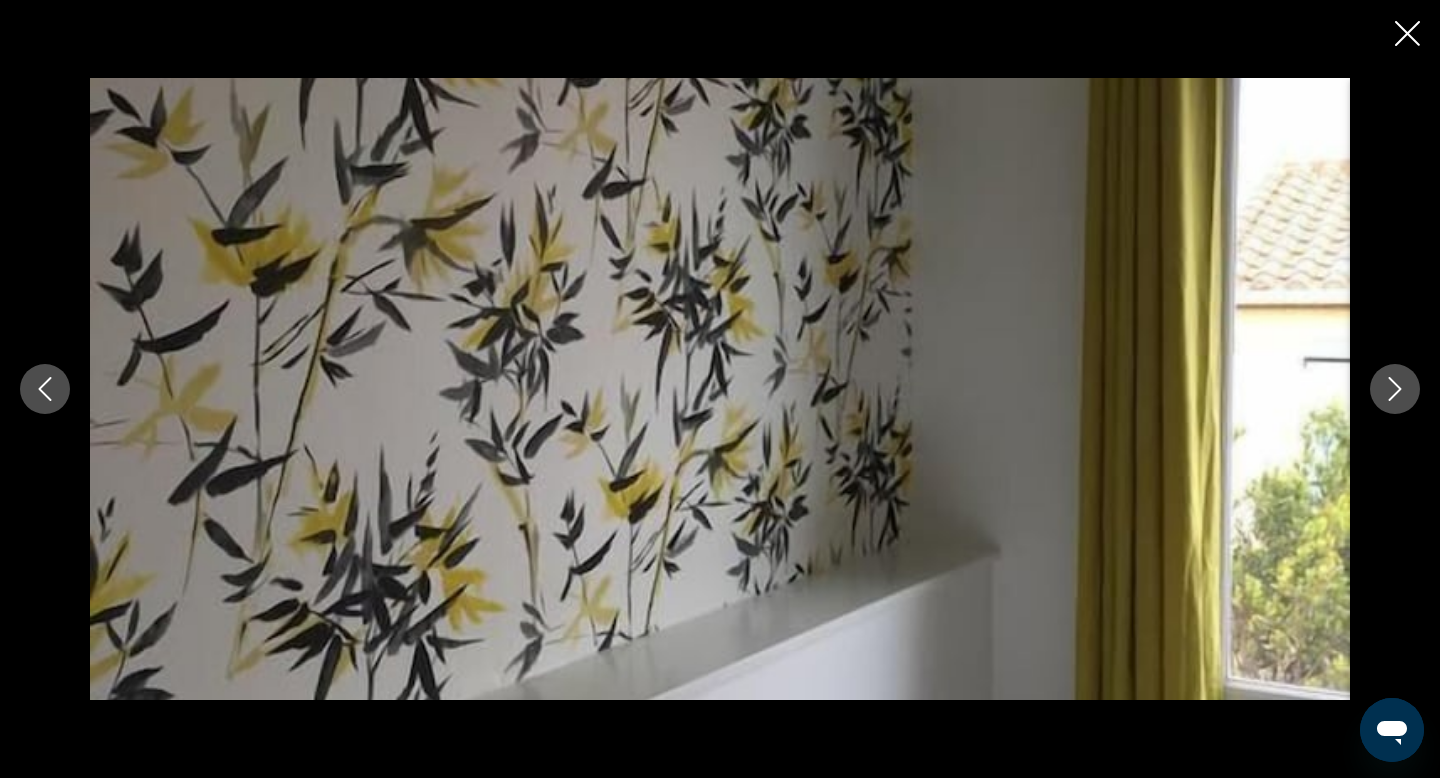 click 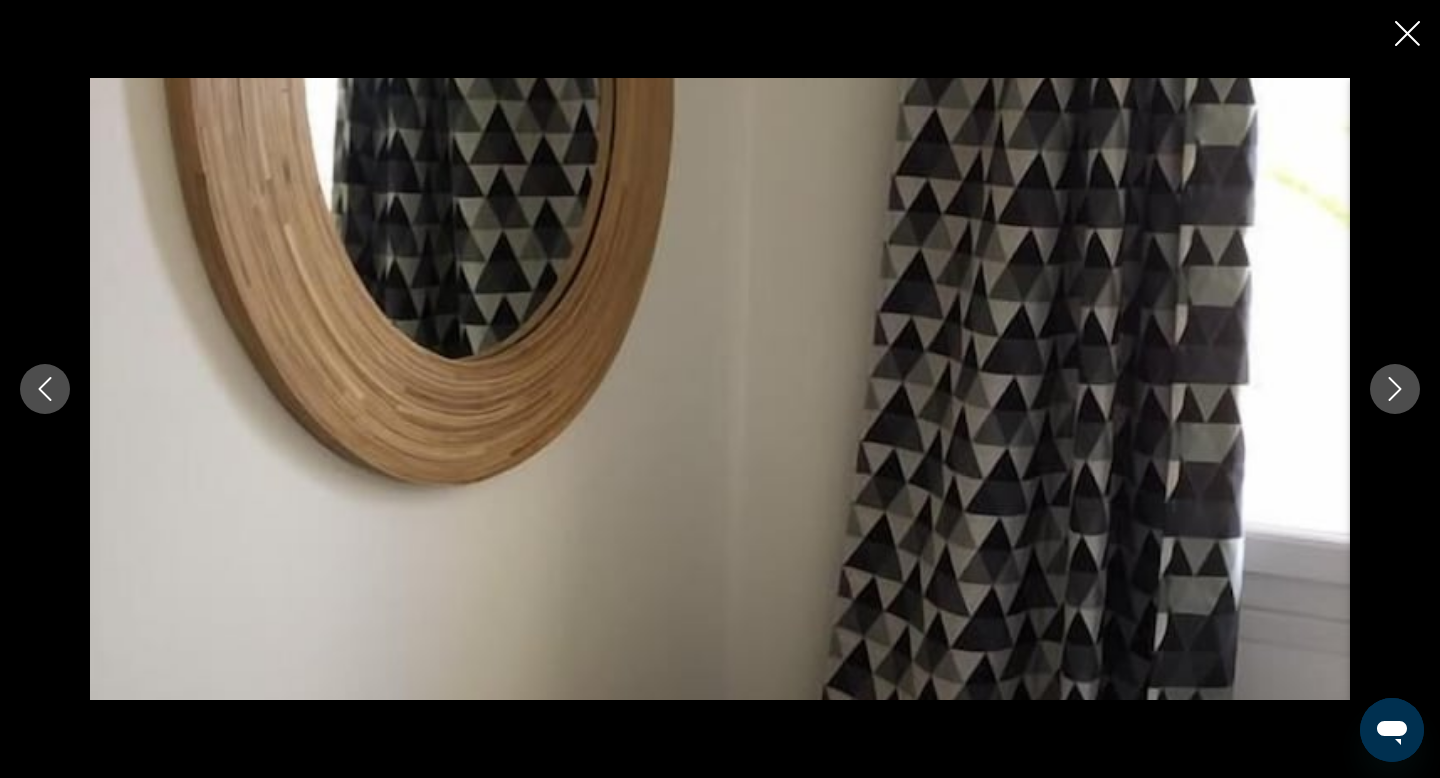 click 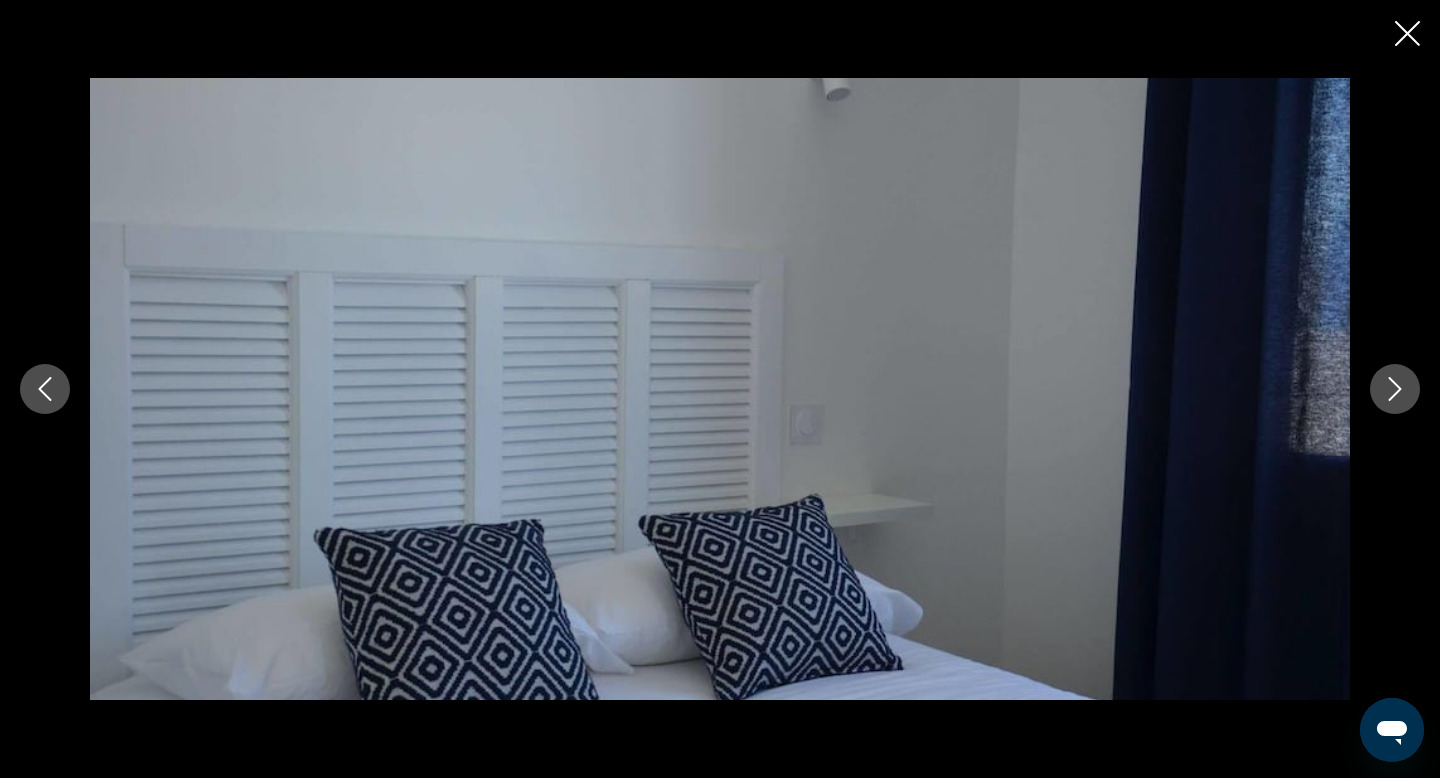 click 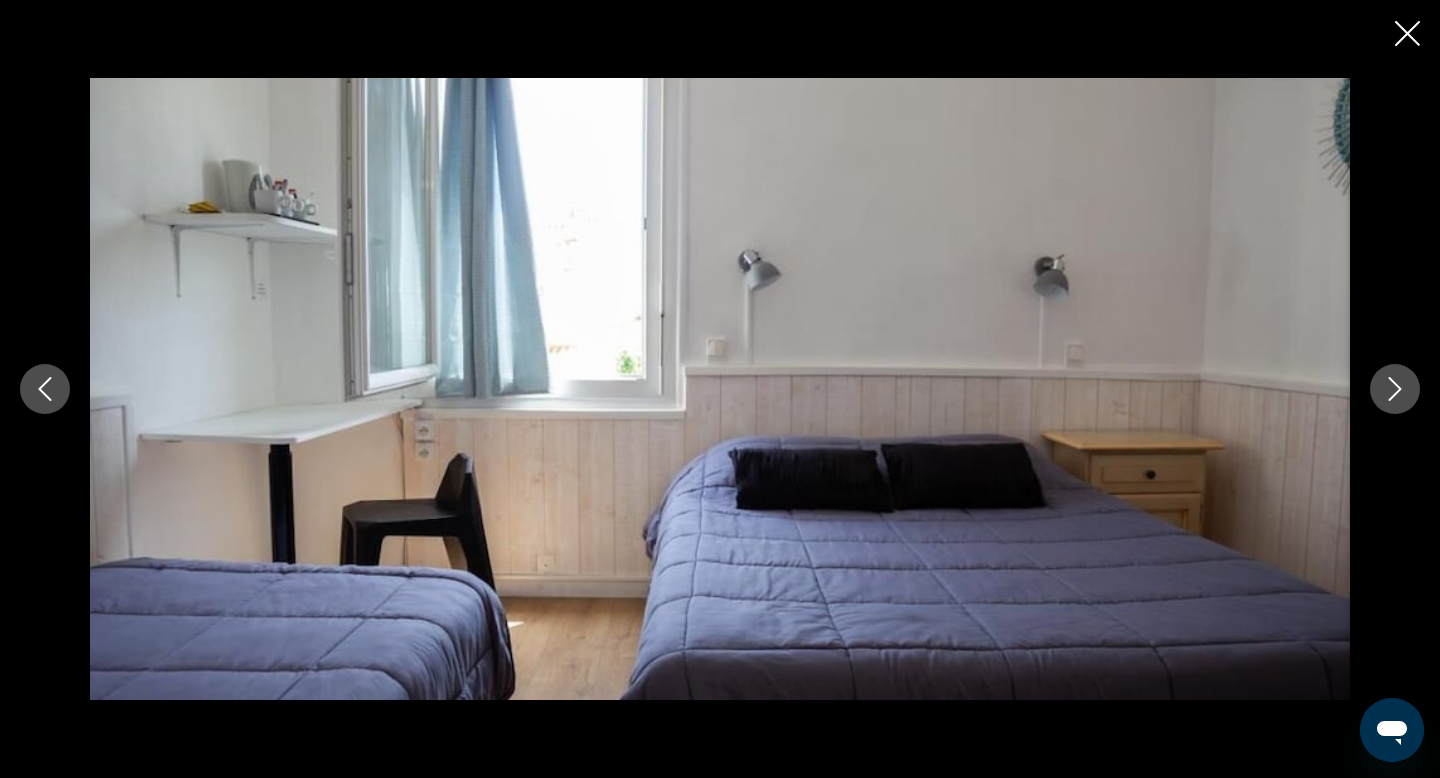 click 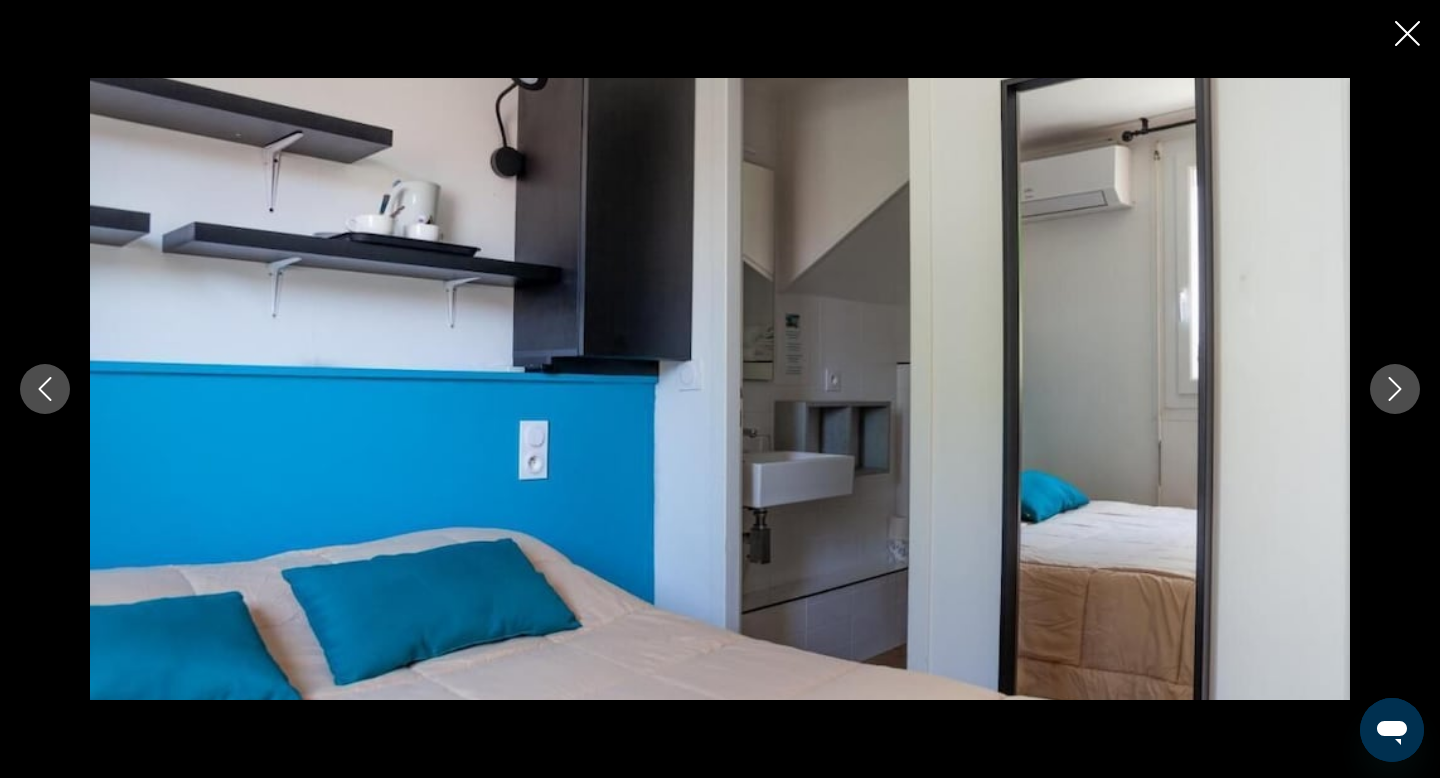 click 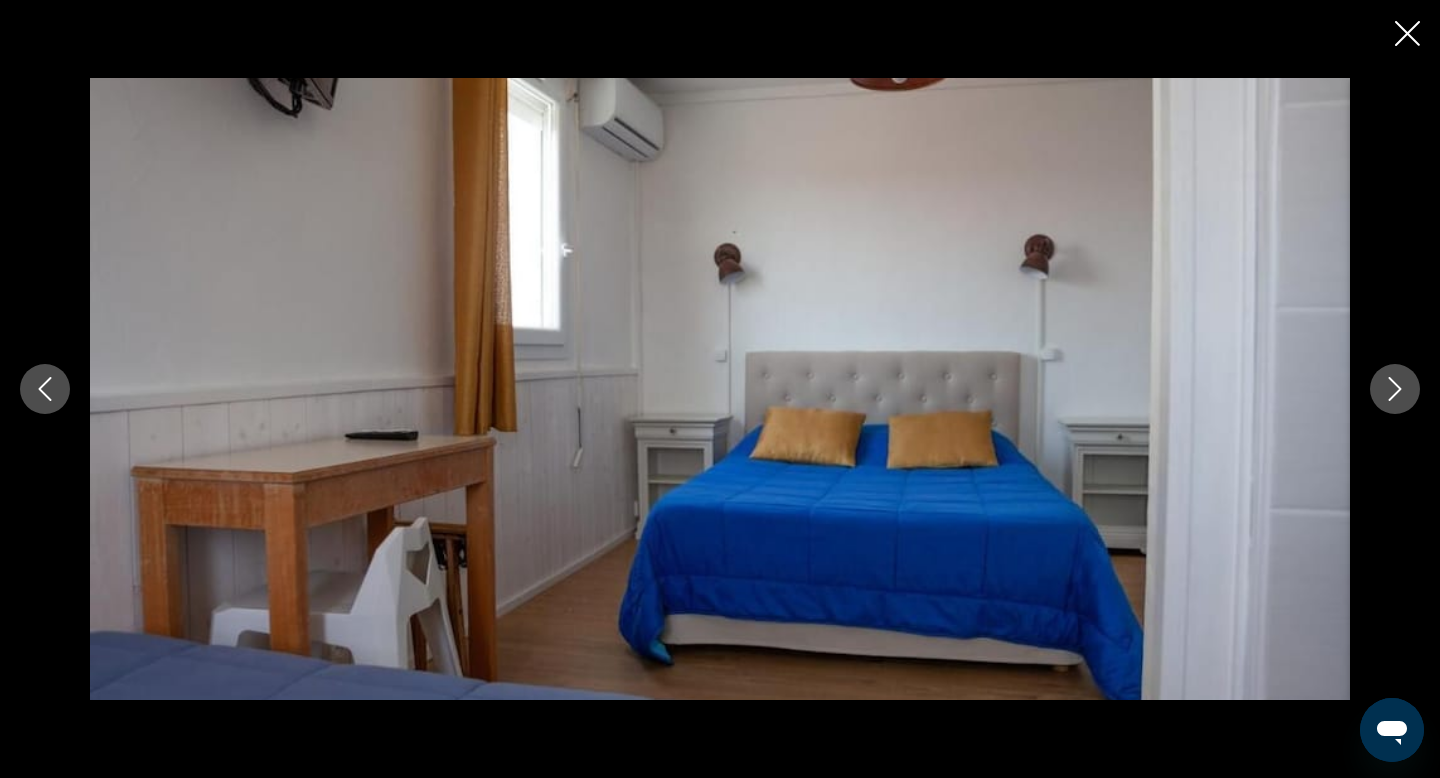 click 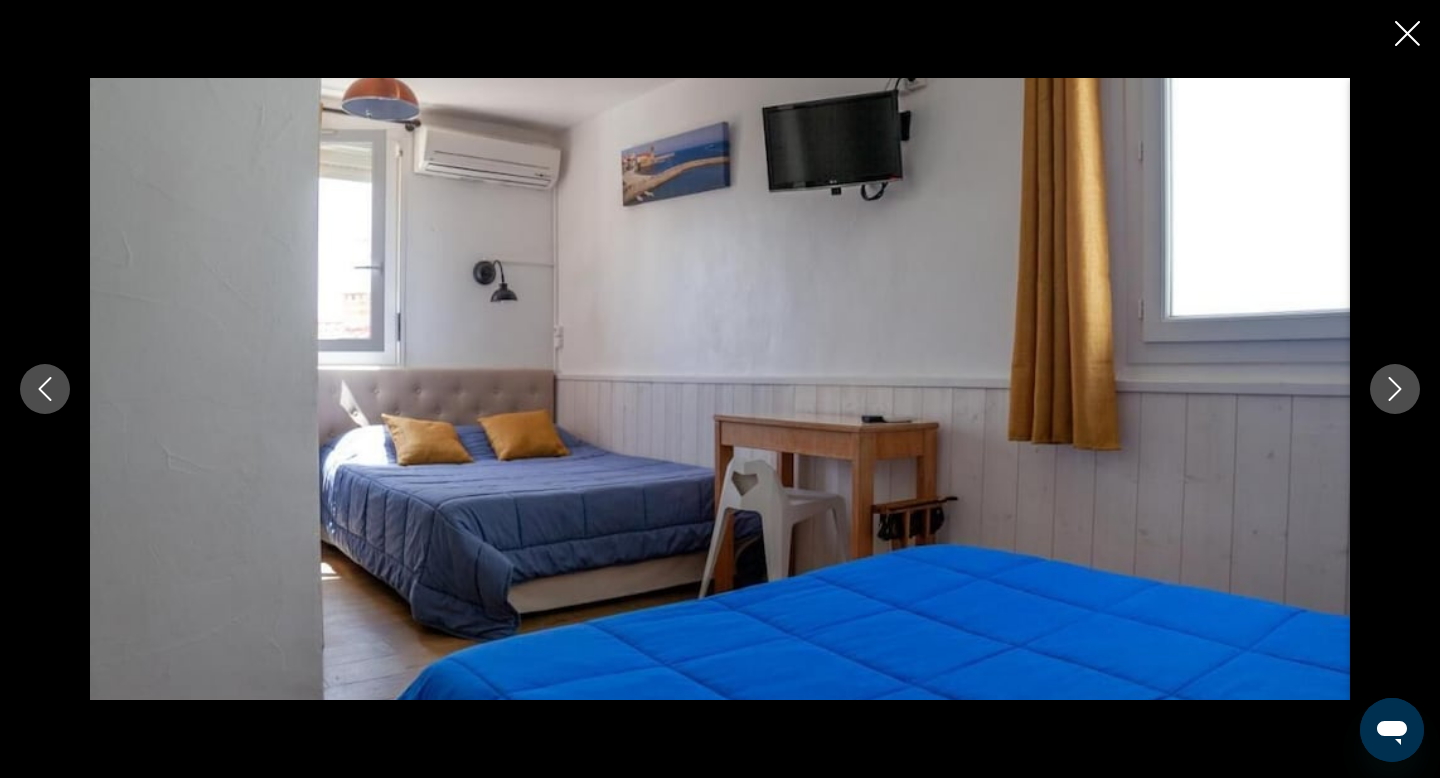 click 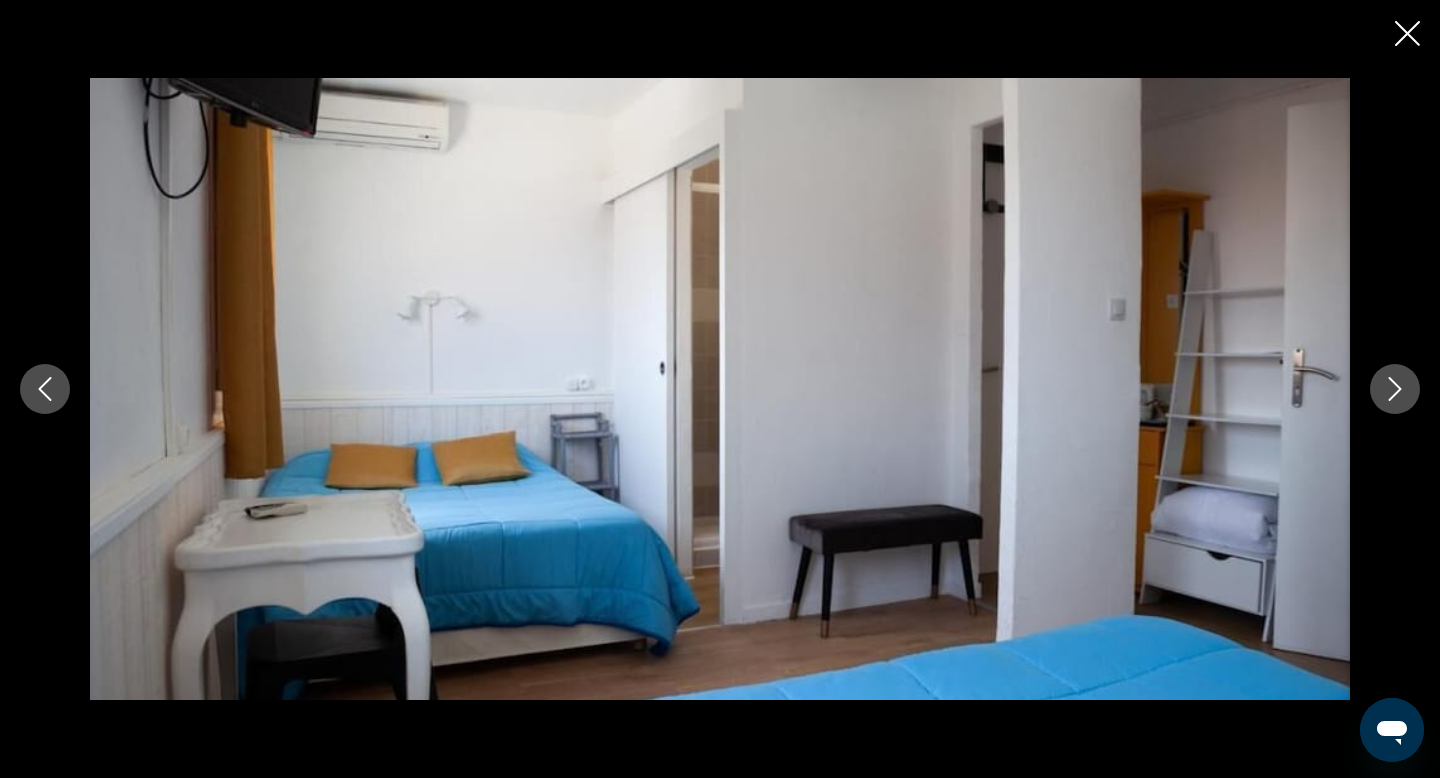 click 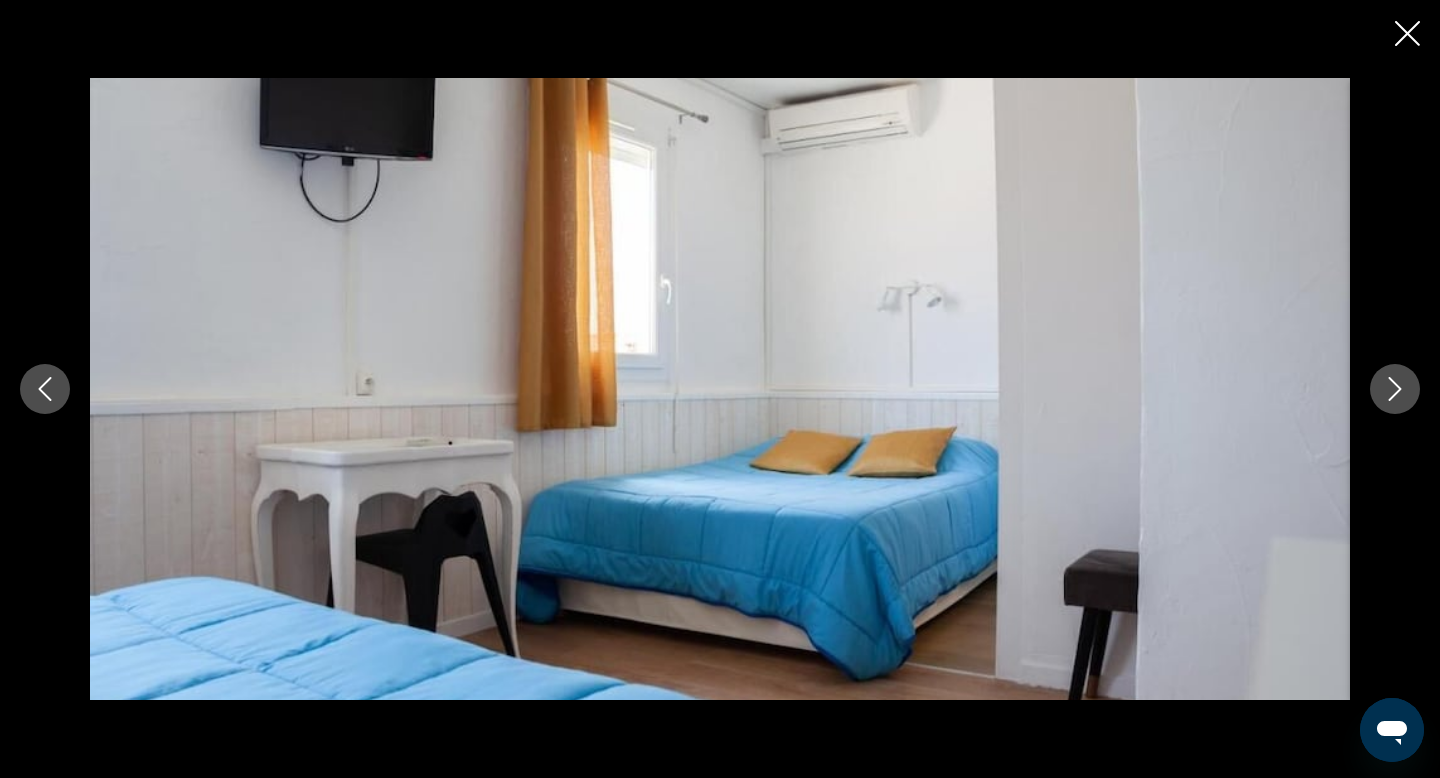 click 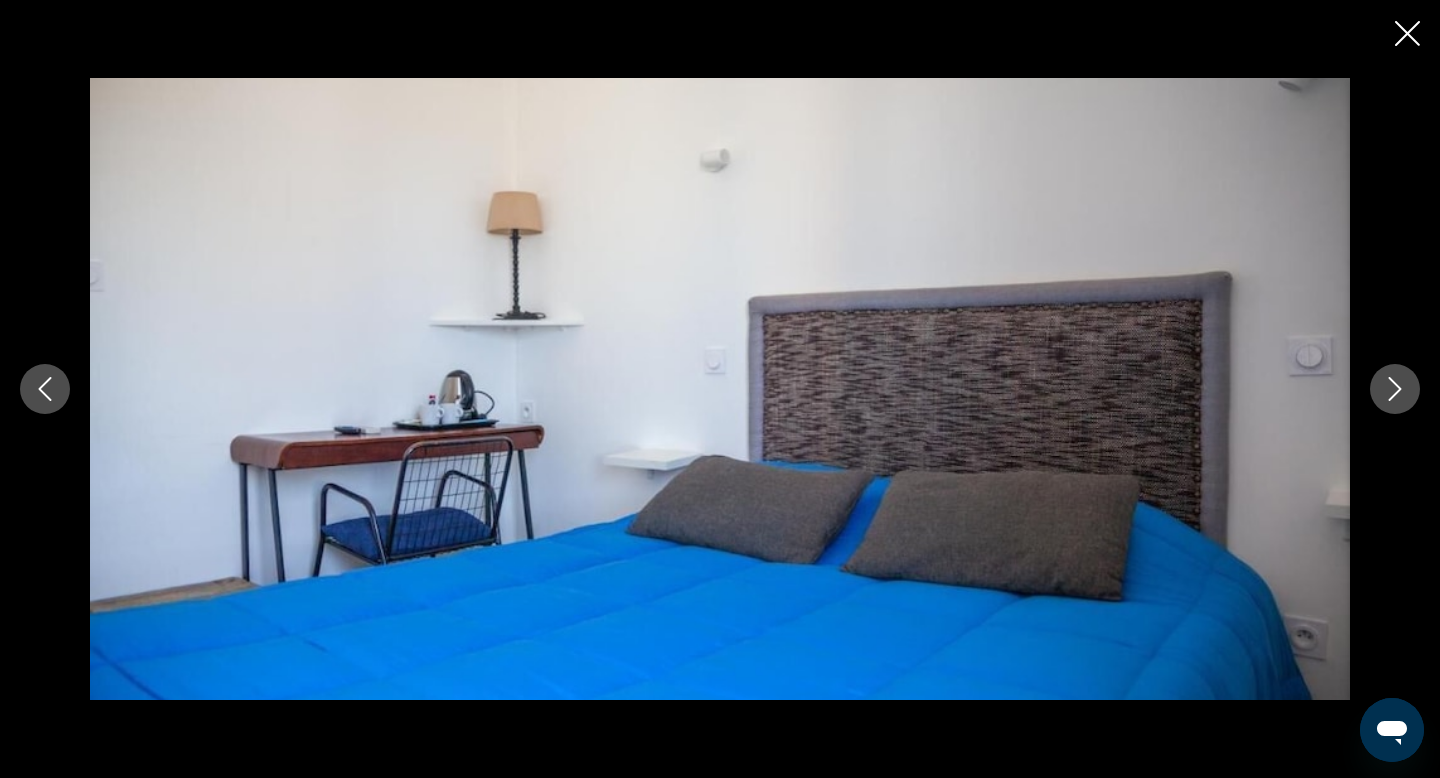 click 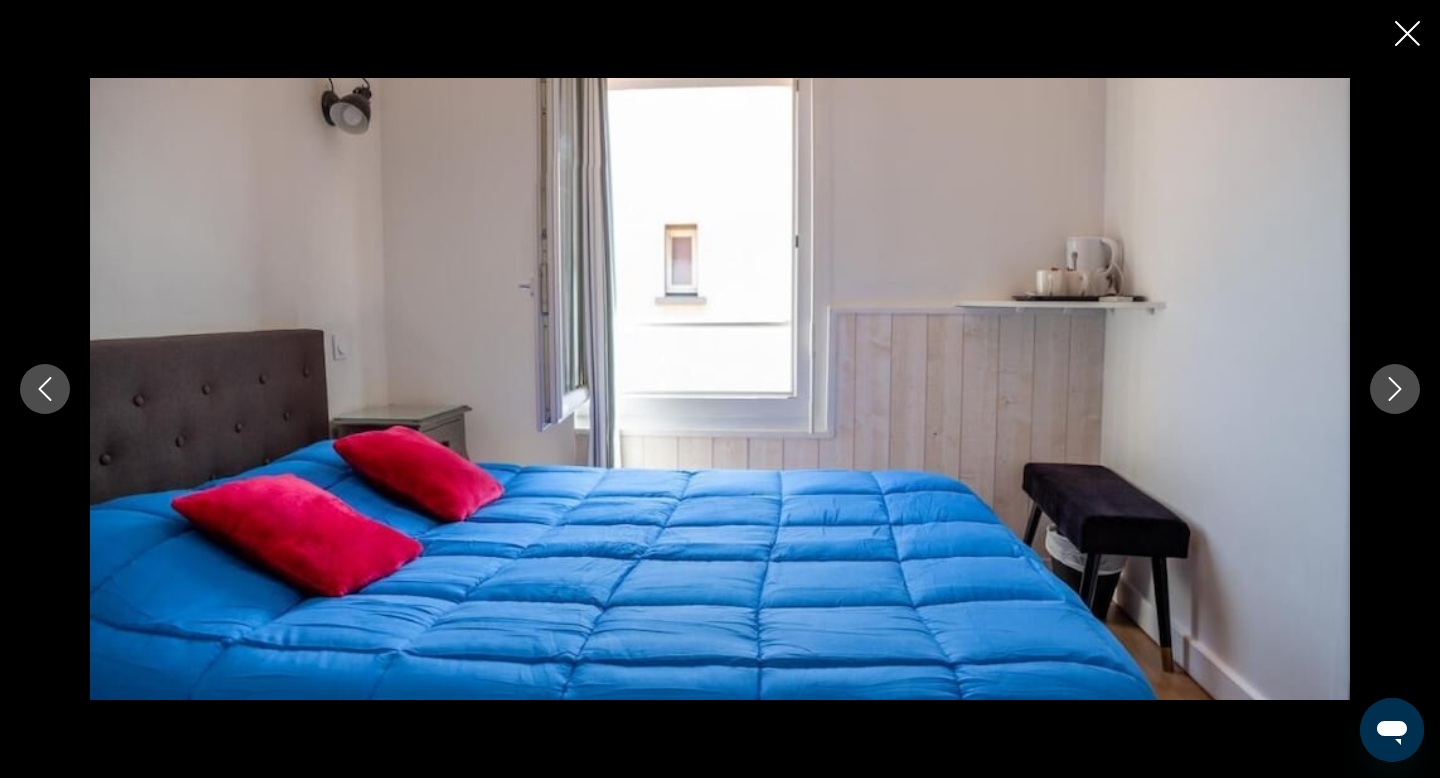 click 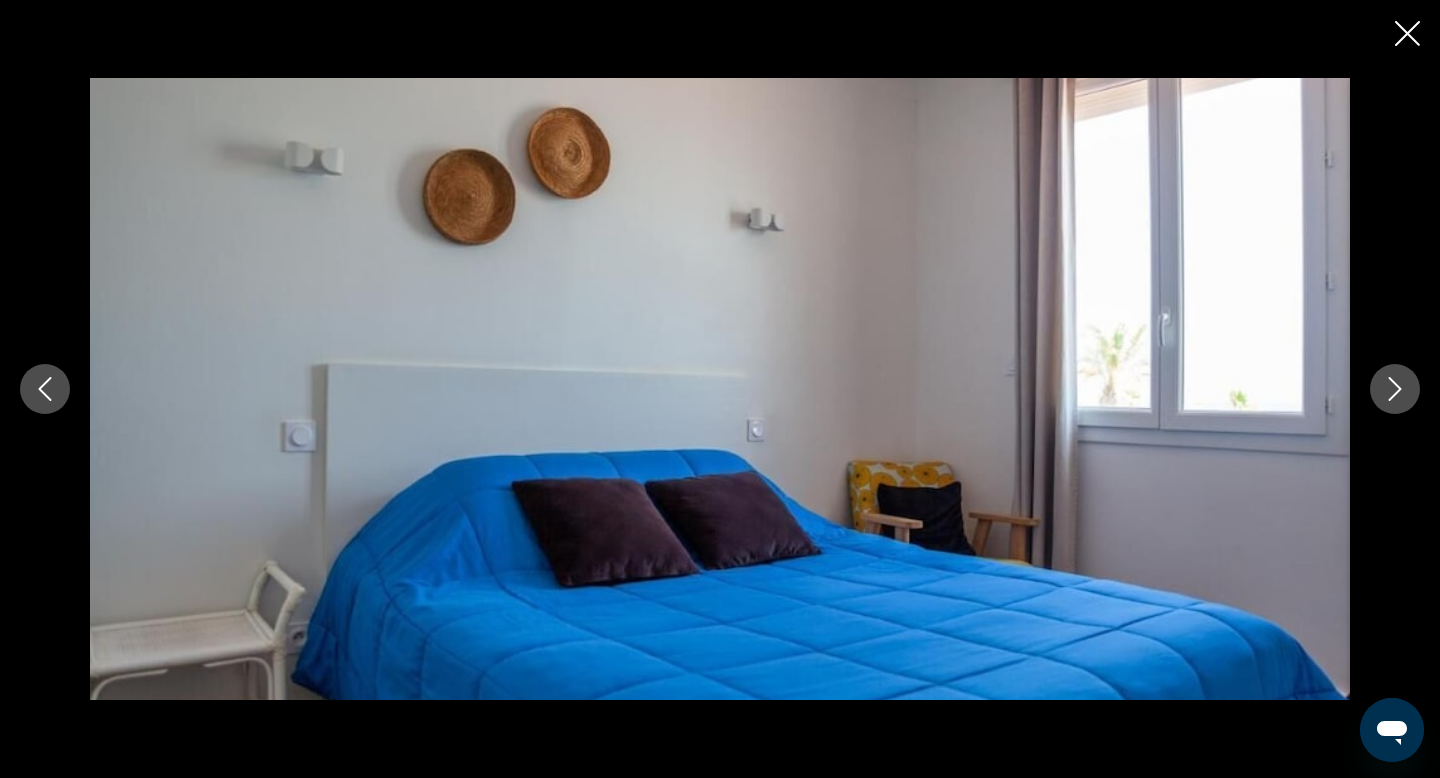 click 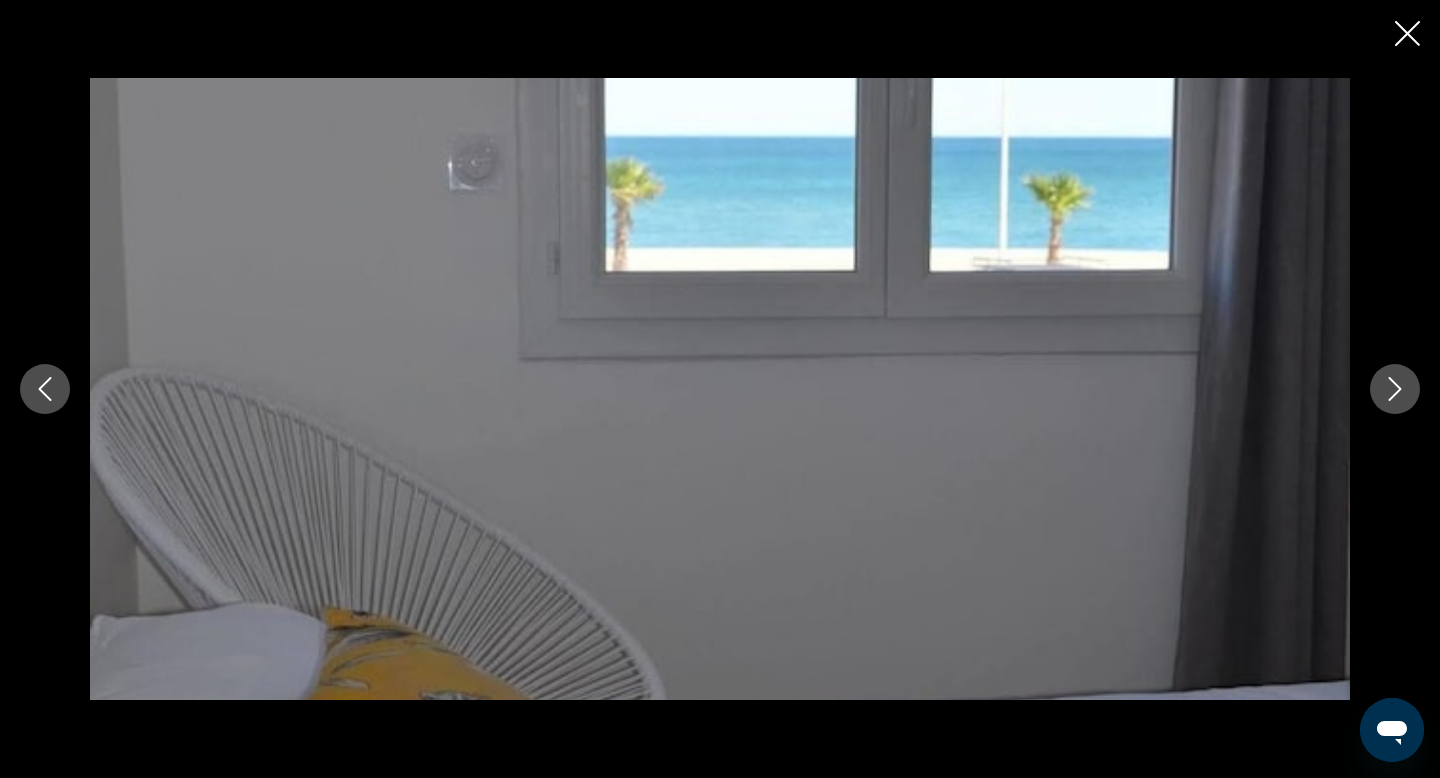 click 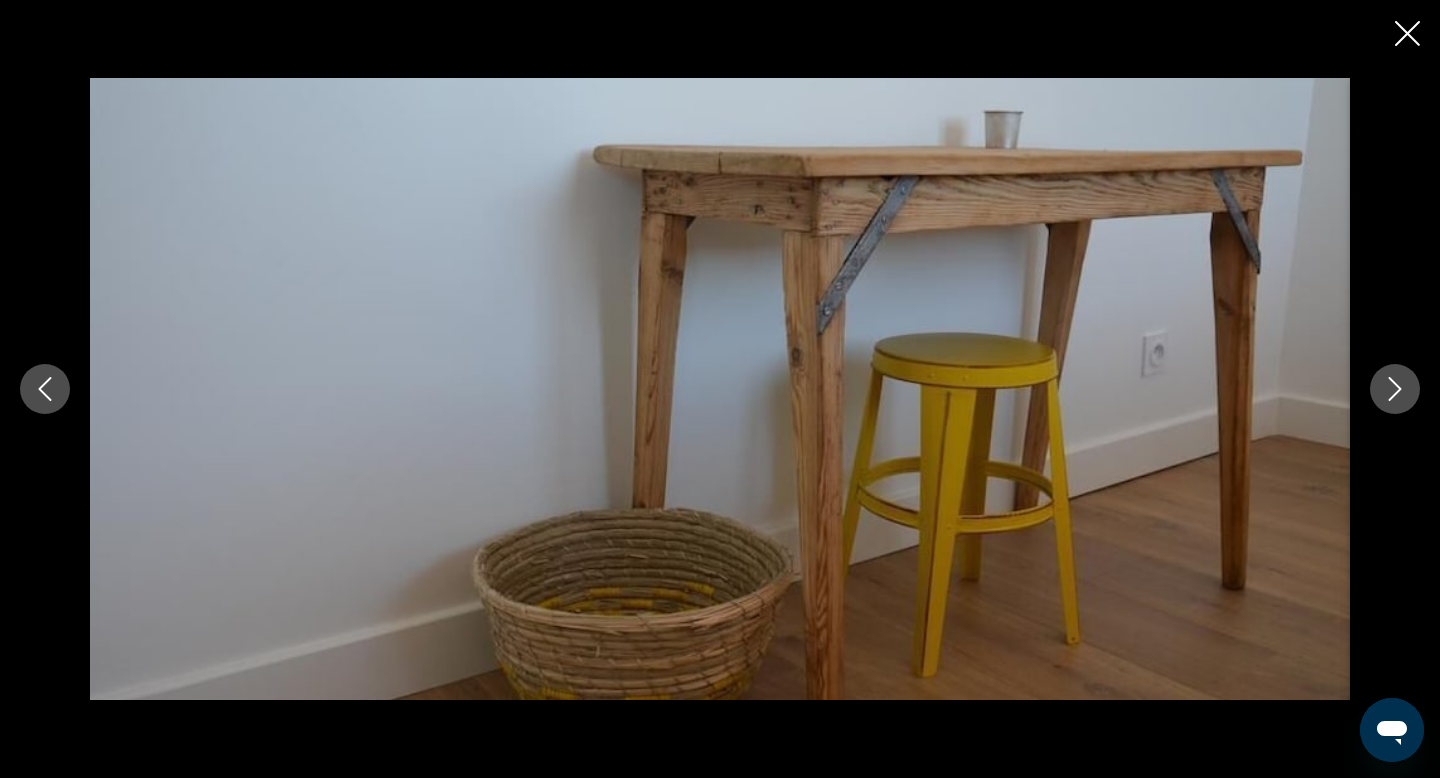 click 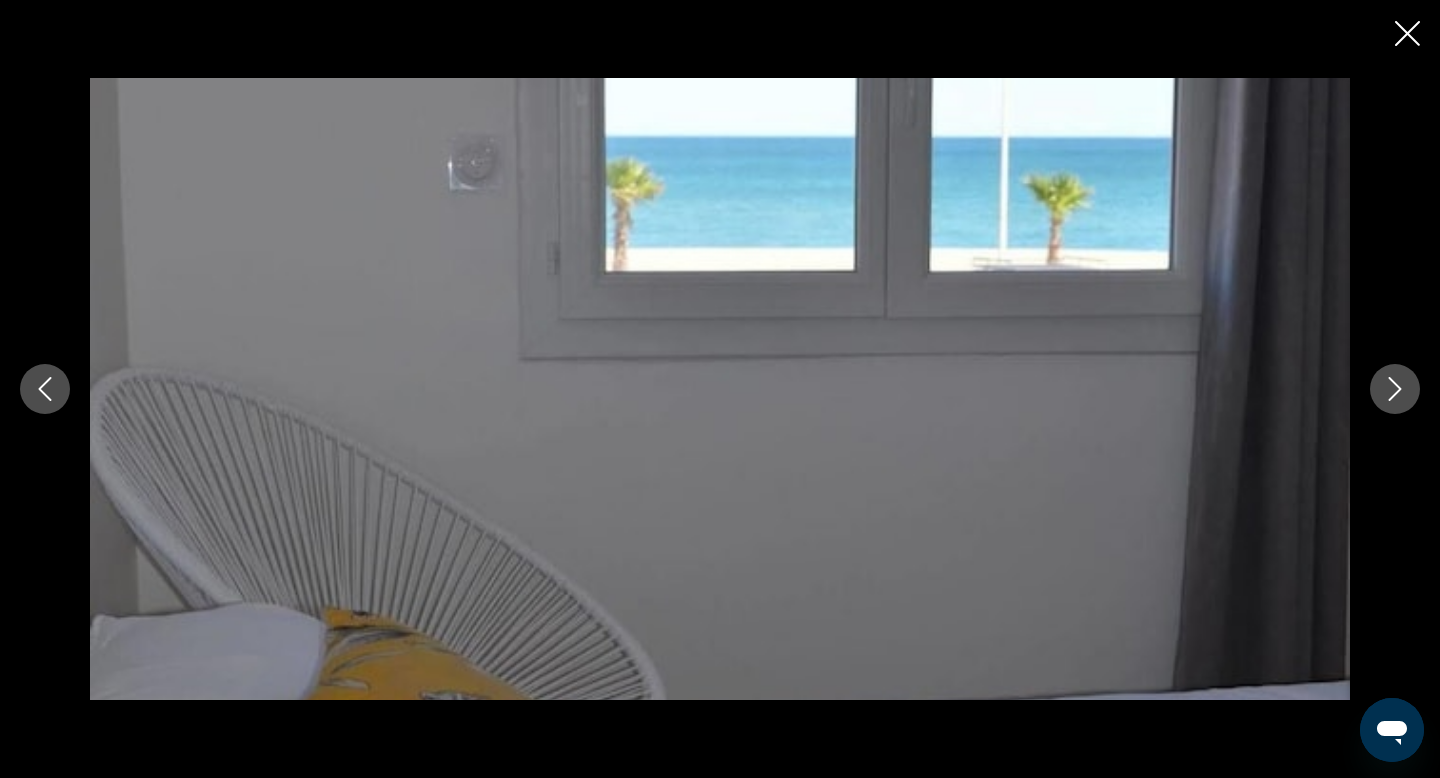 click at bounding box center [1395, 389] 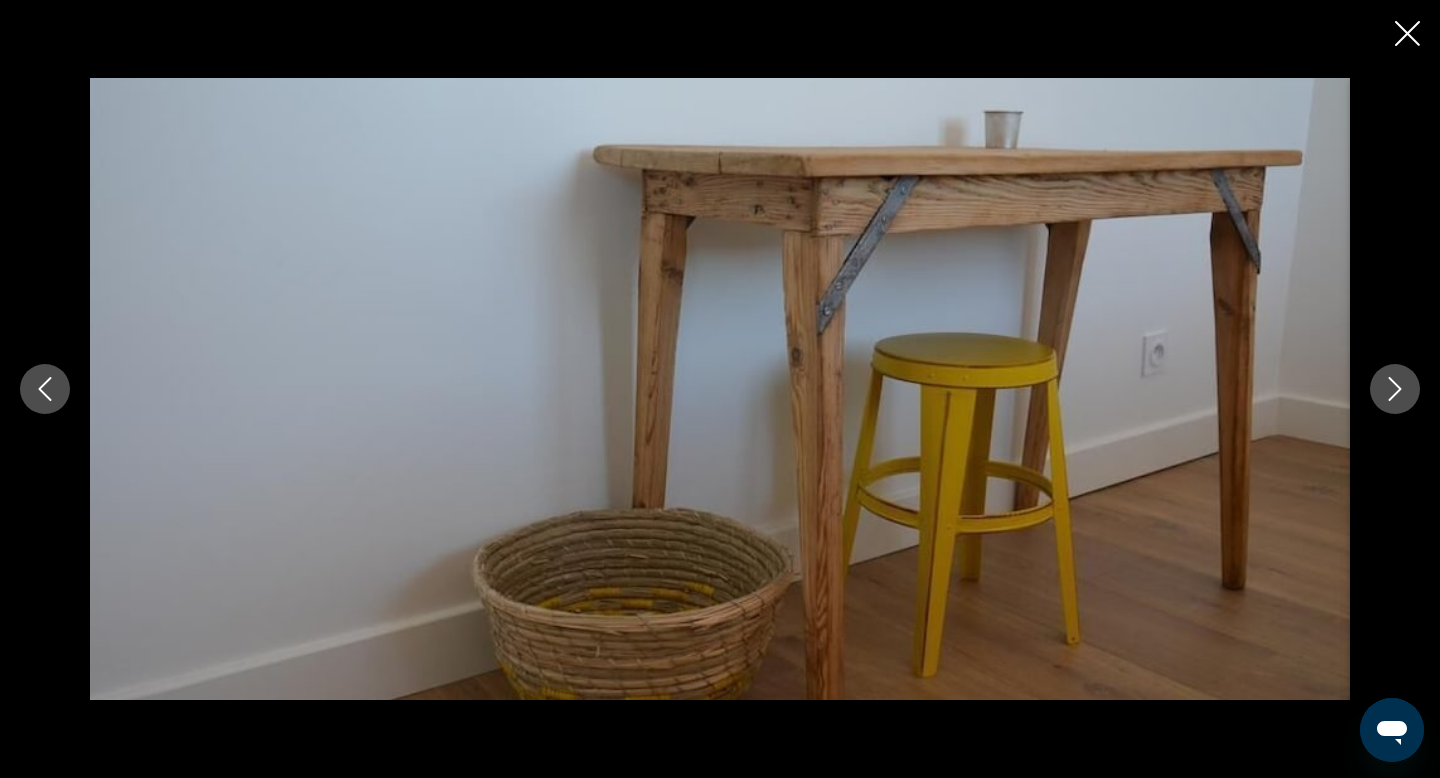 click at bounding box center (1395, 389) 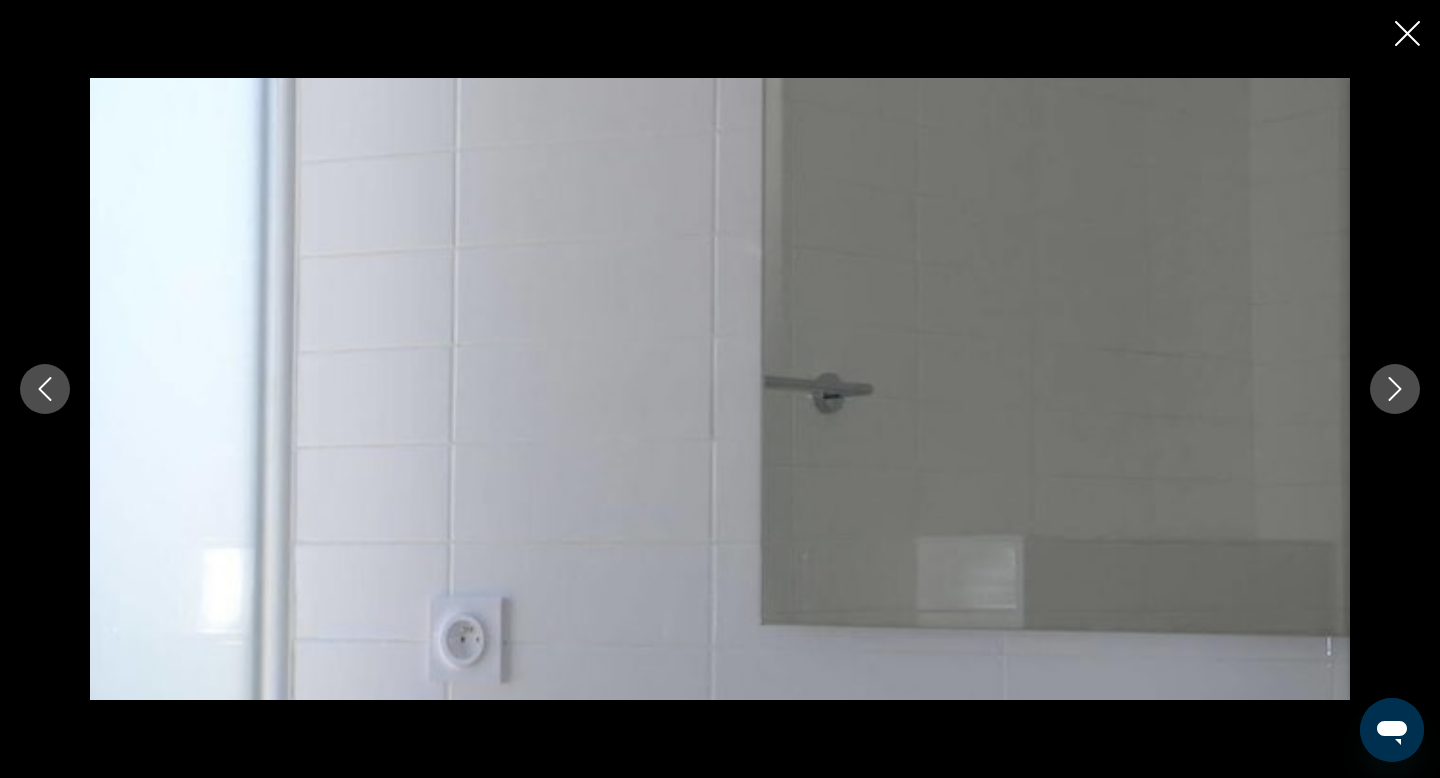 click at bounding box center [1395, 389] 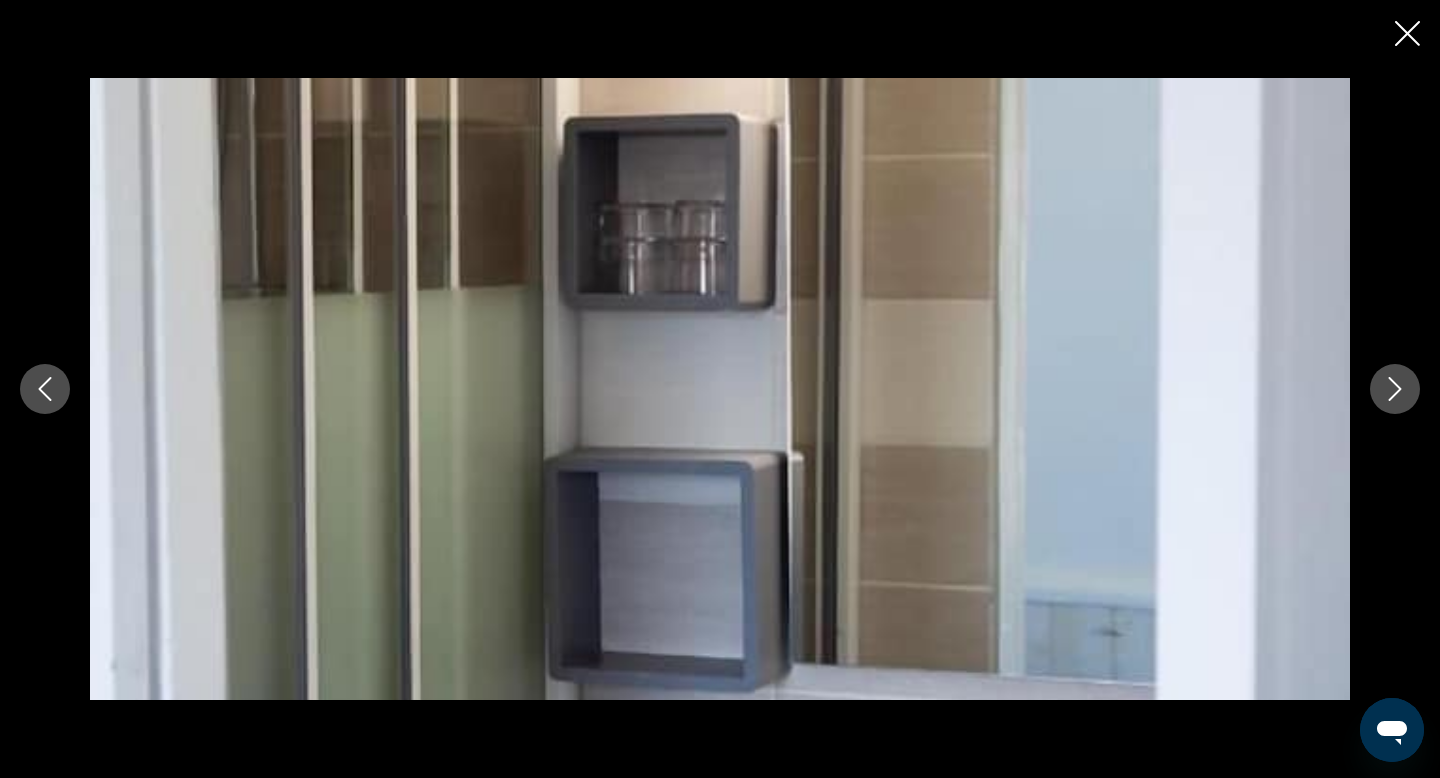 click at bounding box center (1395, 389) 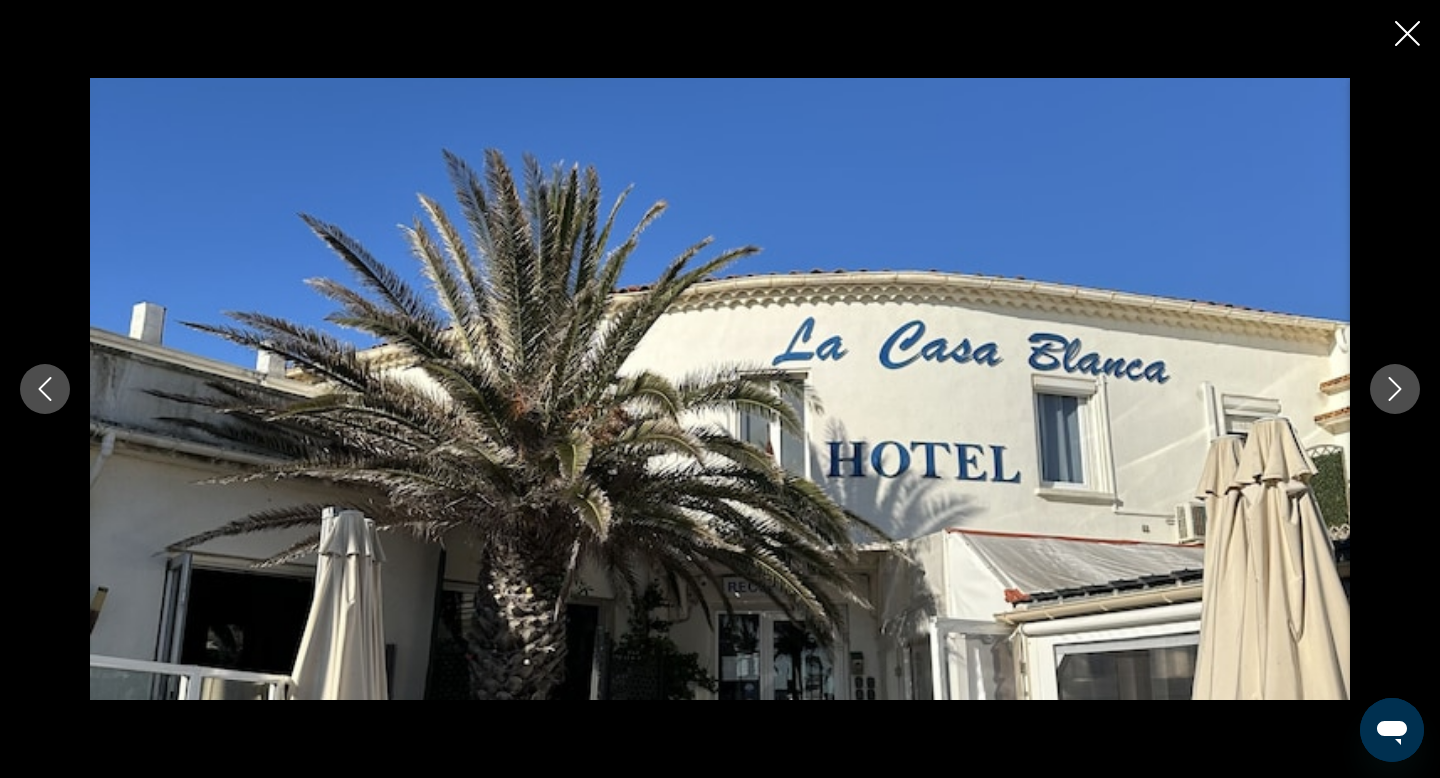 scroll, scrollTop: 1380, scrollLeft: 0, axis: vertical 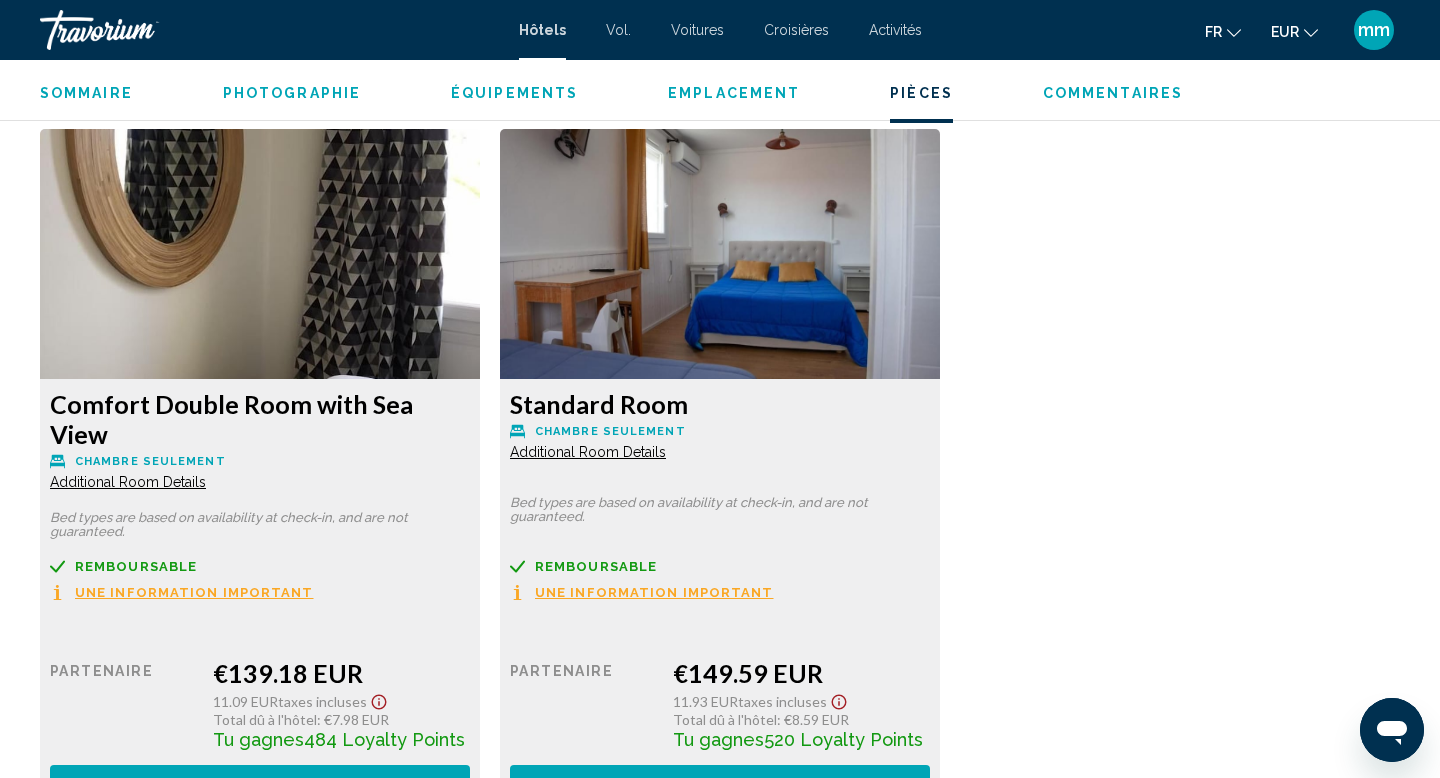 click at bounding box center (260, 254) 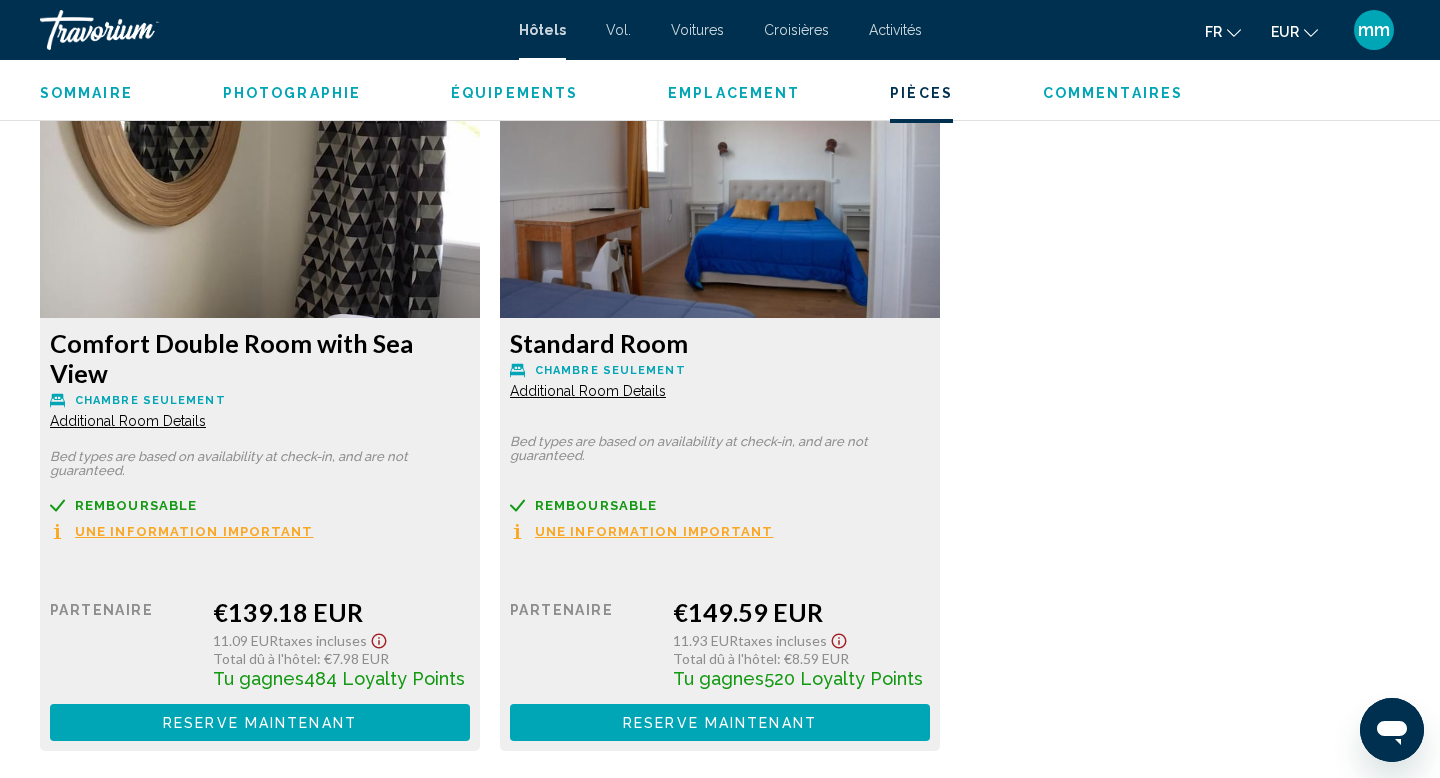 scroll, scrollTop: 2759, scrollLeft: 0, axis: vertical 